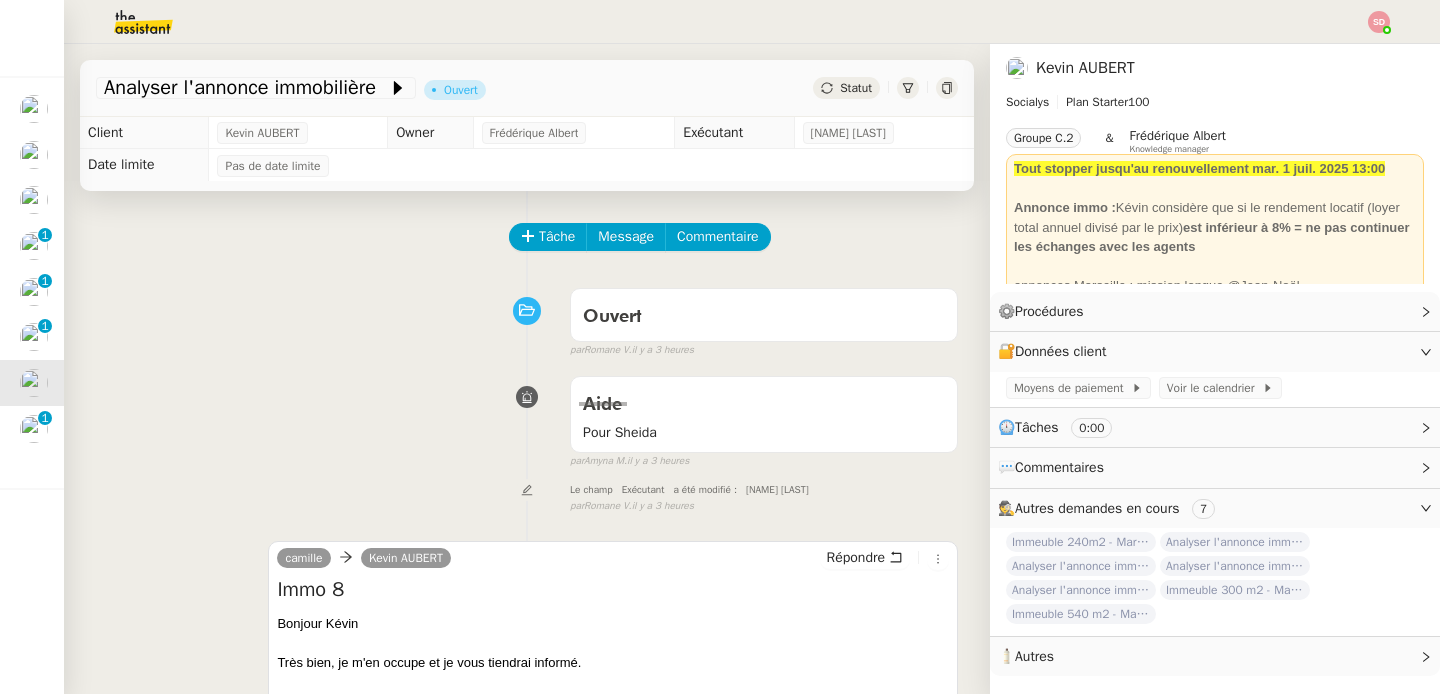 scroll, scrollTop: 0, scrollLeft: 0, axis: both 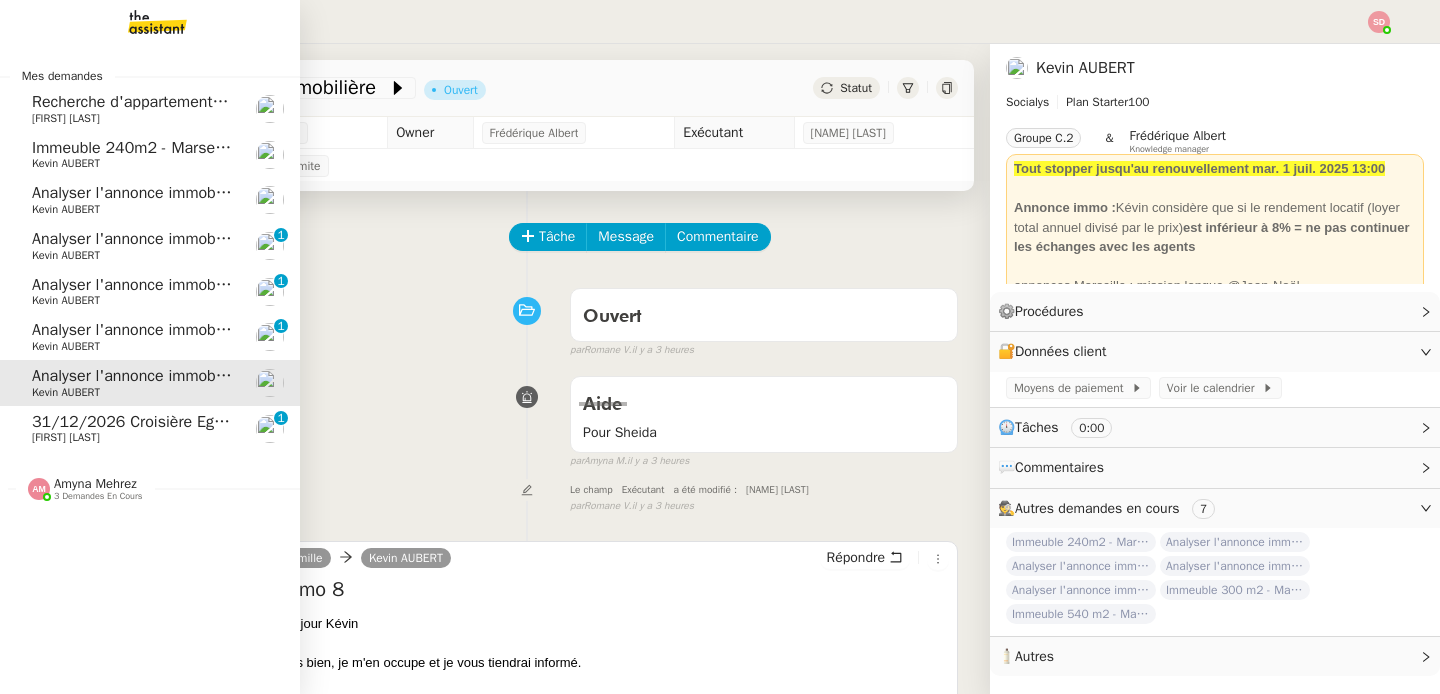click on "[DAY]/[MONTH]/[YEAR] Croisière Egypte    [FIRST] [LAST]     0   1   2   3   4   5   6   7   8   9" 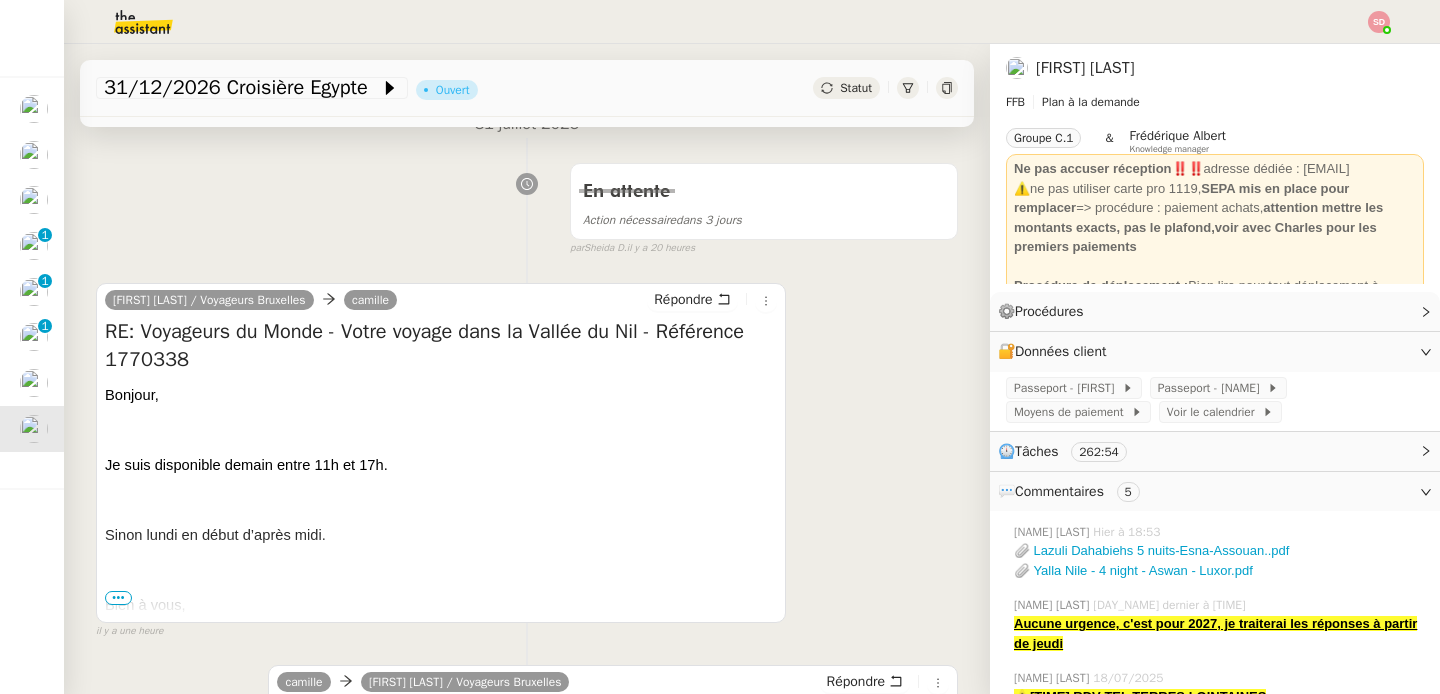 scroll, scrollTop: 0, scrollLeft: 0, axis: both 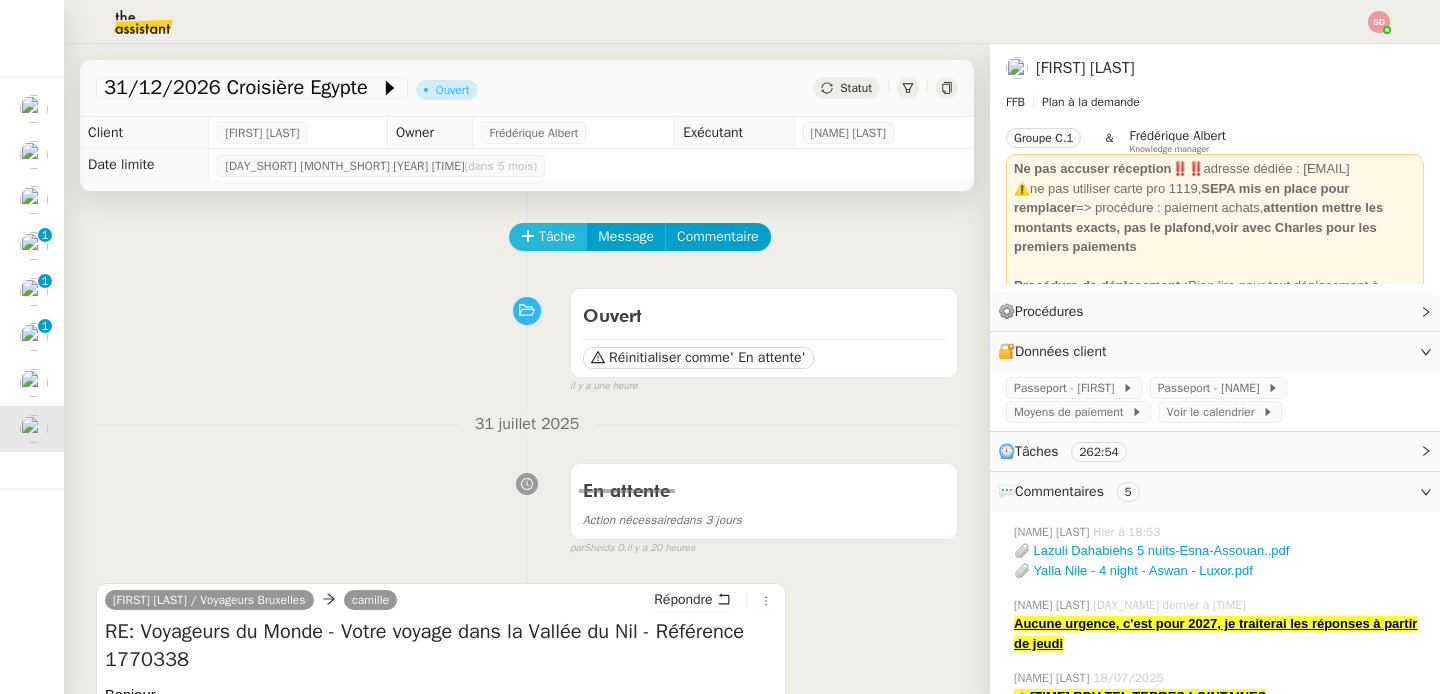 click on "Tâche" 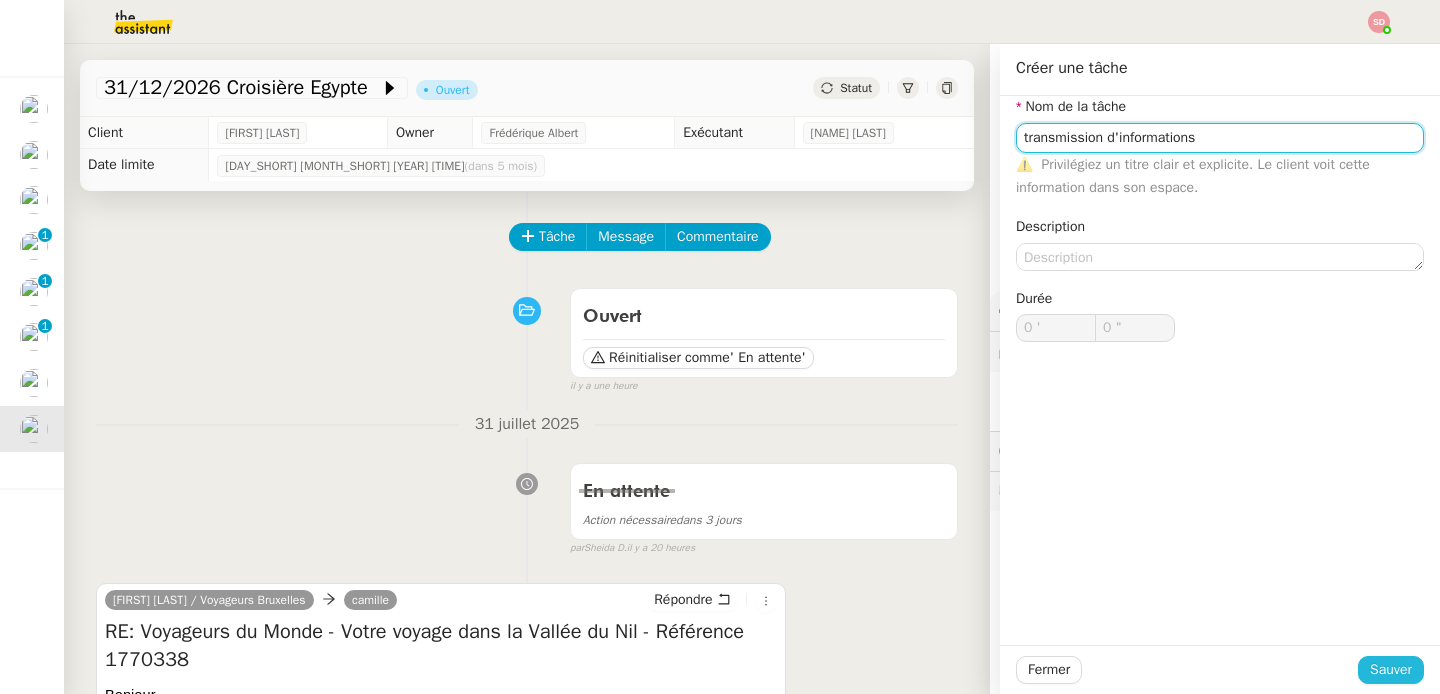 type on "transmission d'informations" 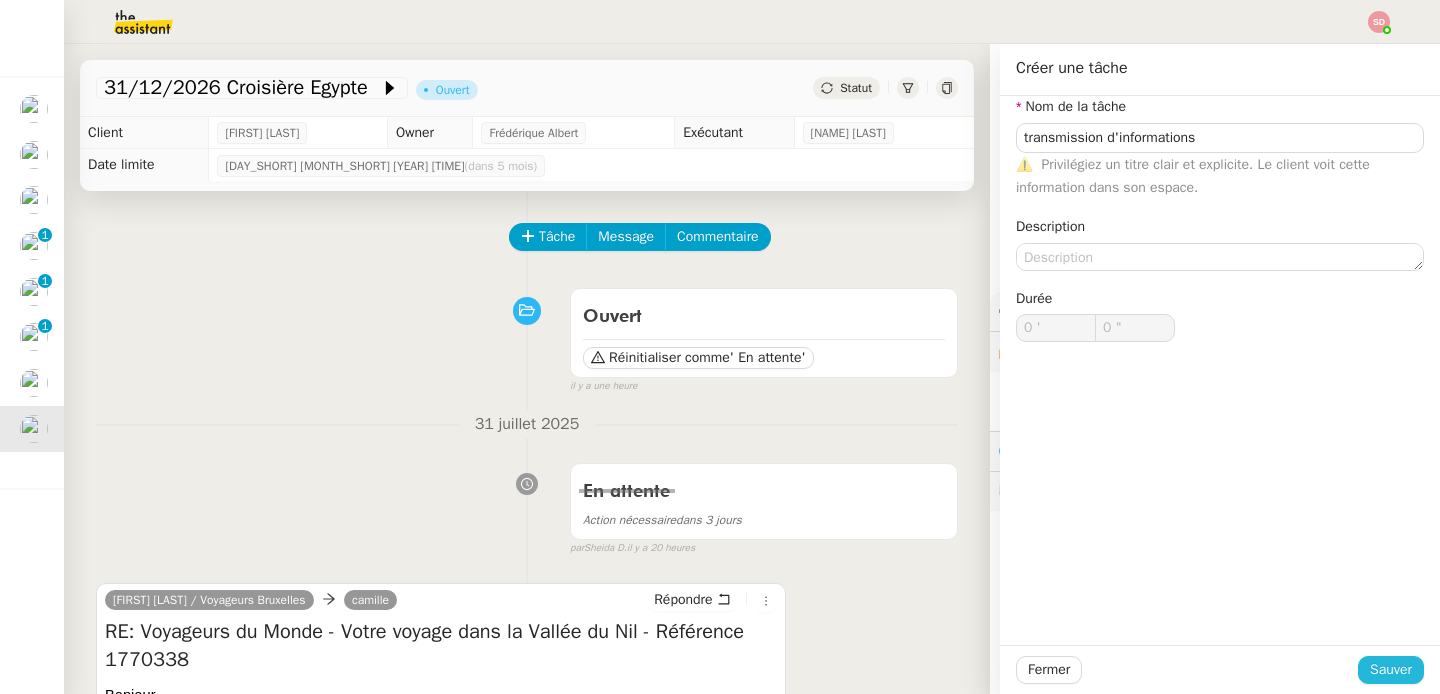 click on "Sauver" 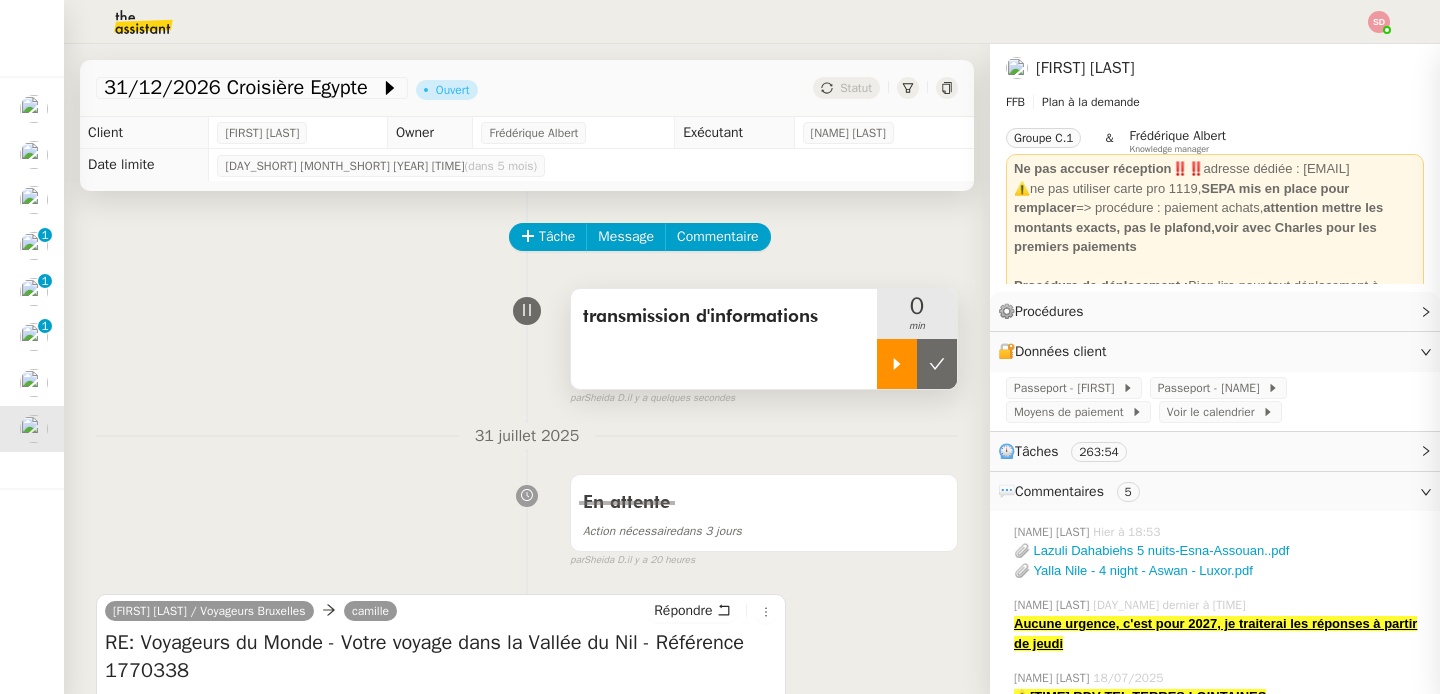 click at bounding box center (897, 364) 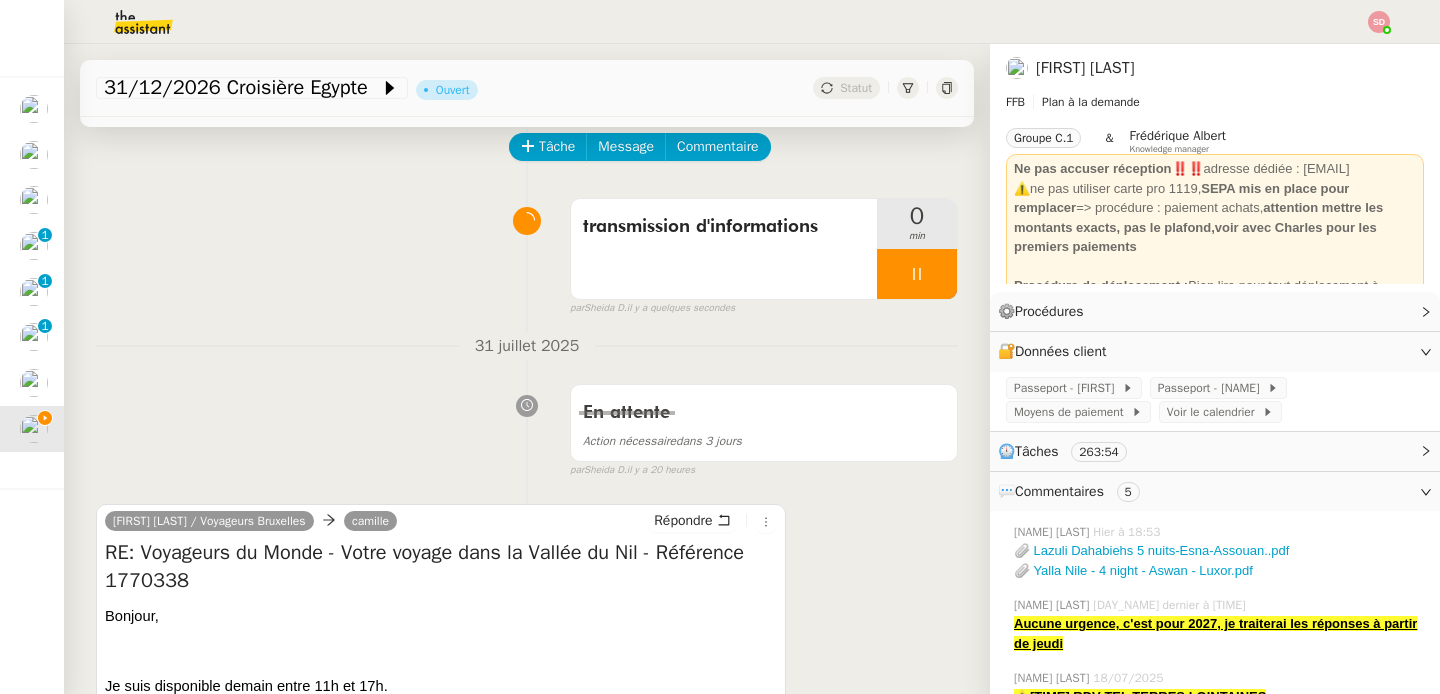 scroll, scrollTop: 317, scrollLeft: 0, axis: vertical 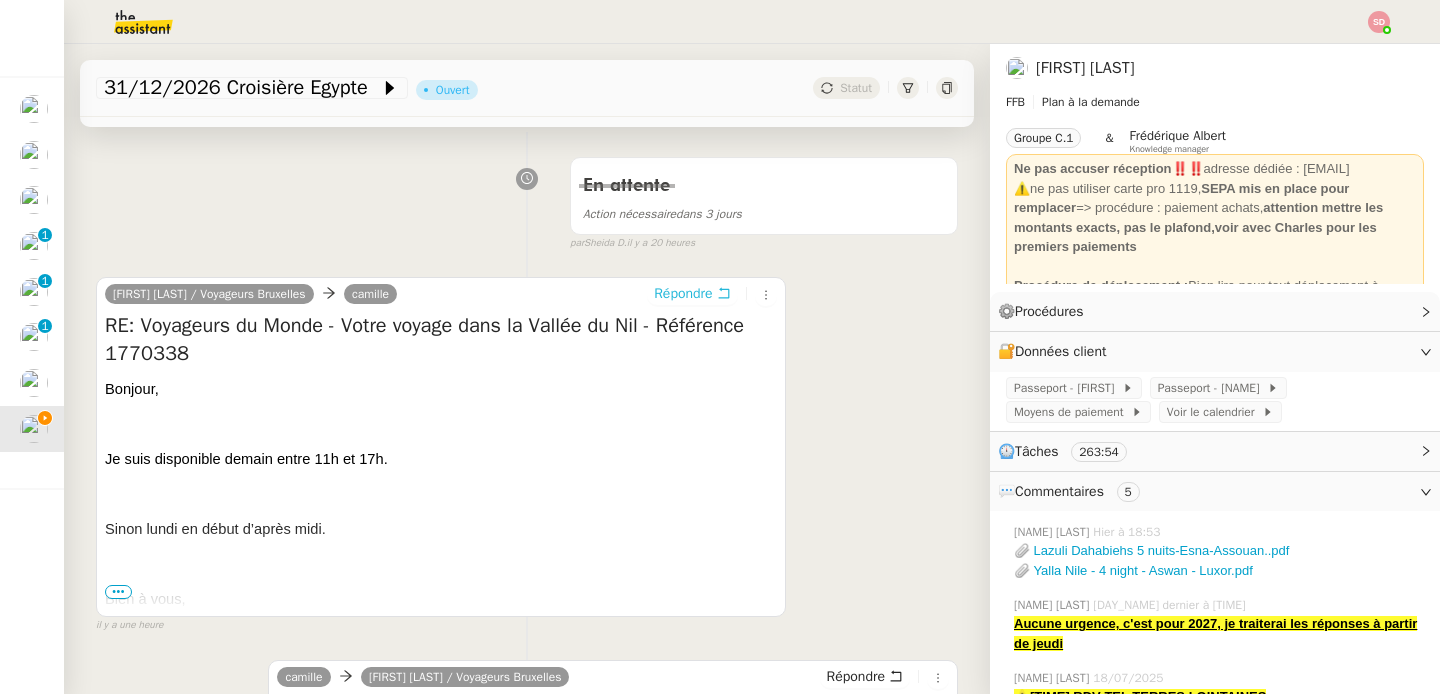 click on "Répondre" at bounding box center (683, 294) 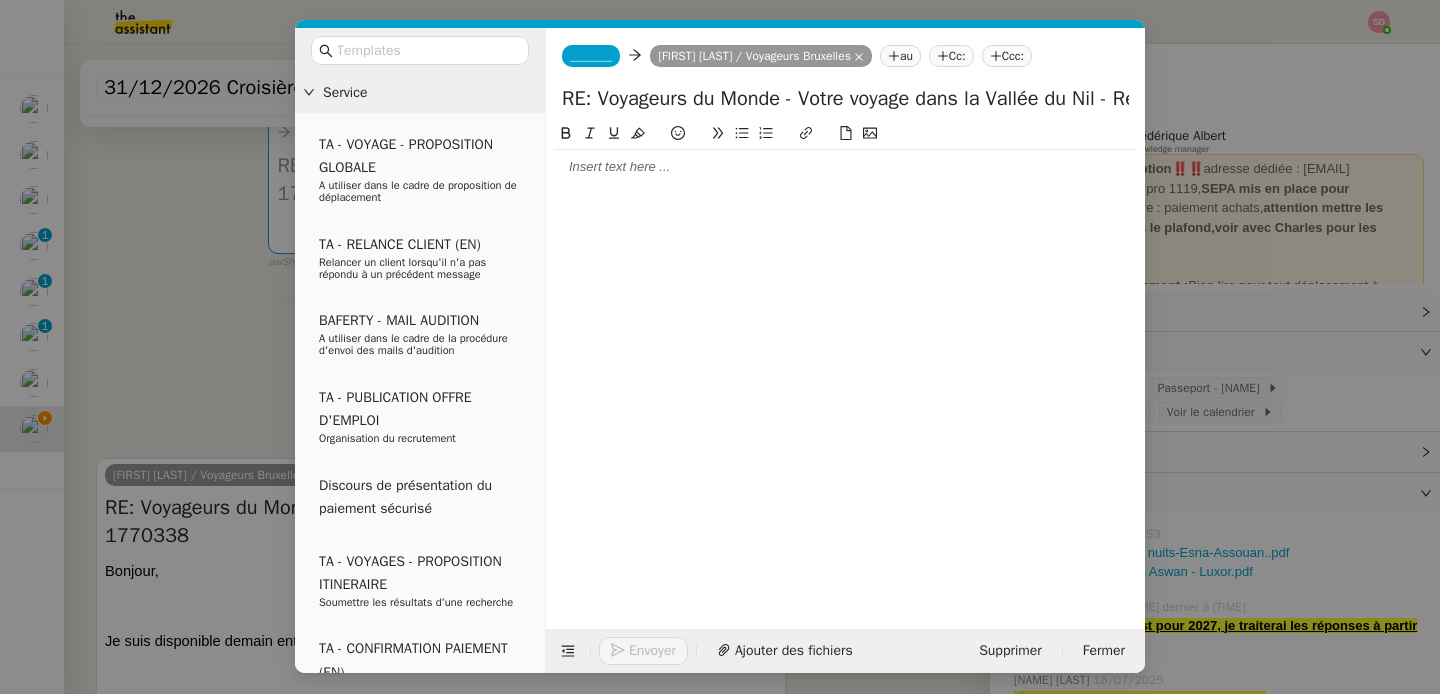 click on "Service TA - VOYAGE - PROPOSITION GLOBALE    A utiliser dans le cadre de proposition de déplacement TA - RELANCE CLIENT (EN)    Relancer un client lorsqu'il n'a pas répondu à un précédent message BAFERTY - MAIL AUDITION    A utiliser dans le cadre de la procédure d'envoi des mails d'audition TA - PUBLICATION OFFRE D'EMPLOI     Organisation du recrutement Discours de présentation du paiement sécurisé    TA - VOYAGES - PROPOSITION ITINERAIRE    Soumettre les résultats d'une recherche TA - CONFIRMATION PAIEMENT (EN)    Confirmer avec le client de modèle de transaction - Attention Plan Pro nécessaire. TA - COURRIER EXPEDIE (recommandé)    A utiliser dans le cadre de l'envoi d'un courrier recommandé TA - PARTAGE DE CALENDRIER (EN)    A utiliser pour demander au client de partager son calendrier afin de faciliter l'accès et la gestion PSPI - Appel de fonds MJL    A utiliser dans le cadre de la procédure d'appel de fonds MJL TA - RELANCE CLIENT    TA - AR PROCEDURES        21 YIELD" at bounding box center [720, 347] 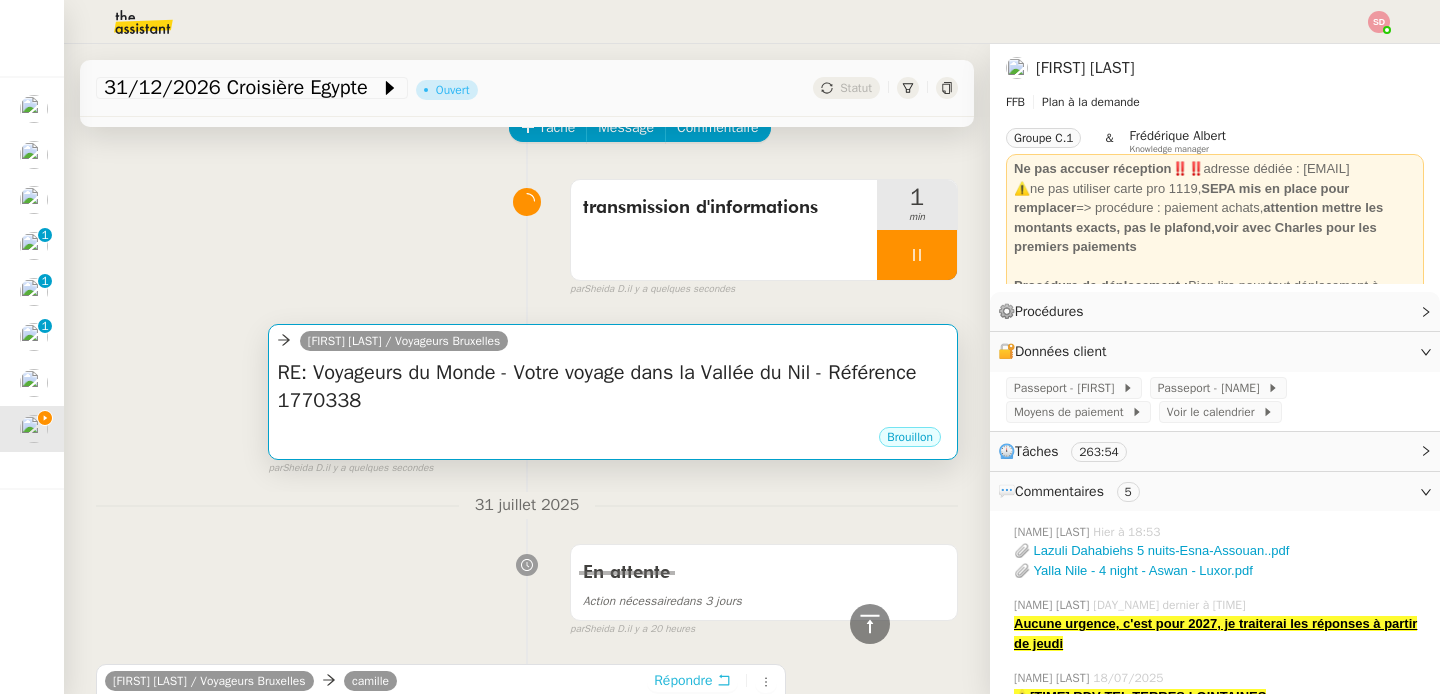 scroll, scrollTop: 0, scrollLeft: 0, axis: both 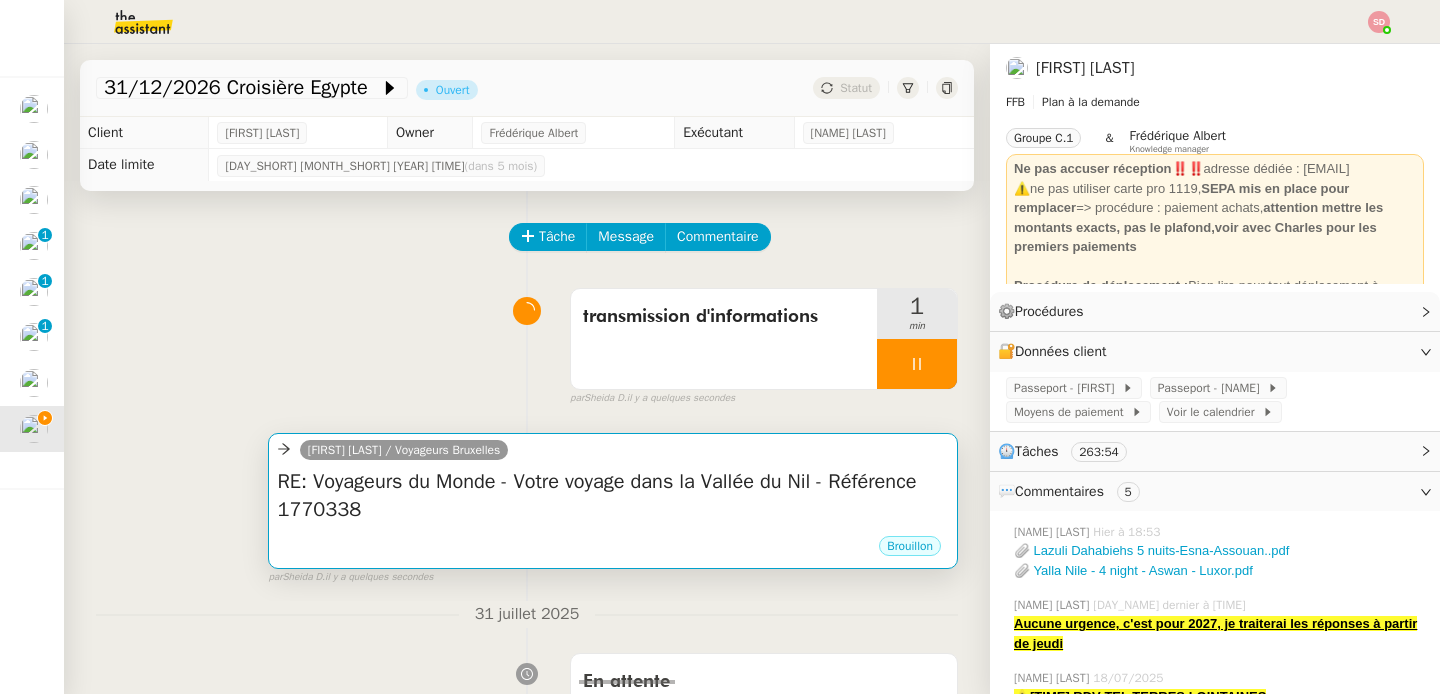 click on "RE: Voyageurs du Monde - Votre voyage dans la Vallée du Nil - Référence 1770338" at bounding box center (613, 496) 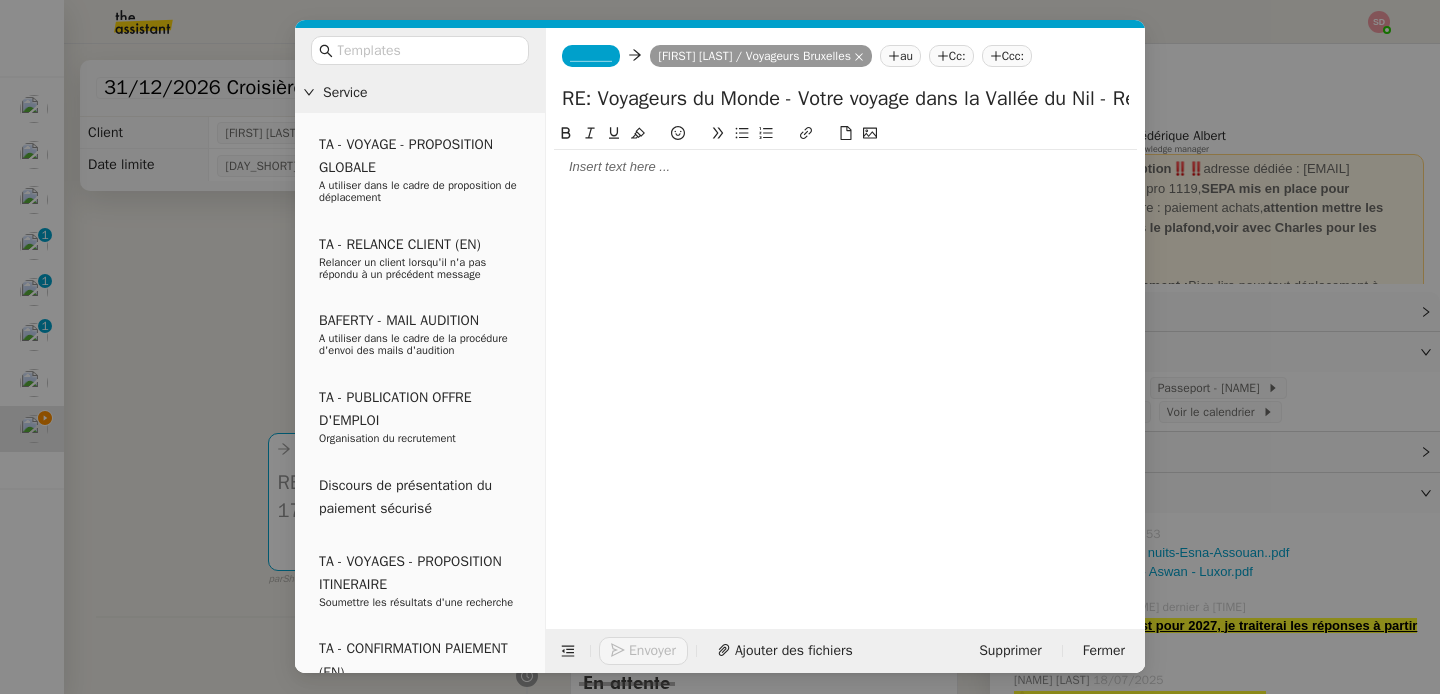 click on "_______" 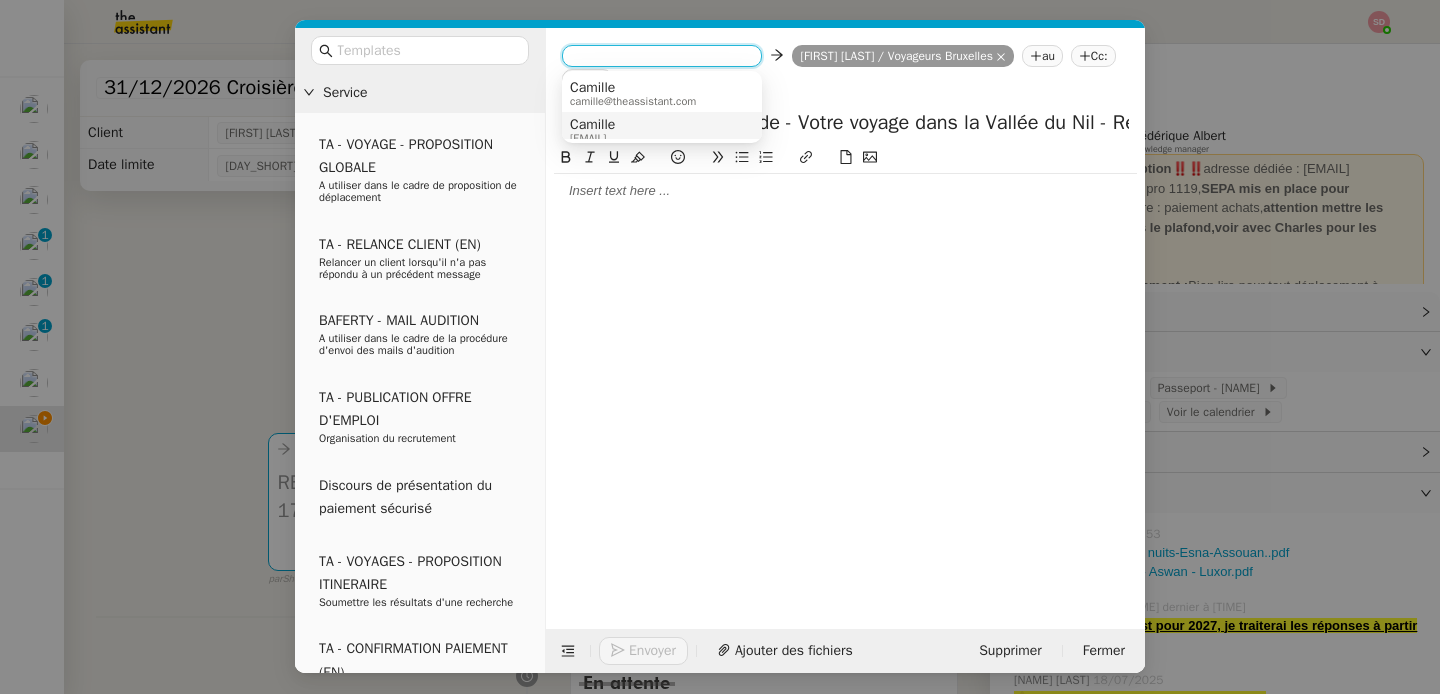 click on "Camille" at bounding box center [592, 125] 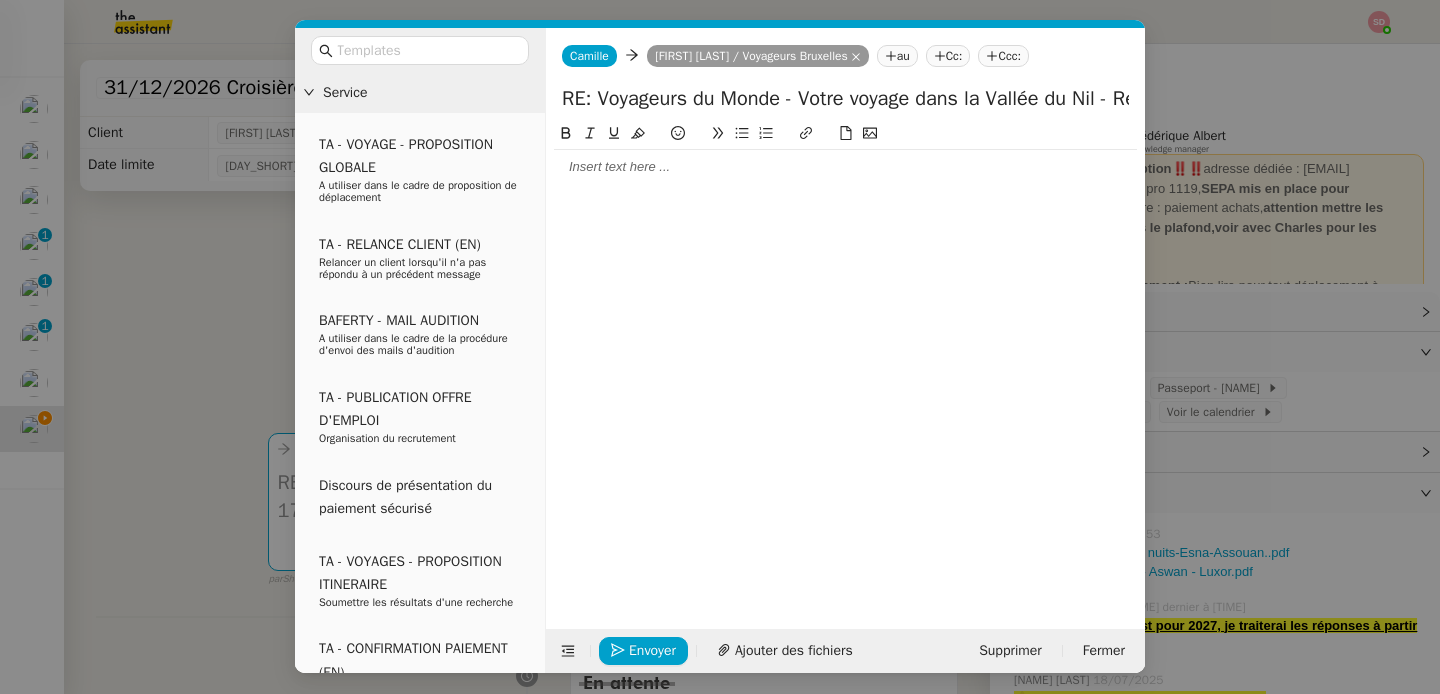 click 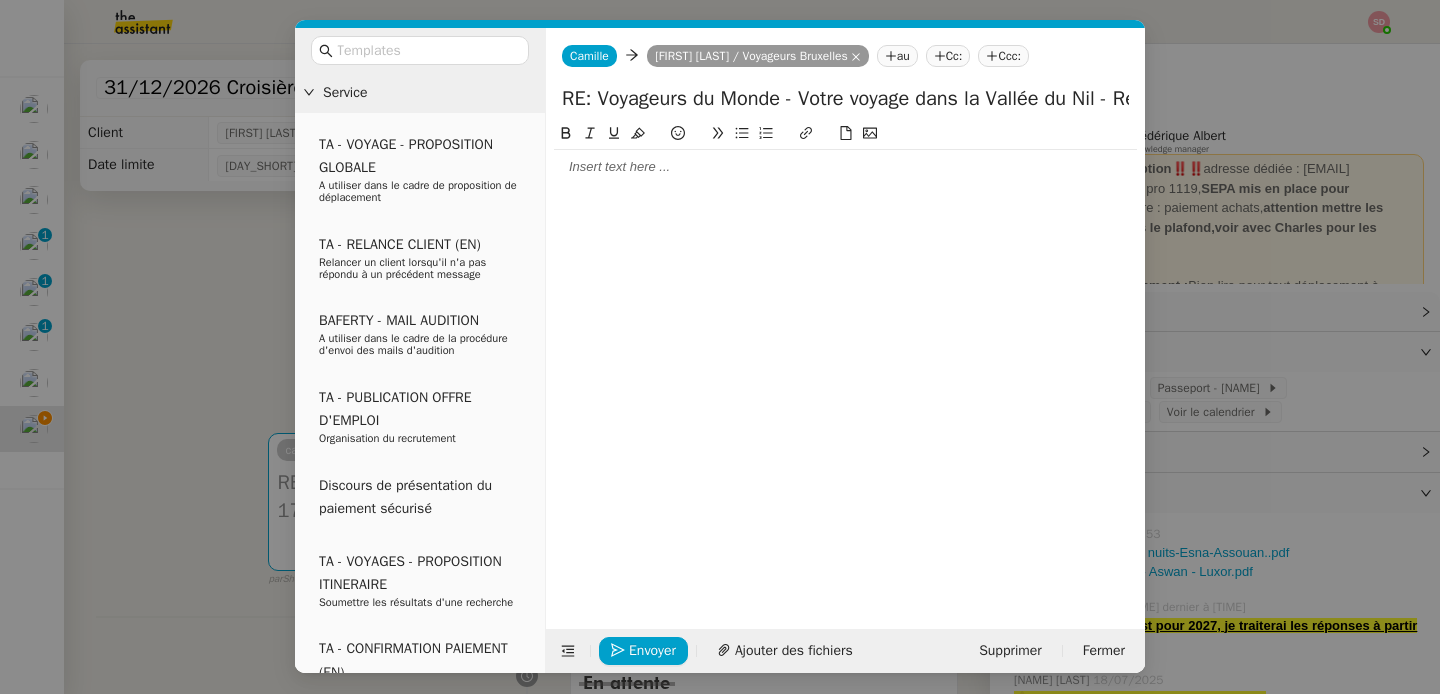type 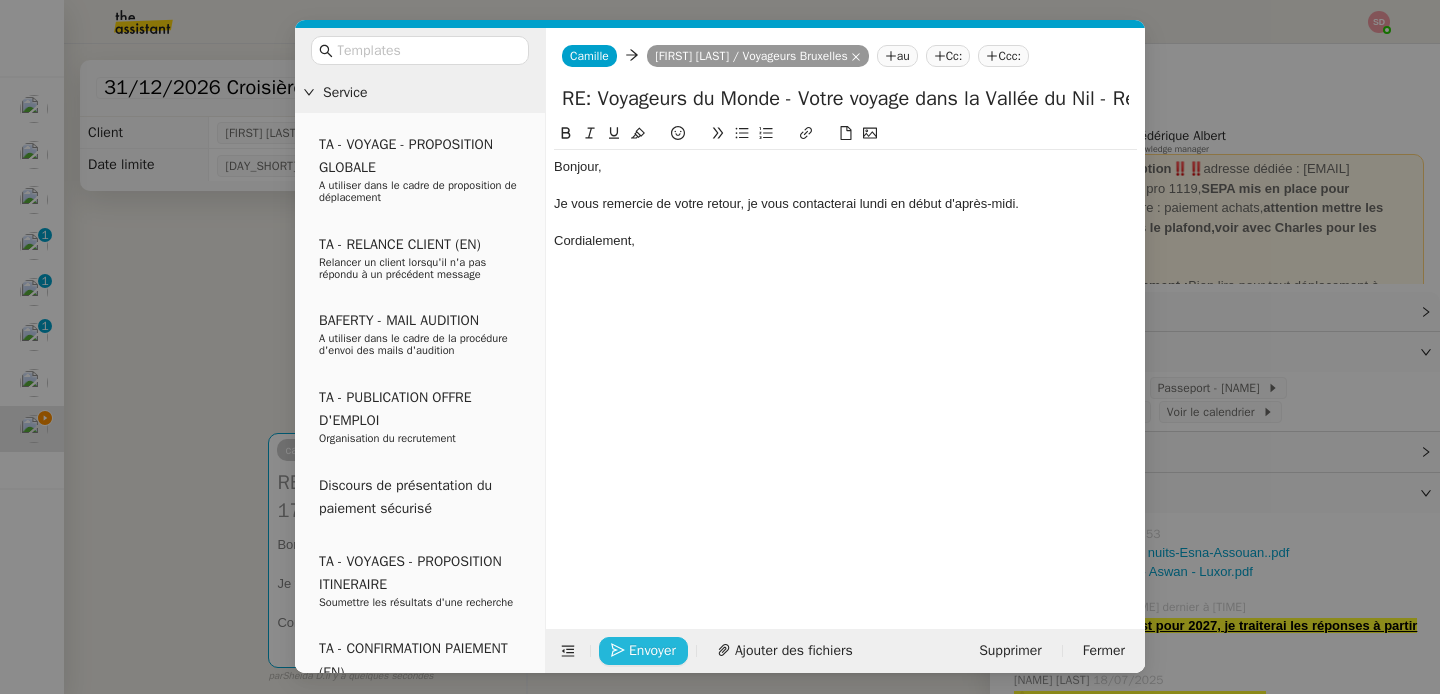 click on "Envoyer" 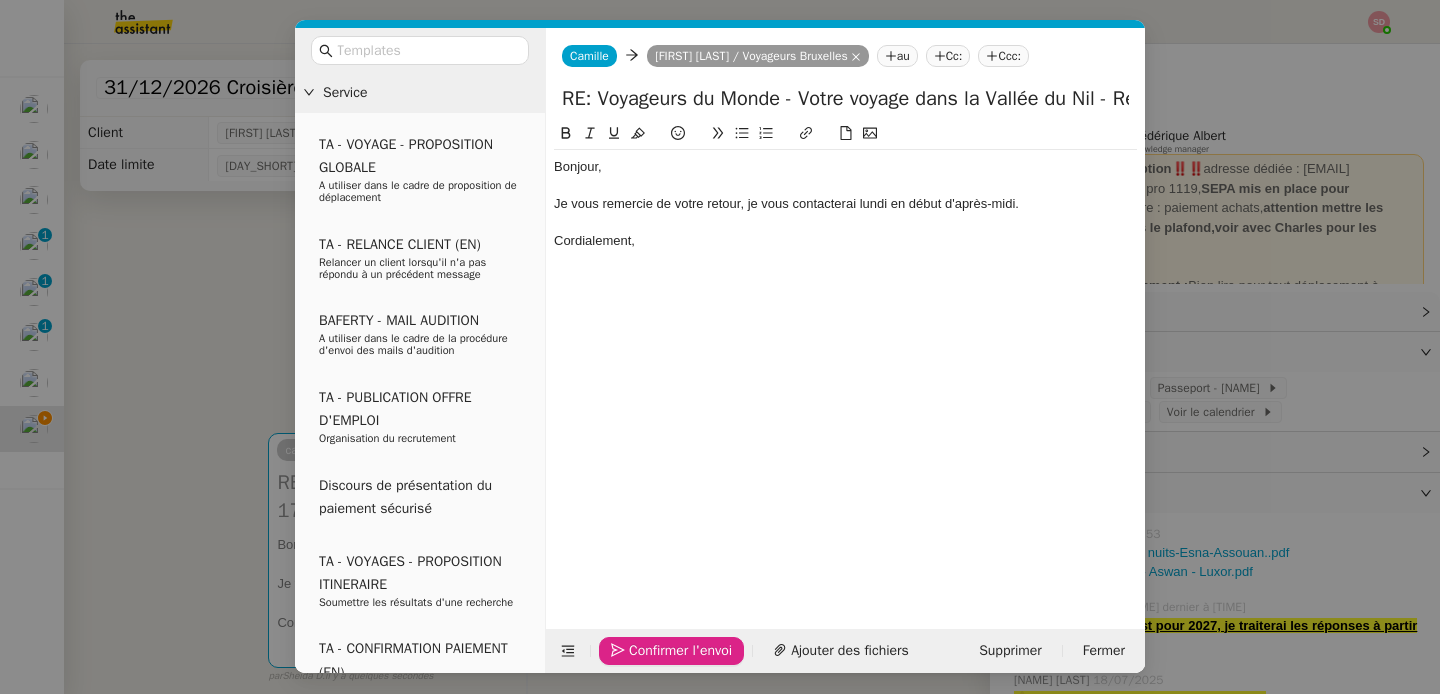 click on "Confirmer l'envoi" 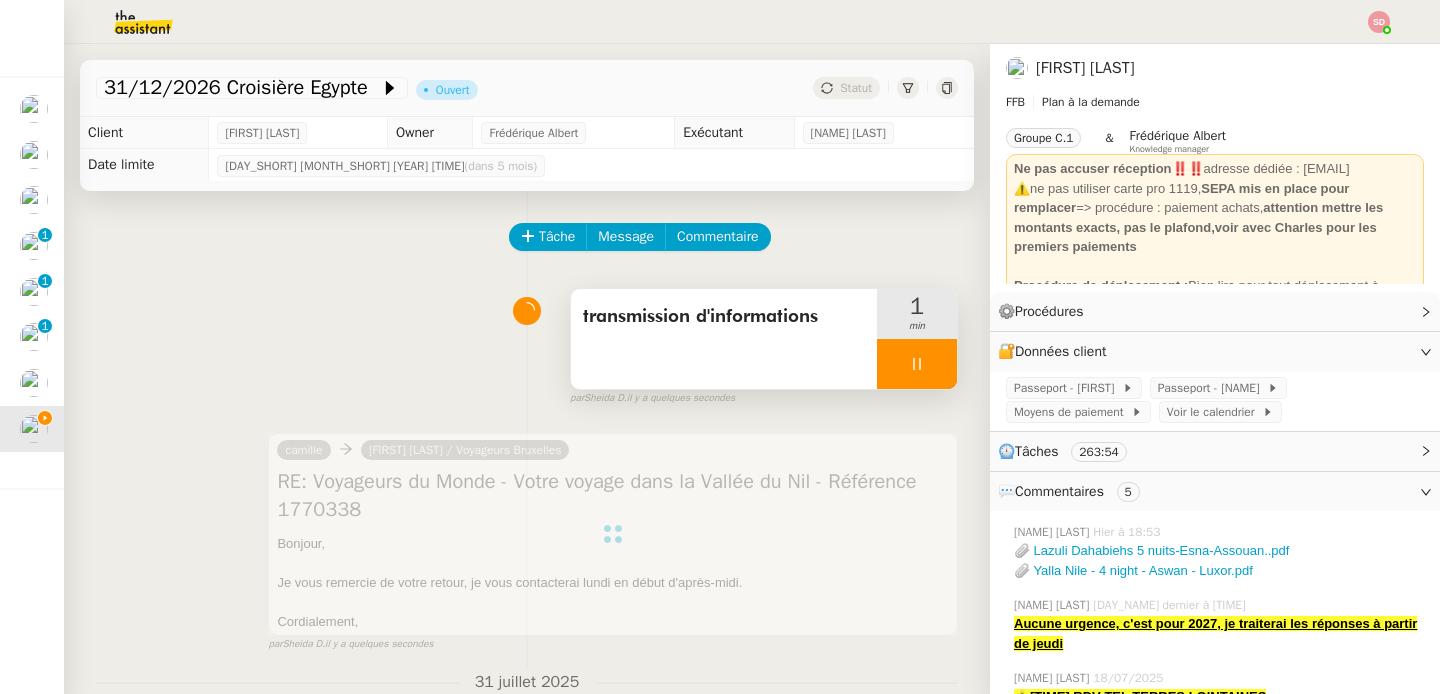 click at bounding box center (917, 364) 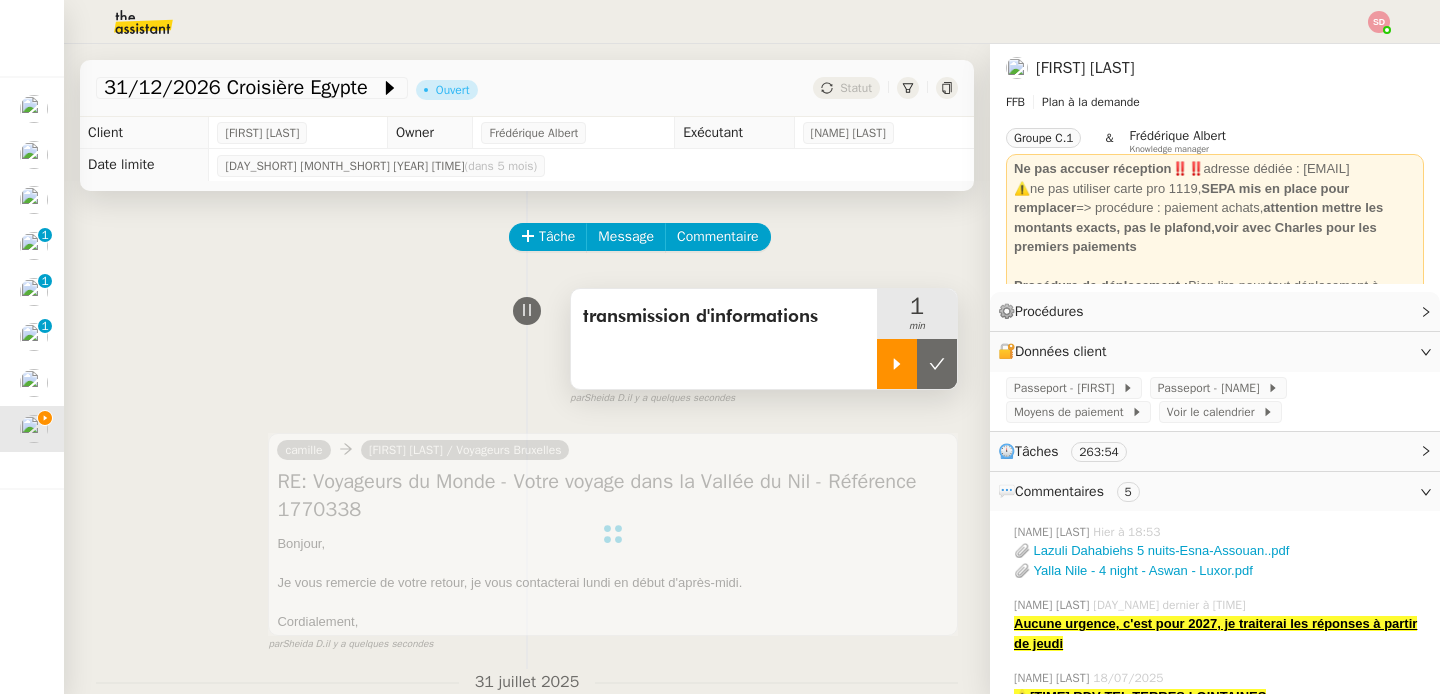 click 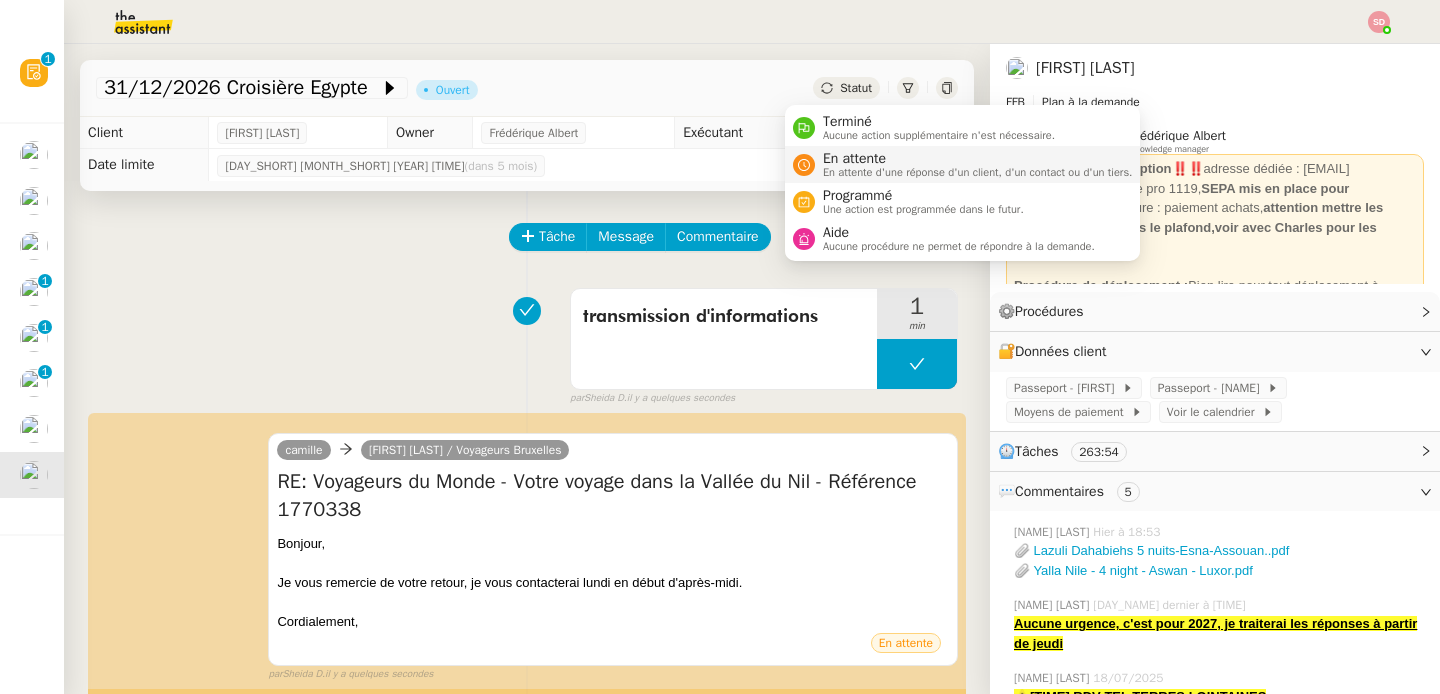 click on "En attente En attente d'une réponse d'un client, d'un contact ou d'un tiers." at bounding box center [974, 164] 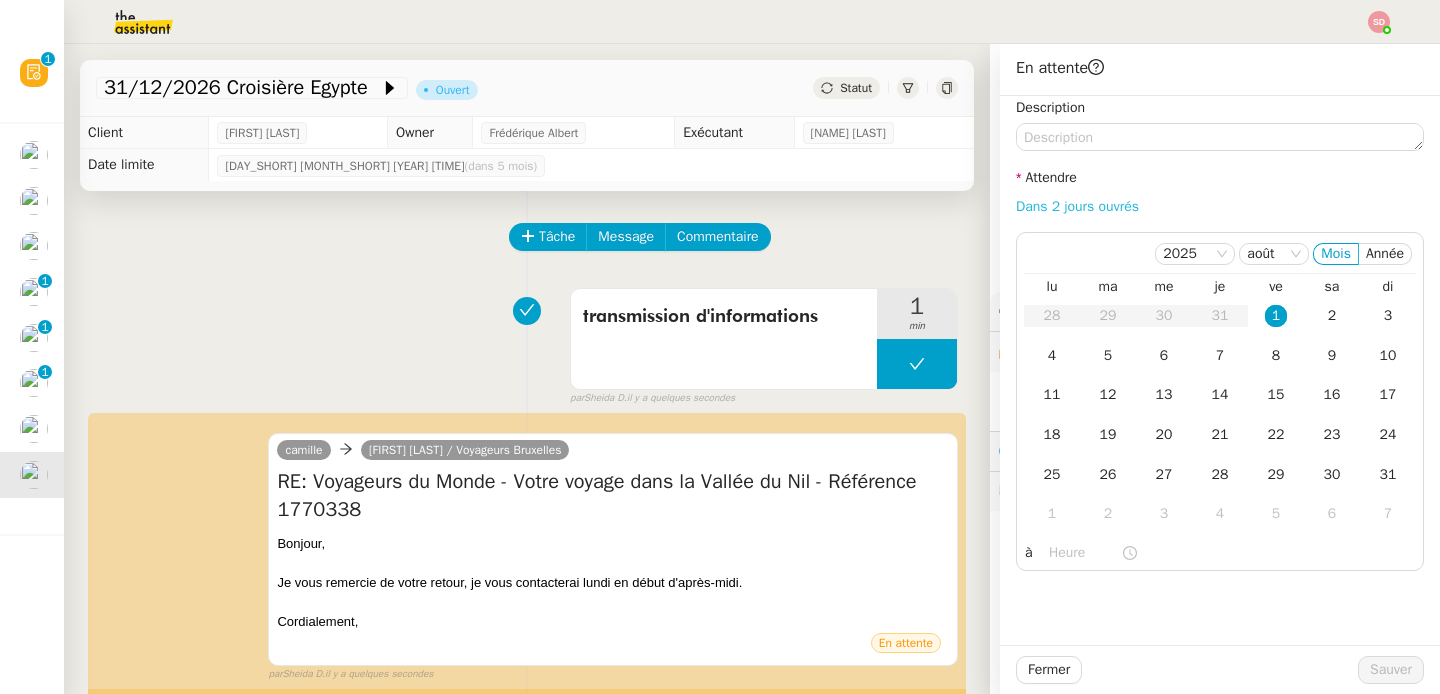 click on "Dans 2 jours ouvrés" 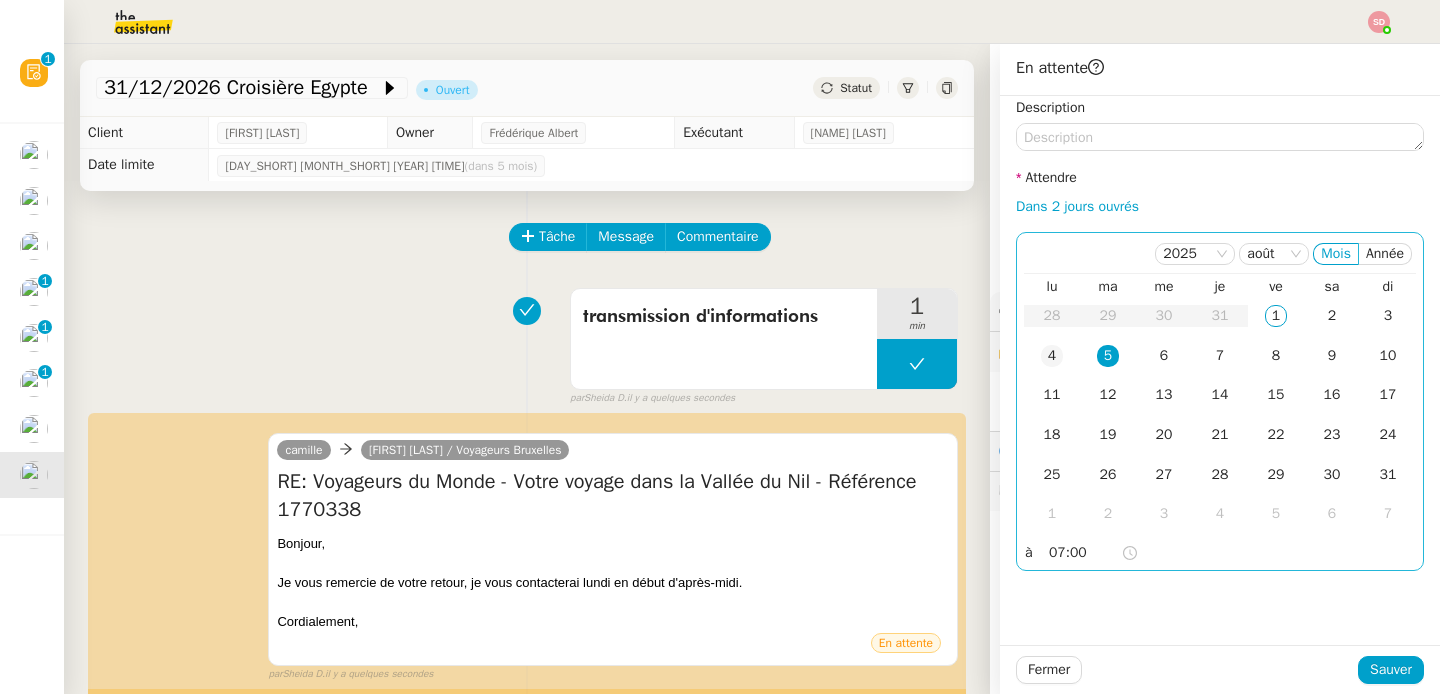 click on "4" 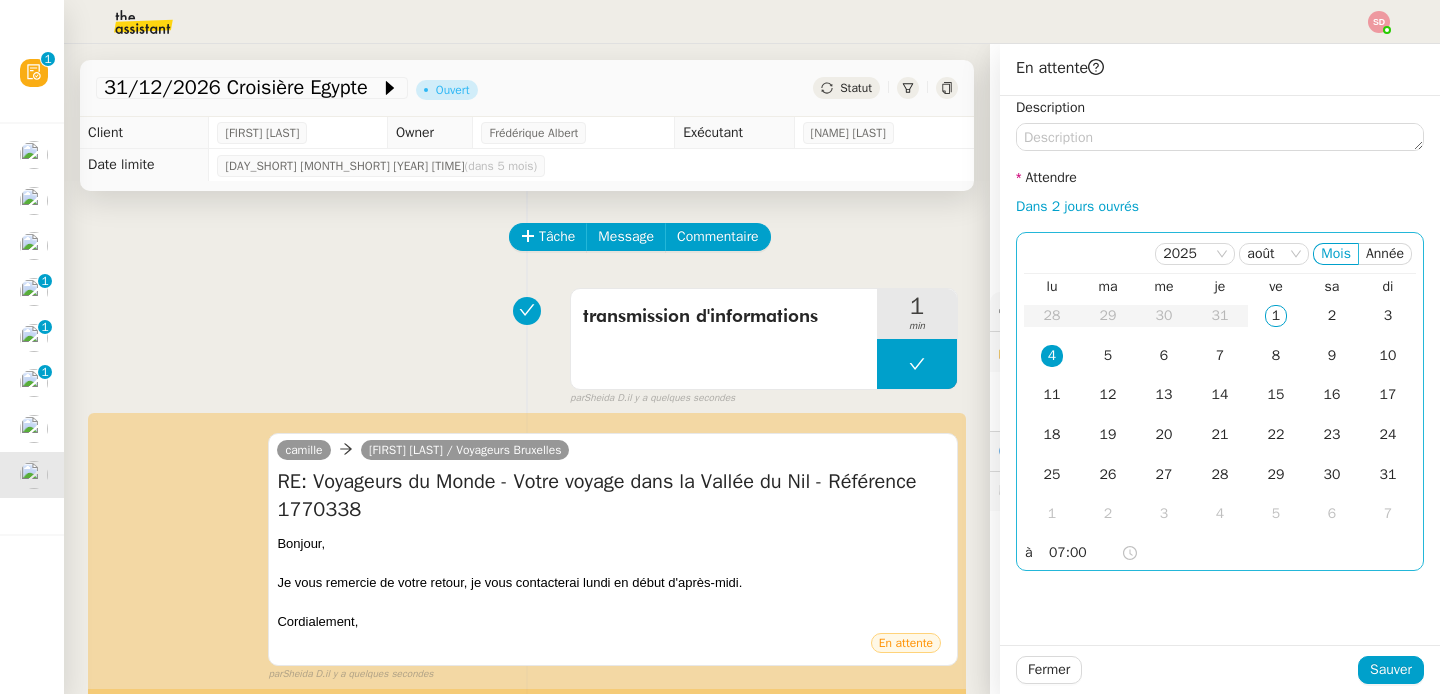 click on "07:00" 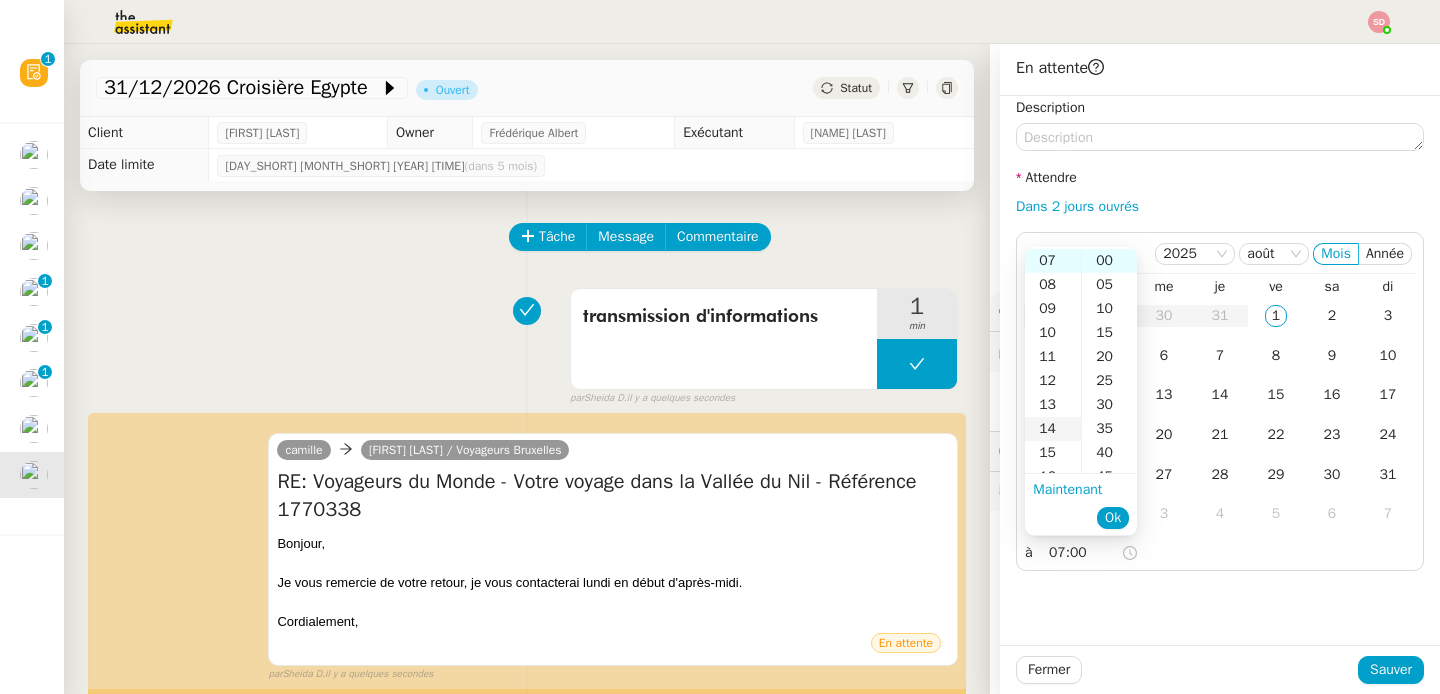 click on "14" at bounding box center [1053, 429] 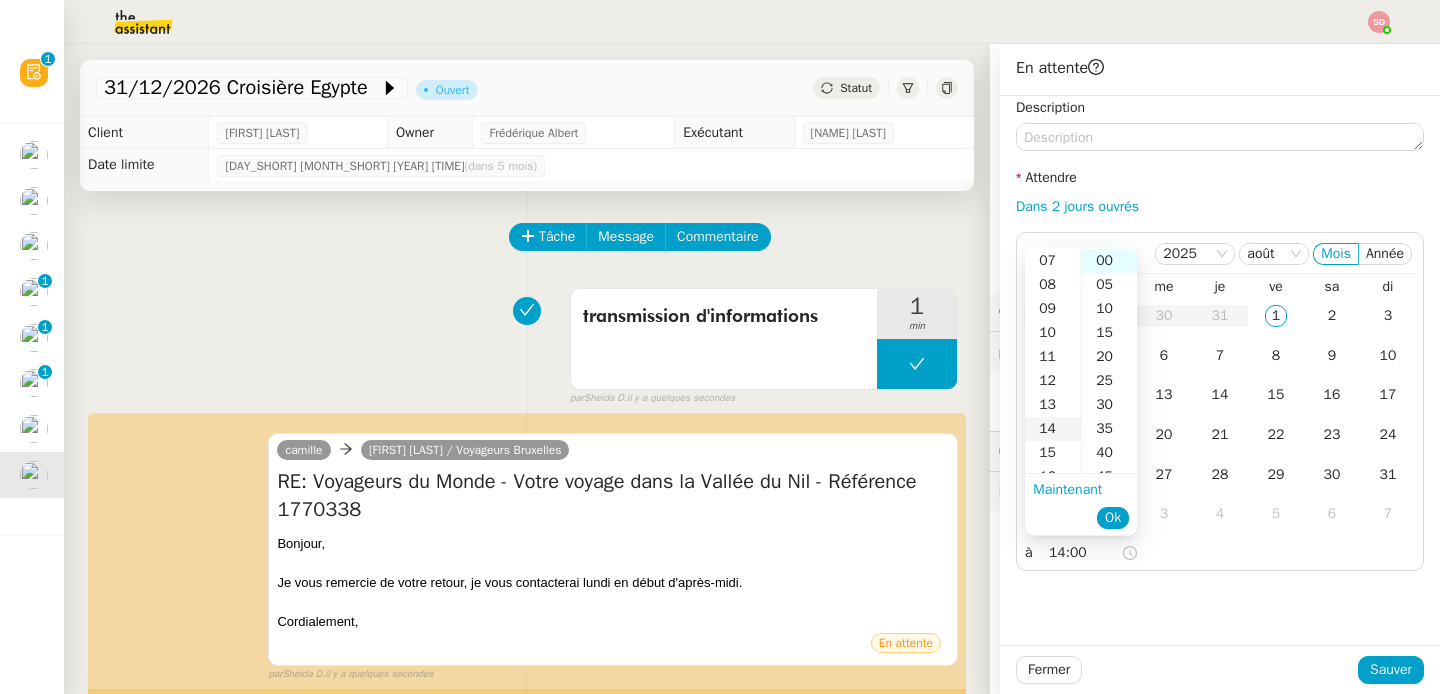 scroll, scrollTop: 336, scrollLeft: 0, axis: vertical 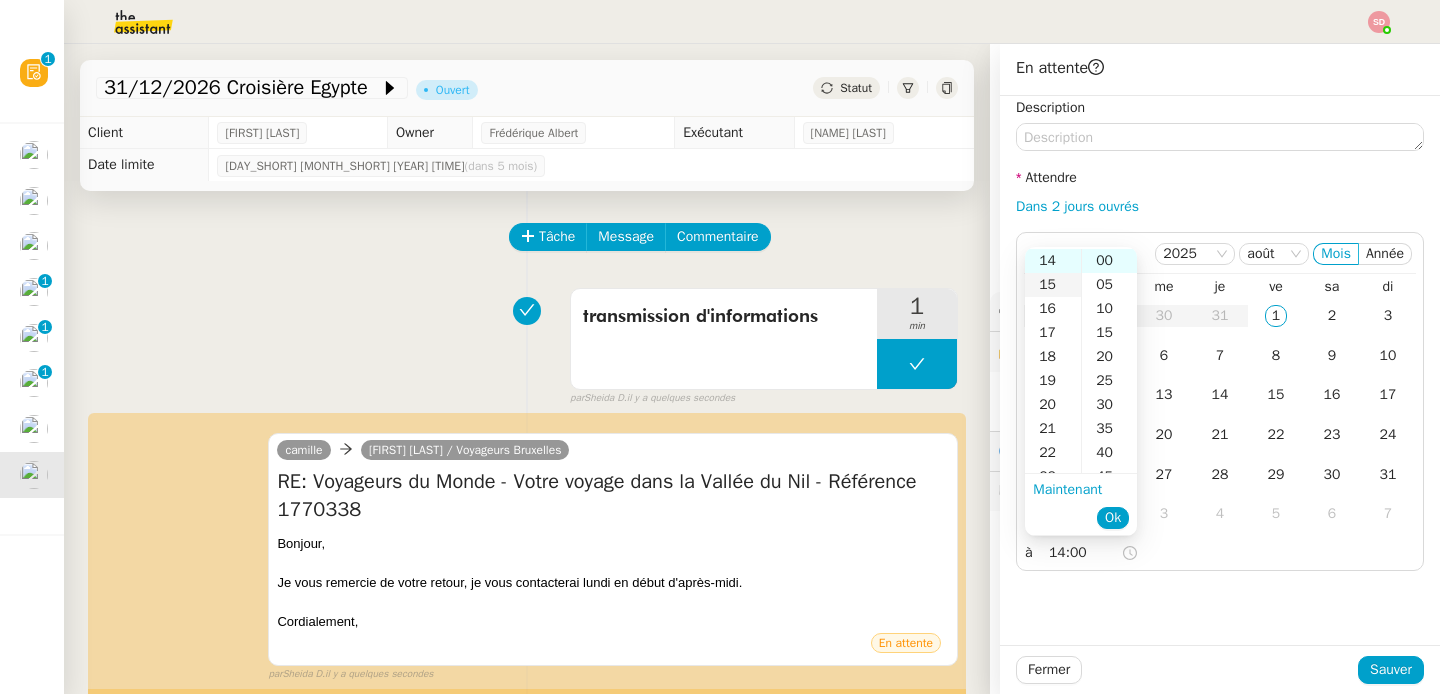 click on "15" at bounding box center [1053, 285] 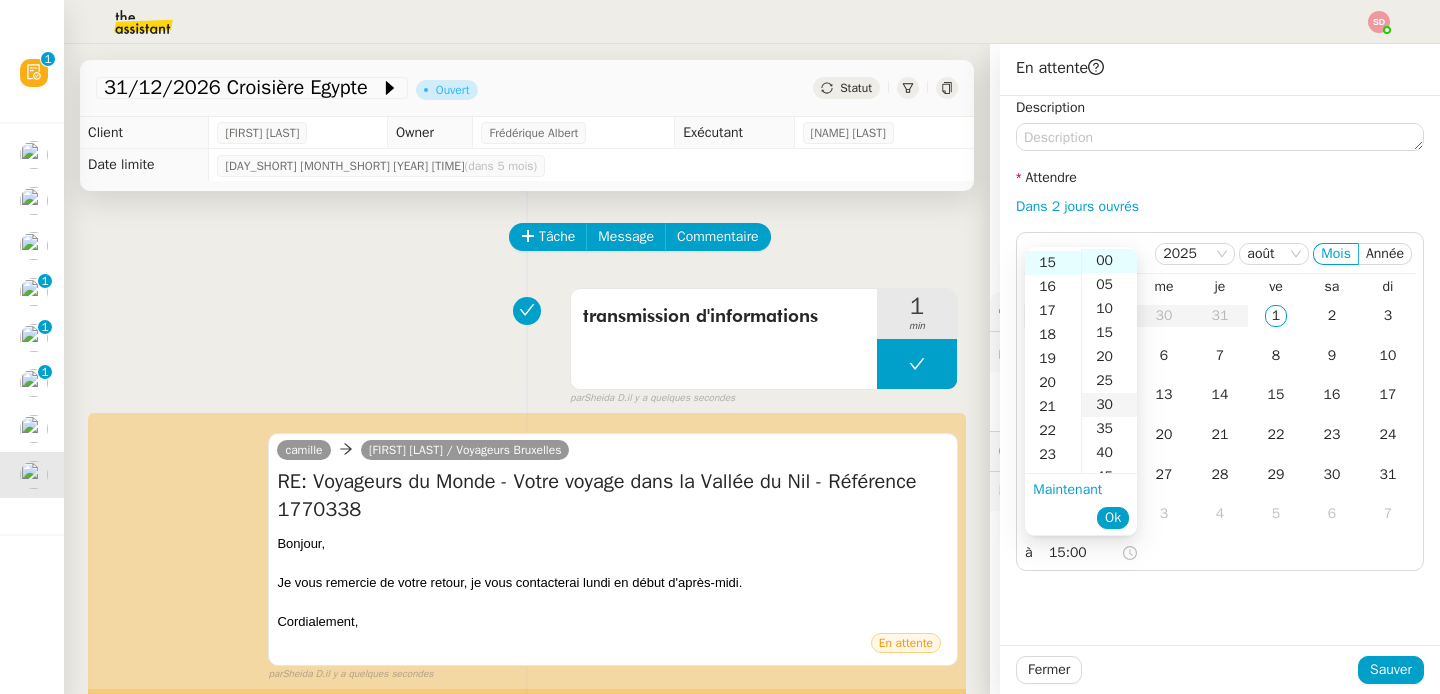 scroll, scrollTop: 360, scrollLeft: 0, axis: vertical 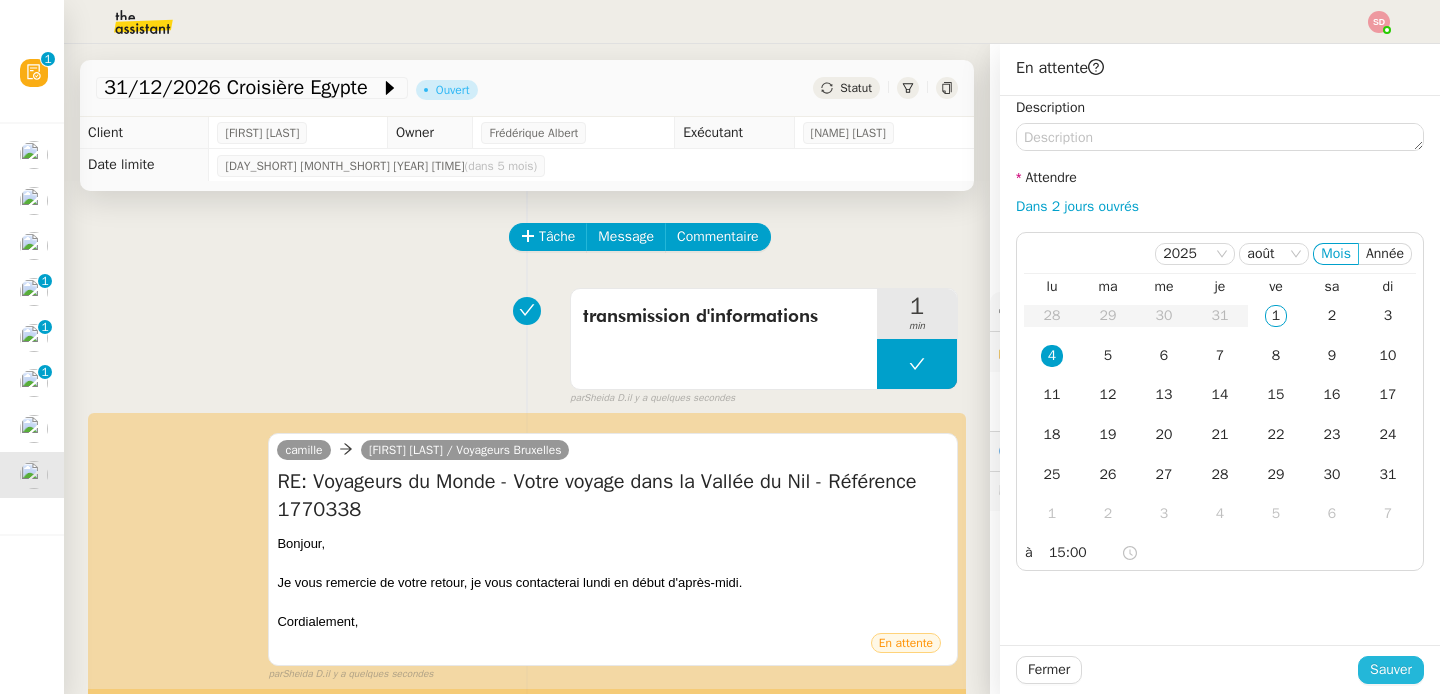 click on "Sauver" 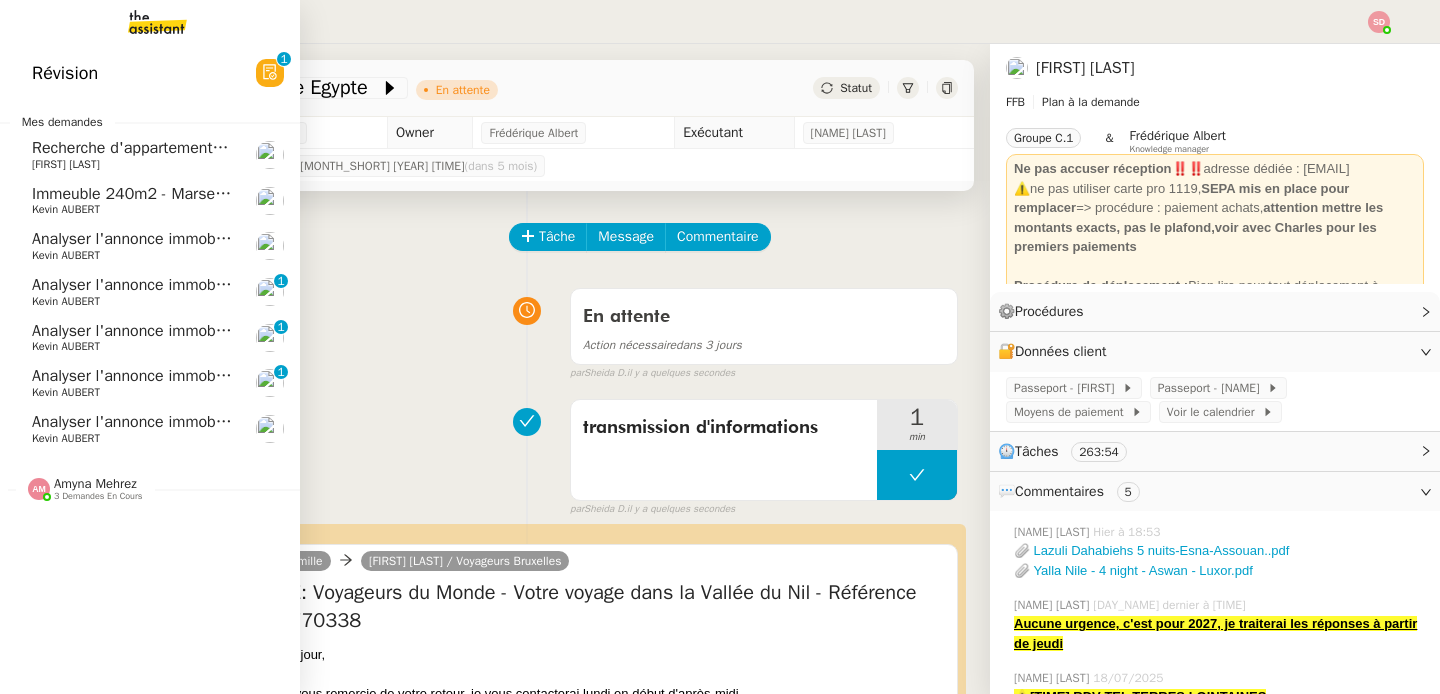 click on "Immeuble 240m2 - Marseille 13010 - 385 000€" 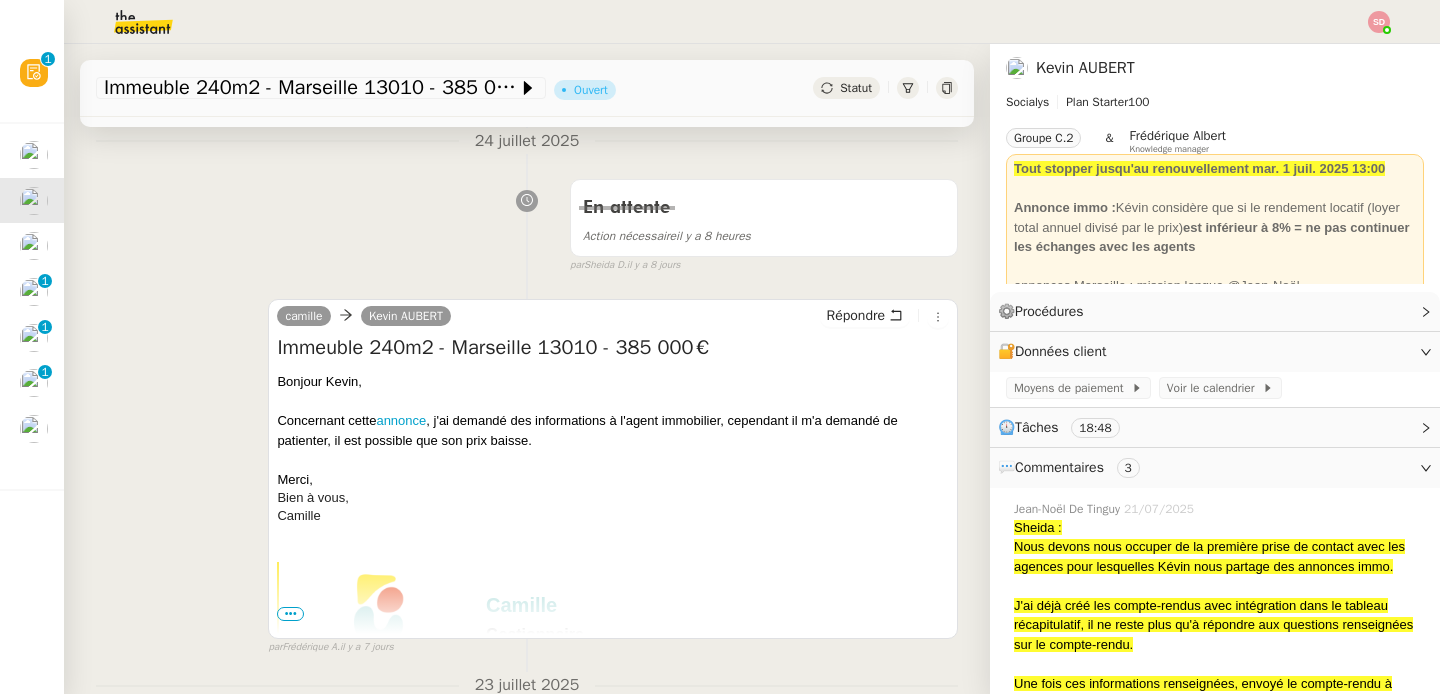 scroll, scrollTop: 0, scrollLeft: 0, axis: both 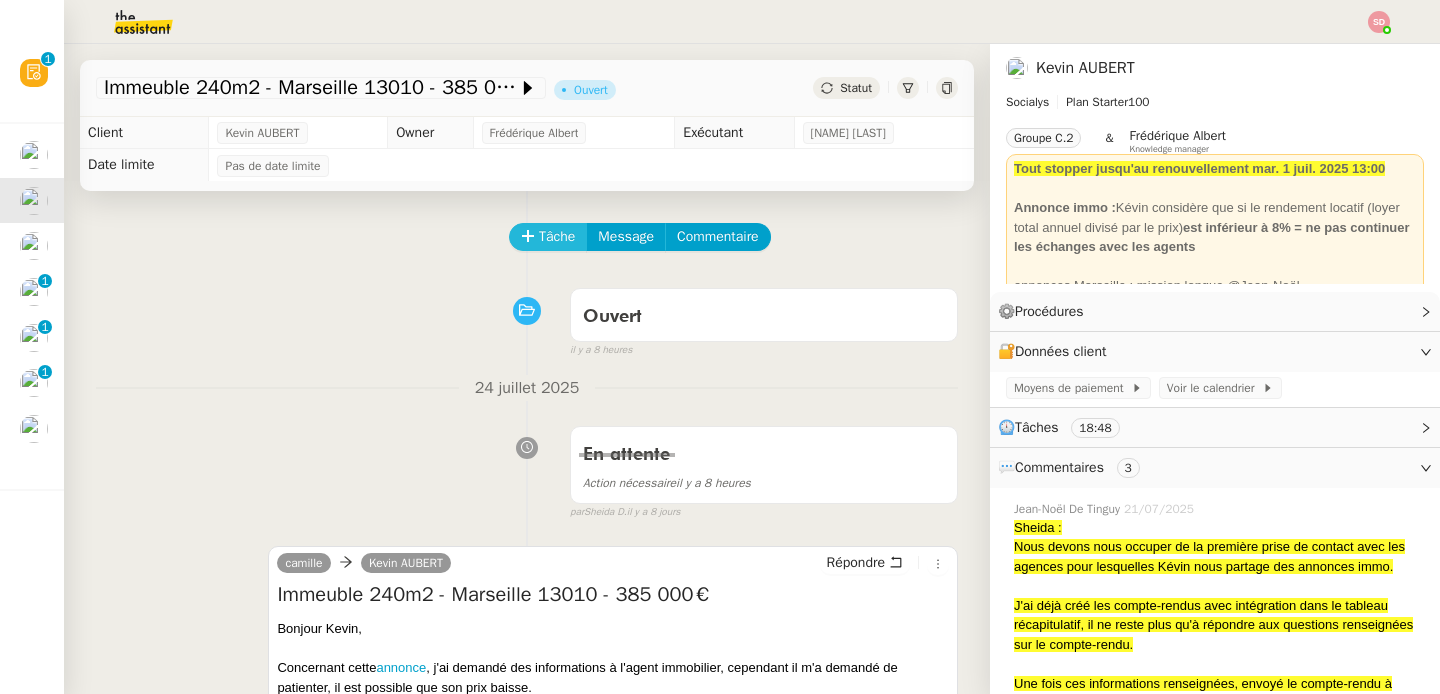 click 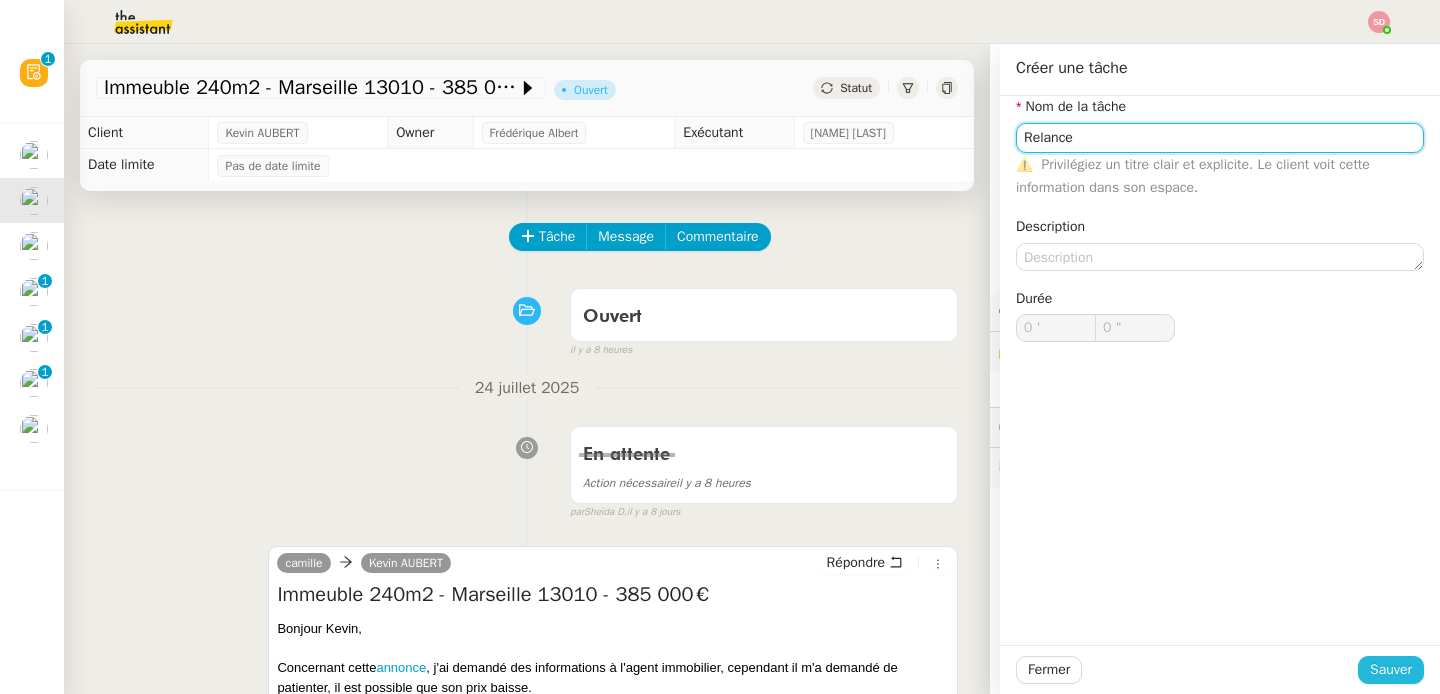 type on "Relance" 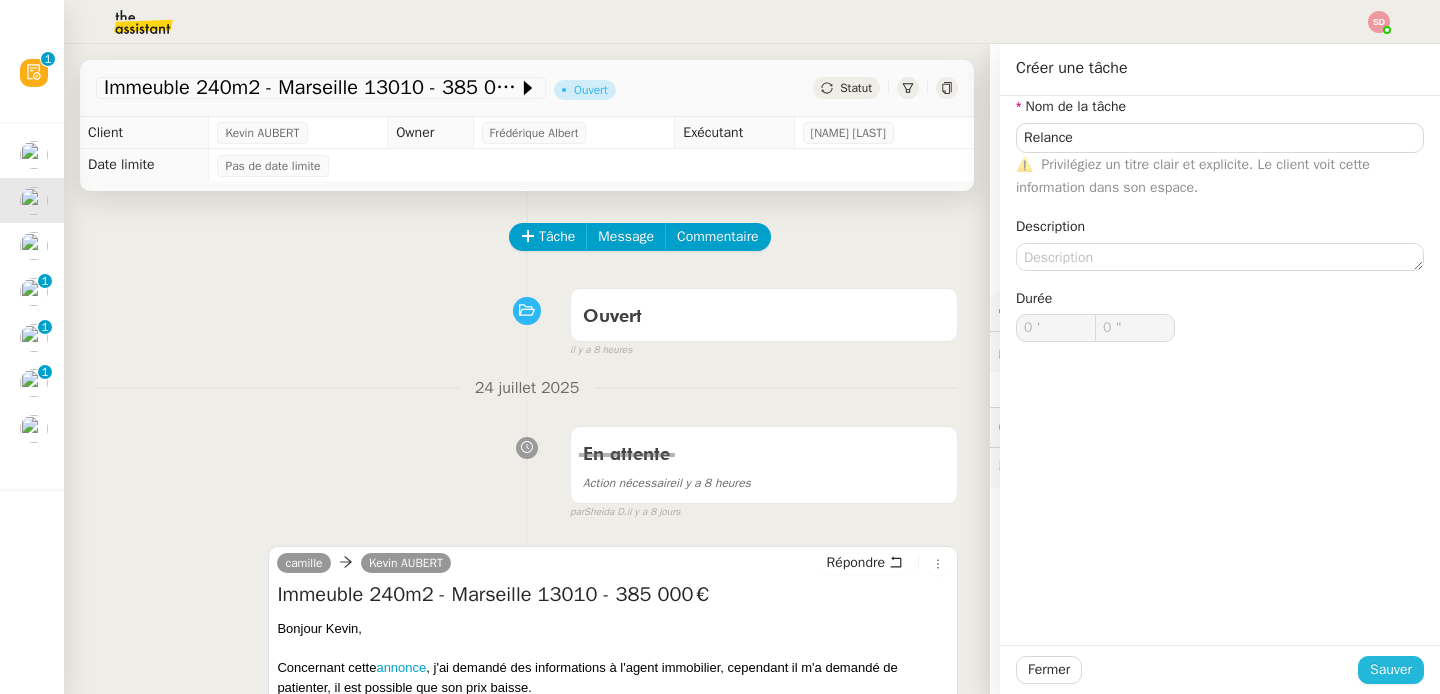 click on "Sauver" 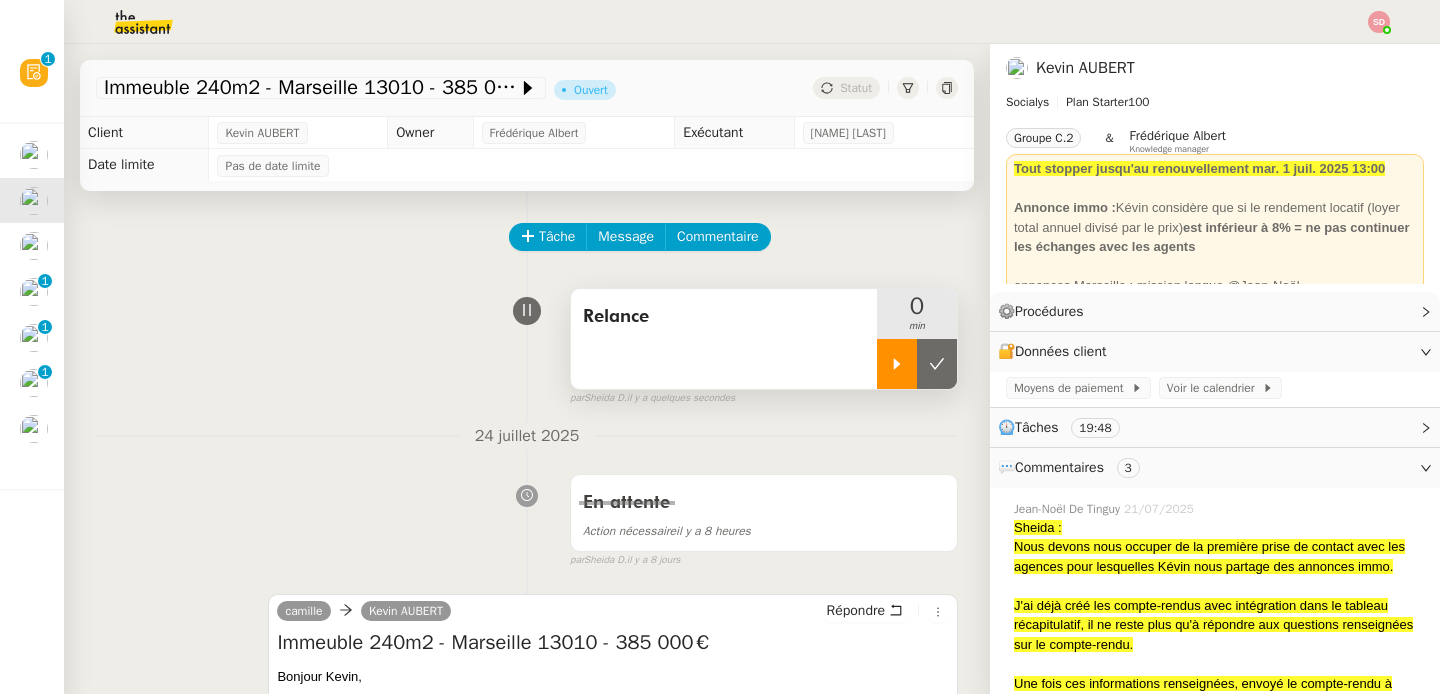 click at bounding box center (897, 364) 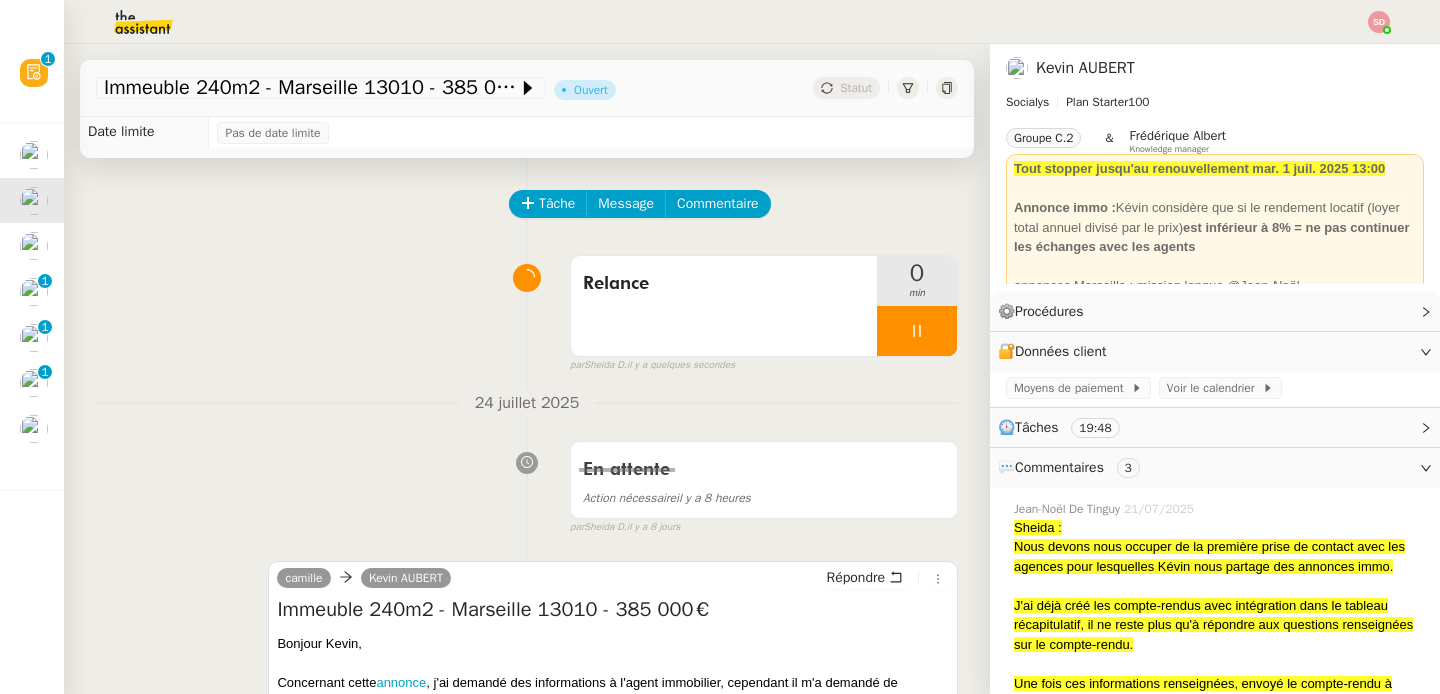 scroll, scrollTop: 114, scrollLeft: 0, axis: vertical 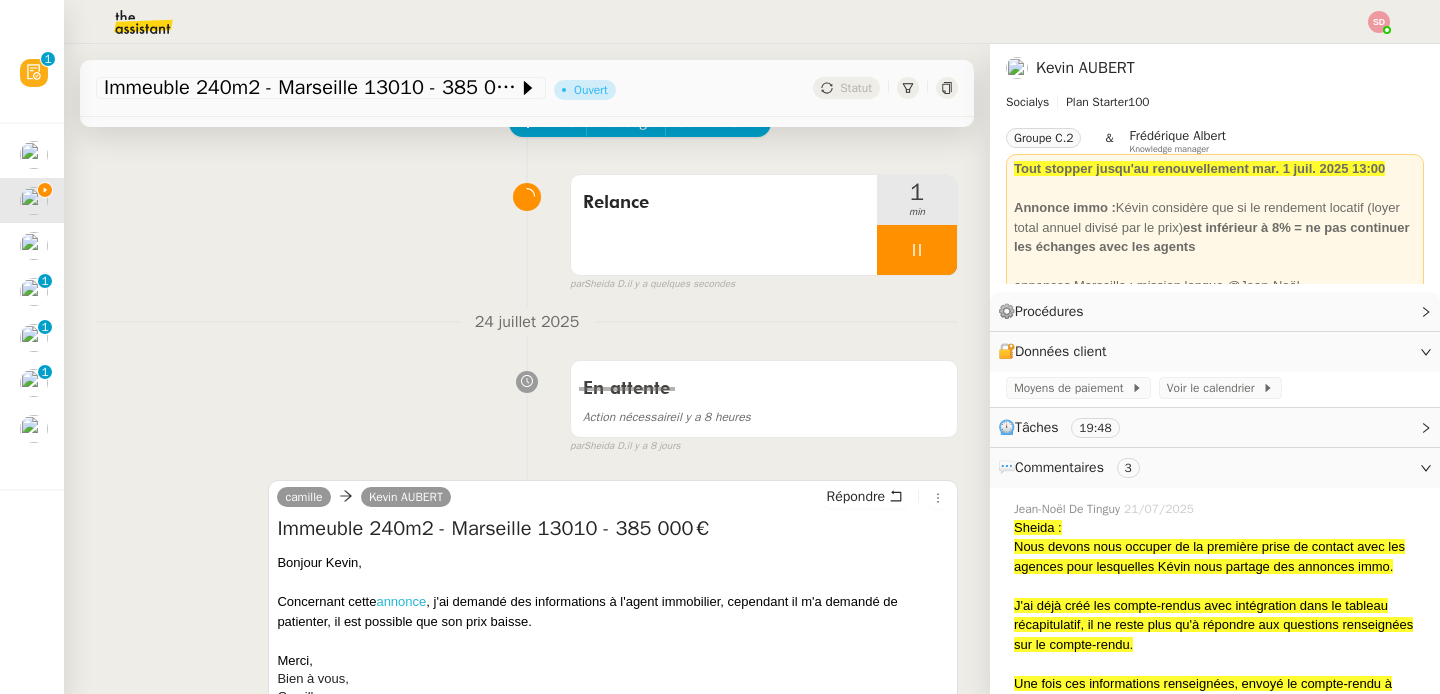 click on "annonce" at bounding box center (401, 601) 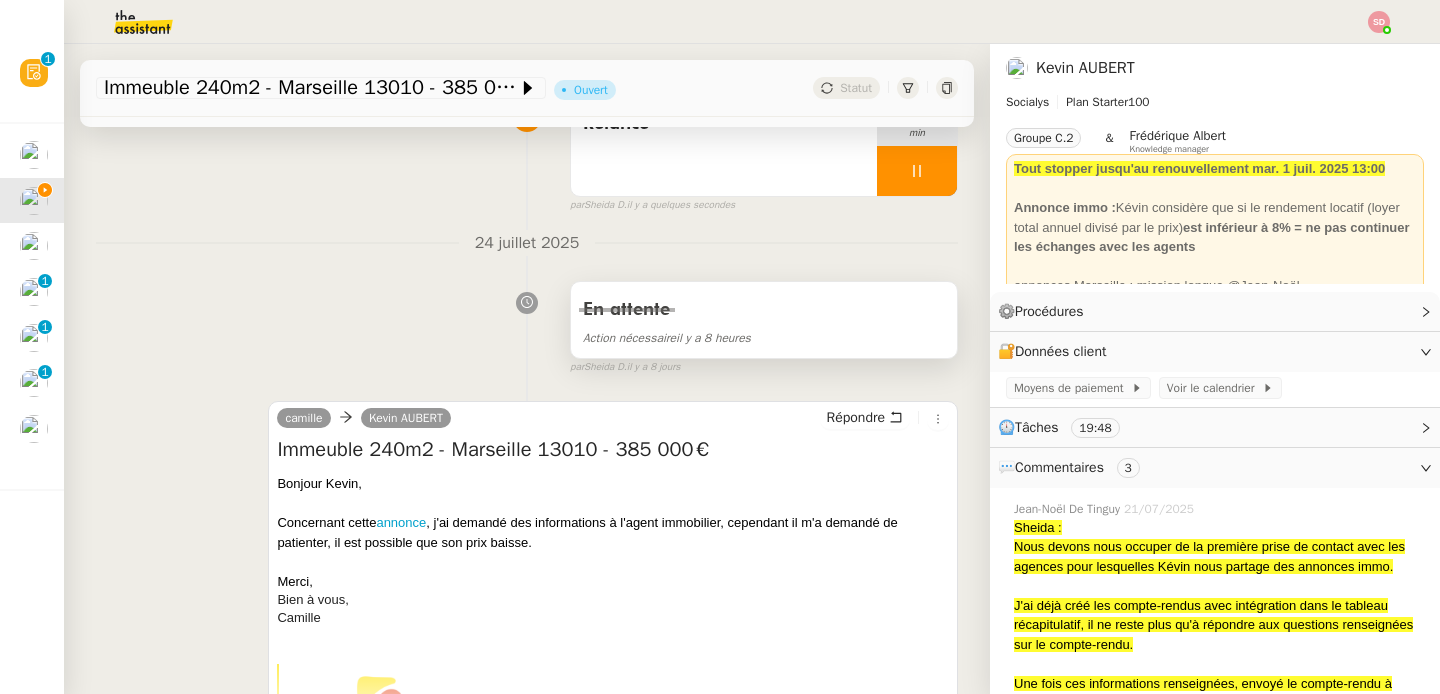 scroll, scrollTop: 253, scrollLeft: 0, axis: vertical 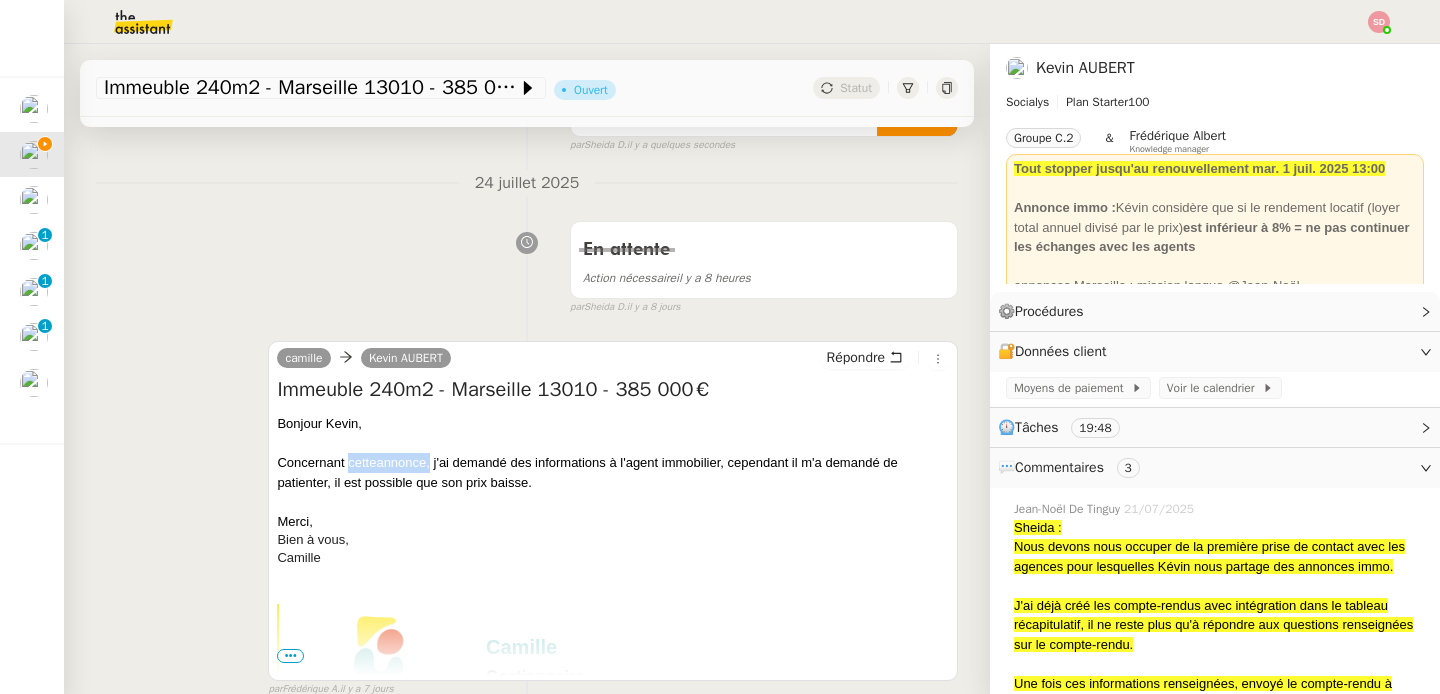drag, startPoint x: 344, startPoint y: 463, endPoint x: 429, endPoint y: 460, distance: 85.052925 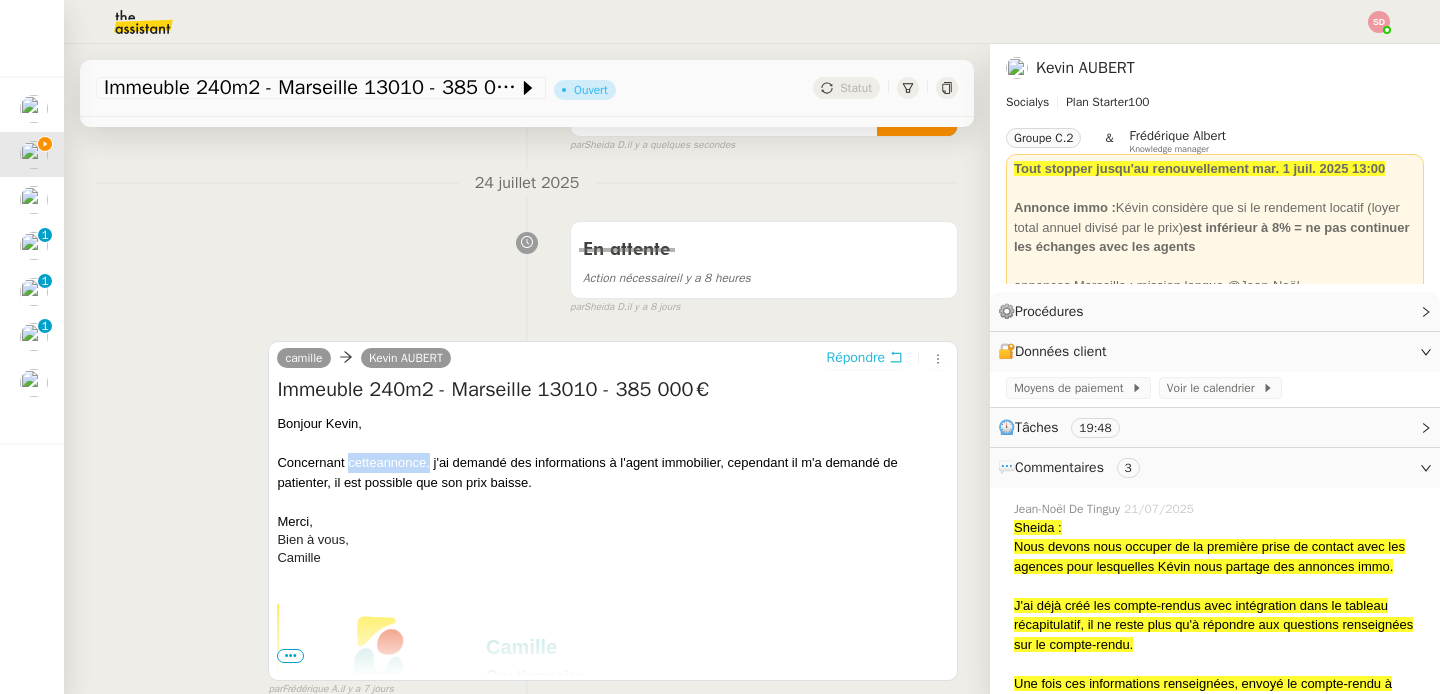 click on "Répondre" at bounding box center [856, 358] 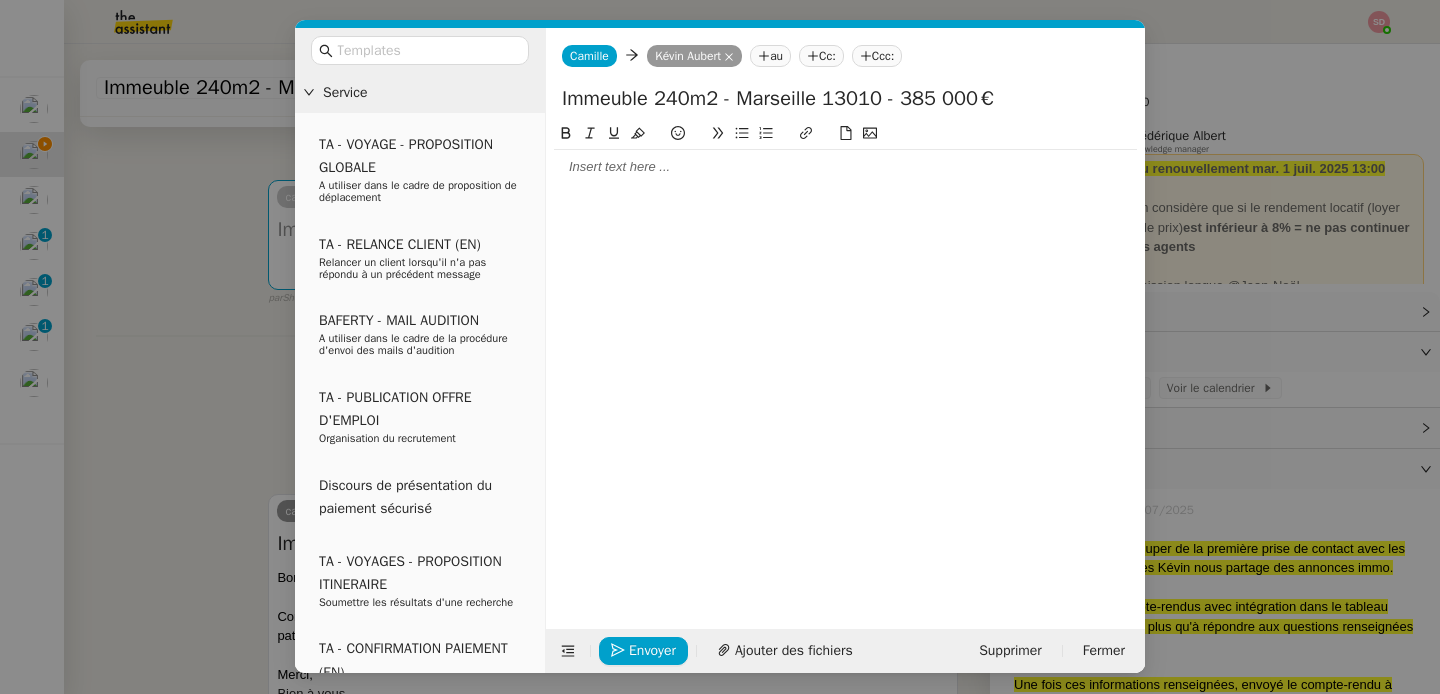 click 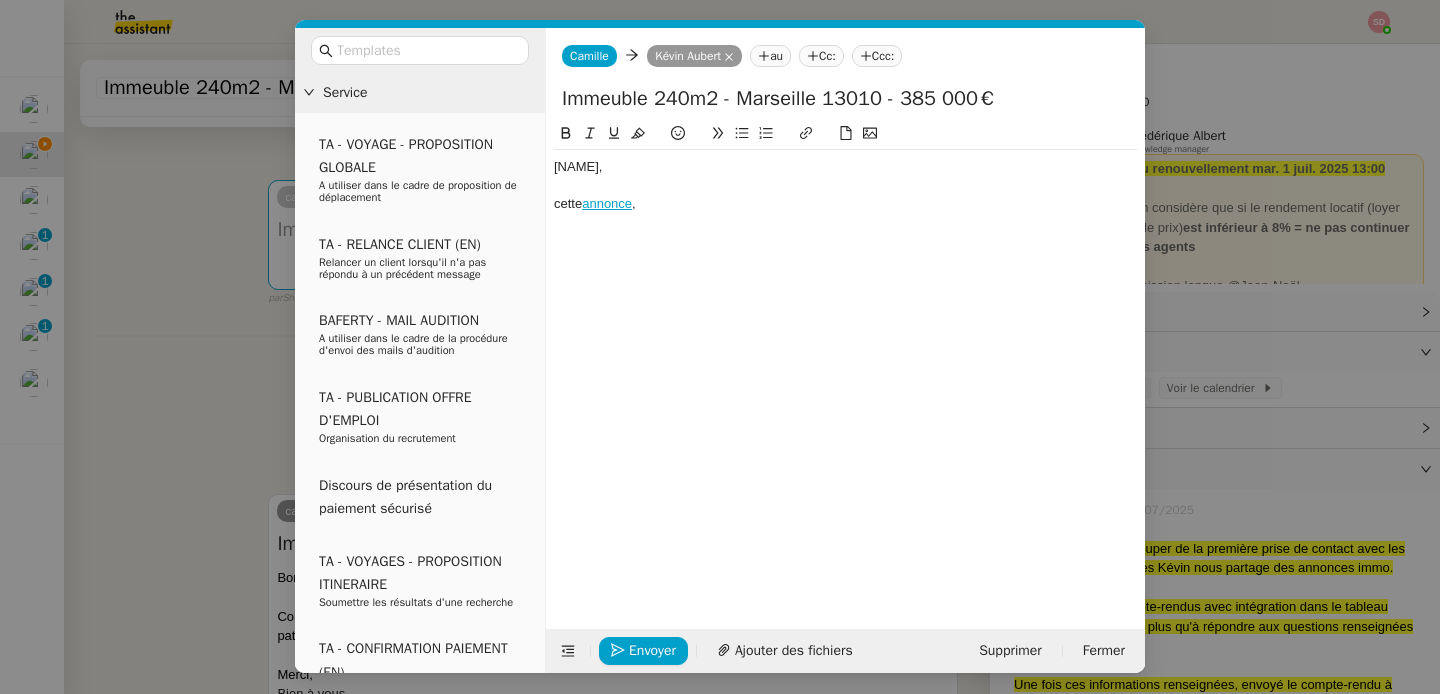 scroll, scrollTop: 0, scrollLeft: 0, axis: both 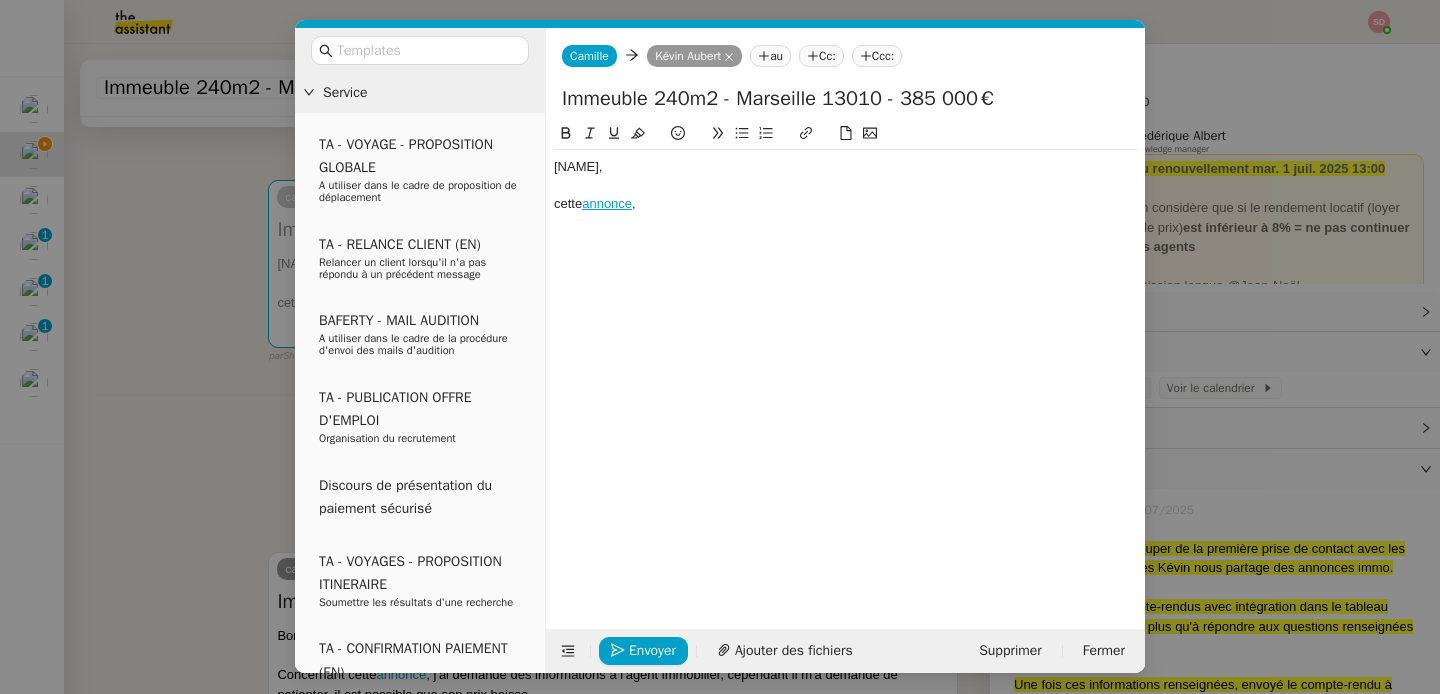 click on "cette  annonce ," 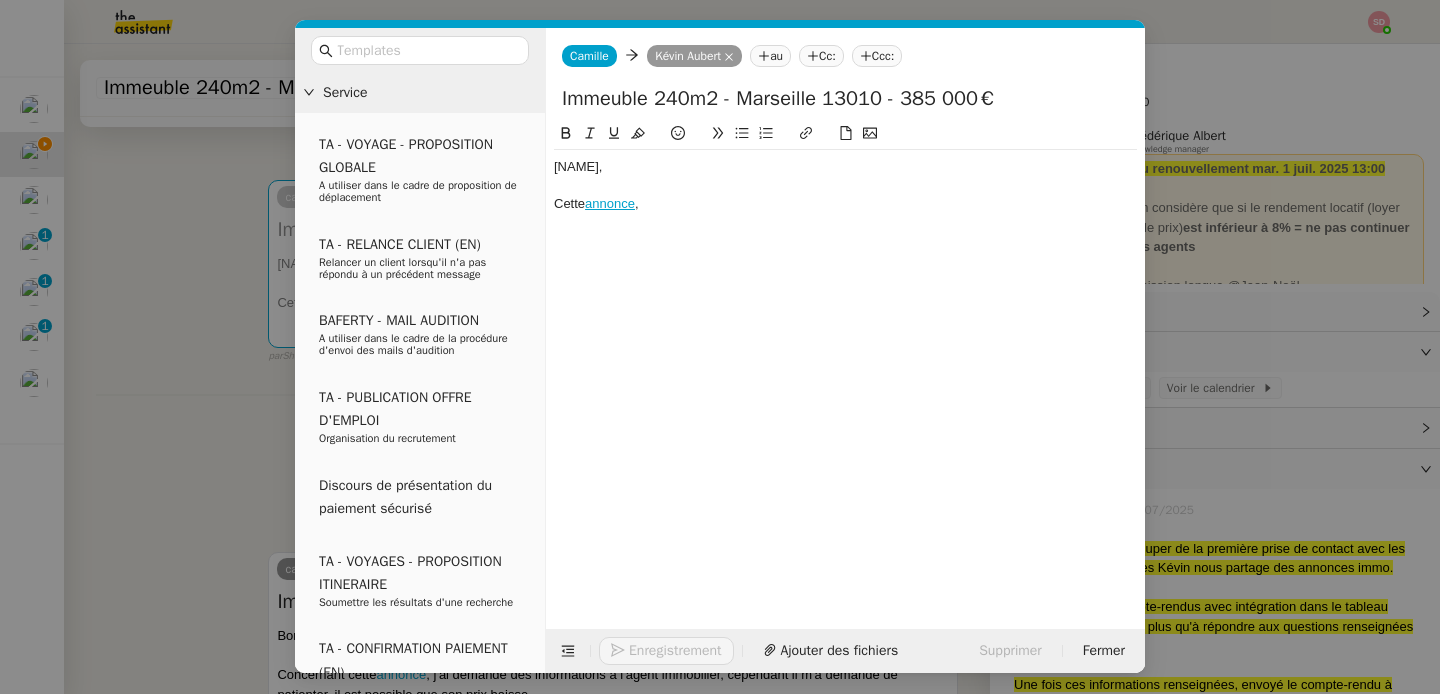 click on "Cette  annonce ," 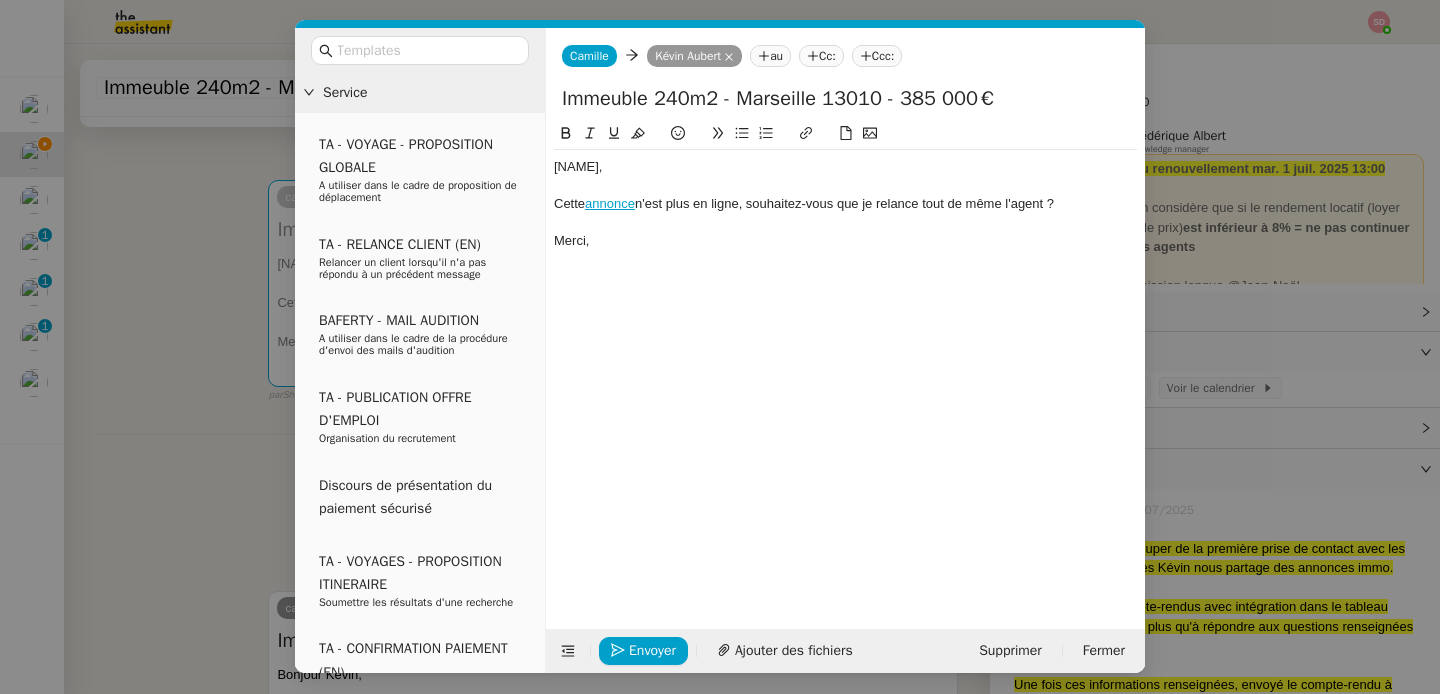 click on "Cette  annonce  n'est plus en ligne, souhaitez-vous que je relance tout de même l'agent ?" 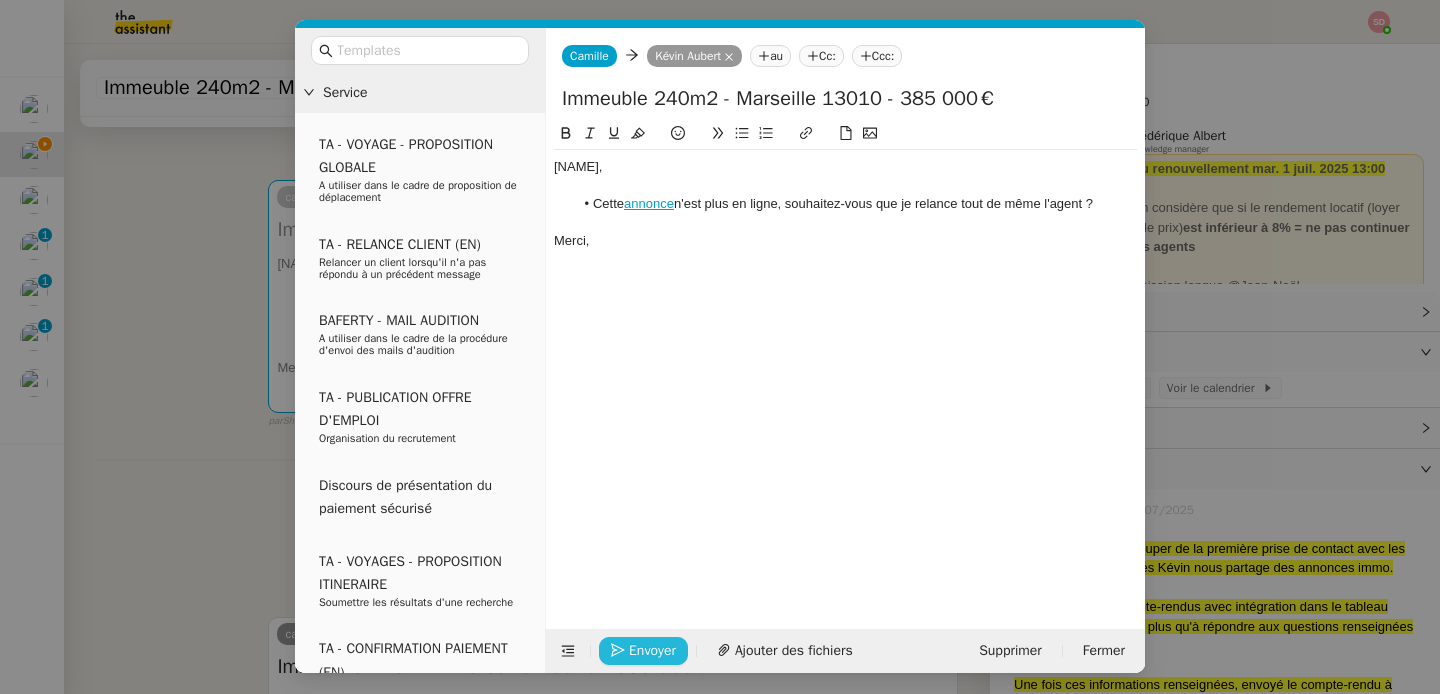 click on "Envoyer" 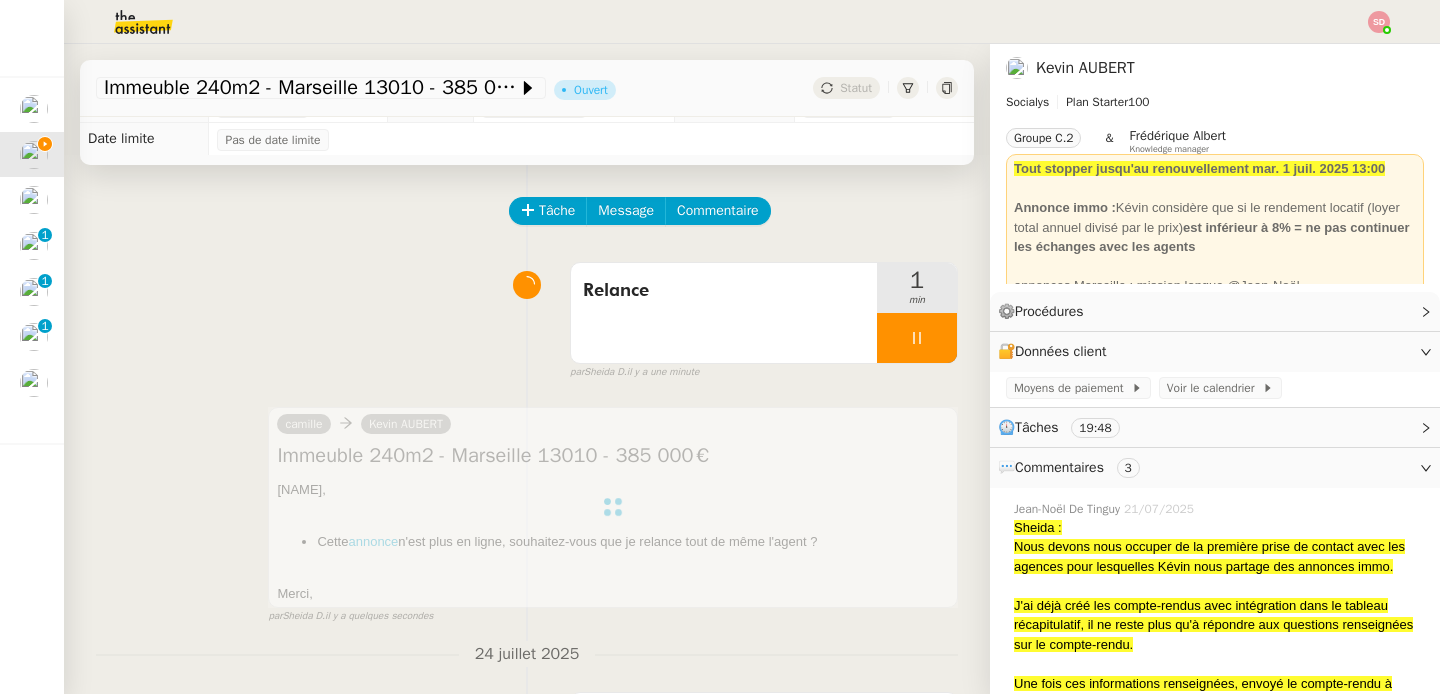 scroll, scrollTop: 0, scrollLeft: 0, axis: both 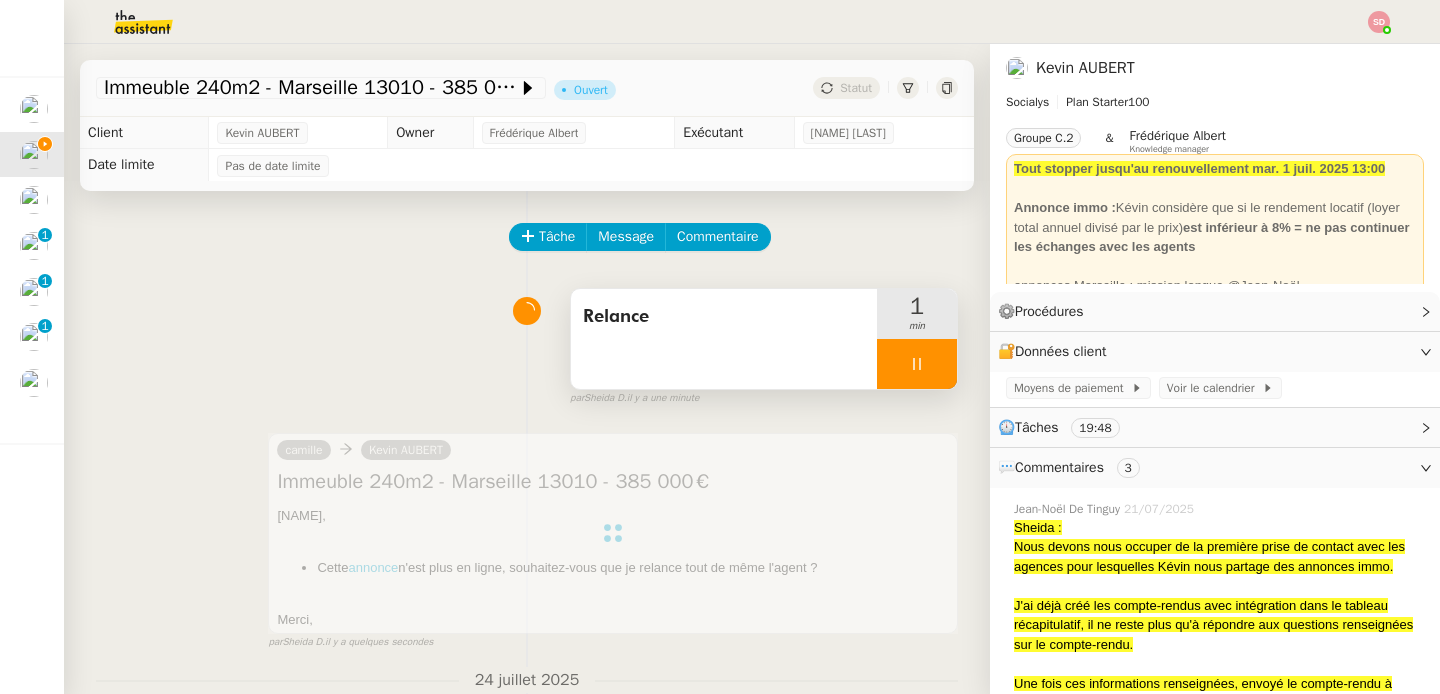click at bounding box center (917, 364) 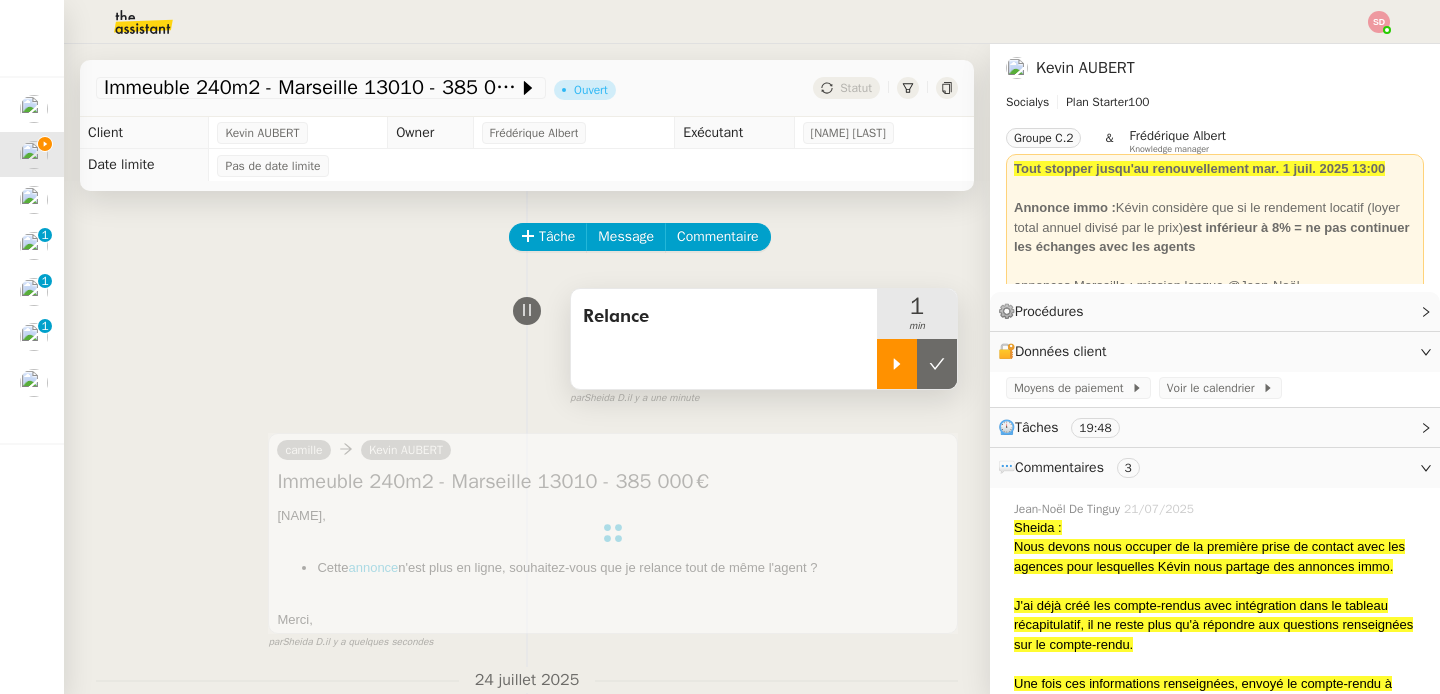 click at bounding box center [937, 364] 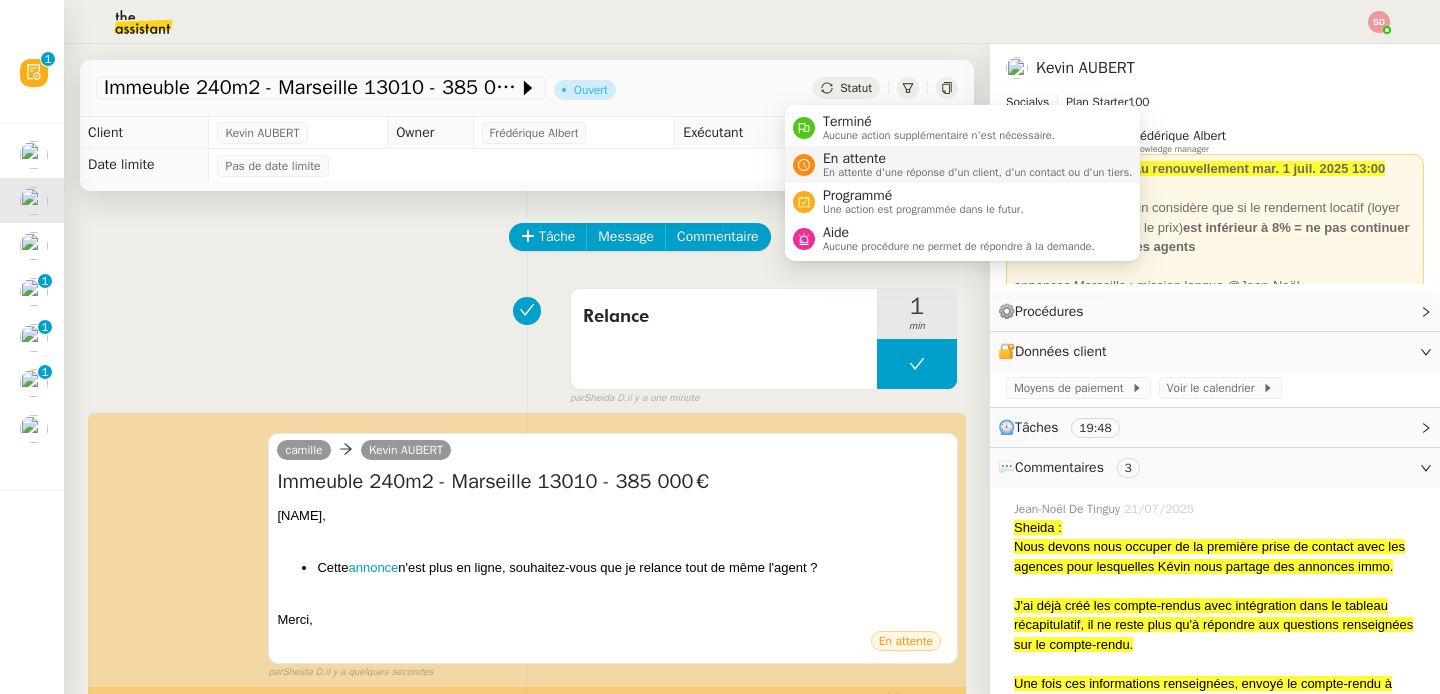 click on "En attente" at bounding box center (978, 159) 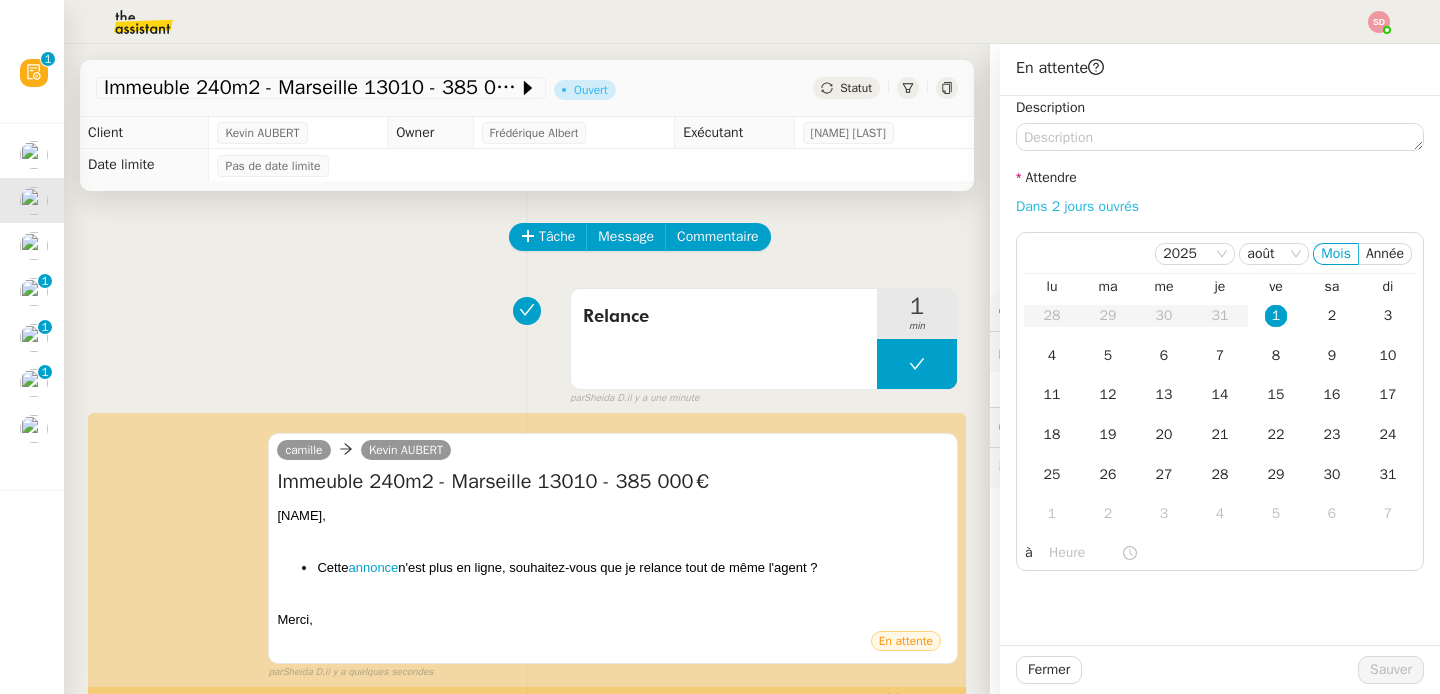 click on "Dans 2 jours ouvrés" 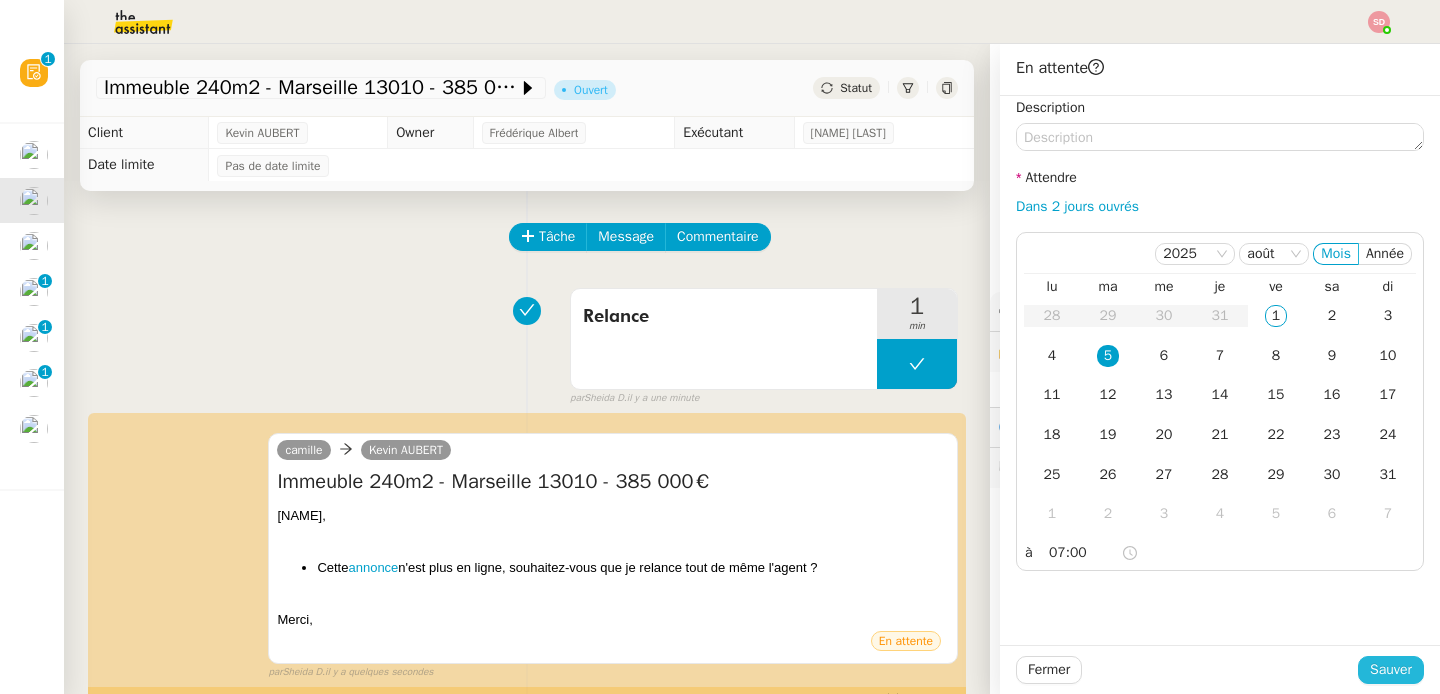 click on "Sauver" 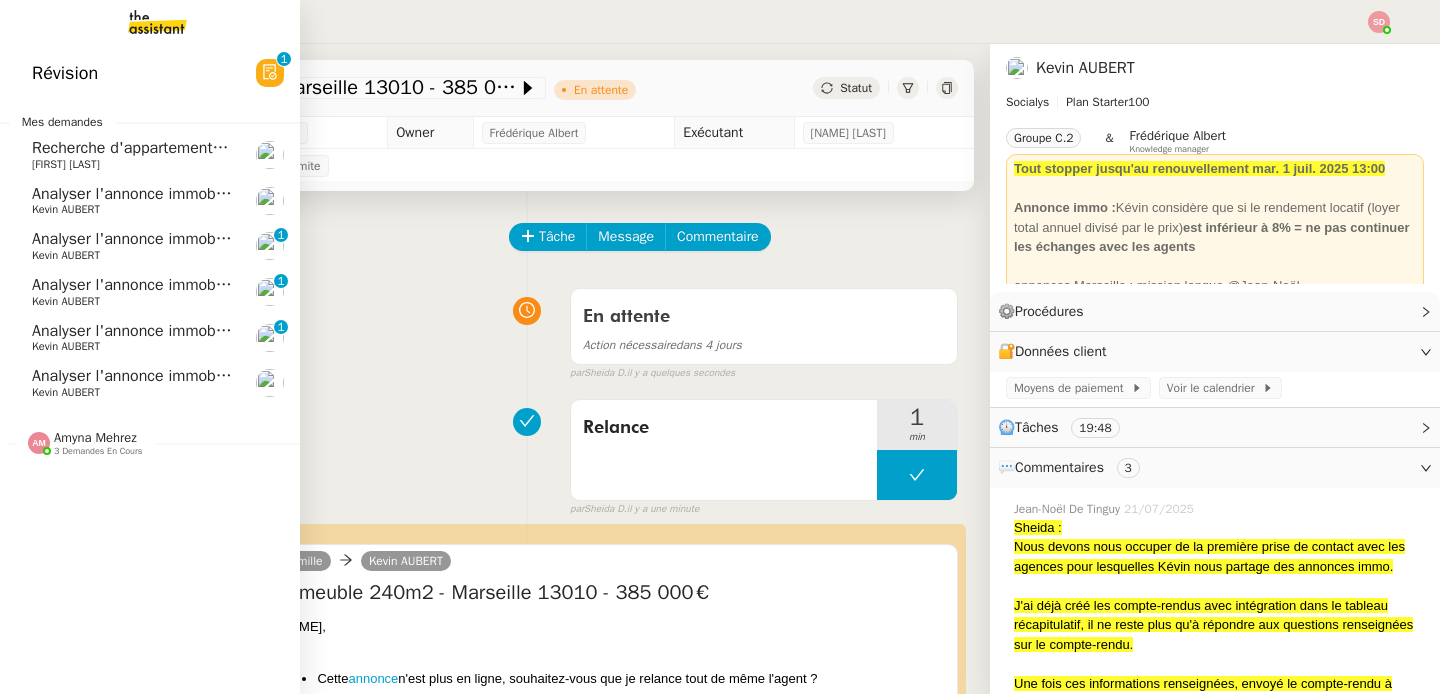 click on "Kevin AUBERT" 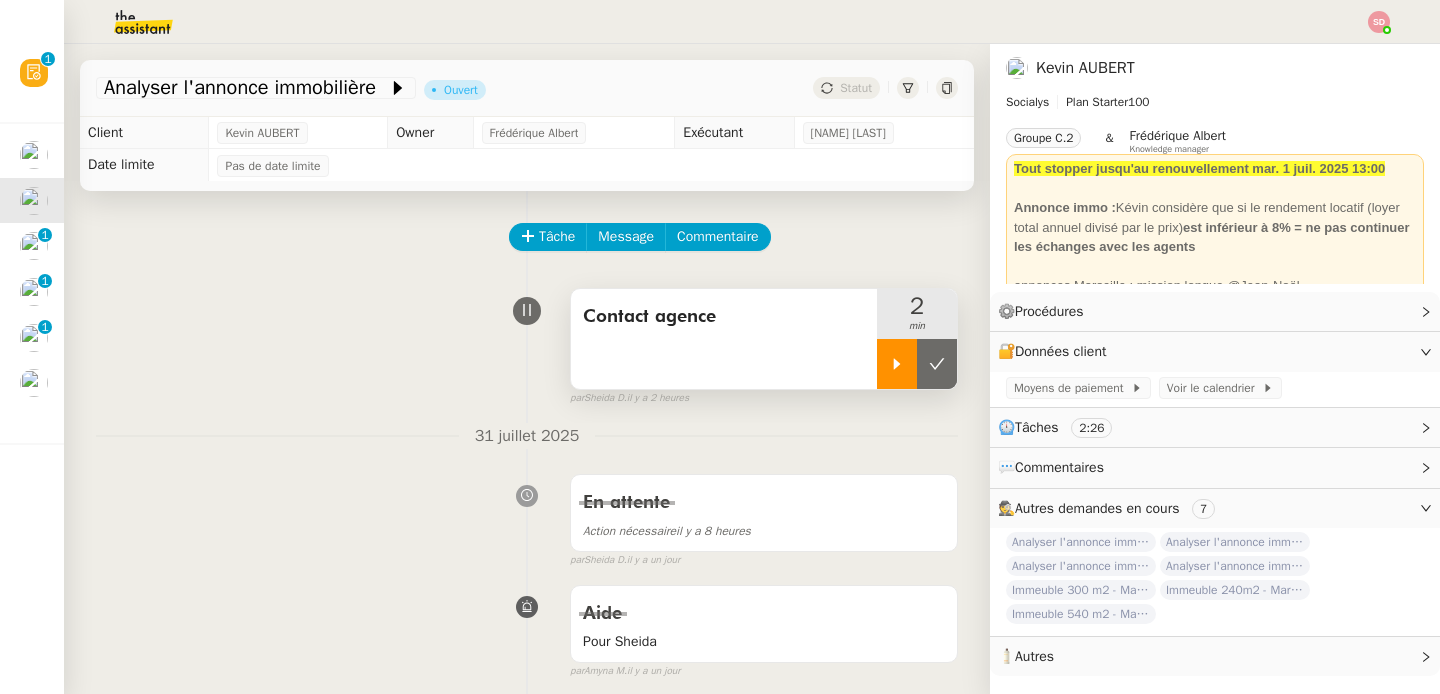 click 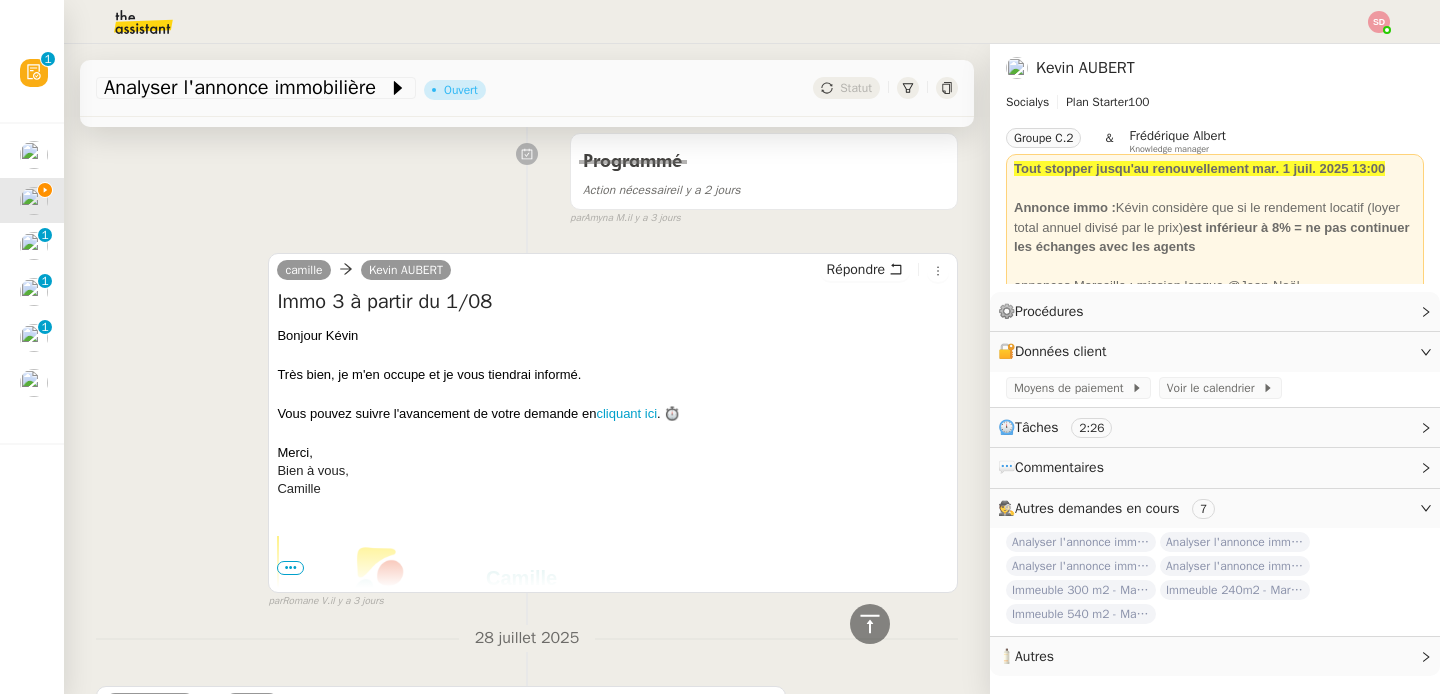 scroll, scrollTop: 885, scrollLeft: 0, axis: vertical 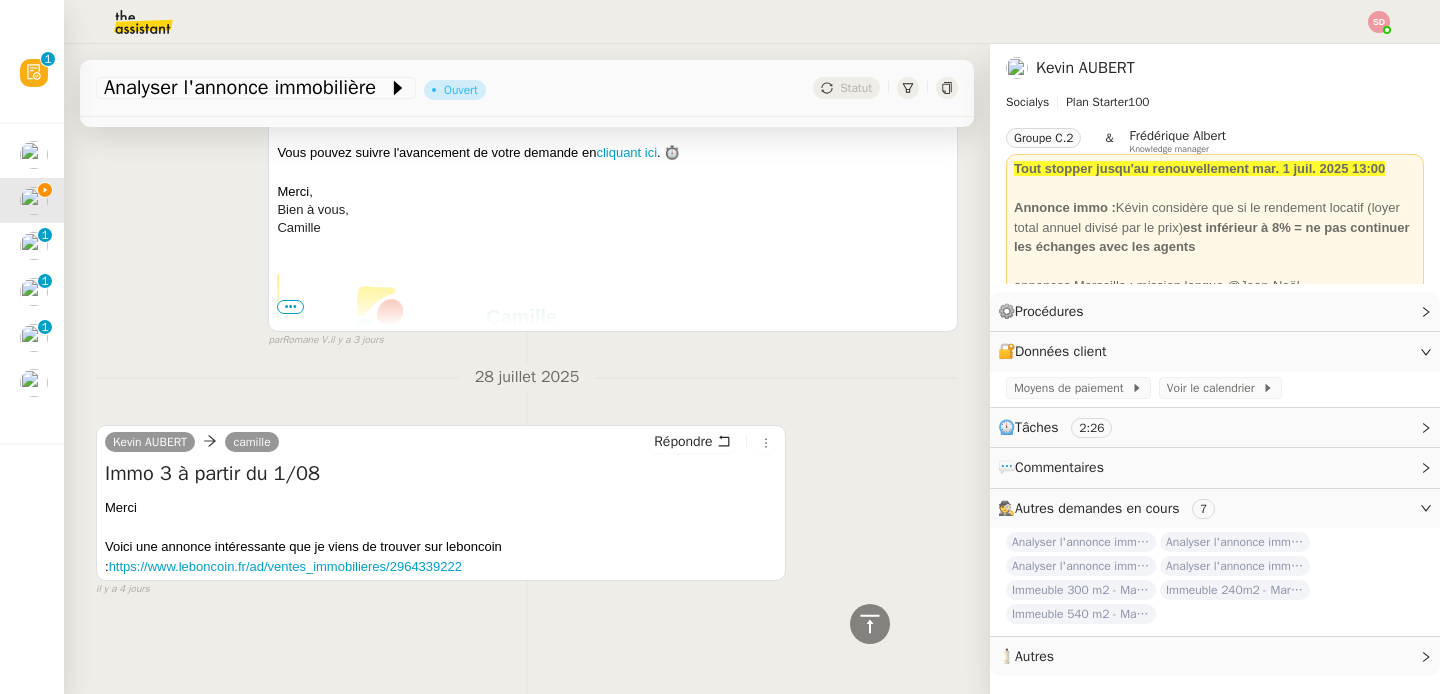 click on "Voici une annonce intéressante que je viens de trouver sur leboncoin : https://www.leboncoin.fr/ad/ventes_immobilieres/2964339222" at bounding box center (441, 556) 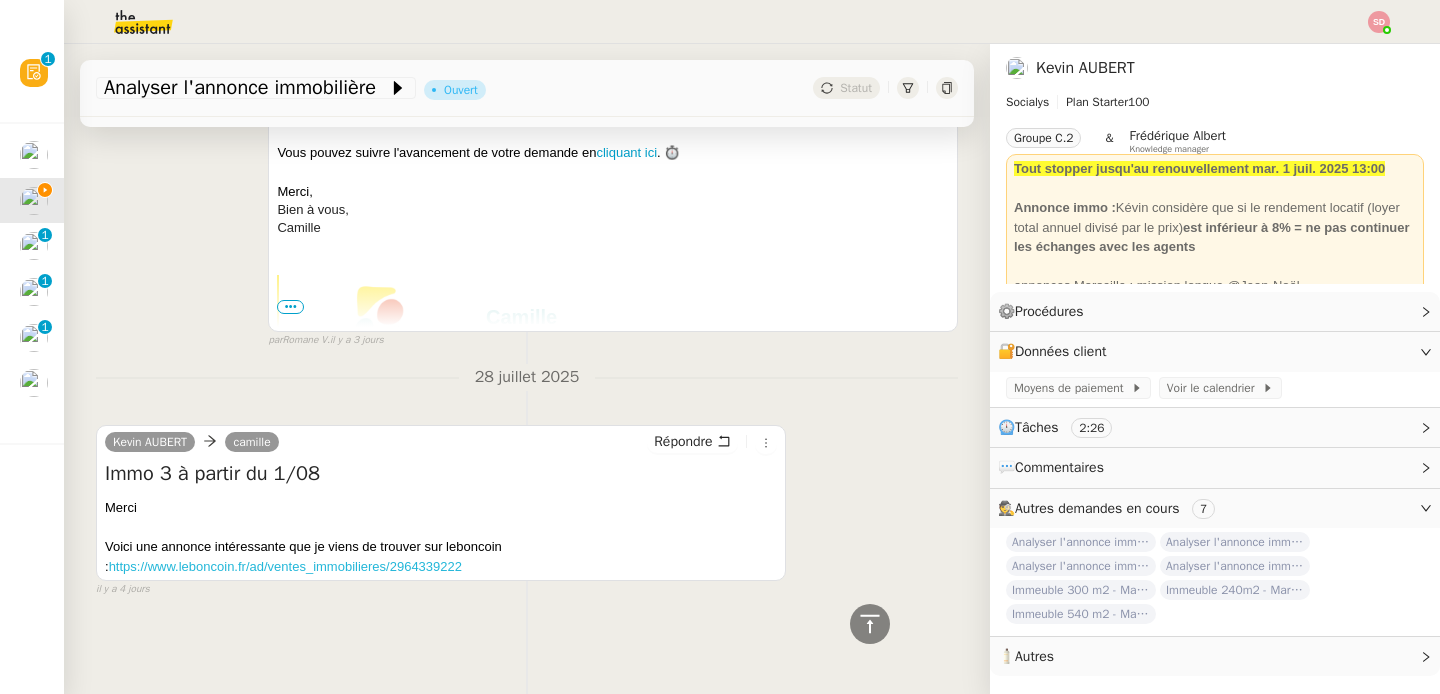 click on "https://www.leboncoin.fr/ad/ventes_immobilieres/2964339222" at bounding box center [285, 566] 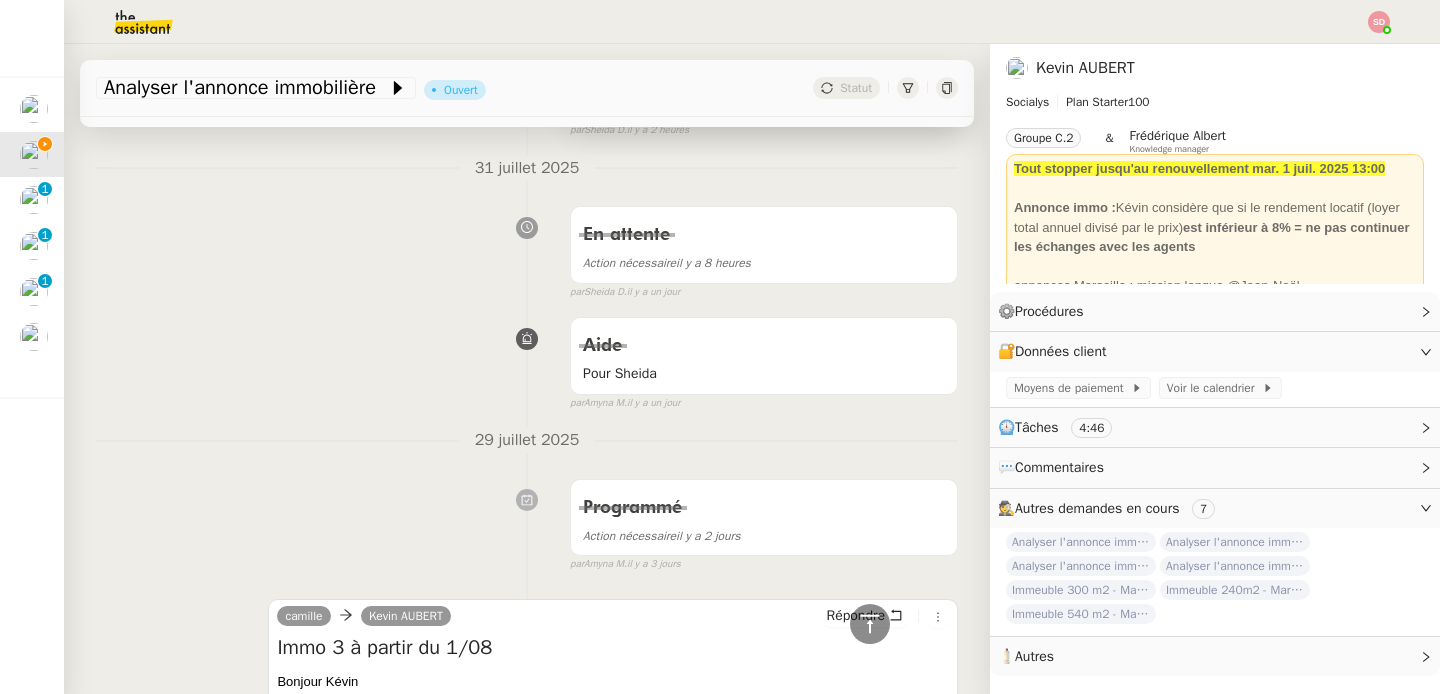 scroll, scrollTop: 0, scrollLeft: 0, axis: both 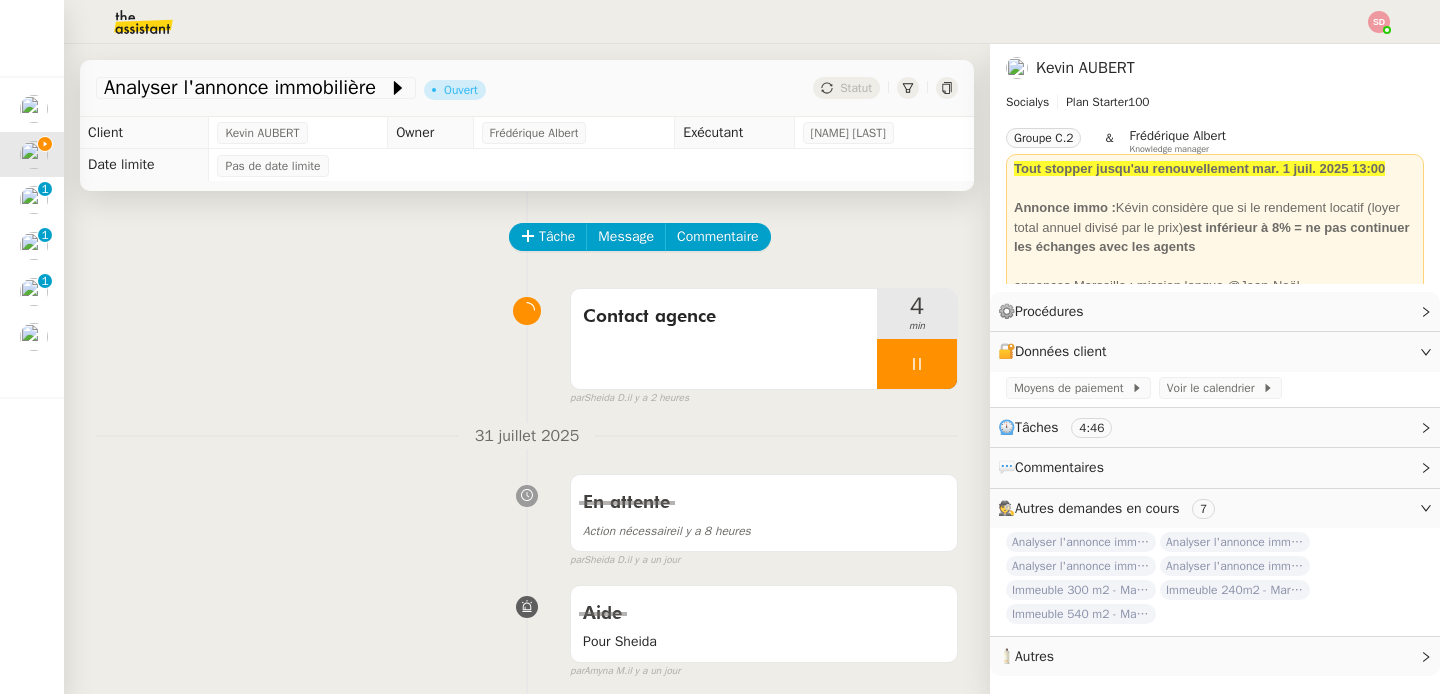 click on "🧴  Autres" 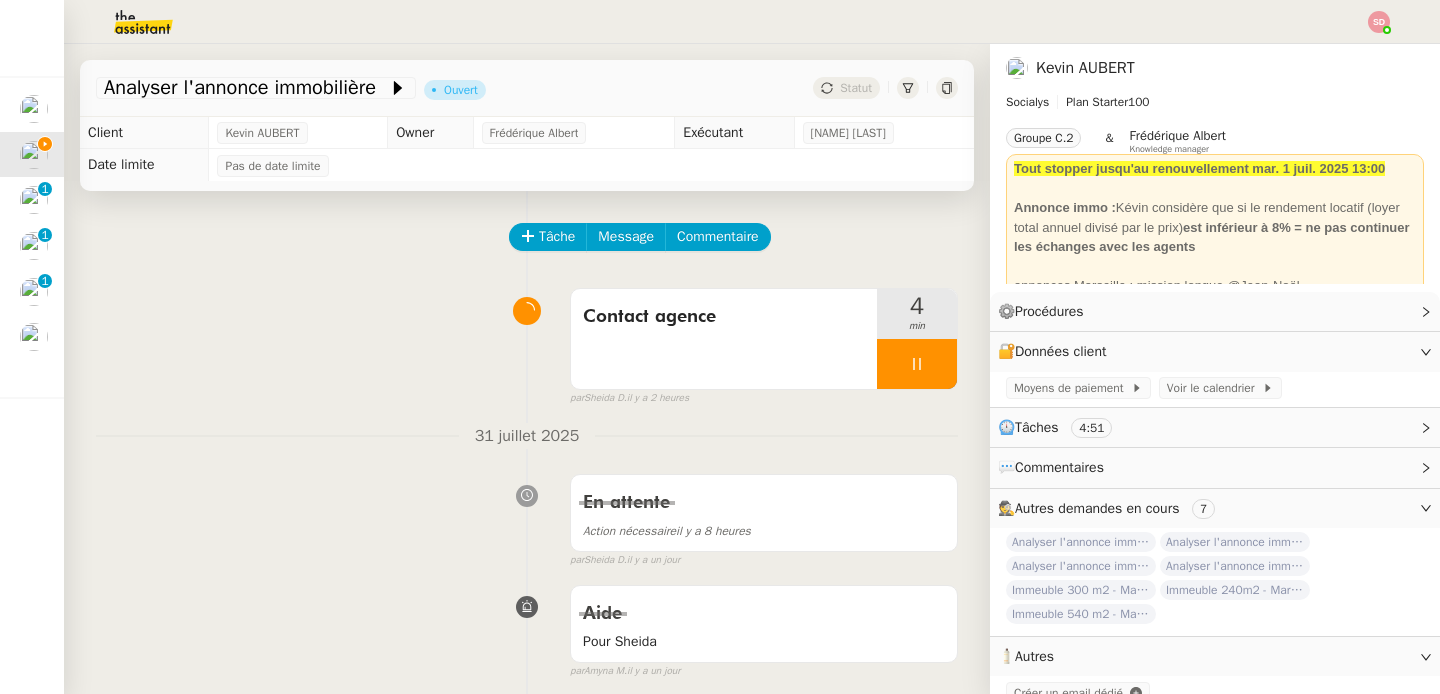 scroll, scrollTop: 28, scrollLeft: 0, axis: vertical 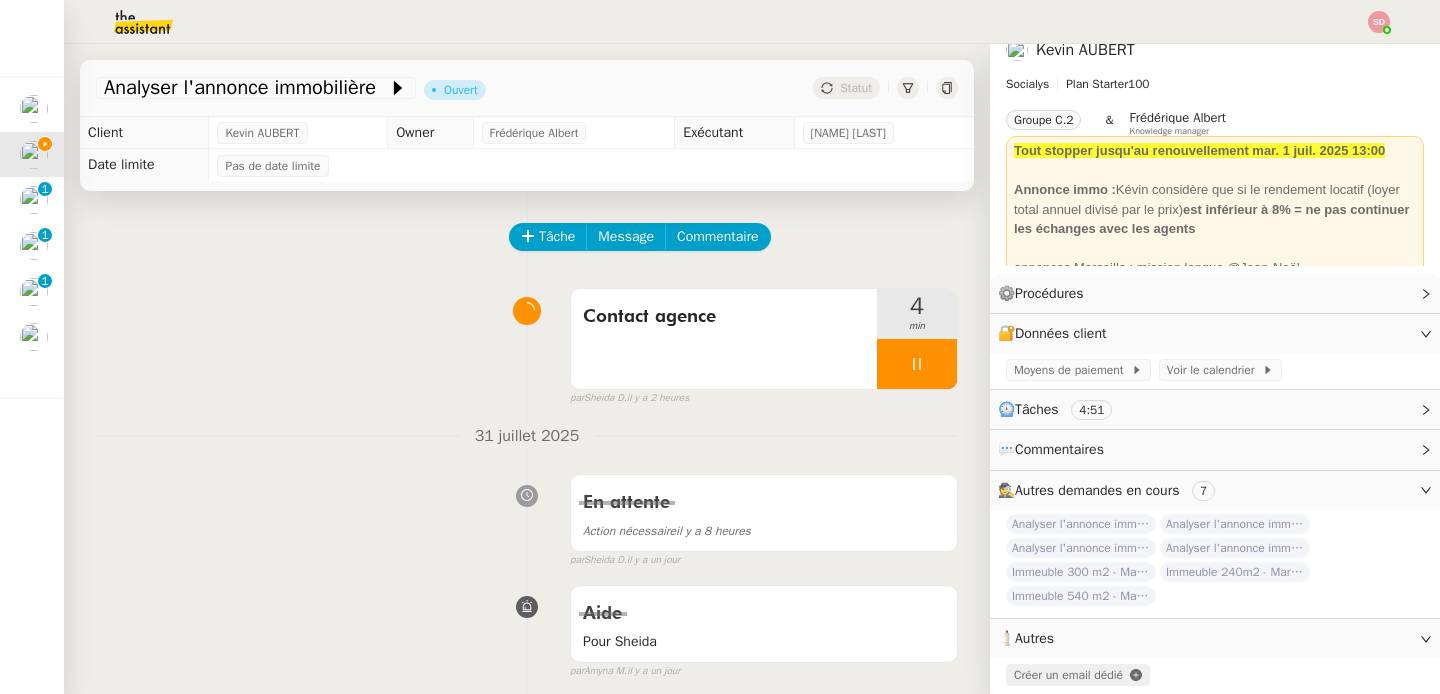 click on "Créer un email dédié" 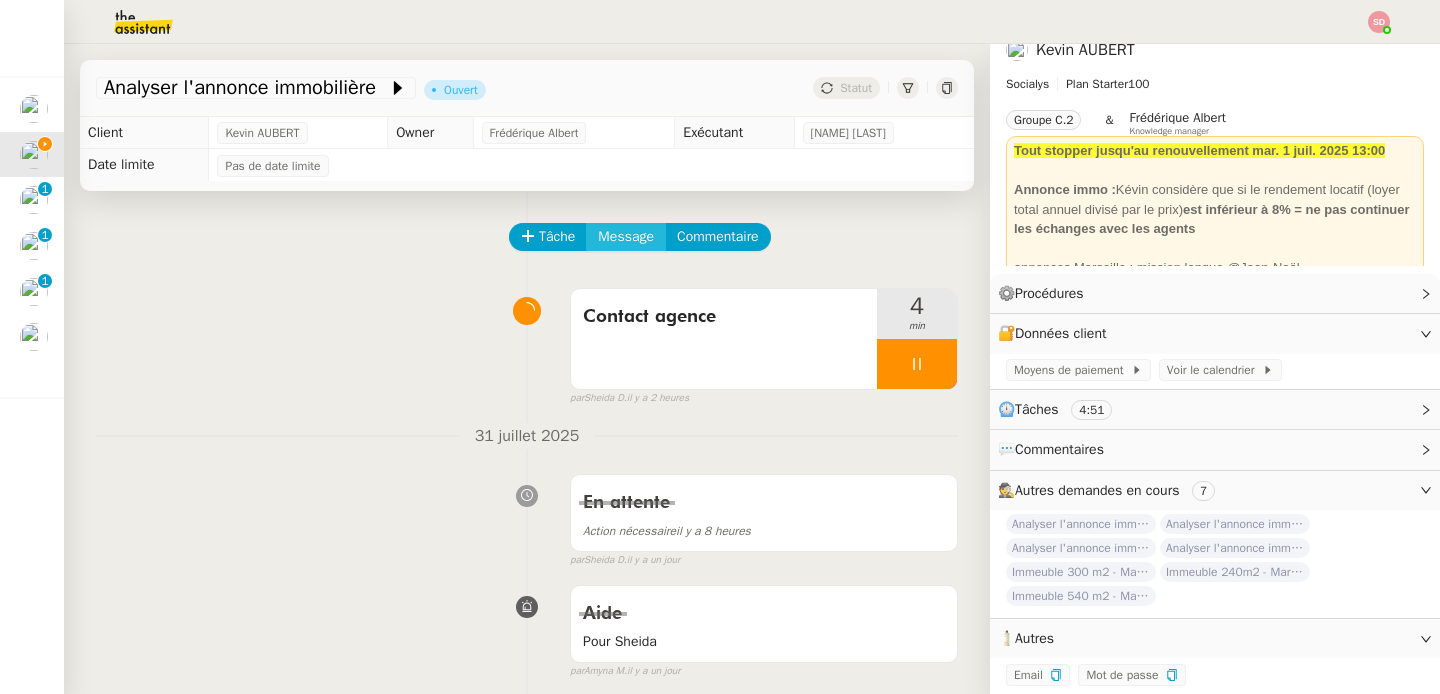 click on "Message" 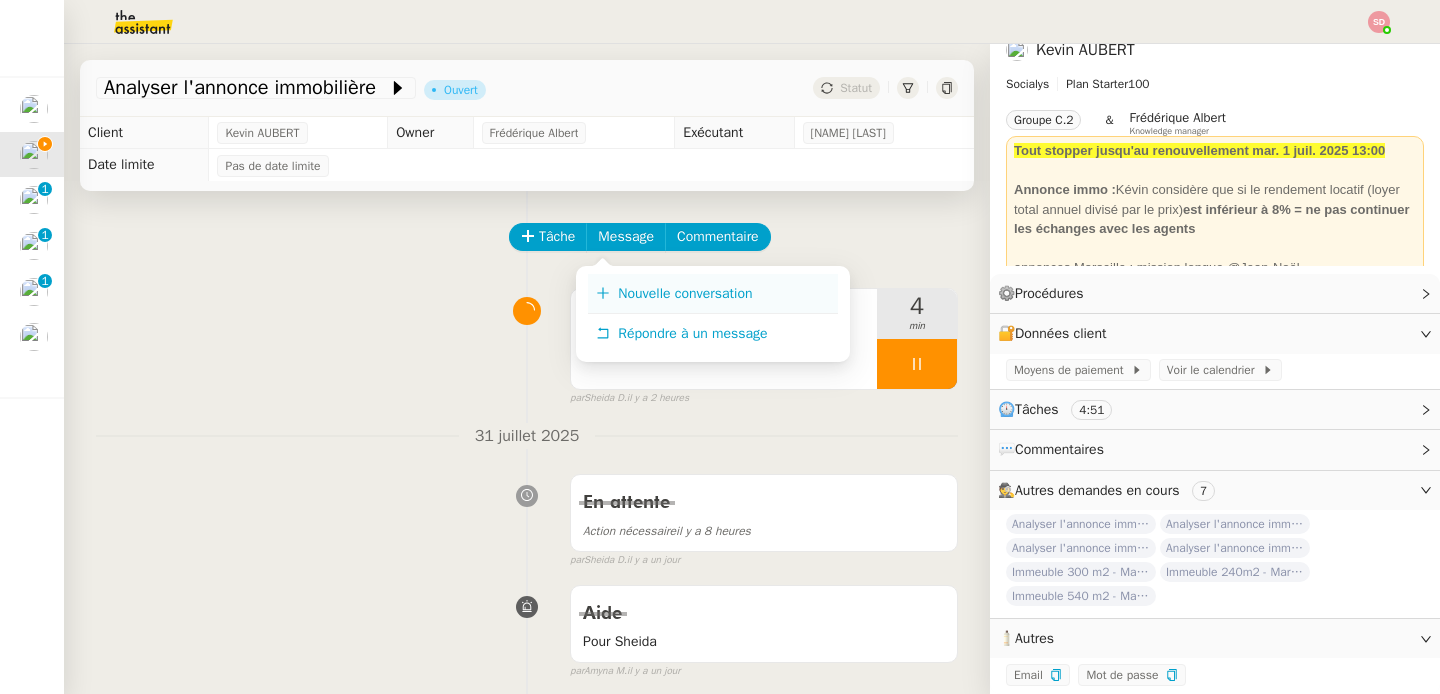 click on "Nouvelle conversation" at bounding box center [685, 293] 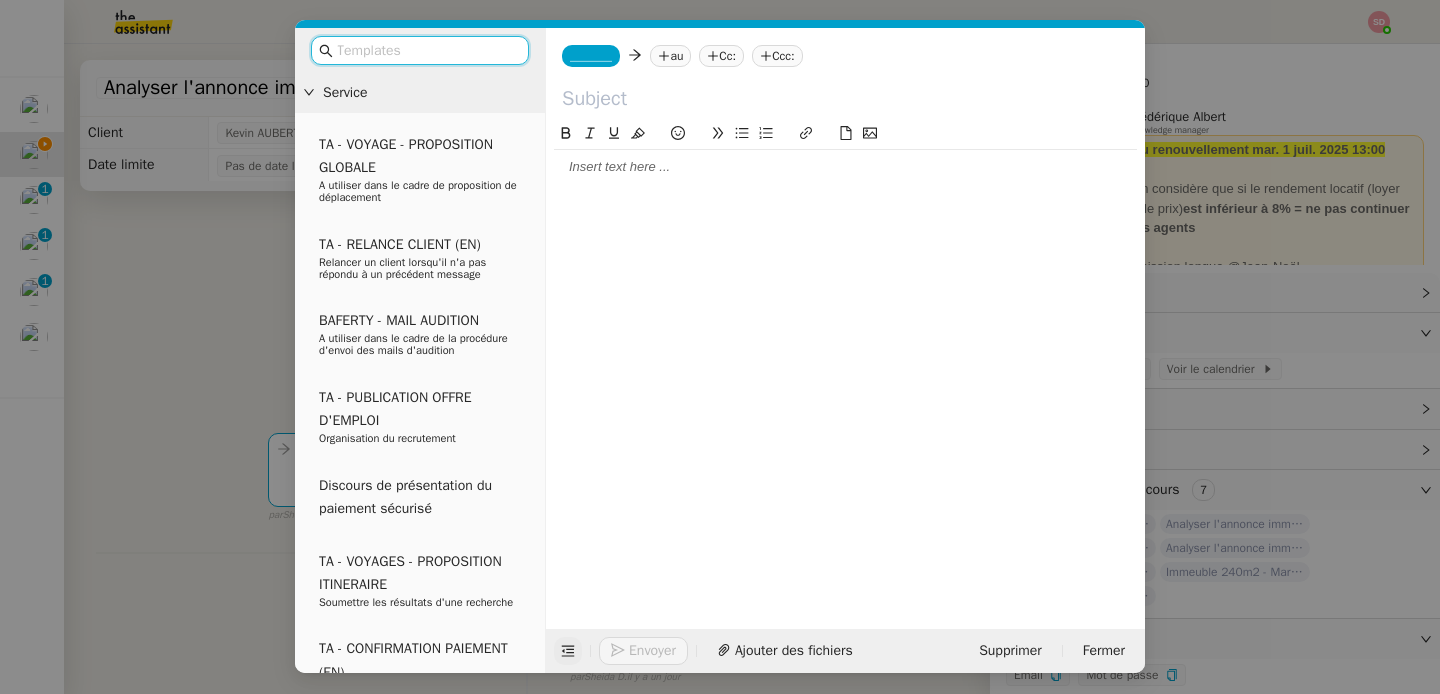 click 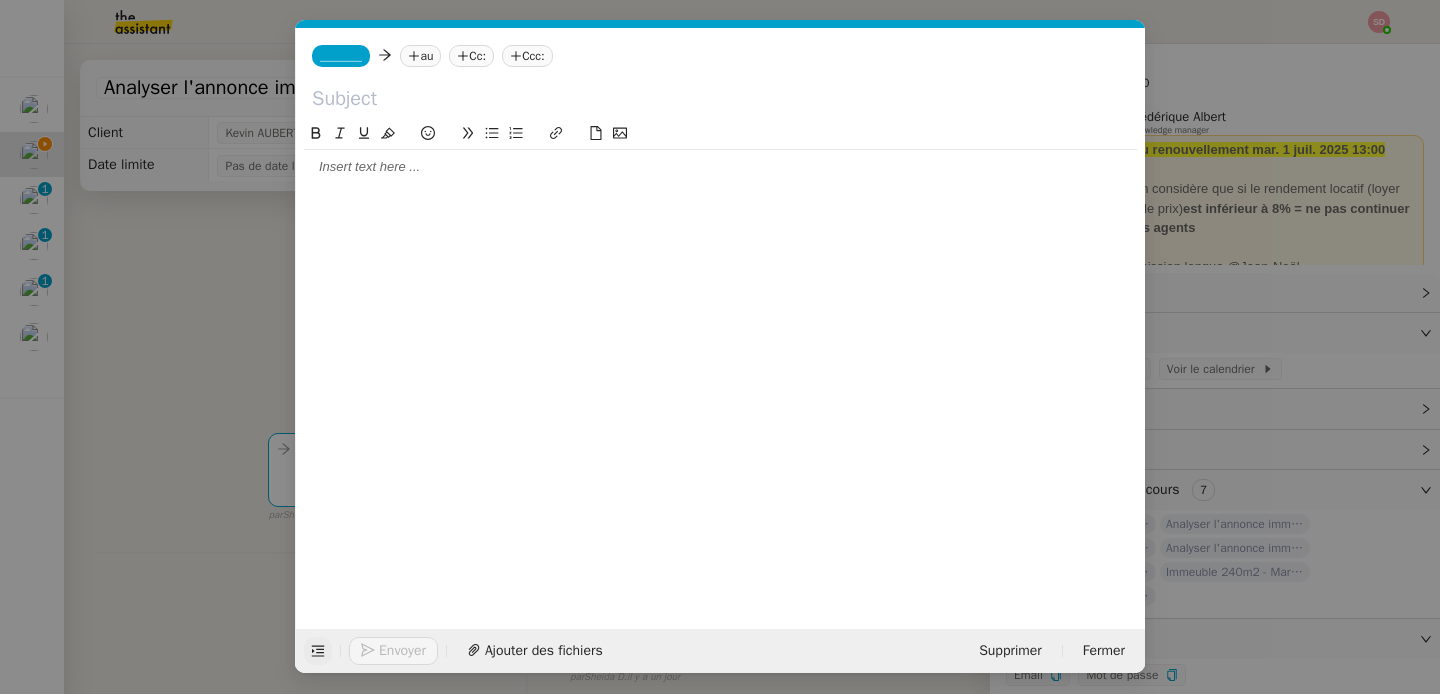 click on "_______" 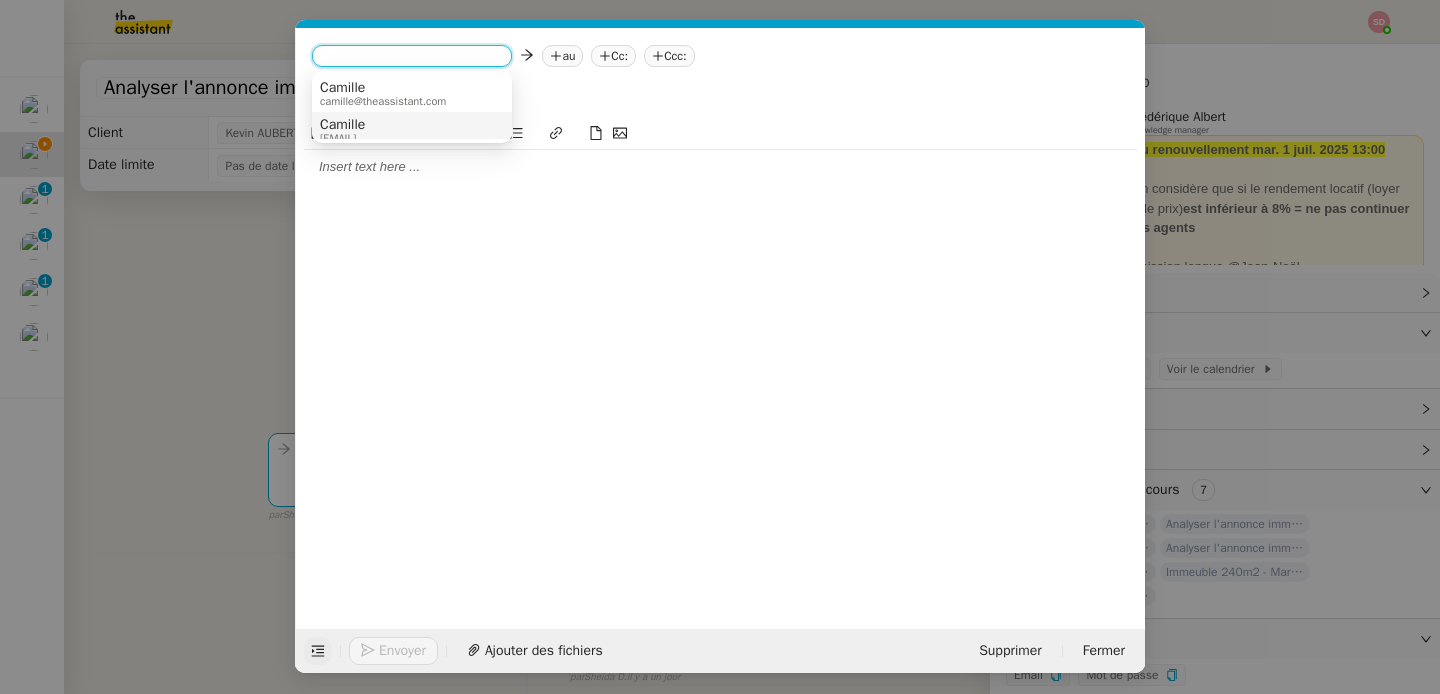 click on "Camille" at bounding box center [342, 125] 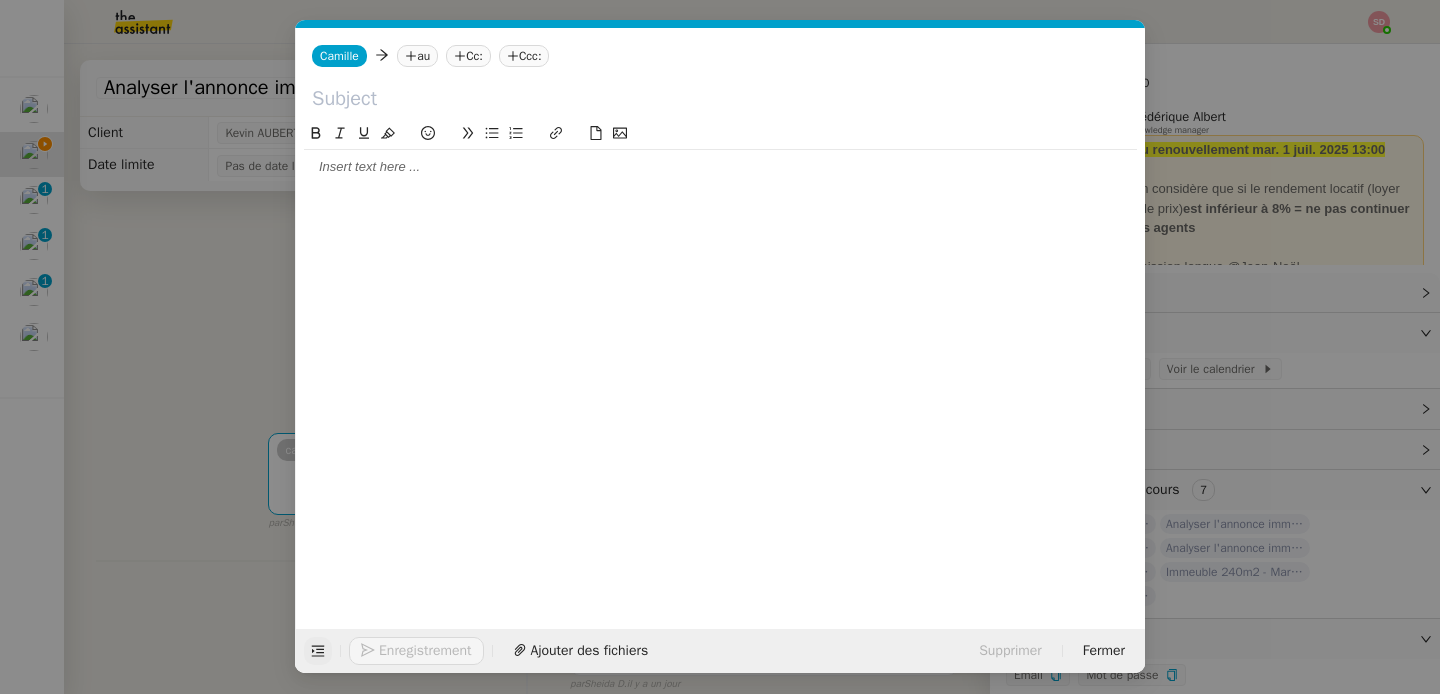 click on "au" 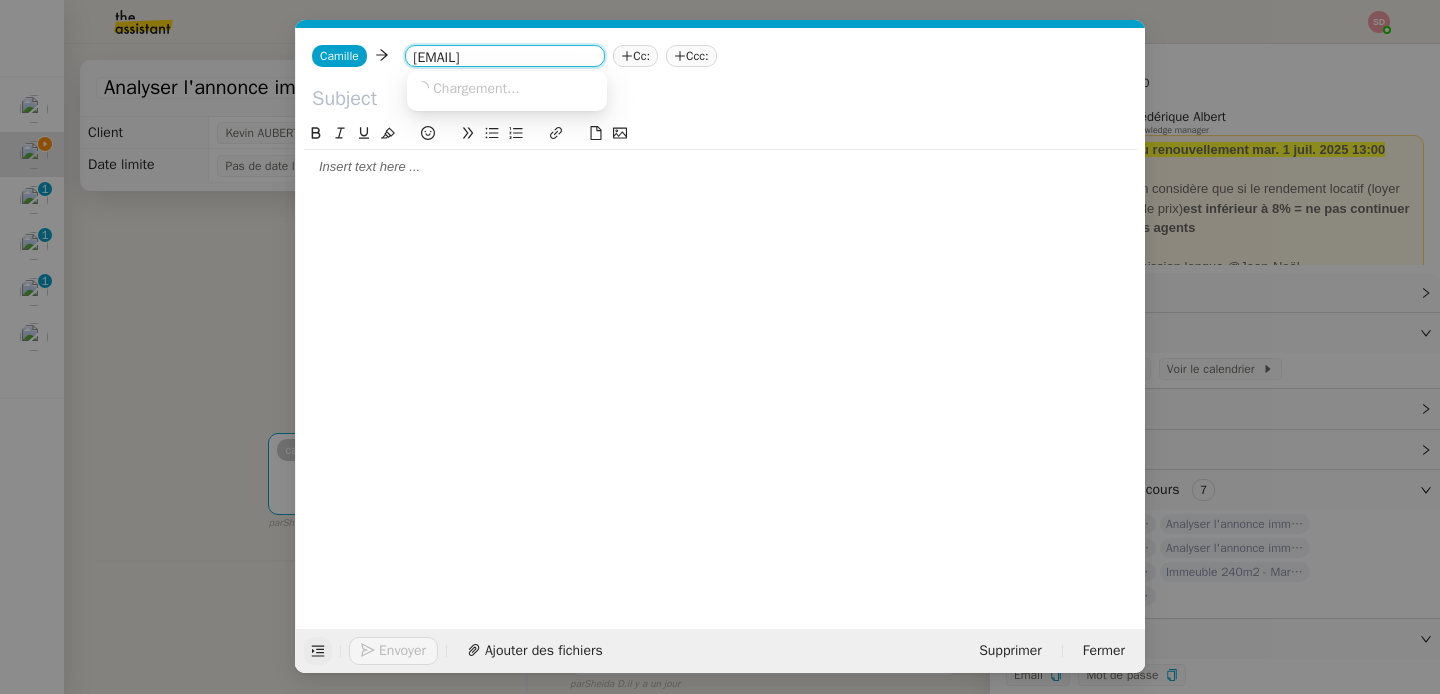 scroll, scrollTop: 0, scrollLeft: 2, axis: horizontal 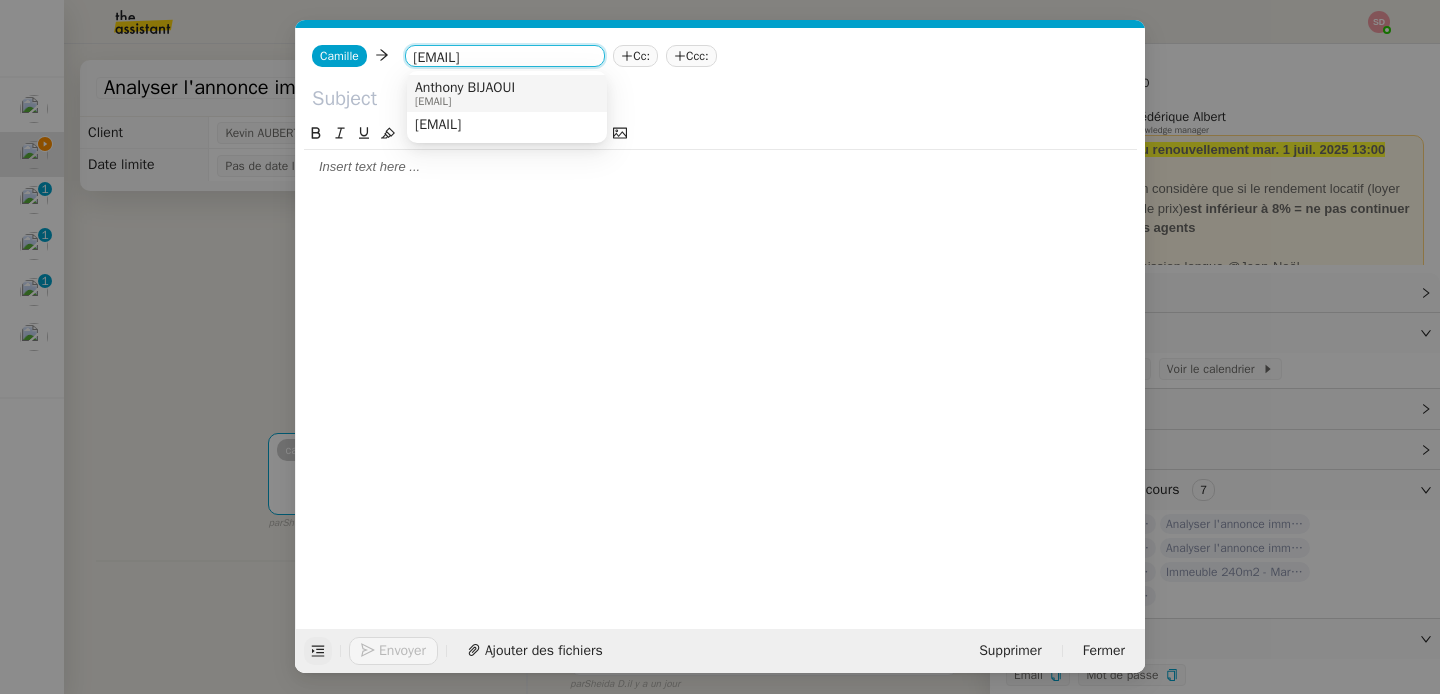 type on "[EMAIL]" 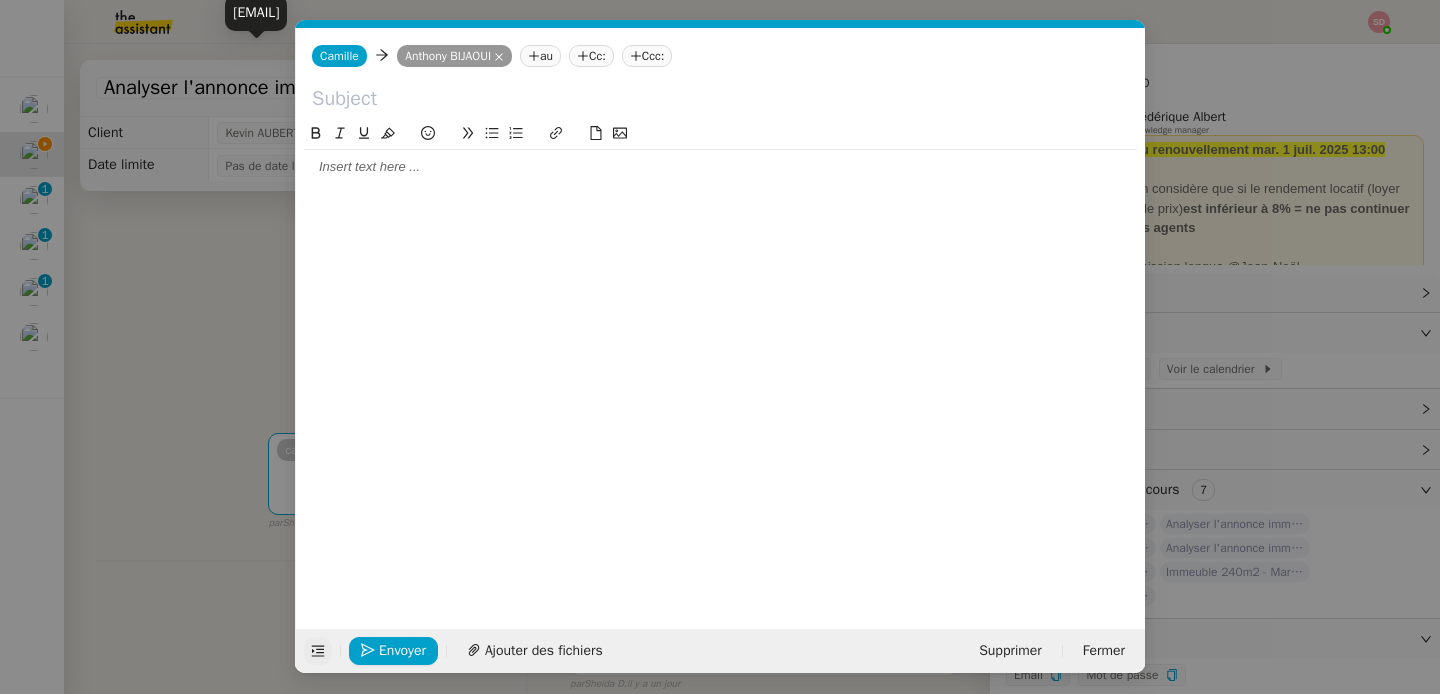 click 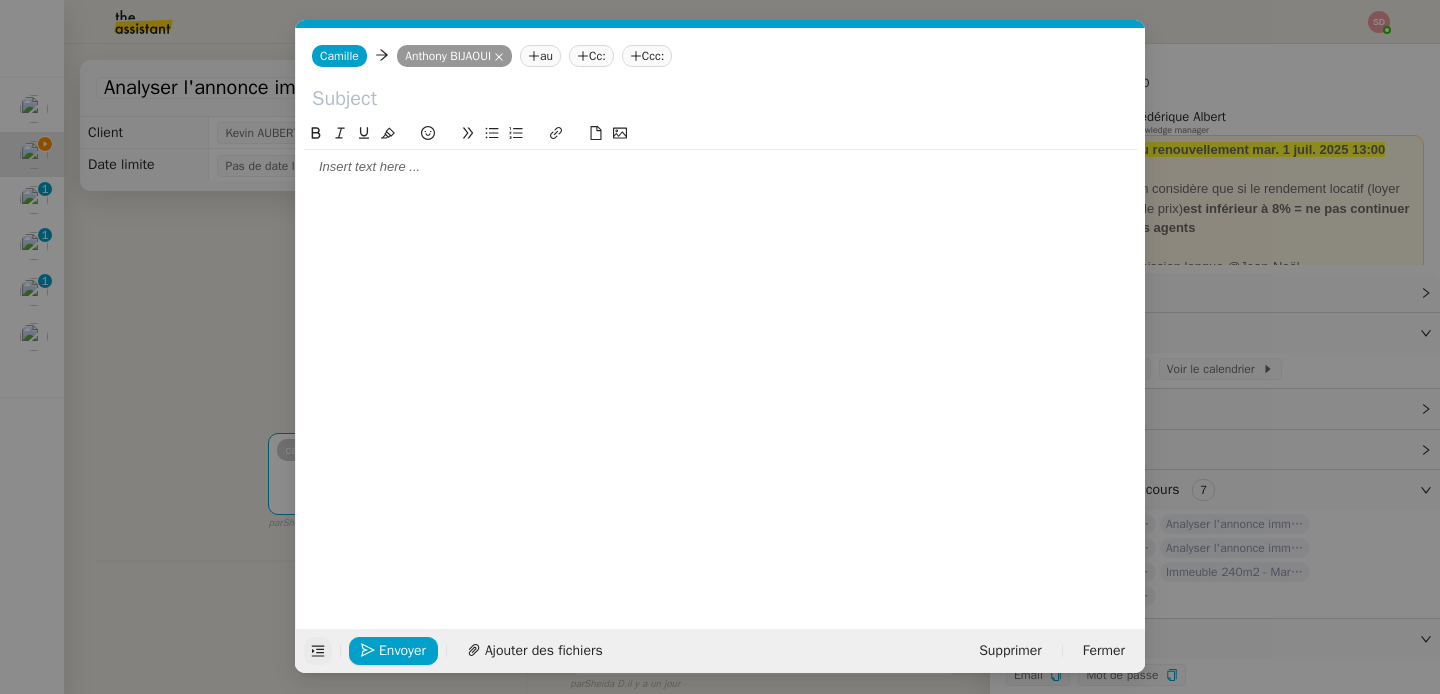 paste on "Immeuble 230 m2 - Aubagne 13400 - 555 000€" 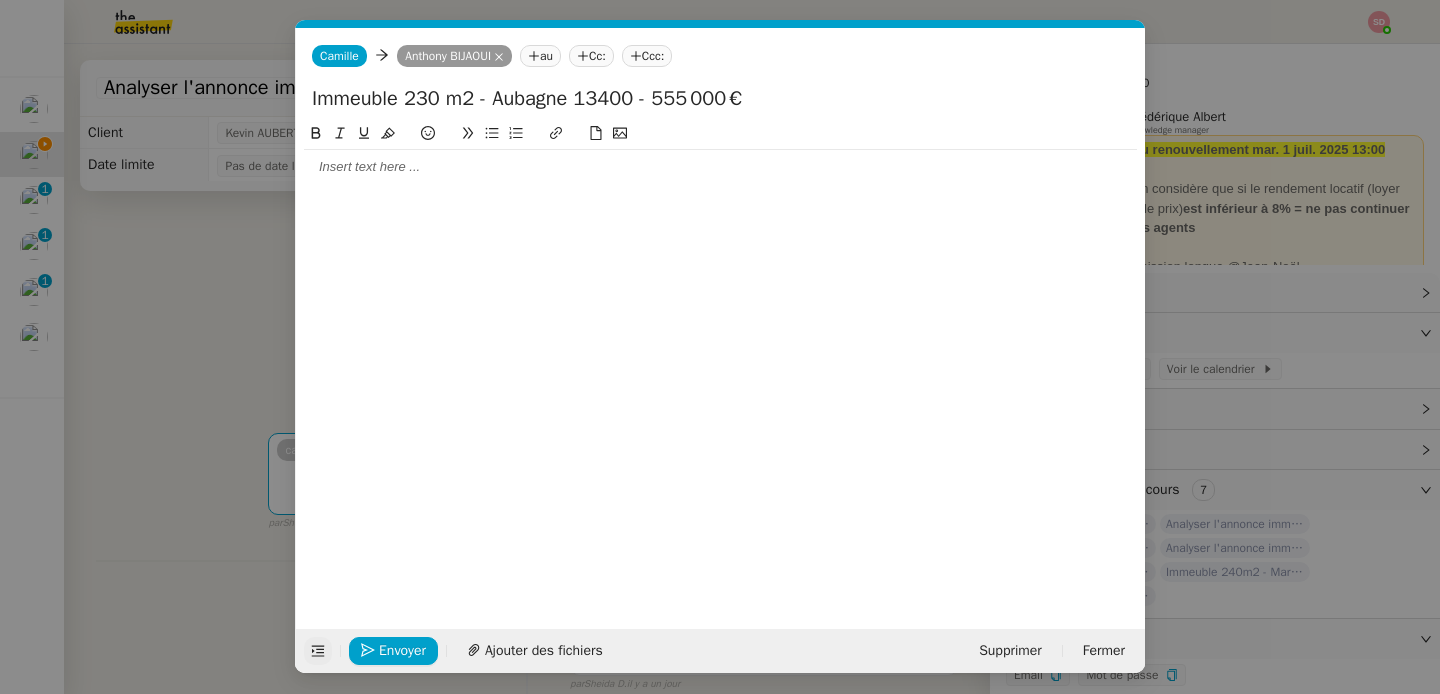 type on "Immeuble 230 m2 - Aubagne 13400 - 555 000€" 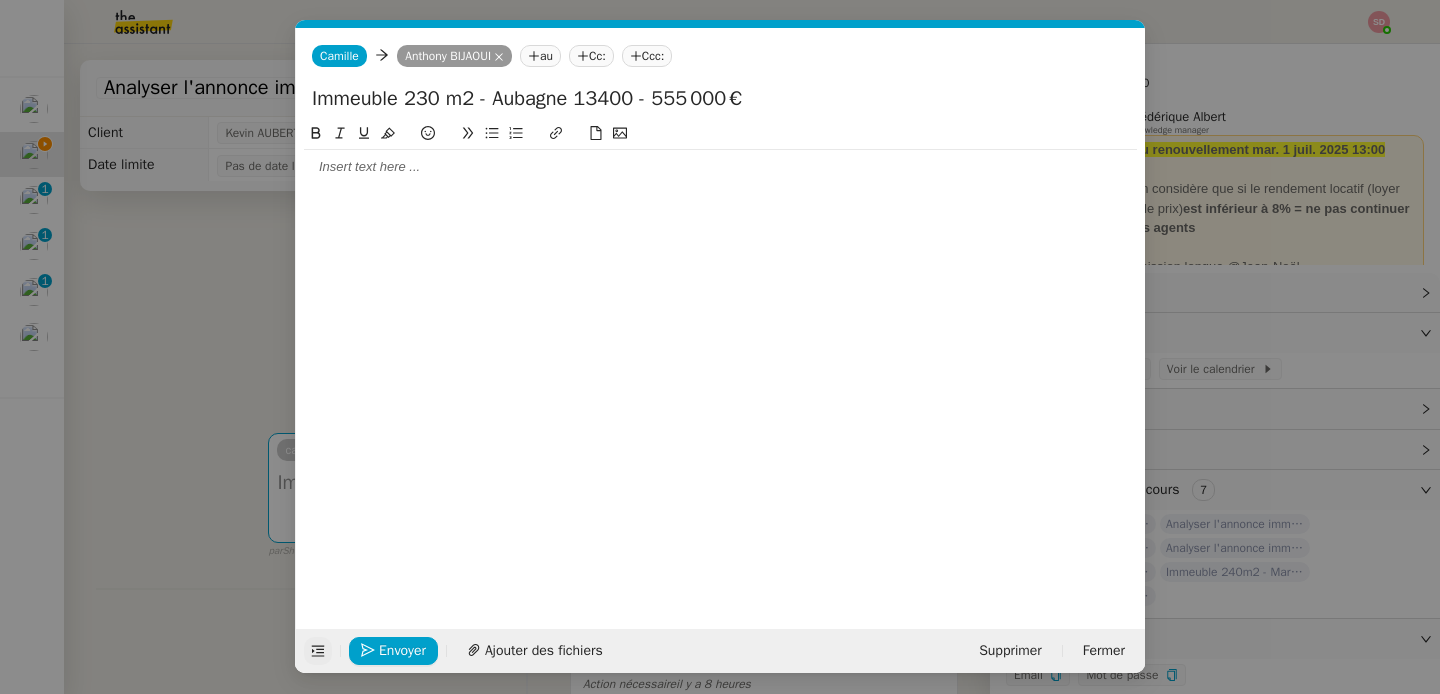 type 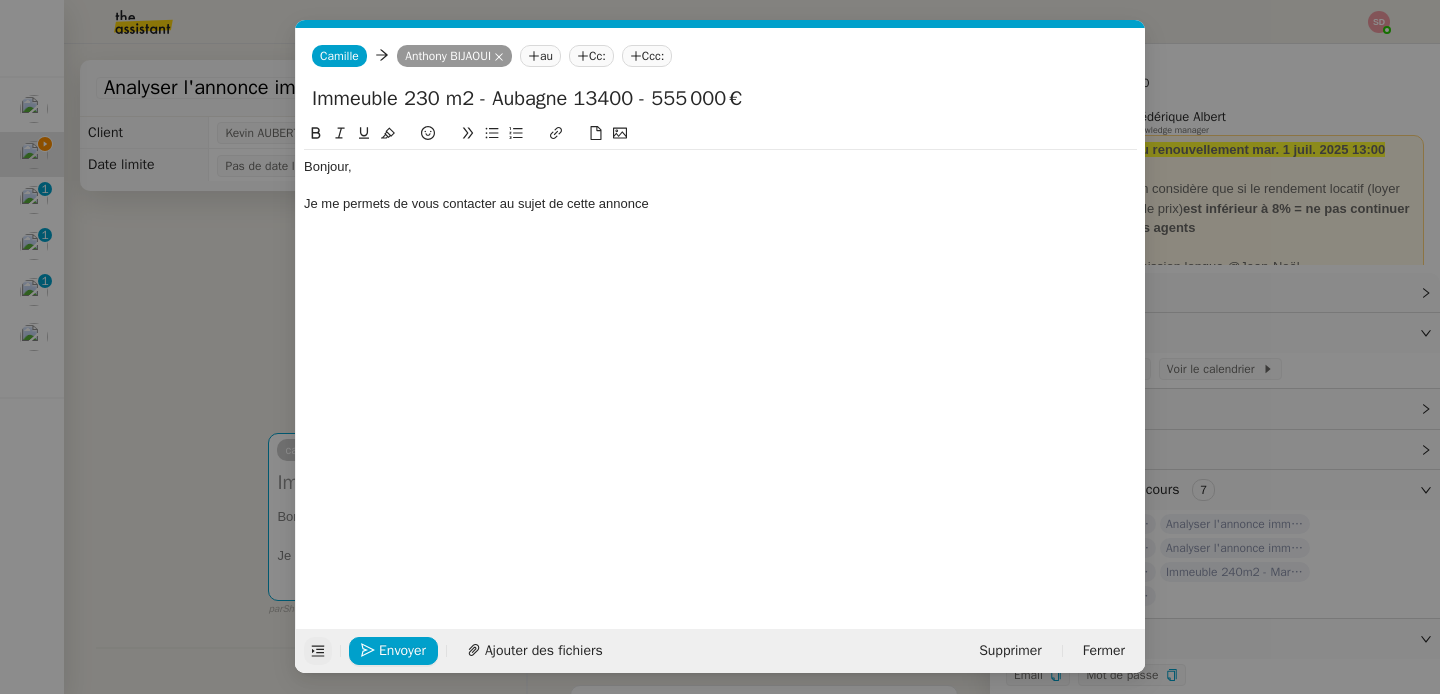 click on "Je me permets de vous contacter au sujet de cette annonce" 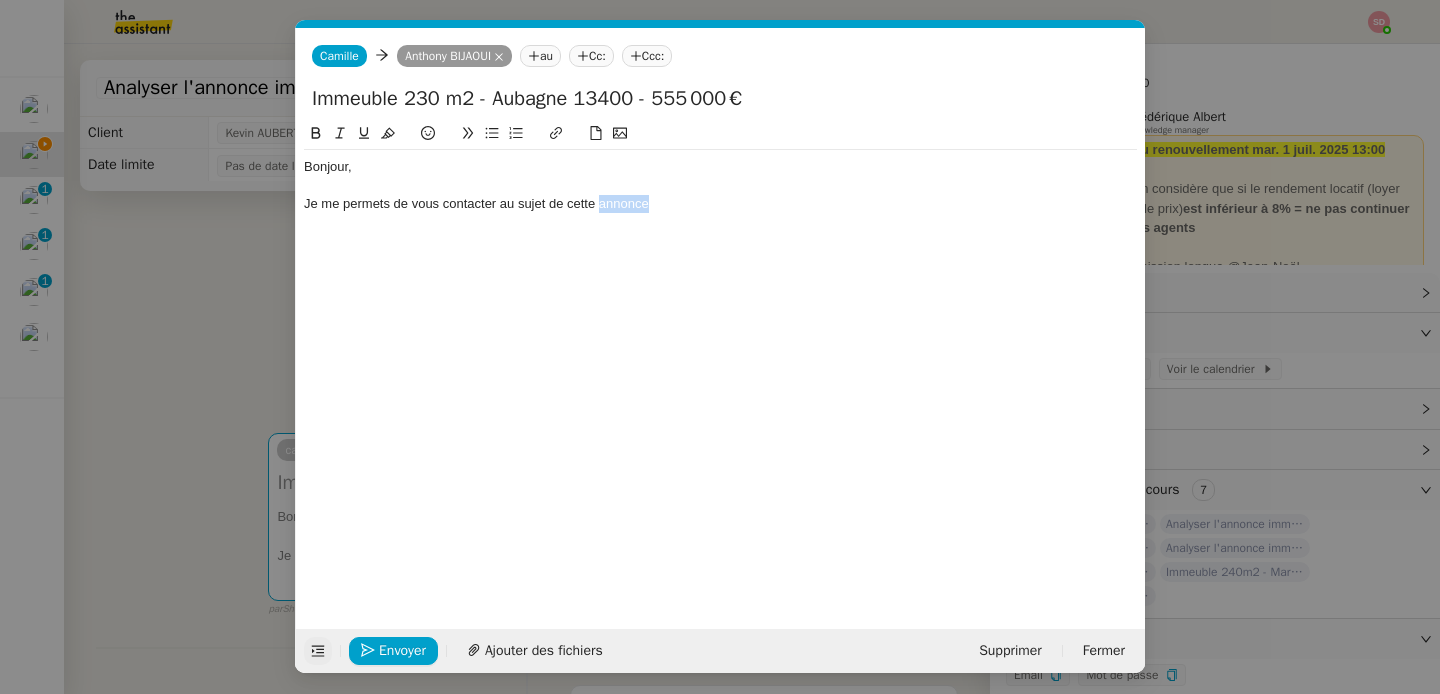 click on "Je me permets de vous contacter au sujet de cette annonce" 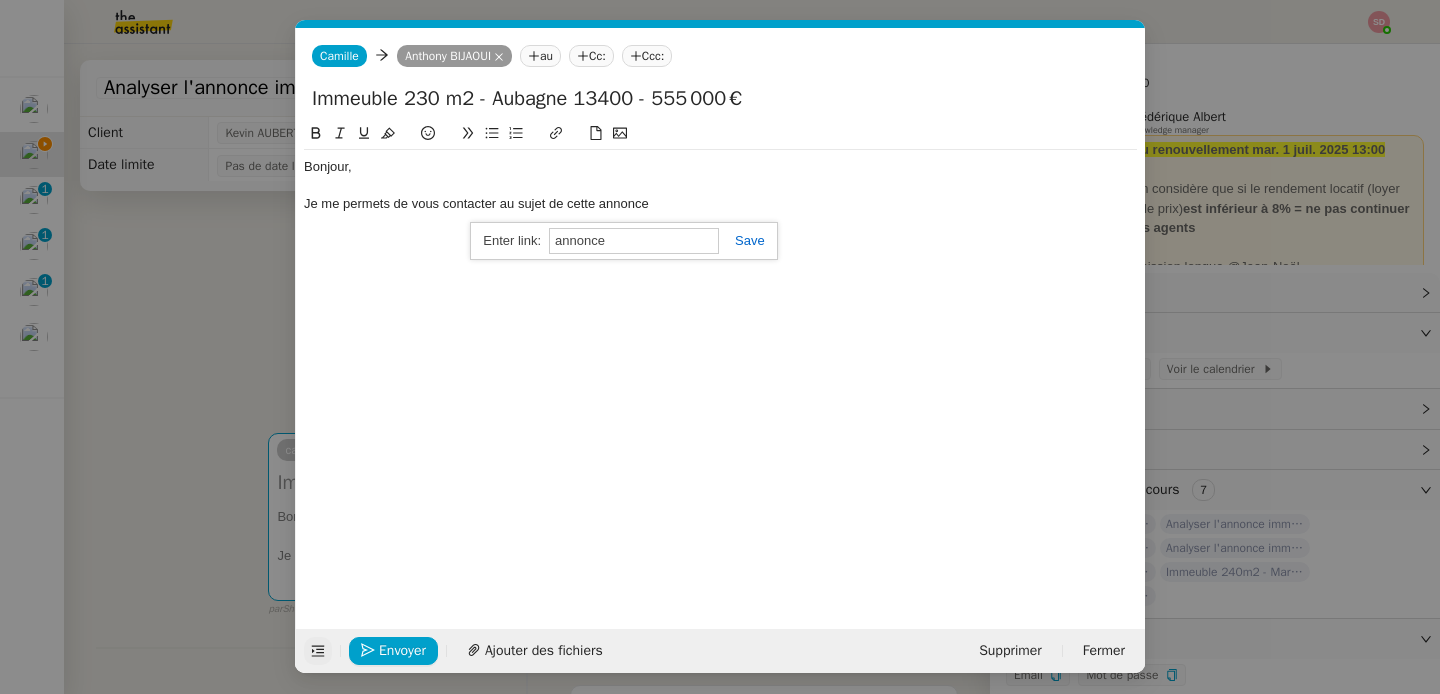 paste on "https://www.leboncoin.fr/ad/ventes_immobilieres/2964339222" 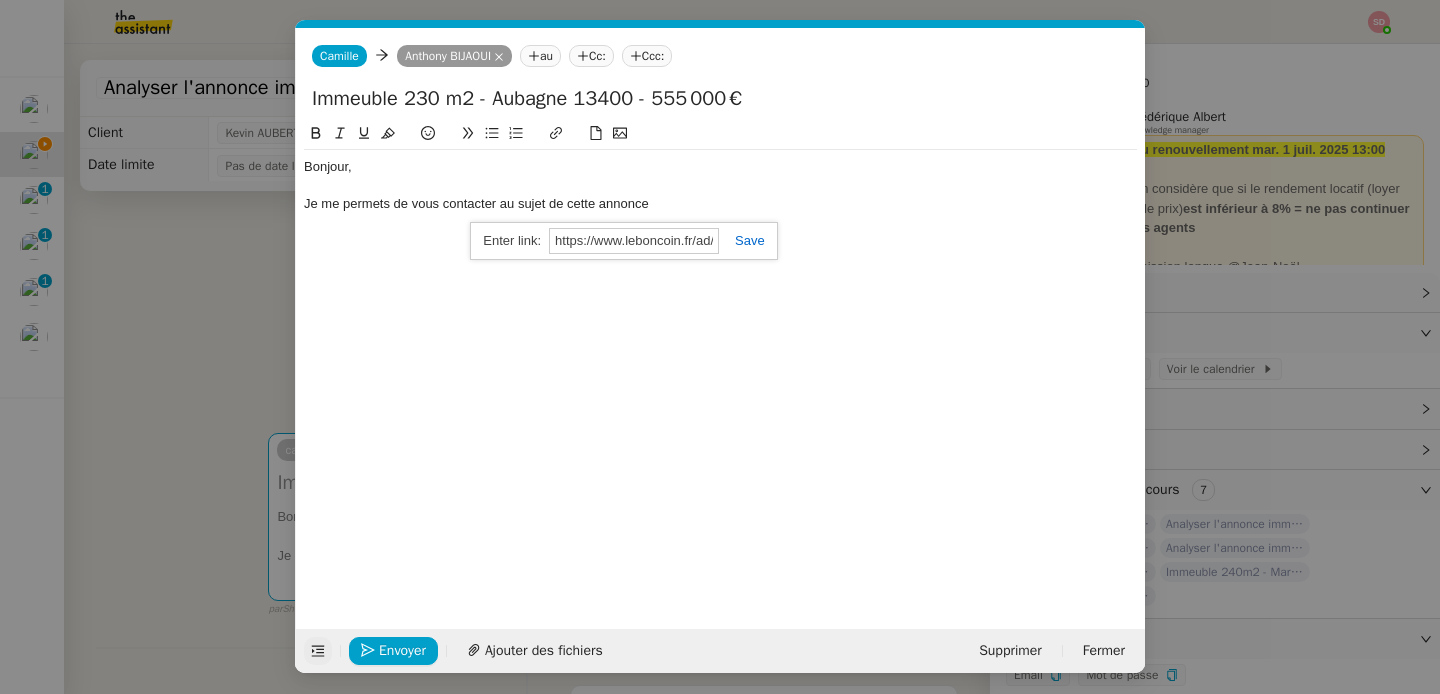 scroll, scrollTop: 0, scrollLeft: 195, axis: horizontal 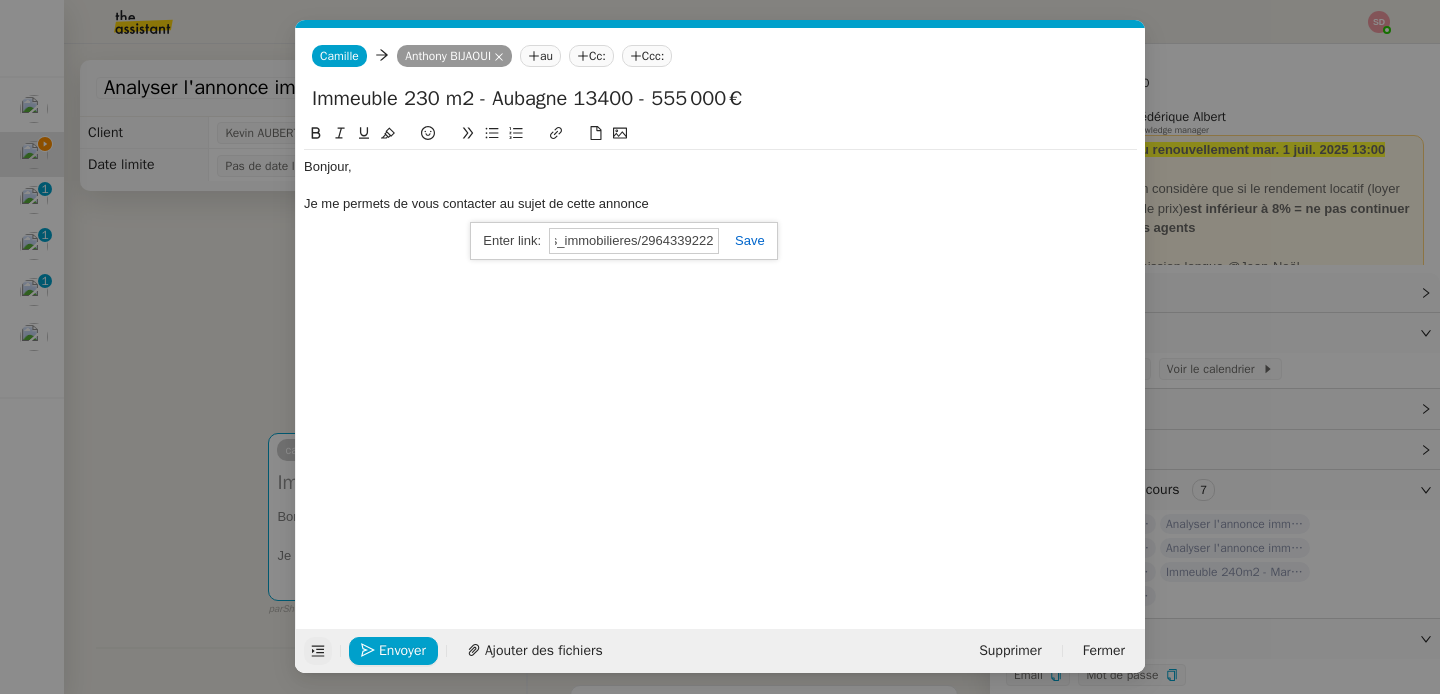 type on "https://www.leboncoin.fr/ad/ventes_immobilieres/2964339222" 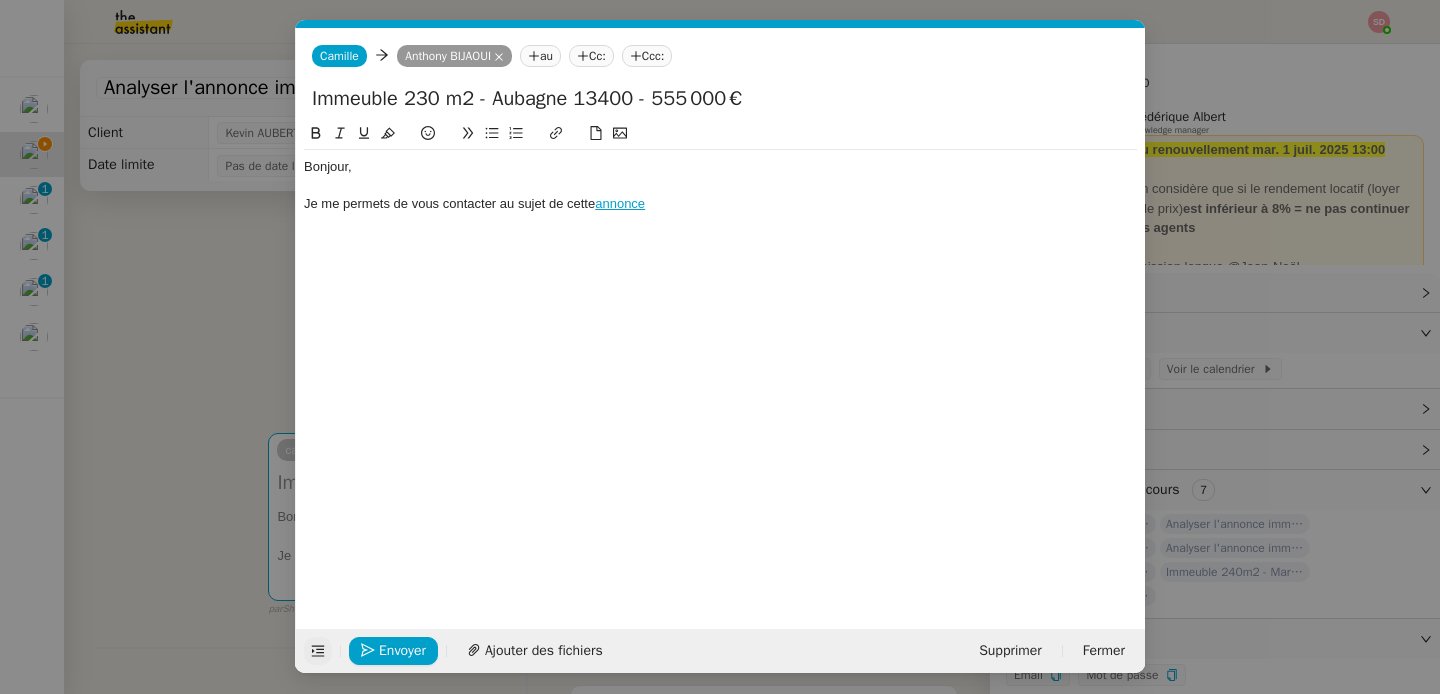 scroll, scrollTop: 0, scrollLeft: 0, axis: both 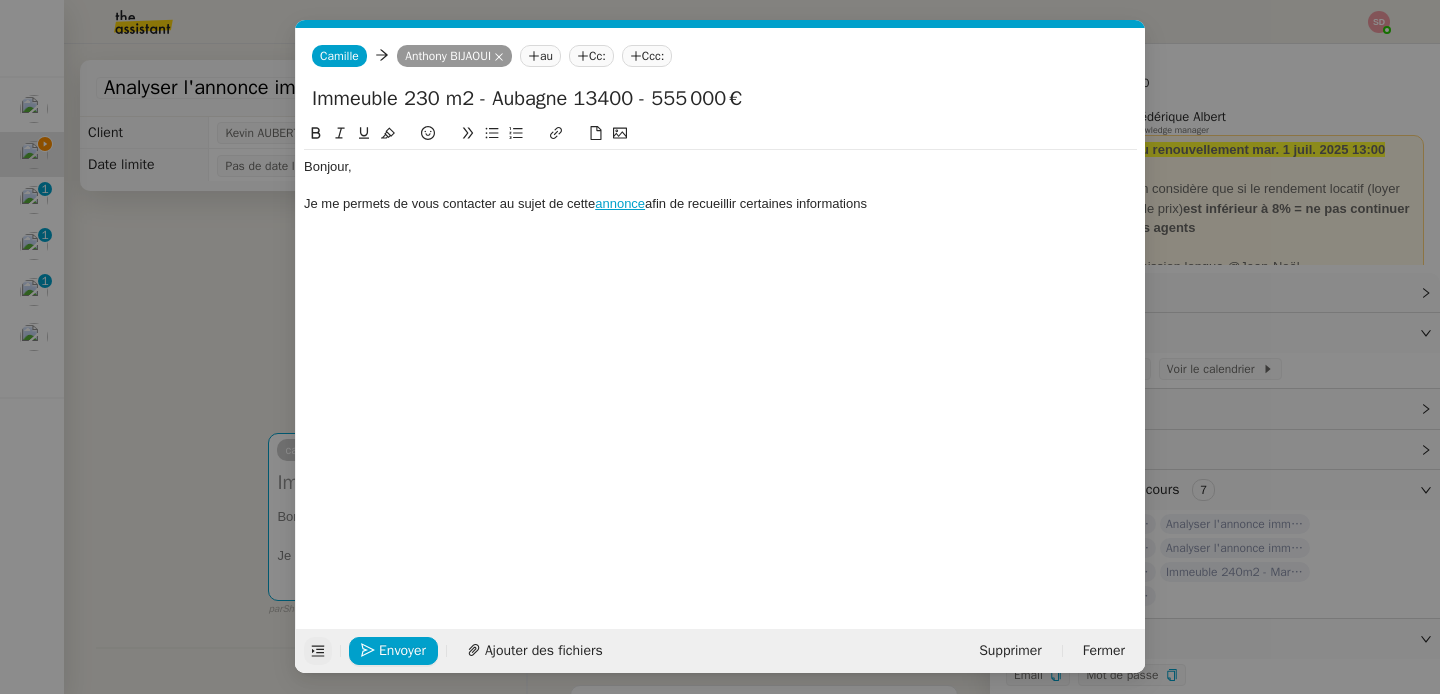 click on "Je me permets de vous contacter au sujet de cette  annonce  afin de recueillir certaines informations" 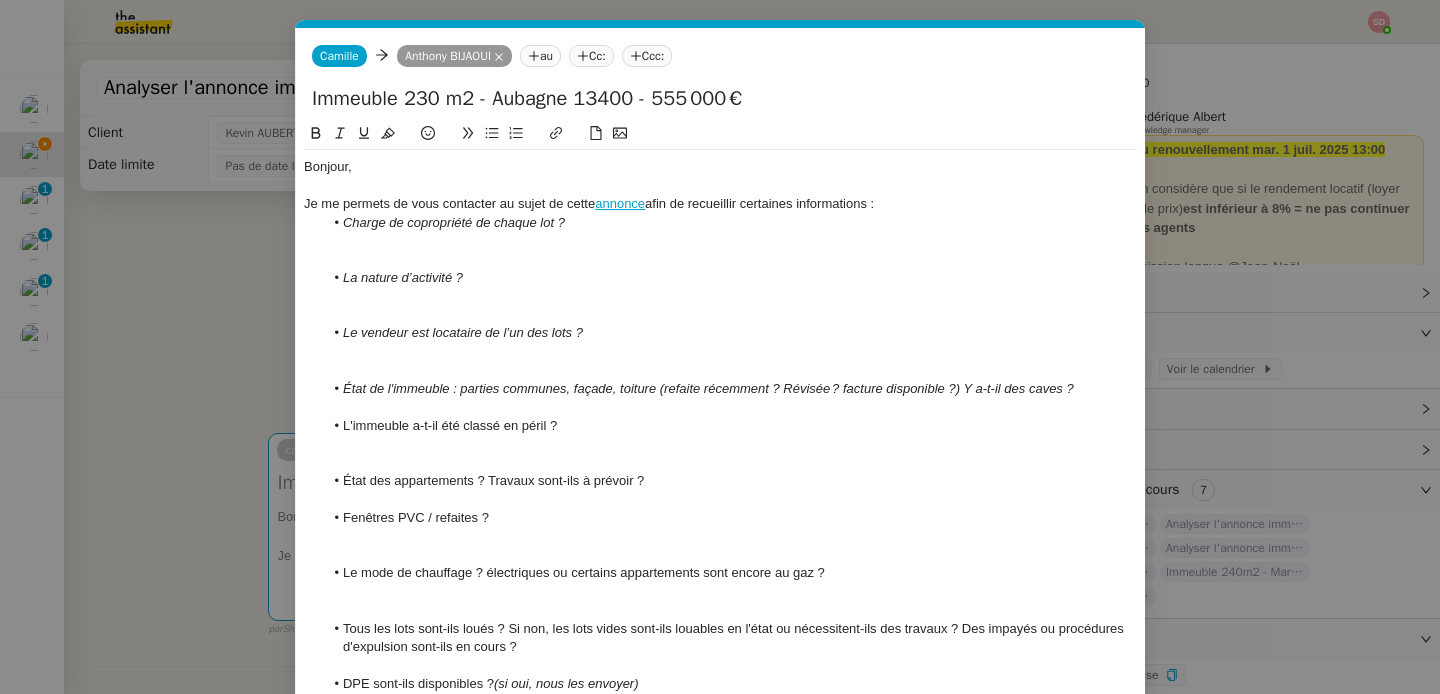 scroll, scrollTop: 0, scrollLeft: 0, axis: both 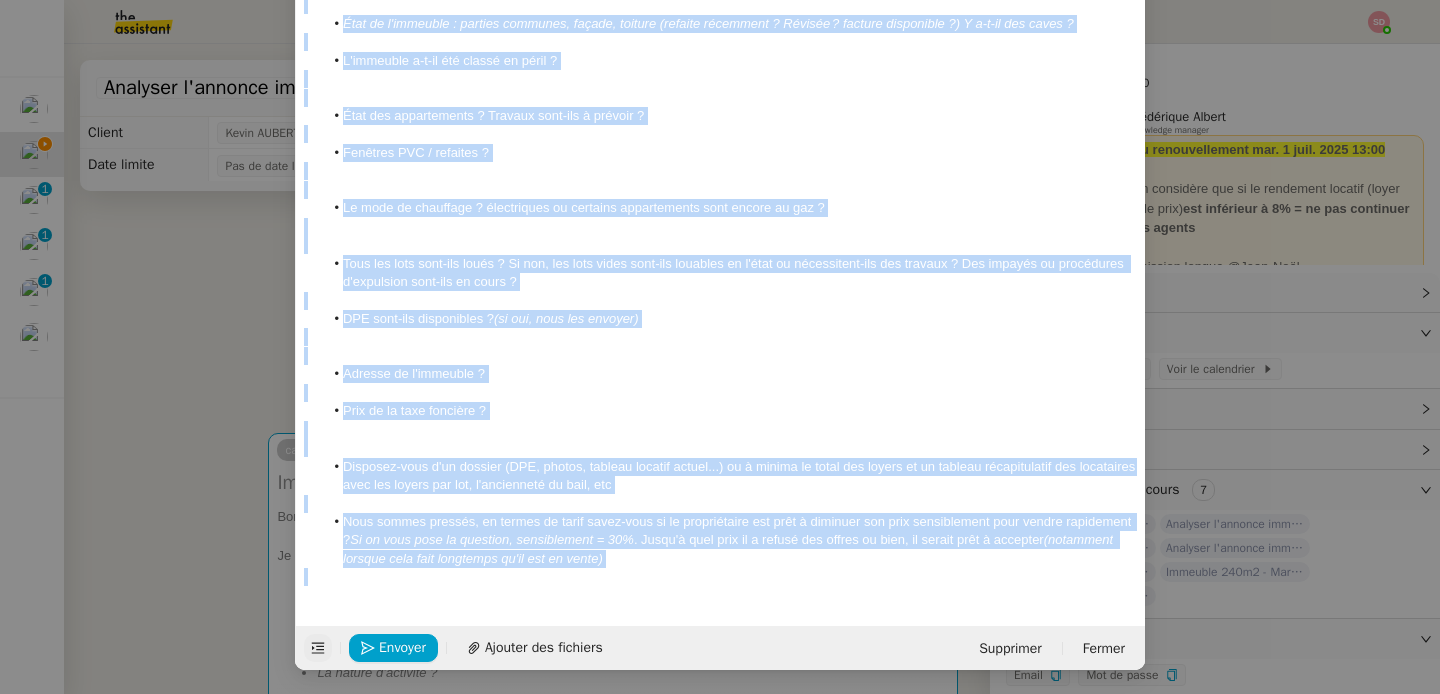 drag, startPoint x: 328, startPoint y: 226, endPoint x: 633, endPoint y: 567, distance: 457.49973 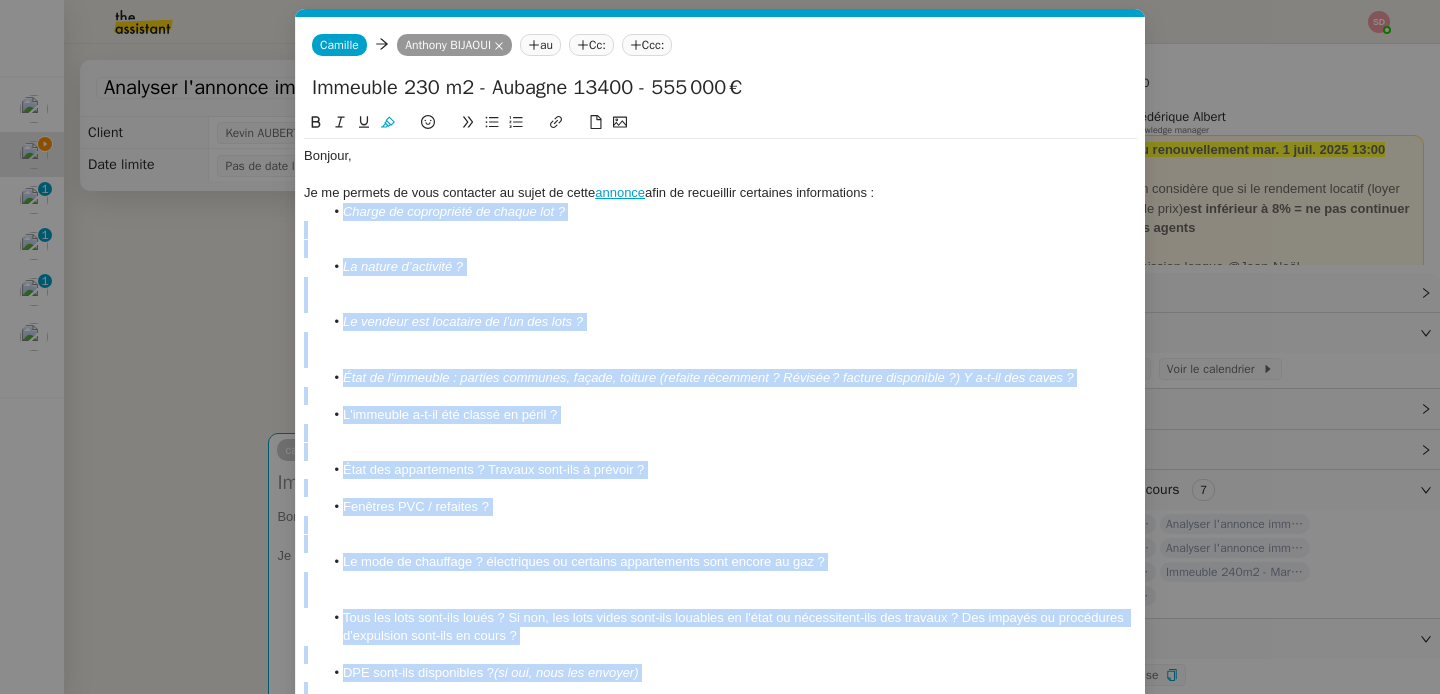 scroll, scrollTop: 0, scrollLeft: 0, axis: both 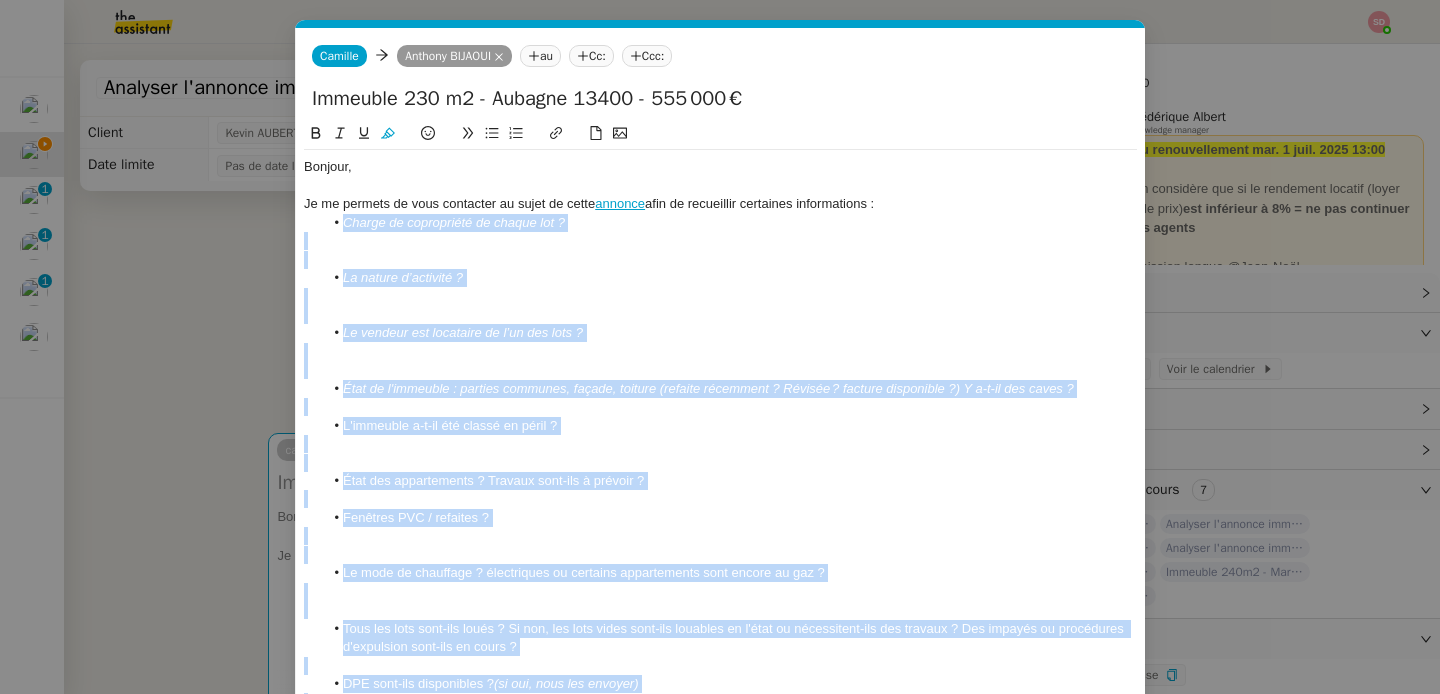 click 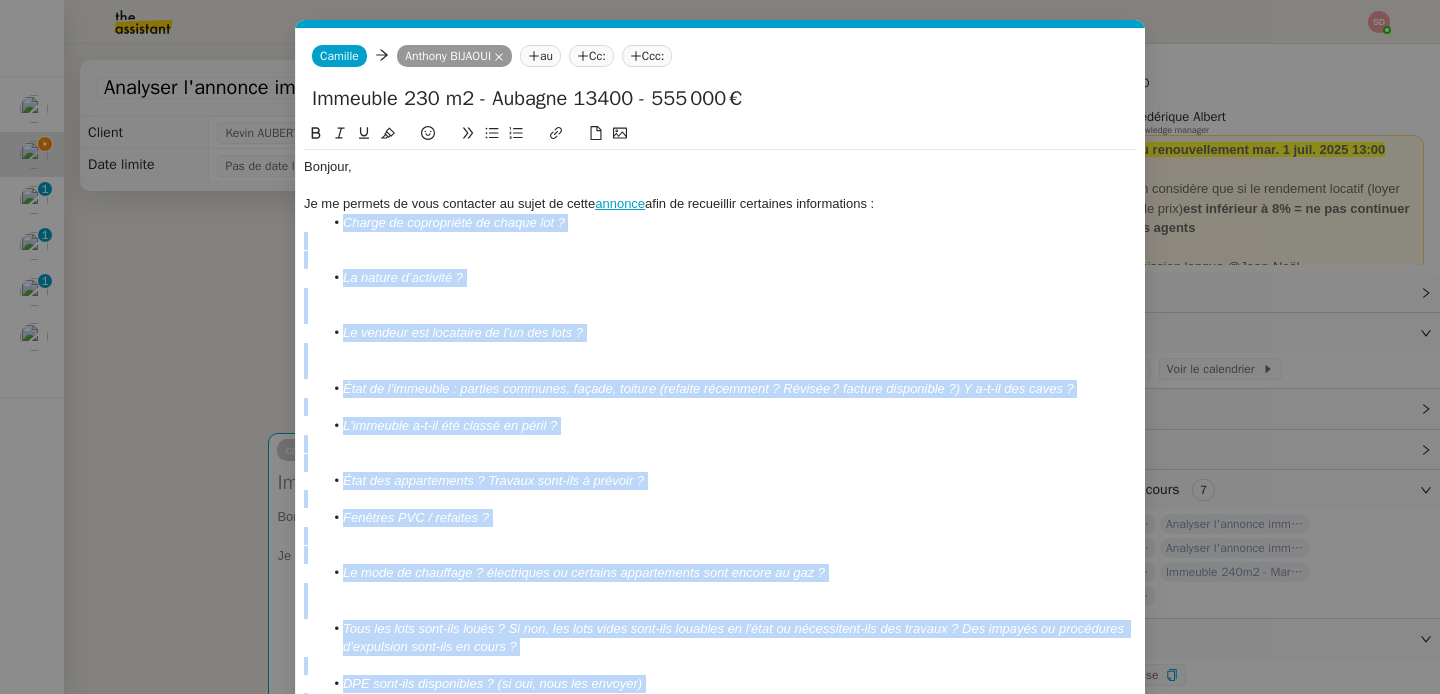 click 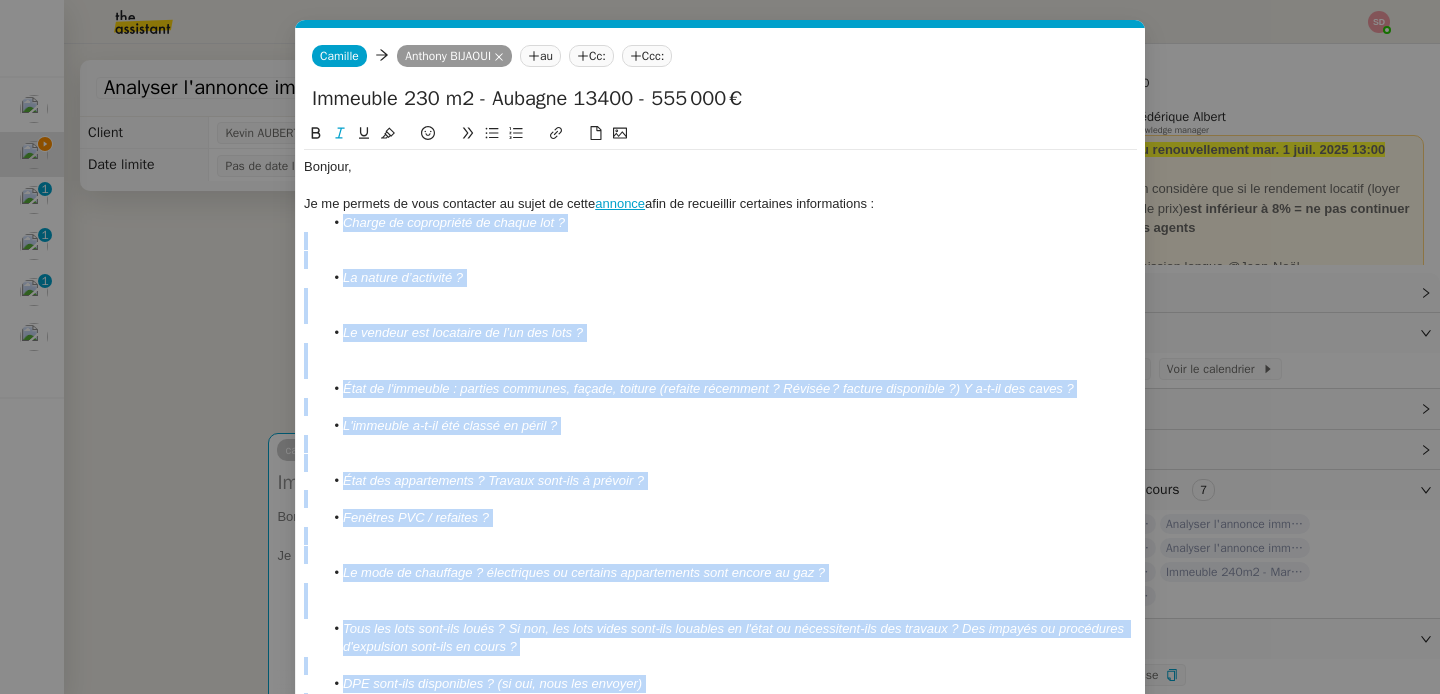 click 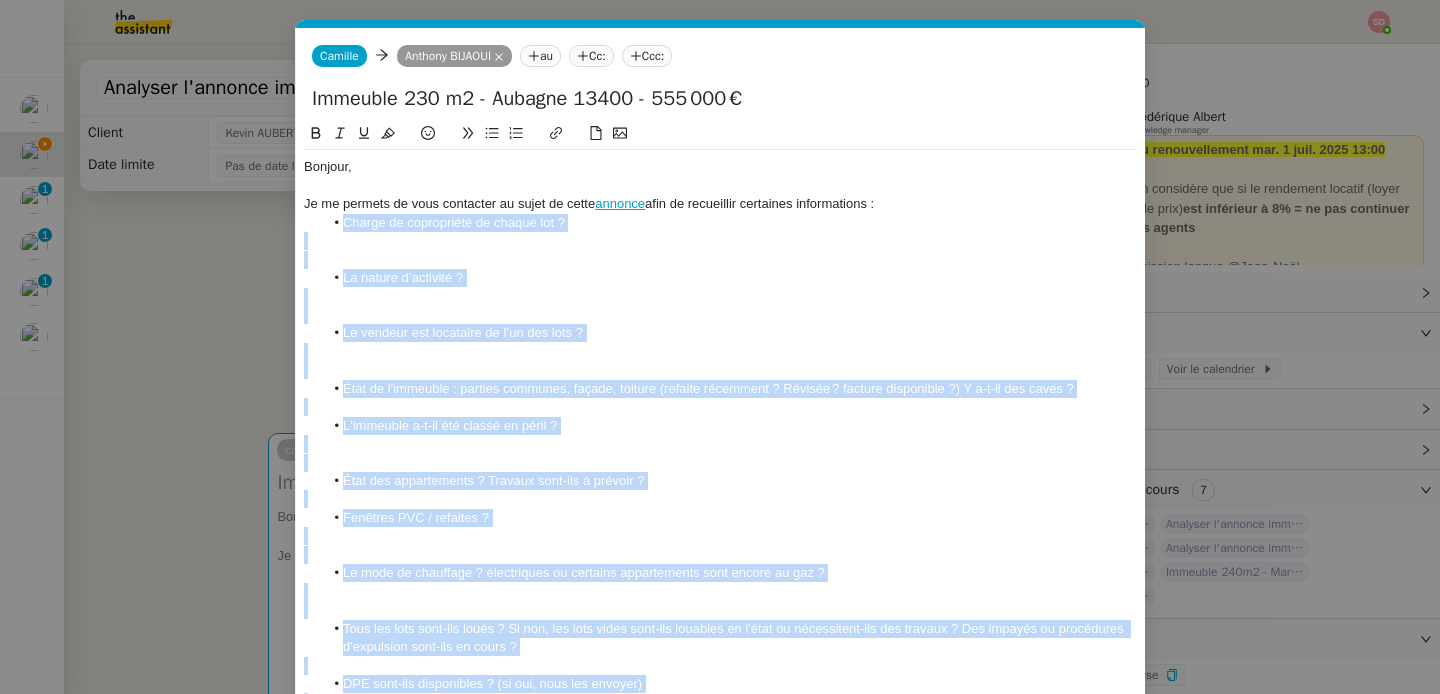 click 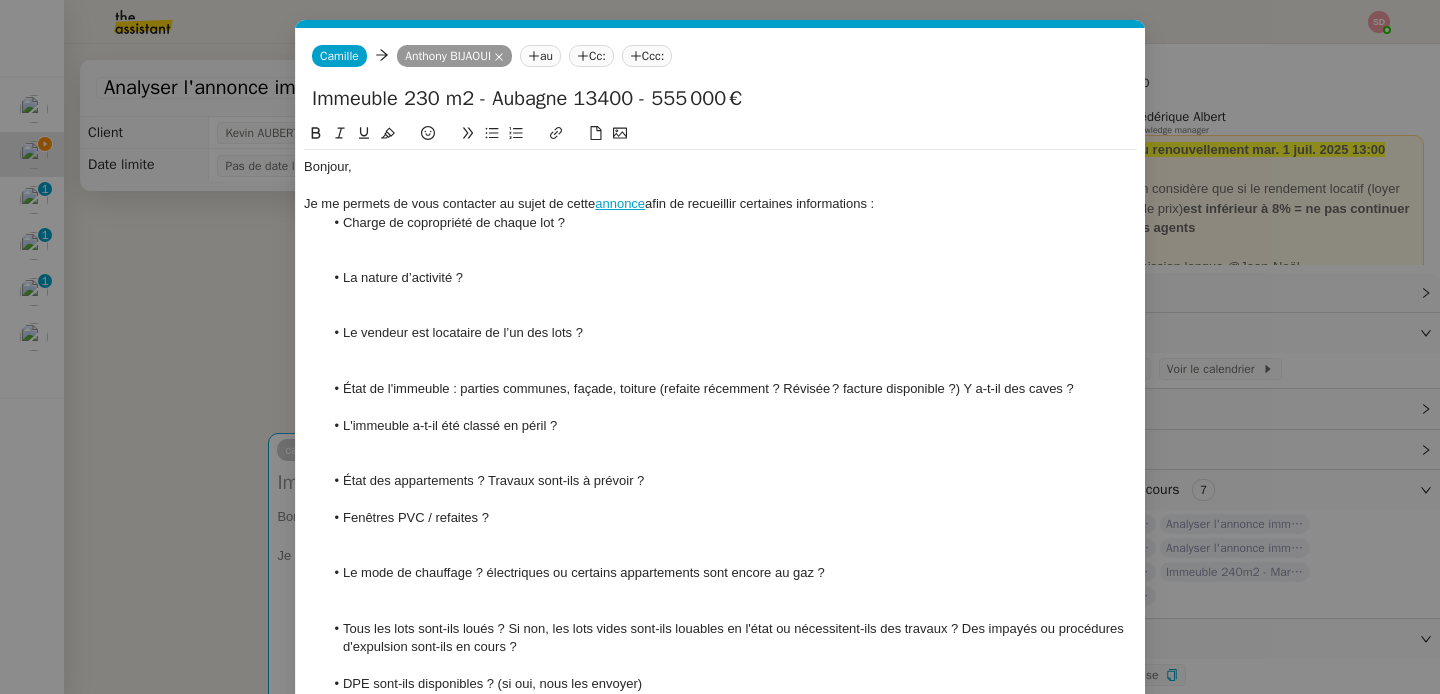 click on "Charge de copropriété de chaque lot ?" 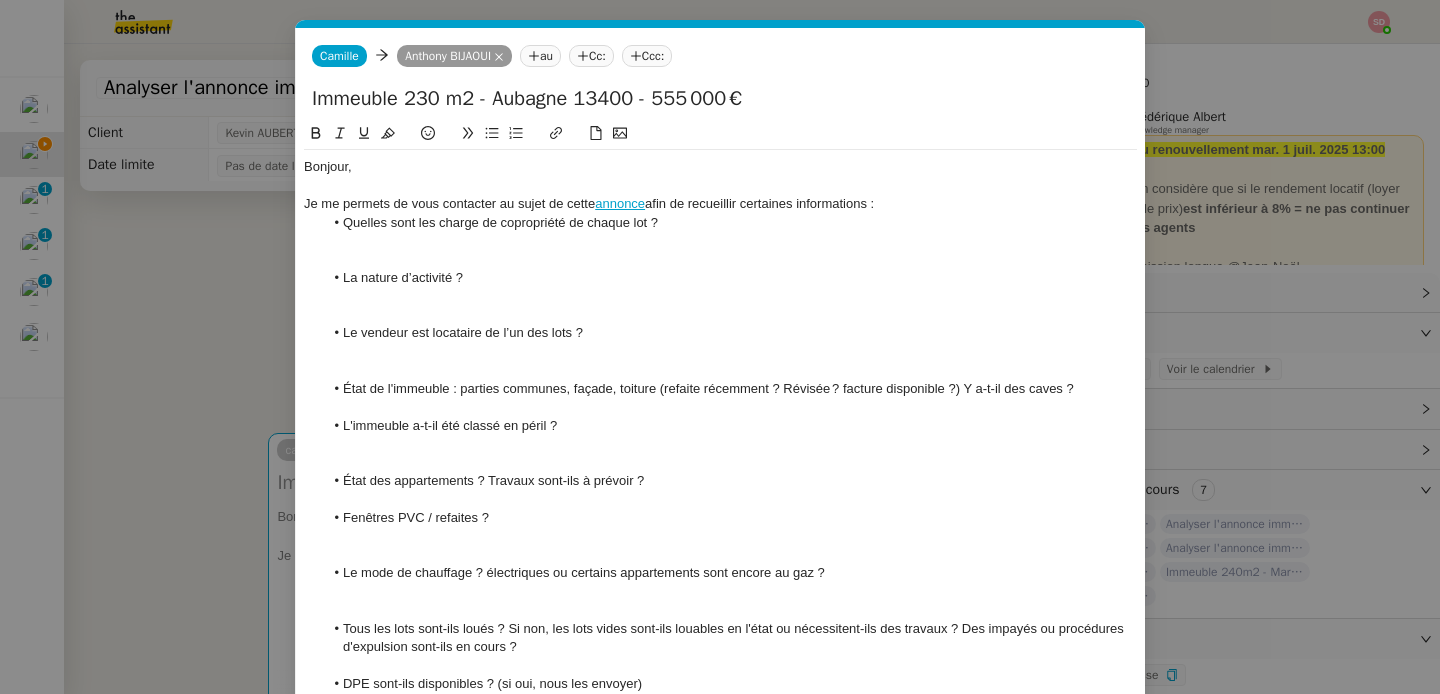 click 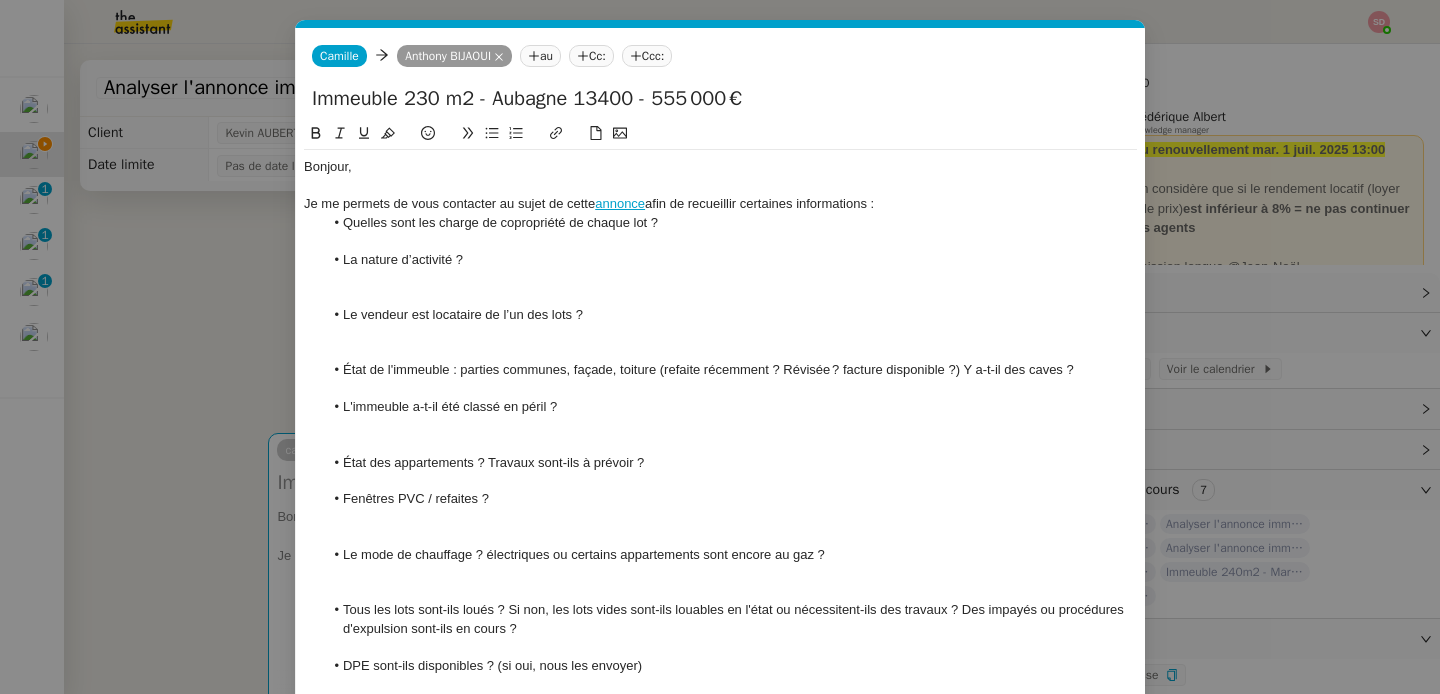 click 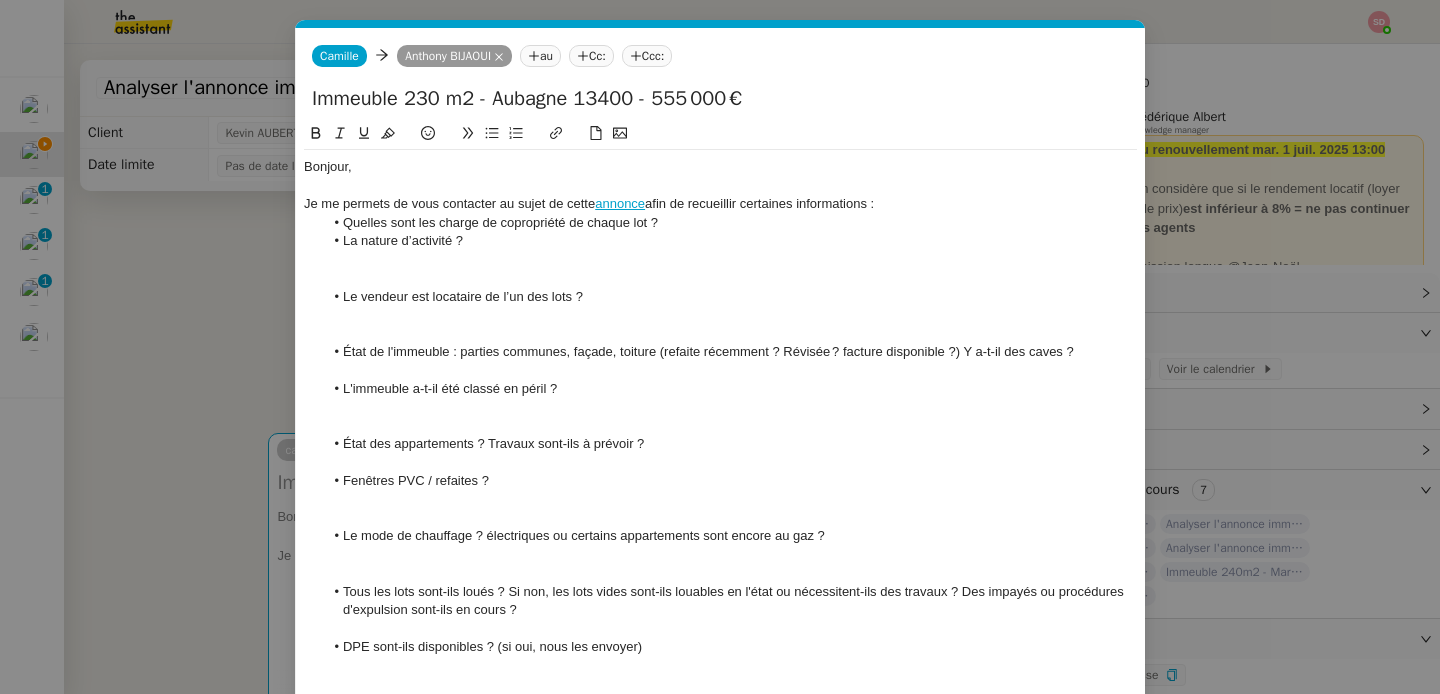 click on "Quelles sont les charge de copropriété de chaque lot ?" 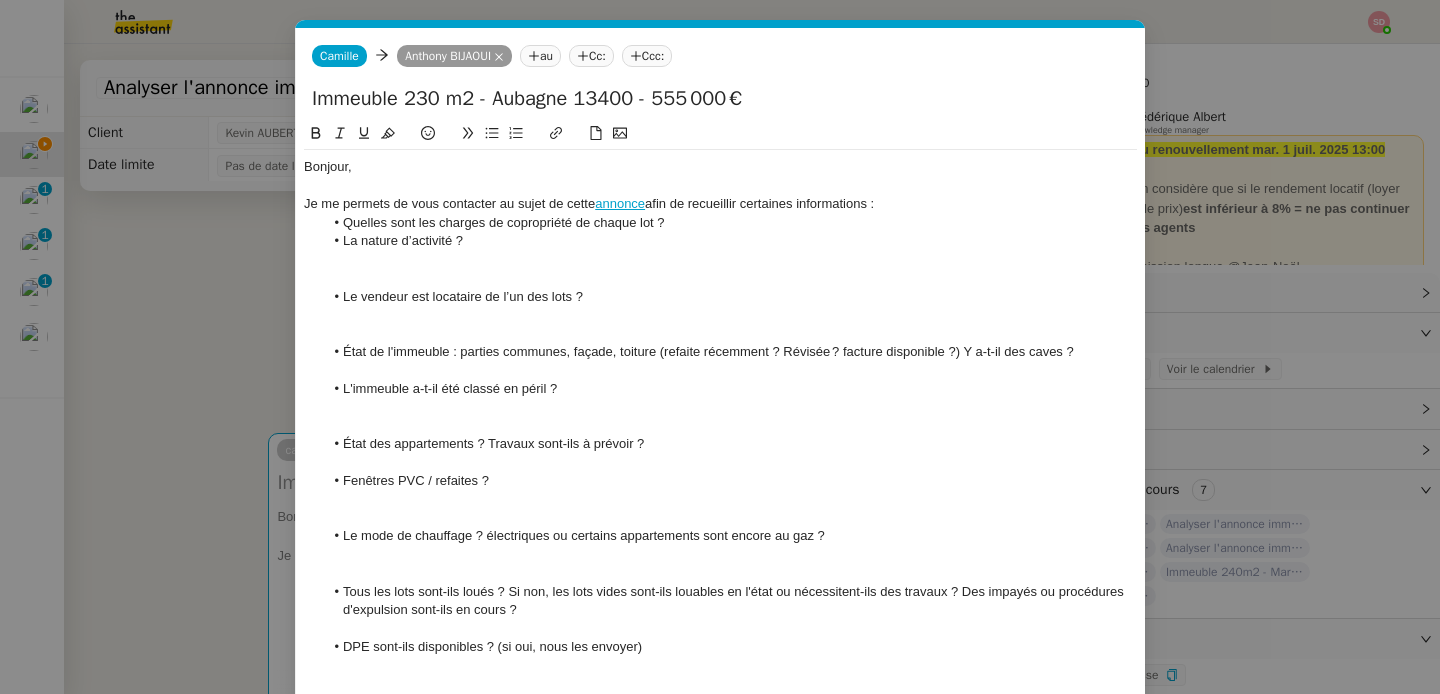 click 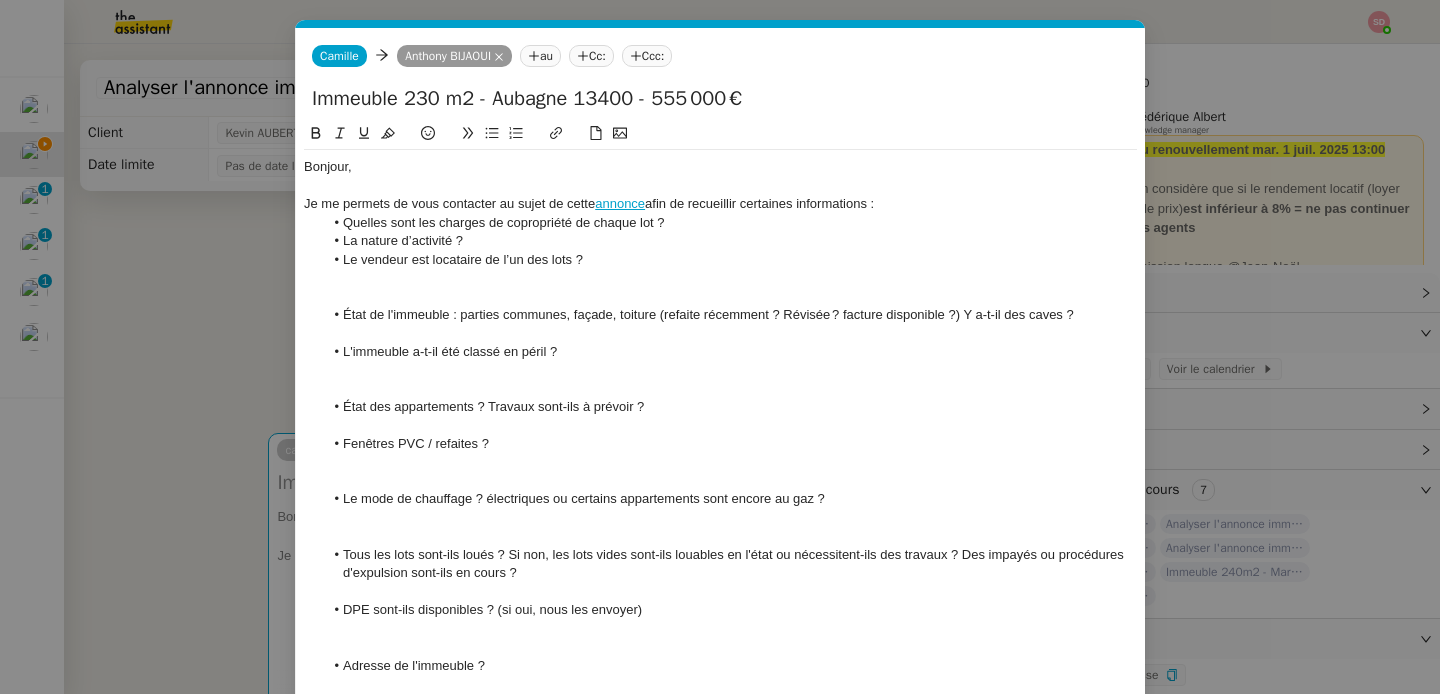 click on "La nature d’activité ?" 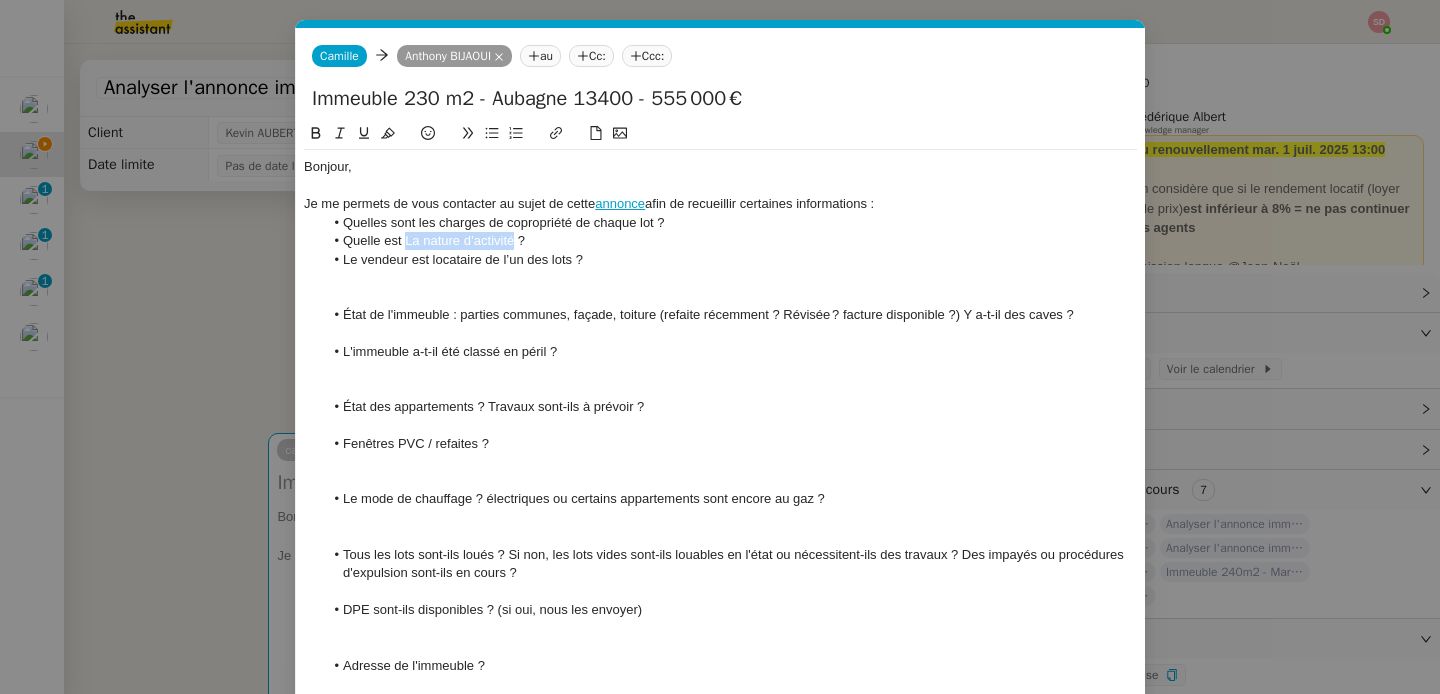 drag, startPoint x: 401, startPoint y: 240, endPoint x: 509, endPoint y: 241, distance: 108.00463 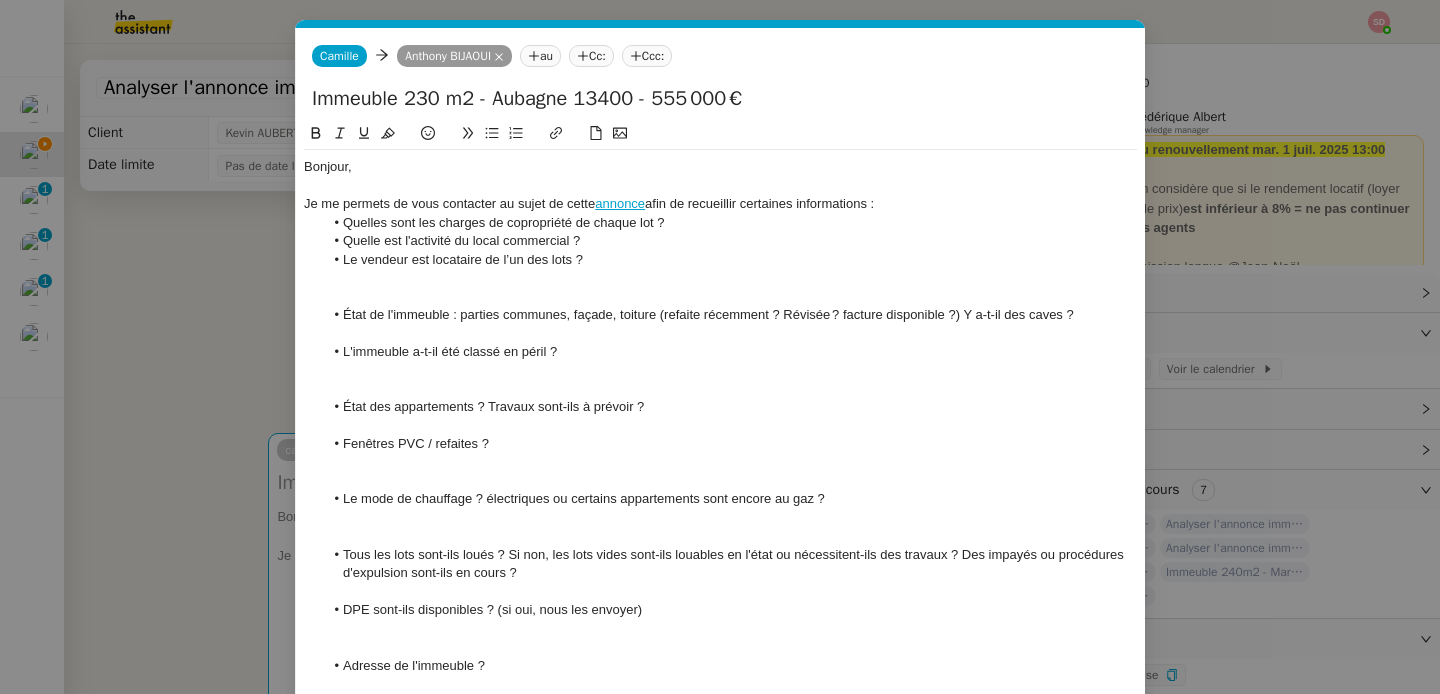 click 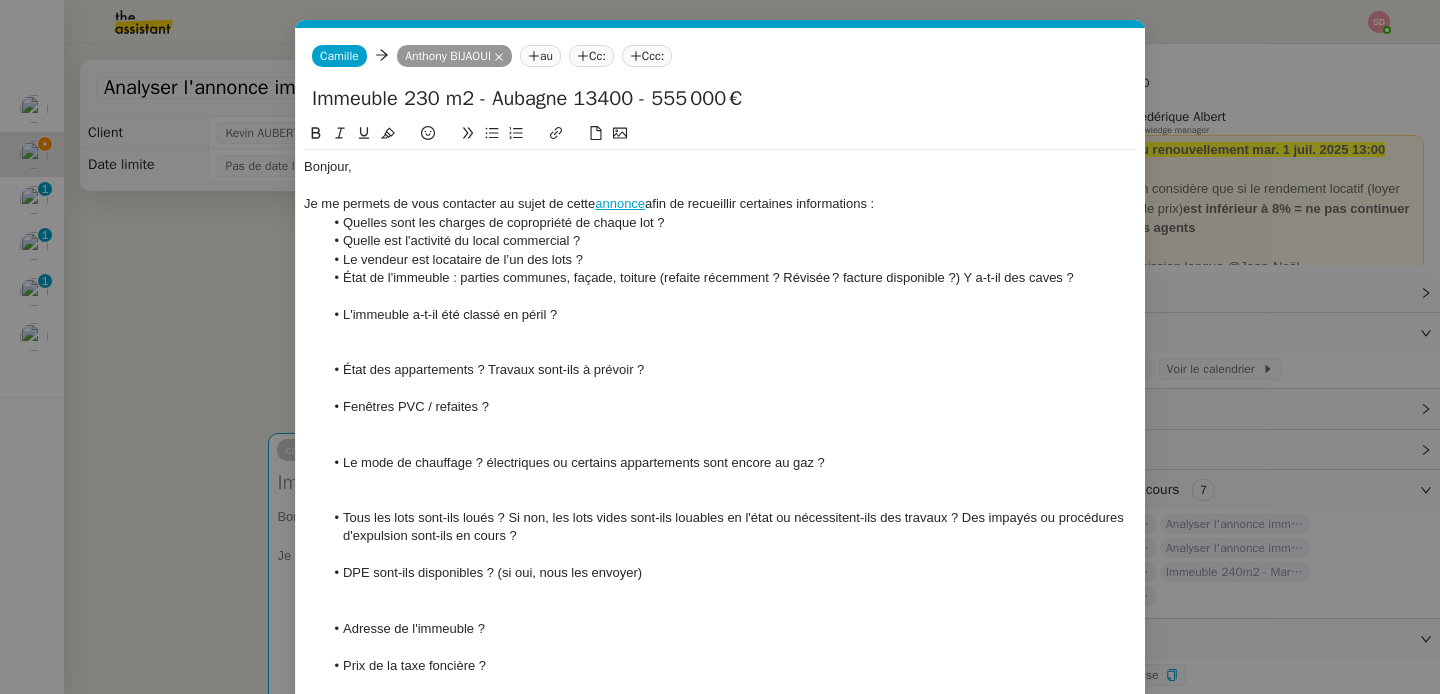 click on "Le vendeur est locataire de l’un des lots ?" 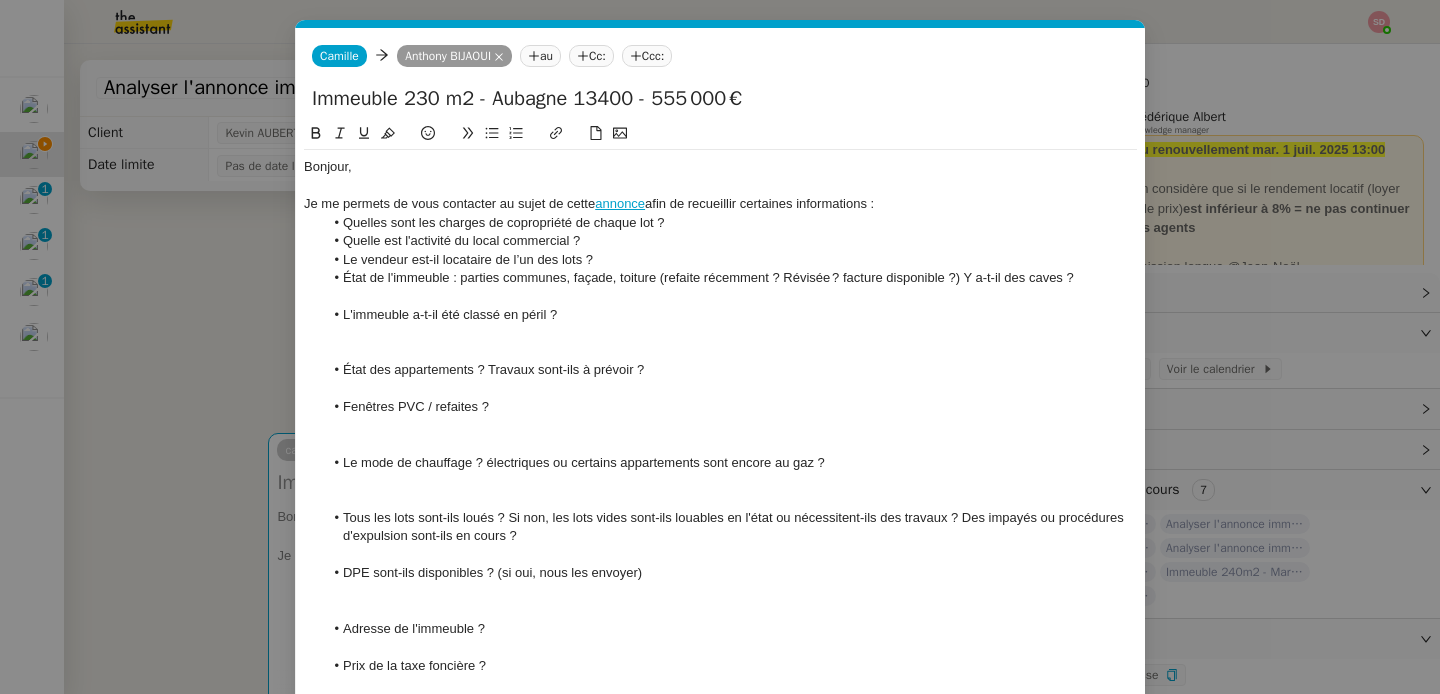 click 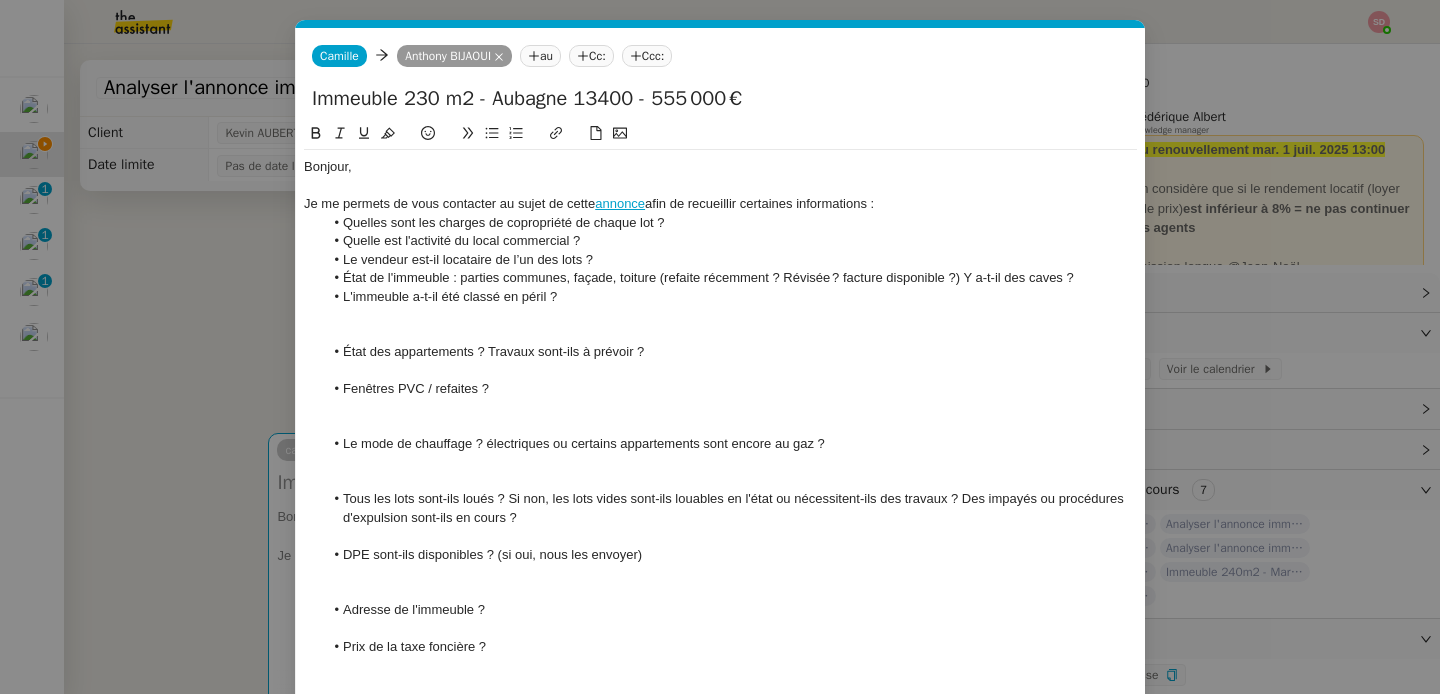 click 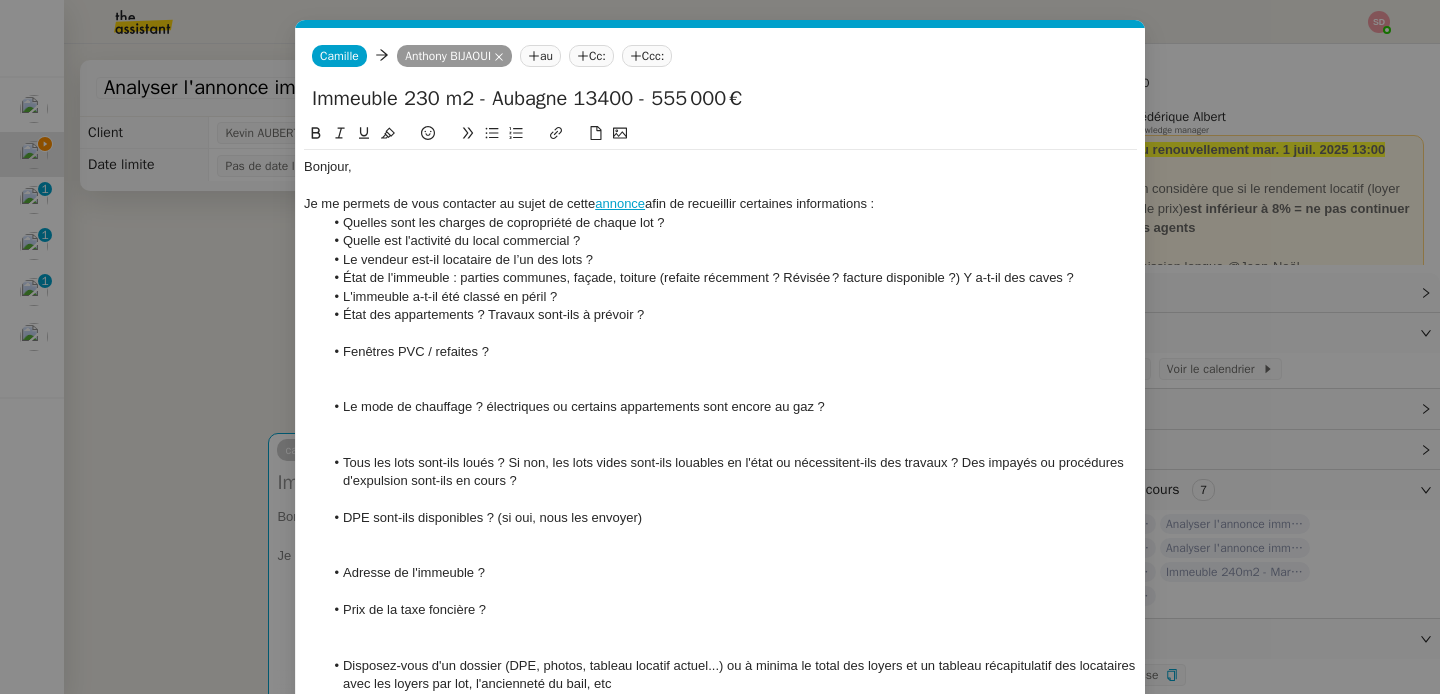 click 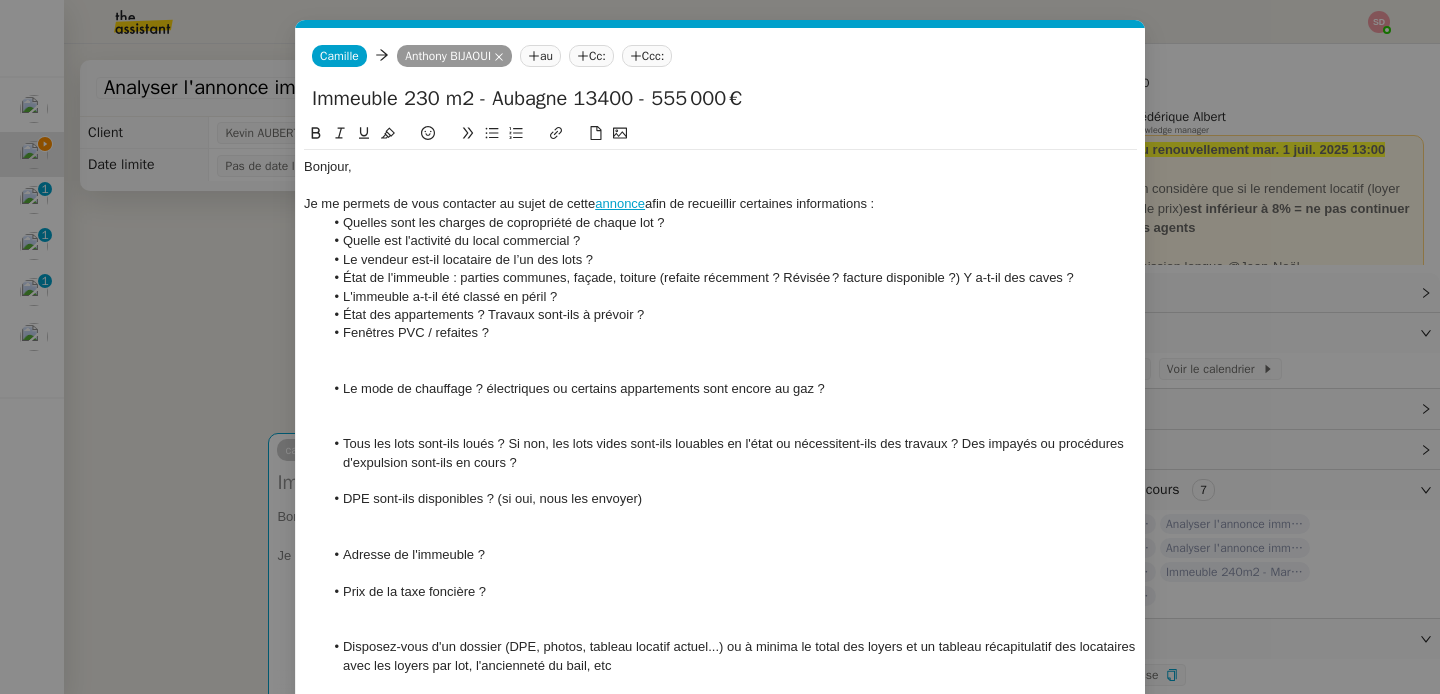click on "État des appartements ? Travaux sont-ils à prévoir ?" 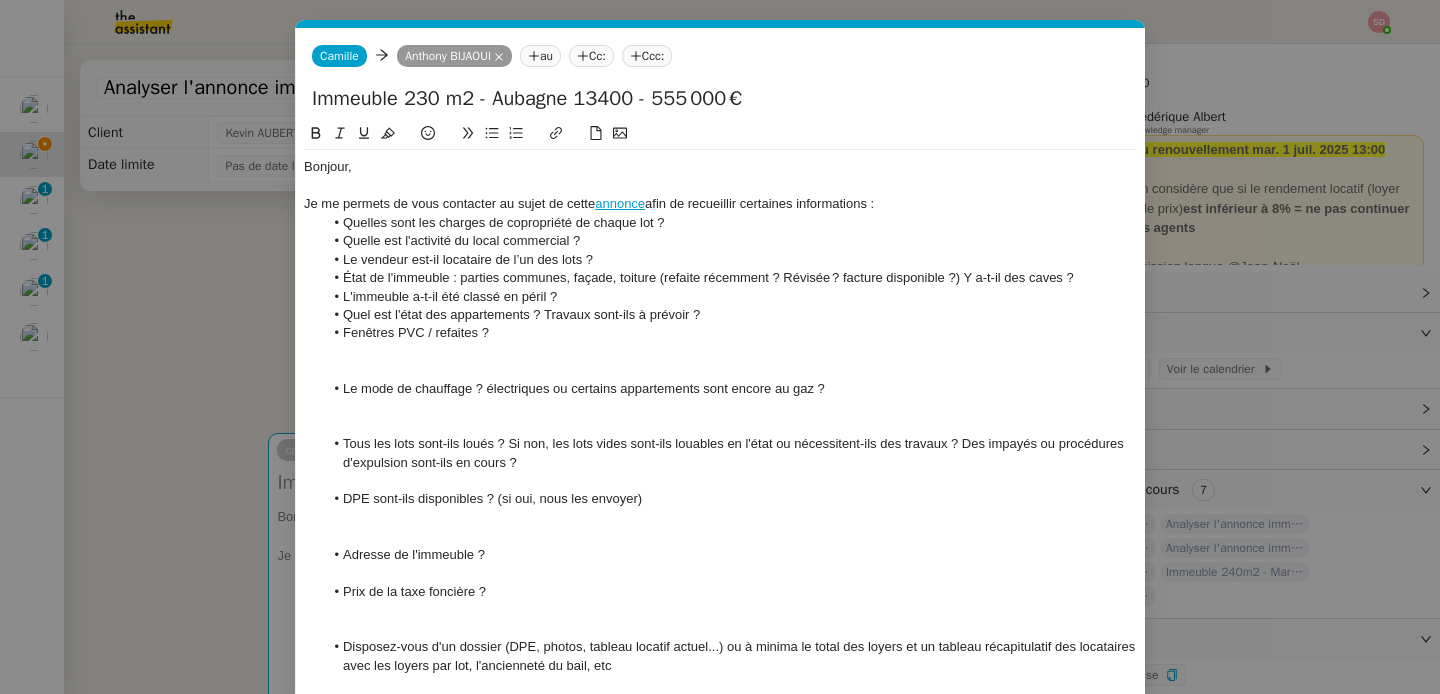 click 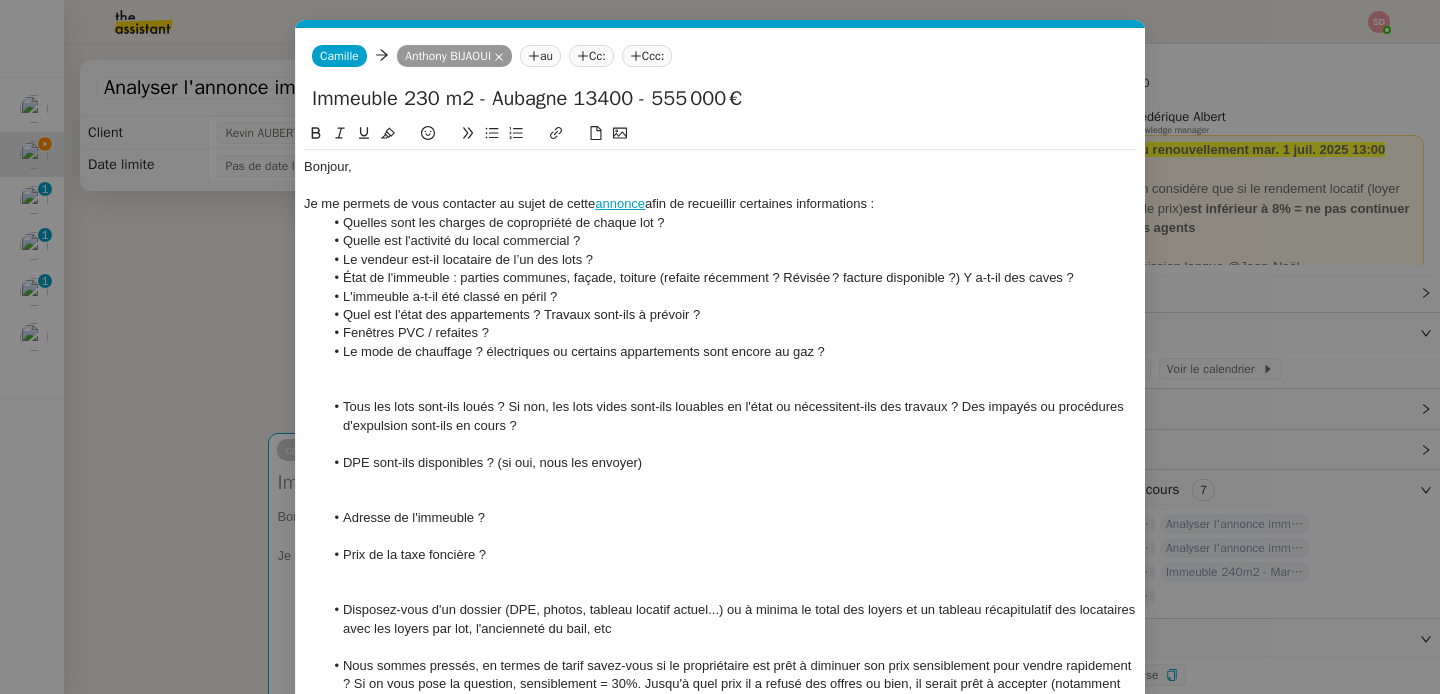 click 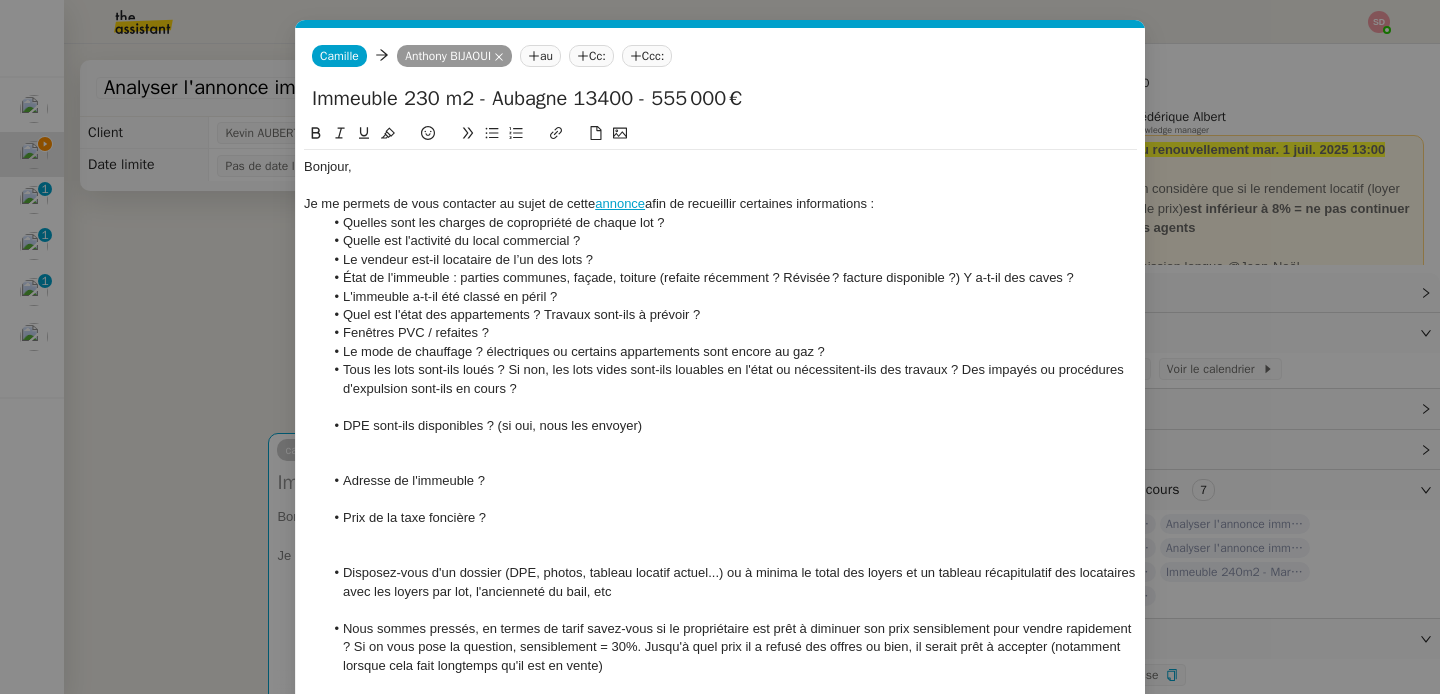click on "Le mode de chauffage ? électriques ou certains appartements sont encore au gaz ?" 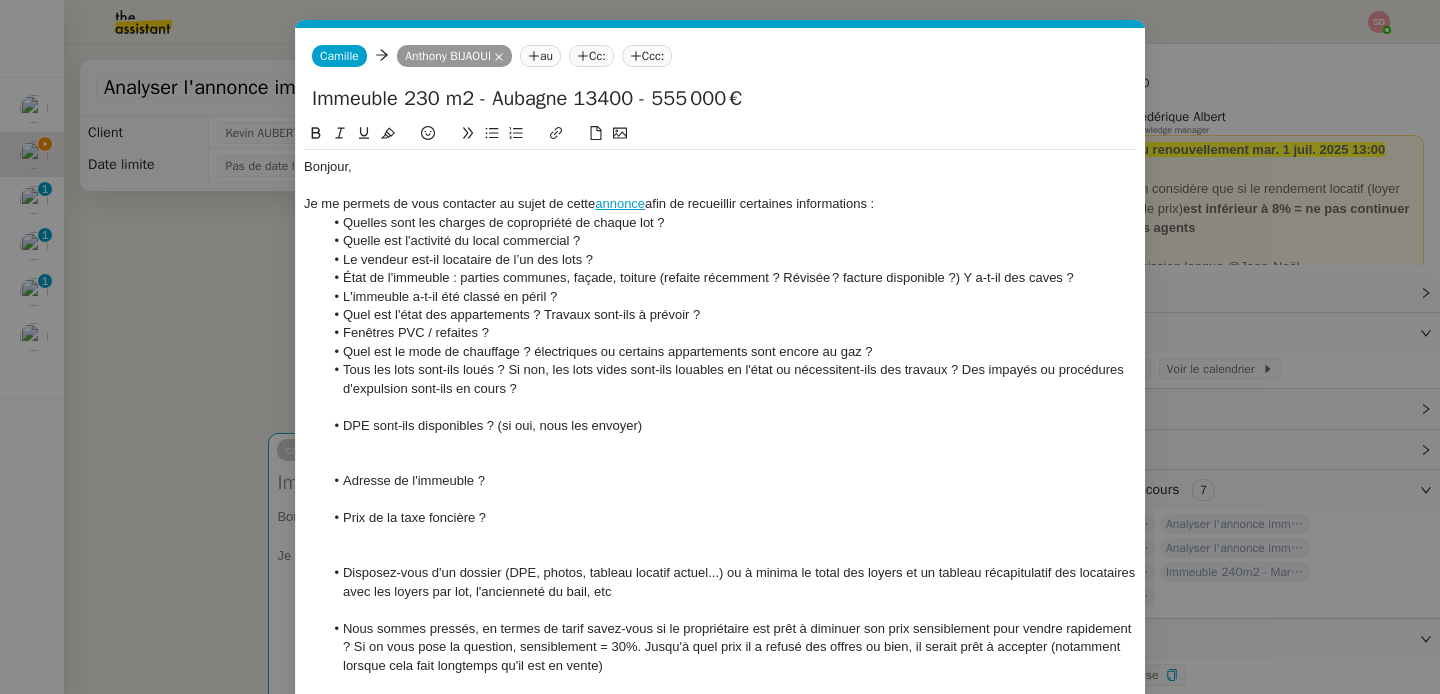click 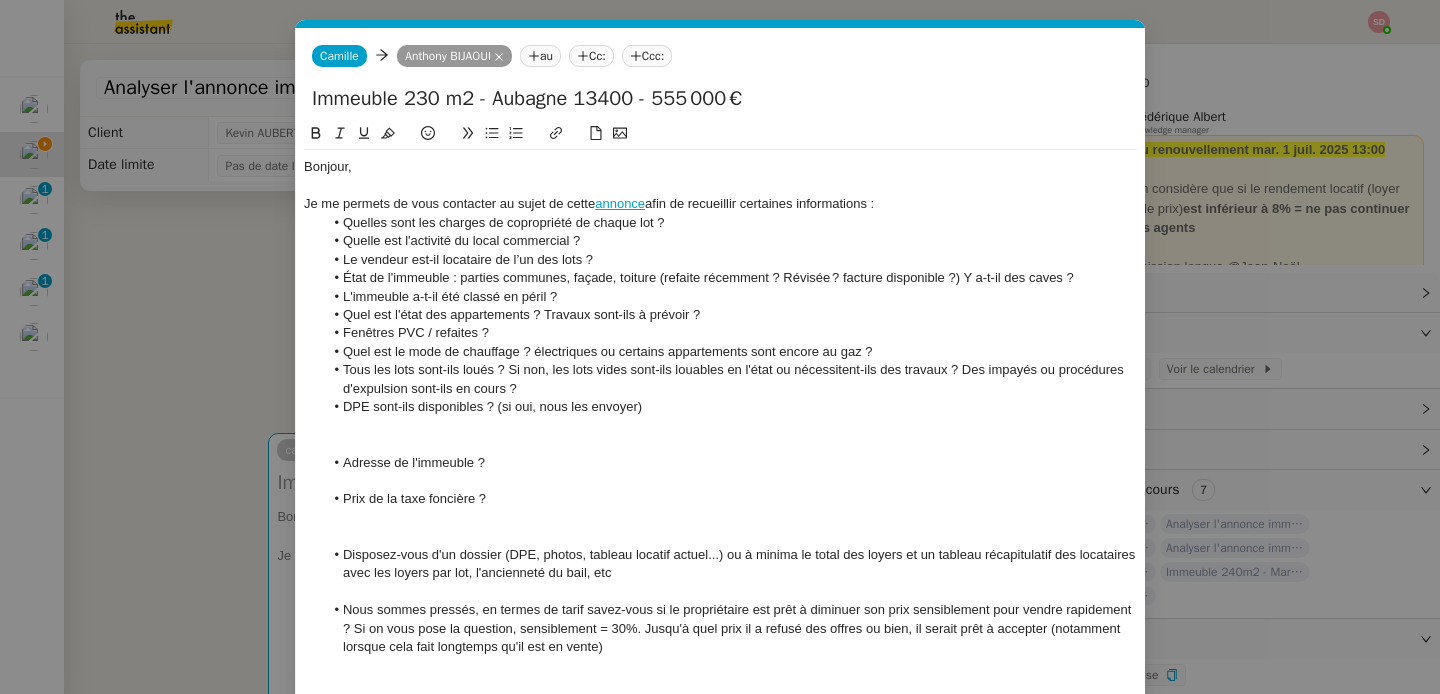 click 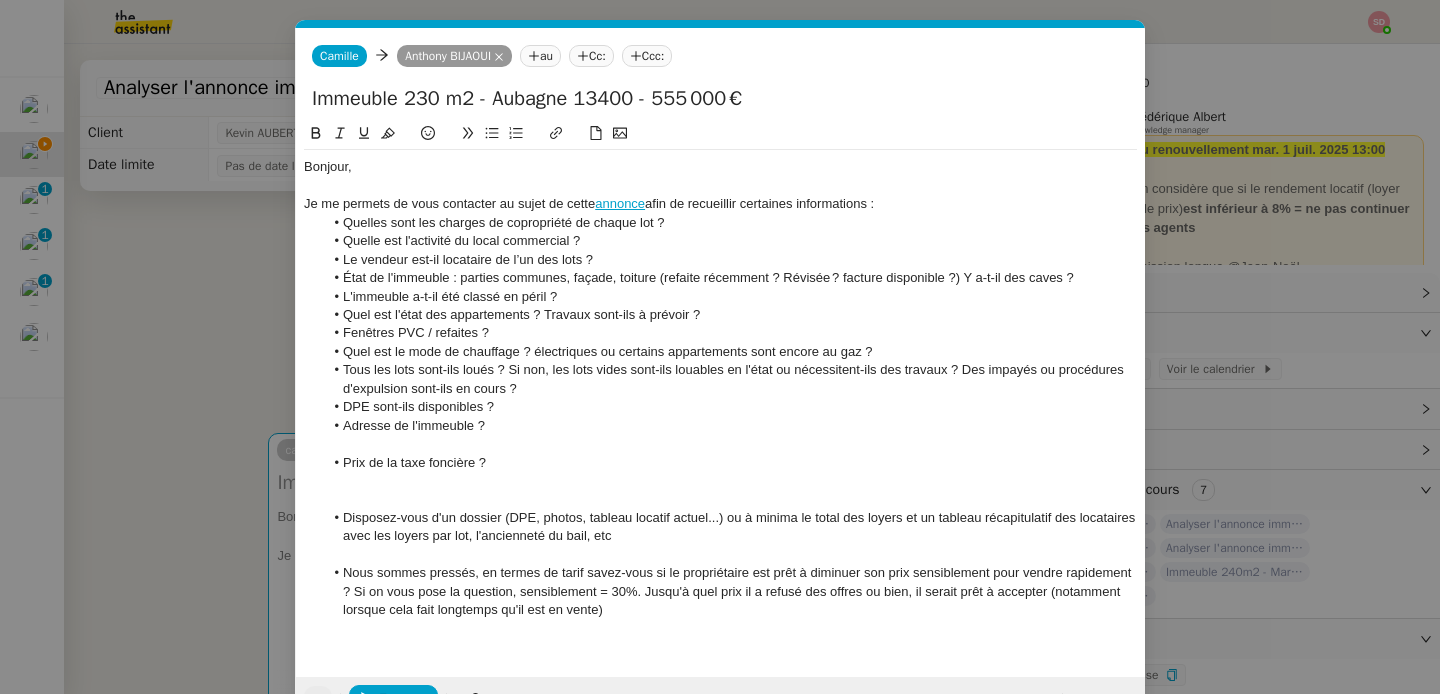 click on "Adresse de l'immeuble ?" 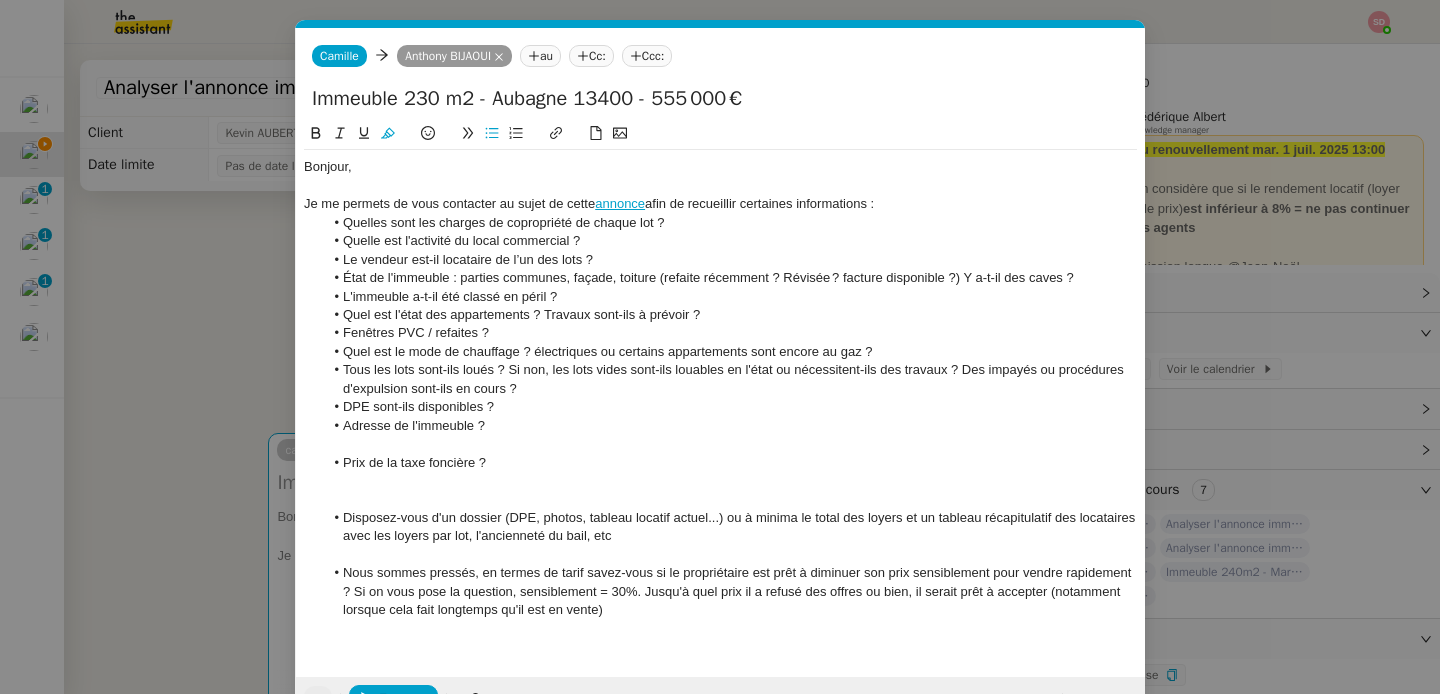 click on "Adresse de l'immeuble ?" 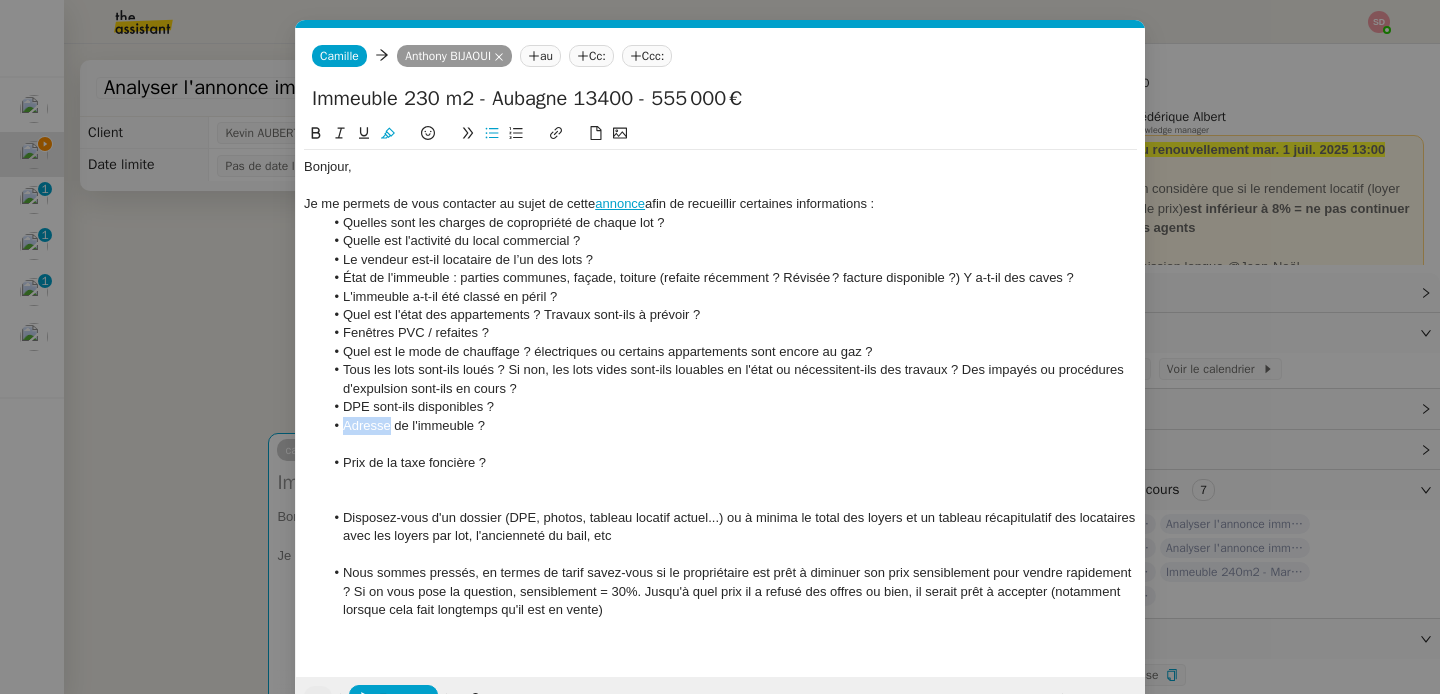click on "Adresse de l'immeuble ?" 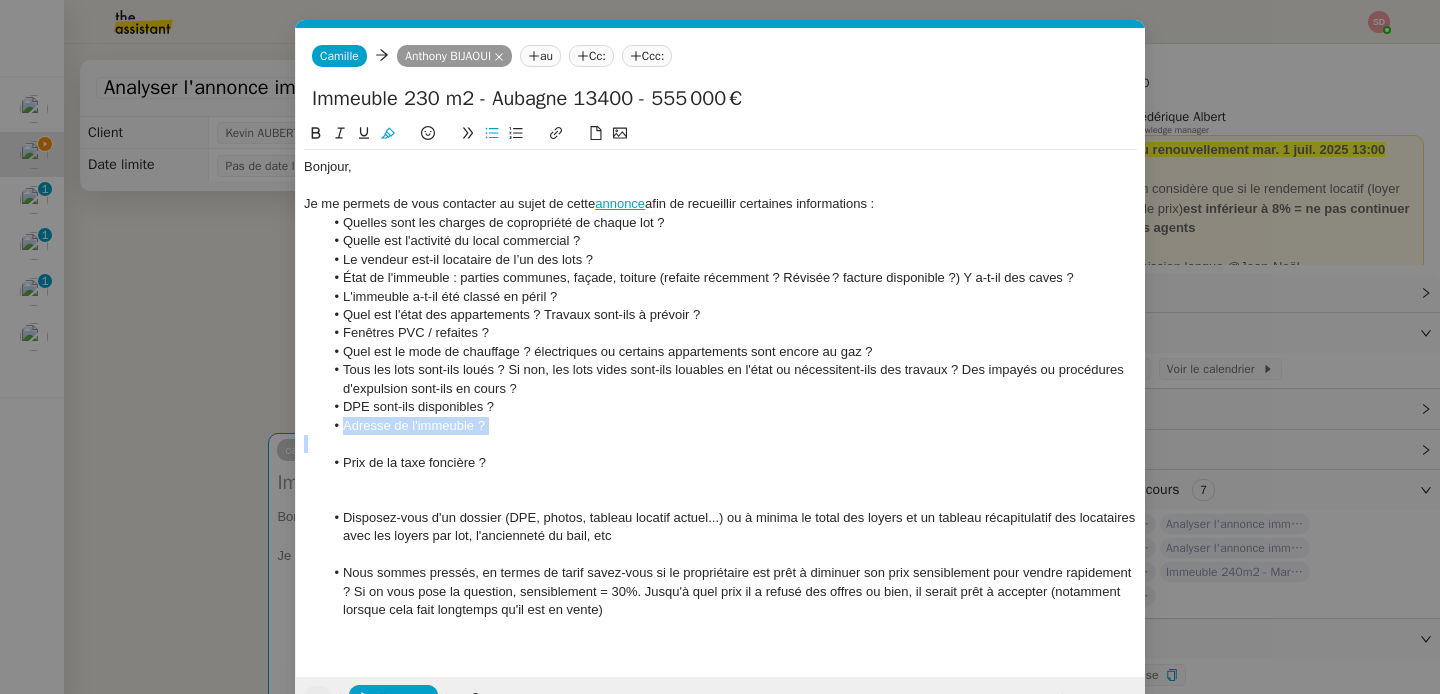 click on "Adresse de l'immeuble ?" 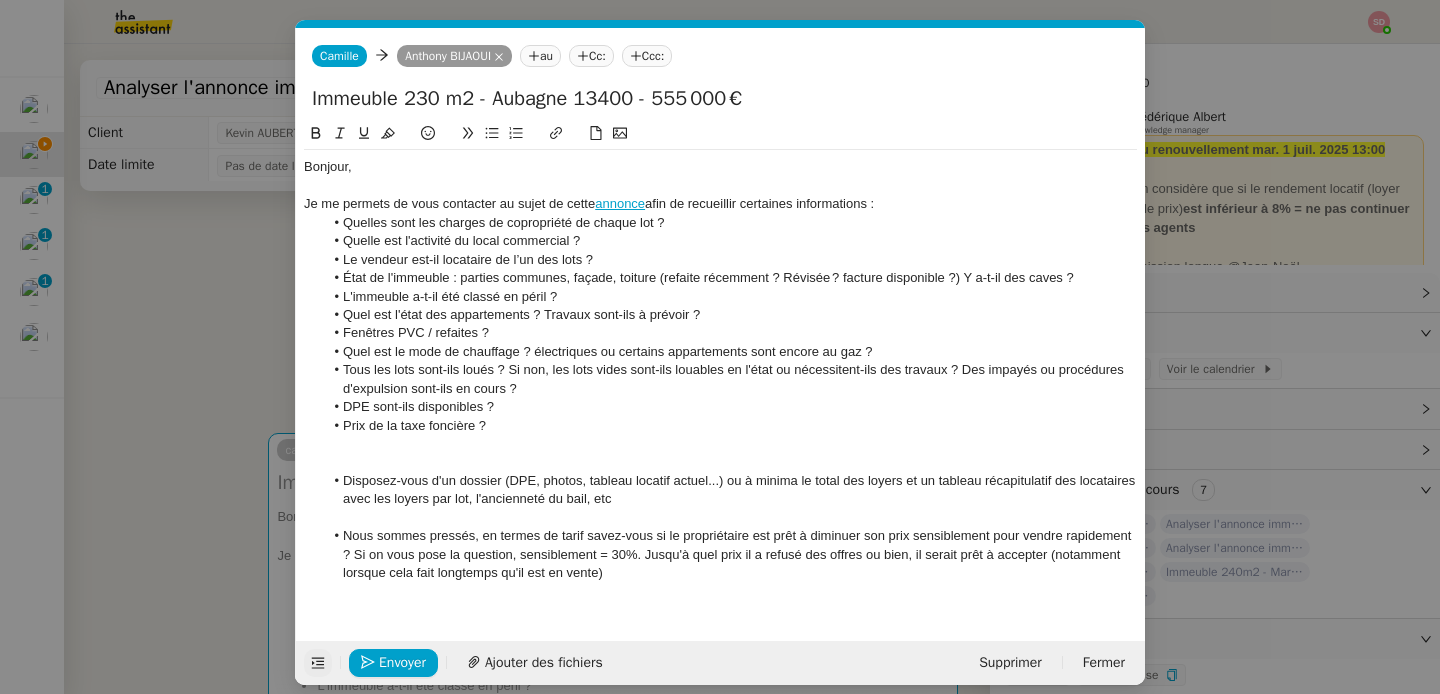 click on "Prix de la taxe foncière ?" 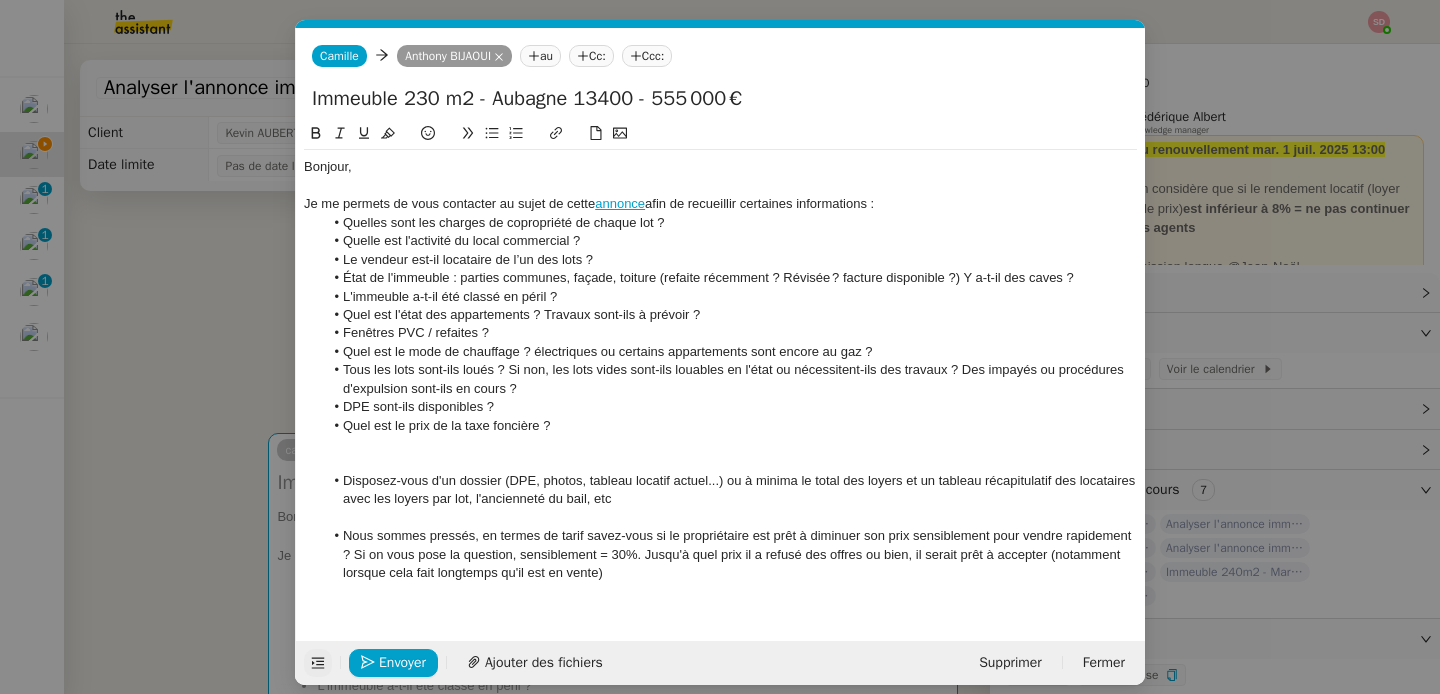 click 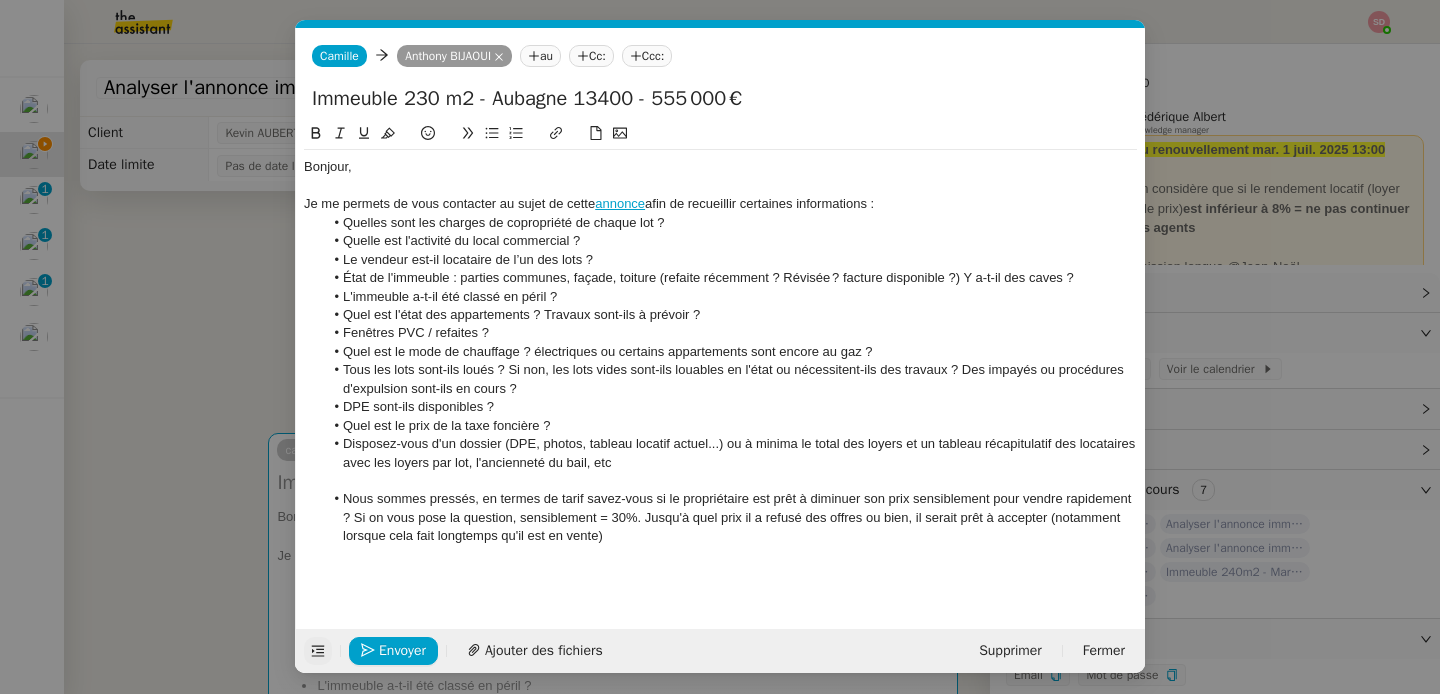 click 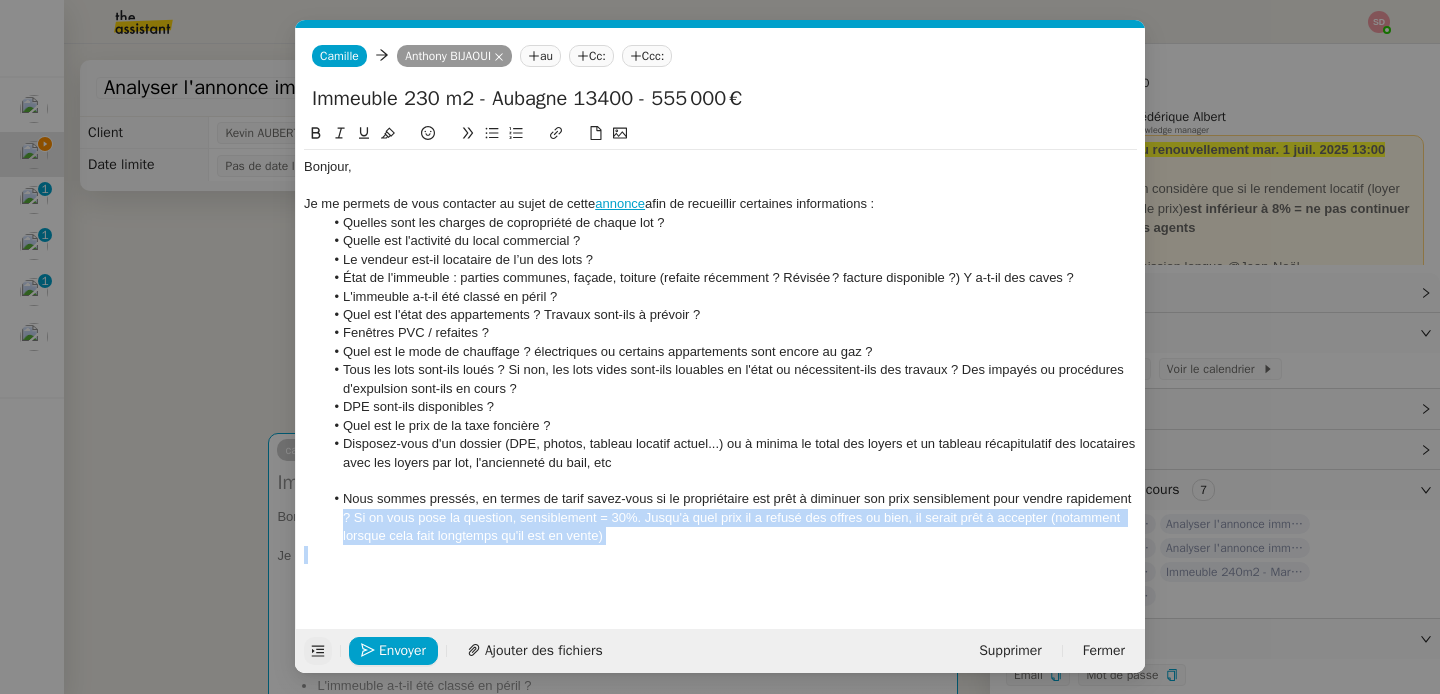 drag, startPoint x: 335, startPoint y: 522, endPoint x: 657, endPoint y: 546, distance: 322.89316 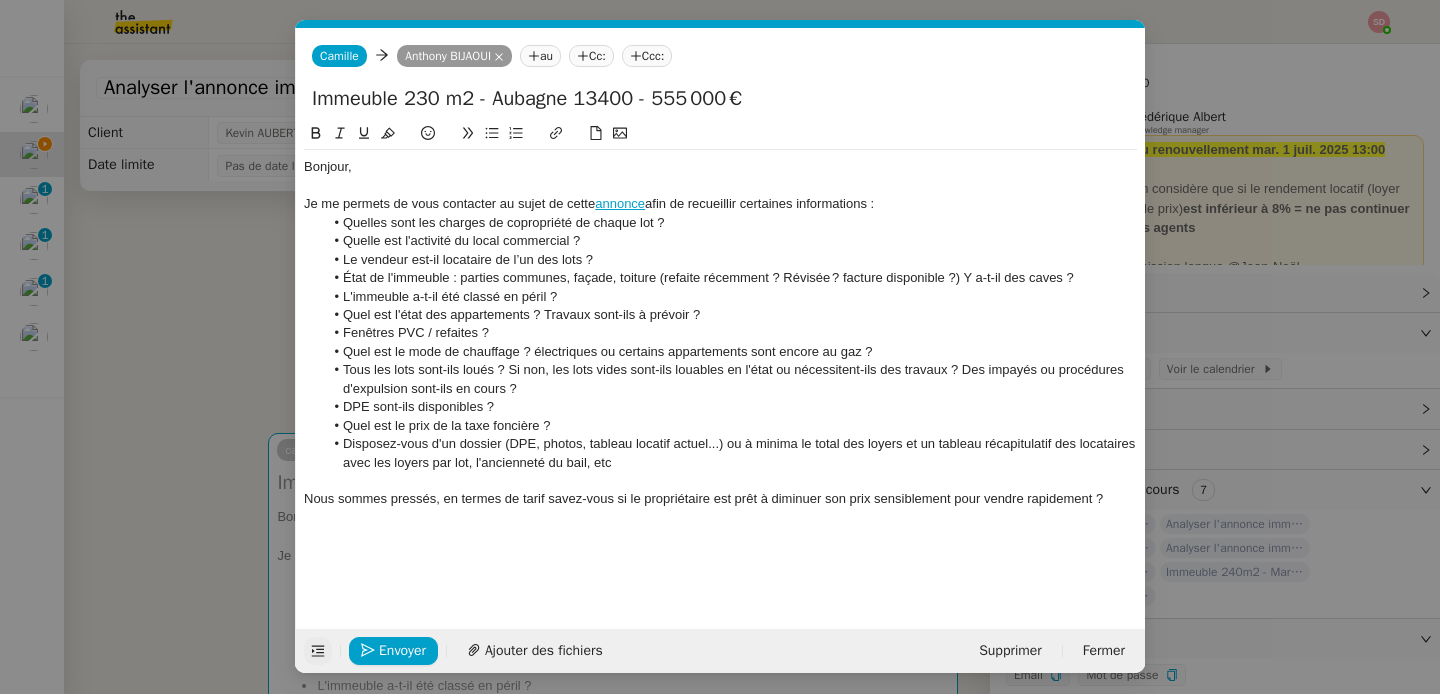 click 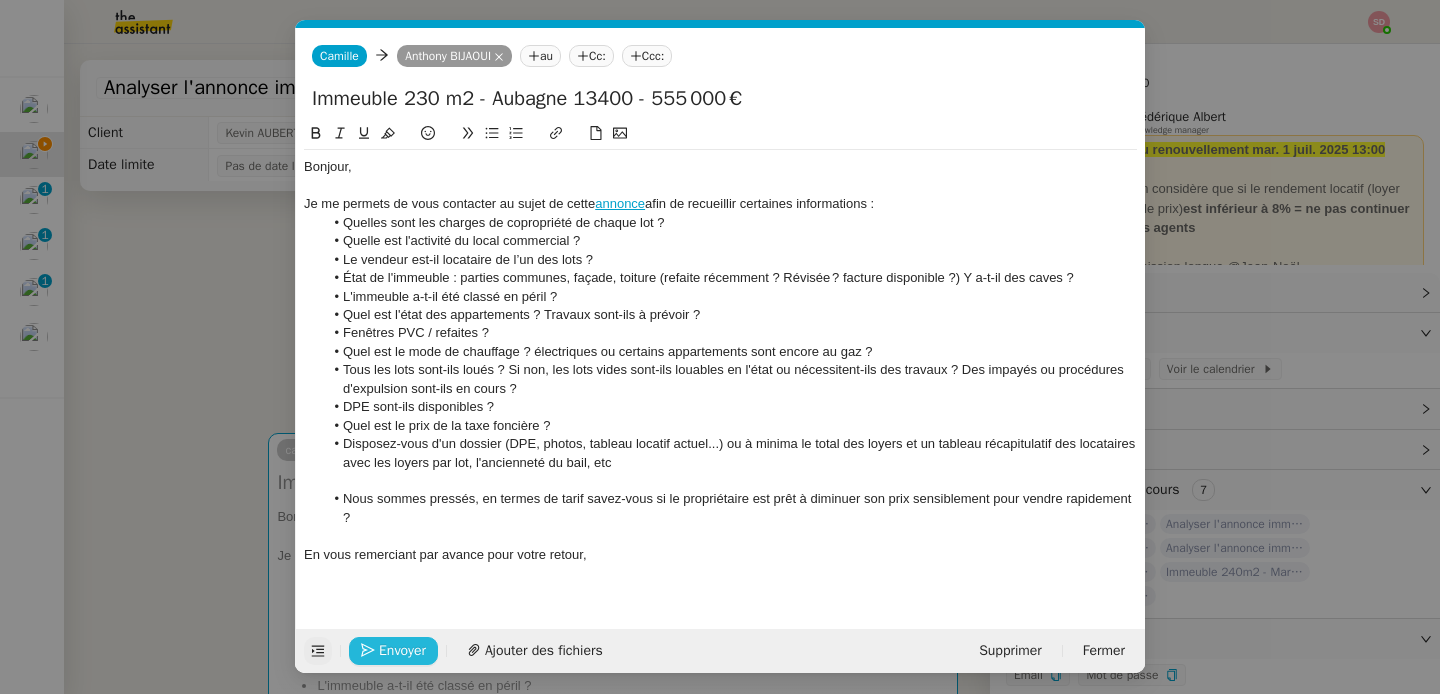 click on "Envoyer" 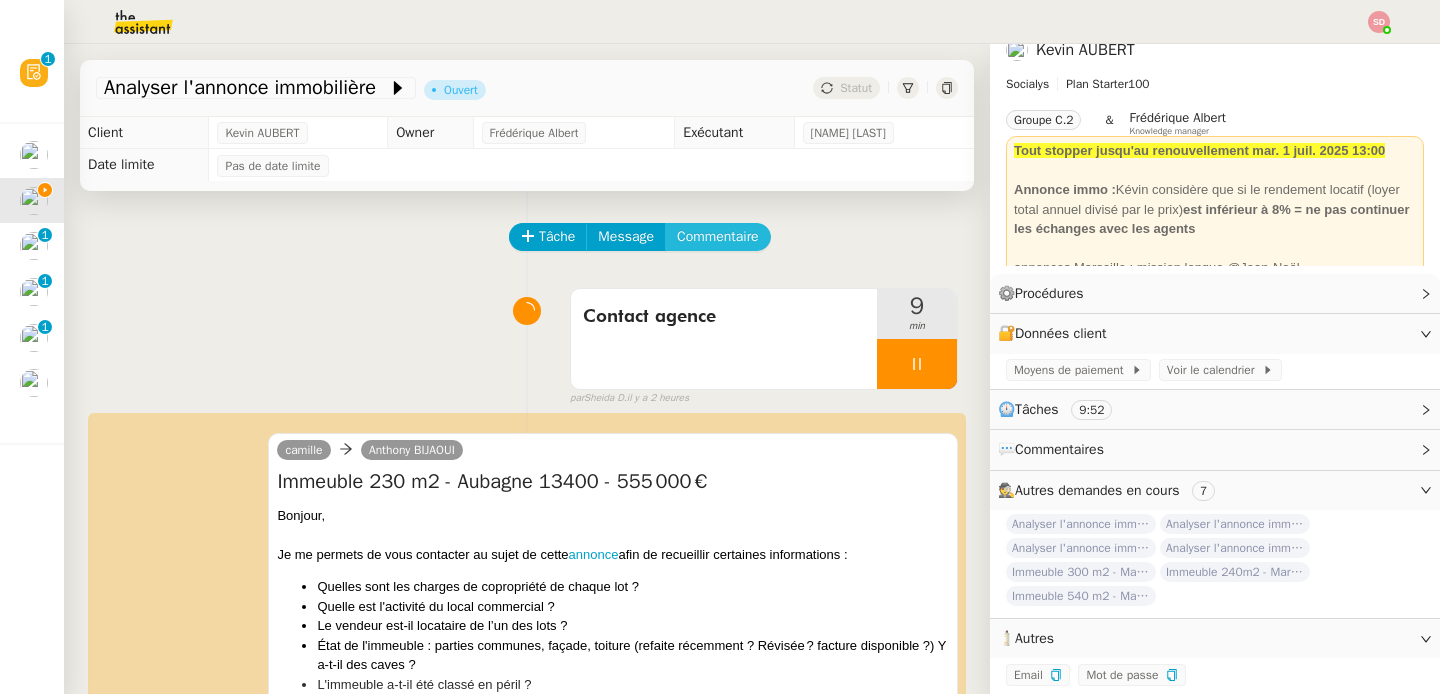 click on "Commentaire" 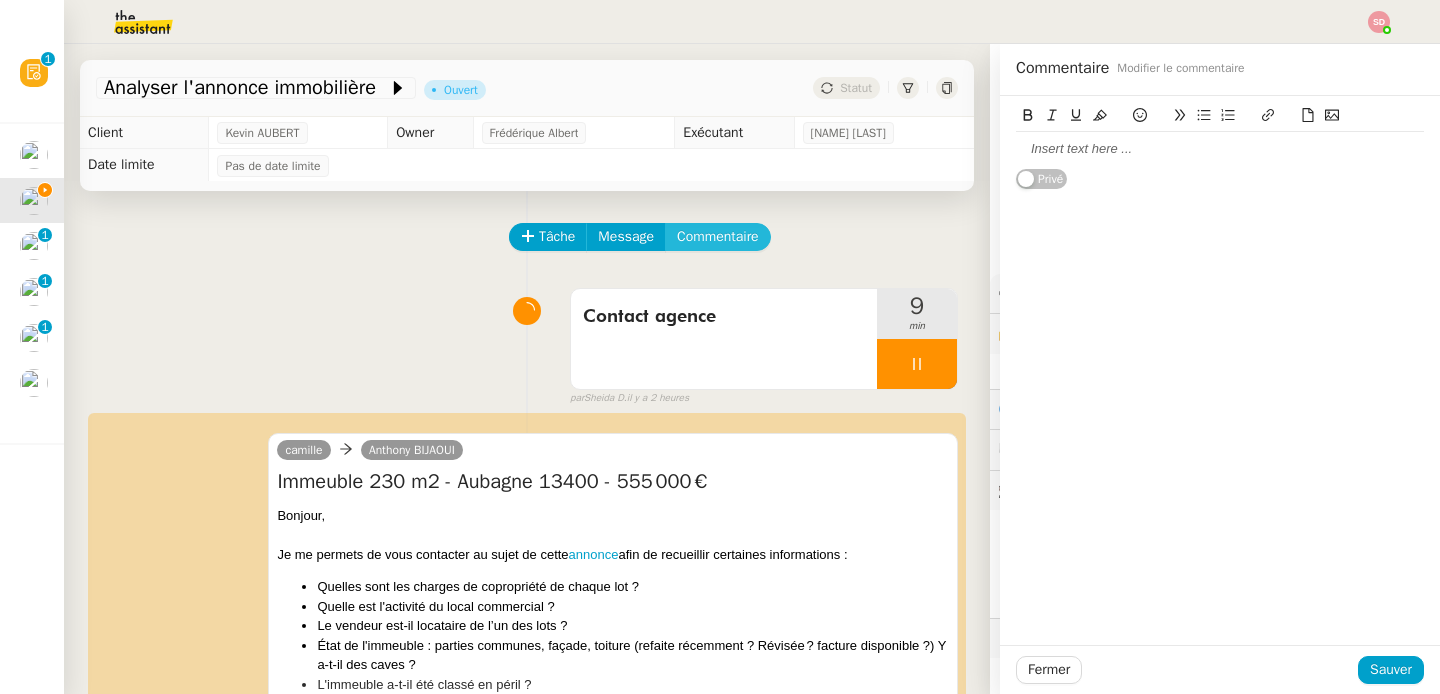 type 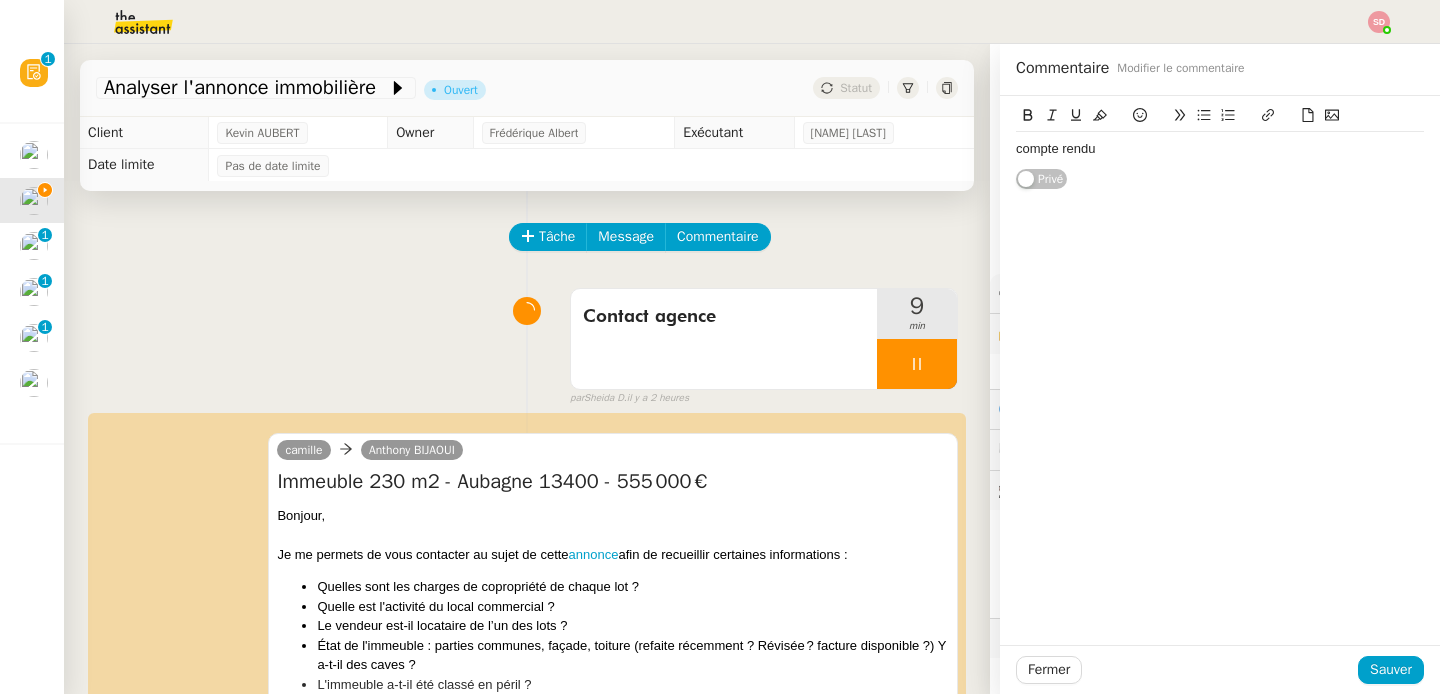 click on "compte rendu" 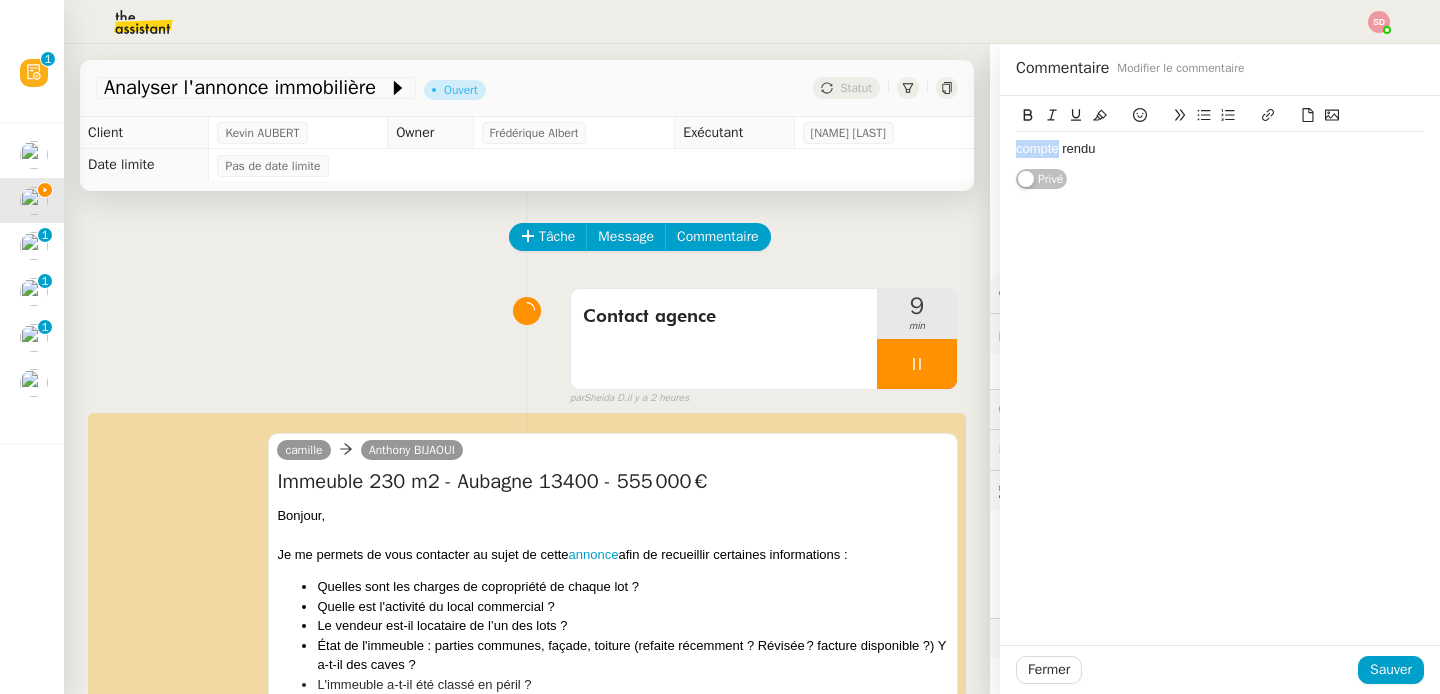 click on "compte rendu" 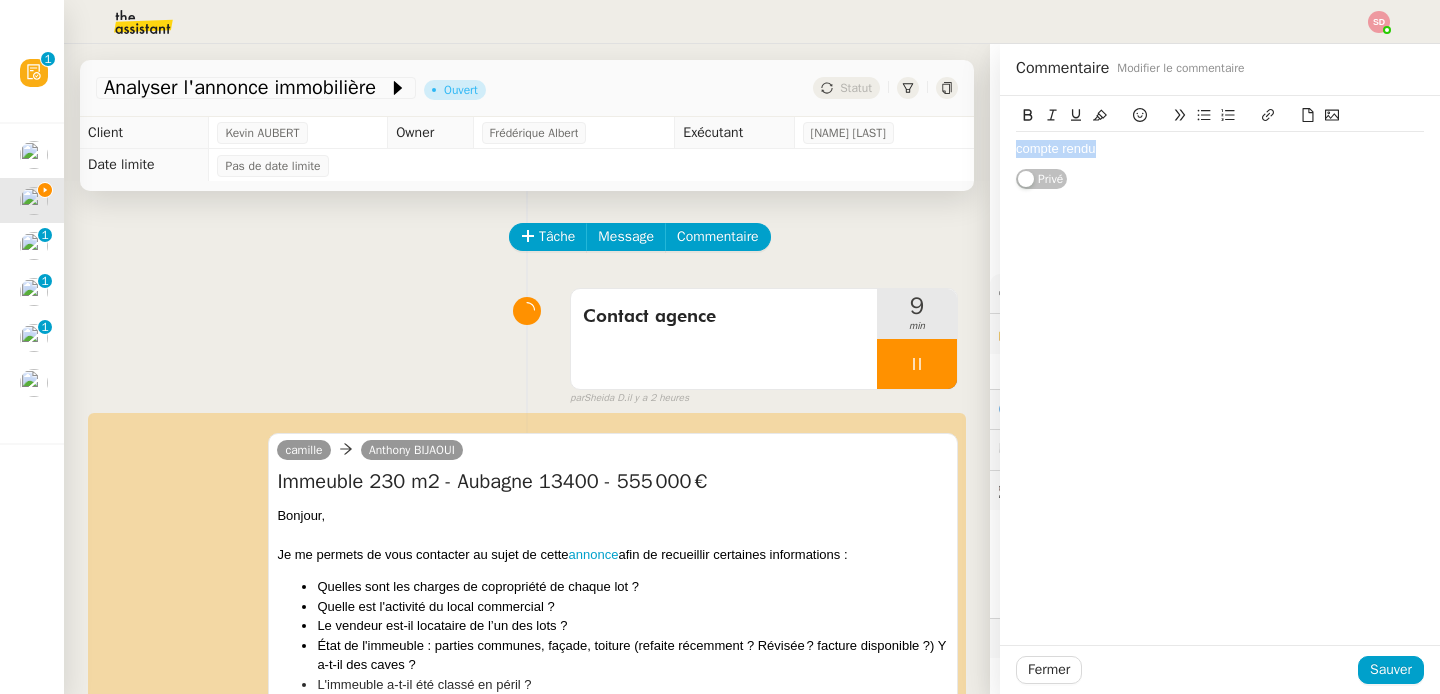click on "compte rendu" 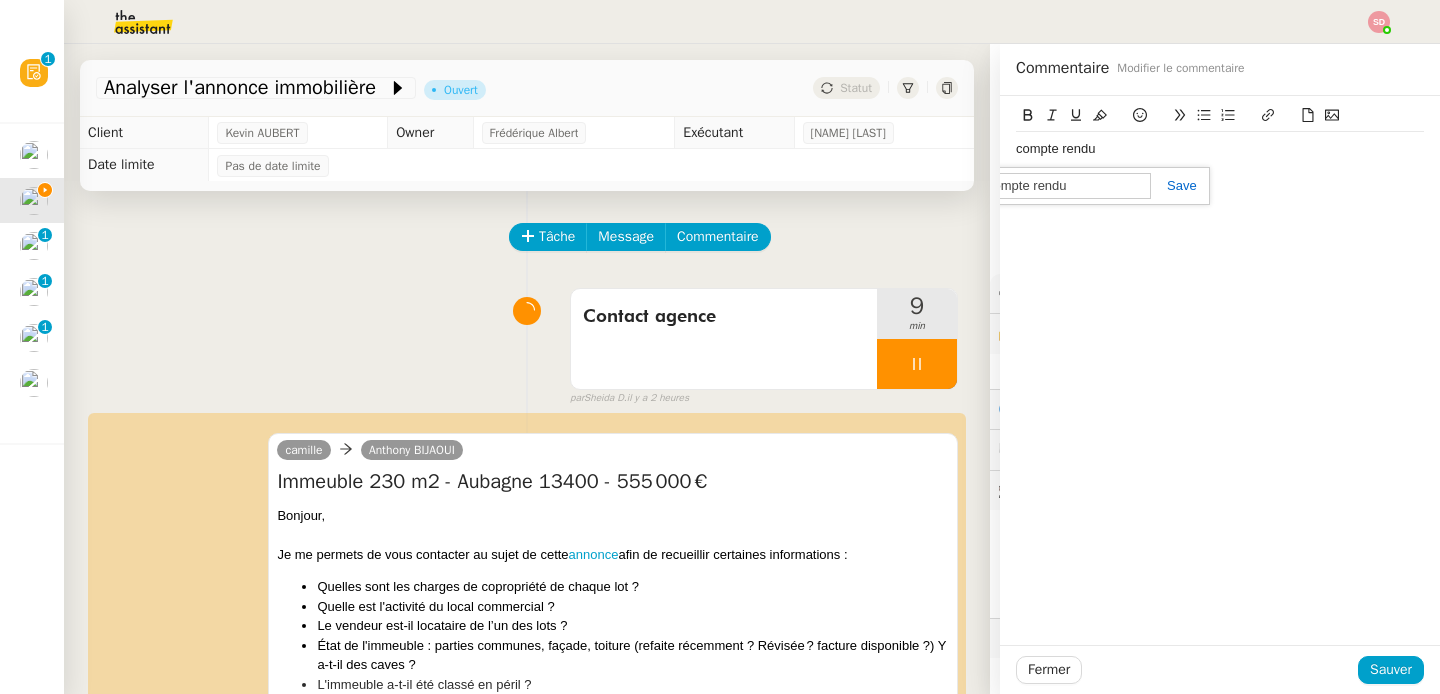 paste on "https://docs.google.com/document/d/1Y-REJMA4xFHs4_2zknmif9f4XZDR6C-X4PH03BJL3vc/edit?usp=sharing" 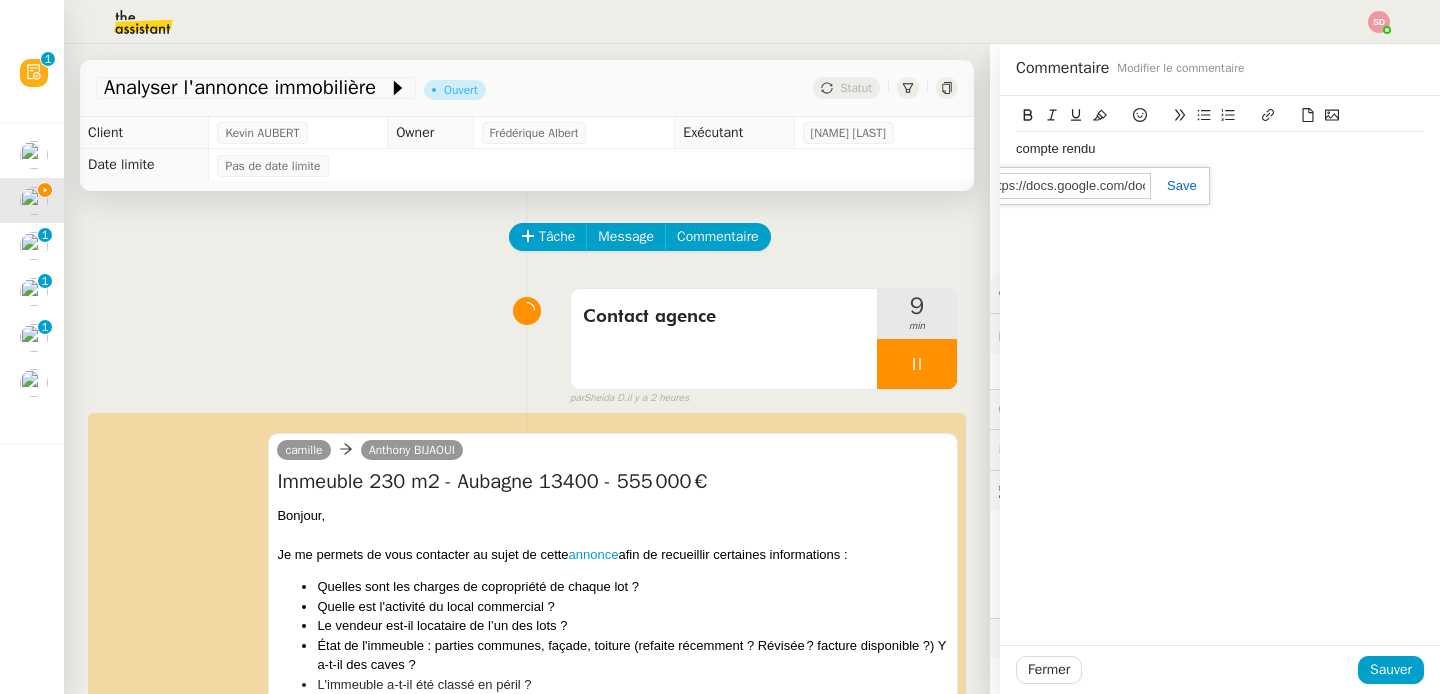 scroll, scrollTop: 0, scrollLeft: 483, axis: horizontal 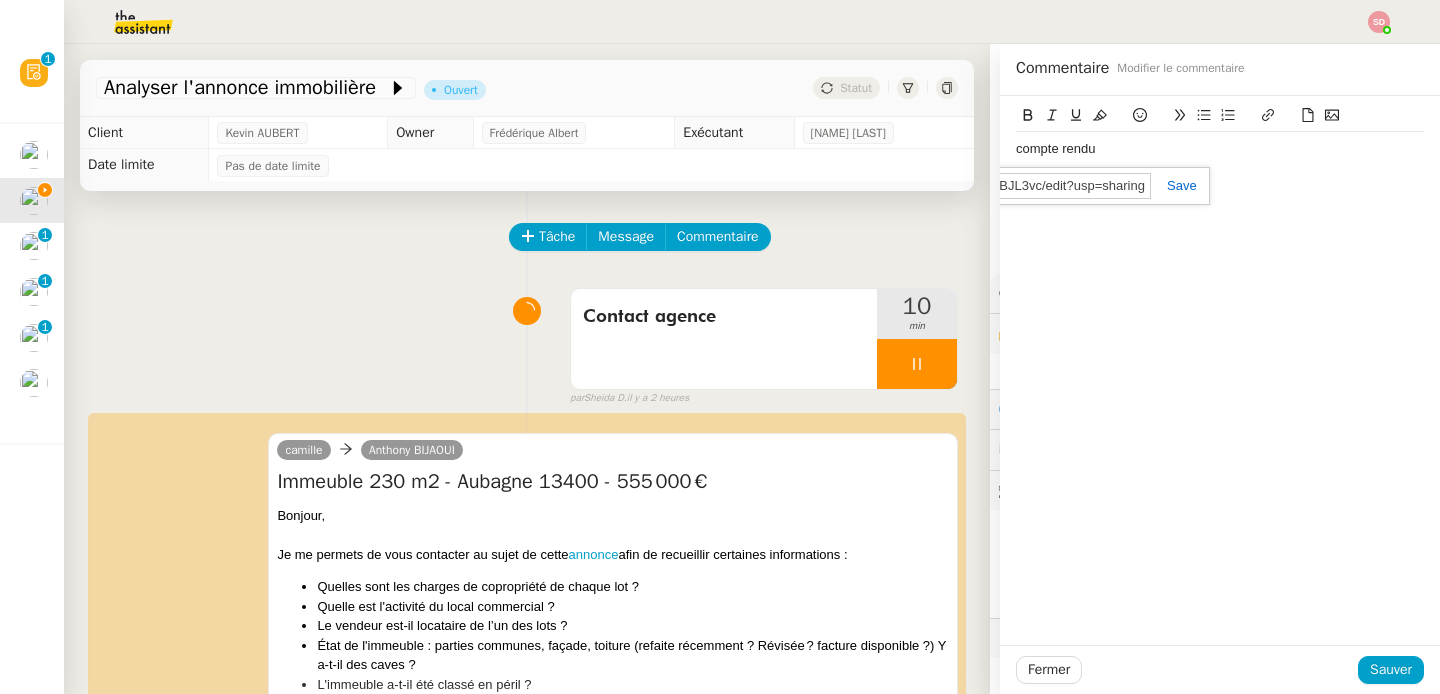 type on "https://docs.google.com/document/d/1Y-REJMA4xFHs4_2zknmif9f4XZDR6C-X4PH03BJL3vc/edit?usp=sharing" 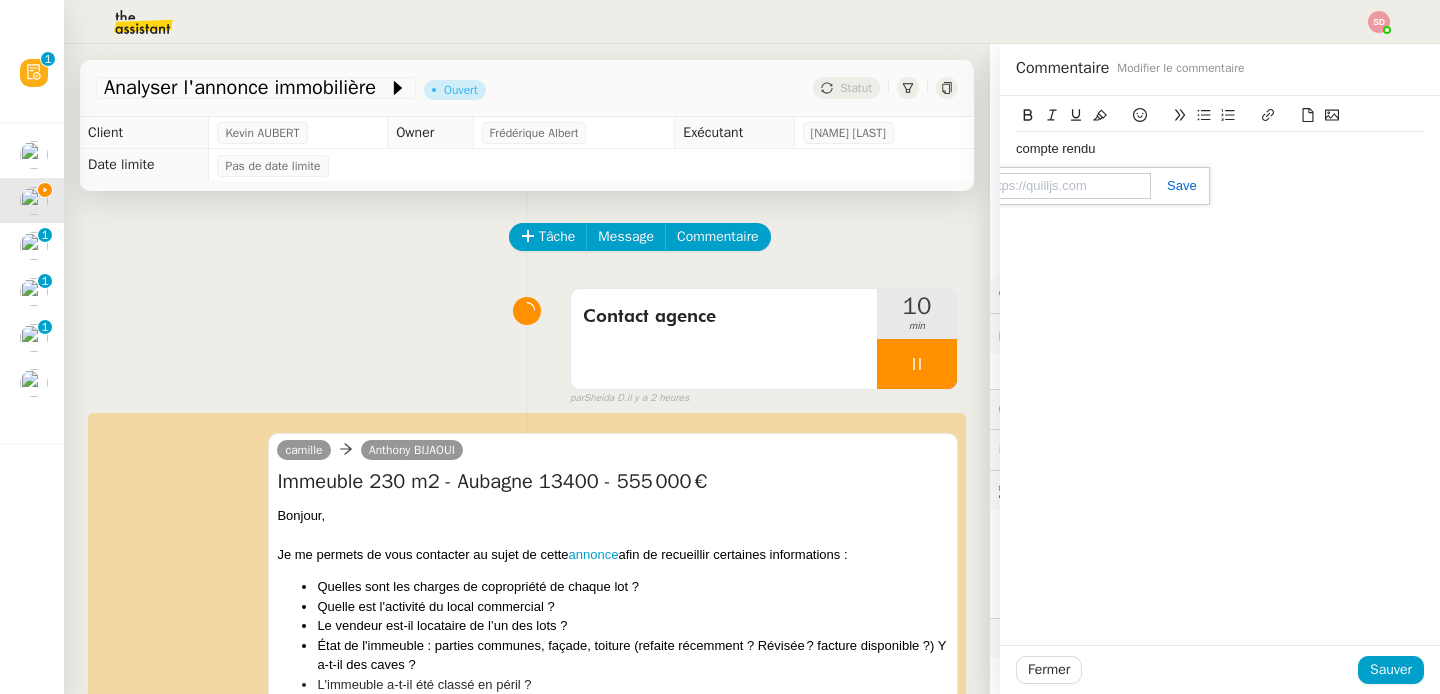 scroll, scrollTop: 0, scrollLeft: 0, axis: both 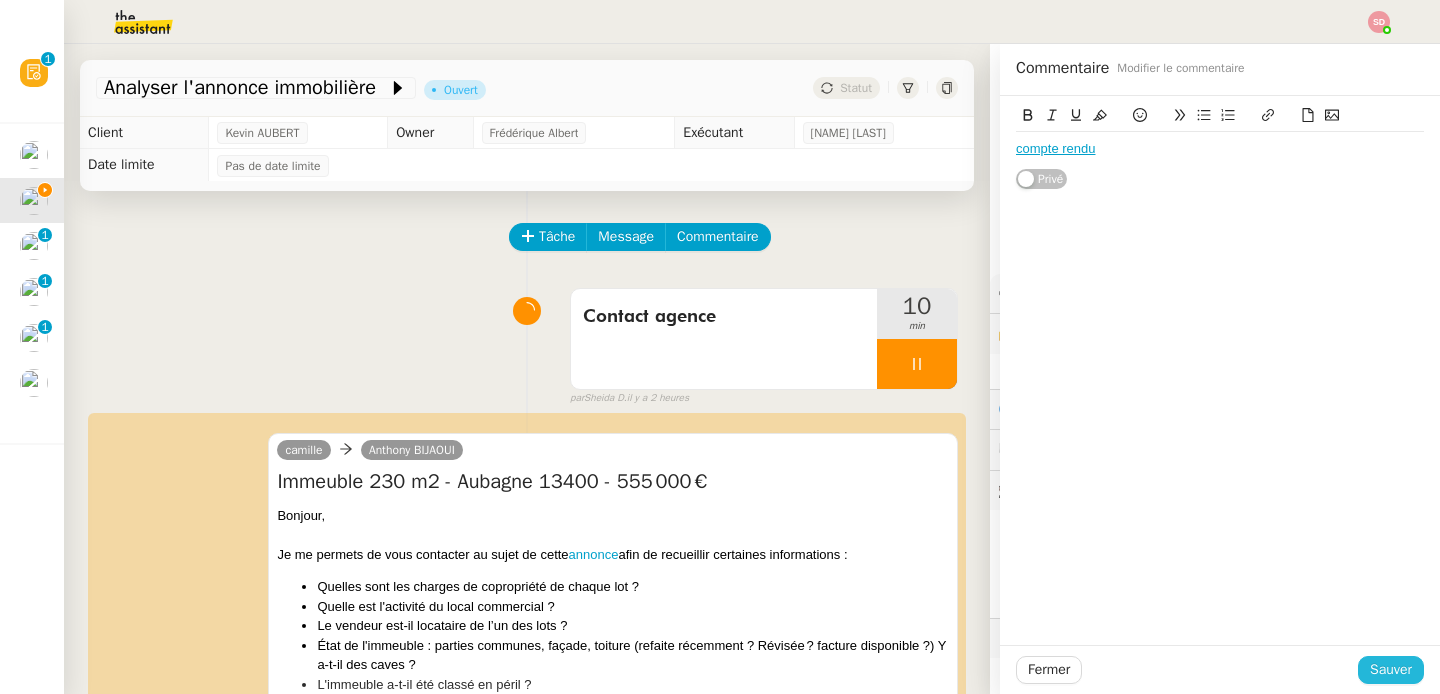 click on "Sauver" 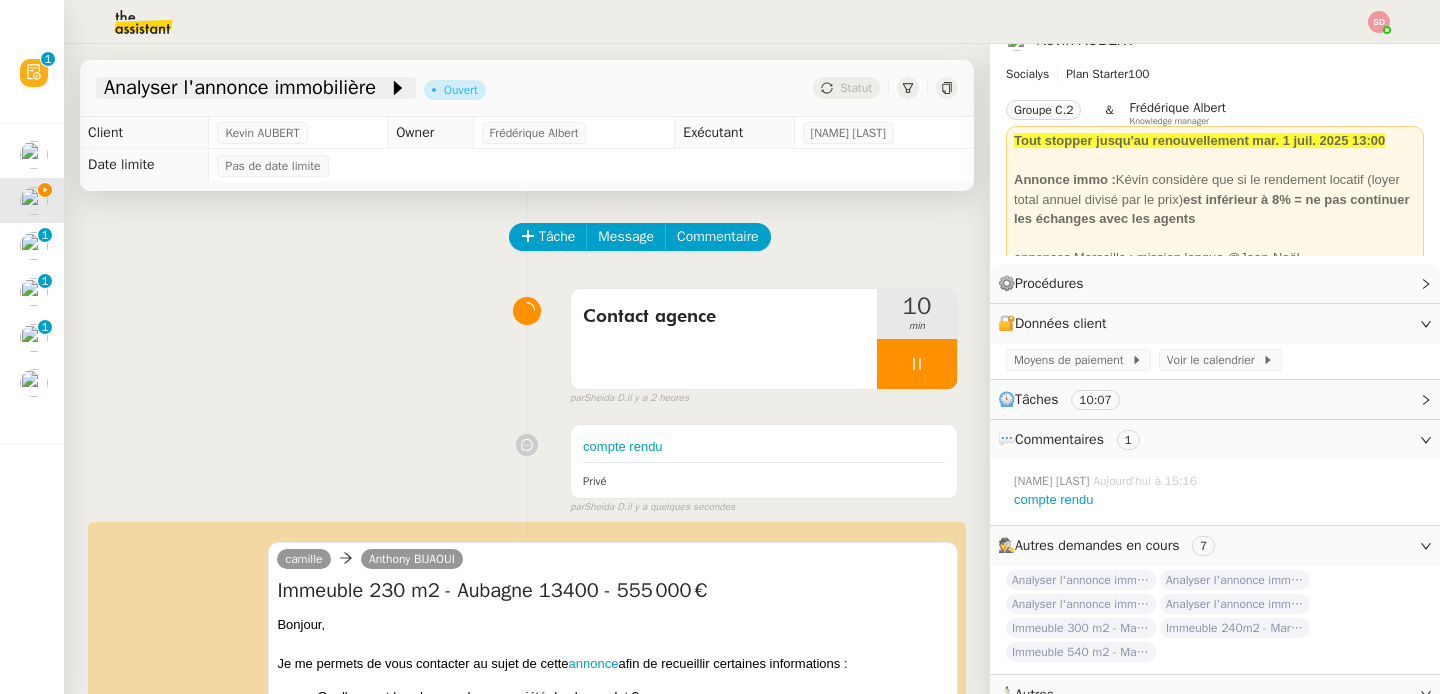 click on "Analyser l'annonce immobilière" 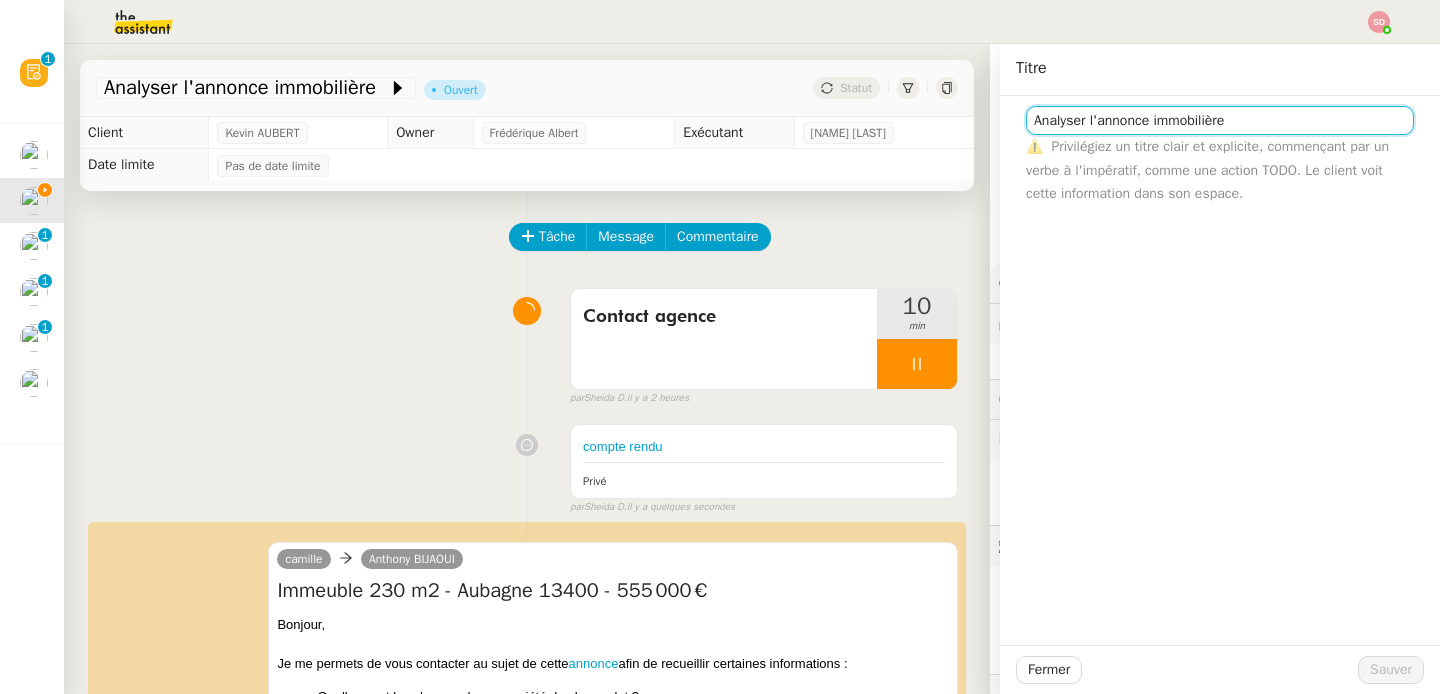 click on "Analyser l'annonce immobilière" 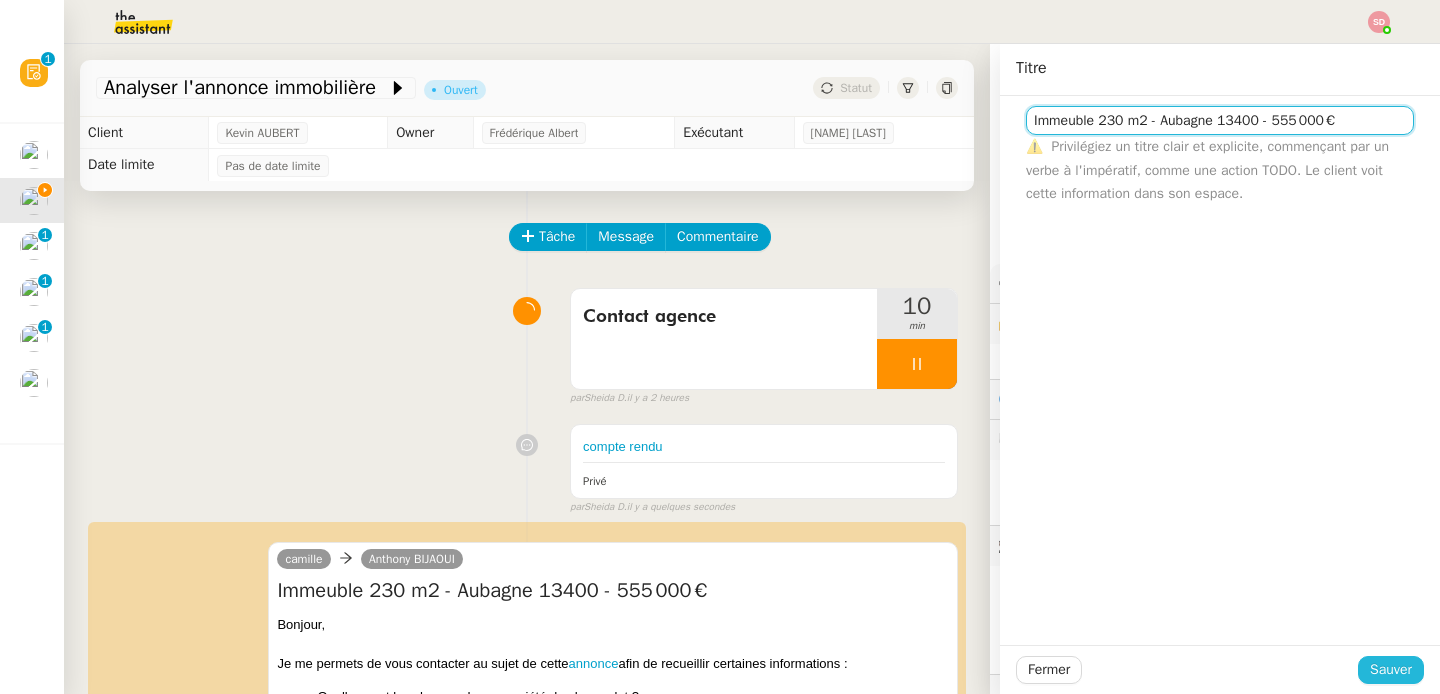 type on "Immeuble 230 m2 - Aubagne 13400 - 555 000€" 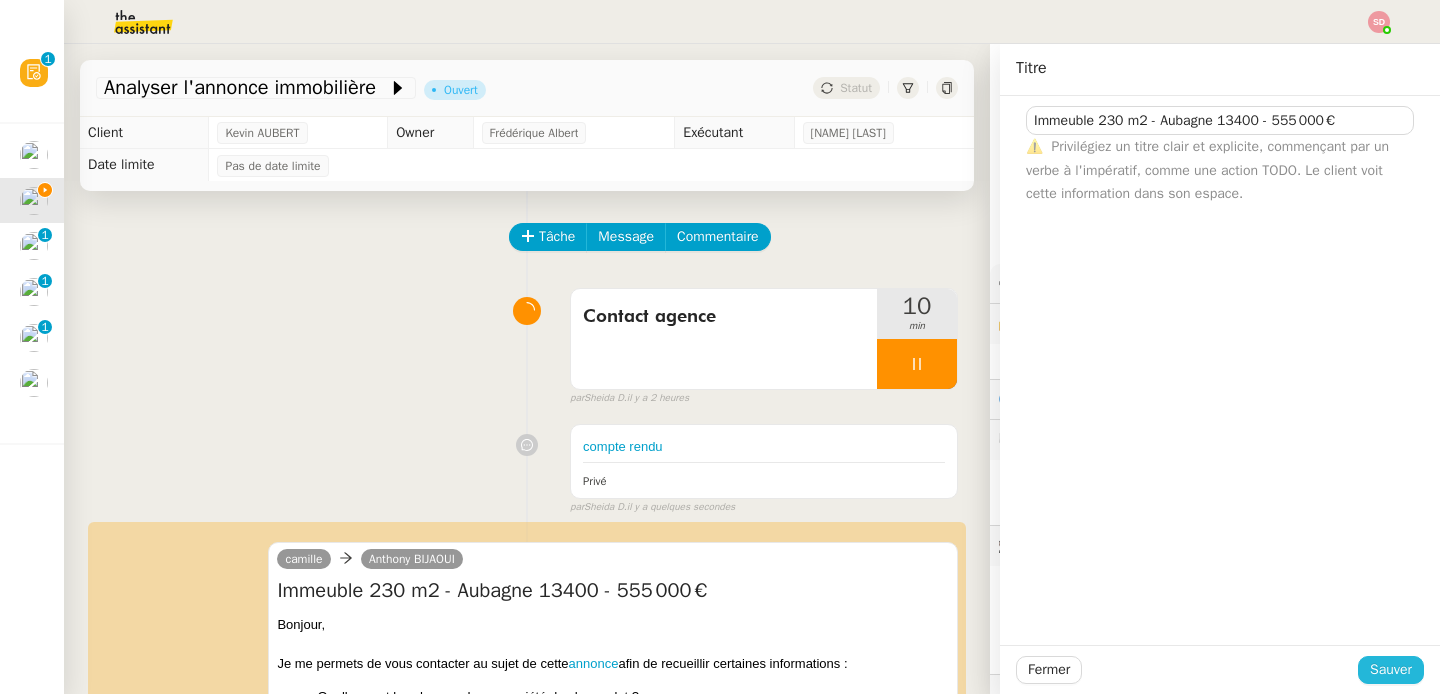 click on "Sauver" 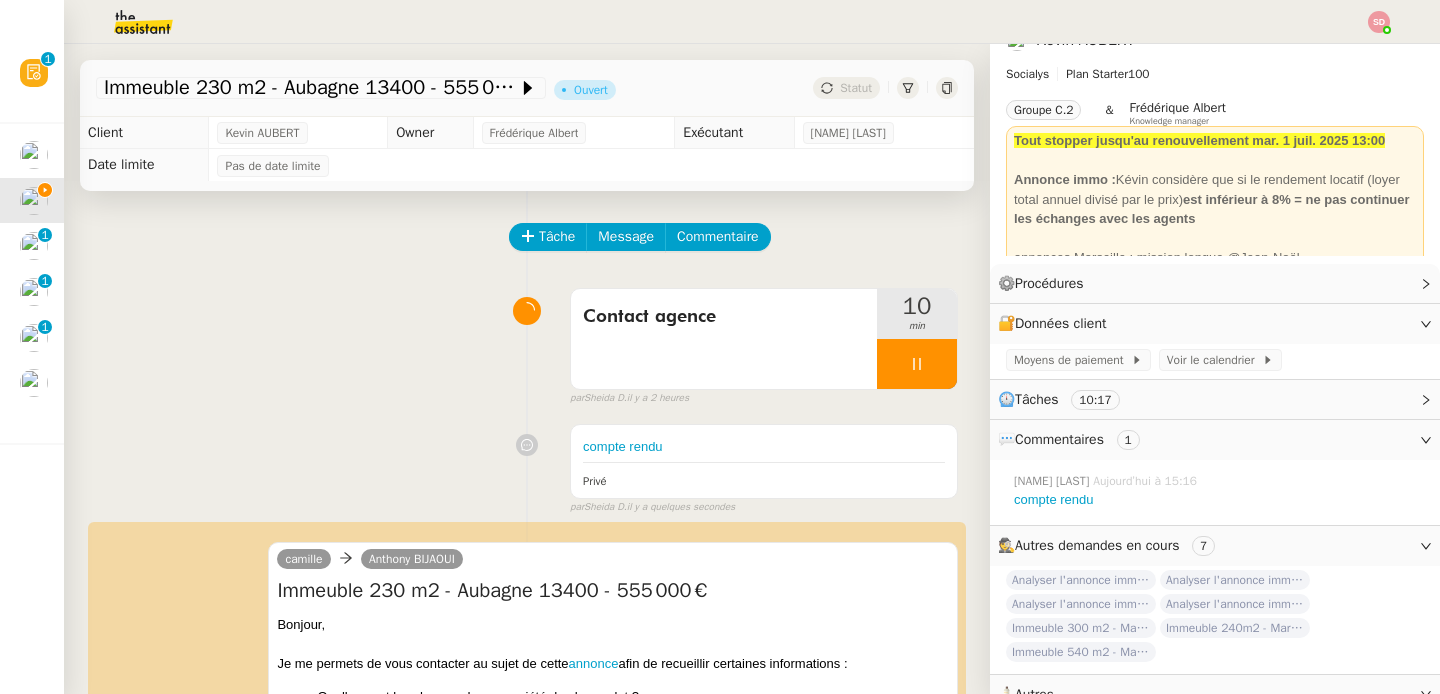 click at bounding box center [917, 364] 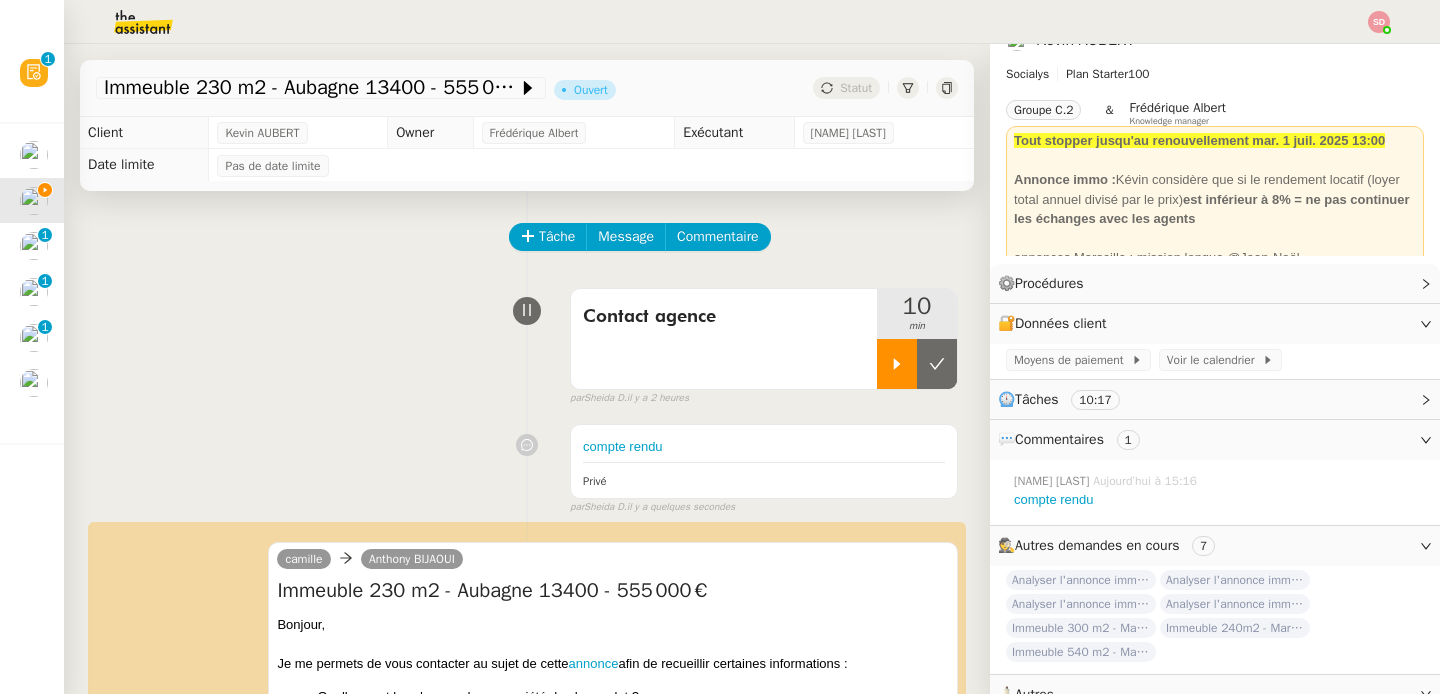 click 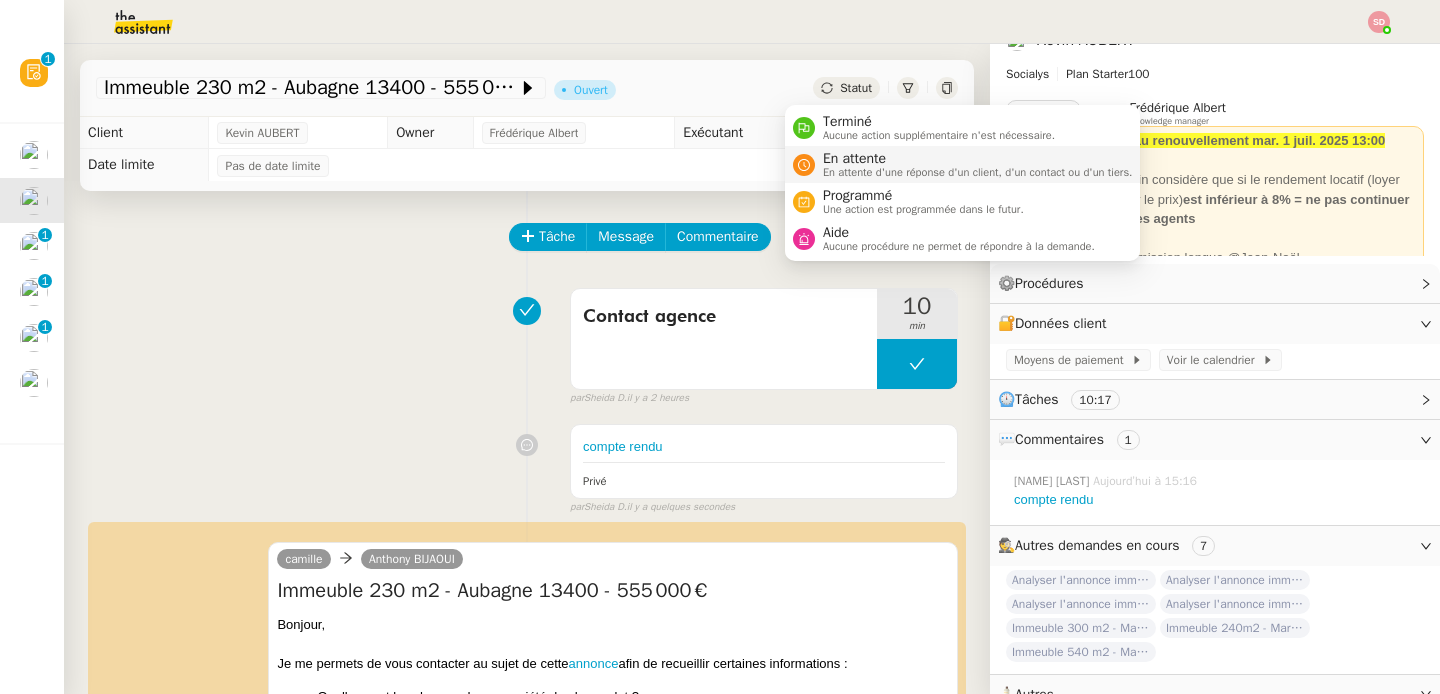 click on "En attente" at bounding box center (978, 159) 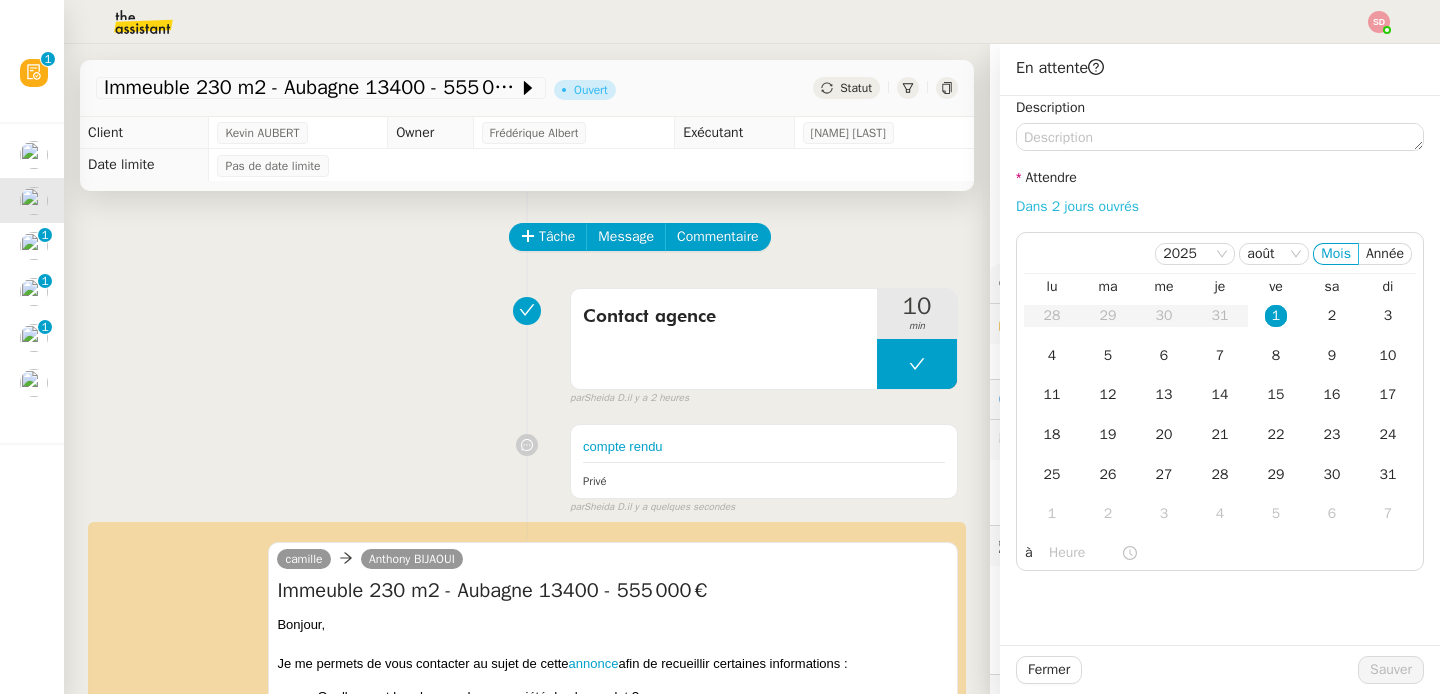 click on "Dans 2 jours ouvrés" 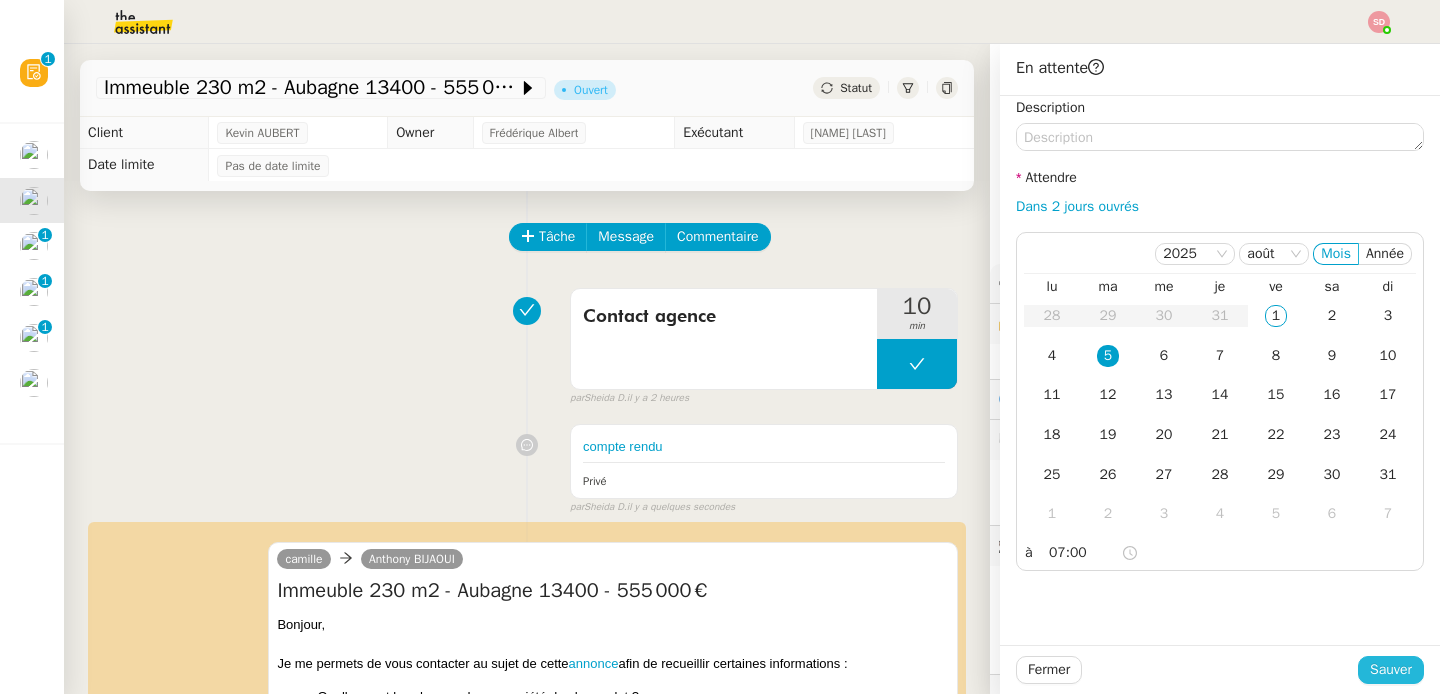 click on "Sauver" 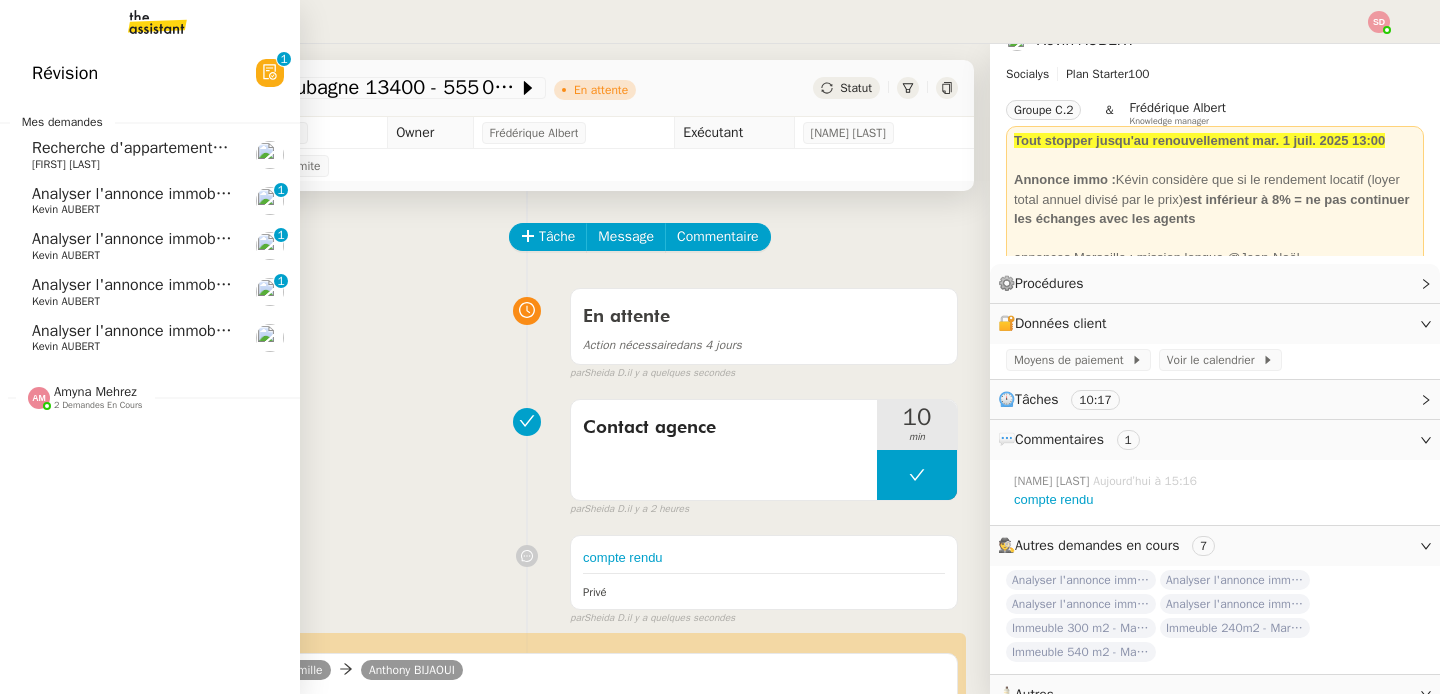 click on "Analyser l'annonce immobilière" 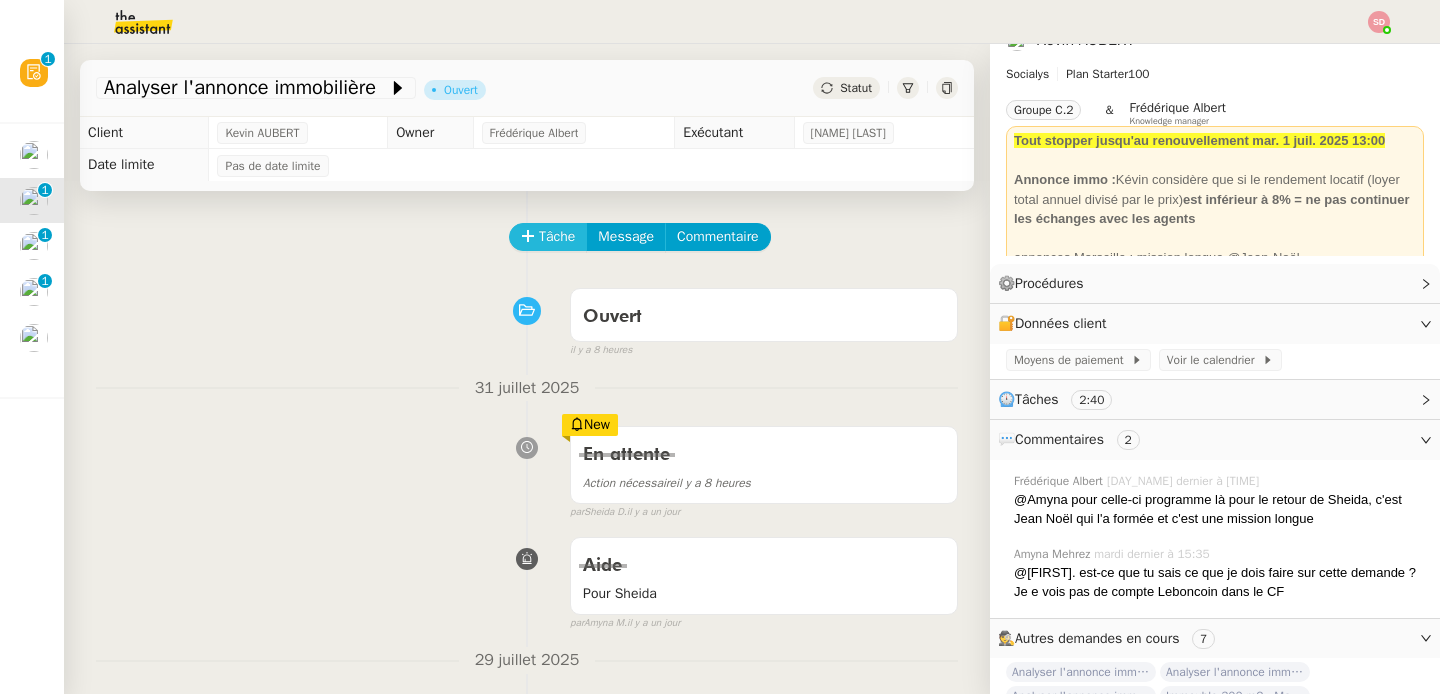 click on "Tâche" 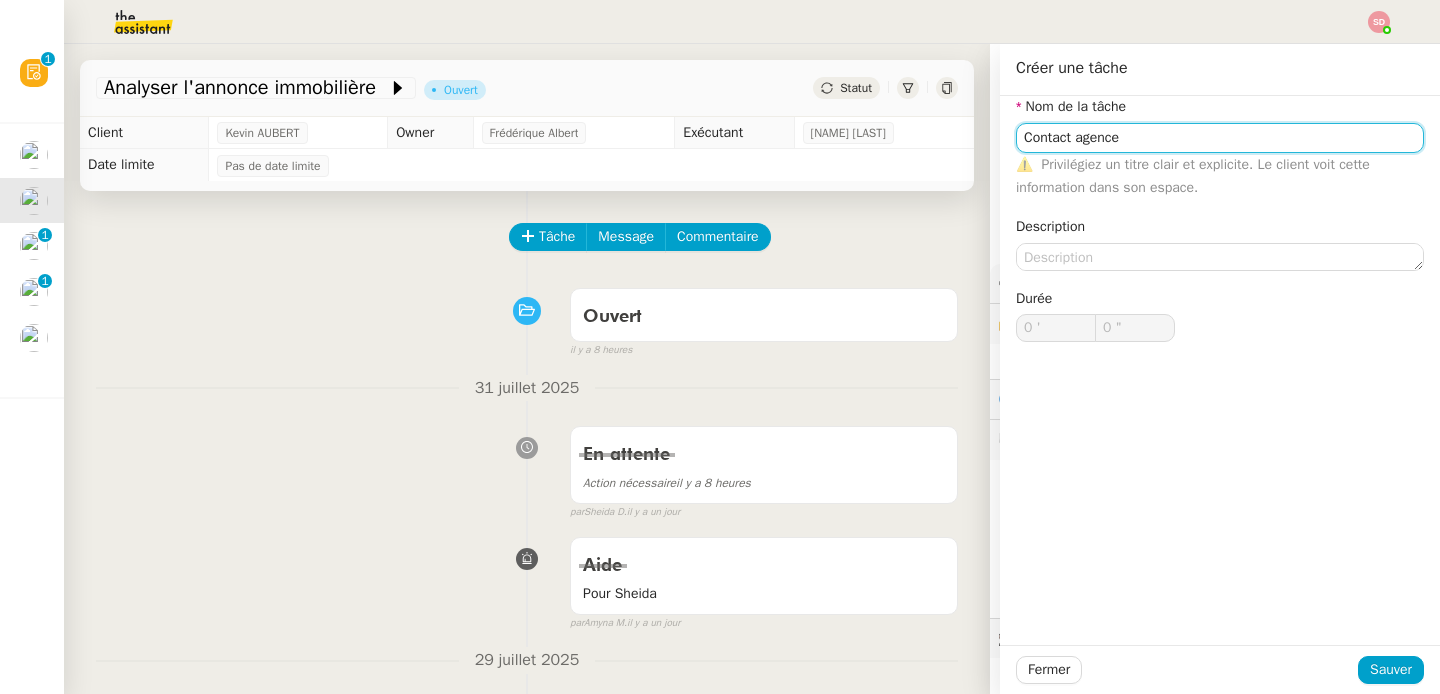 type on "Contact agence" 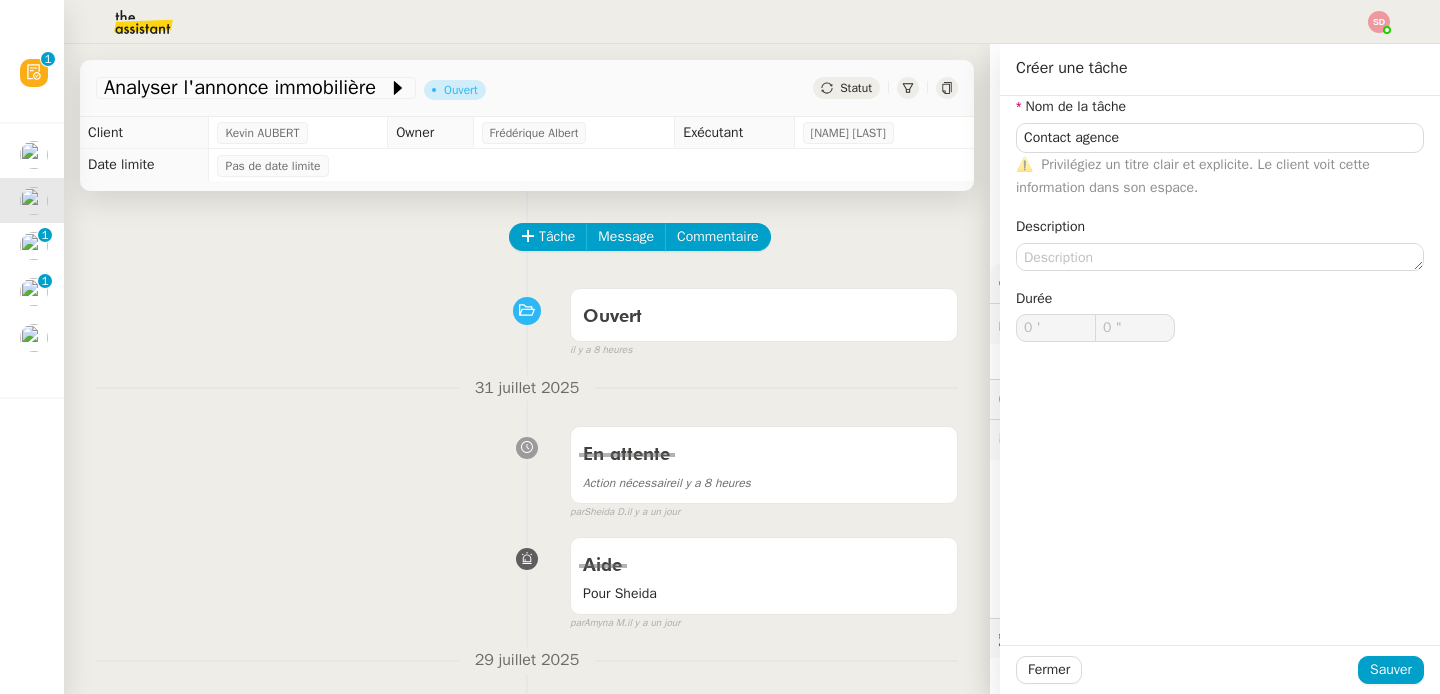 click on "Fermer Sauver" 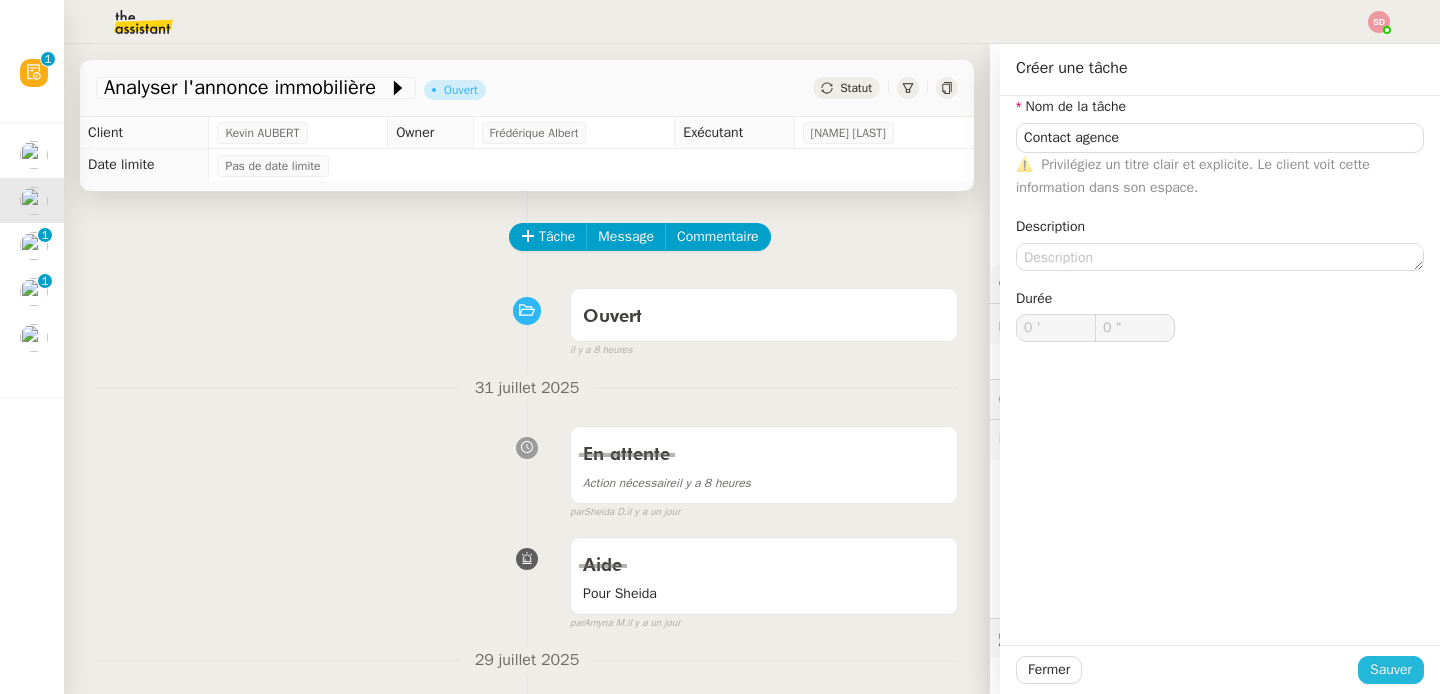 click on "Sauver" 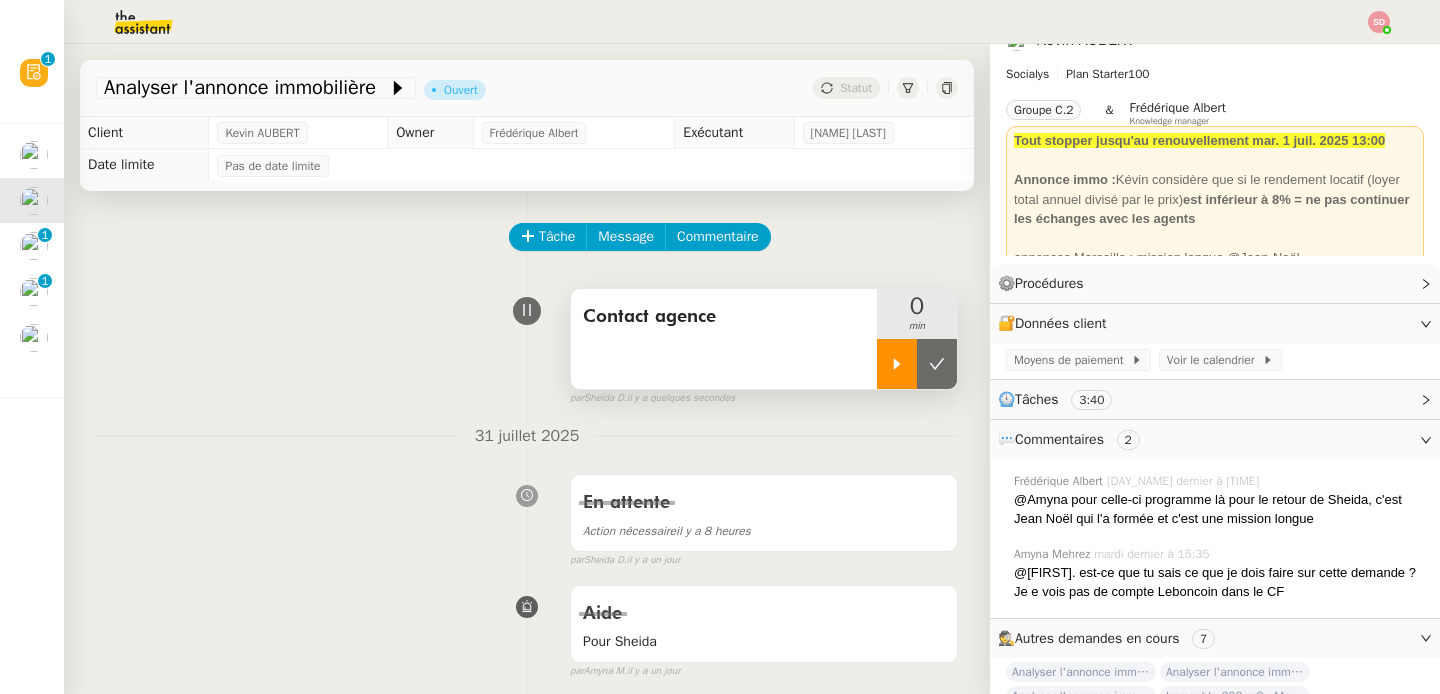 click at bounding box center (897, 364) 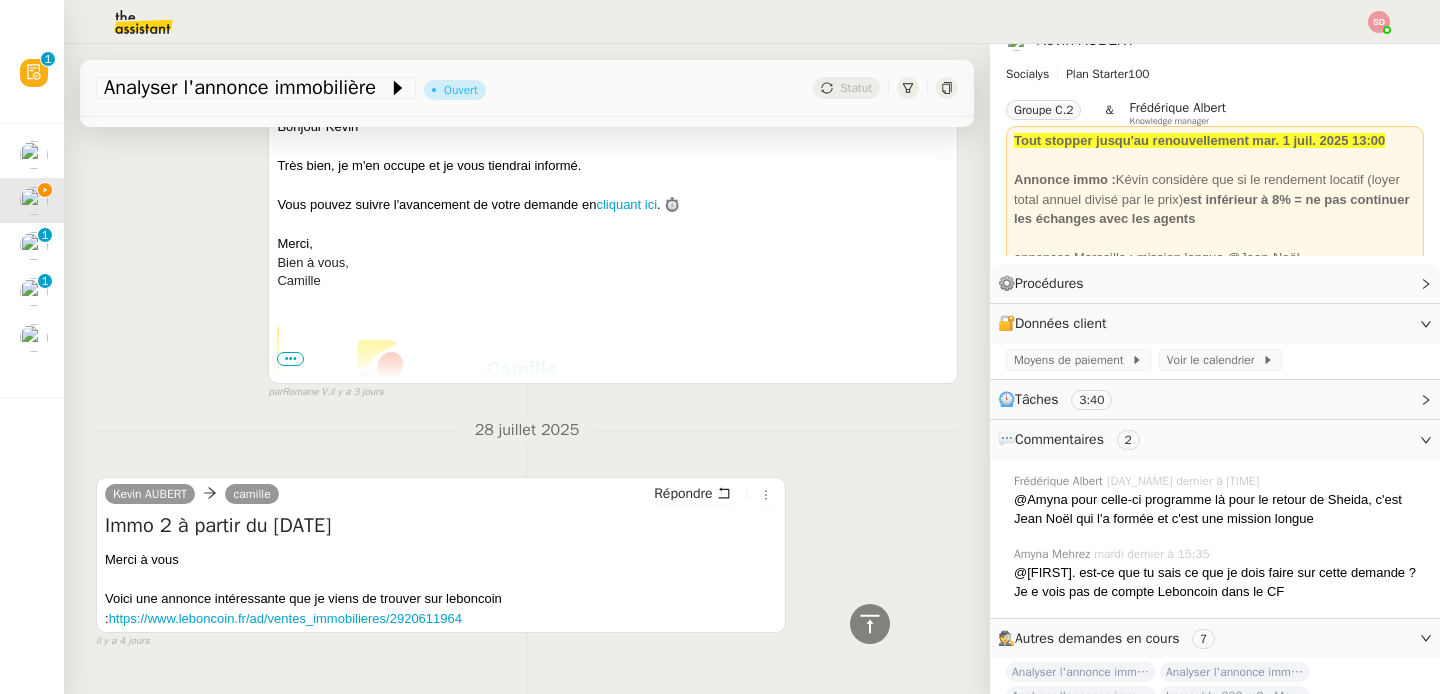 scroll, scrollTop: 1406, scrollLeft: 0, axis: vertical 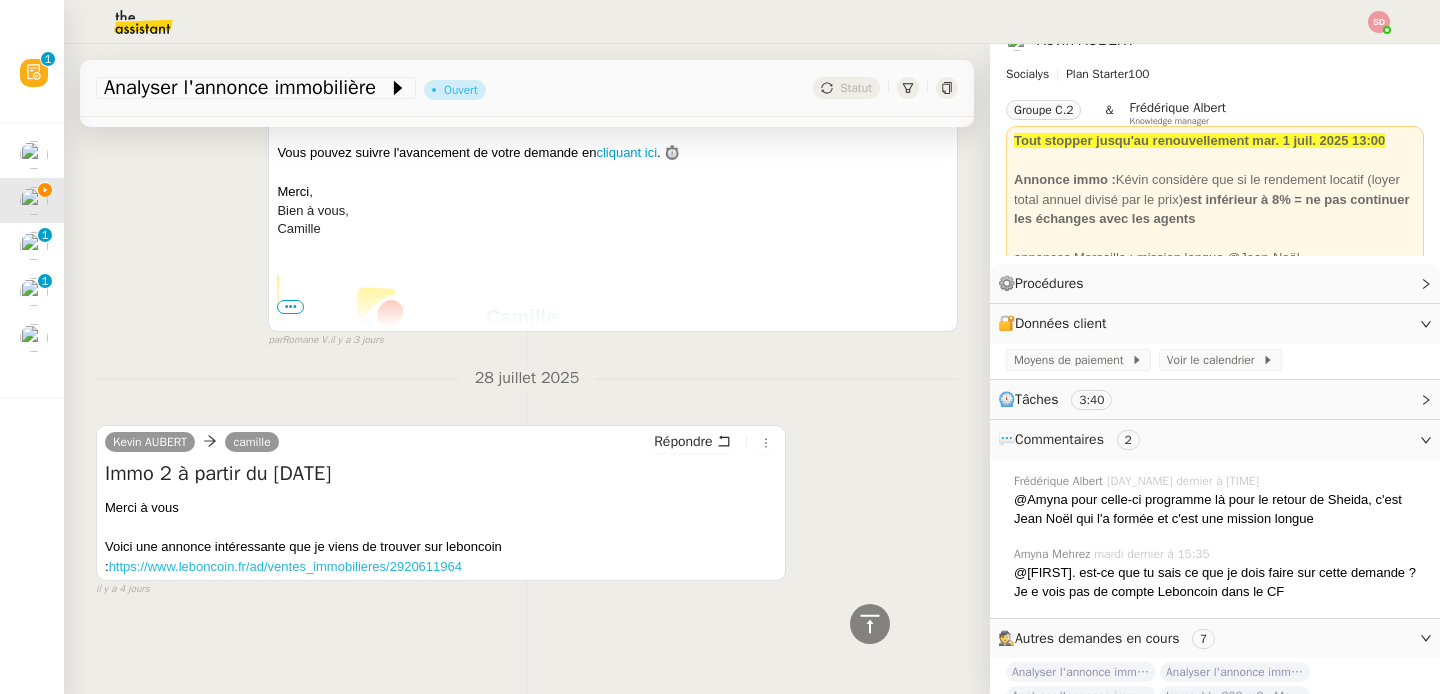 click on "https://www.leboncoin.fr/ad/ventes_immobilieres/2920611964" at bounding box center [285, 566] 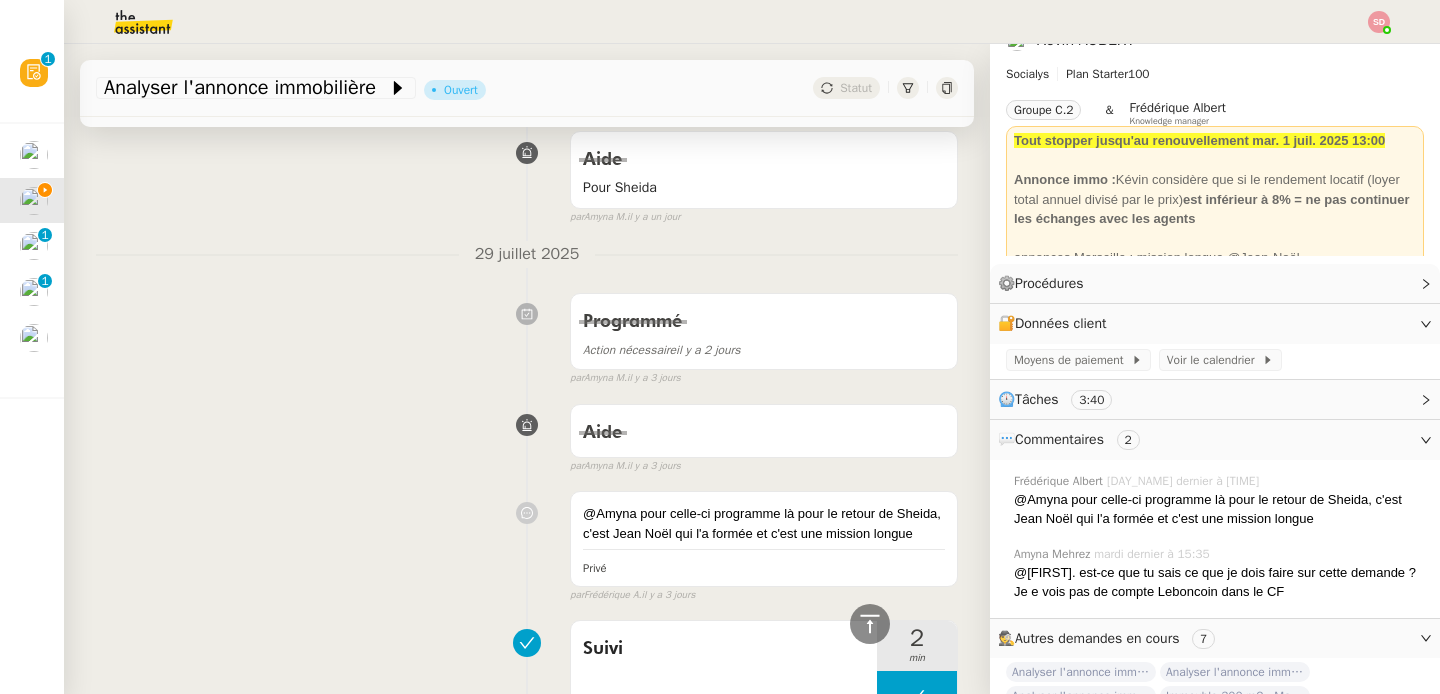 scroll, scrollTop: 0, scrollLeft: 0, axis: both 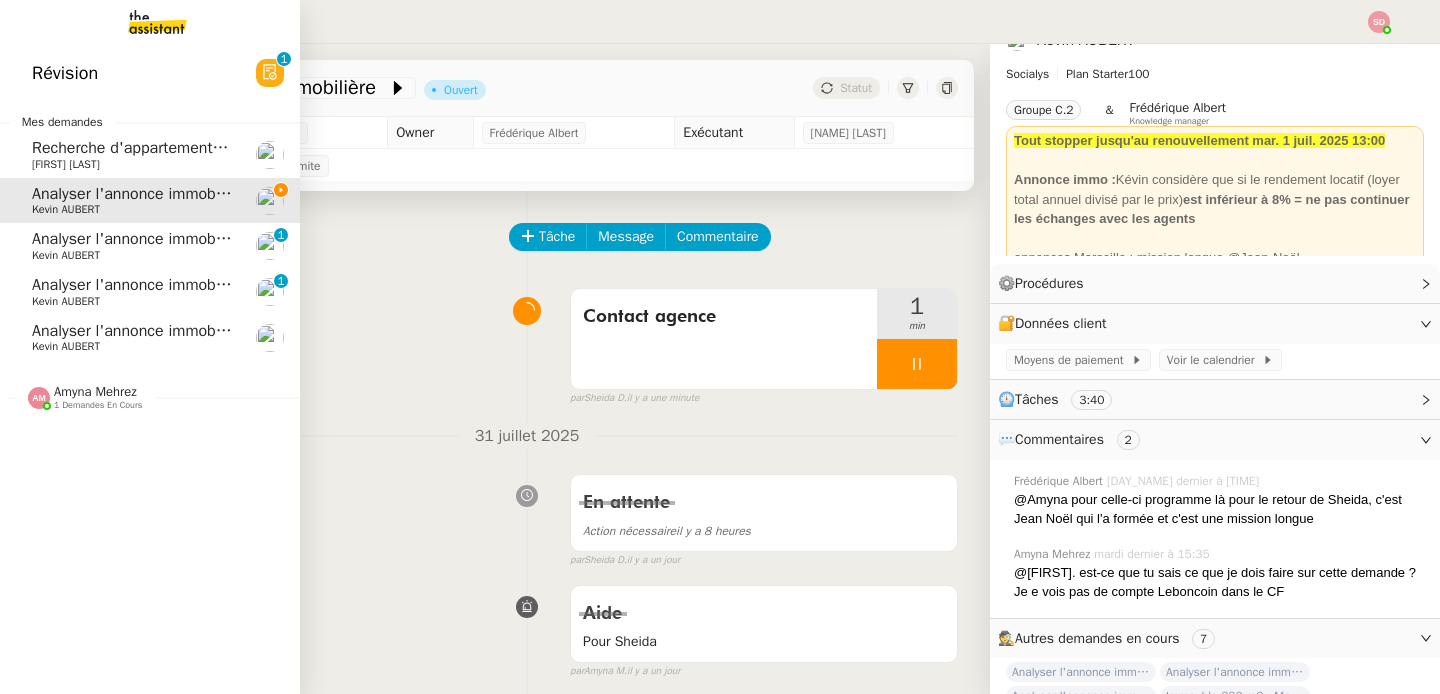 click on "[FIRST] [LAST]  client" 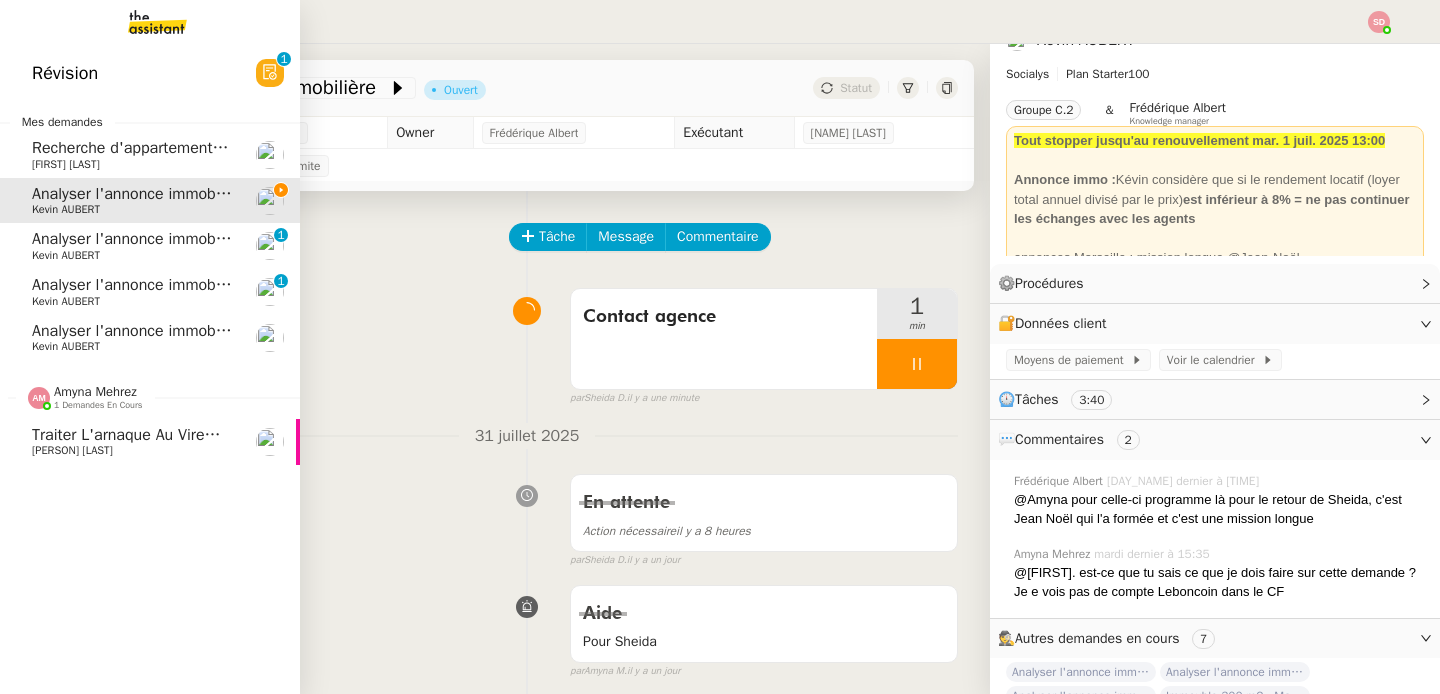click on "[PERSON] [LAST]" 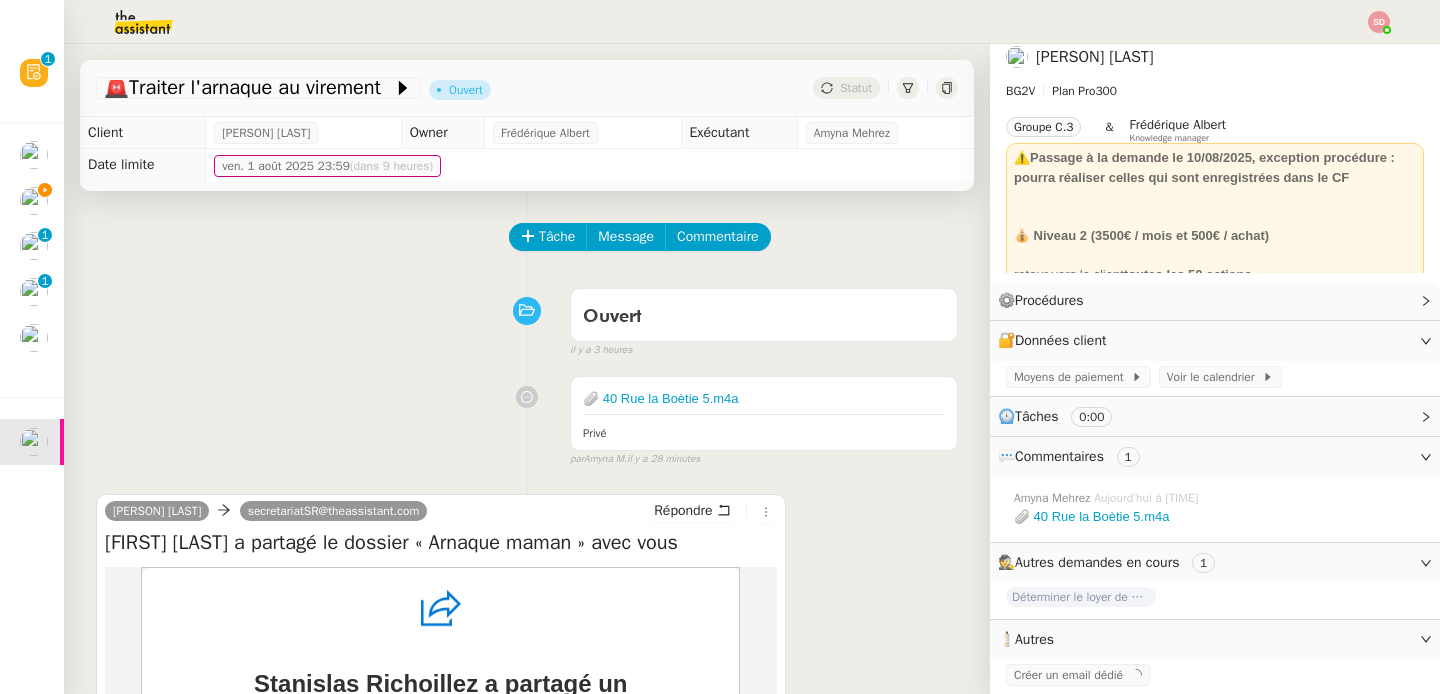 scroll, scrollTop: 28, scrollLeft: 0, axis: vertical 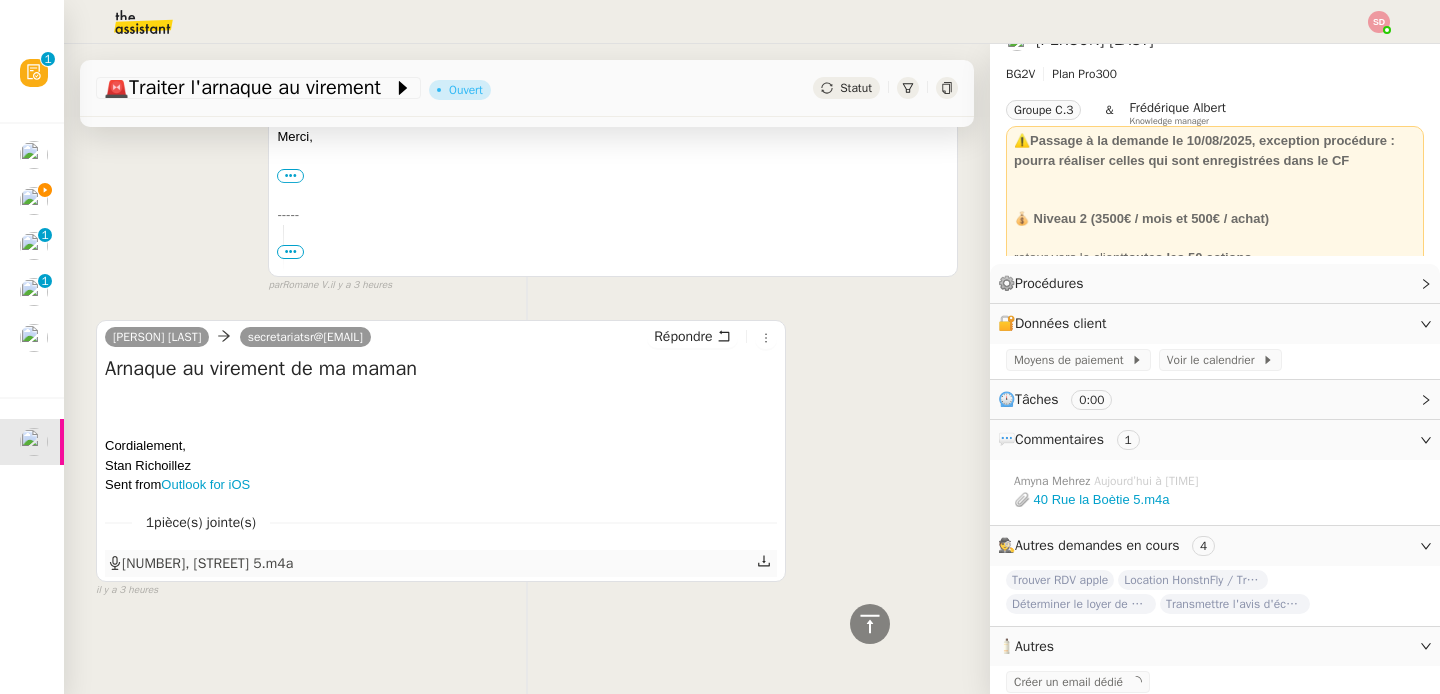 click on "[NUMBER], [STREET] 5.m4a" 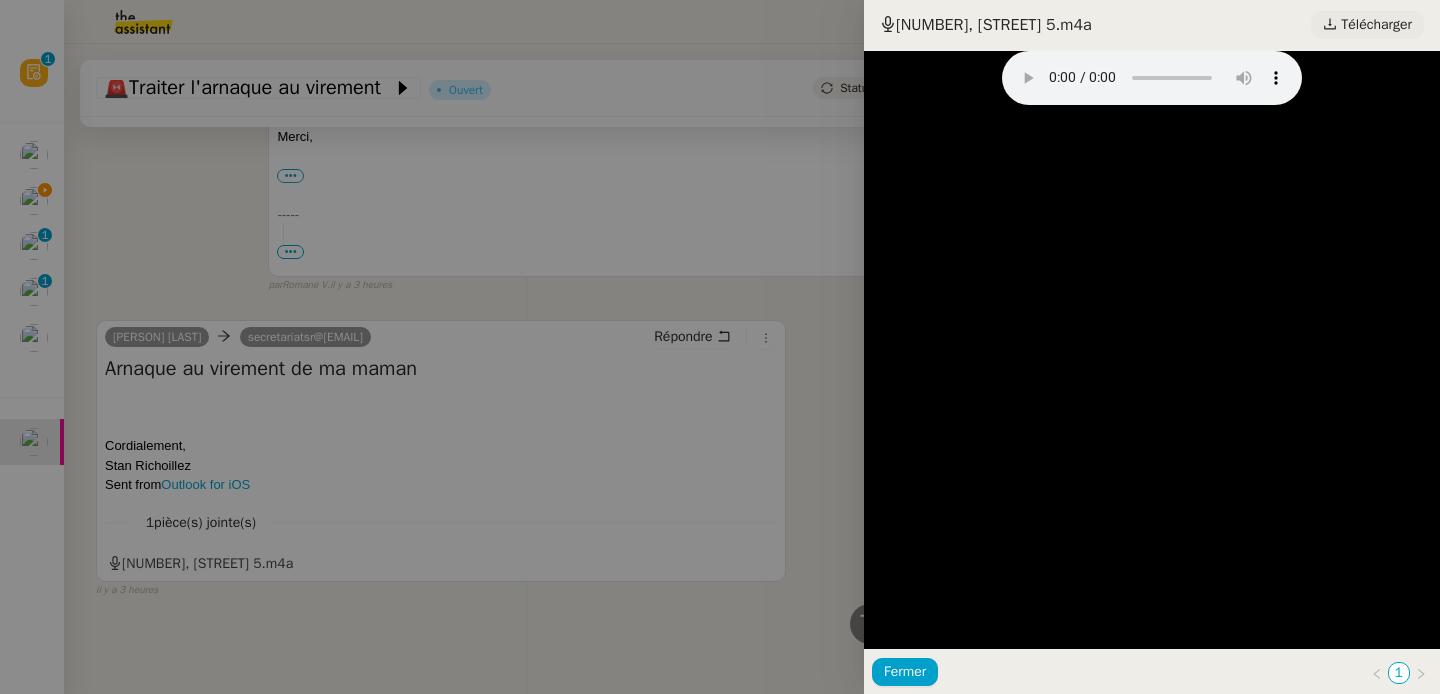 click on "Télécharger" at bounding box center (1376, 25) 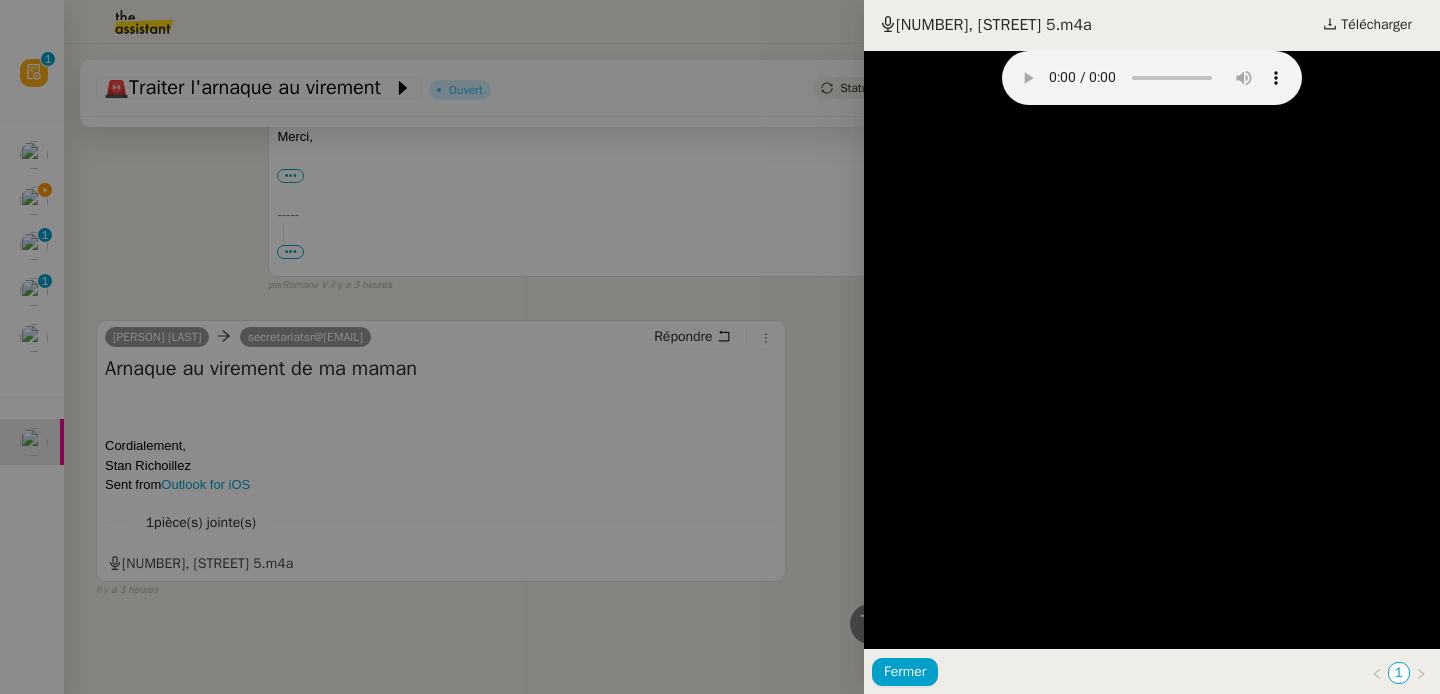 click at bounding box center (720, 347) 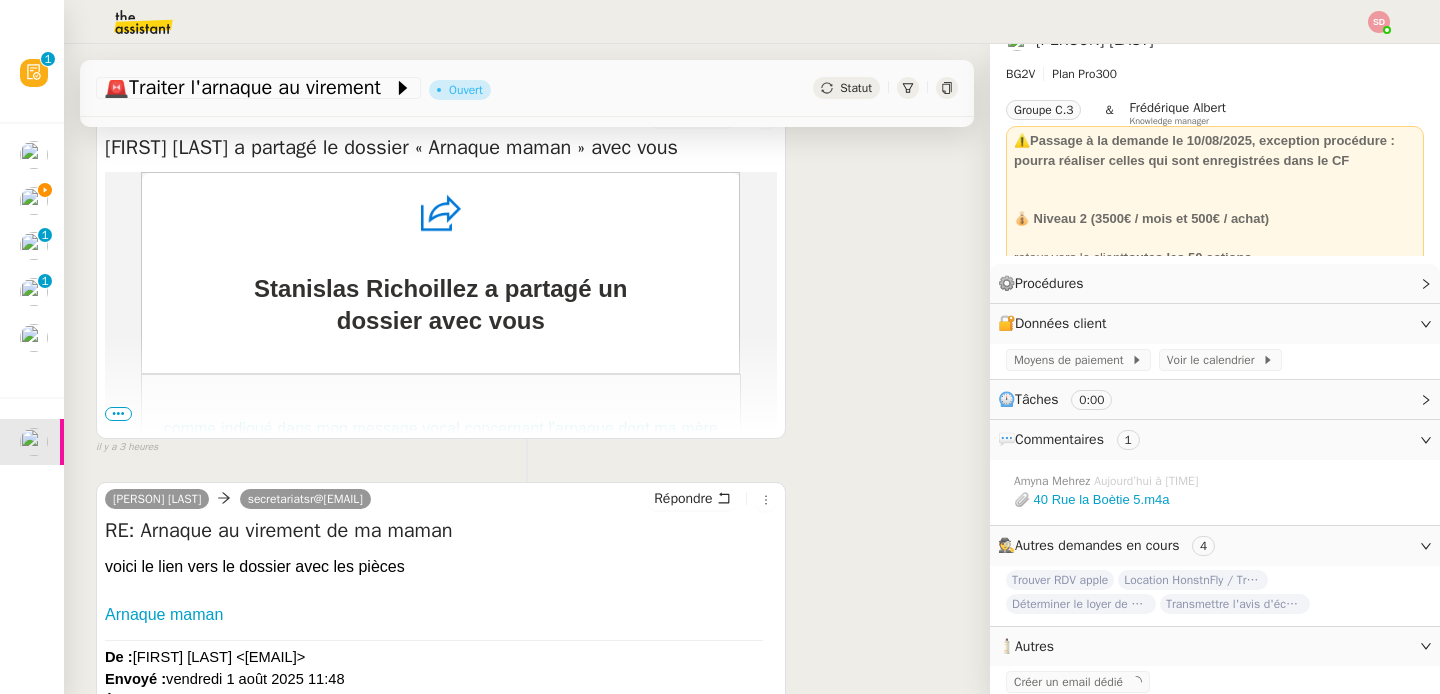 scroll, scrollTop: 395, scrollLeft: 0, axis: vertical 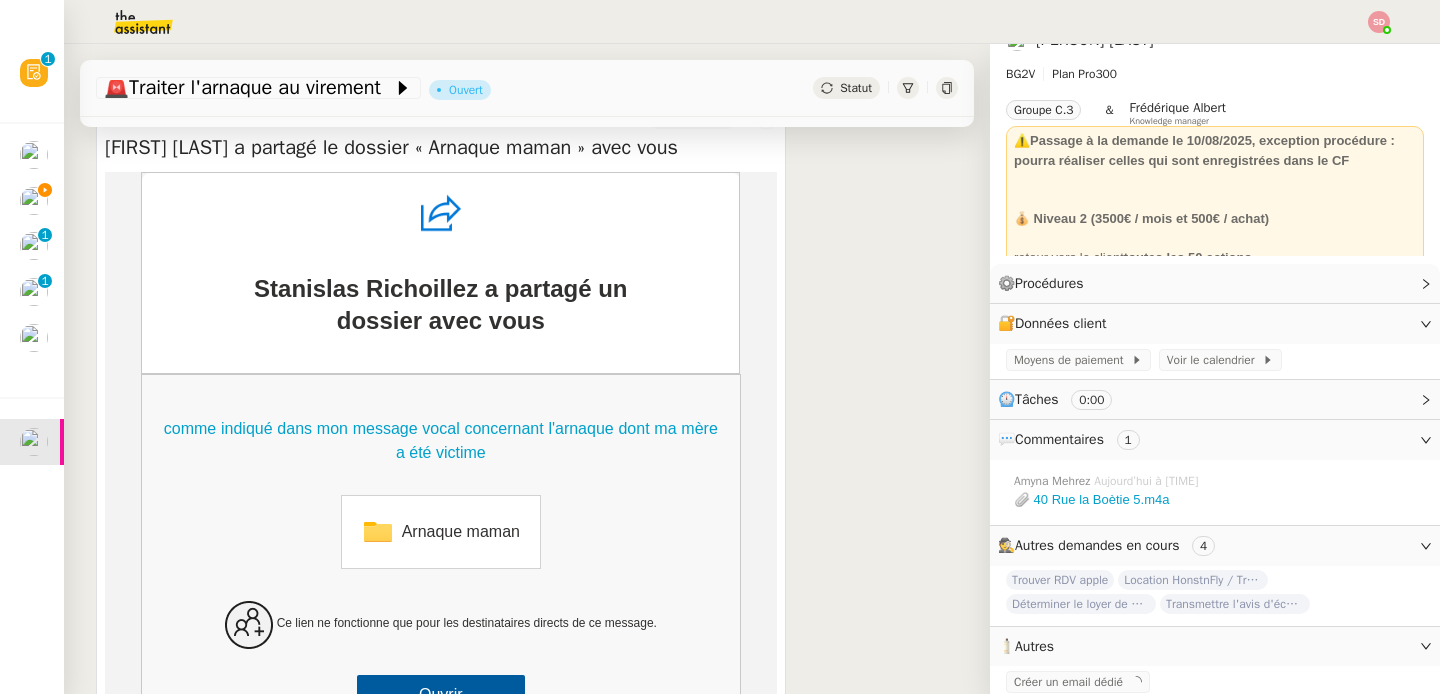 click on "Arnaque
maman" at bounding box center [469, 532] 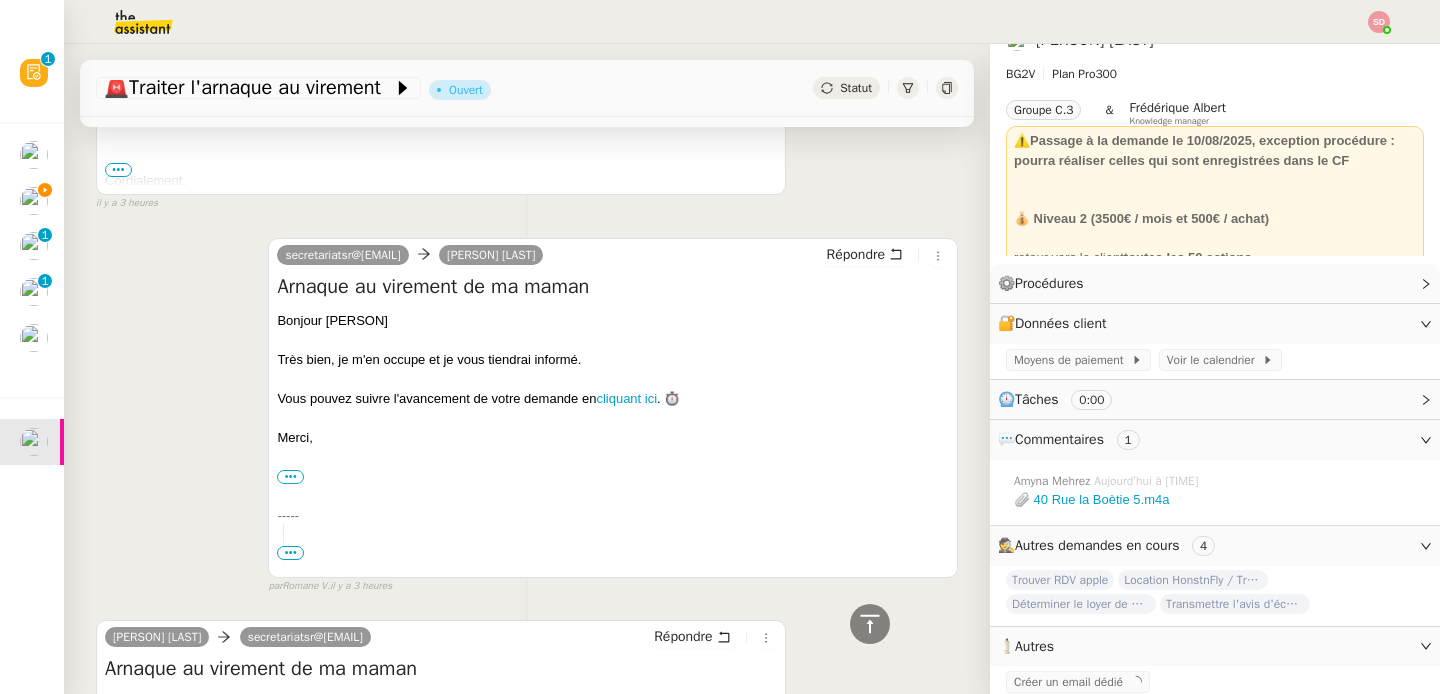 scroll, scrollTop: 1685, scrollLeft: 0, axis: vertical 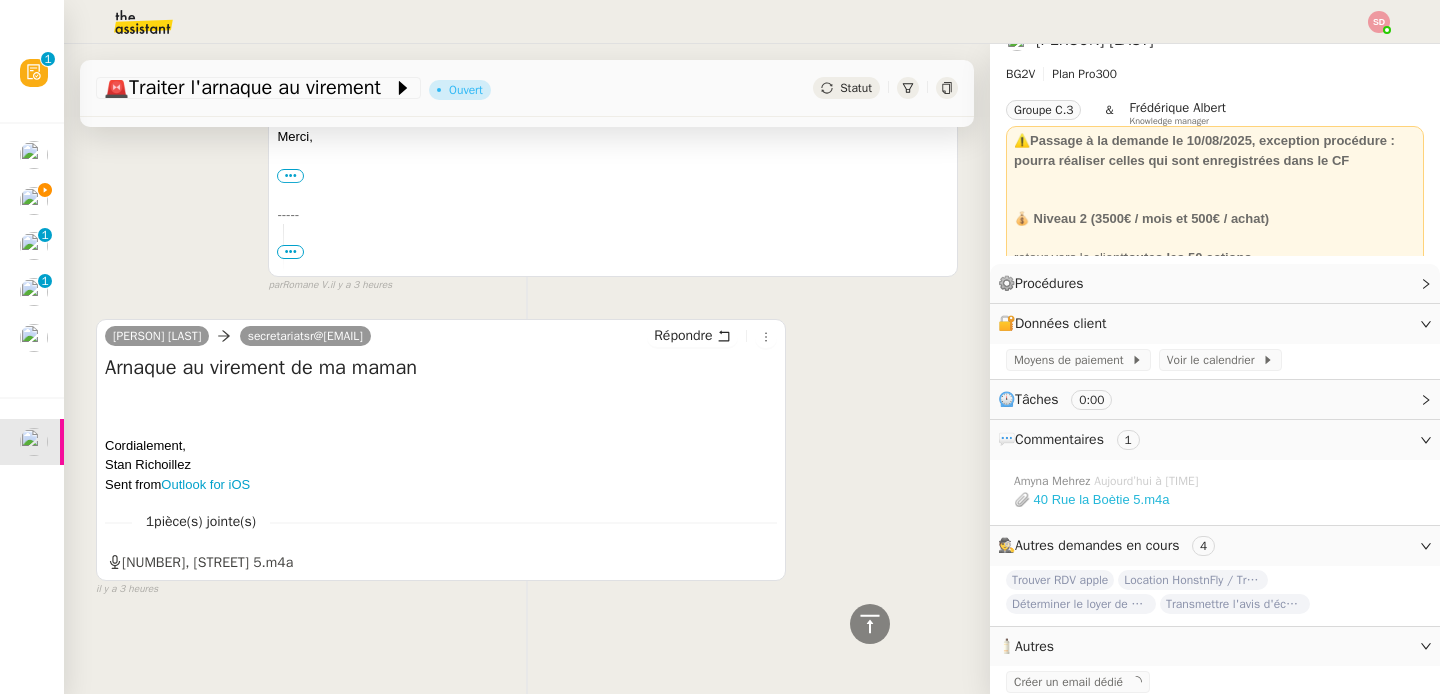 click on "📎 40 Rue la Boètie 5.m4a" 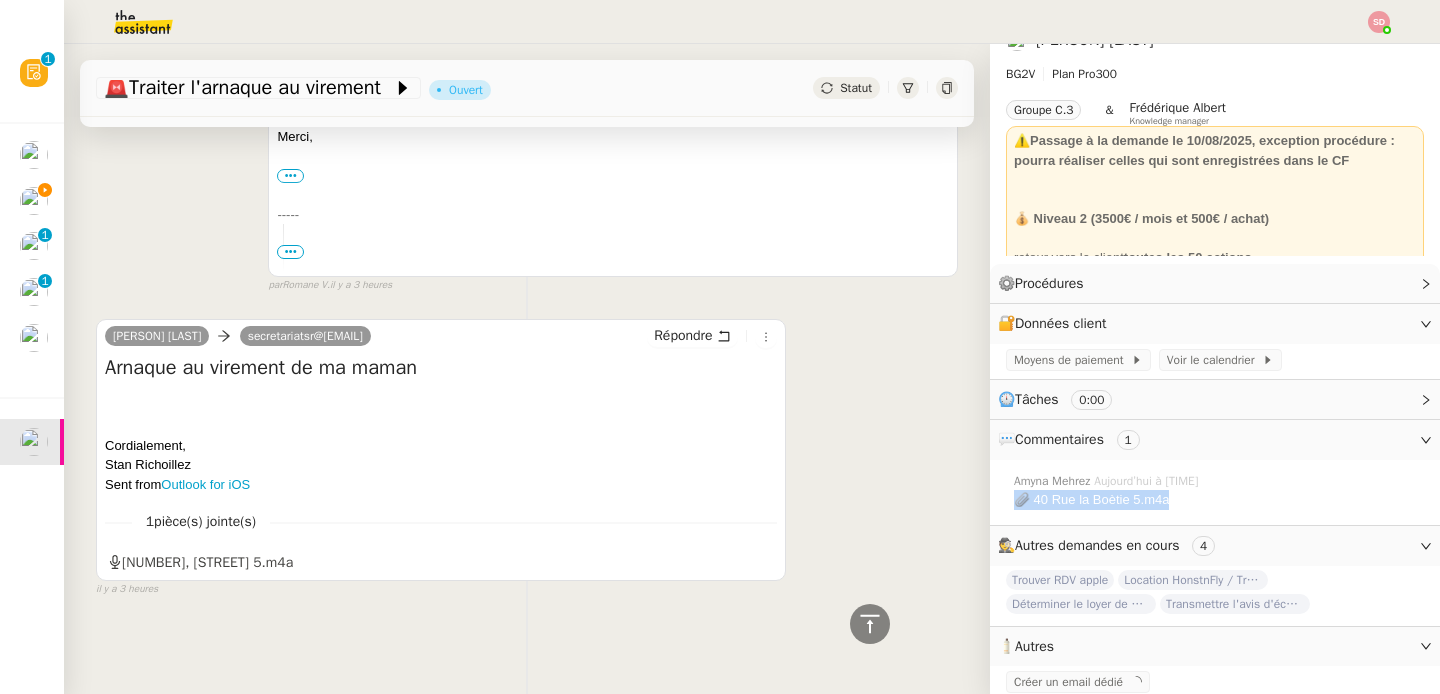 click on "📎 40 Rue la Boètie 5.m4a" 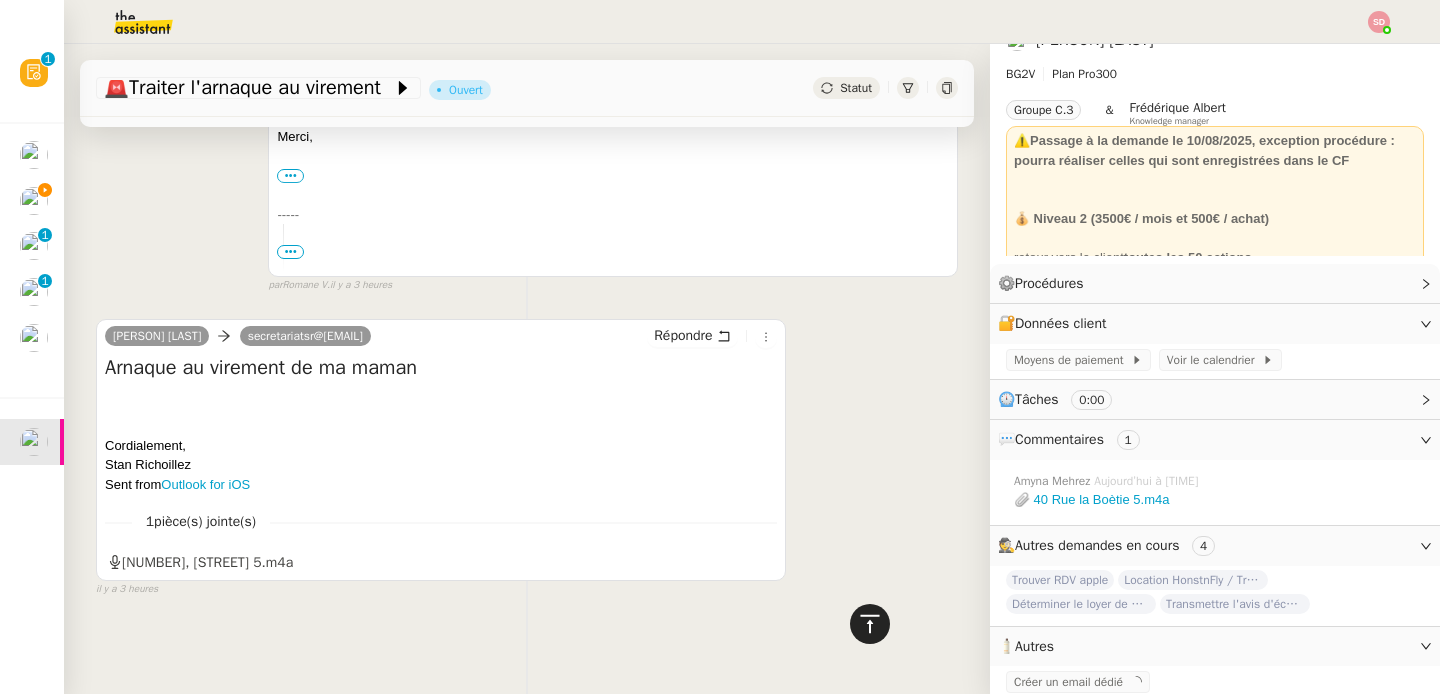 click 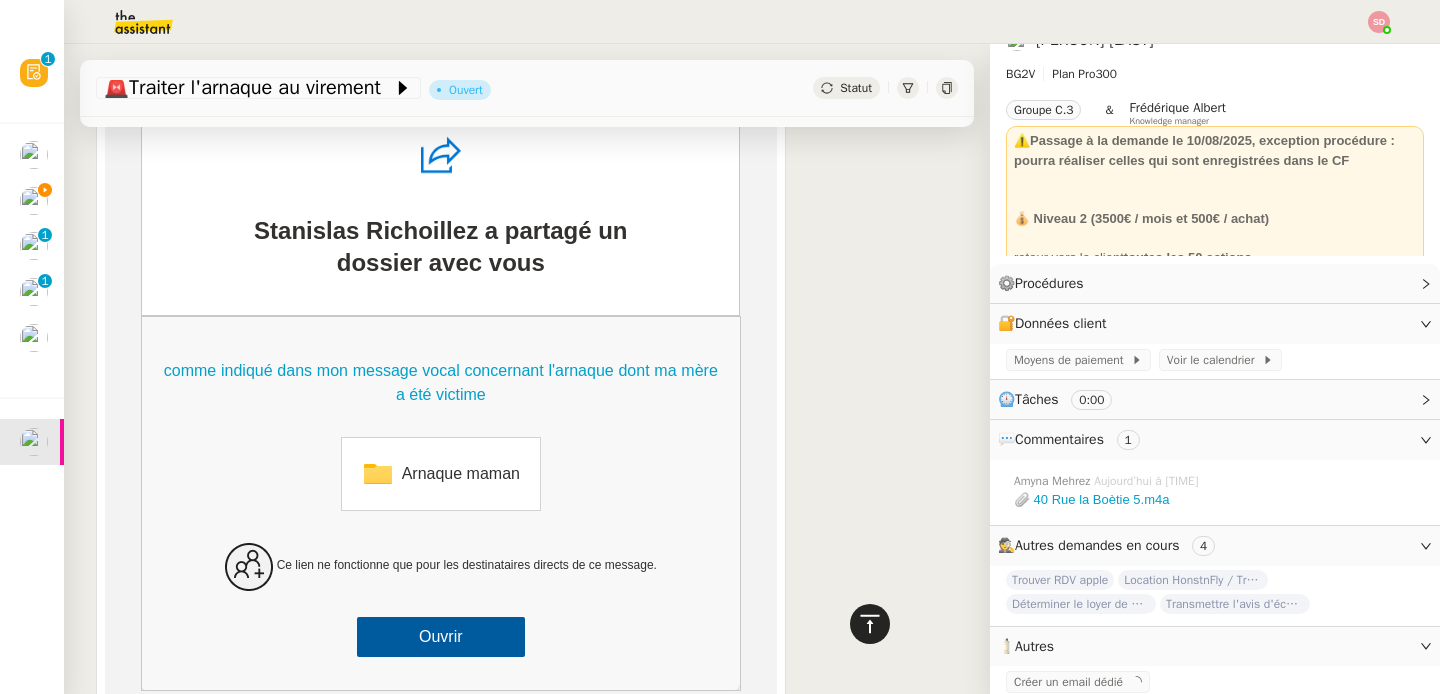 scroll, scrollTop: 0, scrollLeft: 0, axis: both 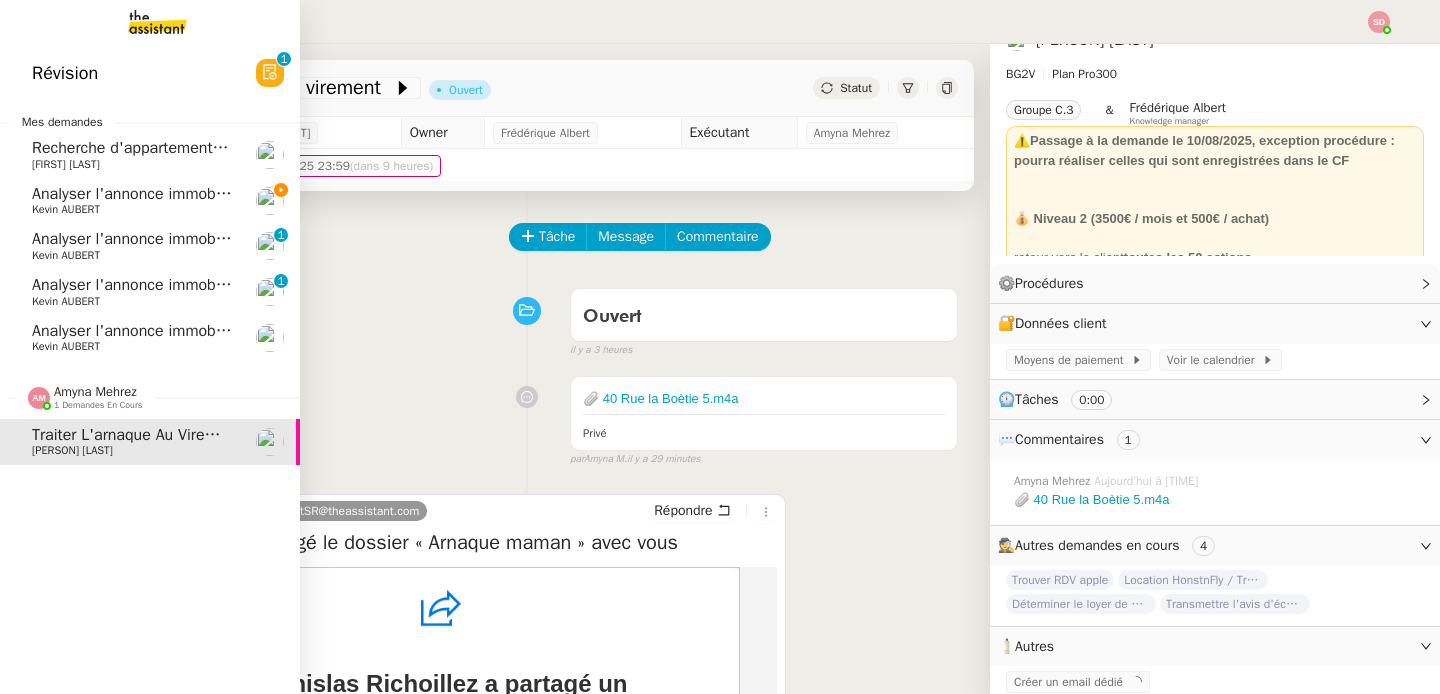 click on "Amyna Mehrez" 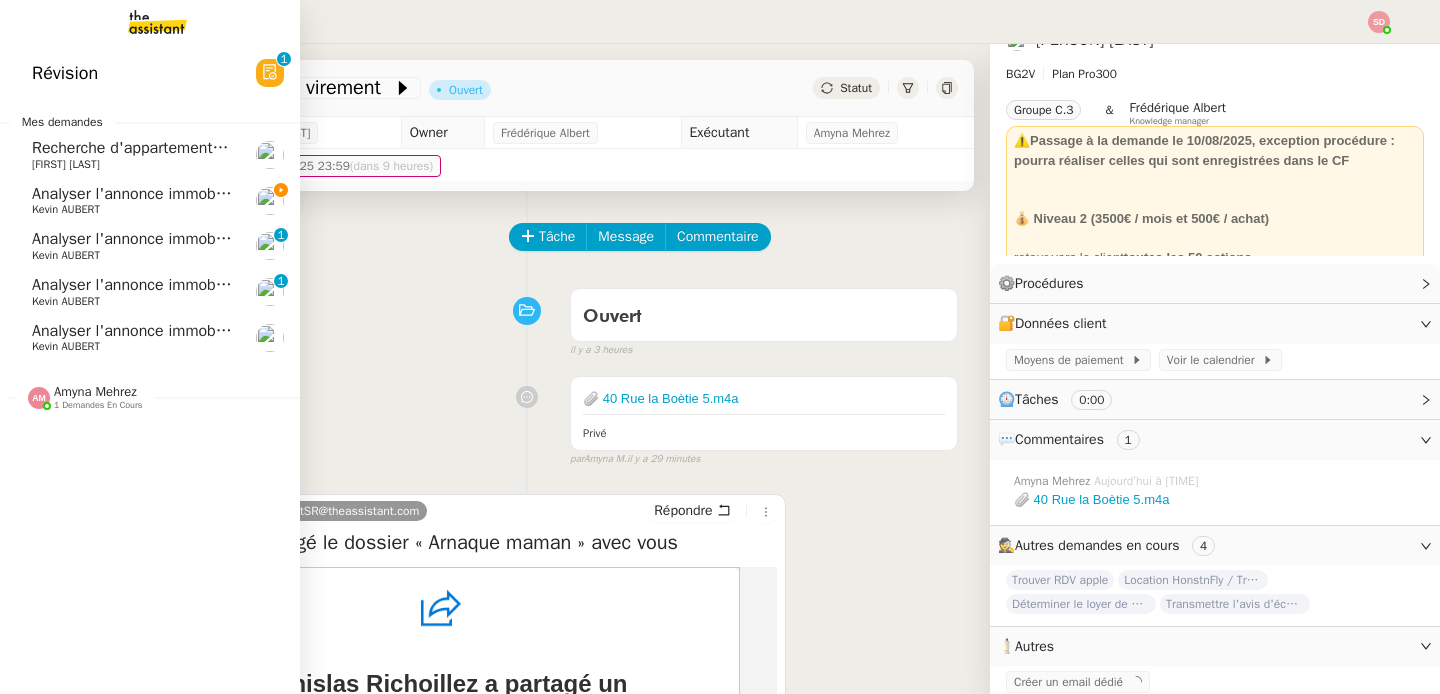 click on "Analyser l'annonce immobilière" 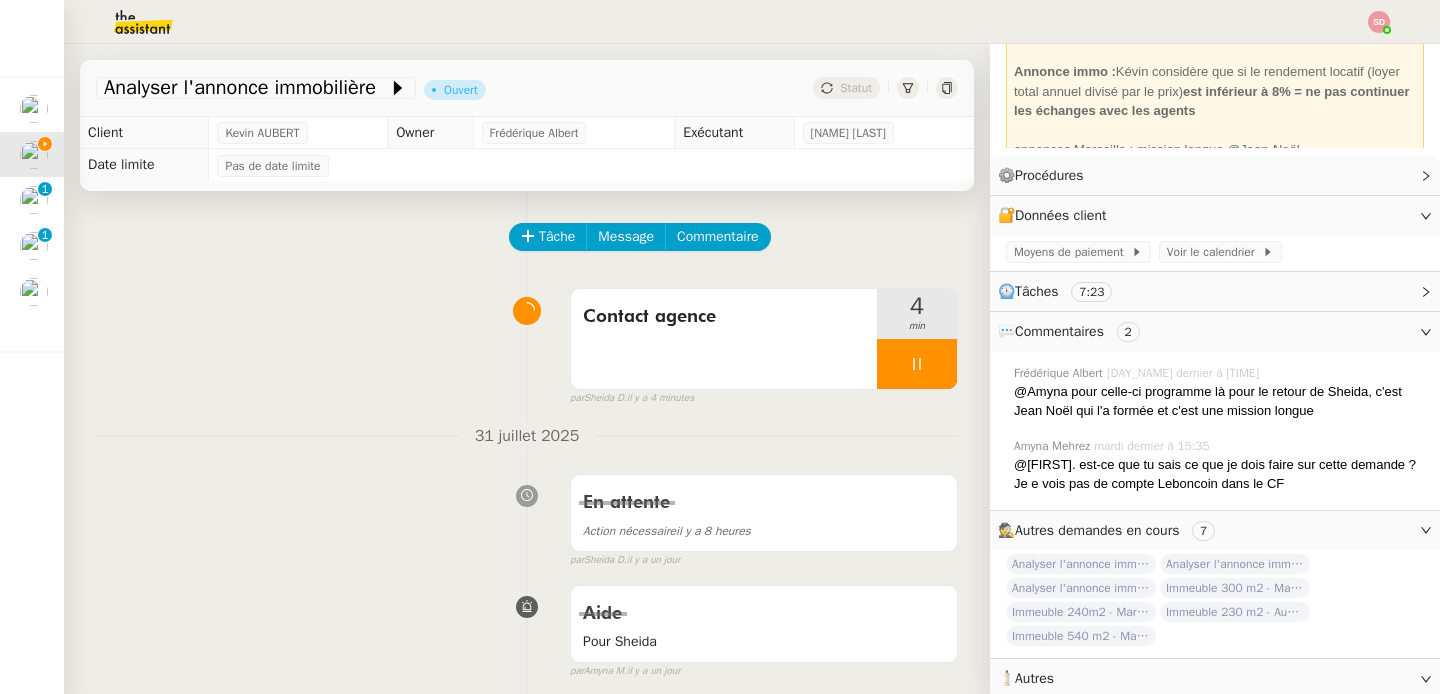 scroll, scrollTop: 186, scrollLeft: 0, axis: vertical 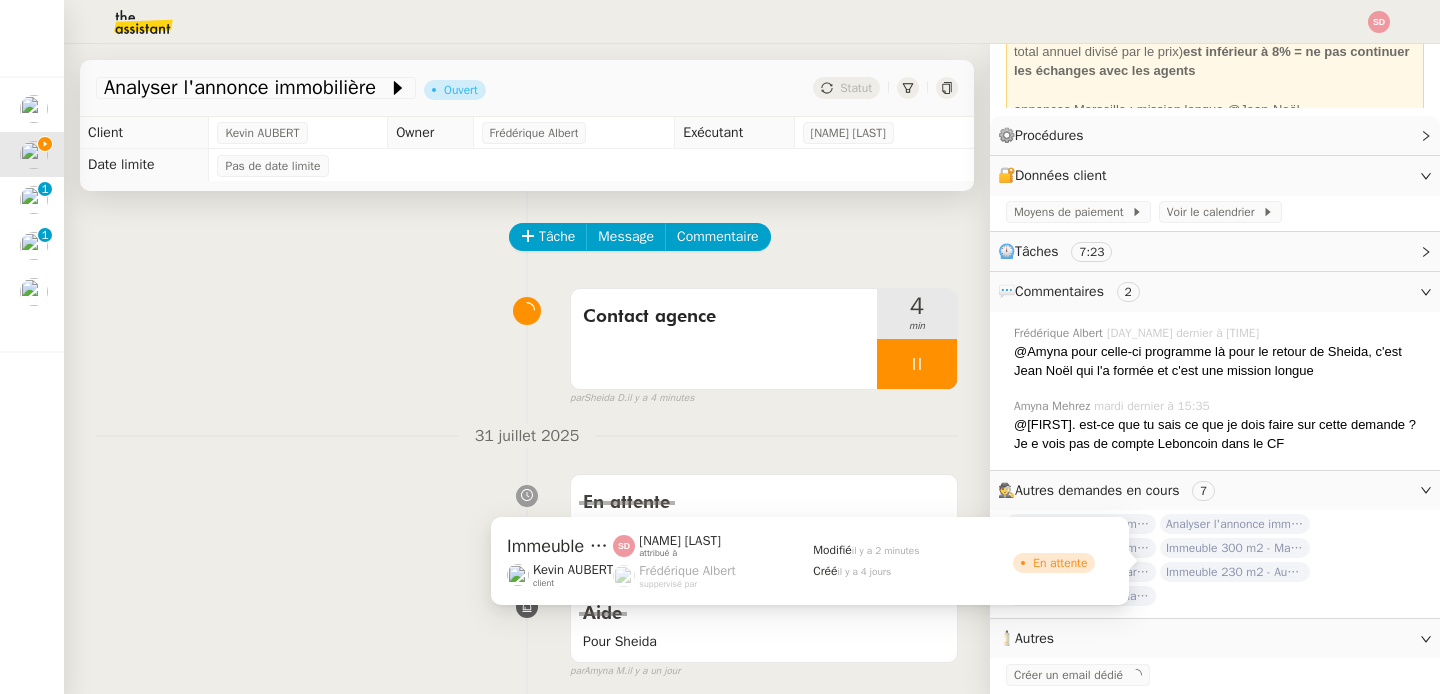 click on "Immeuble 230 m2 - Aubagne 13400 - 555 000€" 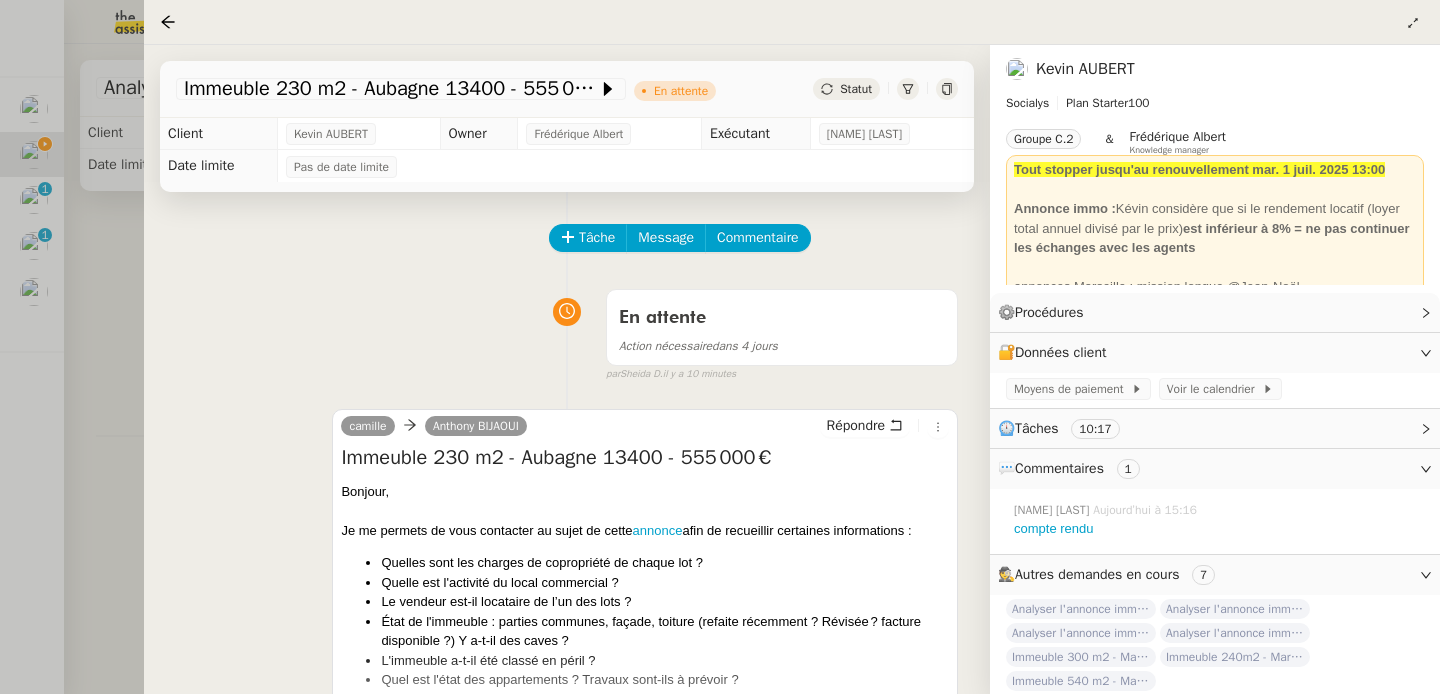 click at bounding box center (720, 347) 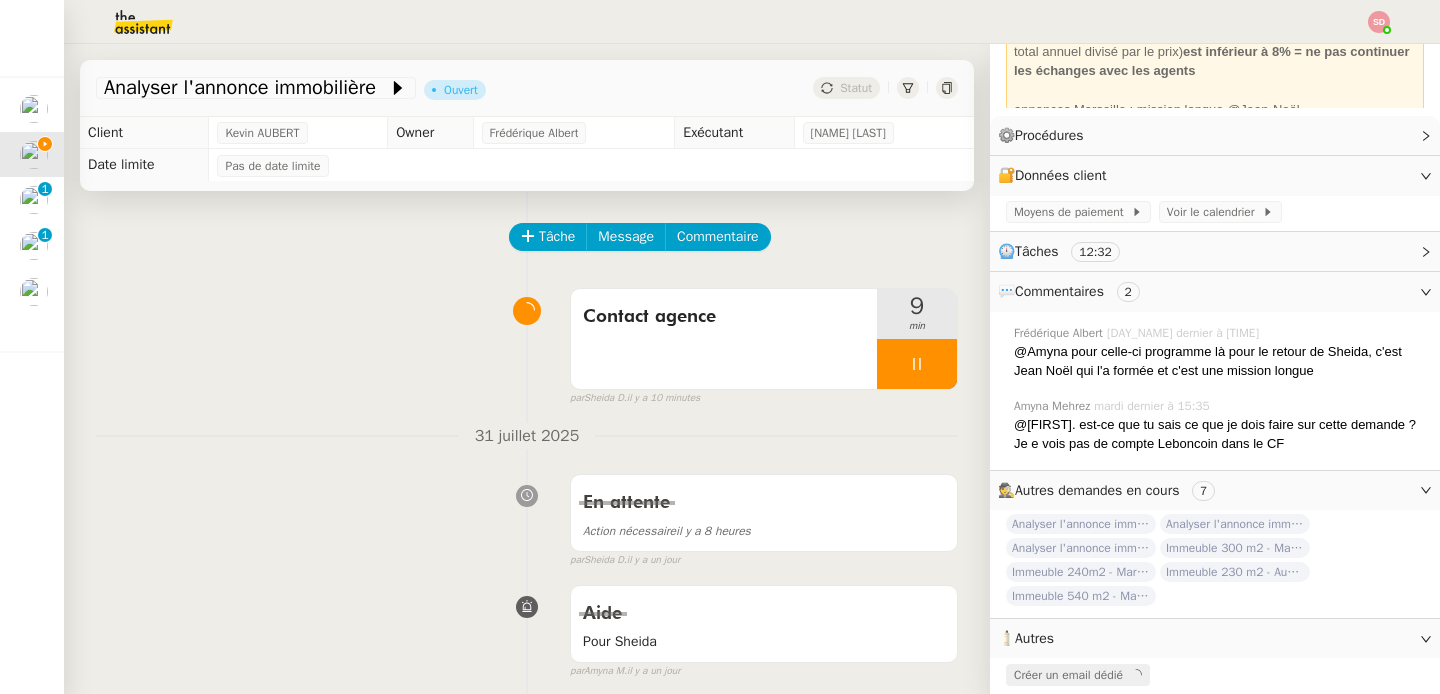 click on "Créer un email dédié" 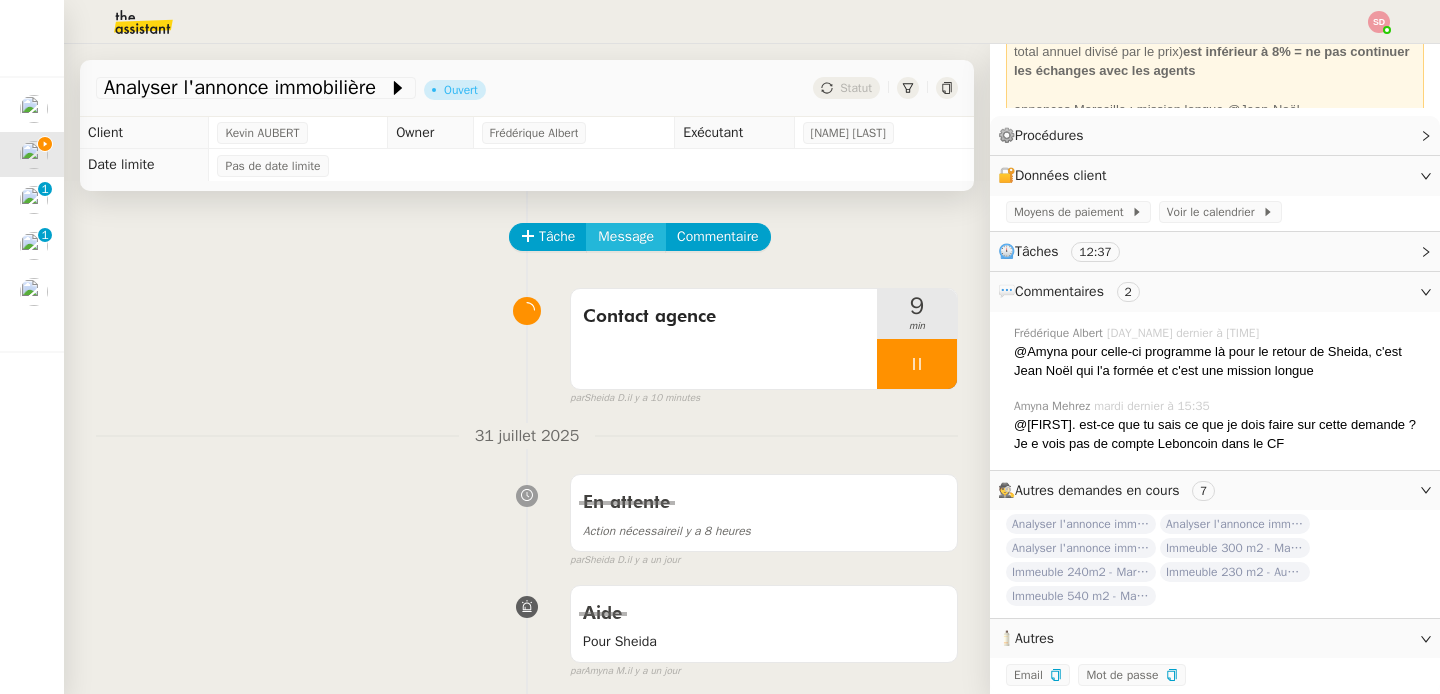 click on "Message" 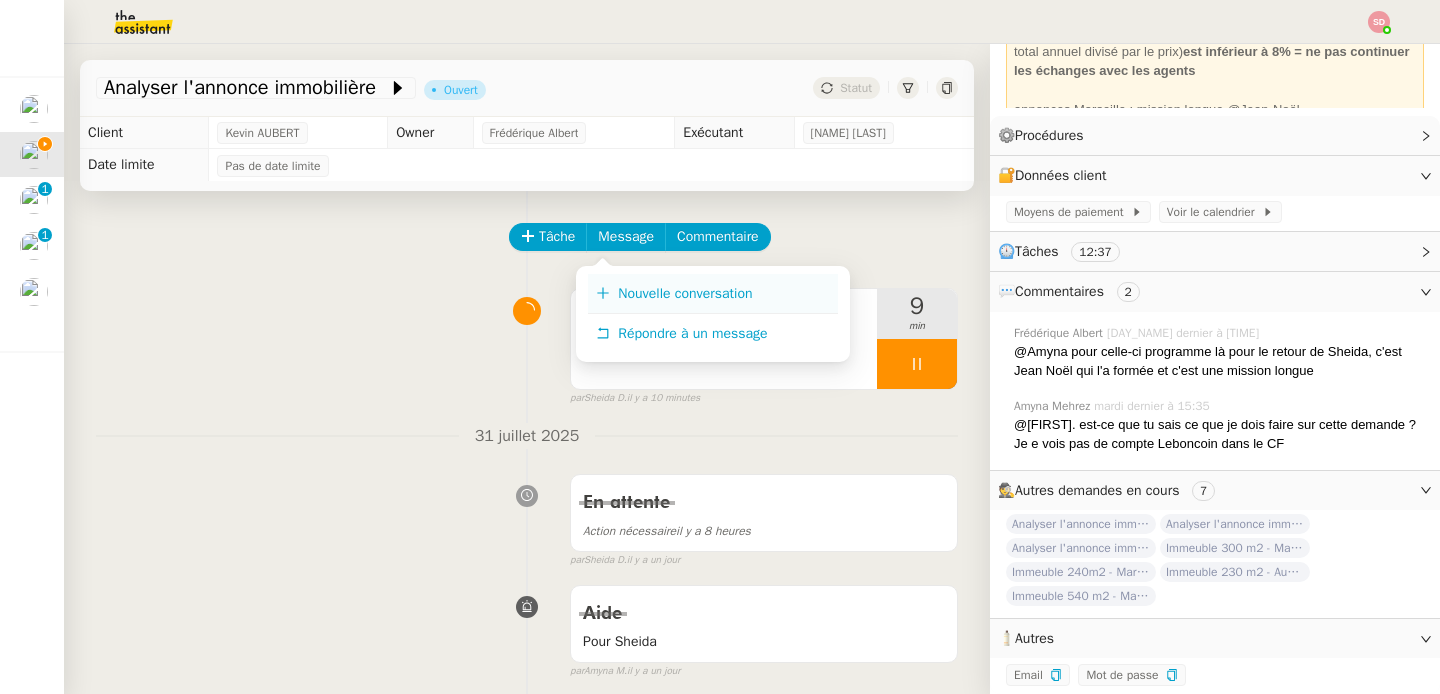 click on "Nouvelle conversation" at bounding box center (685, 293) 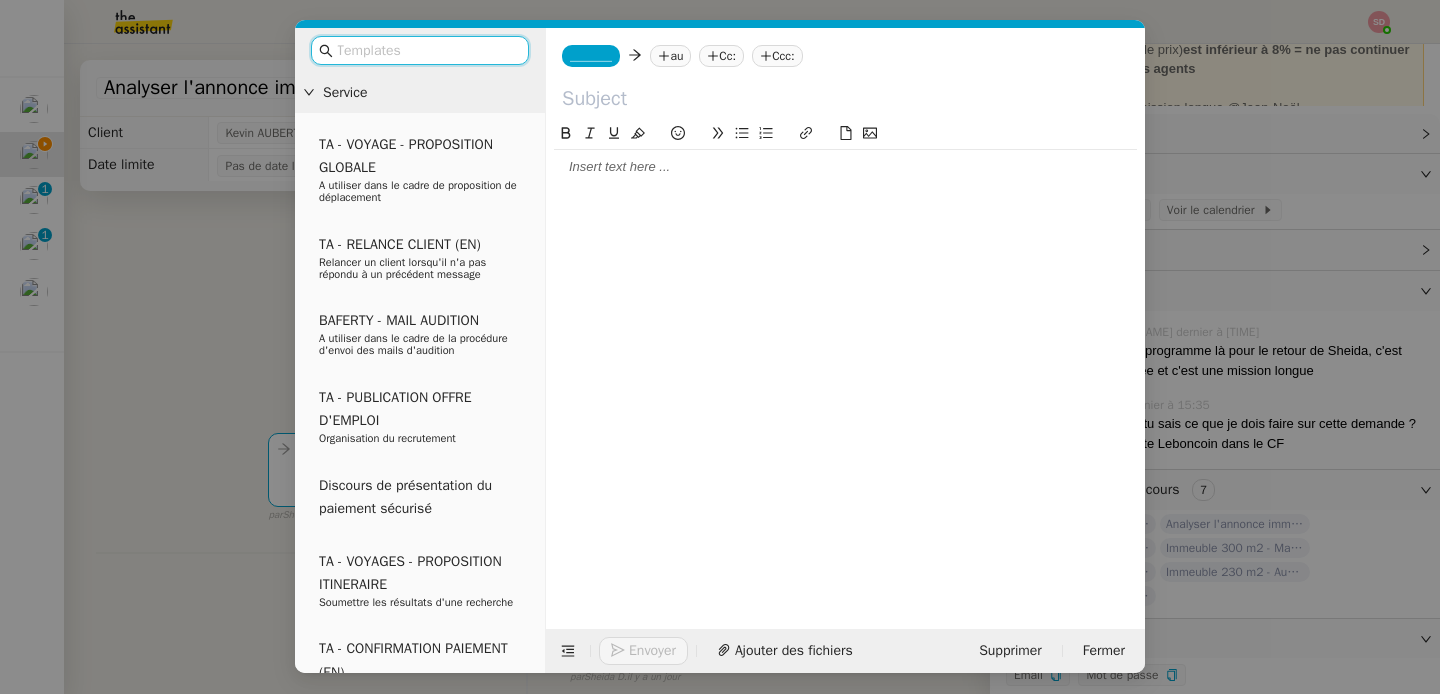 click on "_______" 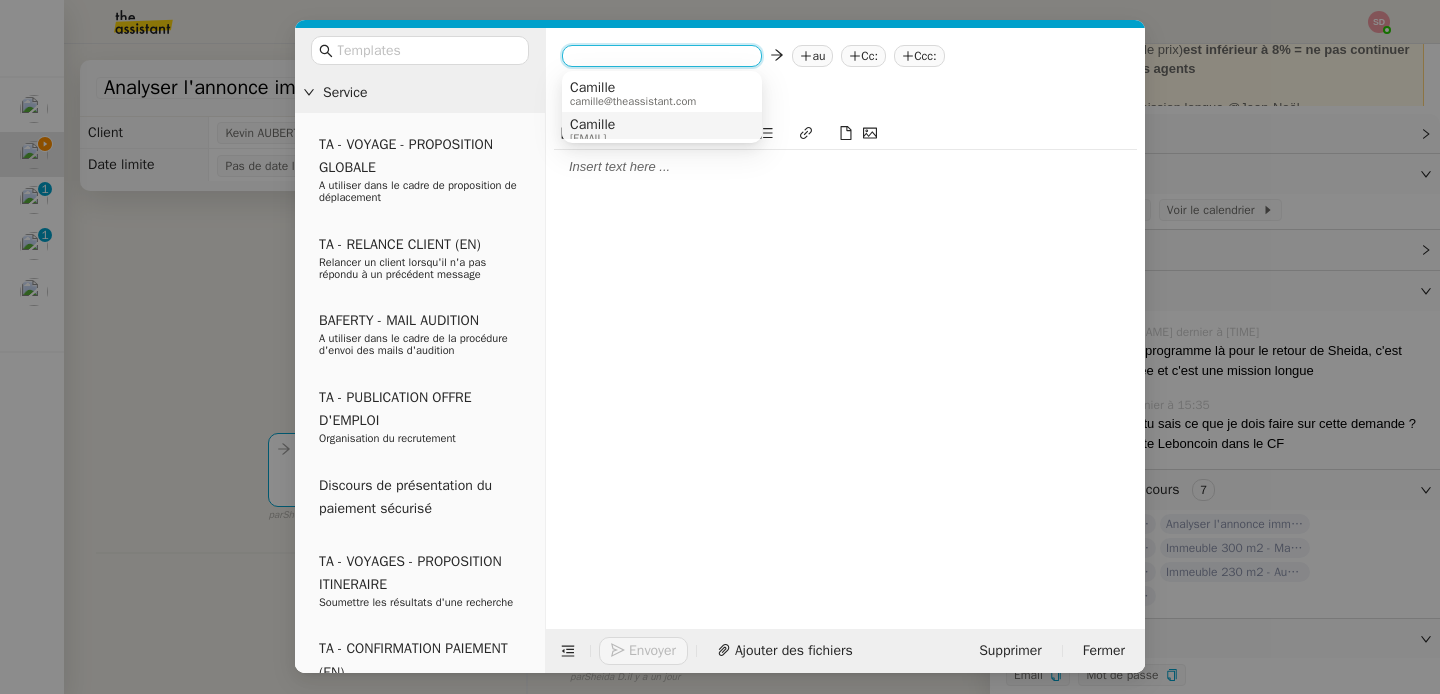click on "Camille" at bounding box center [592, 125] 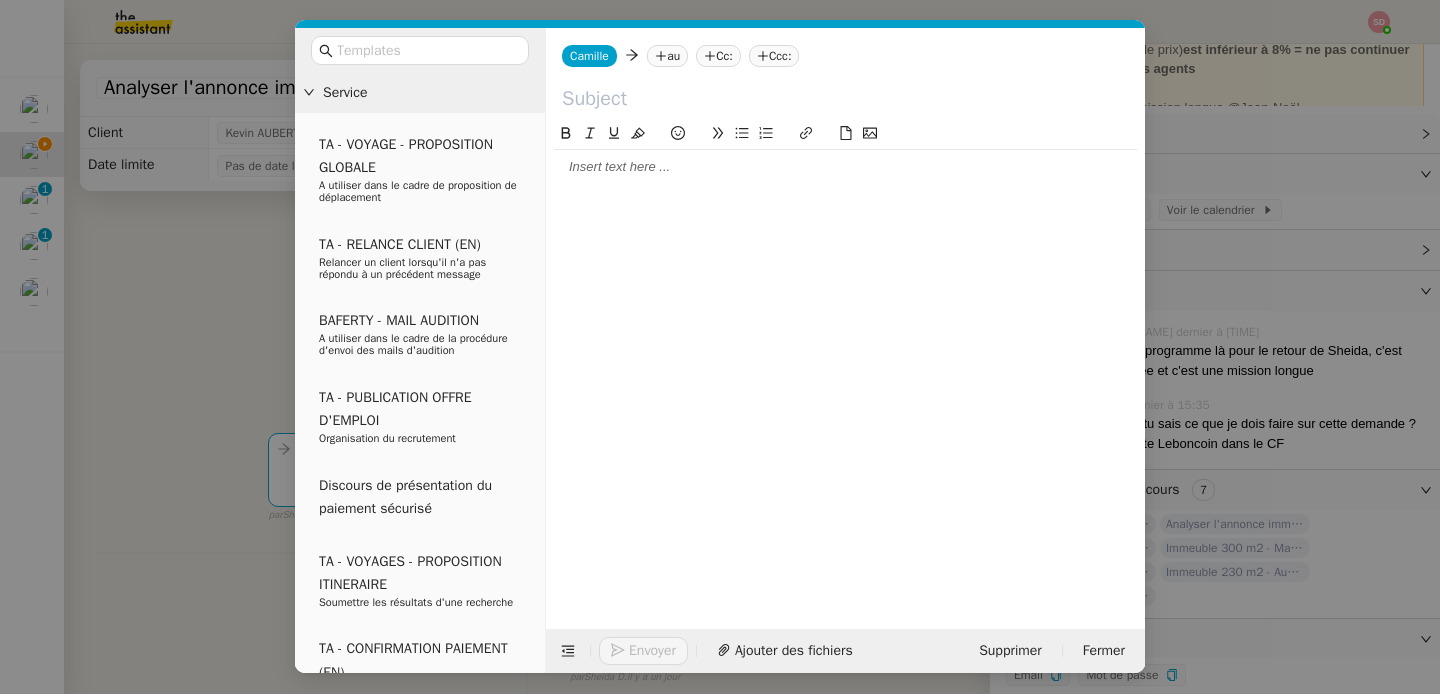click on "au" 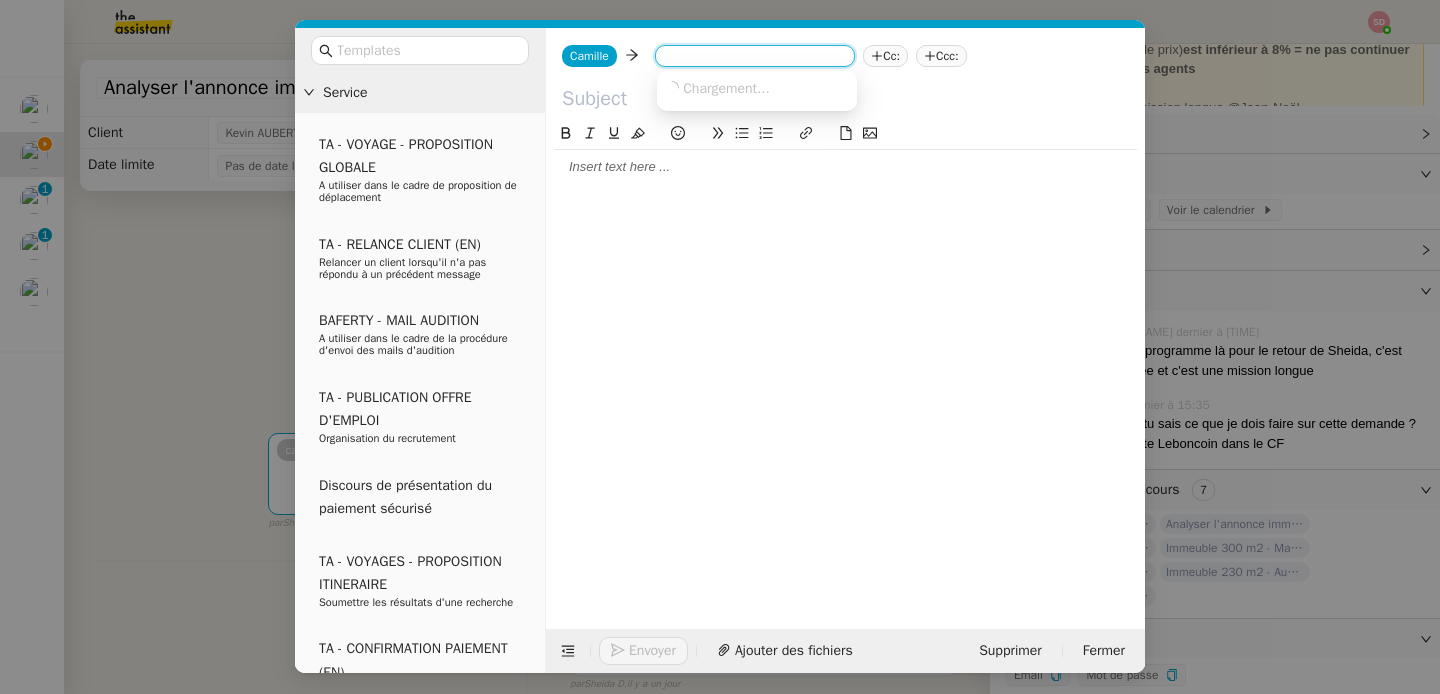 paste on "[EMAIL]" 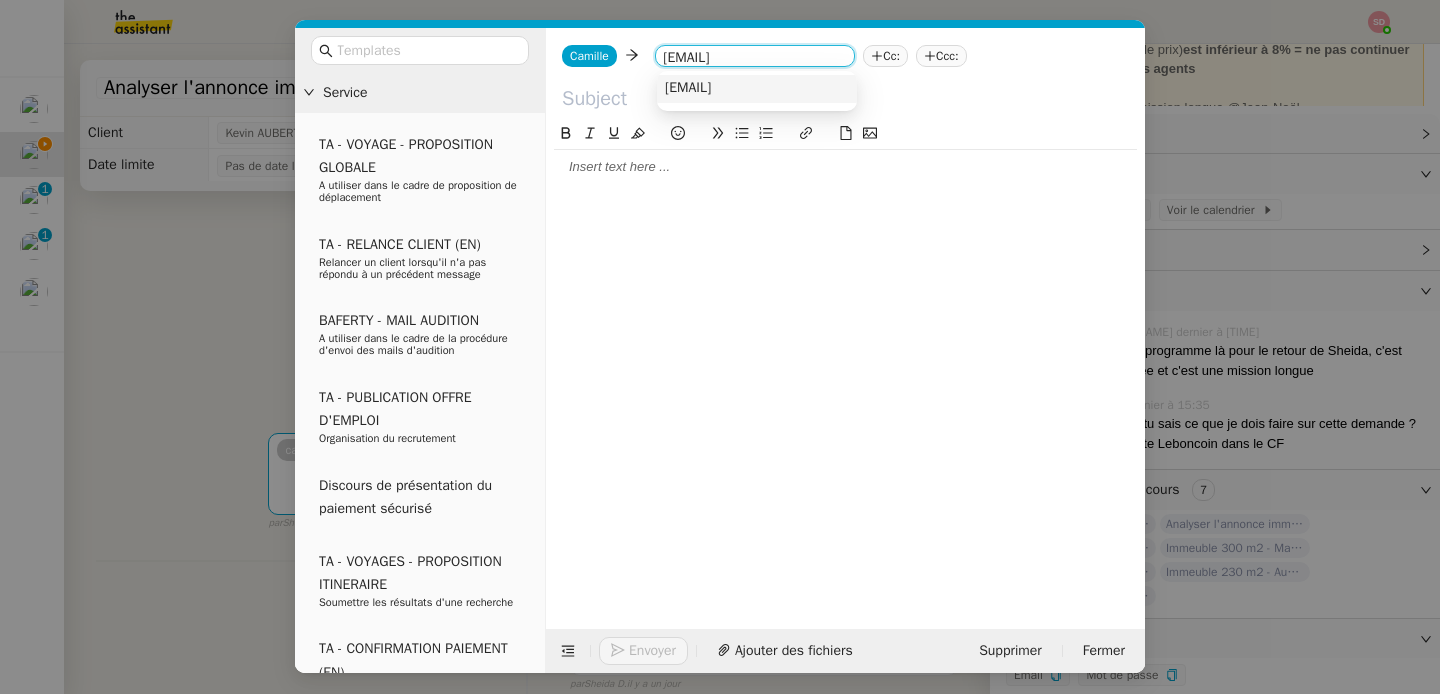 type on "[EMAIL]" 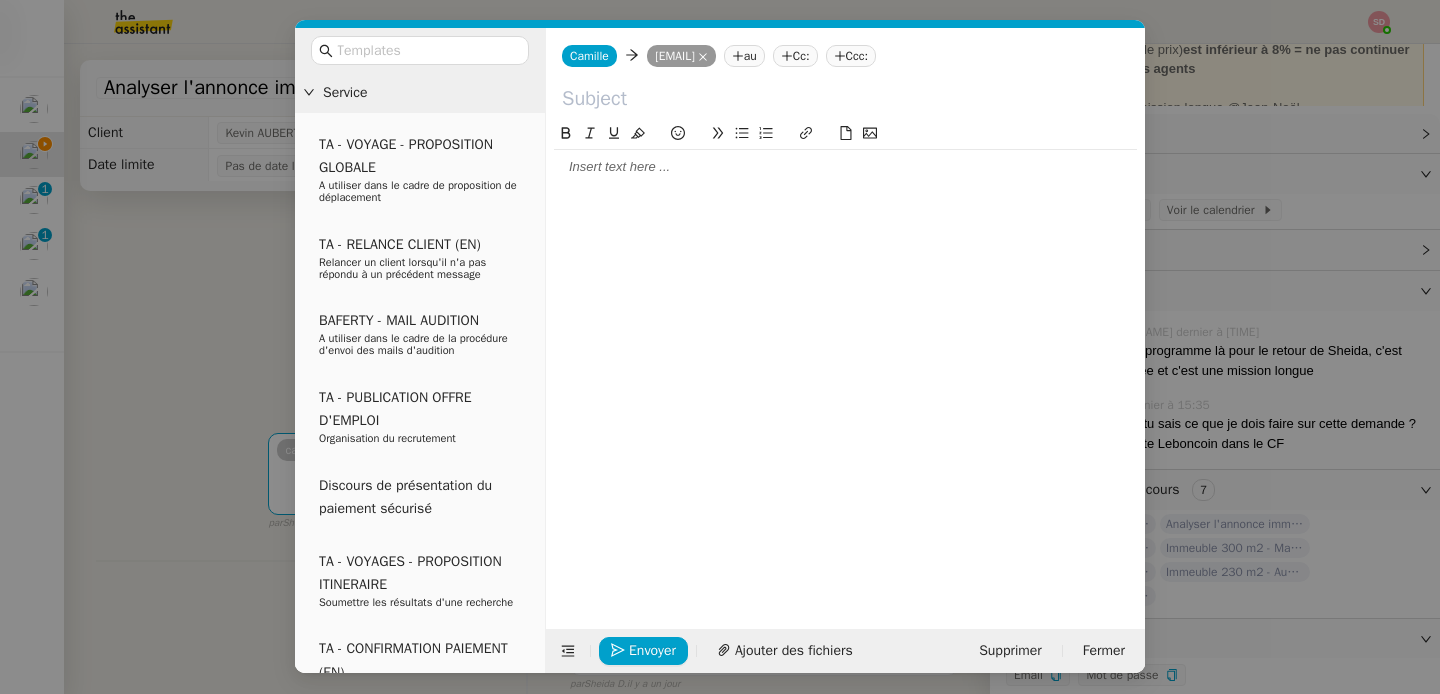 click 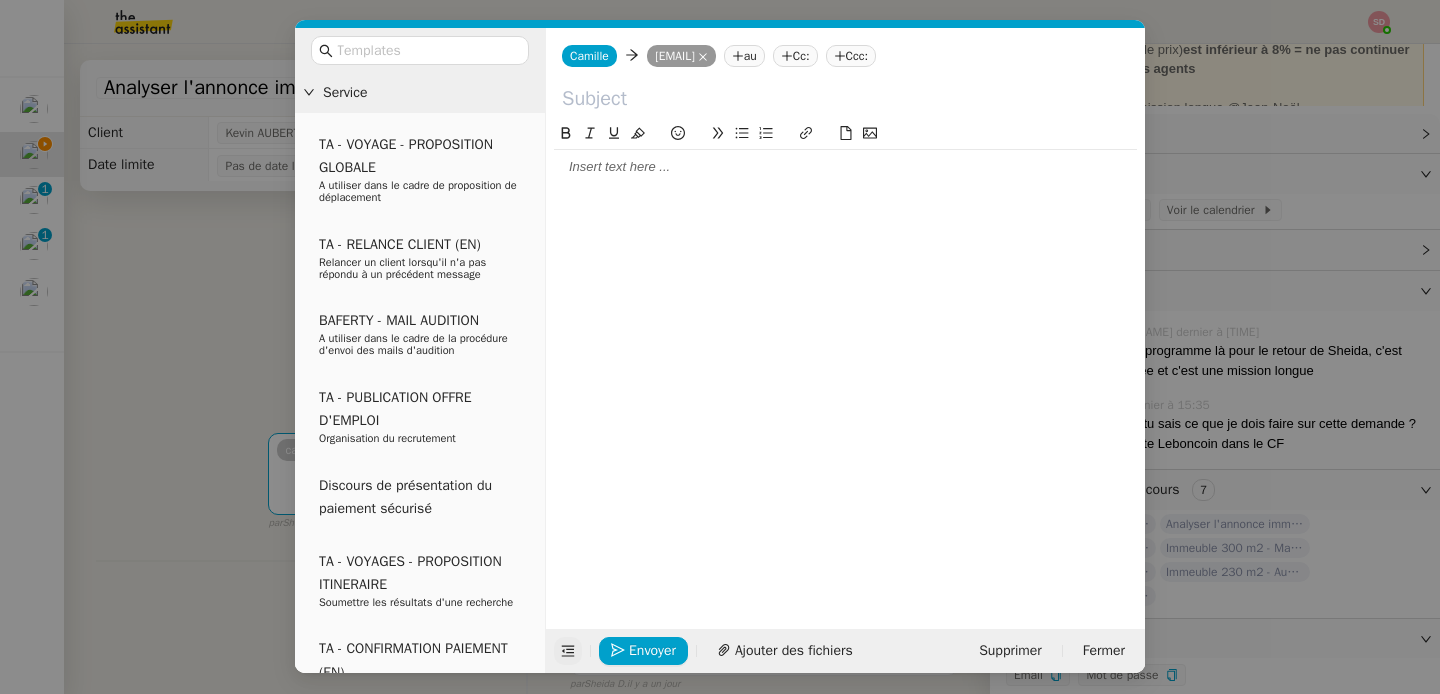 click 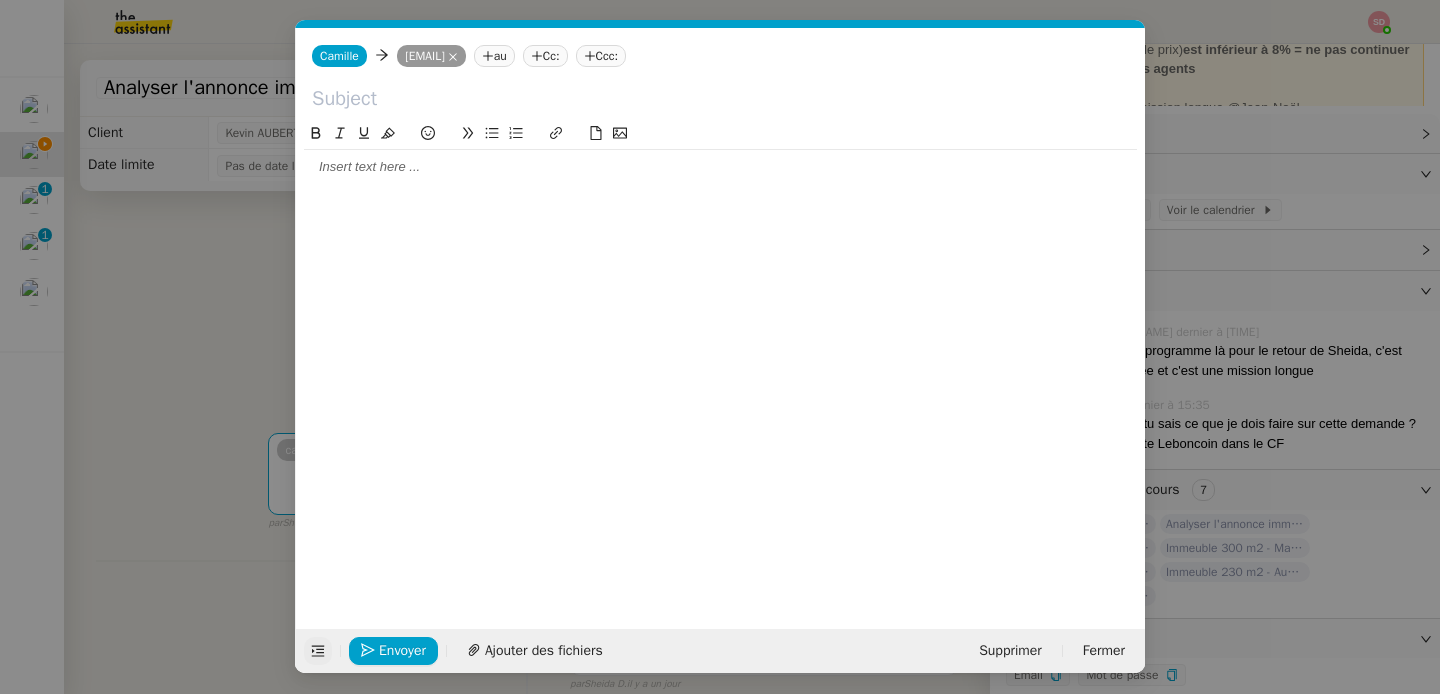 click 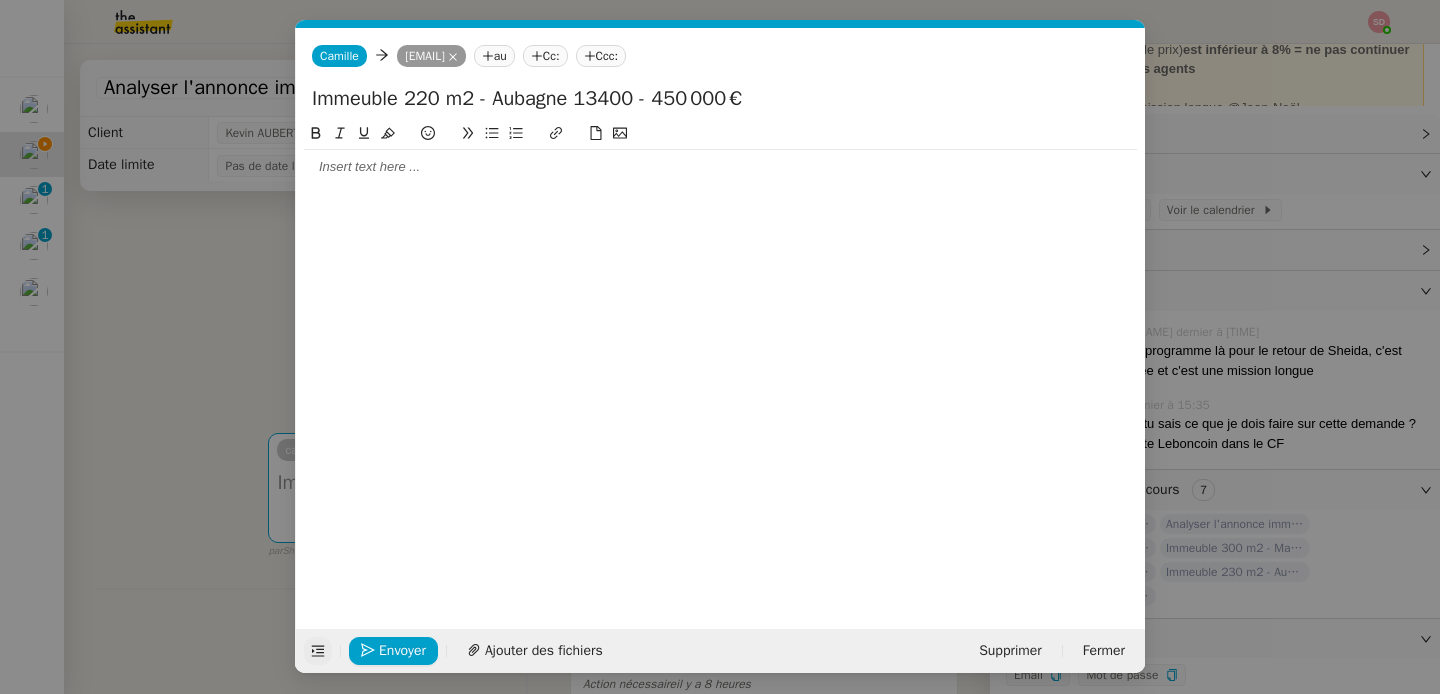 type on "Immeuble 220 m2 - Aubagne 13400 - 450 000€" 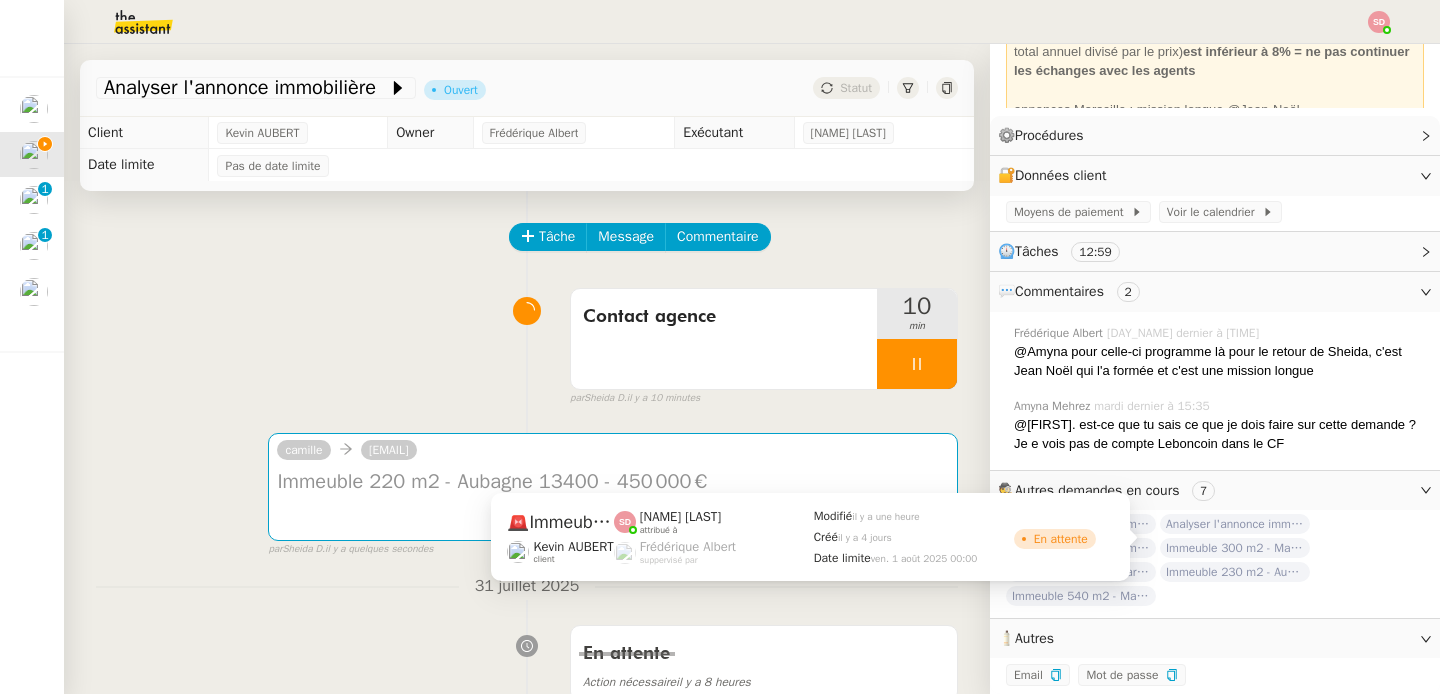 click on "Immeuble 300 m2 - Marseille 13006 - 849 000€" 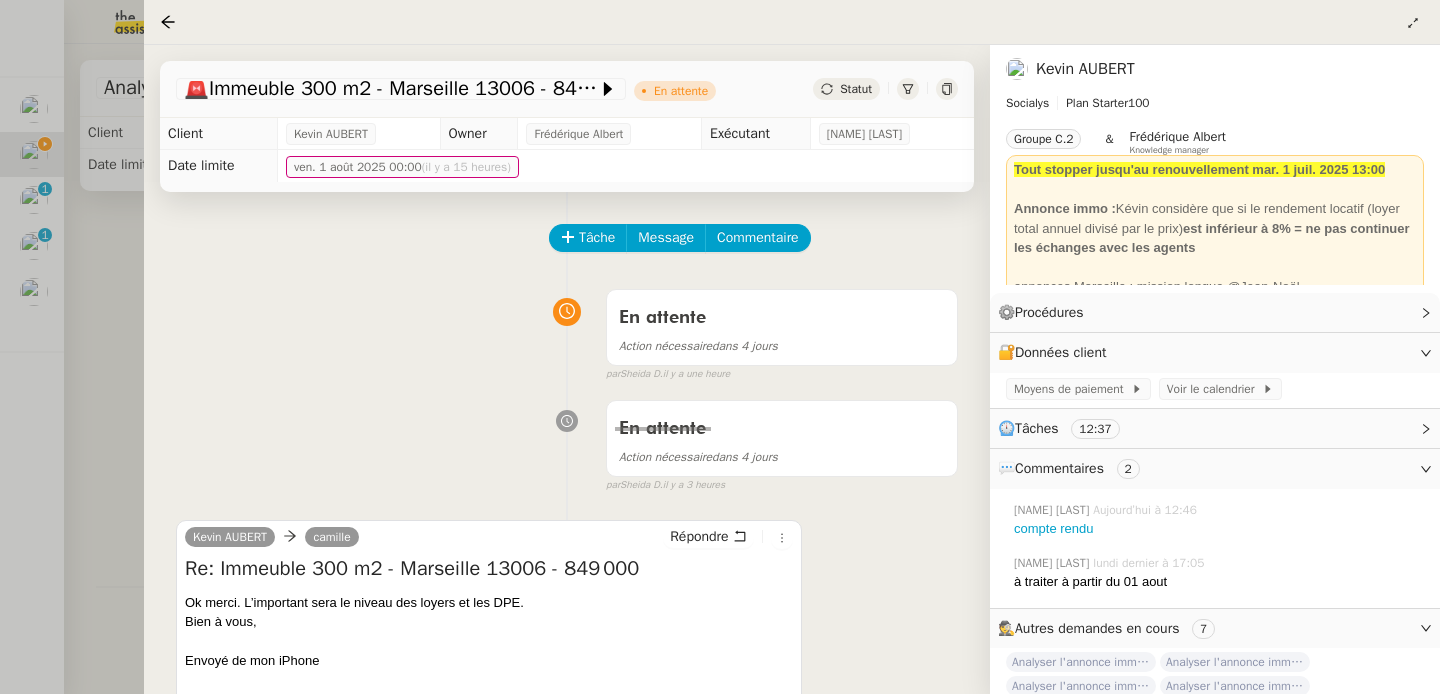 click at bounding box center [720, 347] 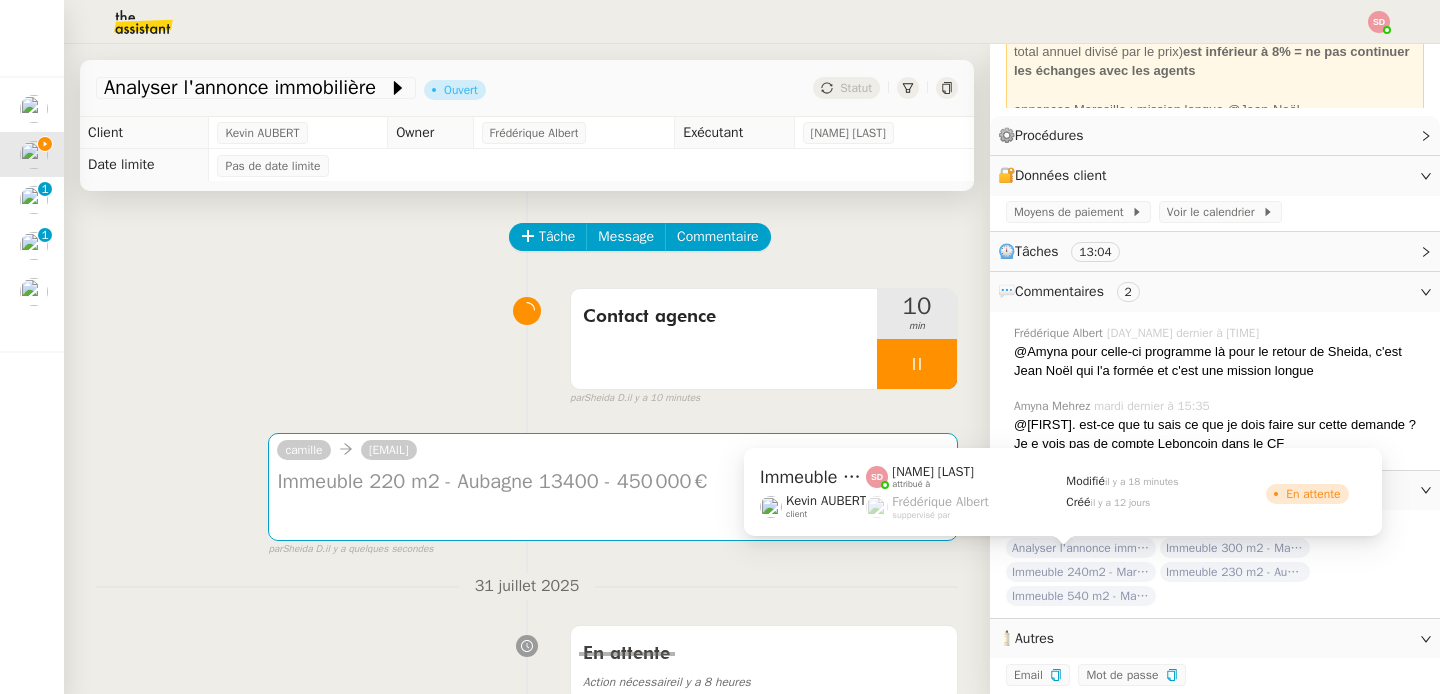 click on "Immeuble 240m2 - Marseille 13010 - 385 000€" 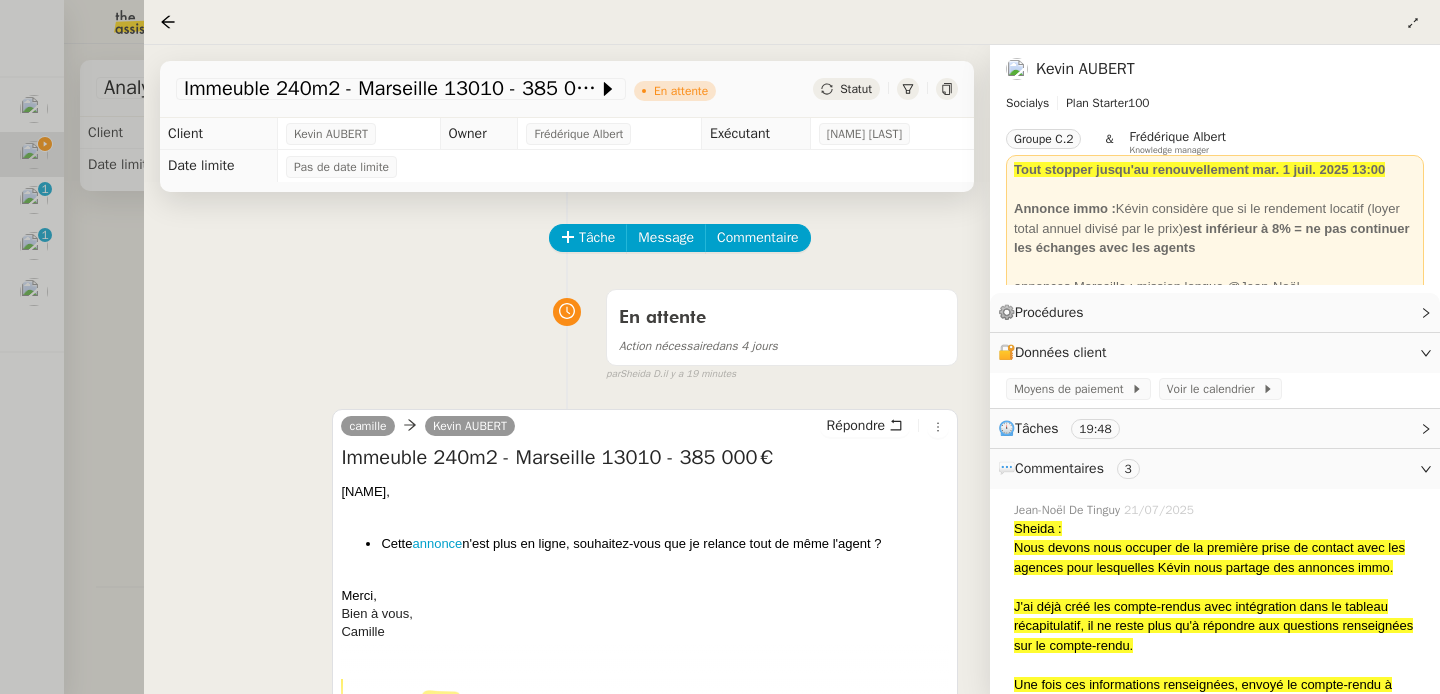 click at bounding box center (720, 347) 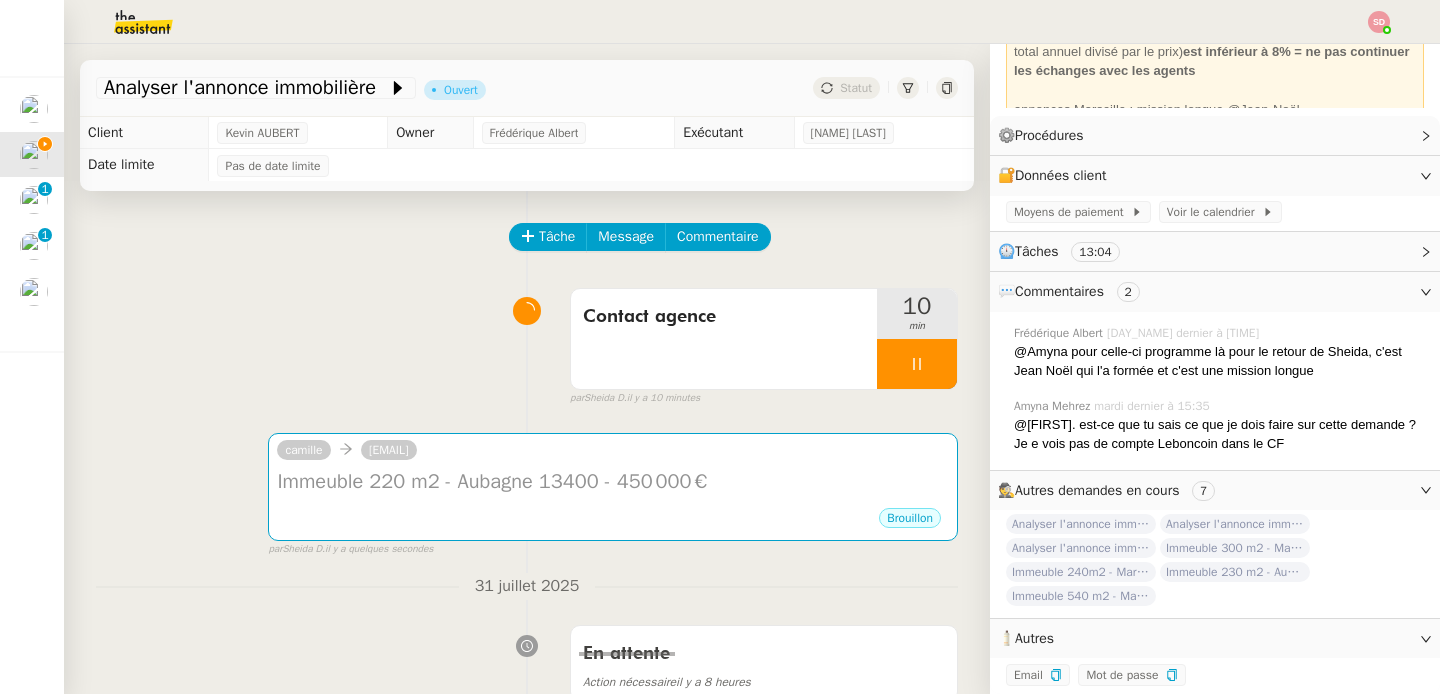 click on "Immeuble 230 m2 - Aubagne 13400 - 555 000€" 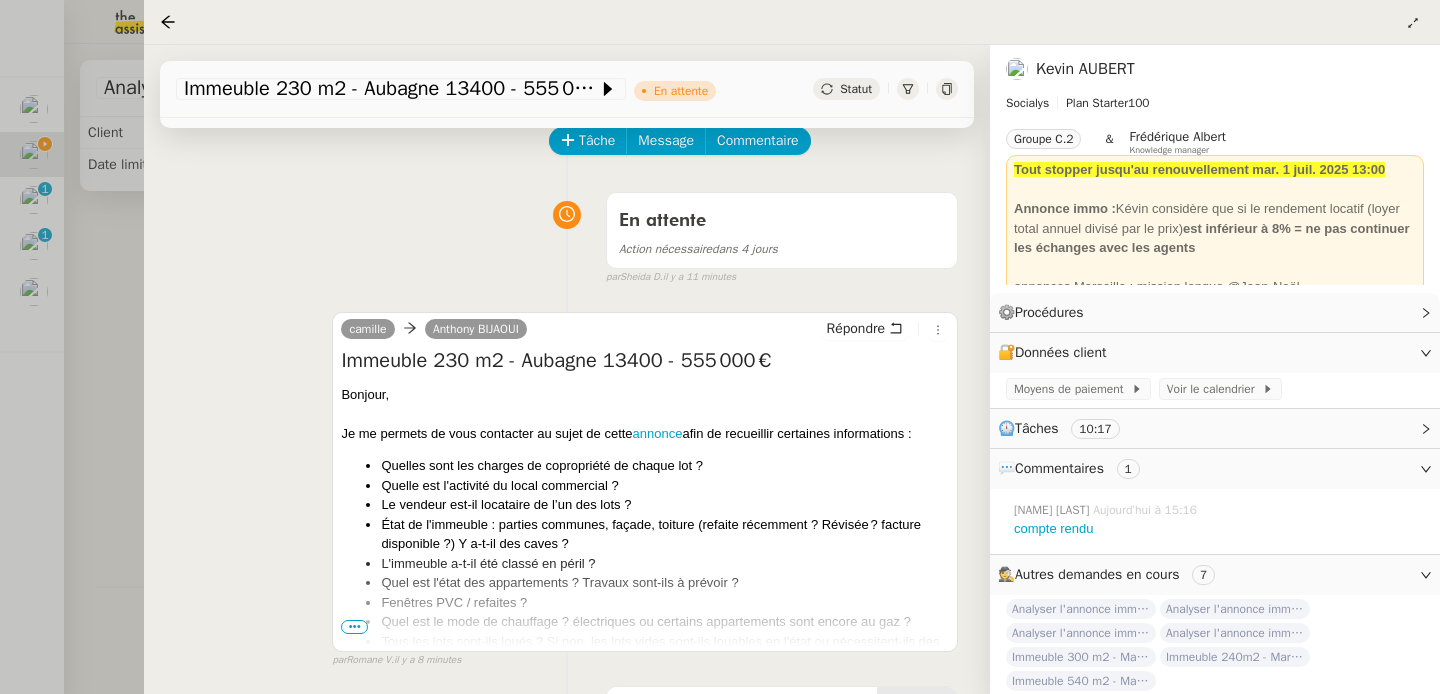 scroll, scrollTop: 319, scrollLeft: 0, axis: vertical 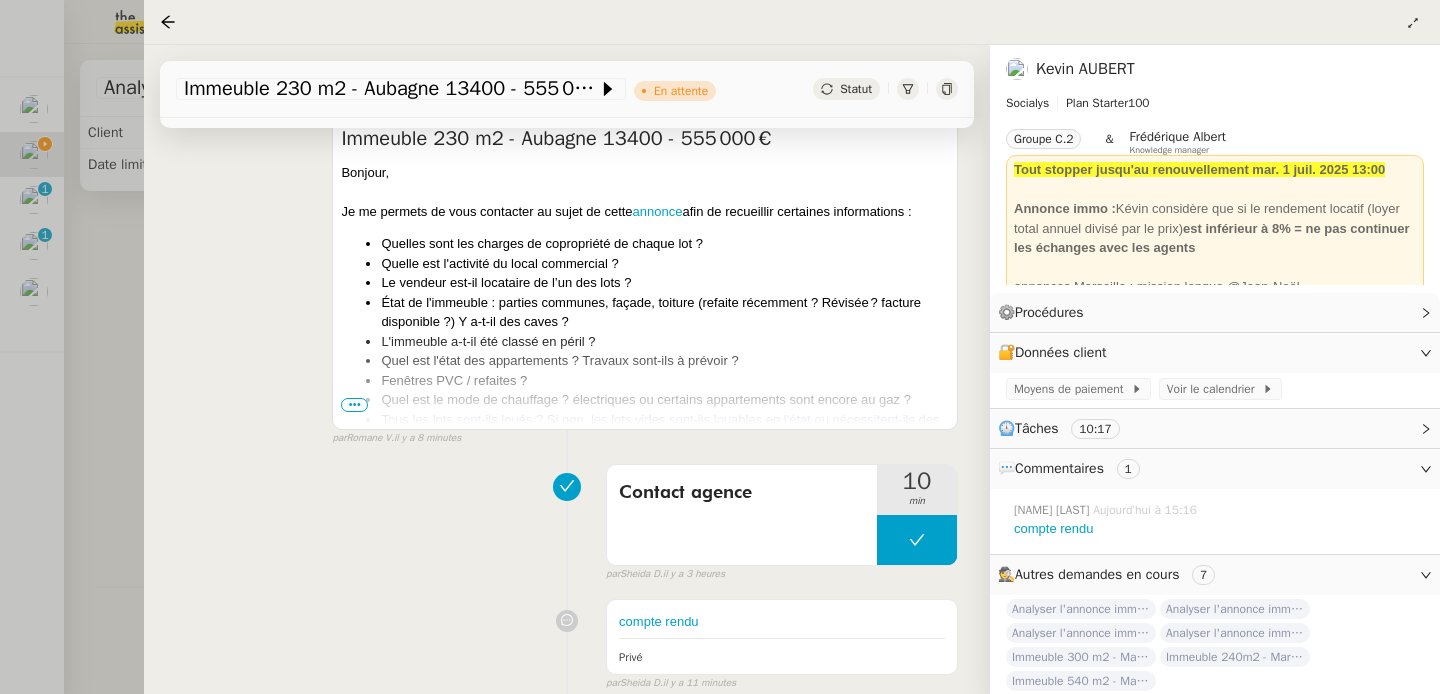 click on "•••" at bounding box center [354, 405] 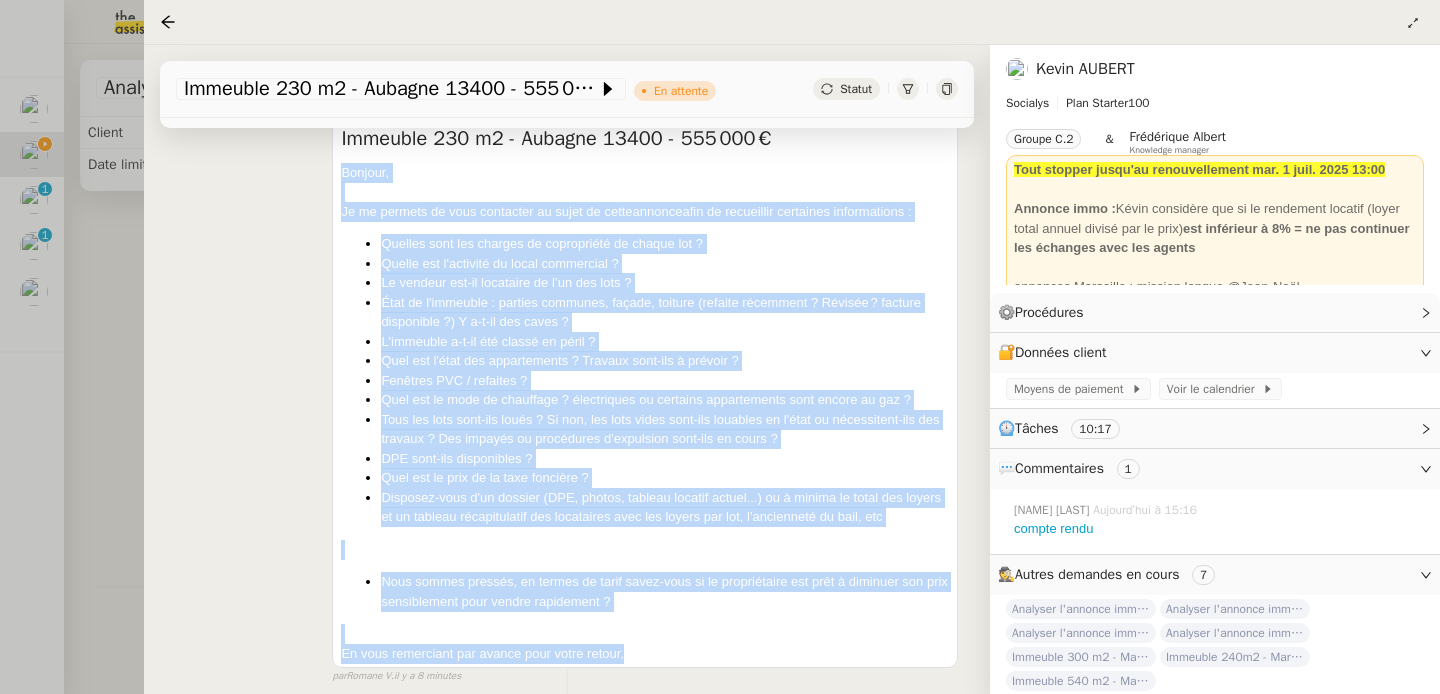 drag, startPoint x: 341, startPoint y: 166, endPoint x: 666, endPoint y: 654, distance: 586.3182 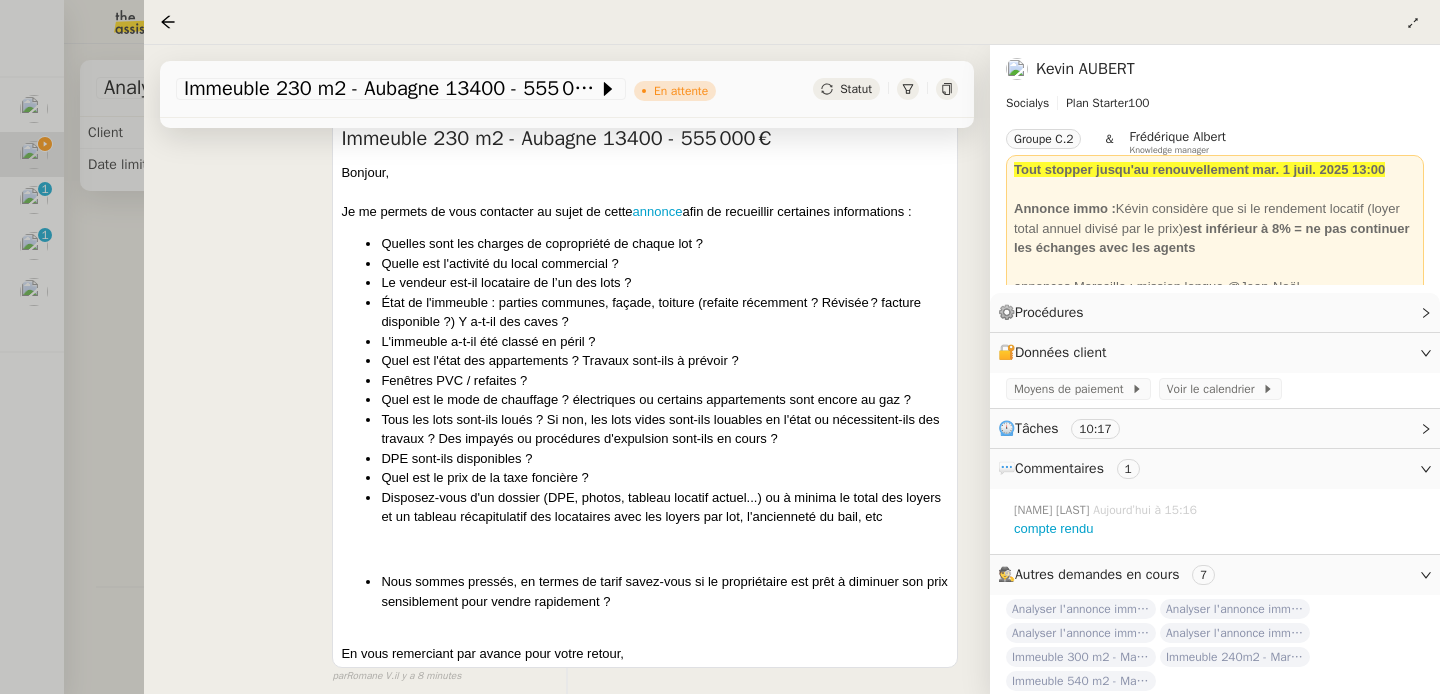 click at bounding box center [720, 347] 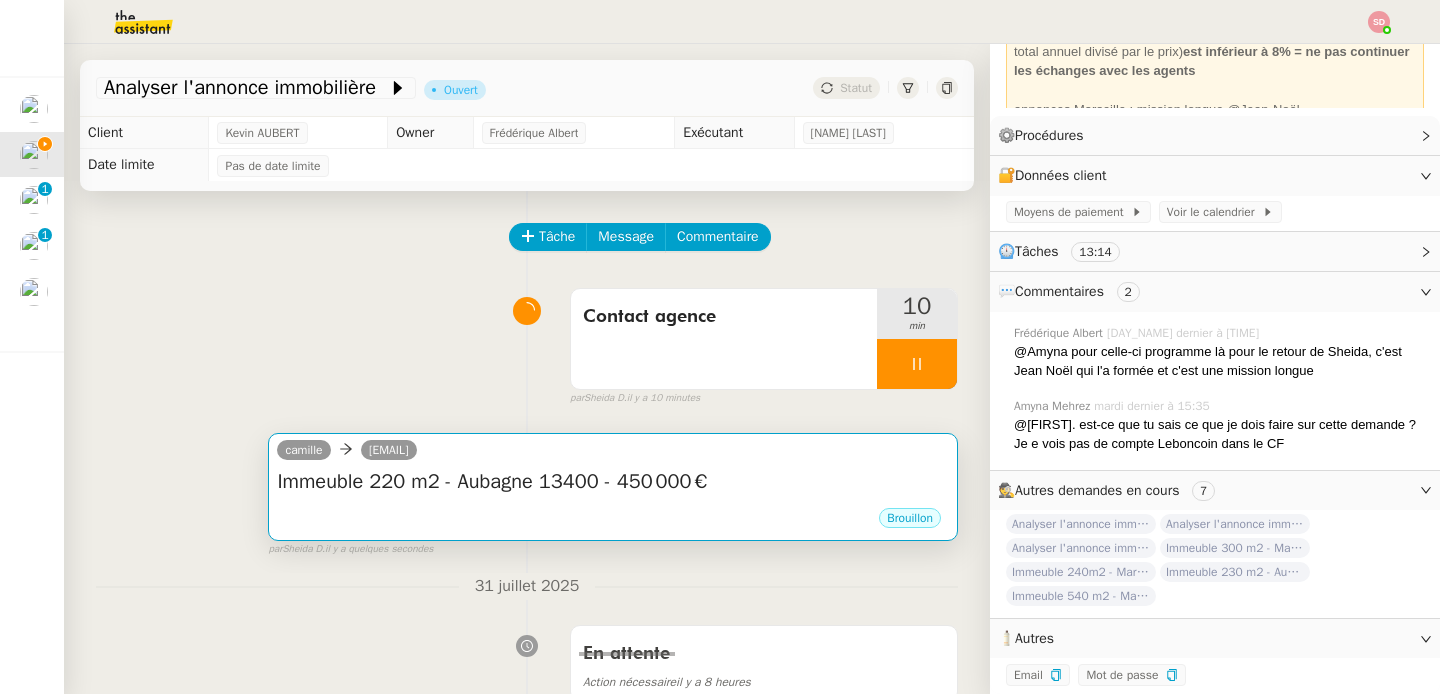 click on "Brouillon" at bounding box center (613, 521) 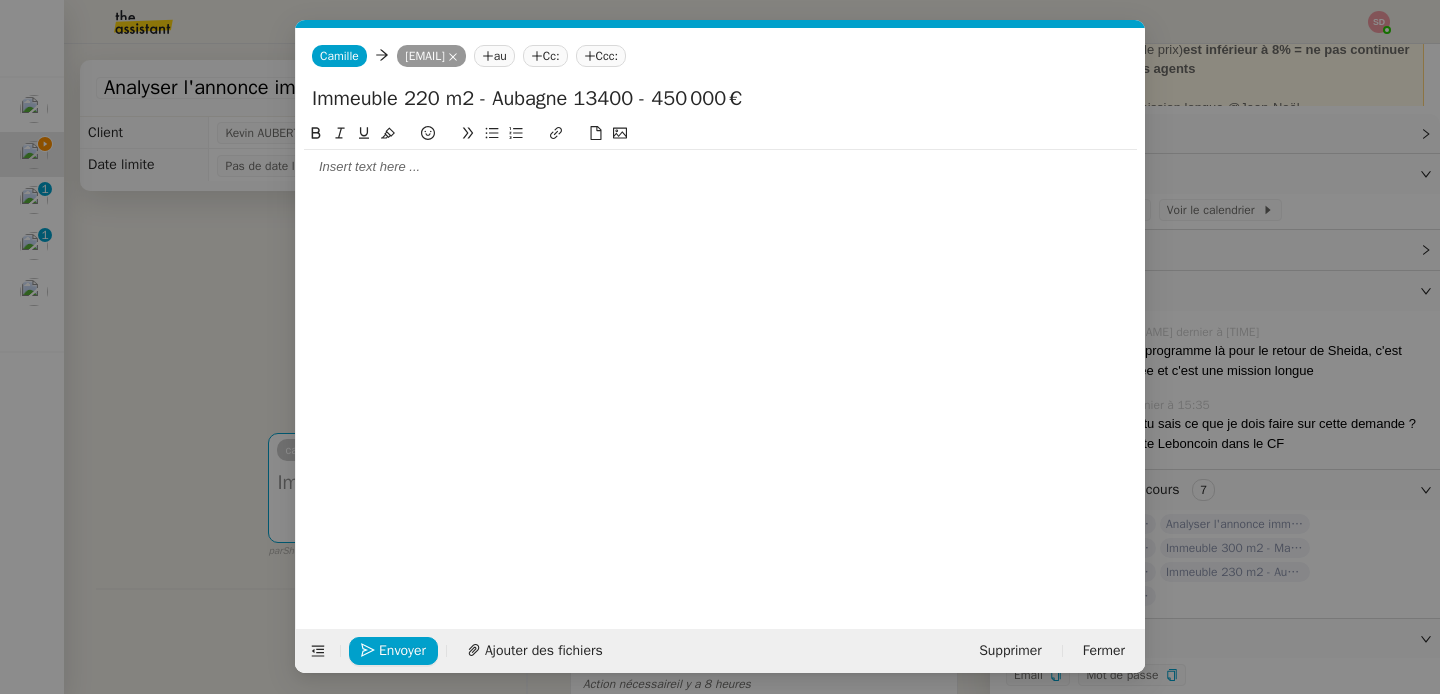 scroll, scrollTop: 0, scrollLeft: 42, axis: horizontal 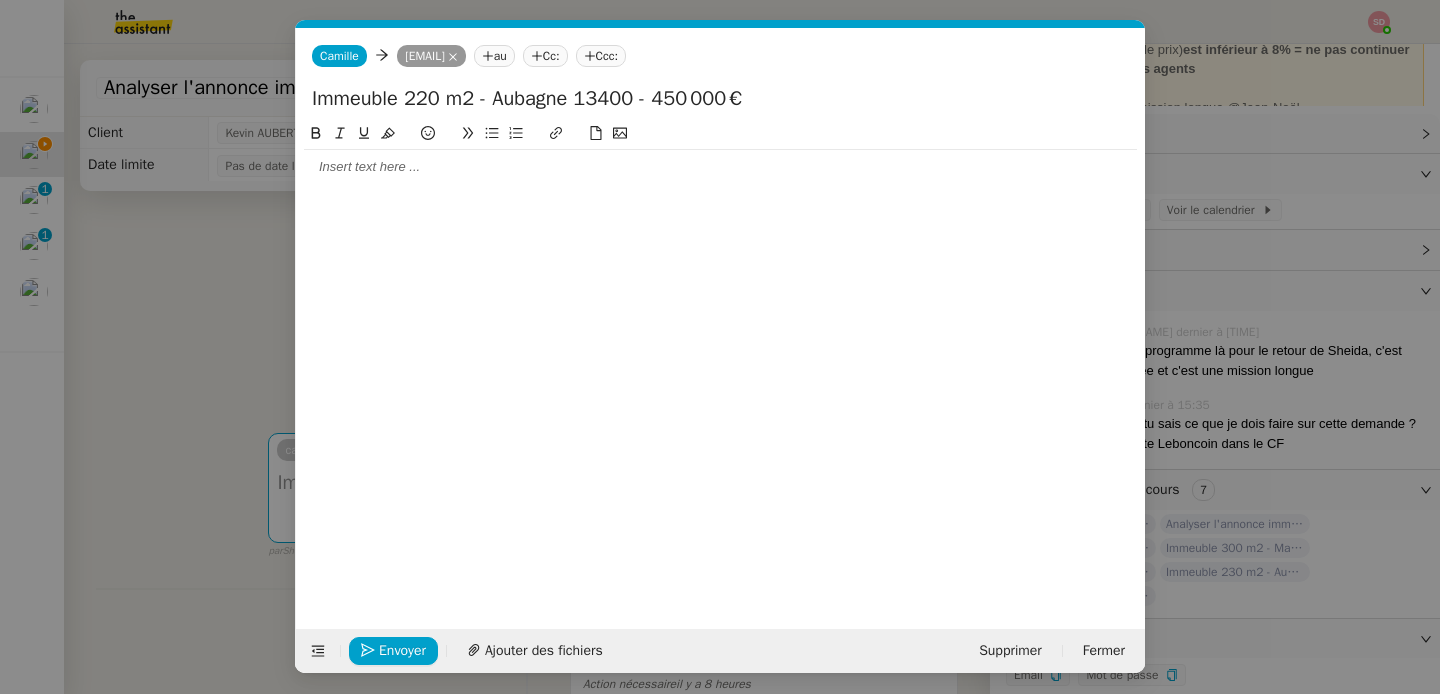 click 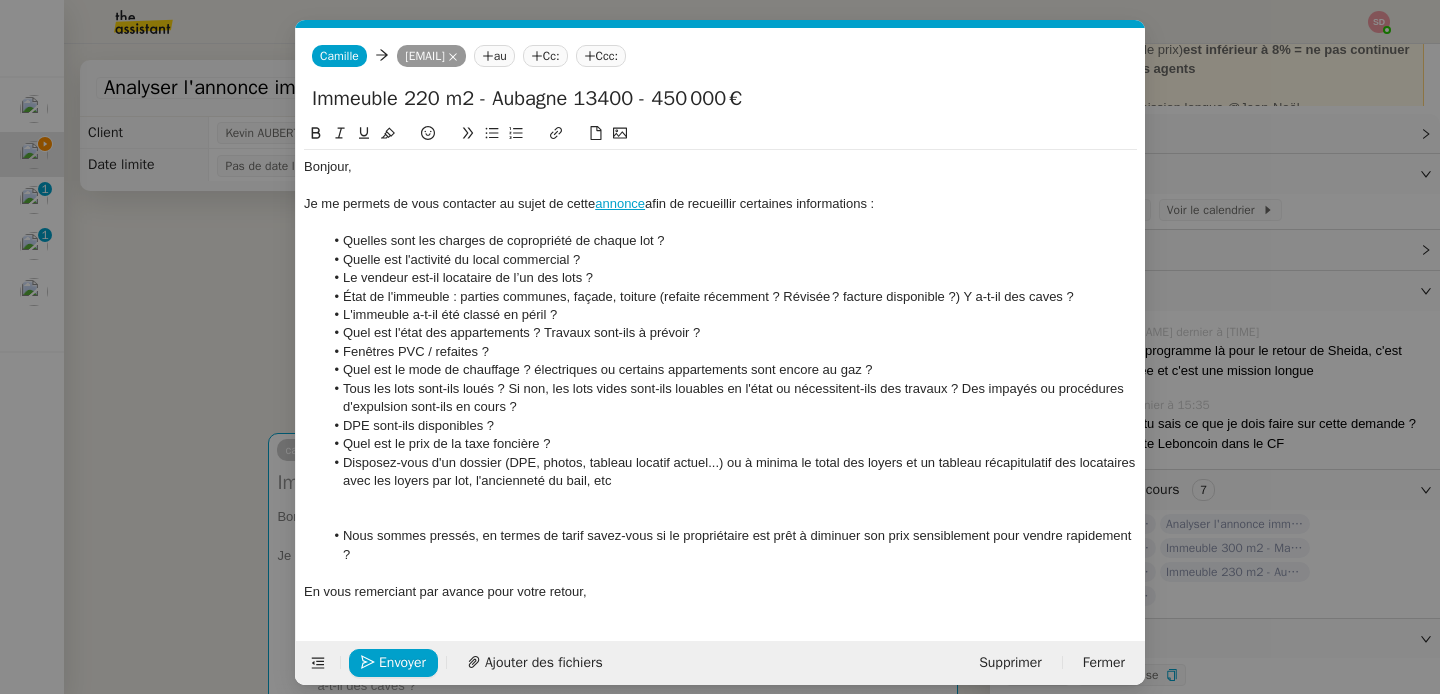 click on "annonce" 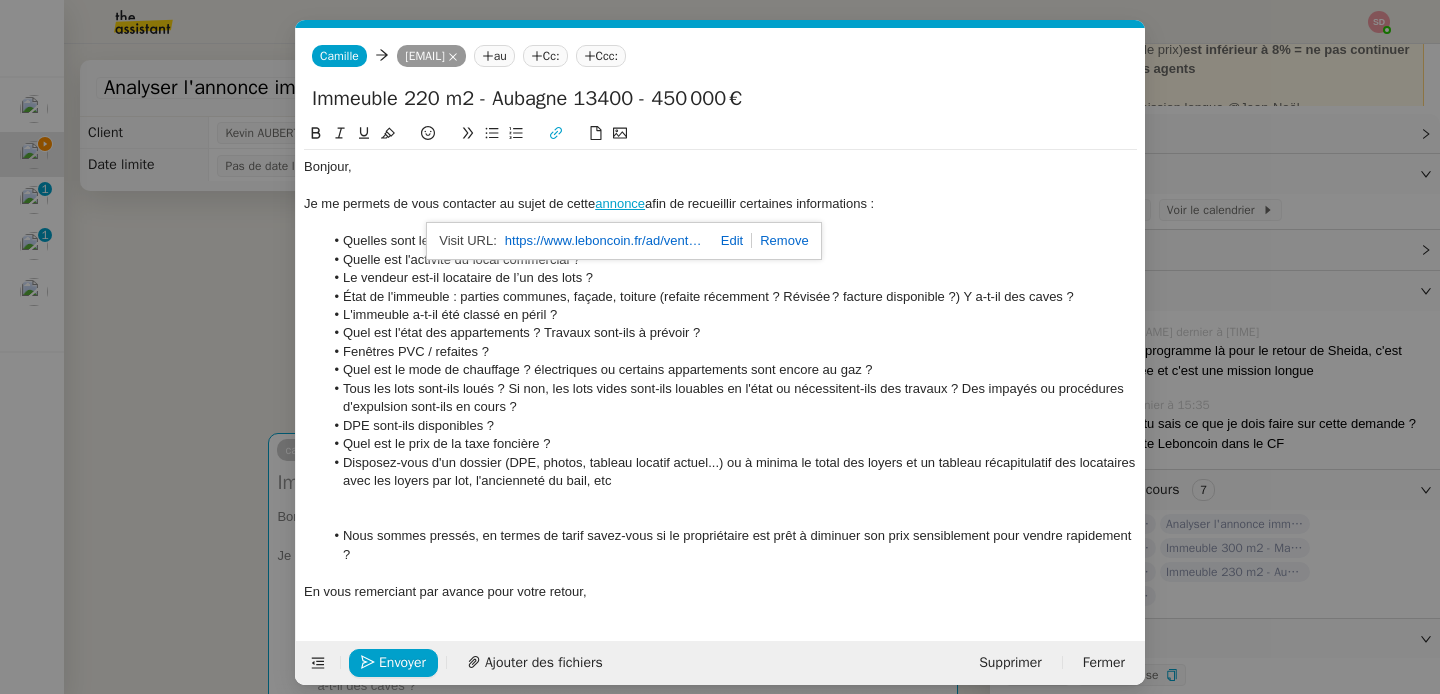 click 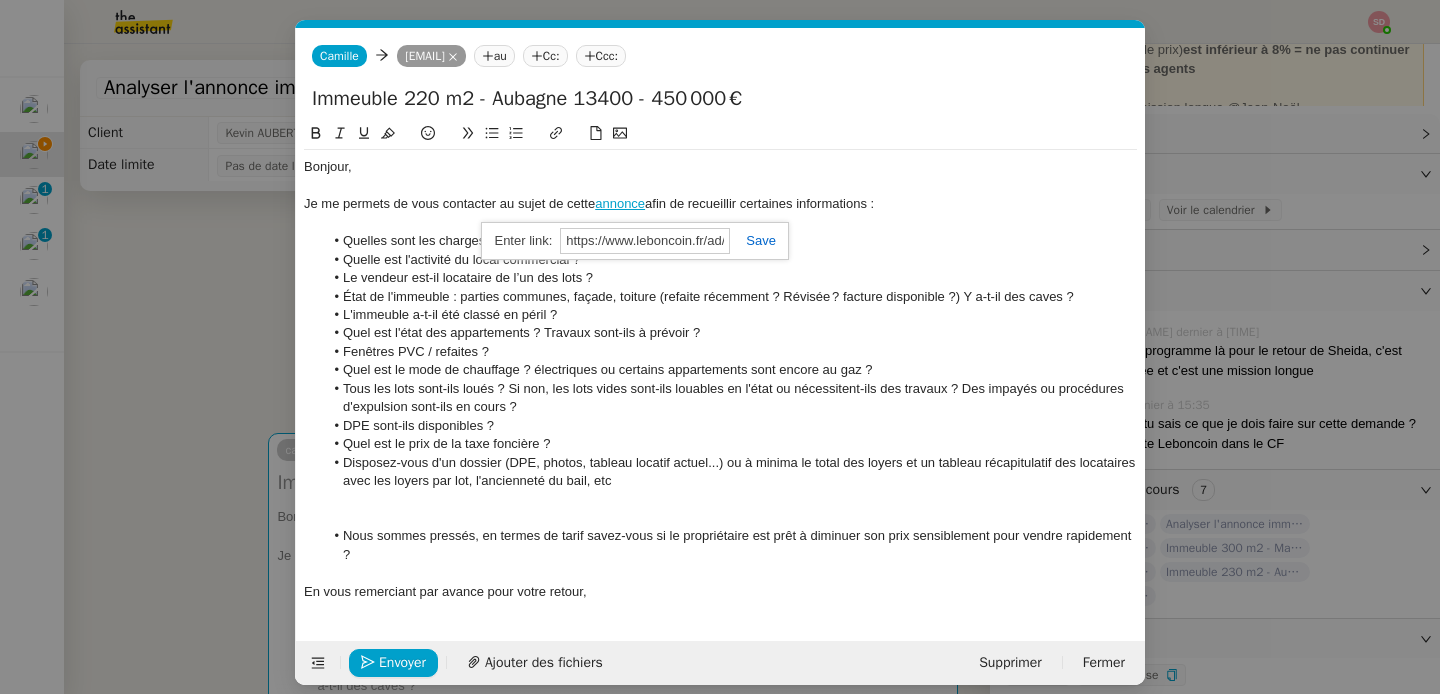 paste on "[NUMBER]" 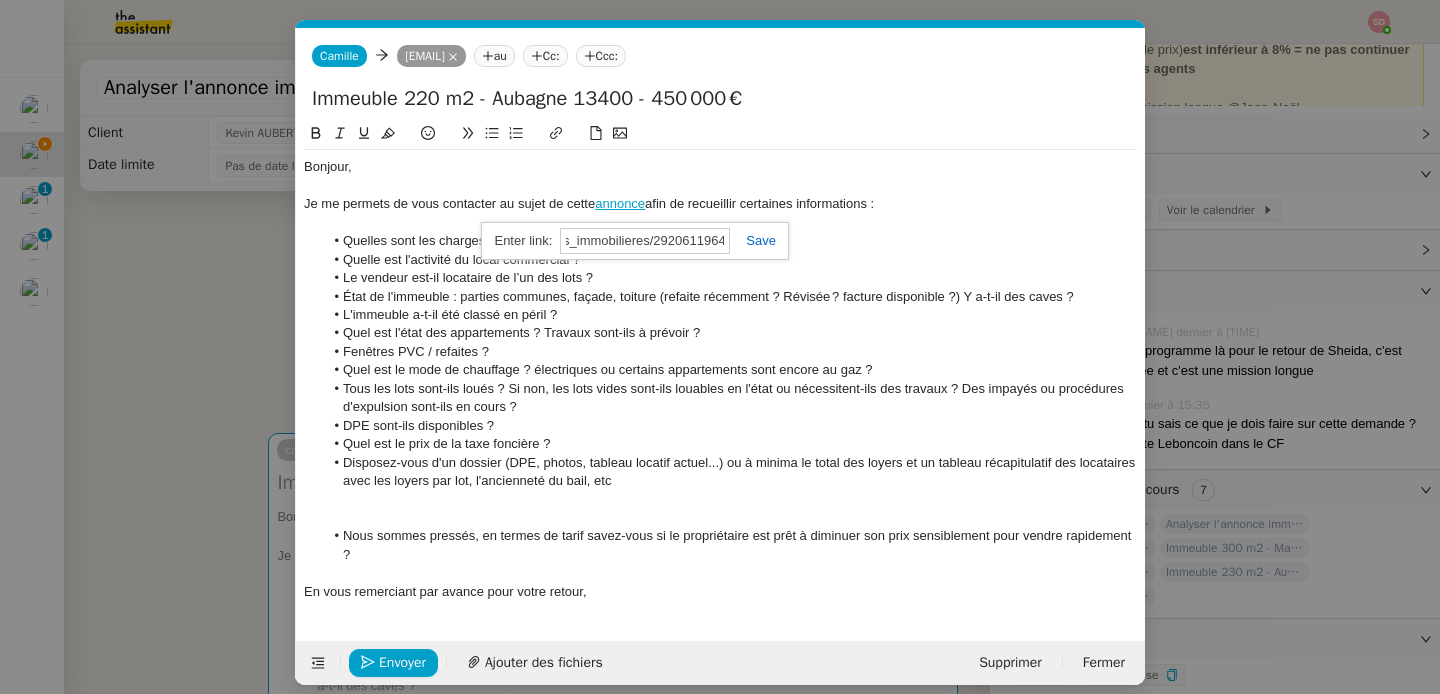 type on "https://www.leboncoin.fr/ad/ventes_immobilieres/2920611964" 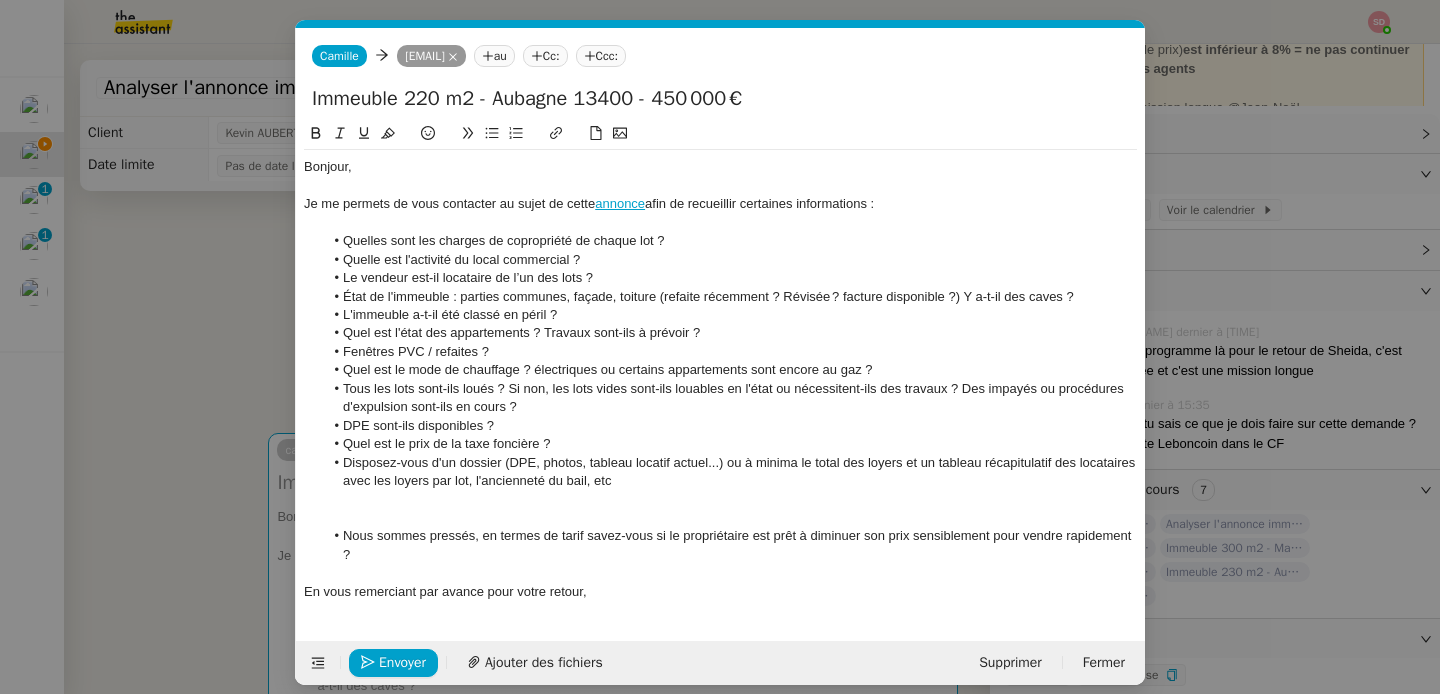 scroll, scrollTop: 0, scrollLeft: 0, axis: both 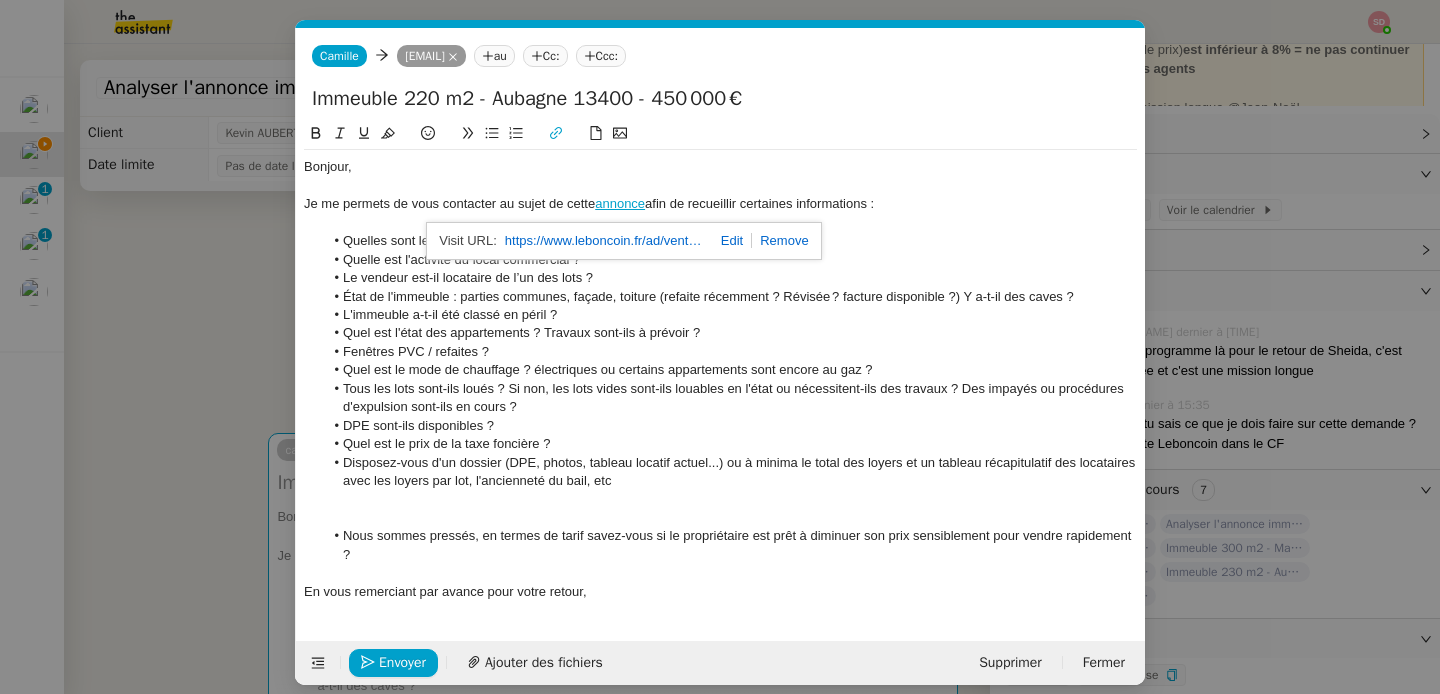 click on "https://www.leboncoin.fr/ad/ventes_immobilieres/2920611964" 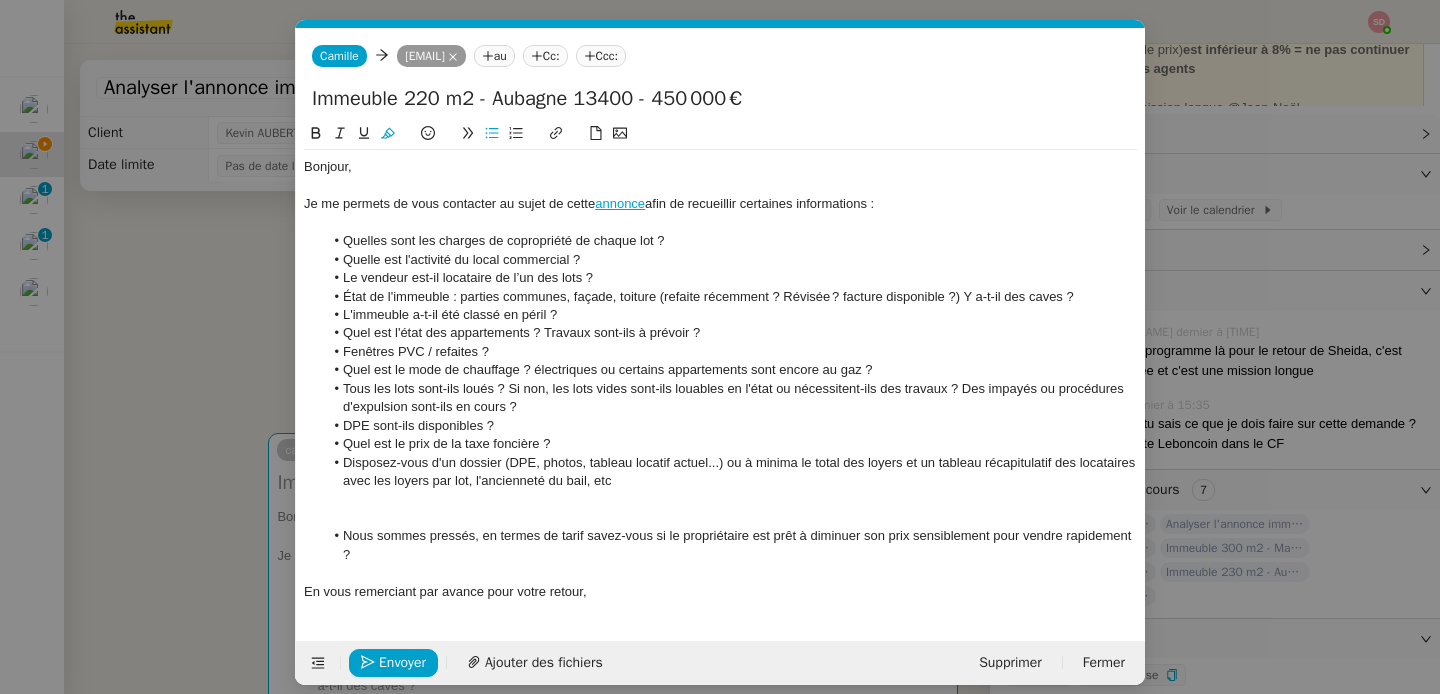 click 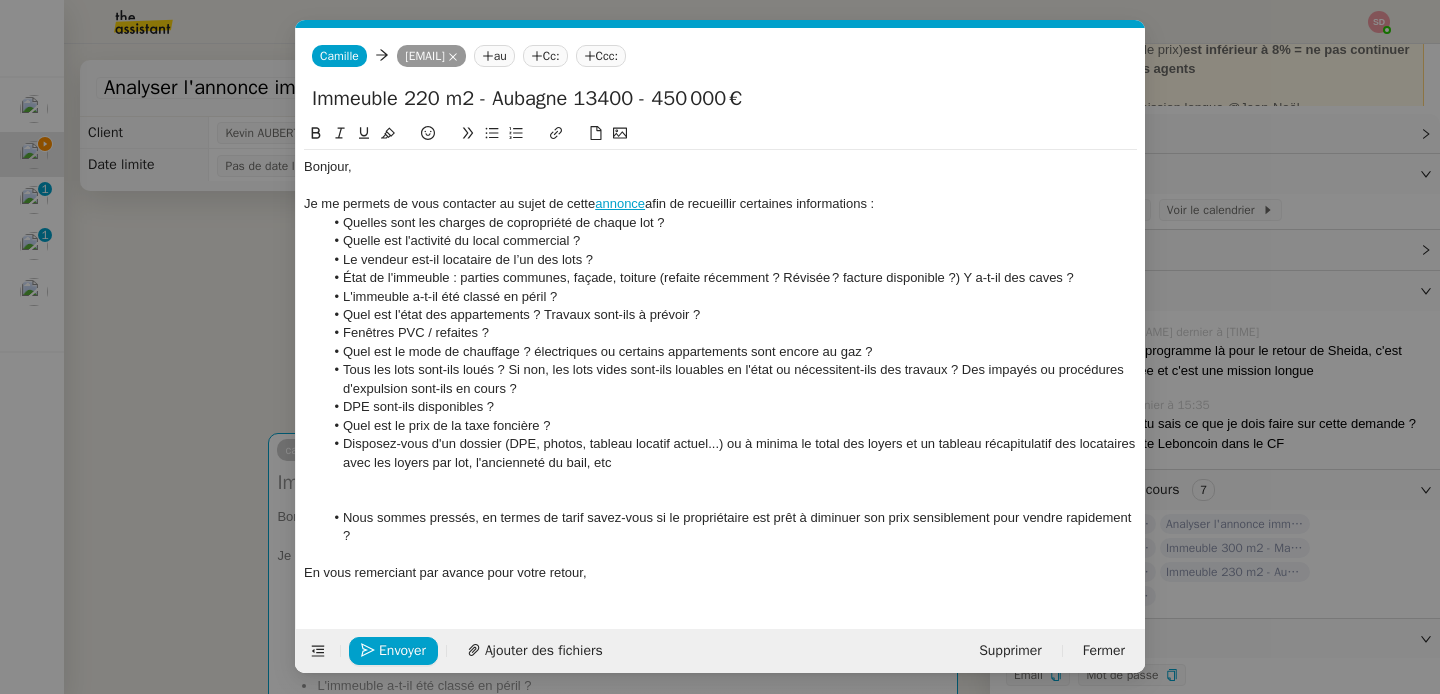 click on "Quel est le prix de la taxe foncière ?" 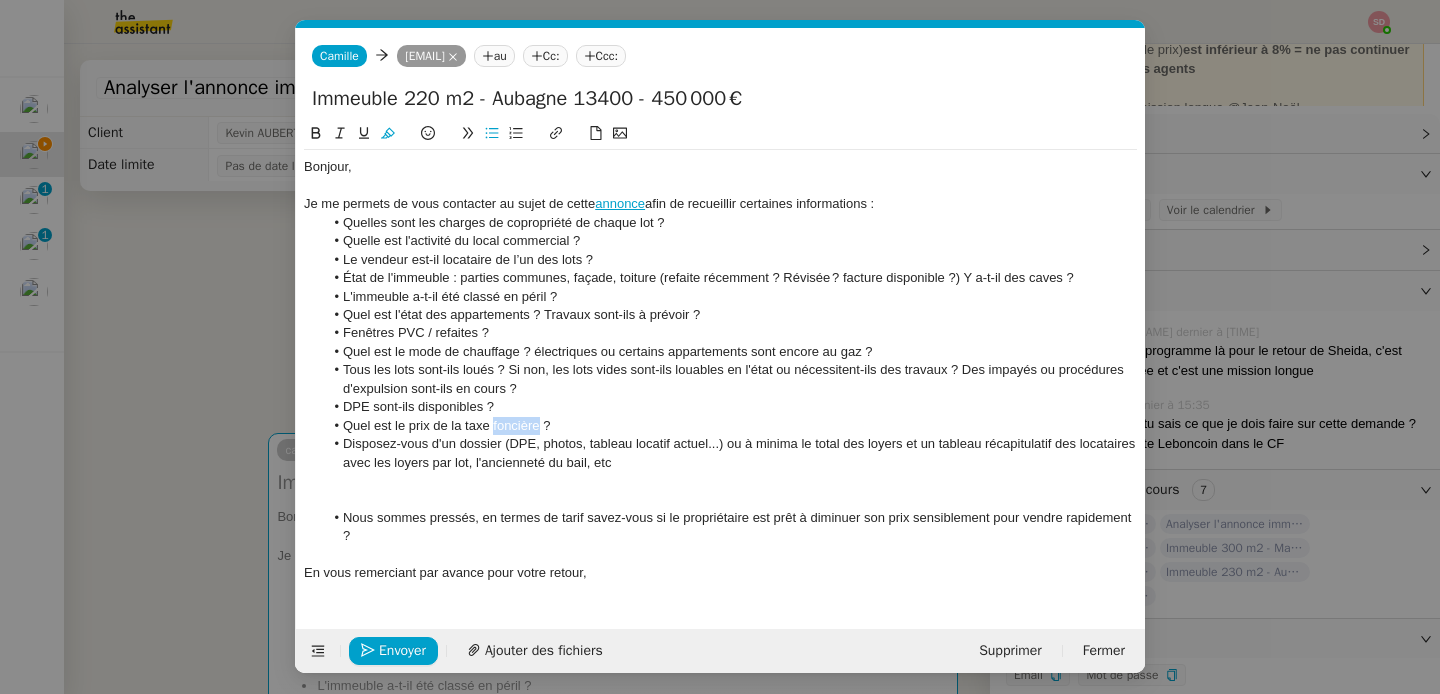 click on "Quel est le prix de la taxe foncière ?" 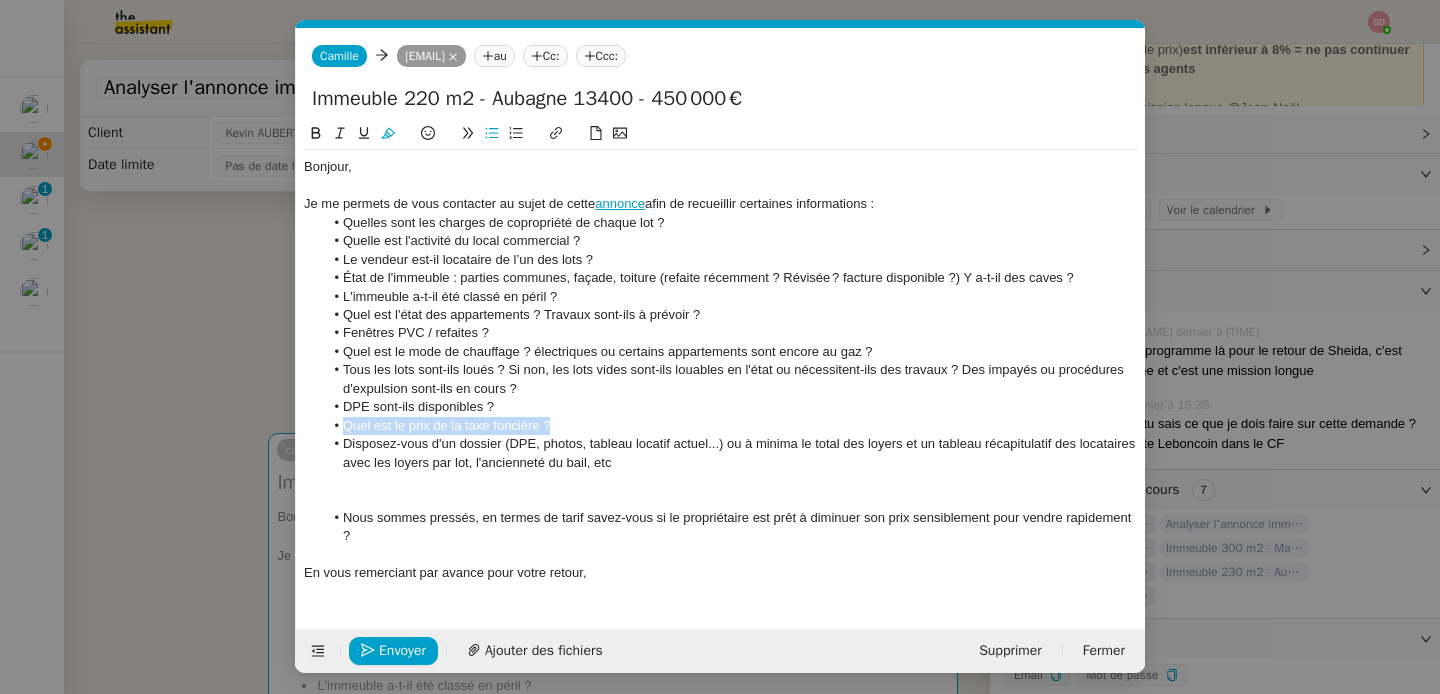 click on "Quel est le prix de la taxe foncière ?" 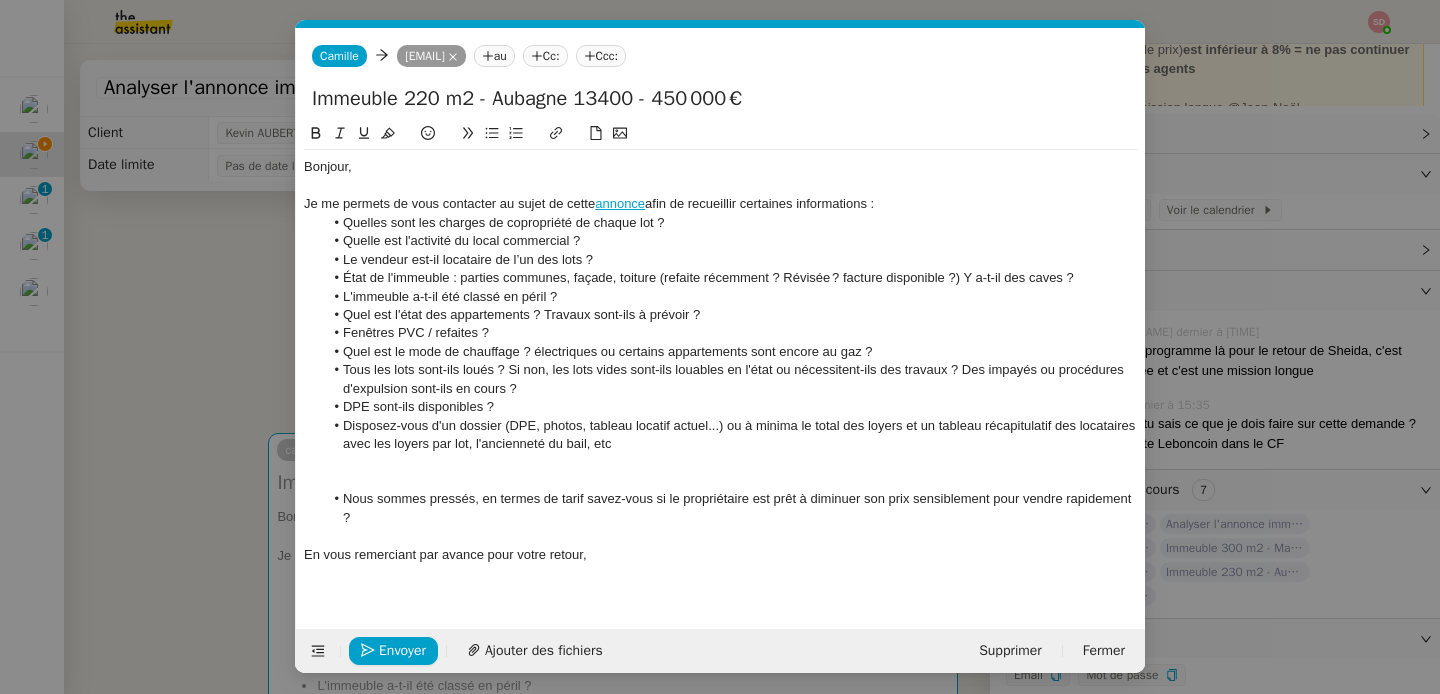 click 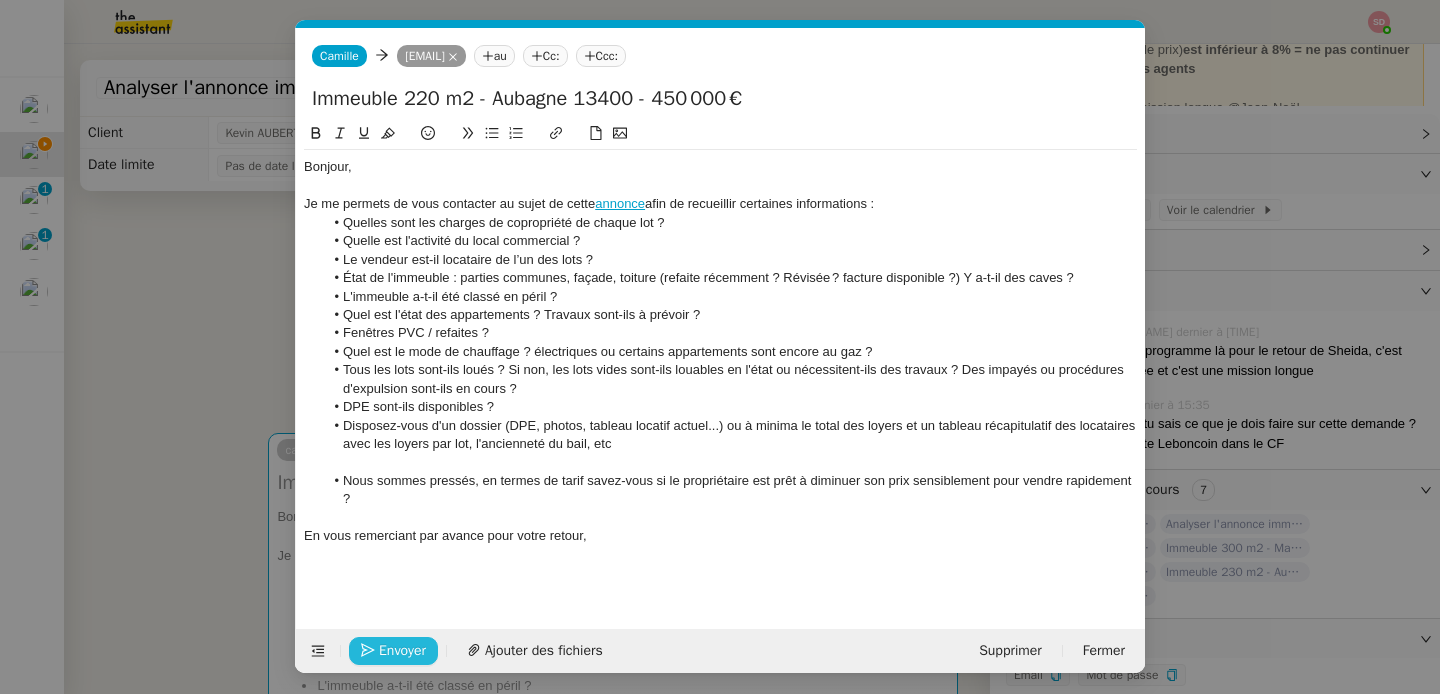 click on "Envoyer" 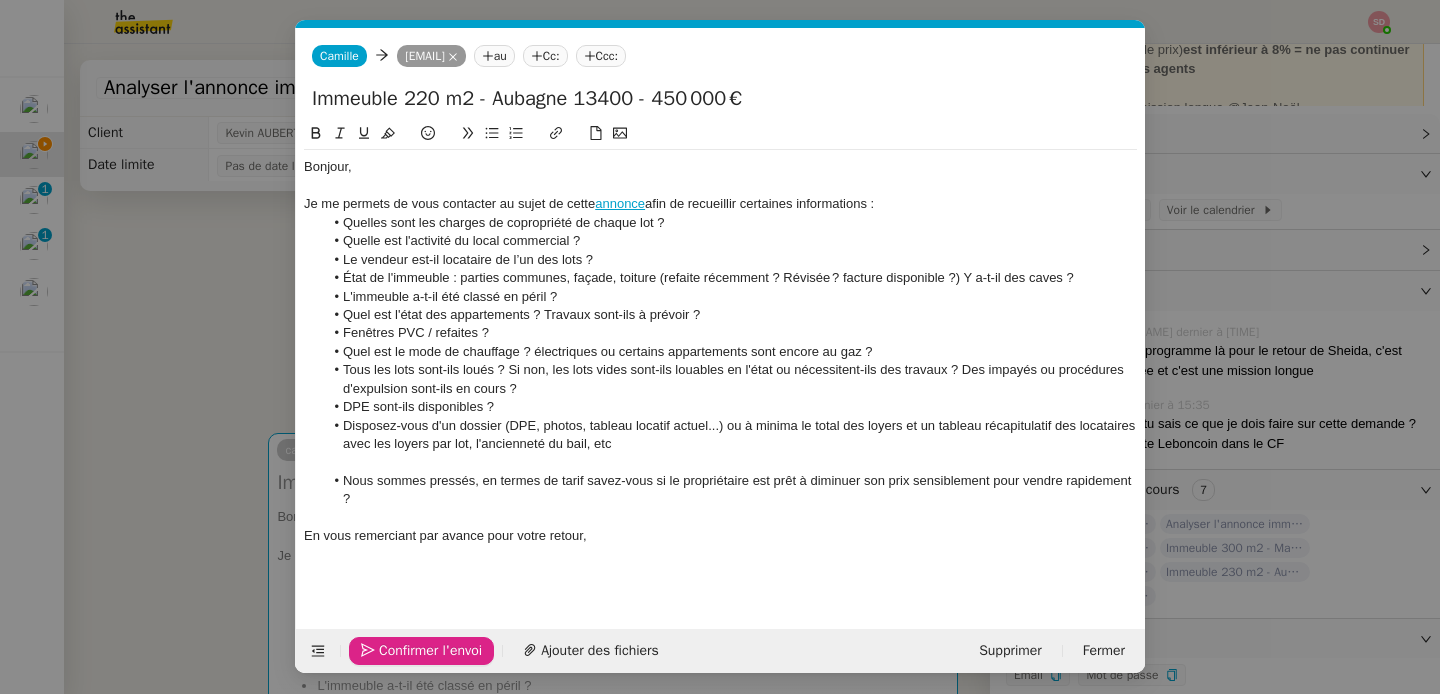 click on "Confirmer l'envoi" 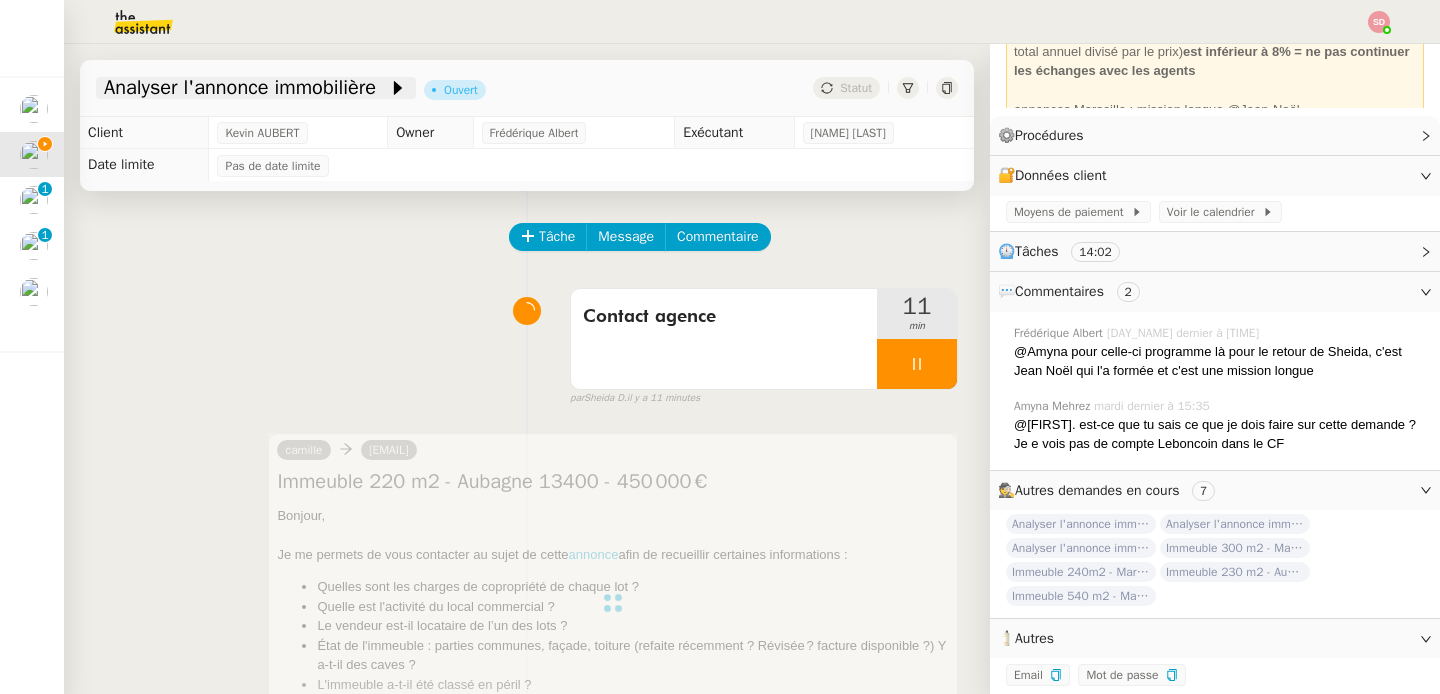 click on "Analyser l'annonce immobilière" 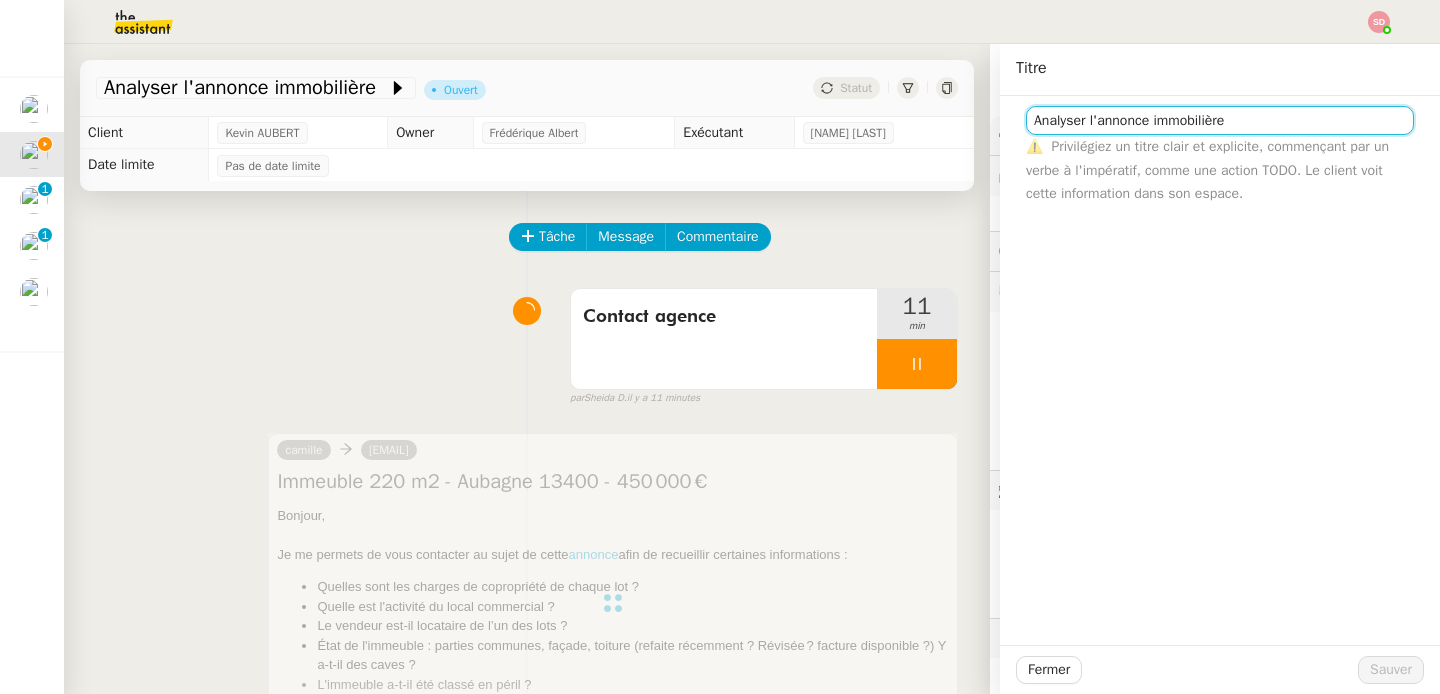 click on "Analyser l'annonce immobilière" 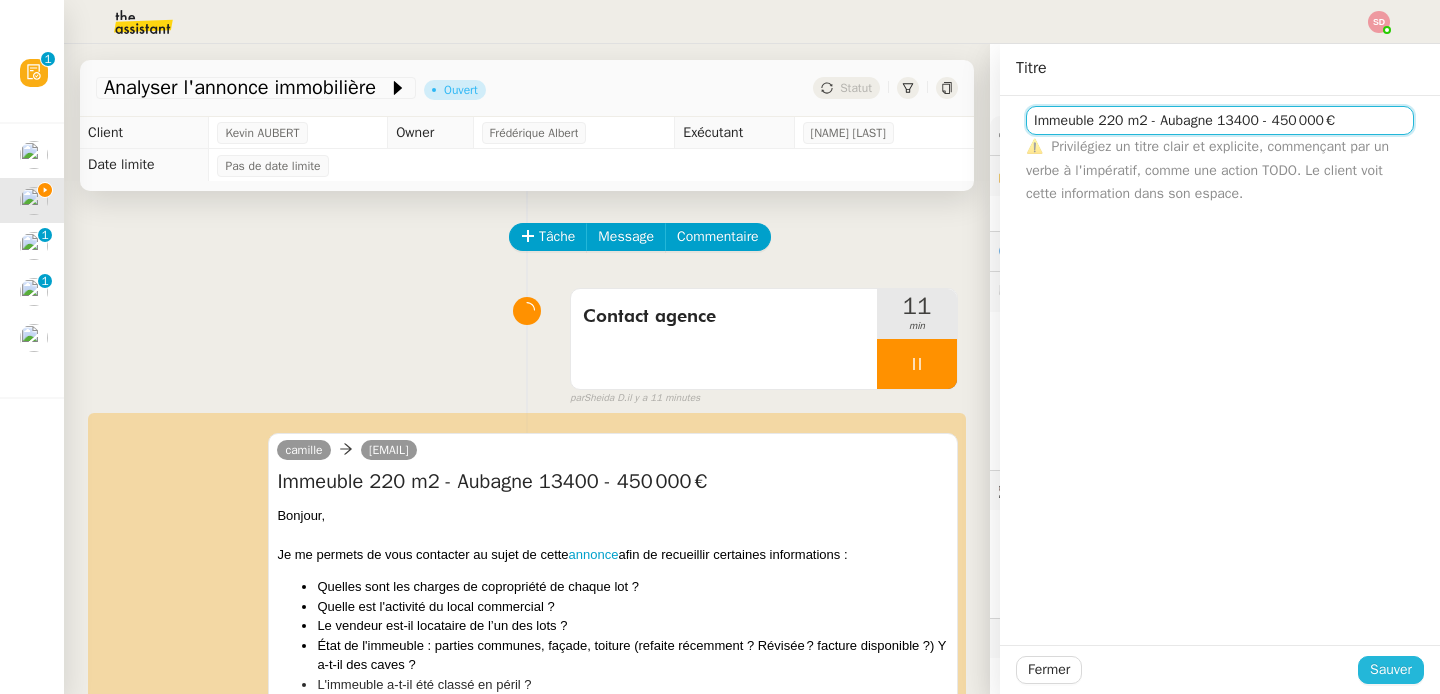 type on "Immeuble 220 m2 - Aubagne 13400 - 450 000€" 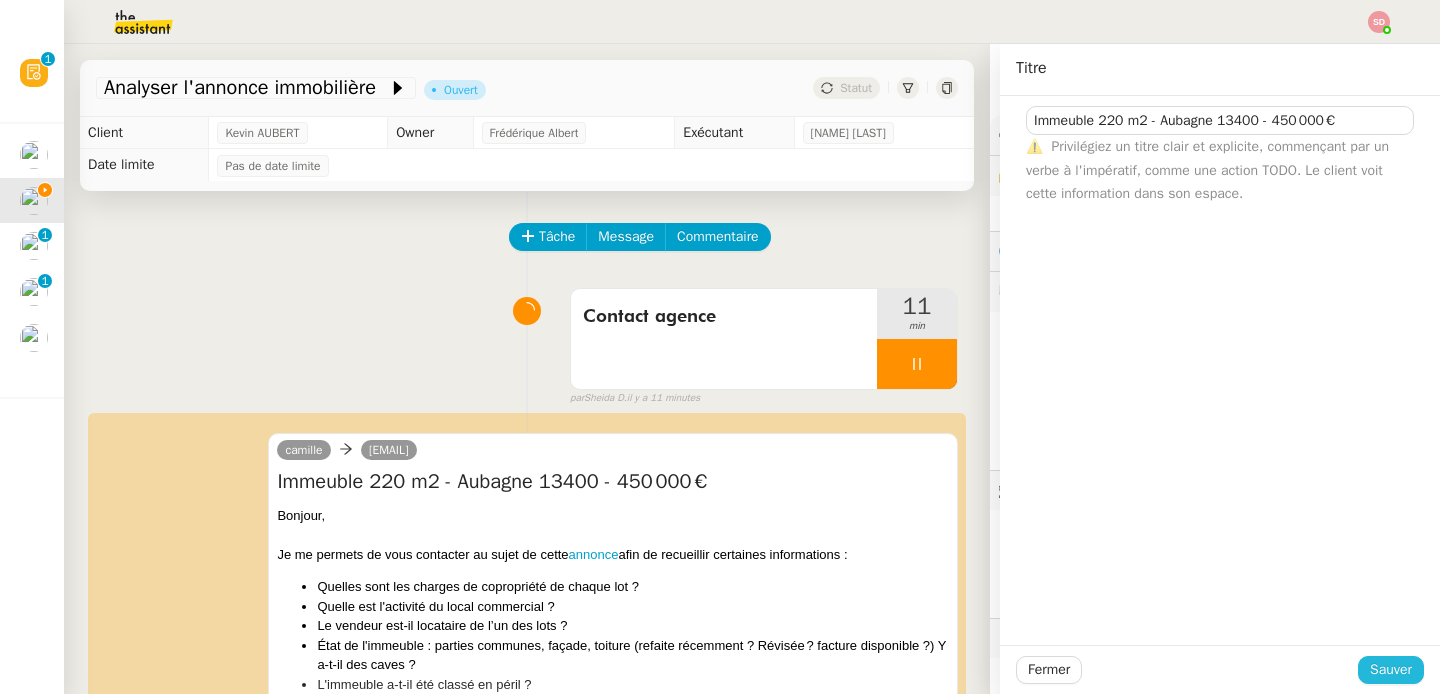 click on "Sauver" 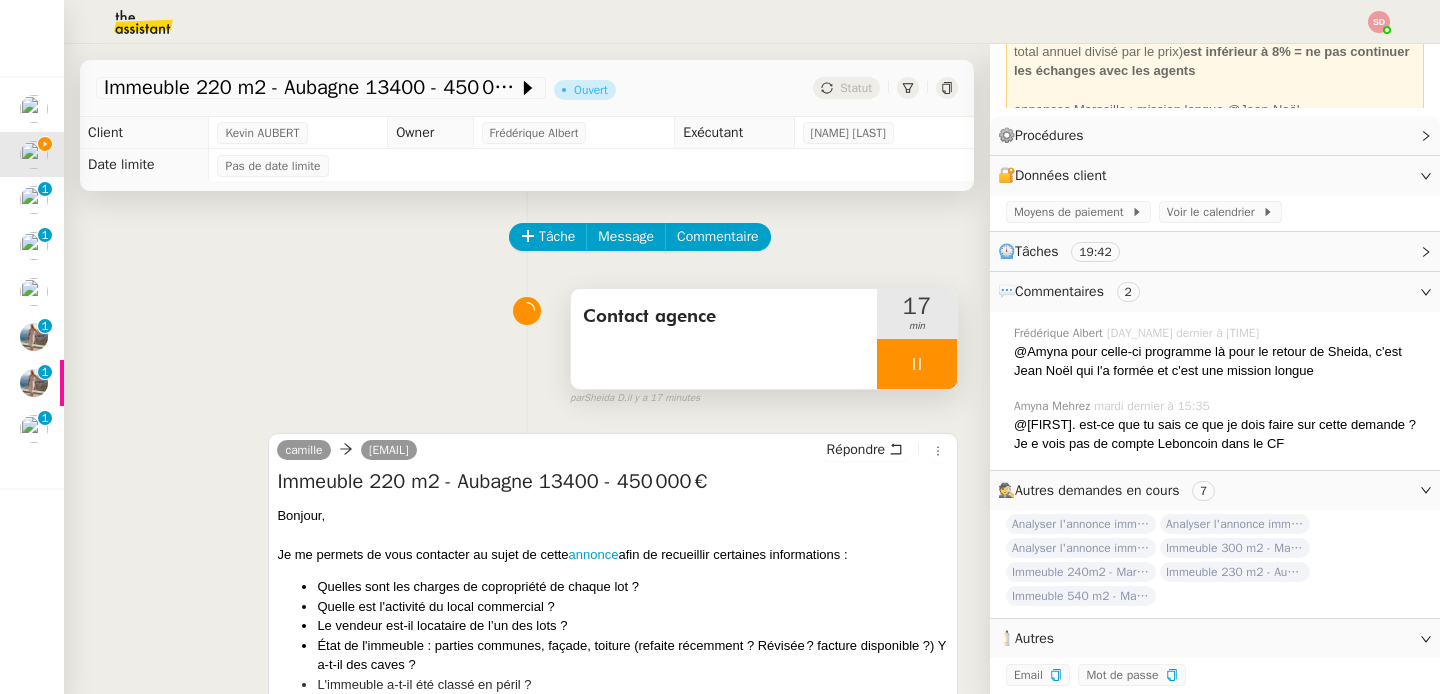 click at bounding box center (917, 364) 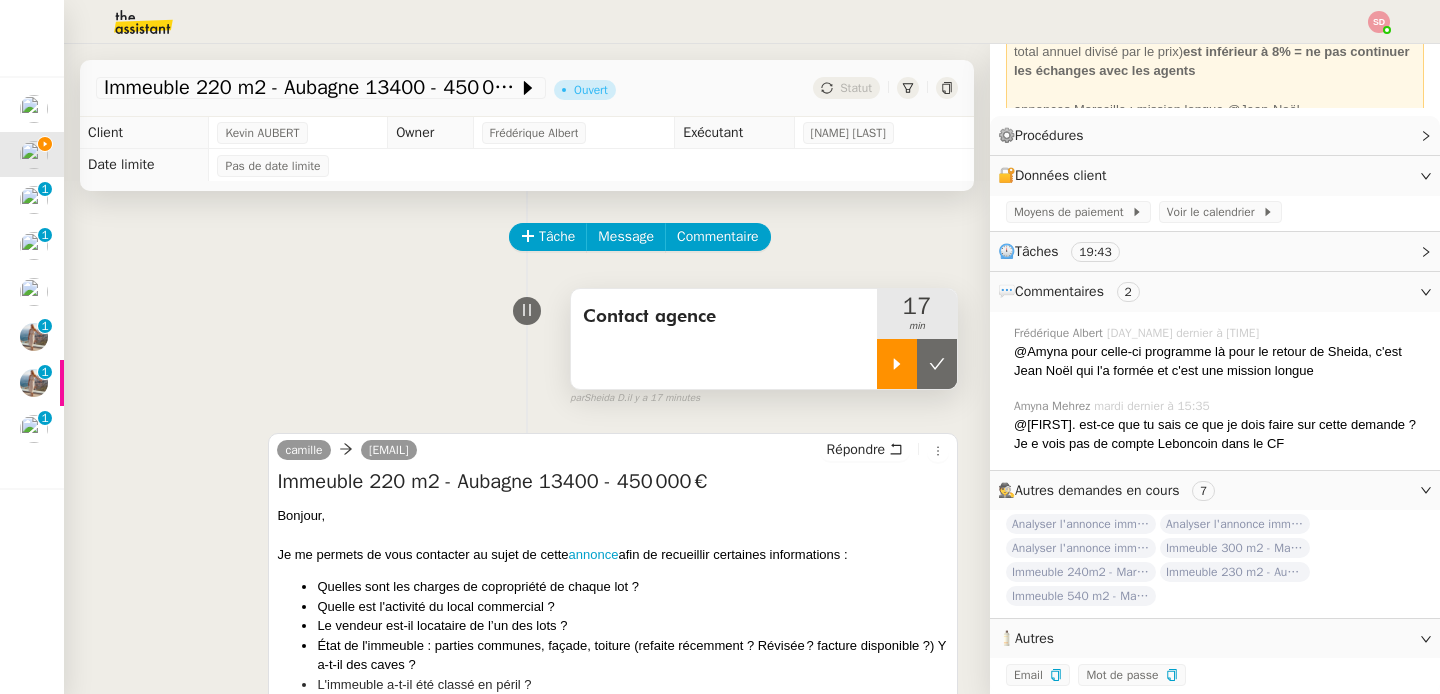 click 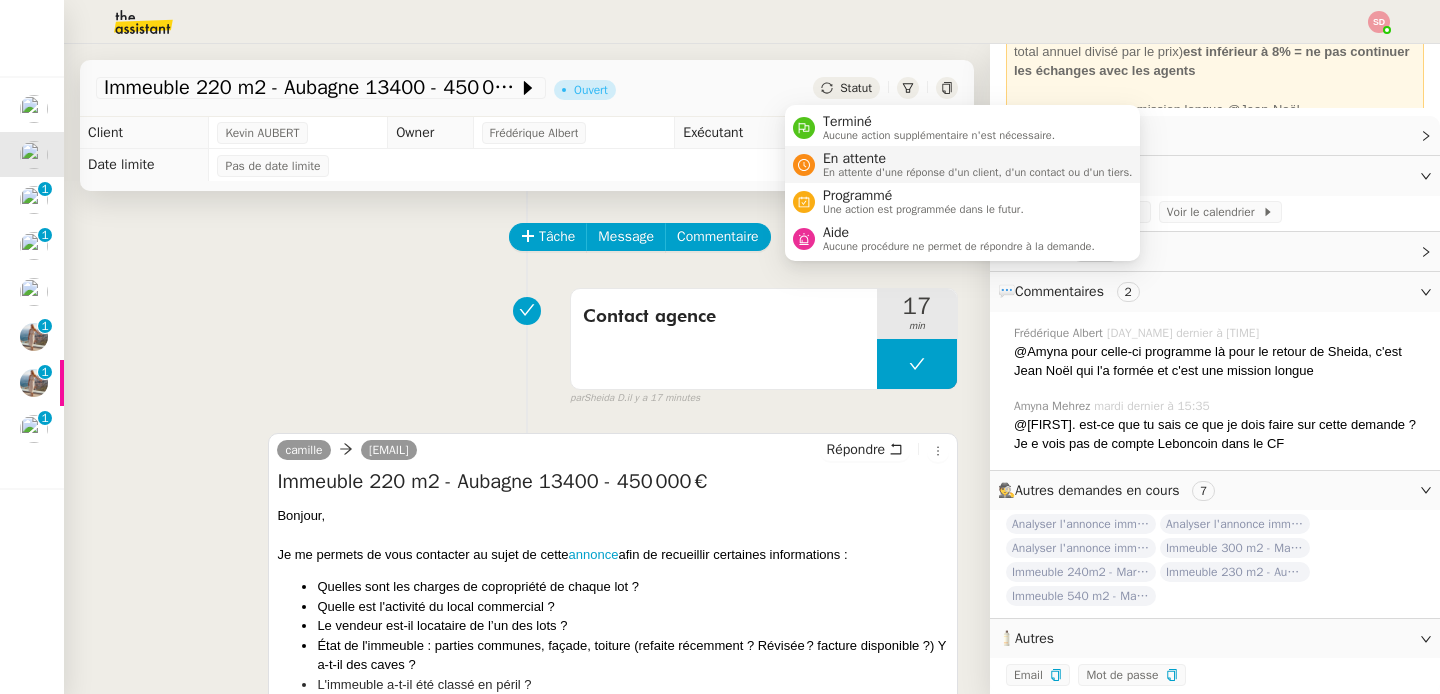 click on "En attente En attente d'une réponse d'un client, d'un contact ou d'un tiers." at bounding box center [974, 164] 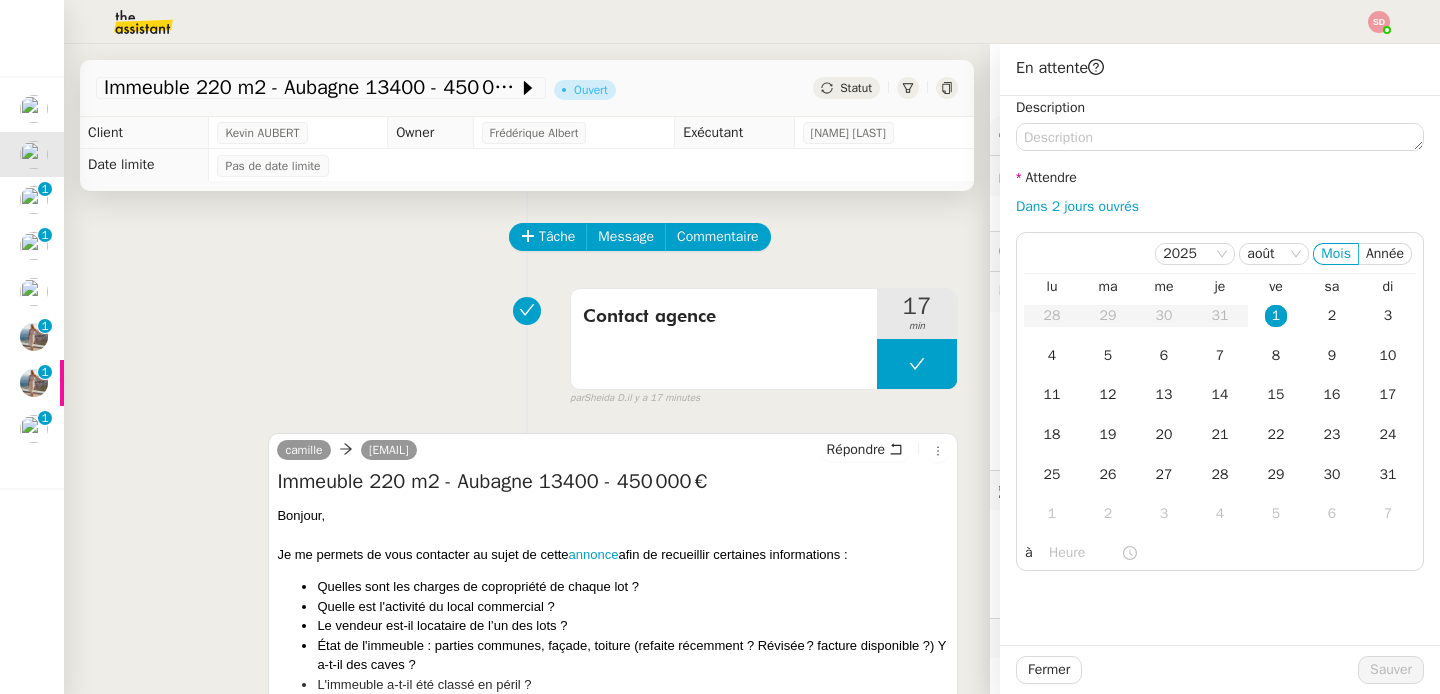 click on "Dans 2 jours ouvrés" 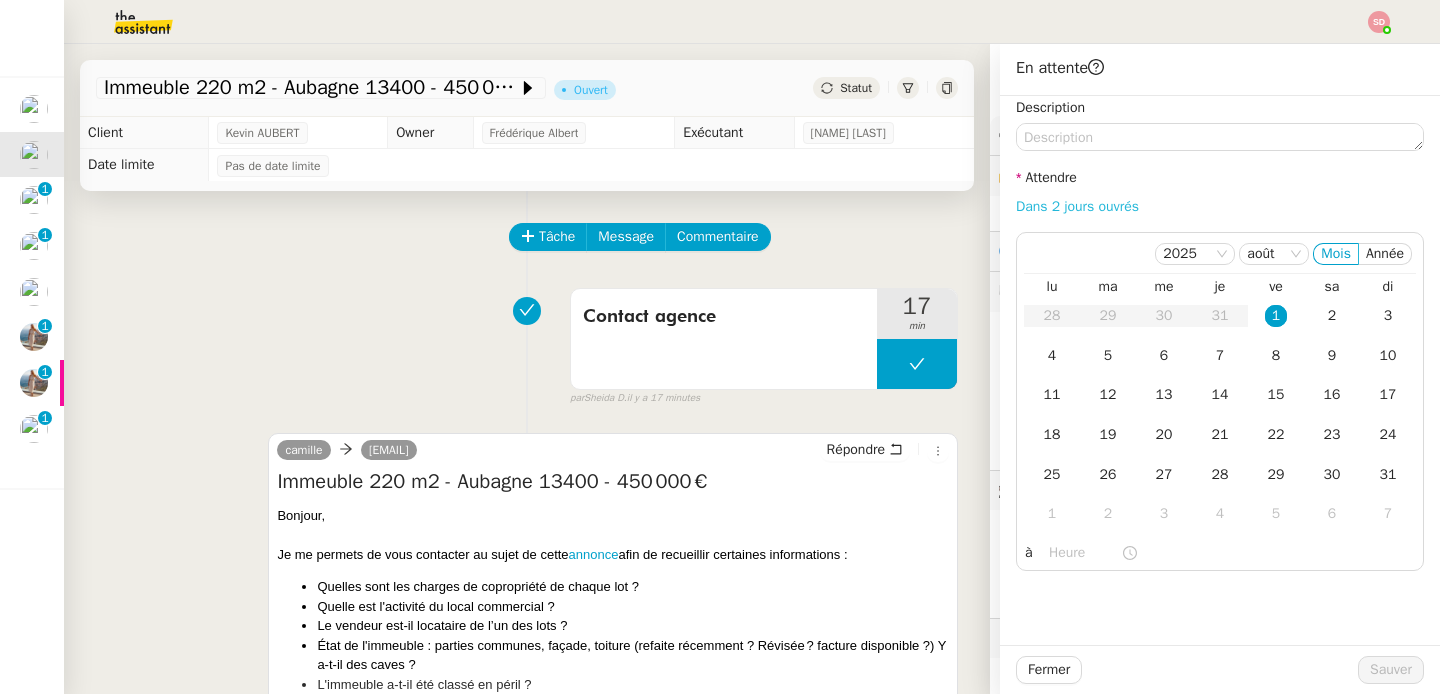 click on "Dans 2 jours ouvrés" 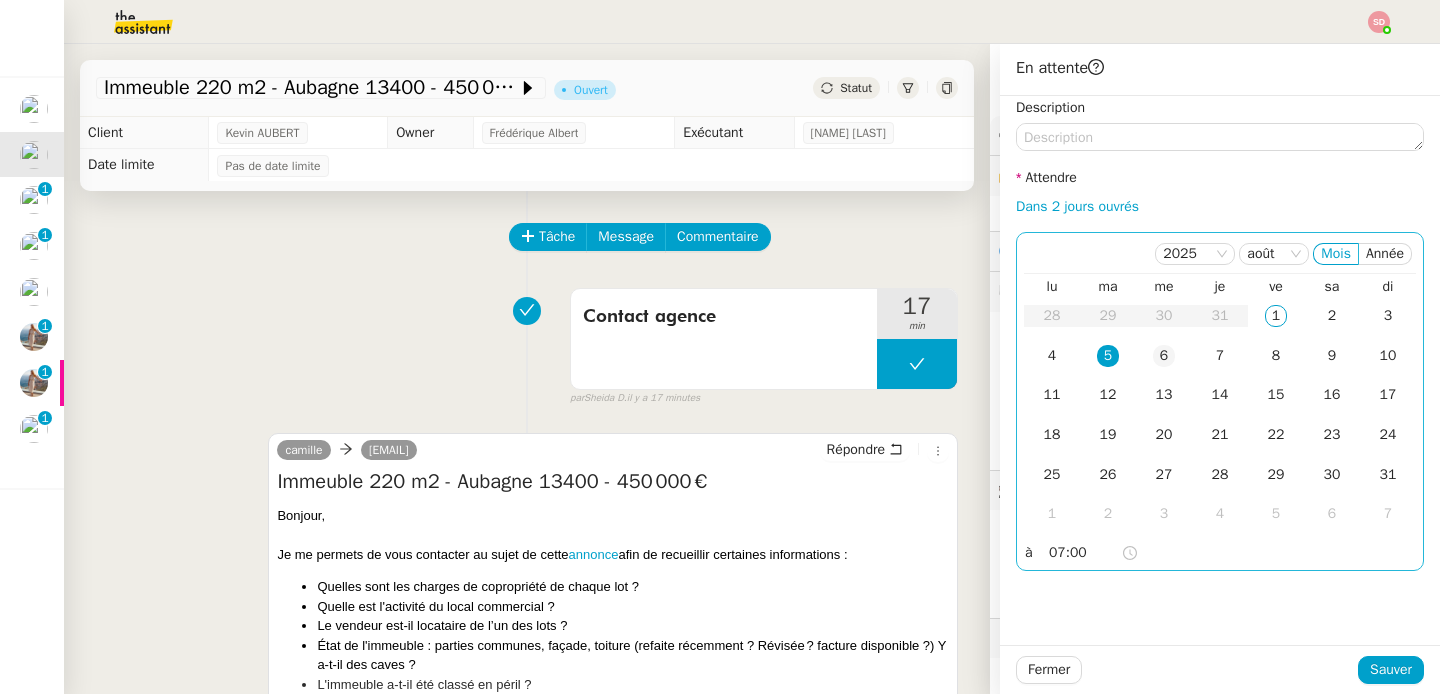 click on "6" 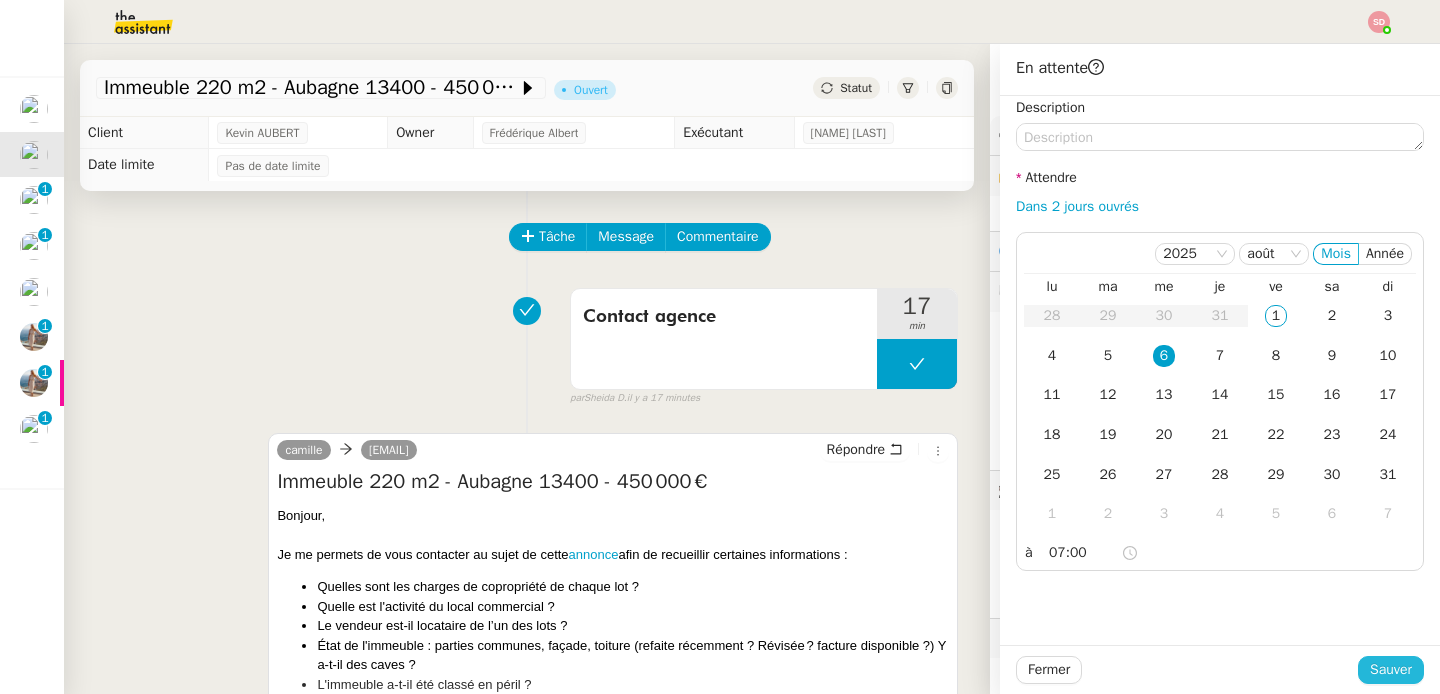 click on "Sauver" 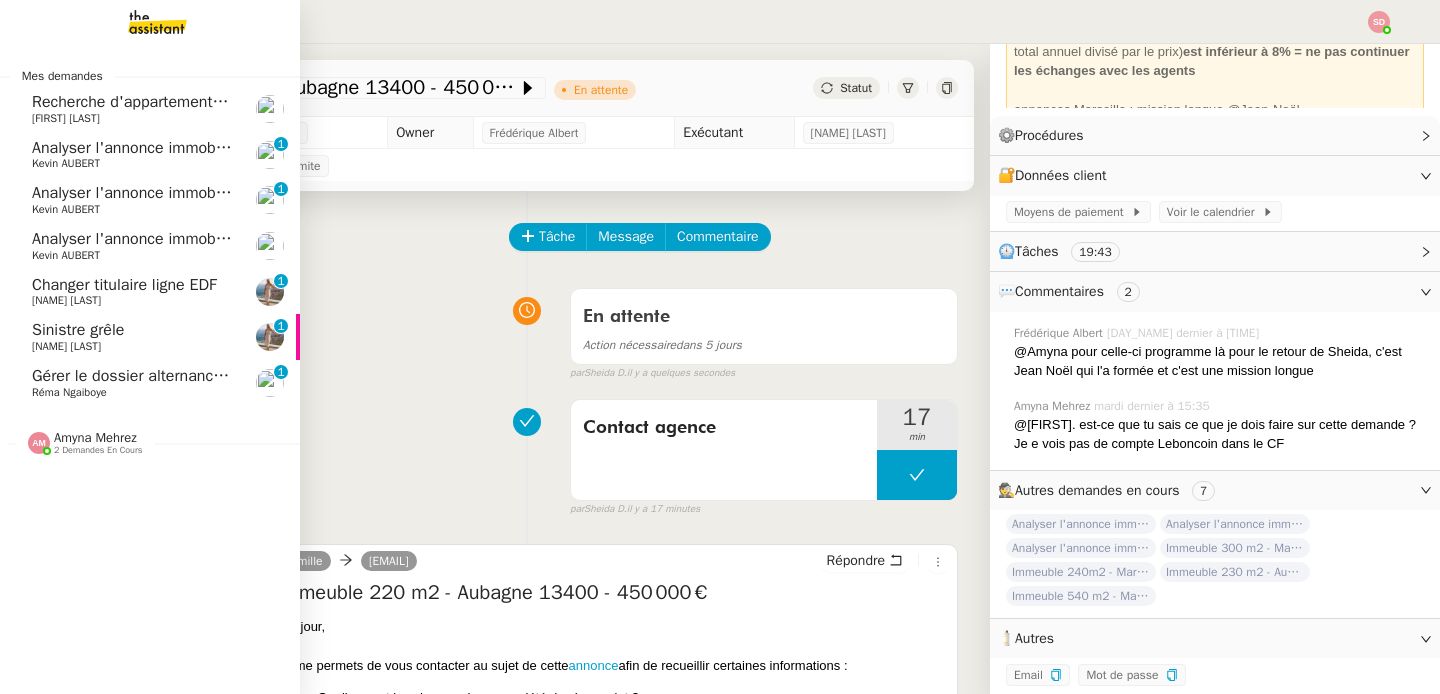 click on "Analyser l'annonce immobilière" 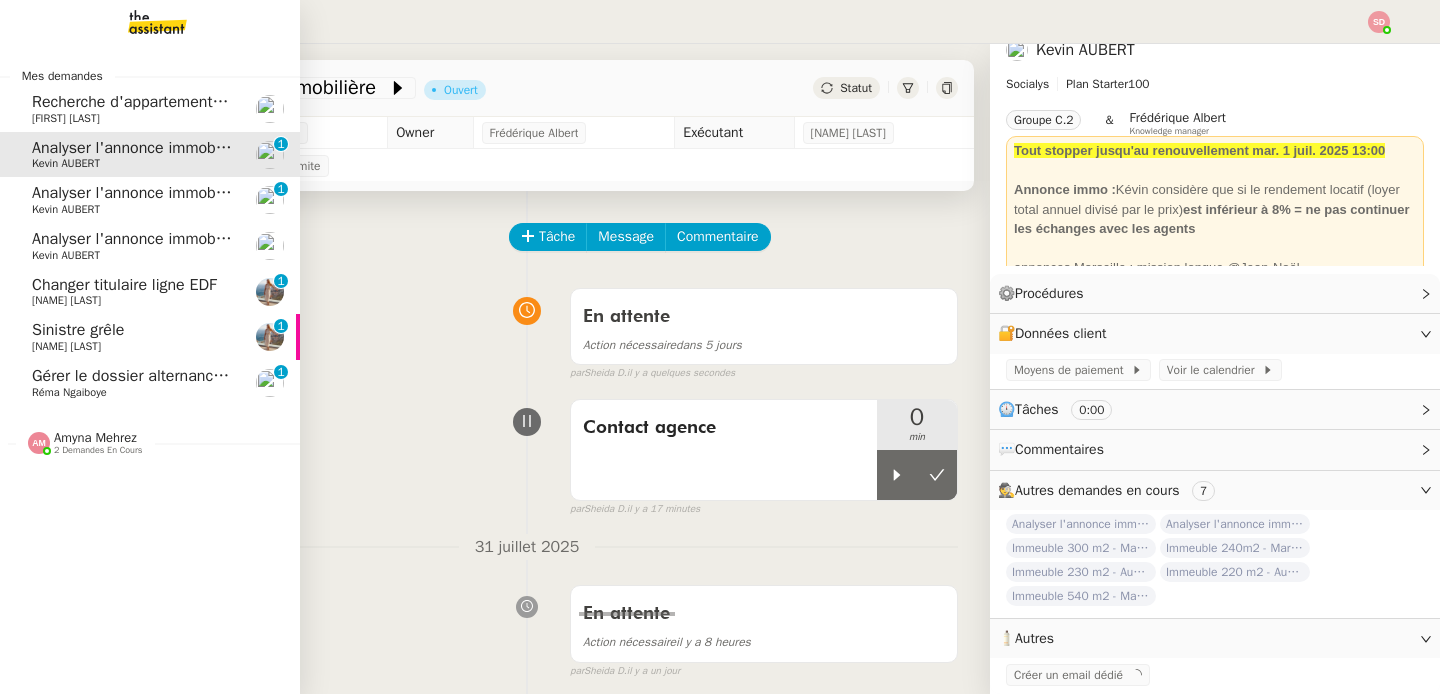 scroll, scrollTop: 28, scrollLeft: 0, axis: vertical 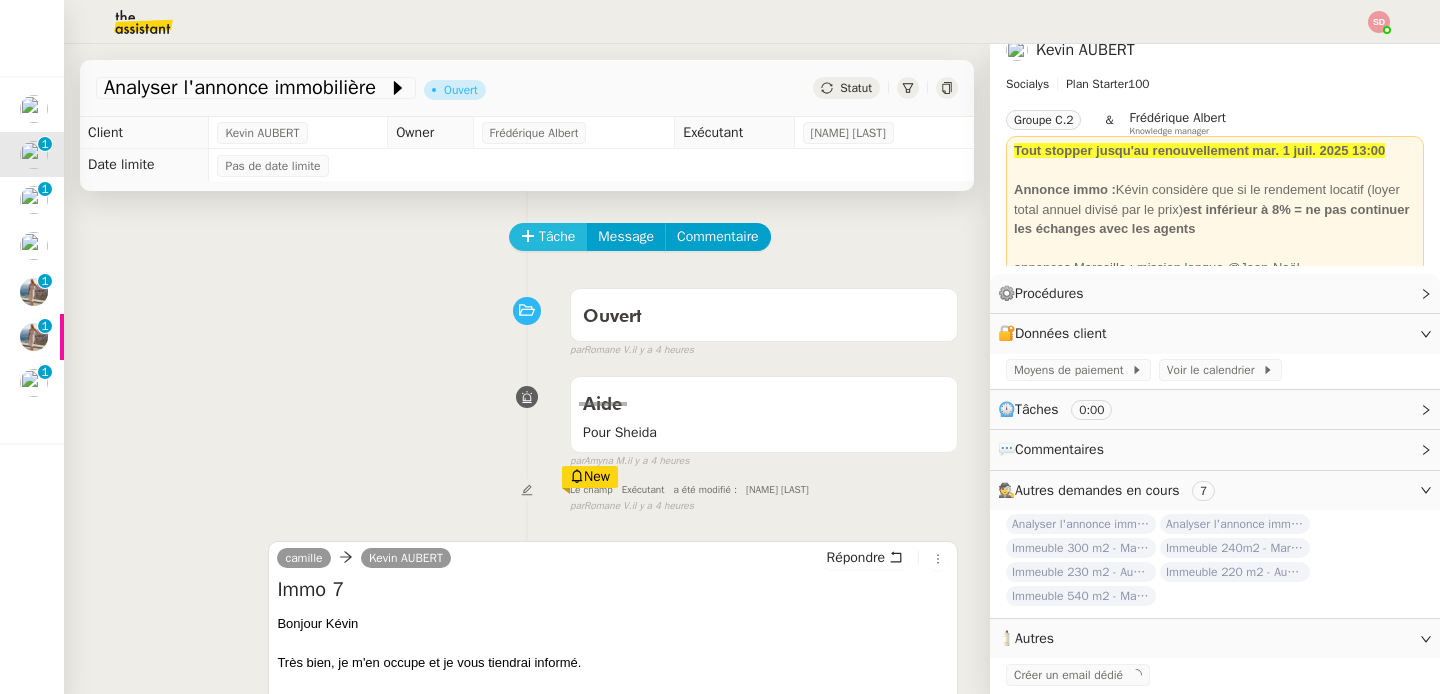click on "Tâche" 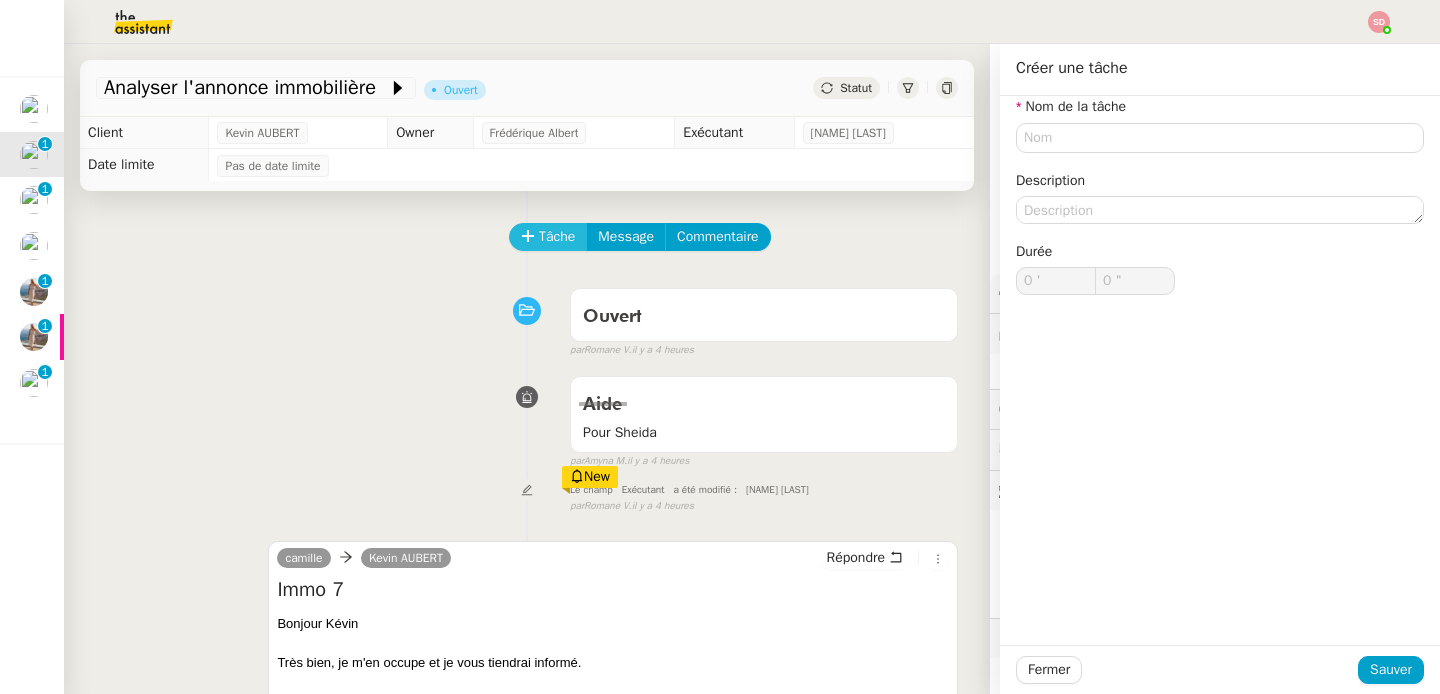 scroll, scrollTop: 28, scrollLeft: 0, axis: vertical 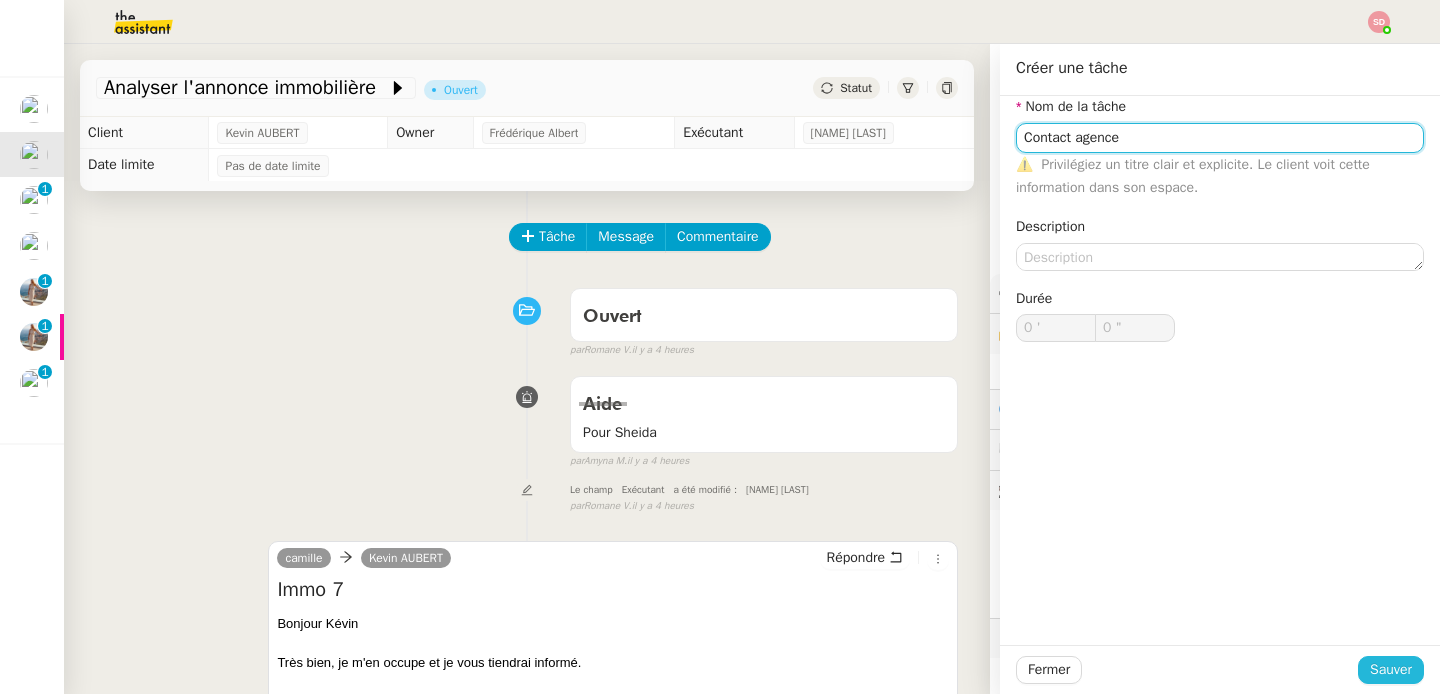 type on "Contact agence" 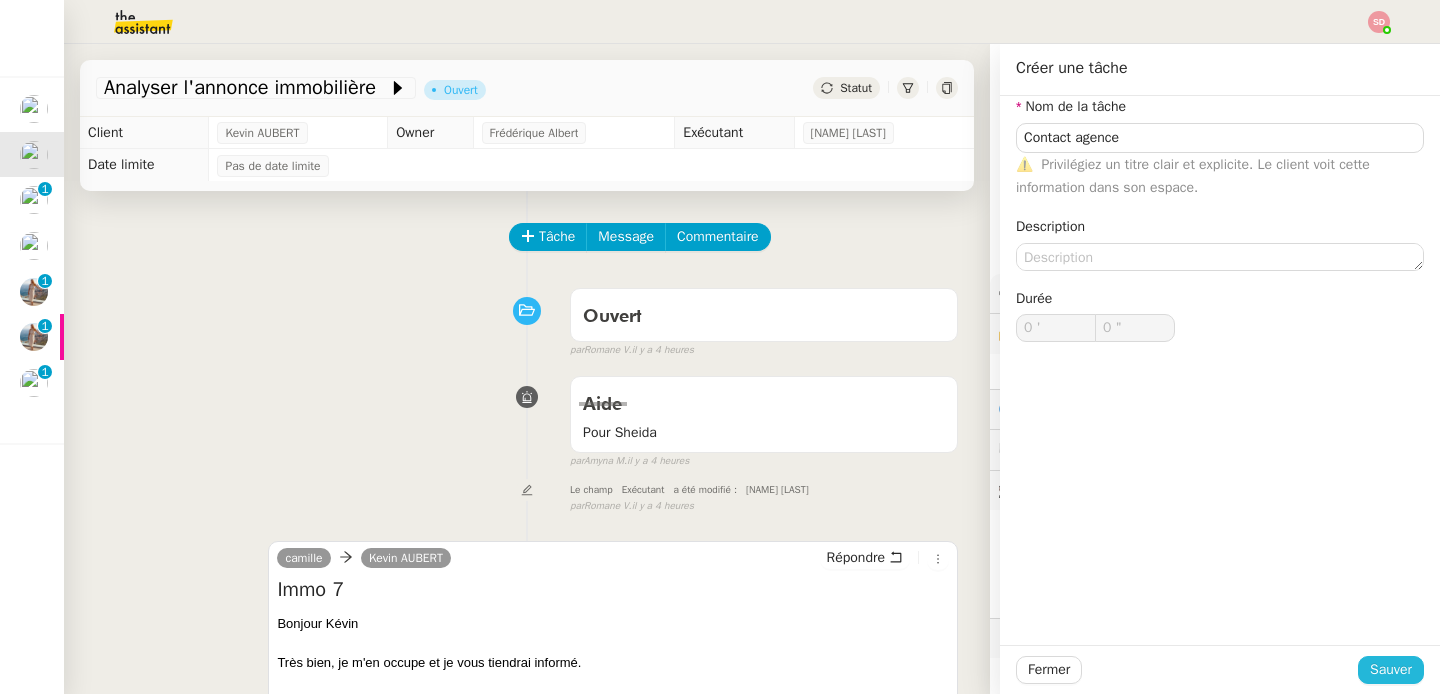 click on "Sauver" 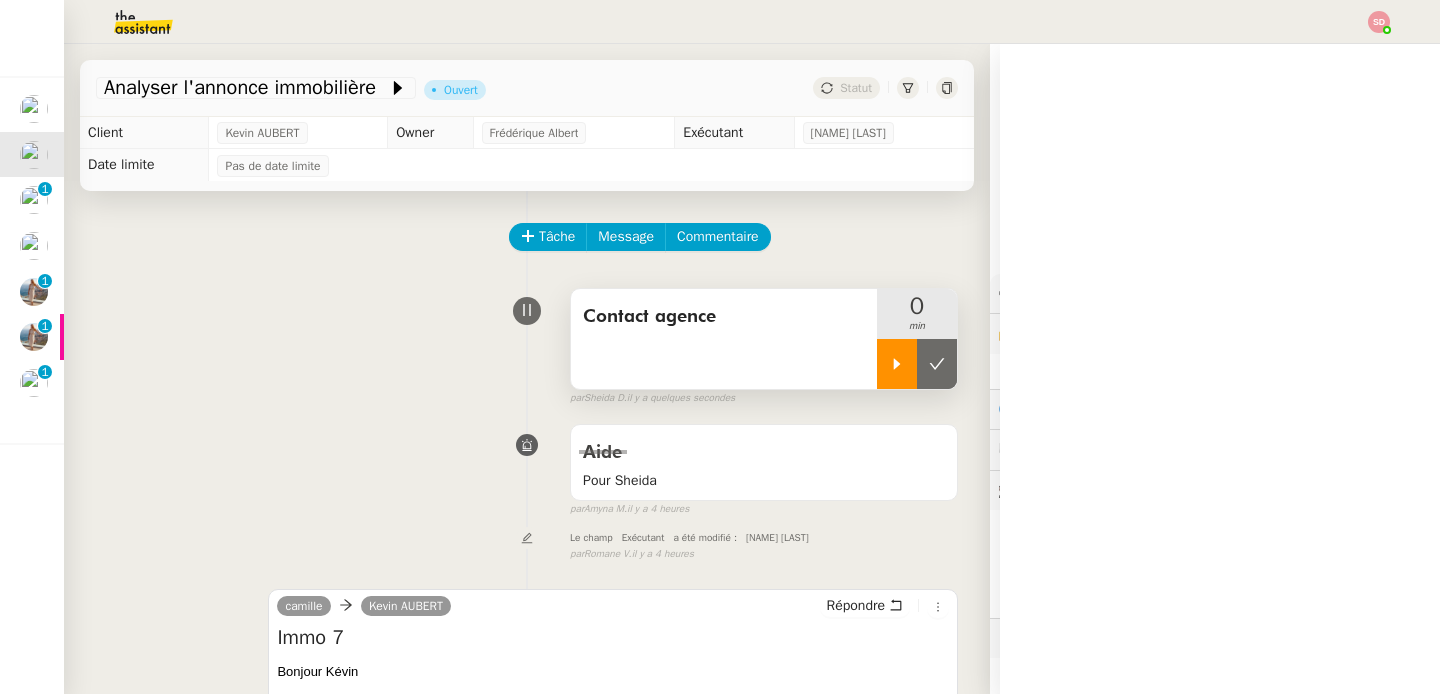 click 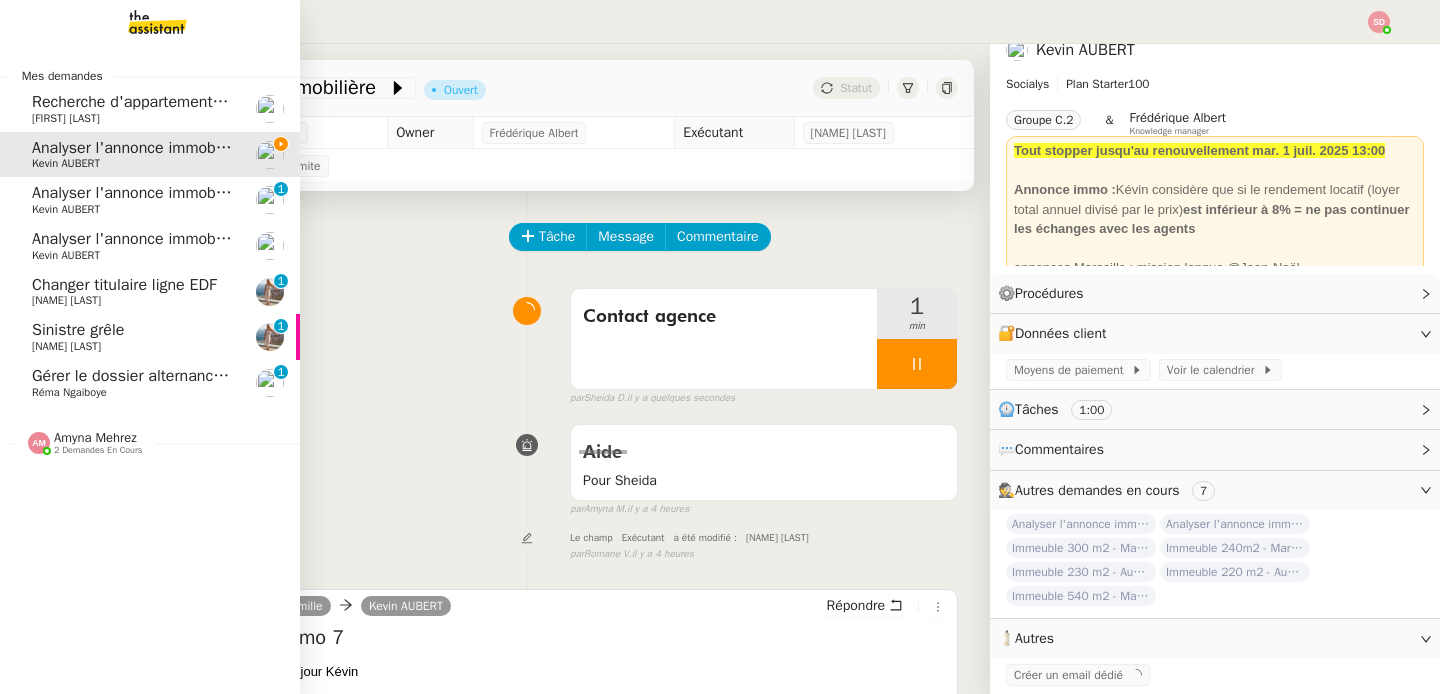 click on "Gérer le dossier alternance d'Emeline Lesage" 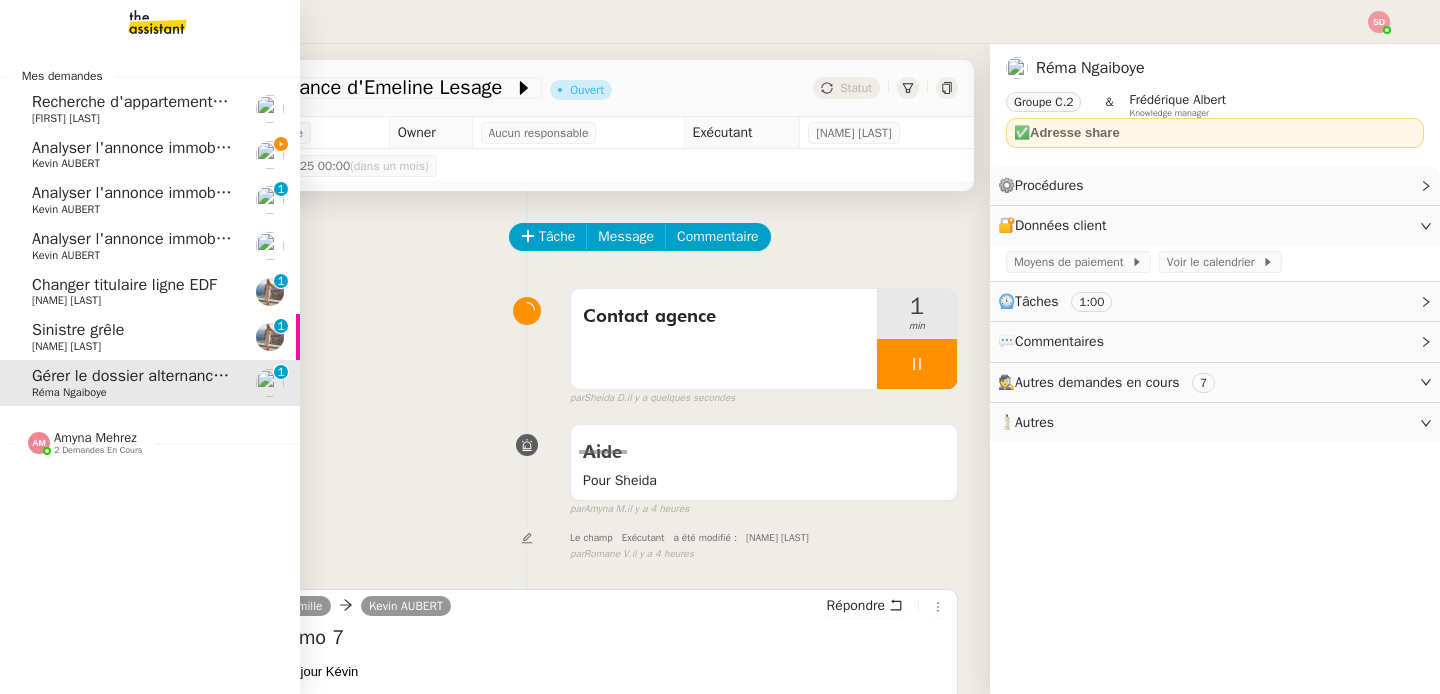 scroll, scrollTop: 0, scrollLeft: 0, axis: both 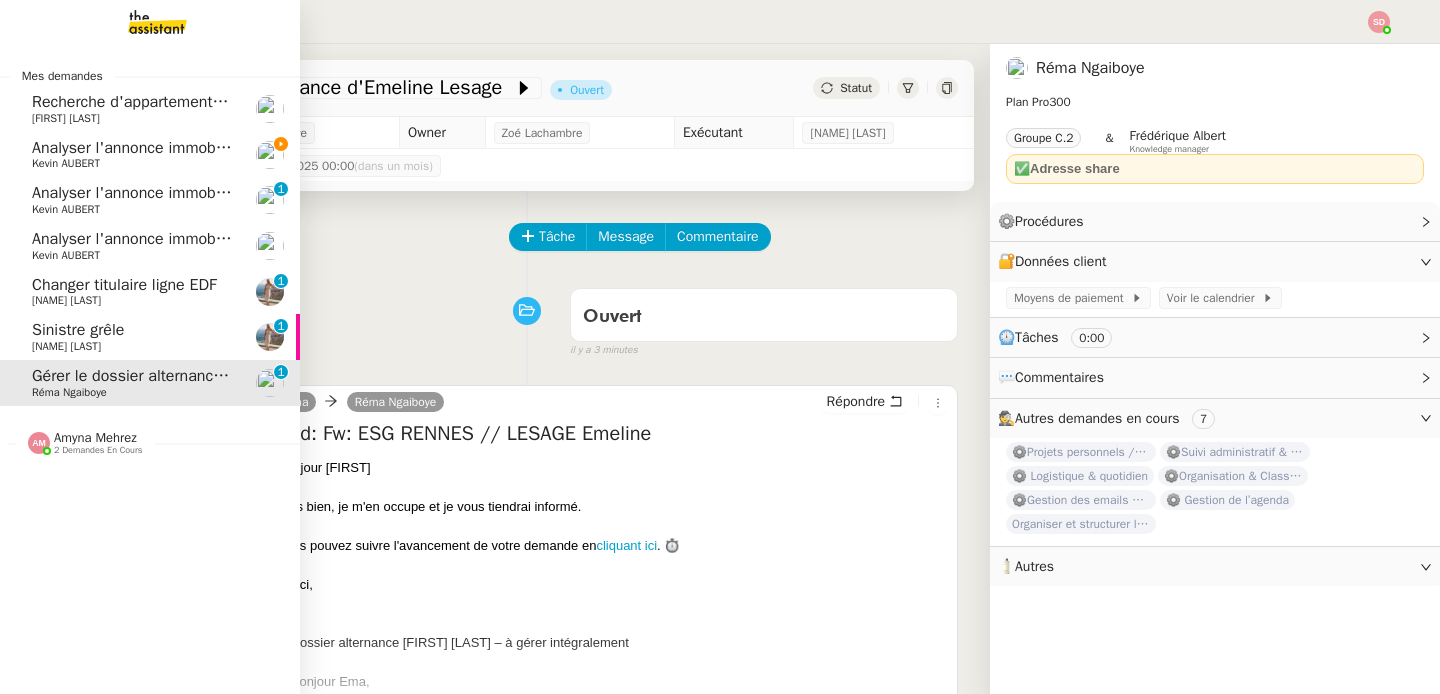 click on "Analyser l'annonce immobilière" 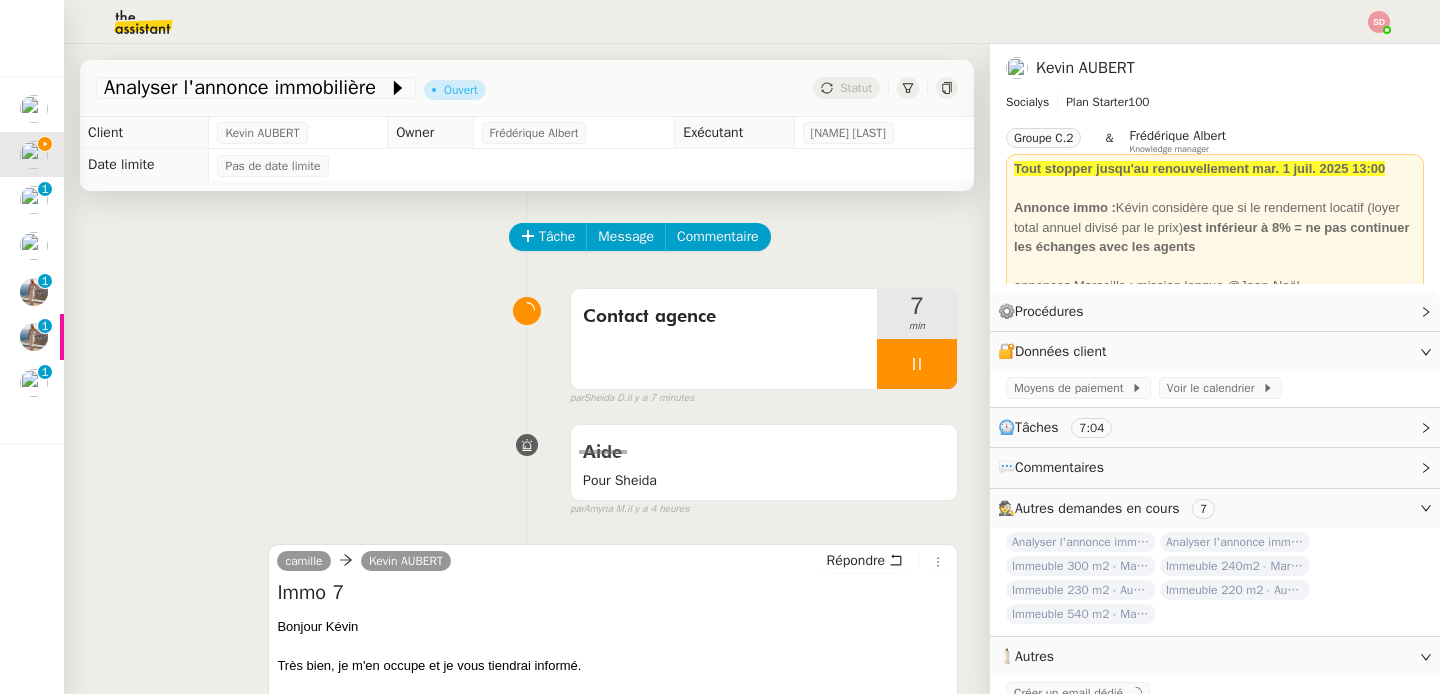 scroll, scrollTop: 472, scrollLeft: 0, axis: vertical 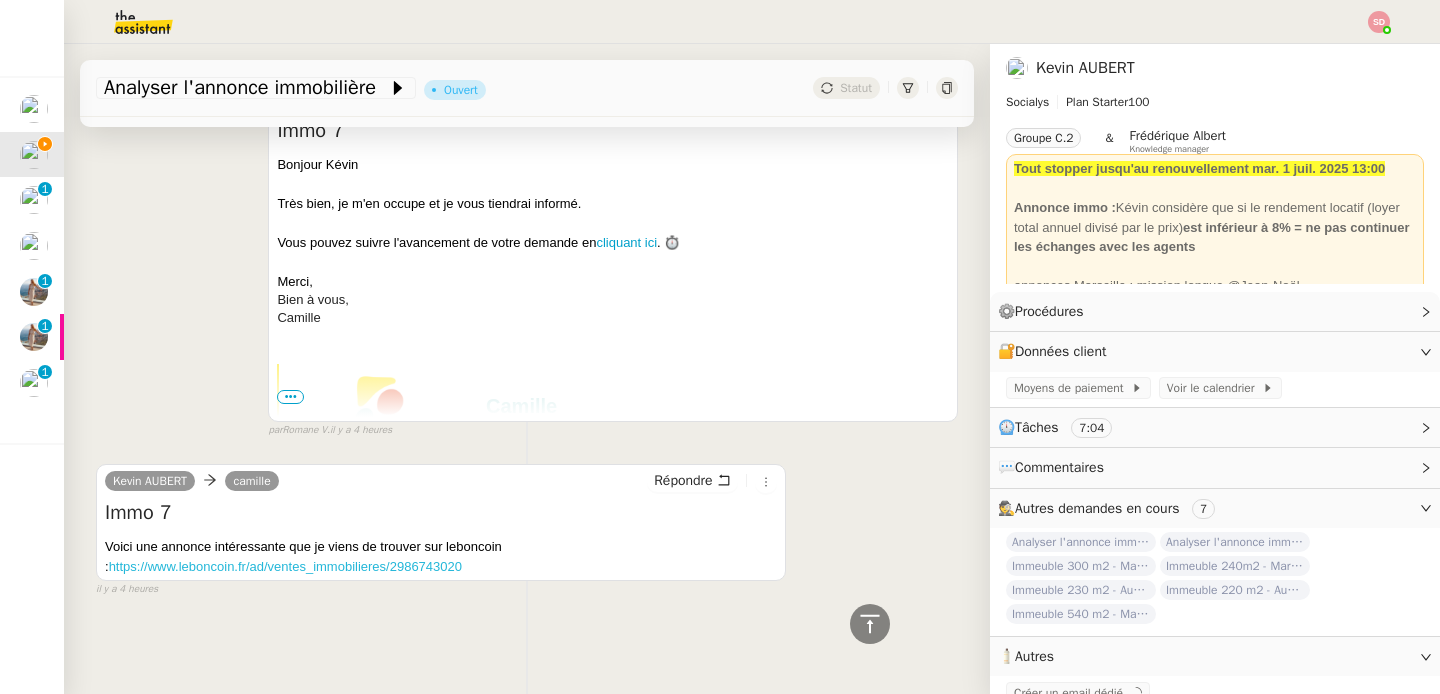 click on "https://www.leboncoin.fr/ad/ventes_immobilieres/2986743020" at bounding box center (285, 566) 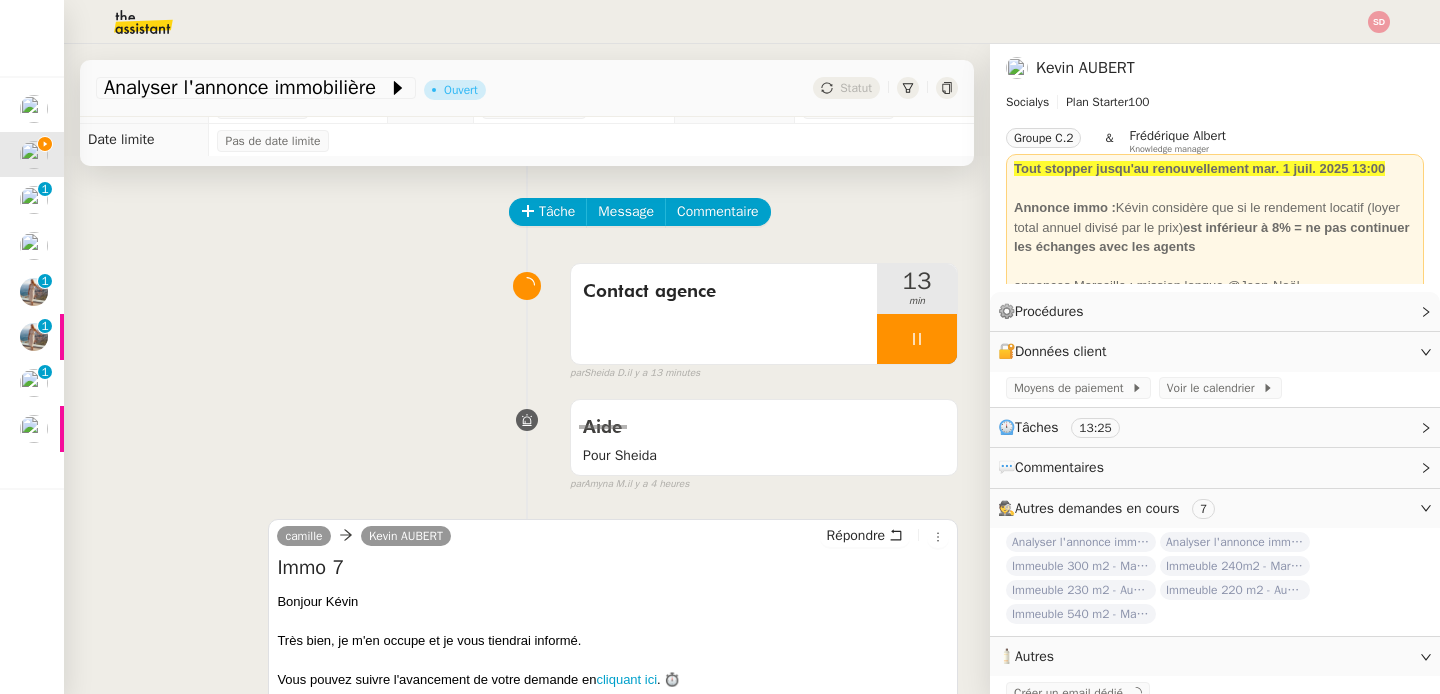 scroll, scrollTop: 0, scrollLeft: 0, axis: both 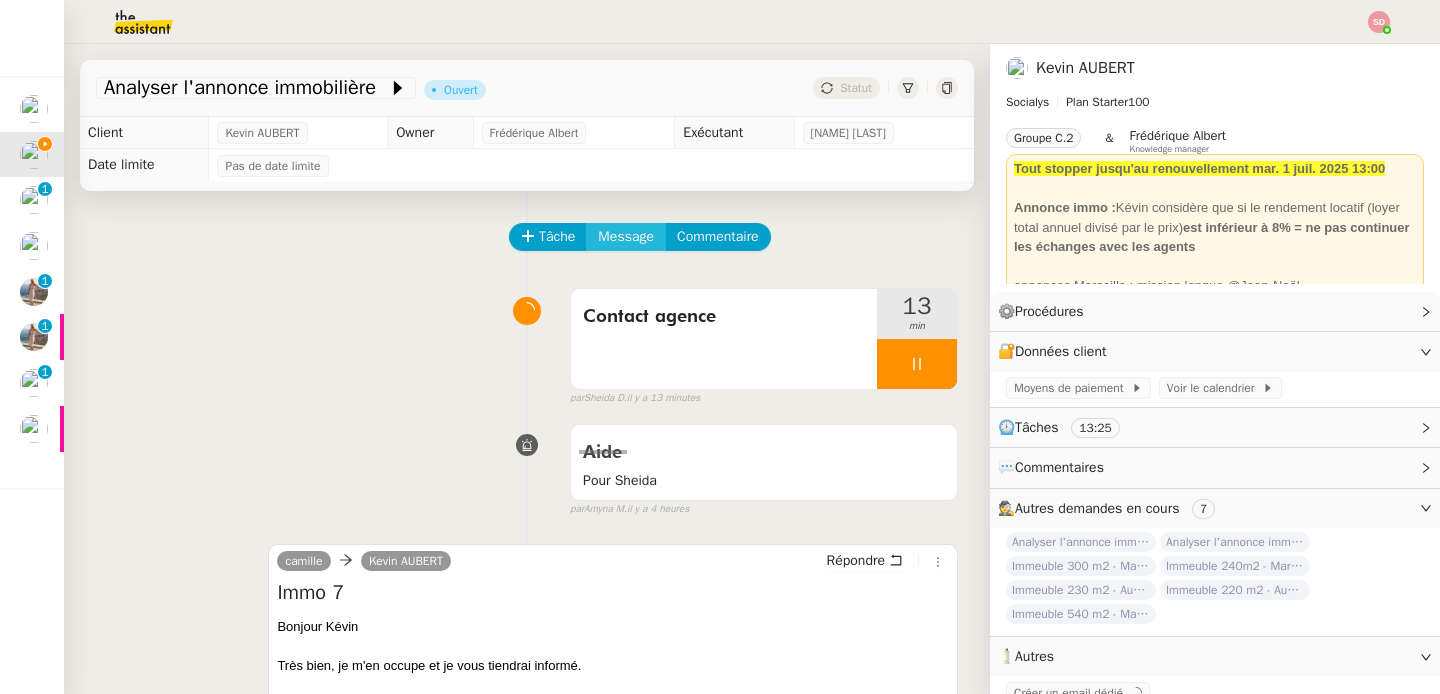 click on "Message" 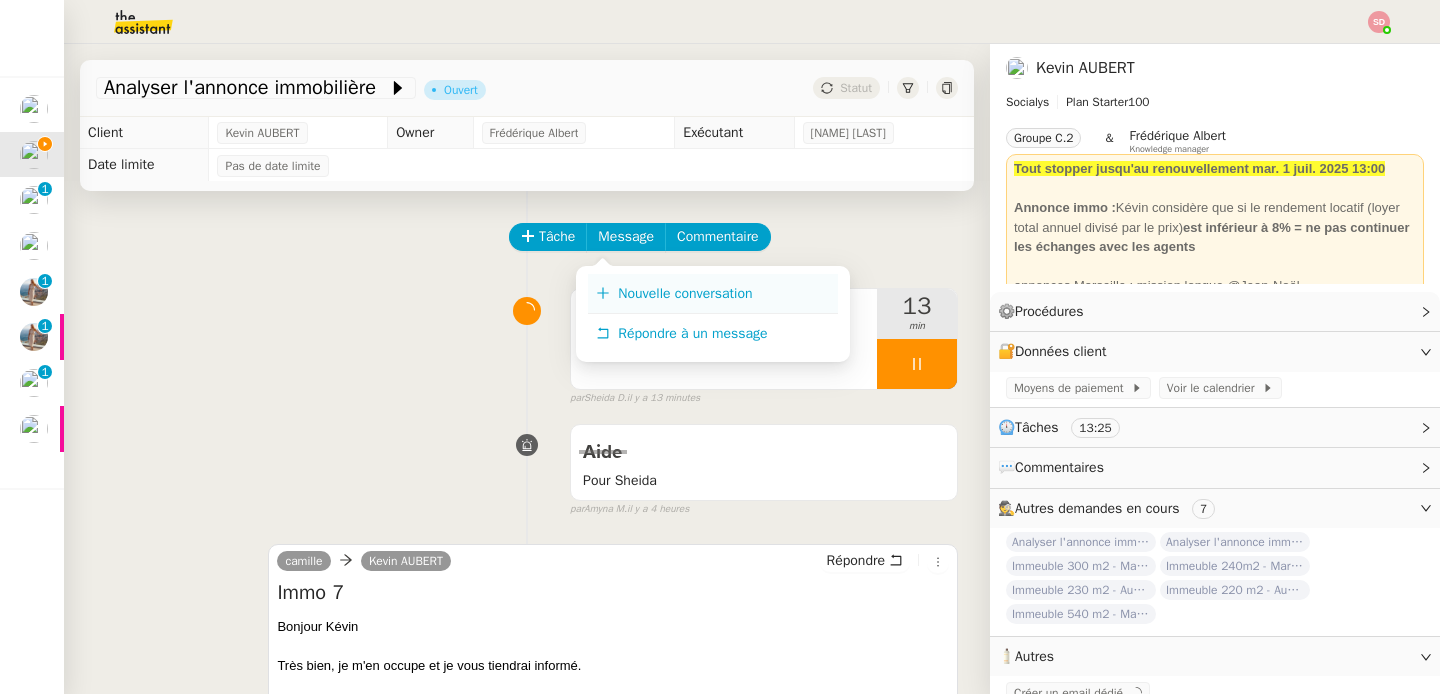 click on "Nouvelle conversation" at bounding box center [685, 293] 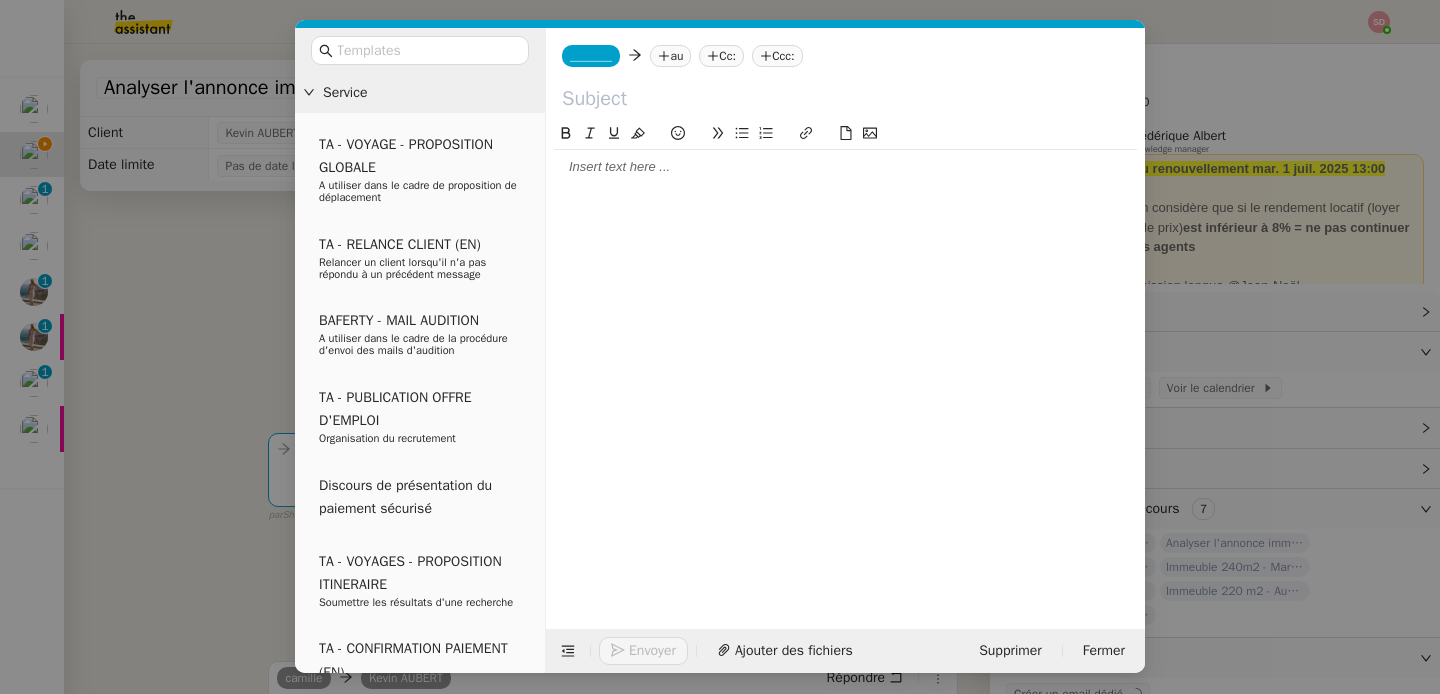 click on "_______" 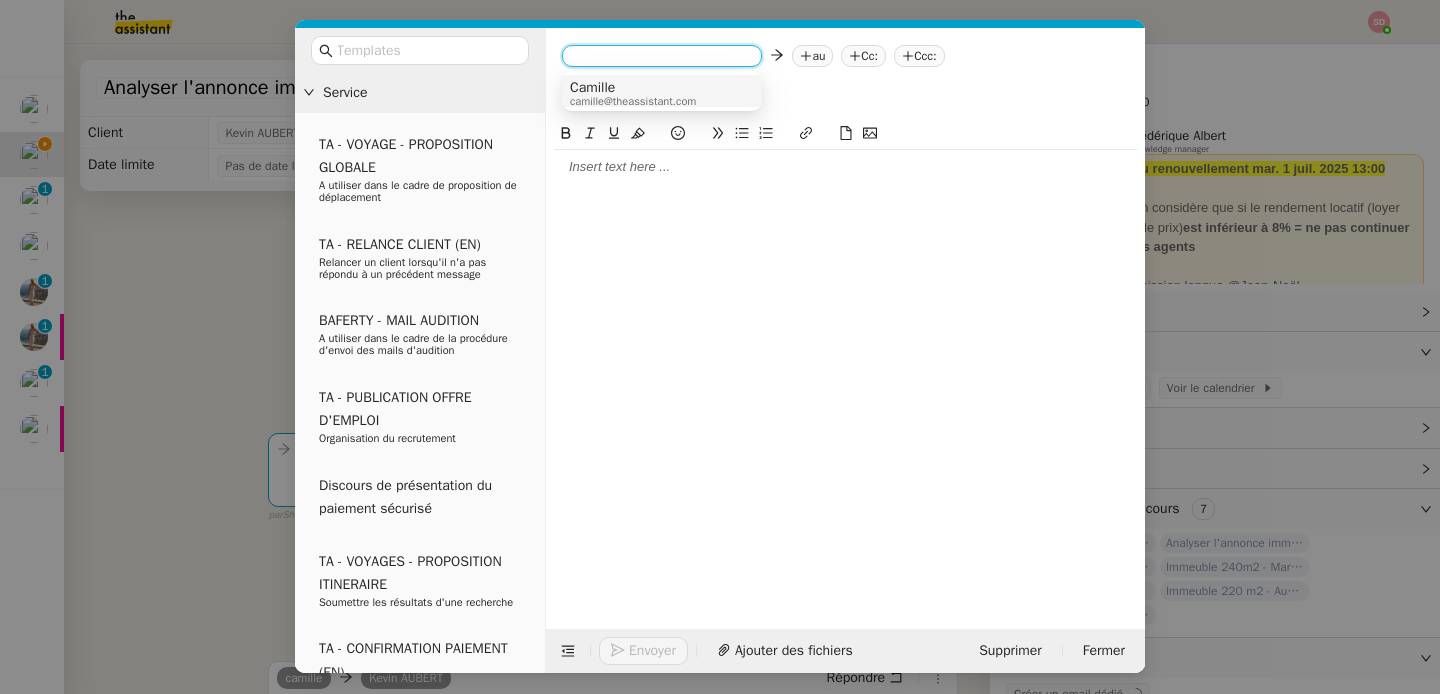 click on "Service TA - VOYAGE - PROPOSITION GLOBALE    A utiliser dans le cadre de proposition de déplacement TA - RELANCE CLIENT (EN)    Relancer un client lorsqu'il n'a pas répondu à un précédent message BAFERTY - MAIL AUDITION    A utiliser dans le cadre de la procédure d'envoi des mails d'audition TA - PUBLICATION OFFRE D'EMPLOI     Organisation du recrutement Discours de présentation du paiement sécurisé    TA - VOYAGES - PROPOSITION ITINERAIRE    Soumettre les résultats d'une recherche TA - CONFIRMATION PAIEMENT (EN)    Confirmer avec le client de modèle de transaction - Attention Plan Pro nécessaire. TA - COURRIER EXPEDIE (recommandé)    A utiliser dans le cadre de l'envoi d'un courrier recommandé TA - PARTAGE DE CALENDRIER (EN)    A utiliser pour demander au client de partager son calendrier afin de faciliter l'accès et la gestion PSPI - Appel de fonds MJL    A utiliser dans le cadre de la procédure d'appel de fonds MJL TA - RELANCE CLIENT    TA - AR PROCEDURES        21 YIELD" at bounding box center [720, 347] 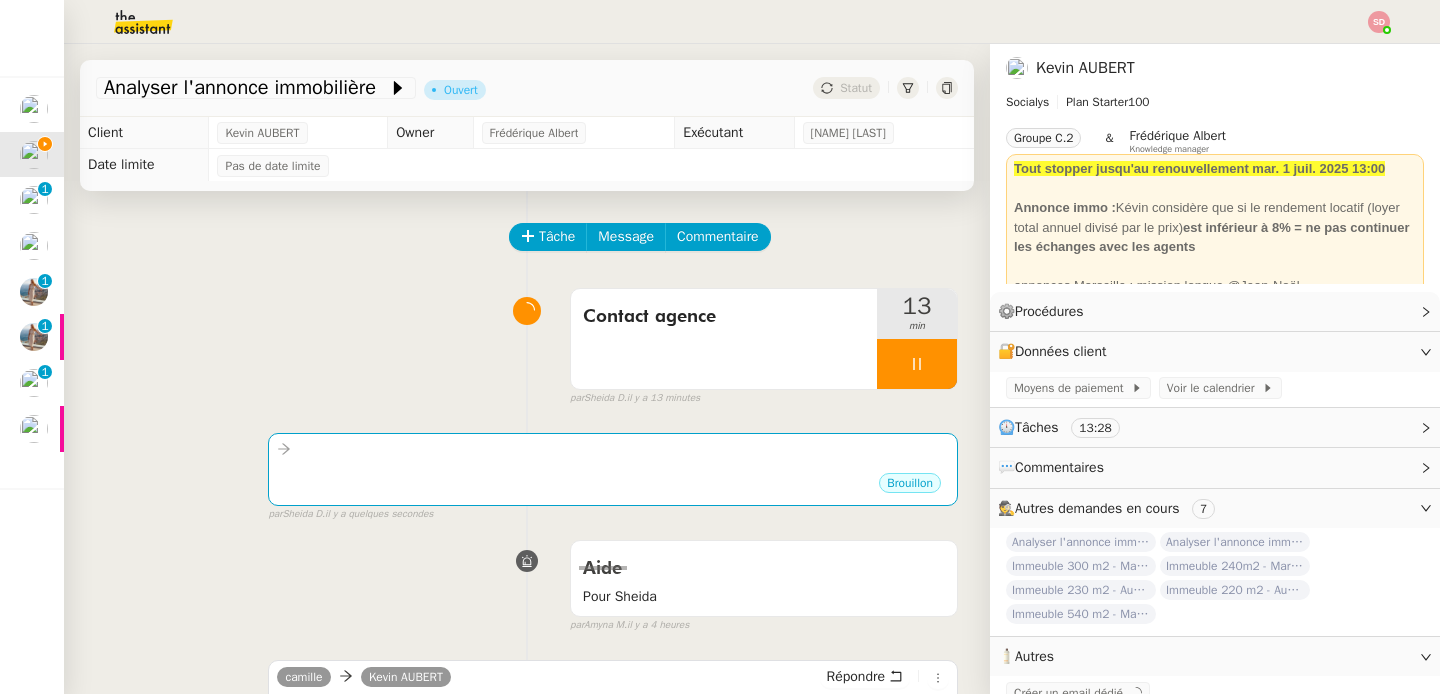 click on "🧴  Autres" 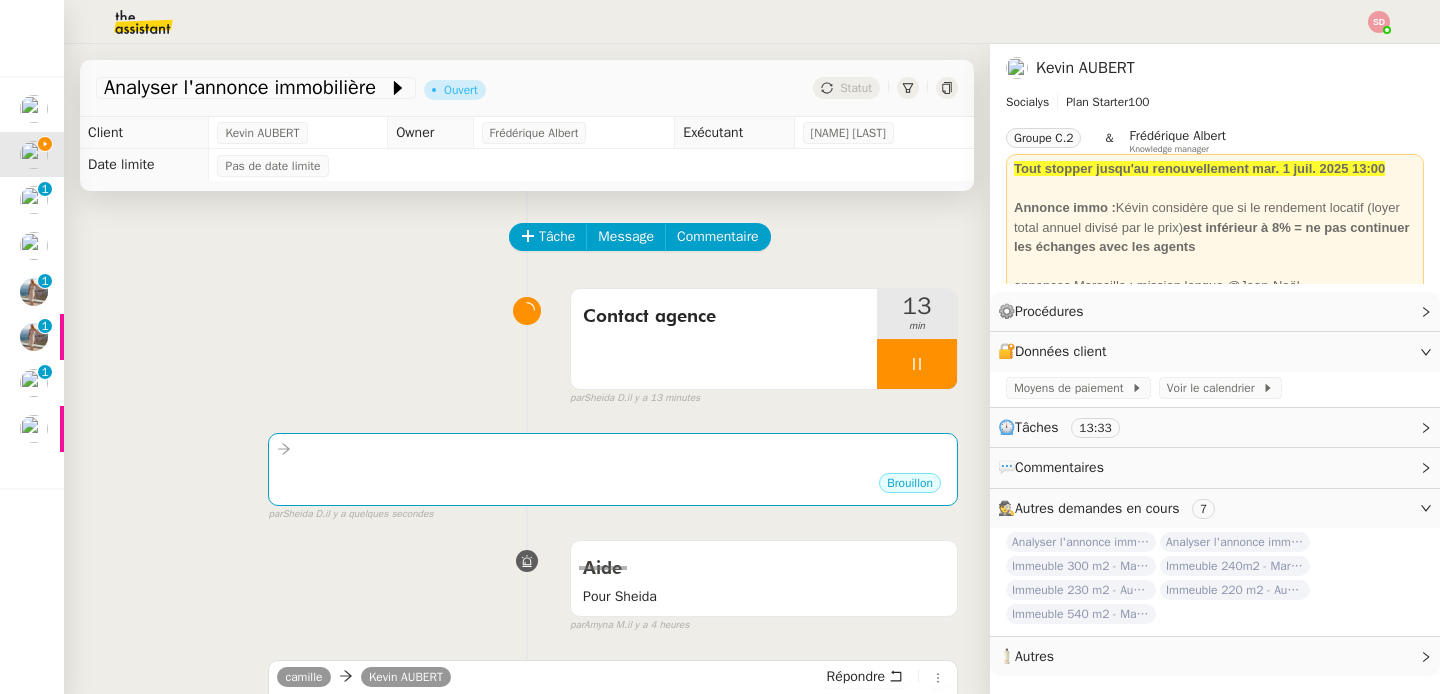 click on "[PERSON] [PERSON] Répondre Immo 7
Bonjour [PERSON] Très bien, je m'en occupe et je vous tiendrai informé. Vous pouvez suivre l'avancement de votre demande en  cliquant ici . ⏱️ Merci,
Bien à vous,
[PERSON]
Gestionnaire" at bounding box center (527, 829) 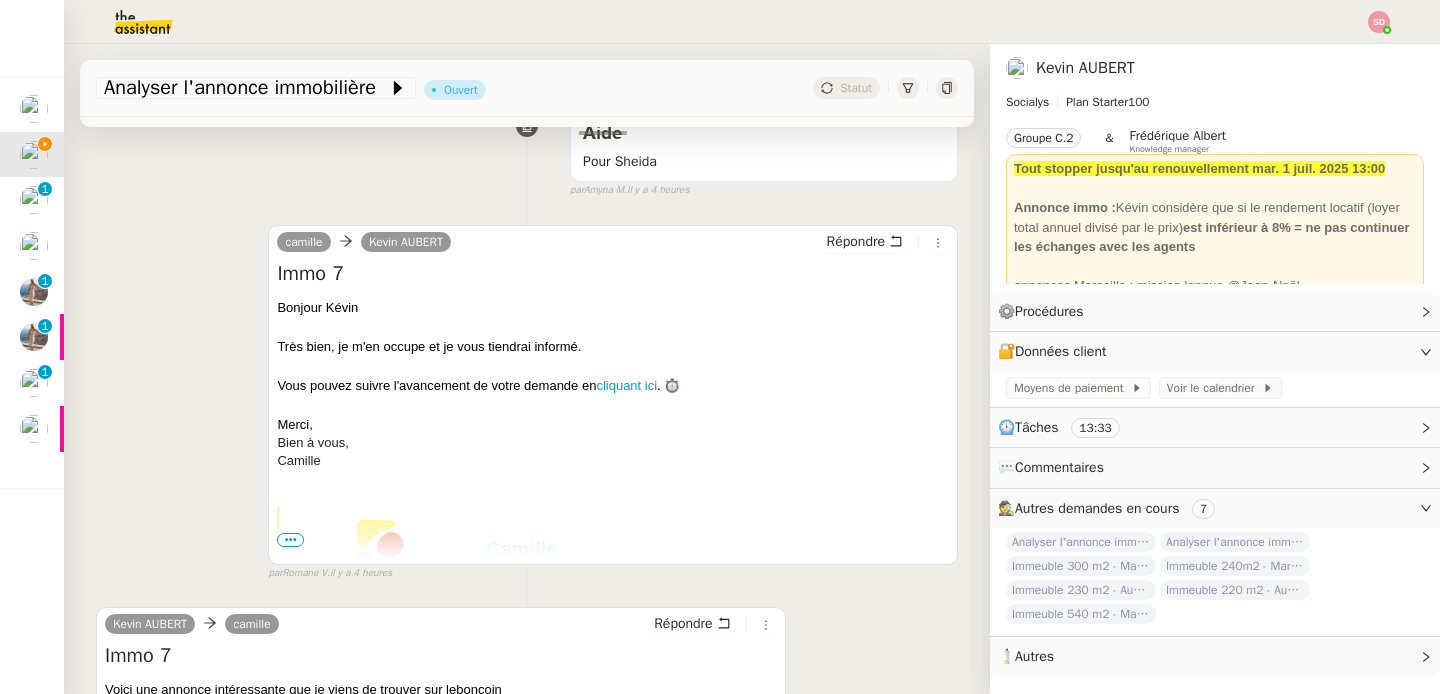 scroll, scrollTop: 588, scrollLeft: 0, axis: vertical 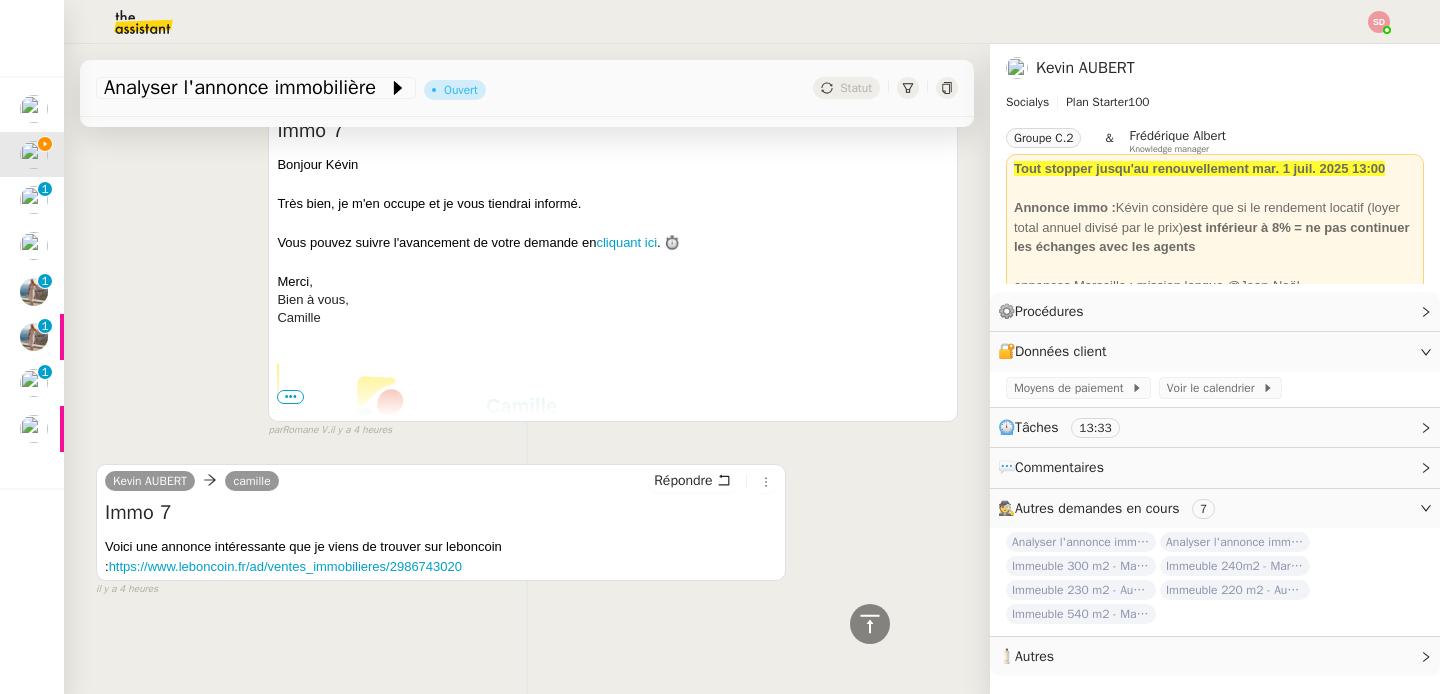 click on "Autres" 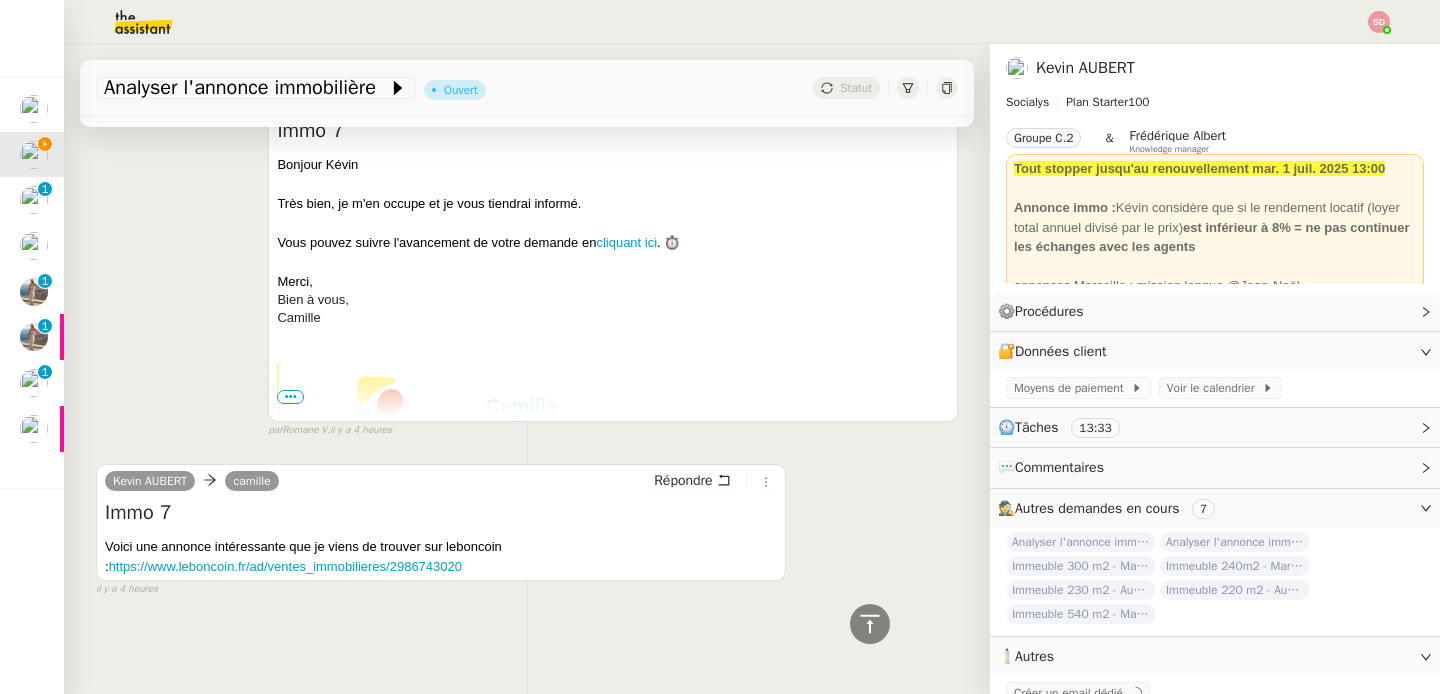 scroll, scrollTop: 28, scrollLeft: 0, axis: vertical 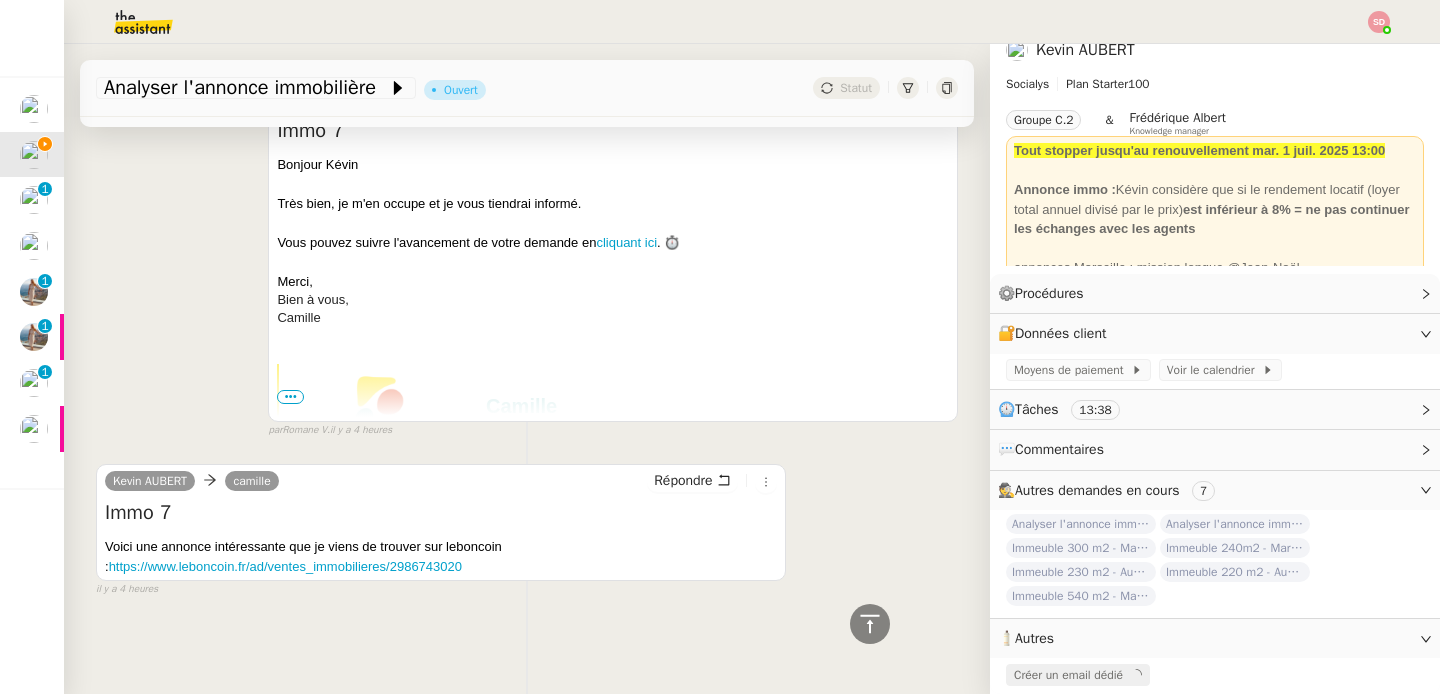 click on "Créer un email dédié" 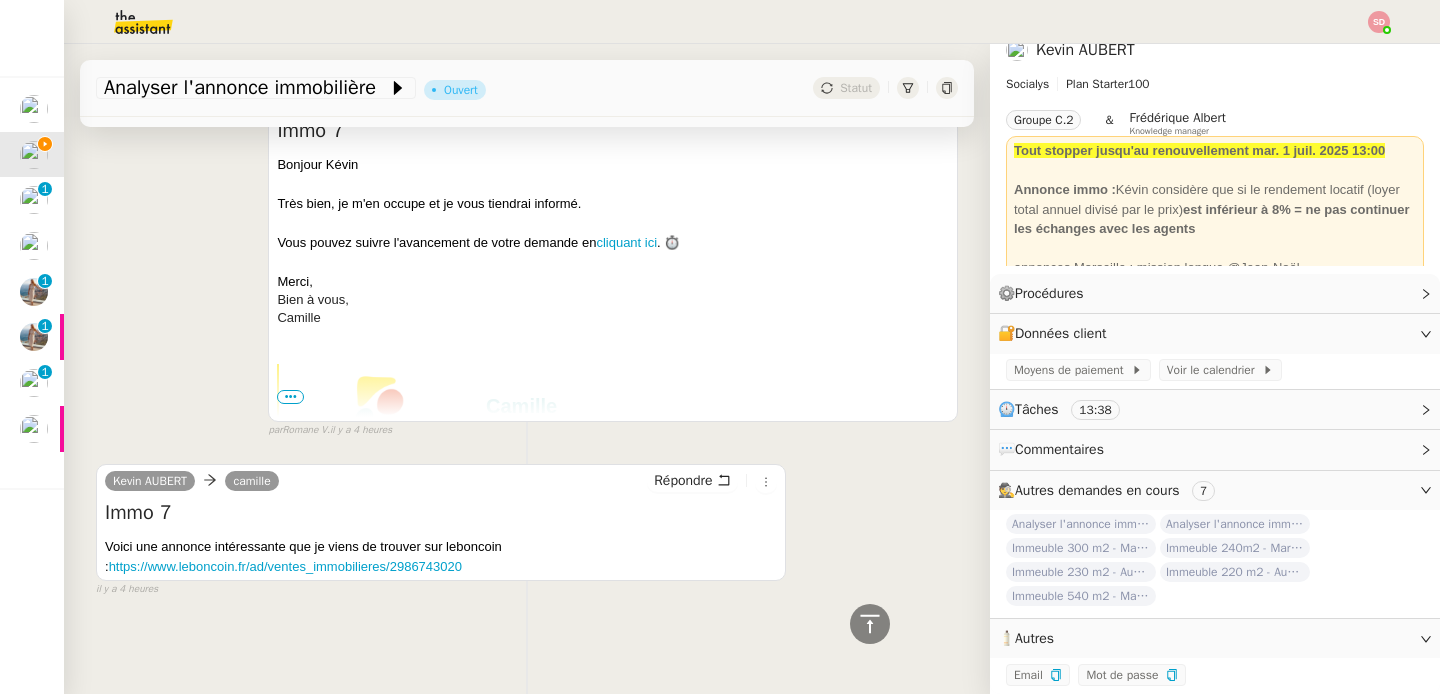 scroll, scrollTop: 0, scrollLeft: 0, axis: both 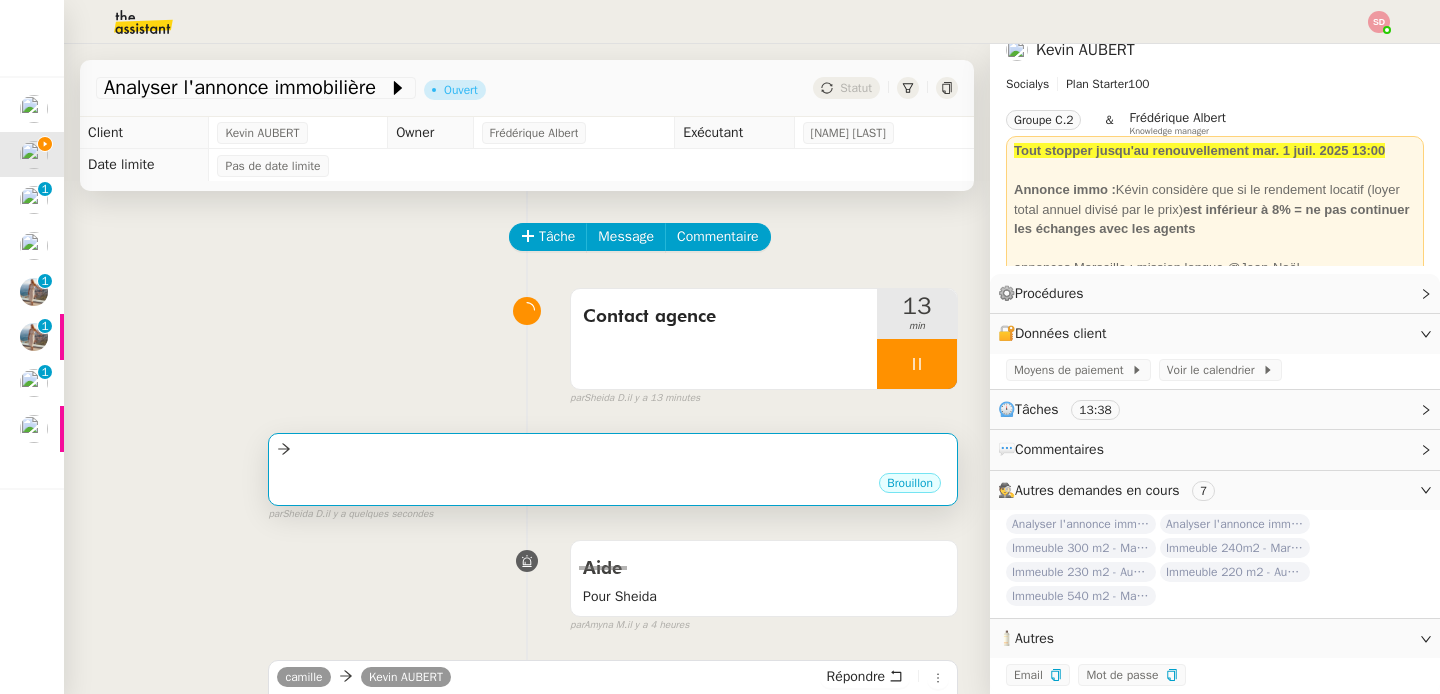 click on "Brouillon" at bounding box center [613, 486] 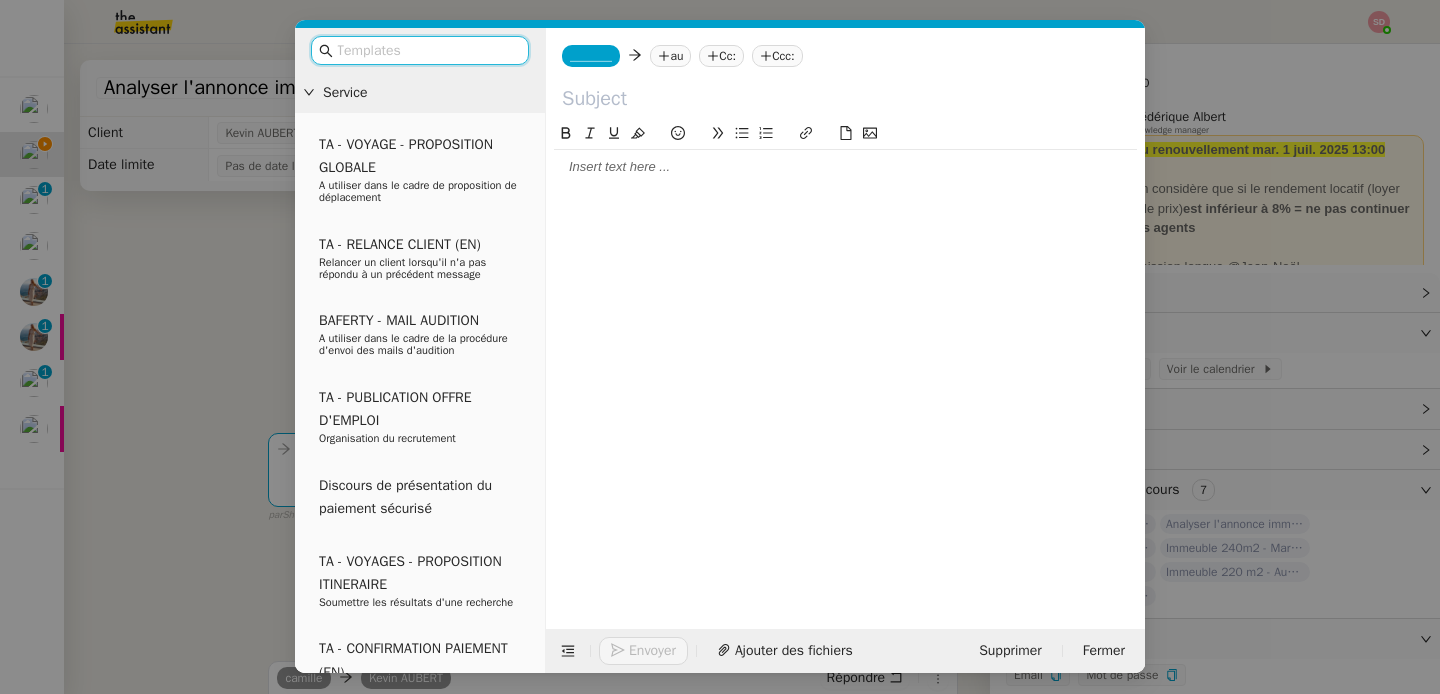 click on "_______" 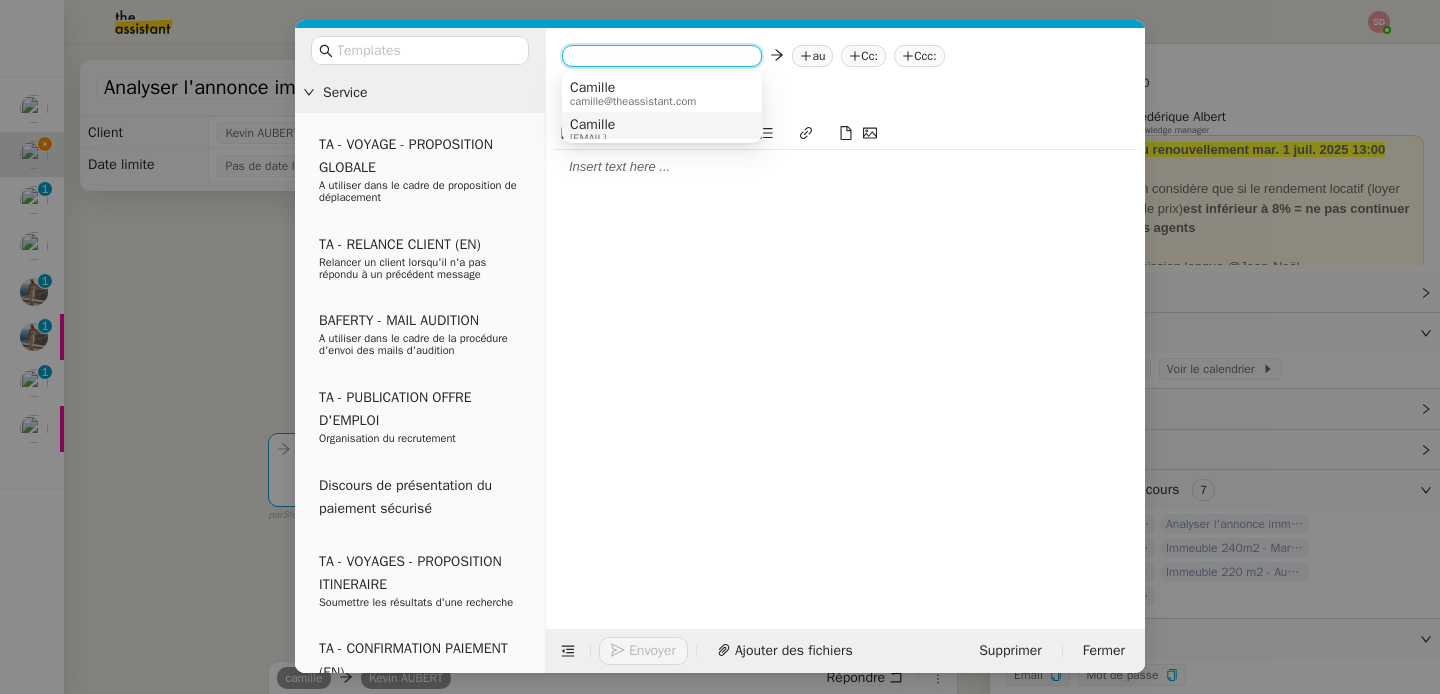 click on "Camille" at bounding box center (592, 125) 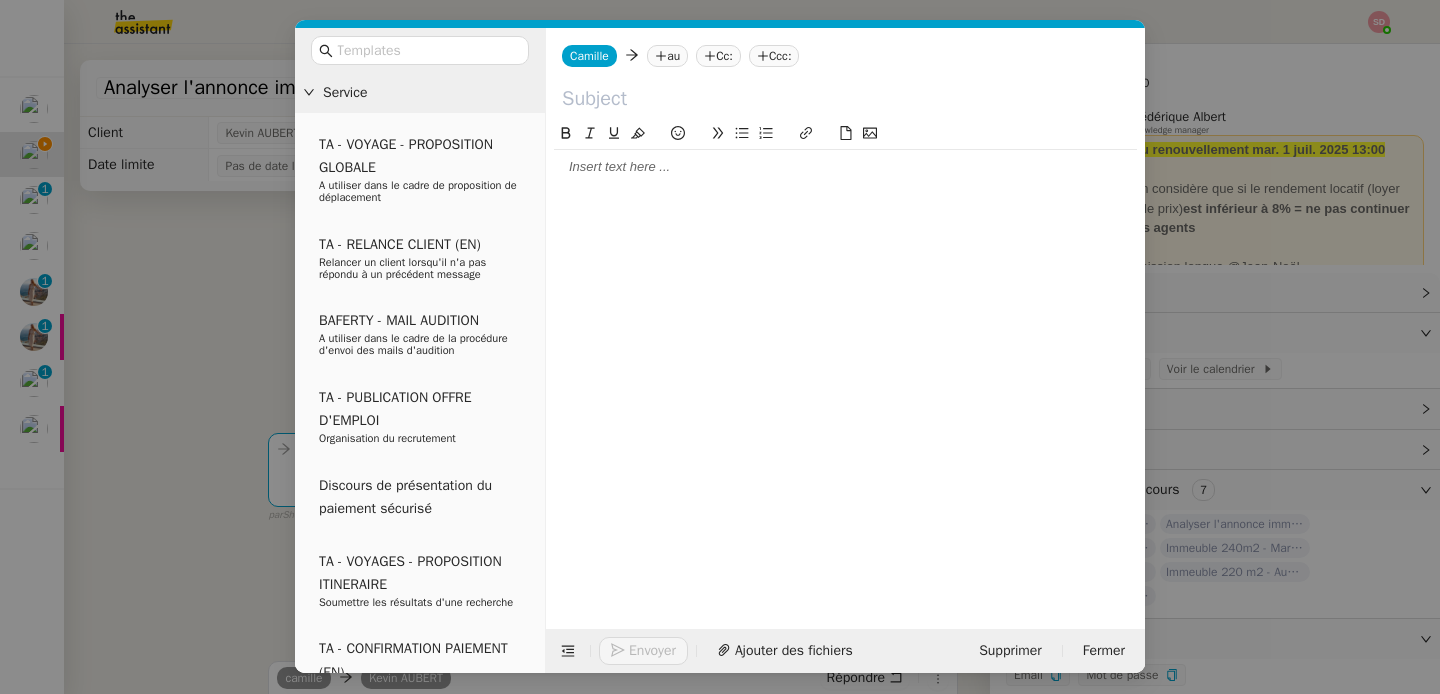 click on "au" 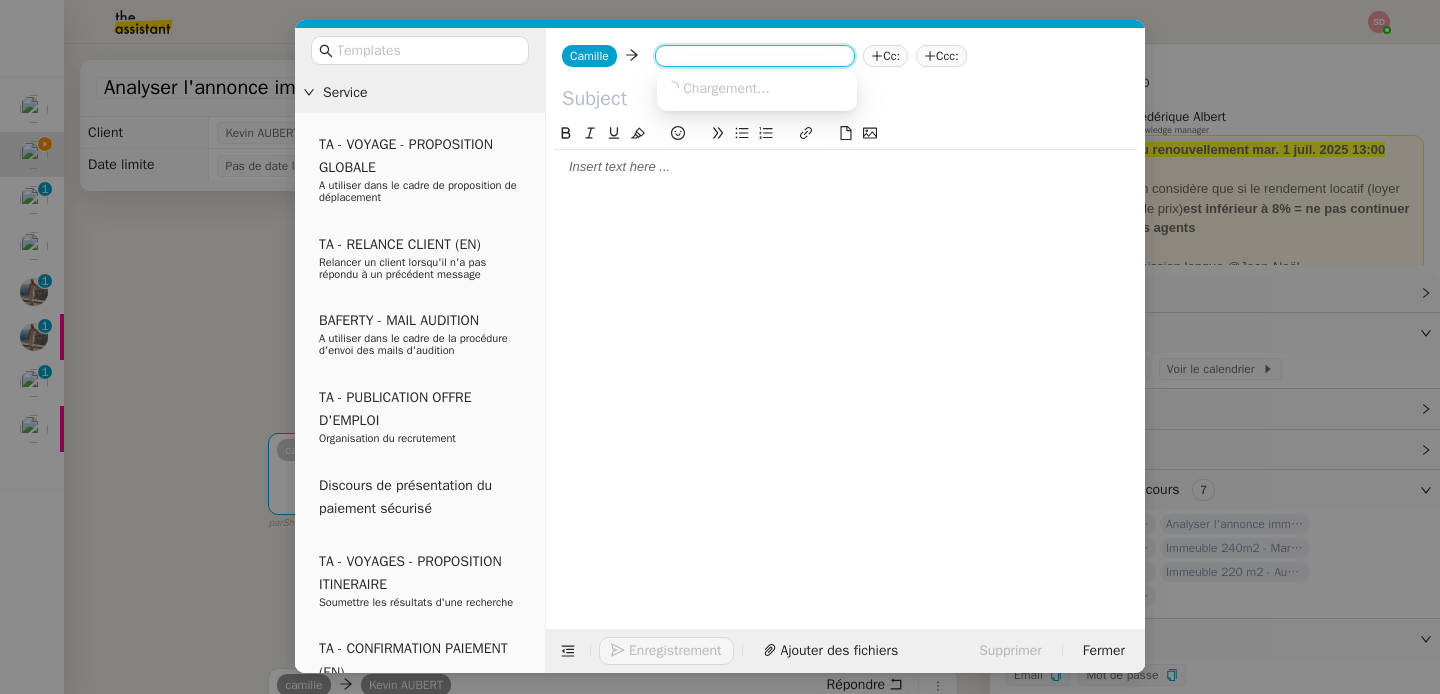 paste on "[EMAIL]" 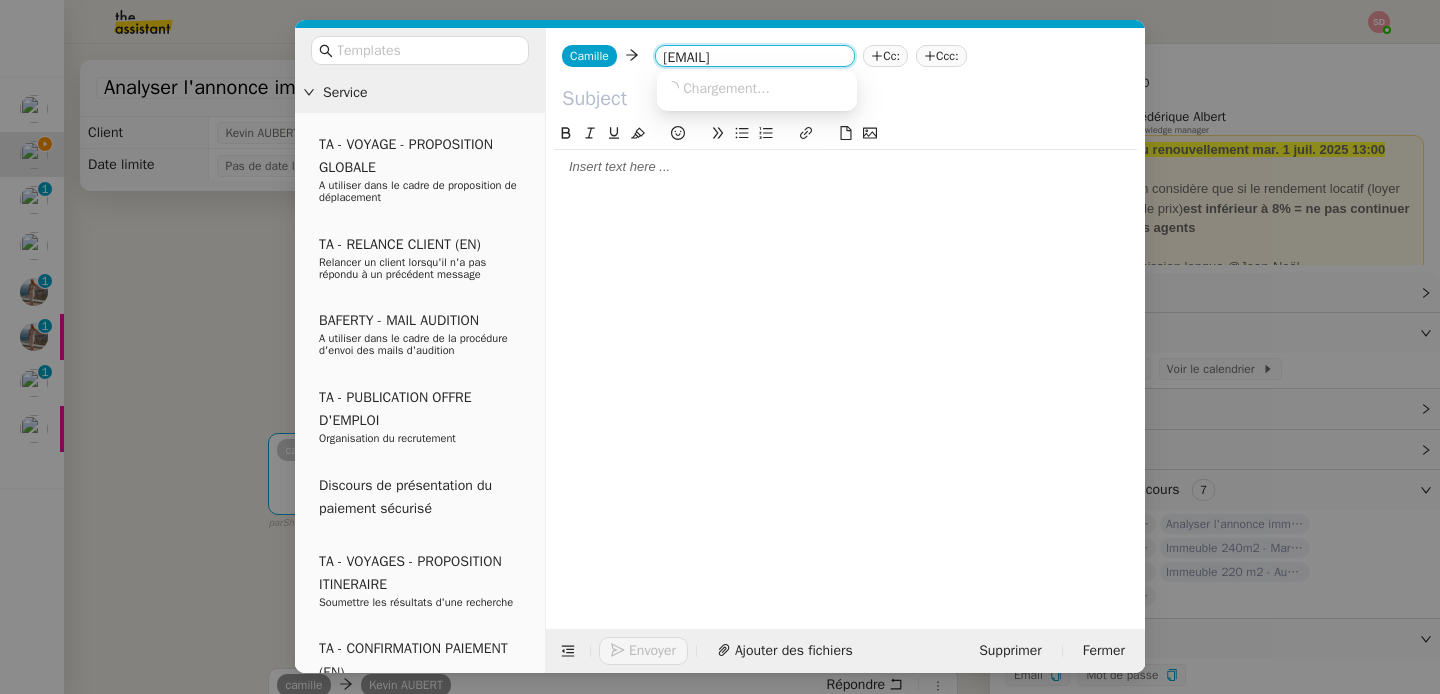 scroll, scrollTop: 0, scrollLeft: 9, axis: horizontal 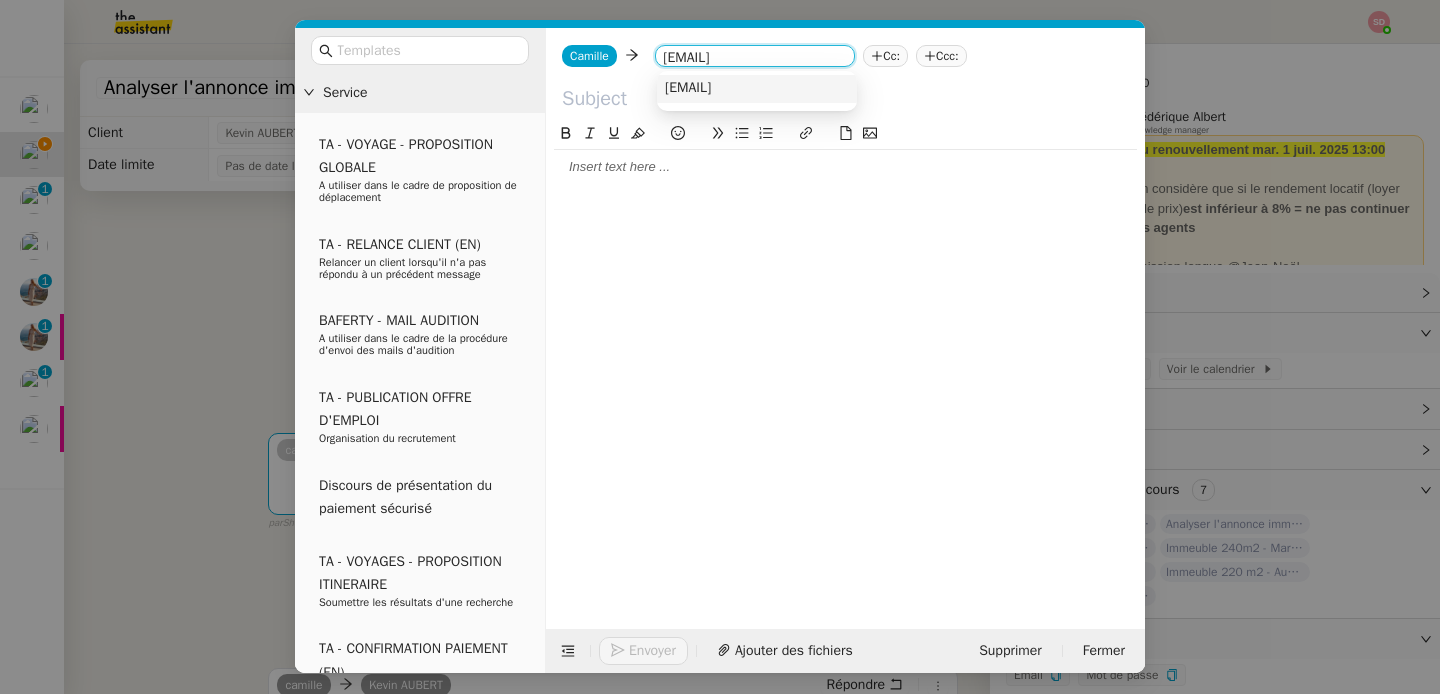 type on "[EMAIL]" 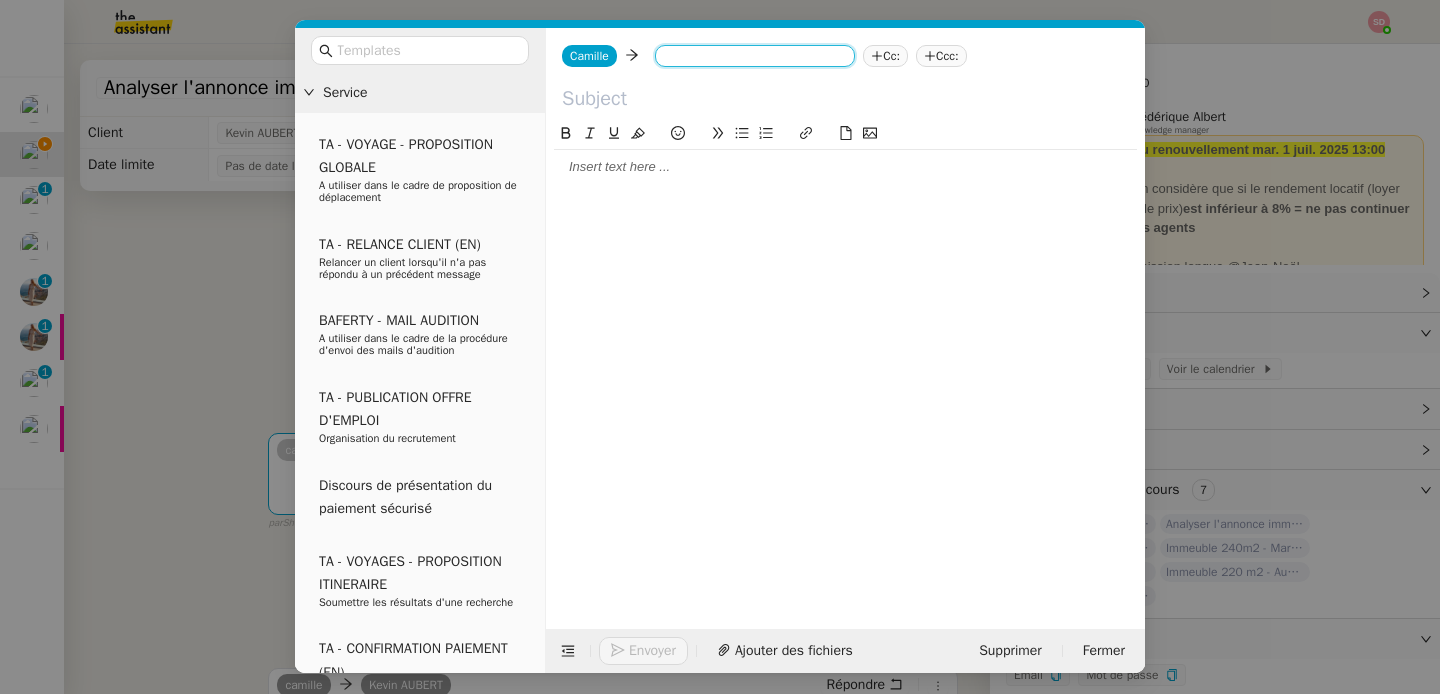 scroll, scrollTop: 0, scrollLeft: 0, axis: both 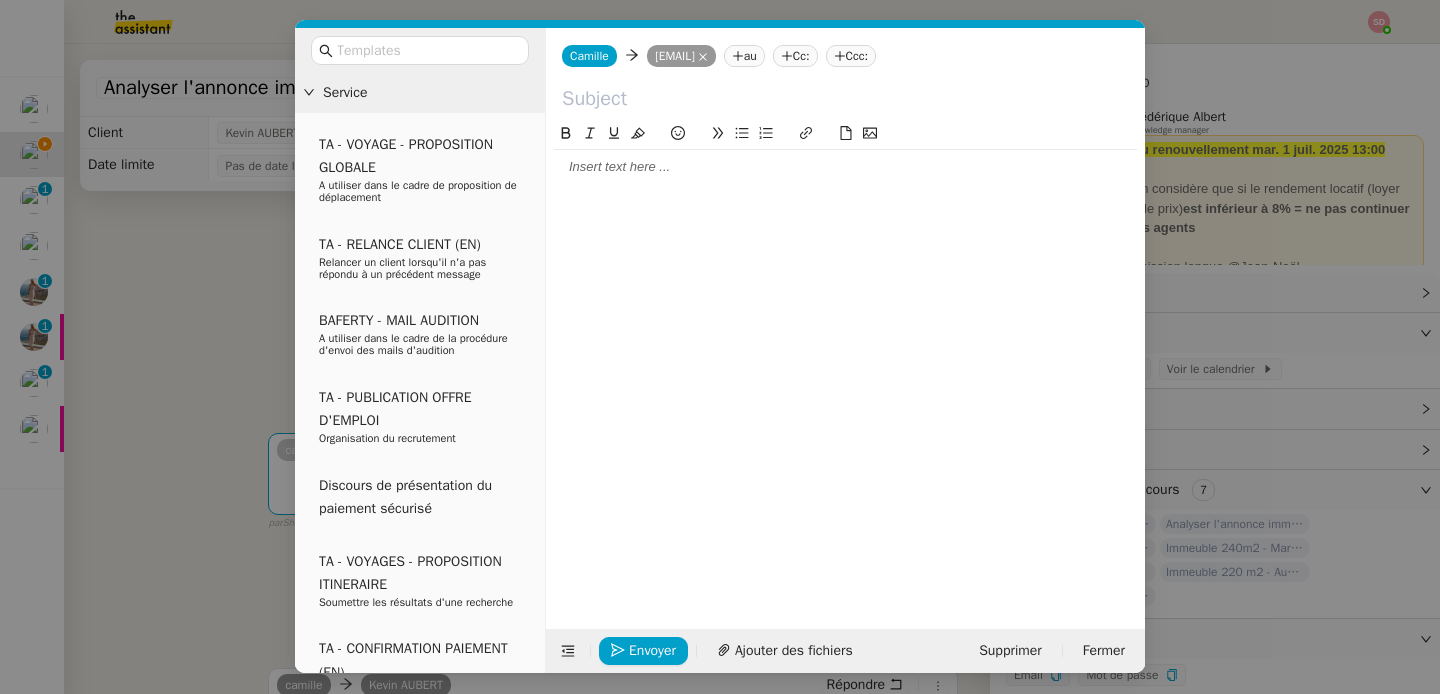 click 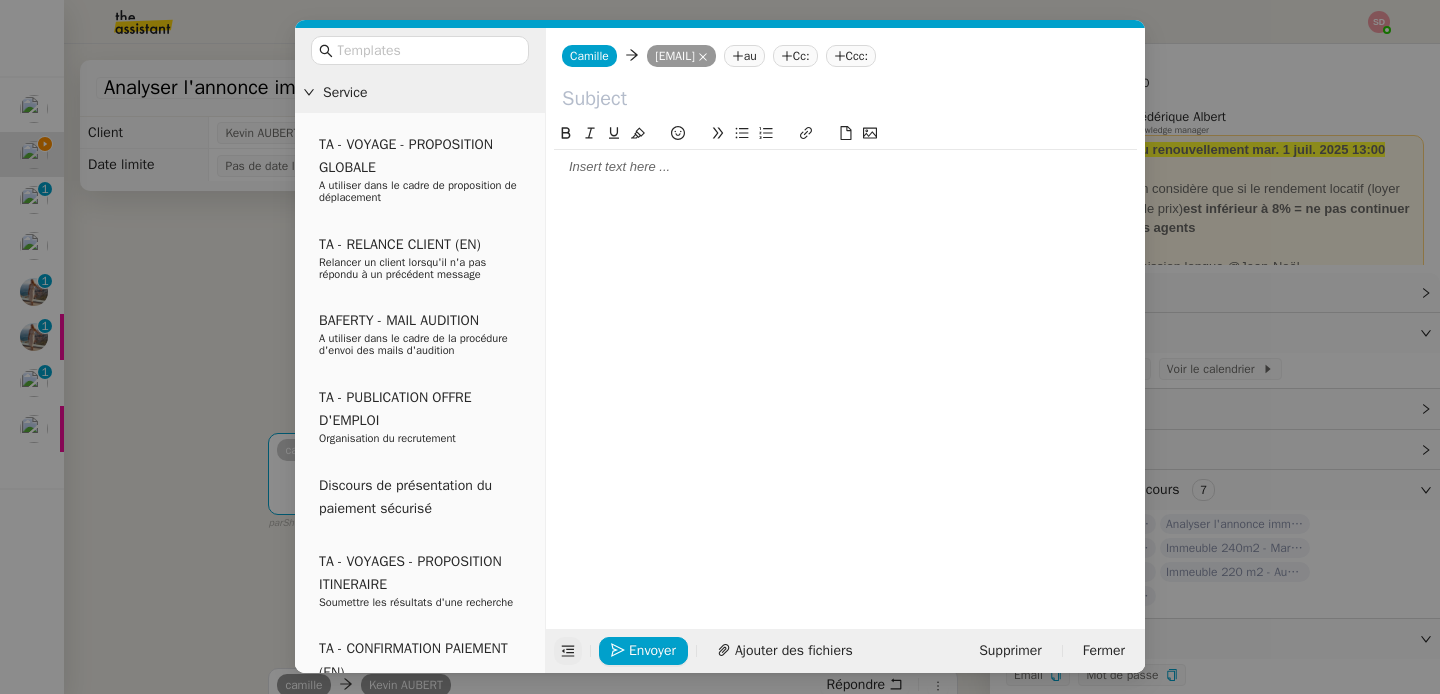 click 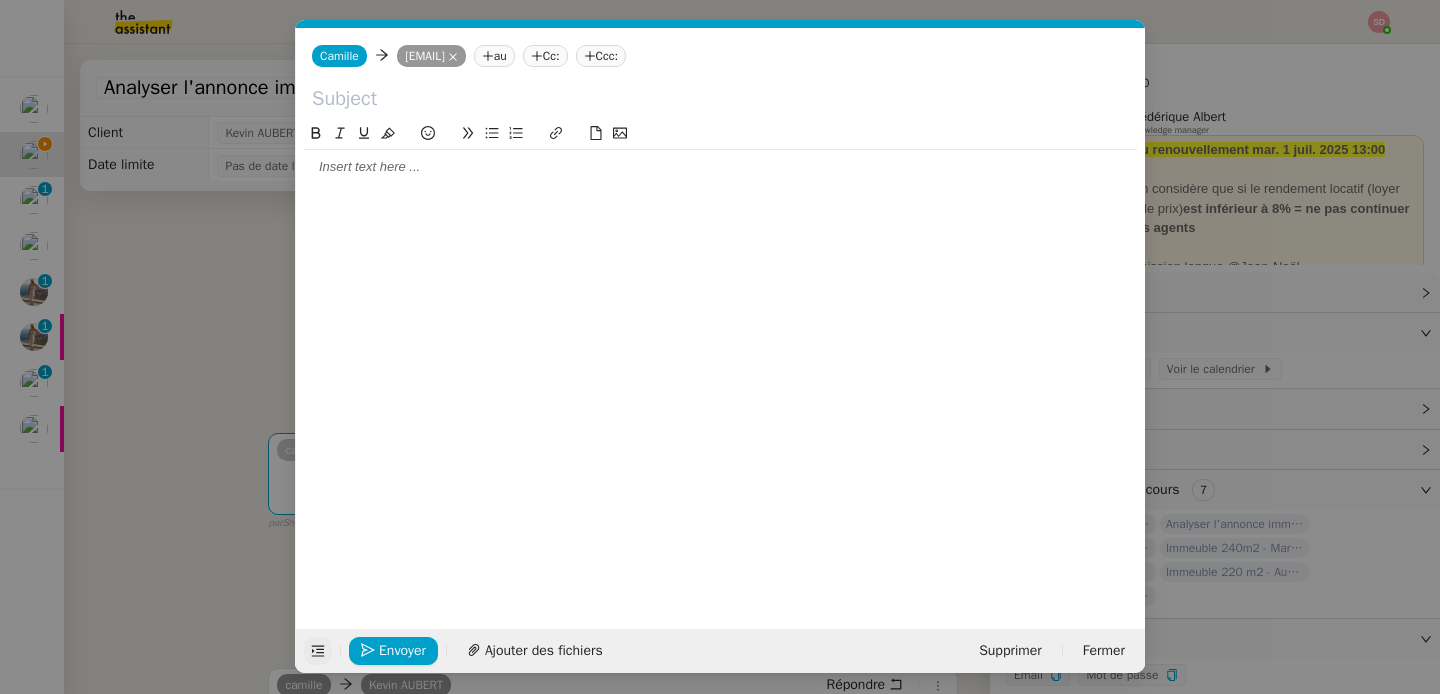 click 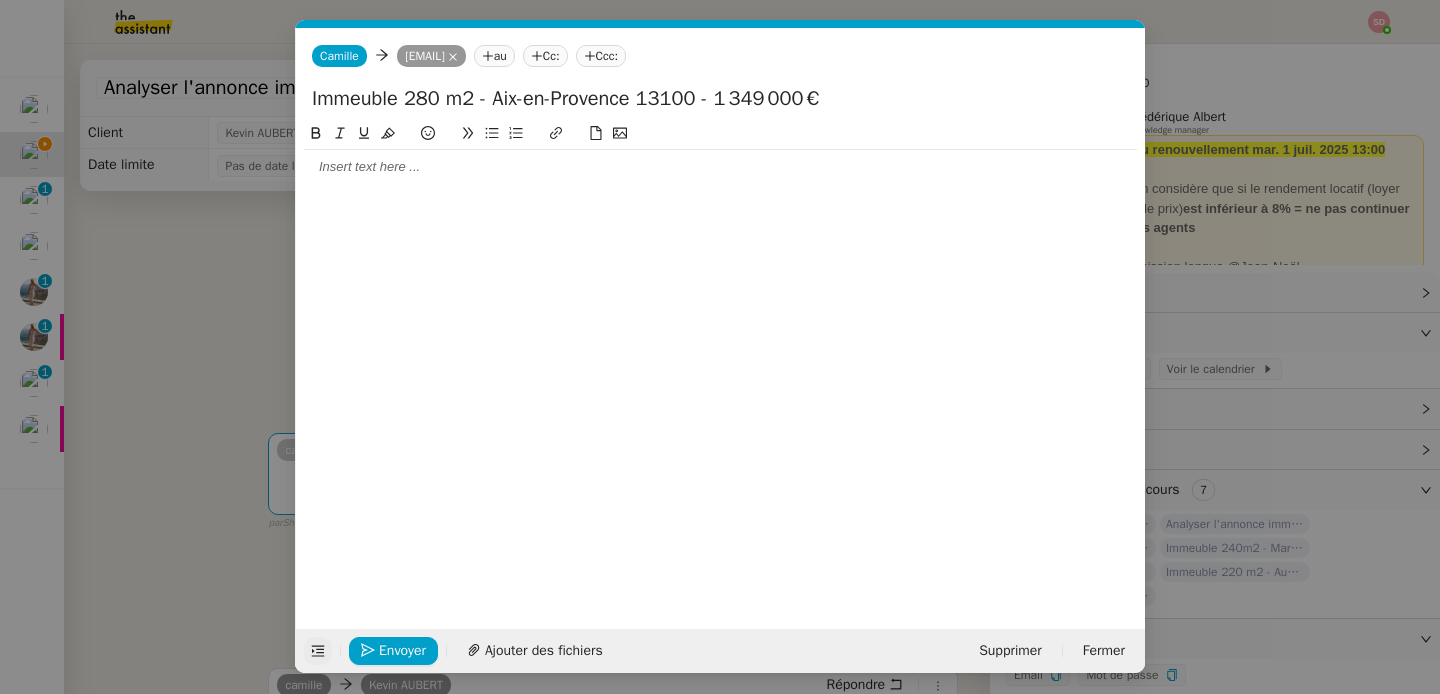 type on "Immeuble 280 m2 - Aix-en-Provence 13100 - 1 349 000€" 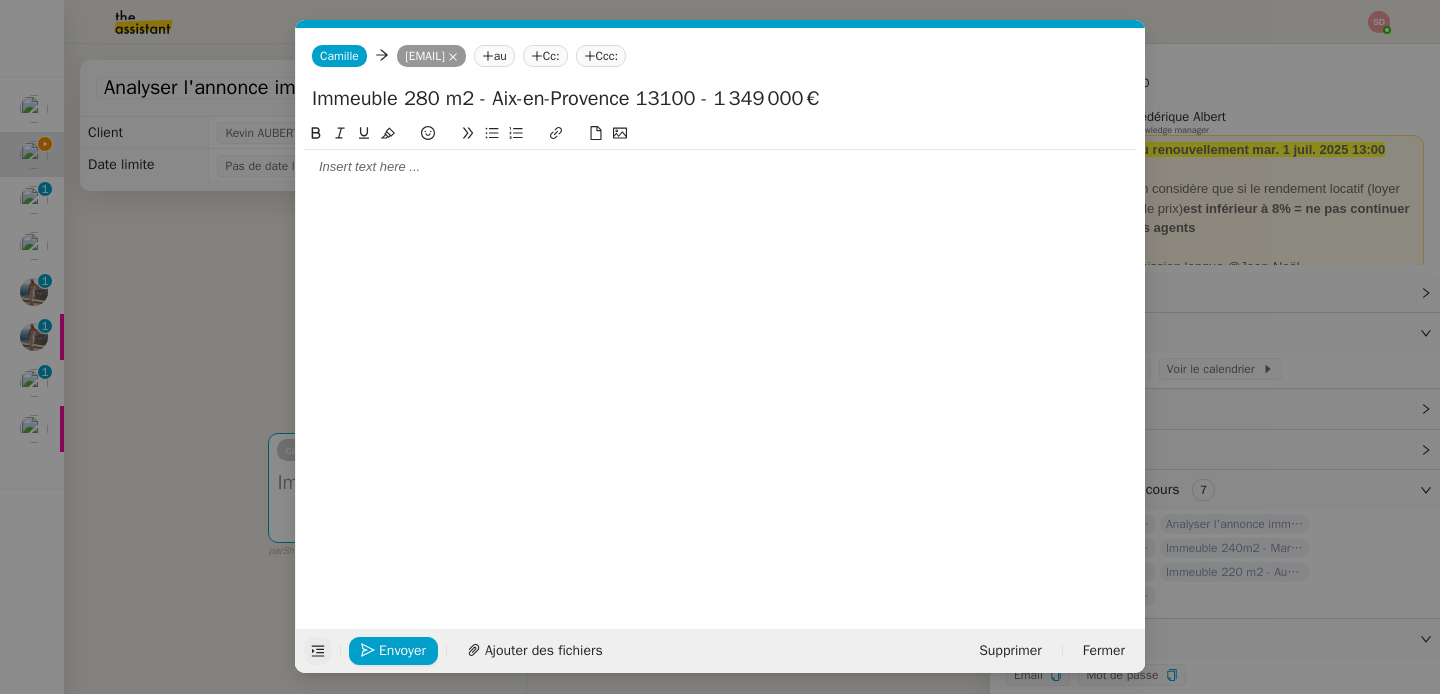 click 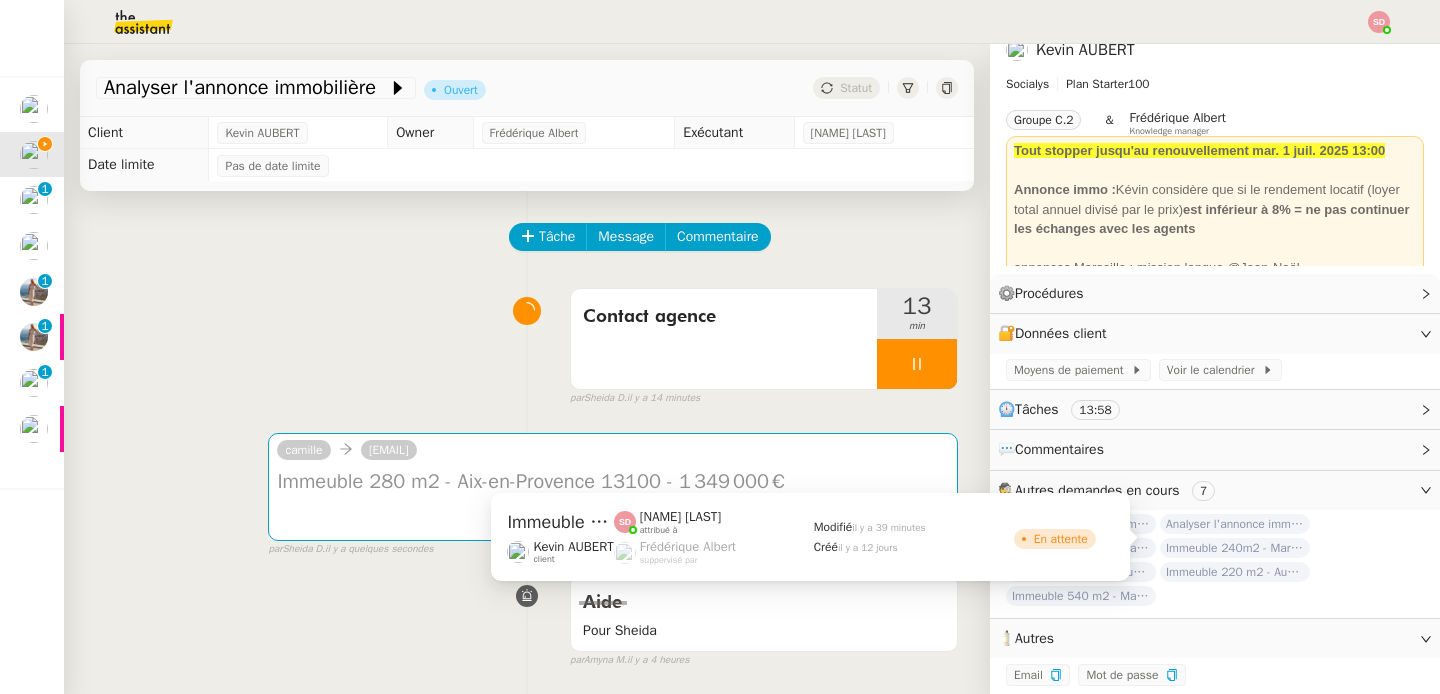 click on "Immeuble 240m2 - Marseille 13010 - 385 000€" 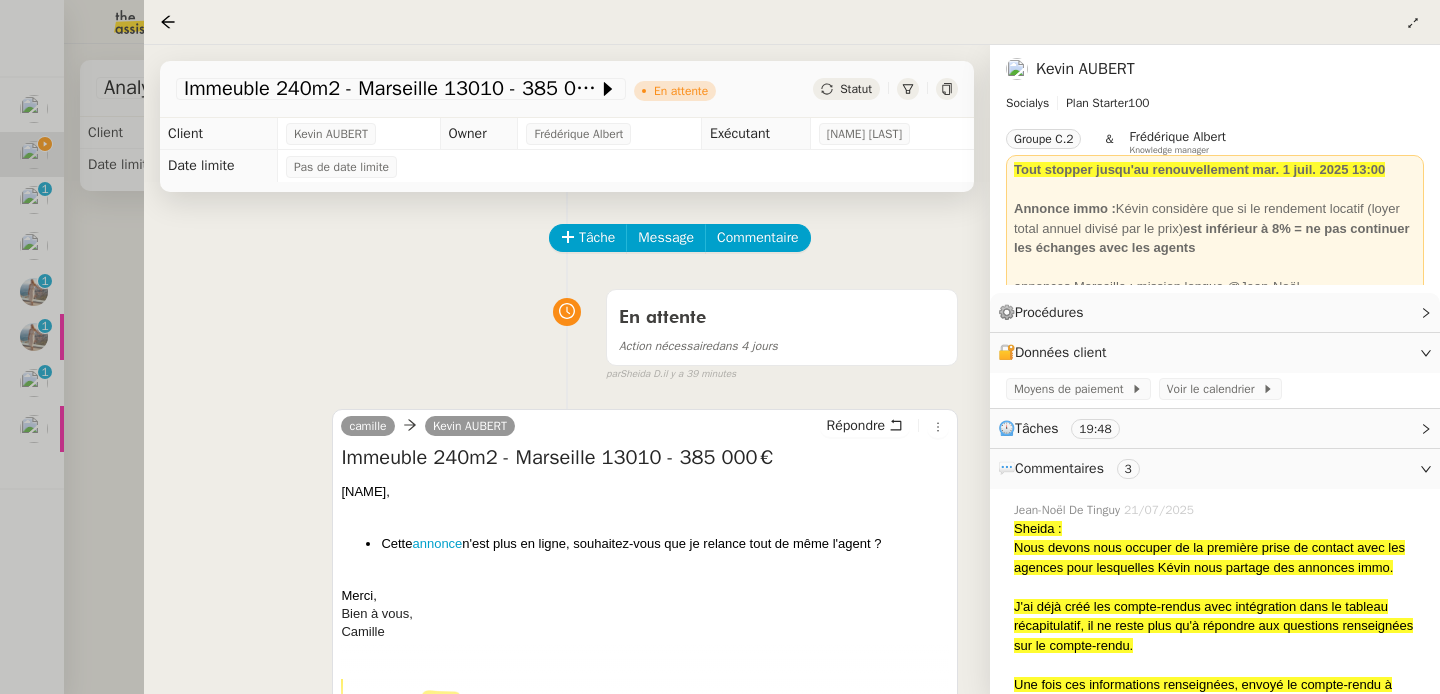 click at bounding box center [720, 347] 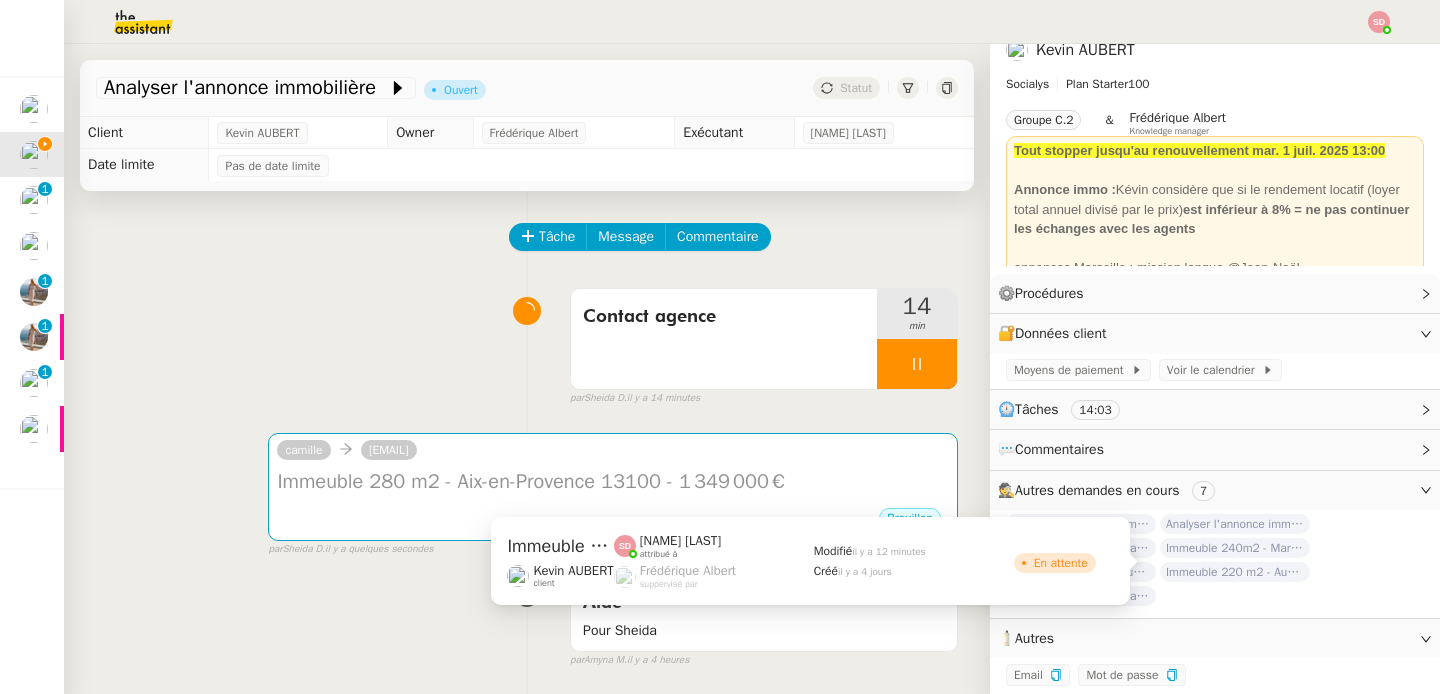 click on "Immeuble 220 m2 - Aubagne 13400 - 450 000€" 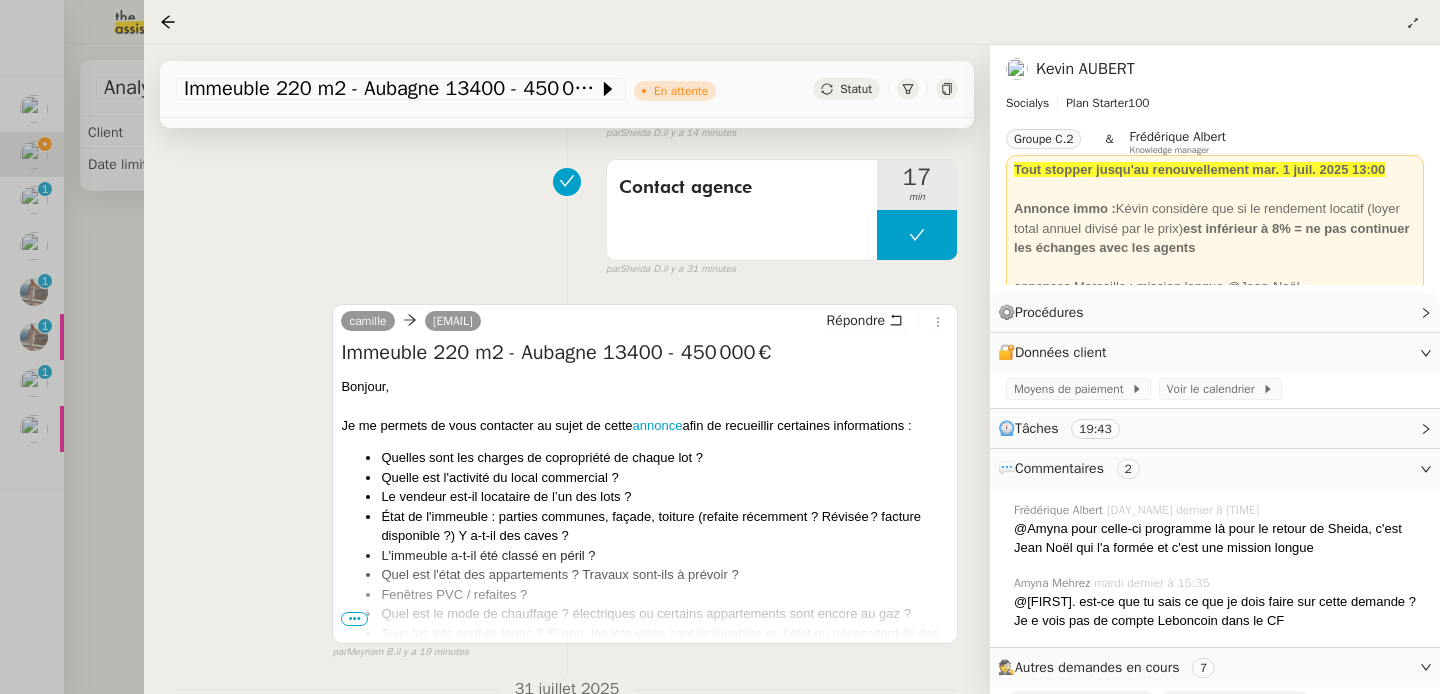 scroll, scrollTop: 337, scrollLeft: 0, axis: vertical 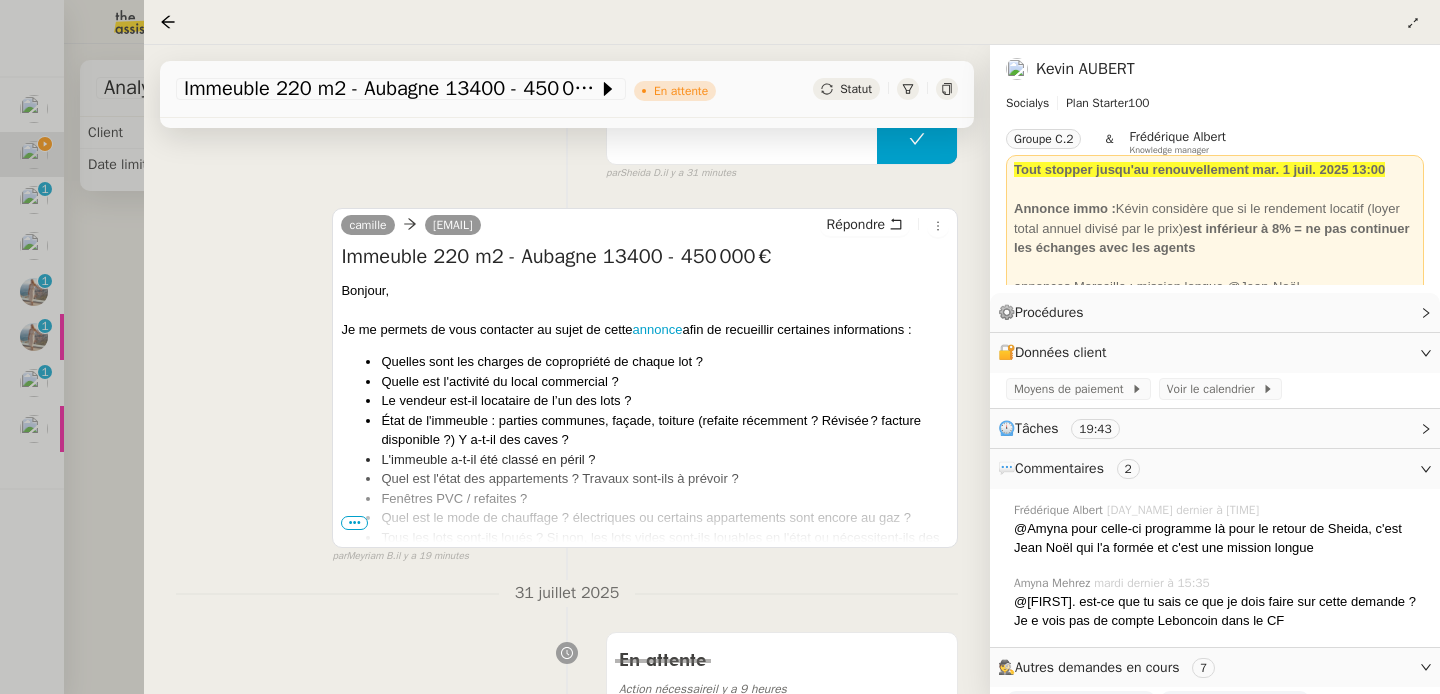 click on "•••" at bounding box center [354, 523] 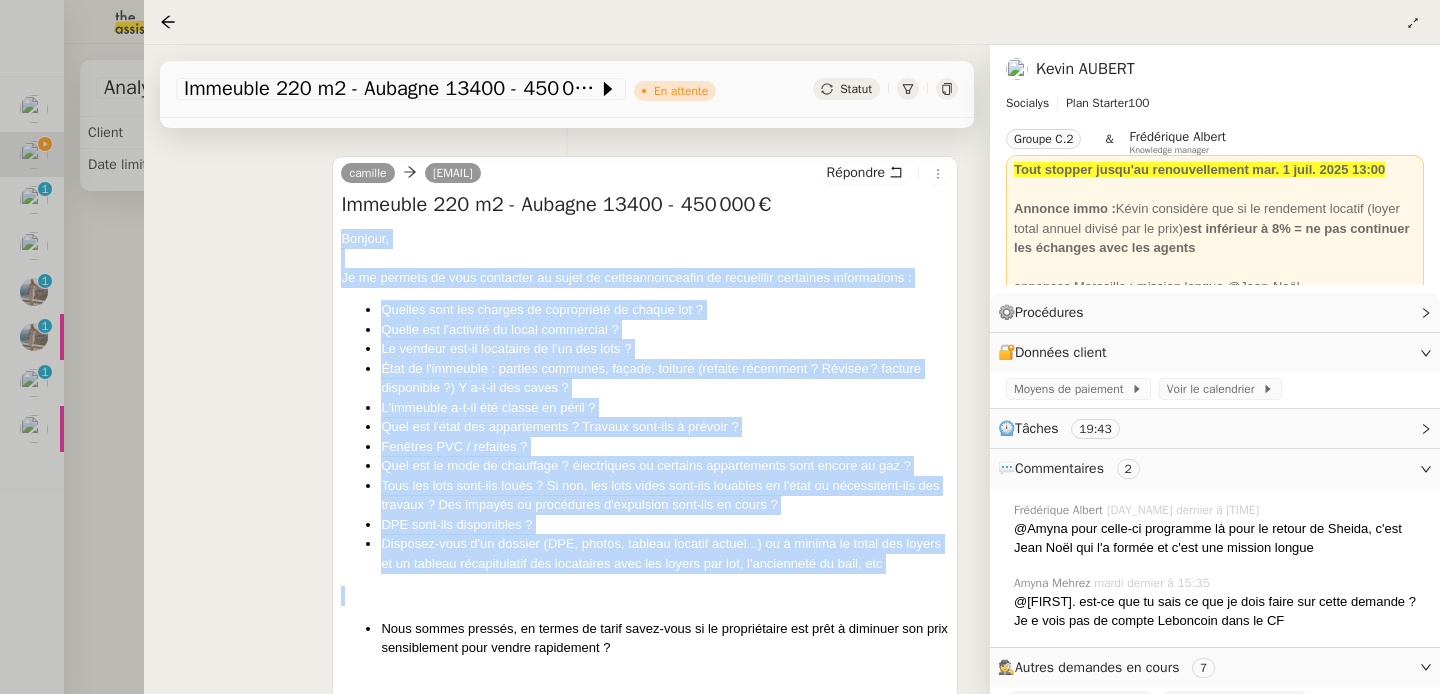 scroll, scrollTop: 656, scrollLeft: 0, axis: vertical 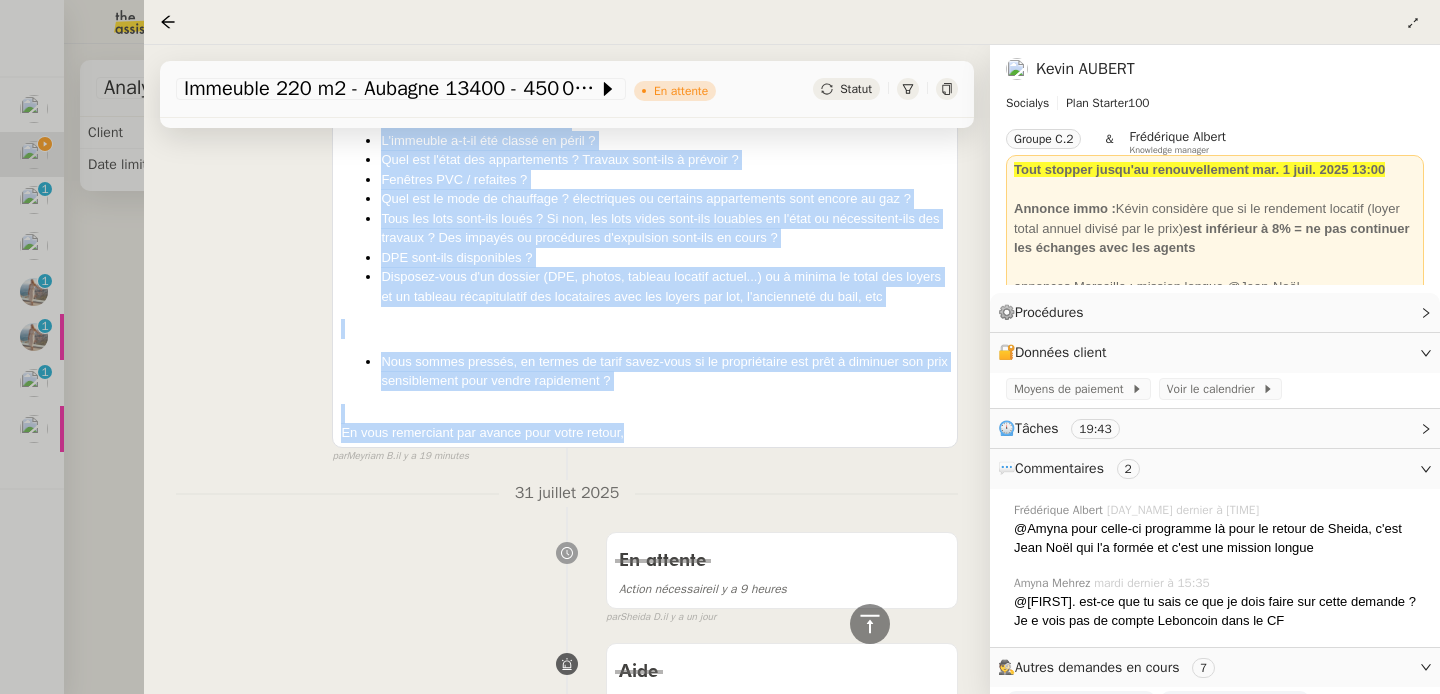 drag, startPoint x: 342, startPoint y: 292, endPoint x: 653, endPoint y: 435, distance: 342.30103 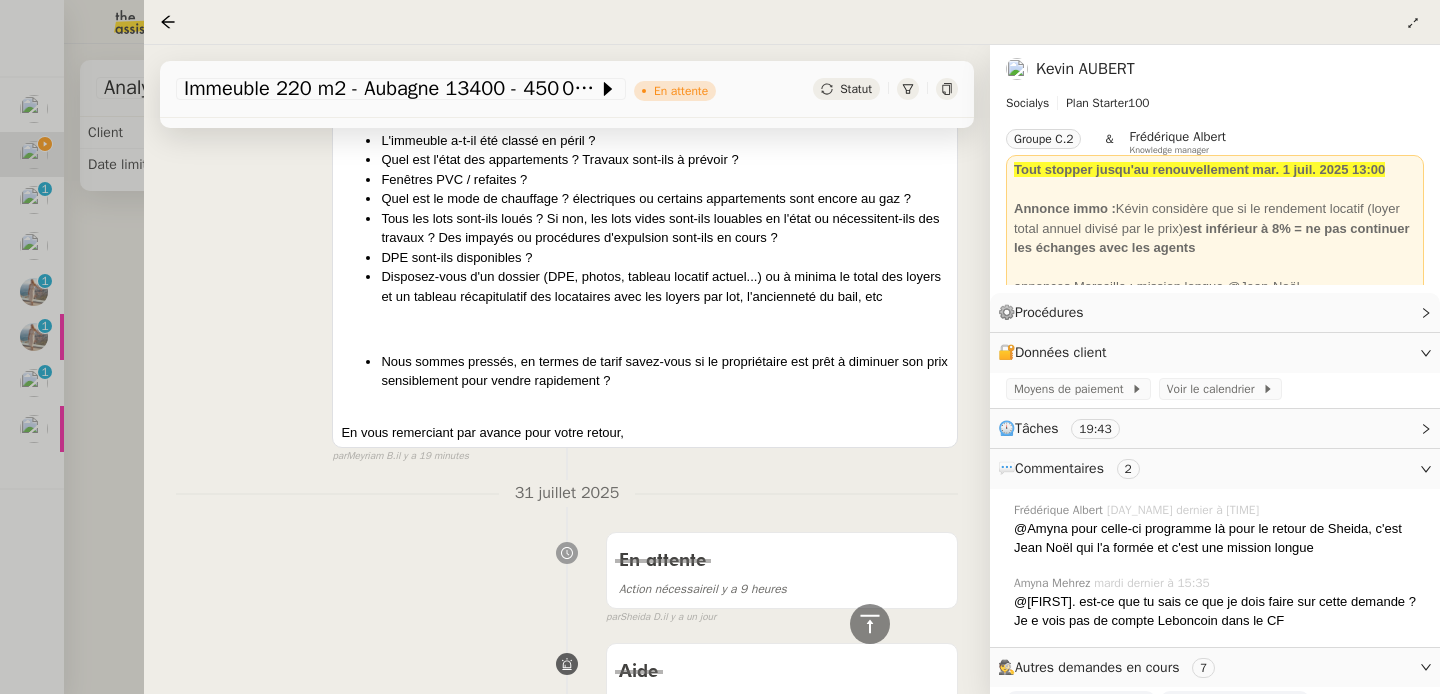 click at bounding box center (720, 347) 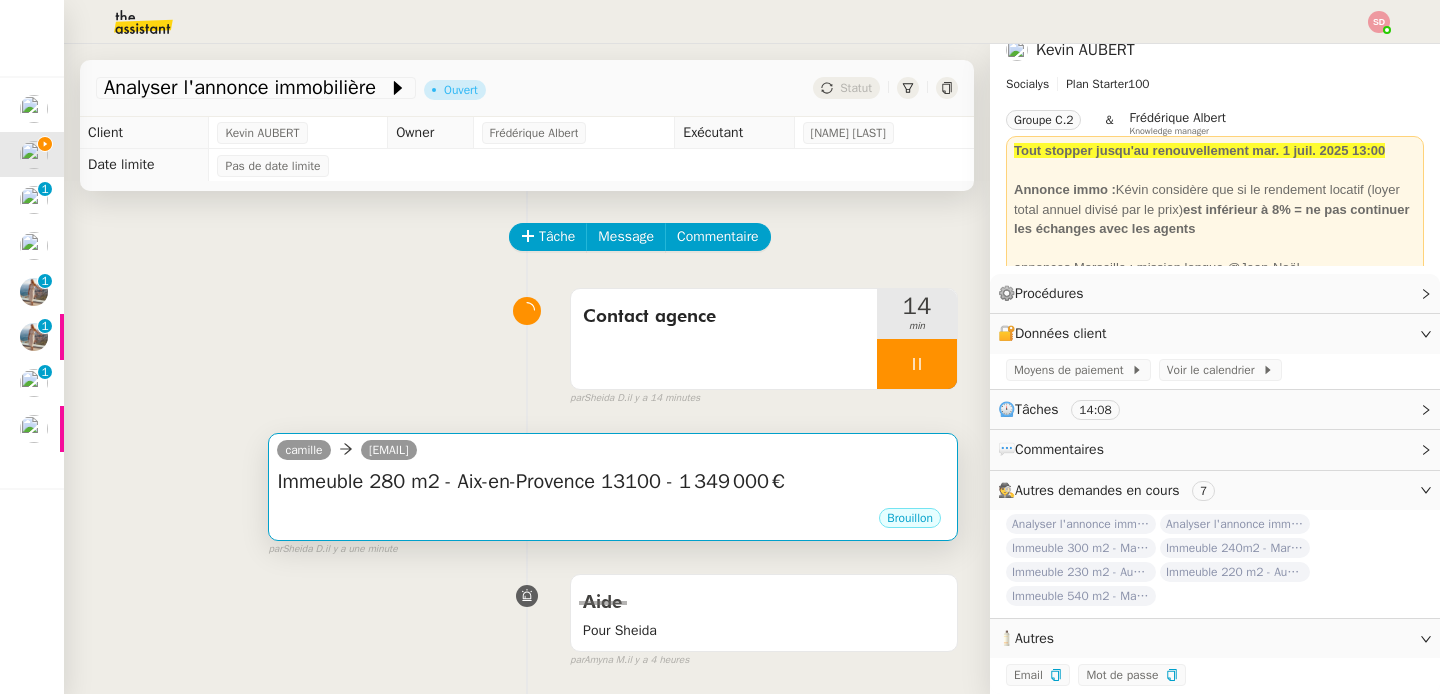 click on "Immeuble 280 m2 - Aix-en-Provence 13100 - 1 349 000€ •••" at bounding box center (613, 487) 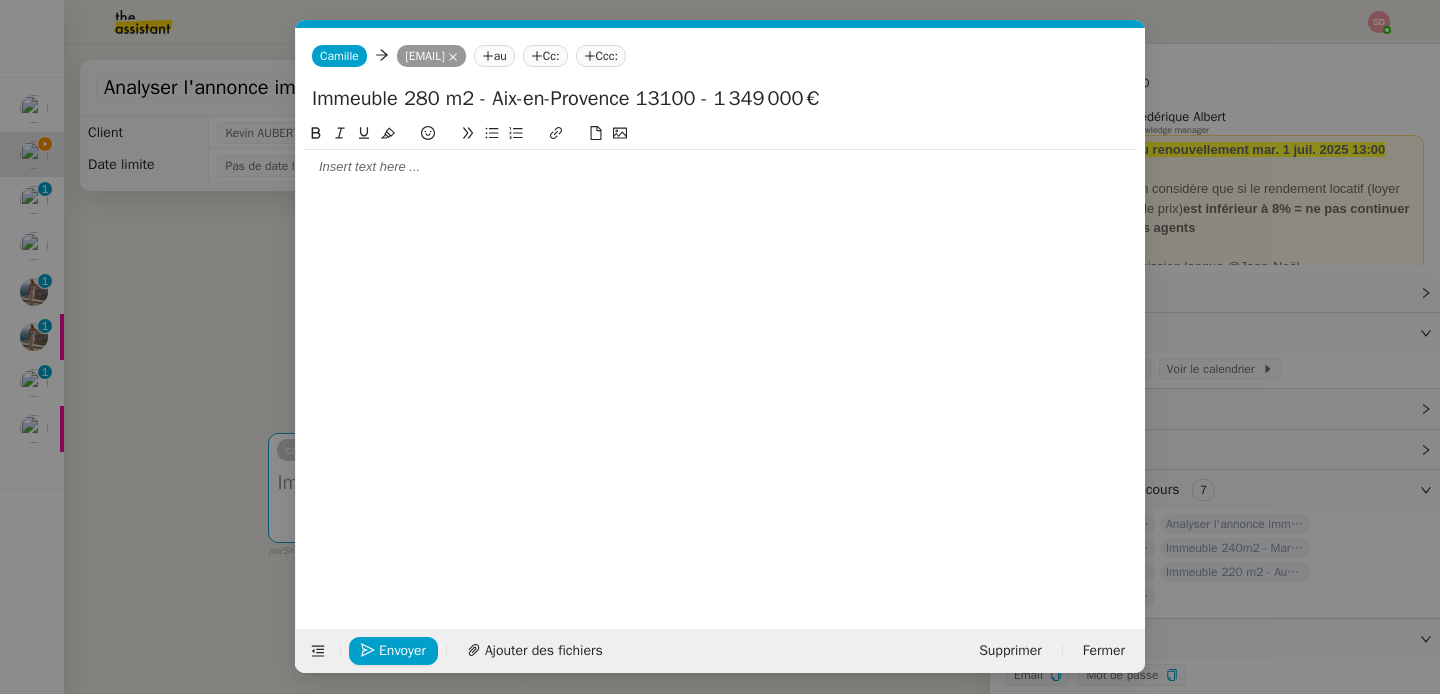 scroll, scrollTop: 0, scrollLeft: 42, axis: horizontal 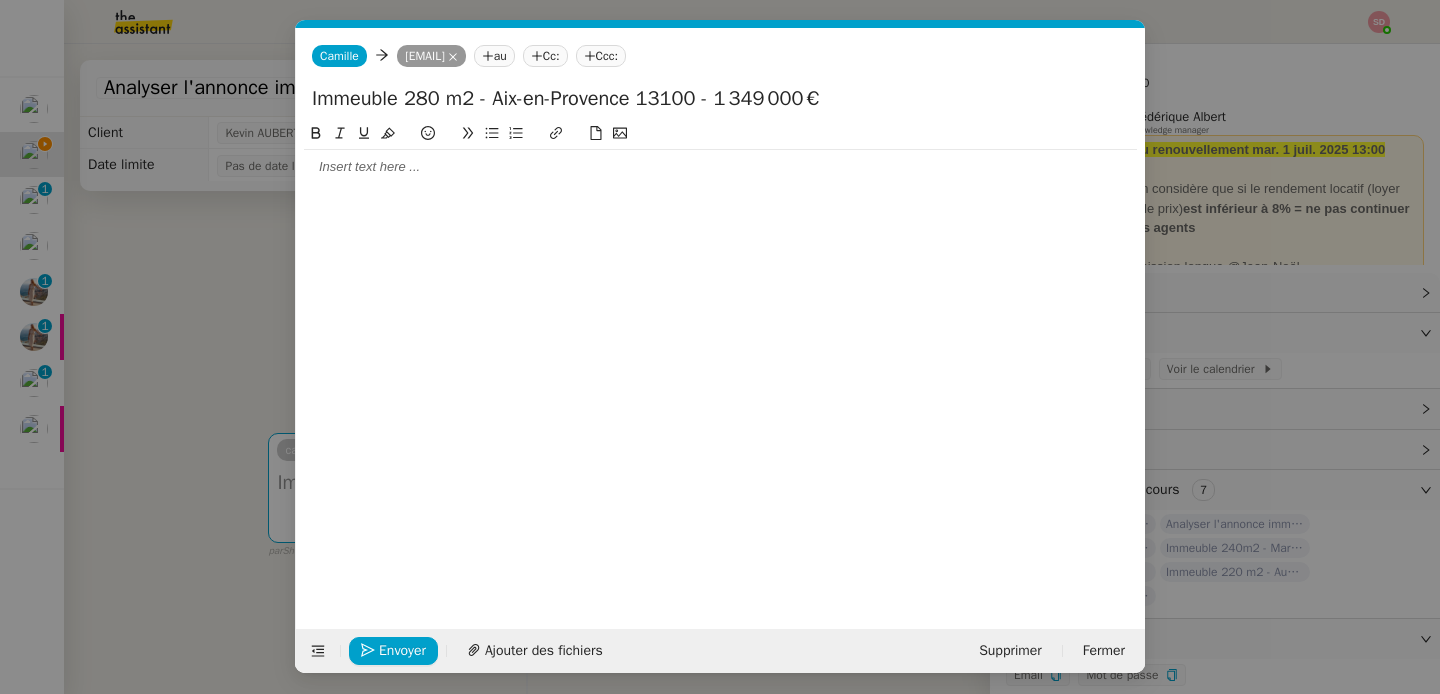 click 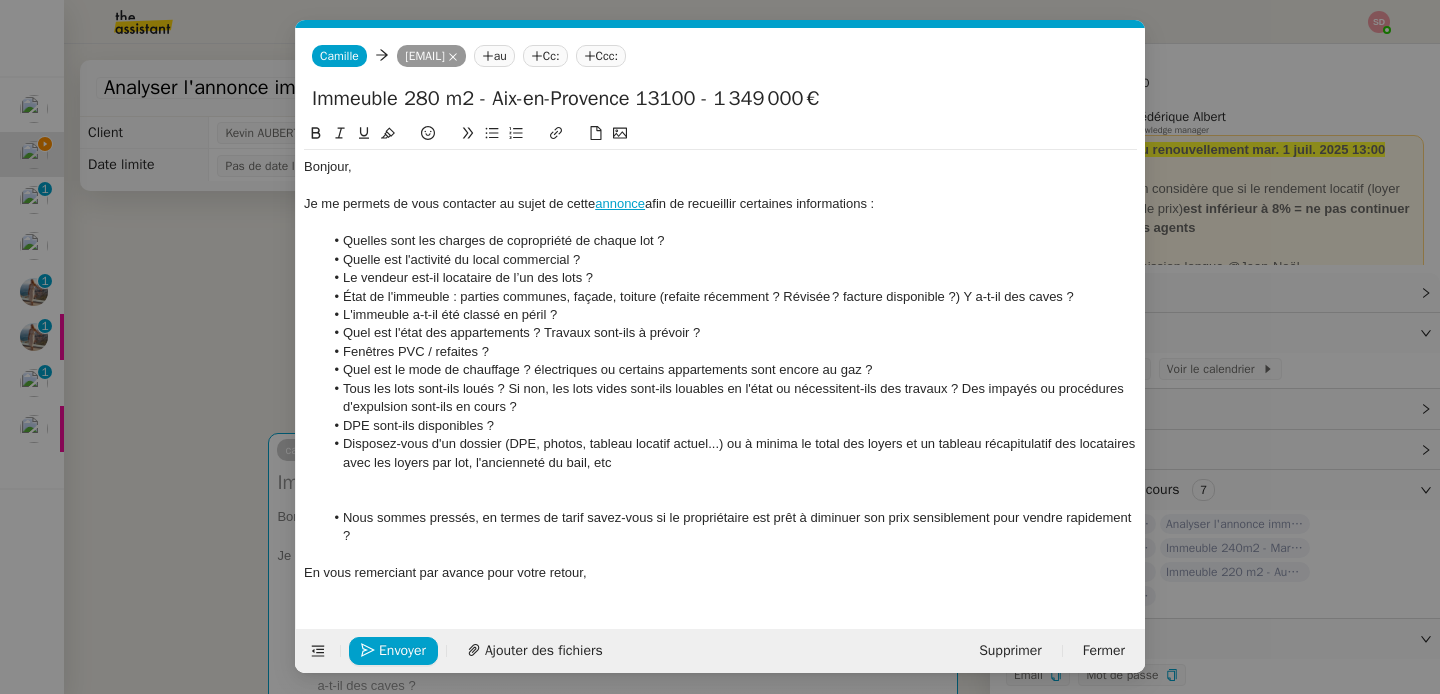 click 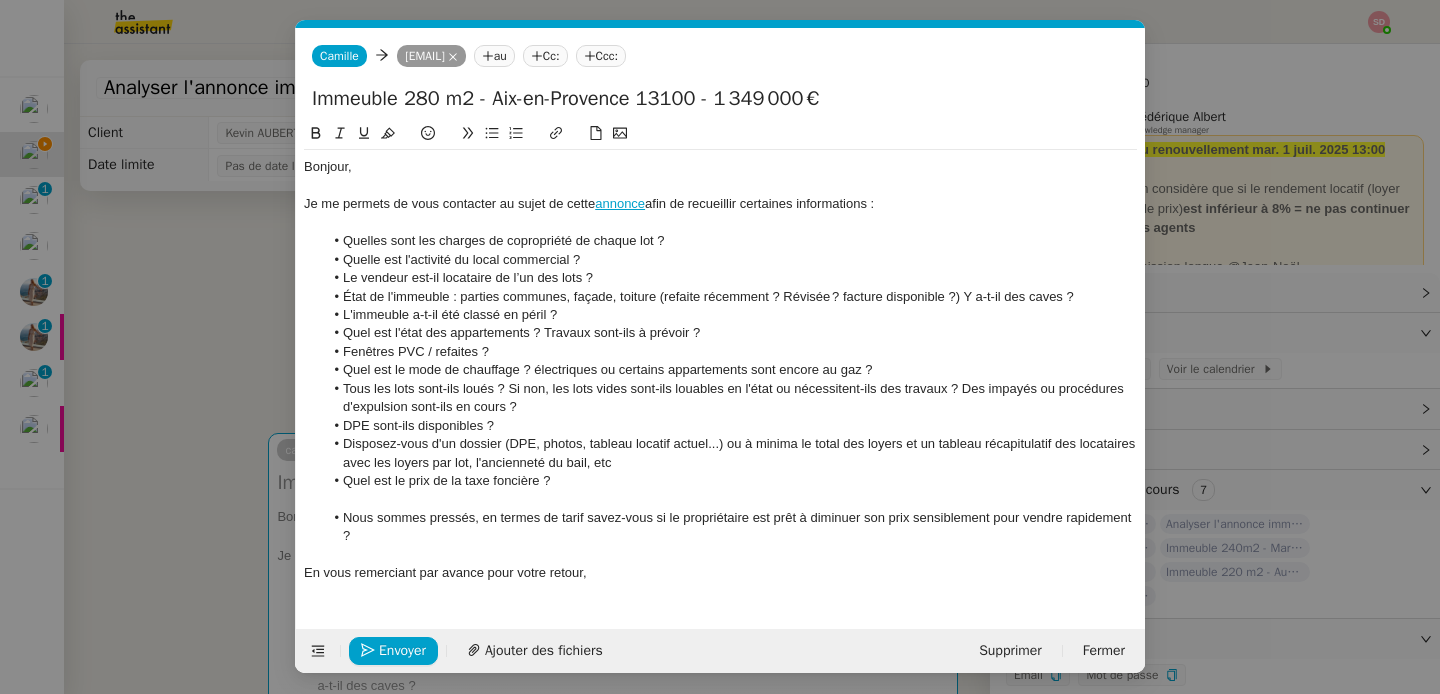 click on "annonce" 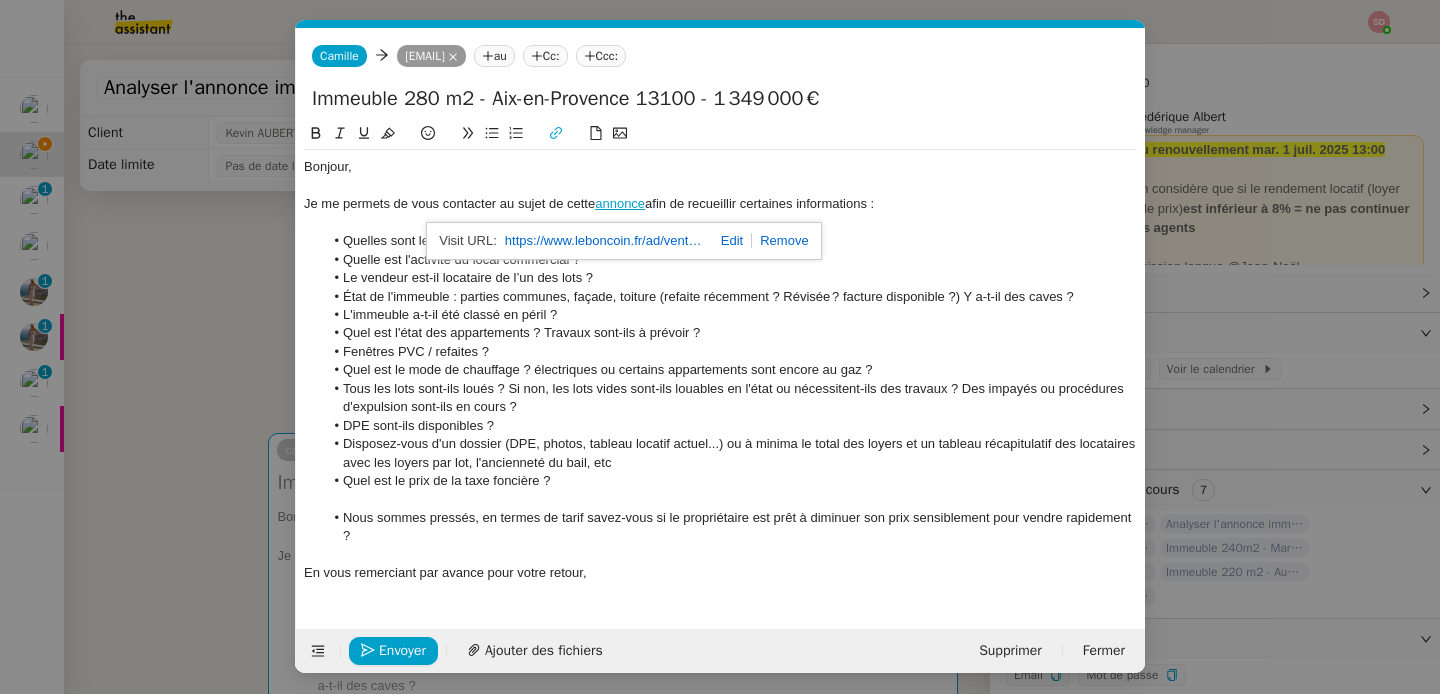 click 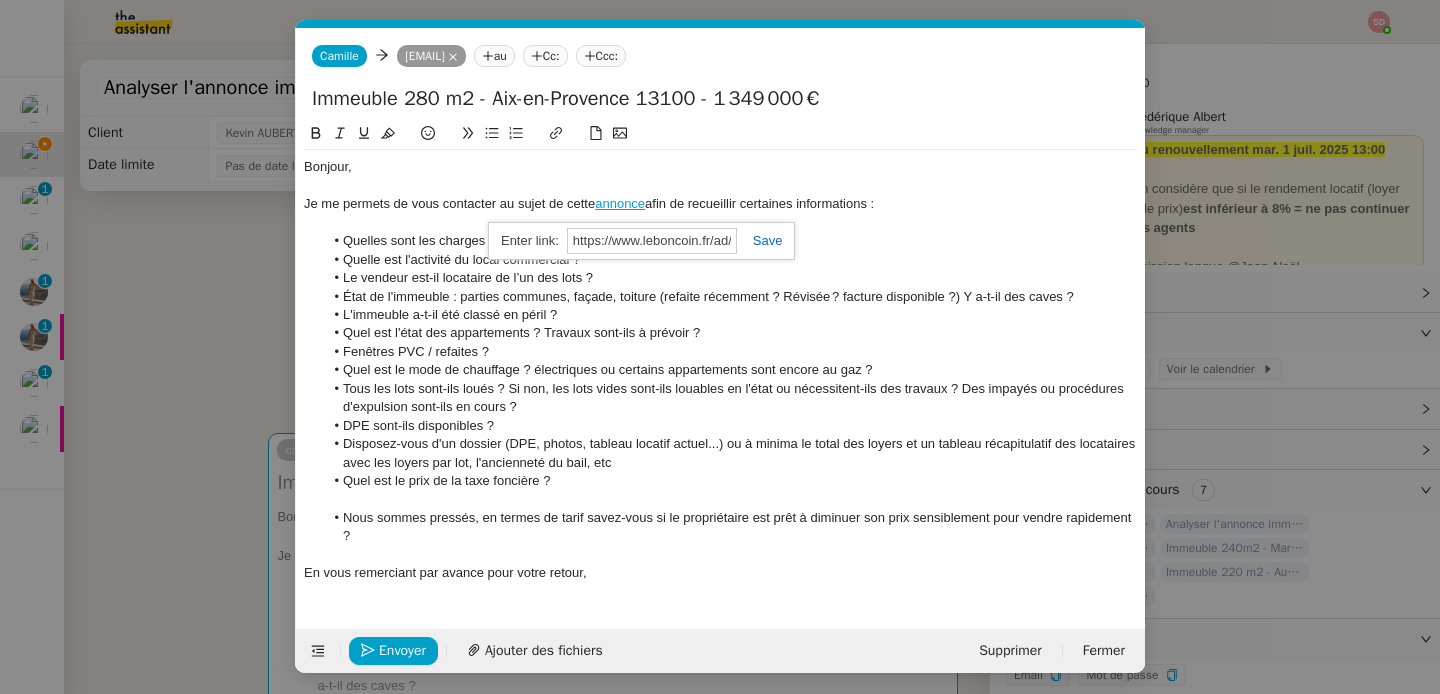 paste on "[NUMBER]" 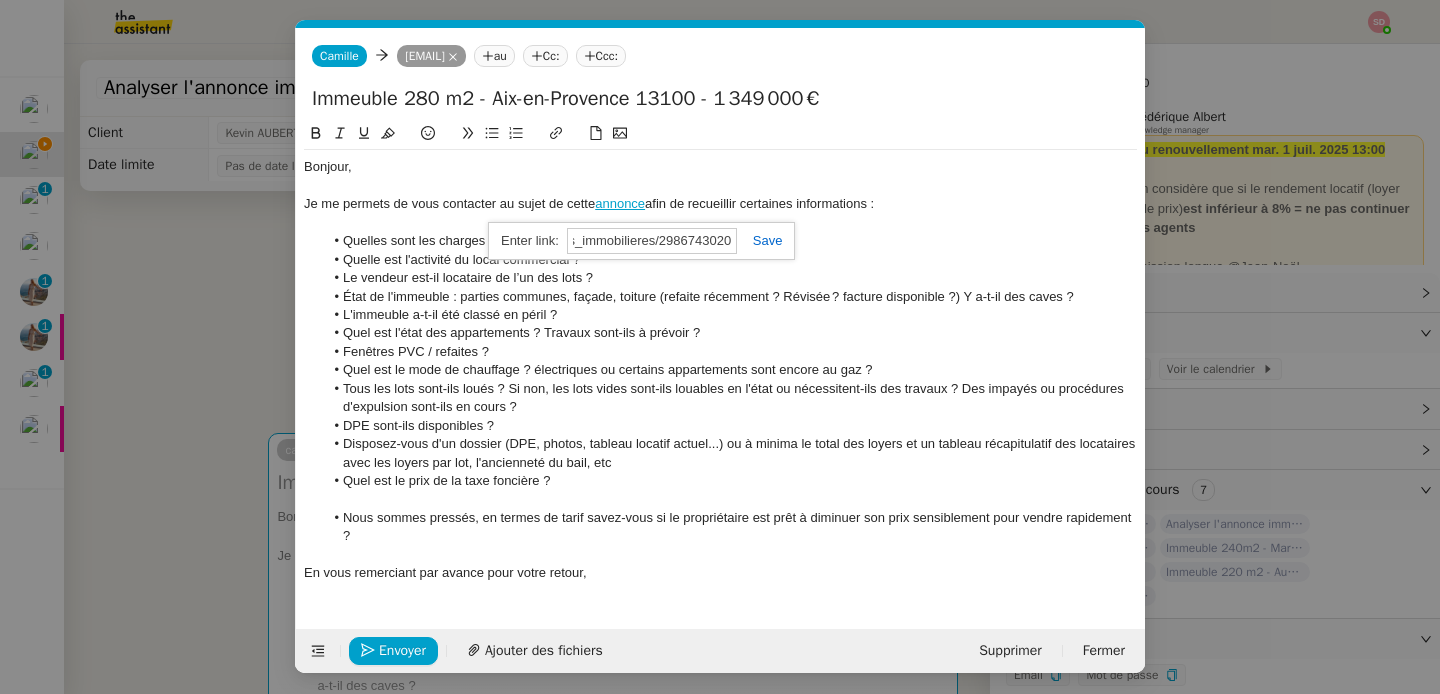type on "https://www.leboncoin.fr/ad/ventes_immobilieres/2986743020" 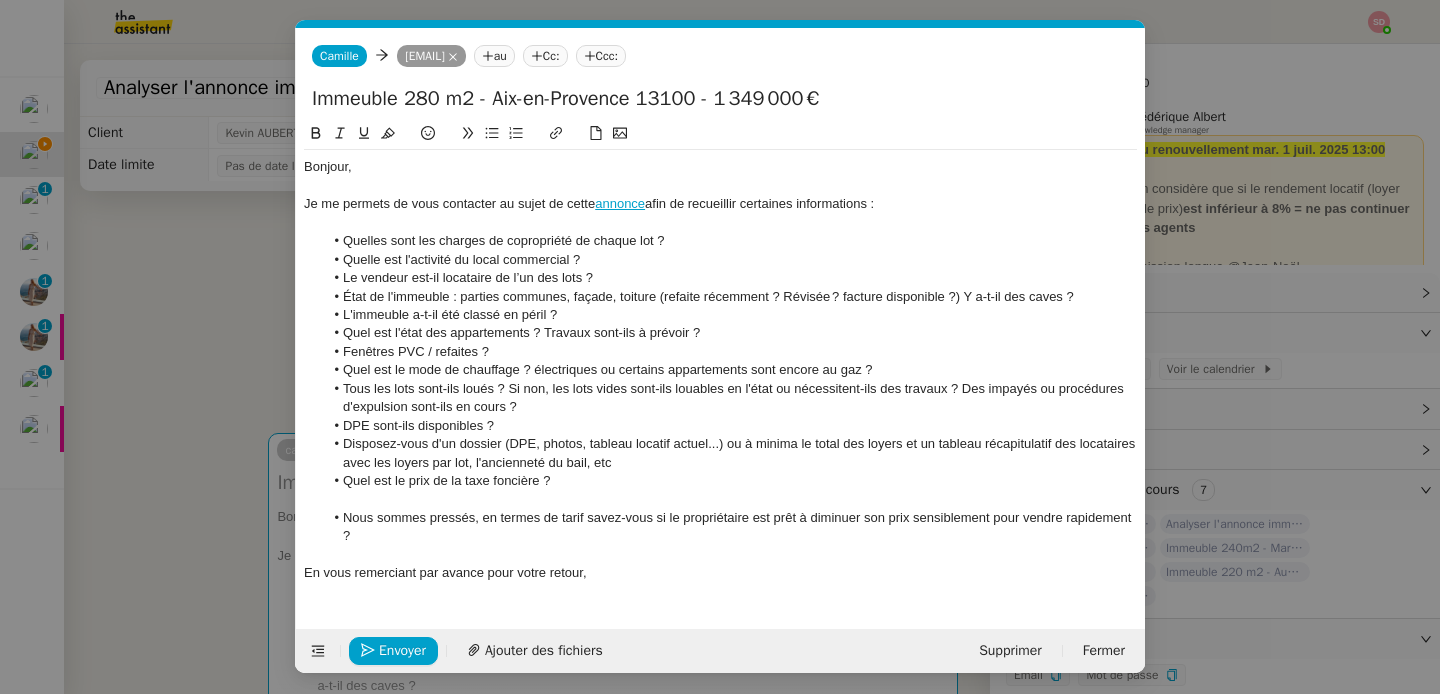 scroll, scrollTop: 0, scrollLeft: 0, axis: both 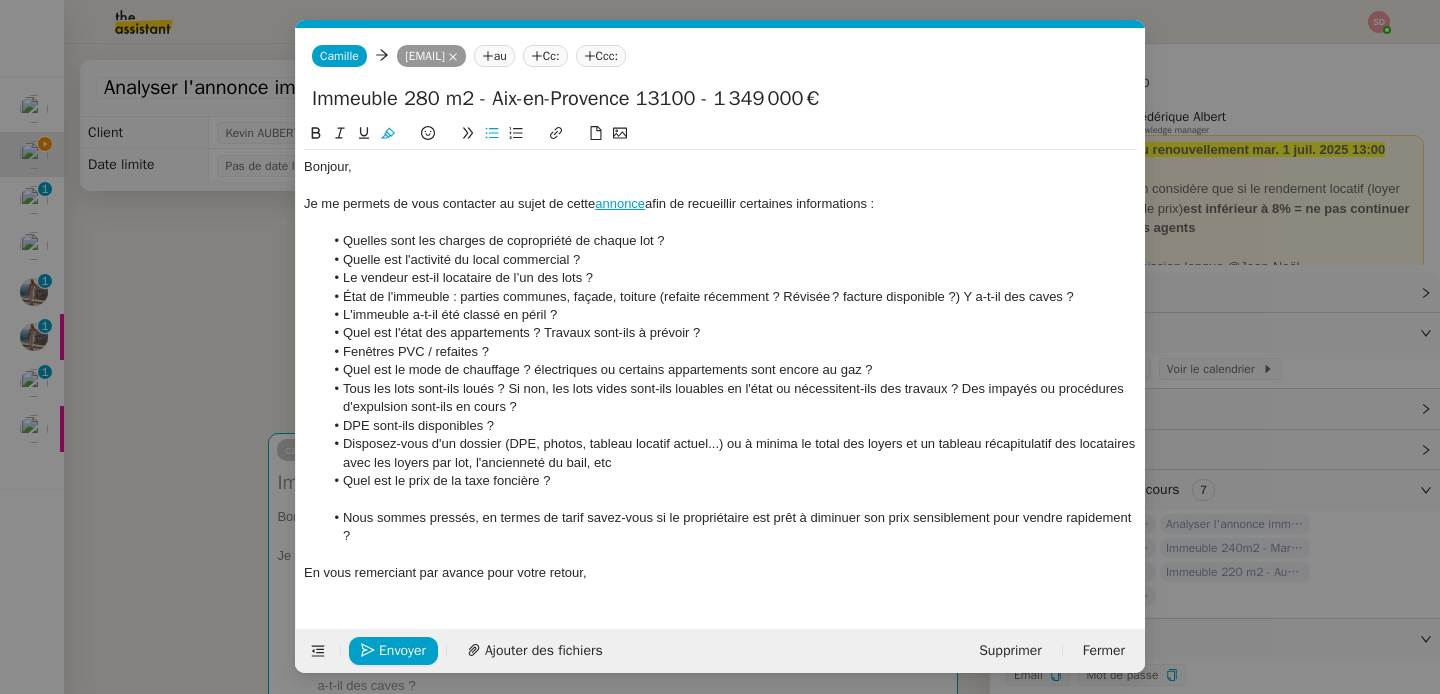 click 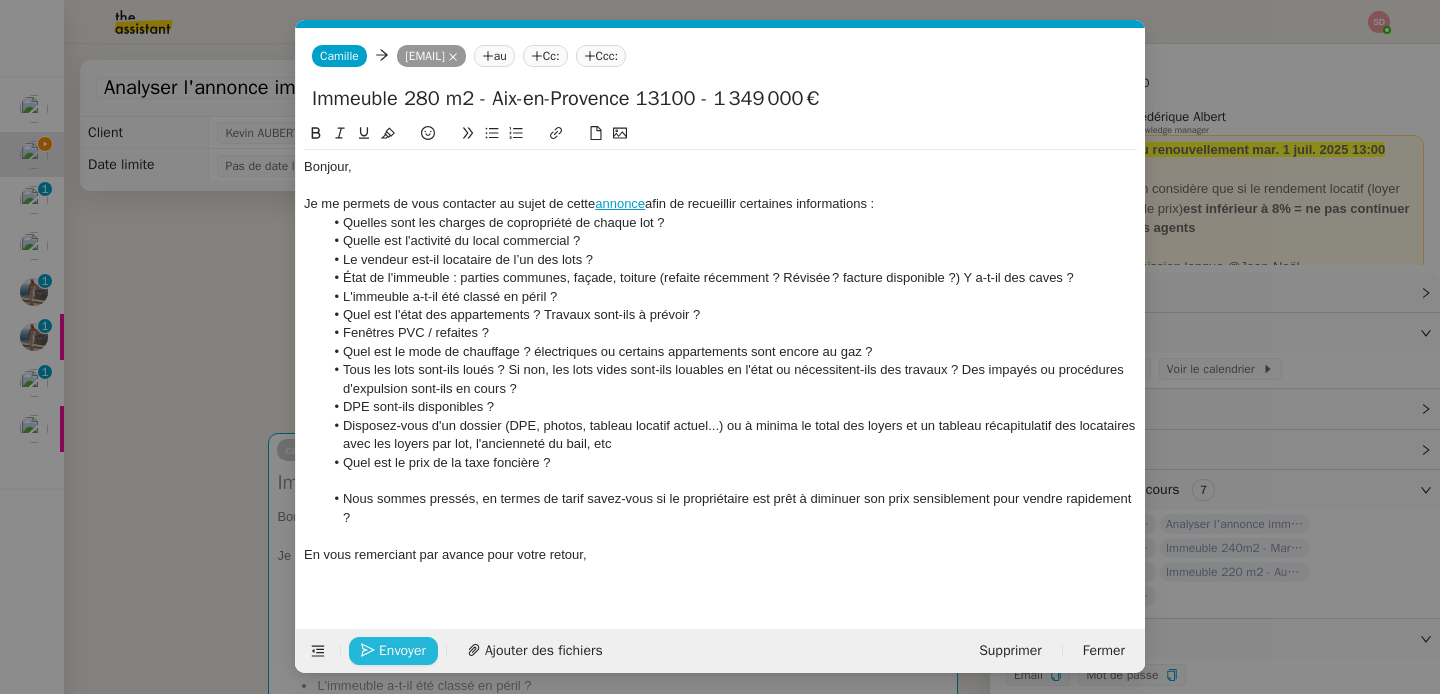 click on "Envoyer" 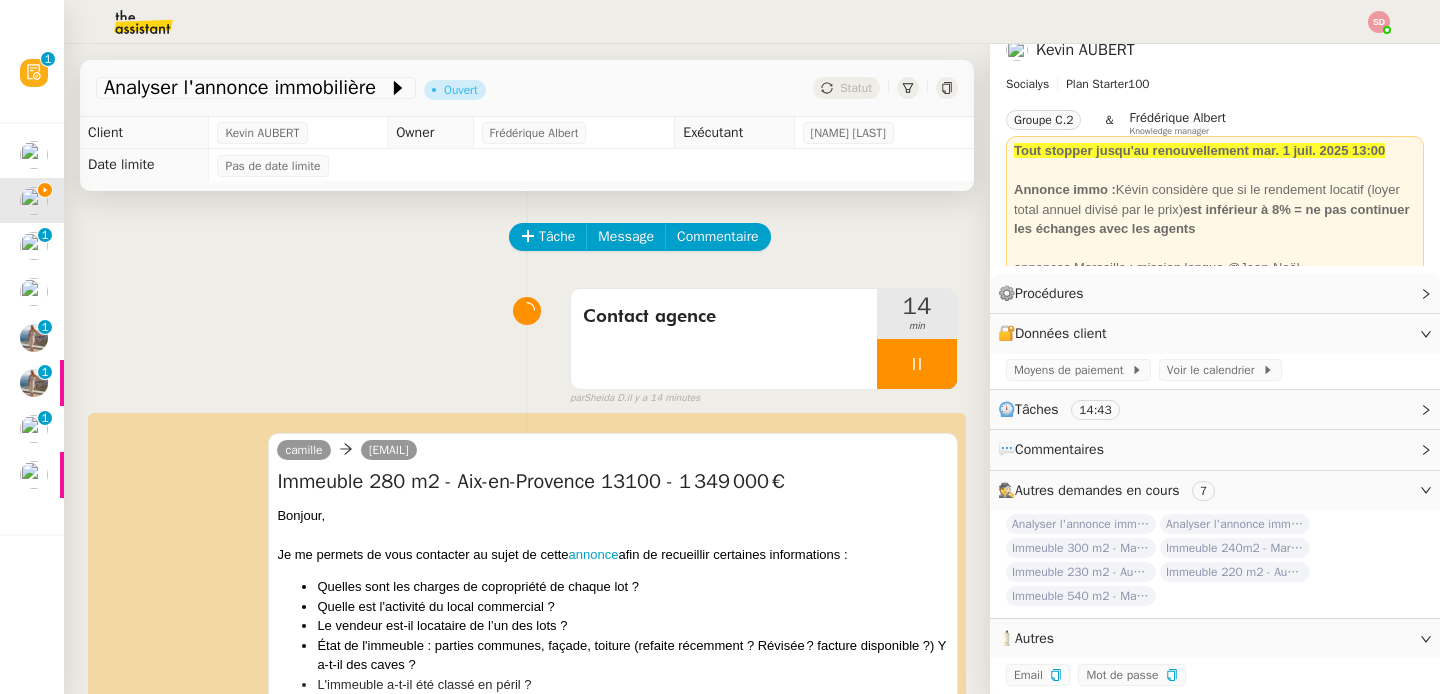 click on "Immeuble 280 m2 - Aix-en-Provence 13100 - 1 349 000€" at bounding box center [613, 482] 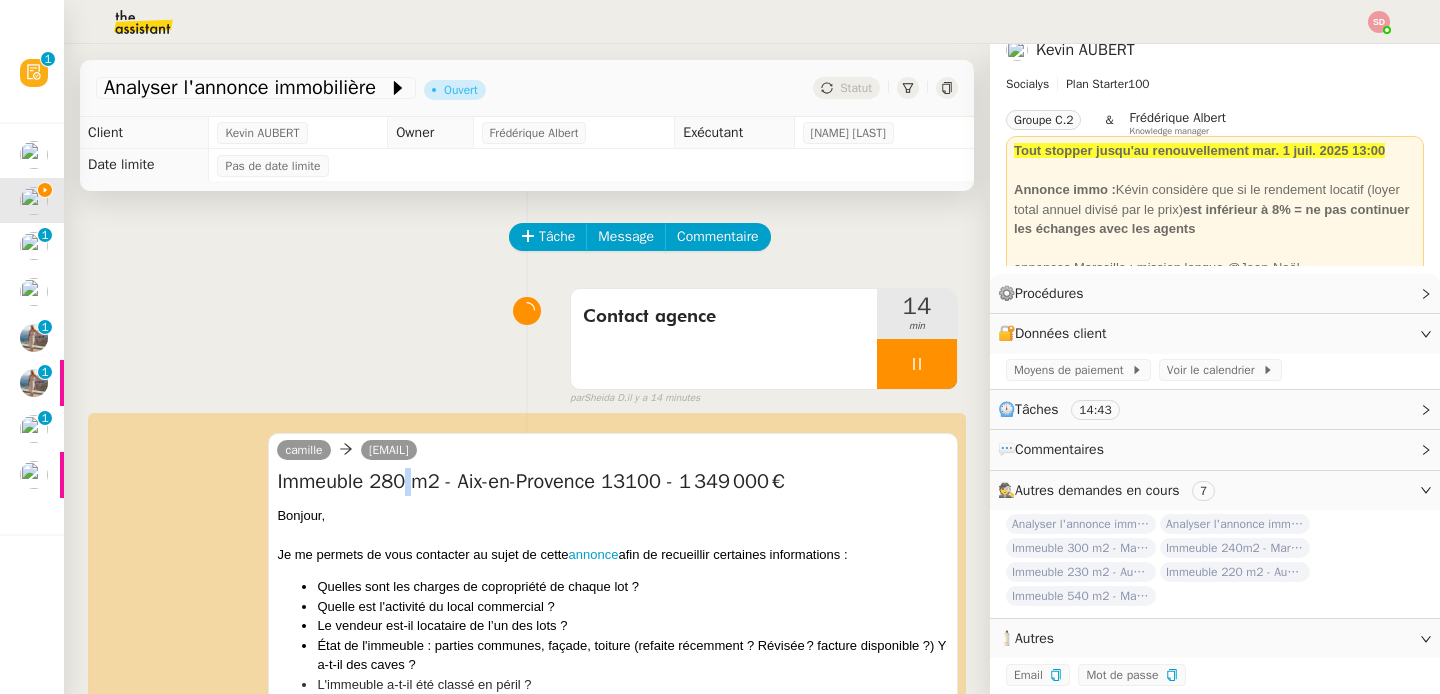click on "Immeuble 280 m2 - Aix-en-Provence 13100 - 1 349 000€" at bounding box center (613, 482) 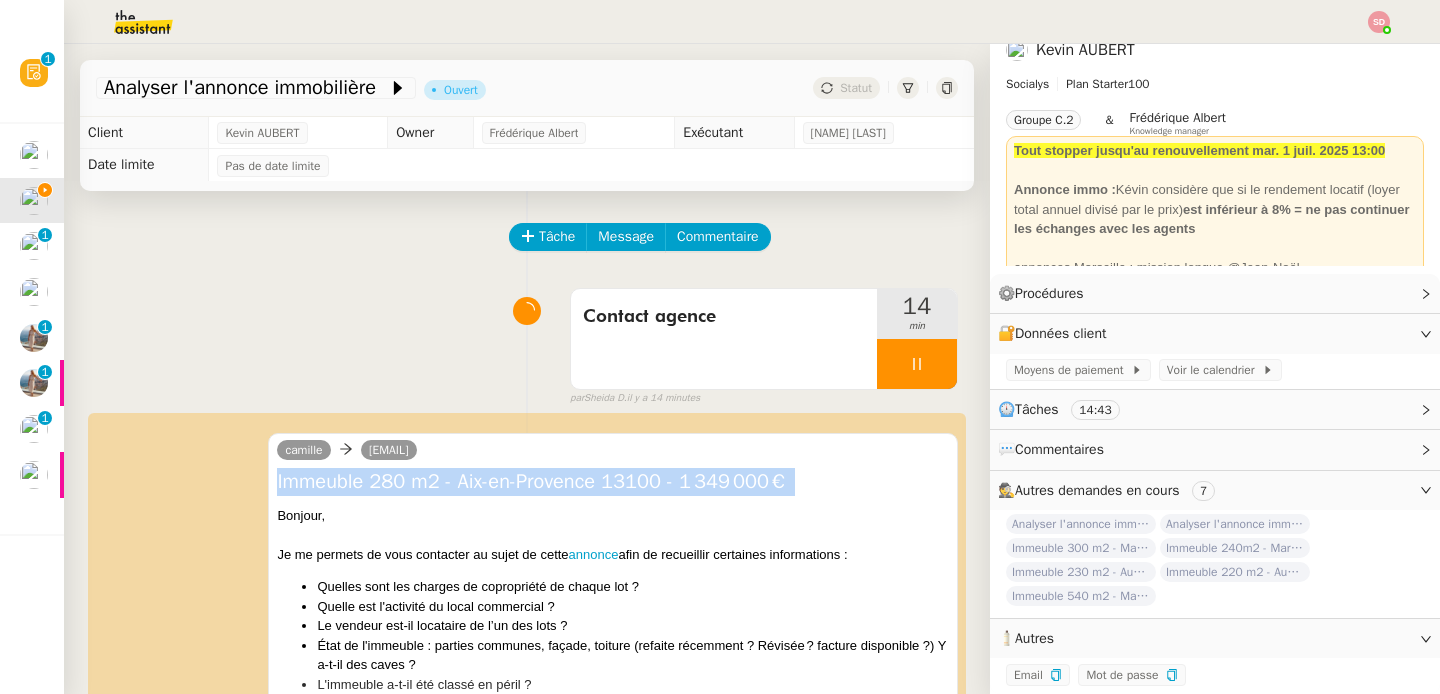 click on "Immeuble 280 m2 - Aix-en-Provence 13100 - 1 349 000€" at bounding box center [613, 482] 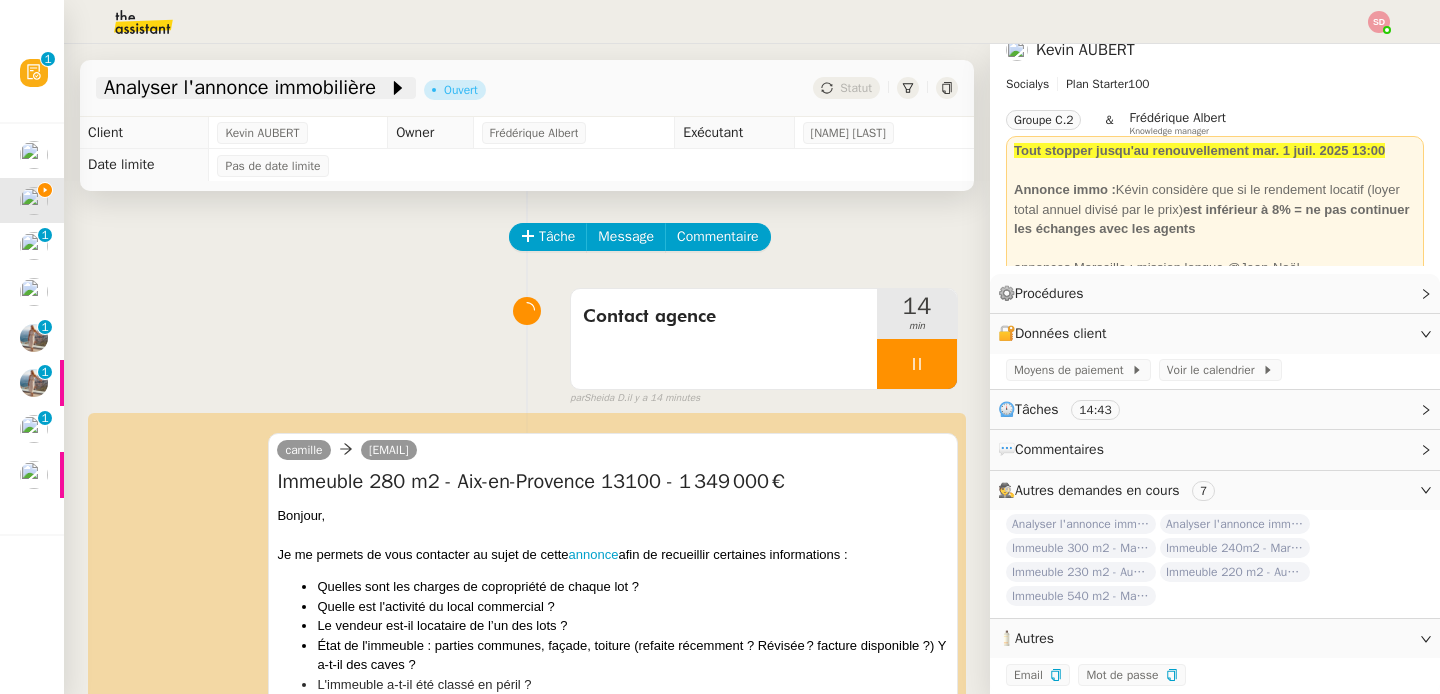 click on "Analyser l'annonce immobilière" 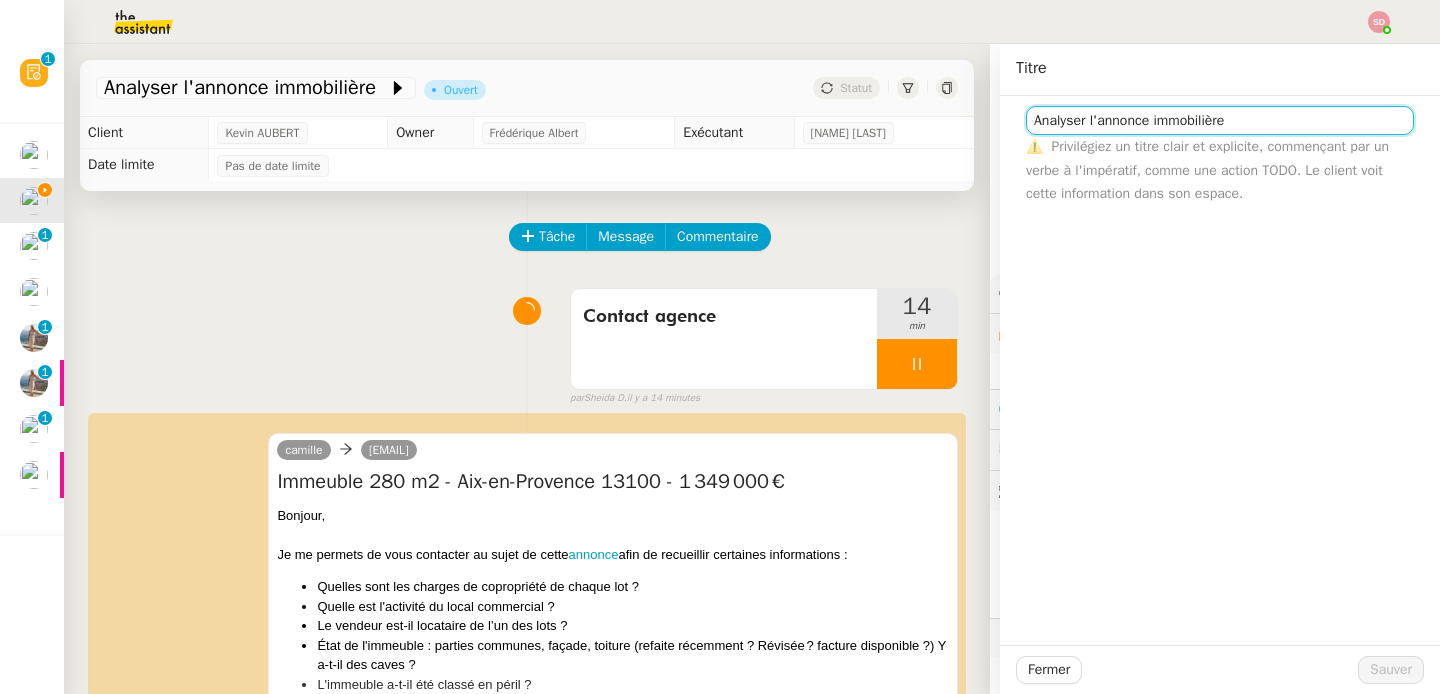 click on "Analyser l'annonce immobilière" 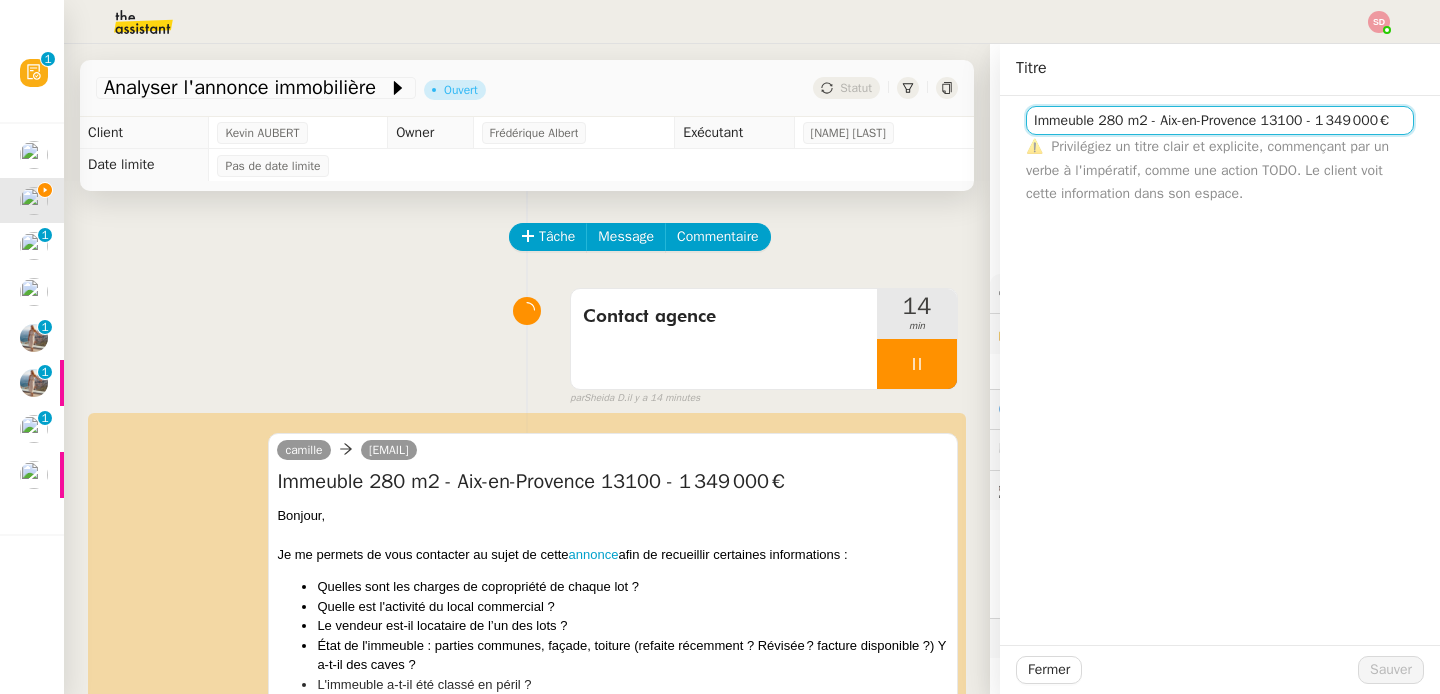 scroll, scrollTop: 0, scrollLeft: 2, axis: horizontal 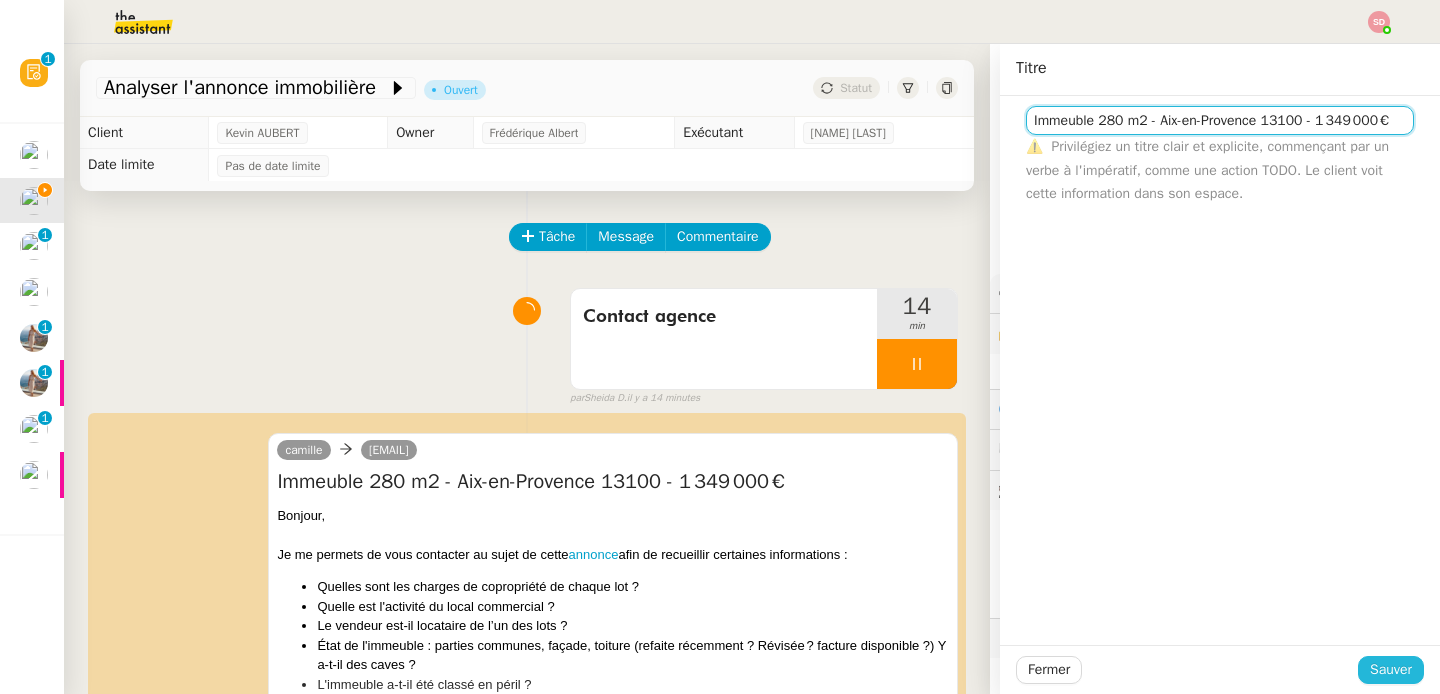 type on "Immeuble 280 m2 - Aix-en-Provence 13100 - 1 349 000€" 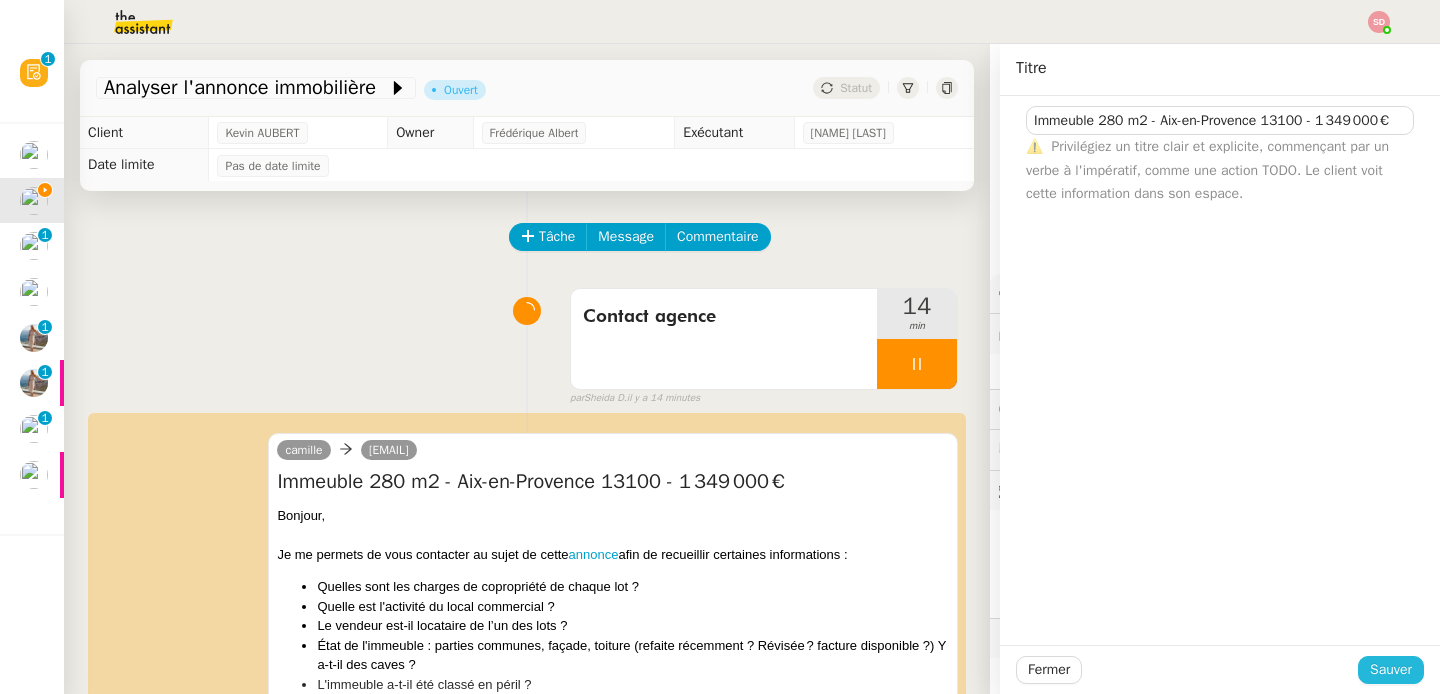 click on "Sauver" 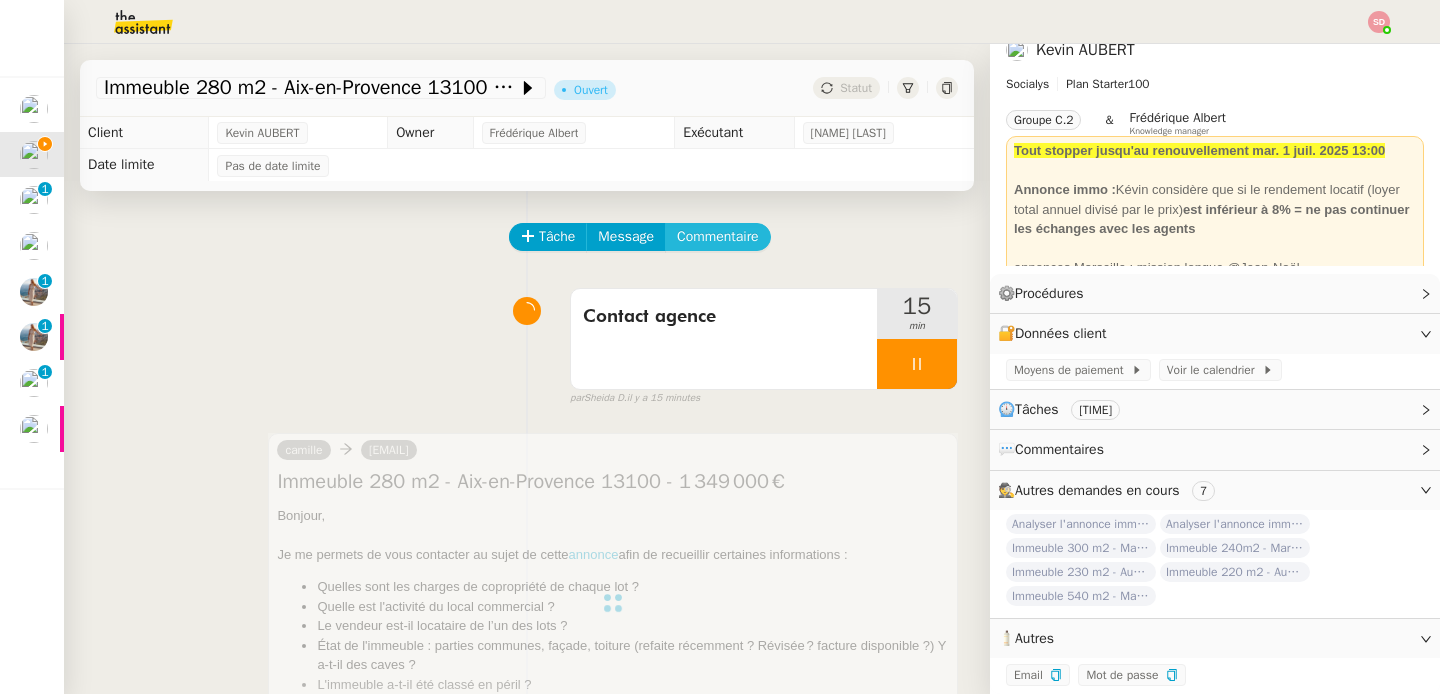 click on "Commentaire" 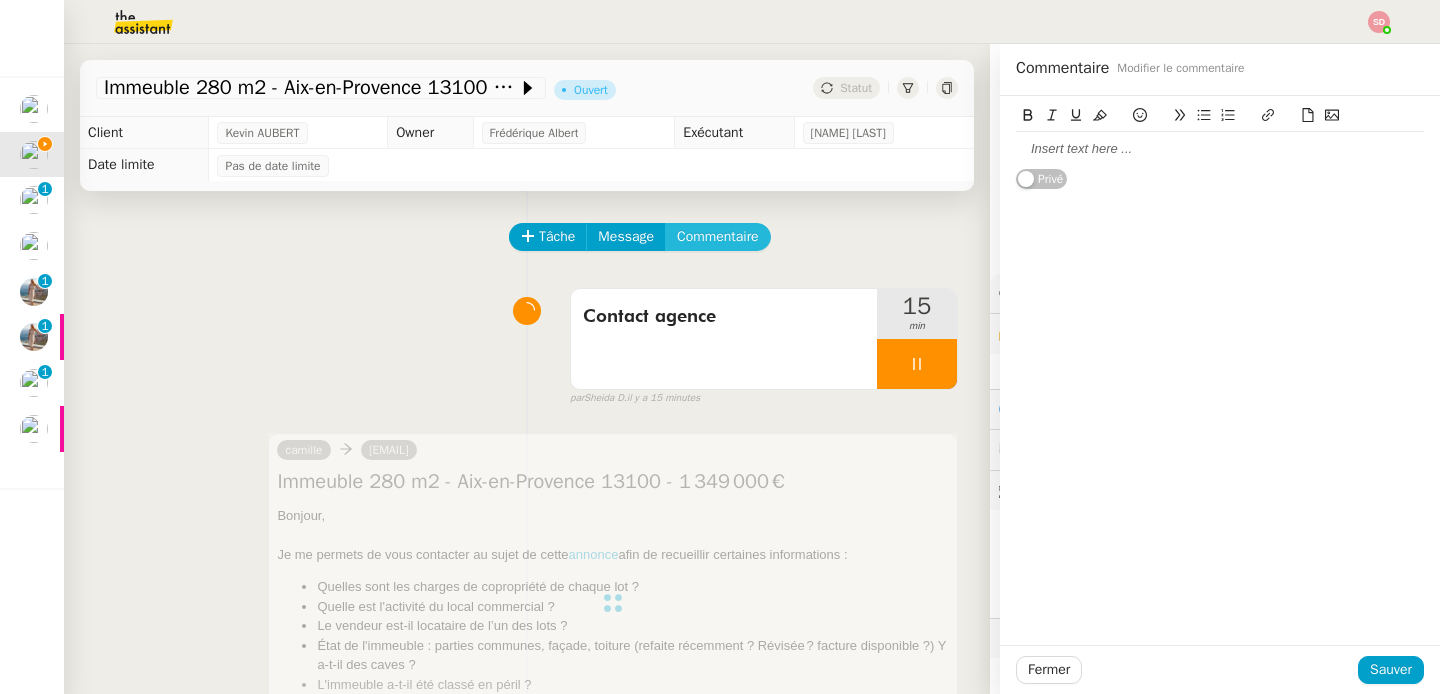 type 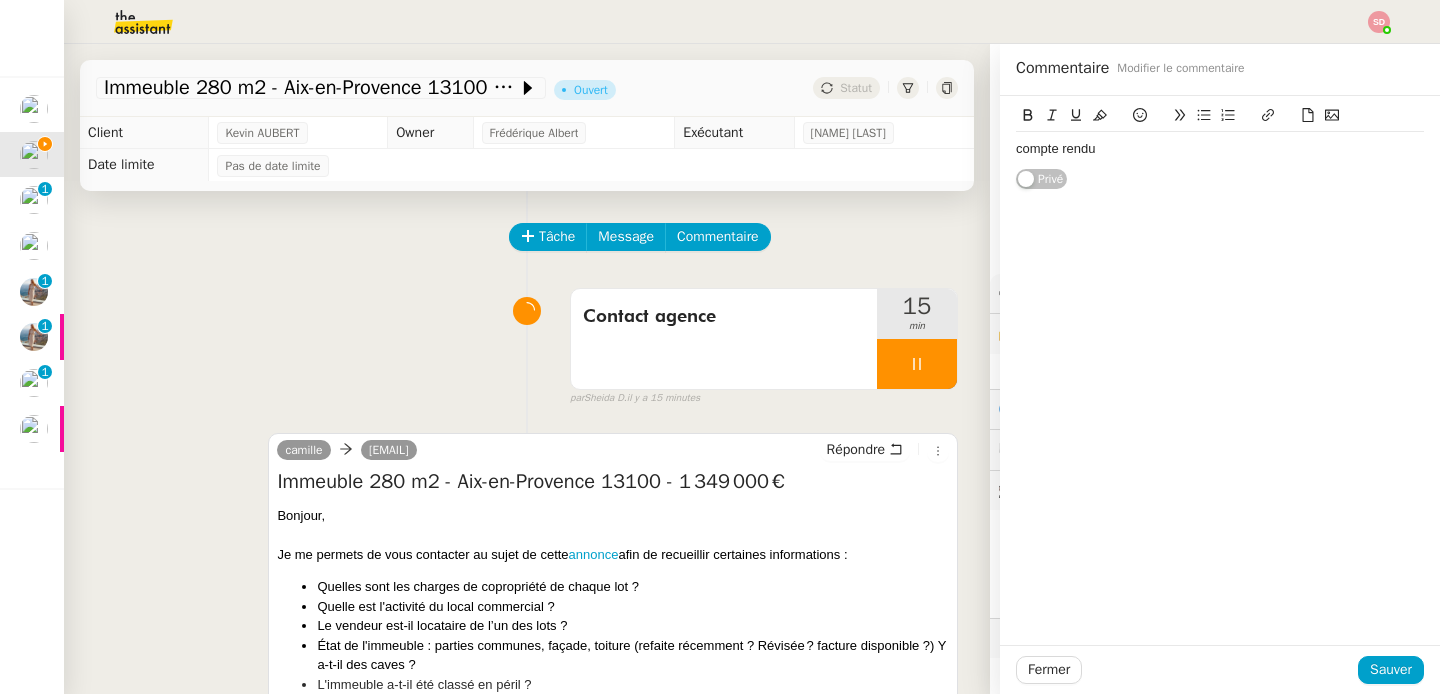 click on "compte rendu" 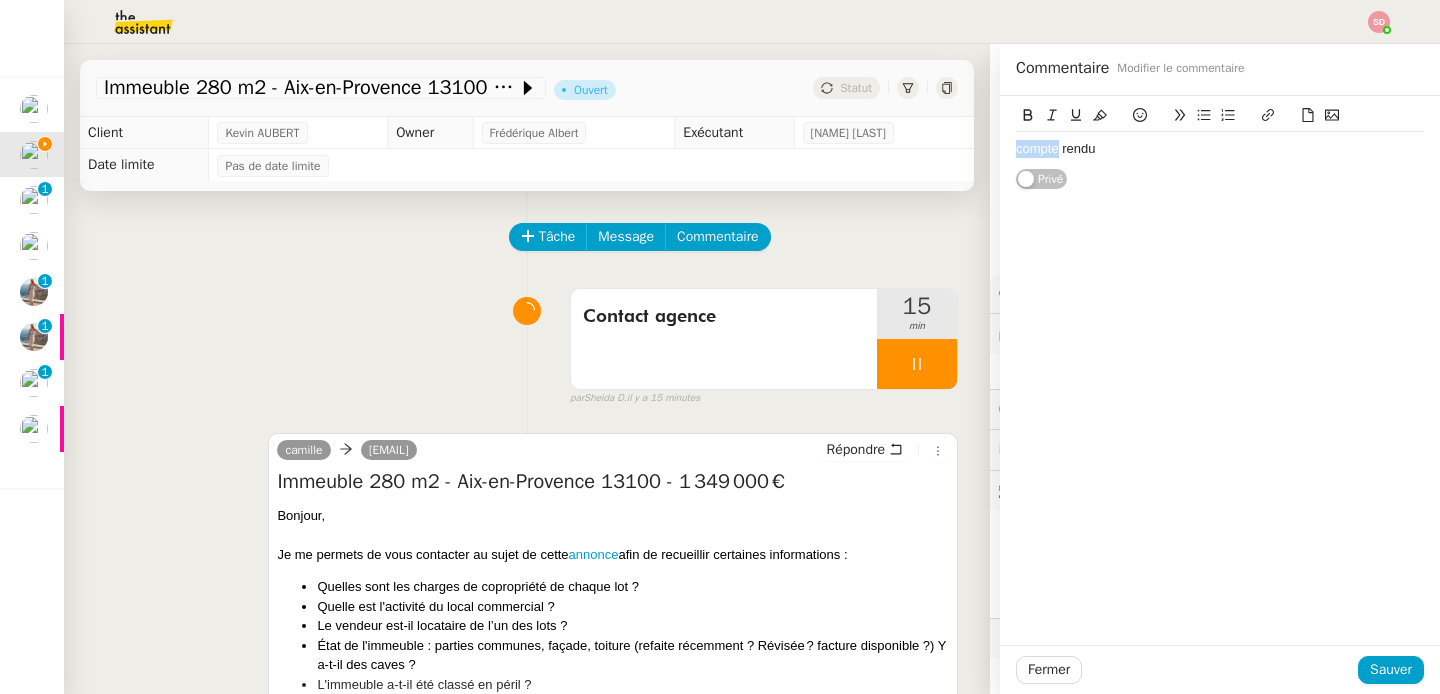 click on "compte rendu" 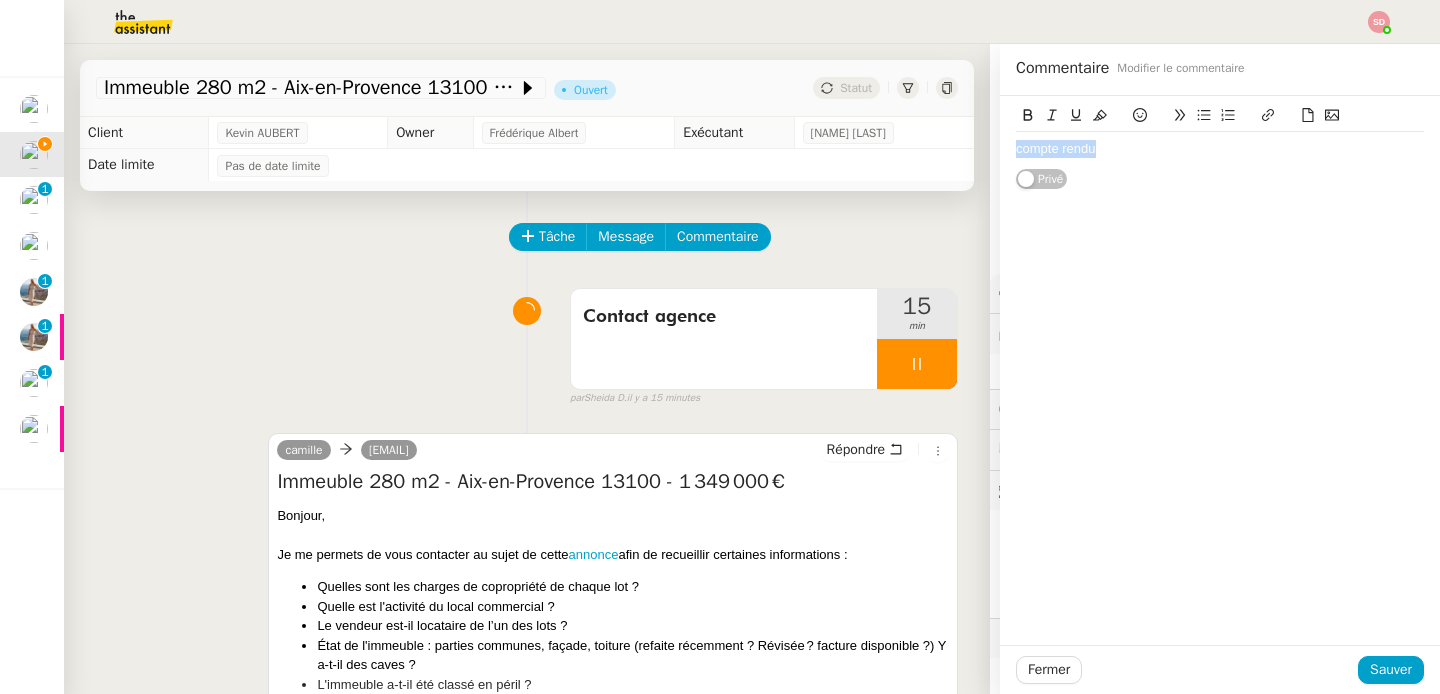click on "compte rendu" 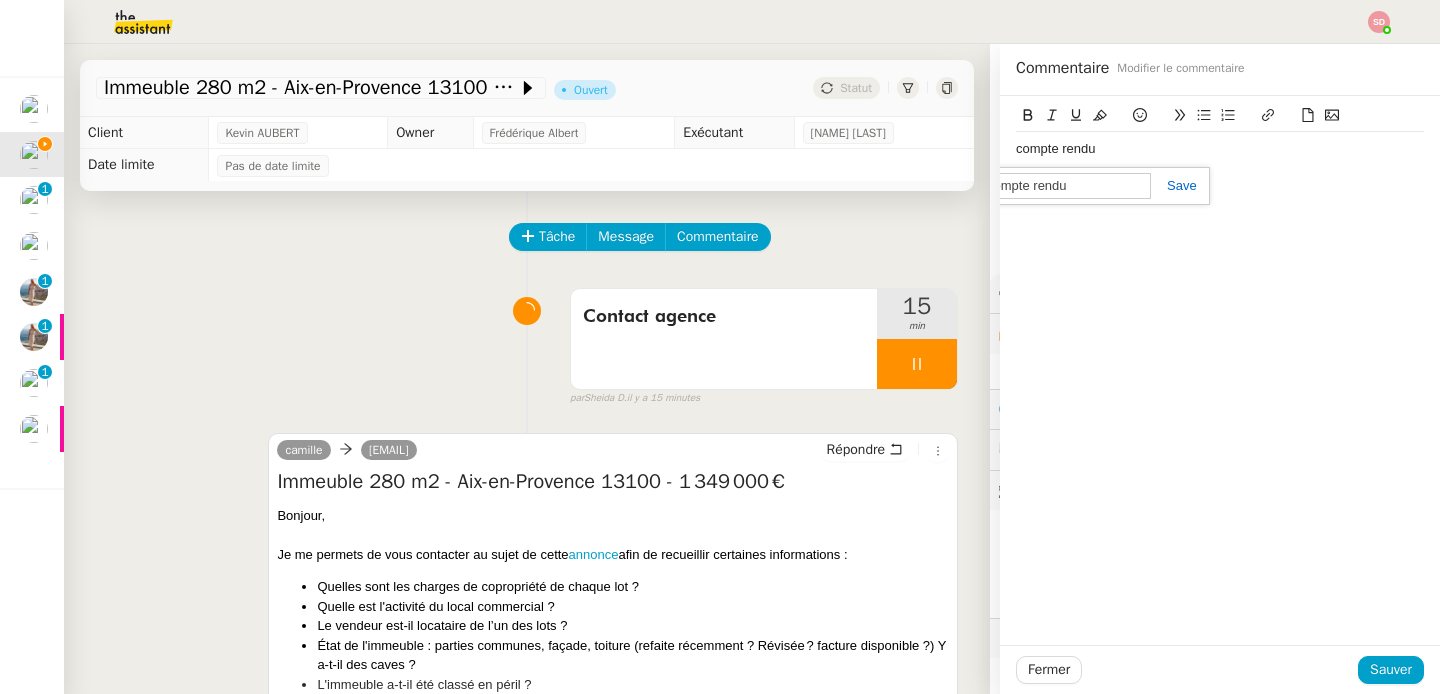 paste on "https://docs.google.com/document/d/[ID]/edit?usp=sharing" 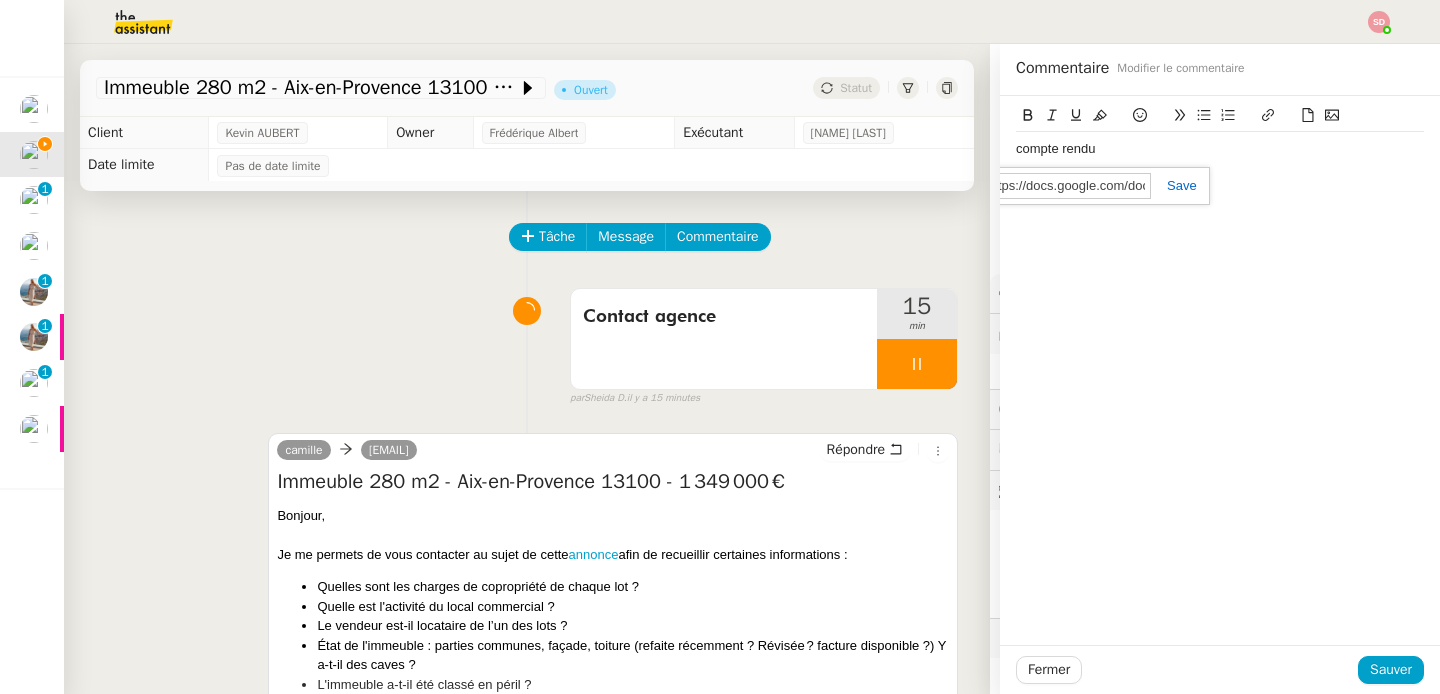 scroll, scrollTop: 0, scrollLeft: 479, axis: horizontal 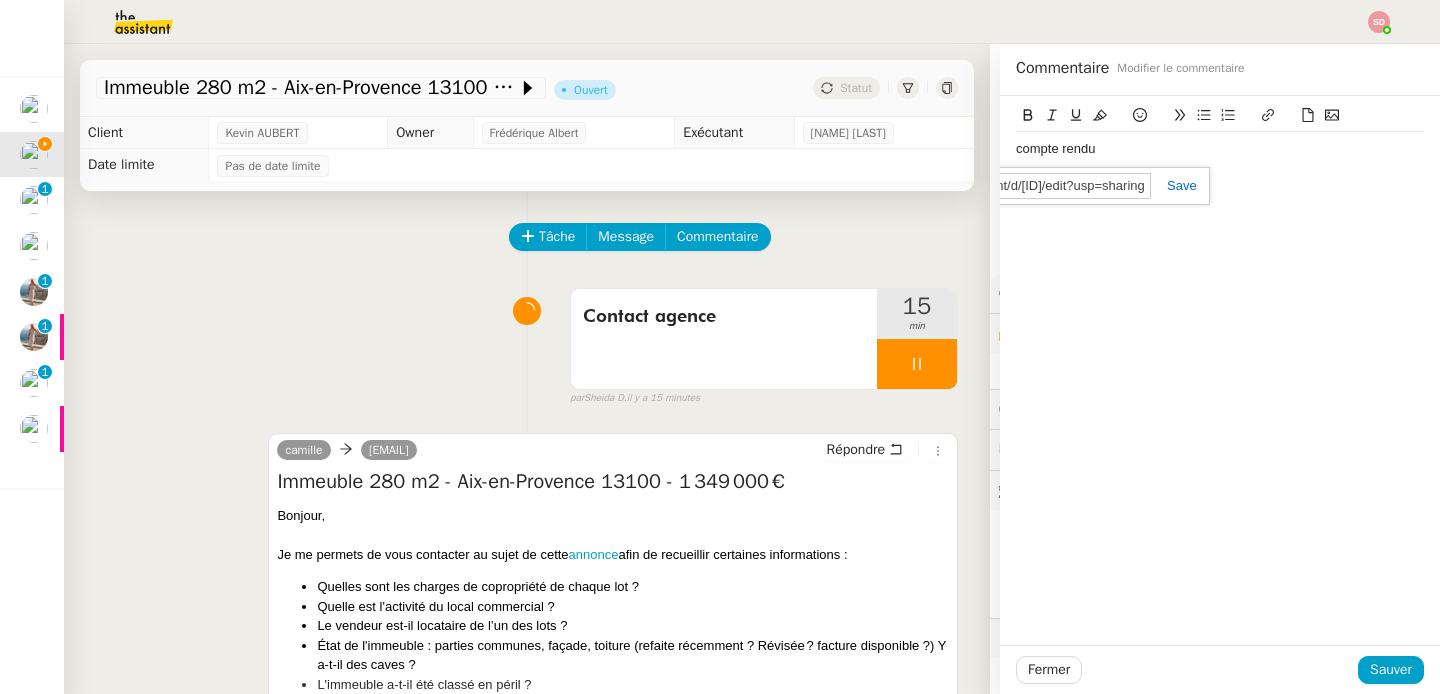 type on "https://docs.google.com/document/d/[ID]/edit?usp=sharing" 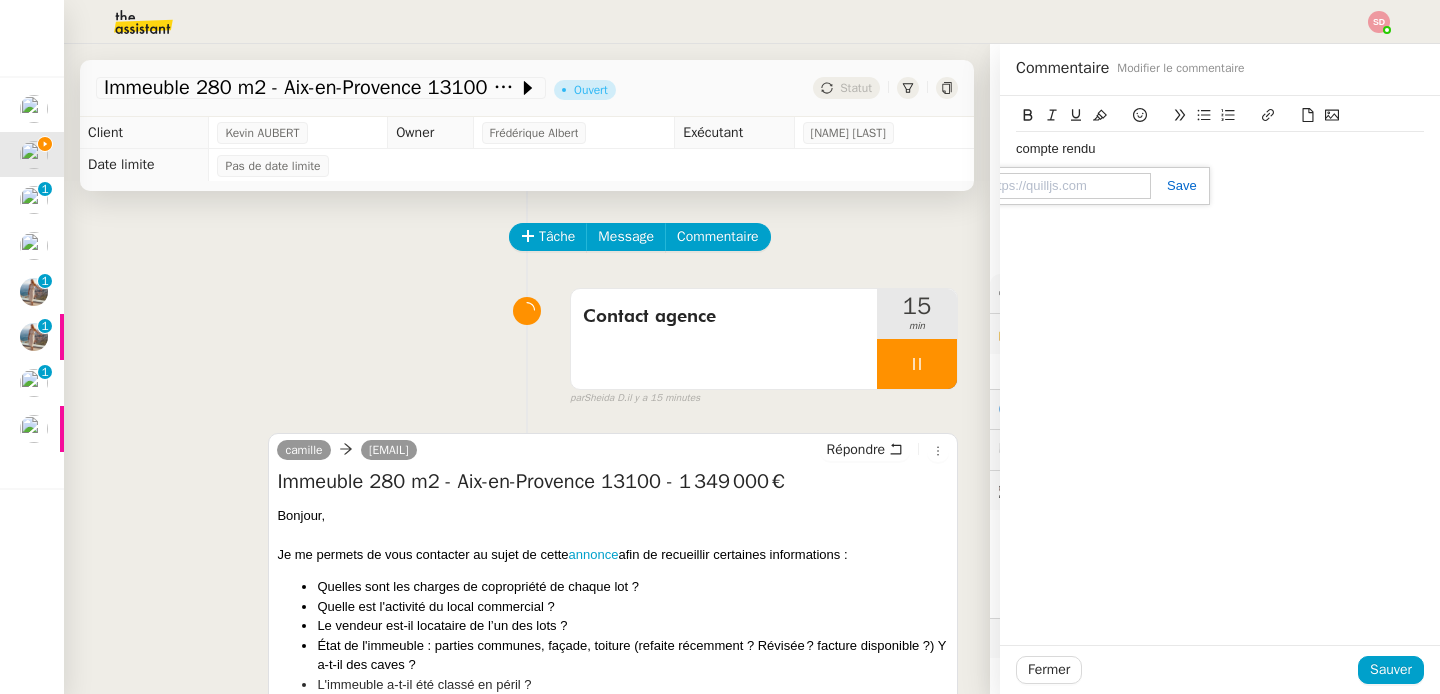 scroll, scrollTop: 0, scrollLeft: 0, axis: both 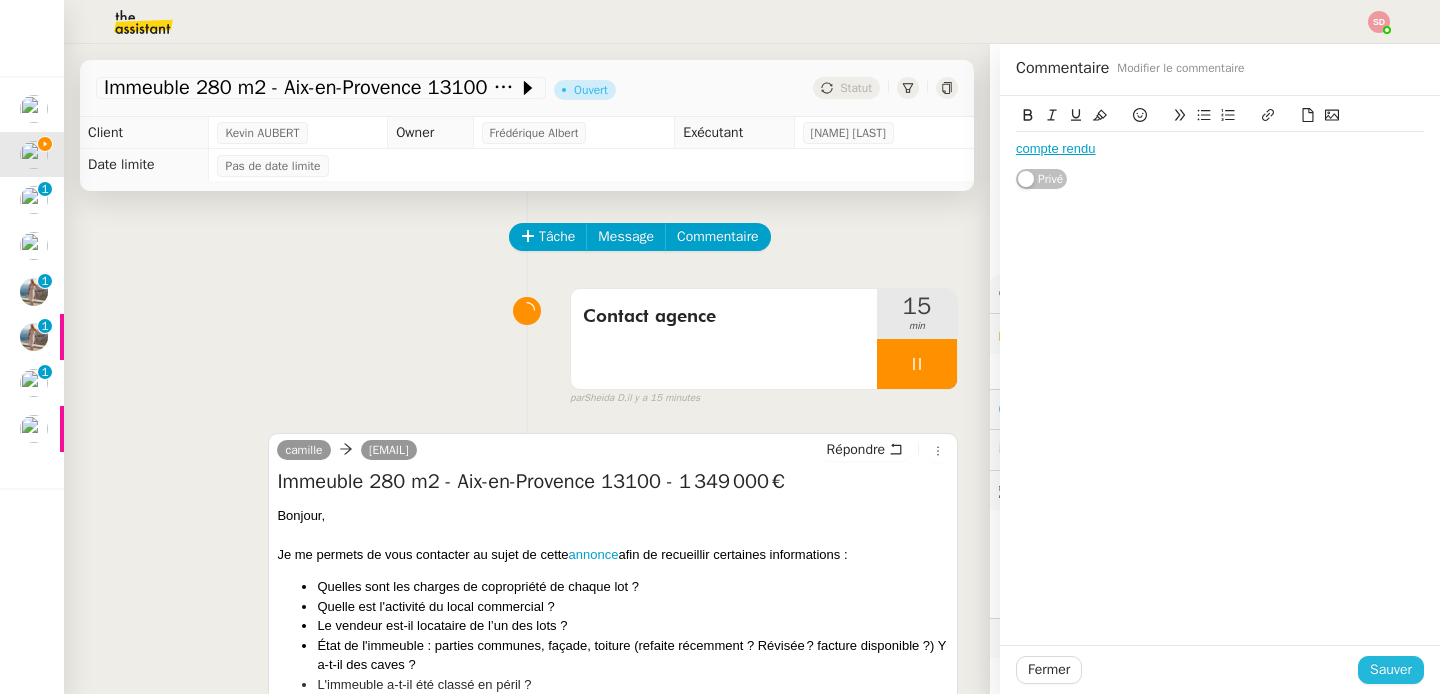 click on "Sauver" 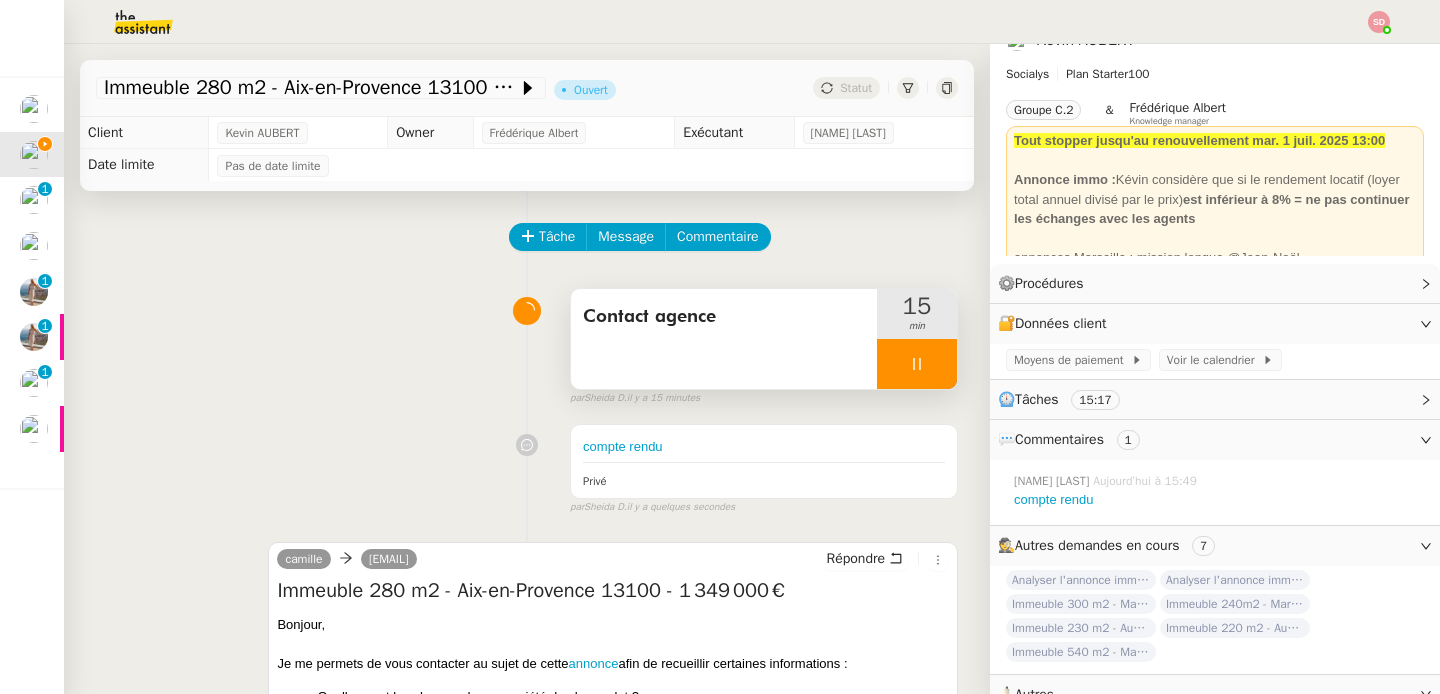 click at bounding box center [917, 364] 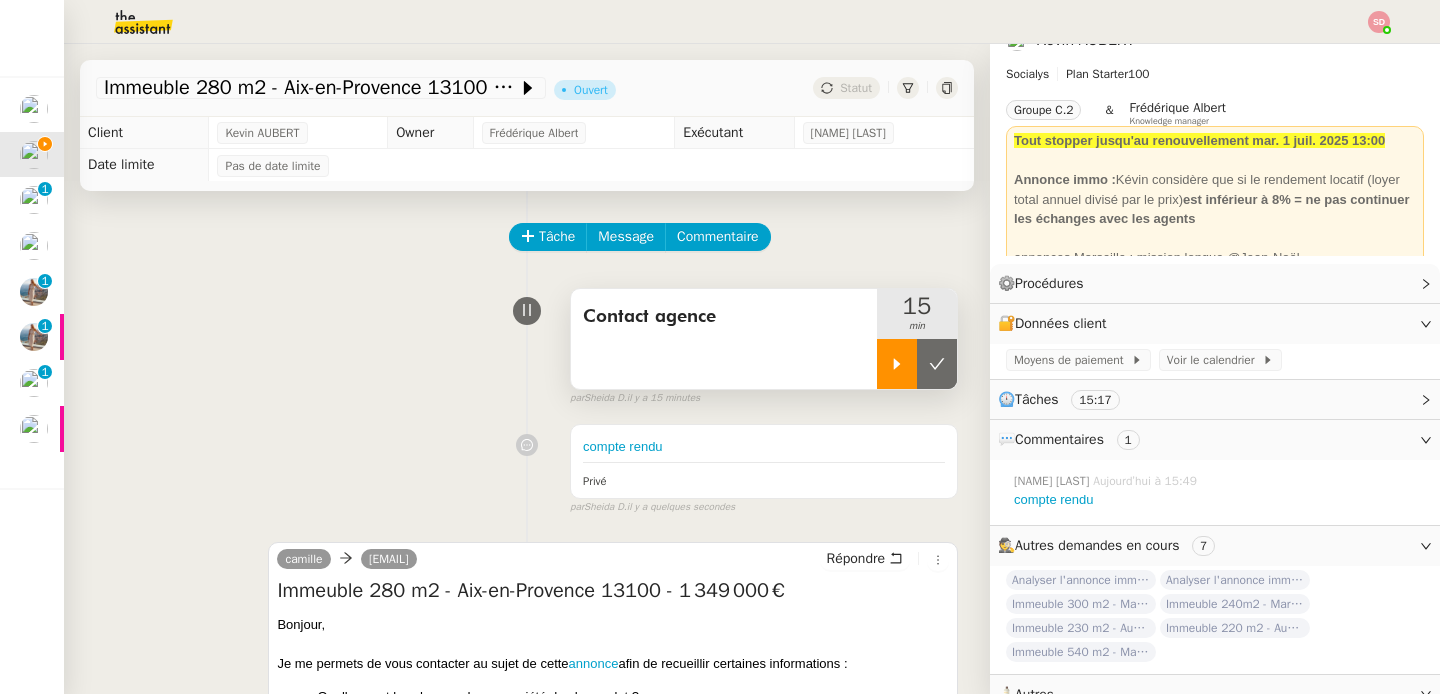 click at bounding box center (937, 364) 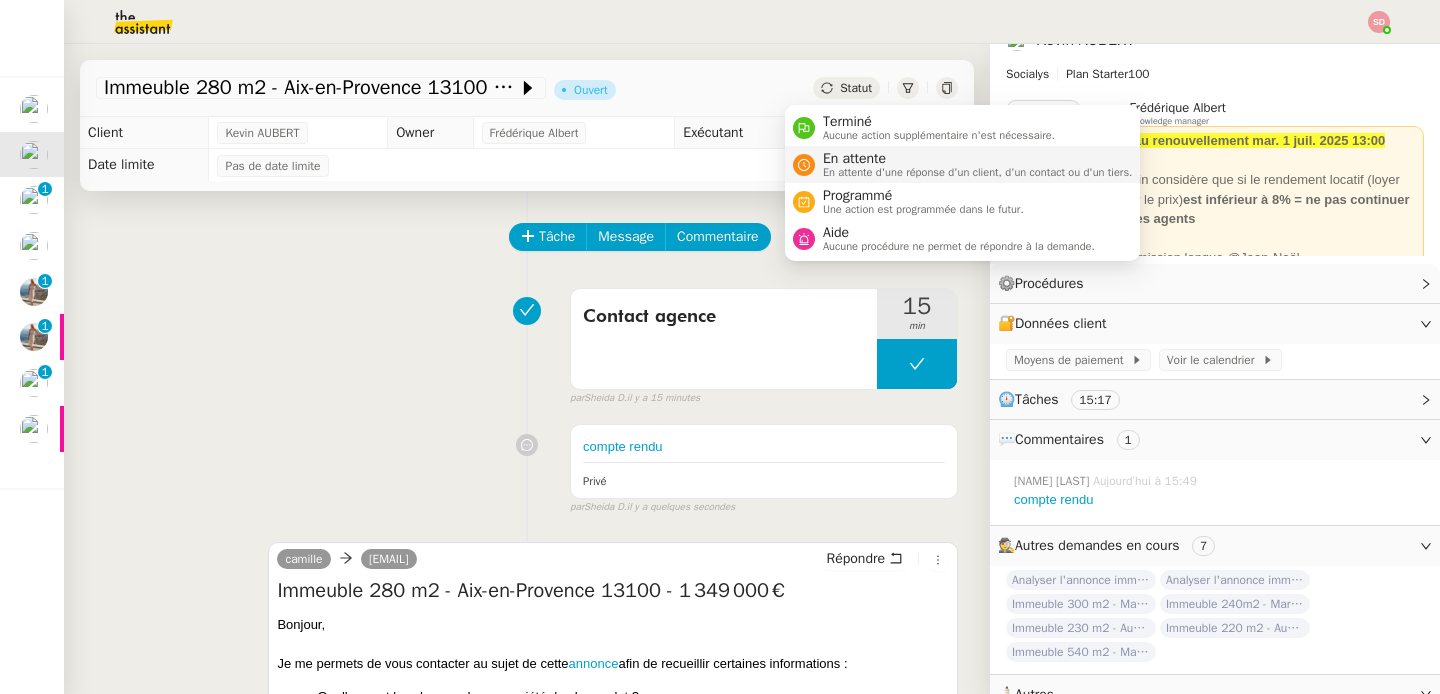 click on "En attente" at bounding box center [978, 159] 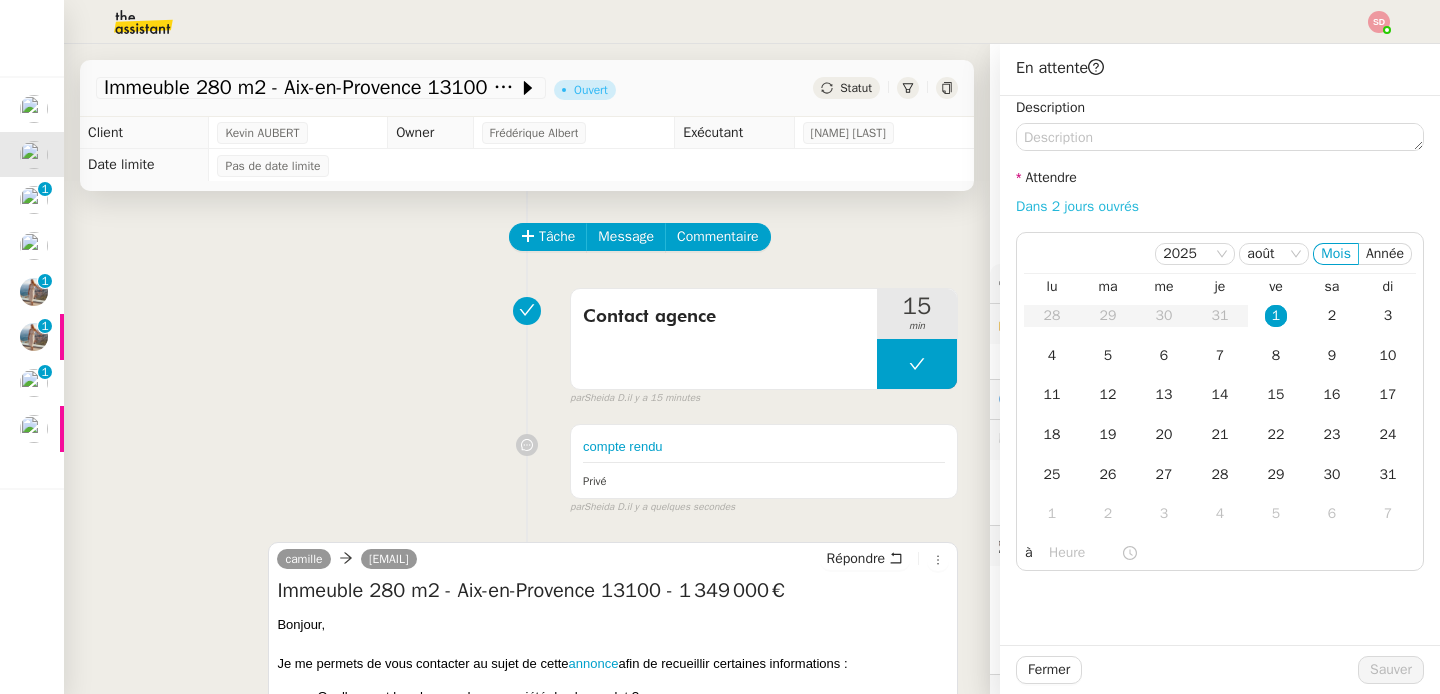 click on "Dans 2 jours ouvrés" 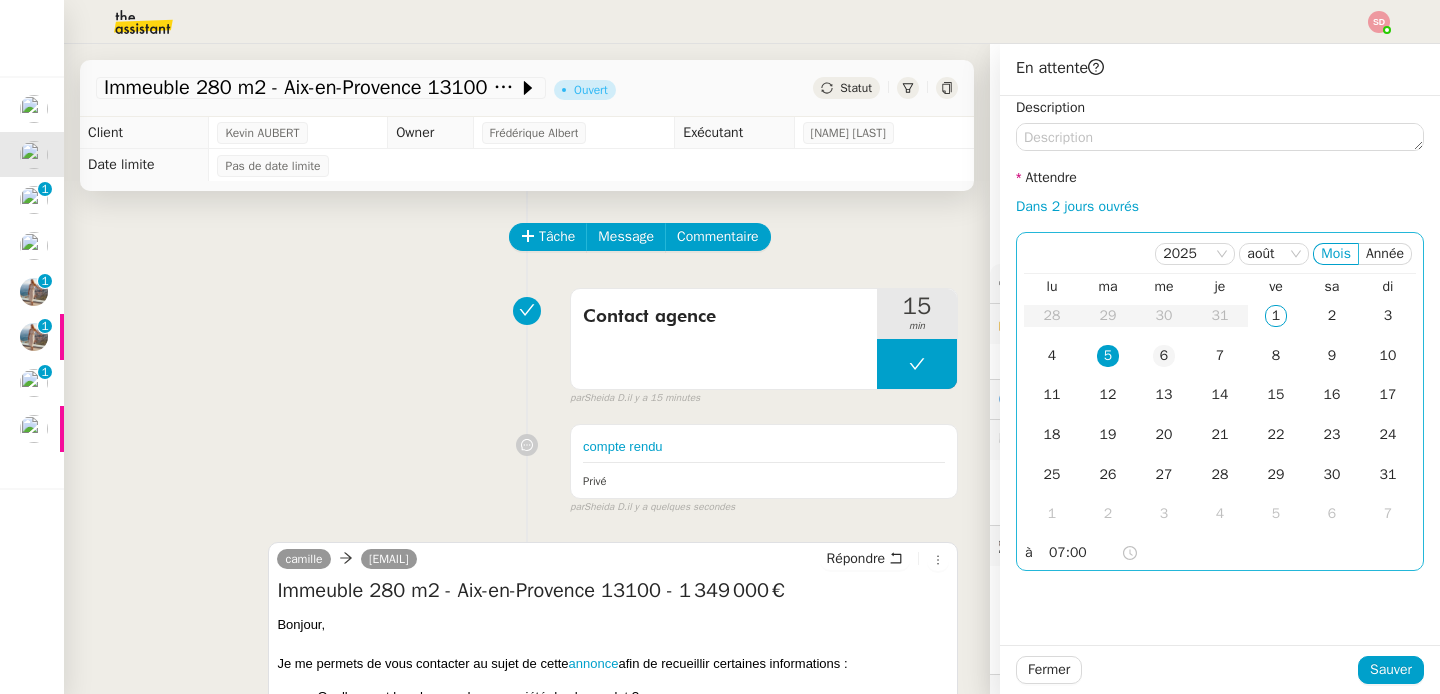 click on "6" 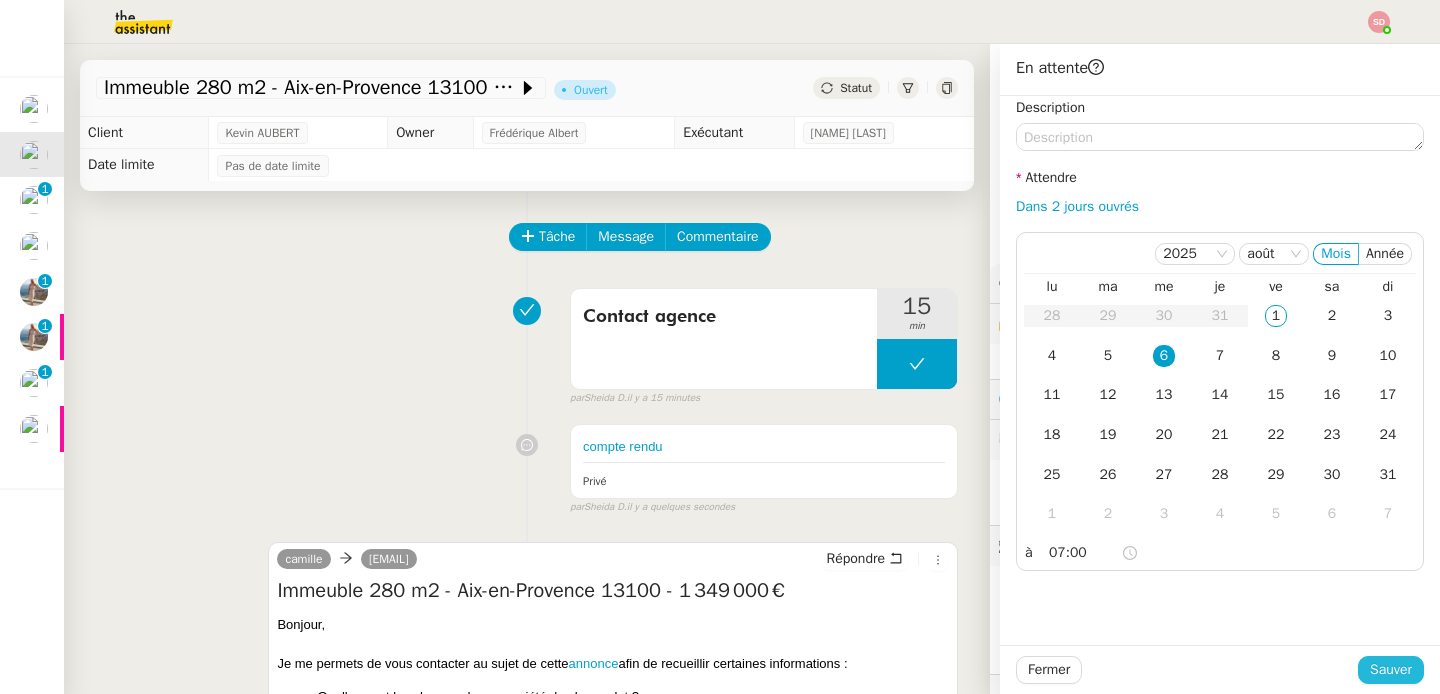 click on "Sauver" 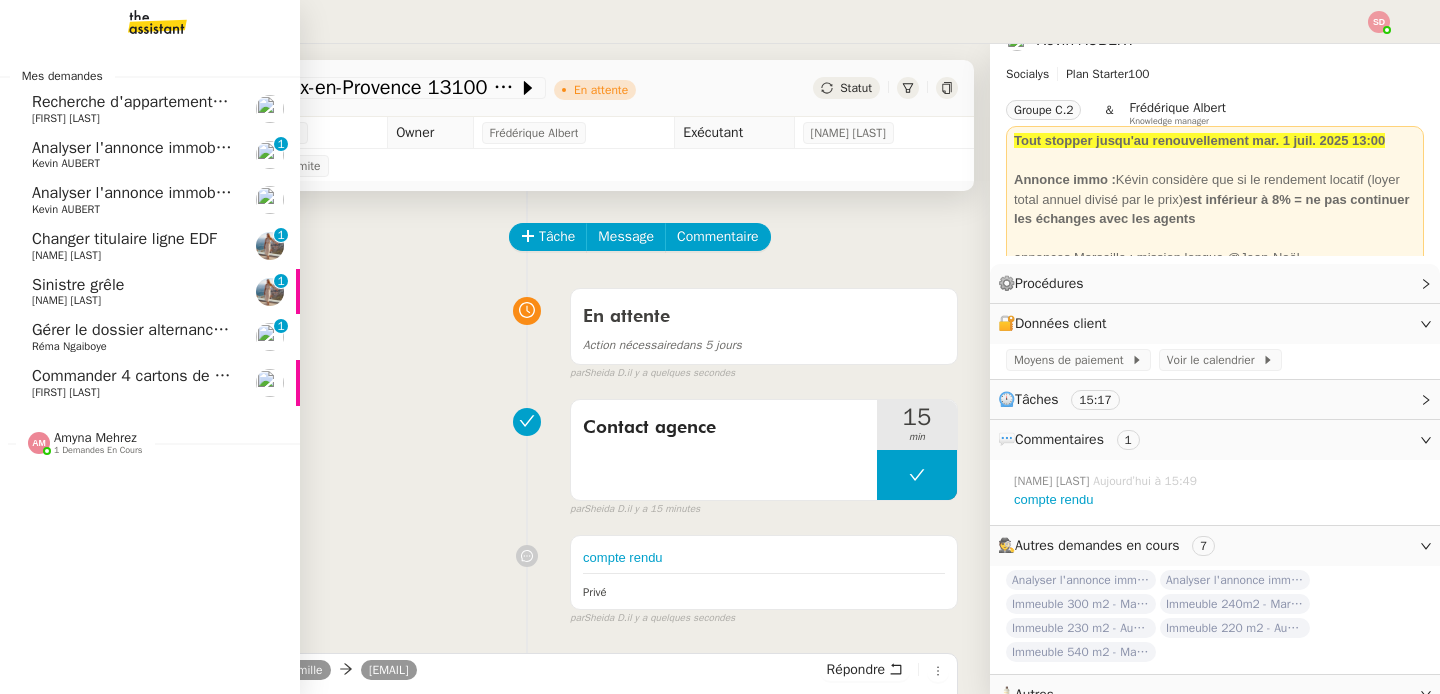 click on "[FIRST] [LAST]" 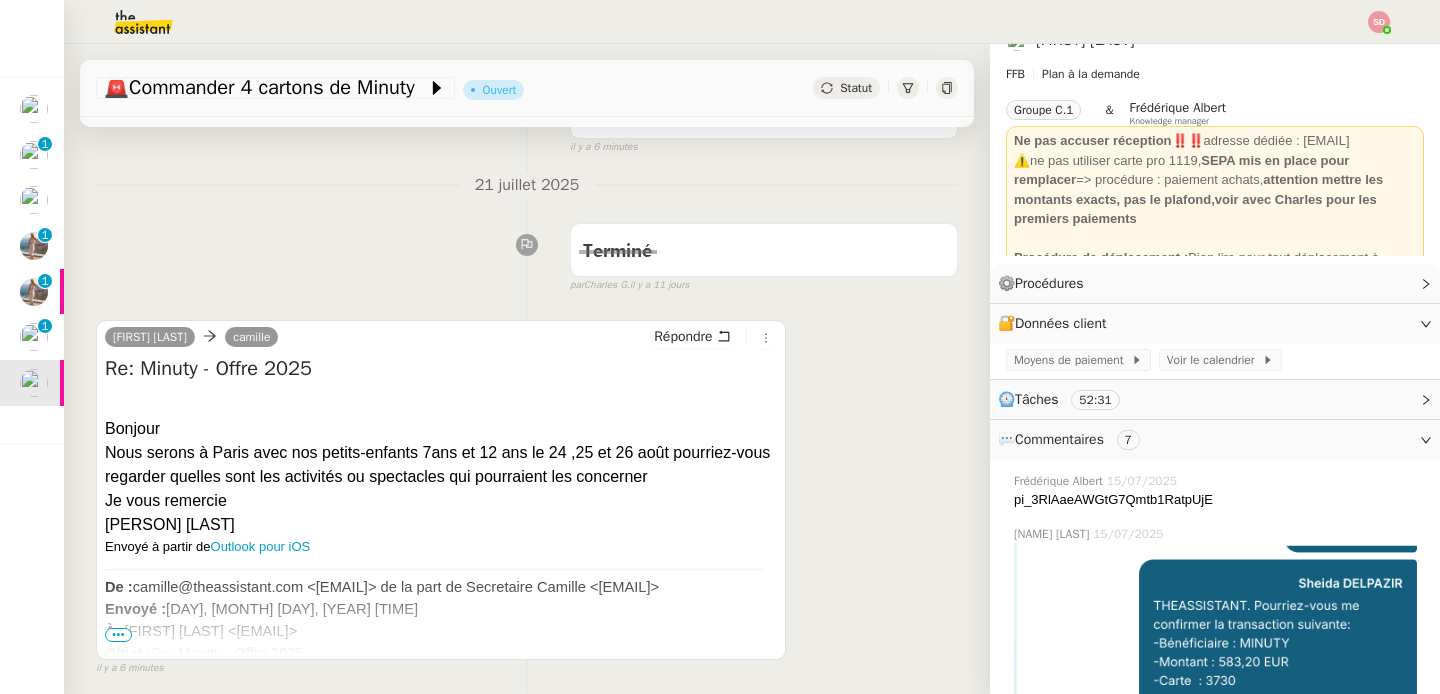 scroll, scrollTop: 200, scrollLeft: 0, axis: vertical 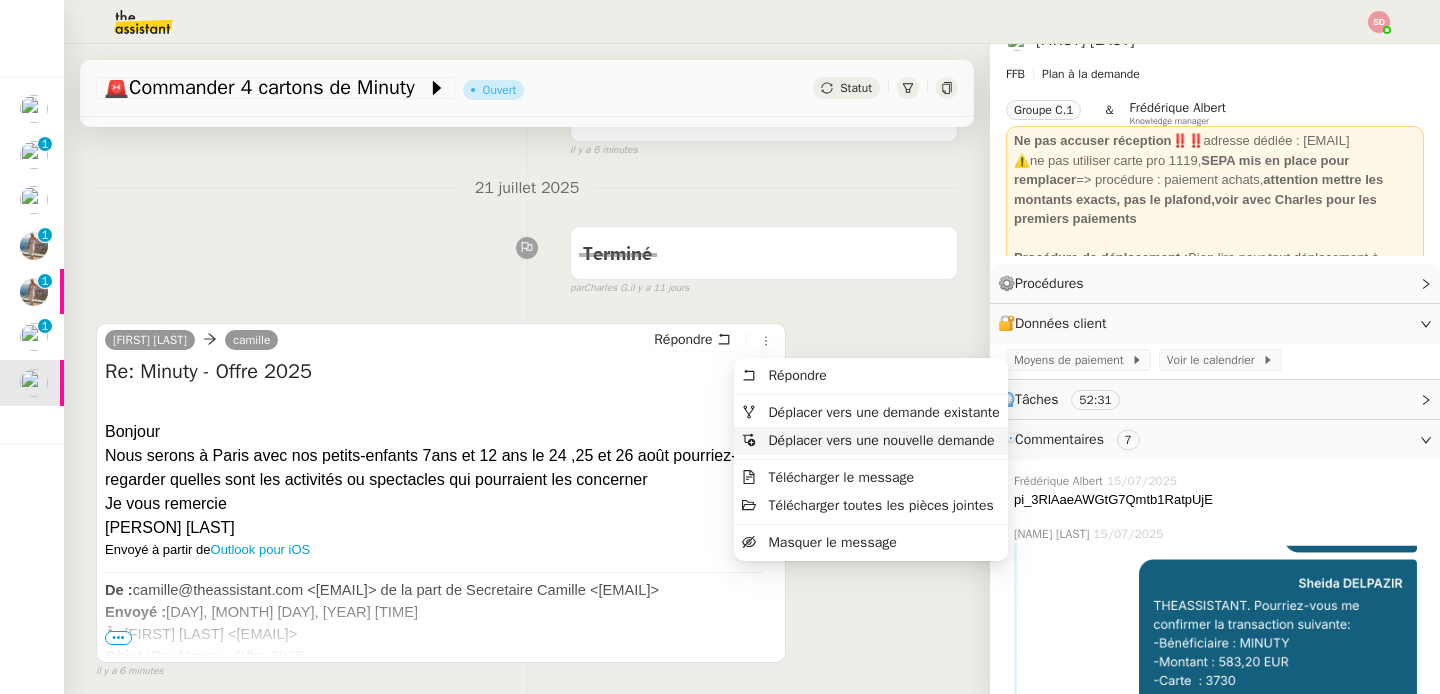 click on "Déplacer vers une nouvelle demande" at bounding box center [881, 440] 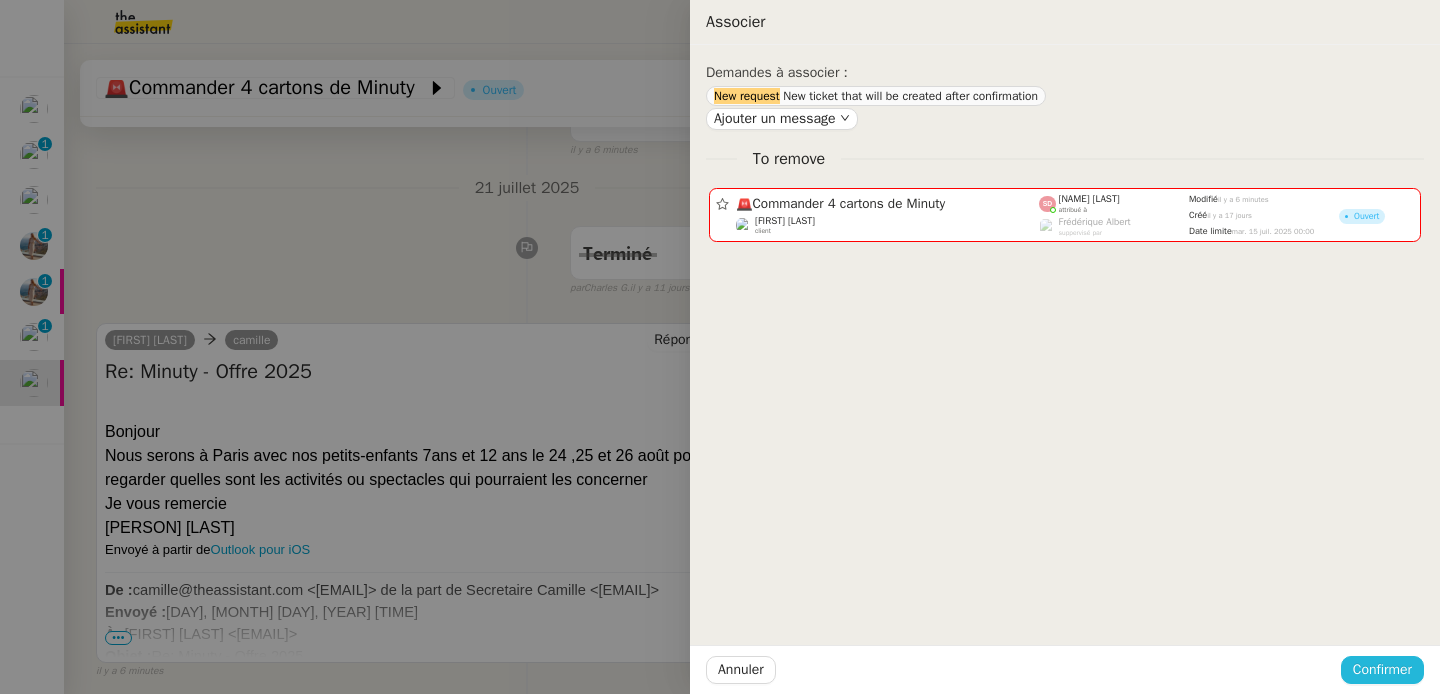 click on "Confirmer" at bounding box center (1382, 669) 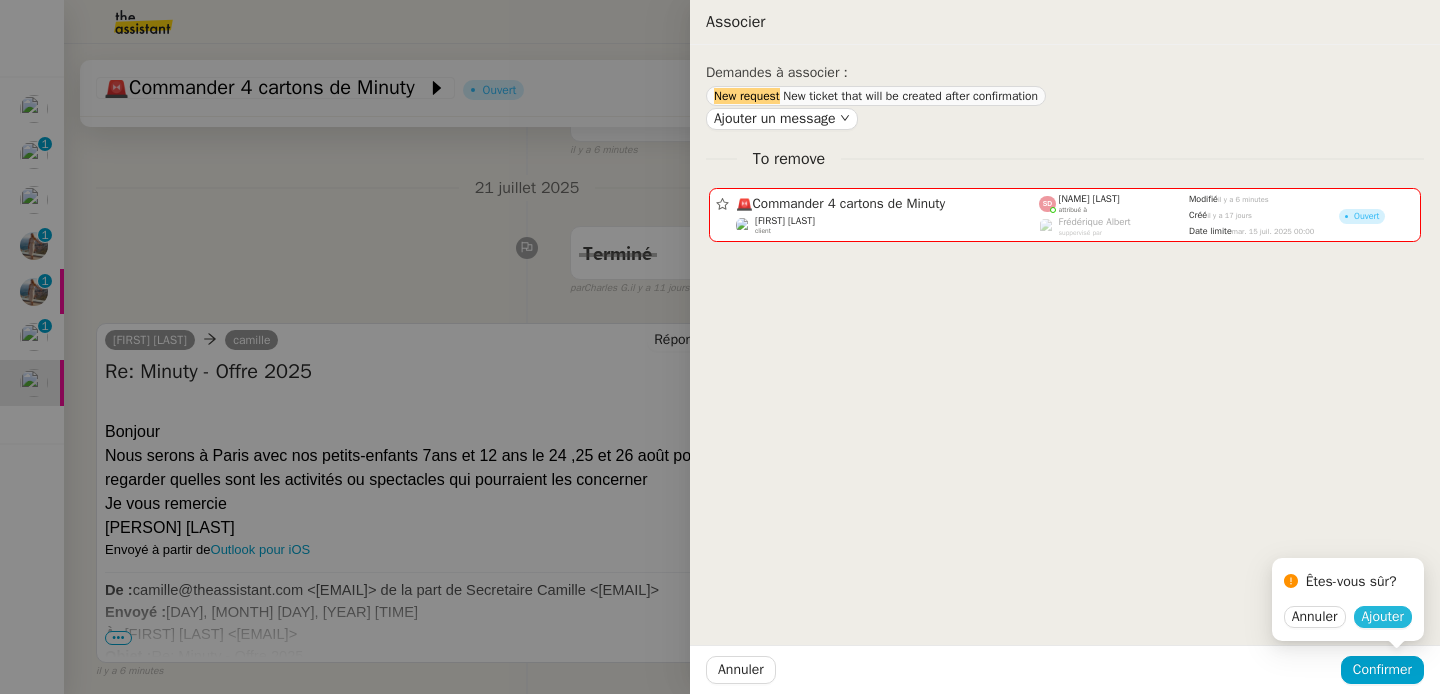 click on "Ajouter" at bounding box center (1383, 617) 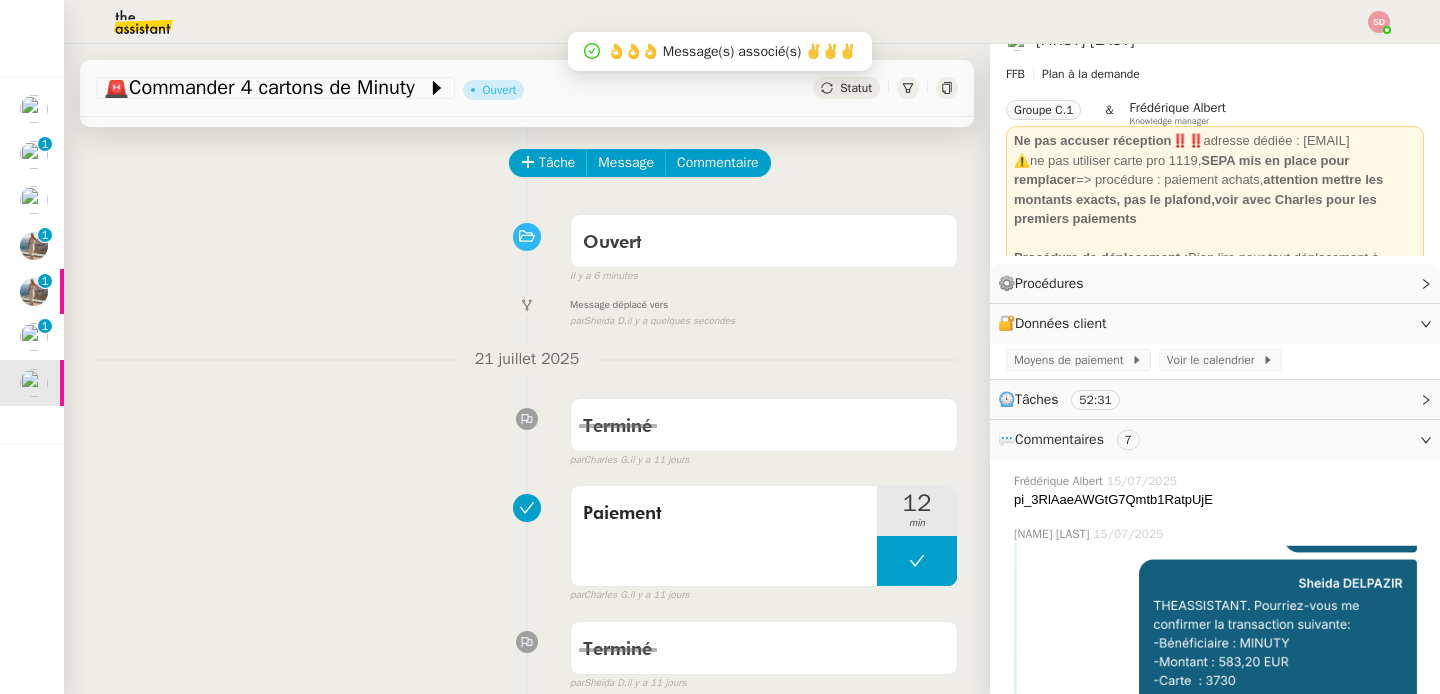 scroll, scrollTop: 0, scrollLeft: 0, axis: both 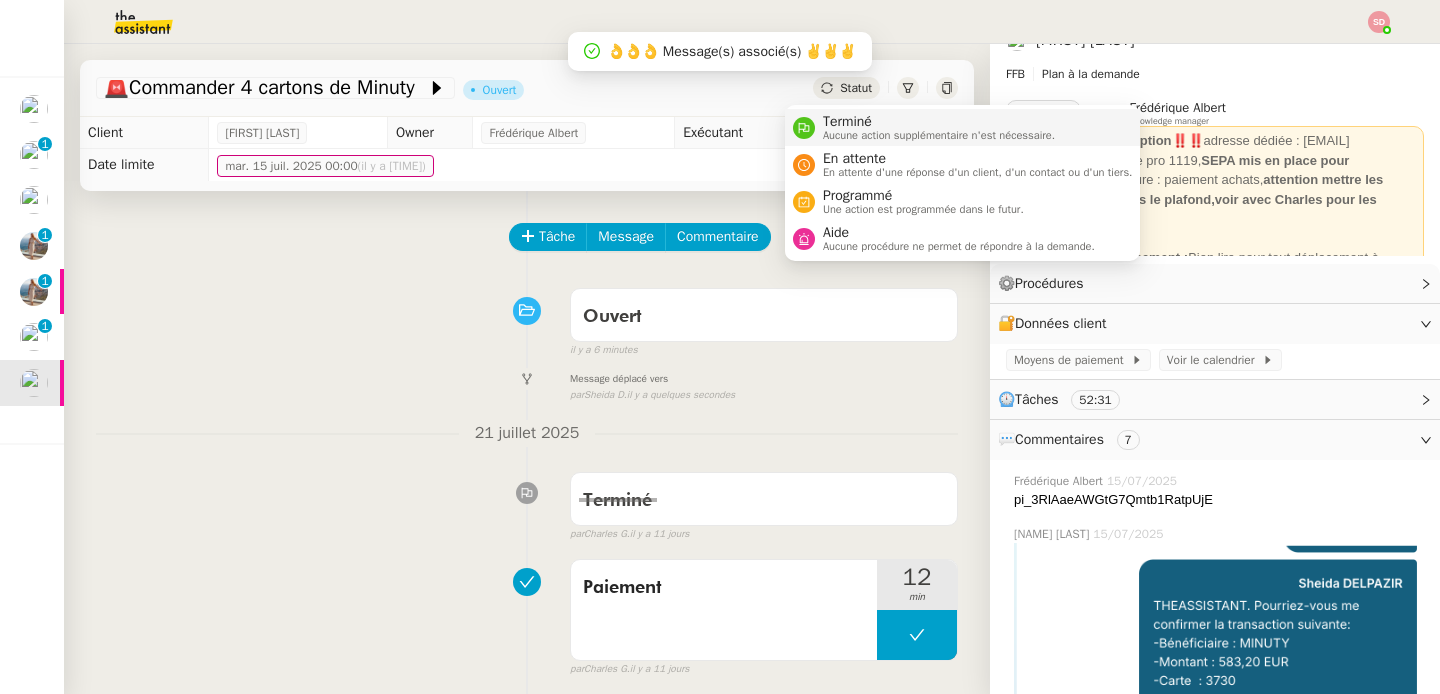 click 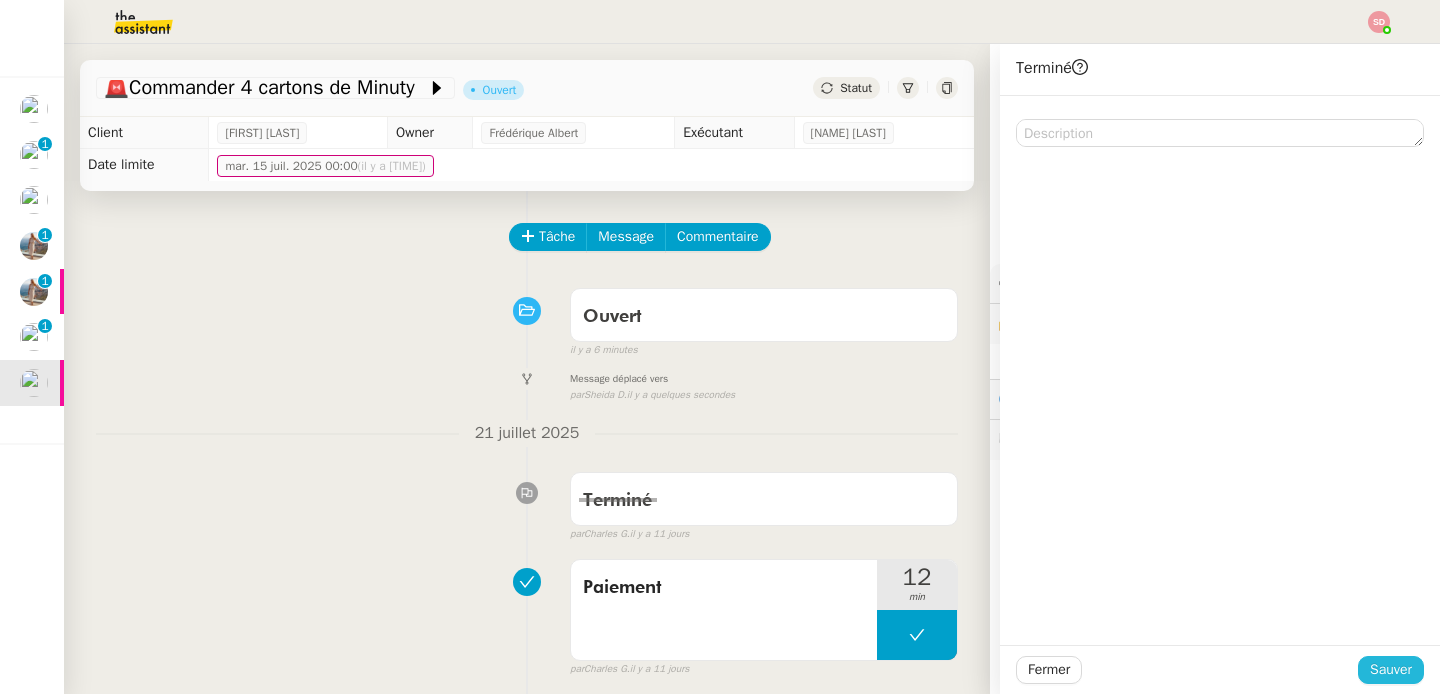 click on "Sauver" 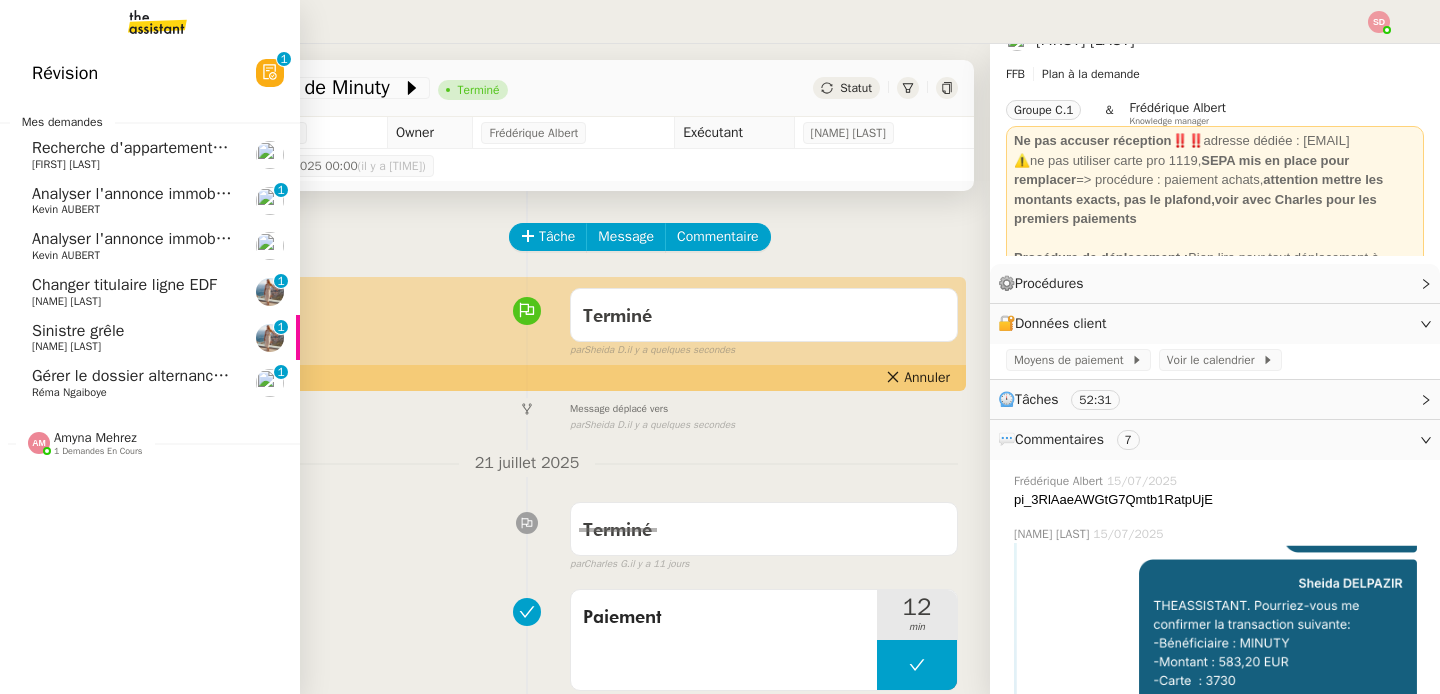click on "Changer titulaire ligne EDF" 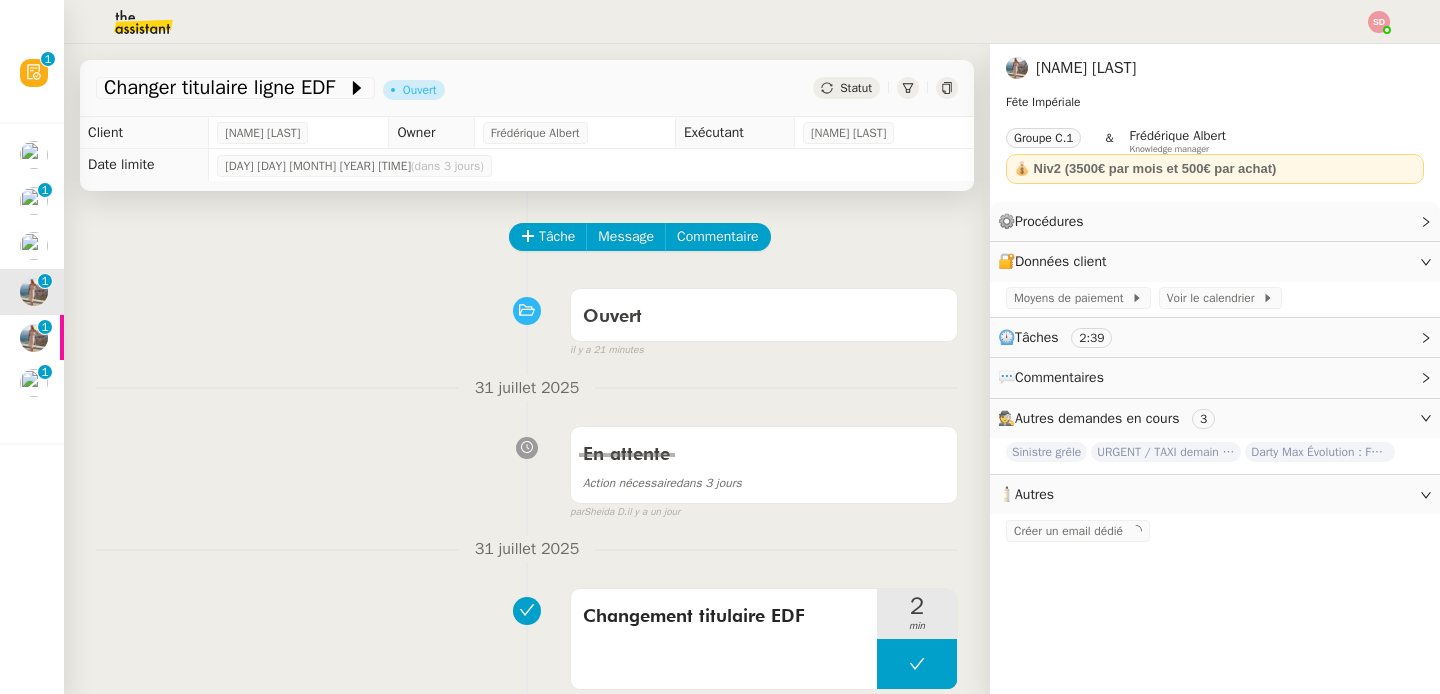 scroll, scrollTop: 0, scrollLeft: 0, axis: both 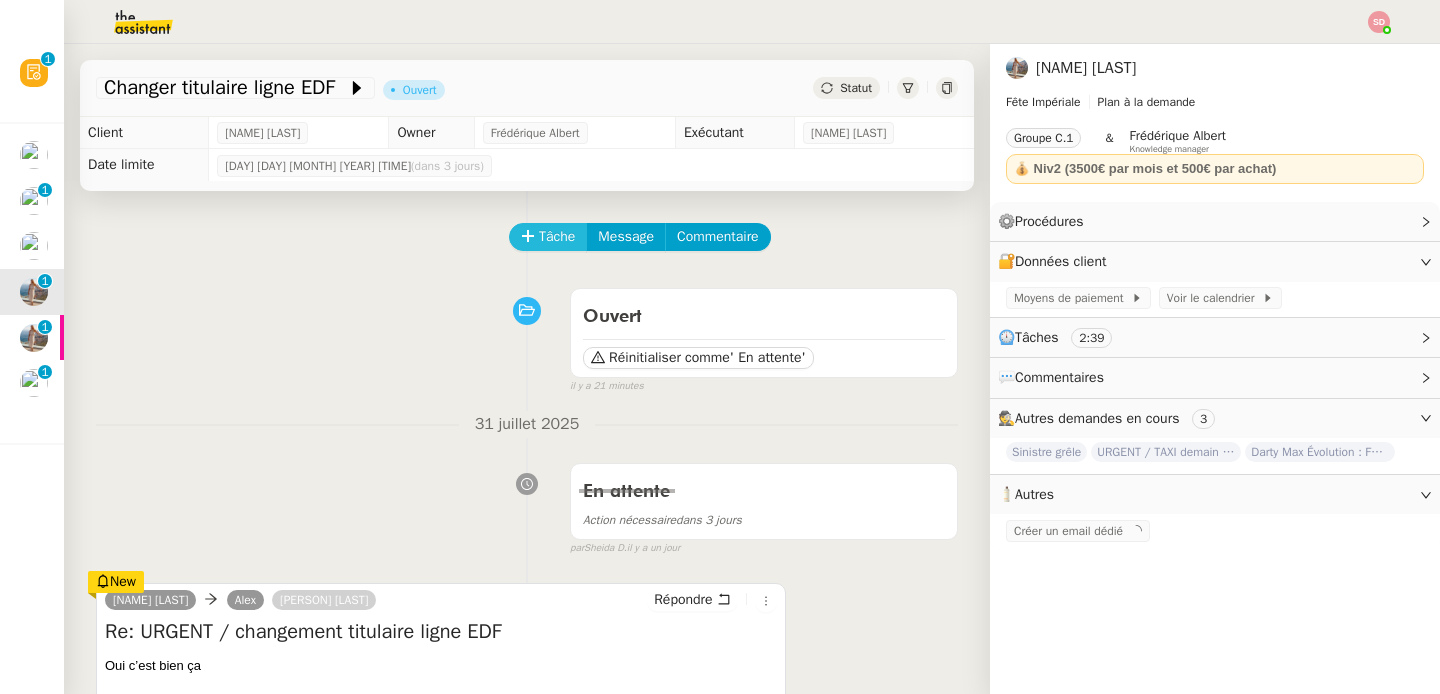 click on "Tâche" 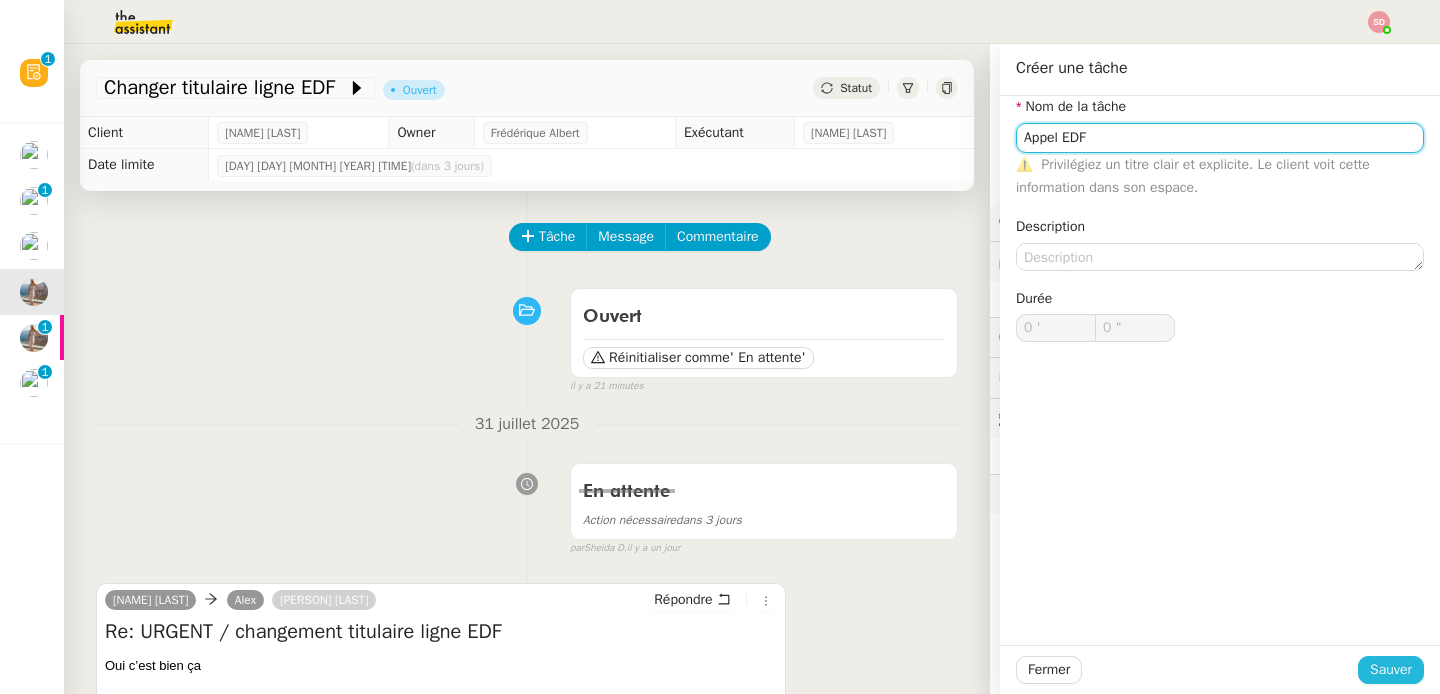 type on "Appel EDF" 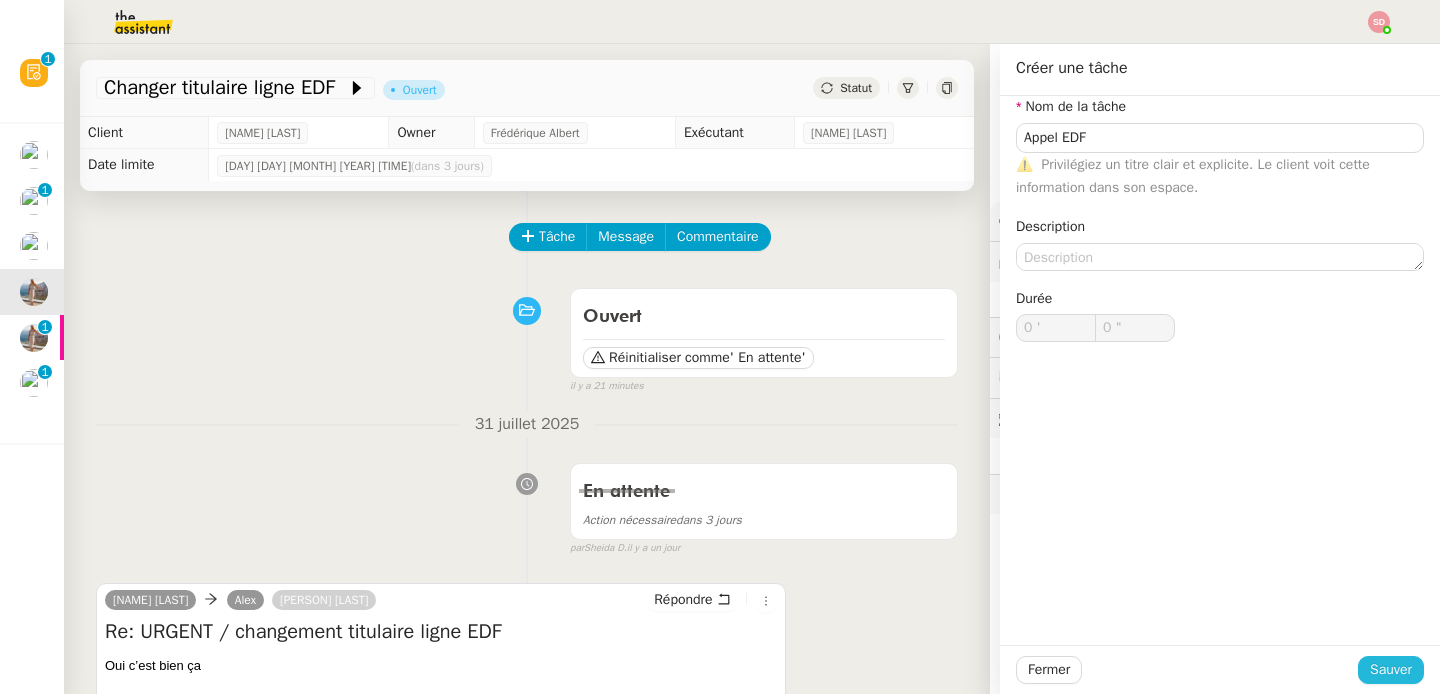 click on "Sauver" 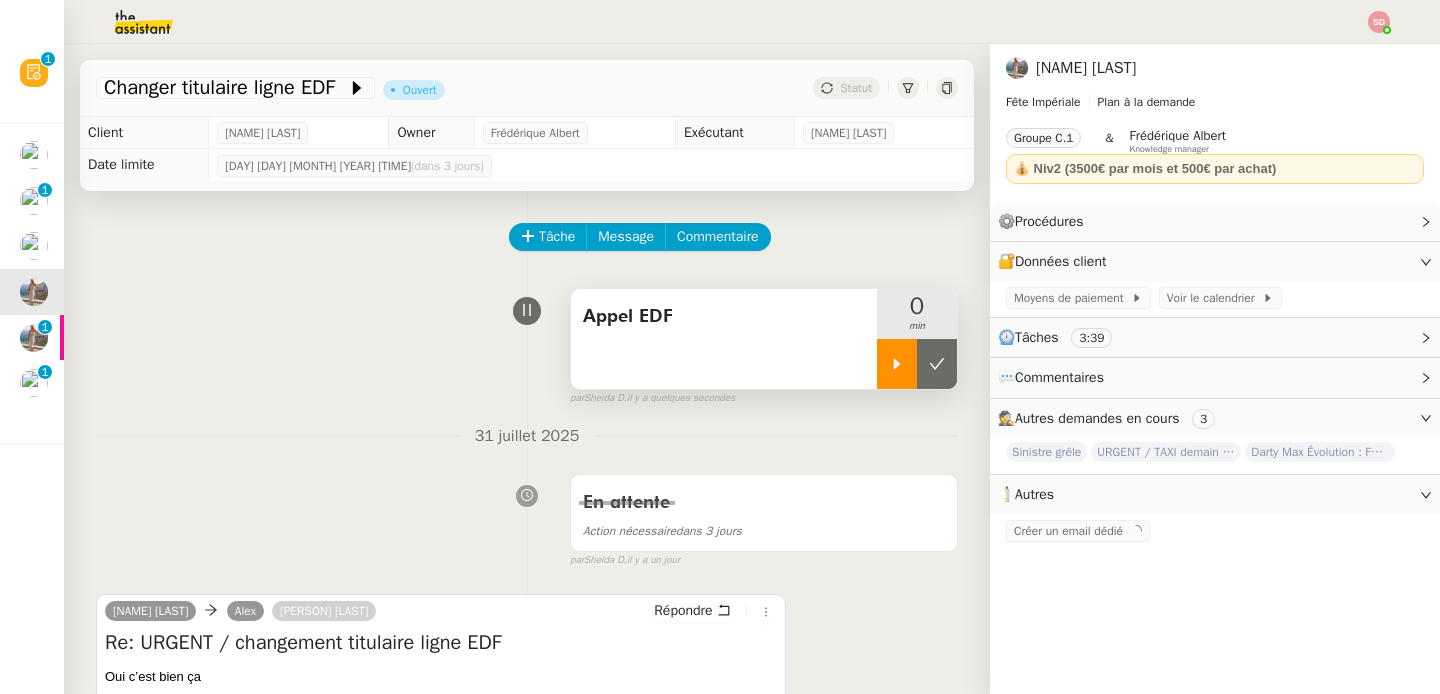 click at bounding box center (897, 364) 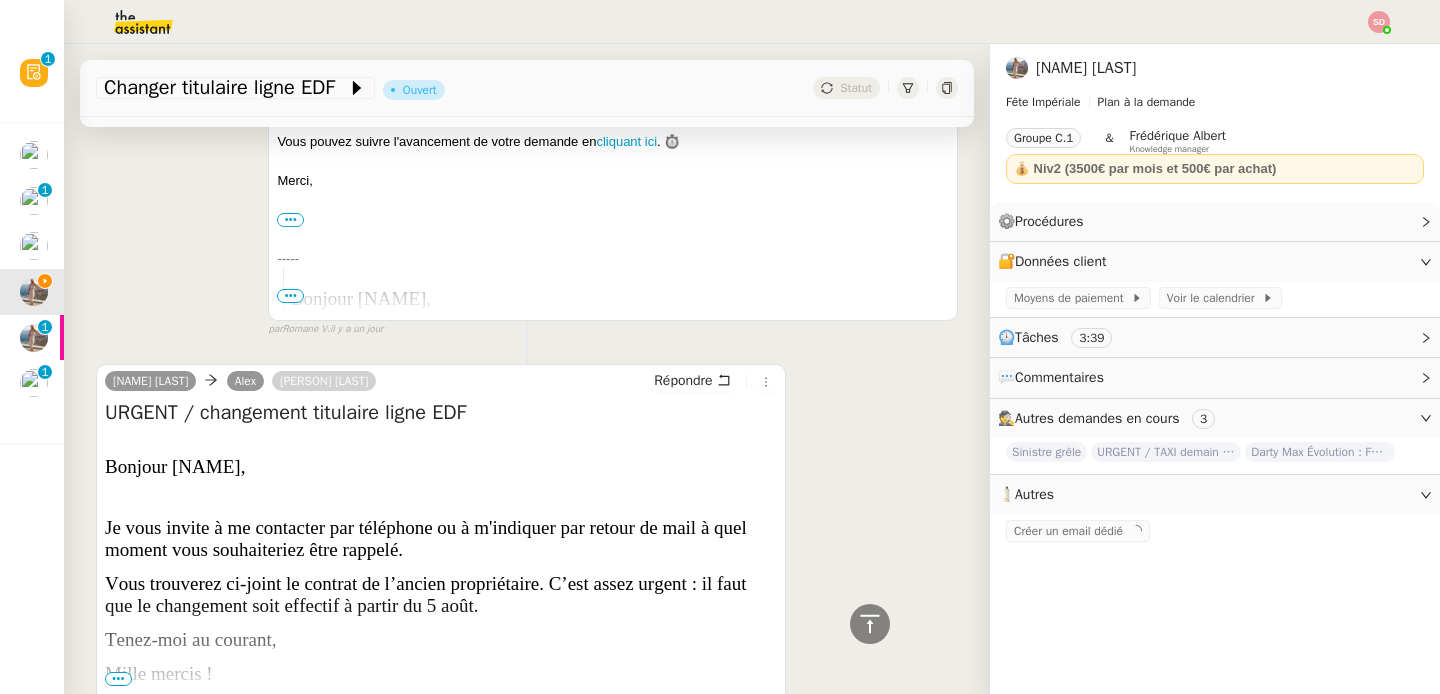 scroll, scrollTop: 1764, scrollLeft: 0, axis: vertical 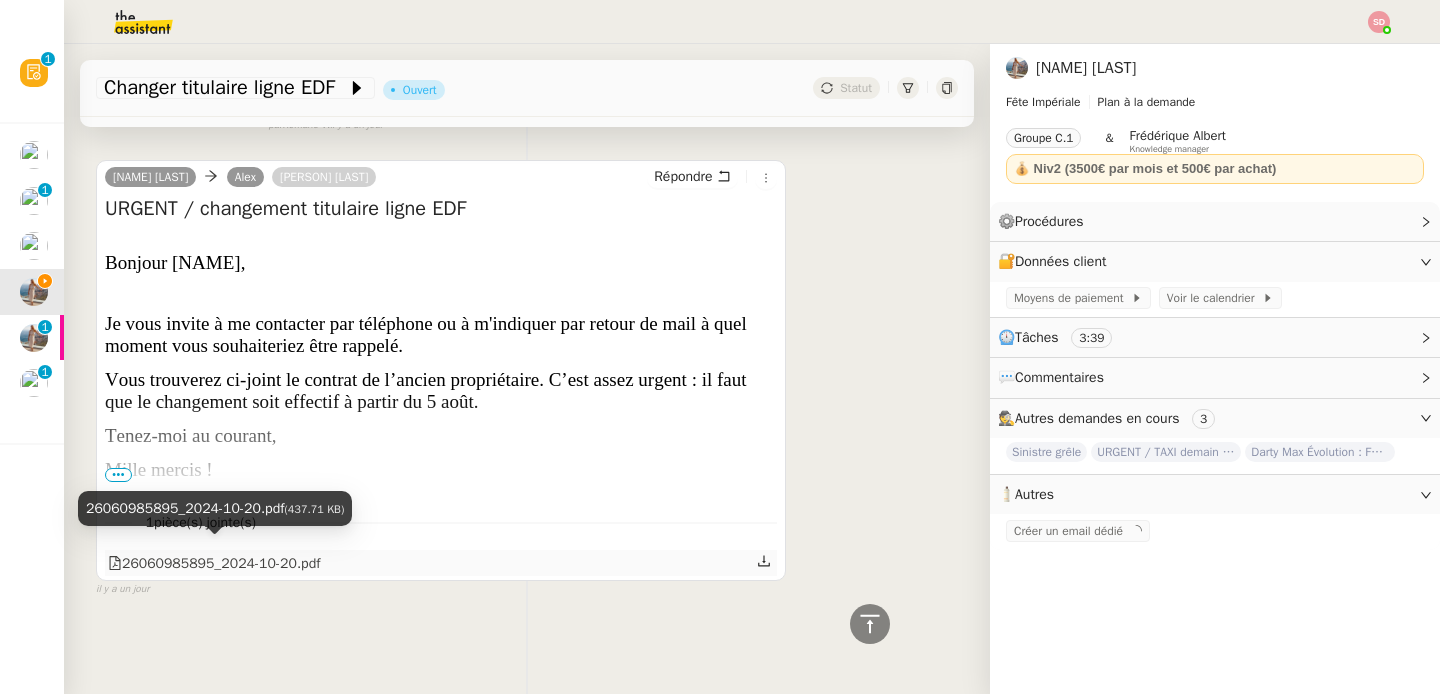 click on "26060985895_2024-10-20.pdf" 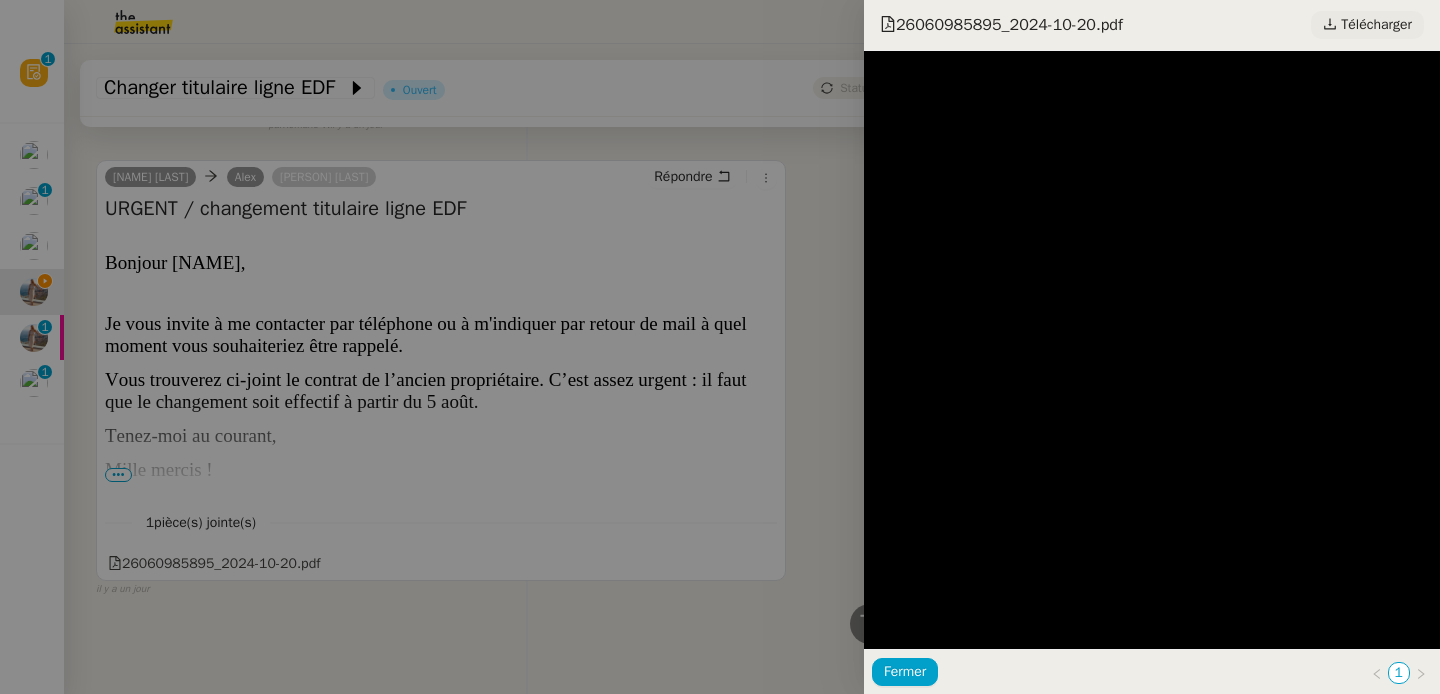 click on "Télécharger" at bounding box center [1376, 25] 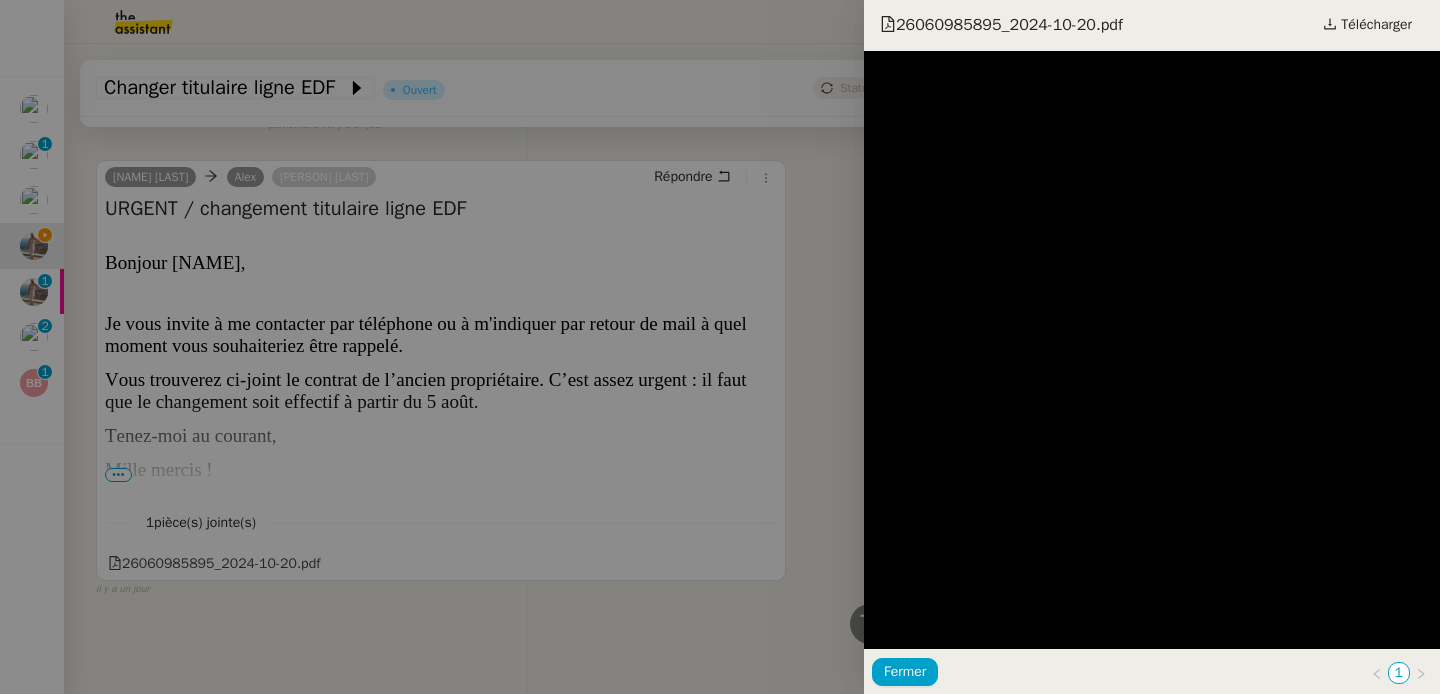 click at bounding box center [720, 347] 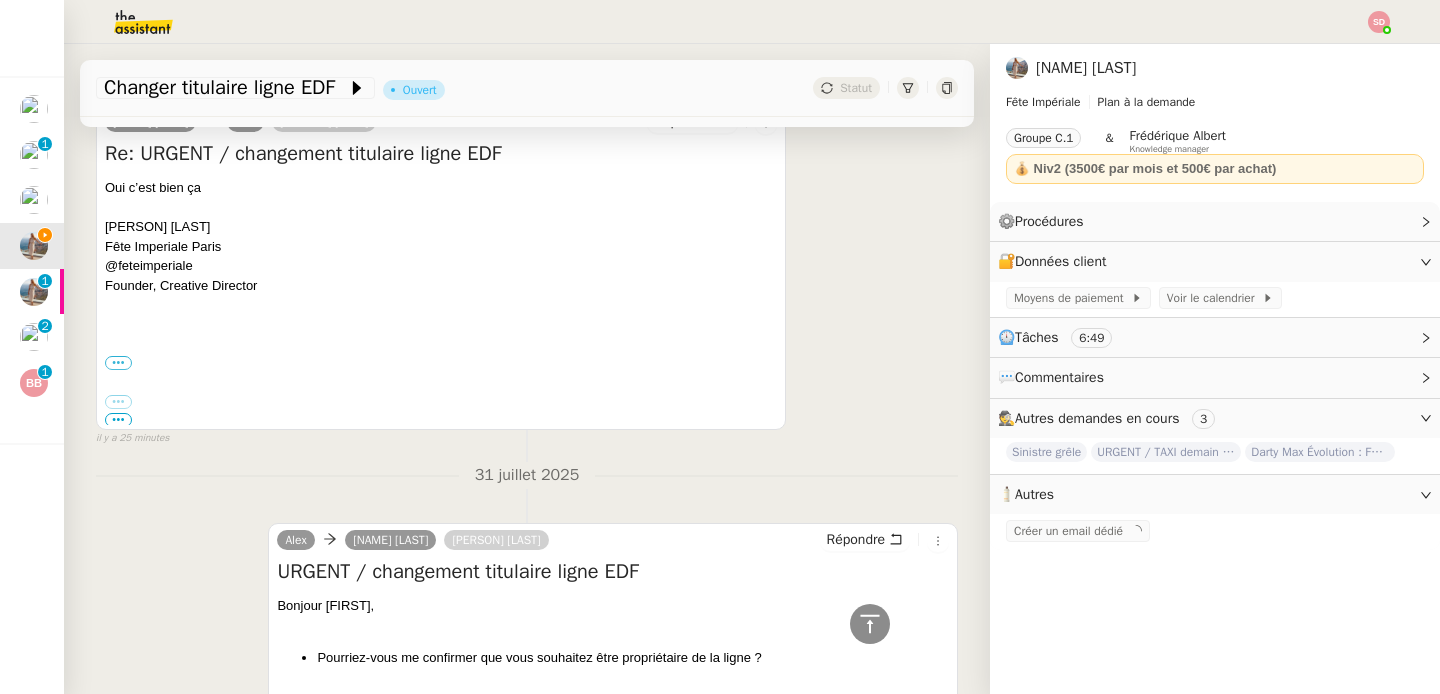scroll, scrollTop: 0, scrollLeft: 0, axis: both 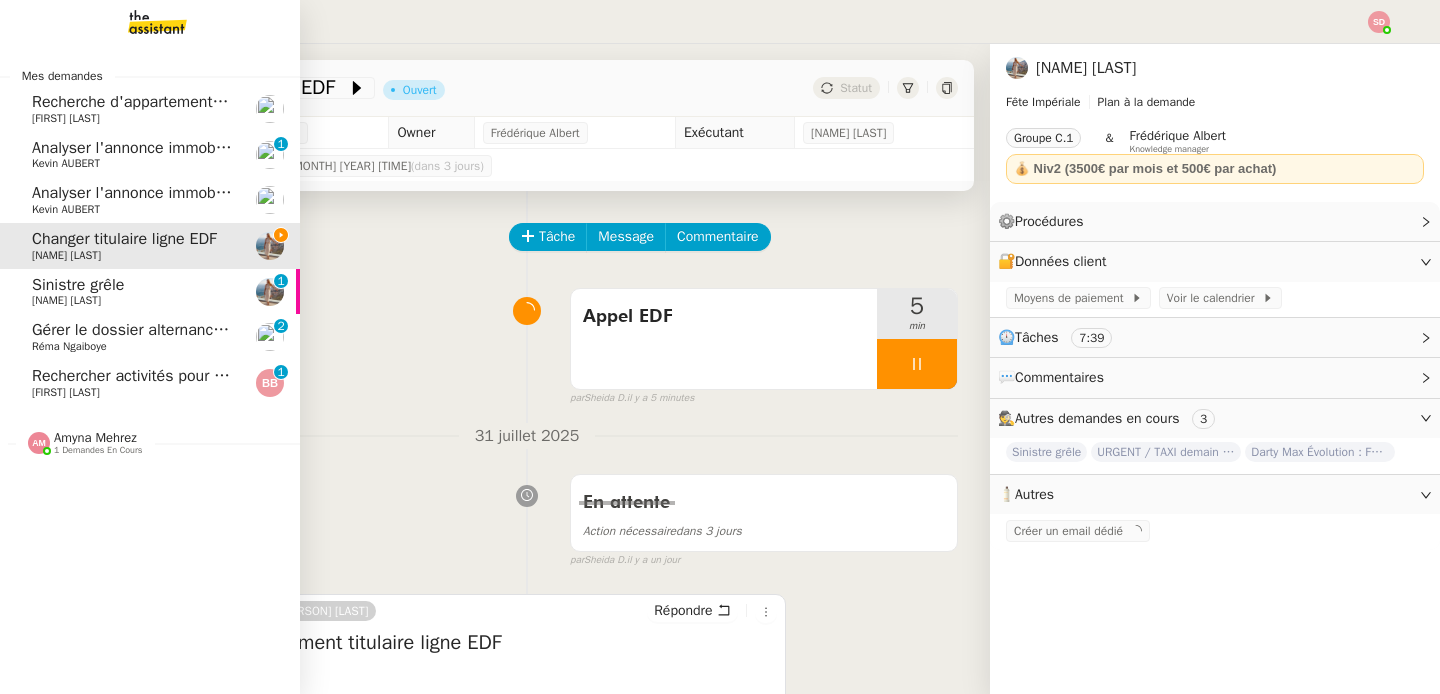 click on "Rechercher activités pour enfants à Paris" 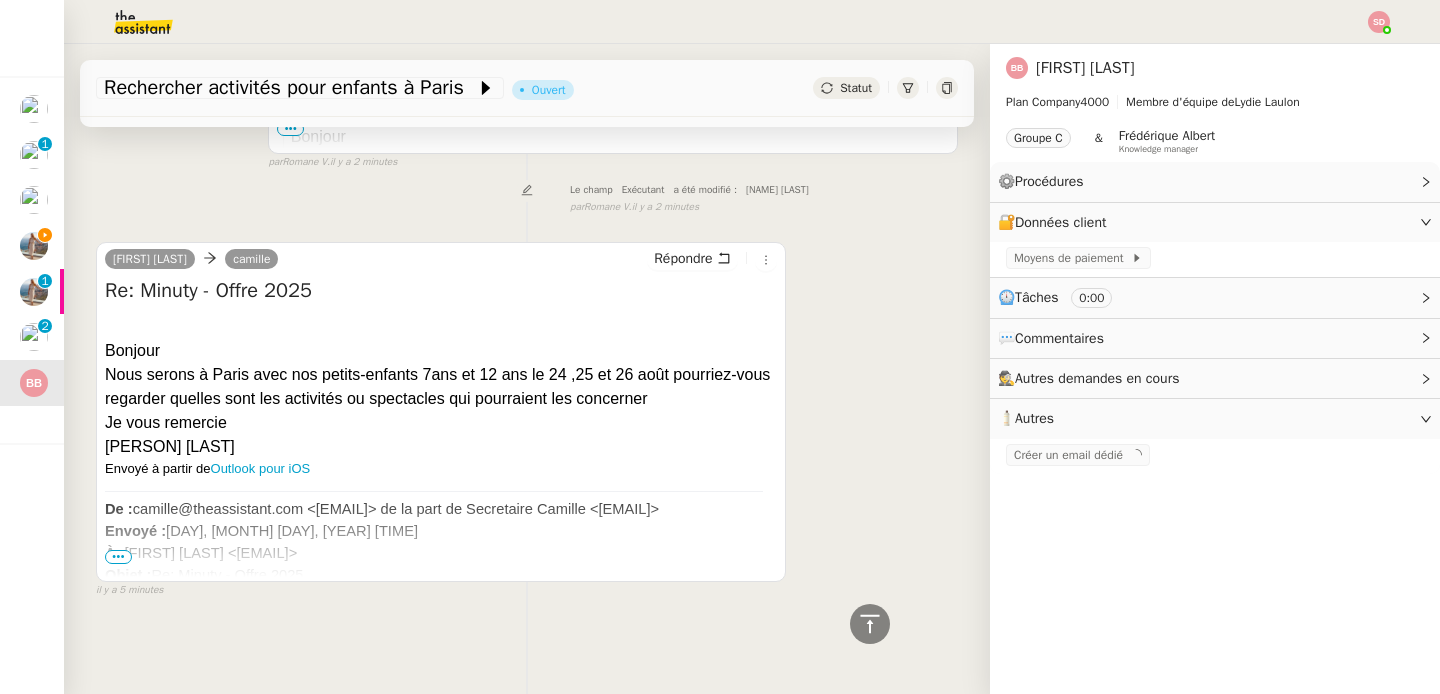 scroll, scrollTop: 0, scrollLeft: 0, axis: both 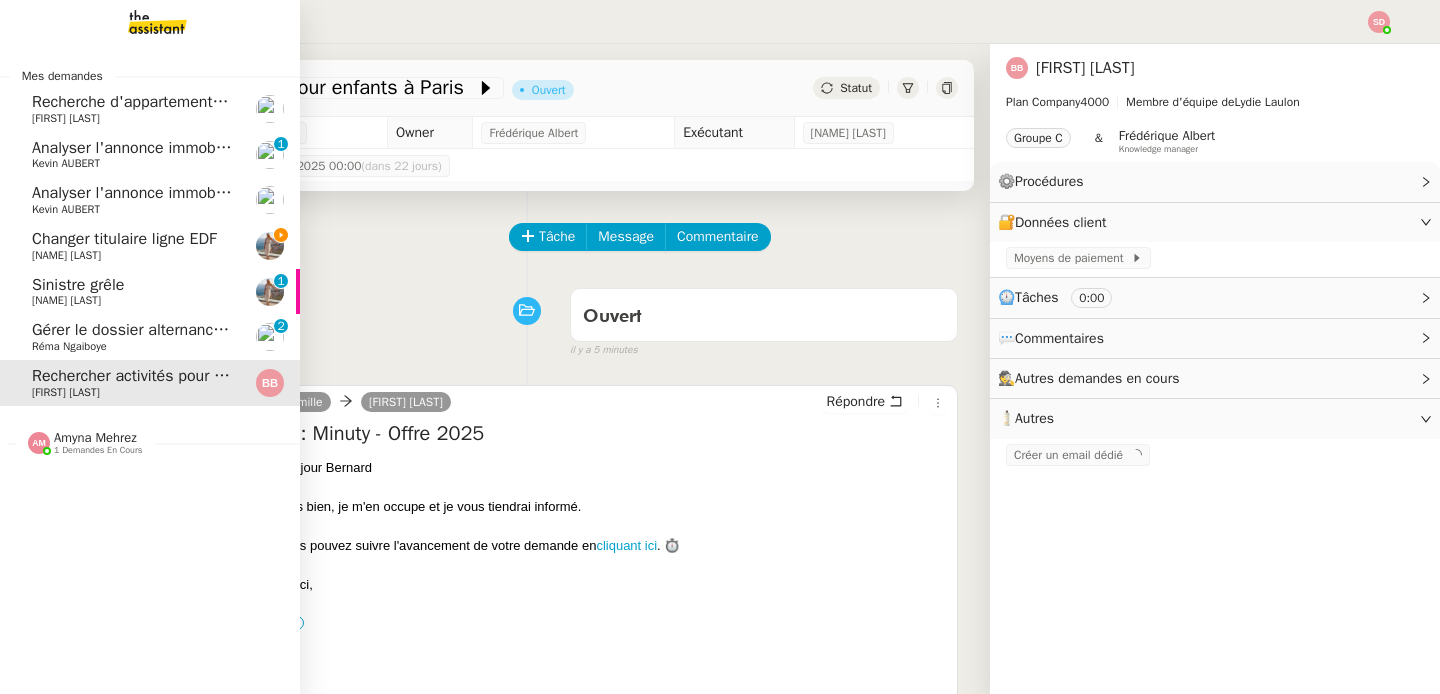 click on "Changer titulaire ligne EDF" 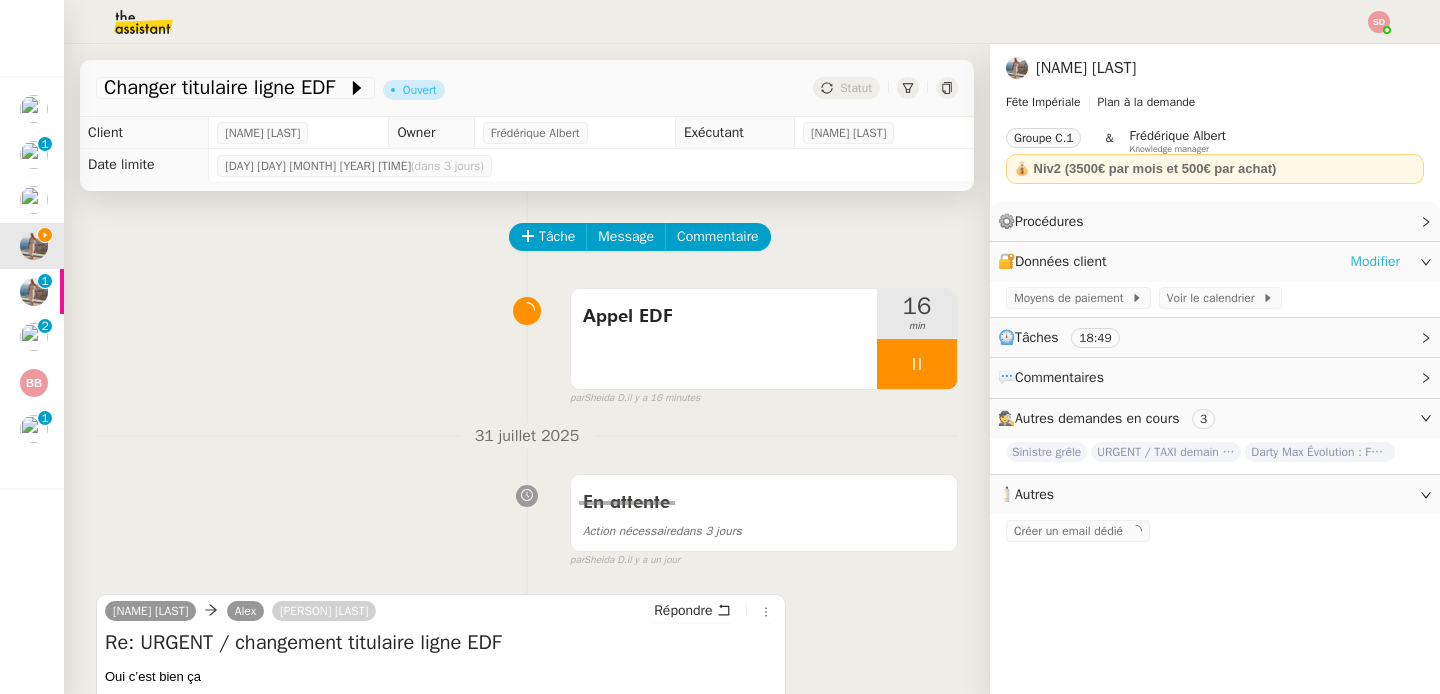 click on "Modifier" 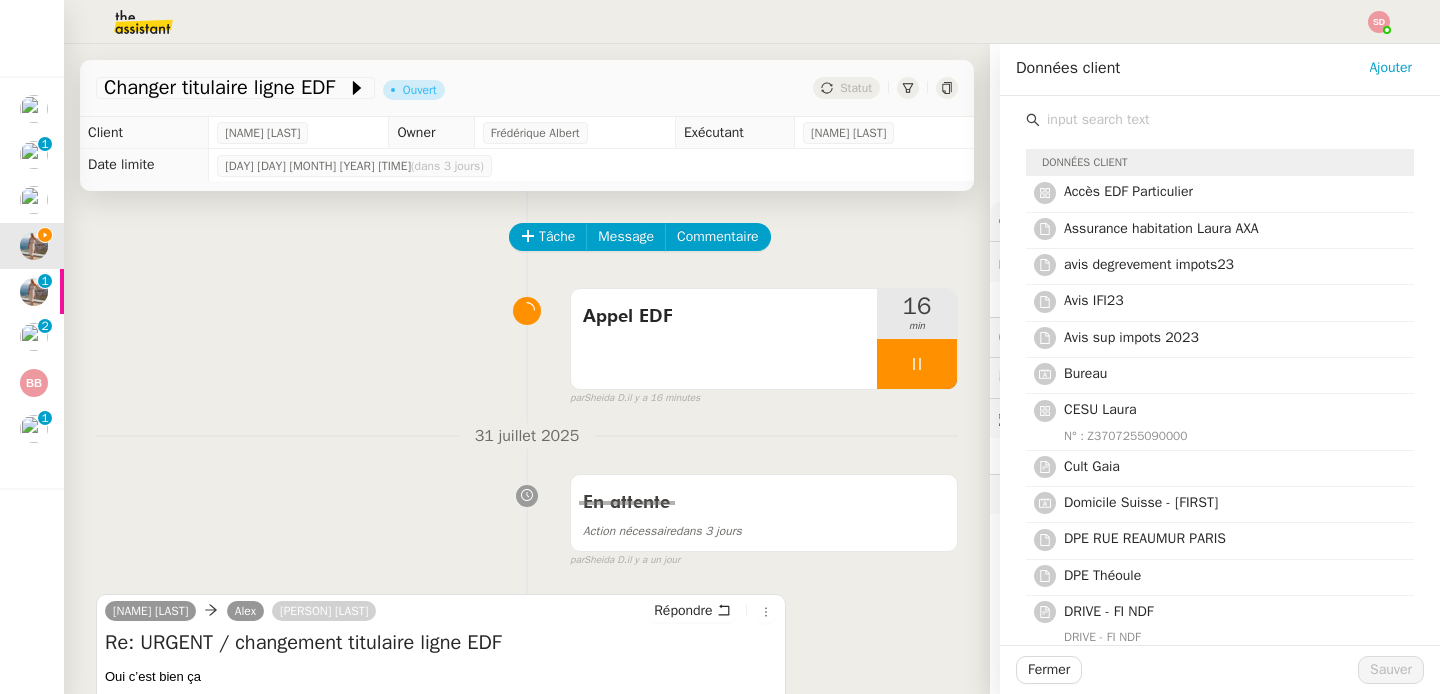 click 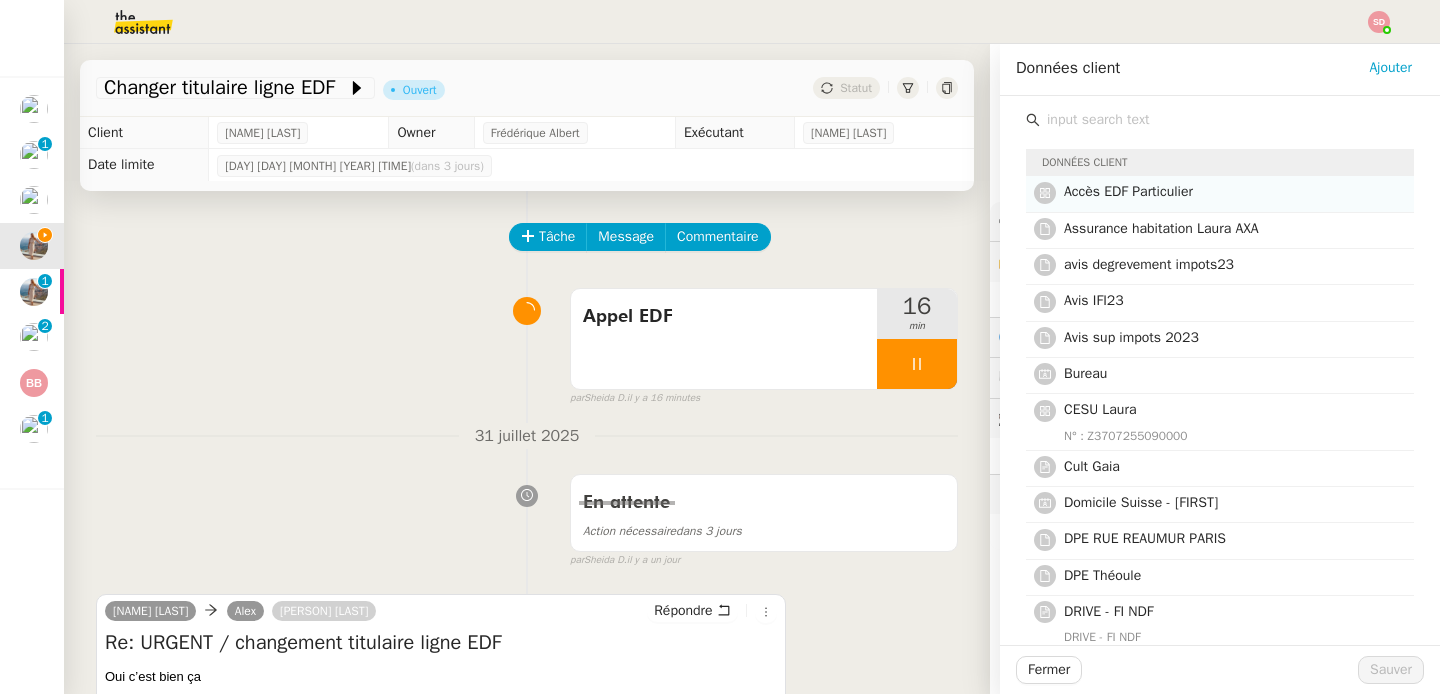 click on "Accès EDF Particulier" 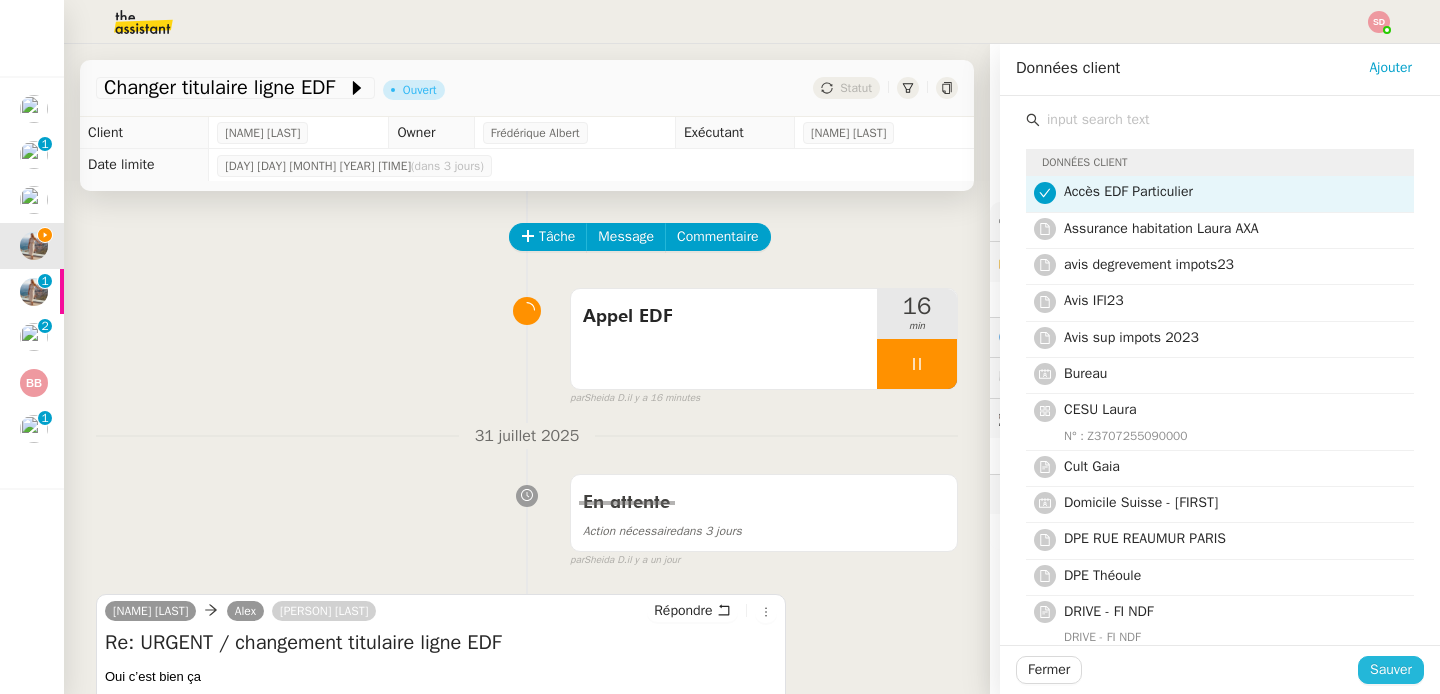 click on "Sauver" 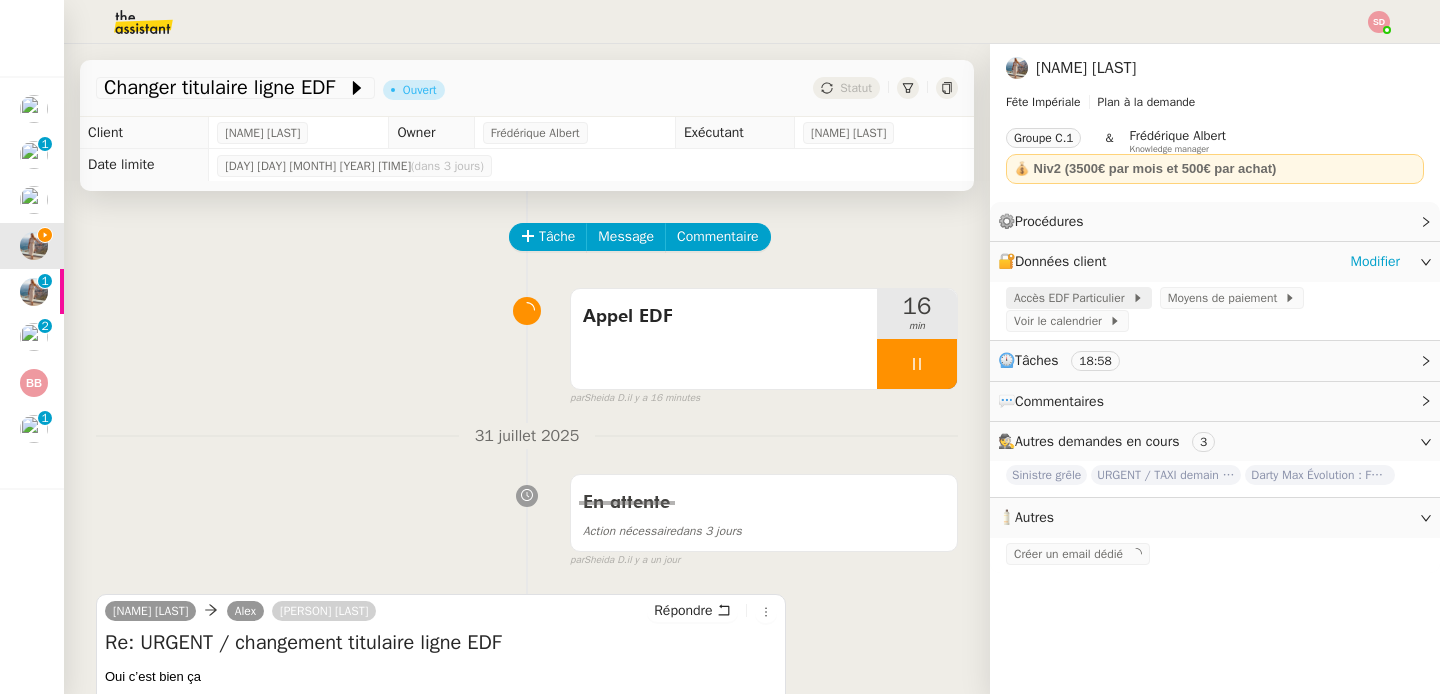 click on "Accès EDF Particulier" 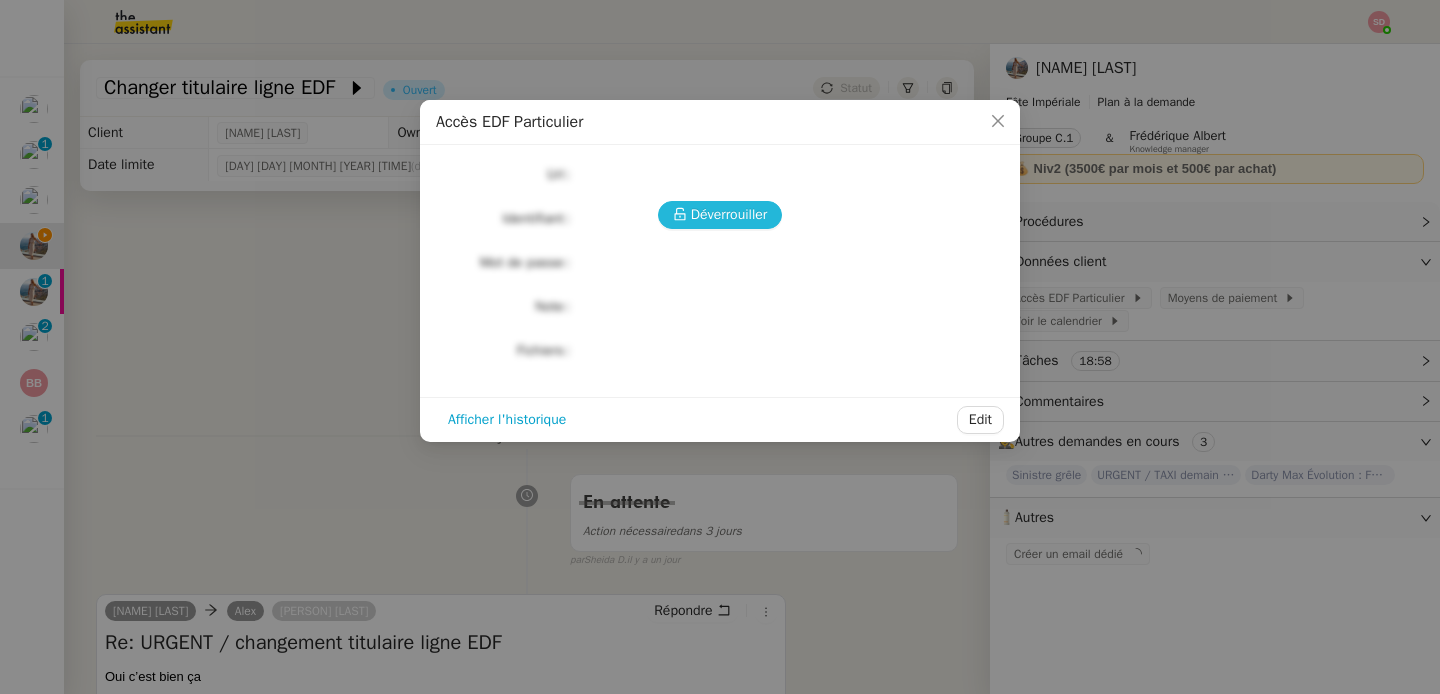 click 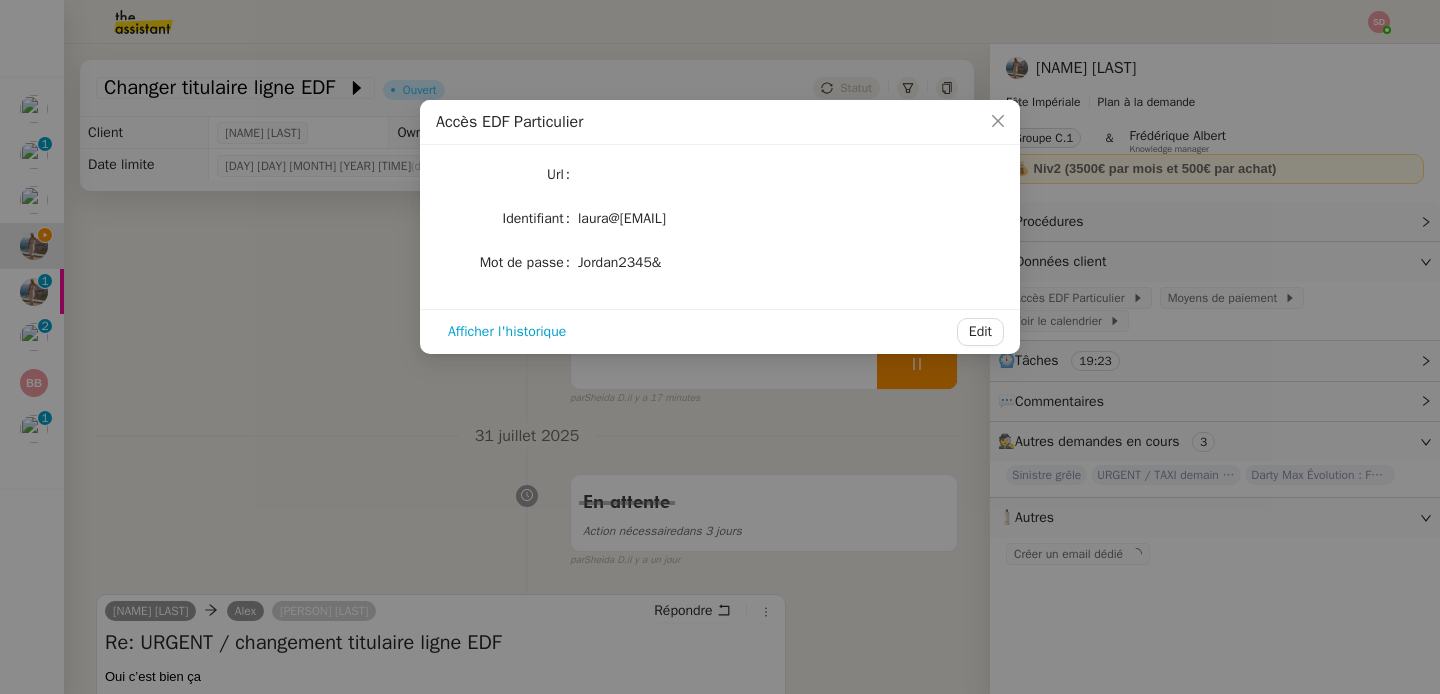 click on "Accès EDF Particulier Url  Identifiant [EMAIL] Mot de passe Jordan2345& Afficher l'historique Edit" at bounding box center [720, 347] 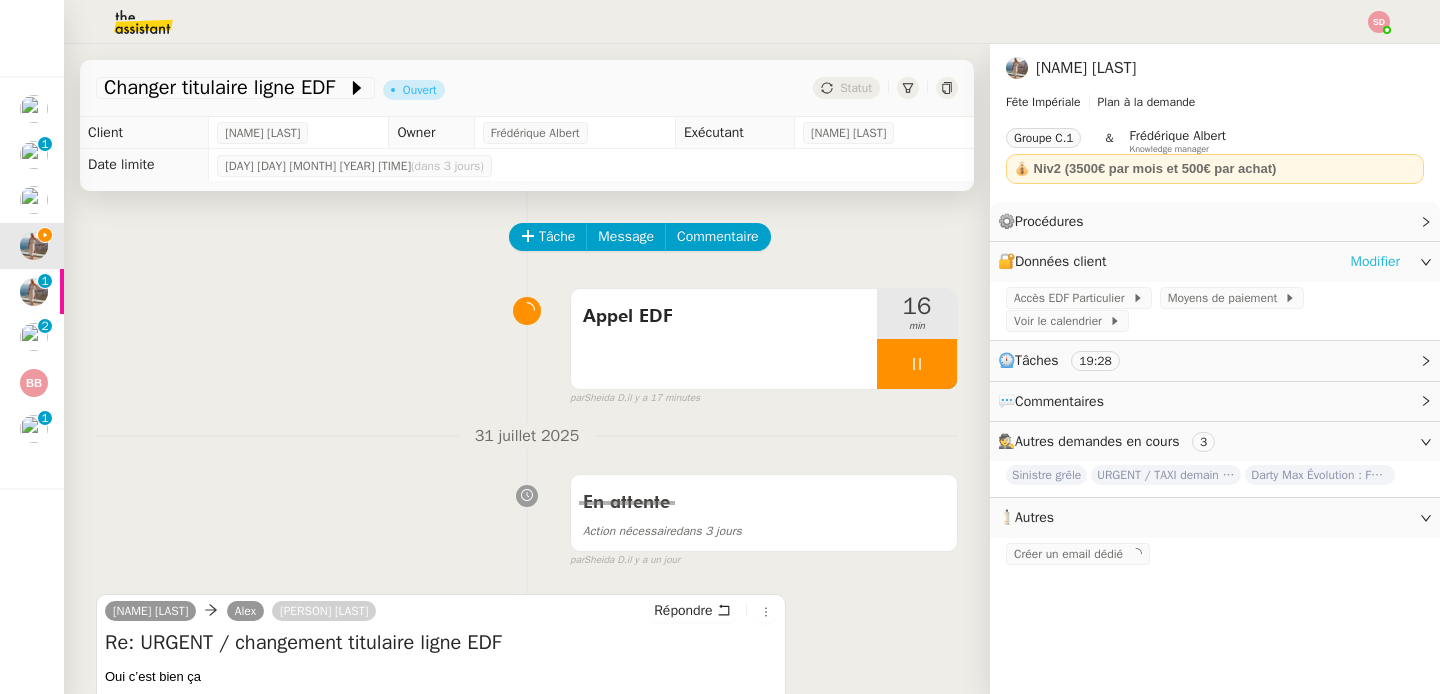 click on "Modifier" 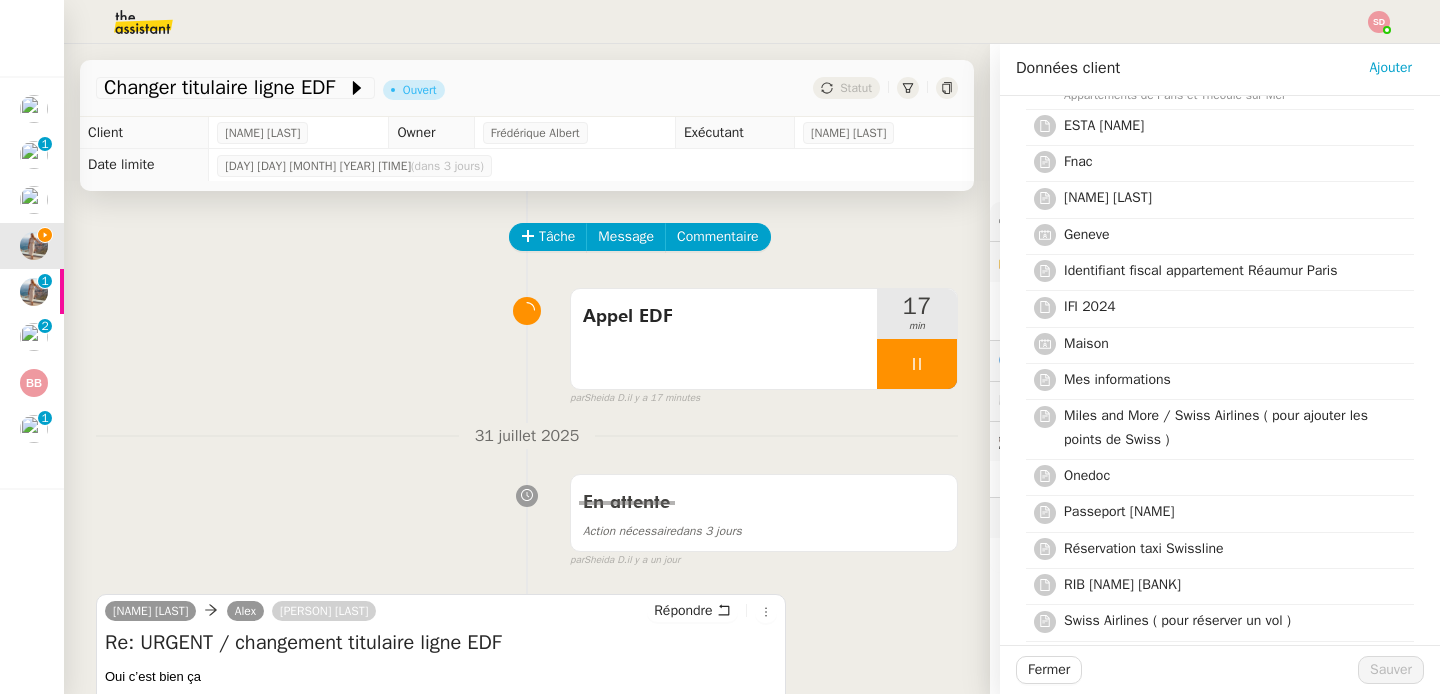scroll, scrollTop: 0, scrollLeft: 0, axis: both 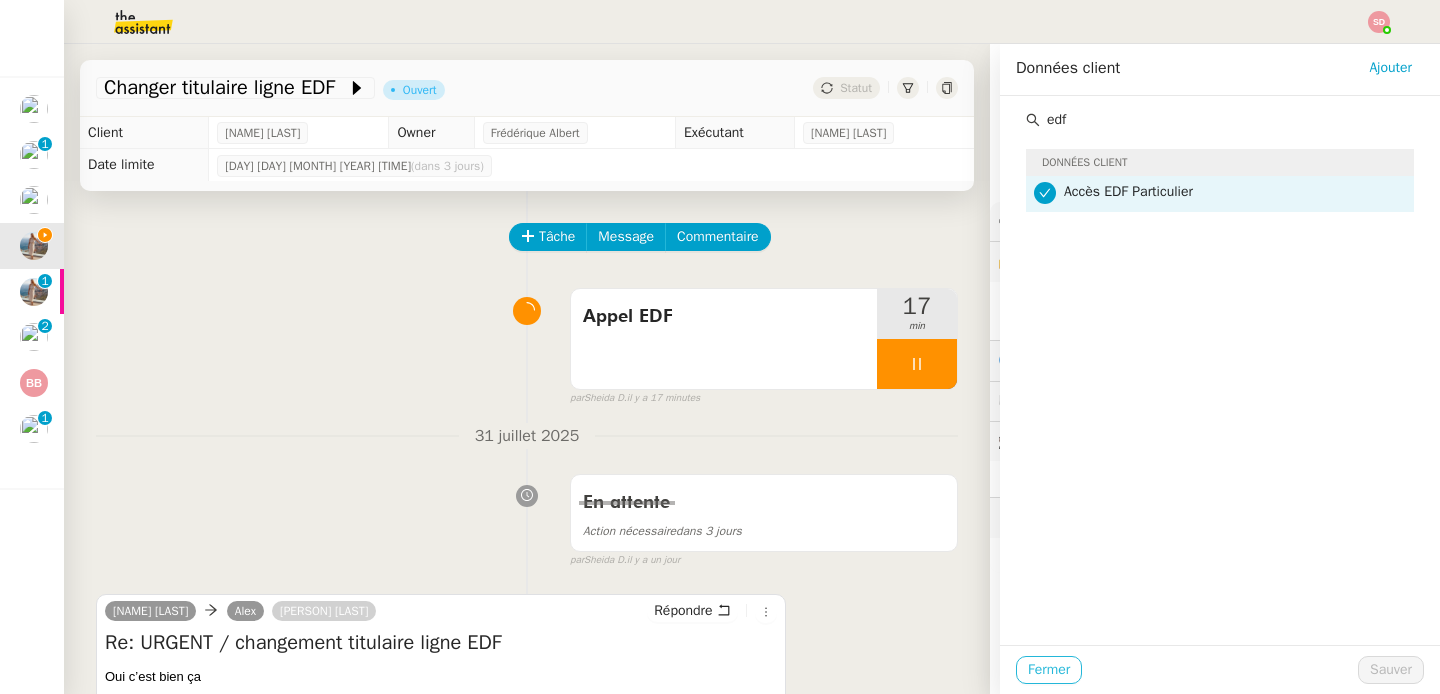 type on "edf" 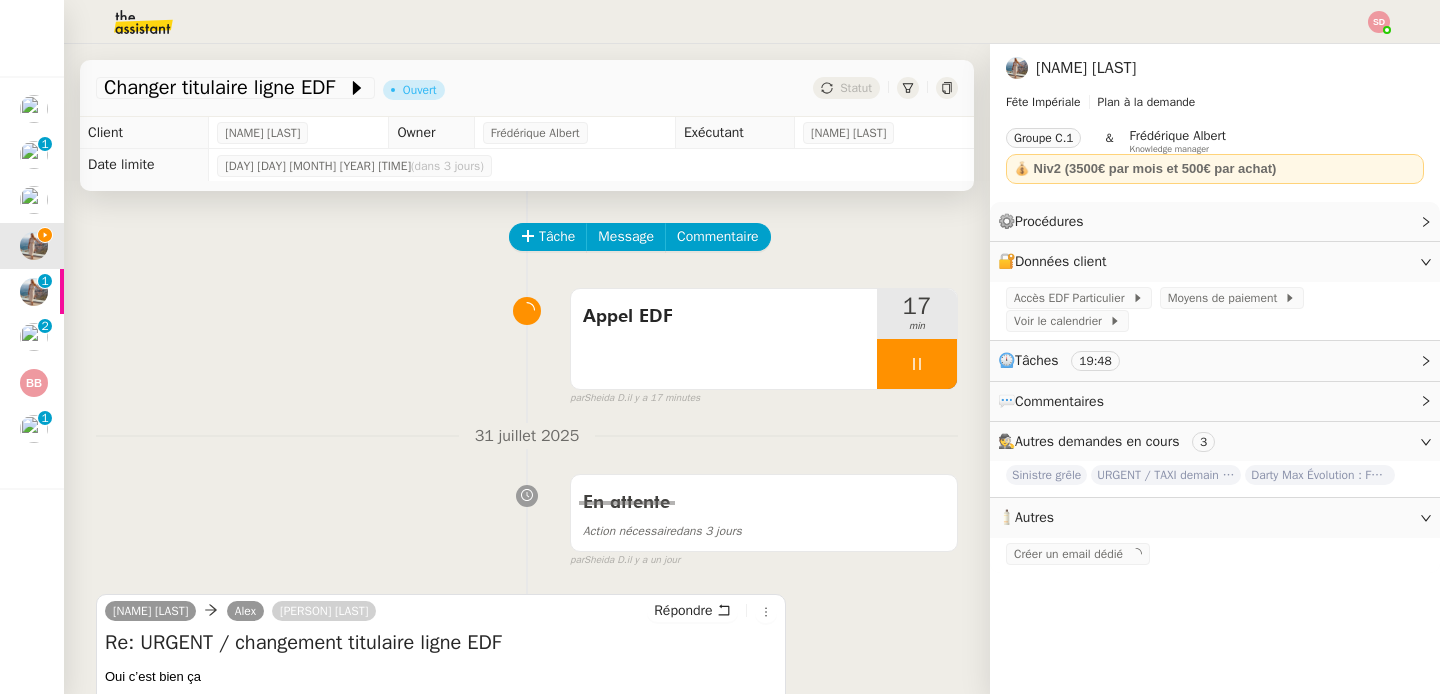 click 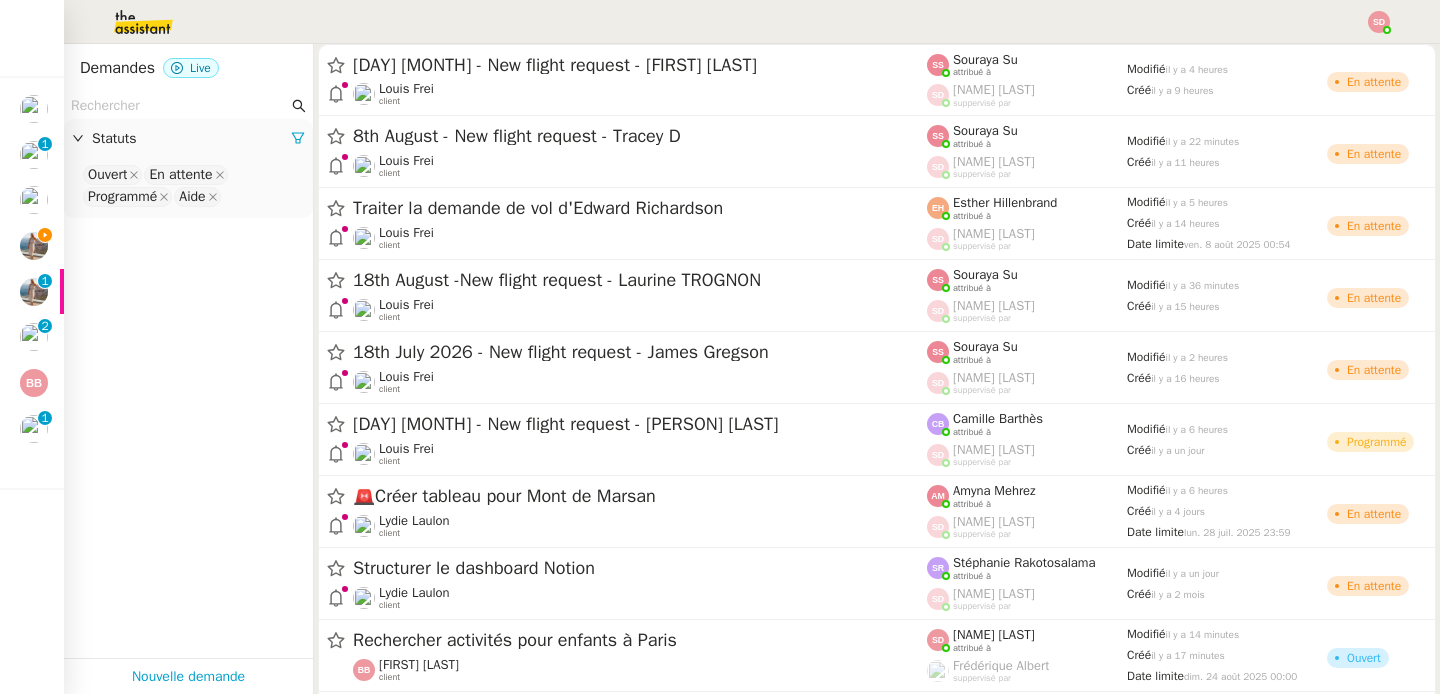 click 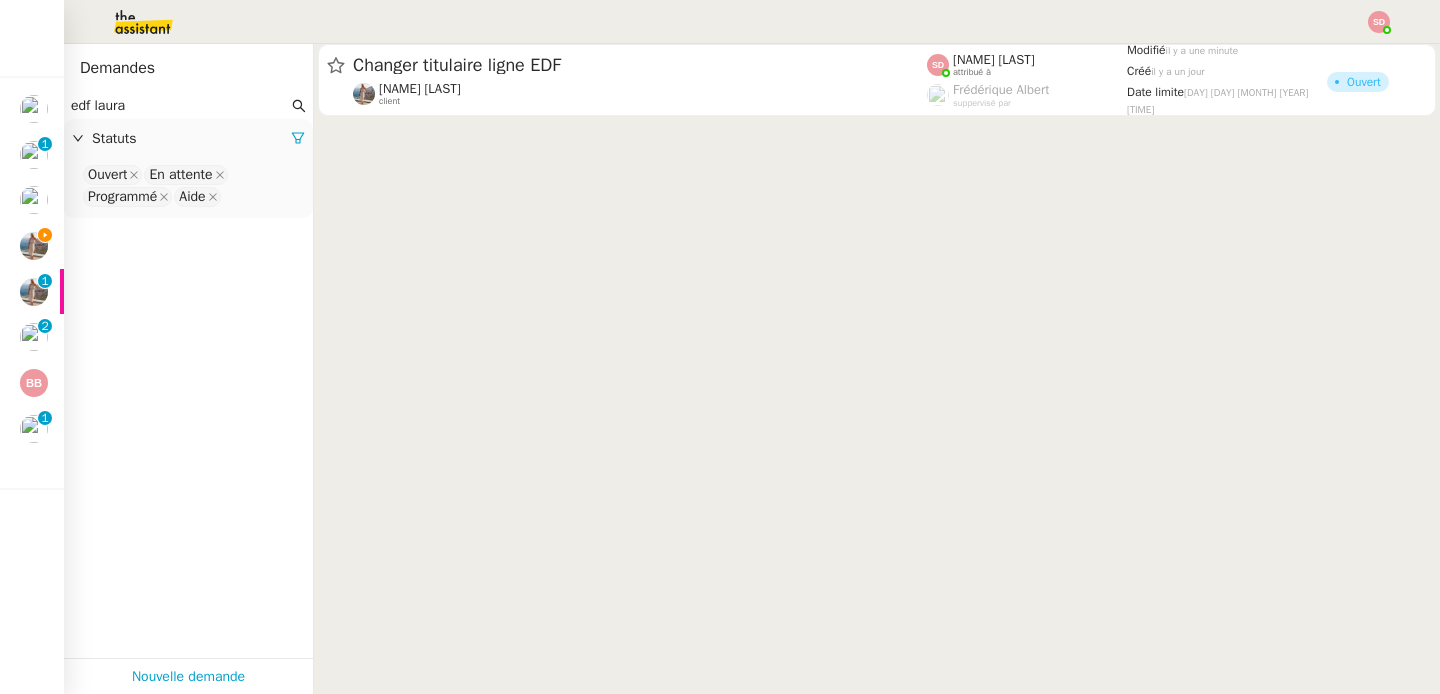 type on "edf laura" 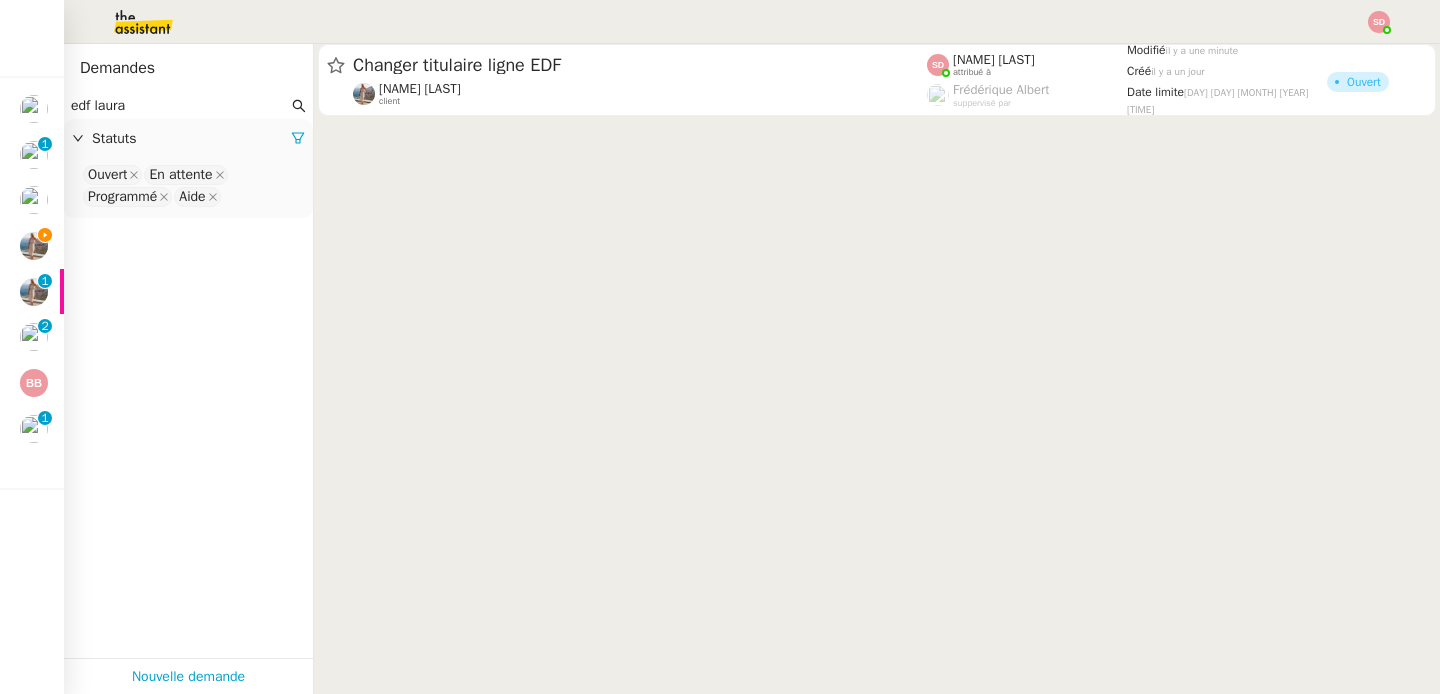 click on "Ouvert En attente Programmé Aide" 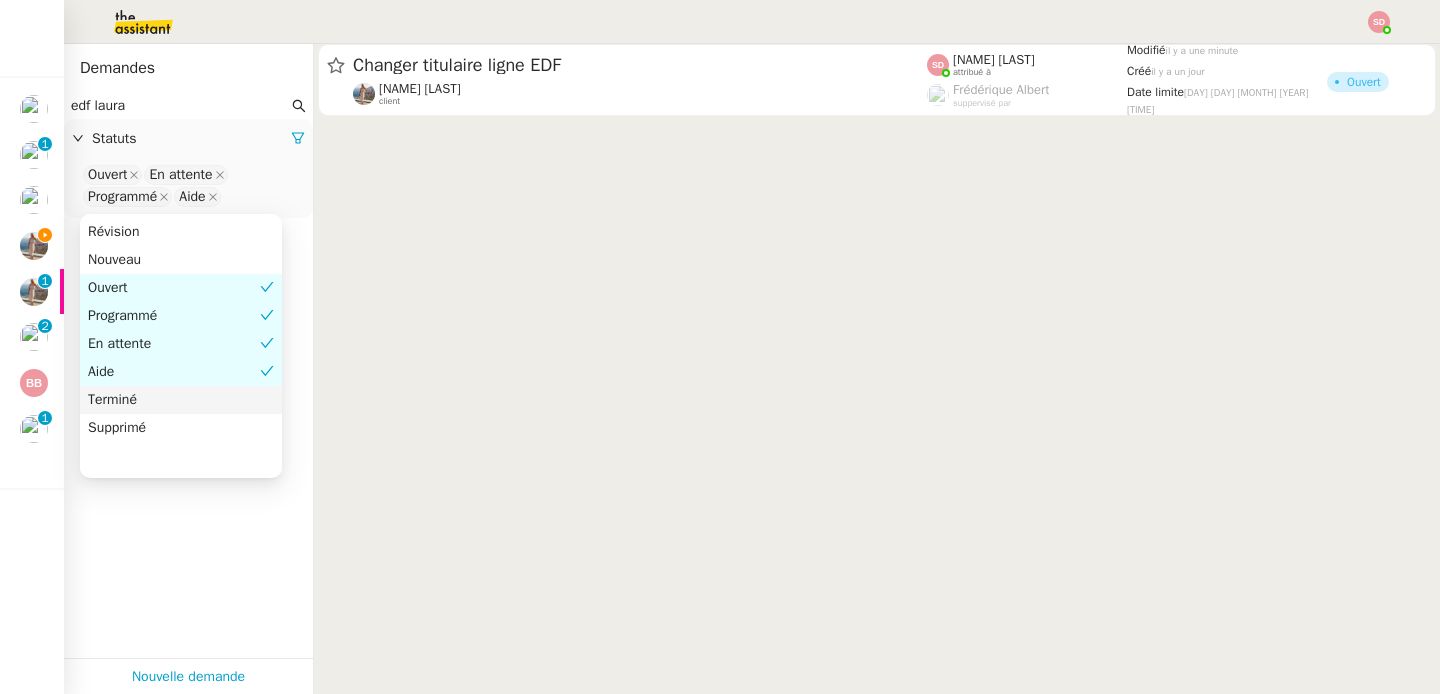 click on "Terminé" at bounding box center (181, 400) 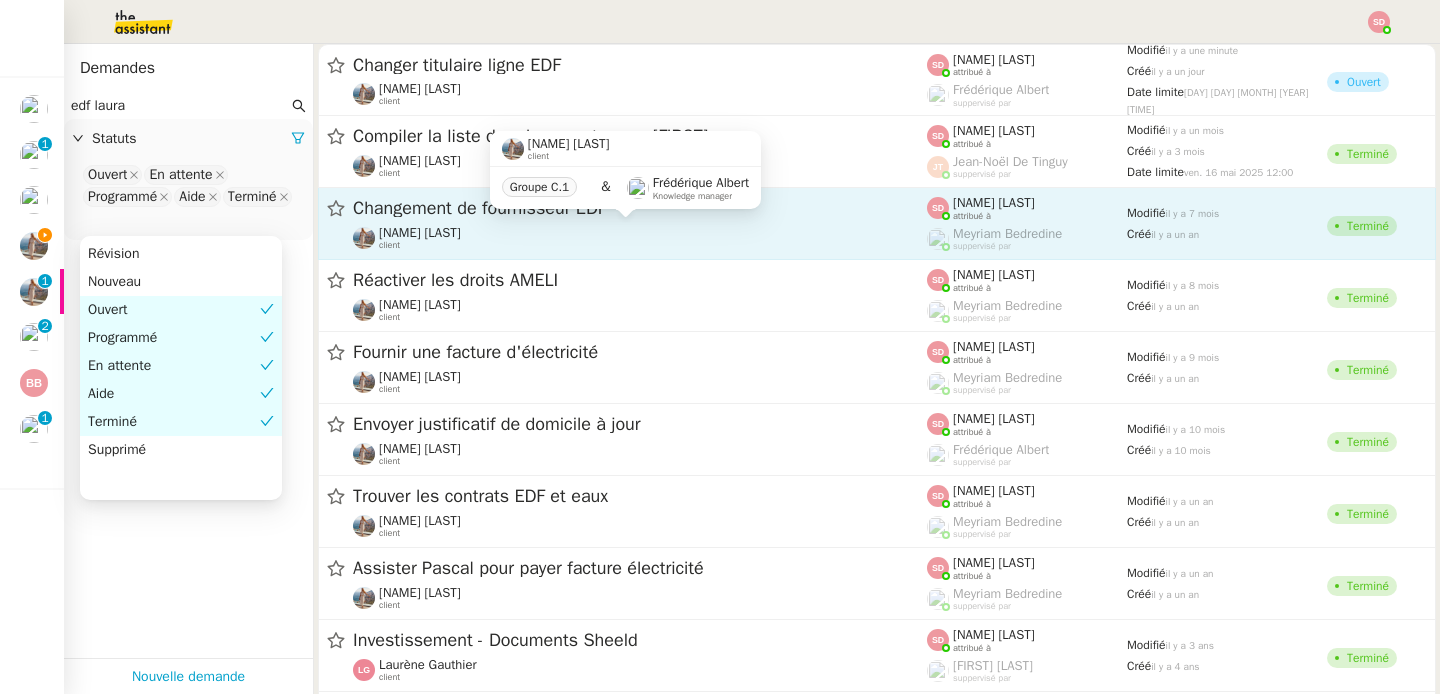 click on "[FIRST] [LAST]  client" 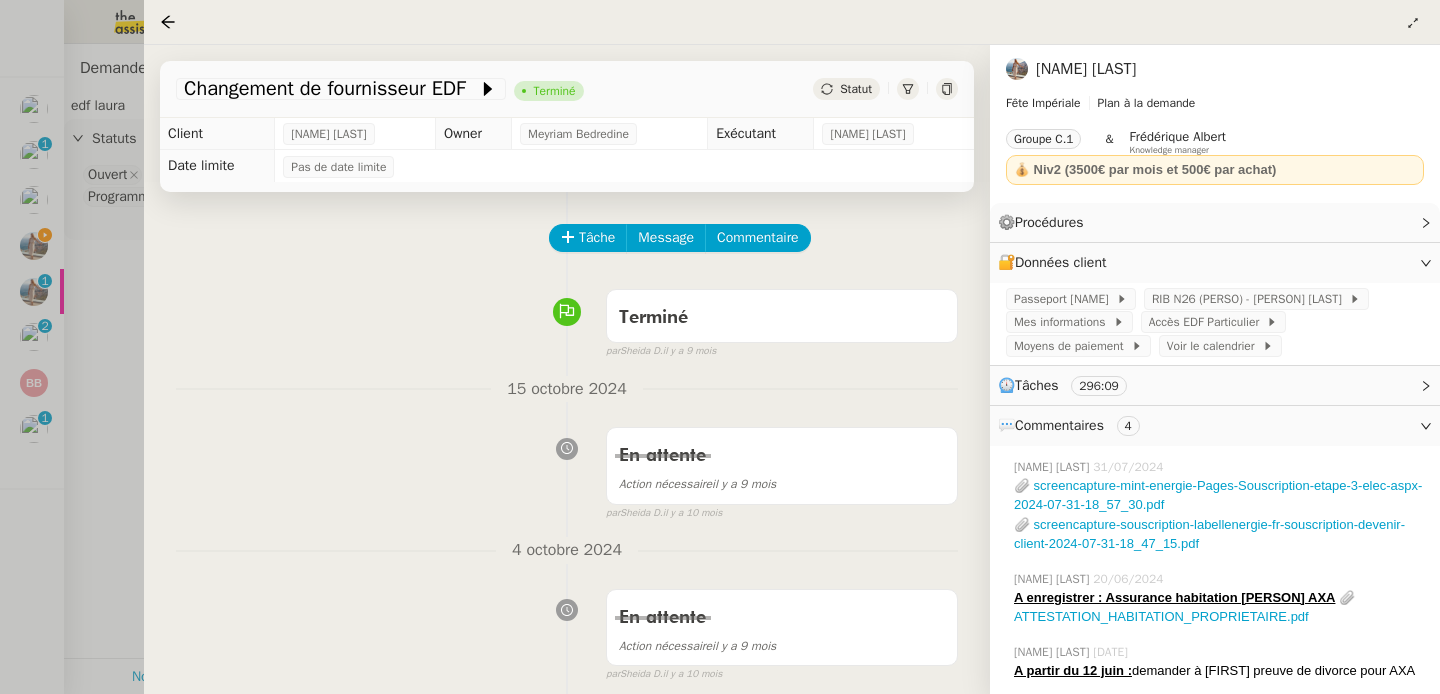 scroll, scrollTop: 101, scrollLeft: 0, axis: vertical 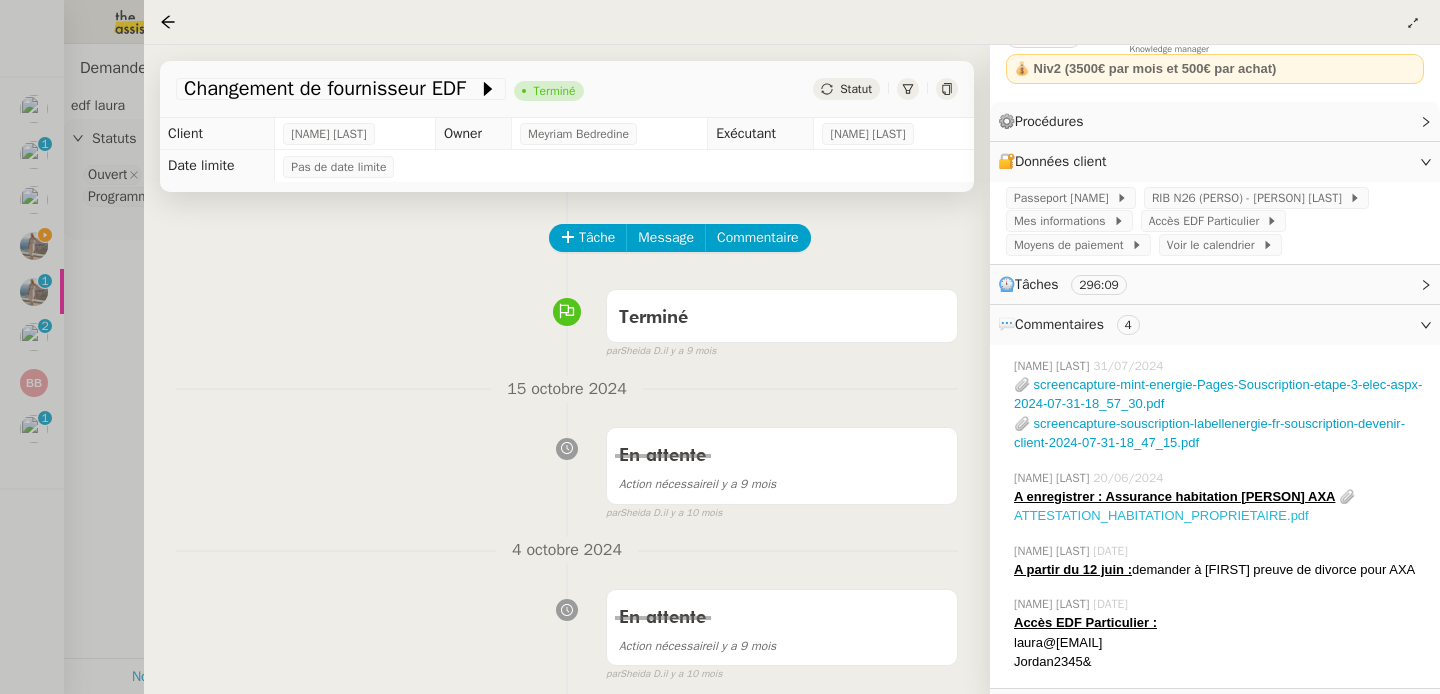 click on "📎 ATTESTATION_HABITATION_PROPRIETAIRE.pdf" 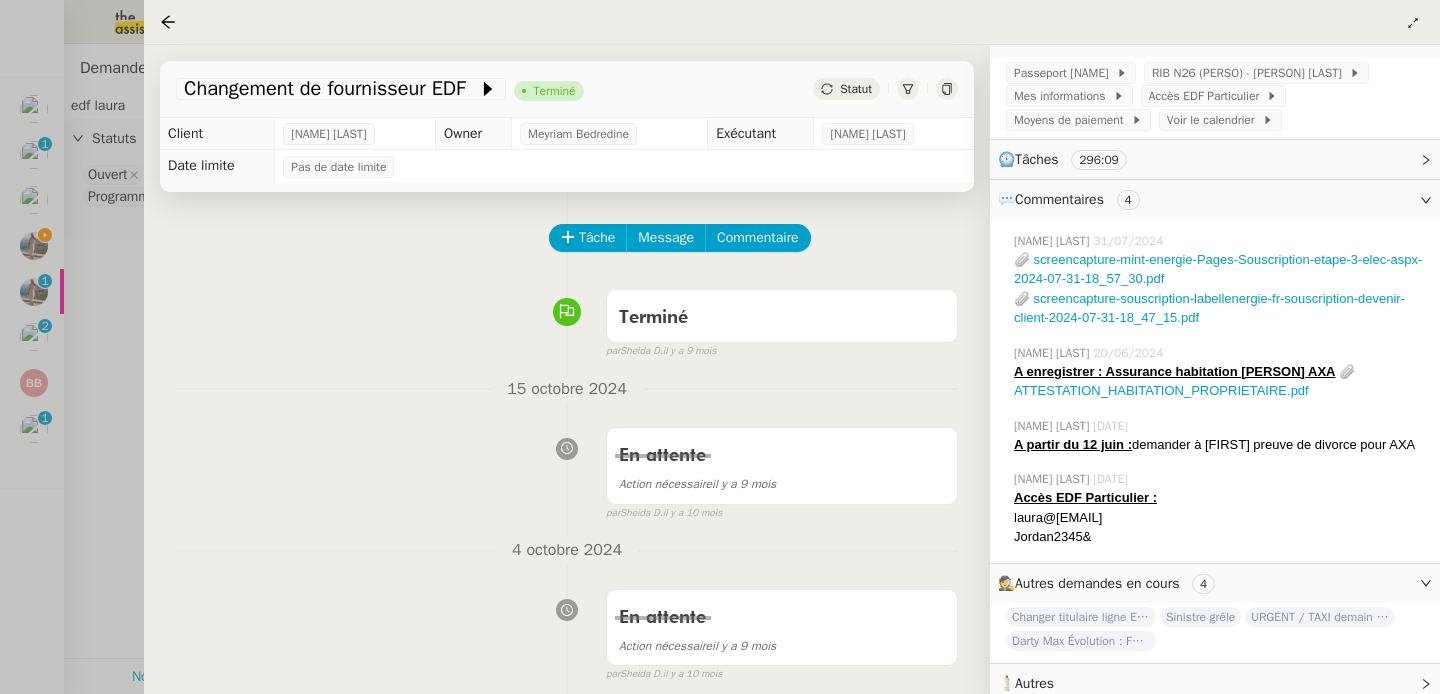 scroll, scrollTop: 230, scrollLeft: 0, axis: vertical 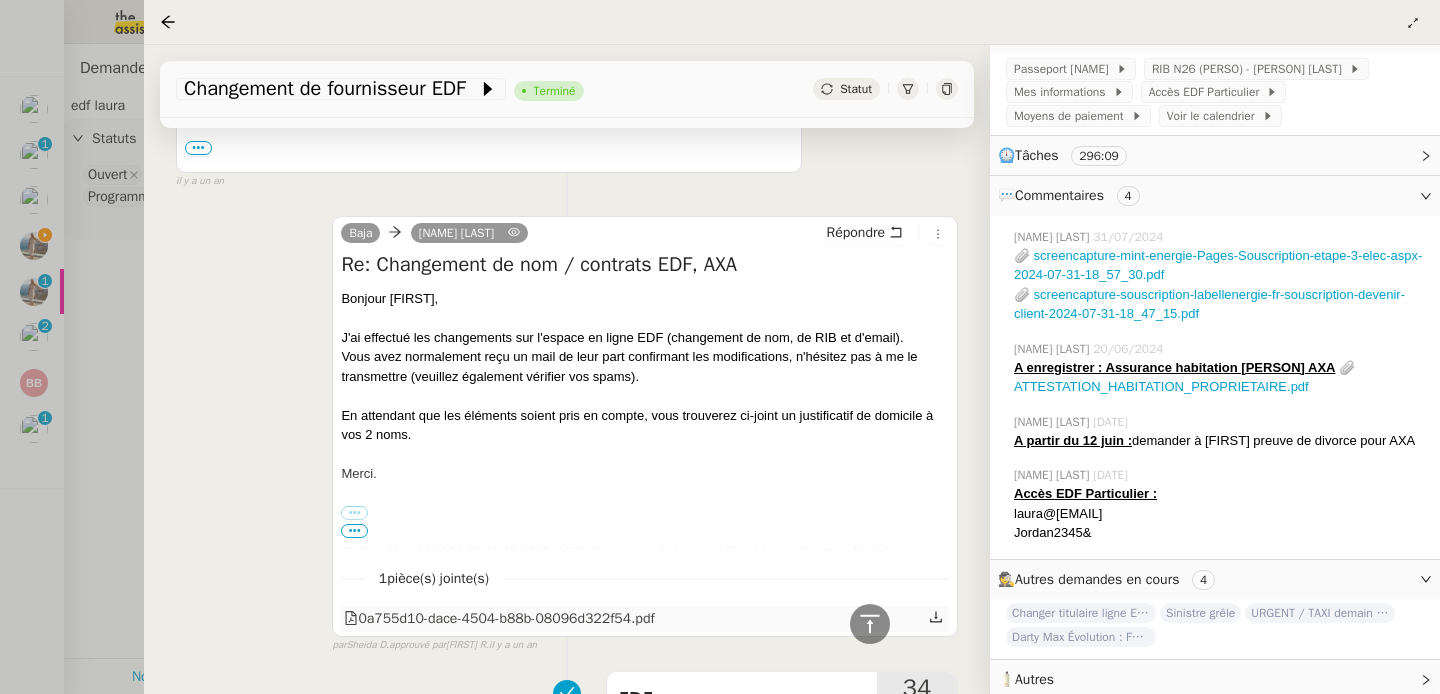 click on "0a755d10-dace-4504-b88b-08096d322f54.pdf" 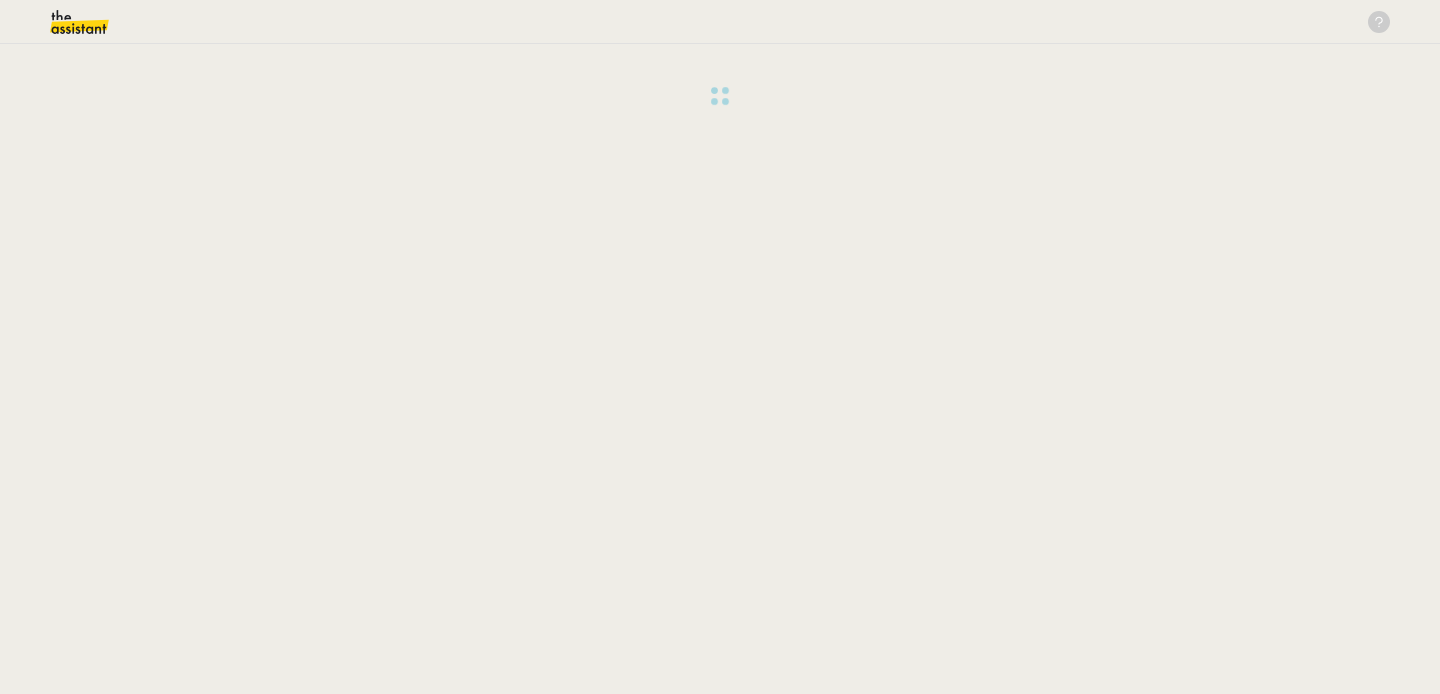 scroll, scrollTop: 0, scrollLeft: 0, axis: both 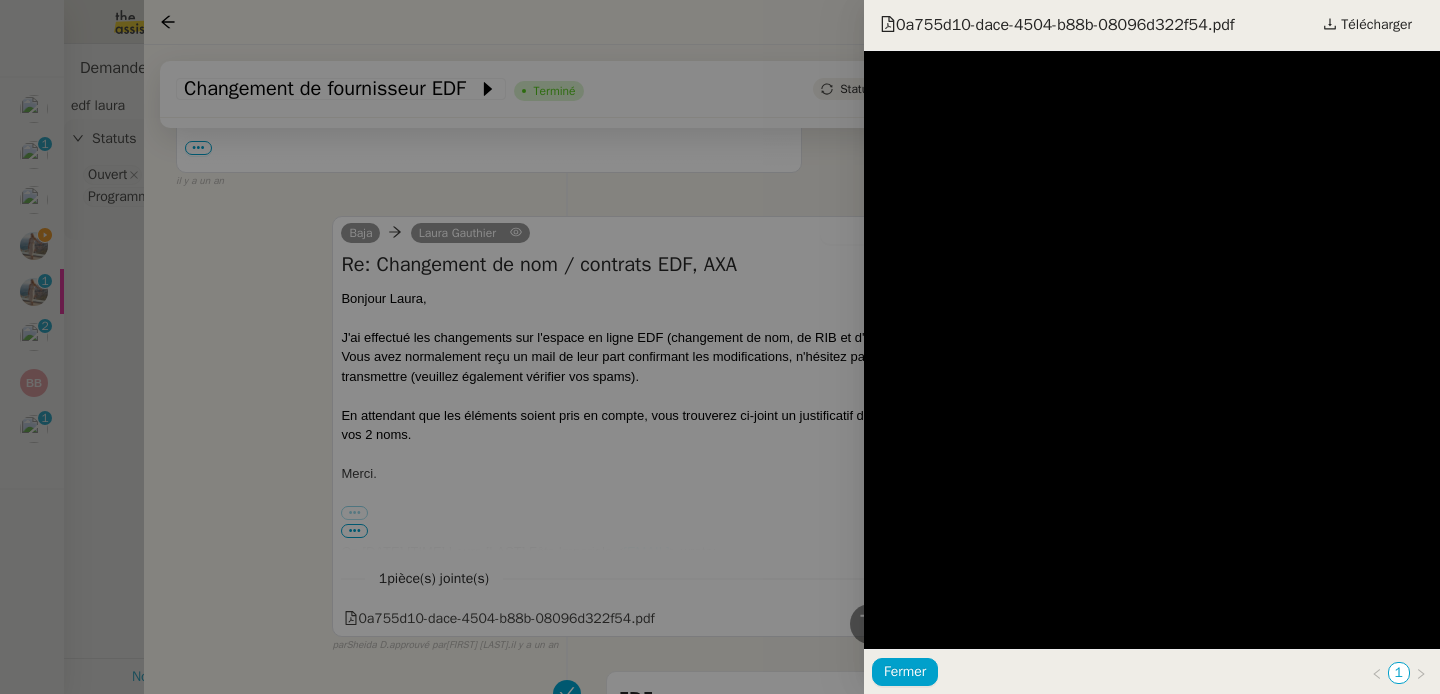 click at bounding box center [720, 347] 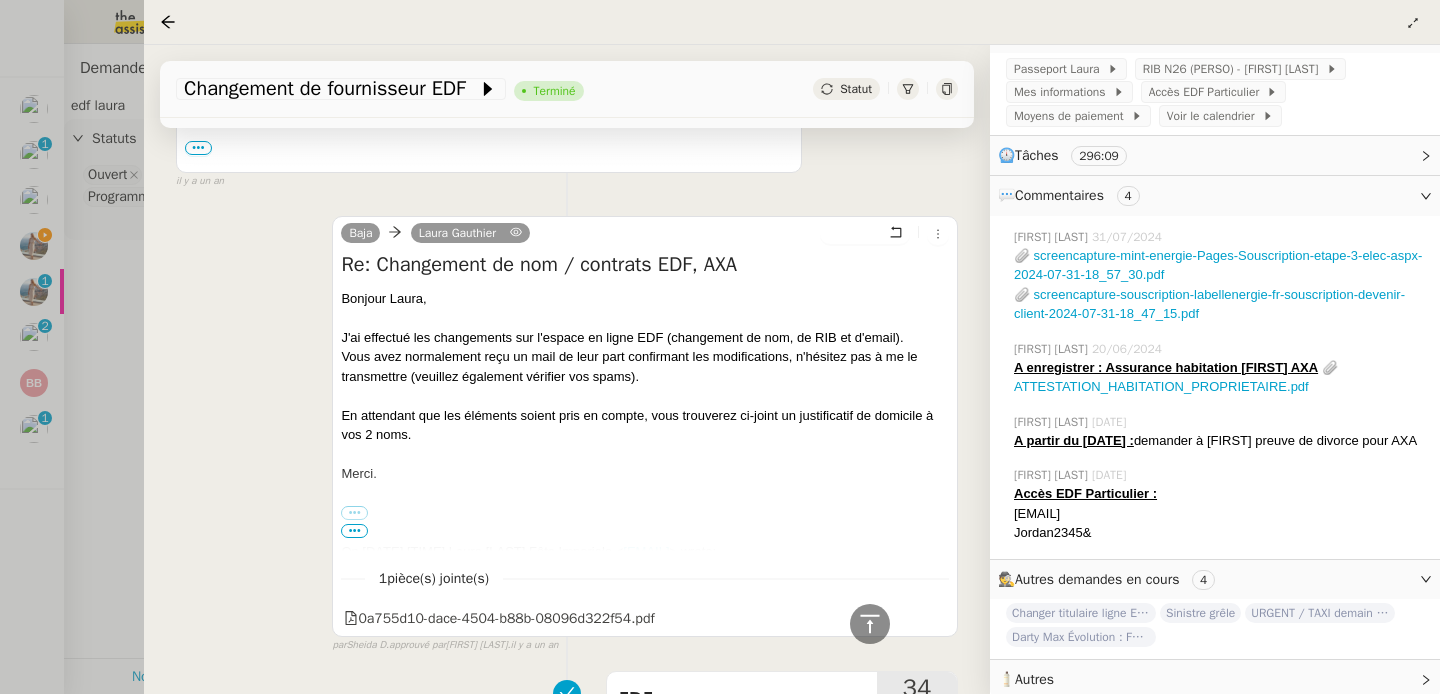 click at bounding box center [720, 347] 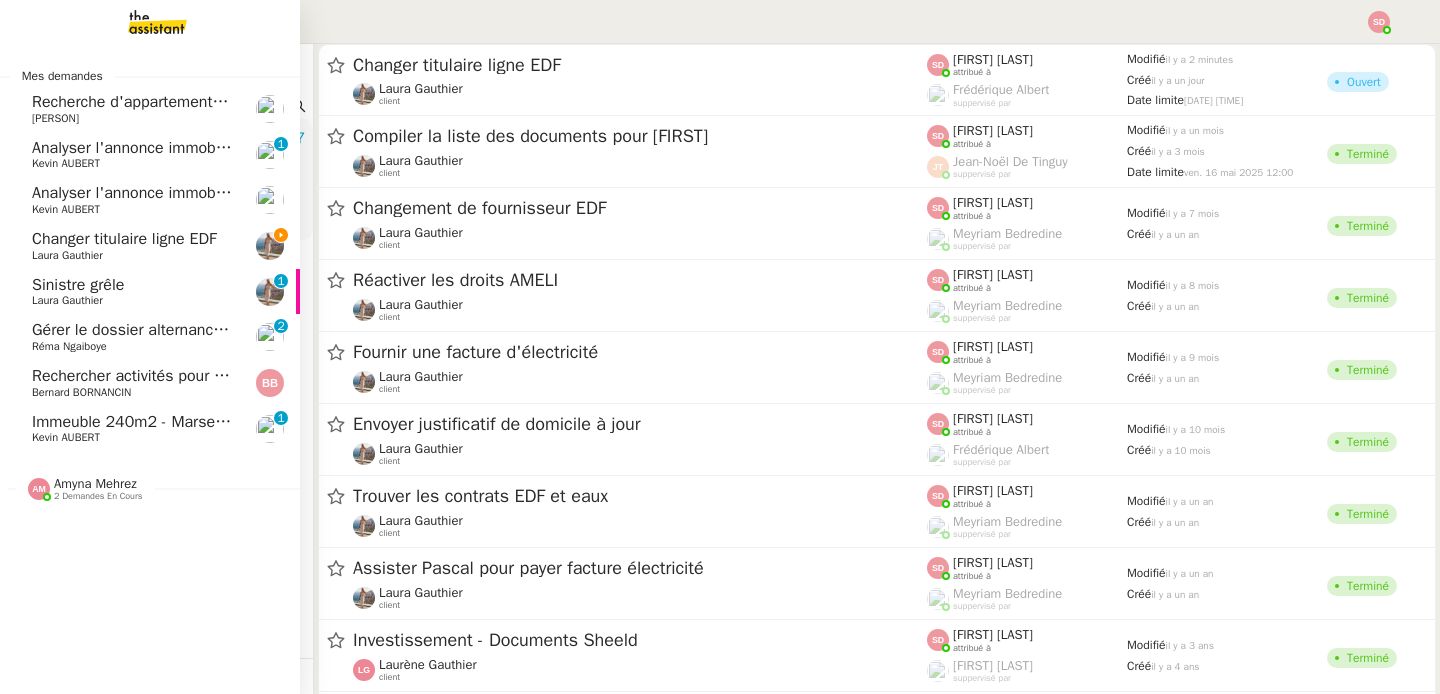 click on "[NAME] [LAST]" 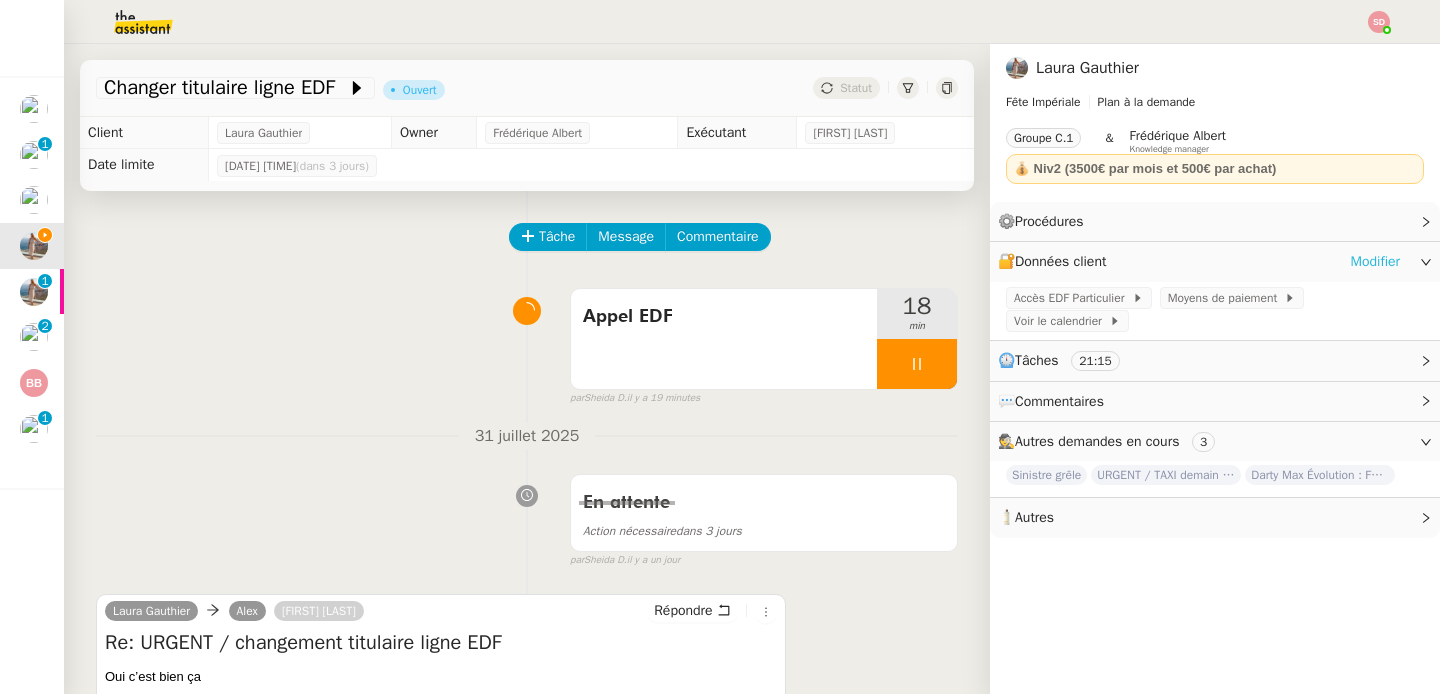 click on "Modifier" 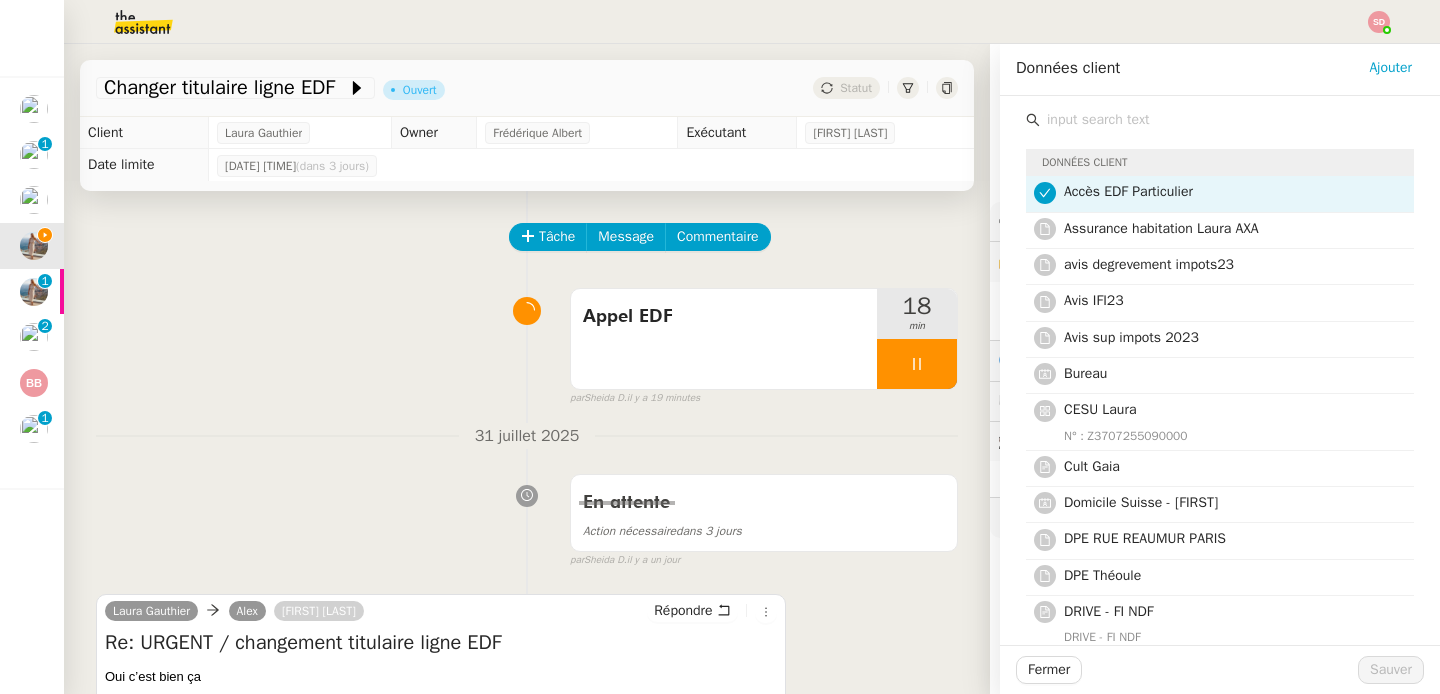 click 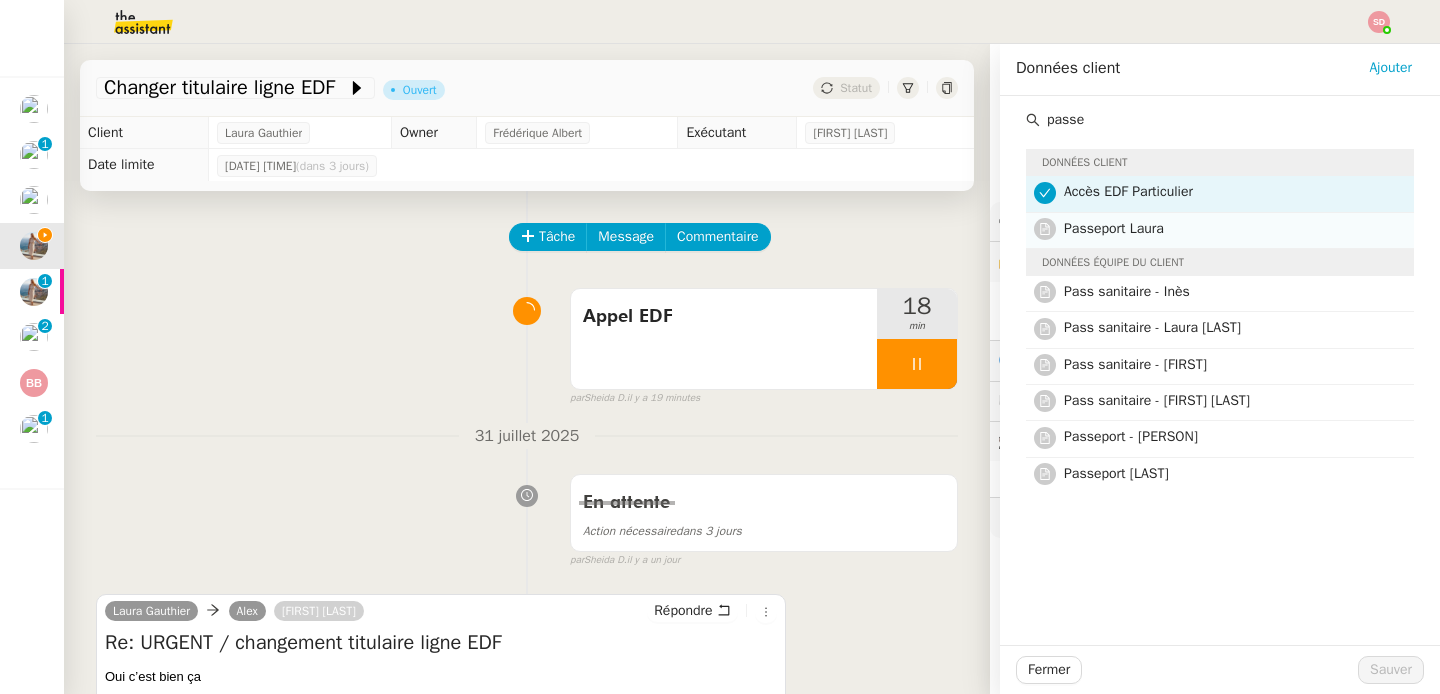 type on "passe" 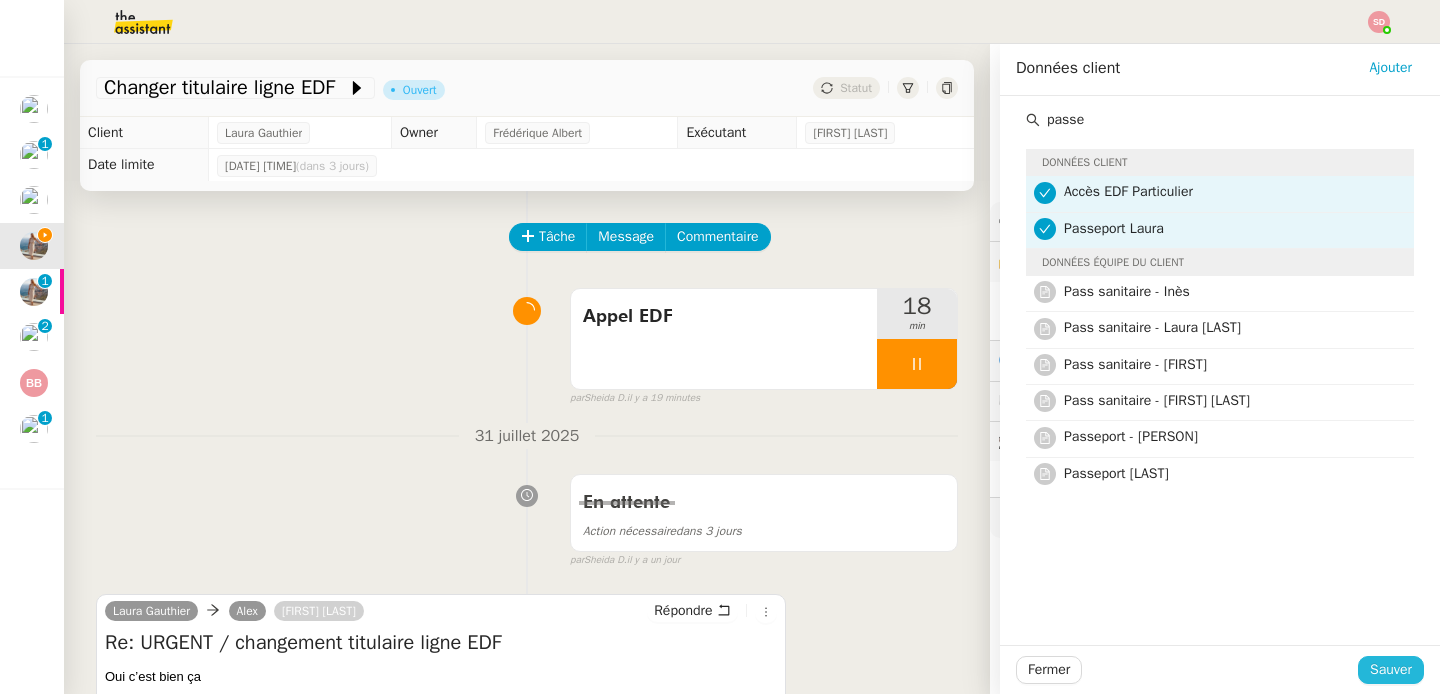 click on "Sauver" 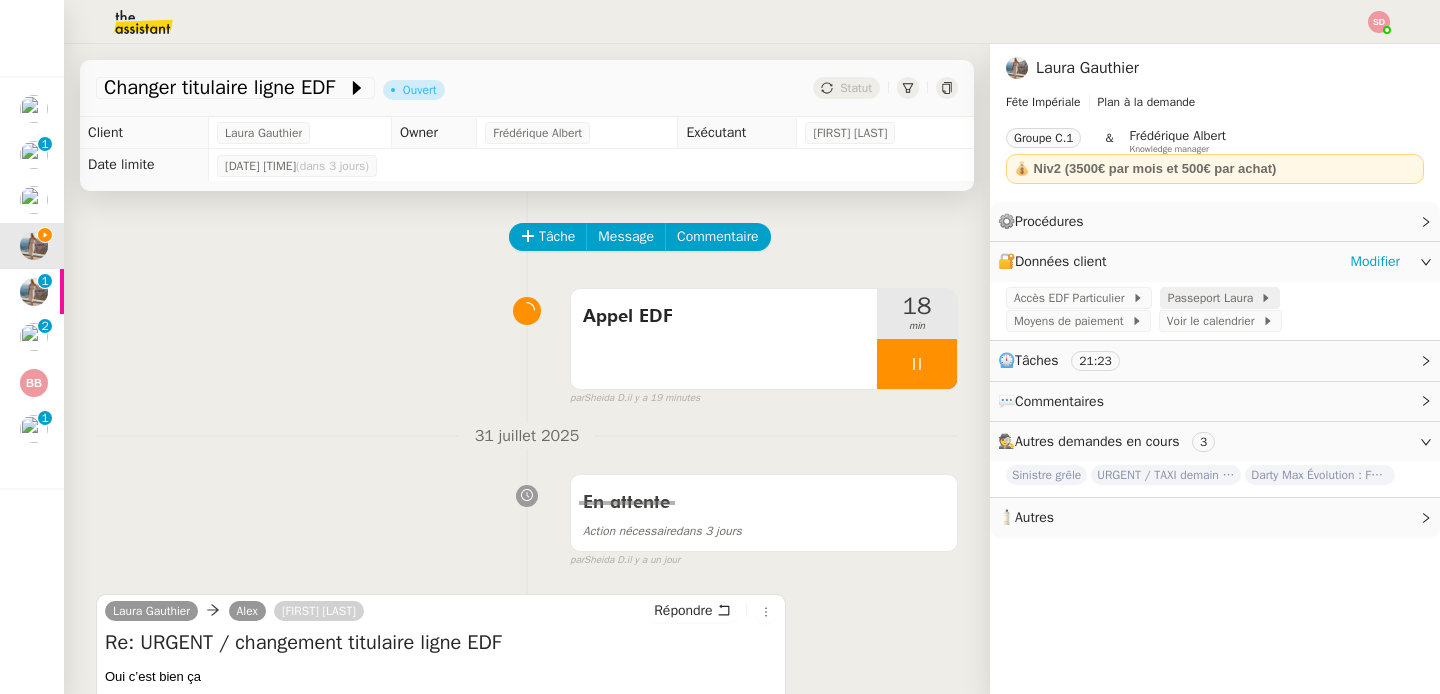 click on "Passeport [NAME]" 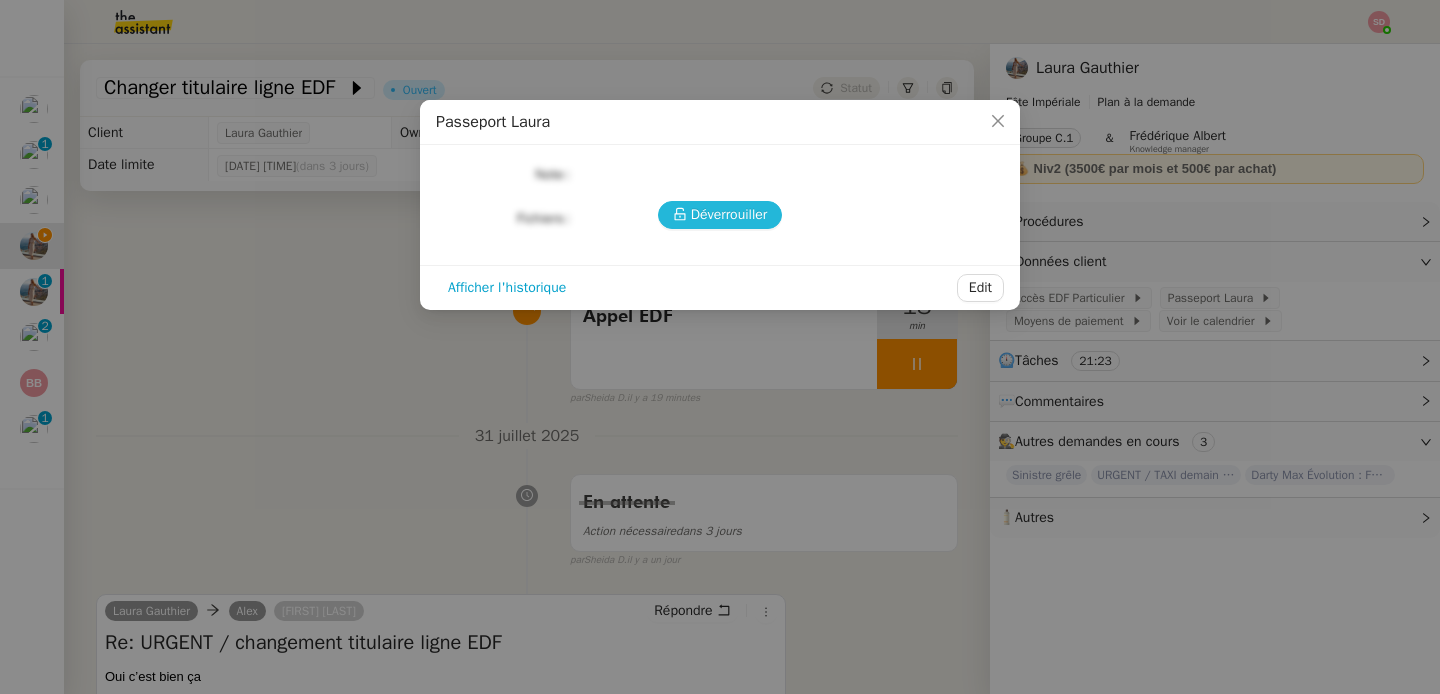 click on "Déverrouiller" at bounding box center (729, 214) 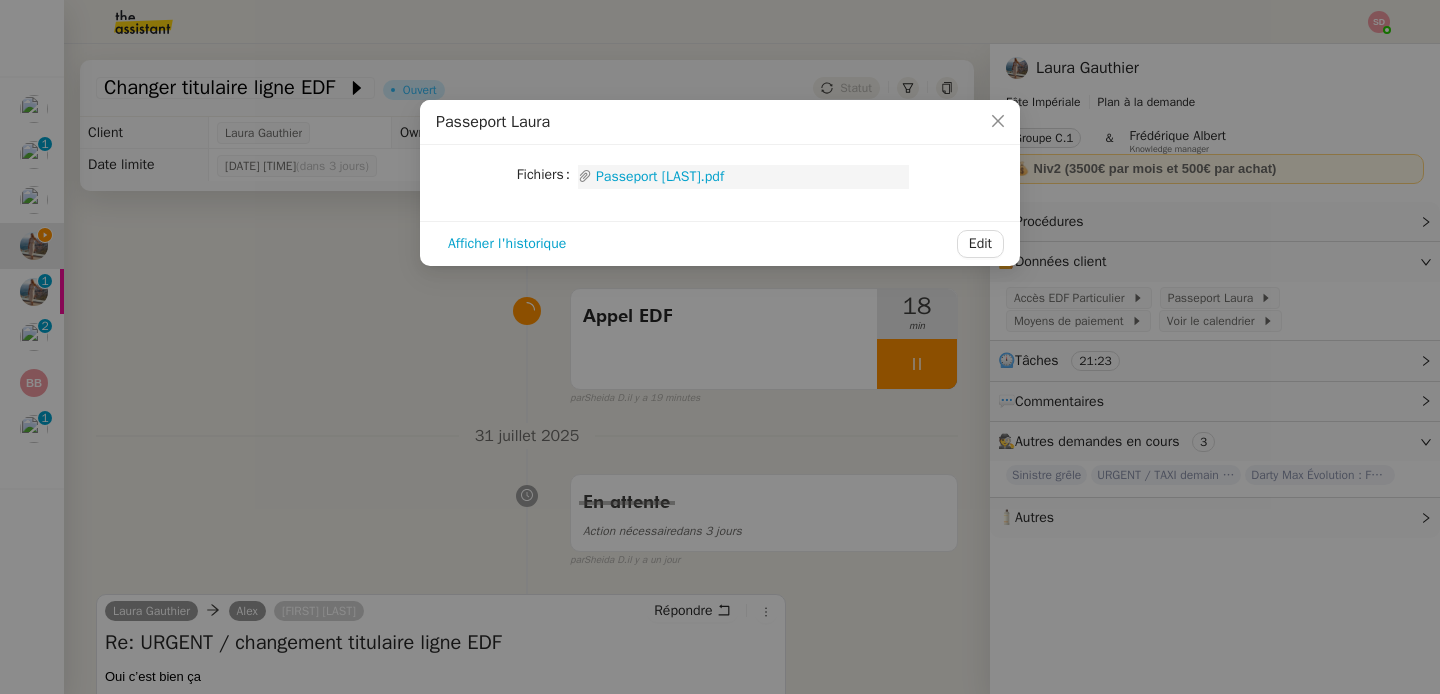 click on "Passeport [FIRST].pdf" 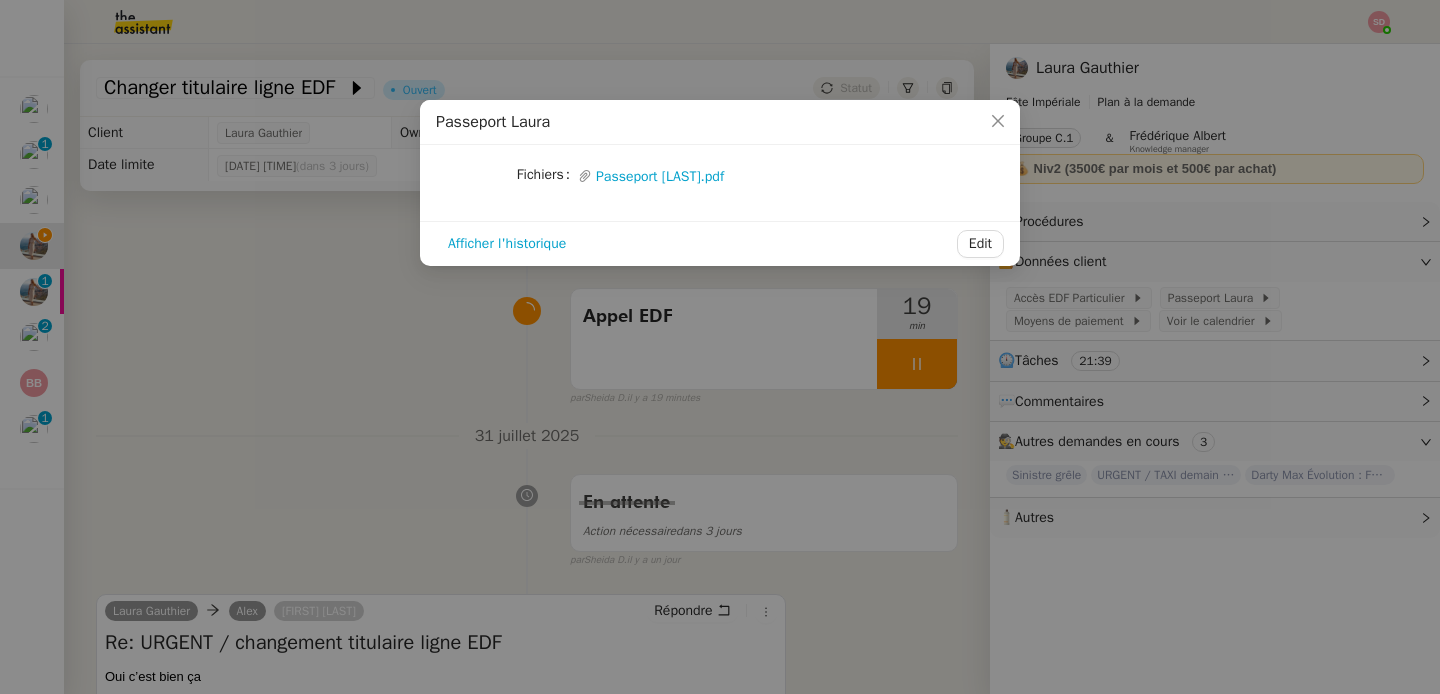 click on "Passeport Laura Fichiers Upload  Passeport Laura.pdf  Afficher l'historique Edit" at bounding box center (720, 347) 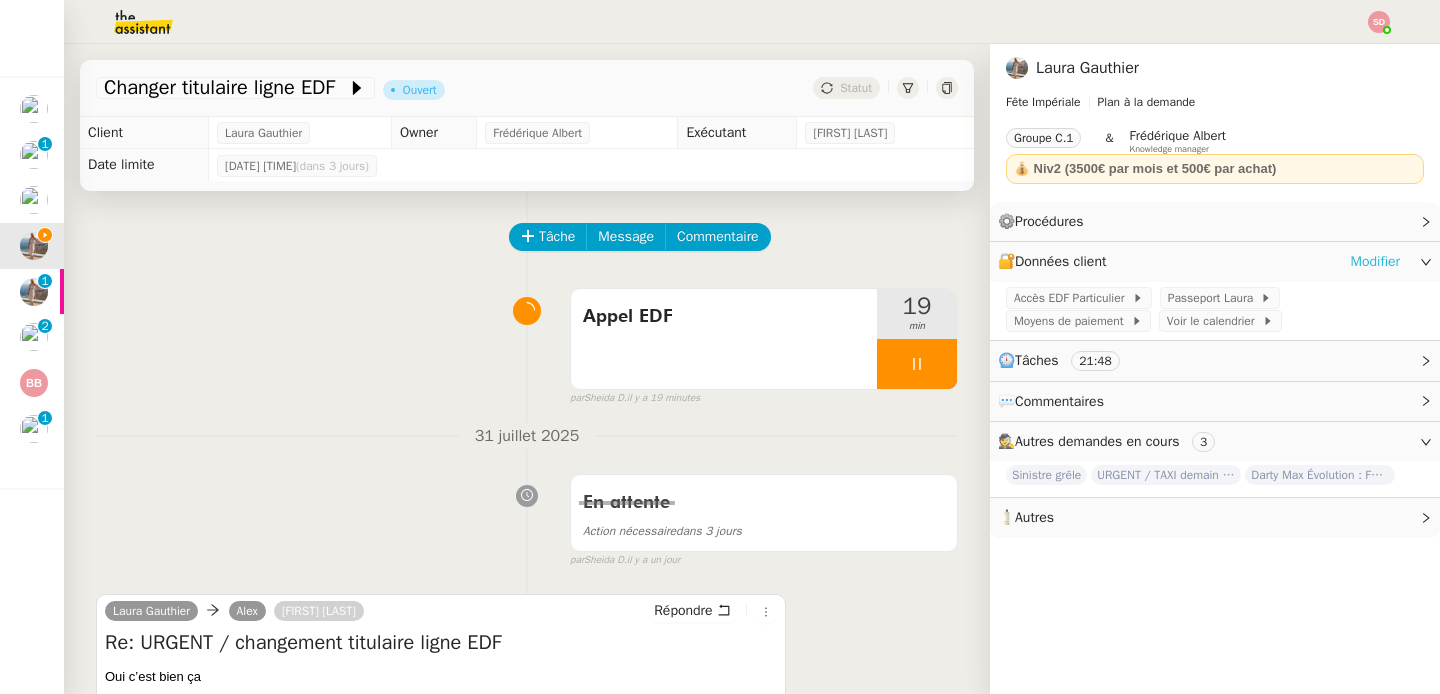 click on "Modifier" 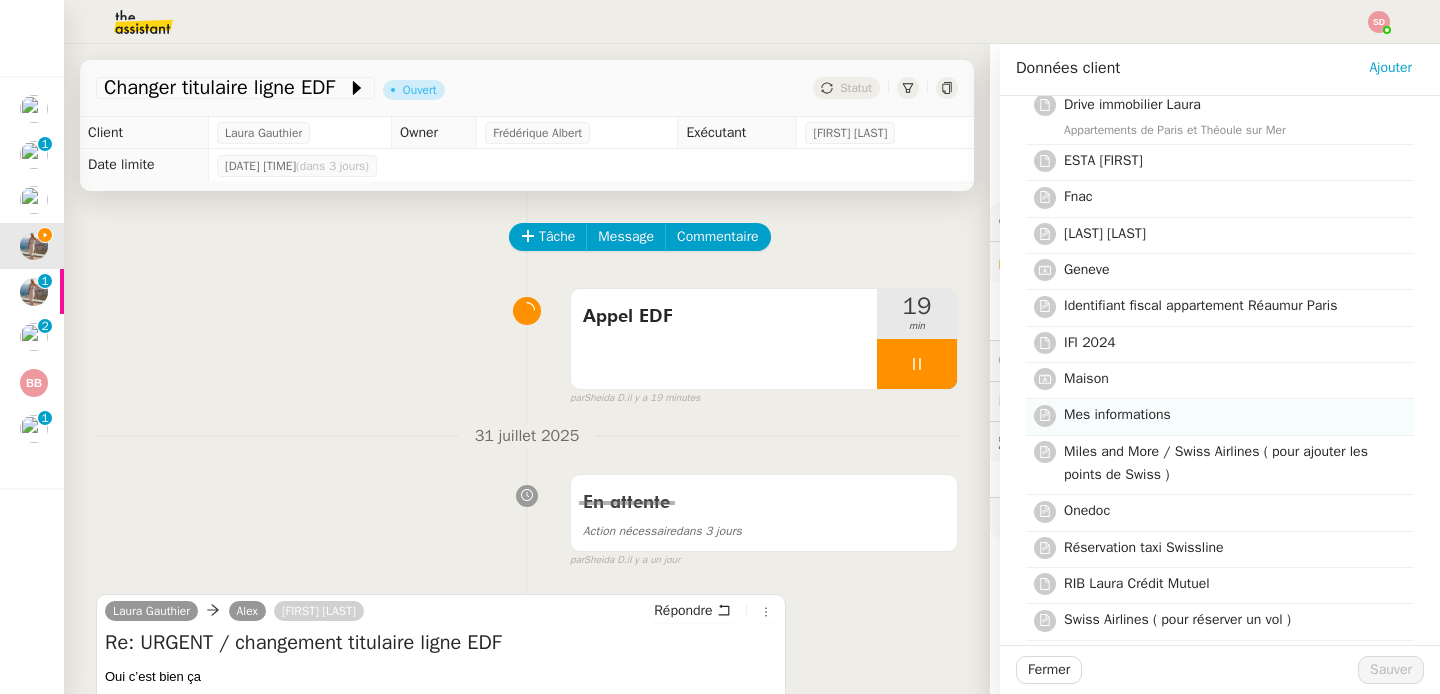 scroll, scrollTop: 604, scrollLeft: 0, axis: vertical 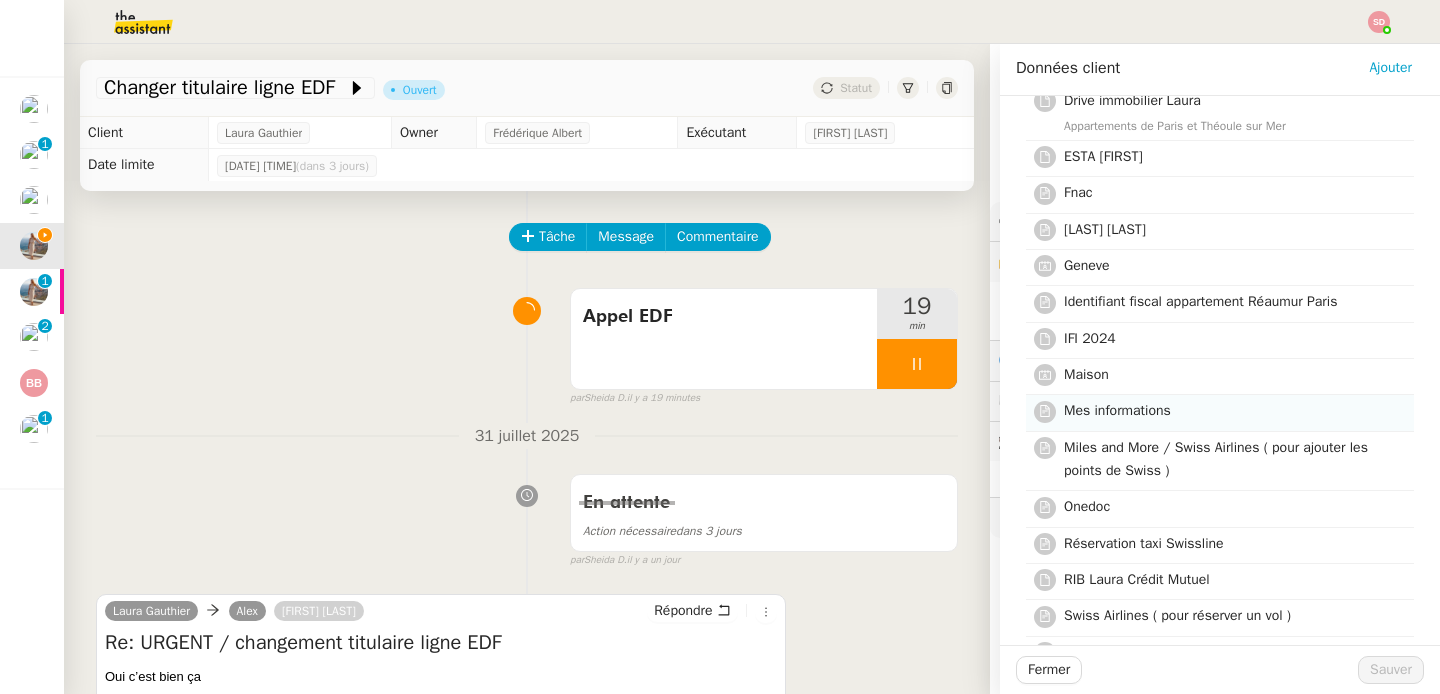 click on "Mes informations" 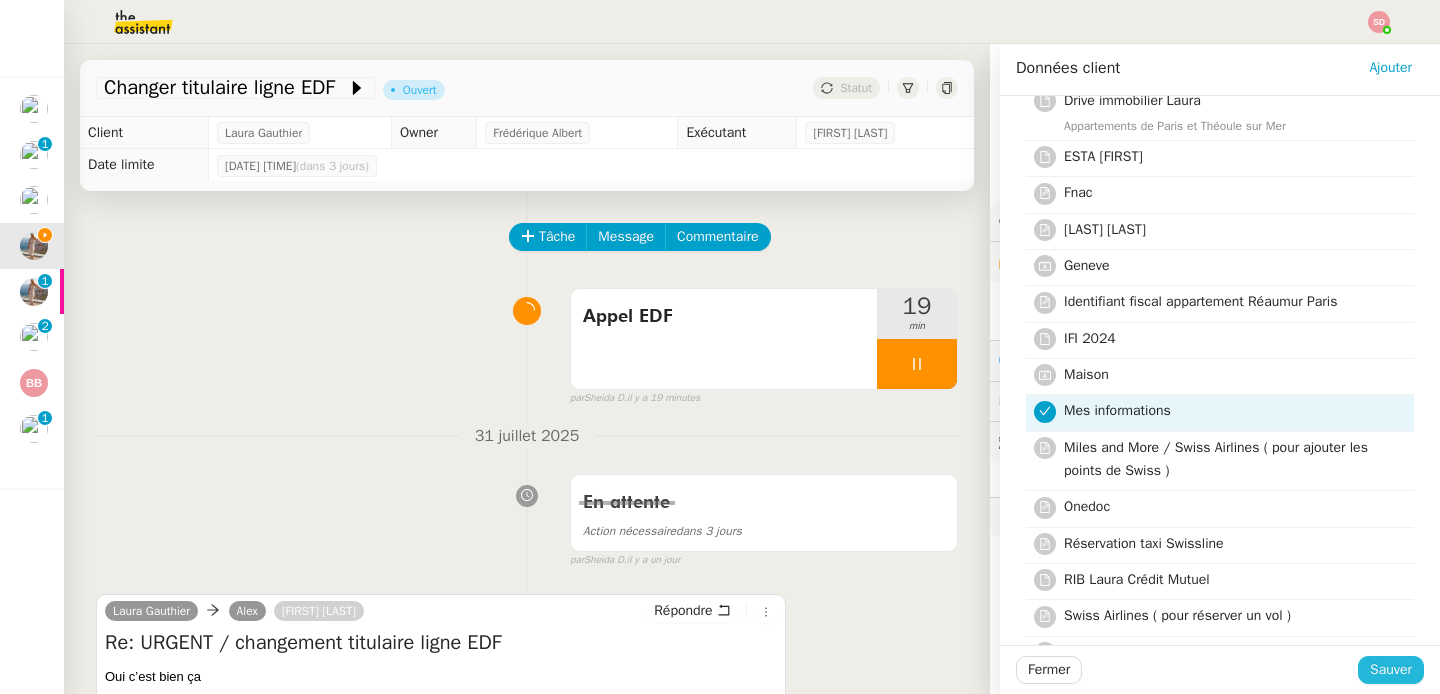 click on "Sauver" 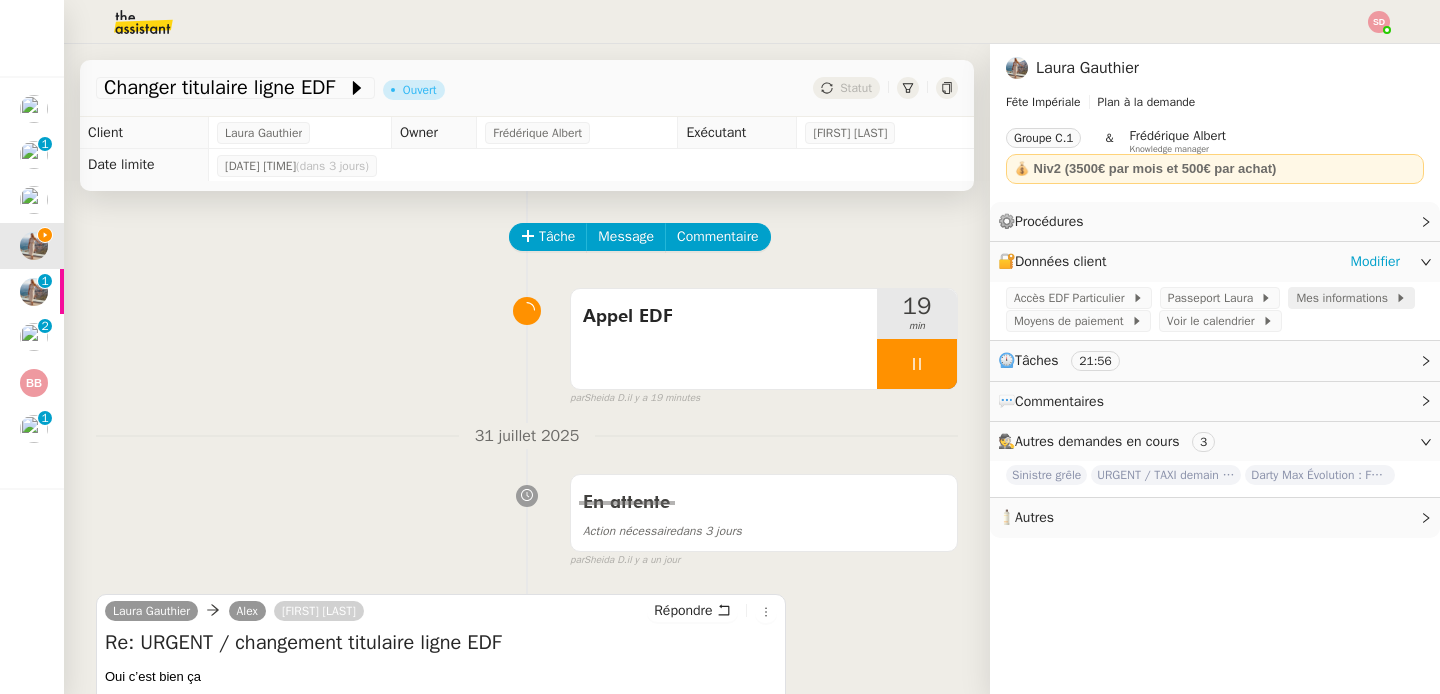 click on "Mes informations" 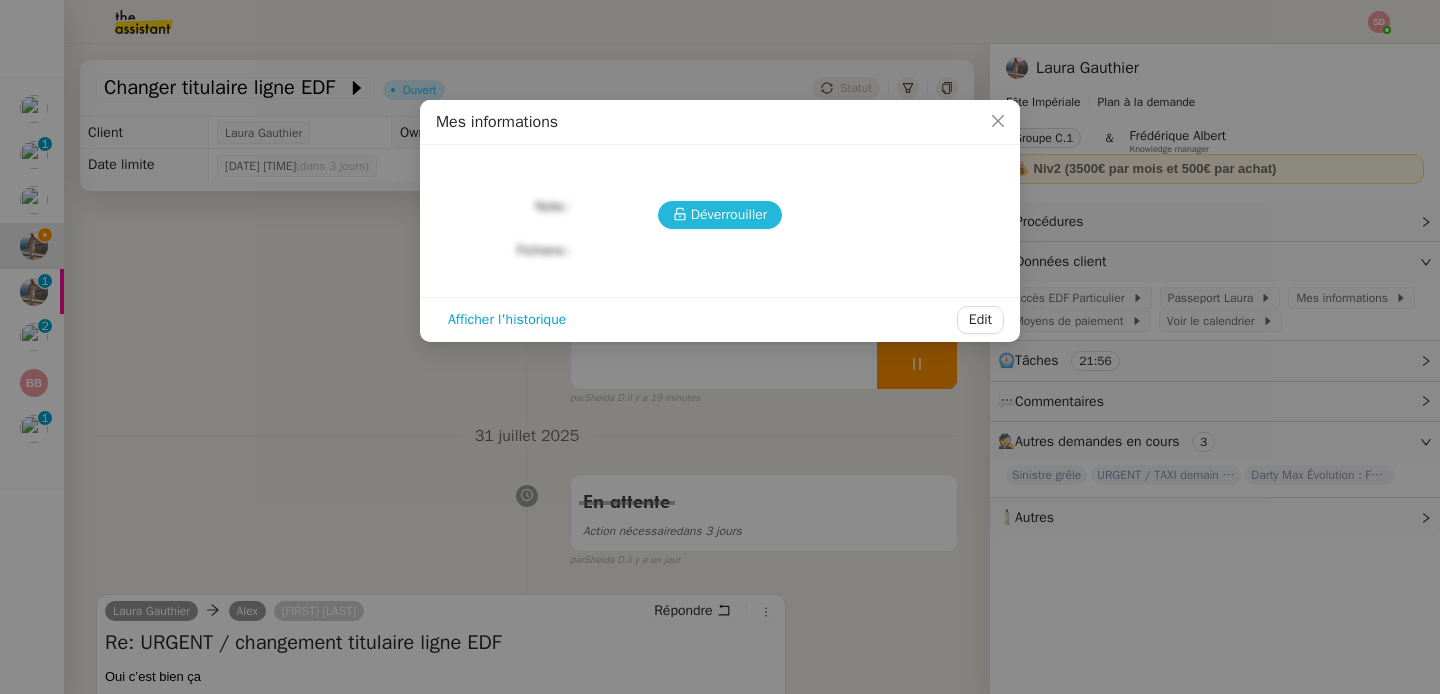 click 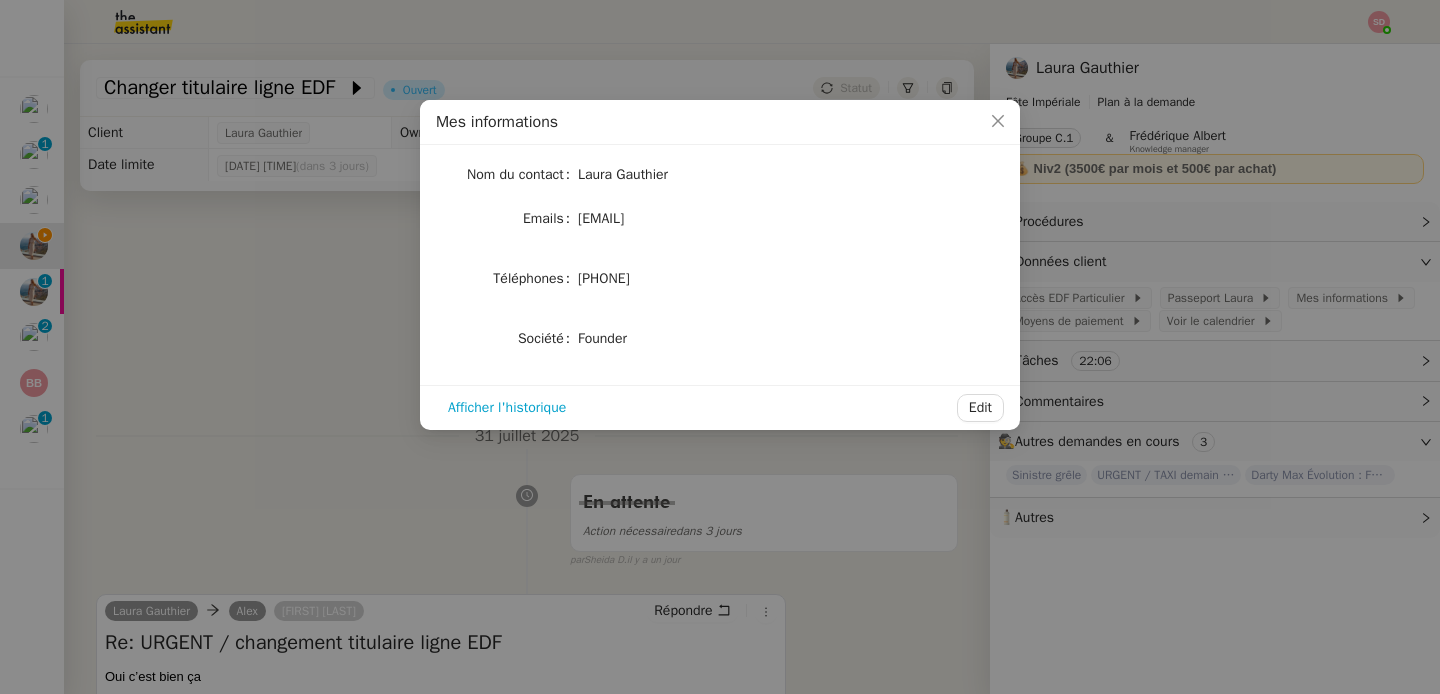 click on "Mes informations Nom du contact Laura Gauthier Emails laura@feteimperiale.fr Téléphones 0675854686 Société Founder Afficher l'historique Edit" at bounding box center [720, 347] 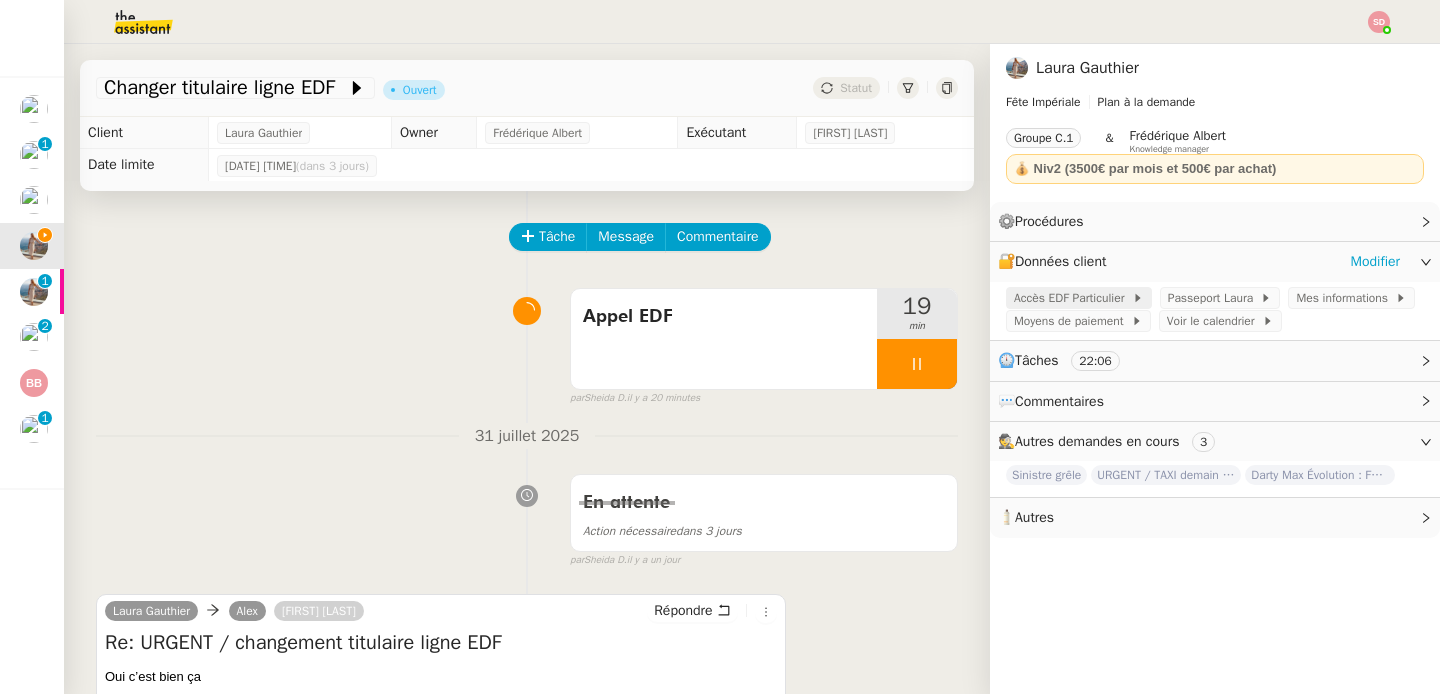 click on "Accès EDF Particulier" 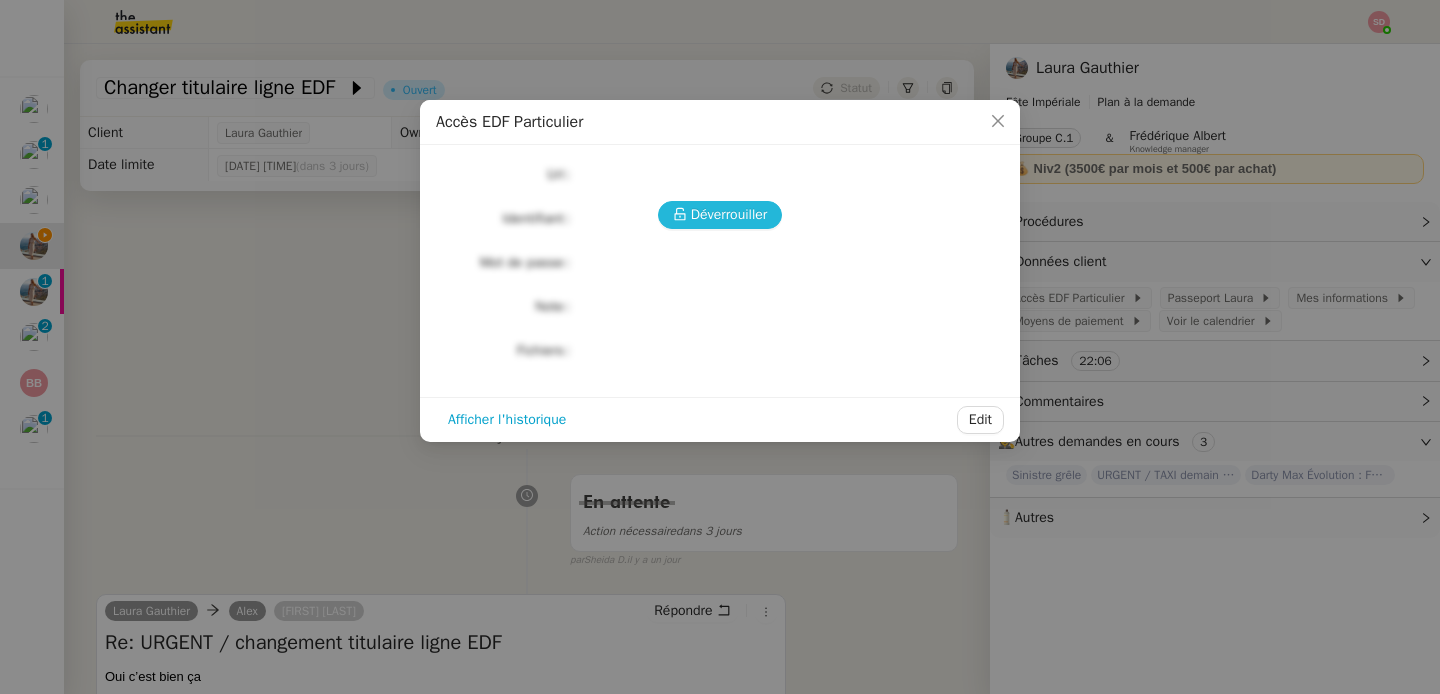 click on "Déverrouiller" at bounding box center [729, 214] 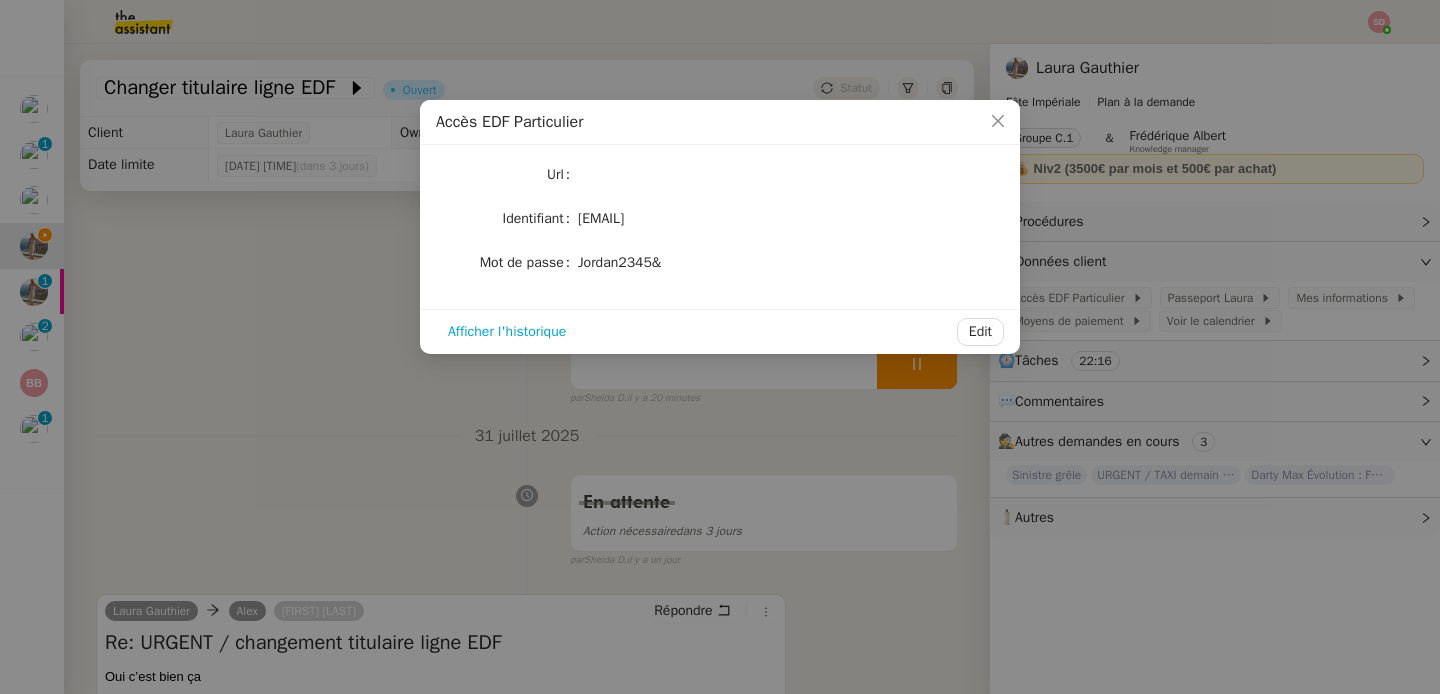 click on "Accès EDF Particulier Url  Identifiant [EMAIL] Mot de passe Jordan2345& Afficher l'historique Edit" at bounding box center [720, 347] 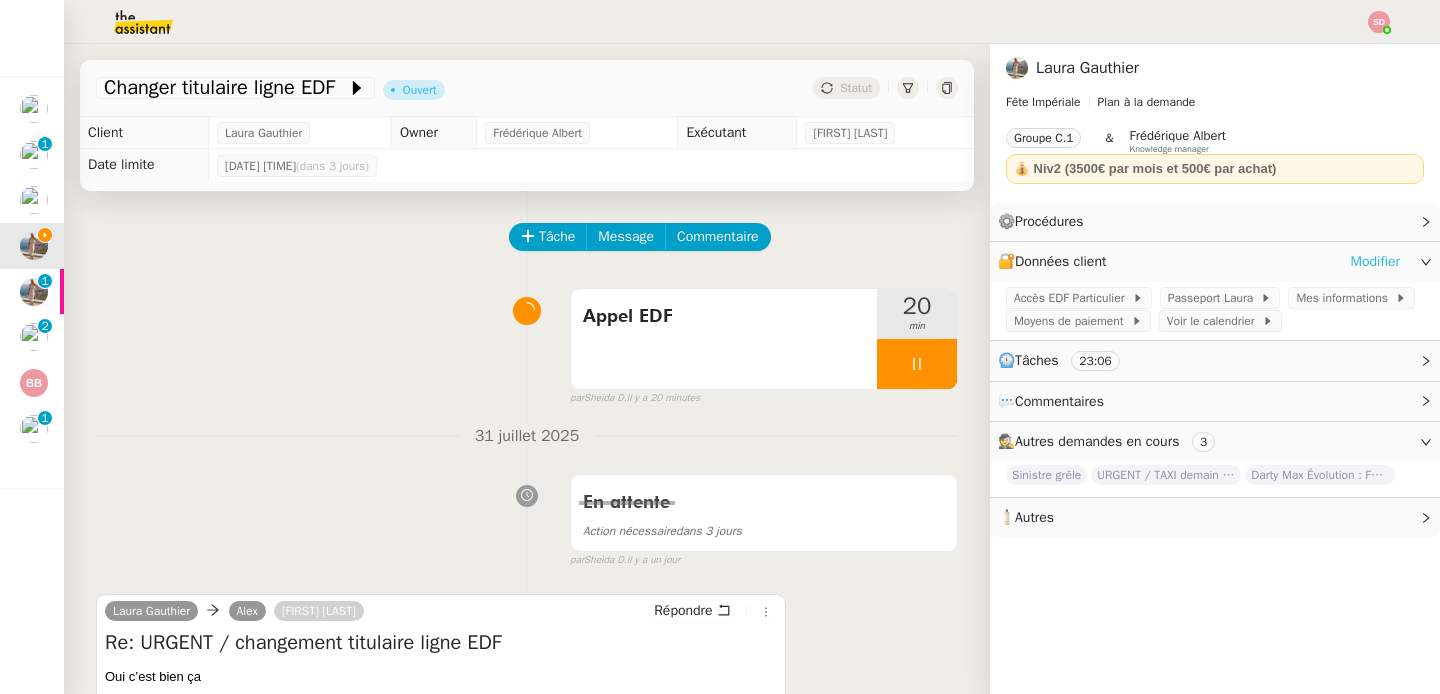 click on "Modifier" 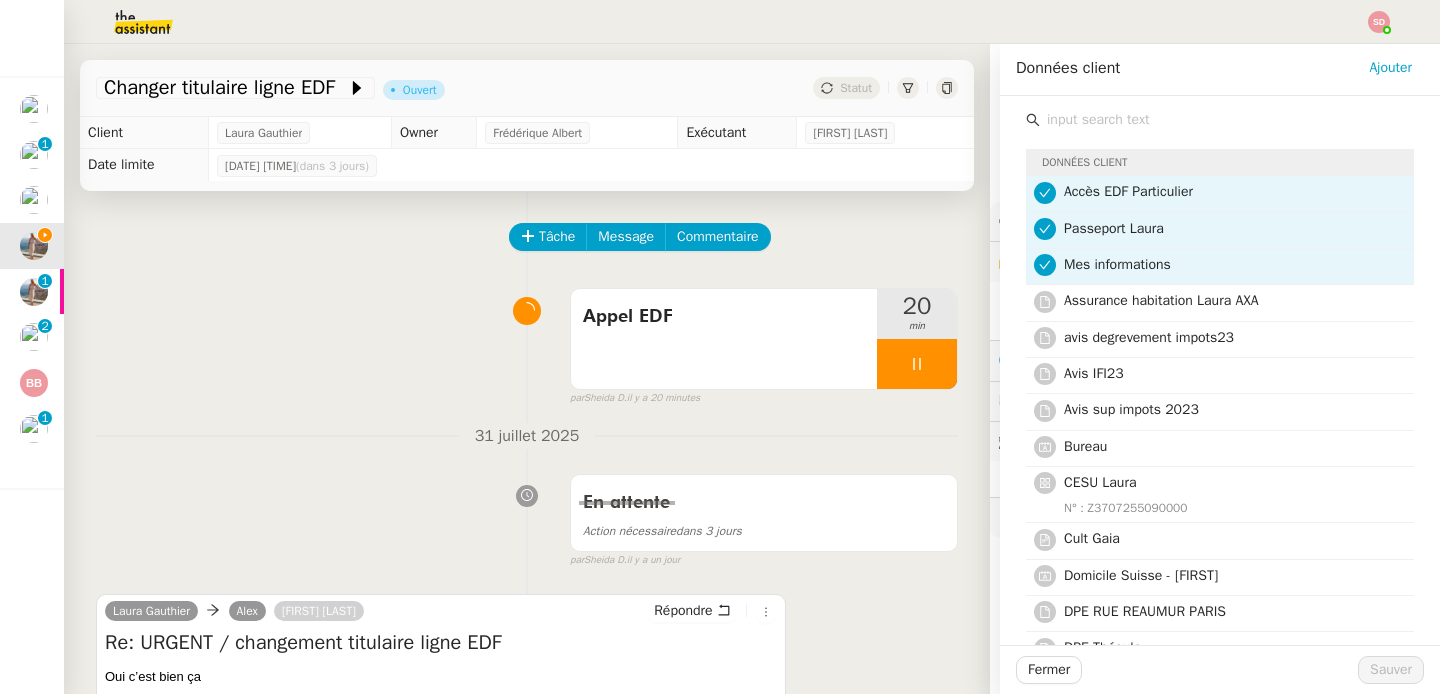 click 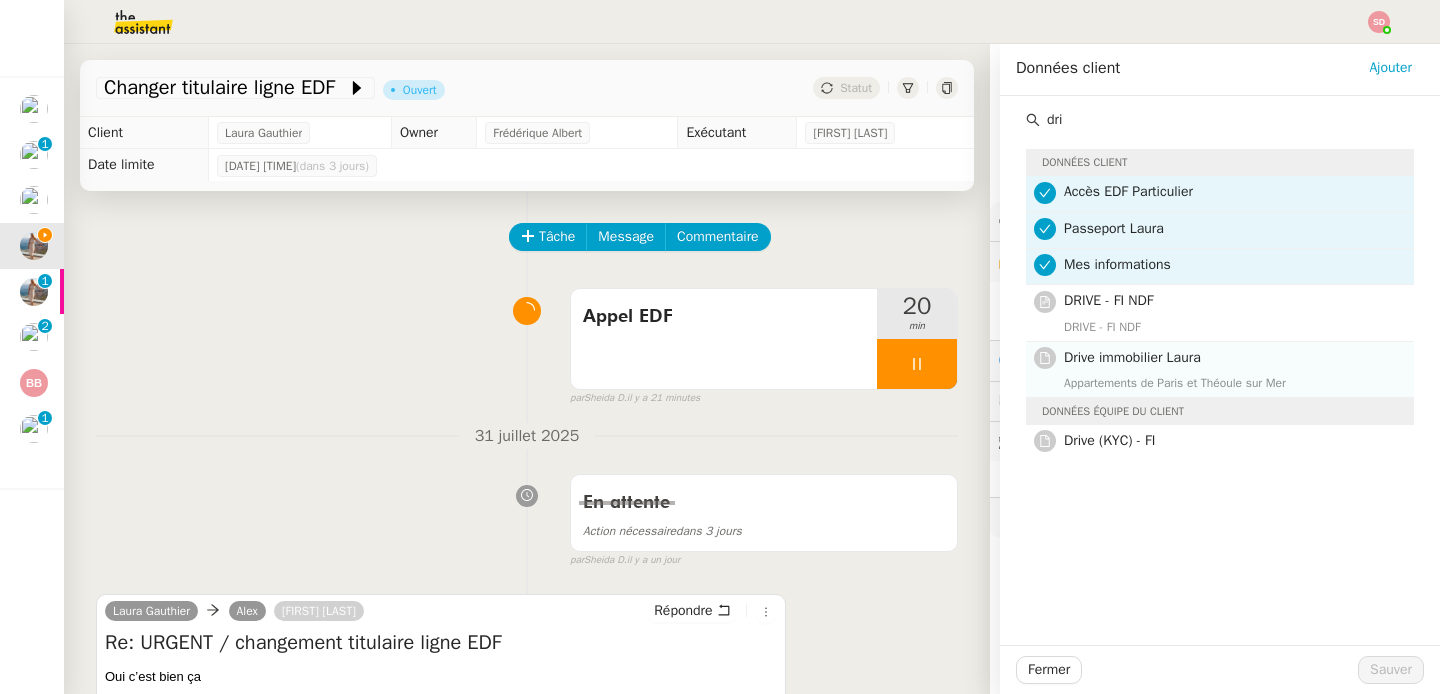 type on "dri" 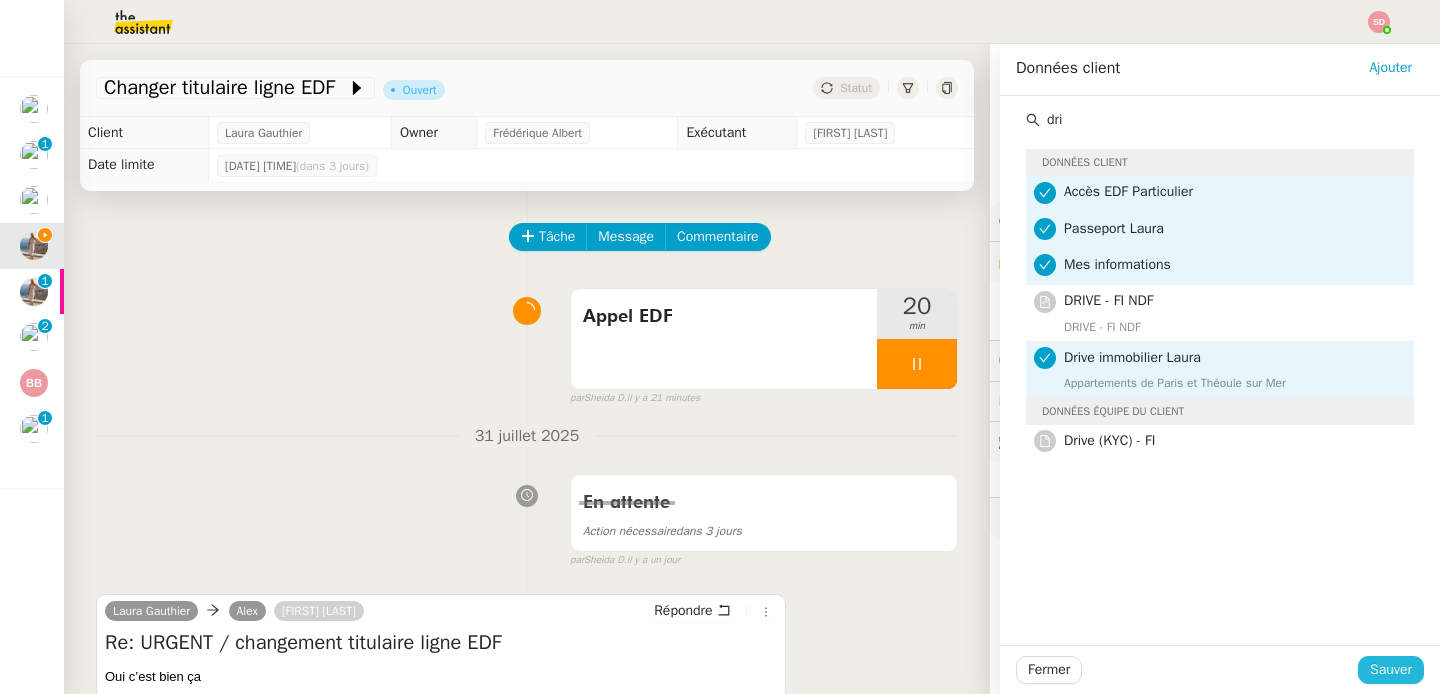 click on "Sauver" 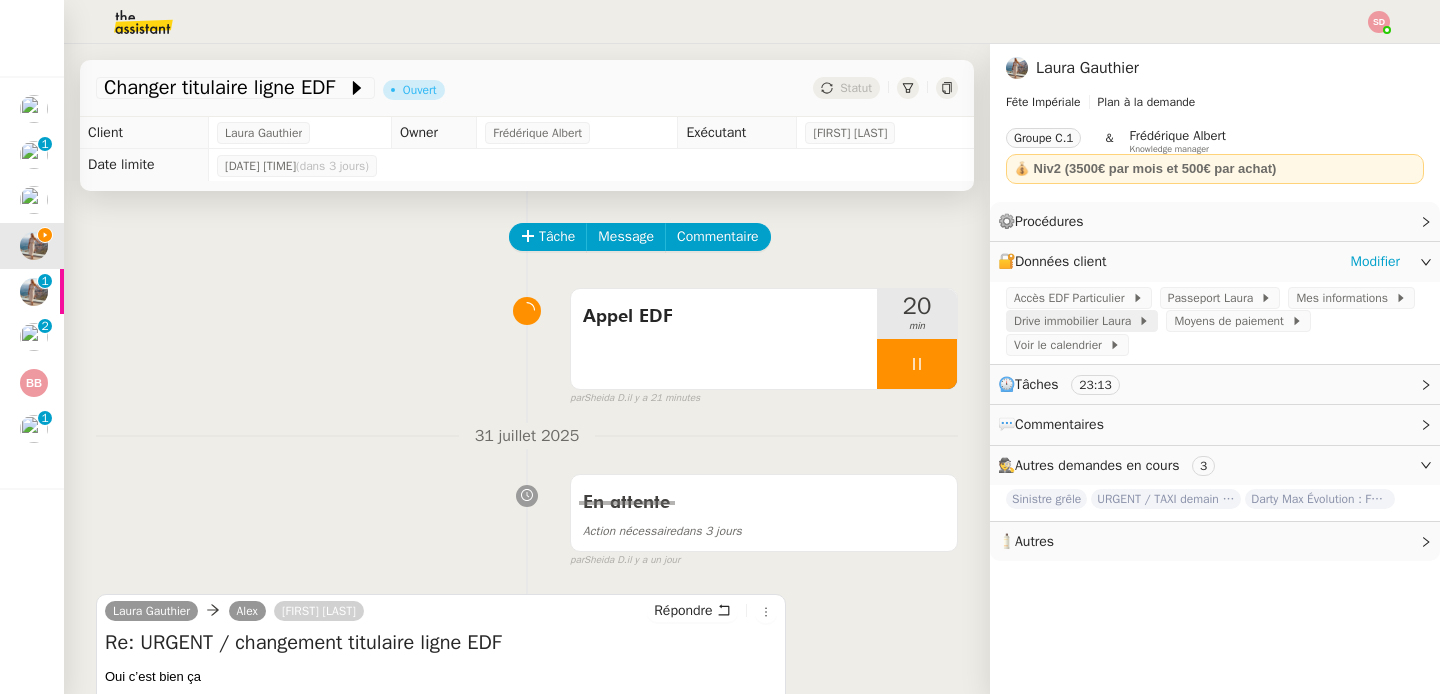 click on "Drive immobilier [NAME]" 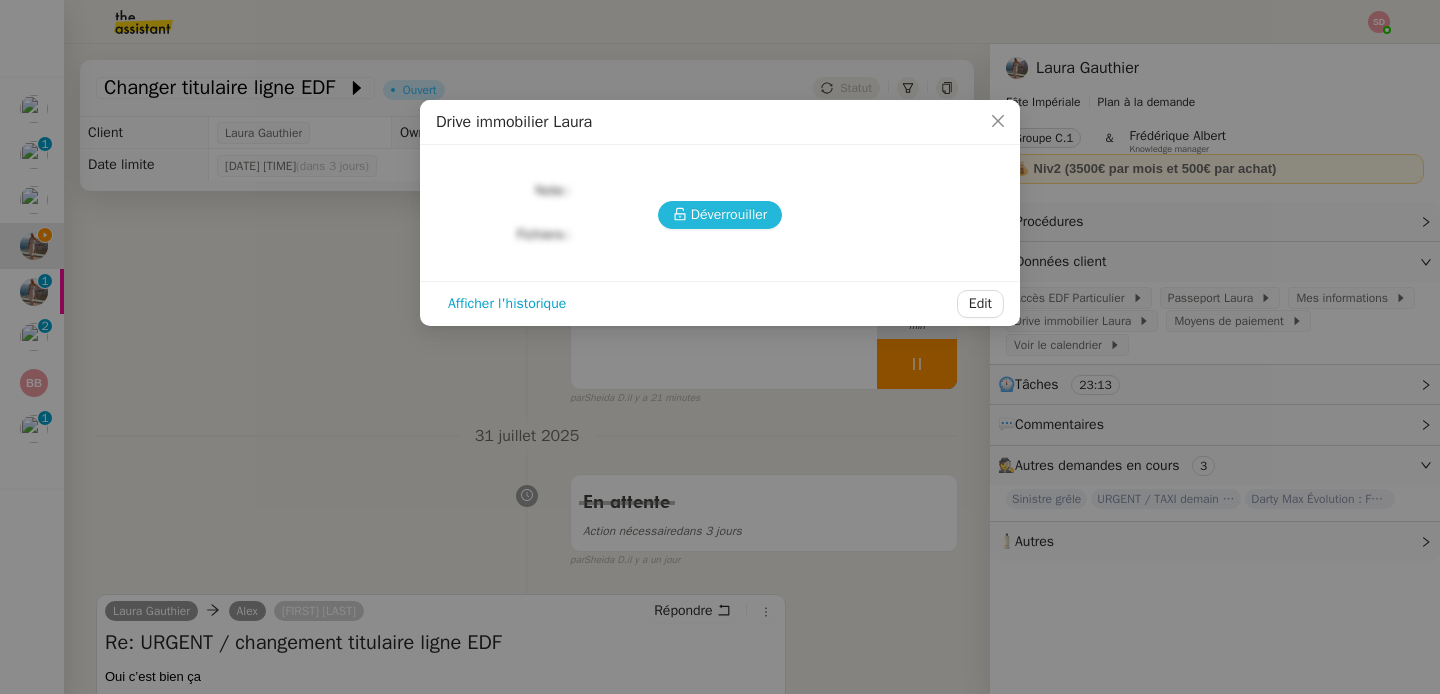 click on "Déverrouiller" at bounding box center (729, 214) 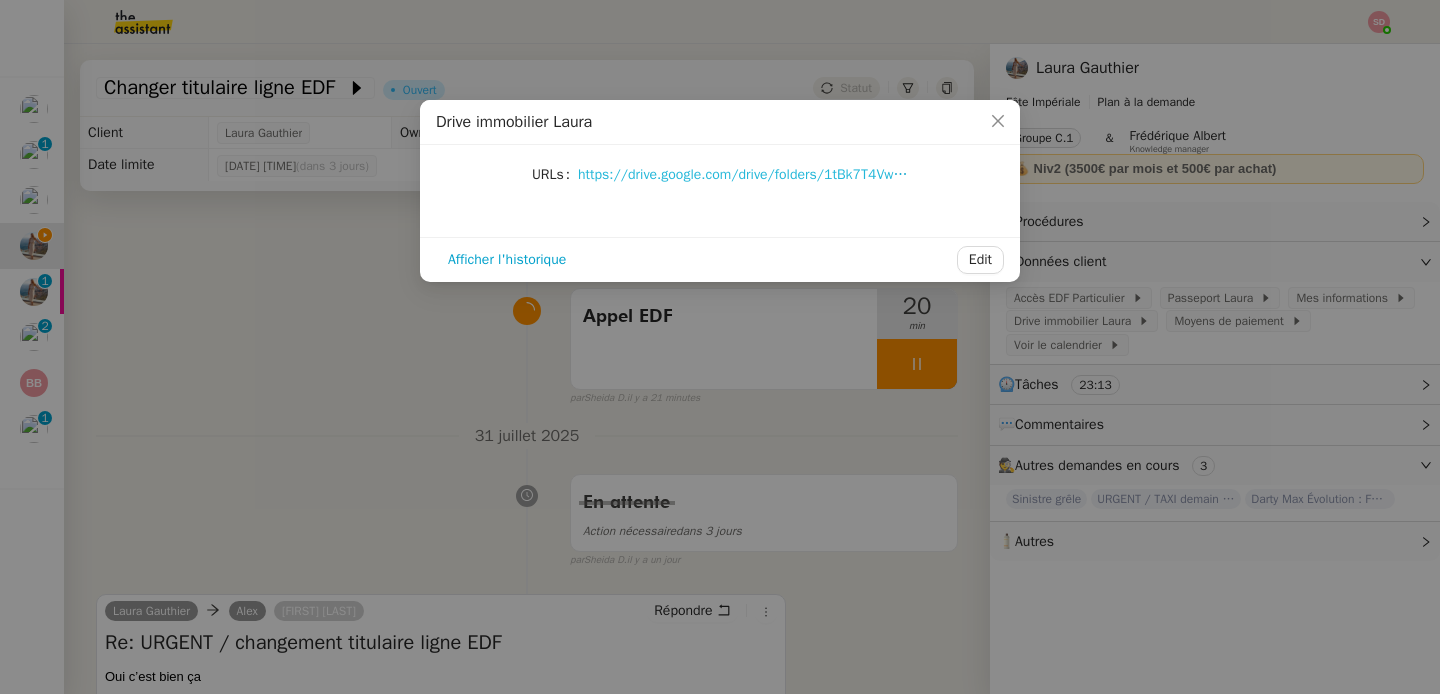 click on "https://drive.google.com/drive/folders/1tBk7T4VwPC-7yrPlkHVtA5OcoKG8pFPd?usp=drive_link" 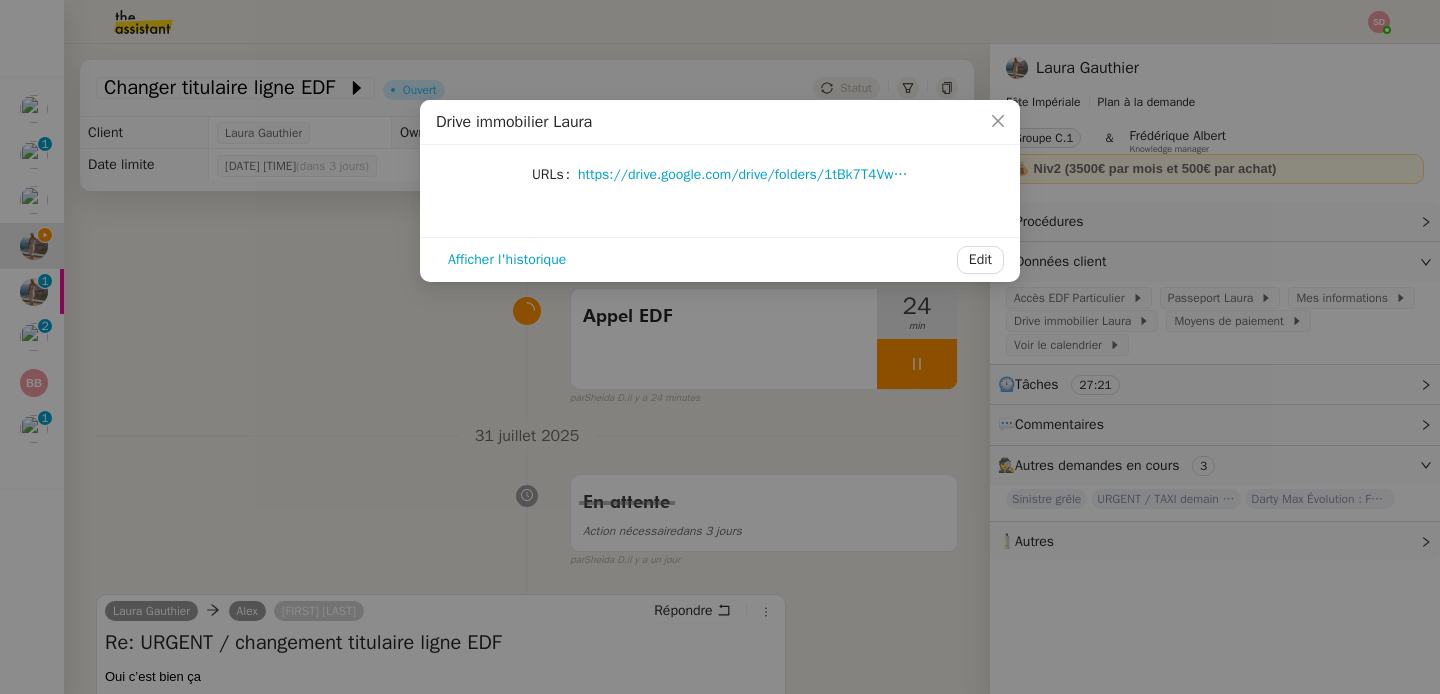 click on "Drive immobilier Laura URLs https://drive.google.com/drive/folders/1tBk7T4VwPC-7yrPlkHVtA5OcoKG8pFPd?usp=drive_link    Afficher l'historique Edit" at bounding box center [720, 347] 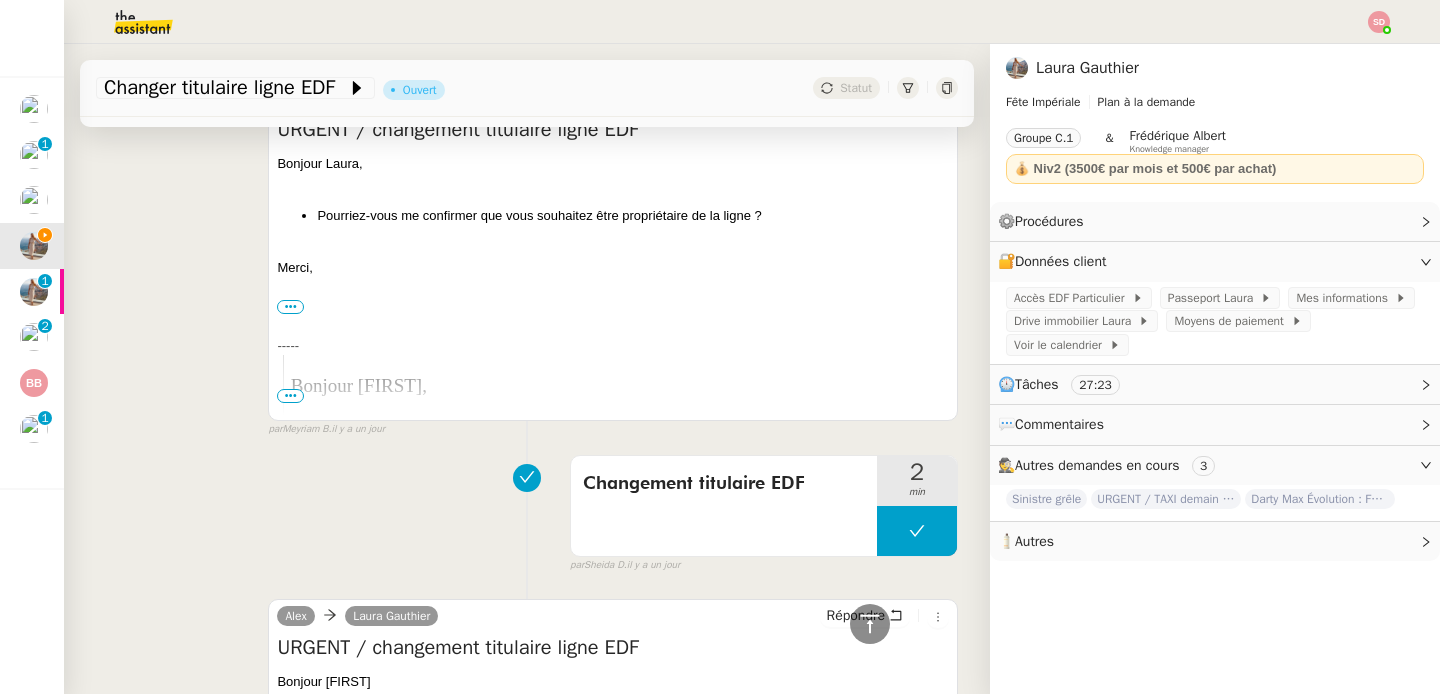 scroll, scrollTop: 1764, scrollLeft: 0, axis: vertical 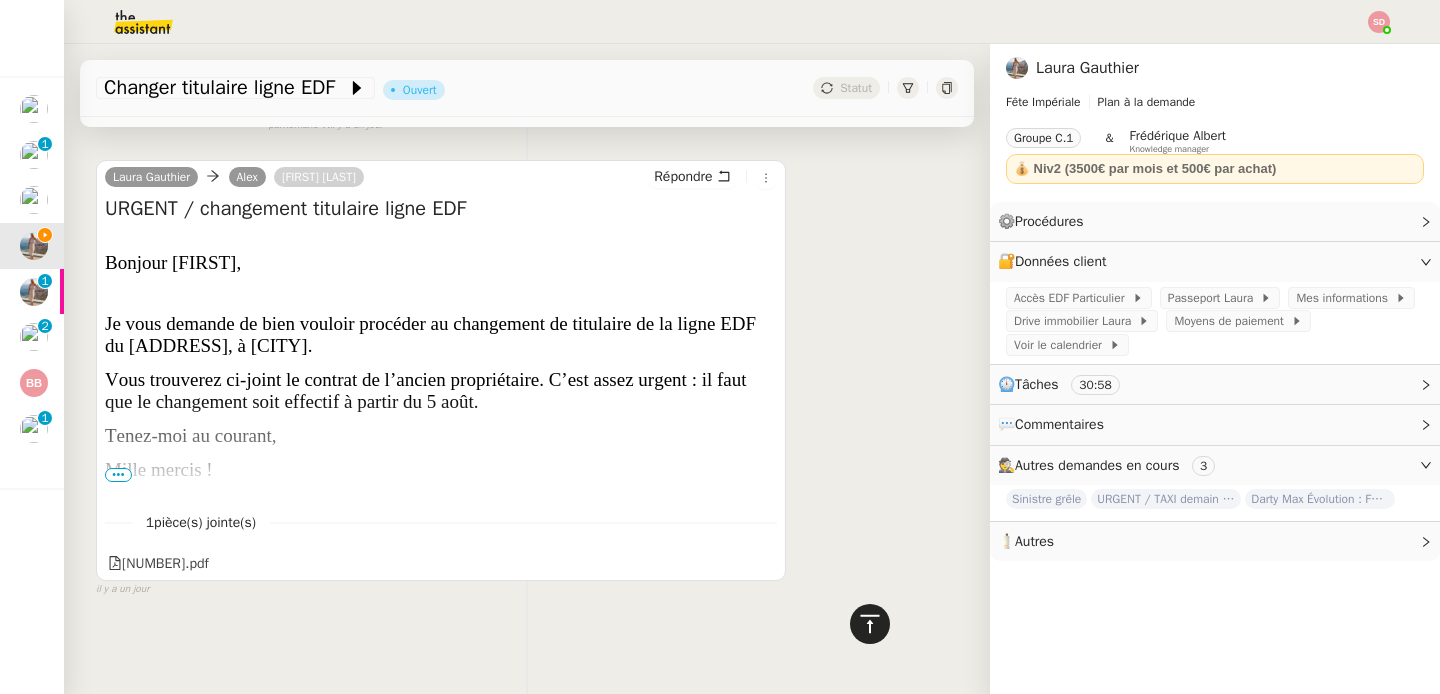 click 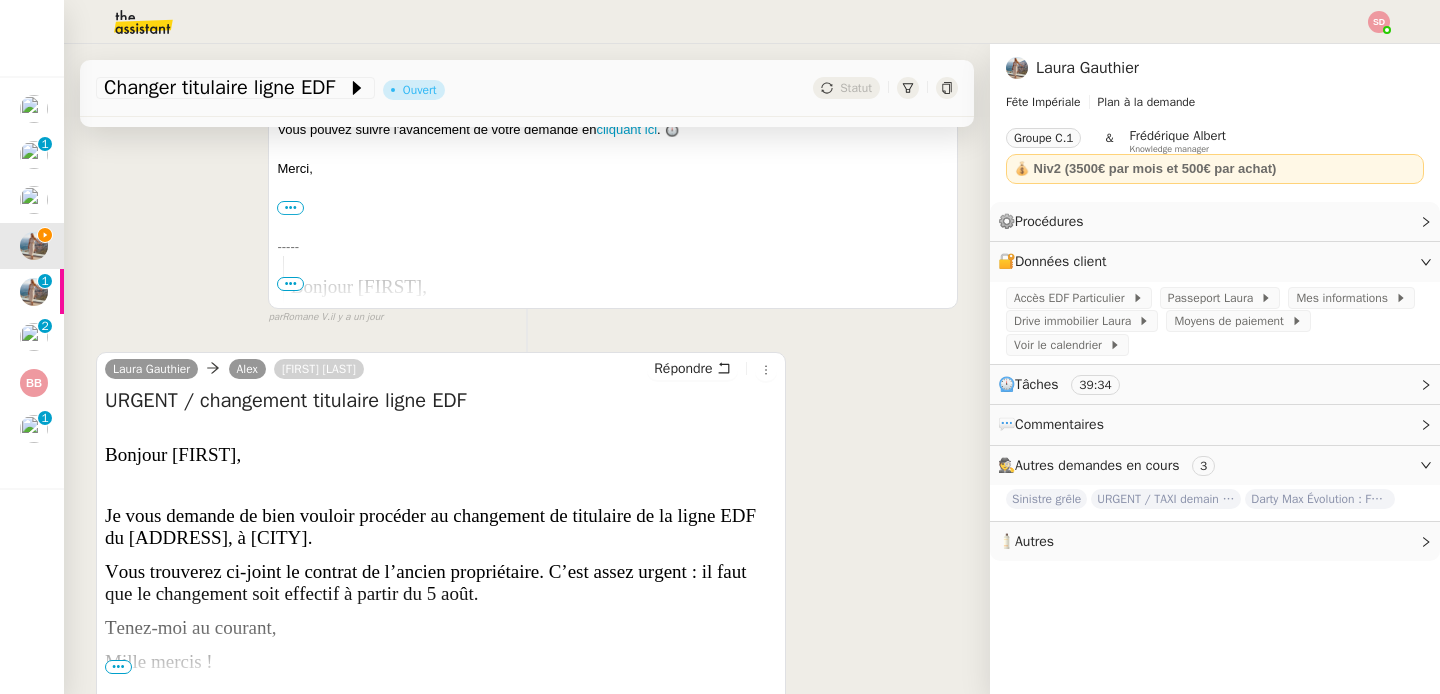 scroll, scrollTop: 1764, scrollLeft: 0, axis: vertical 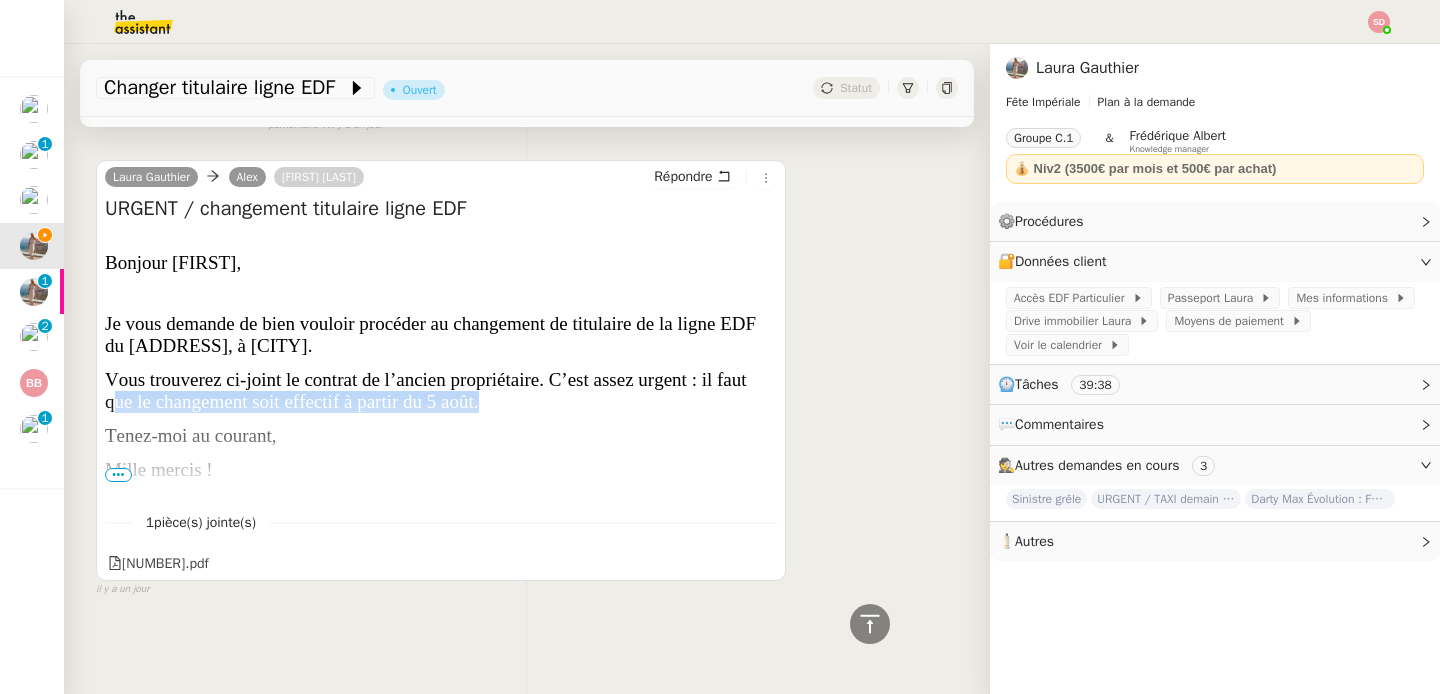 drag, startPoint x: 112, startPoint y: 393, endPoint x: 552, endPoint y: 393, distance: 440 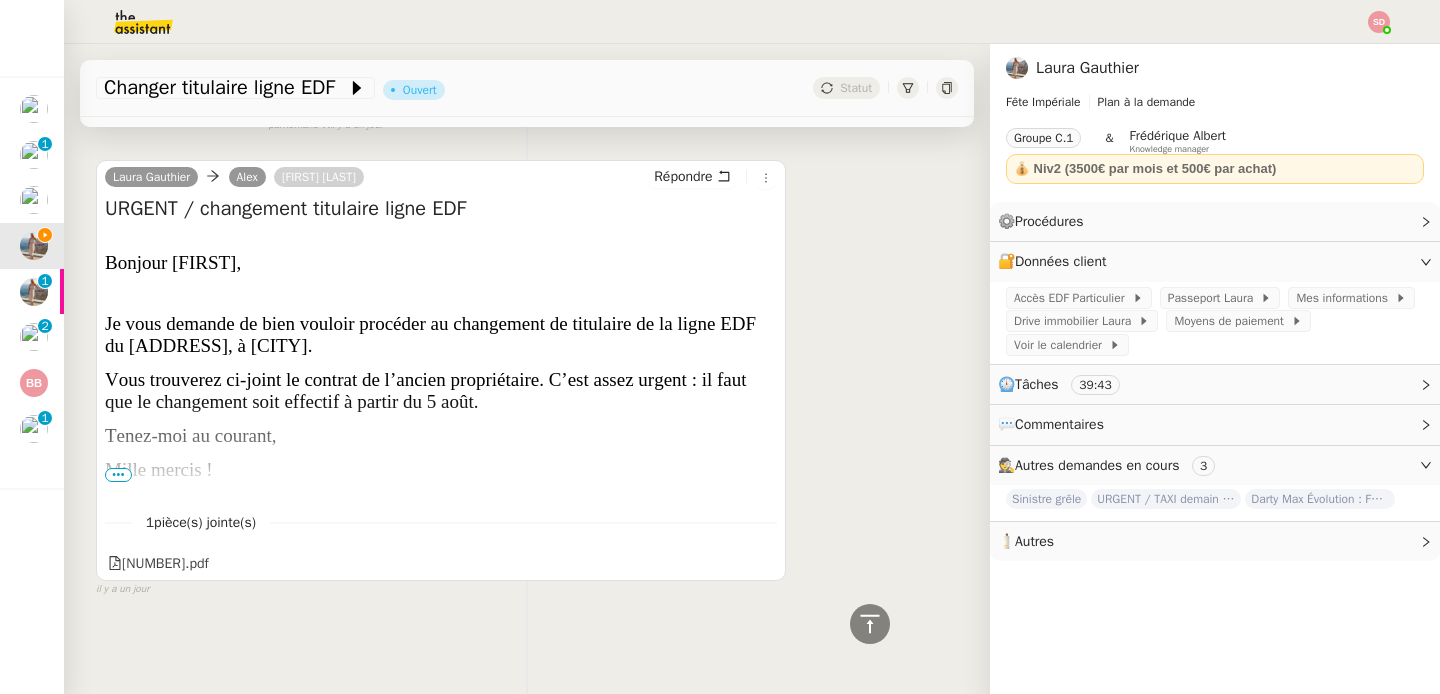 click on "•••" at bounding box center (118, 475) 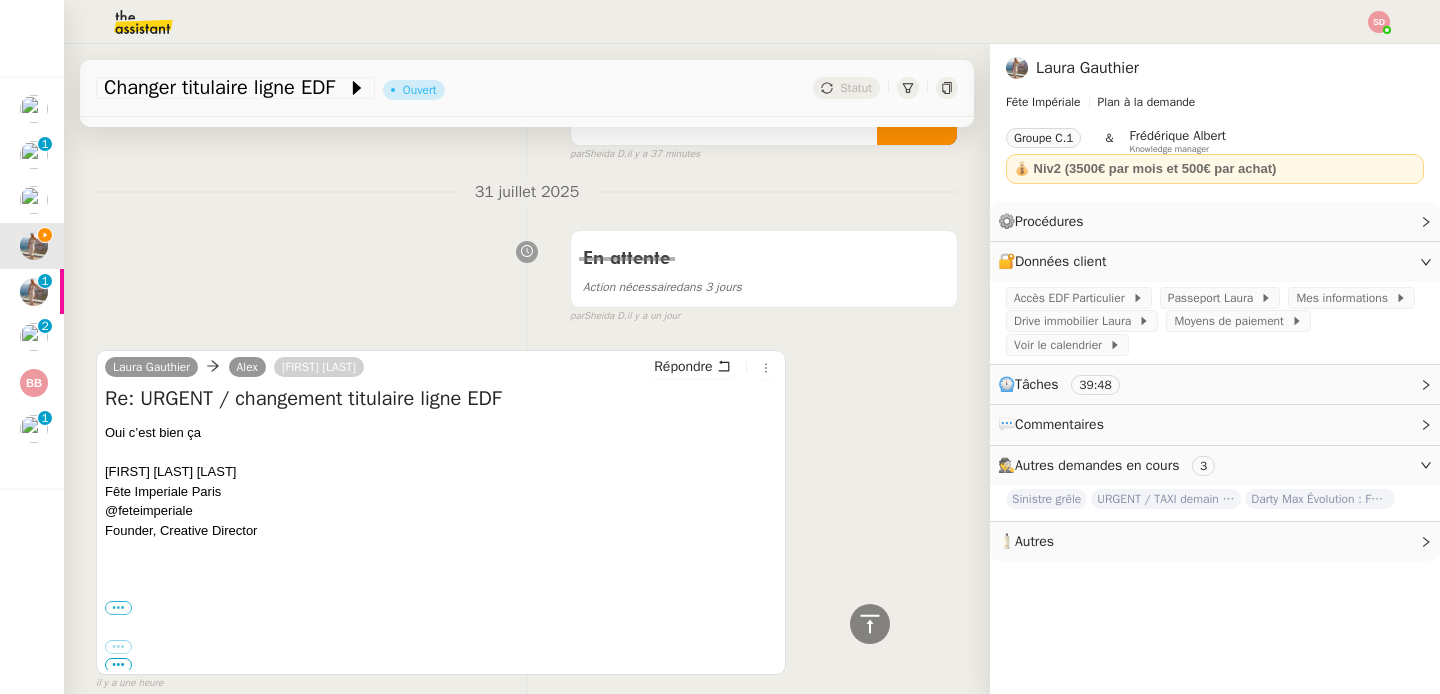 scroll, scrollTop: 0, scrollLeft: 0, axis: both 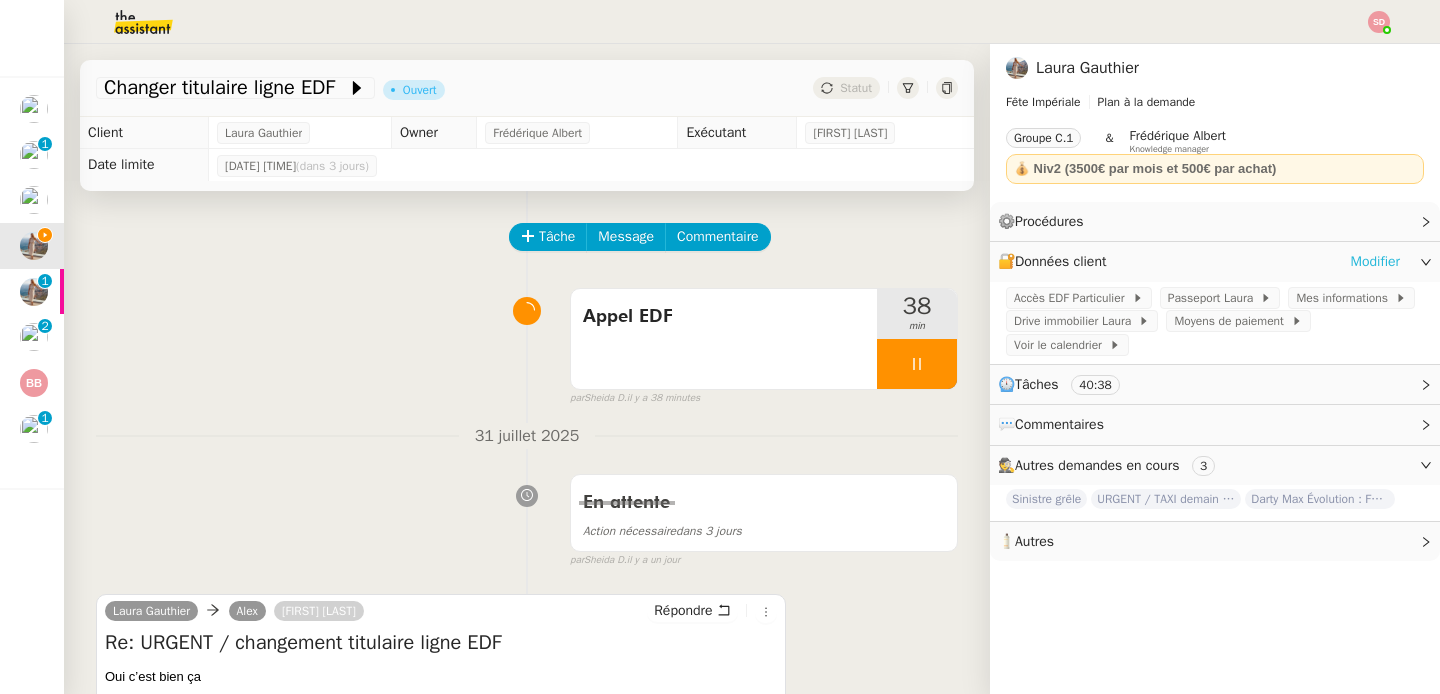 click on "Modifier" 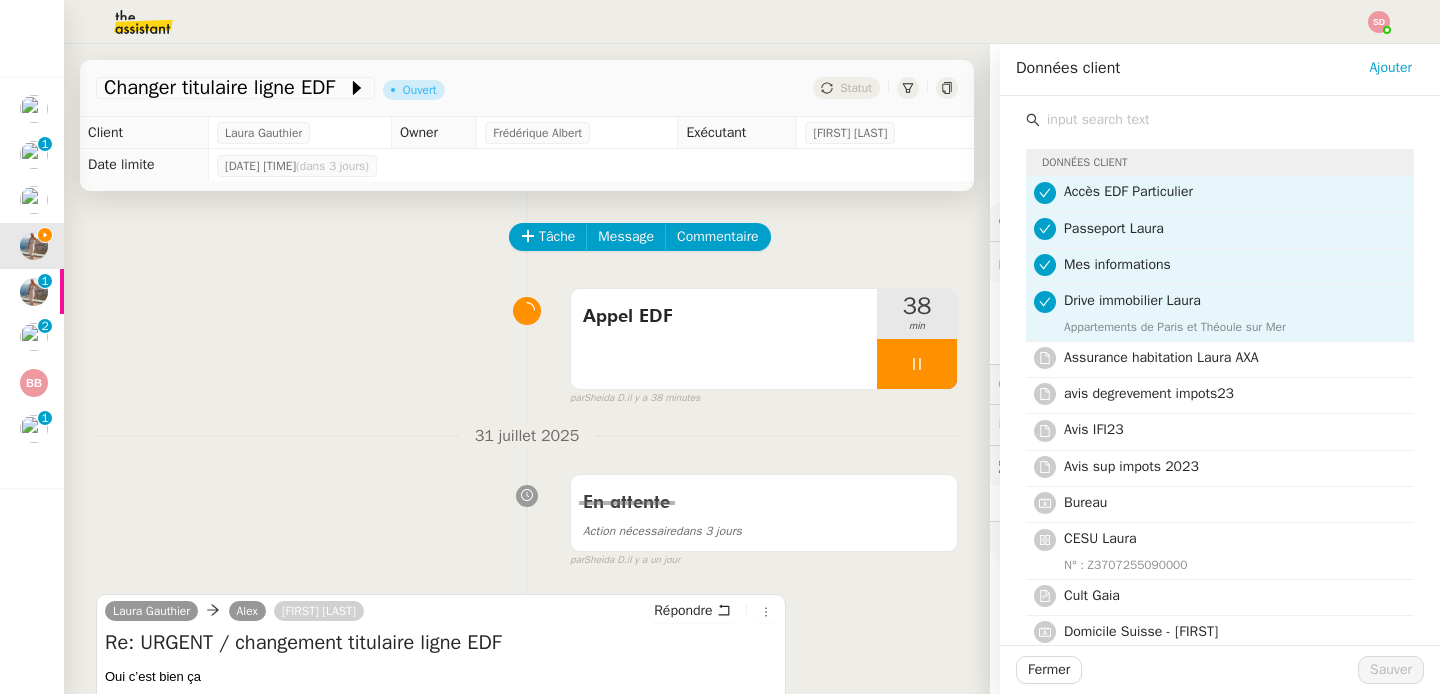 click 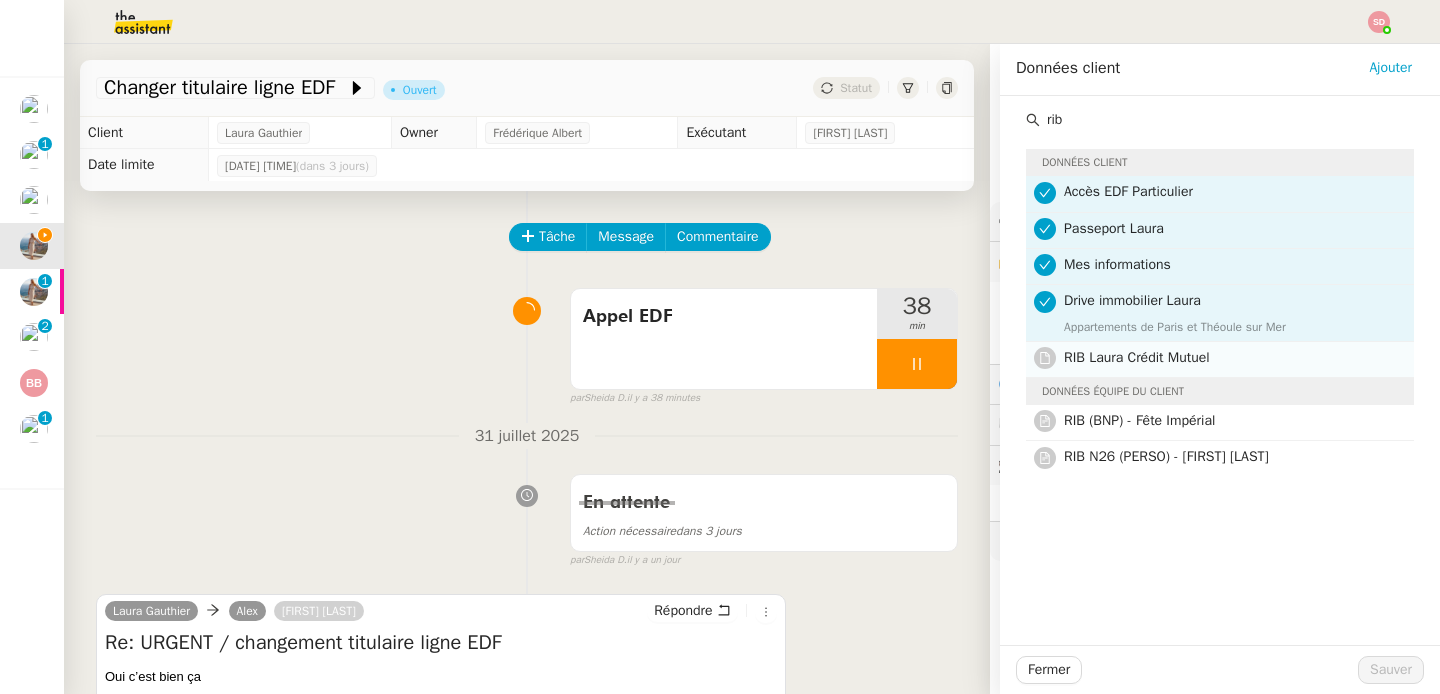 type on "rib" 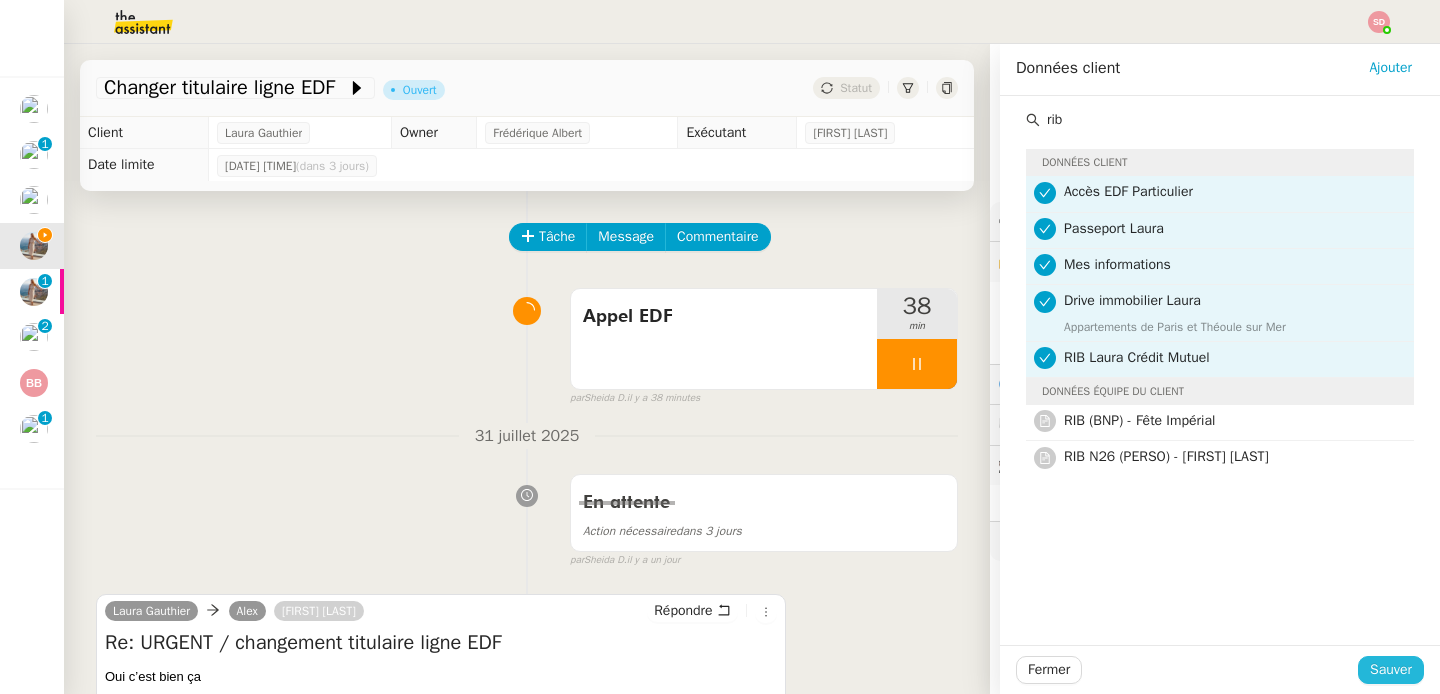 click on "Sauver" 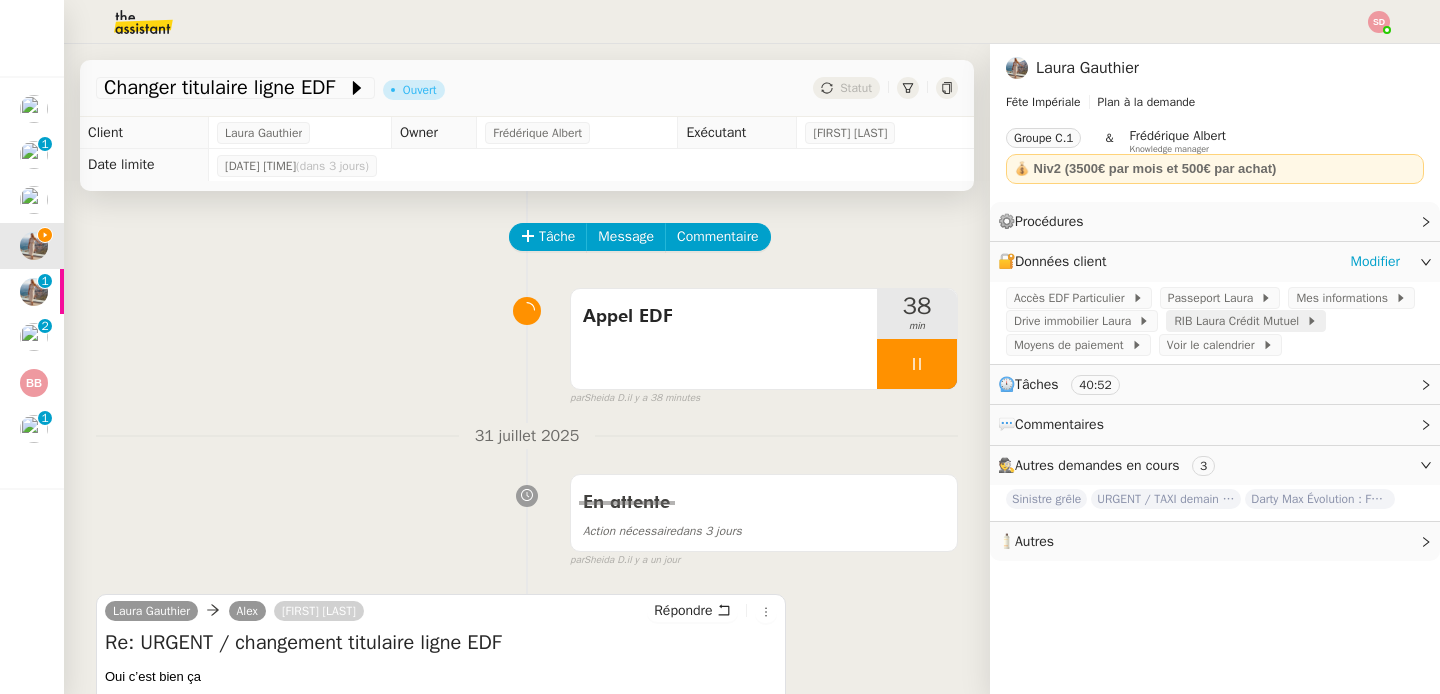 click on "RIB [NAME] [BANK]" 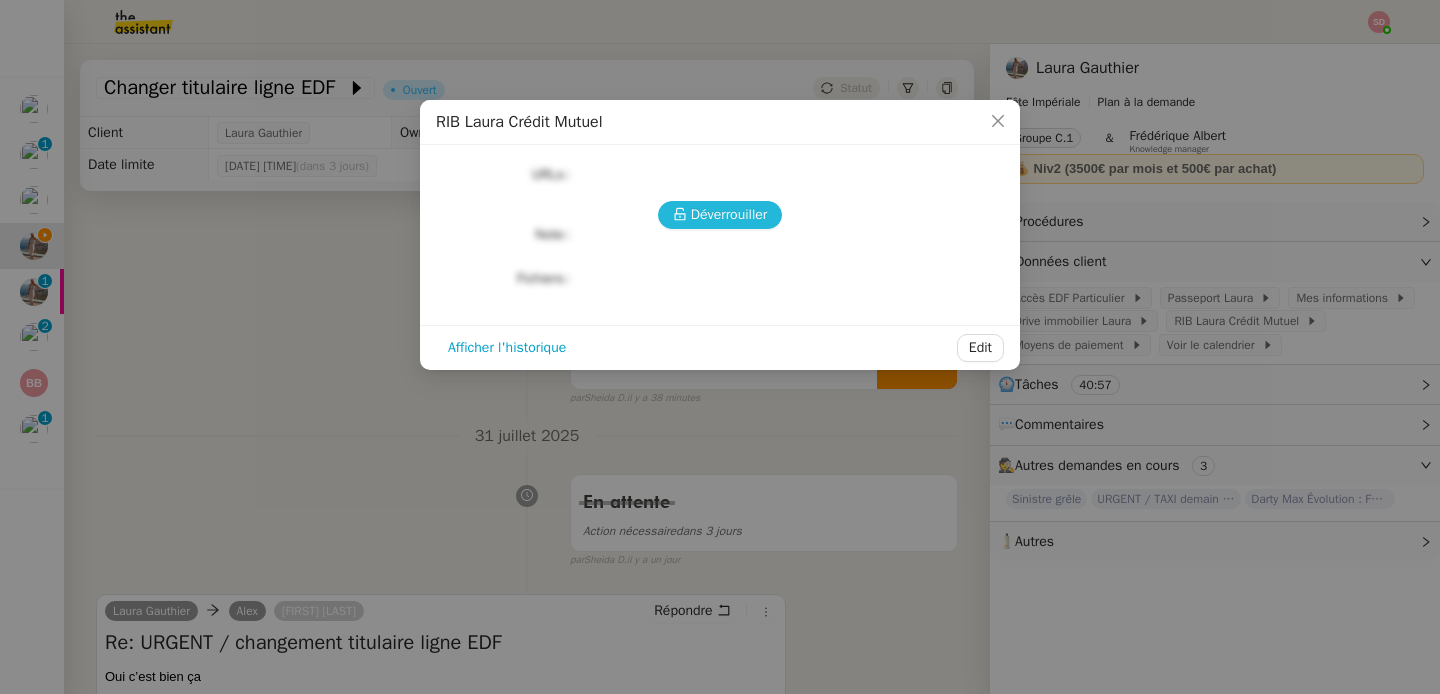click on "Déverrouiller" at bounding box center (720, 215) 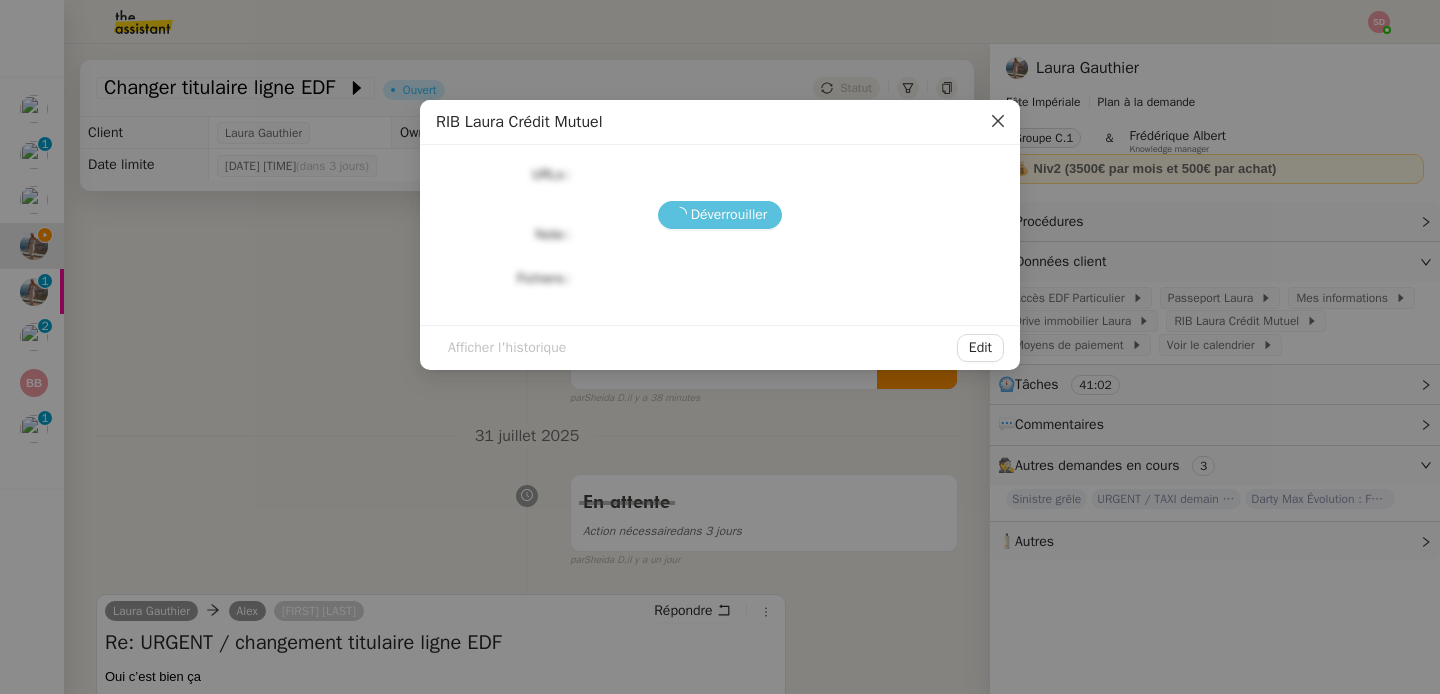click 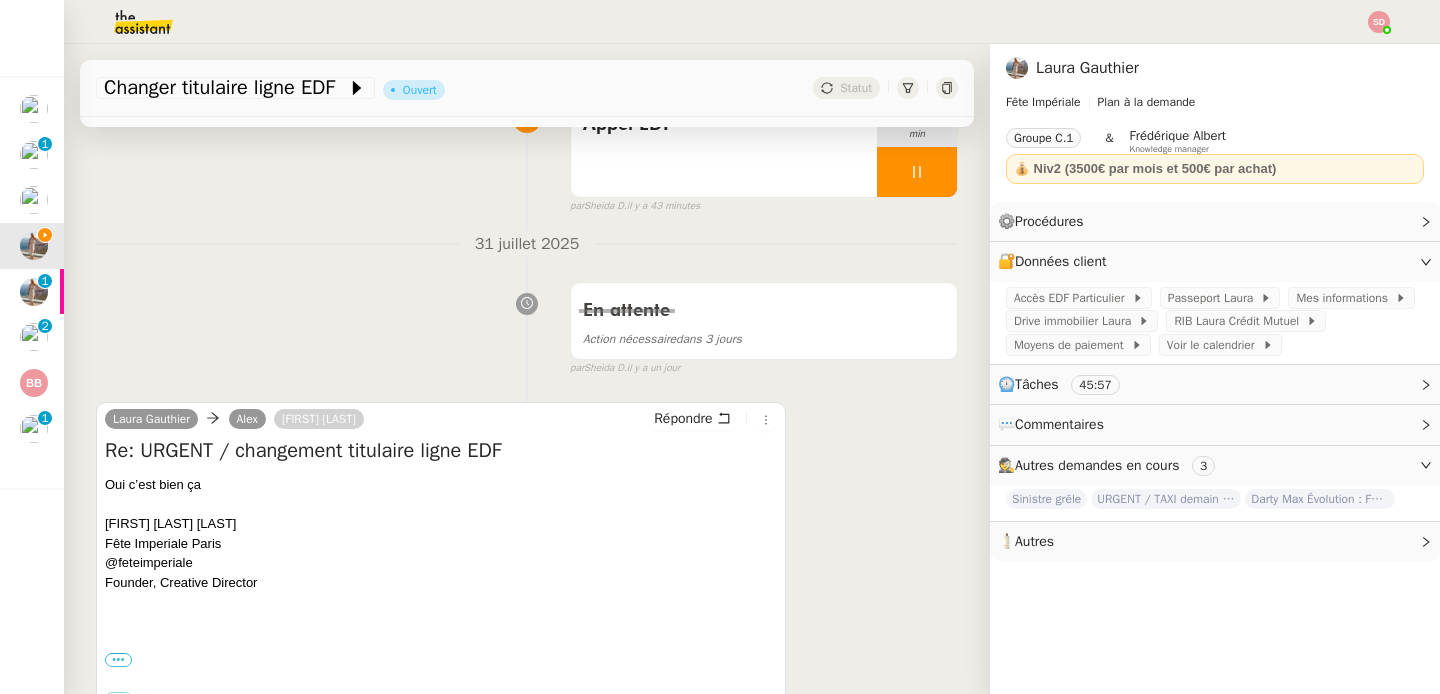scroll, scrollTop: 224, scrollLeft: 0, axis: vertical 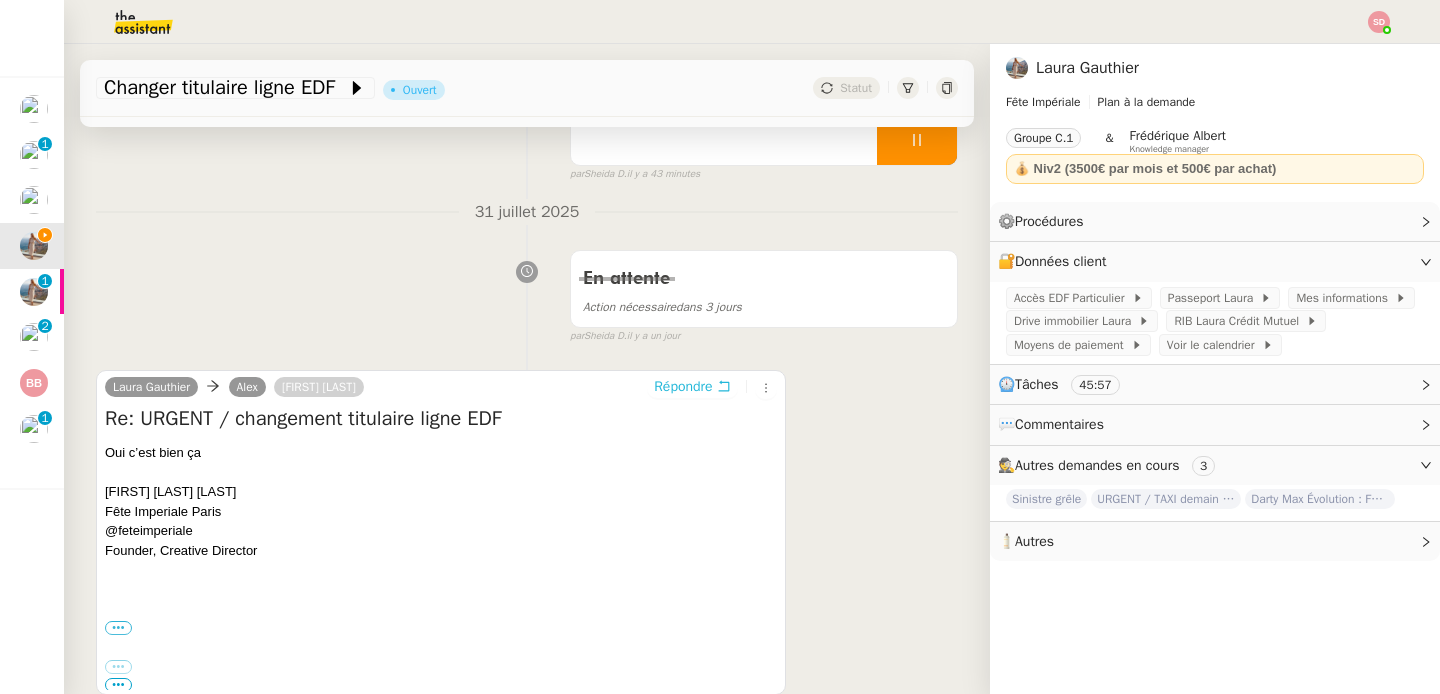 click on "Répondre" at bounding box center [683, 387] 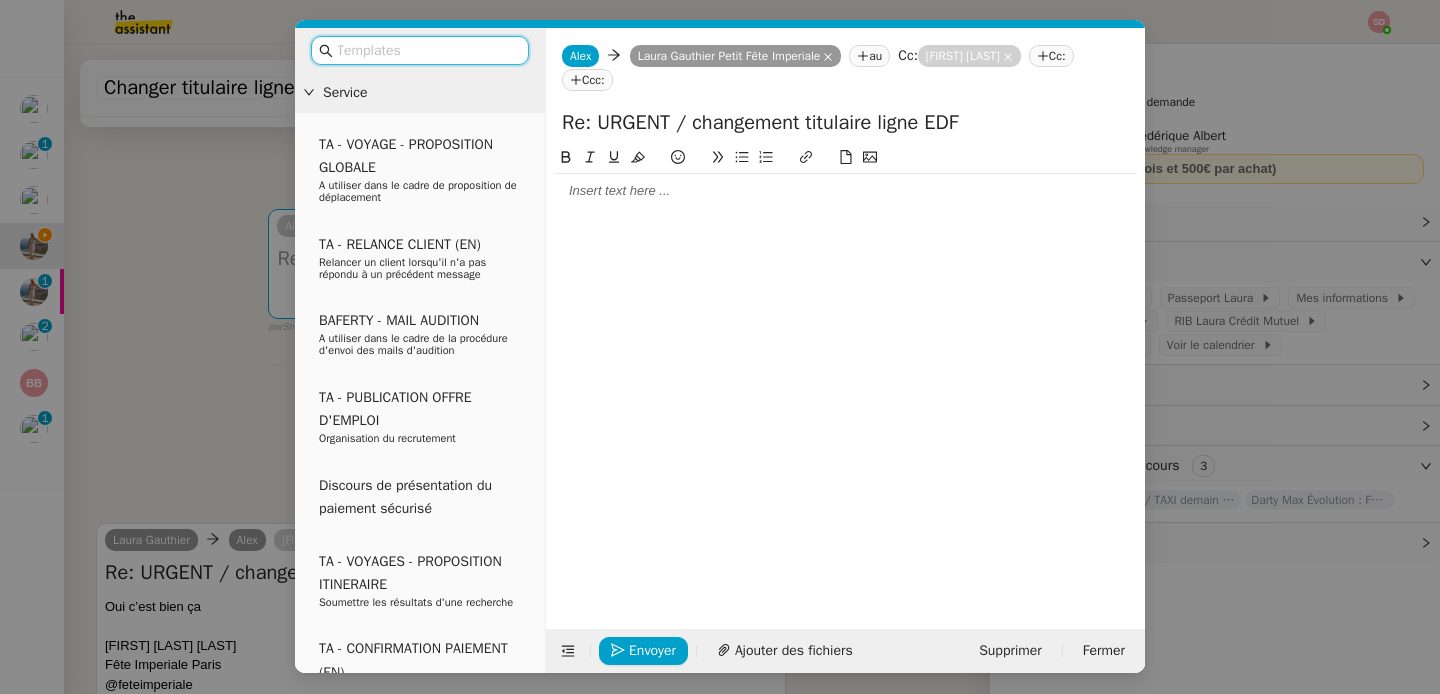 click 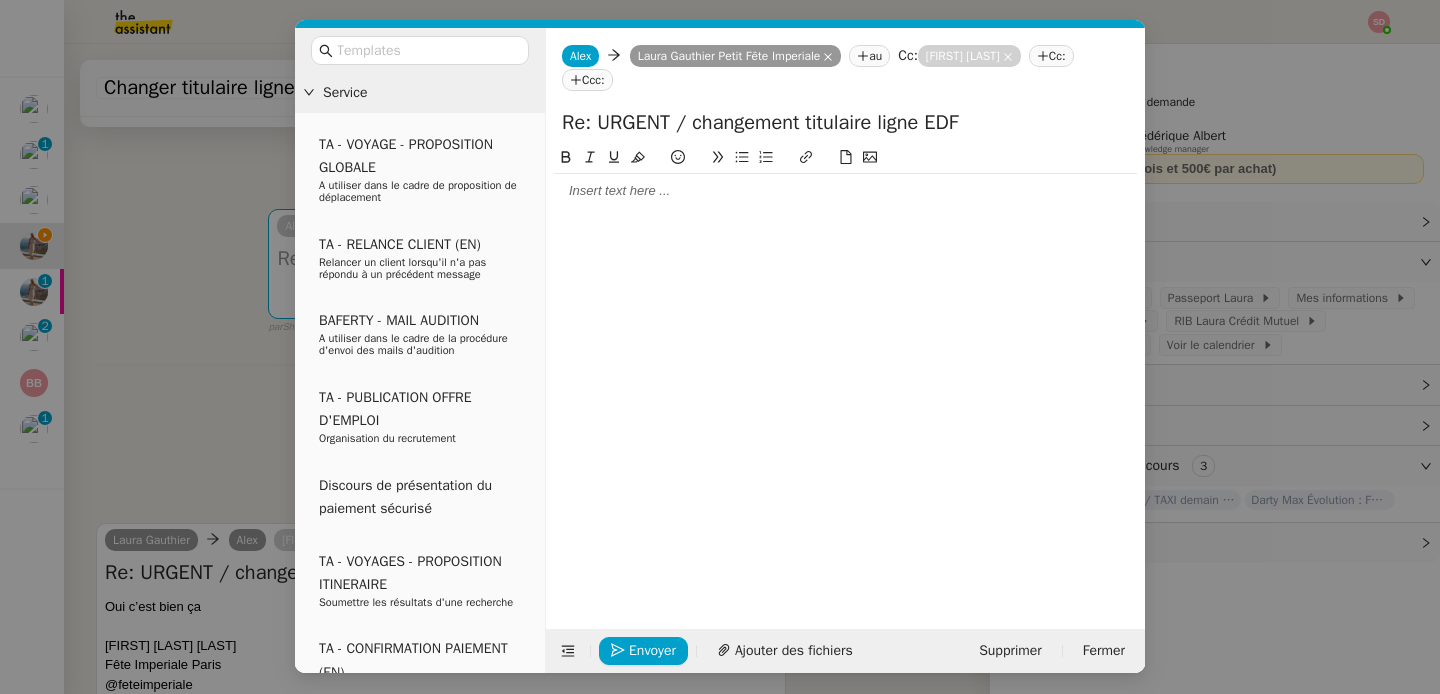 type 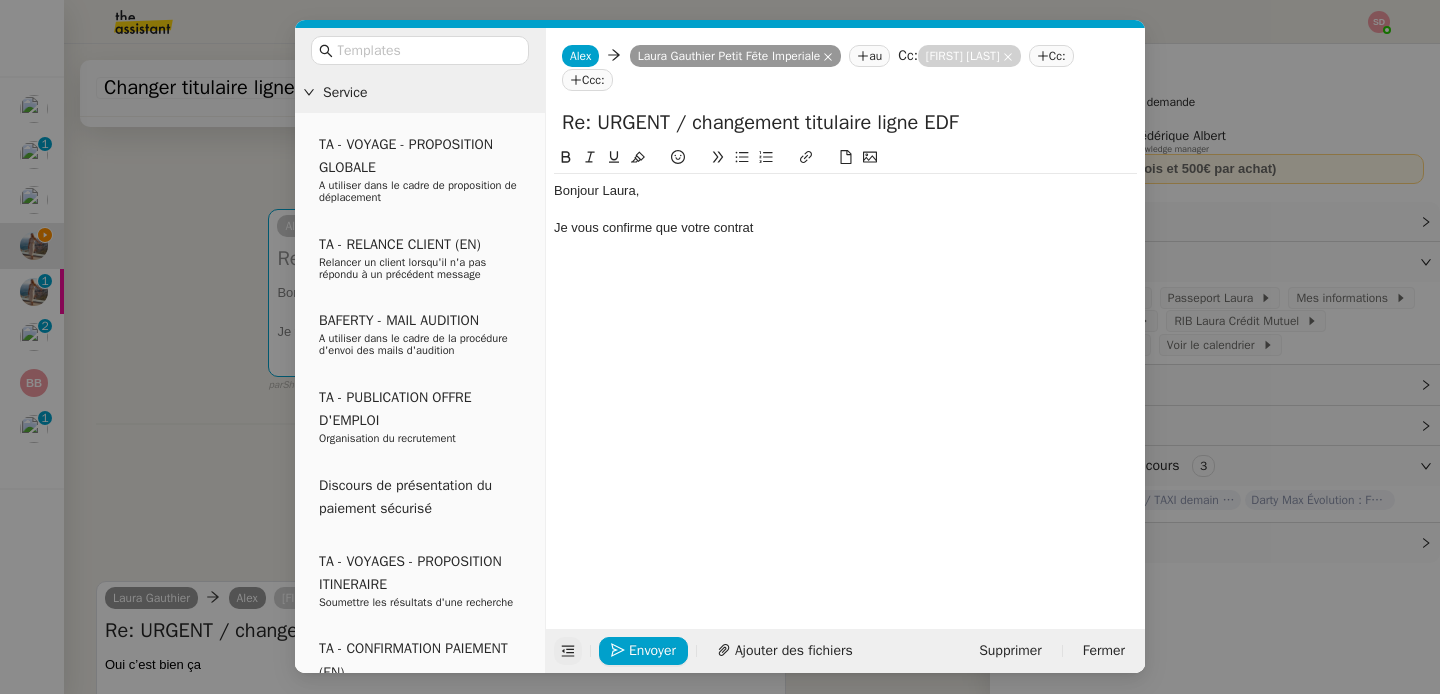 click 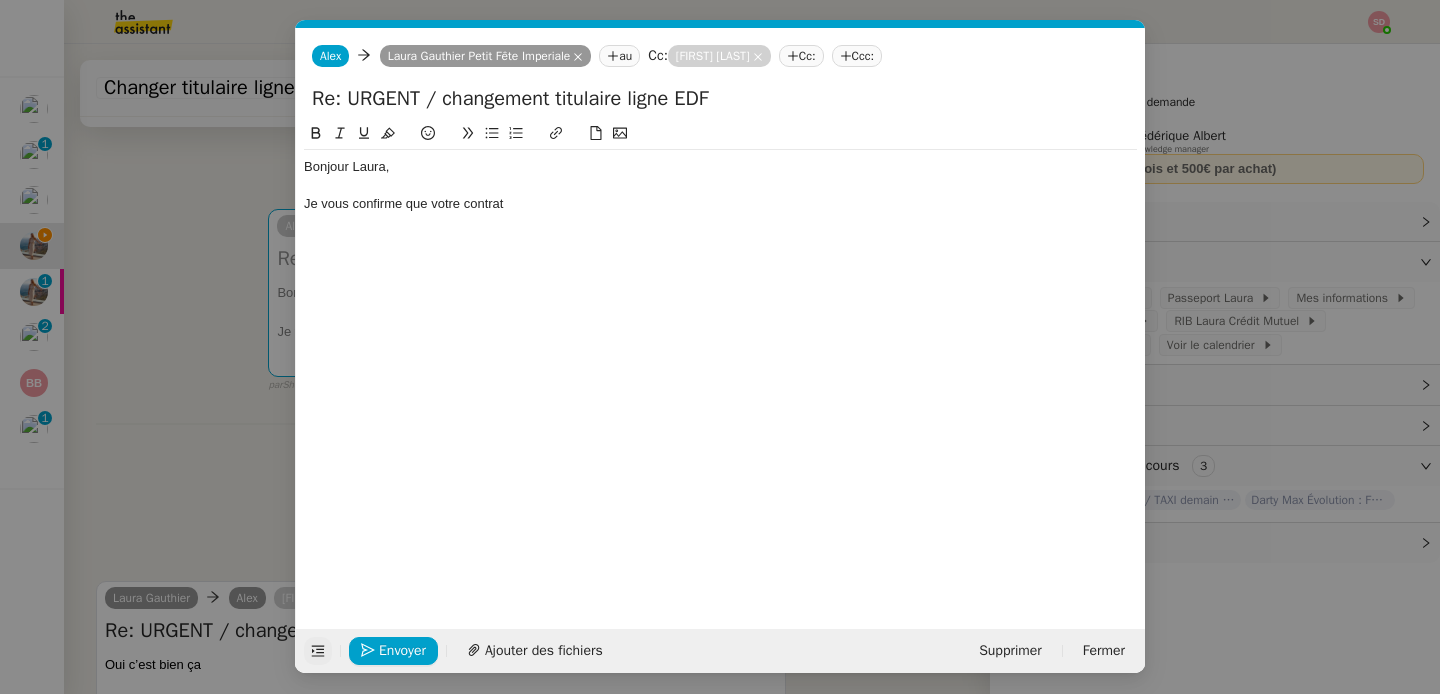 click on "Je vous confirme que votre contrat" 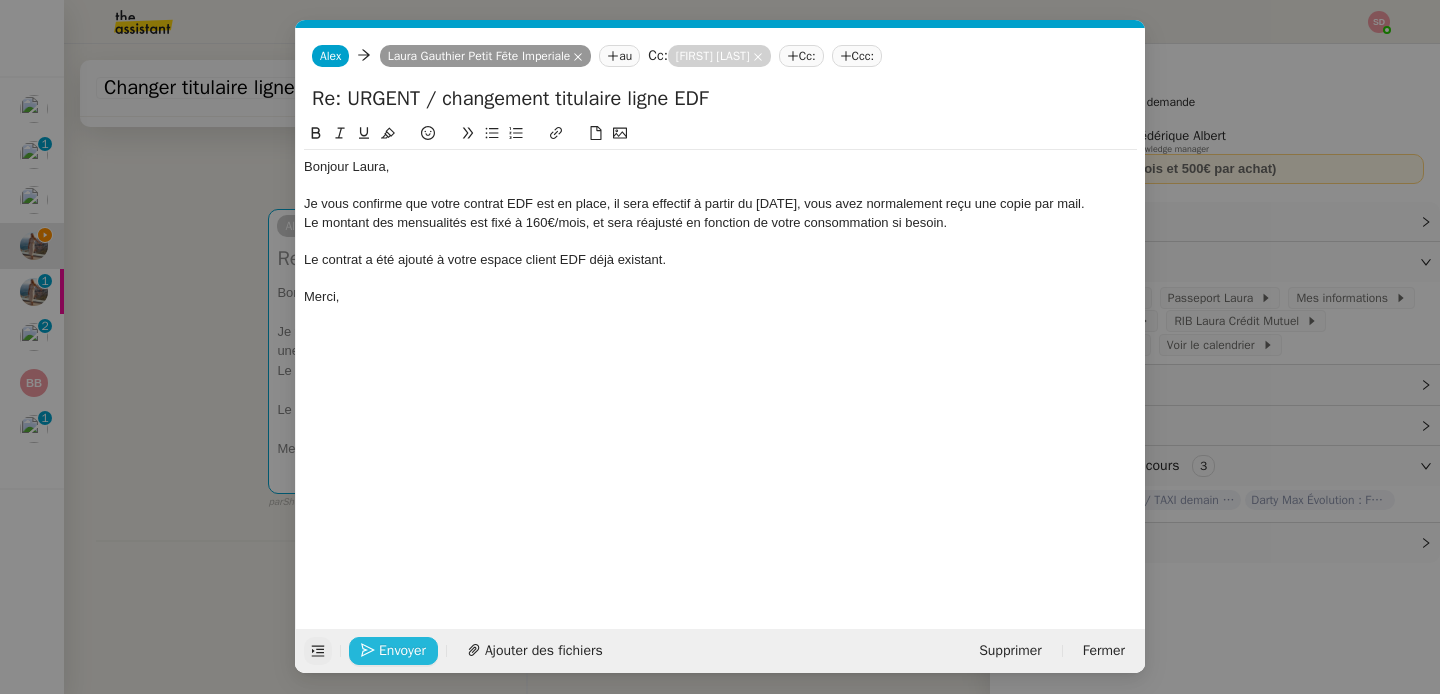 click on "Envoyer" 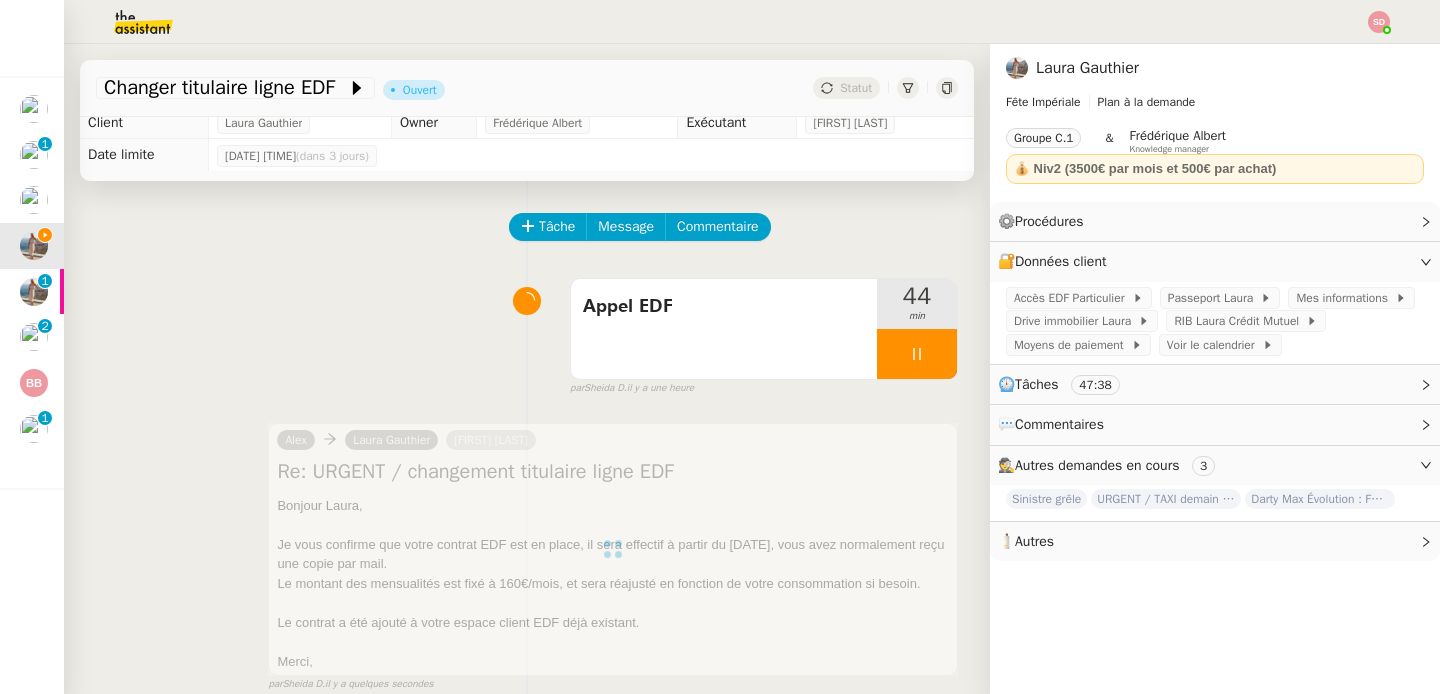 scroll, scrollTop: 0, scrollLeft: 0, axis: both 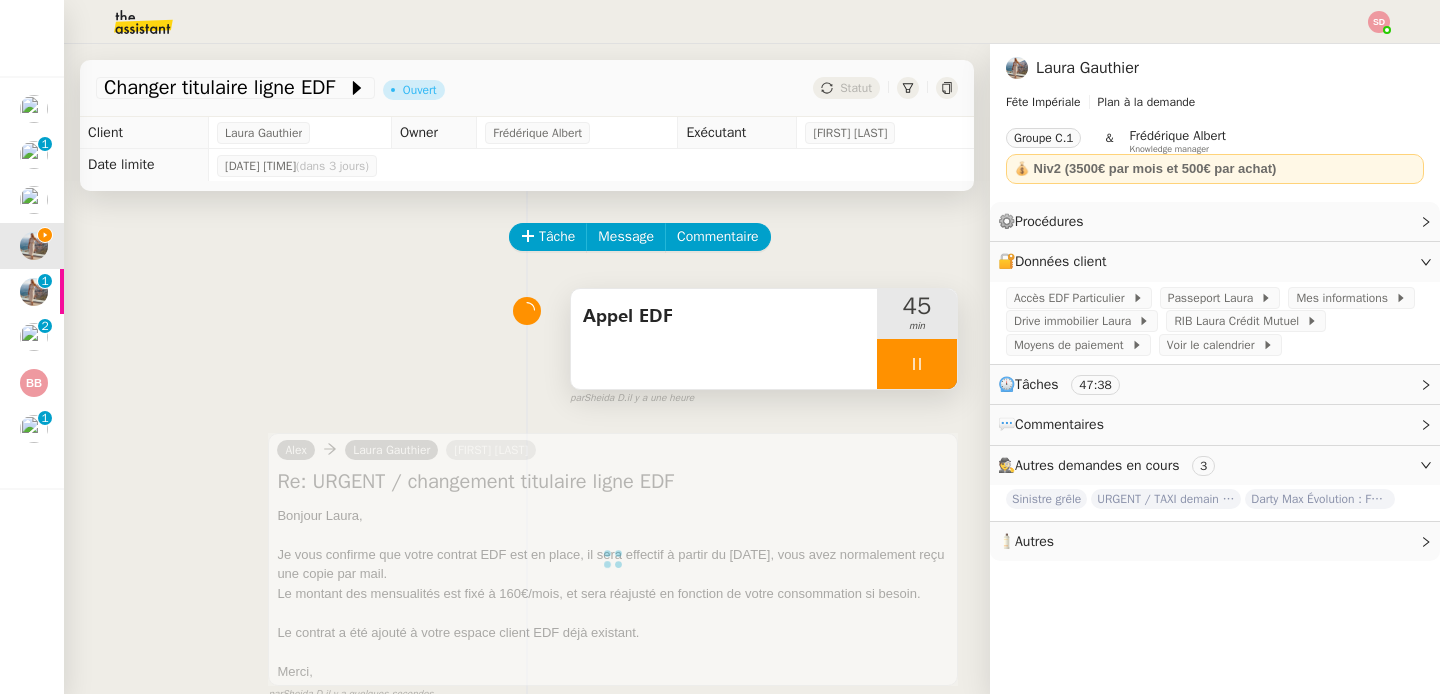 click at bounding box center (917, 364) 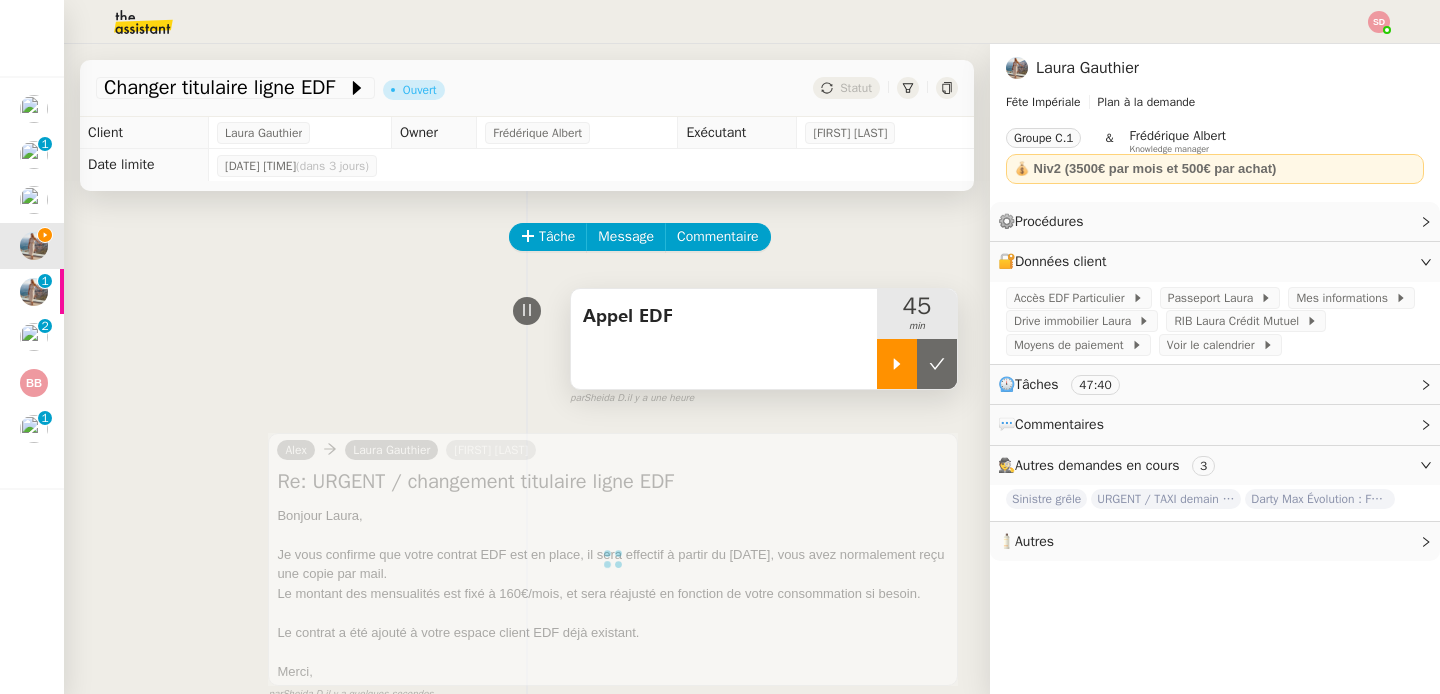 click 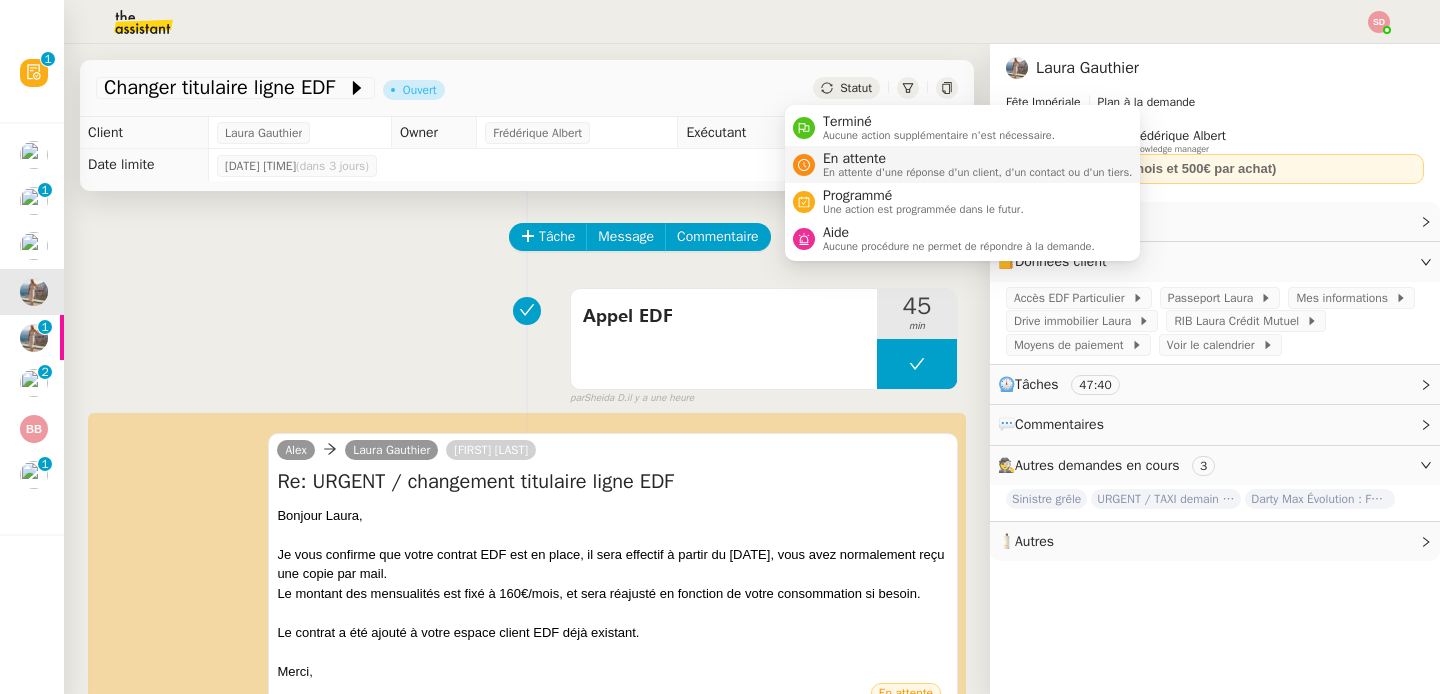click on "En attente" at bounding box center [978, 159] 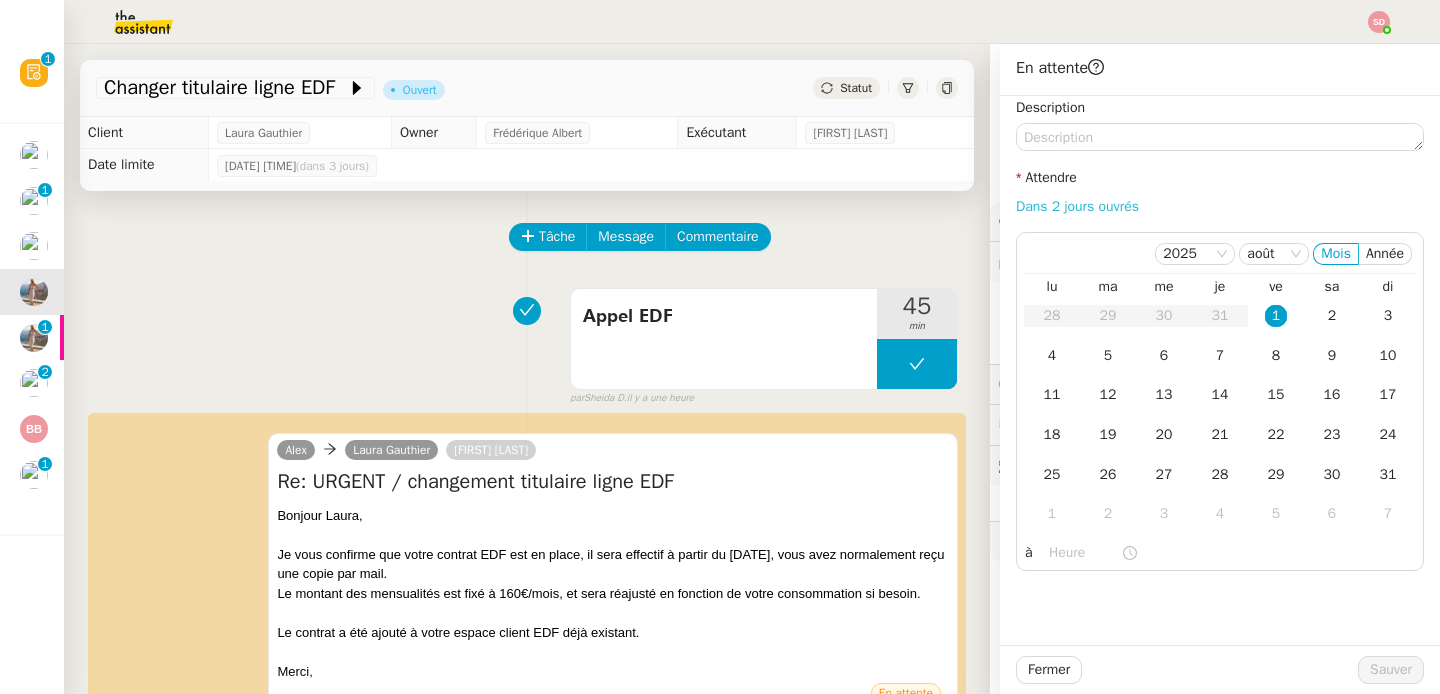 click on "Dans 2 jours ouvrés" 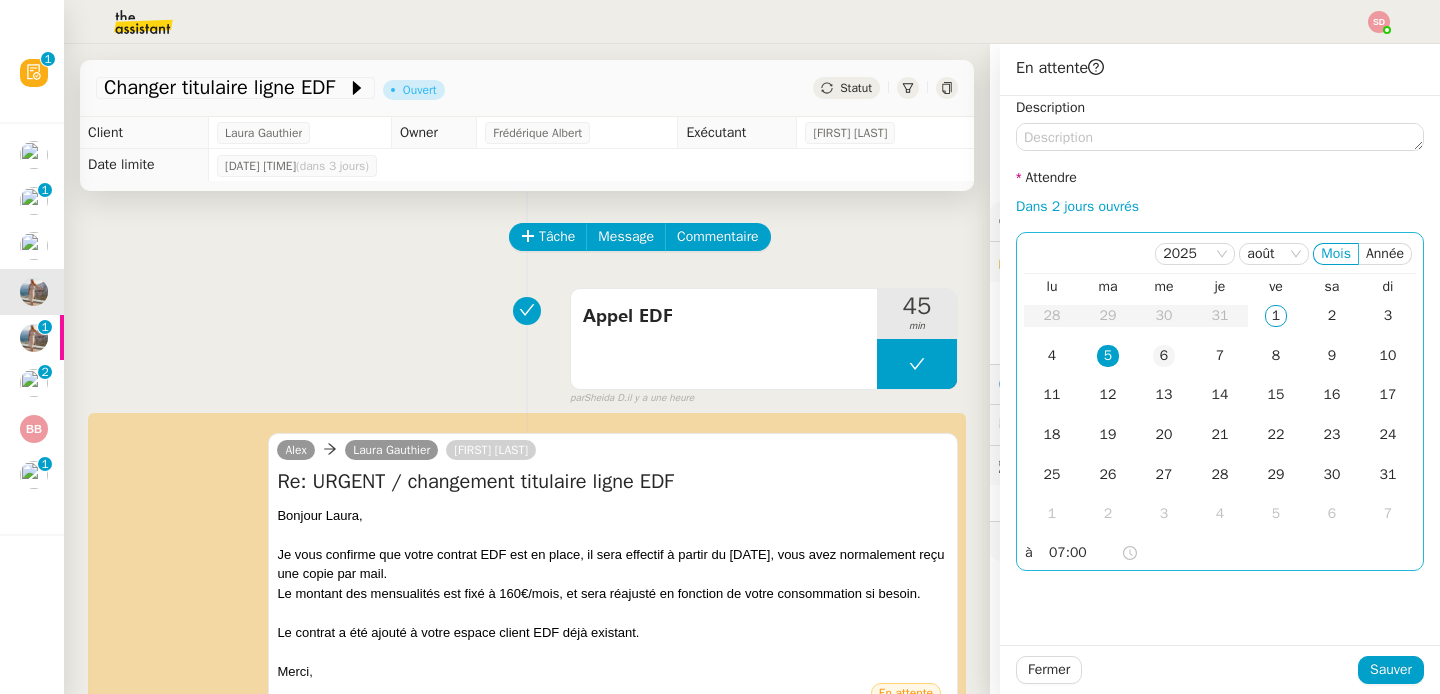 click on "6" 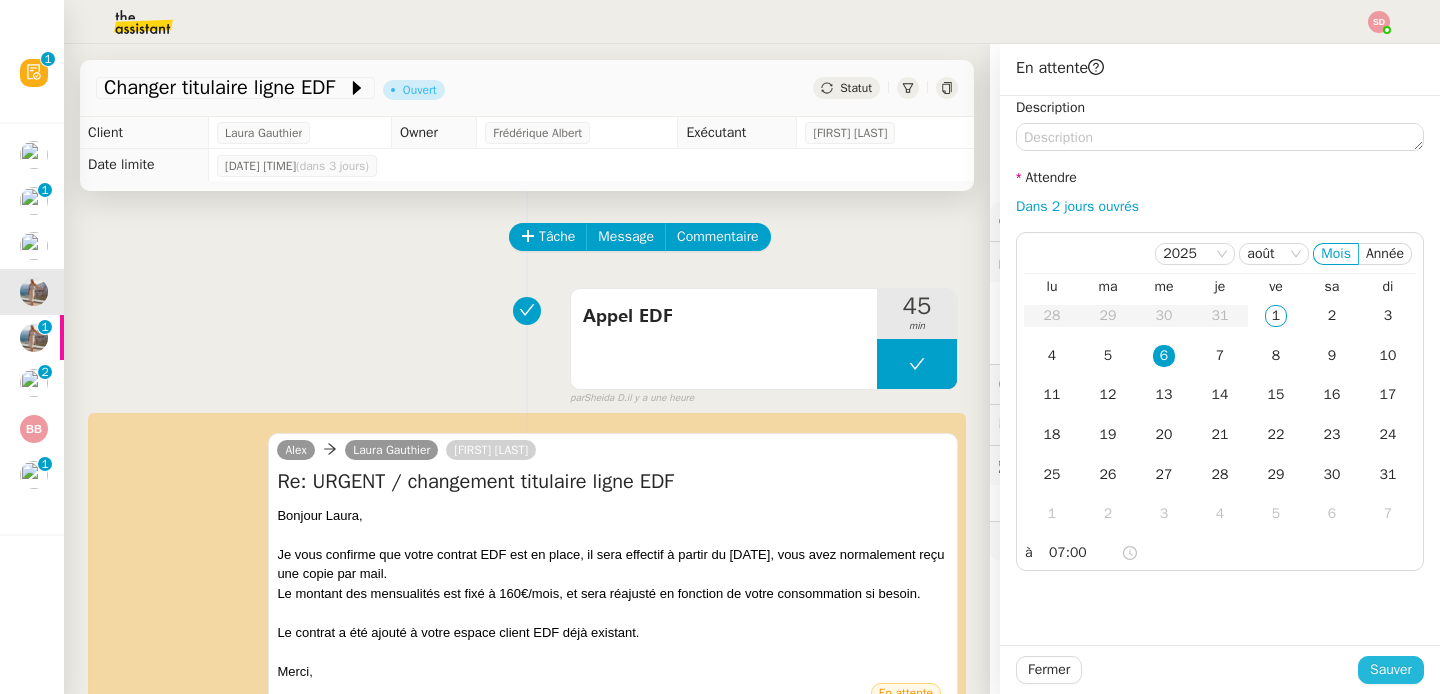 click on "Sauver" 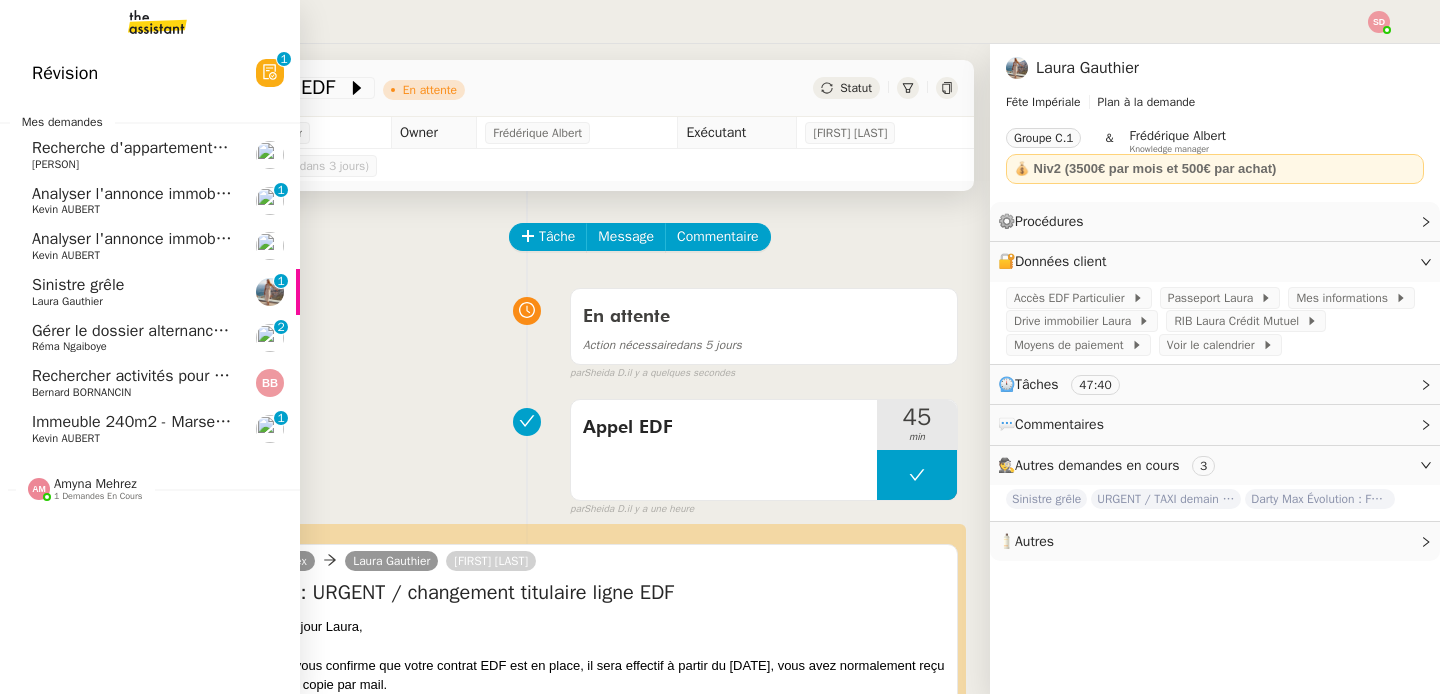 click on "Immeuble 240m2 - Marseille 13010 - 385 000€" 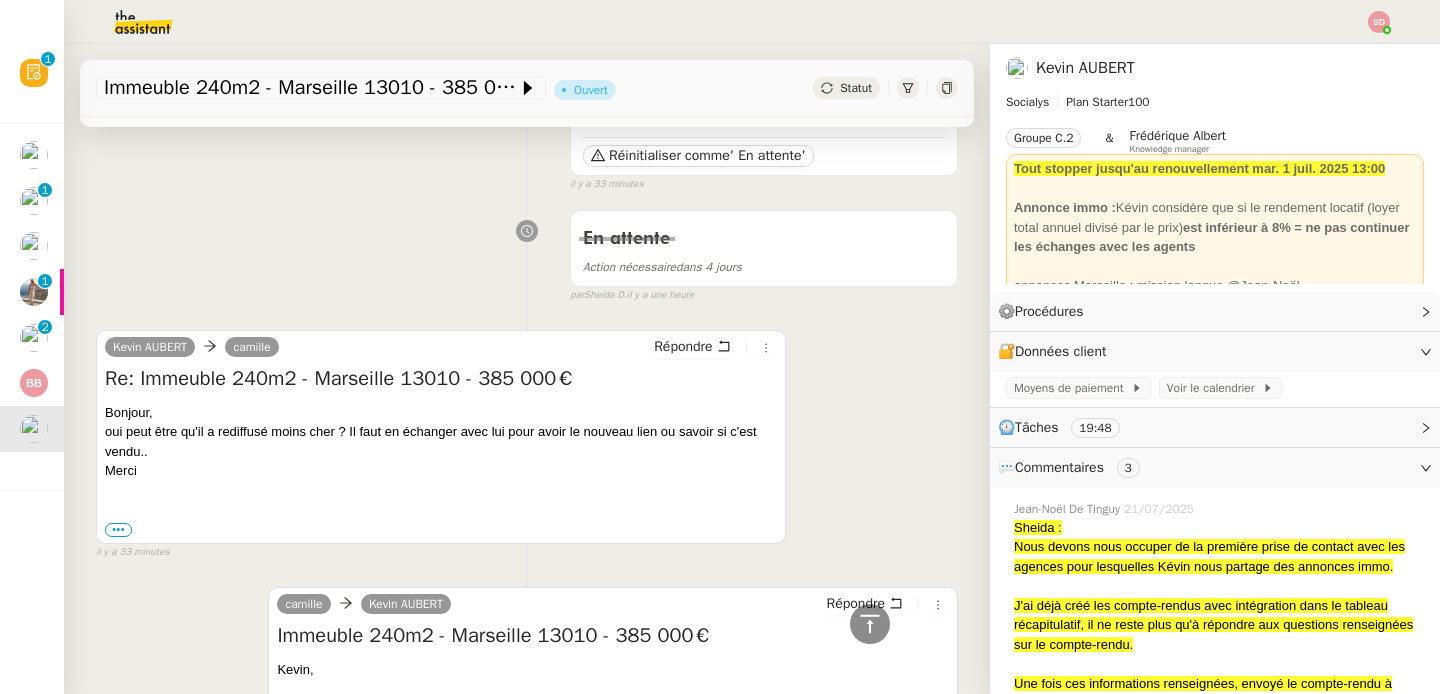 scroll, scrollTop: 0, scrollLeft: 0, axis: both 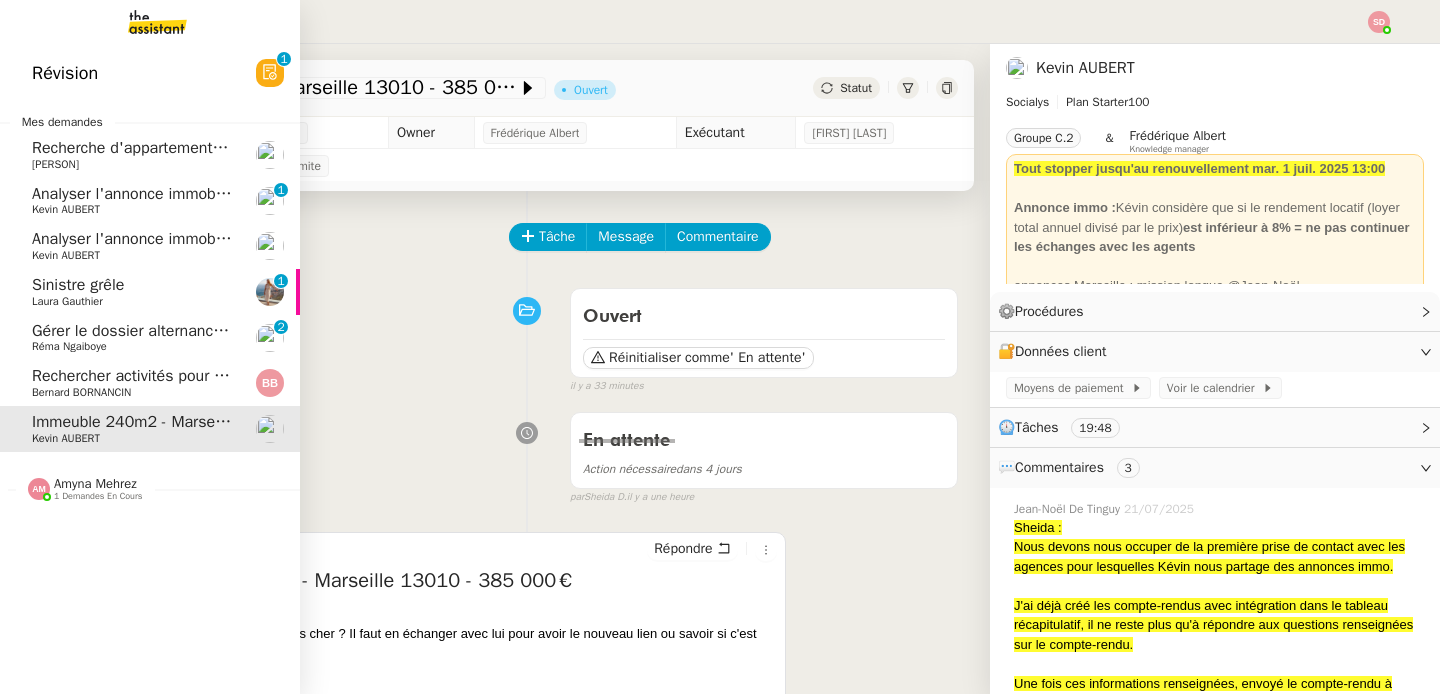 click on "Sinistre grêle" 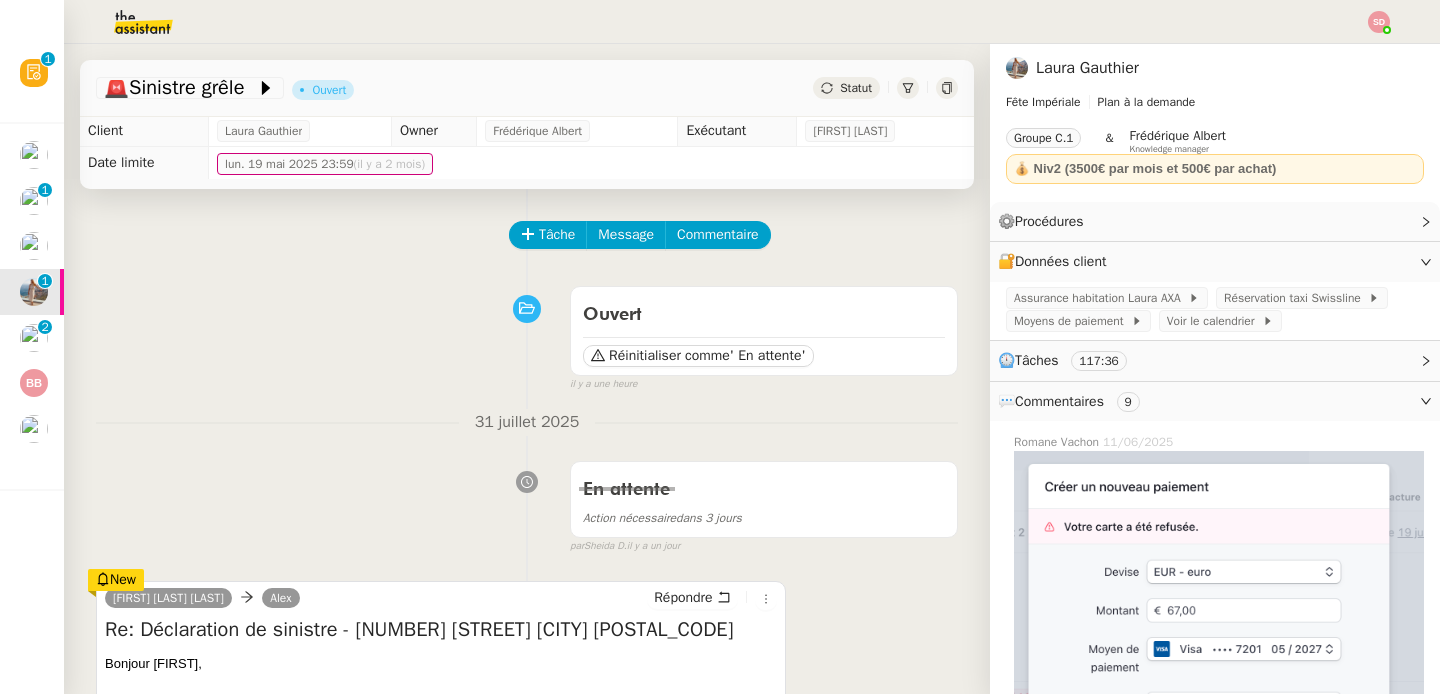 scroll, scrollTop: 0, scrollLeft: 0, axis: both 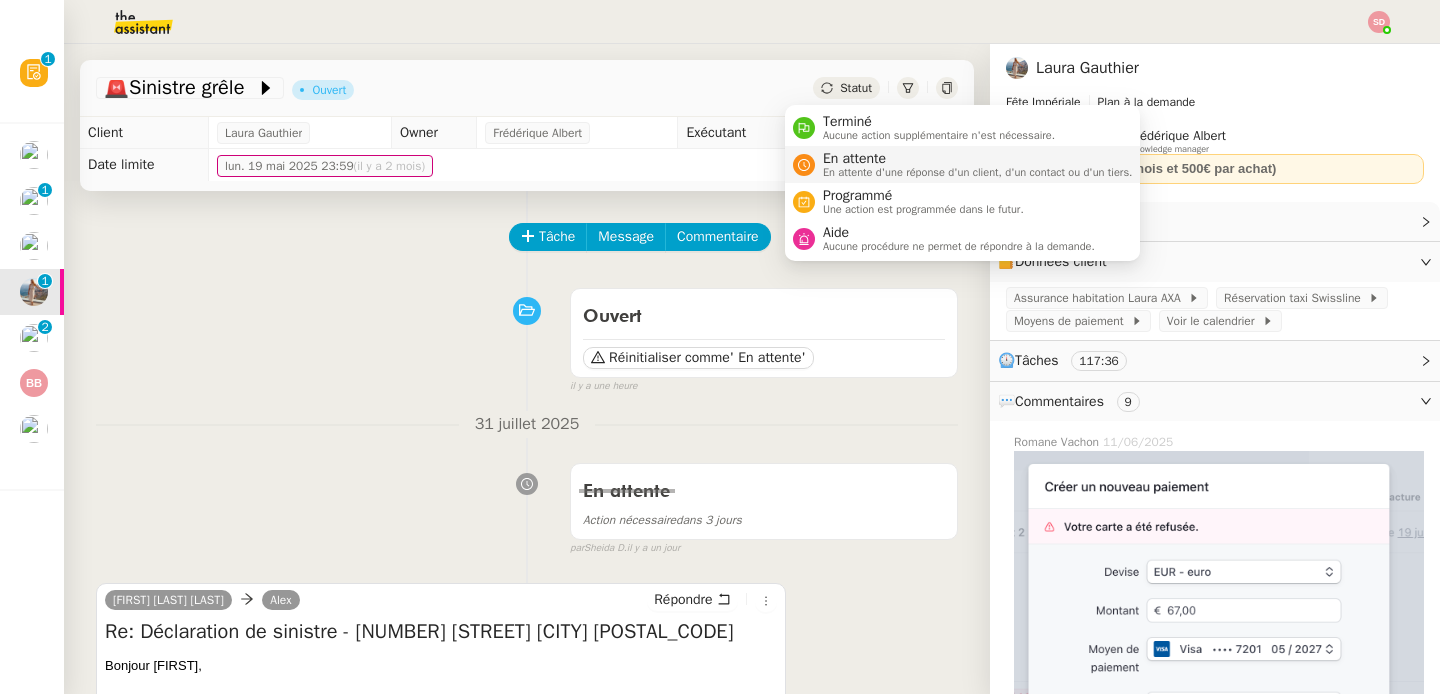 click on "En attente d'une réponse d'un client, d'un contact ou d'un tiers." at bounding box center [978, 172] 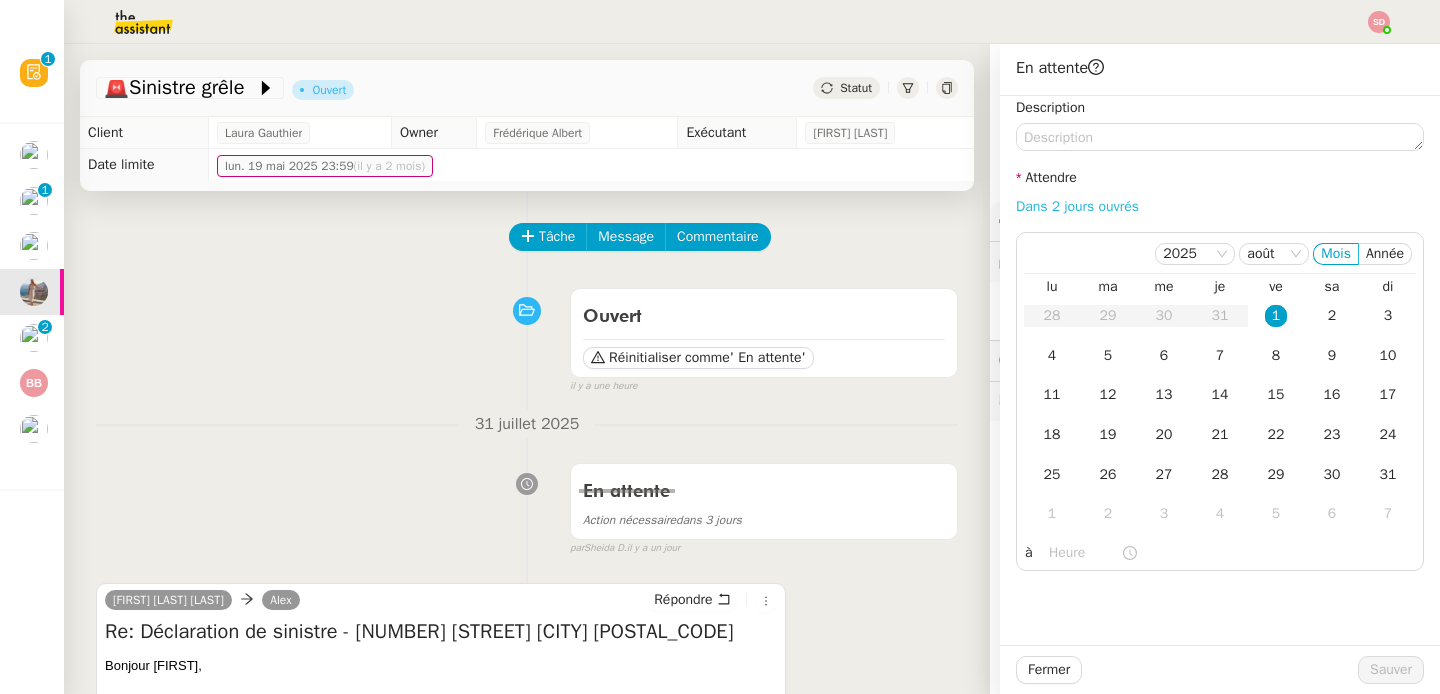 click on "Dans 2 jours ouvrés" 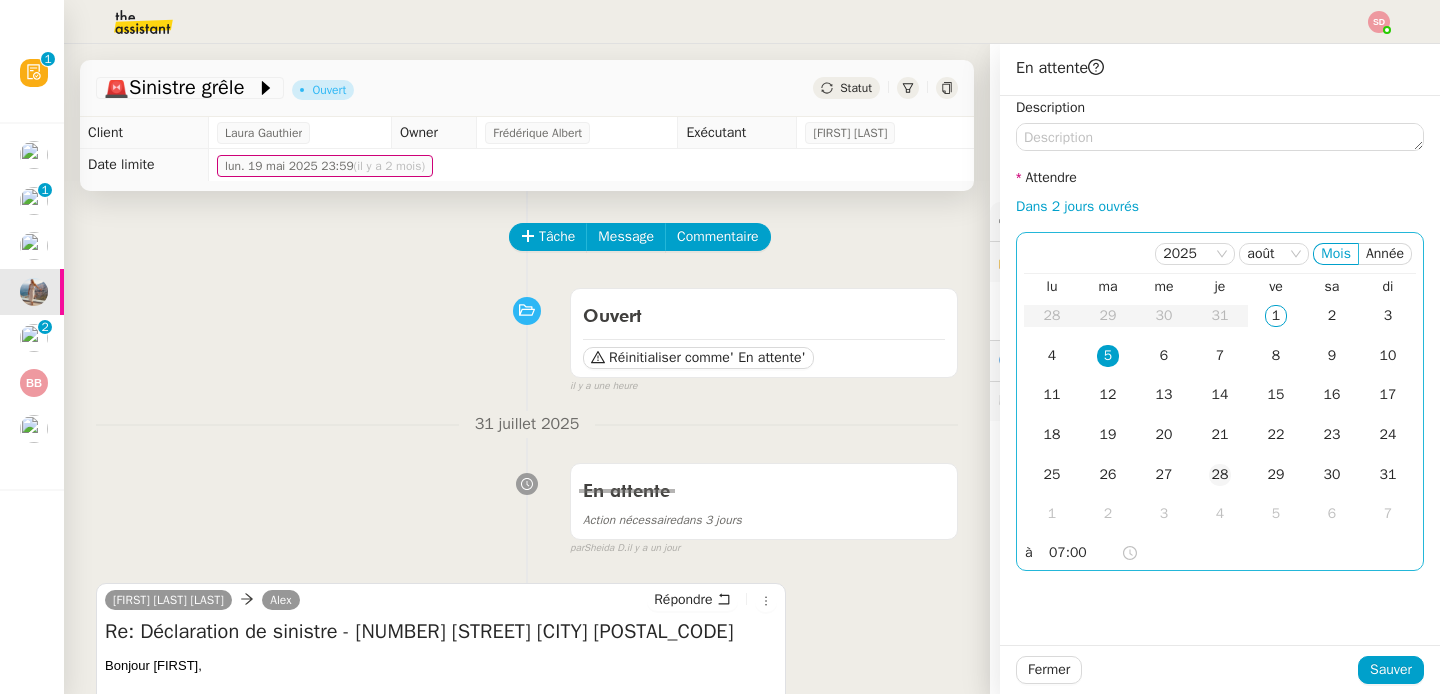 click on "28" 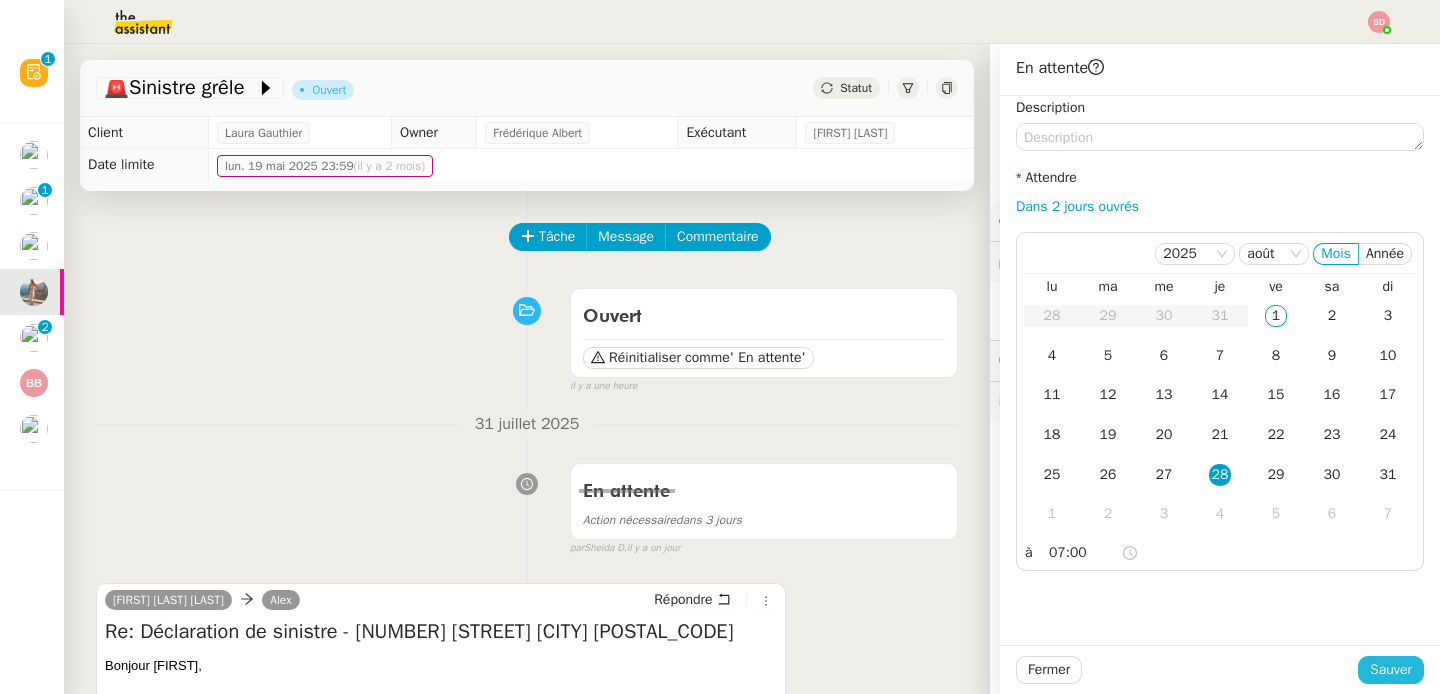 click on "Sauver" 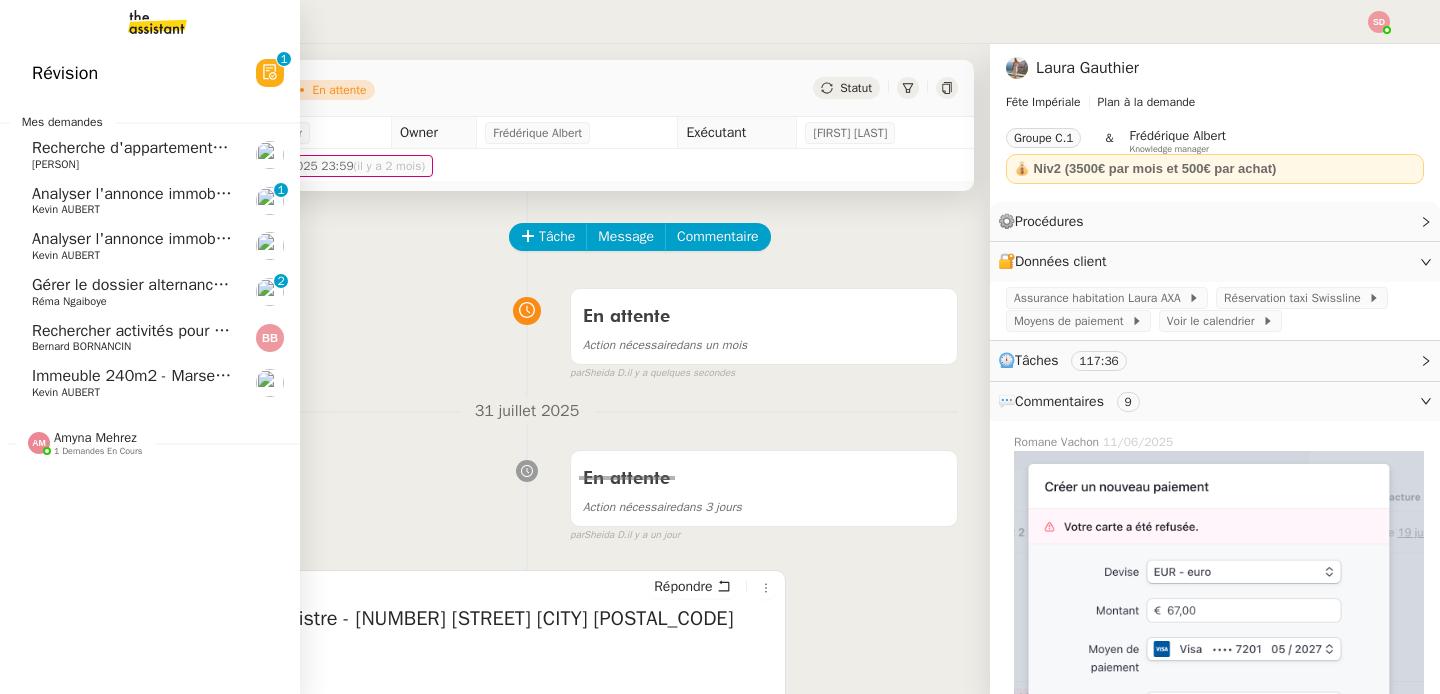 click on "Rechercher activités pour enfants à Paris" 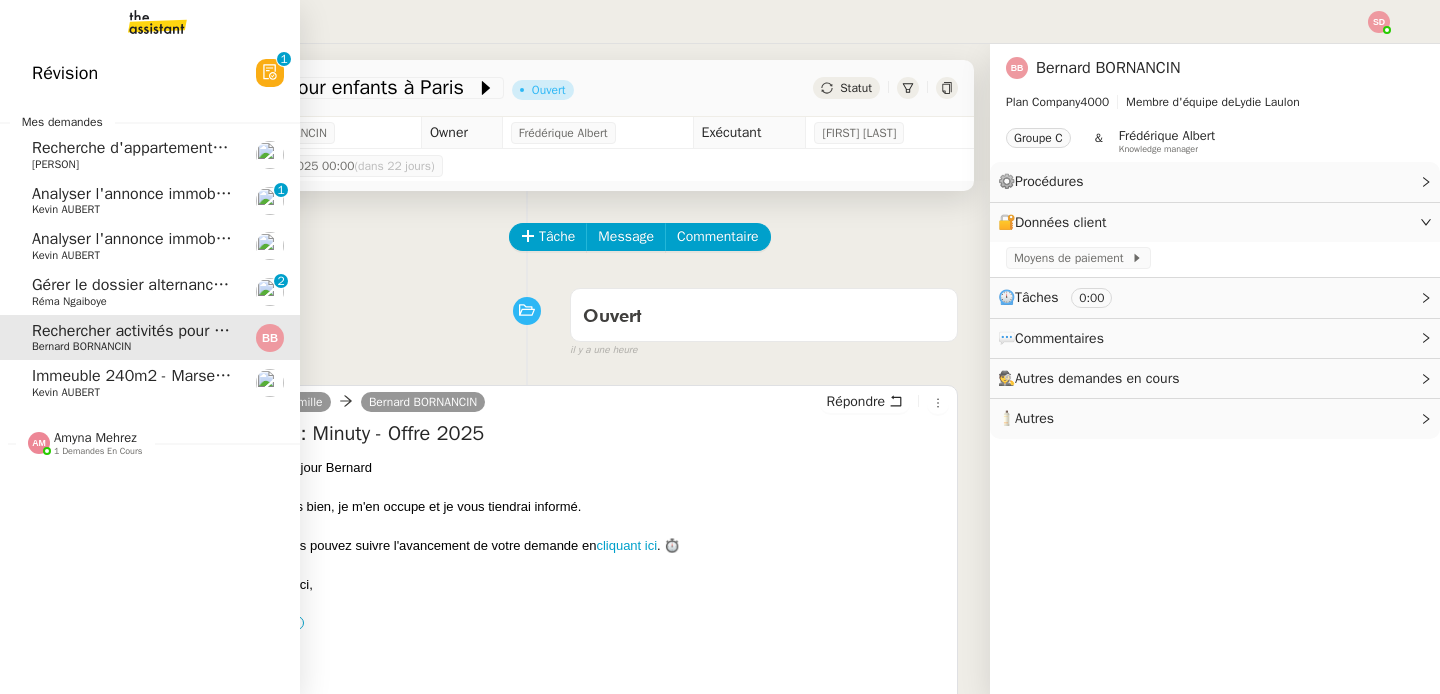 click on "Immeuble 240m2 - Marseille 13010 - 385 000€" 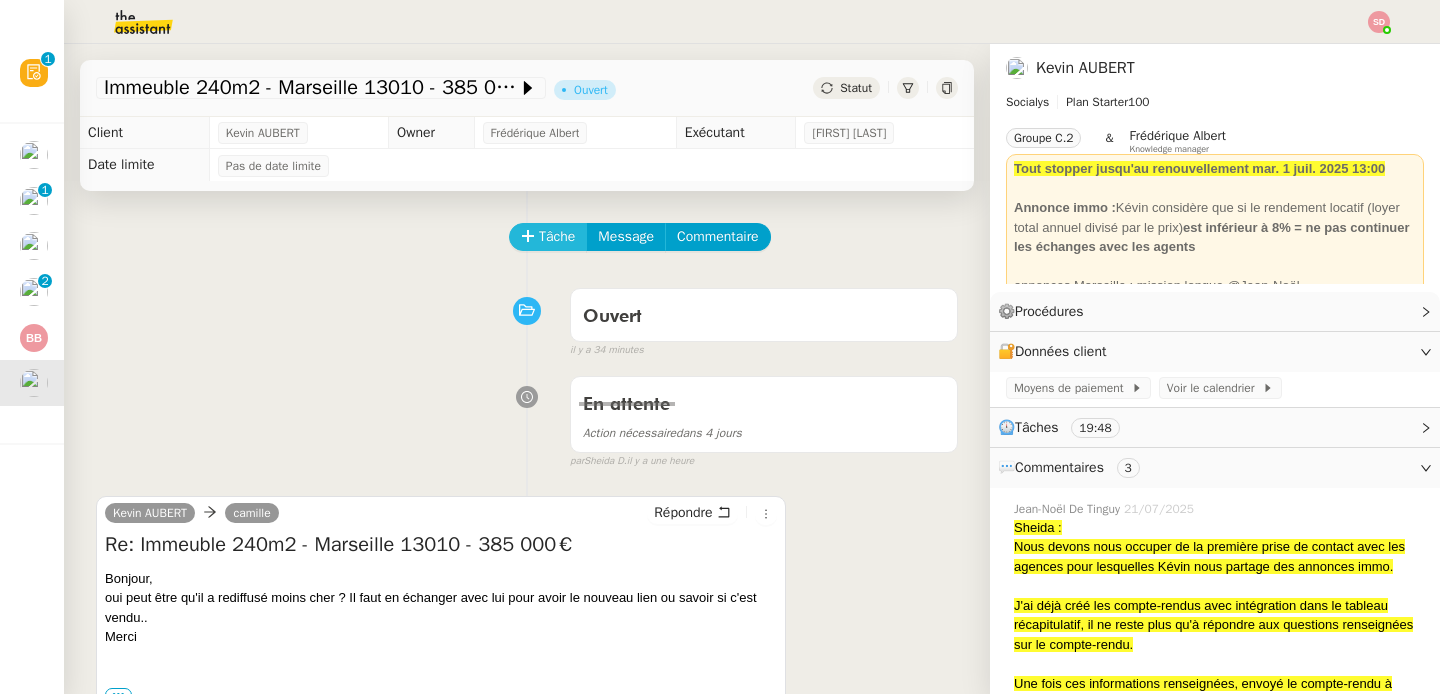 click on "Tâche" 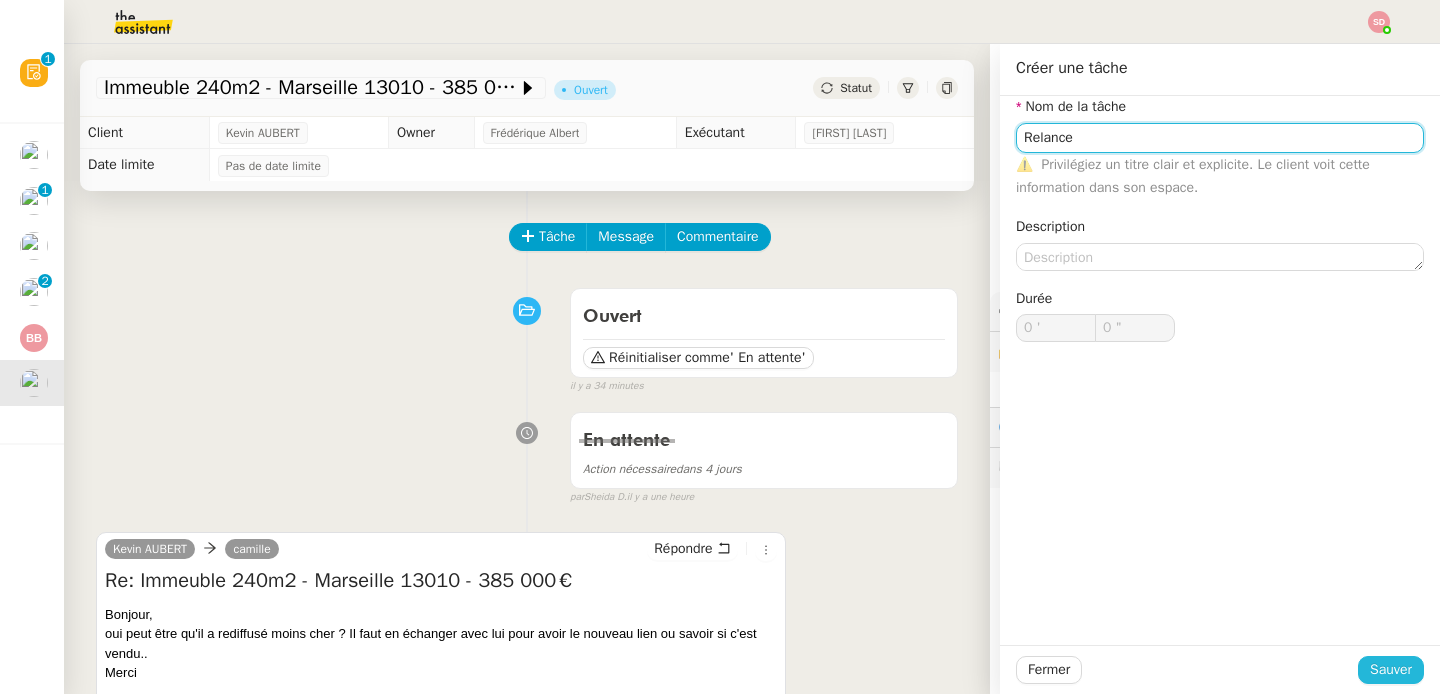 type on "Relance" 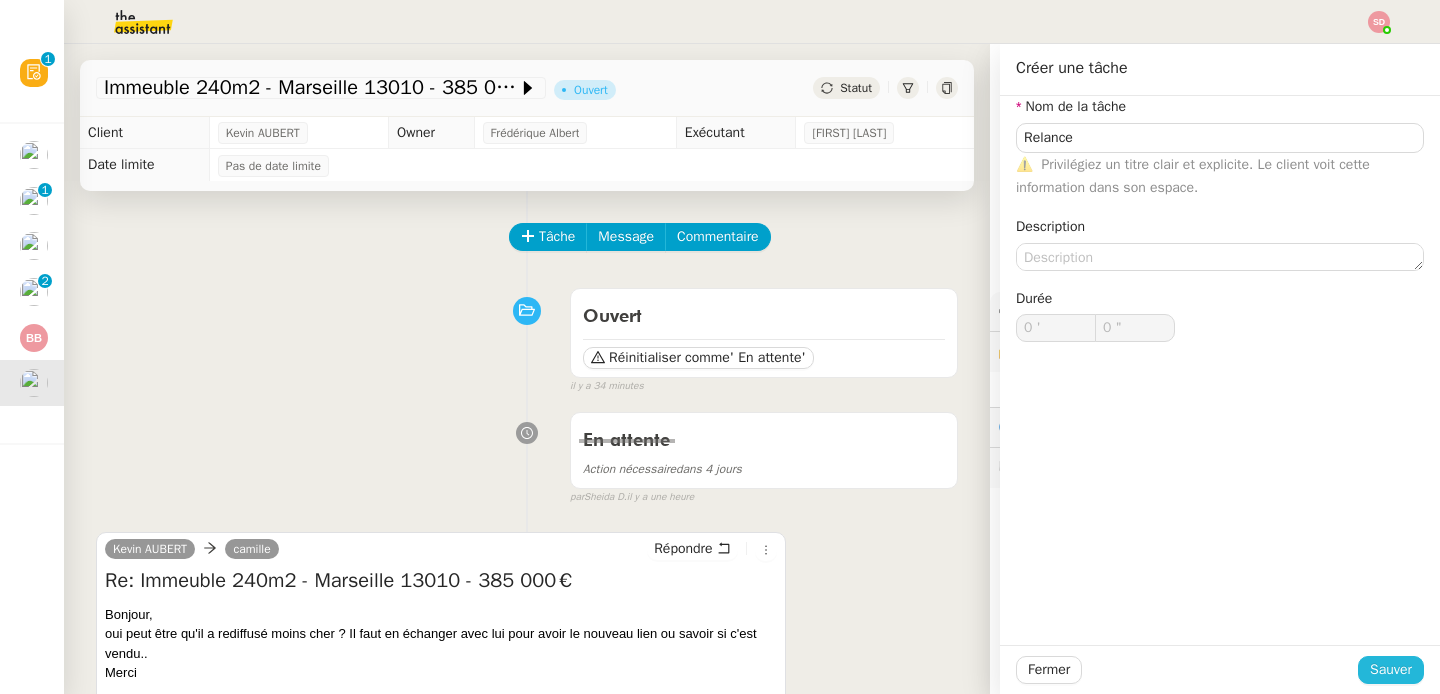 click on "Sauver" 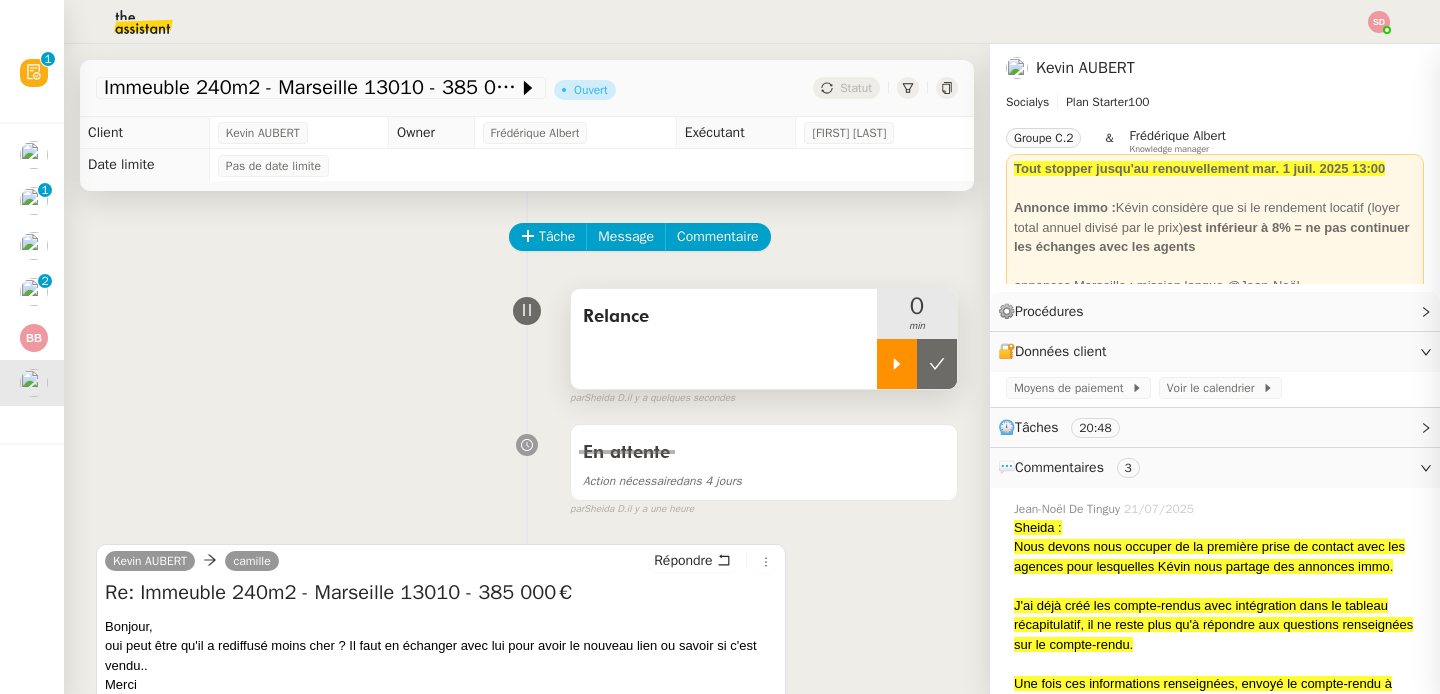 click 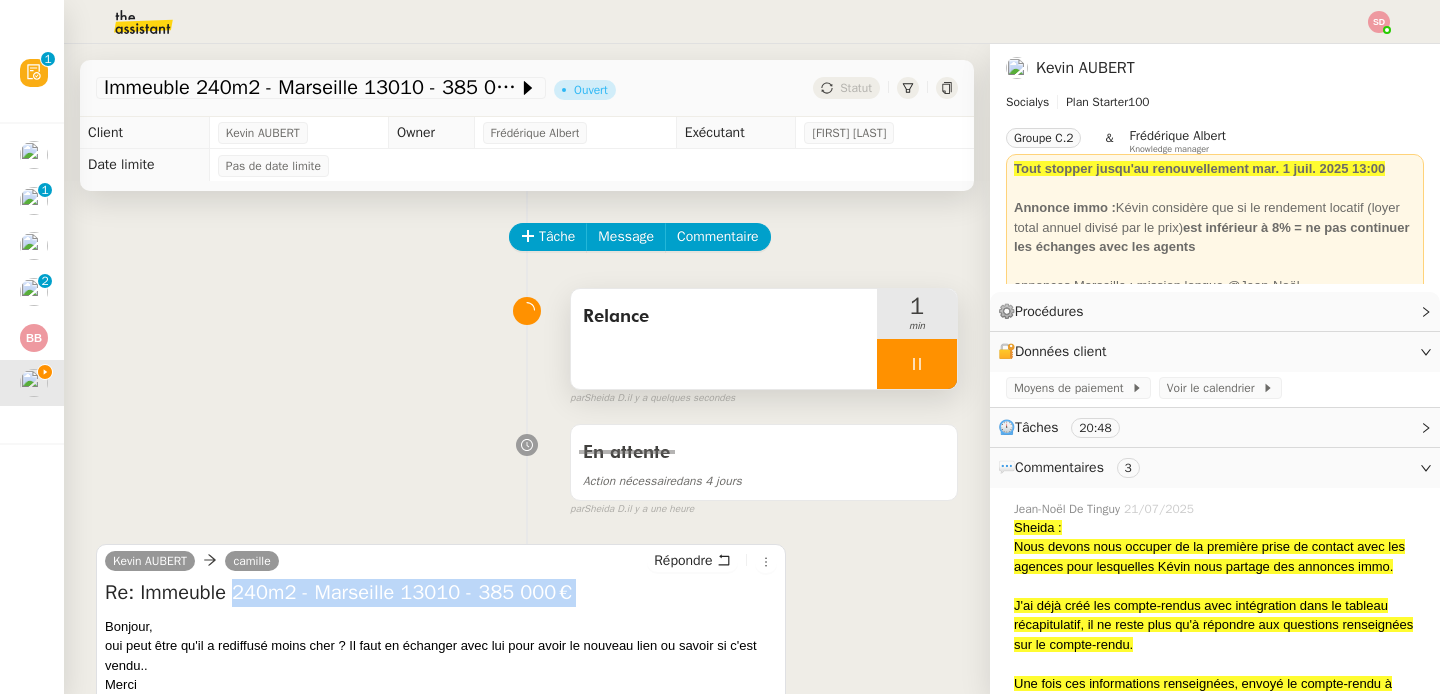 drag, startPoint x: 240, startPoint y: 596, endPoint x: 592, endPoint y: 590, distance: 352.05115 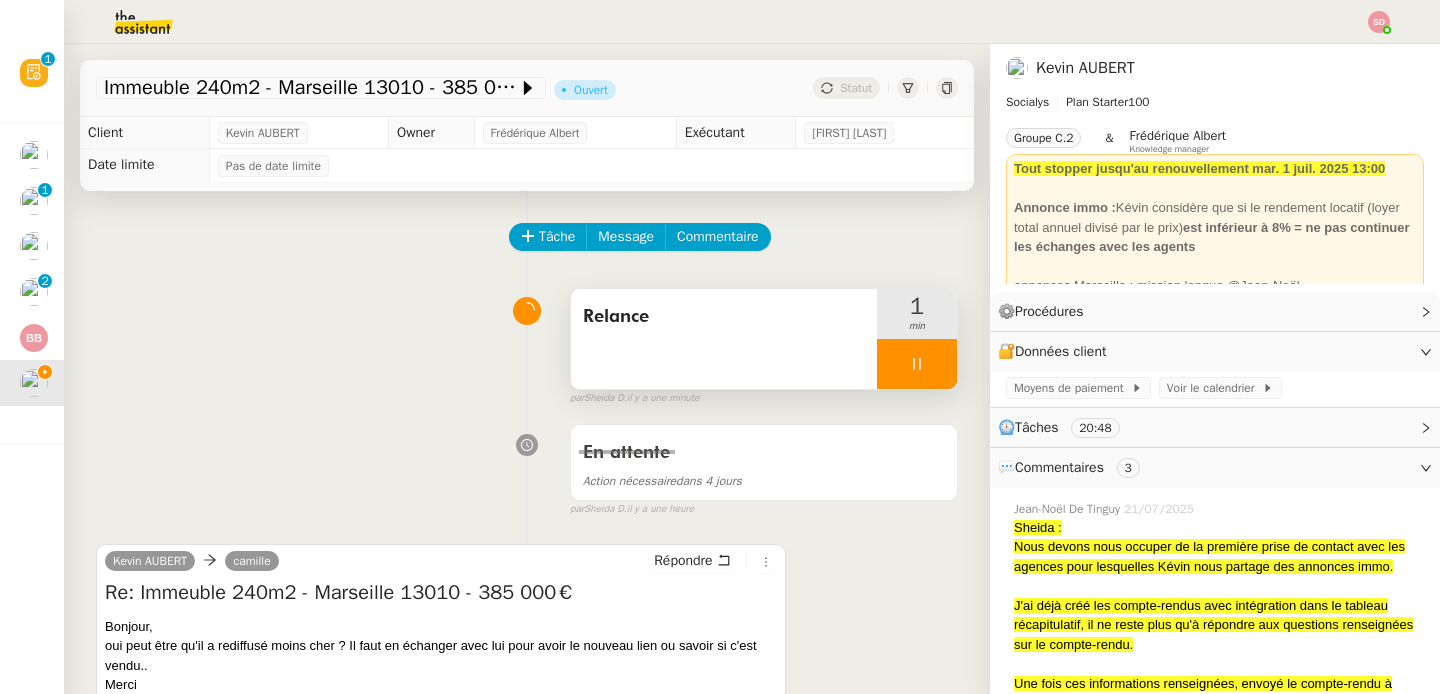 click at bounding box center [917, 364] 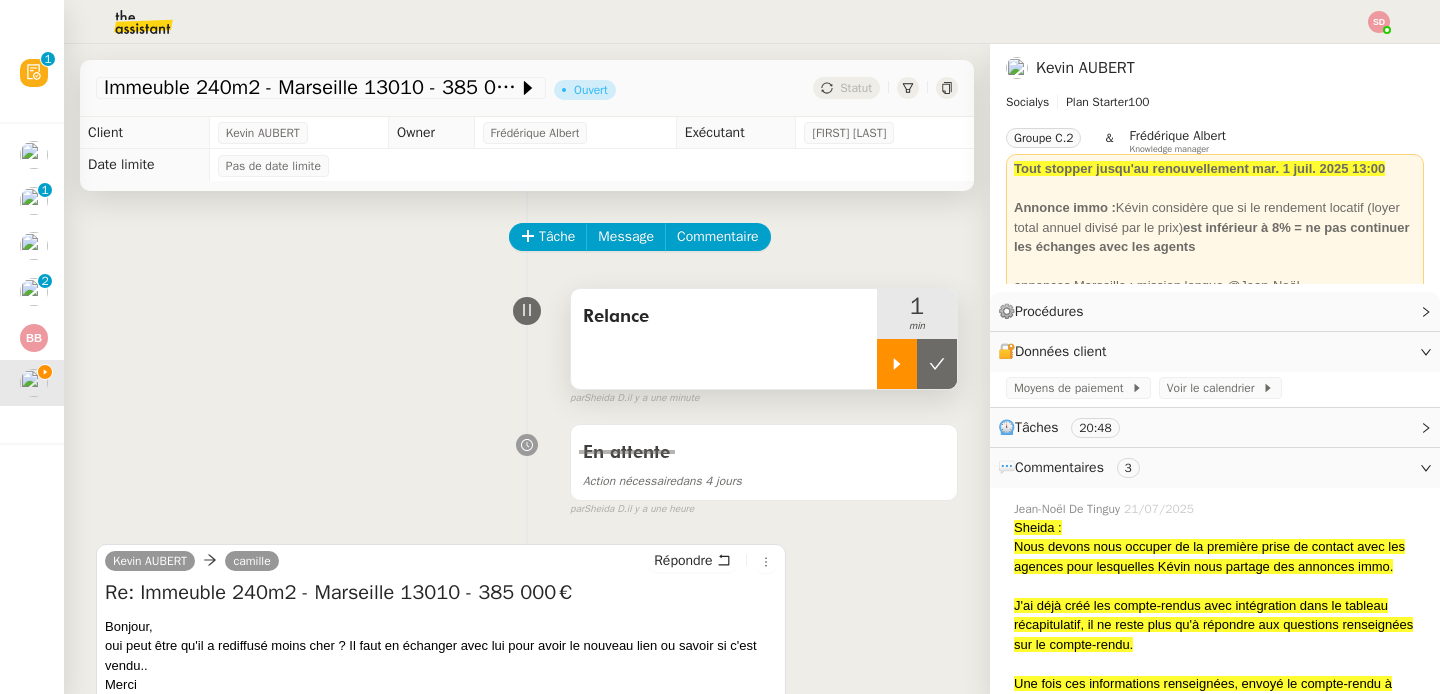 click 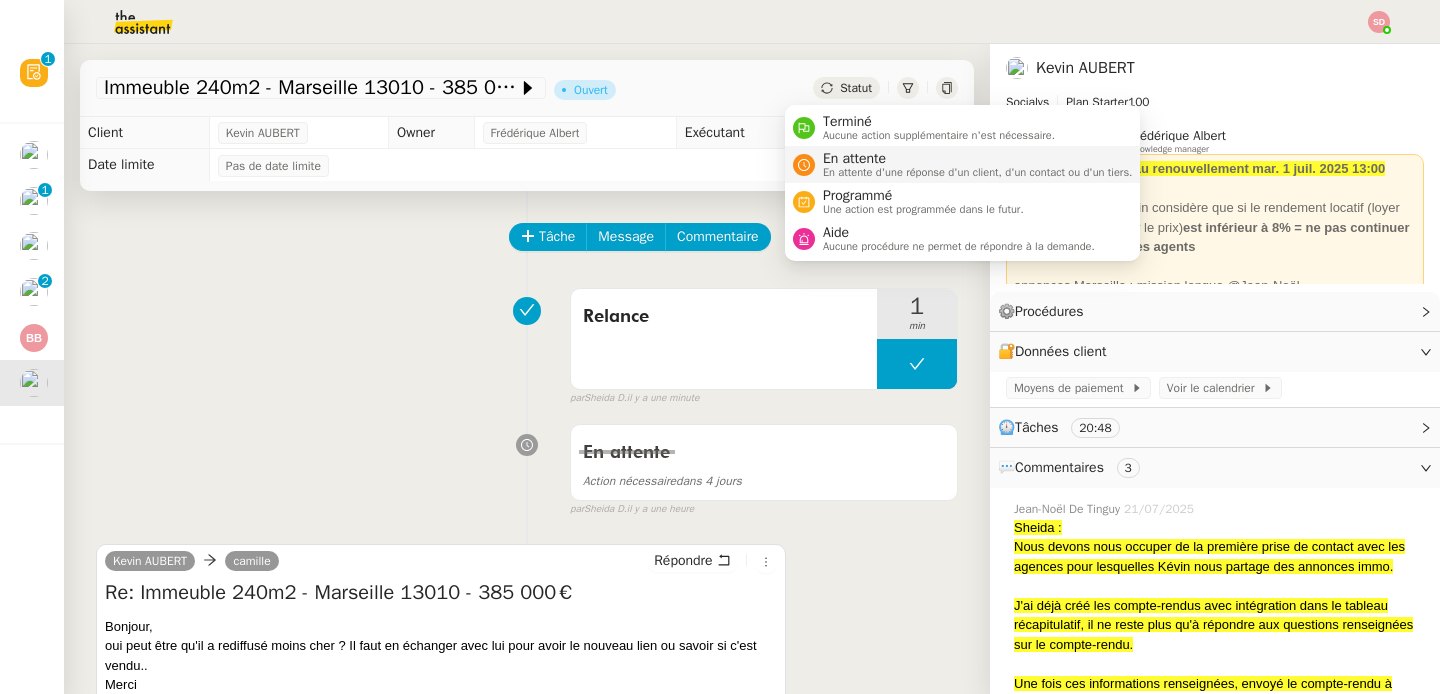 click on "En attente d'une réponse d'un client, d'un contact ou d'un tiers." at bounding box center (978, 172) 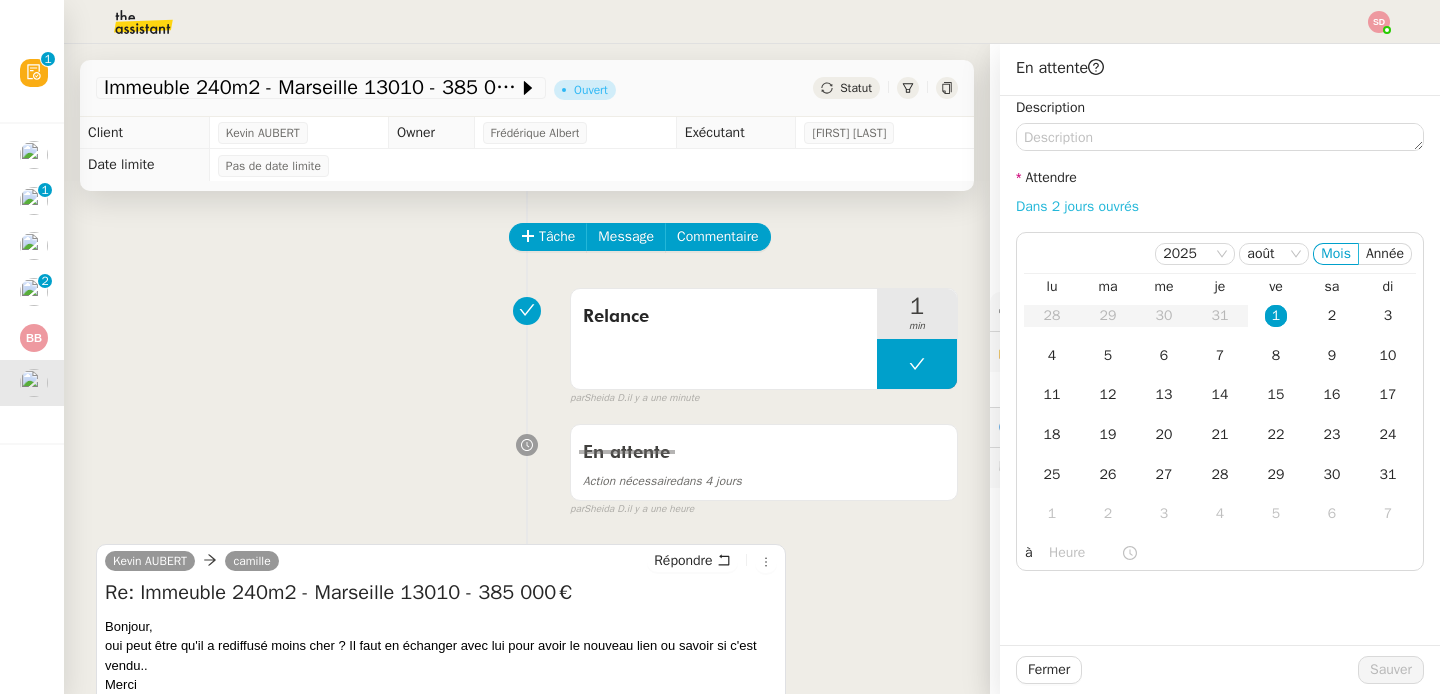 click on "Dans 2 jours ouvrés" 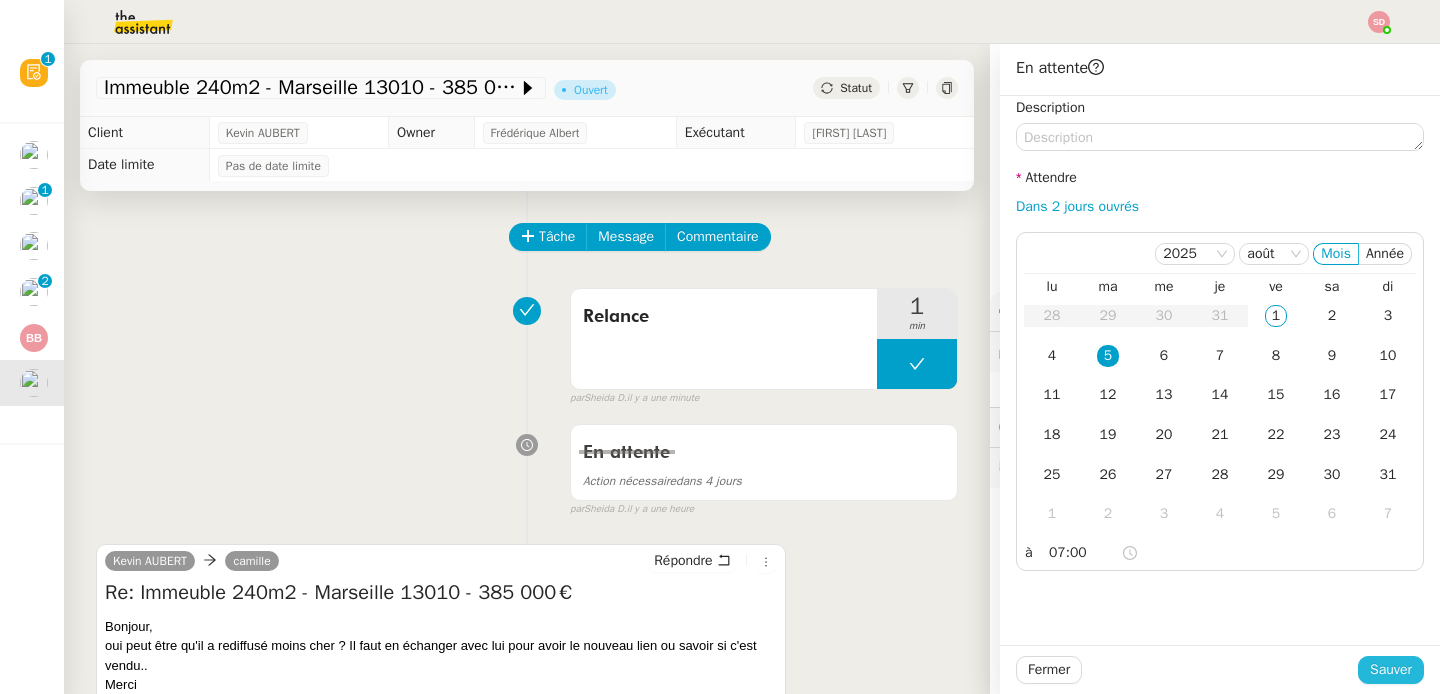 click on "Sauver" 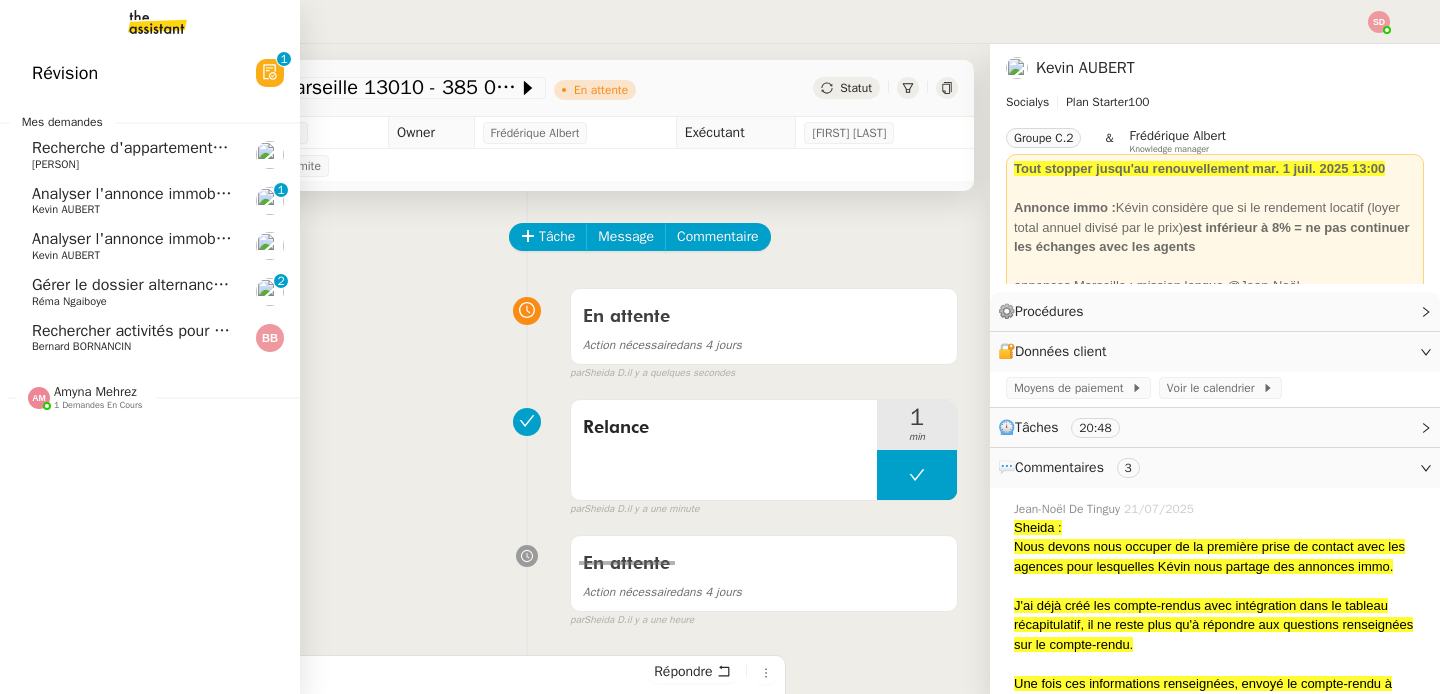 click on "[FIRST] [LAST]" 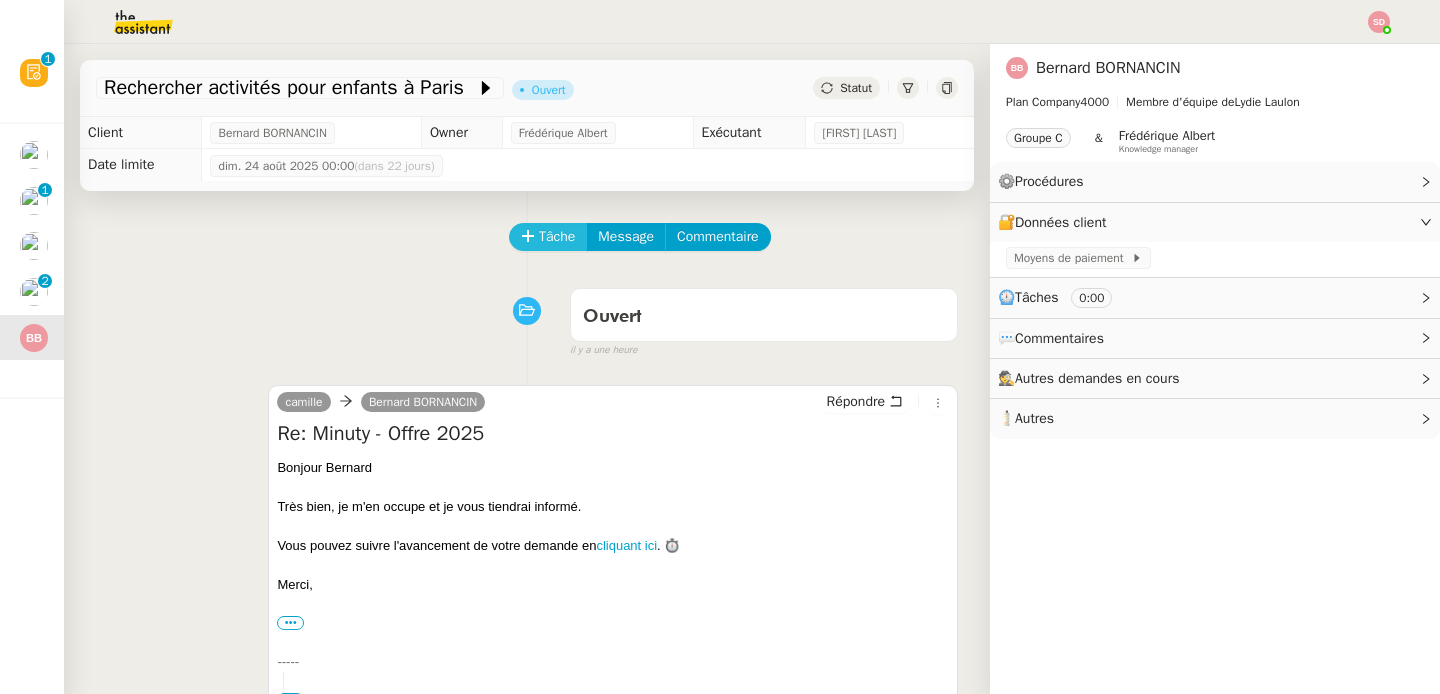 click on "Tâche" 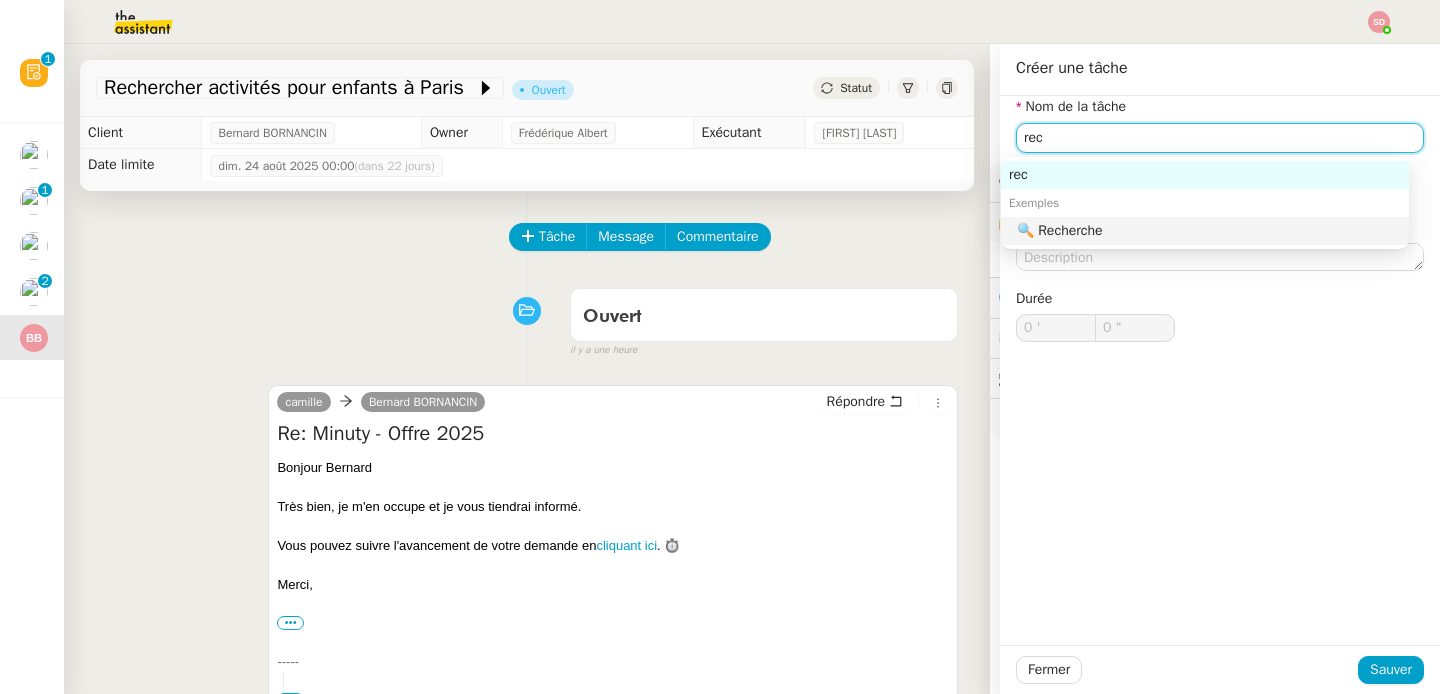 click on "🔍 Recherche" 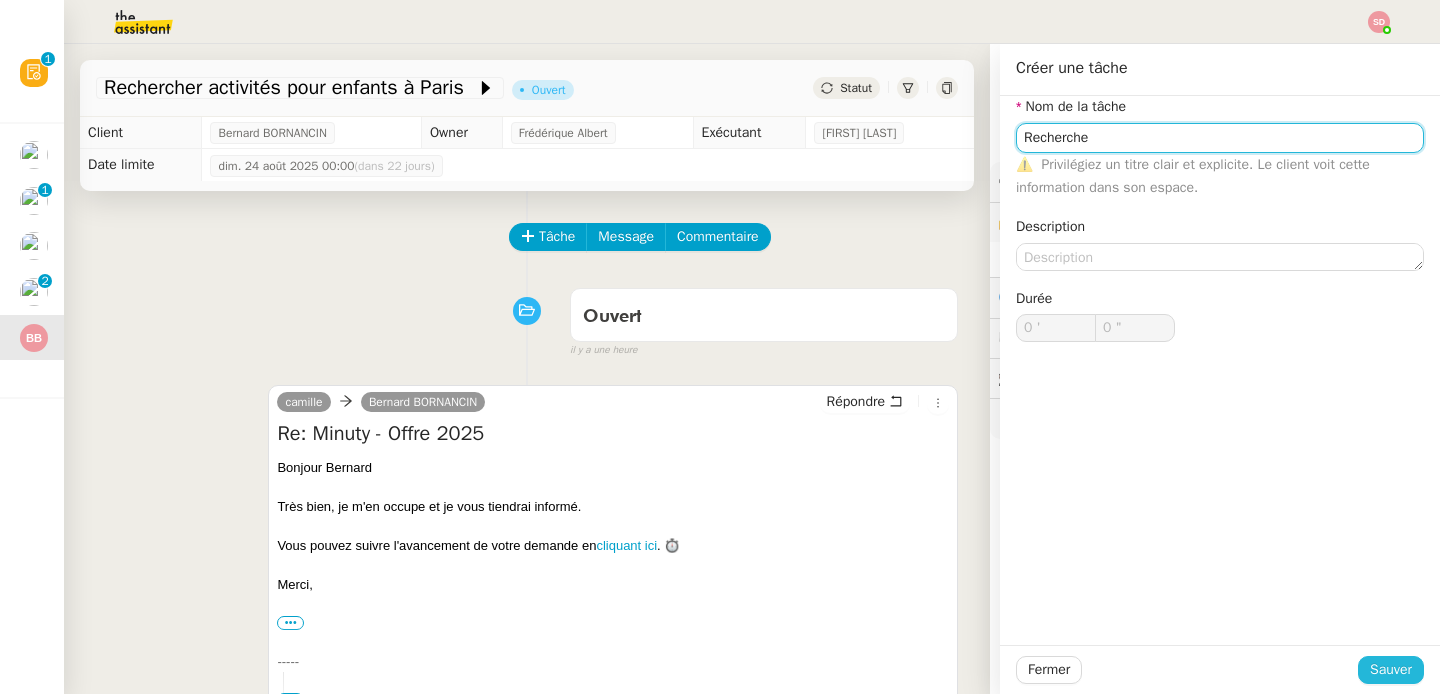 type on "Recherche" 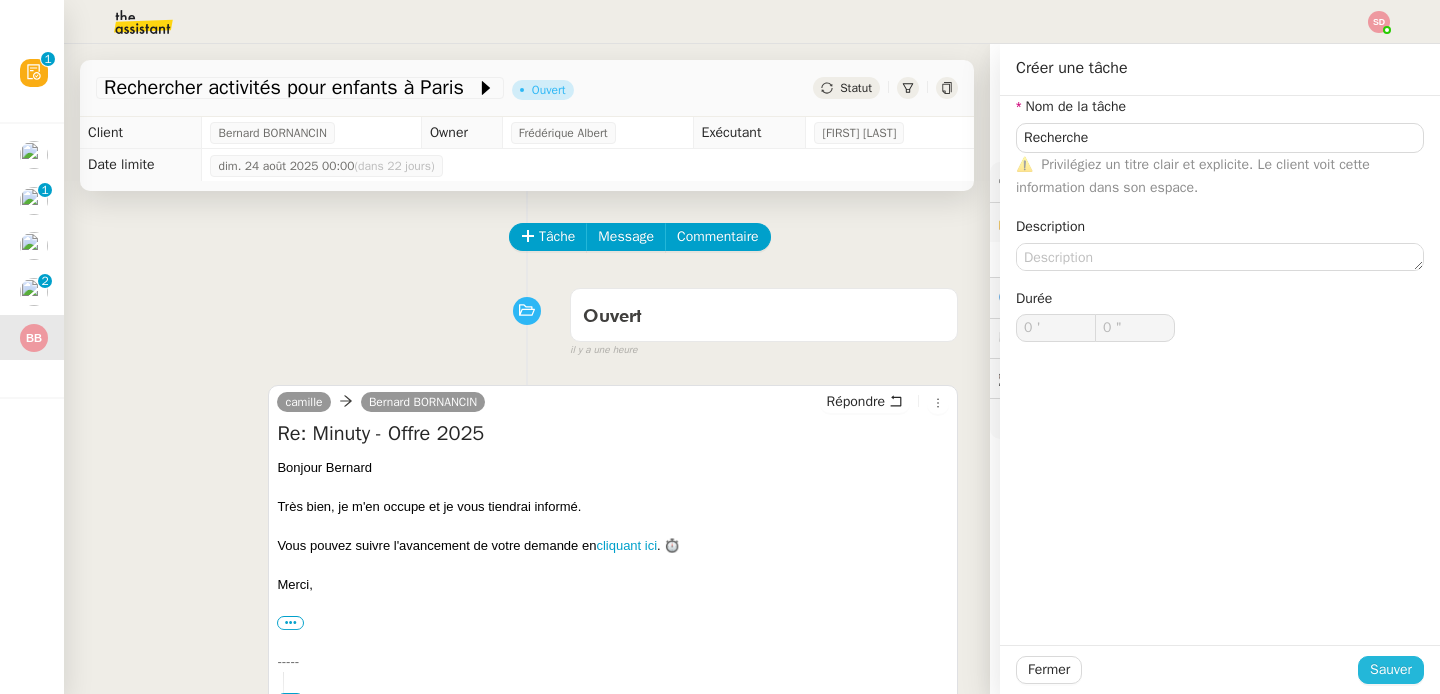 click on "Sauver" 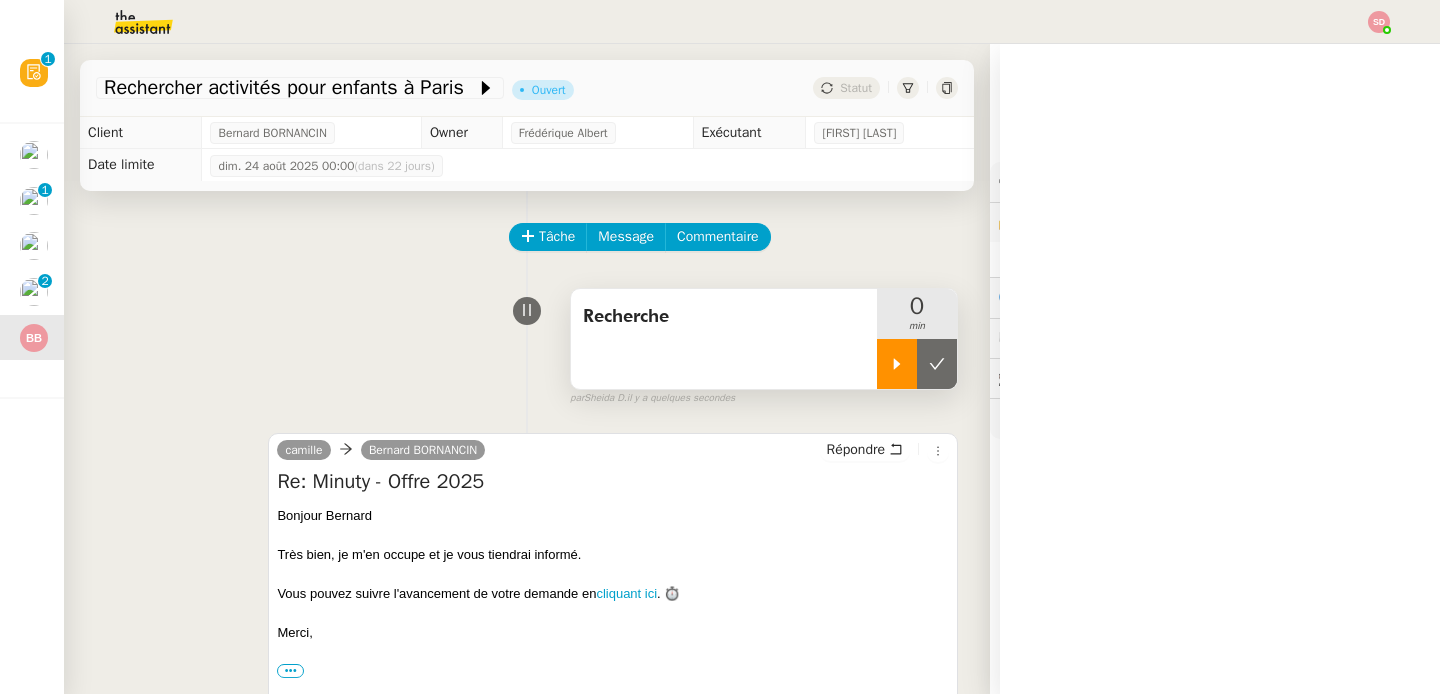 click 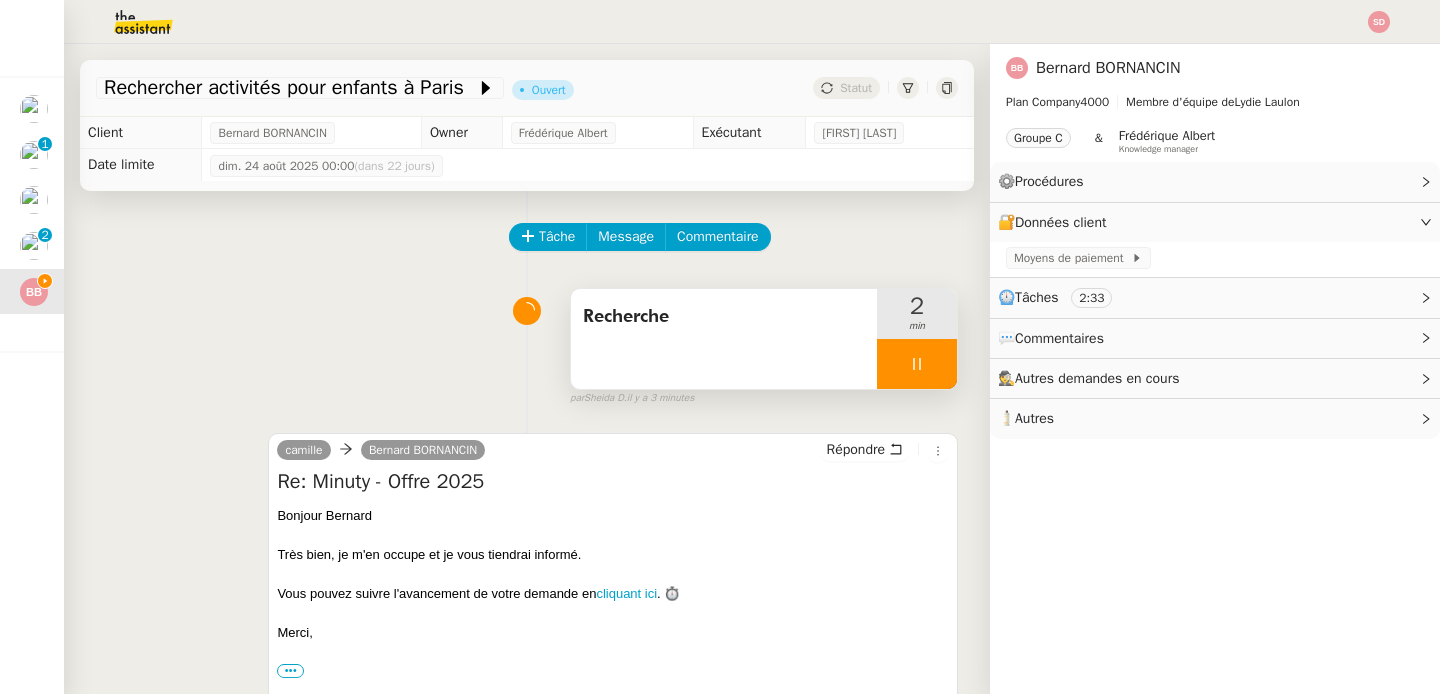 click on "Recherche     2 min false par   Sheida D.   il y a 3 minutes" at bounding box center [527, 343] 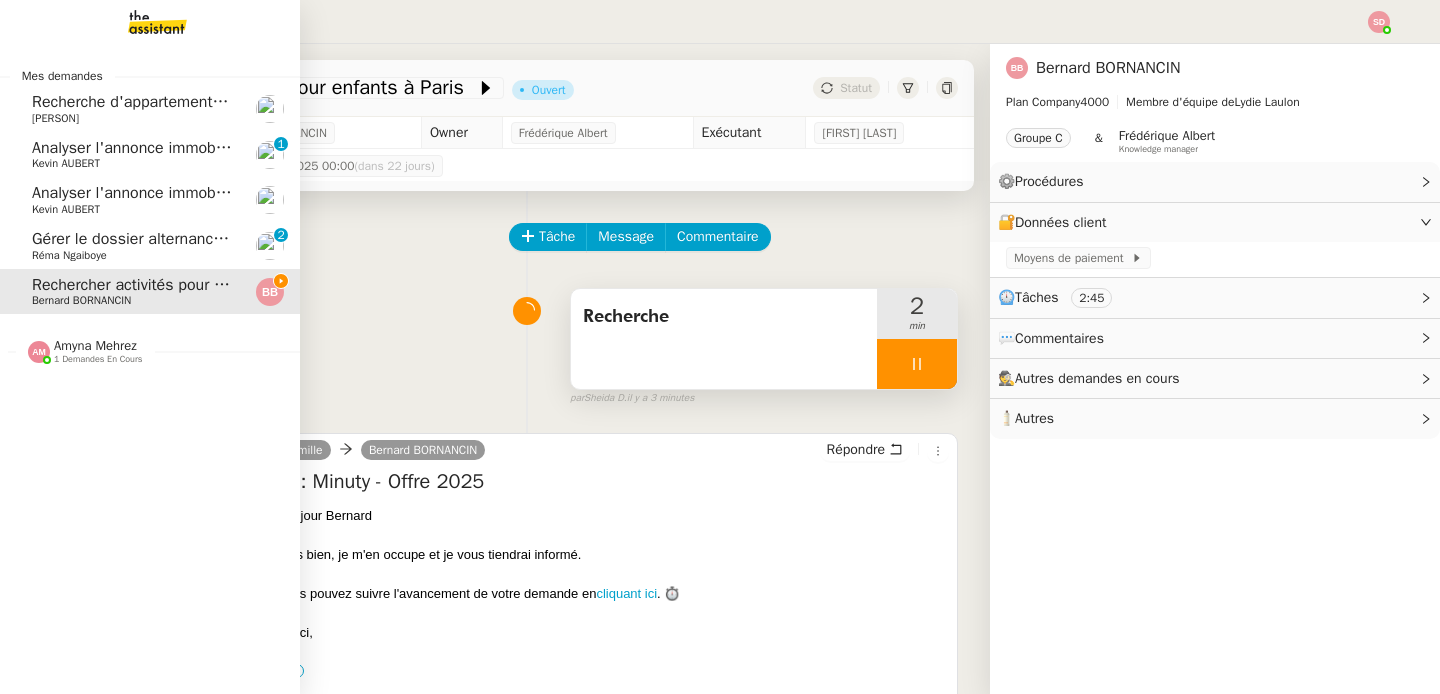 click on "Analyser l'annonce immobilière" 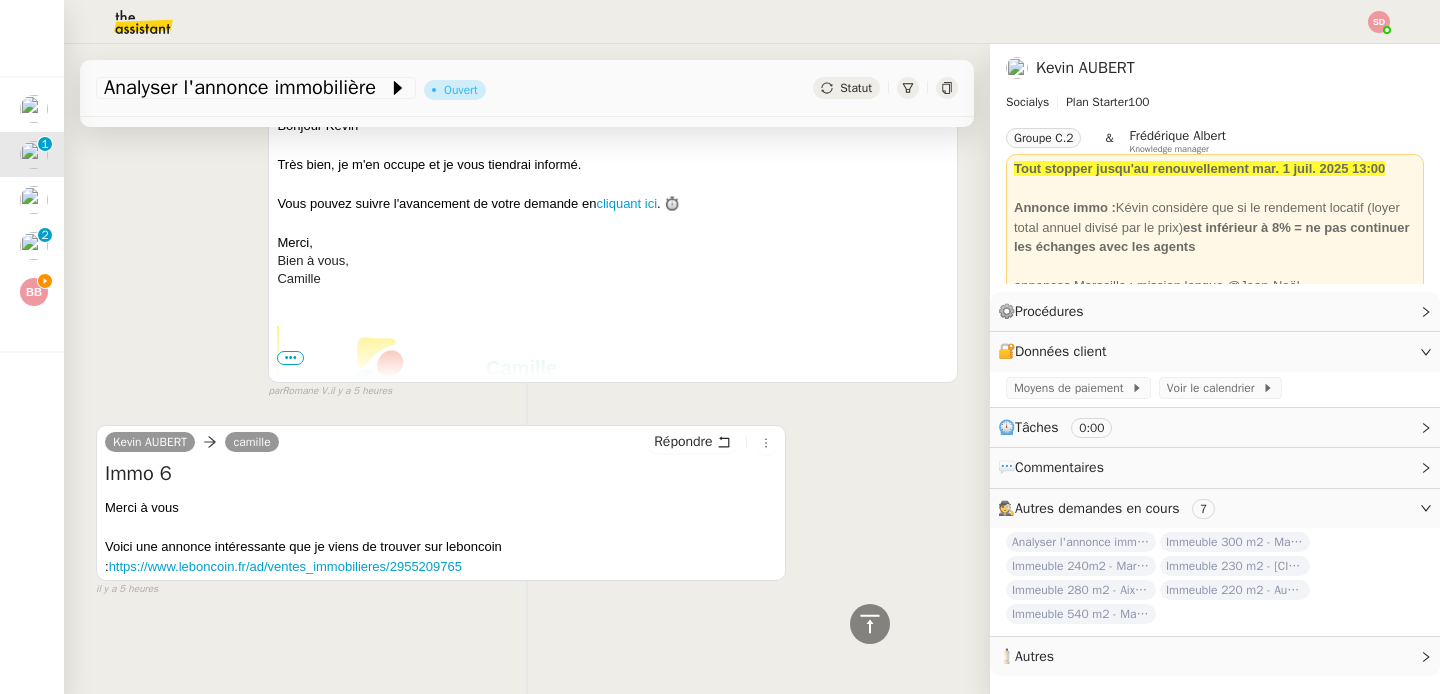 scroll, scrollTop: 0, scrollLeft: 0, axis: both 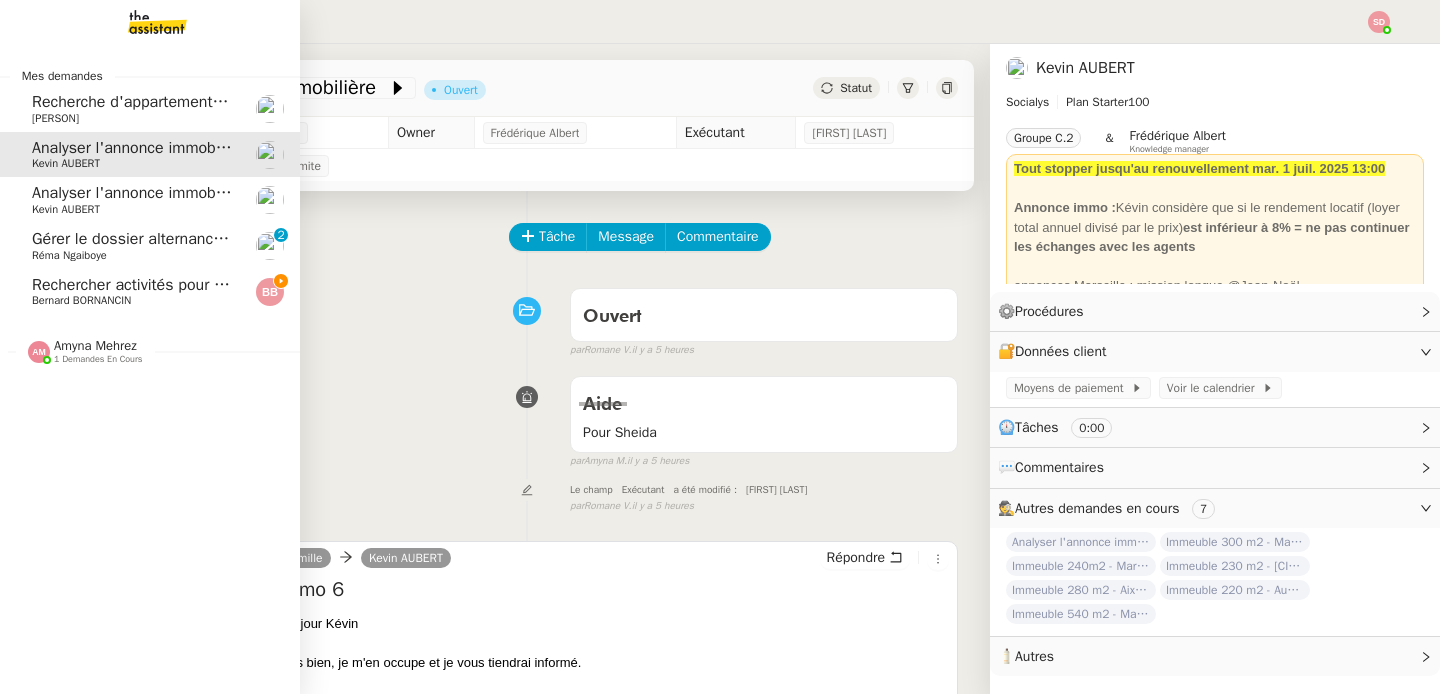 click on "Rechercher activités pour enfants à Paris" 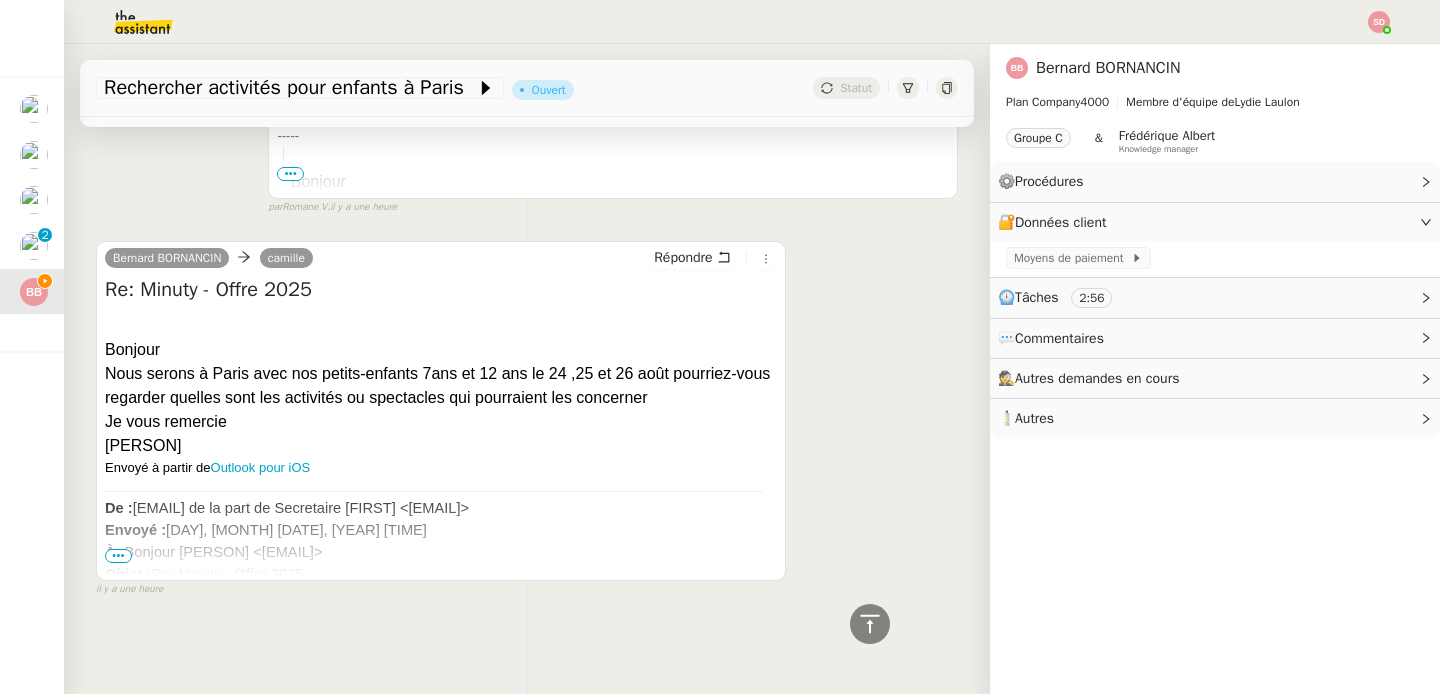 scroll, scrollTop: 0, scrollLeft: 0, axis: both 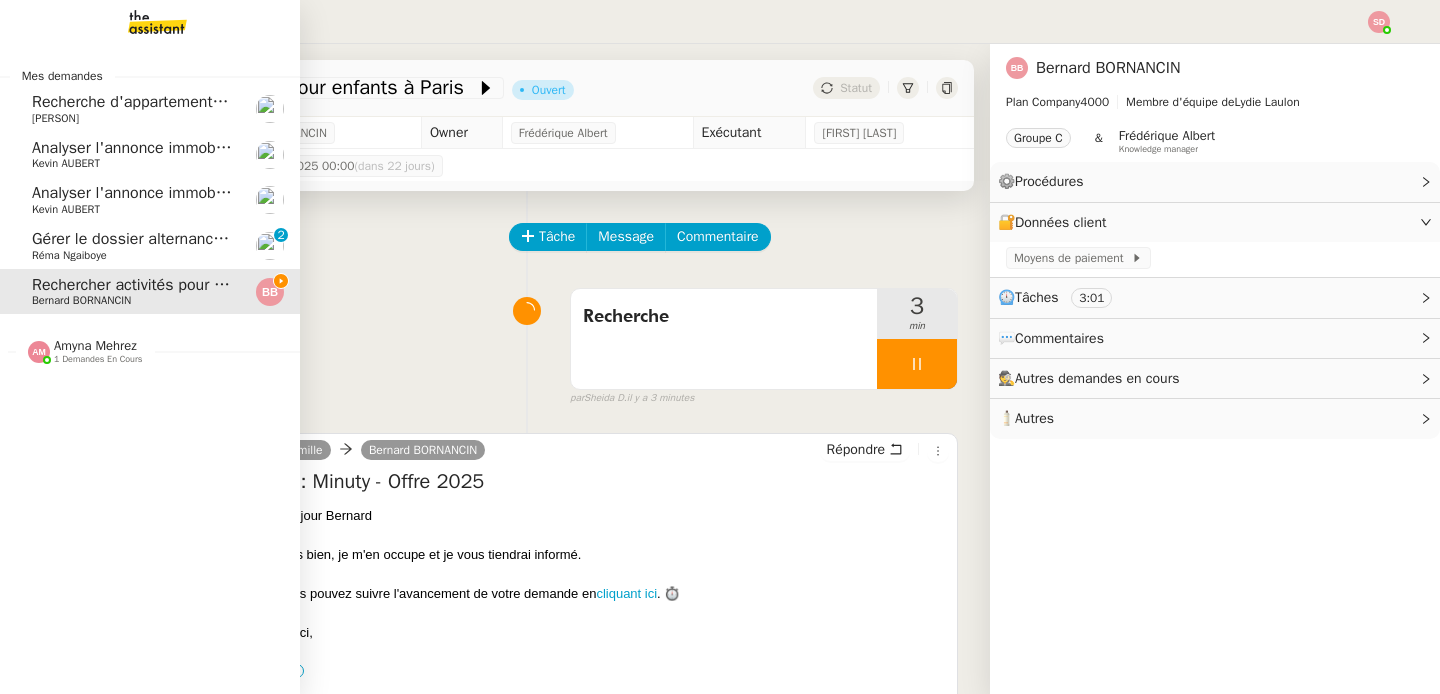 click on "Gérer le dossier alternance d'Emeline Lesage" 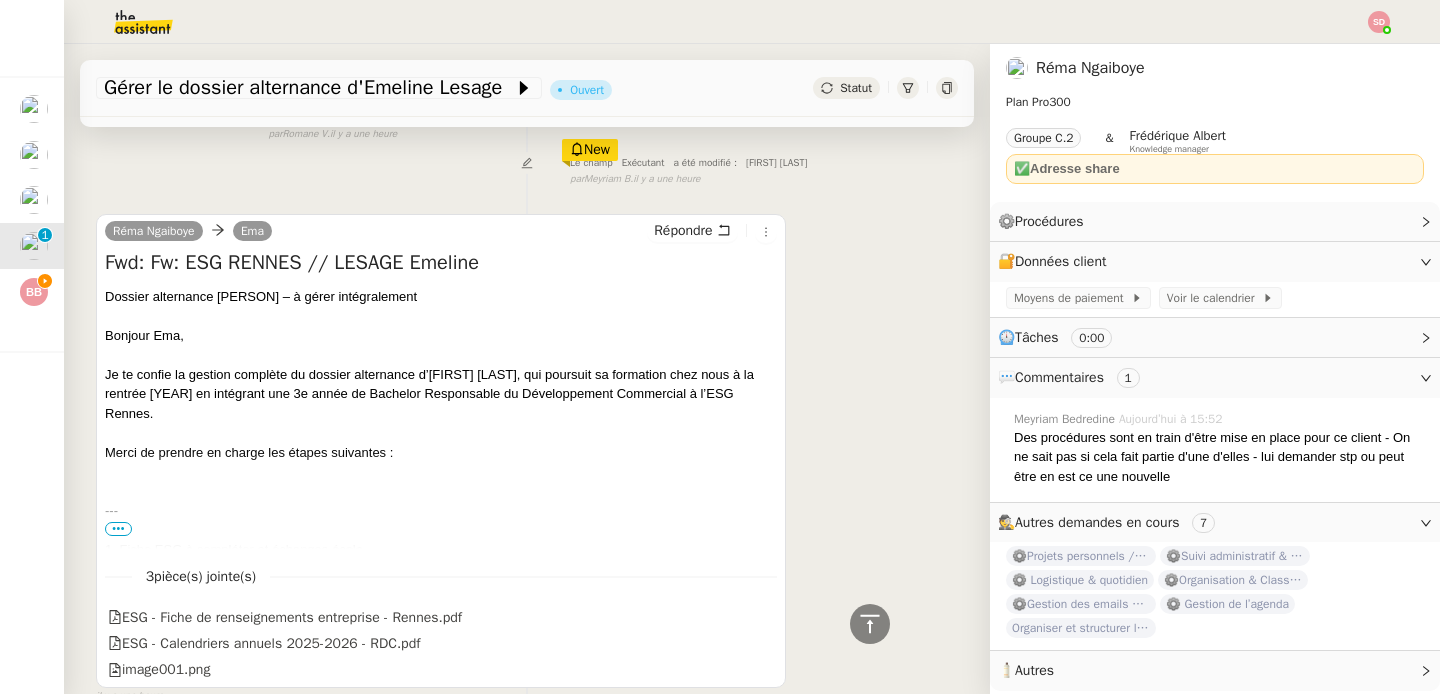 scroll, scrollTop: 865, scrollLeft: 0, axis: vertical 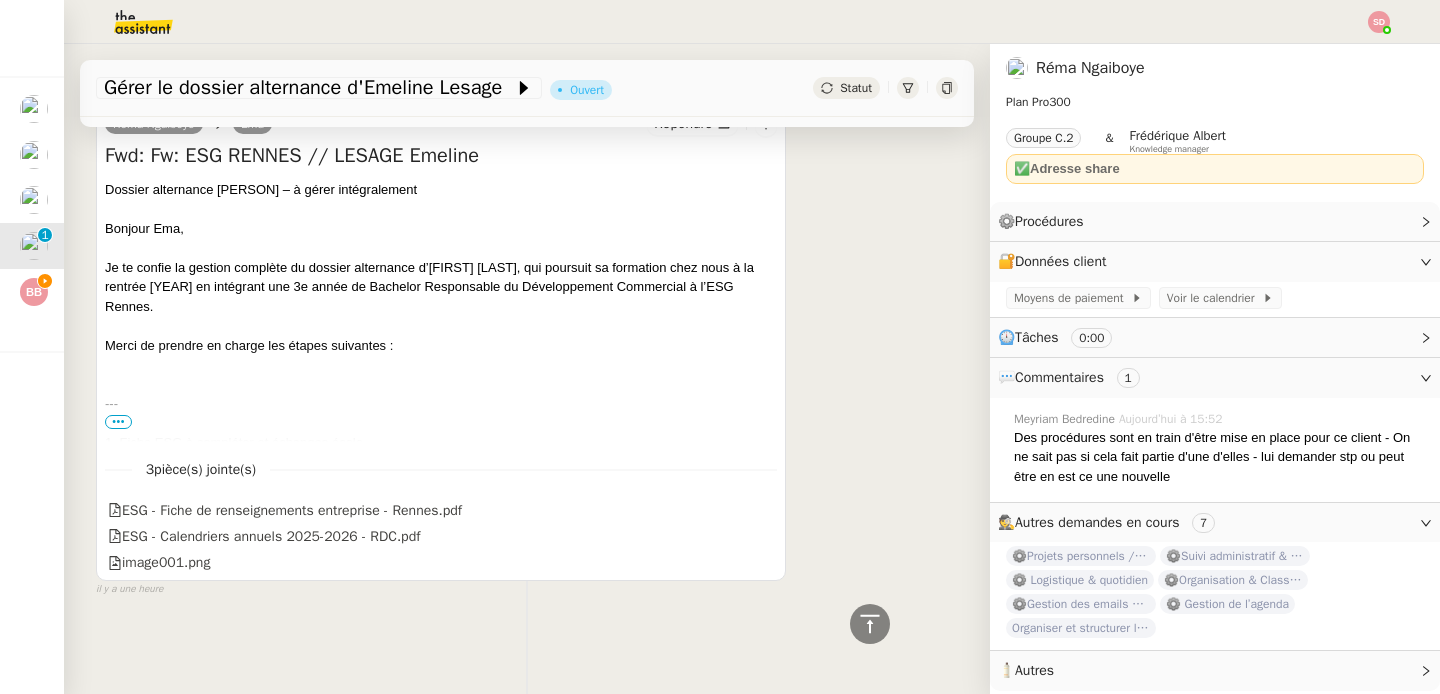 click at bounding box center [441, 424] 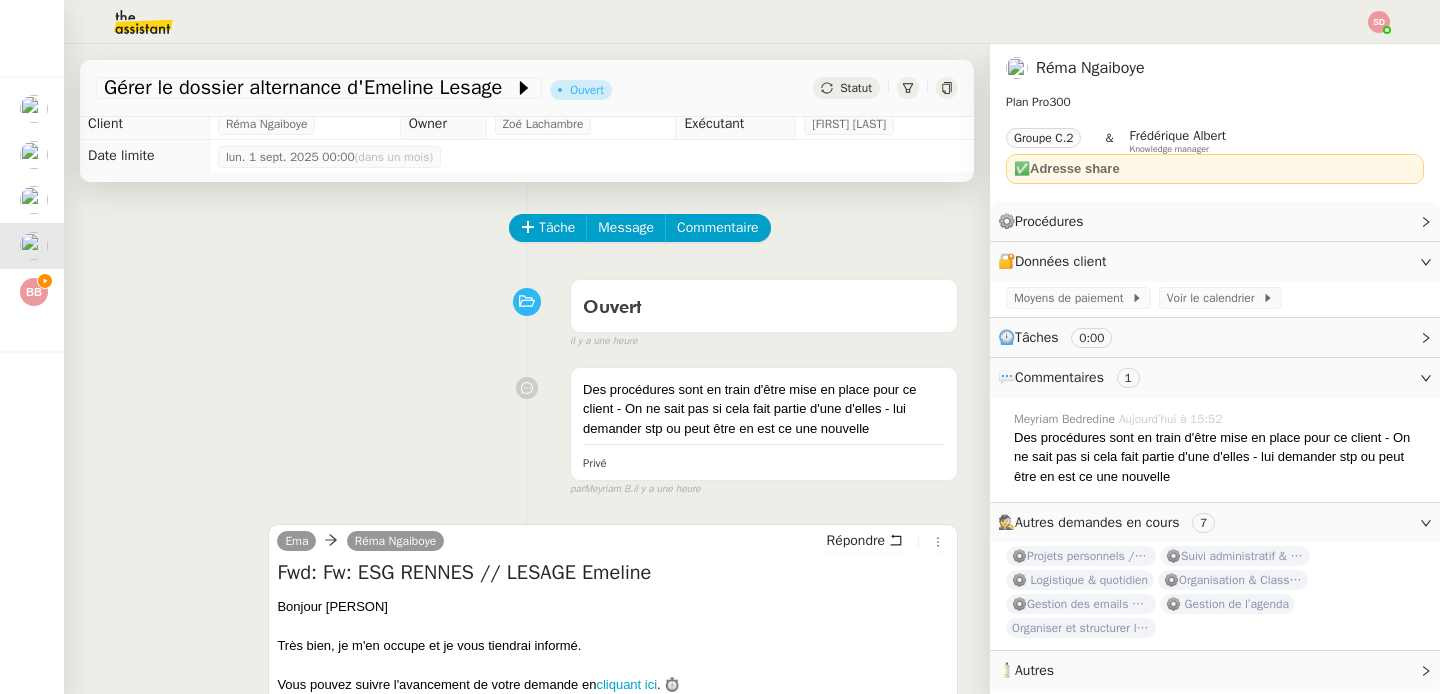 scroll, scrollTop: 0, scrollLeft: 0, axis: both 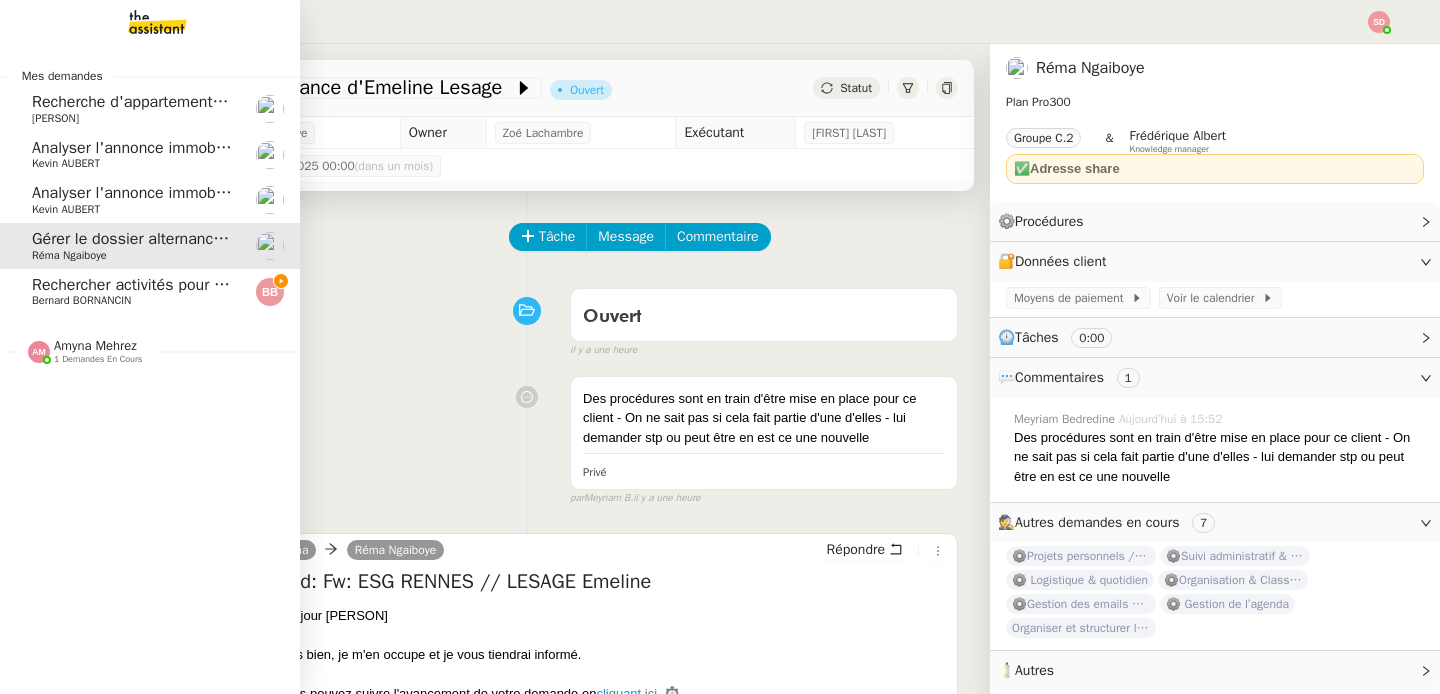 click on "Rechercher activités pour enfants à Paris" 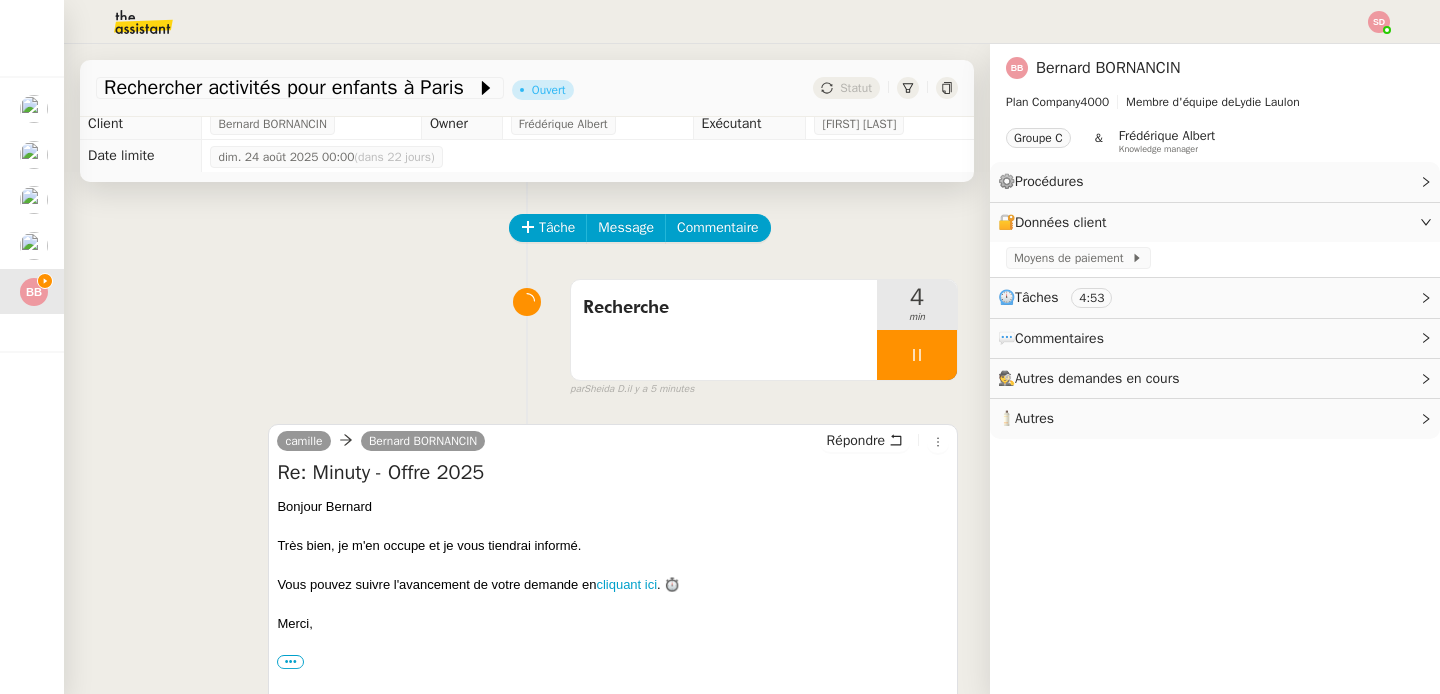 scroll, scrollTop: 0, scrollLeft: 0, axis: both 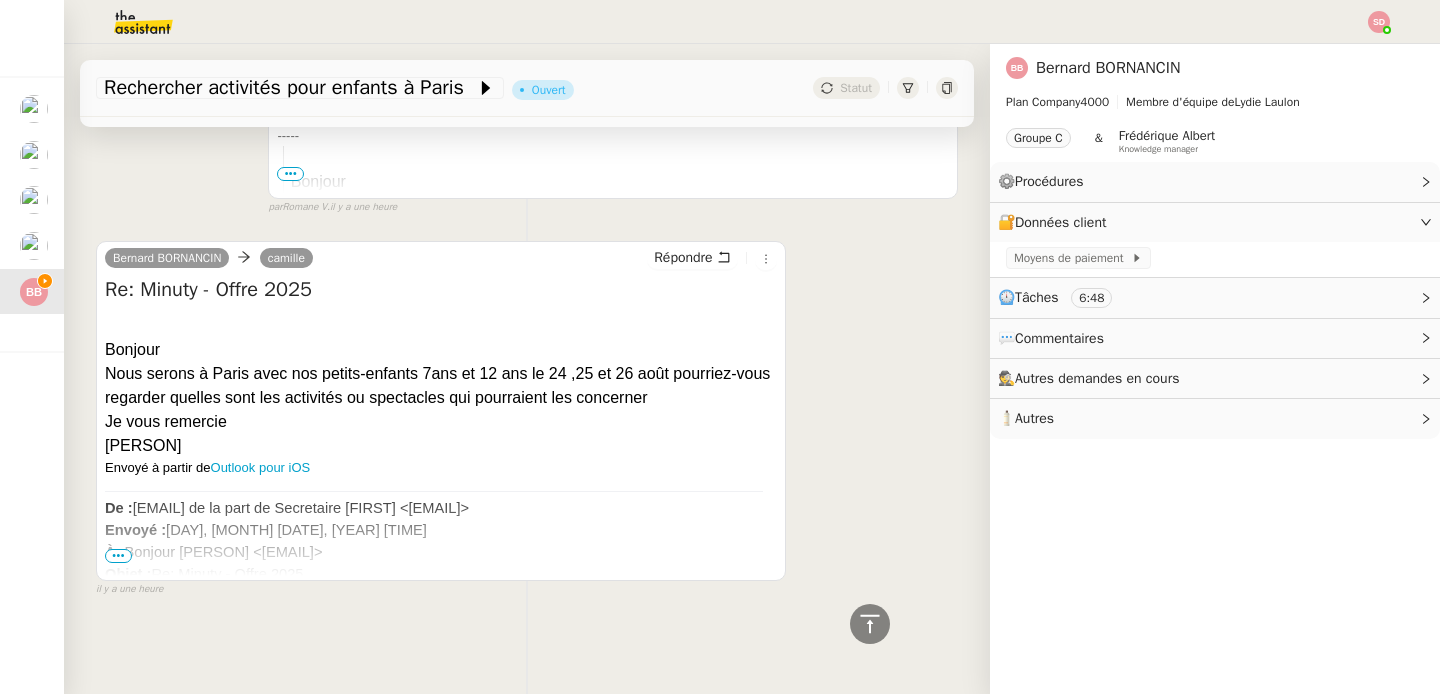 click on "•••" at bounding box center (118, 556) 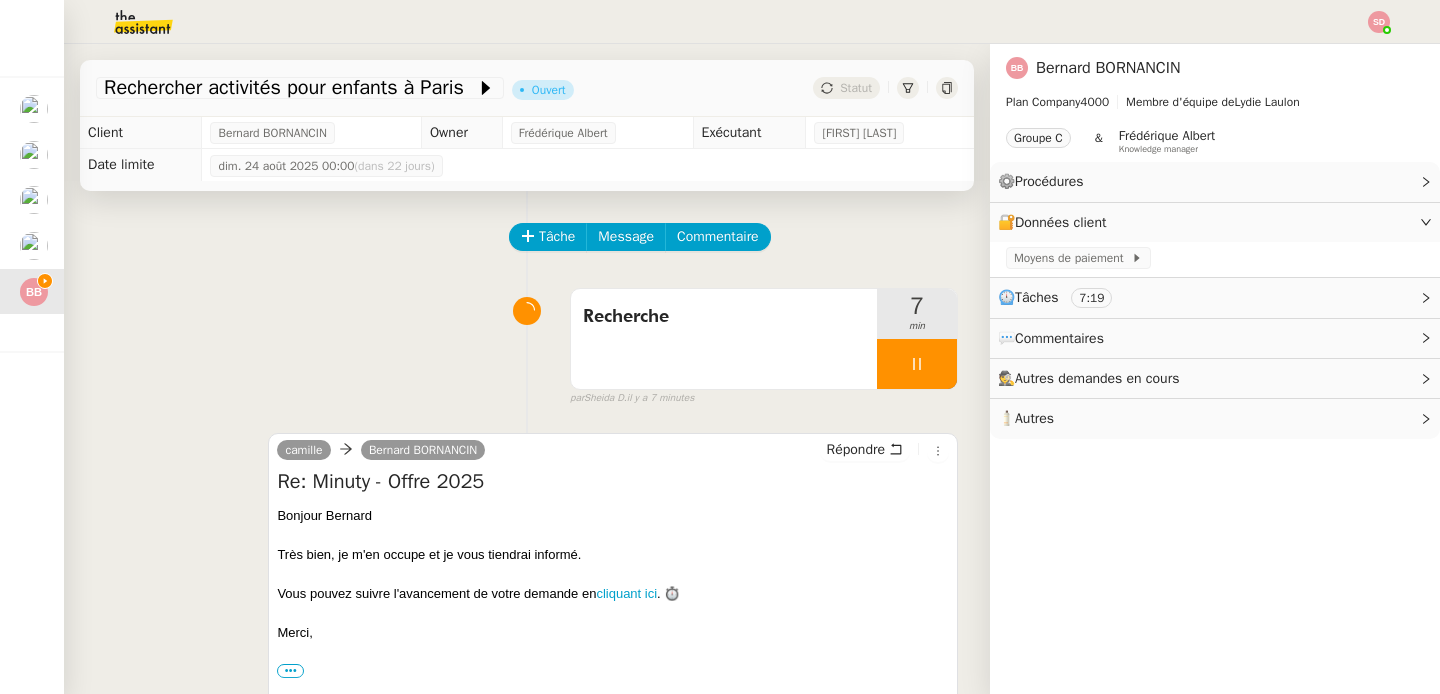 scroll, scrollTop: 679, scrollLeft: 0, axis: vertical 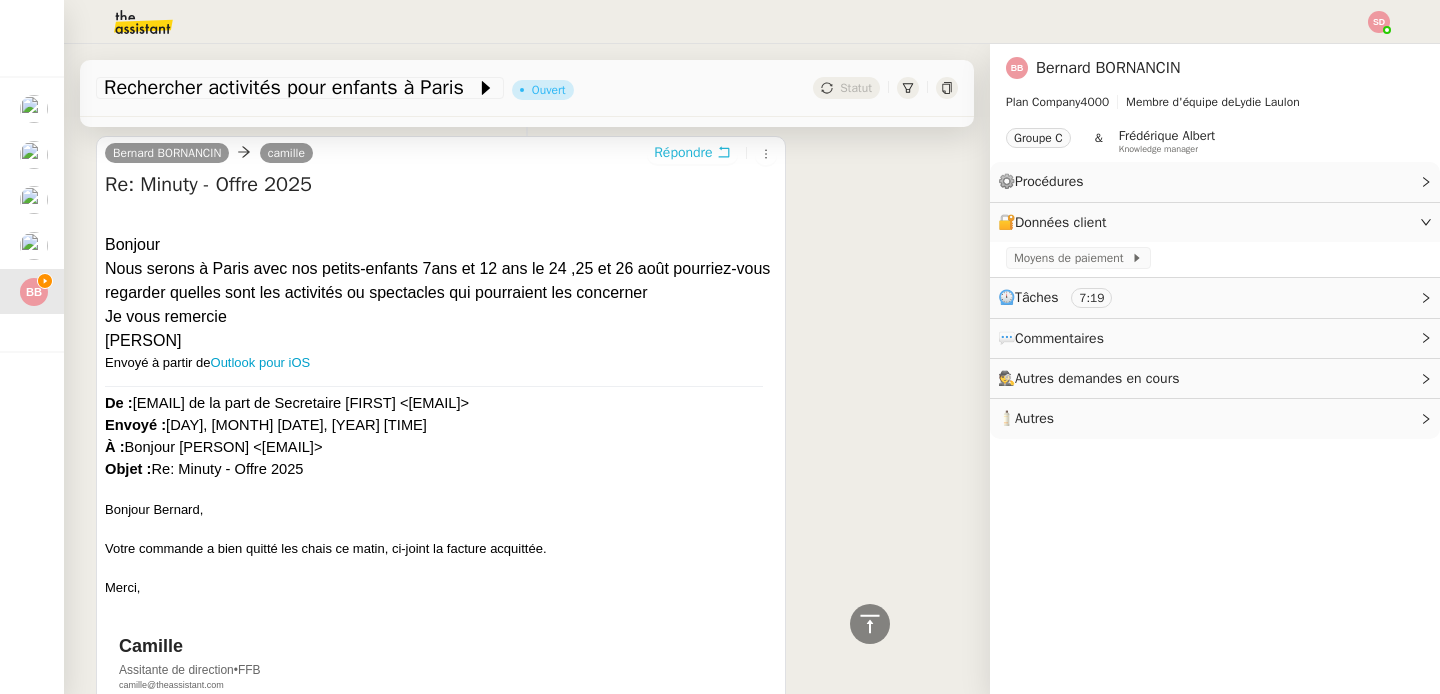 click on "Répondre" at bounding box center [683, 153] 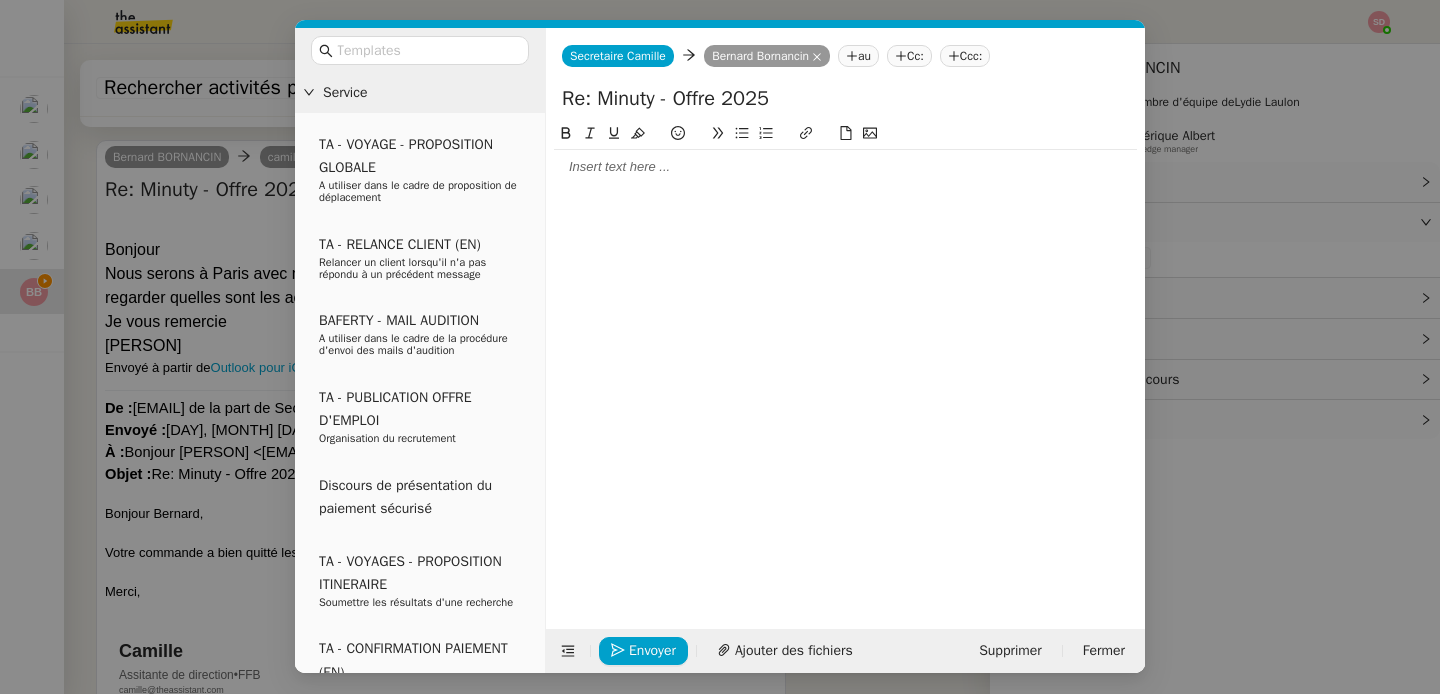 scroll, scrollTop: 832, scrollLeft: 0, axis: vertical 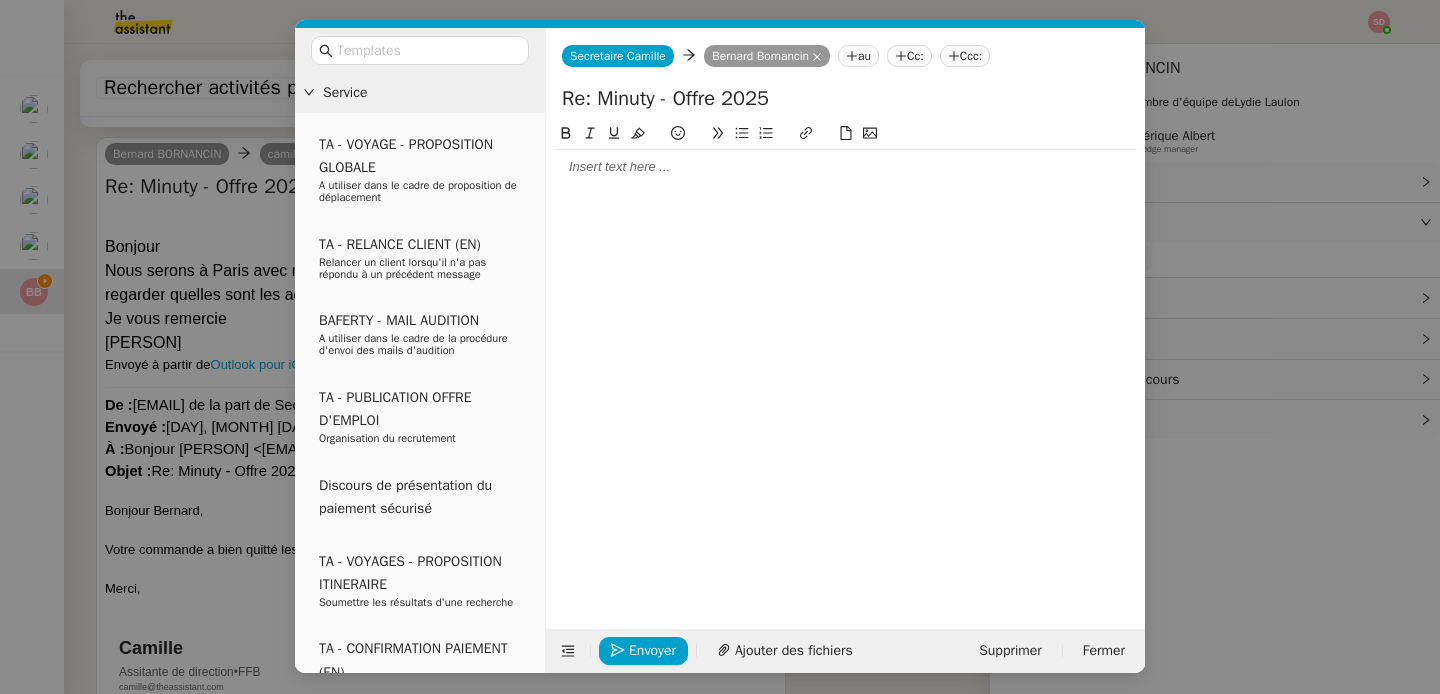 click 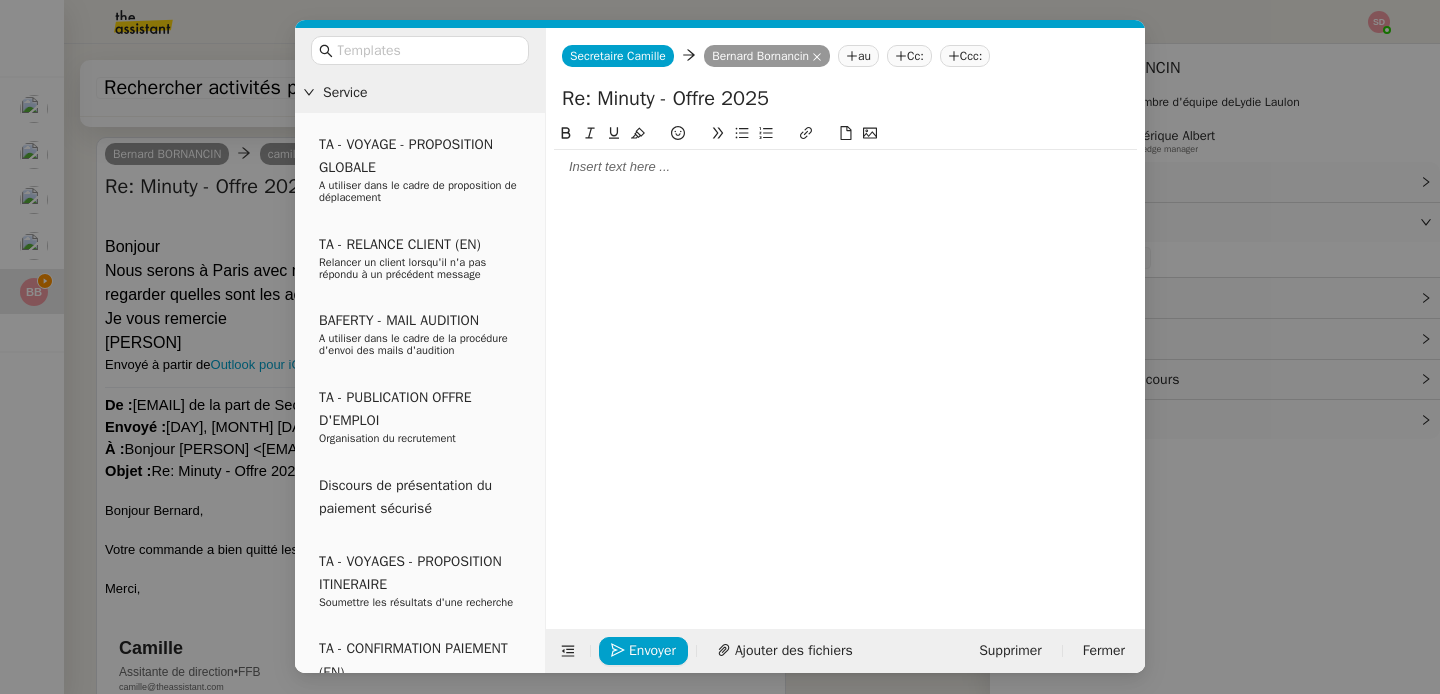 type 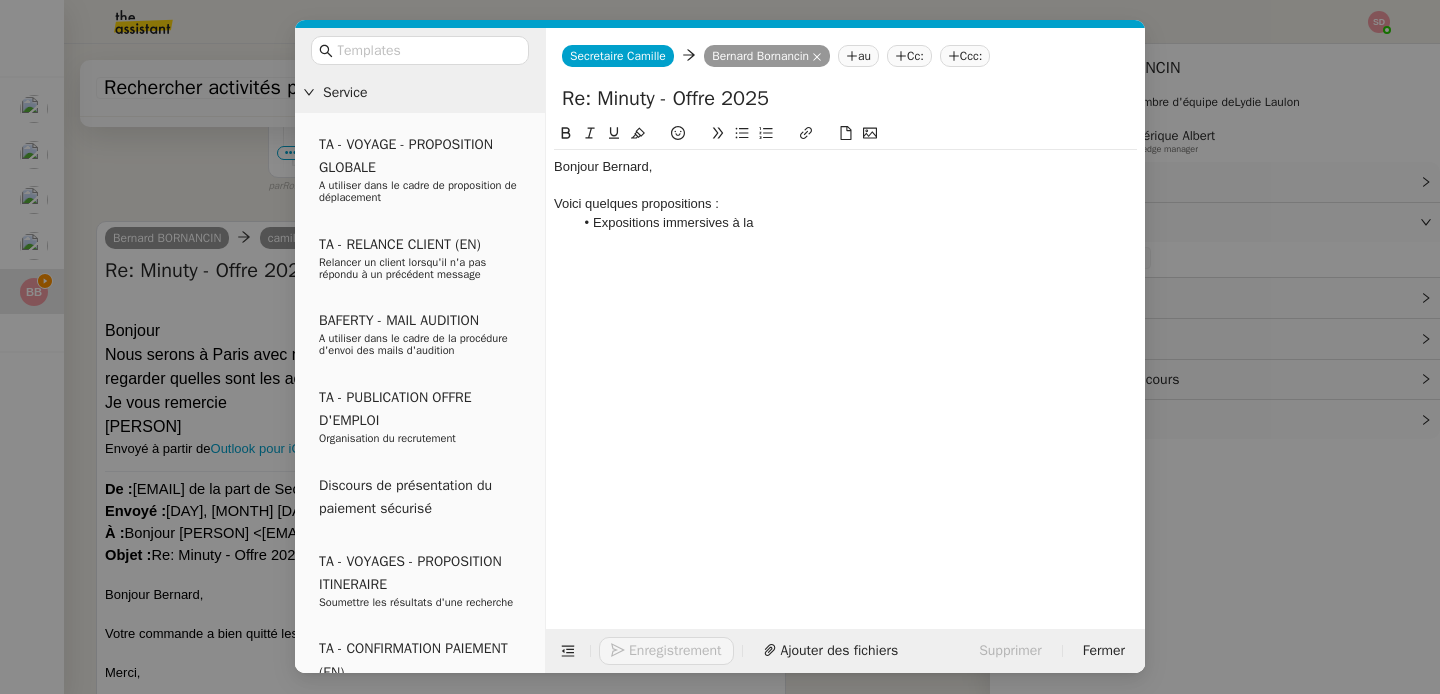 scroll, scrollTop: 936, scrollLeft: 0, axis: vertical 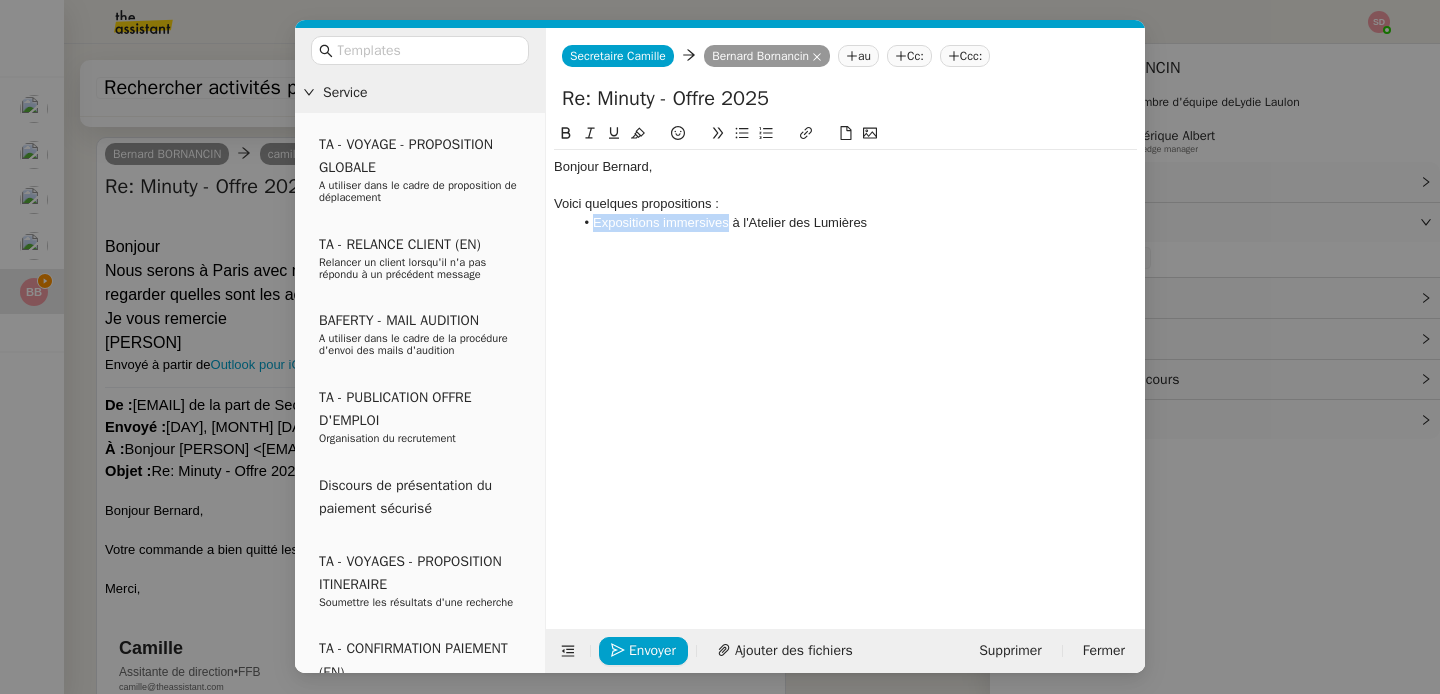 drag, startPoint x: 595, startPoint y: 224, endPoint x: 729, endPoint y: 224, distance: 134 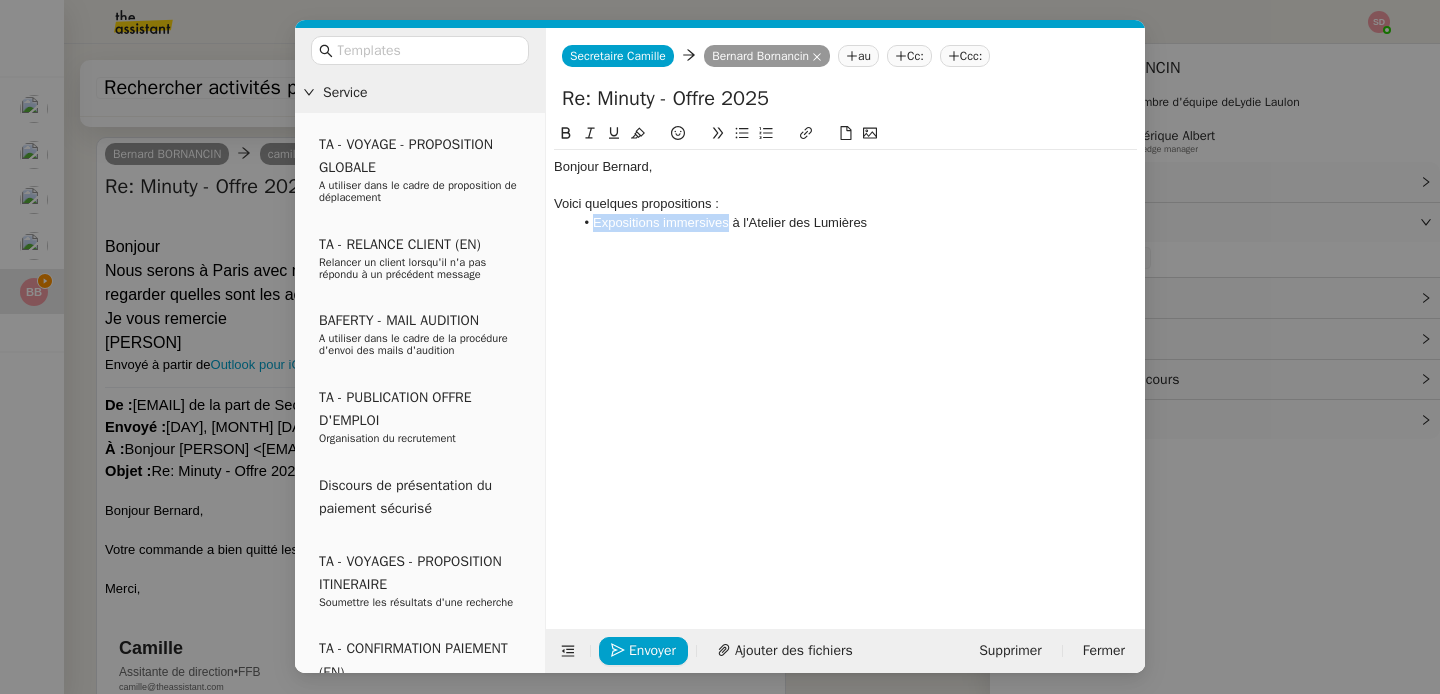 click on "Expositions immersives à l'Atelier des Lumières" 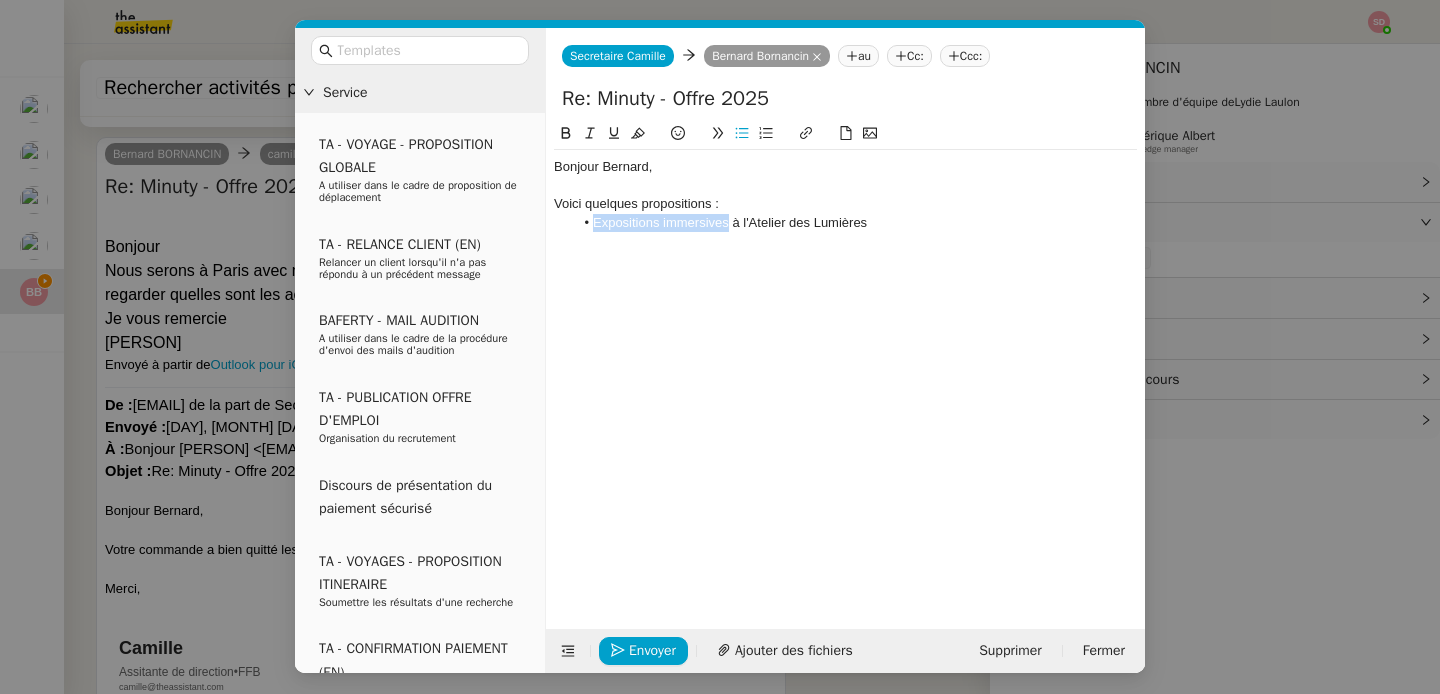 click 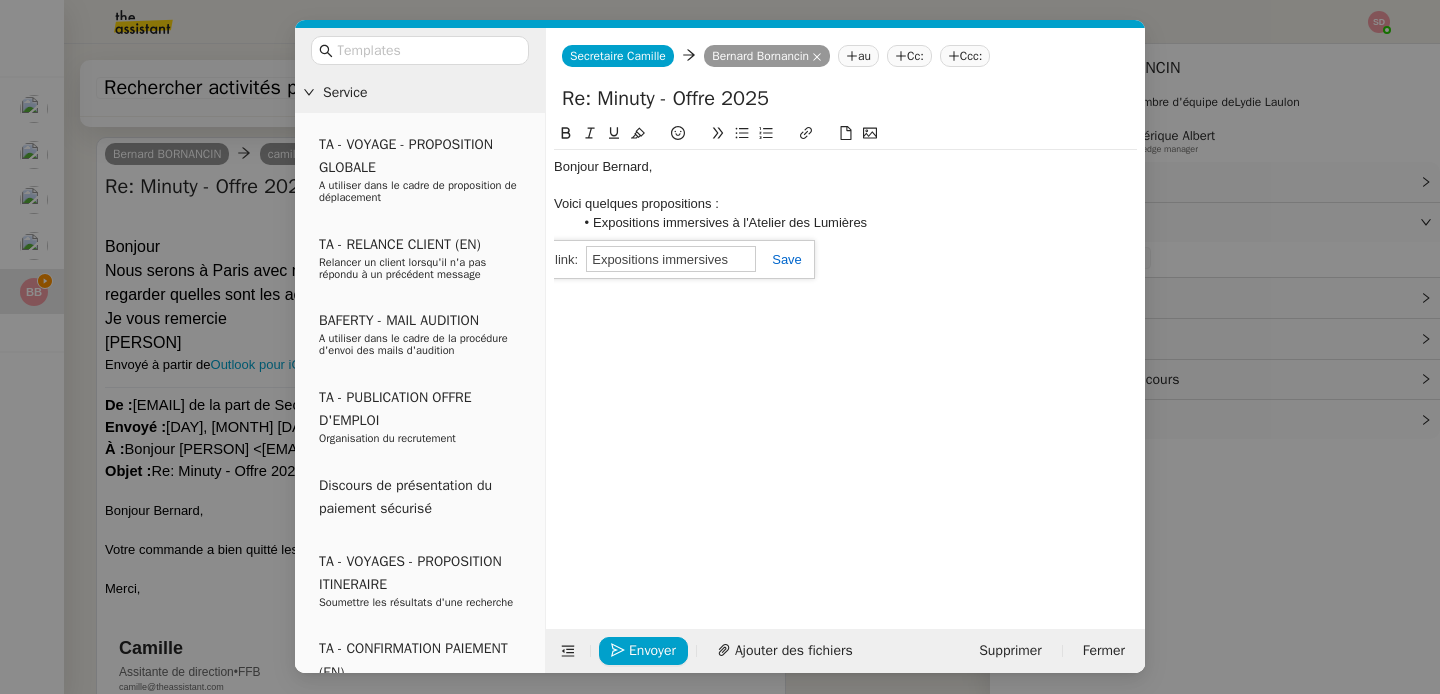 paste on "https://www.atelier-lumieres.com/fr/programmation?utm_source=google&utm_medium=sc_nbrand&utm_campaign=329967_par&utm_content=749547604787&utm_term=%C3%A0%20faire%20avec%20des%20enfants_p&gad_source=1&gad_campaignid=22496257334&gbraid=0AAAAADGO9U-KG0bgbPo53xcN_1llsBoHR&gclid=CjwKCAjwy7HEBhBJEiwA5hQNouzKu_mnI42IGiuw-GL8VMKRkQ_SGHEz6Z1WjIhld5gCpQissU0sRRoCUkQQAvD_BwE" 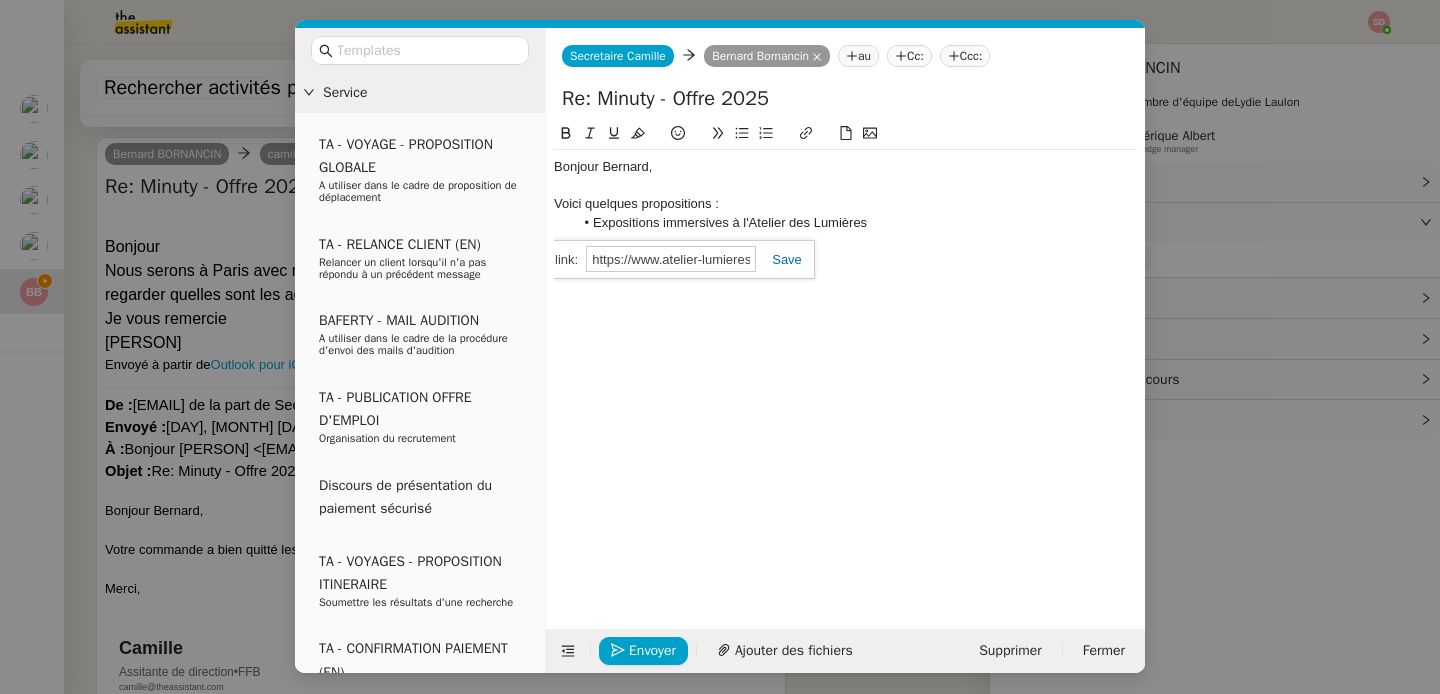 scroll, scrollTop: 0, scrollLeft: 2456, axis: horizontal 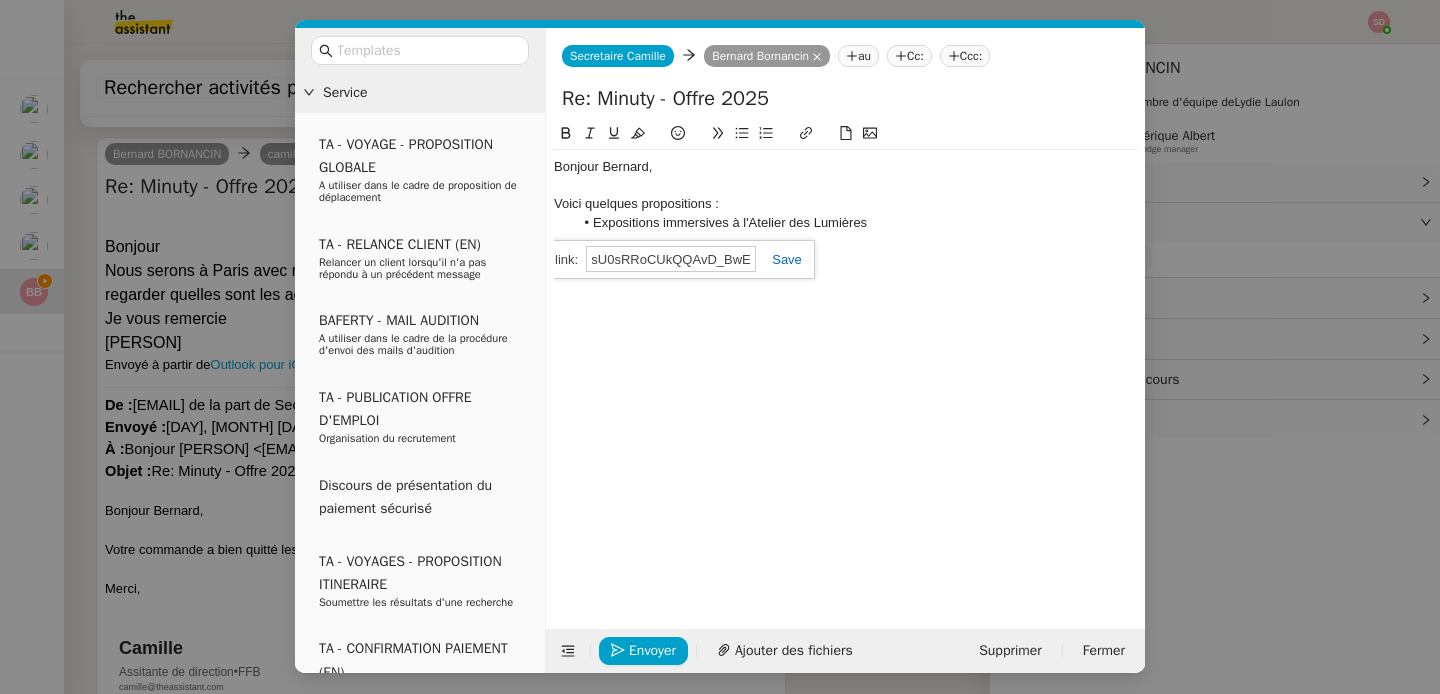 click 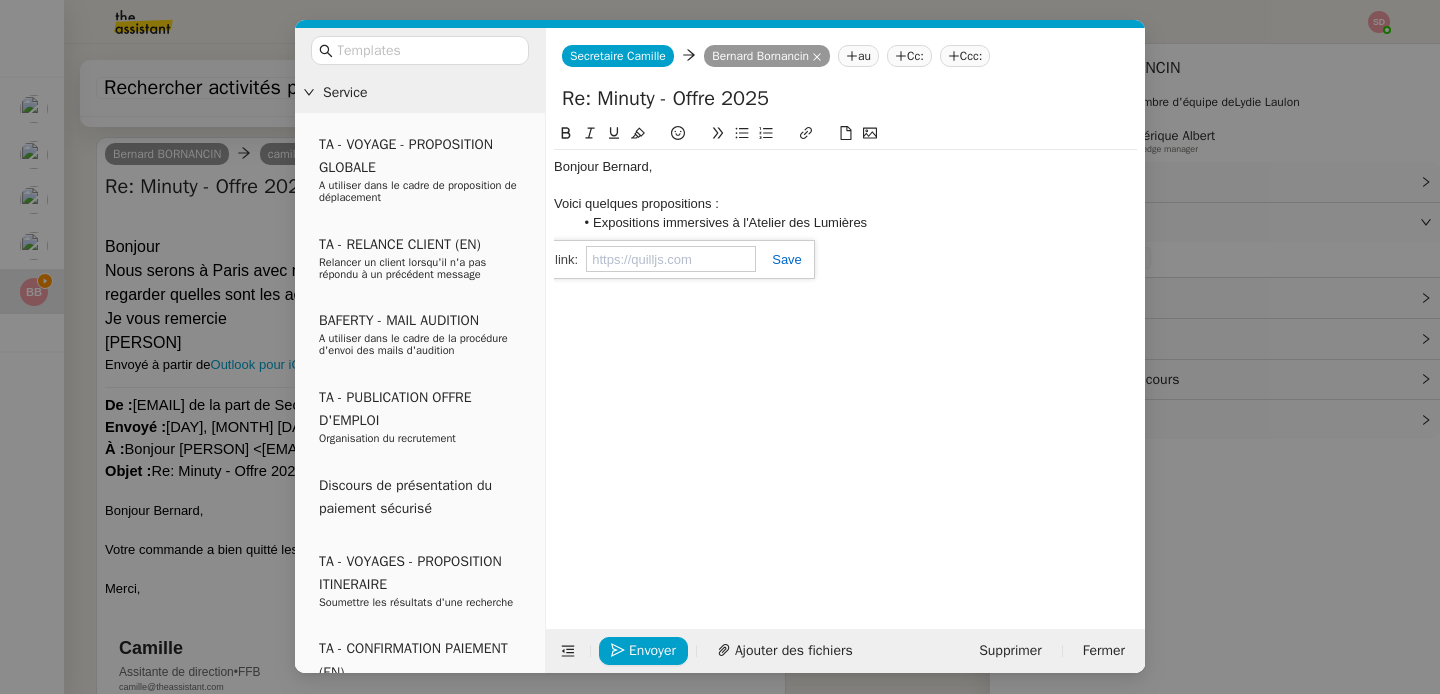 scroll, scrollTop: 0, scrollLeft: 0, axis: both 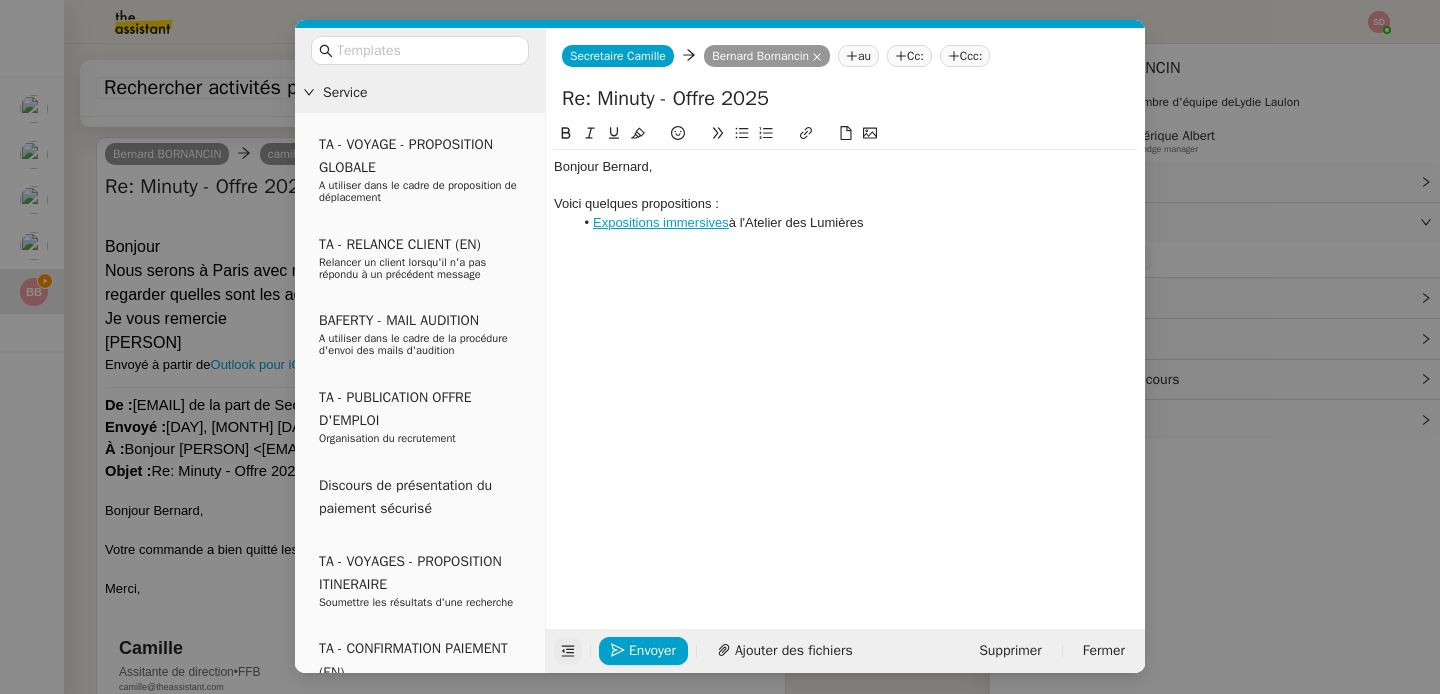 click 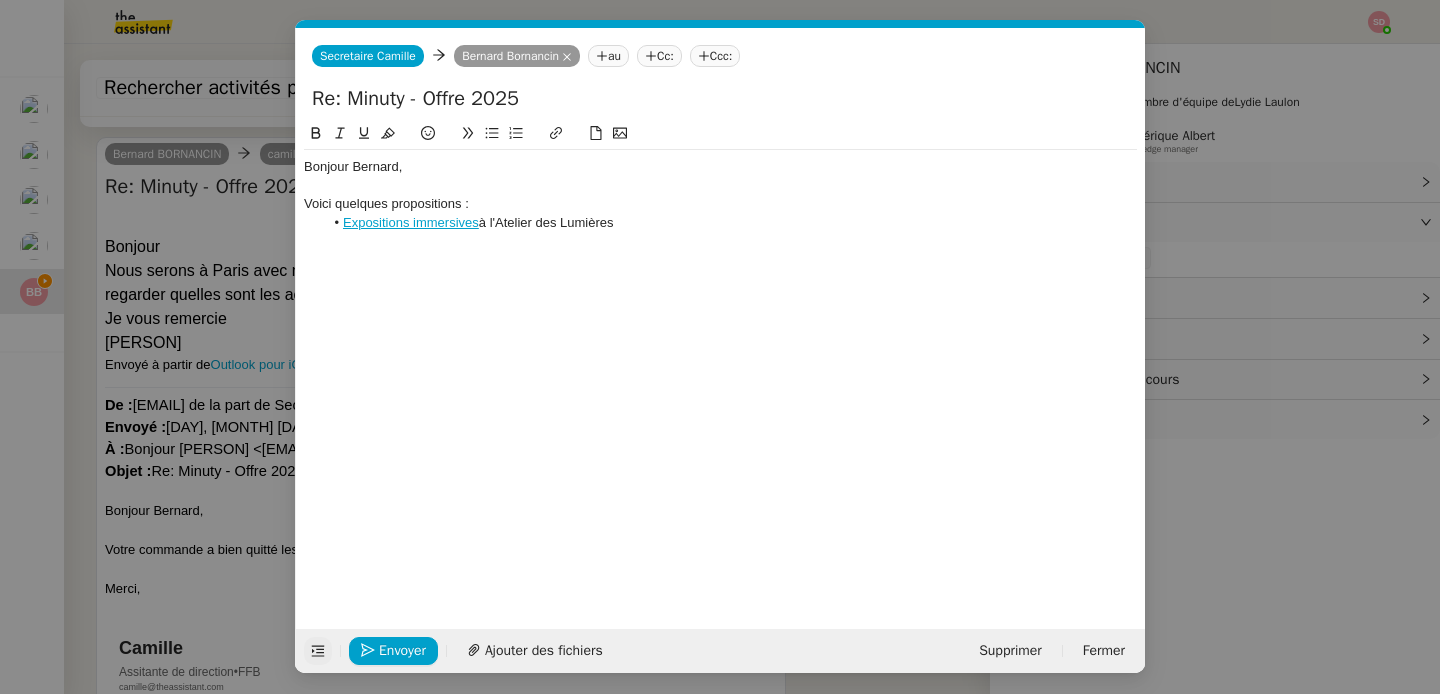 click on "Expositions immersives  à l'Atelier des Lumières" 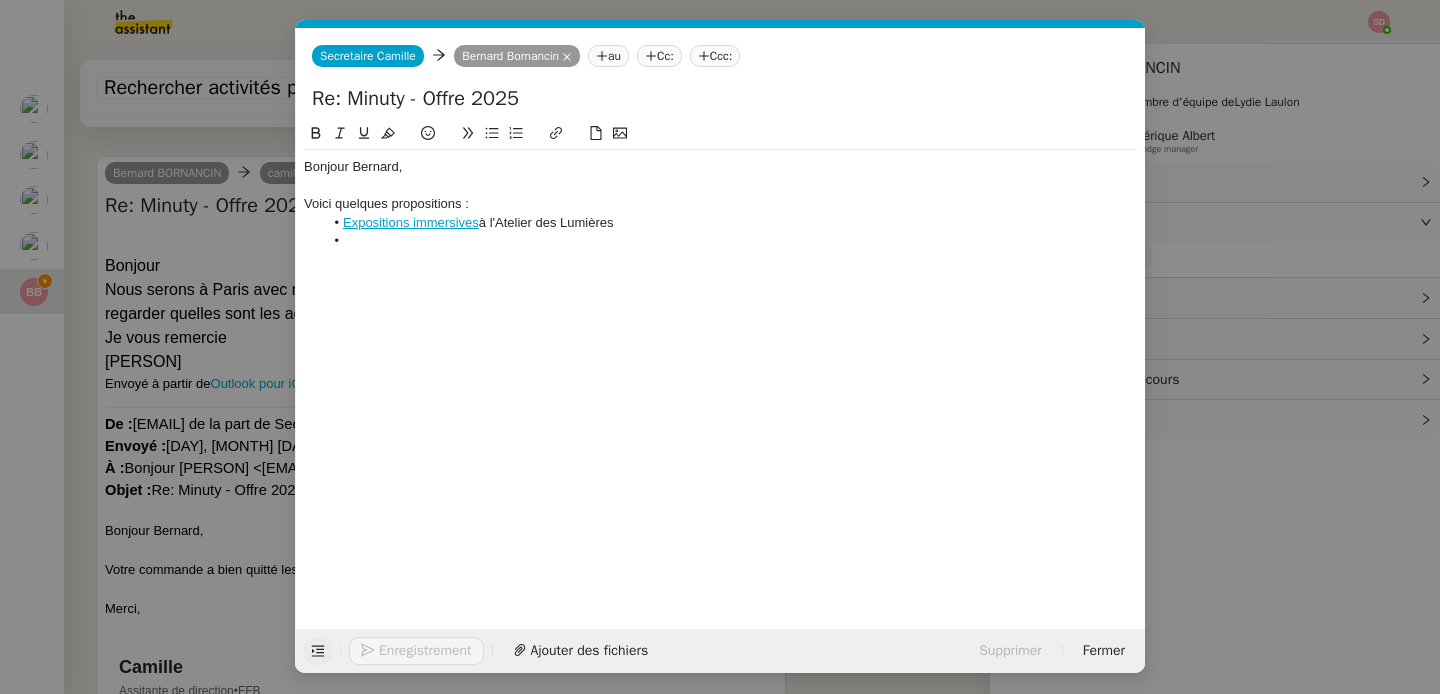 scroll, scrollTop: 956, scrollLeft: 0, axis: vertical 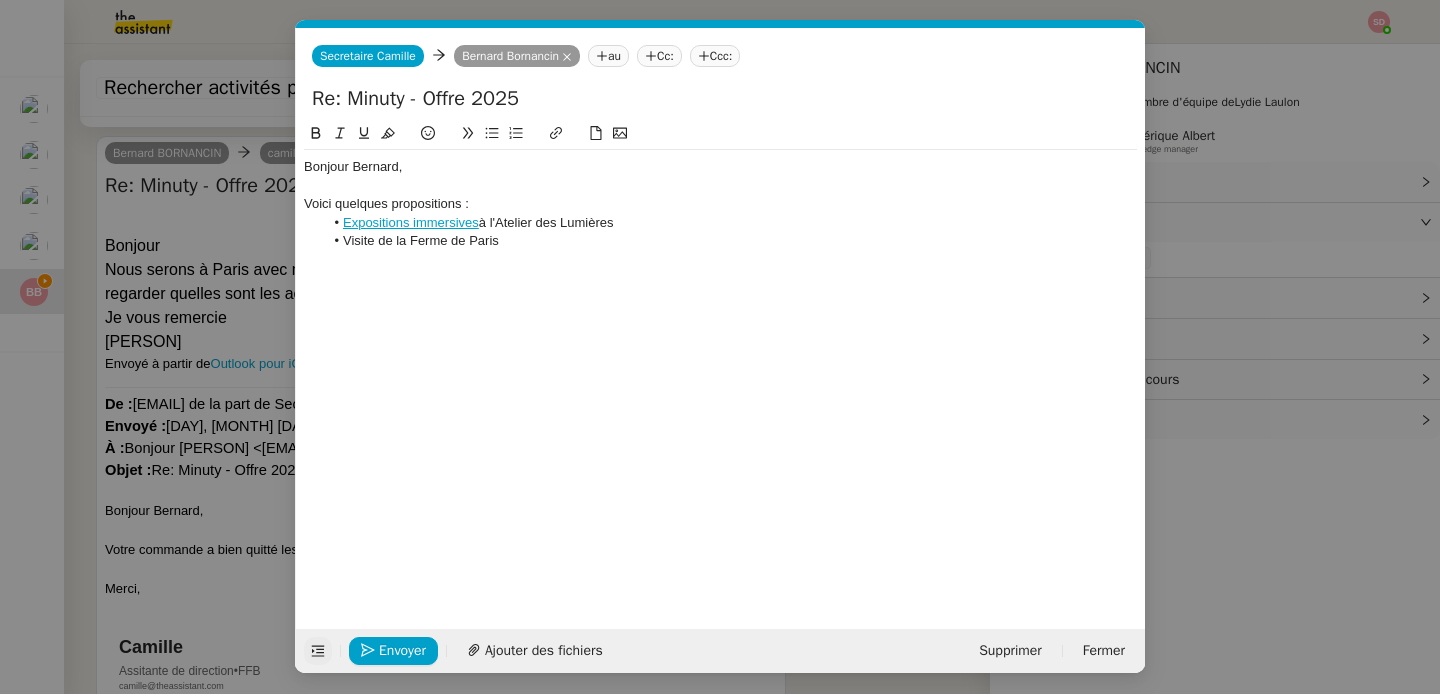 click on "Visite de la Ferme de Paris" 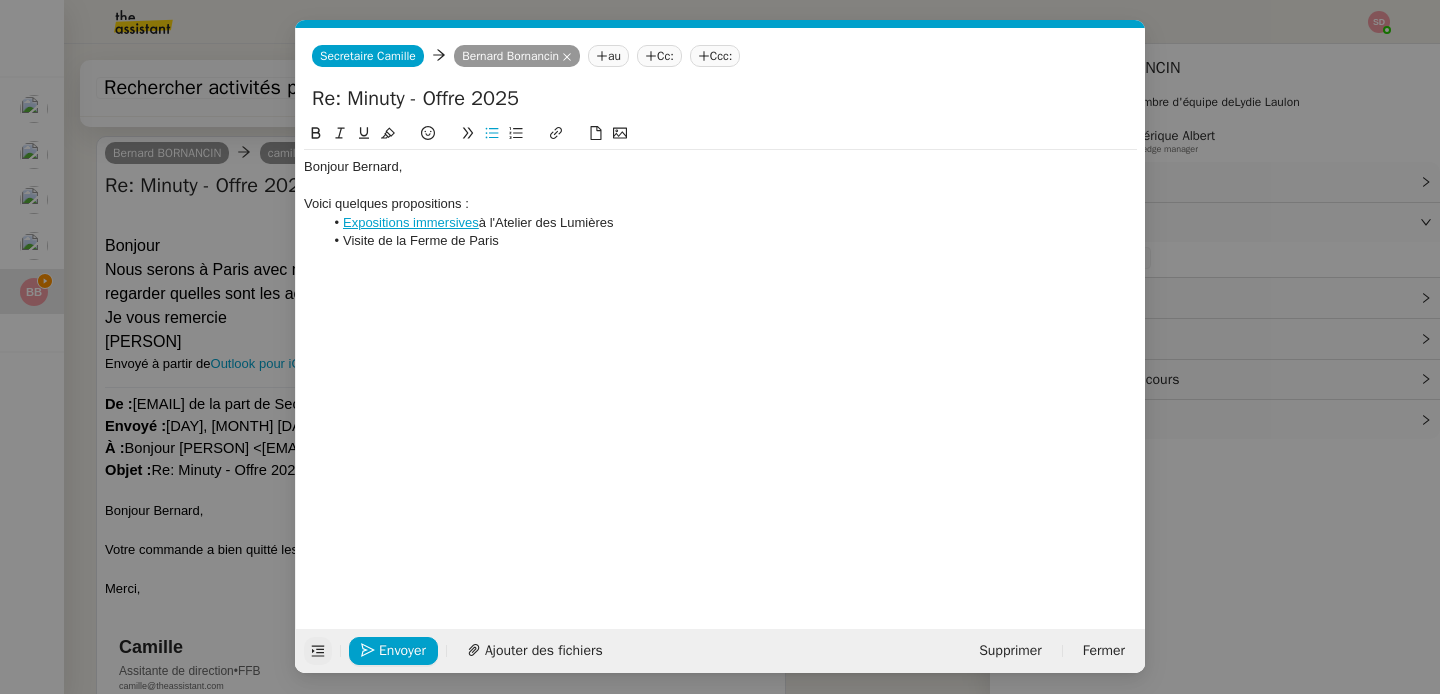 click on "Visite de la Ferme de Paris" 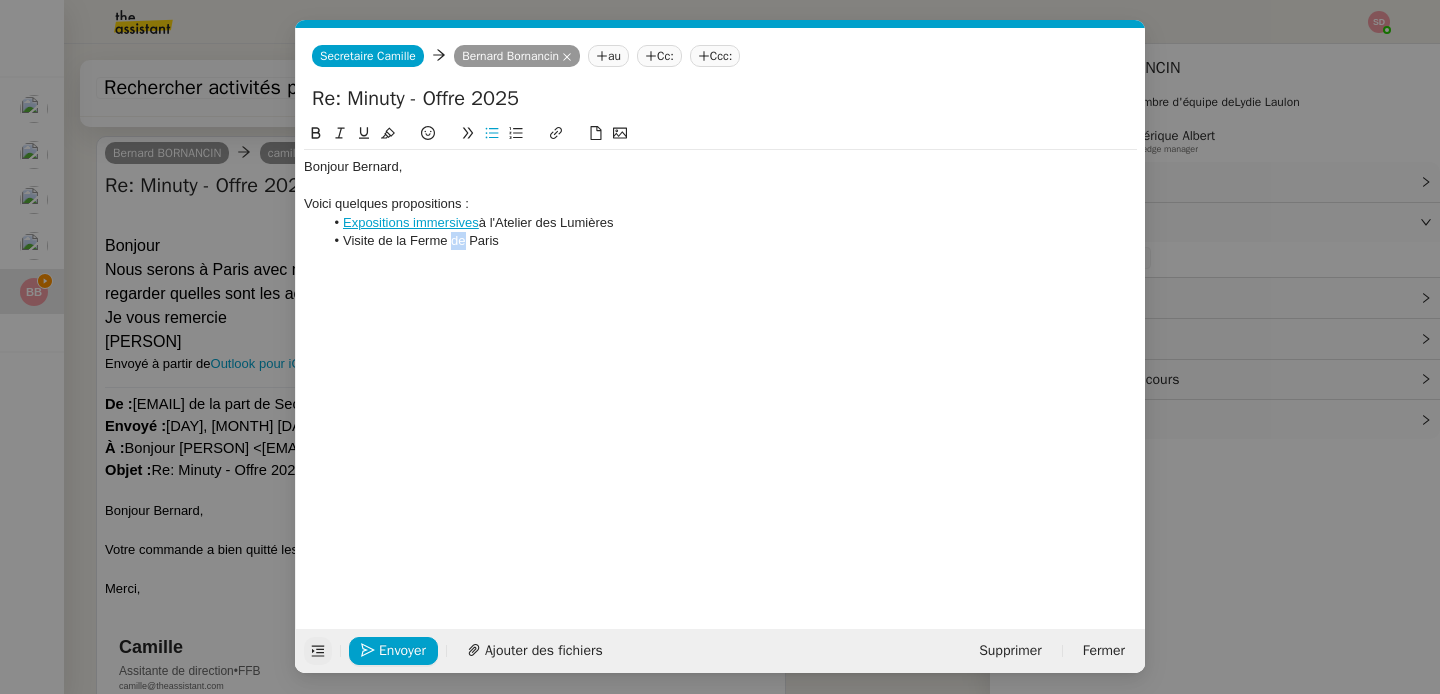 click on "Visite de la Ferme de Paris" 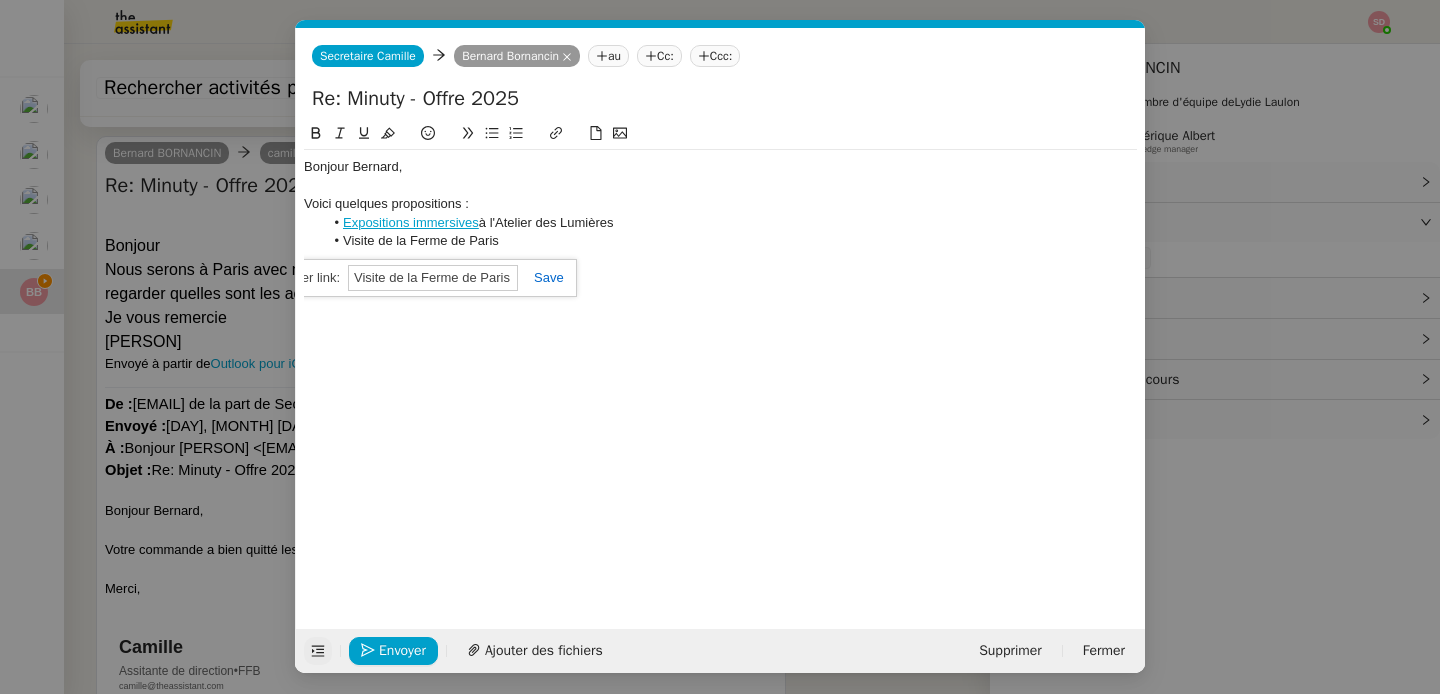 paste on "https://www.paris.fr/evenements/soigneur-d-un-jour-a-la-ferme-pedagogique-rene-binet-18e-86400" 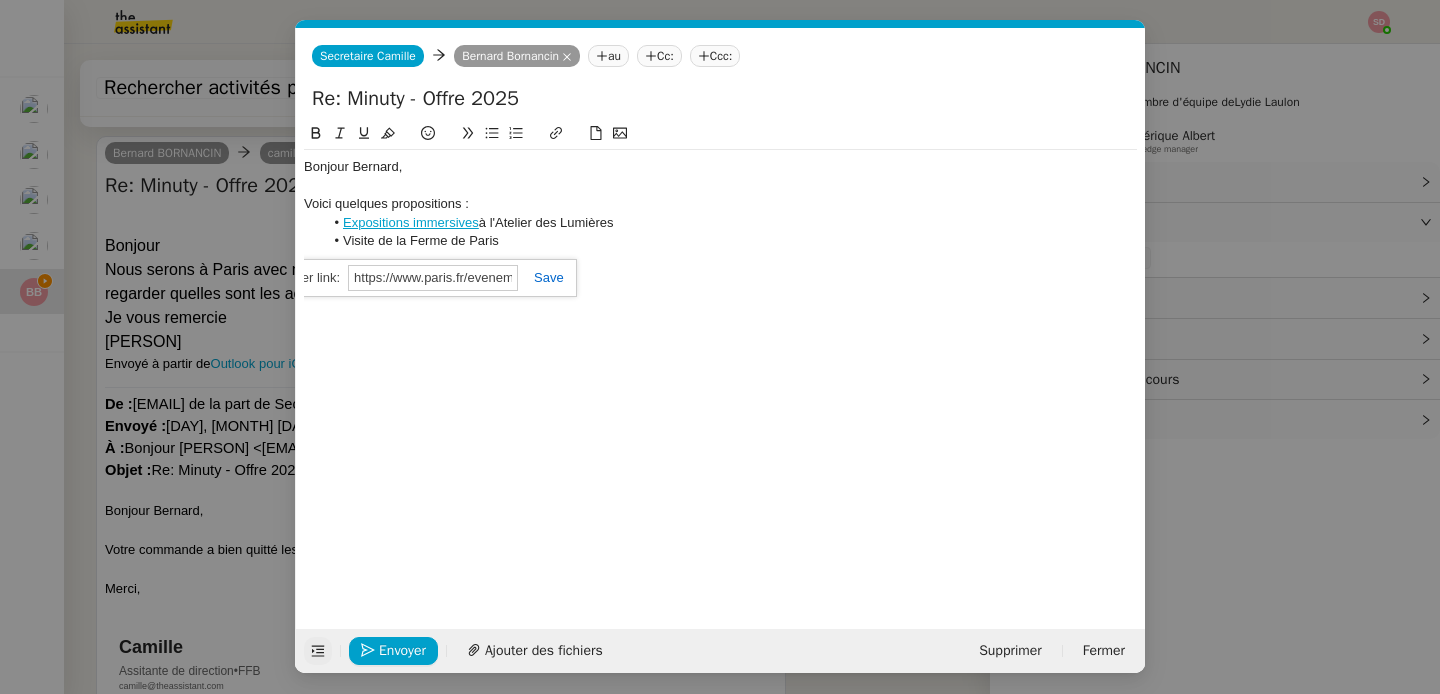 scroll, scrollTop: 0, scrollLeft: 408, axis: horizontal 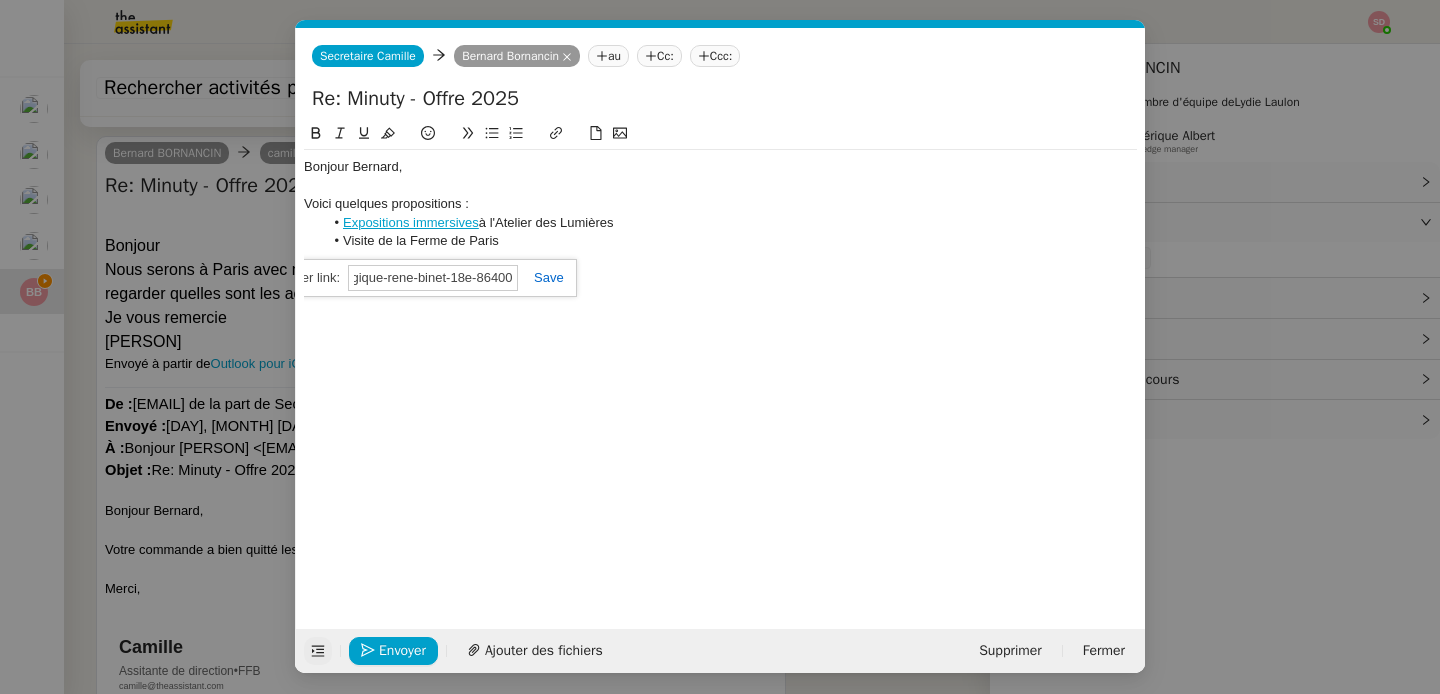 click 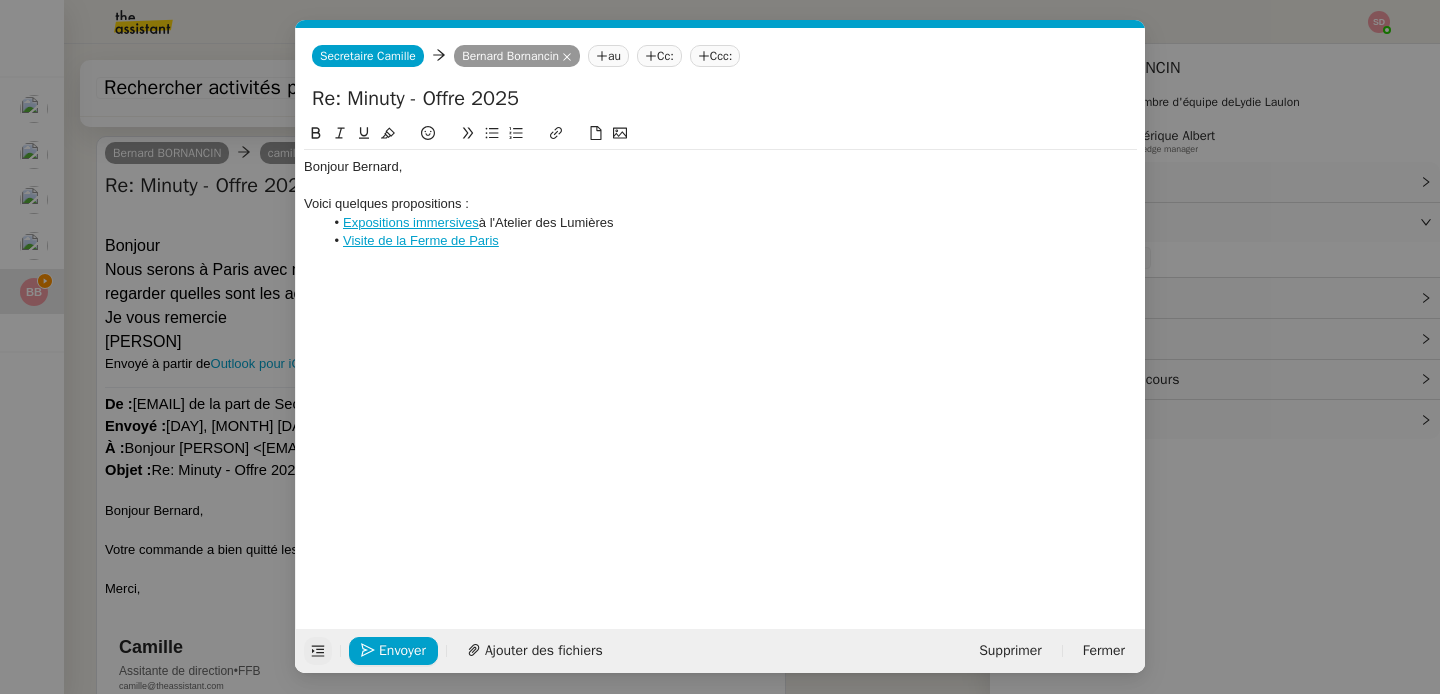 click on "Visite de la Ferme de Paris" 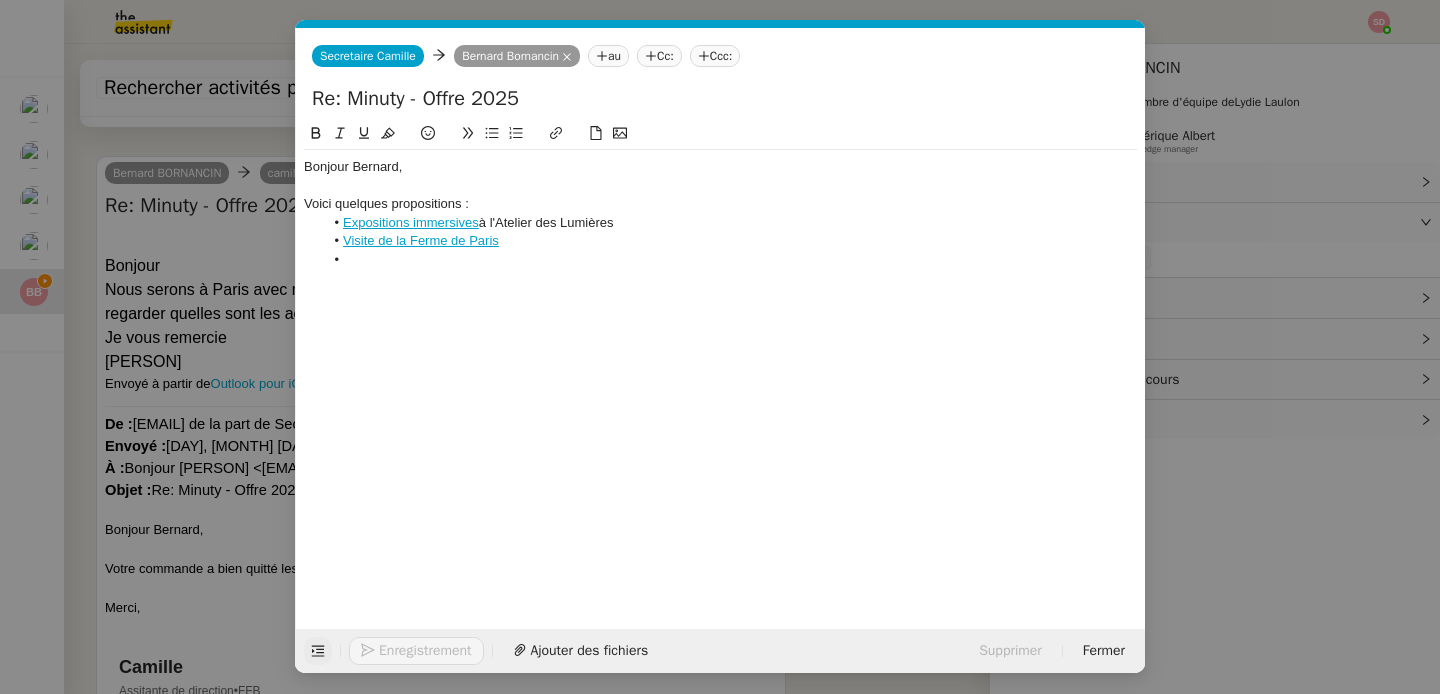scroll, scrollTop: 975, scrollLeft: 0, axis: vertical 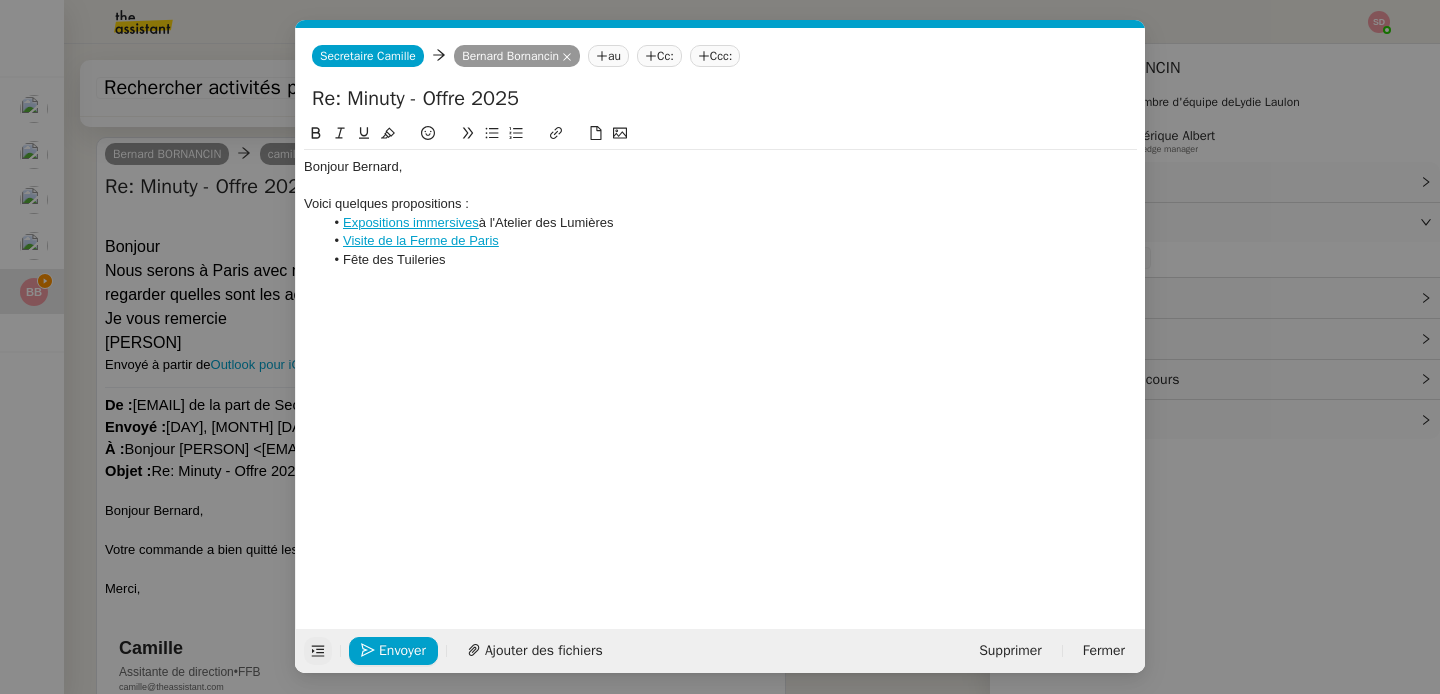 click on "Fête des Tuileries" 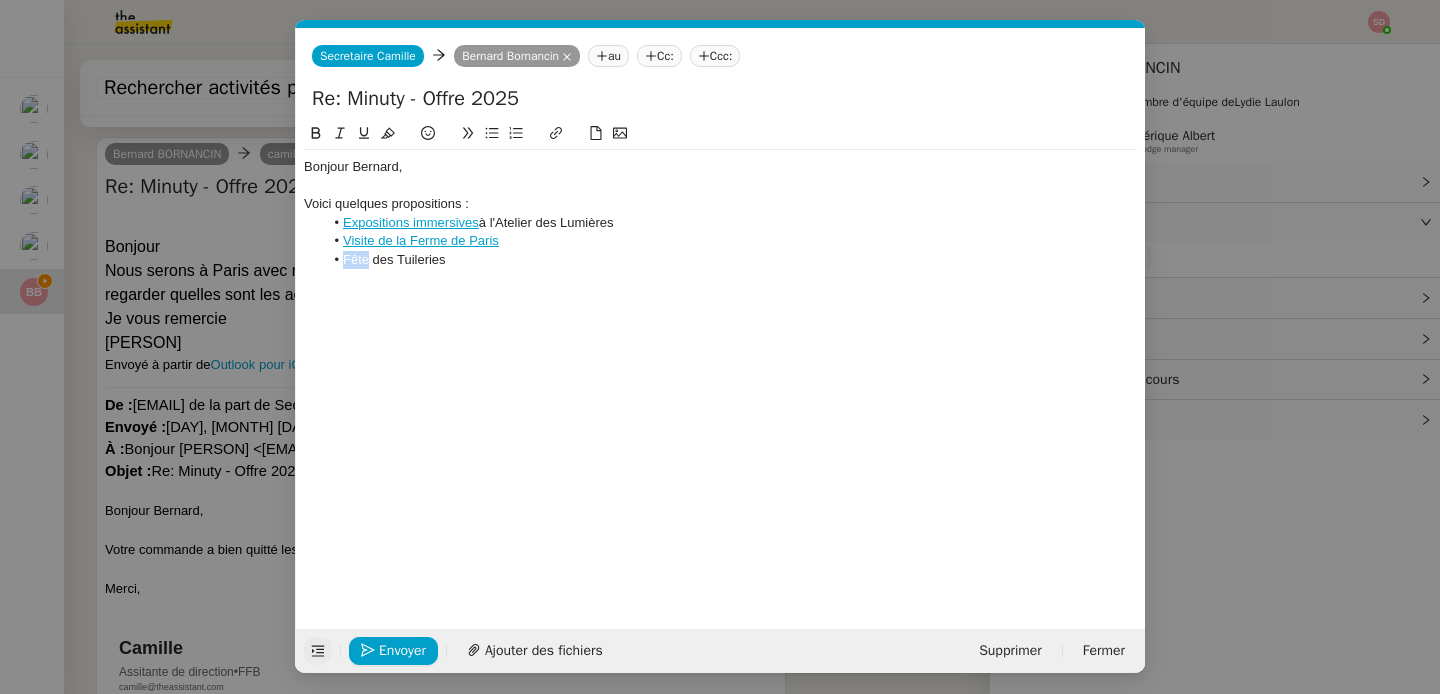 click on "Fête des Tuileries" 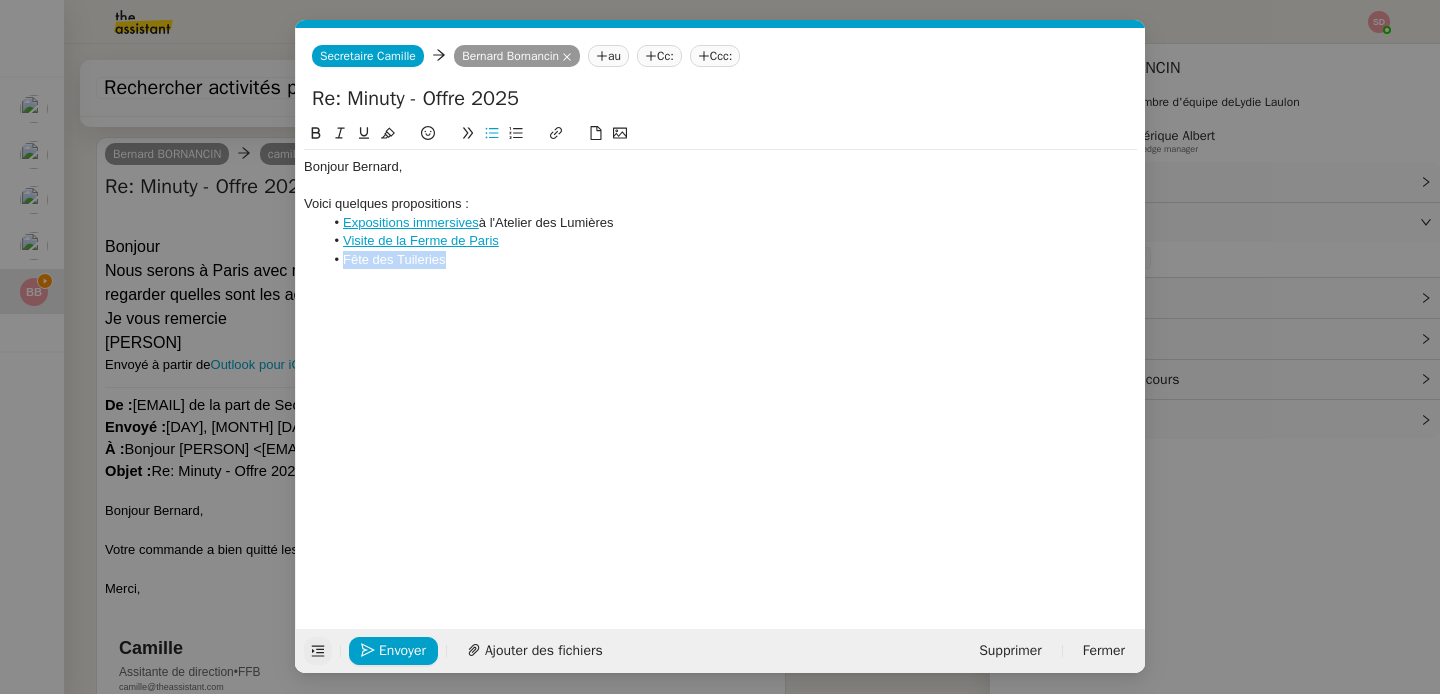 click on "Fête des Tuileries" 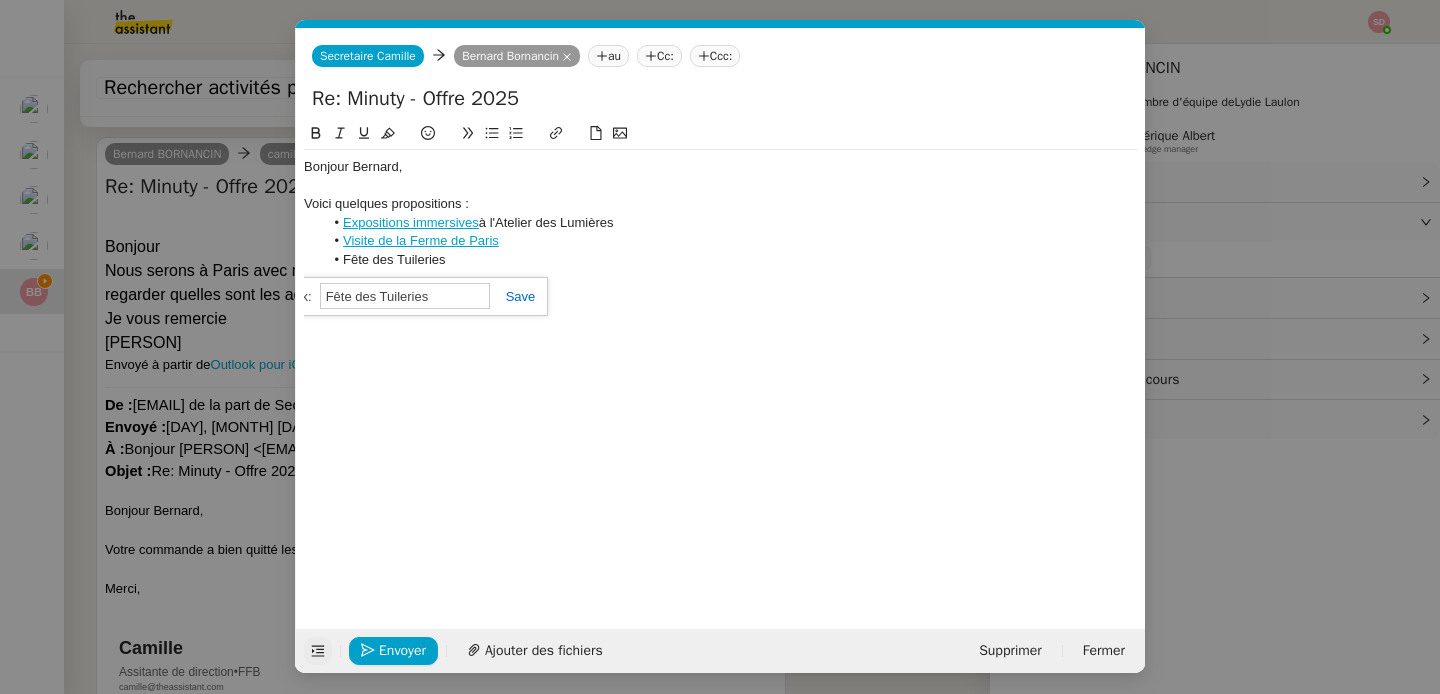 paste on "https://www.paris.fr/evenements/fete-des-tuileries-21803" 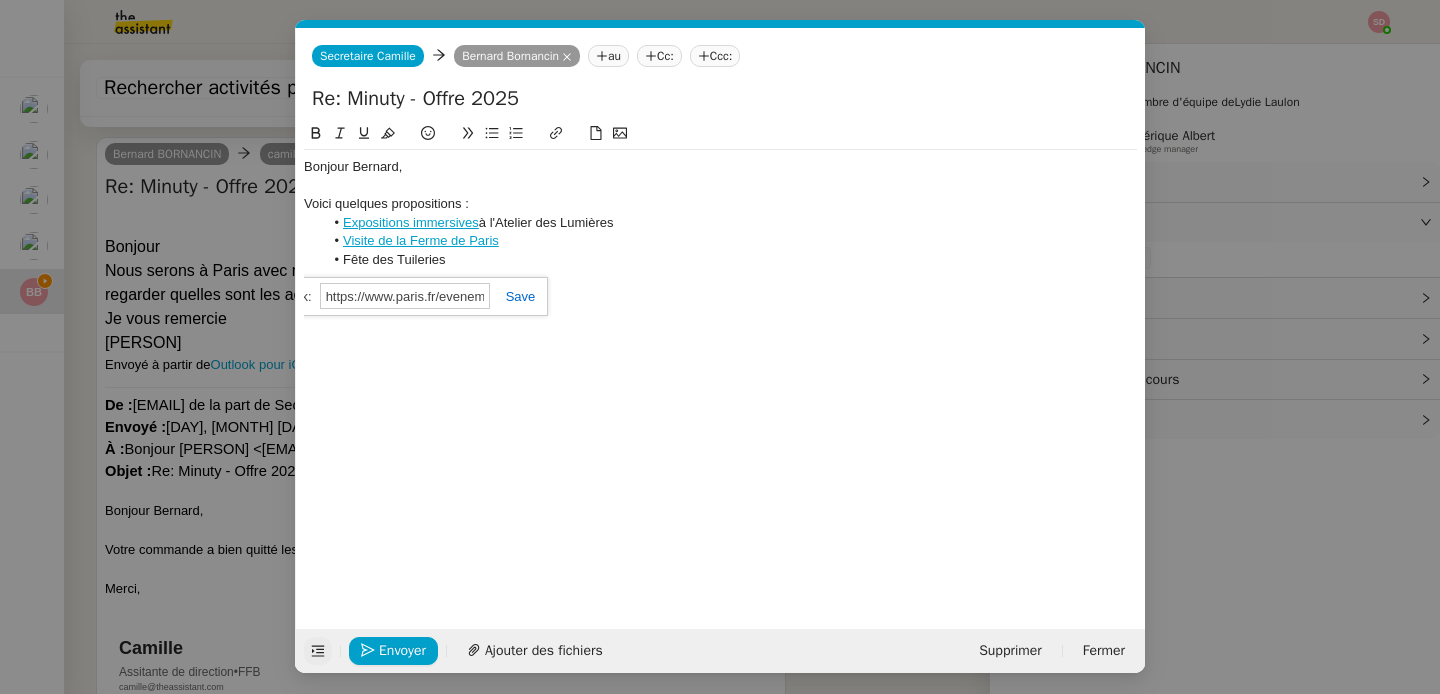 scroll, scrollTop: 0, scrollLeft: 166, axis: horizontal 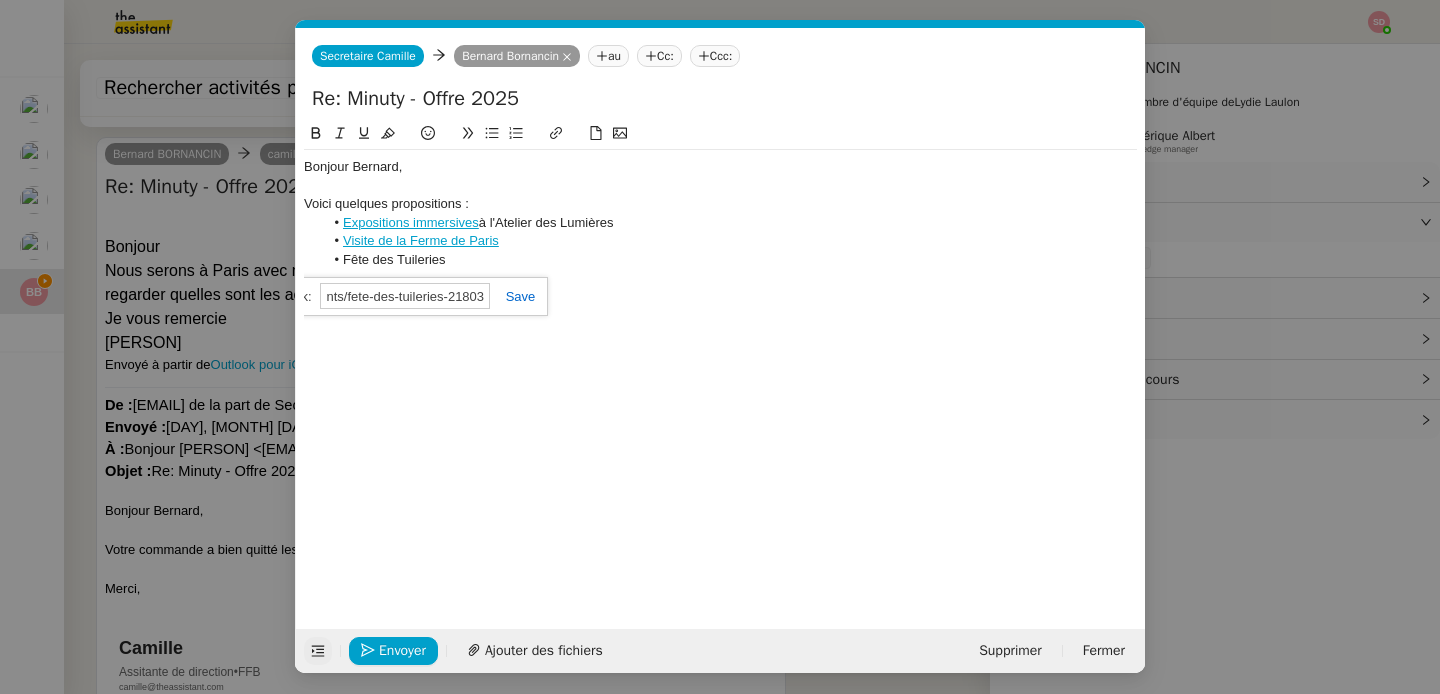 click 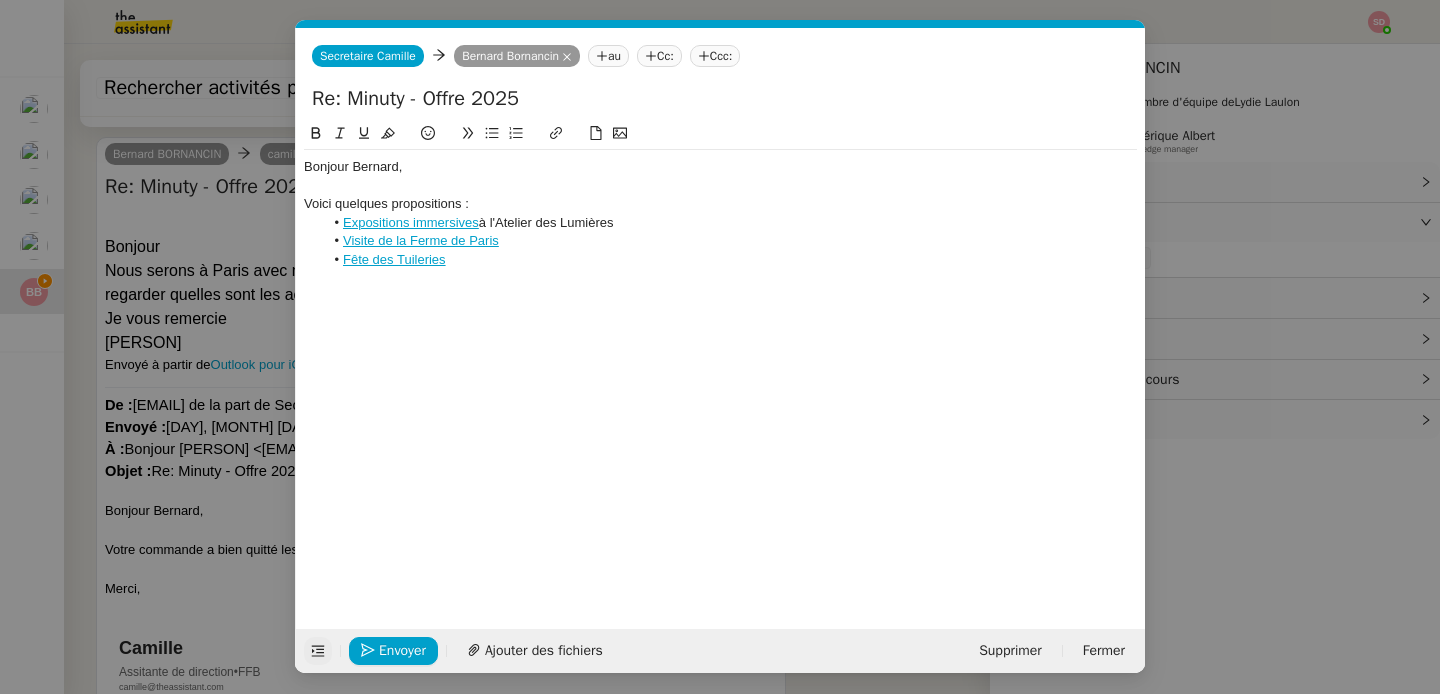 click on "Fête des Tuileries" 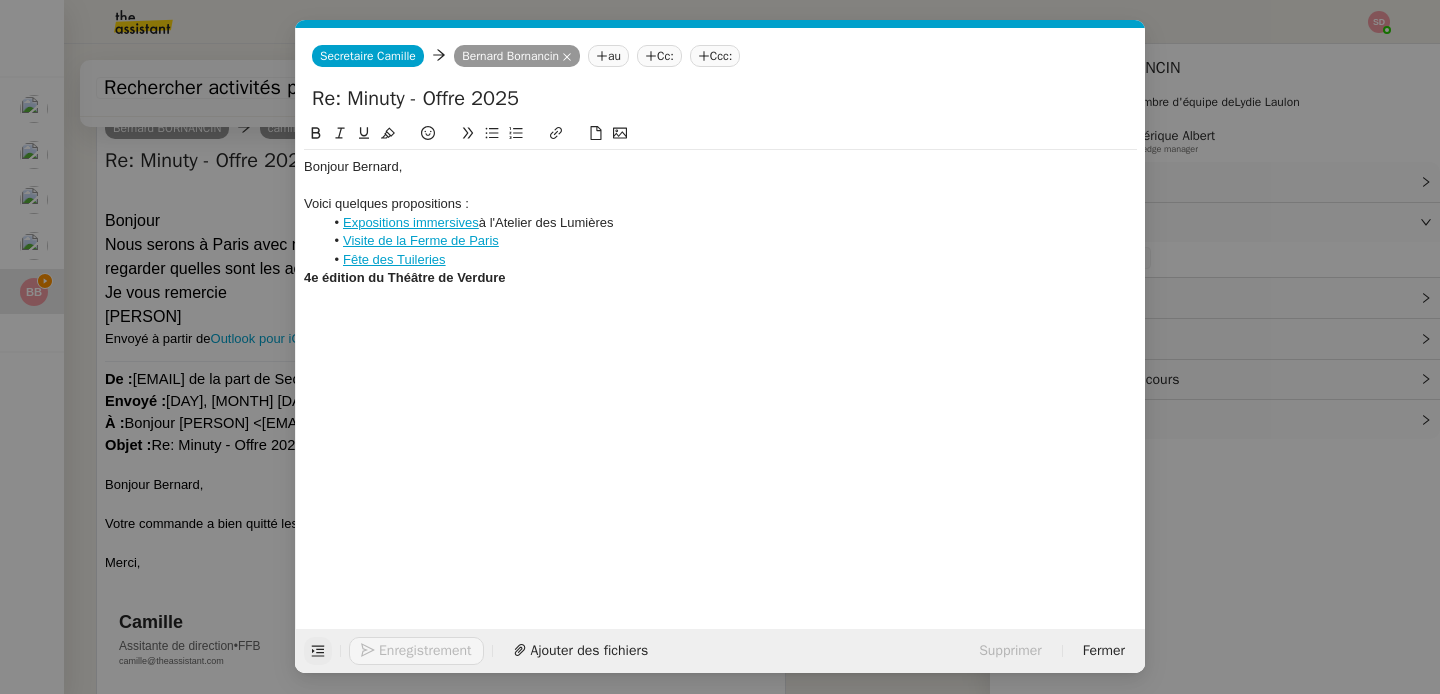 scroll, scrollTop: 1014, scrollLeft: 0, axis: vertical 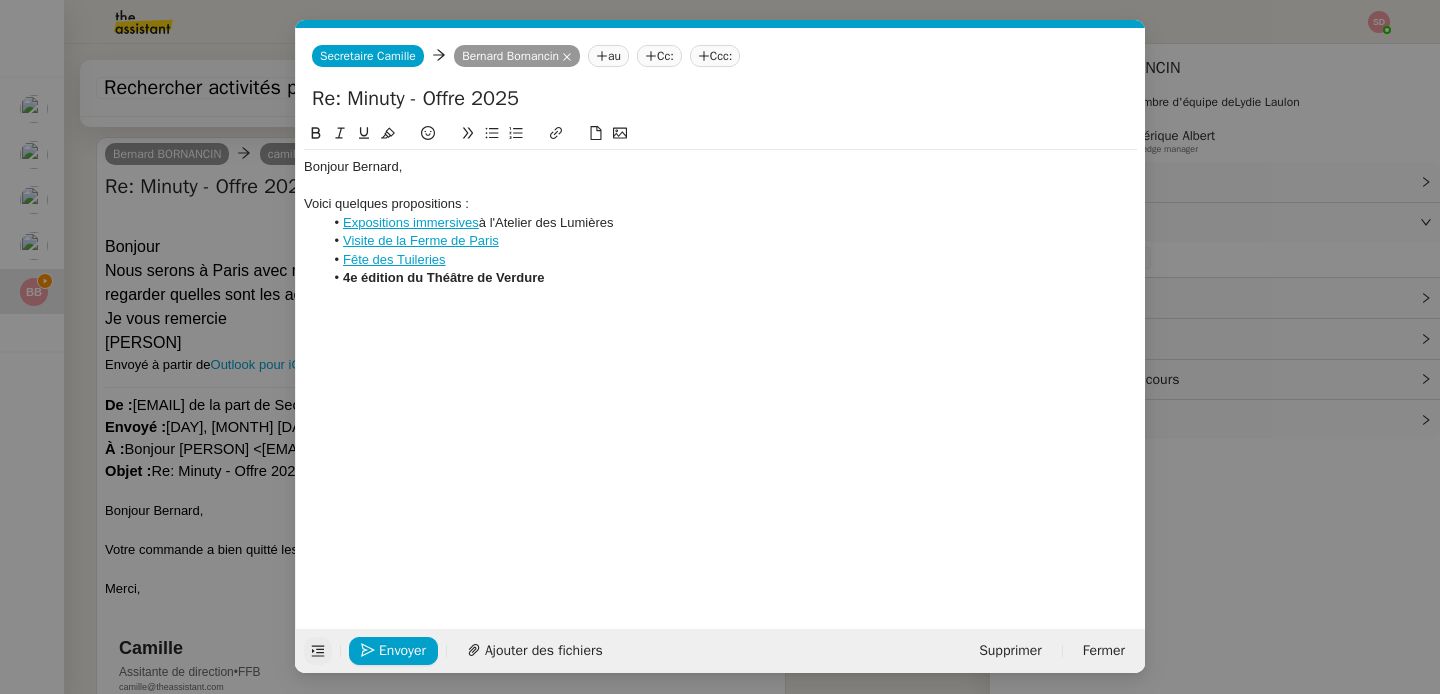 click on "4e édition du Théâtre de Verdure" 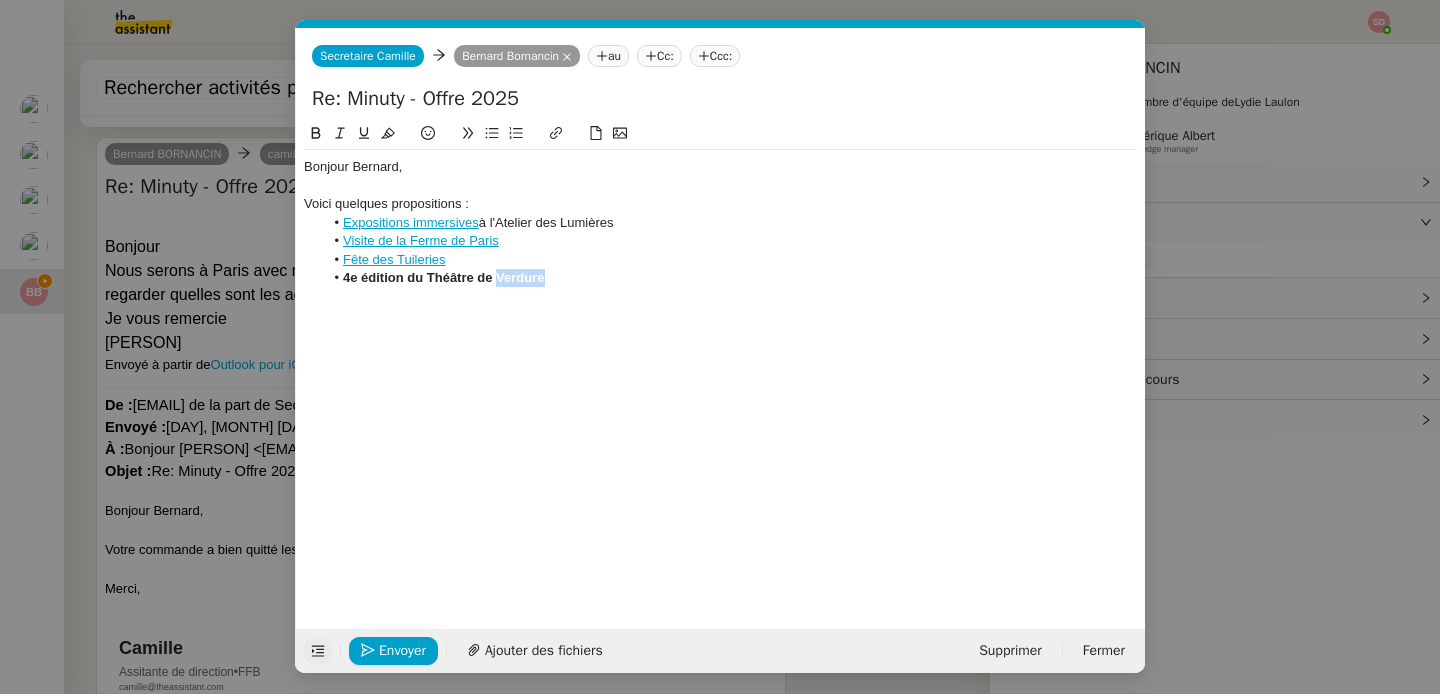 click on "4e édition du Théâtre de Verdure" 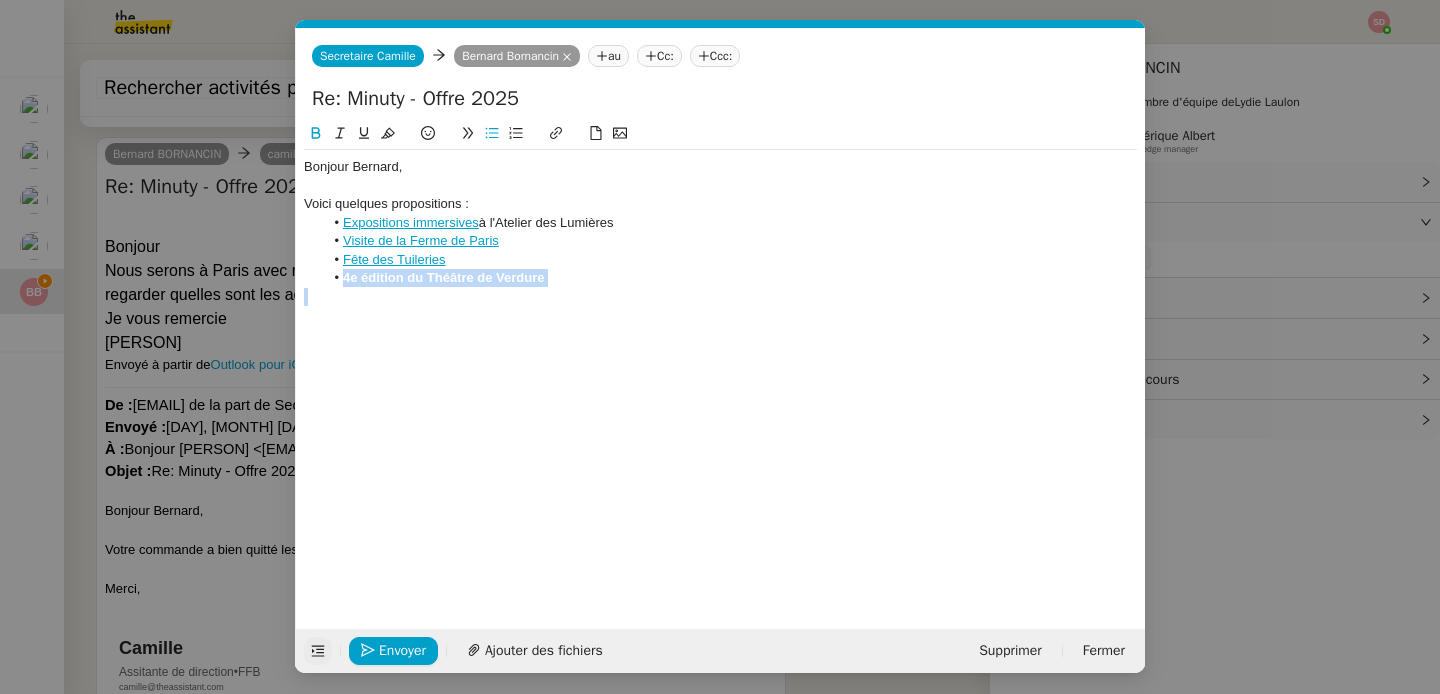 click on "4e édition du Théâtre de Verdure" 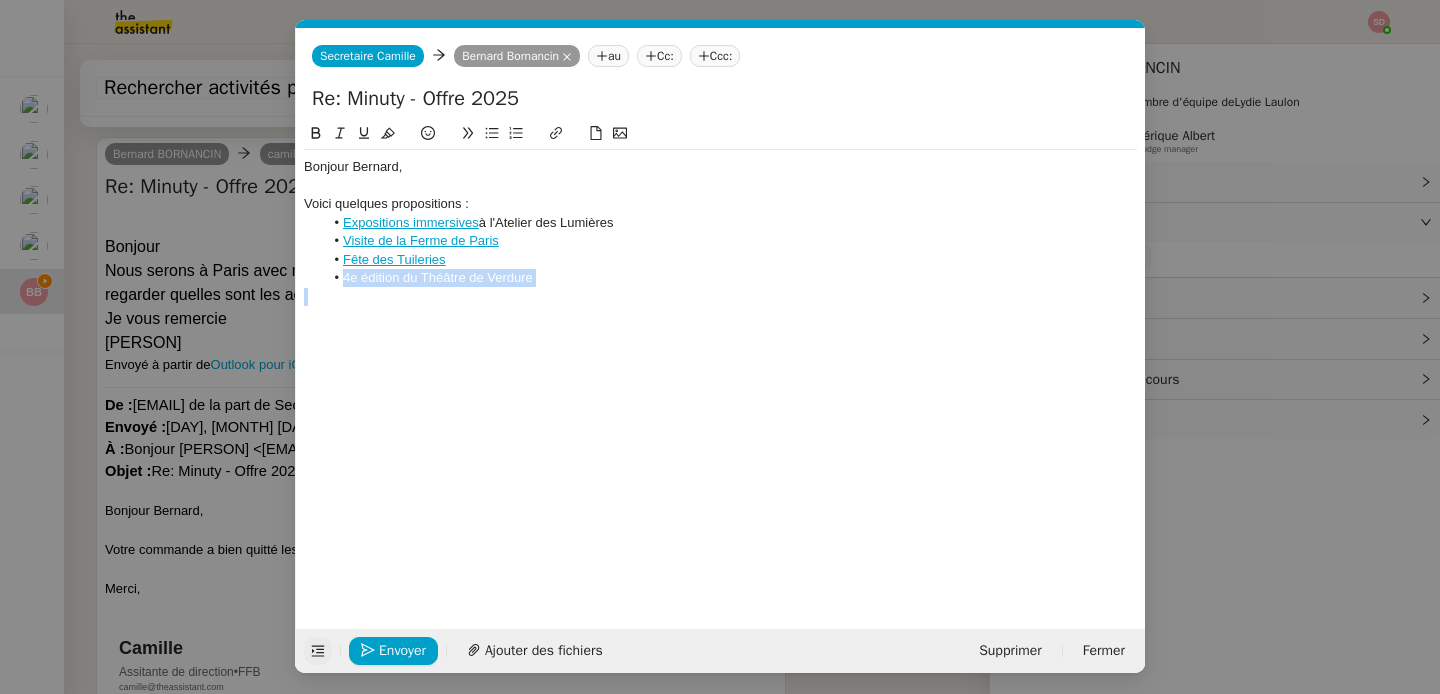 click 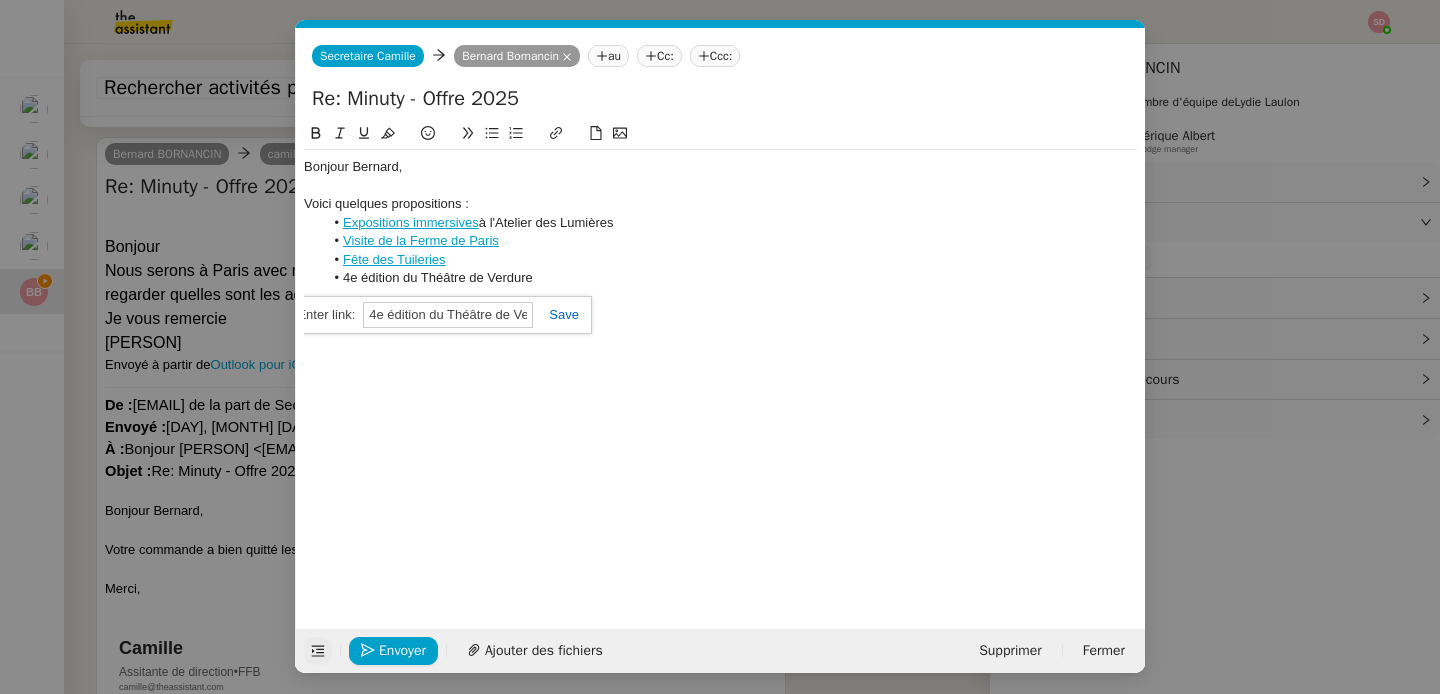 paste on "https://www.paris.fr/evenements/4e-edition-du-theatre-de-verdure-87188" 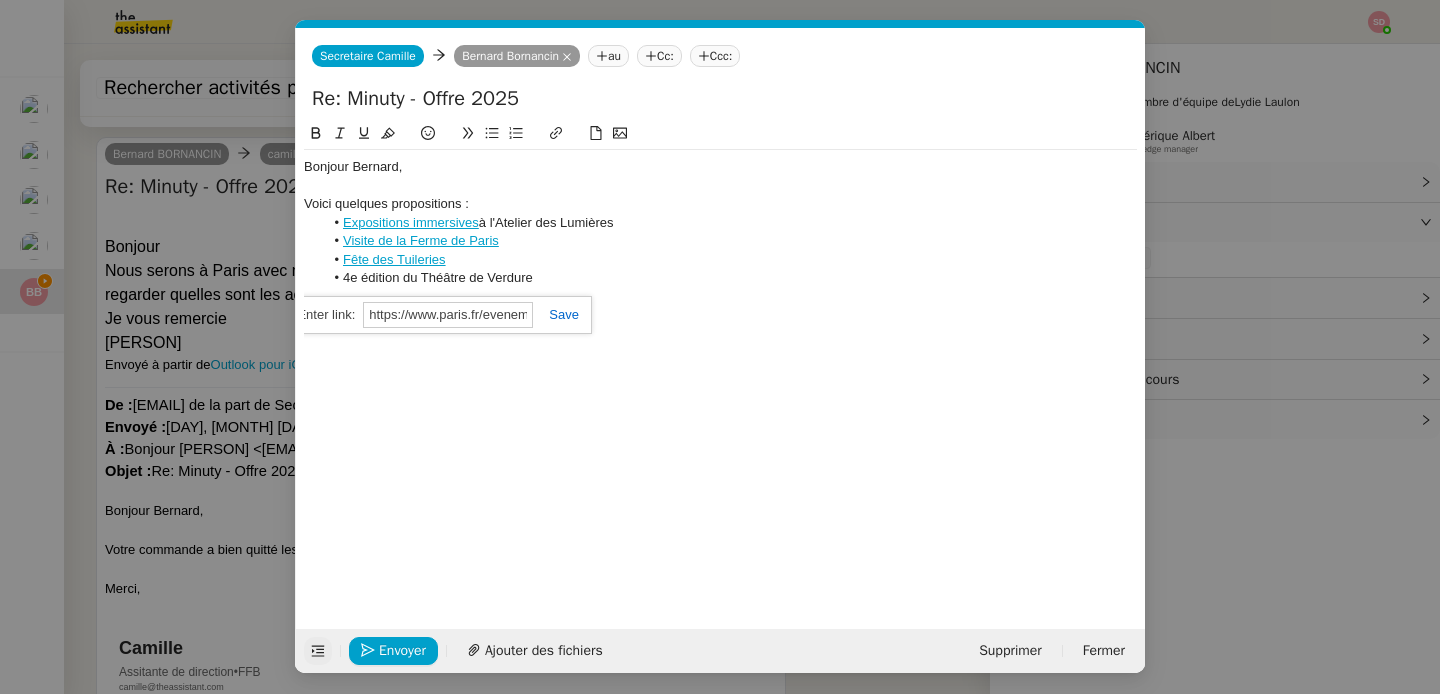 scroll, scrollTop: 0, scrollLeft: 258, axis: horizontal 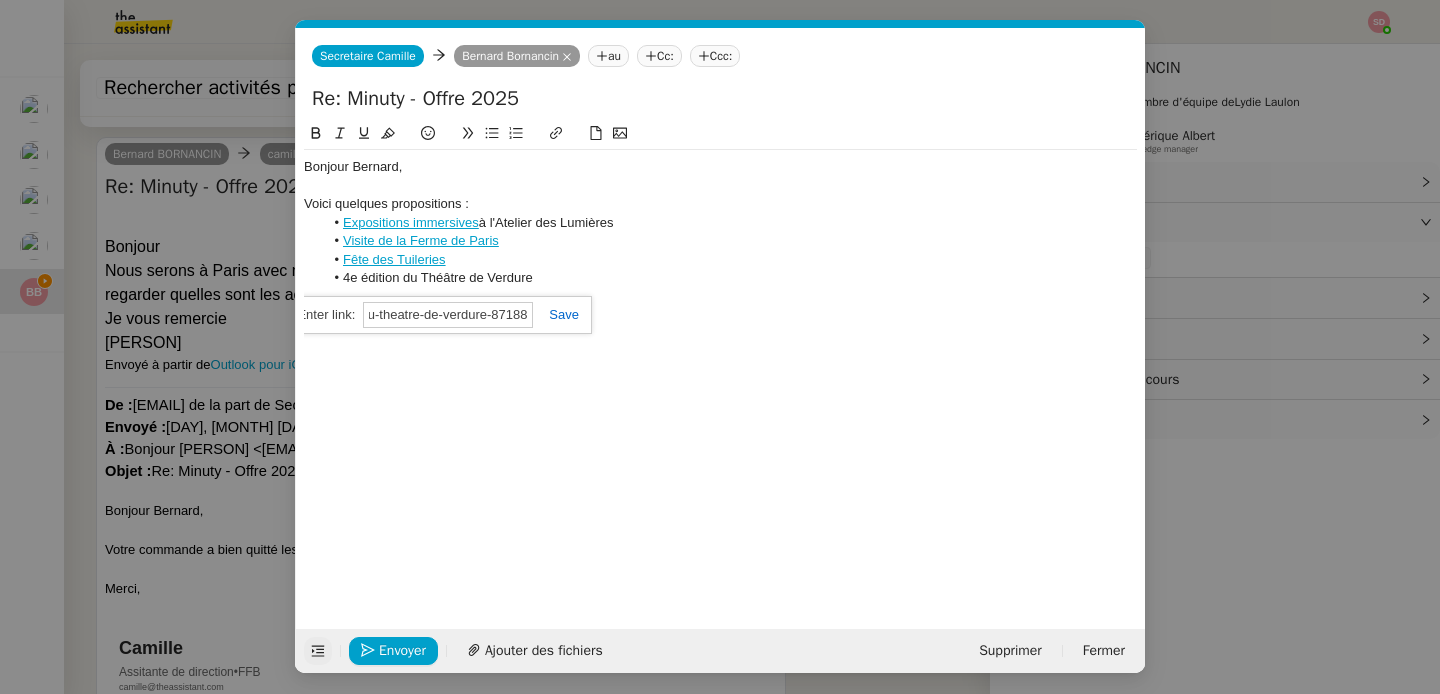click 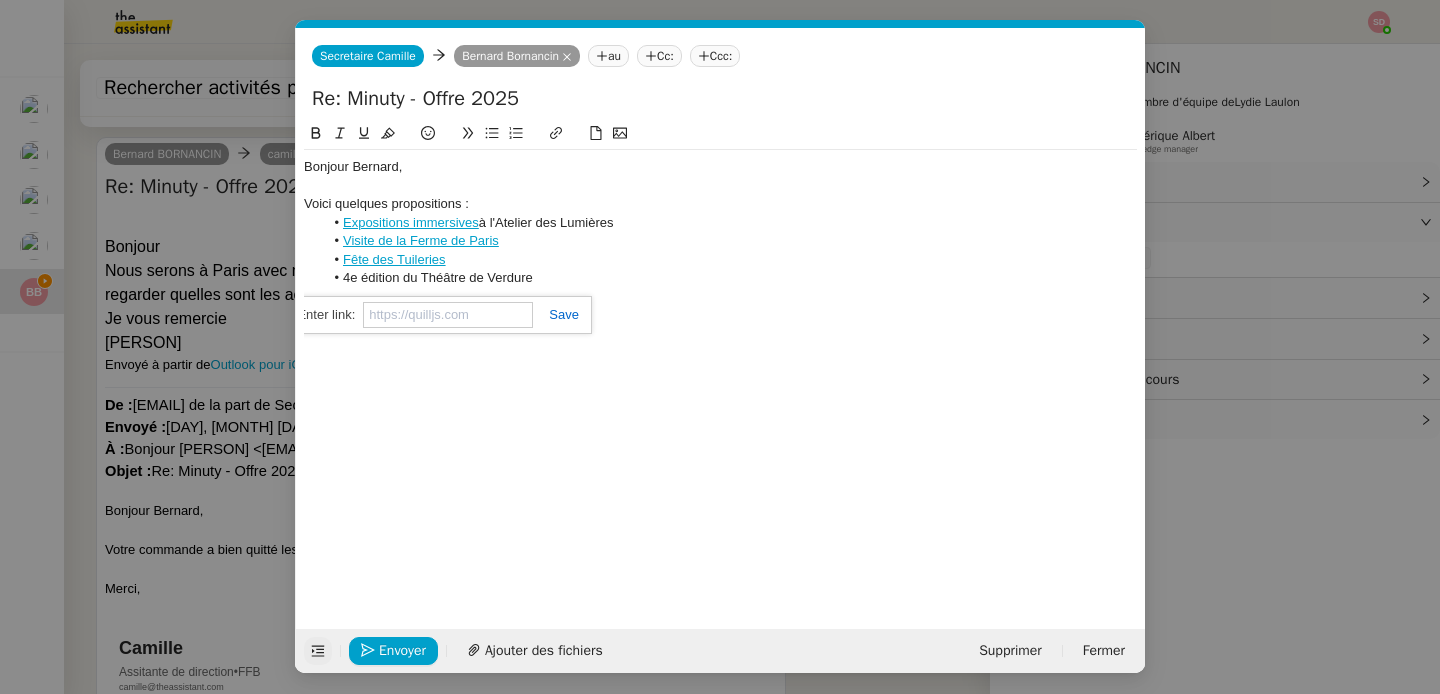 scroll, scrollTop: 0, scrollLeft: 0, axis: both 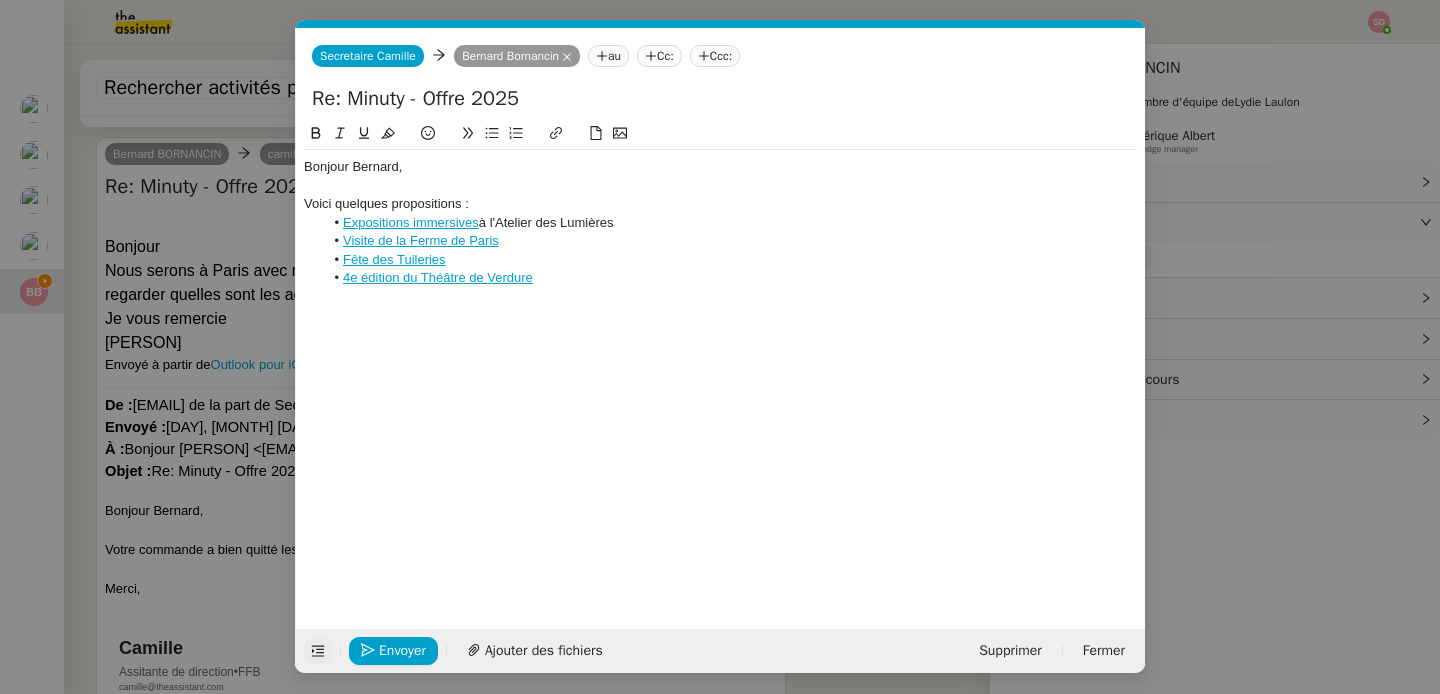 click on "4e édition du Théâtre de Verdure" 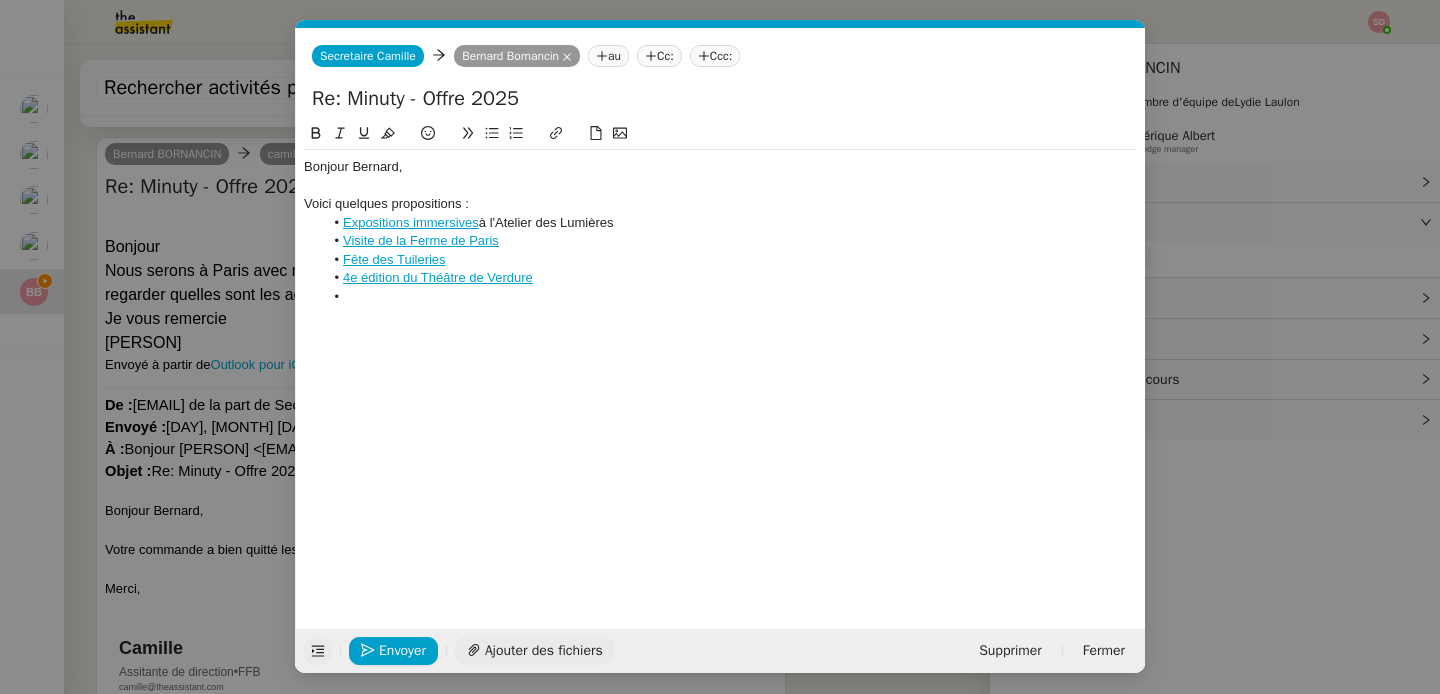 scroll, scrollTop: 1034, scrollLeft: 0, axis: vertical 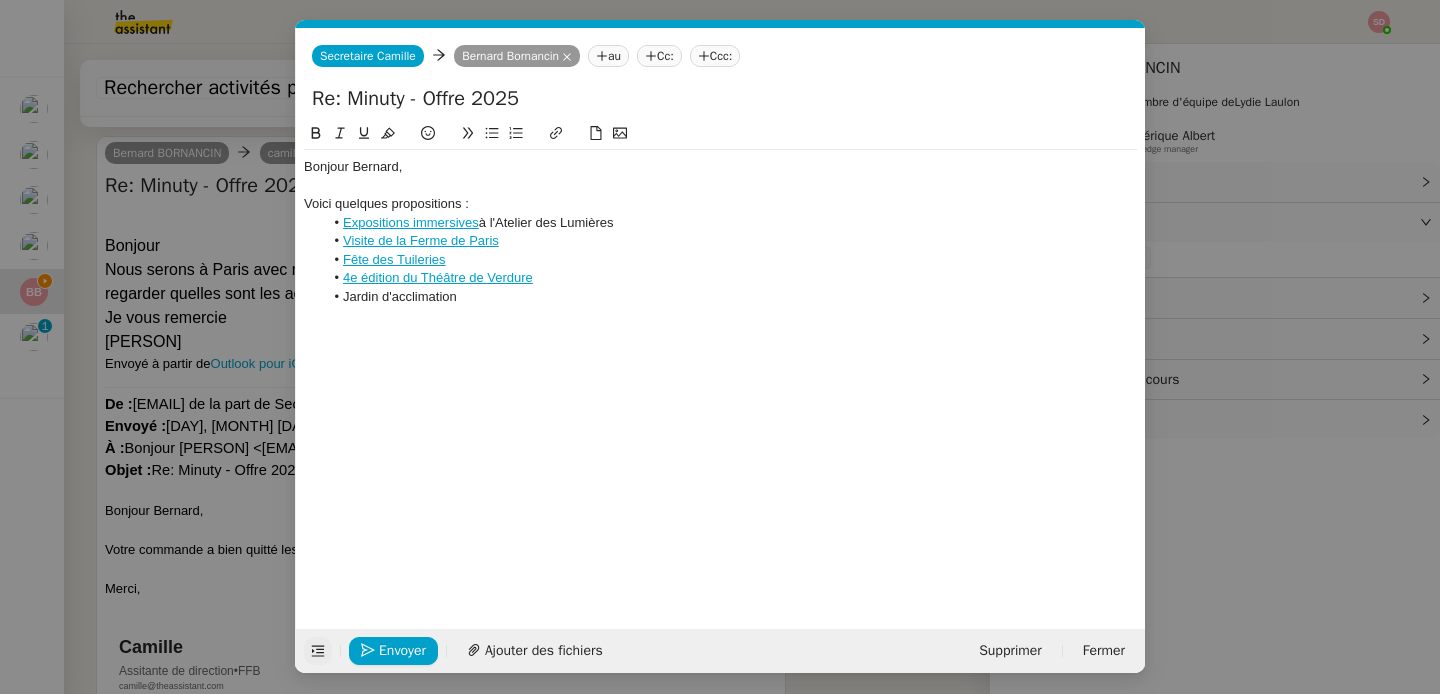 click on "Jardin d'acclimation" 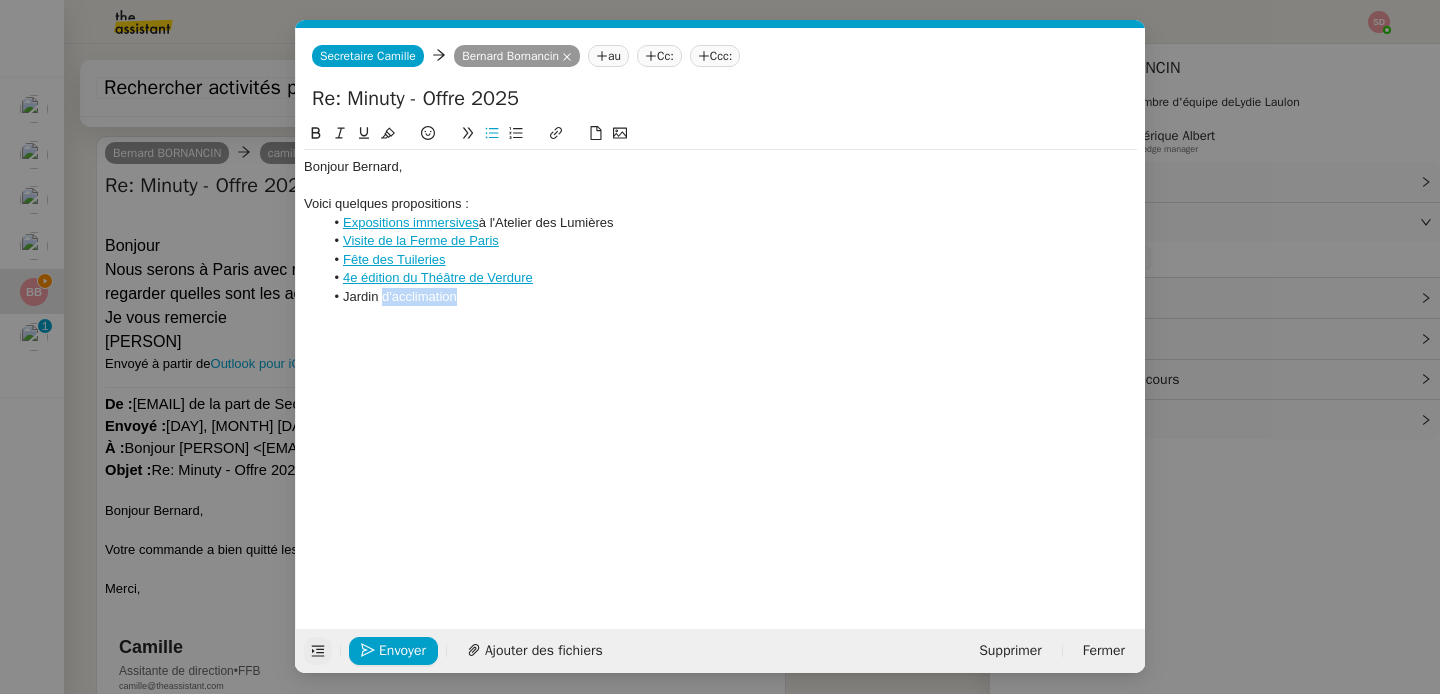 click on "Jardin d'acclimation" 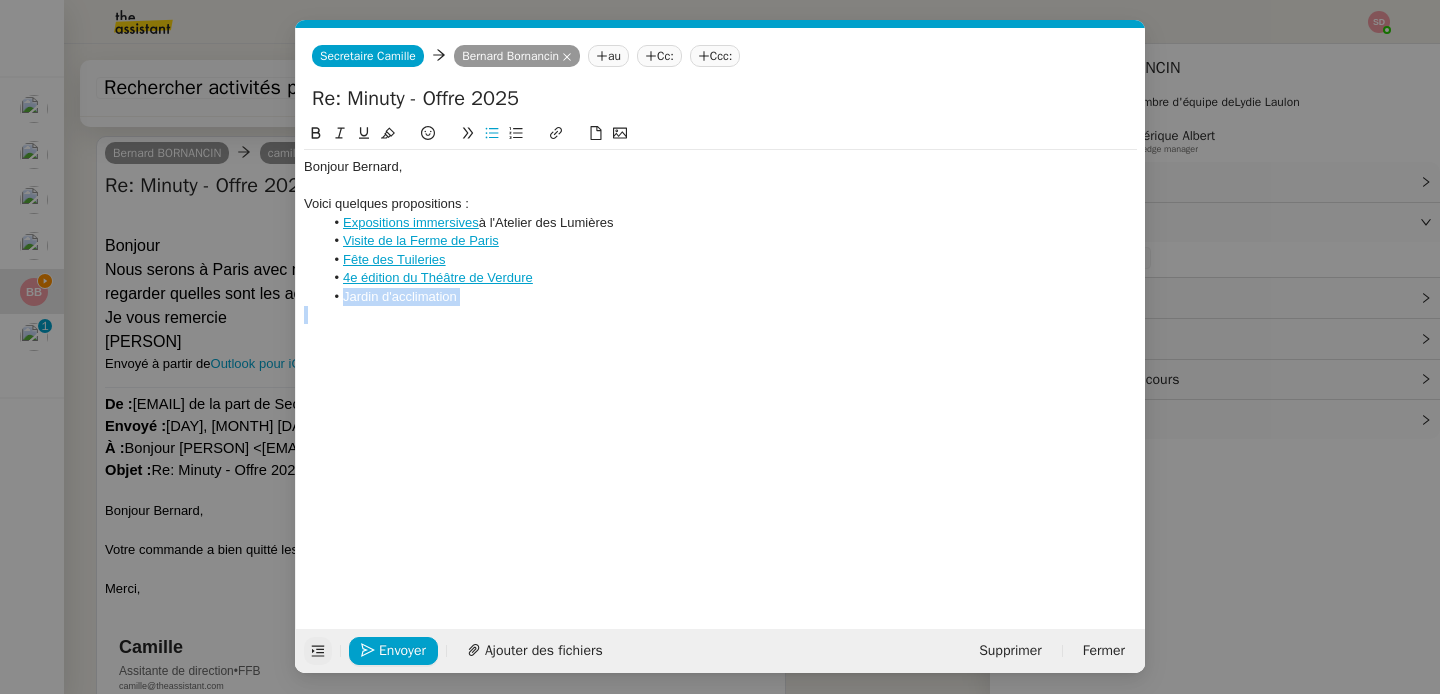 click on "Jardin d'acclimation" 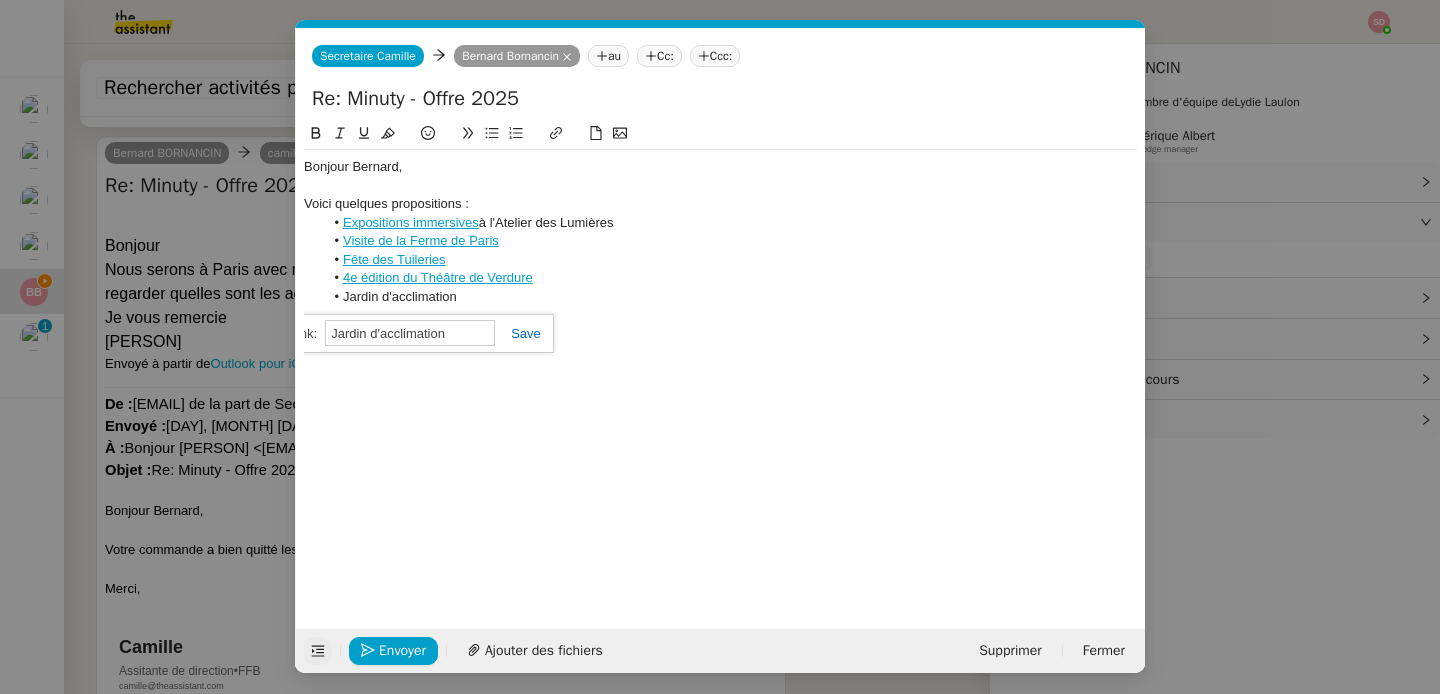 paste on "https://www.jardindacclimatation.fr/" 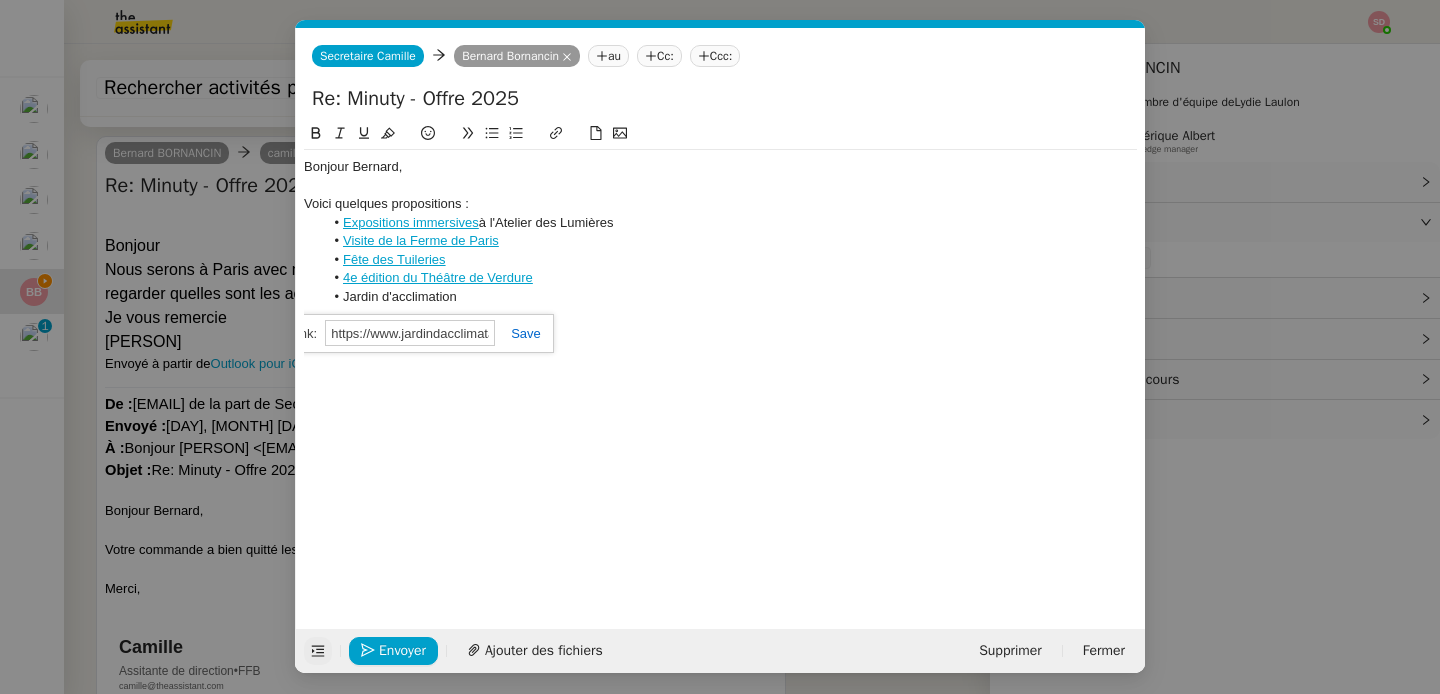 scroll, scrollTop: 0, scrollLeft: 42, axis: horizontal 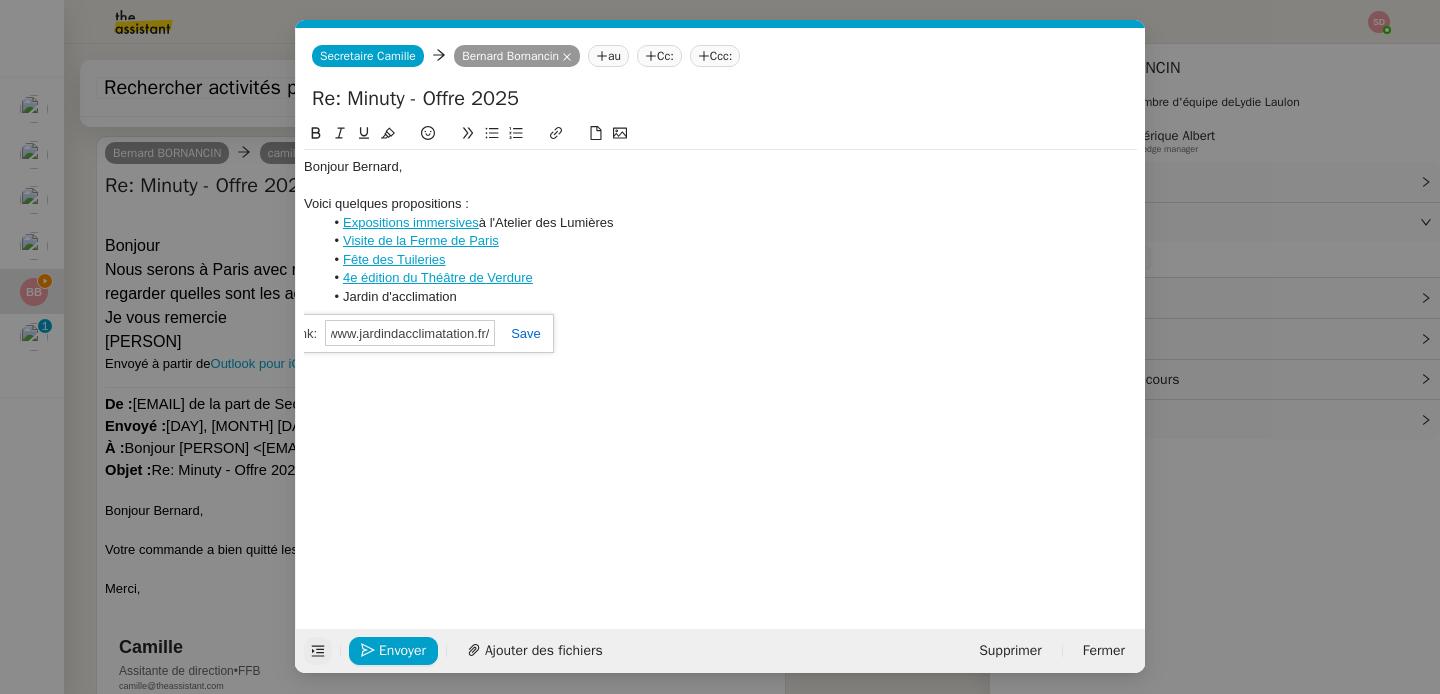 type on "https://www.jardindacclimatation.fr/" 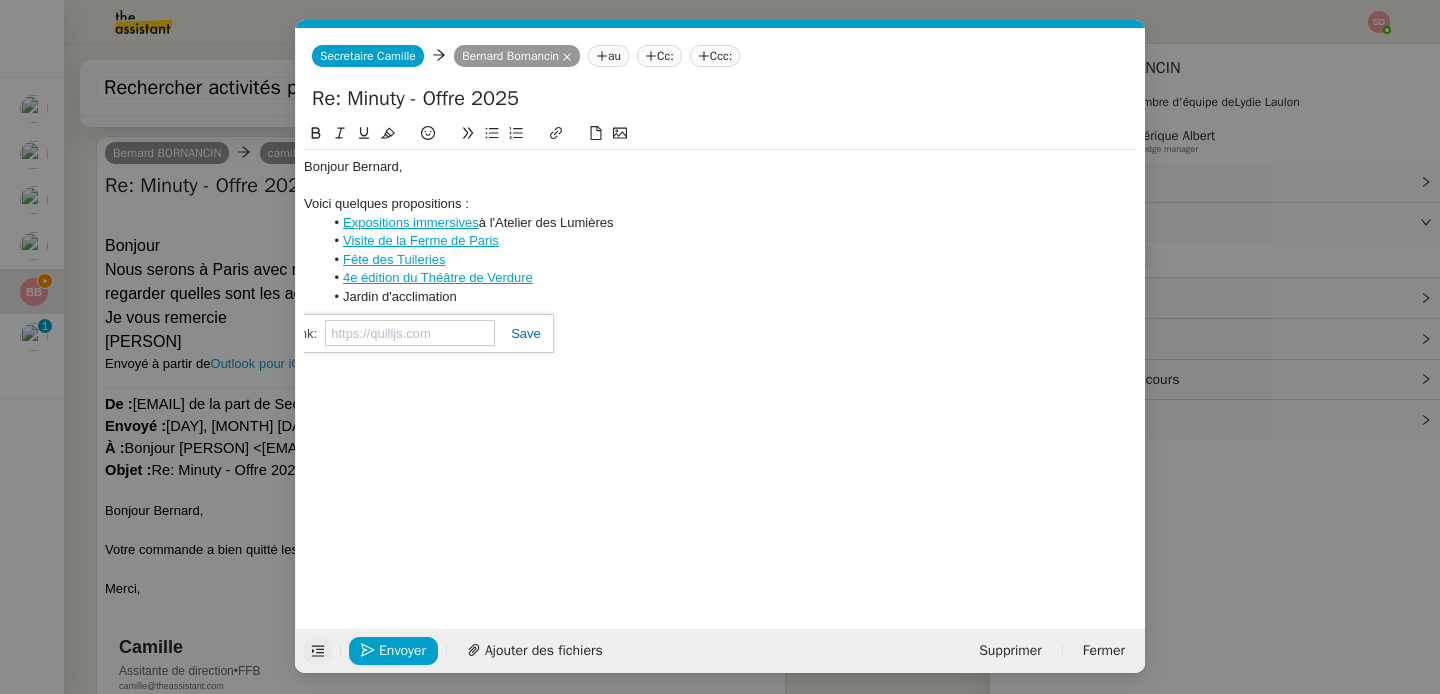 scroll, scrollTop: 0, scrollLeft: 0, axis: both 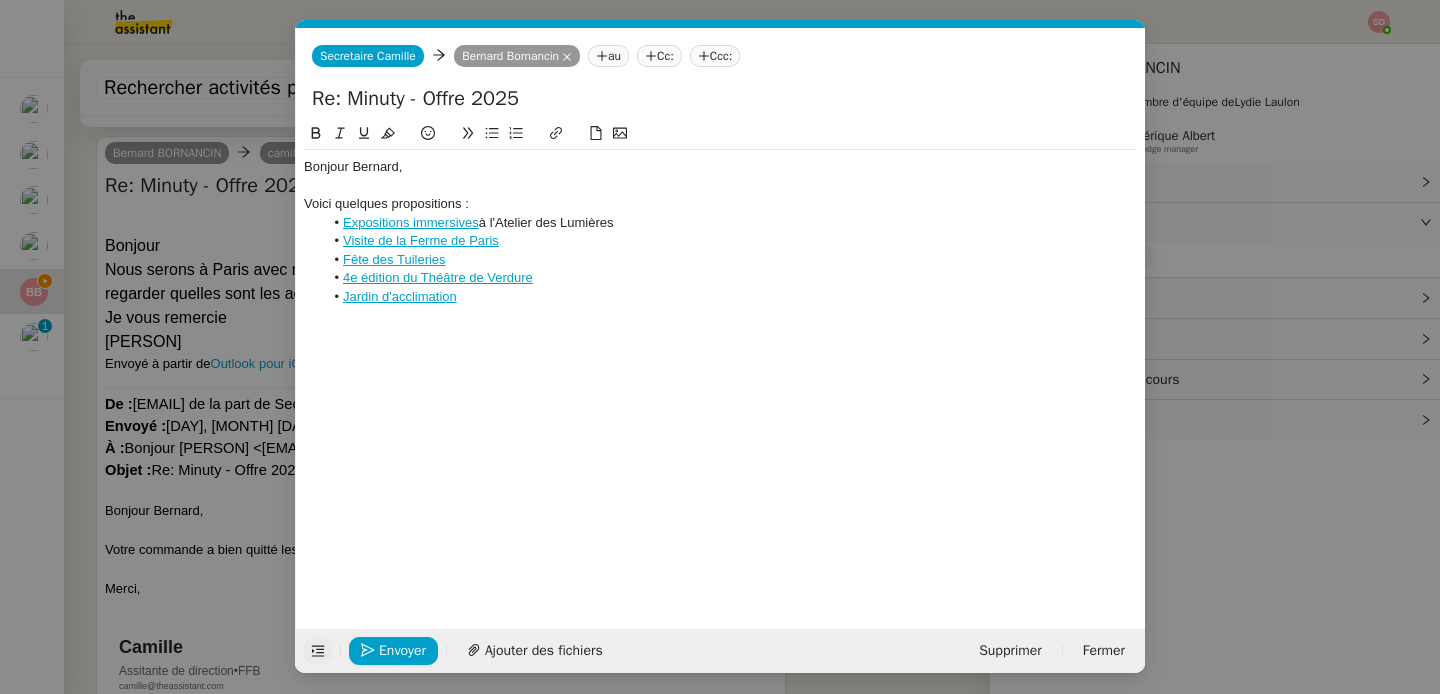click on "Service TA - VOYAGE - PROPOSITION GLOBALE    A utiliser dans le cadre de proposition de déplacement TA - RELANCE CLIENT (EN)    Relancer un client lorsqu'il n'a pas répondu à un précédent message BAFERTY - MAIL AUDITION    A utiliser dans le cadre de la procédure d'envoi des mails d'audition TA - PUBLICATION OFFRE D'EMPLOI     Organisation du recrutement Discours de présentation du paiement sécurisé    TA - VOYAGES - PROPOSITION ITINERAIRE    Soumettre les résultats d'une recherche TA - CONFIRMATION PAIEMENT (EN)    Confirmer avec le client de modèle de transaction - Attention Plan Pro nécessaire. TA - COURRIER EXPEDIE (recommandé)    A utiliser dans le cadre de l'envoi d'un courrier recommandé TA - PARTAGE DE CALENDRIER (EN)    A utiliser pour demander au client de partager son calendrier afin de faciliter l'accès et la gestion PSPI - Appel de fonds MJL    A utiliser dans le cadre de la procédure d'appel de fonds MJL TA - RELANCE CLIENT    TA - AR PROCEDURES        21 YIELD" at bounding box center [720, 347] 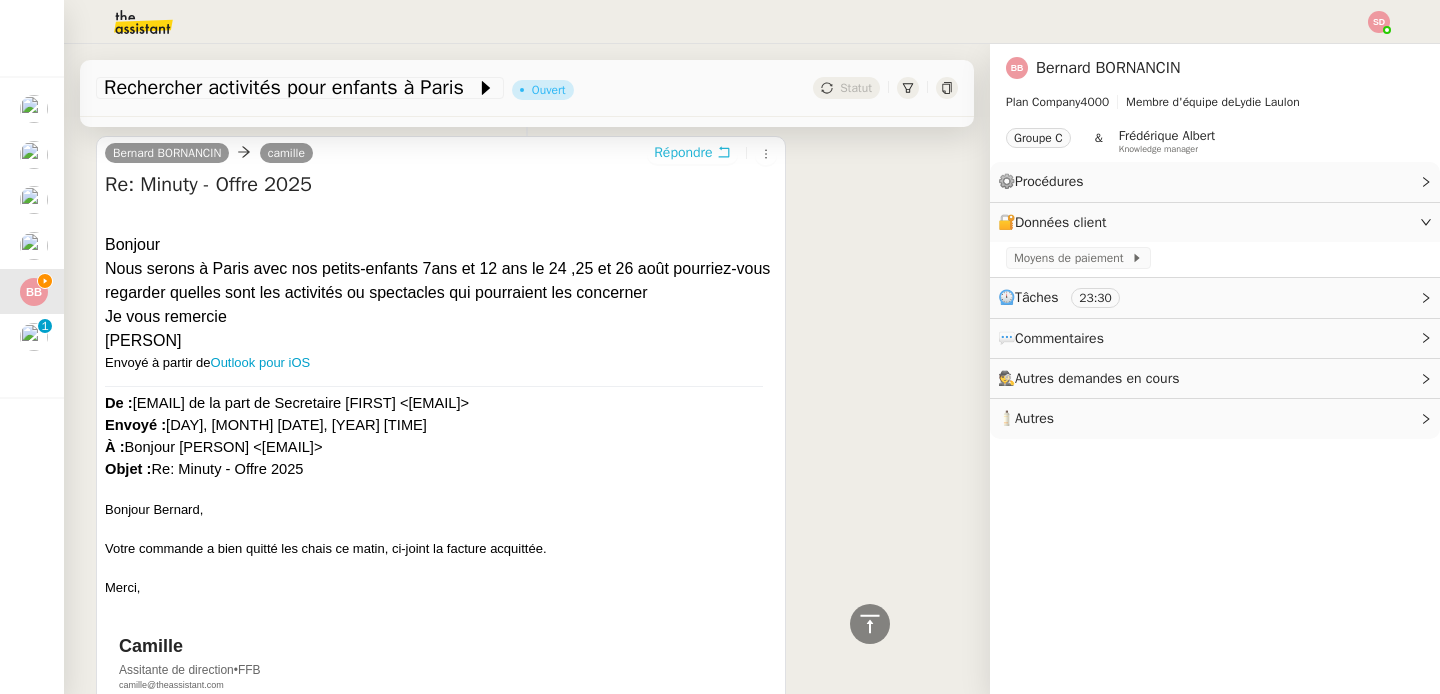 scroll, scrollTop: 0, scrollLeft: 0, axis: both 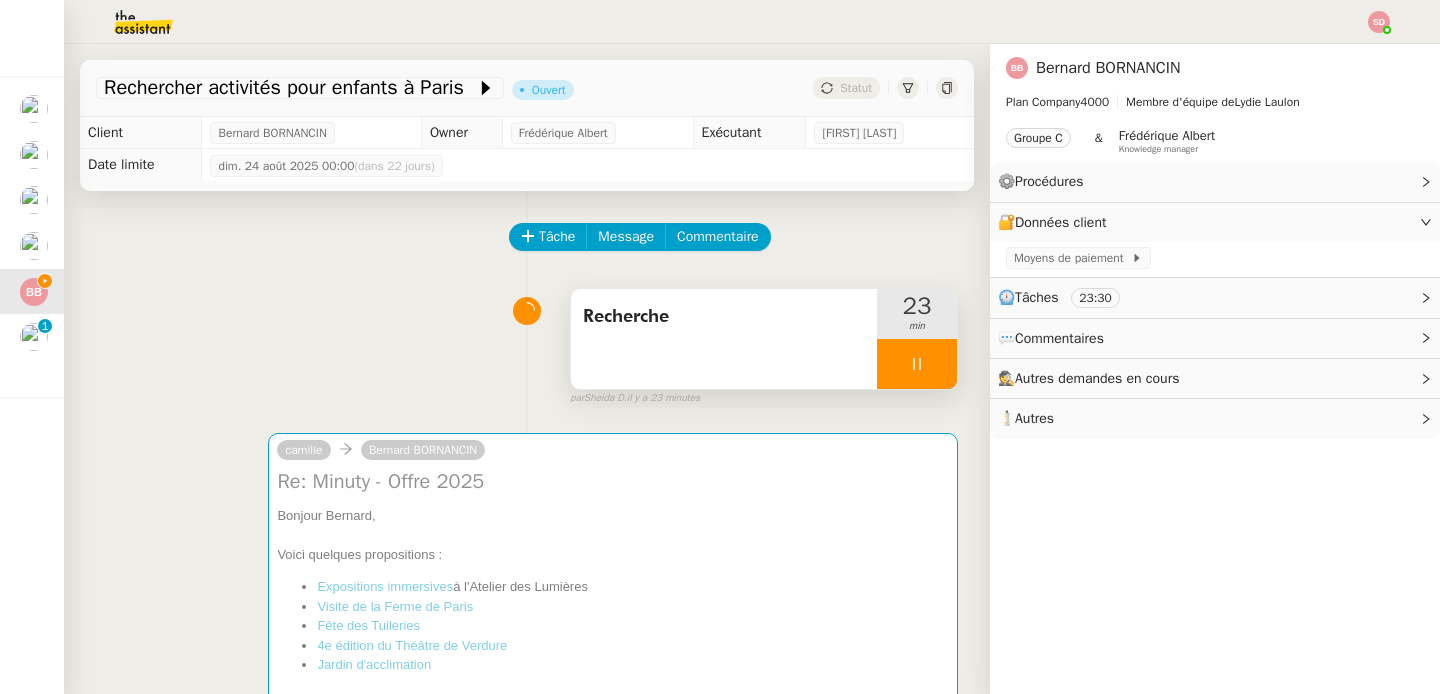 click 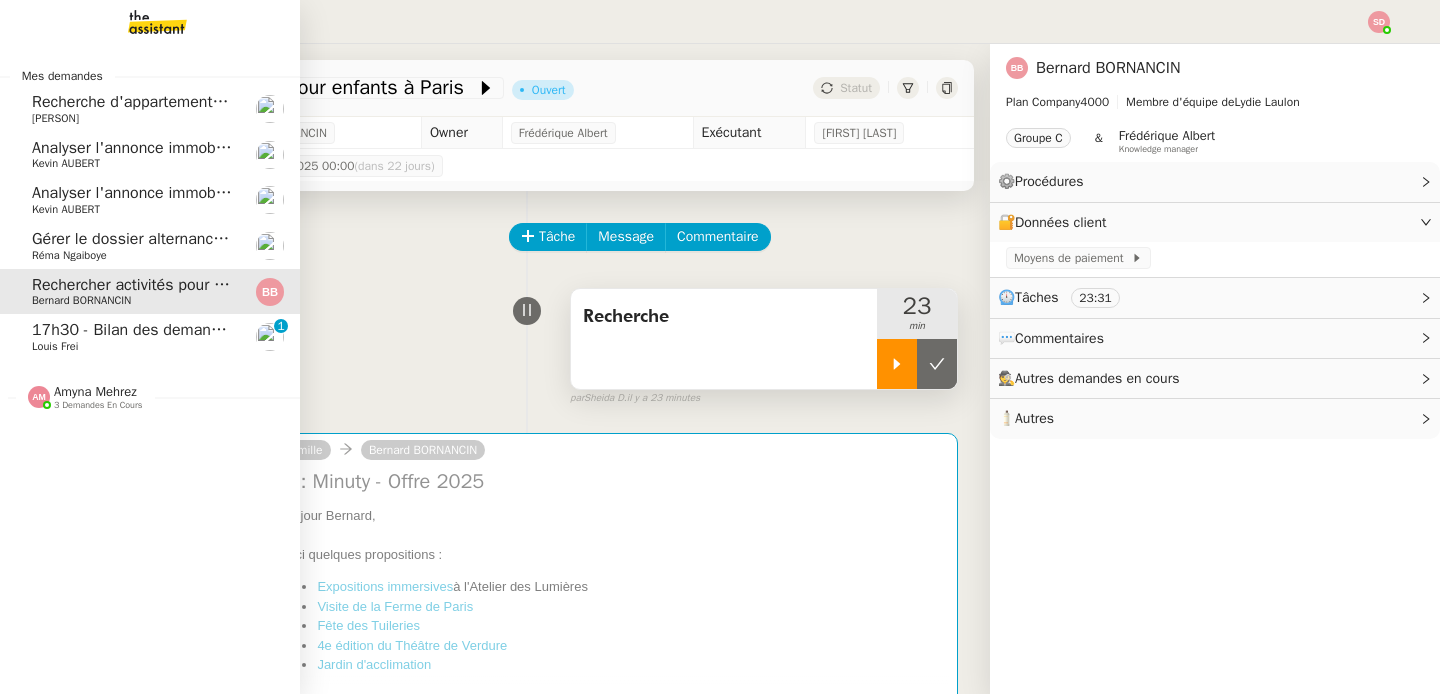 click on "Louis Frei" 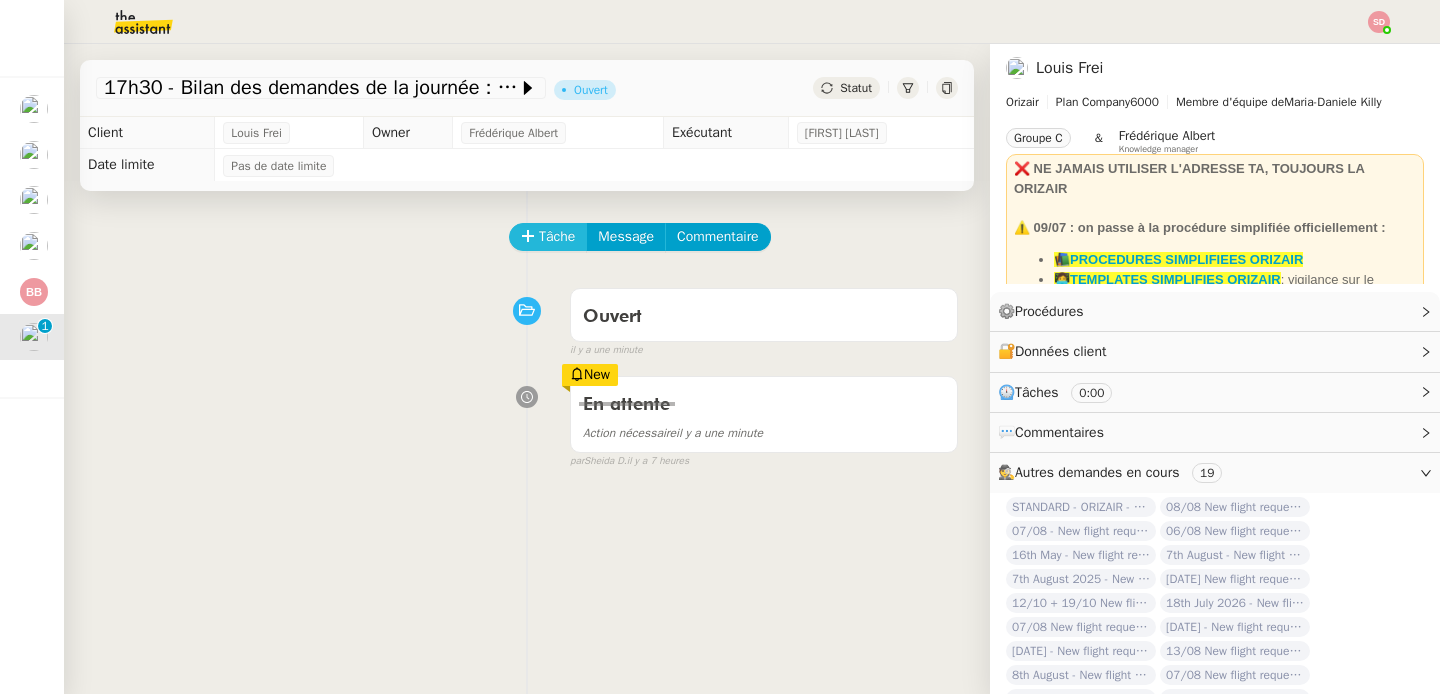 click on "Tâche" 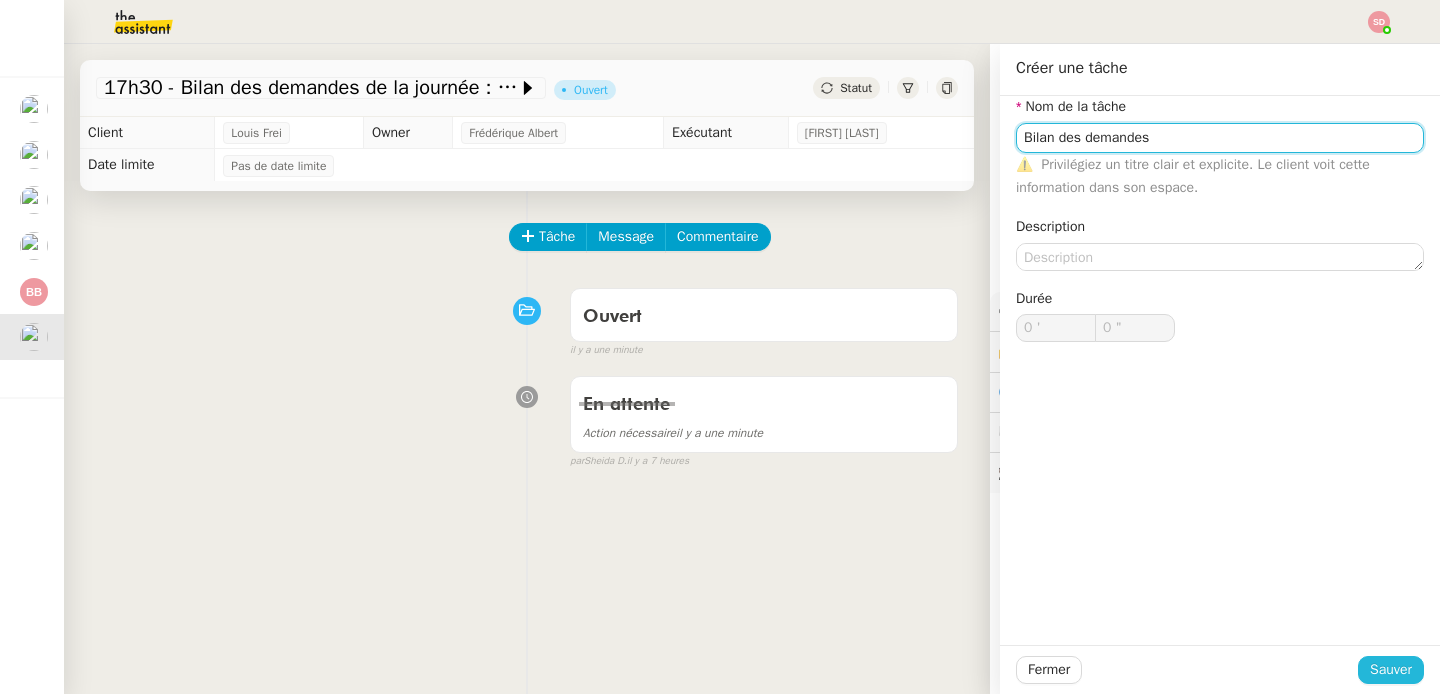 type on "Bilan des demandes" 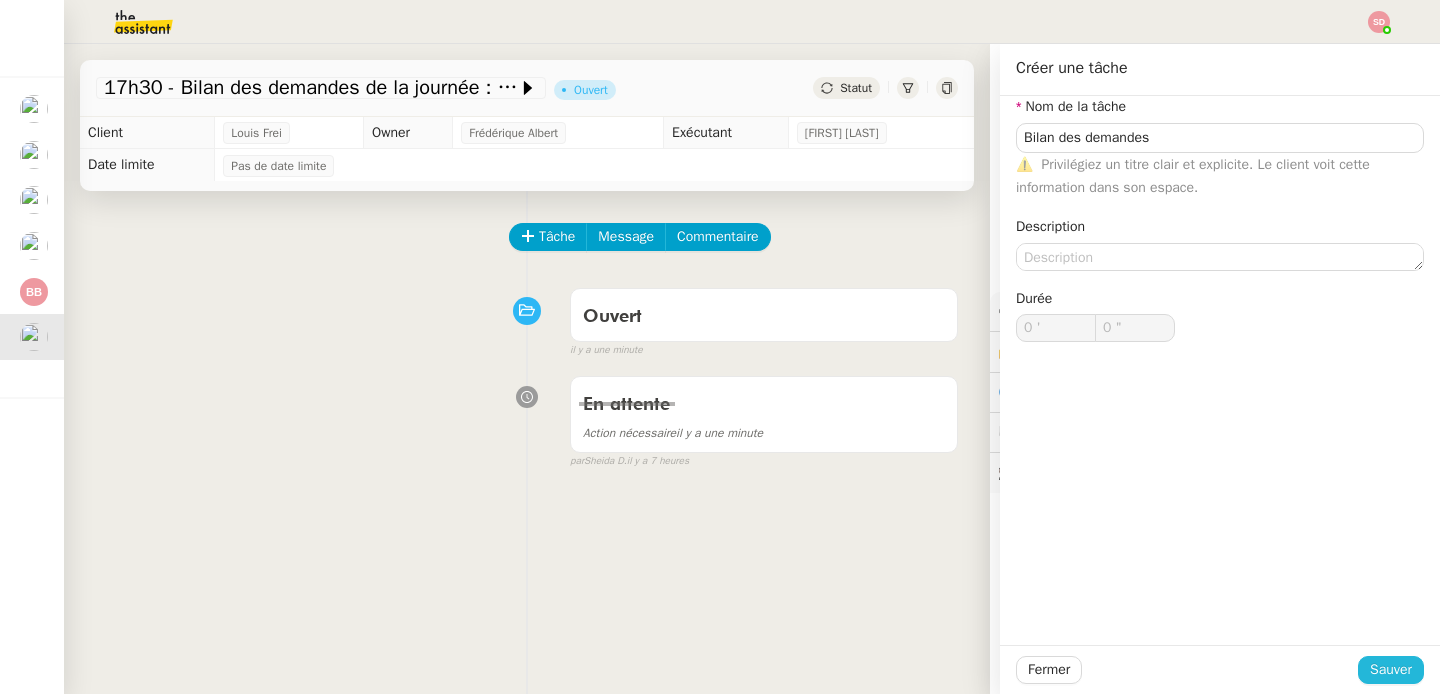 click on "Sauver" 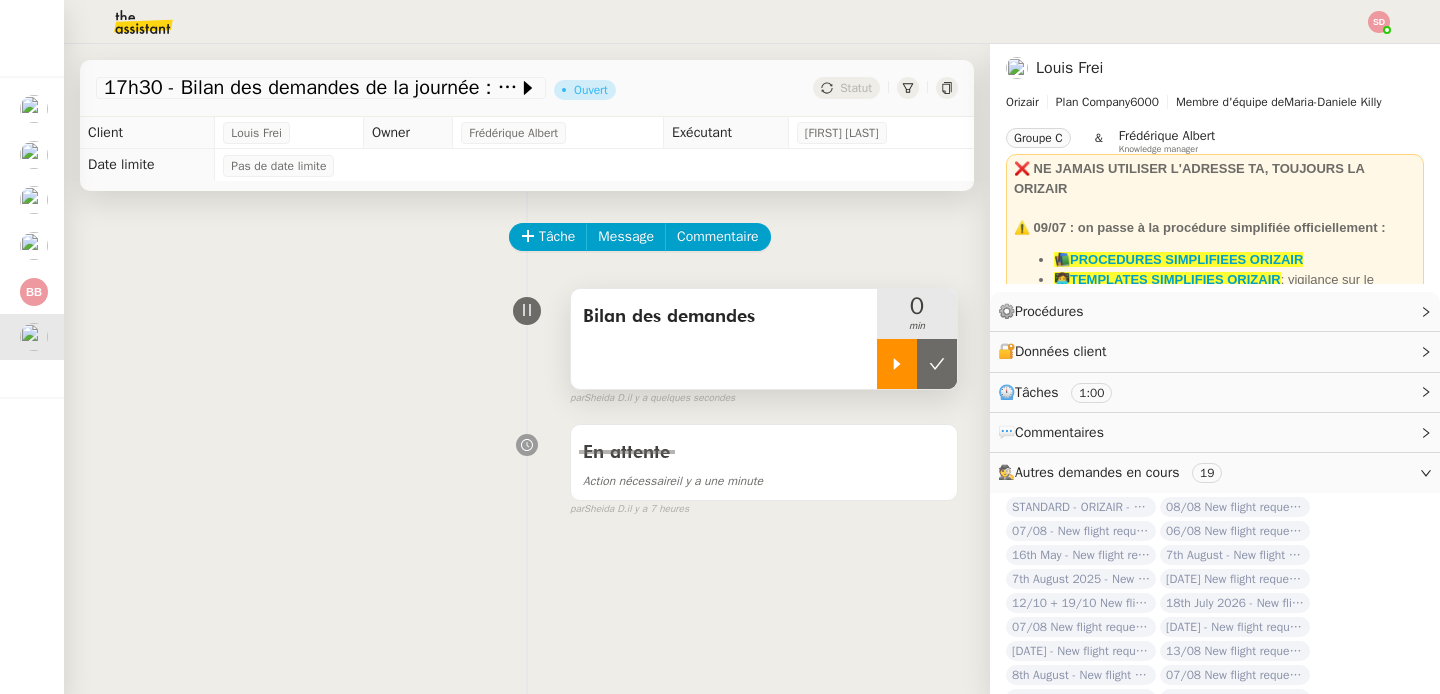 click at bounding box center (897, 364) 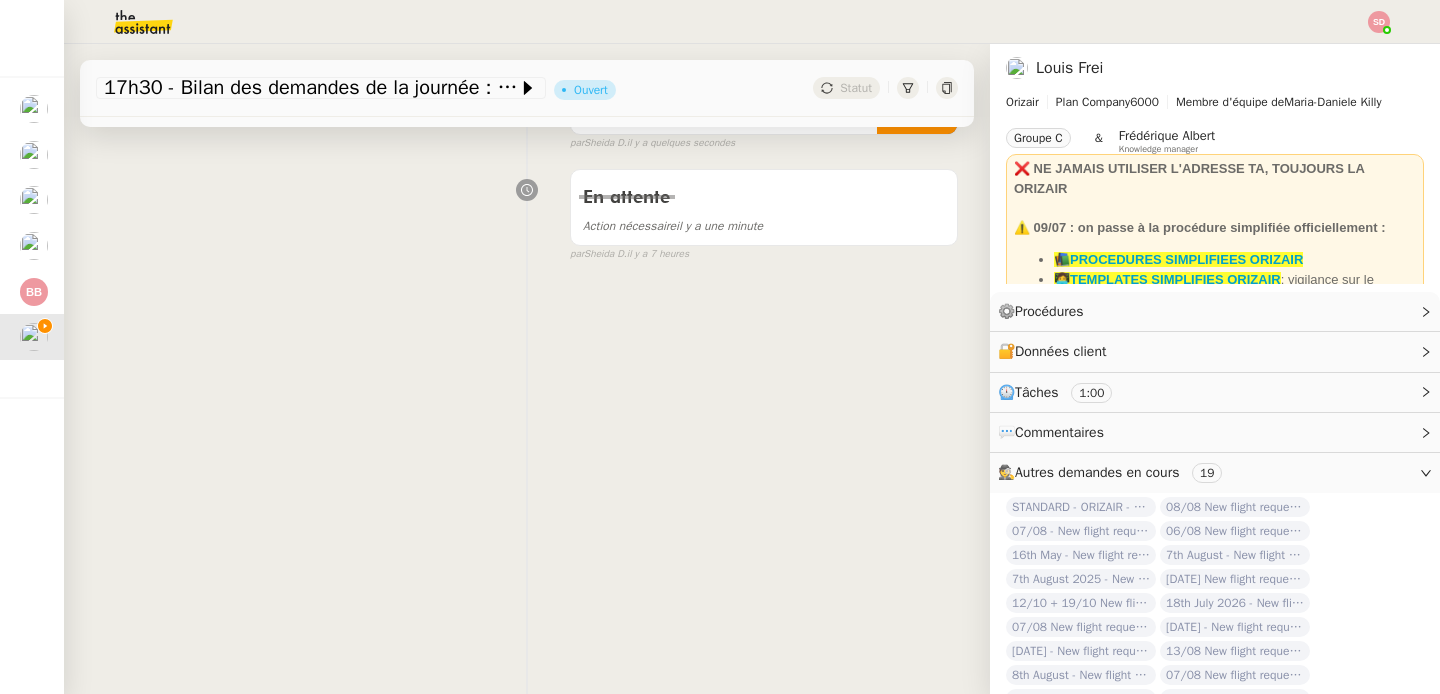 scroll, scrollTop: 265, scrollLeft: 0, axis: vertical 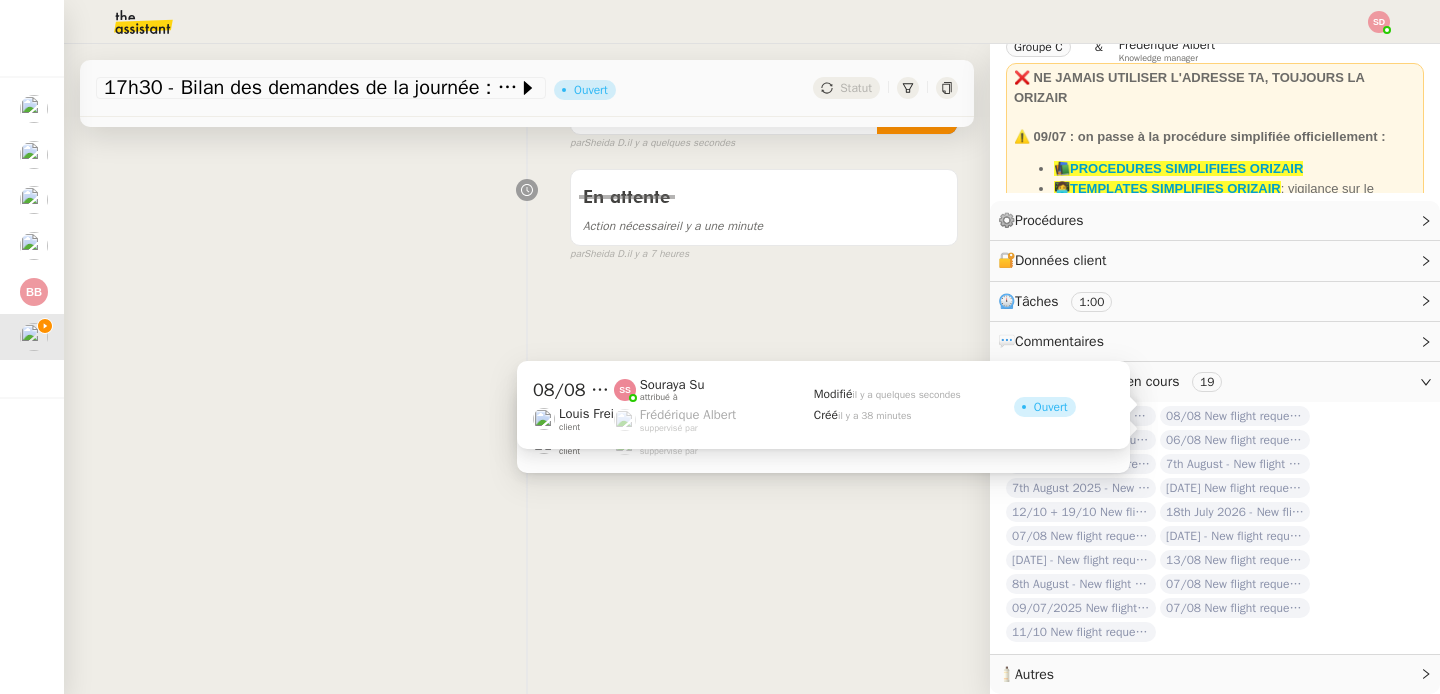 click on "08/08 New flight request - Archie Riddle" 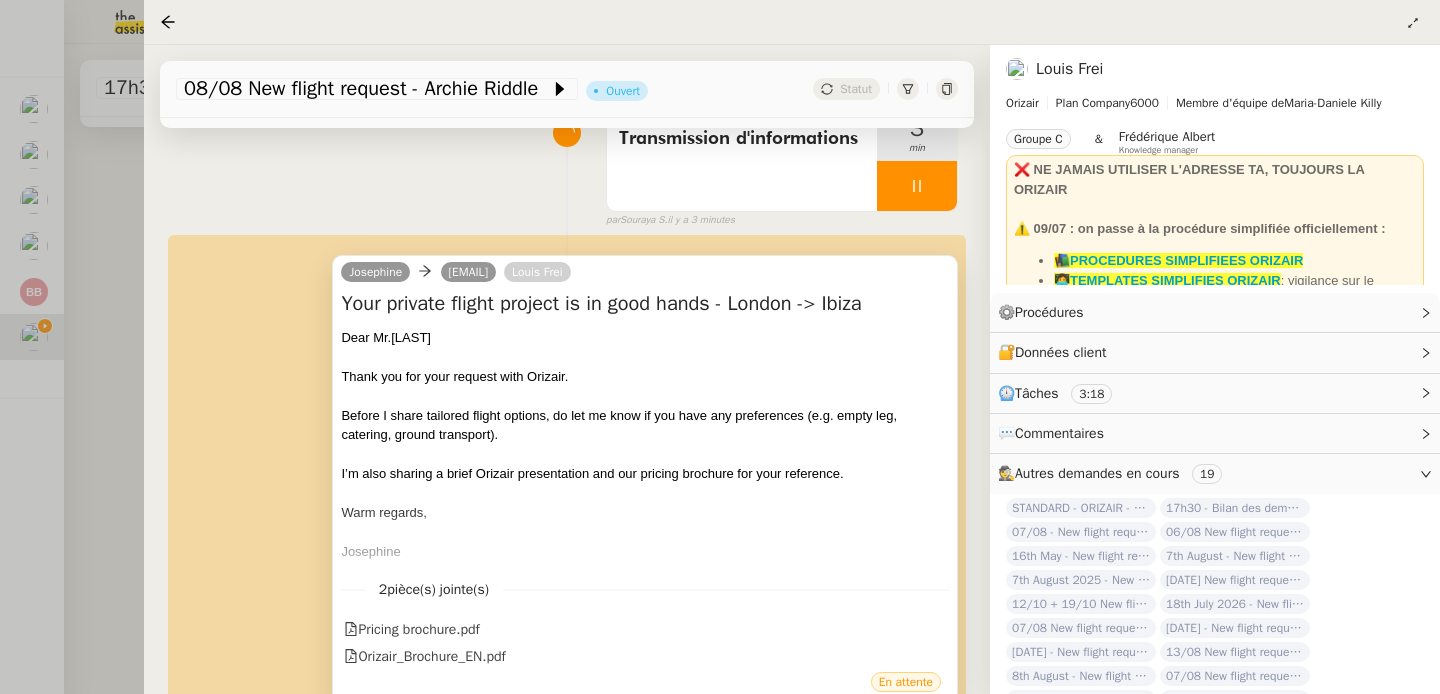 scroll, scrollTop: 236, scrollLeft: 0, axis: vertical 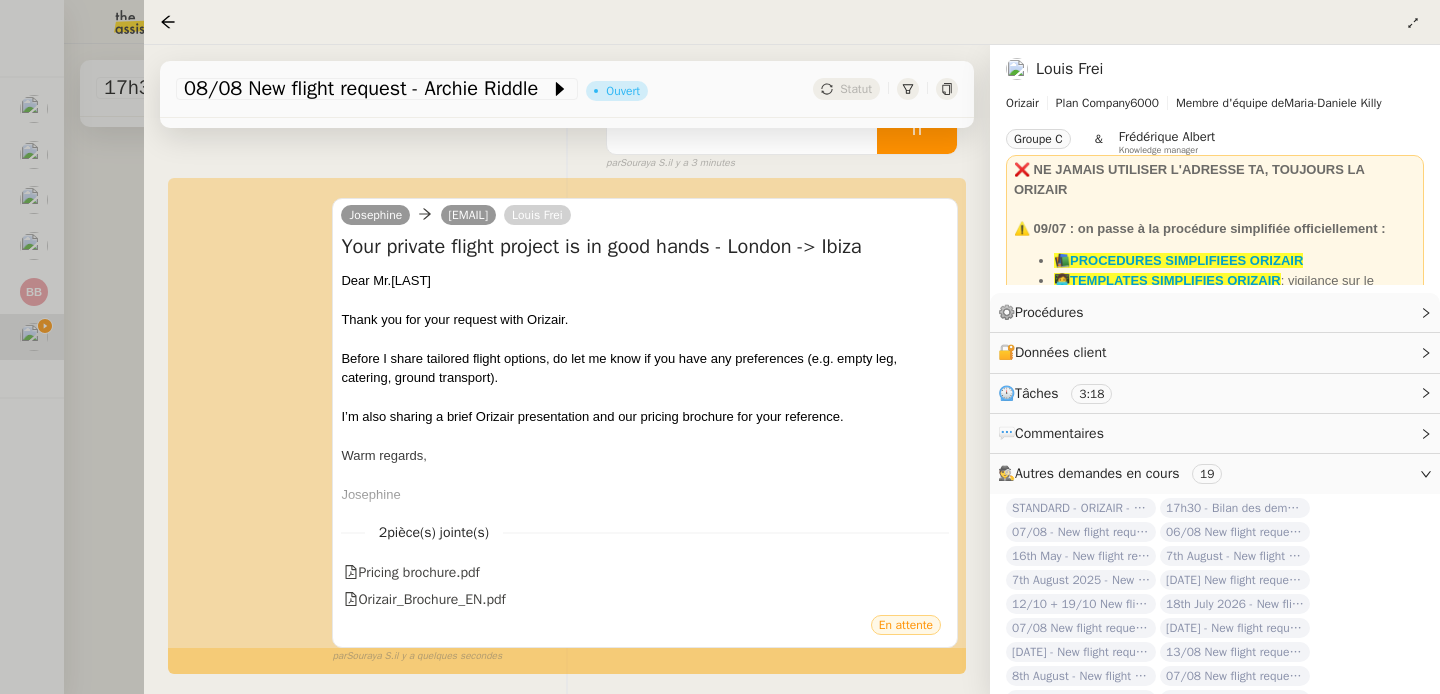 click at bounding box center [720, 347] 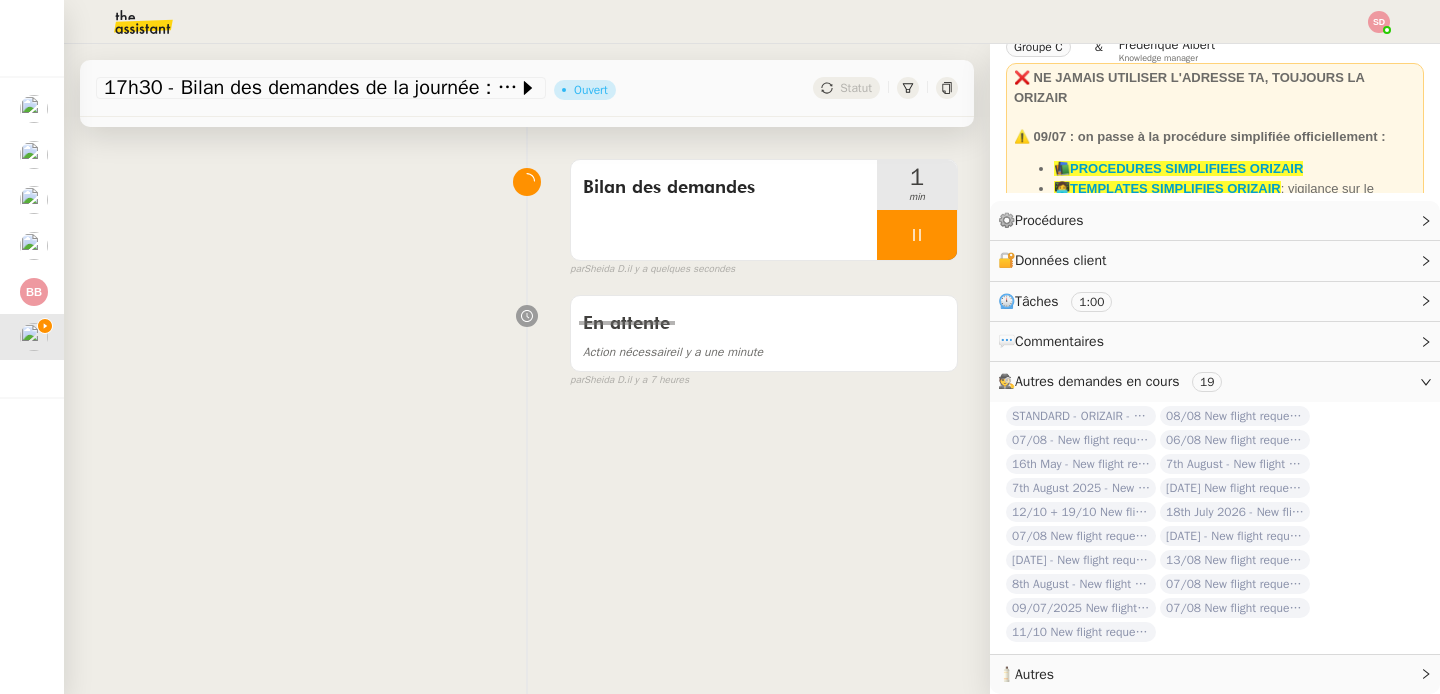 scroll, scrollTop: 0, scrollLeft: 0, axis: both 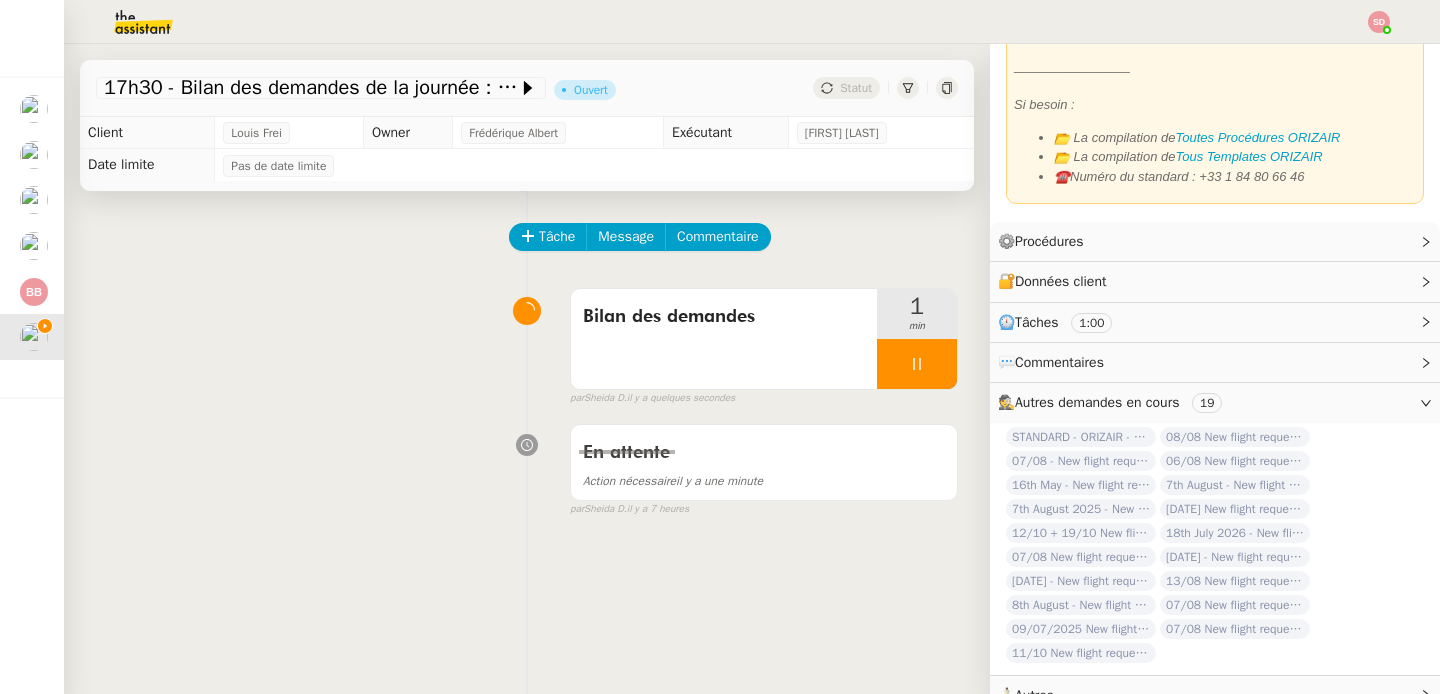 click on "Tâche Message Commentaire" 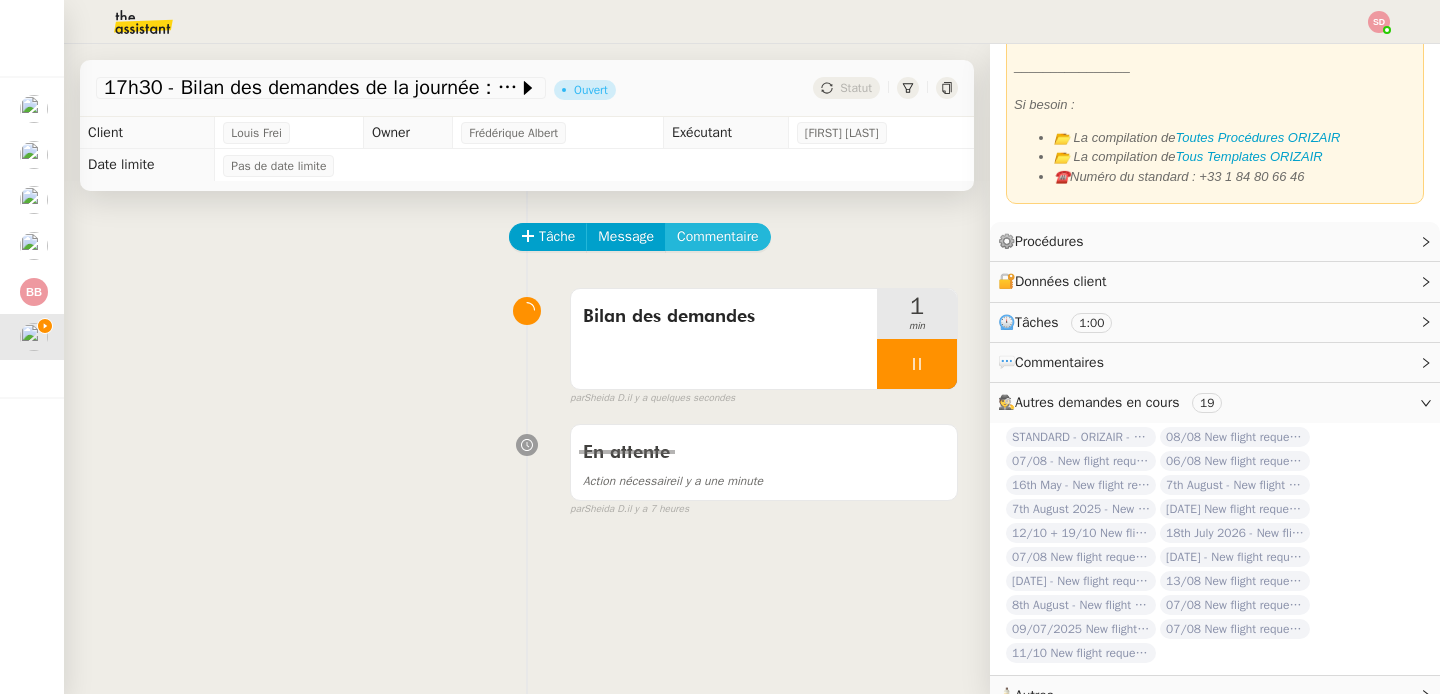 click on "Commentaire" 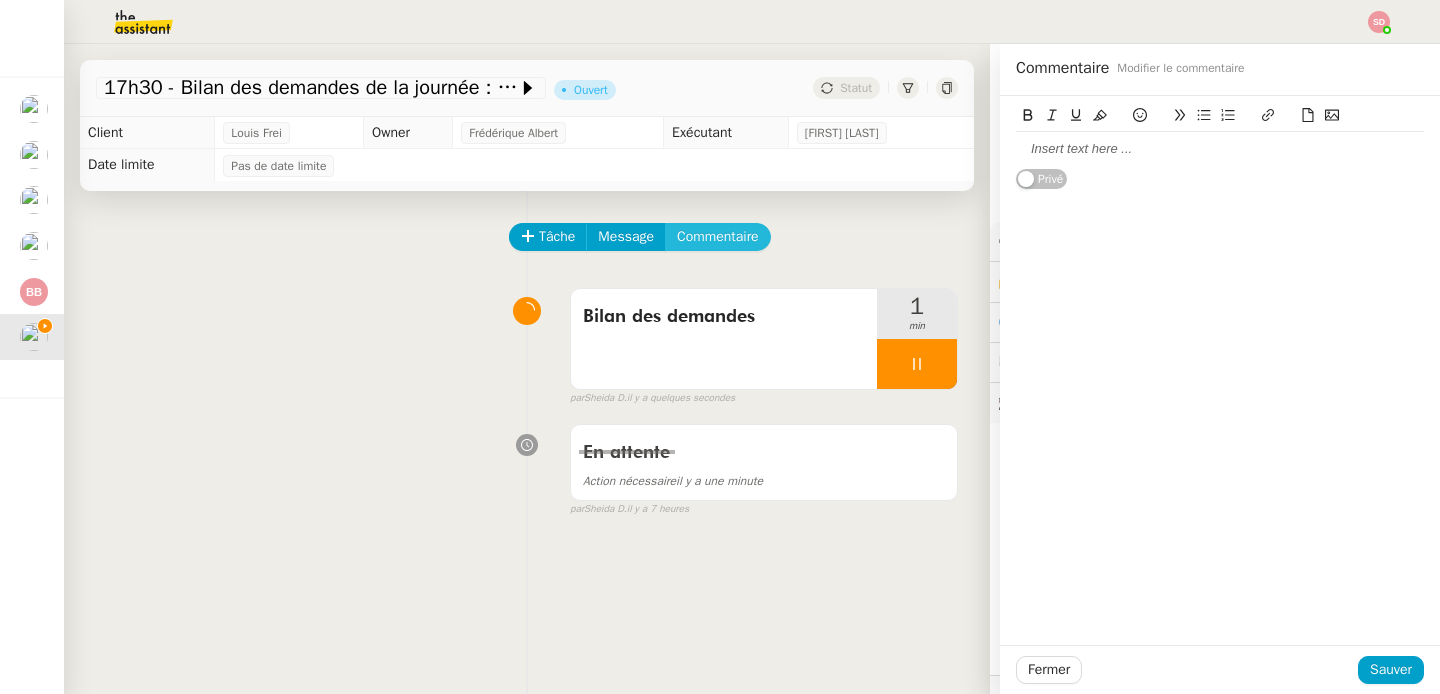 type 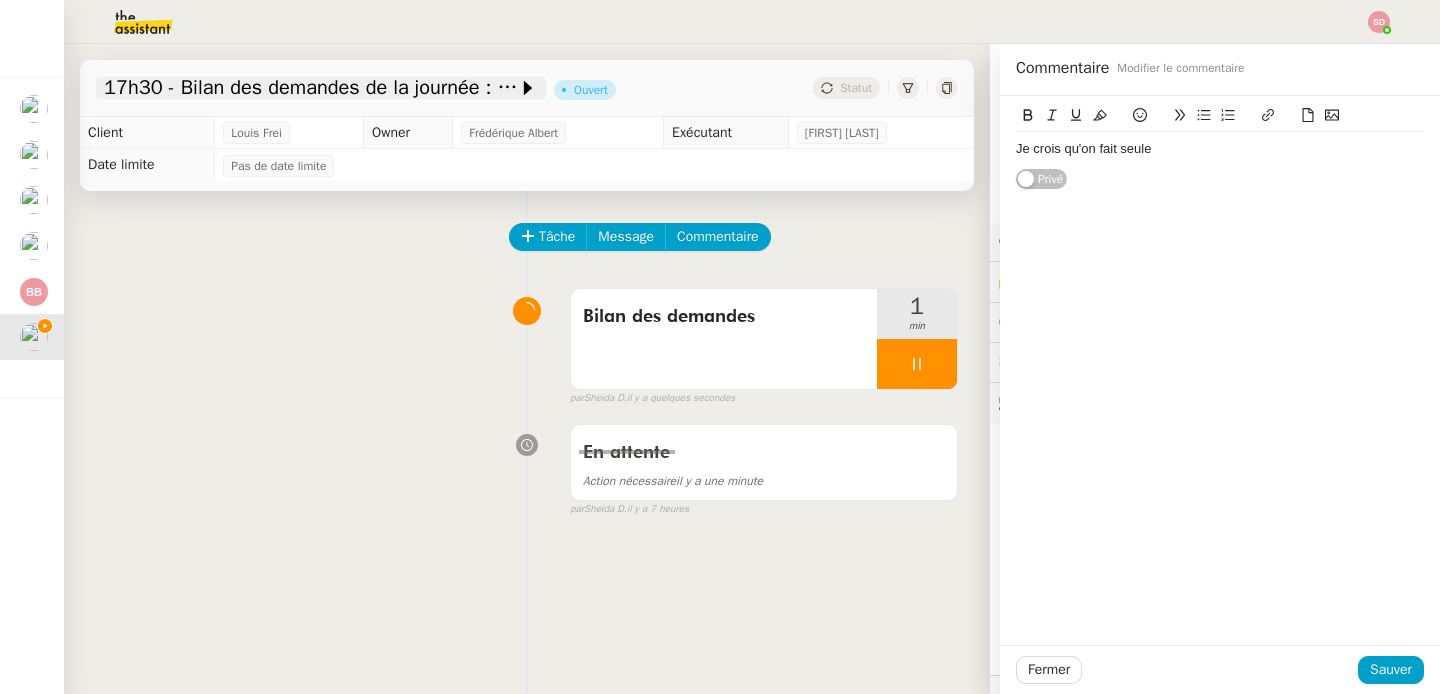 click on "17h30 - Bilan des demandes de la journée : en cours et restant à traiter - 1 août 2025" 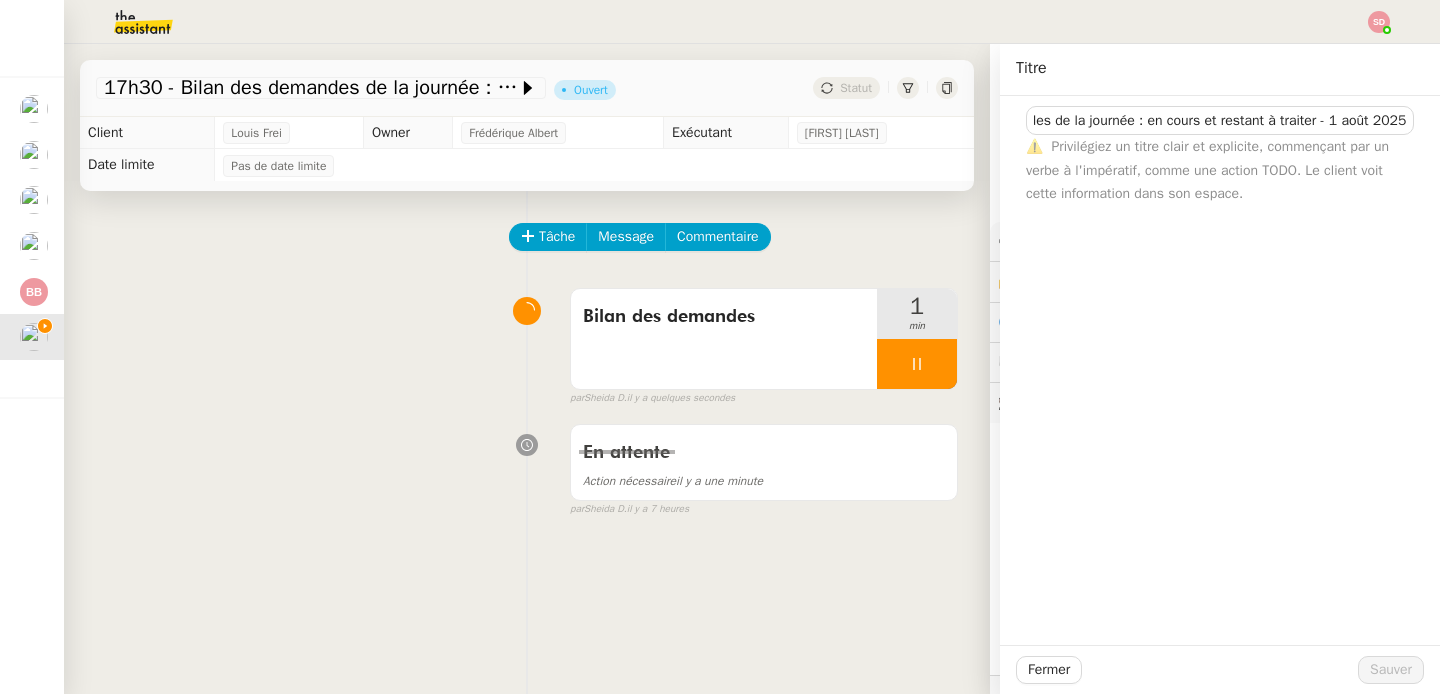 scroll, scrollTop: 0, scrollLeft: 0, axis: both 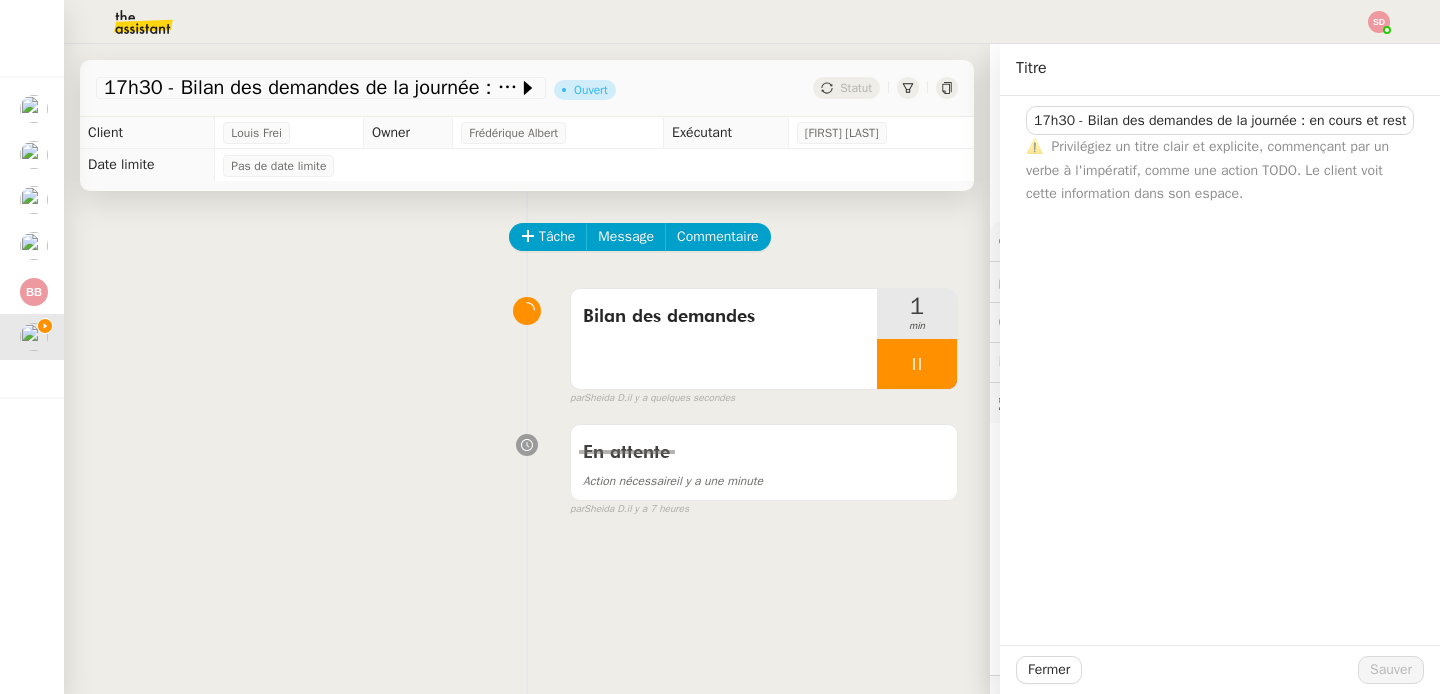 click on "Bilan des demandes     1 min false par   Sheida D.   il y a quelques secondes" at bounding box center [527, 343] 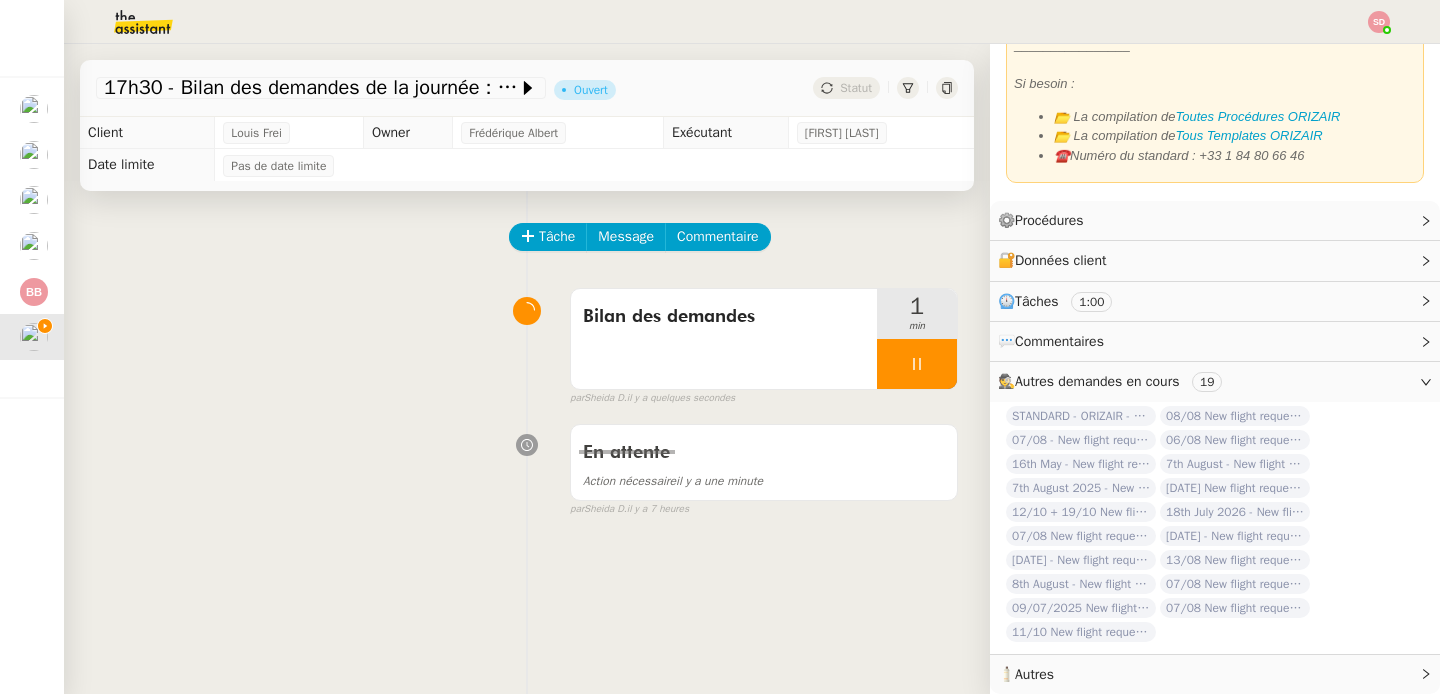 scroll, scrollTop: 102, scrollLeft: 0, axis: vertical 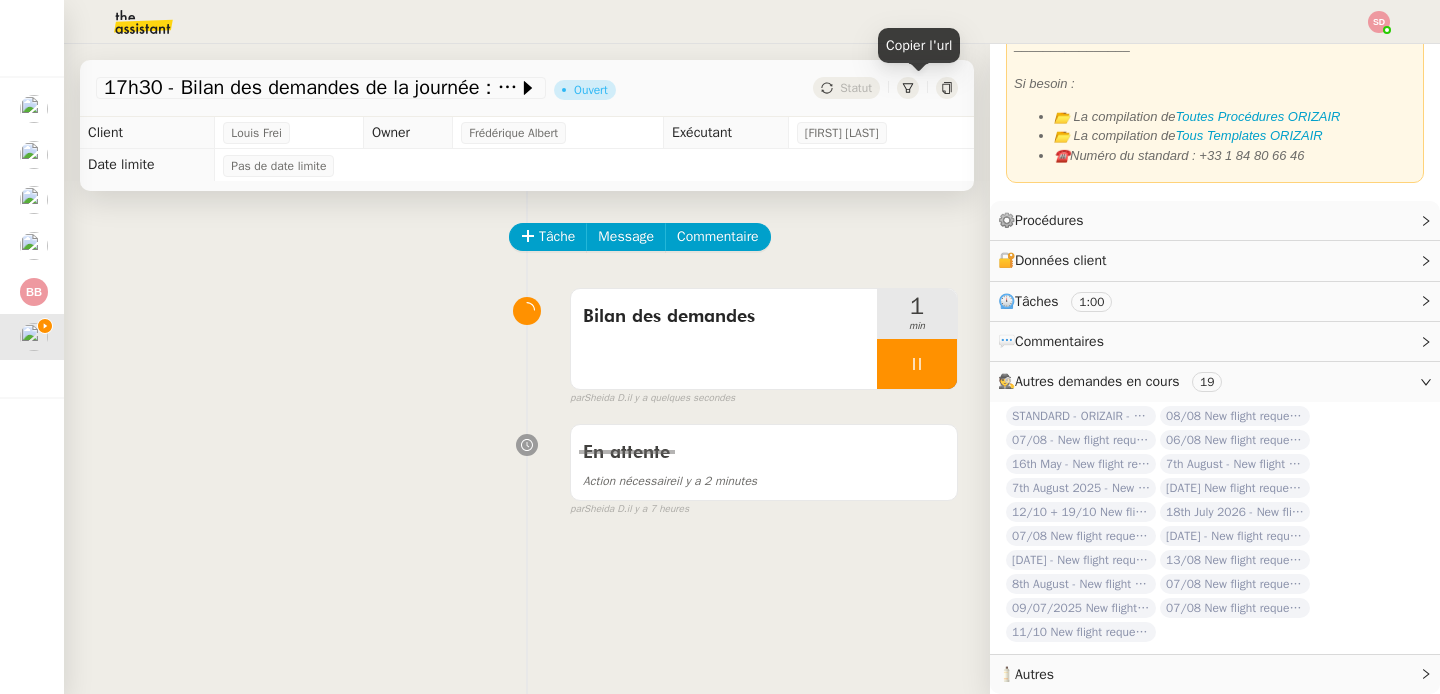 click 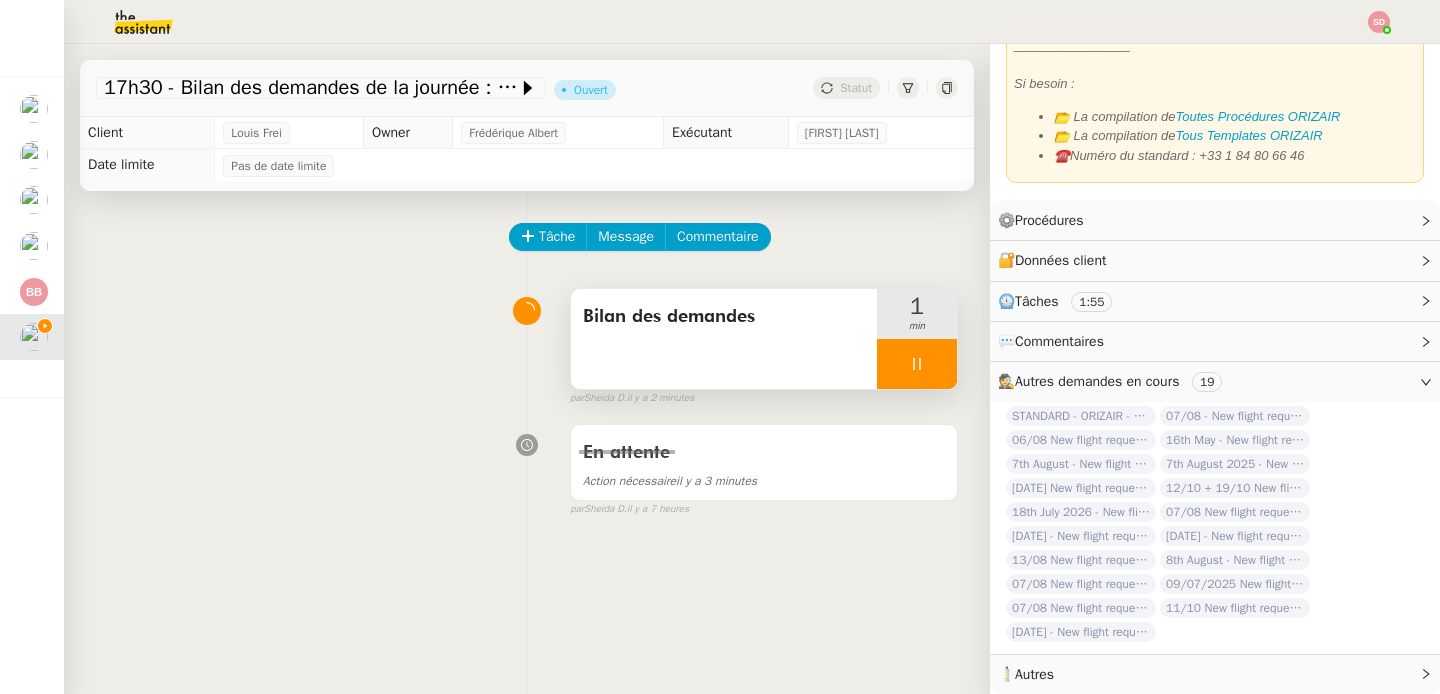 click at bounding box center [917, 364] 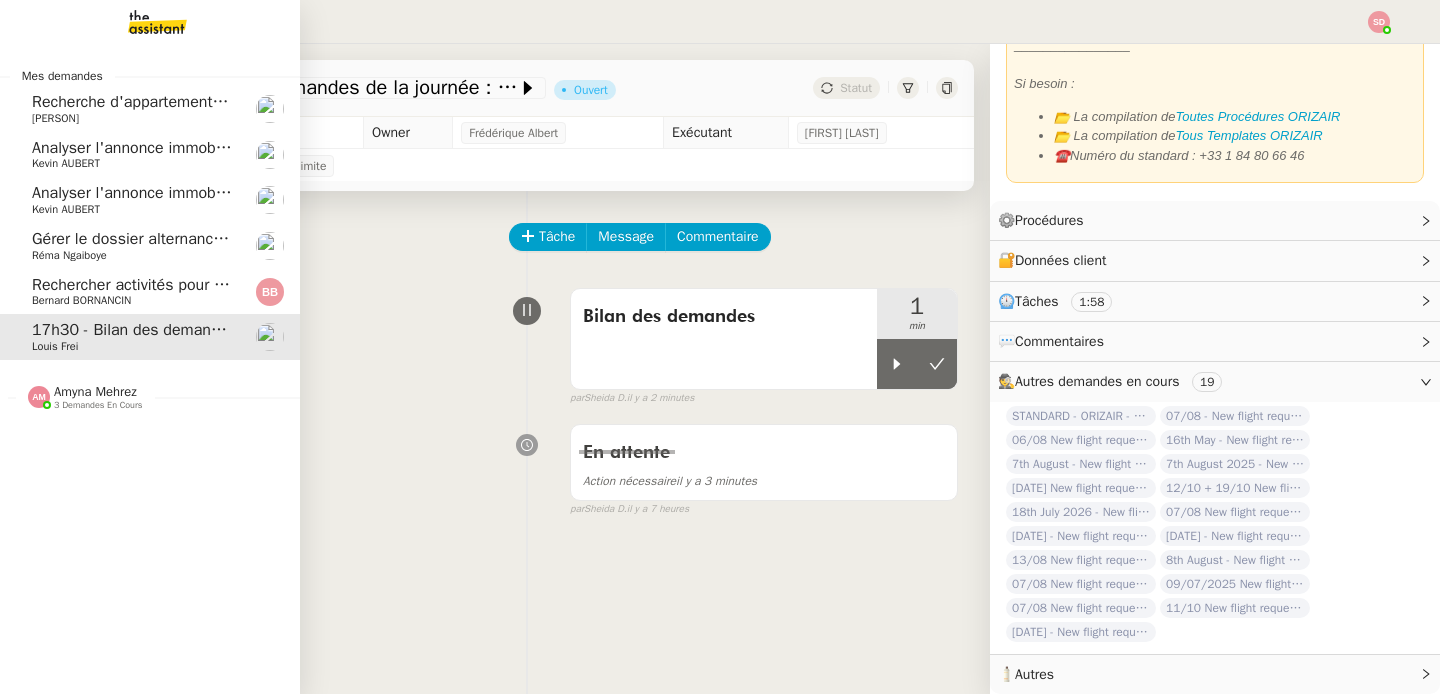 click on "Rechercher activités pour enfants à Paris" 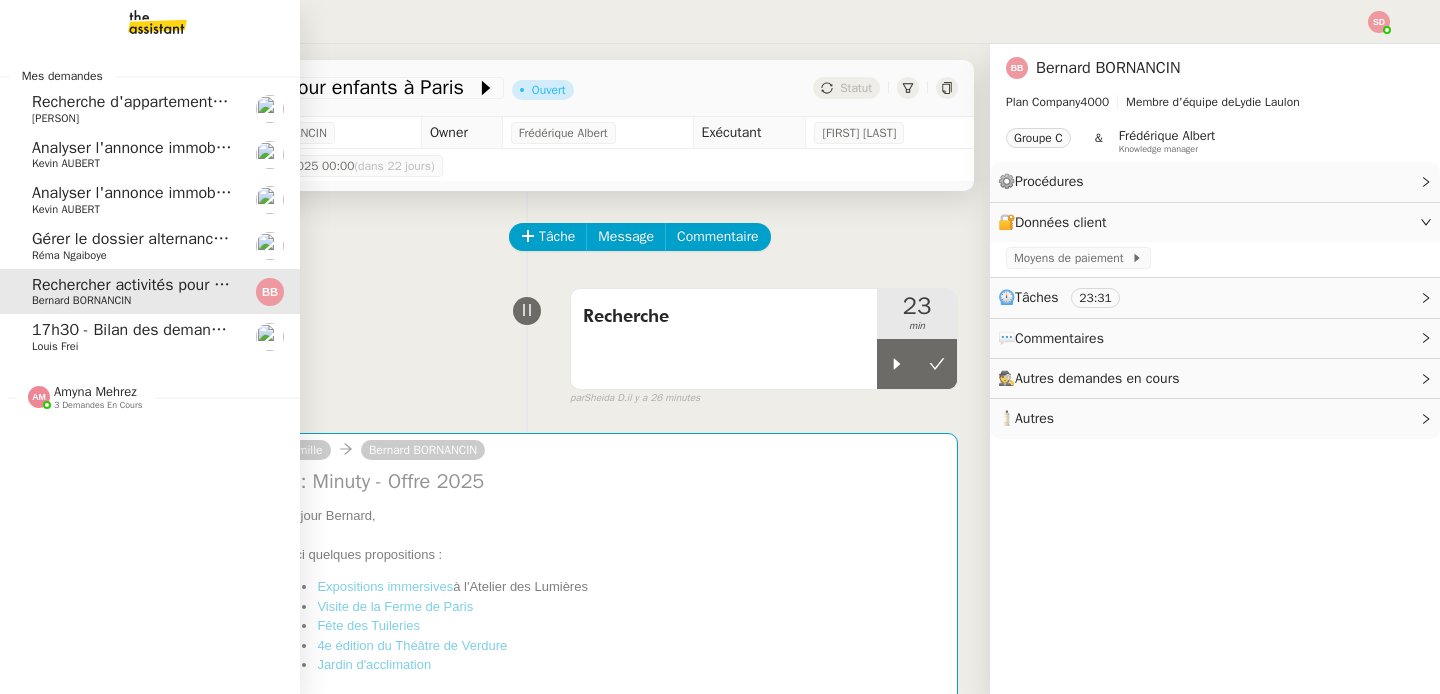 scroll, scrollTop: 0, scrollLeft: 0, axis: both 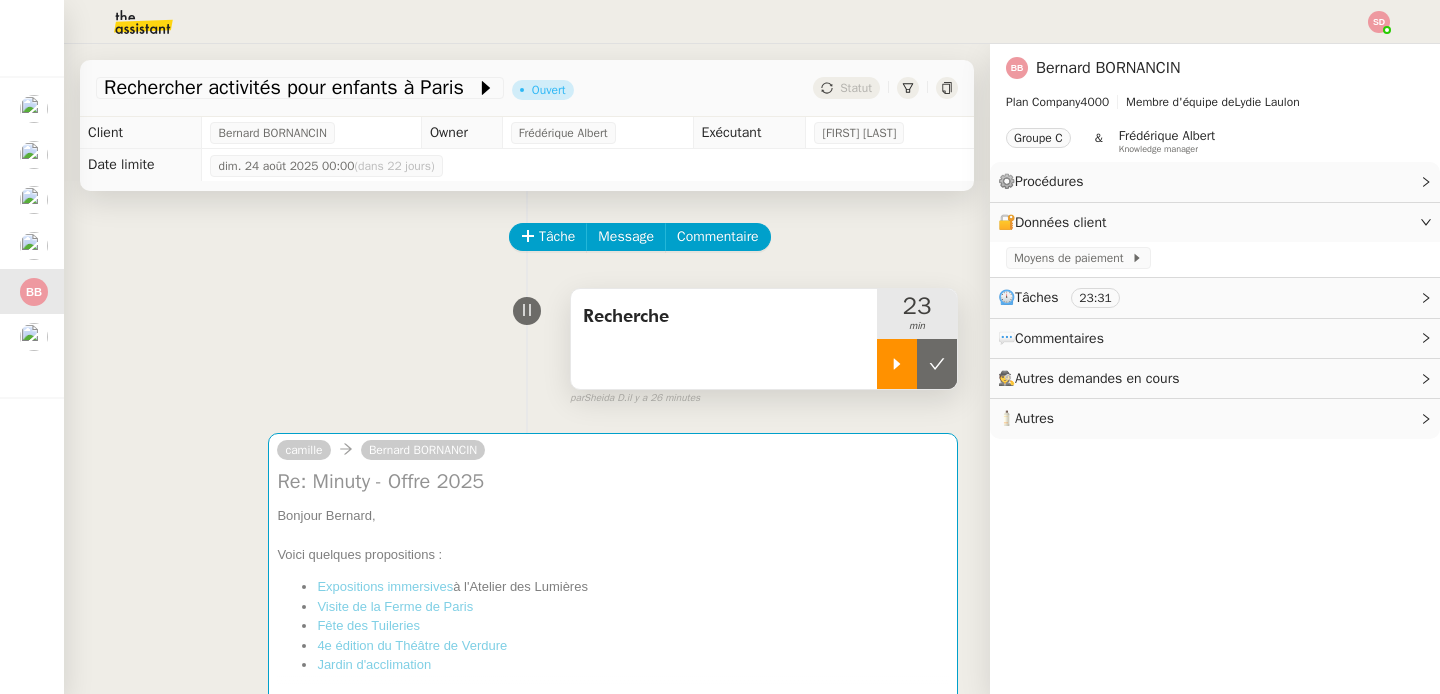 click 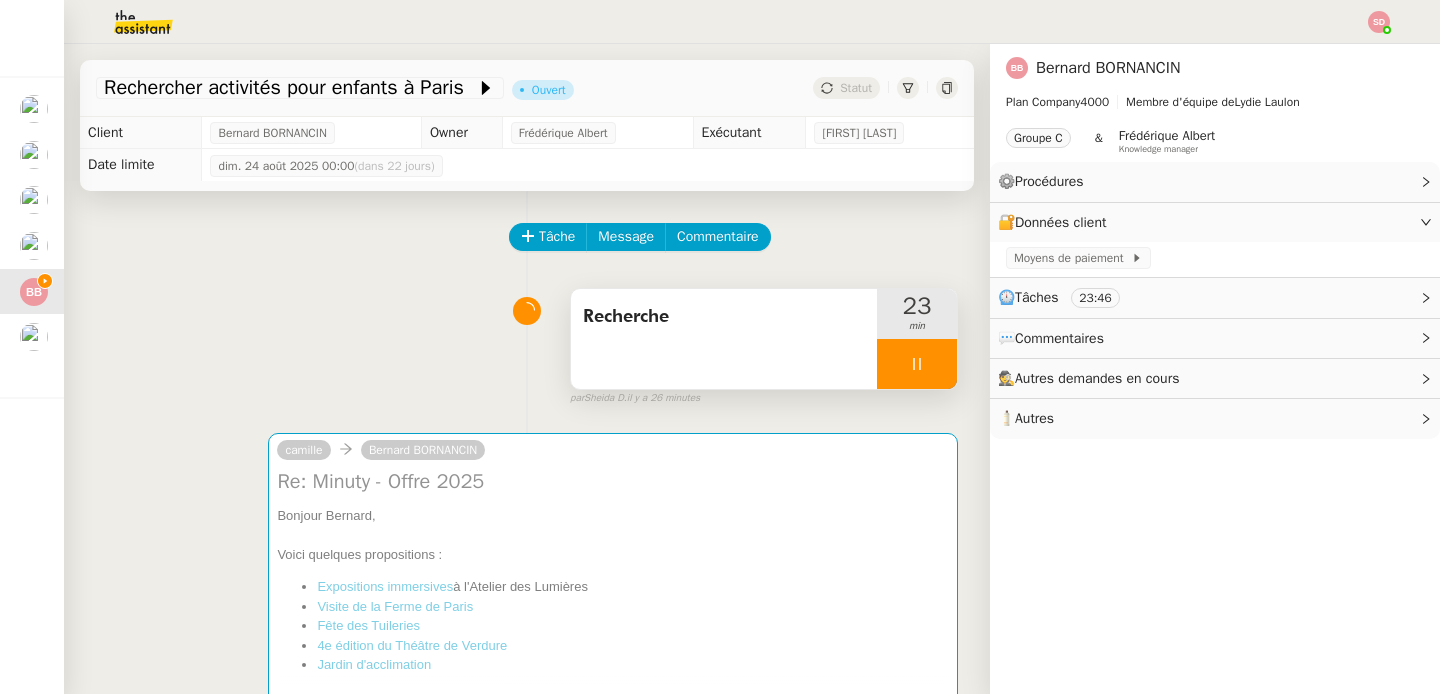 click on "Tâche Message Commentaire" 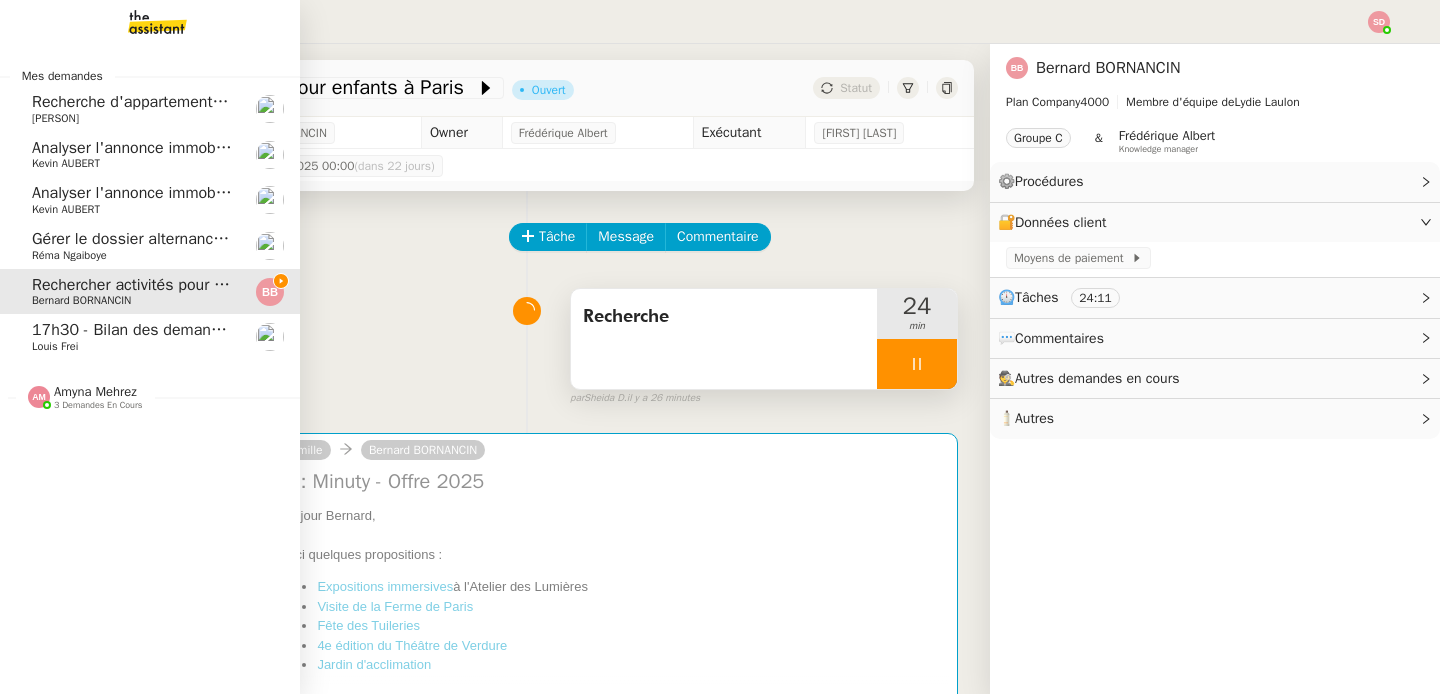click on "Louis Frei" 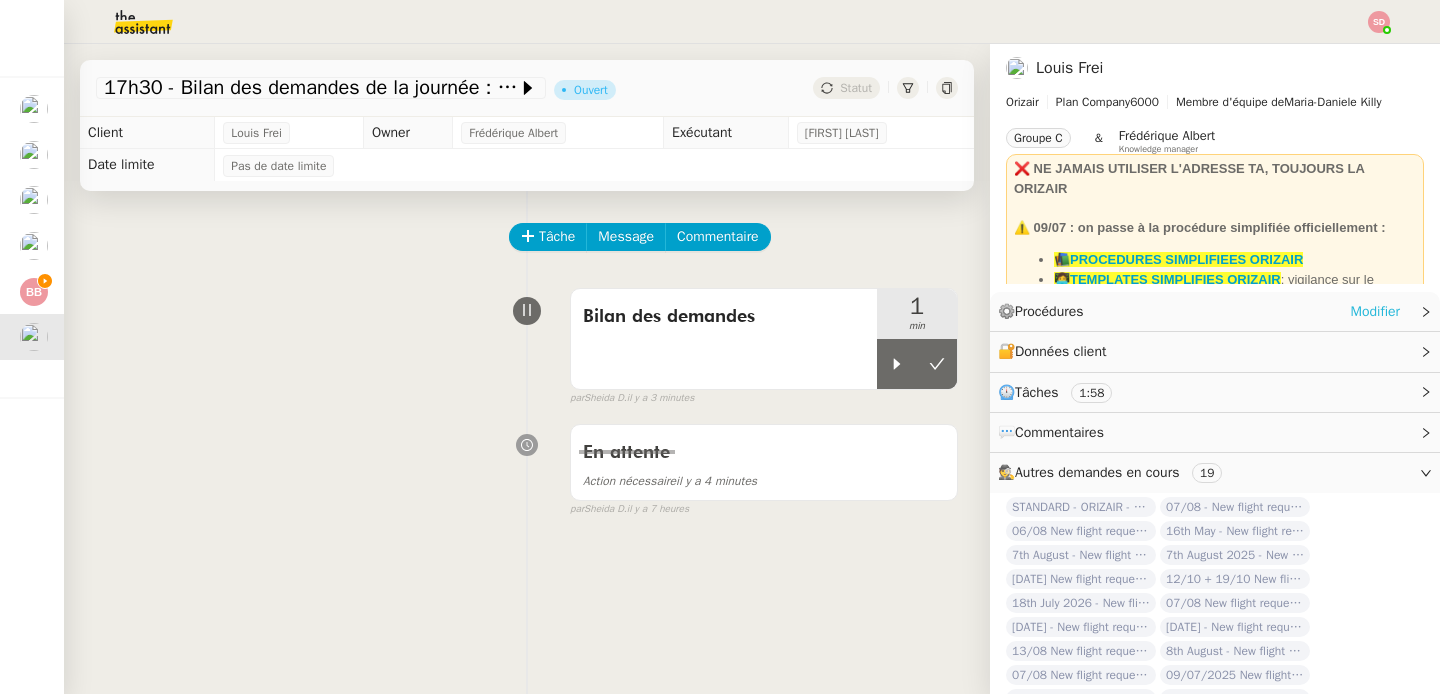 click on "Modifier" 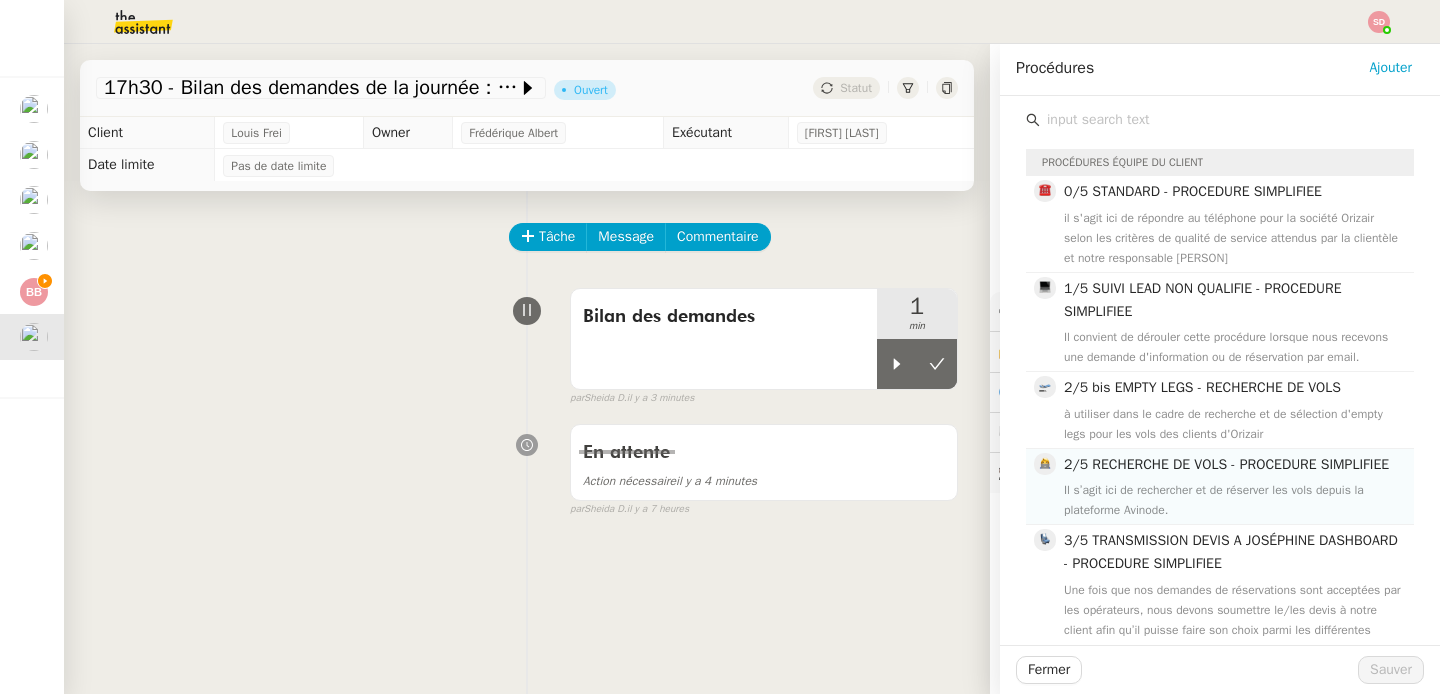 click on "2/5 RECHERCHE DE VOLS - PROCEDURE SIMPLIFIEE" 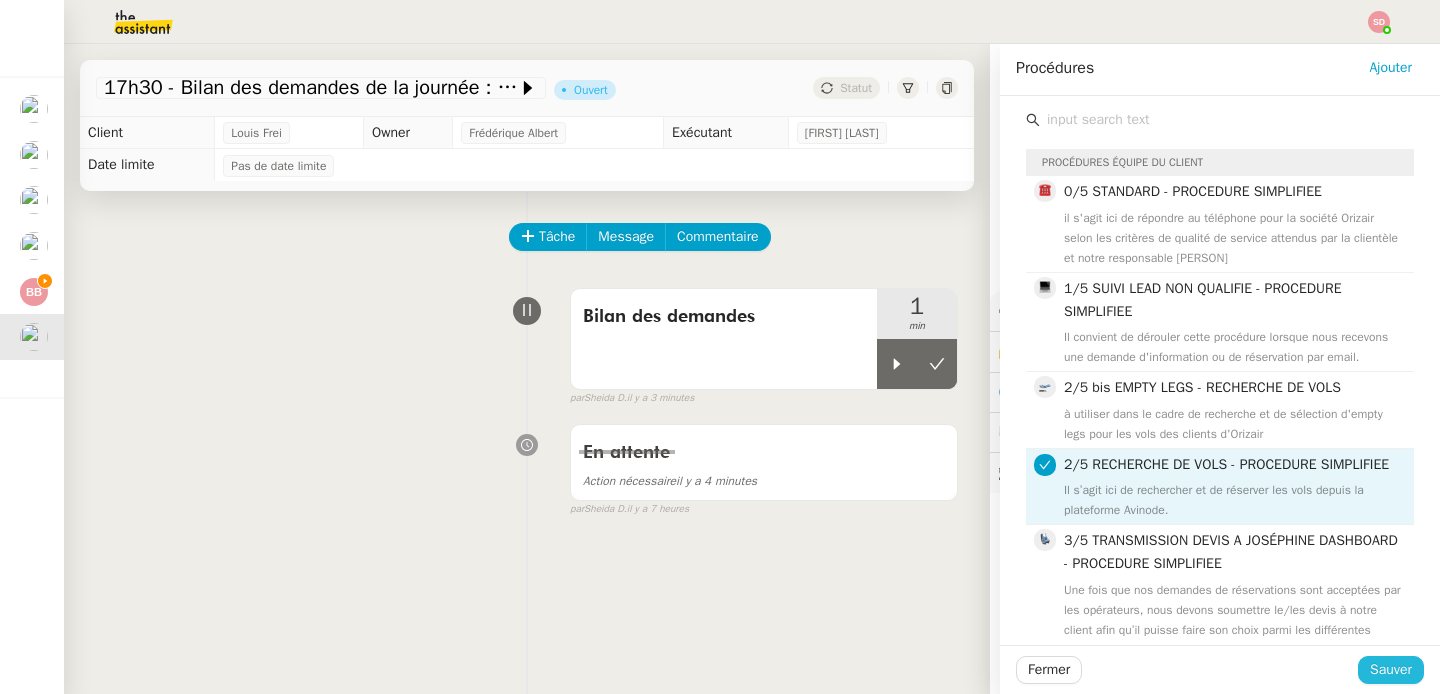 click on "Sauver" 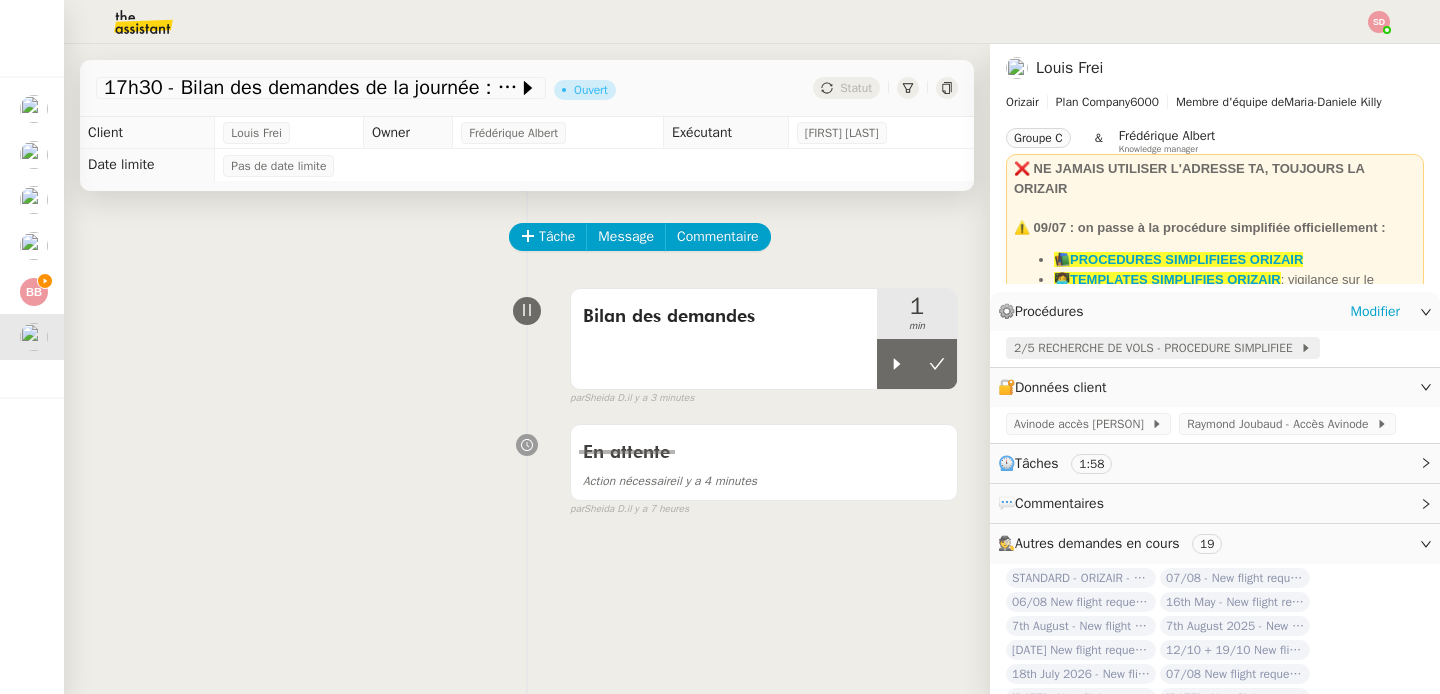 click on "2/5 RECHERCHE DE VOLS - PROCEDURE SIMPLIFIEE" 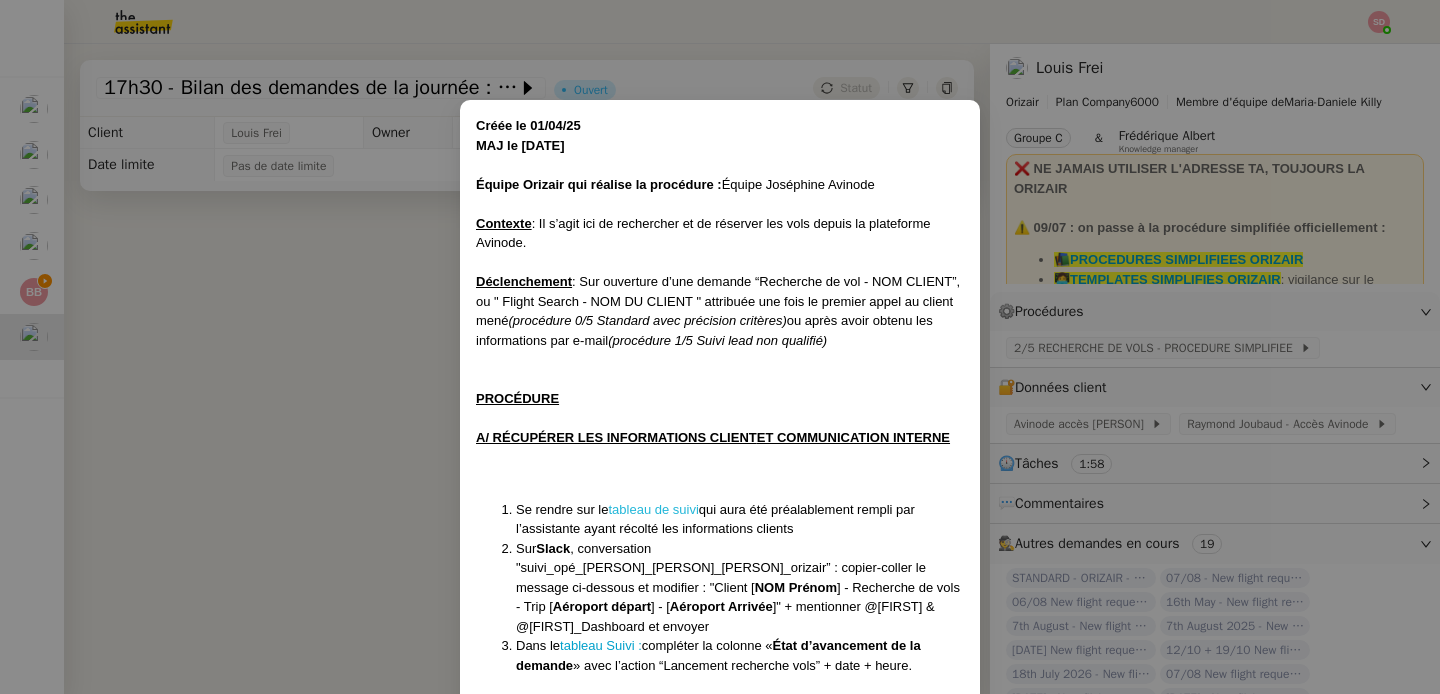 click on "tableau de suivi" at bounding box center (654, 509) 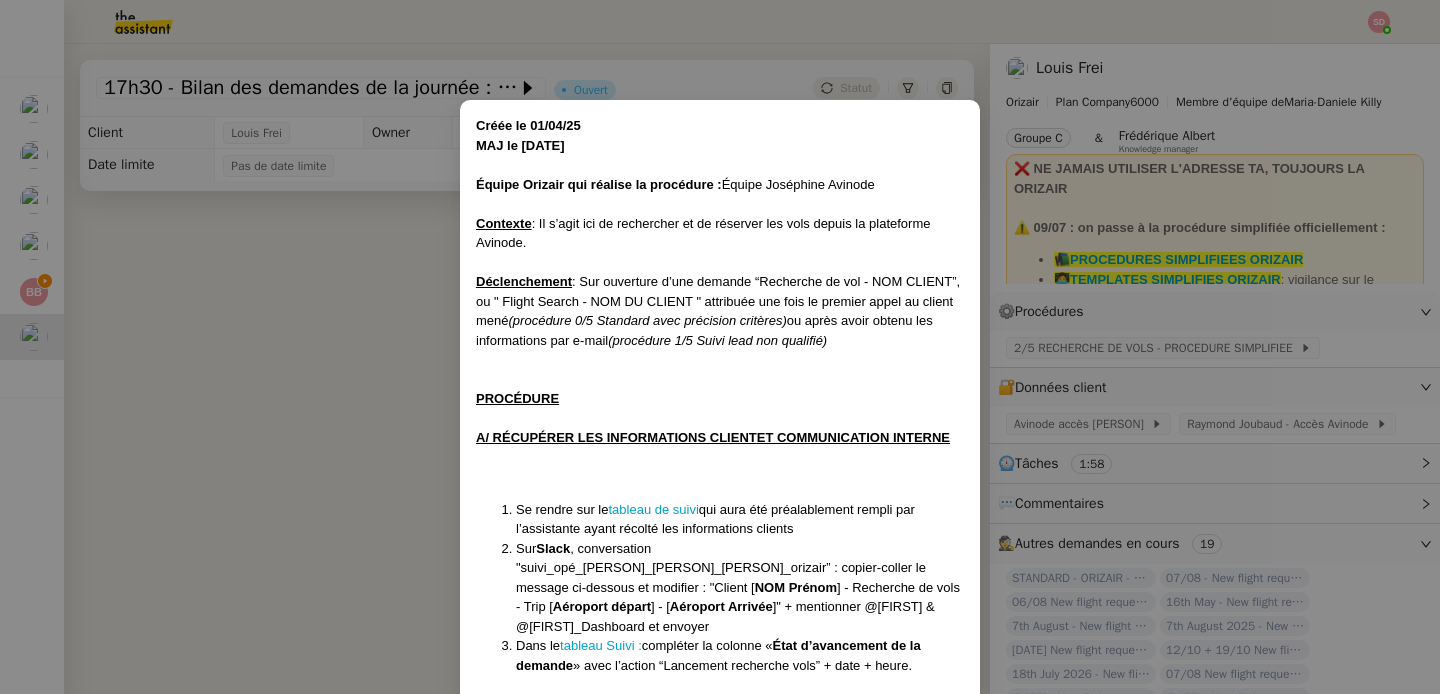 click on "Créée le 01/04/25  MAJ le 09/07/2025 Équipe Orizair qui réalise la procédure :  Équipe Joséphine Avinode  Contexte  : Il s’agit ici de rechercher et de réserver les vols depuis la plateforme Avinode. Déclenchement  : Sur ouverture d’une demande “Recherche de vol - NOM CLIENT”, ou " Flight Search - NOM DU CLIENT " attribuée une fois le premier appel au client mené  (procédure 0/5 Standard avec précision critères)  ou après avoir obtenu les informations par e-mail  (procédure 1/5 Suivi lead non qualifié)   PROCÉDURE   A/ RÉCUPÉRER LES INFORMATIONS CLIENT  ET COMMUNICATION INTERNE Se rendre sur le  tableau de suivi  qui aura été préalablement rempli par l’assistante ayant récolté les informations clients Sur  Slack , conversation "suivi_opé_maria_danielle_killy_orizair” : copier-coller le message ci-dessous et modifier : "Client [ NOM Prénom ] - Recherche de vols - Trip [ Aéroport départ ] - [ Aéroport Arrivée Dans le  tableau Suivi :  compléter la colonne « M   +" at bounding box center (720, 347) 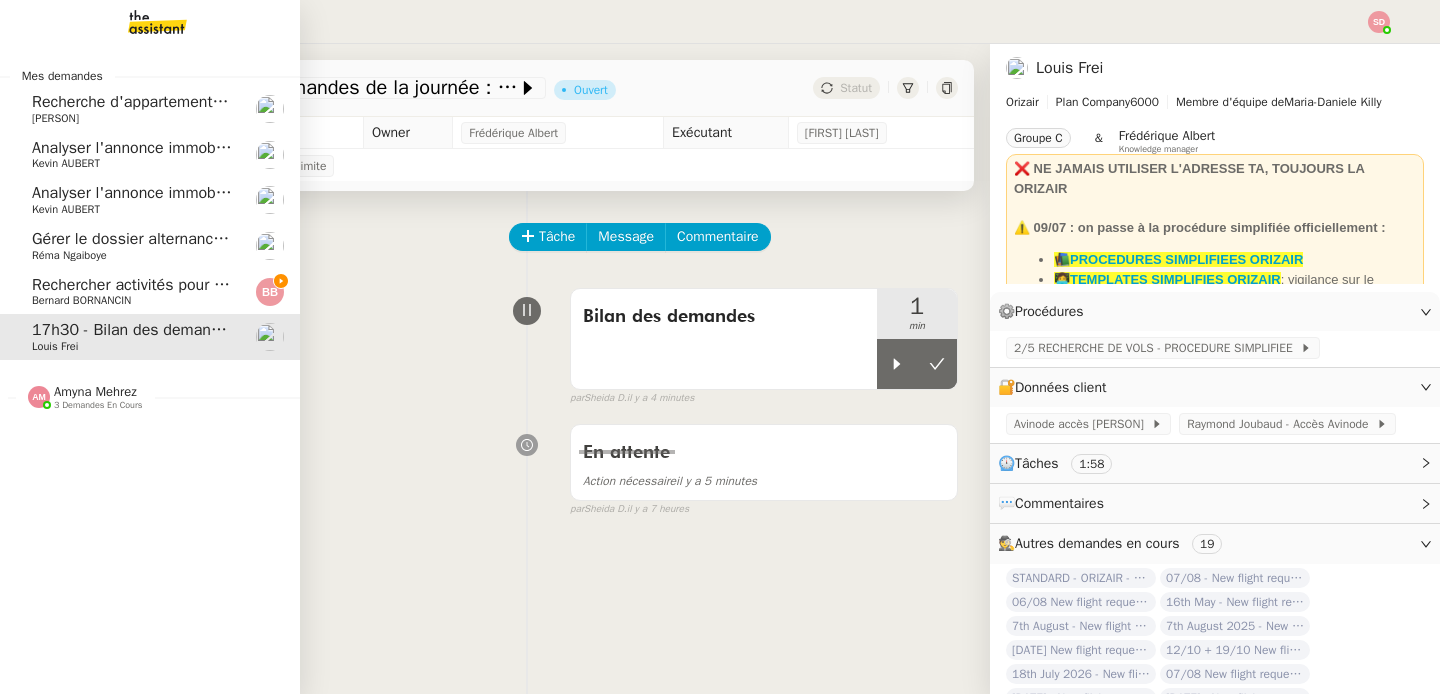 click on "[FIRST] [LAST]" 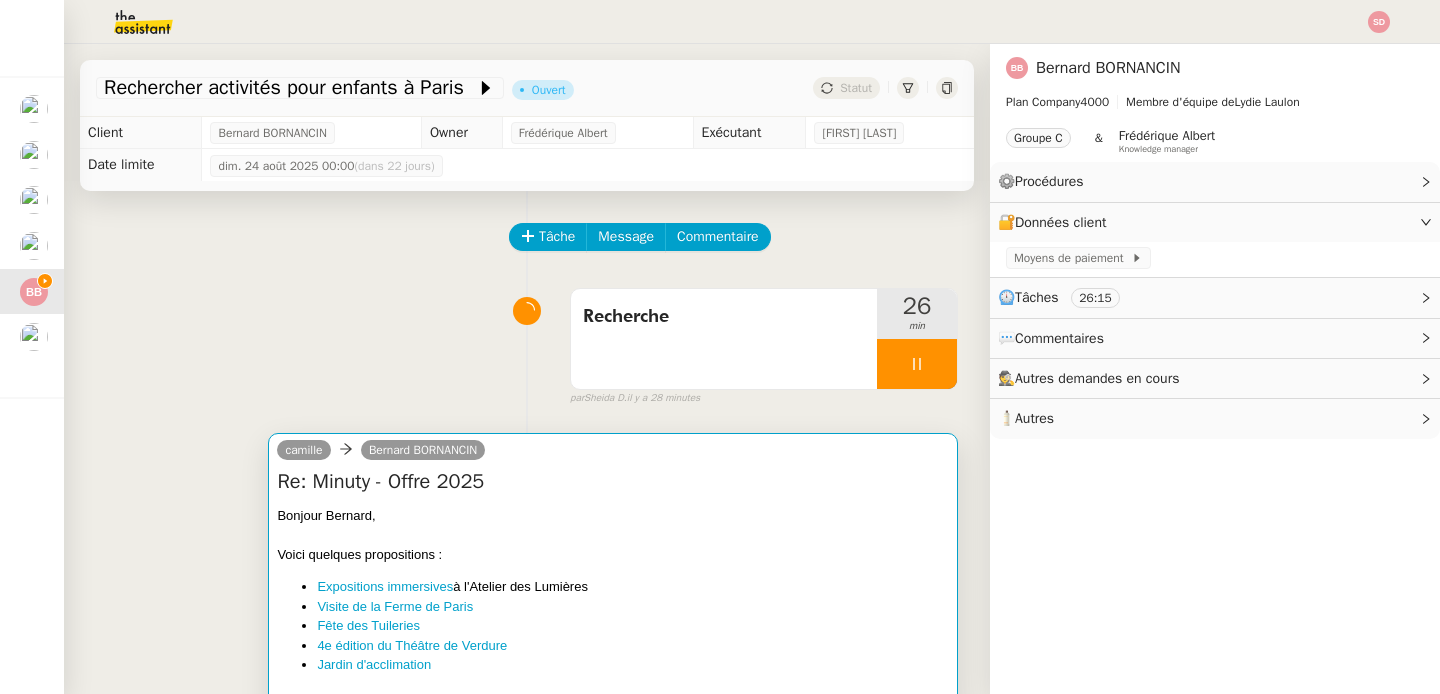 click on "camille      Bernard BORNANCIN" at bounding box center [613, 453] 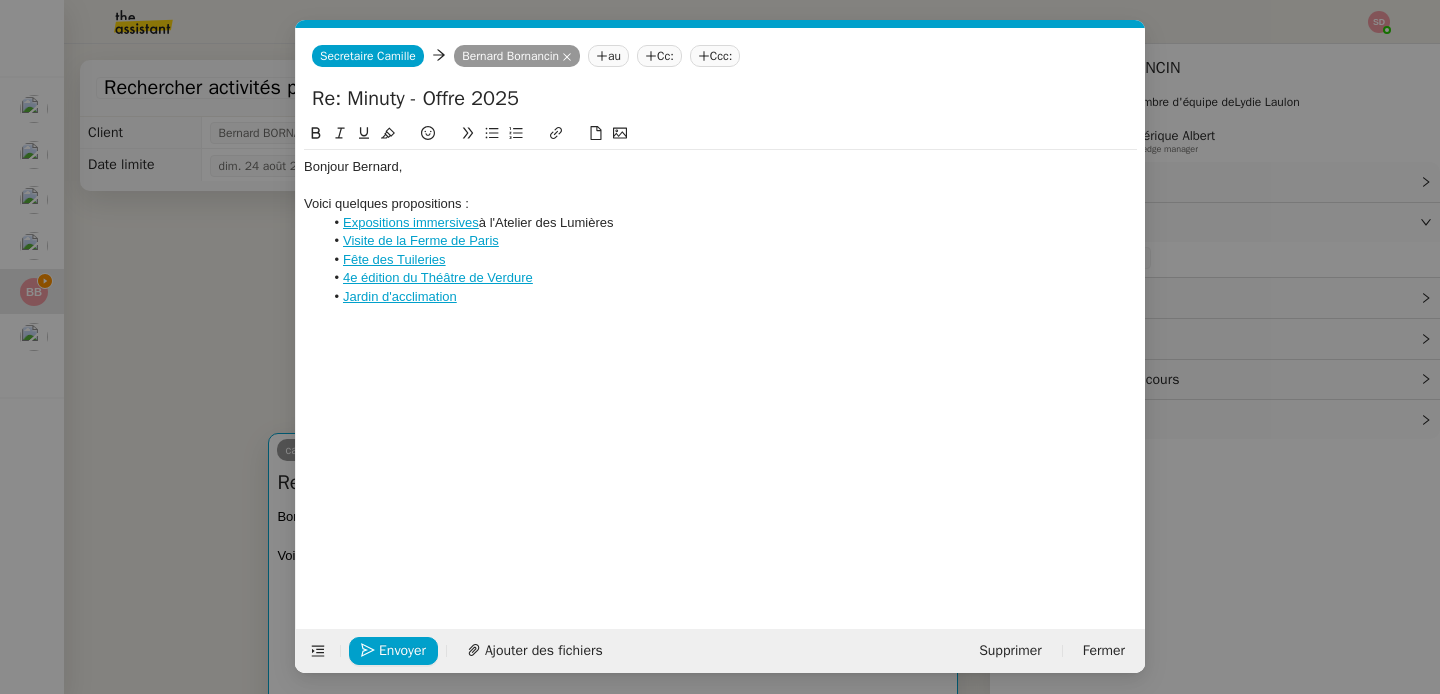 scroll, scrollTop: 0, scrollLeft: 42, axis: horizontal 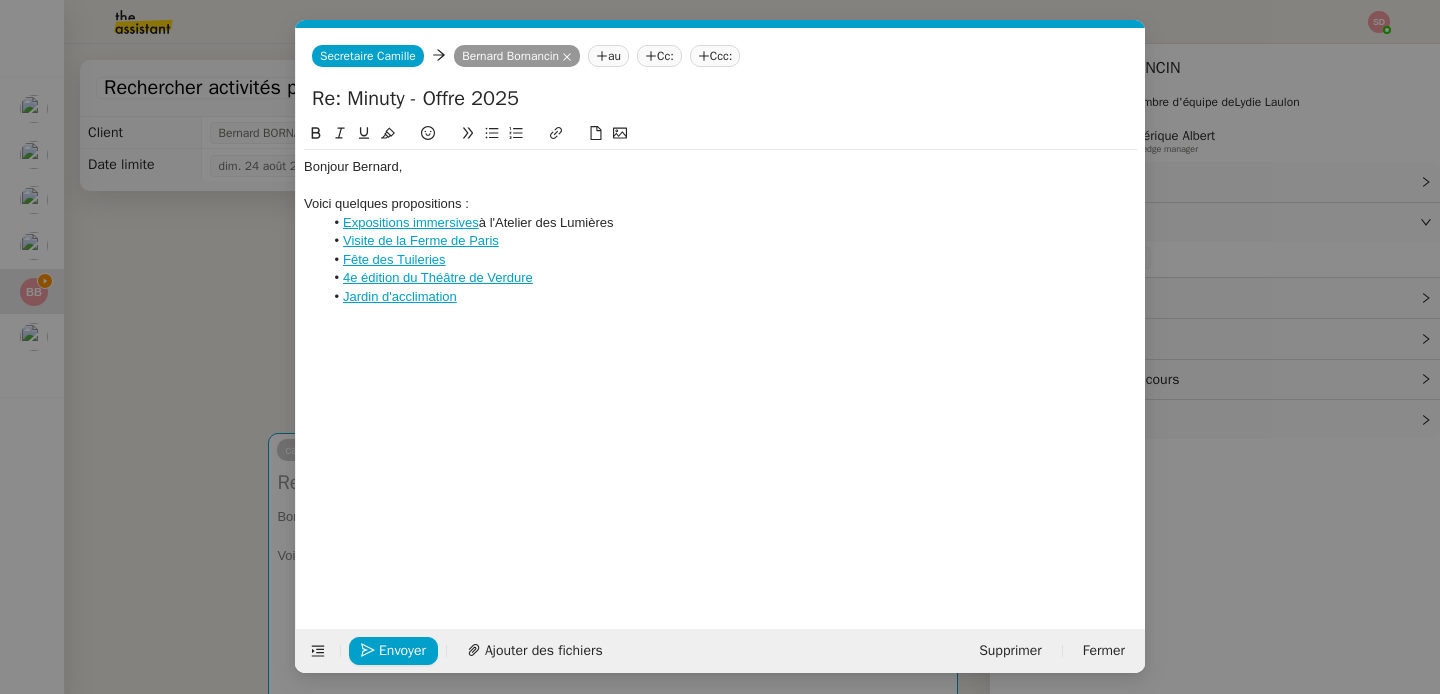 click on "Bonjour Bernard, Voici quelques propositions : Expositions immersives  à l'Atelier des Lumières Visite de la Ferme de Paris Fête des Tuileries 4e édition du Théâtre de Verdure Jardin d'acclimation" 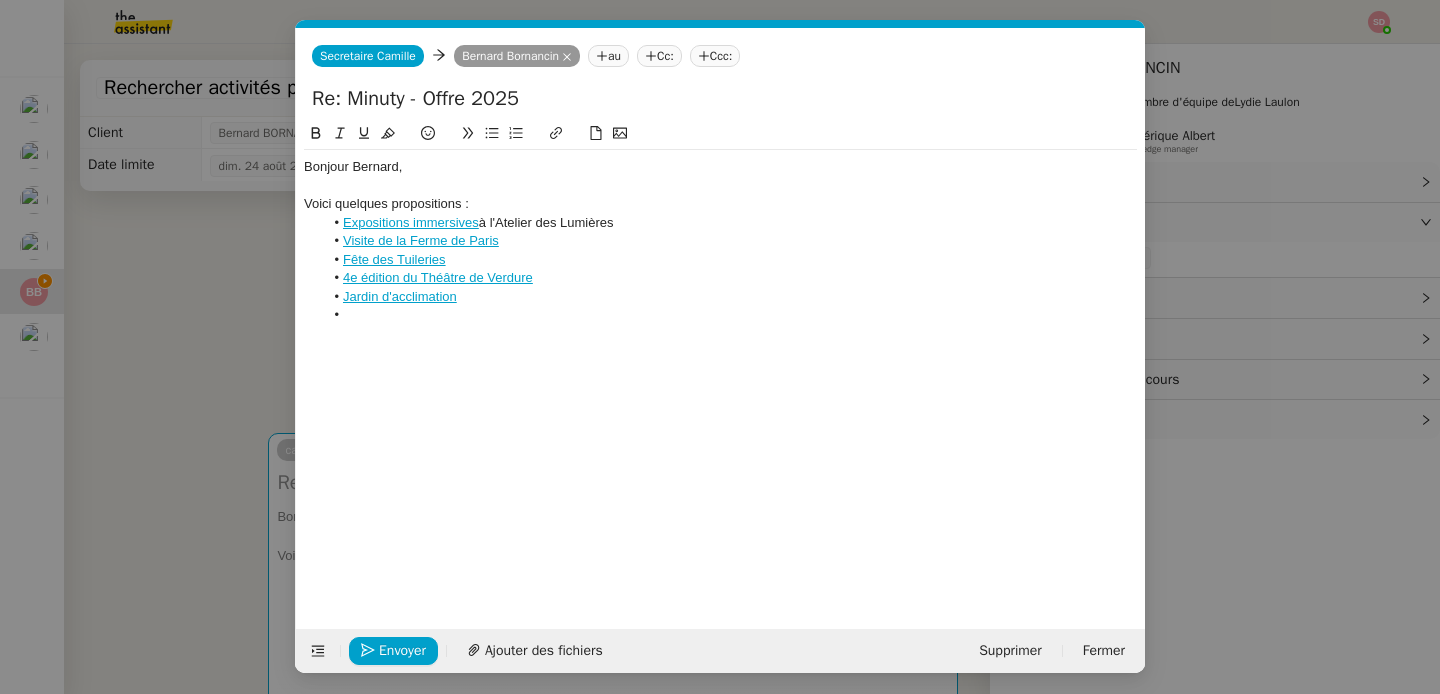type 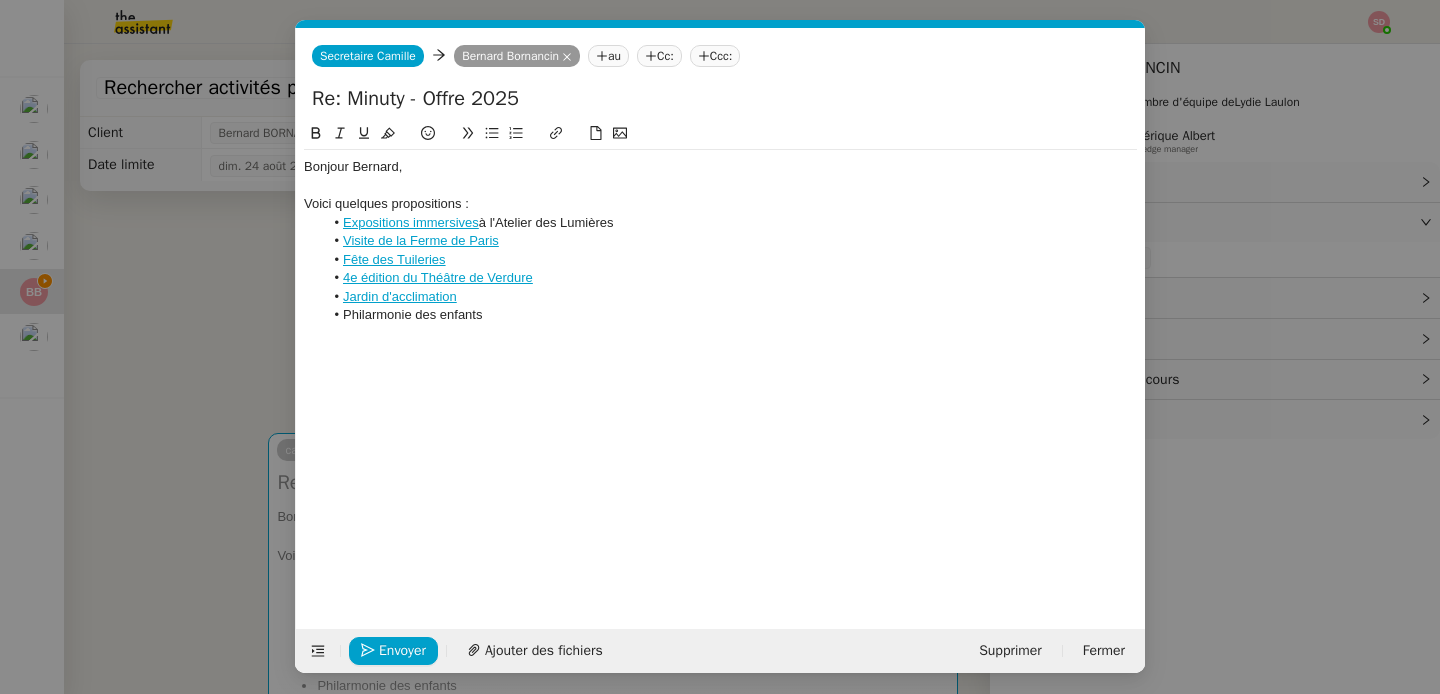 click on "Philarmonie des enfants" 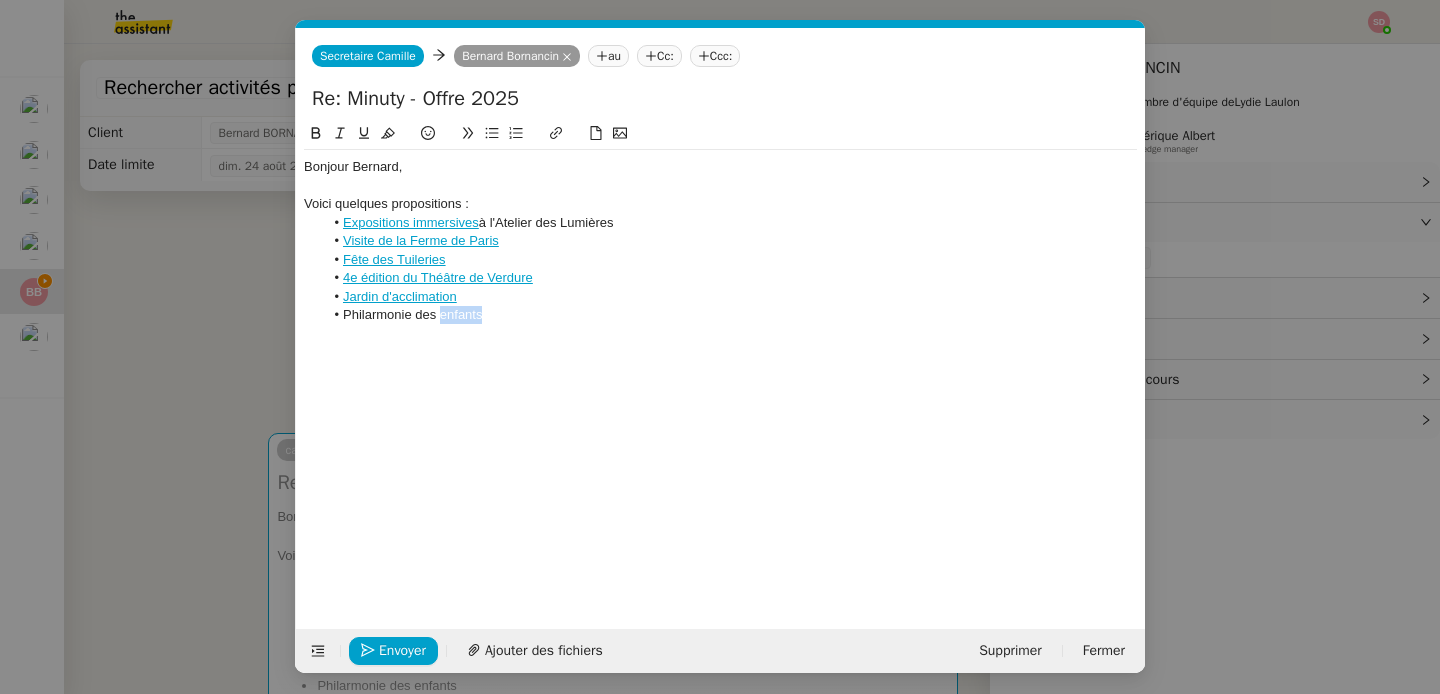 click on "Philarmonie des enfants" 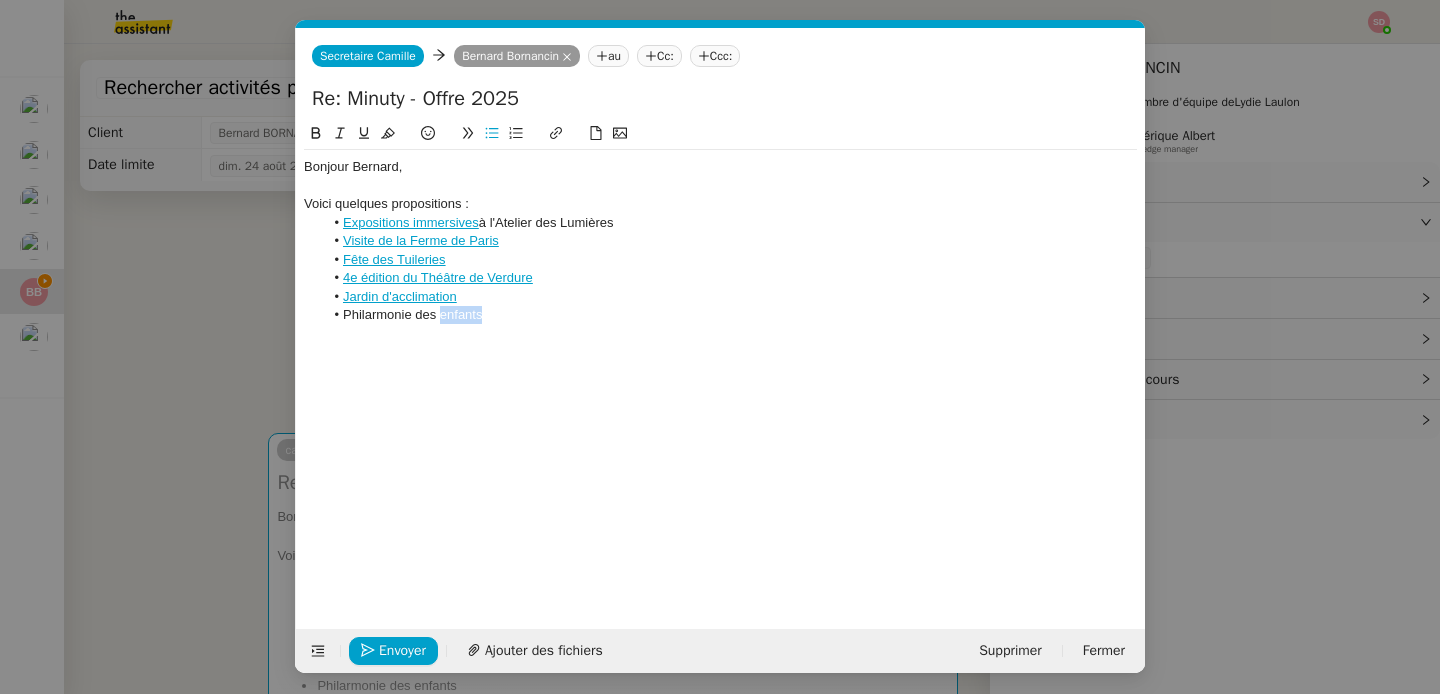 click on "Philarmonie des enfants" 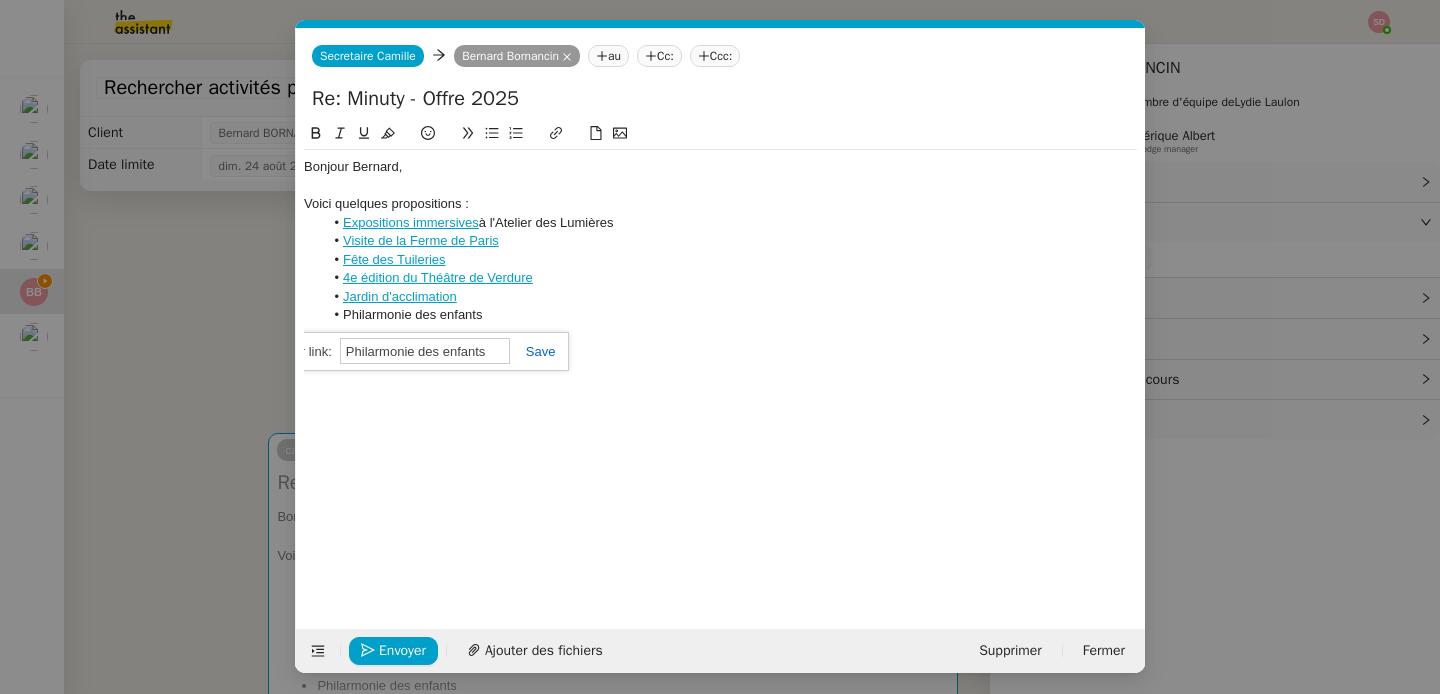 paste on "https://philharmoniedeparis.fr/fr/philharmoniedesenfants" 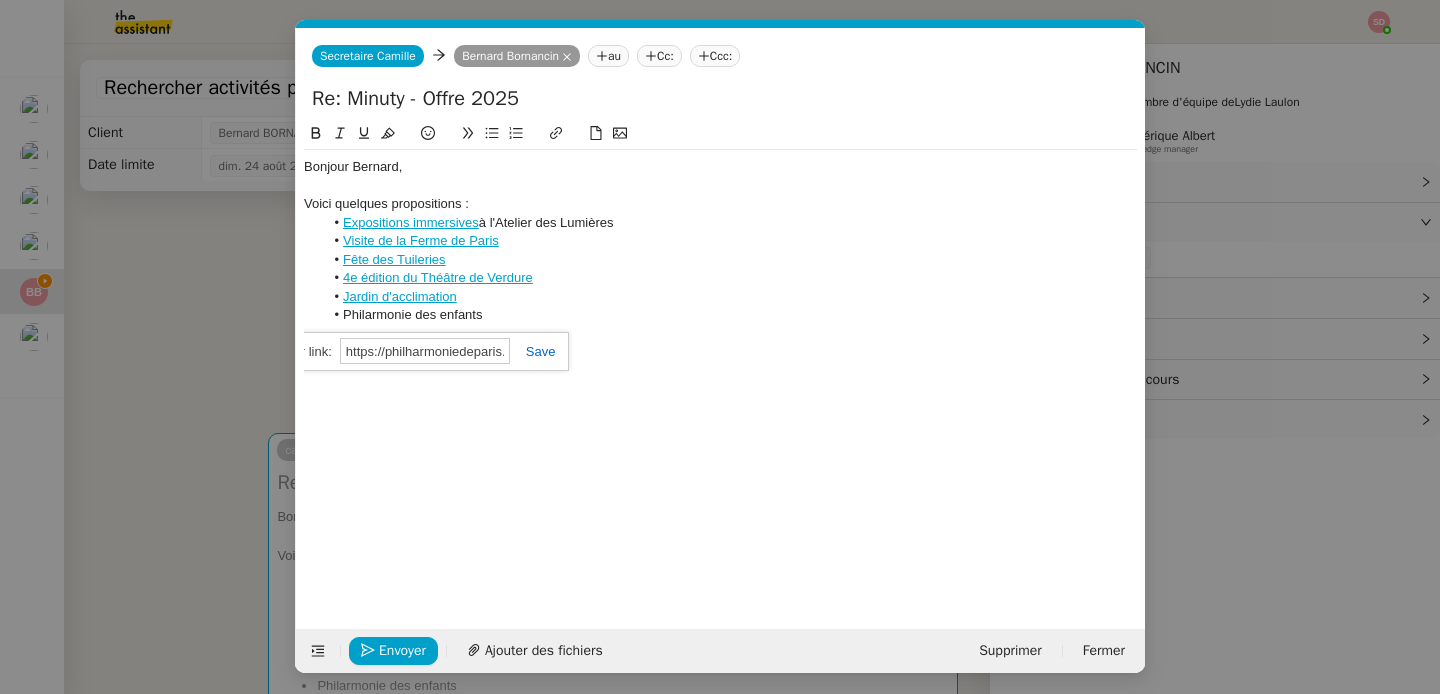 scroll, scrollTop: 0, scrollLeft: 162, axis: horizontal 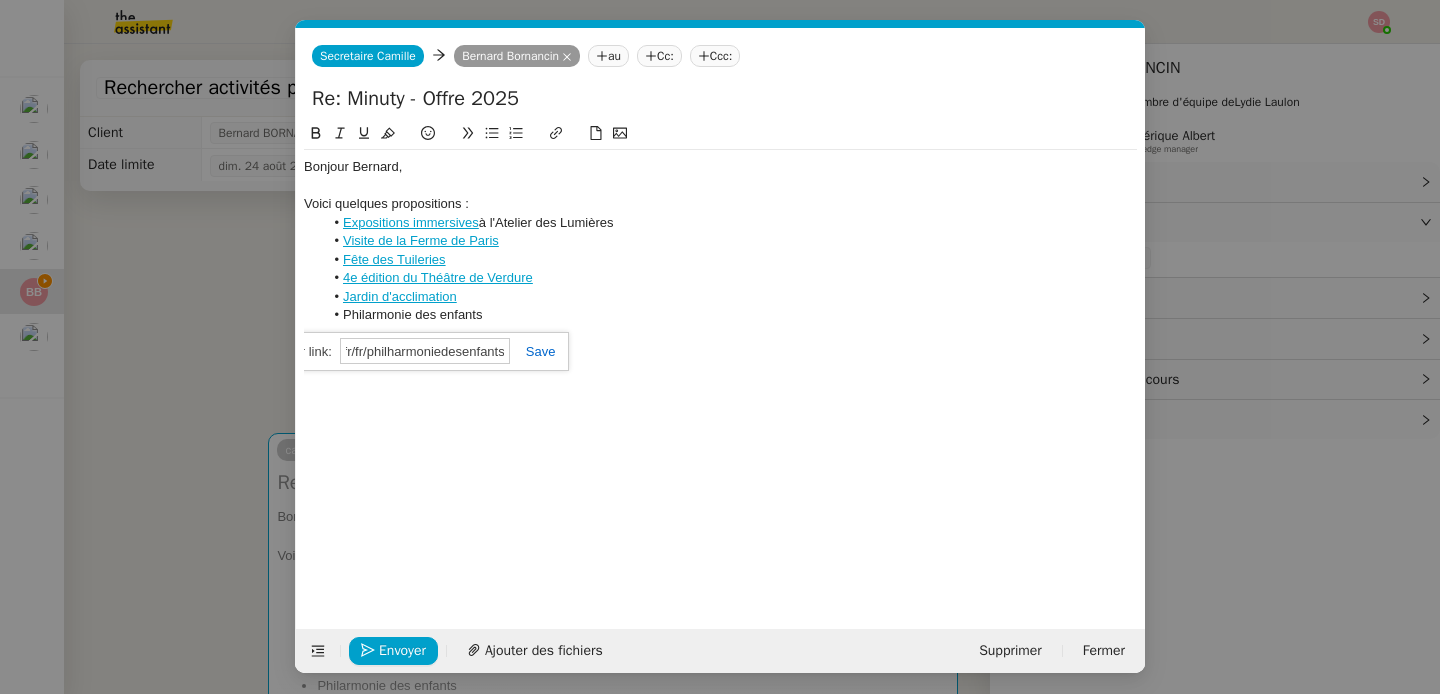 click 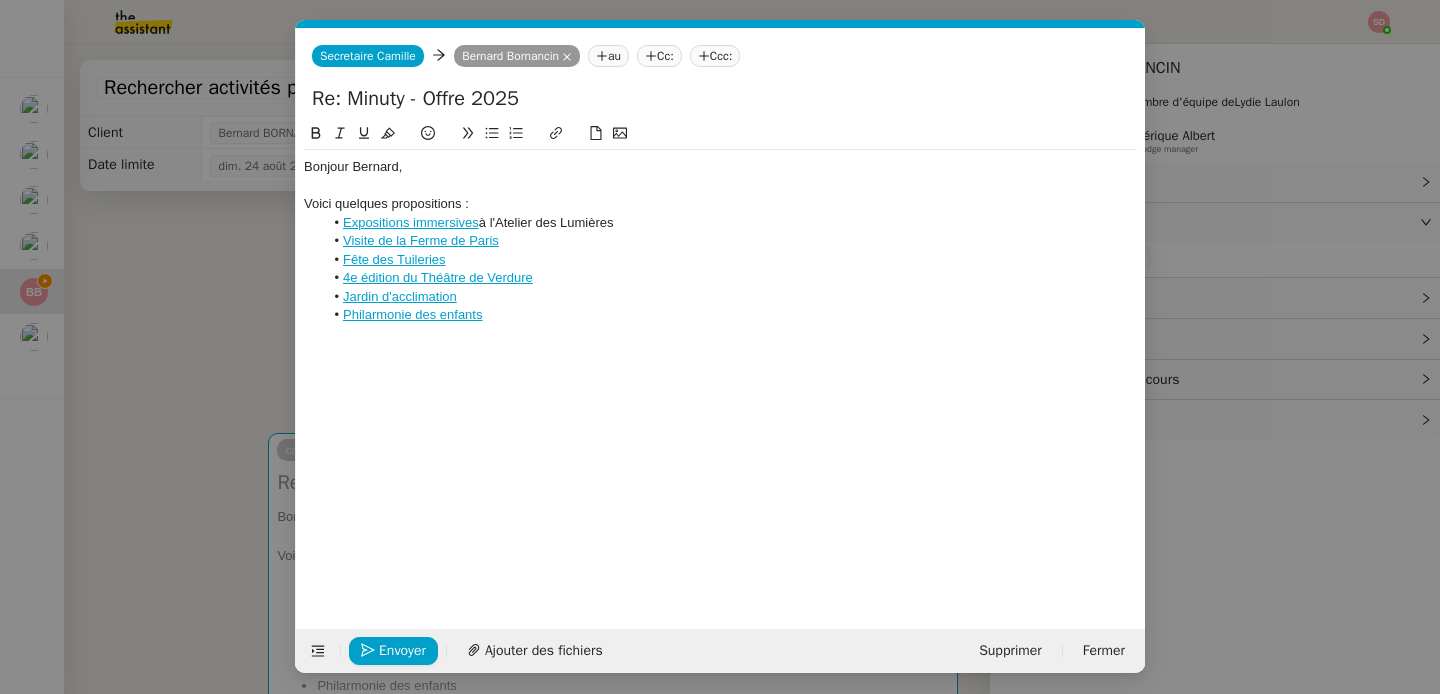 scroll, scrollTop: 0, scrollLeft: 0, axis: both 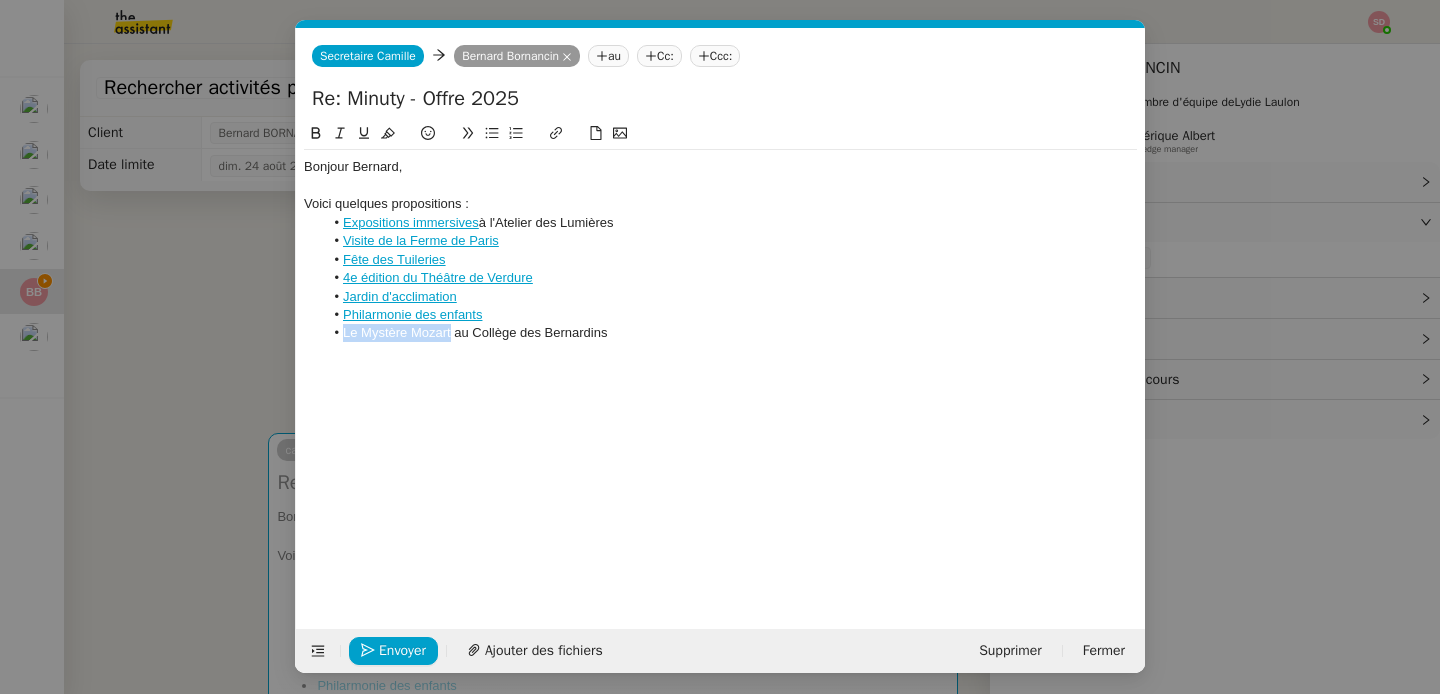 drag, startPoint x: 450, startPoint y: 333, endPoint x: 306, endPoint y: 334, distance: 144.00348 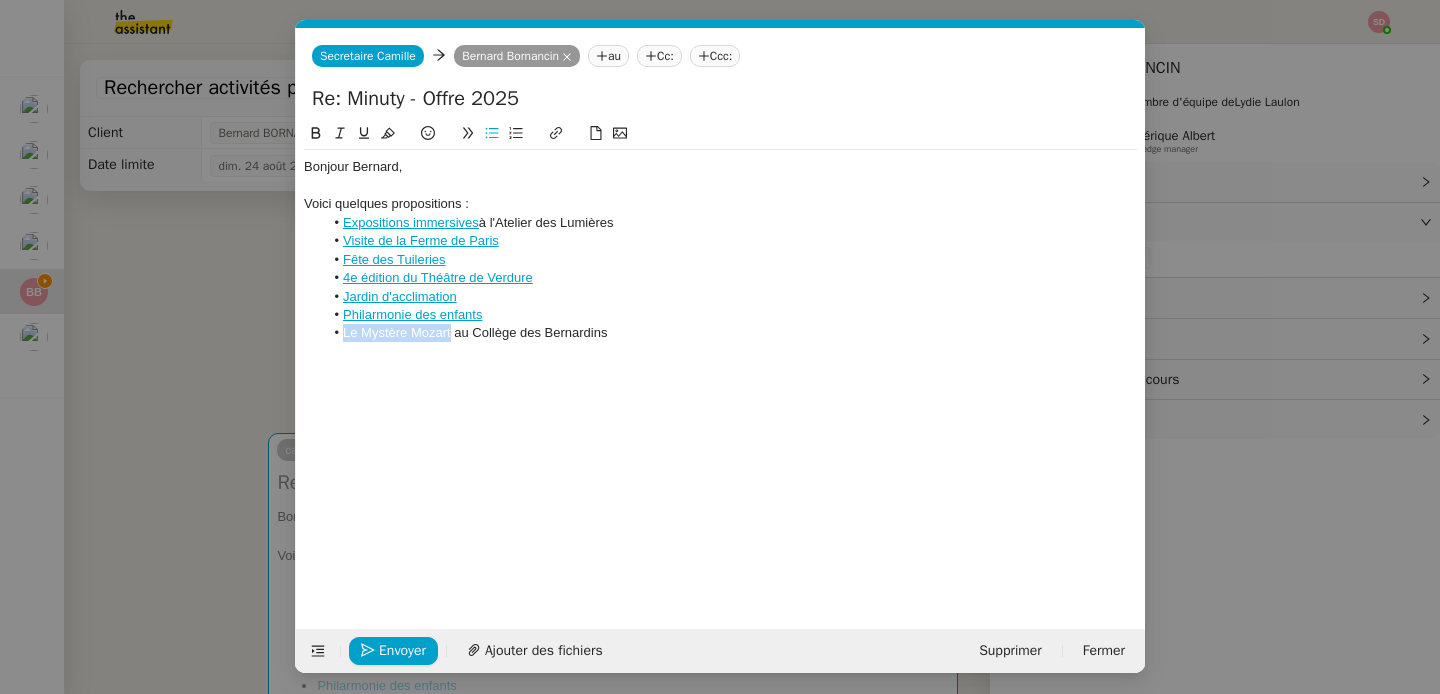 click 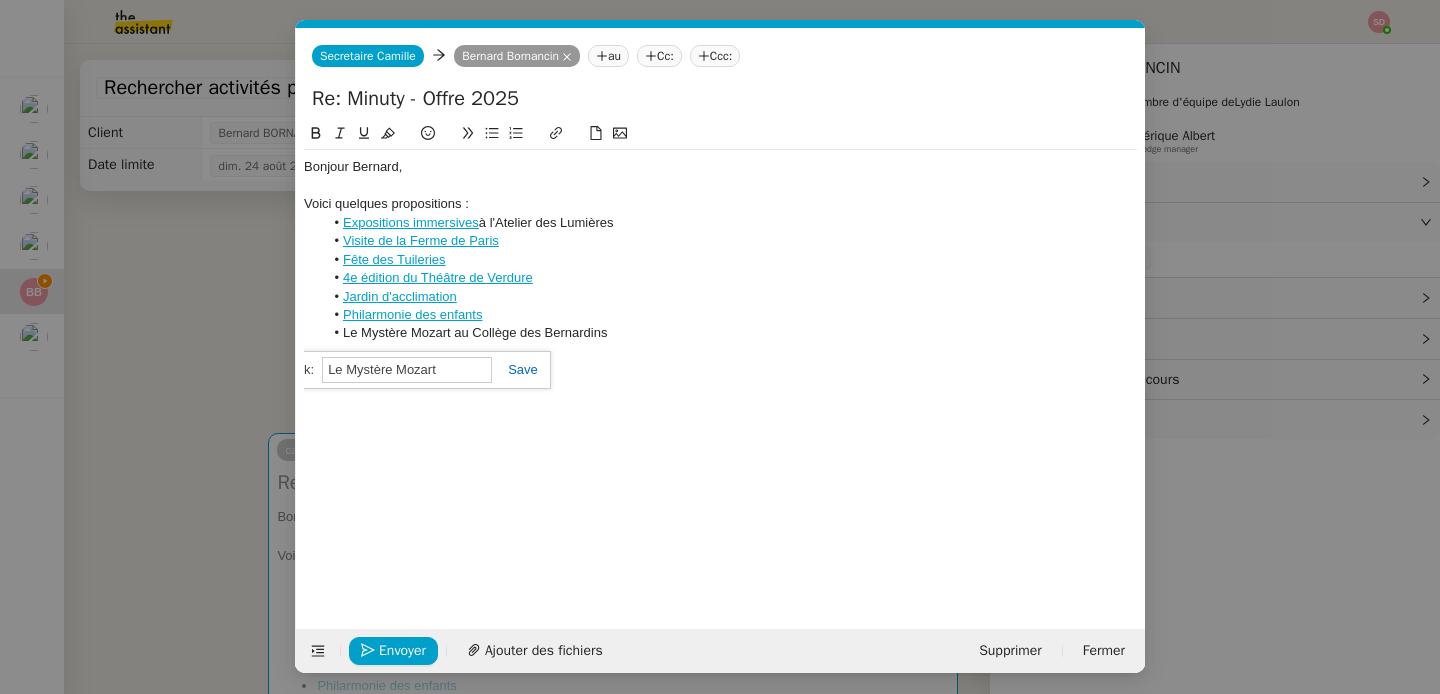 paste on "https://www.lemysteremozart.fr/le-spectacle" 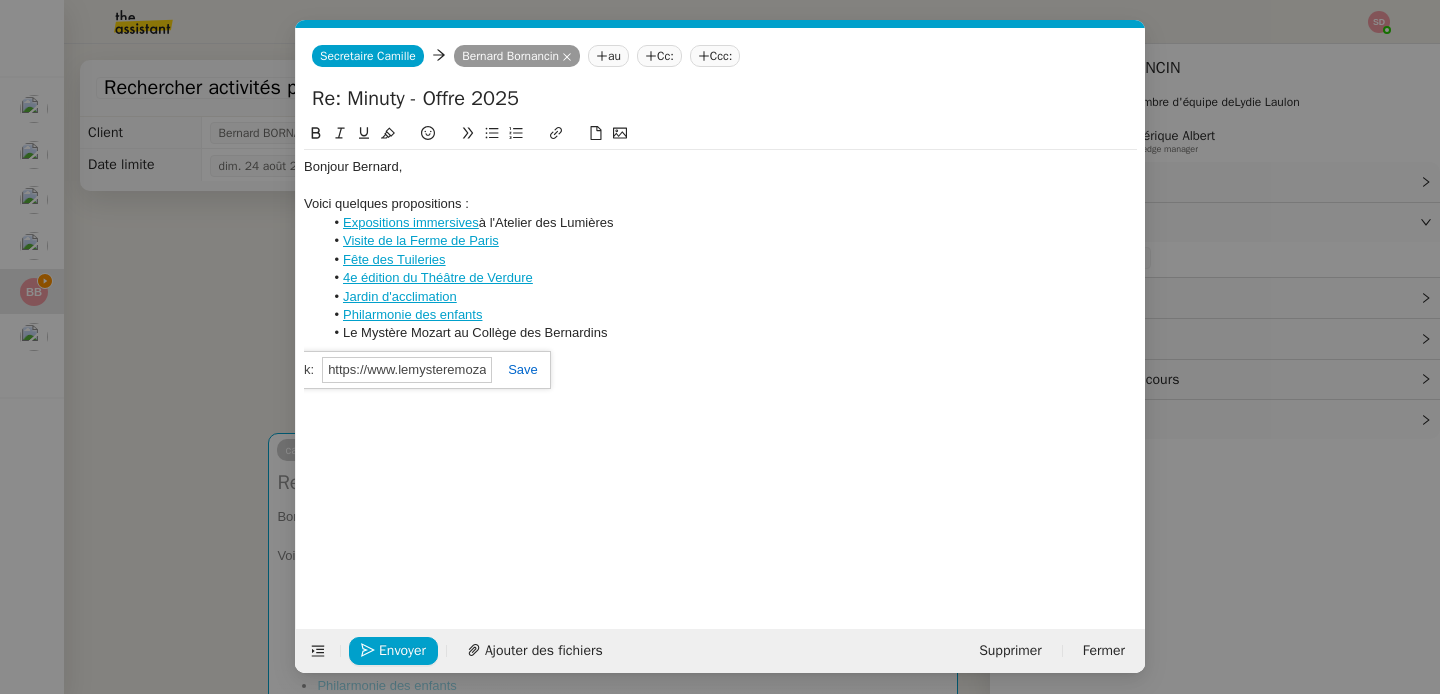 scroll, scrollTop: 0, scrollLeft: 92, axis: horizontal 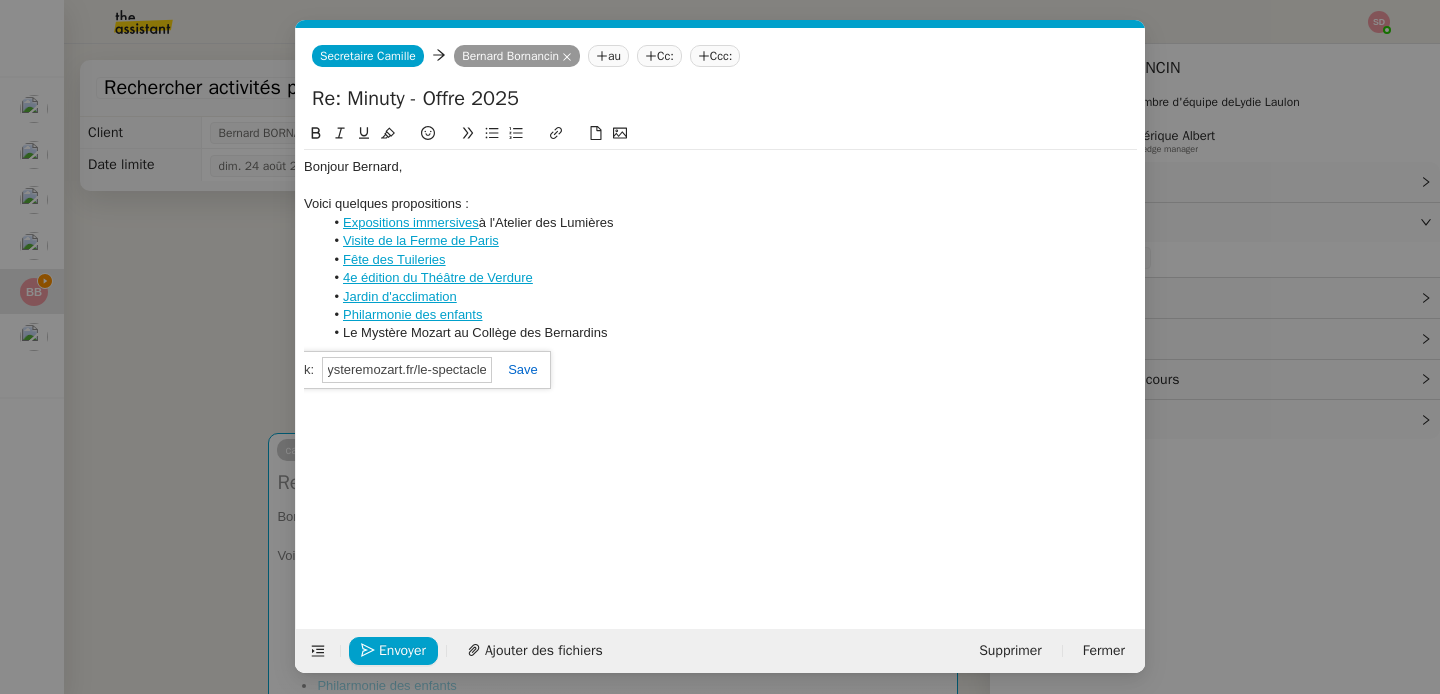 click 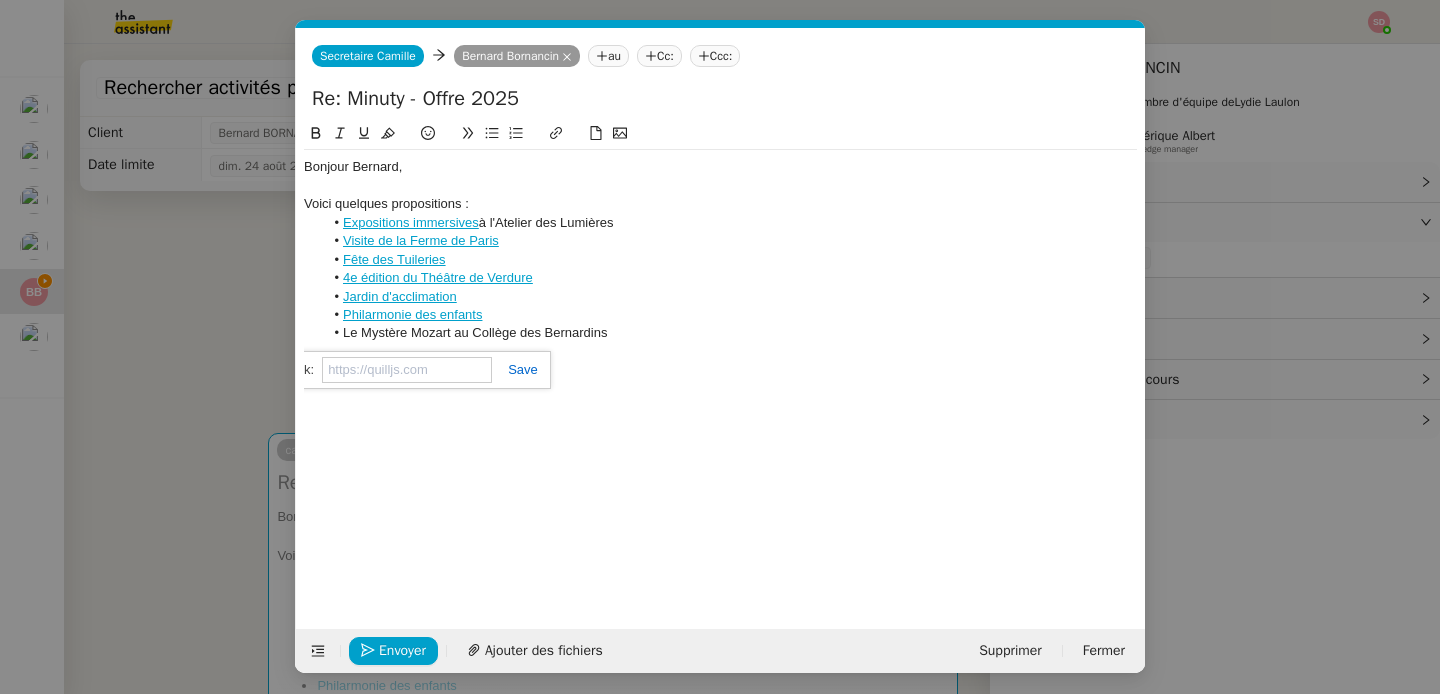 scroll, scrollTop: 0, scrollLeft: 0, axis: both 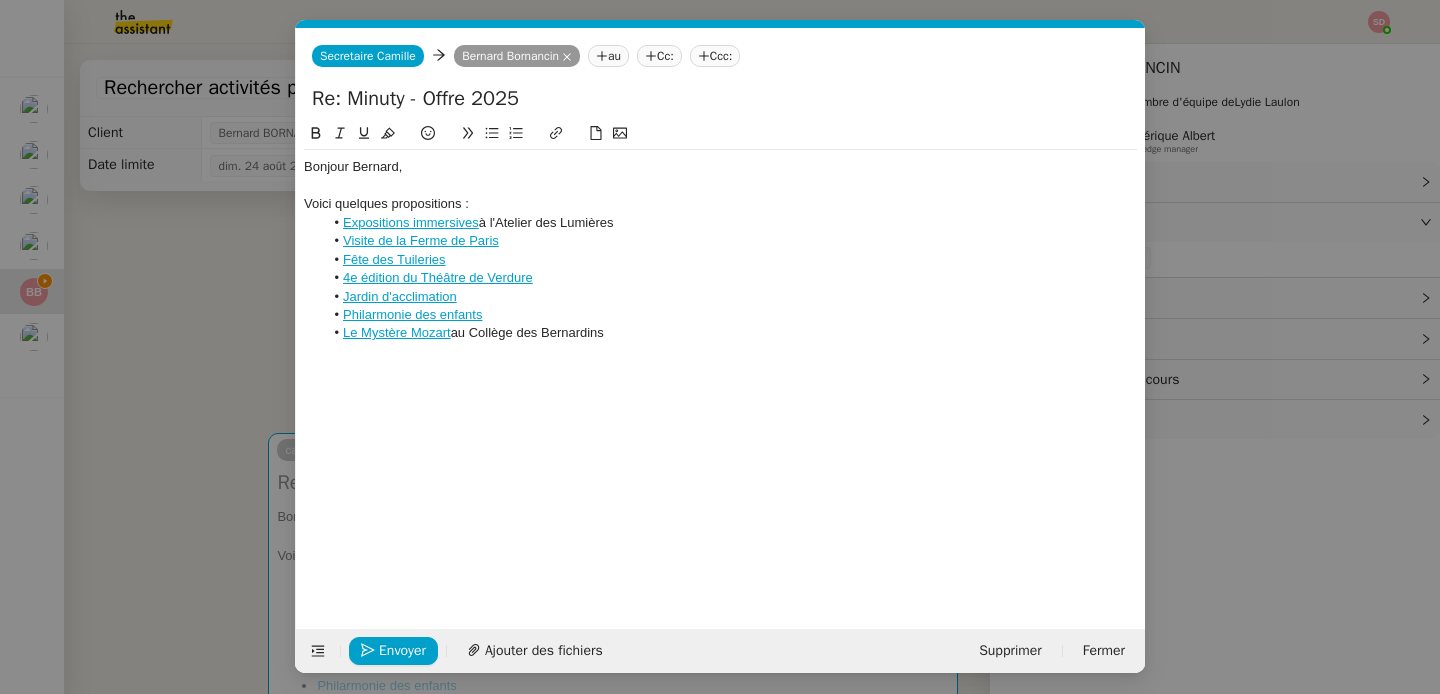 click on "Bonjour Bernard, Voici quelques propositions : Expositions immersives  à l'Atelier des Lumières Visite de la Ferme de Paris Fête des Tuileries 4e édition du Théâtre de Verdure Jardin d'acclimation Philarmonie des enfants Le Mystère Mozart  au Collège des Bernardins" 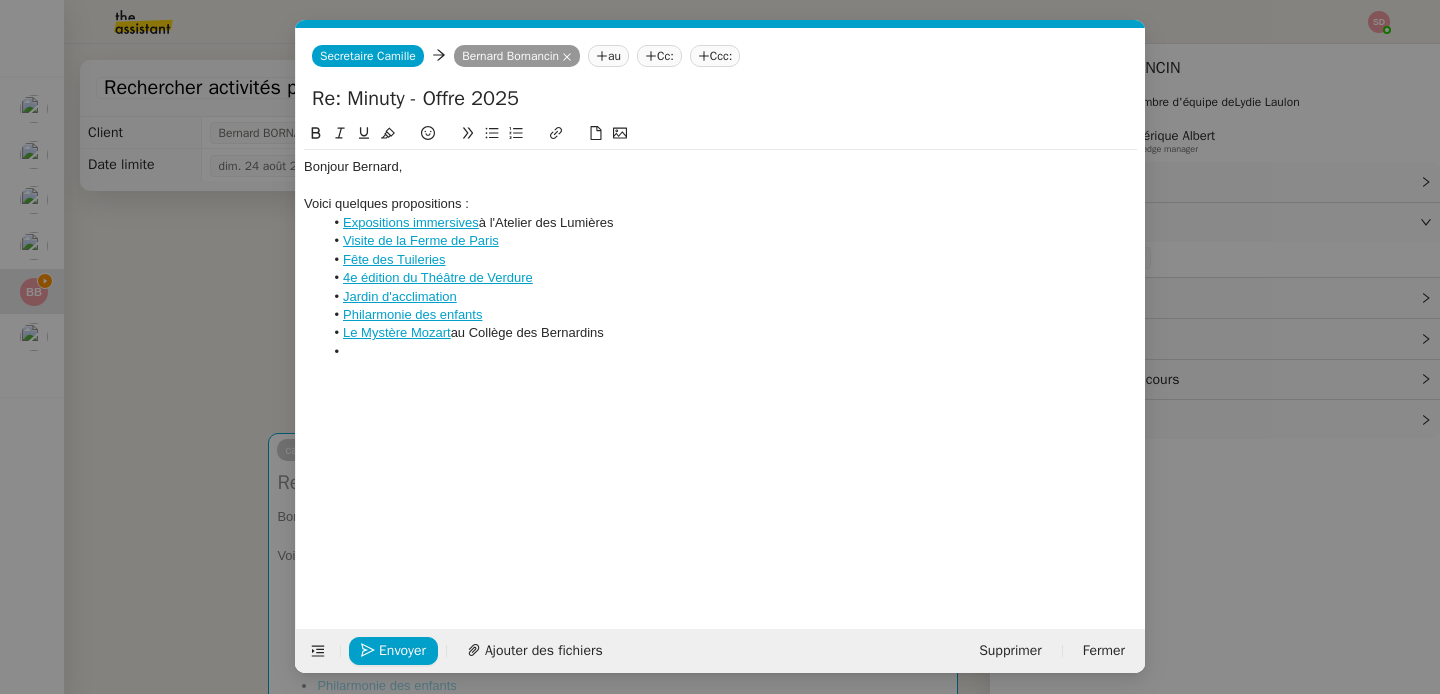 scroll, scrollTop: 0, scrollLeft: 0, axis: both 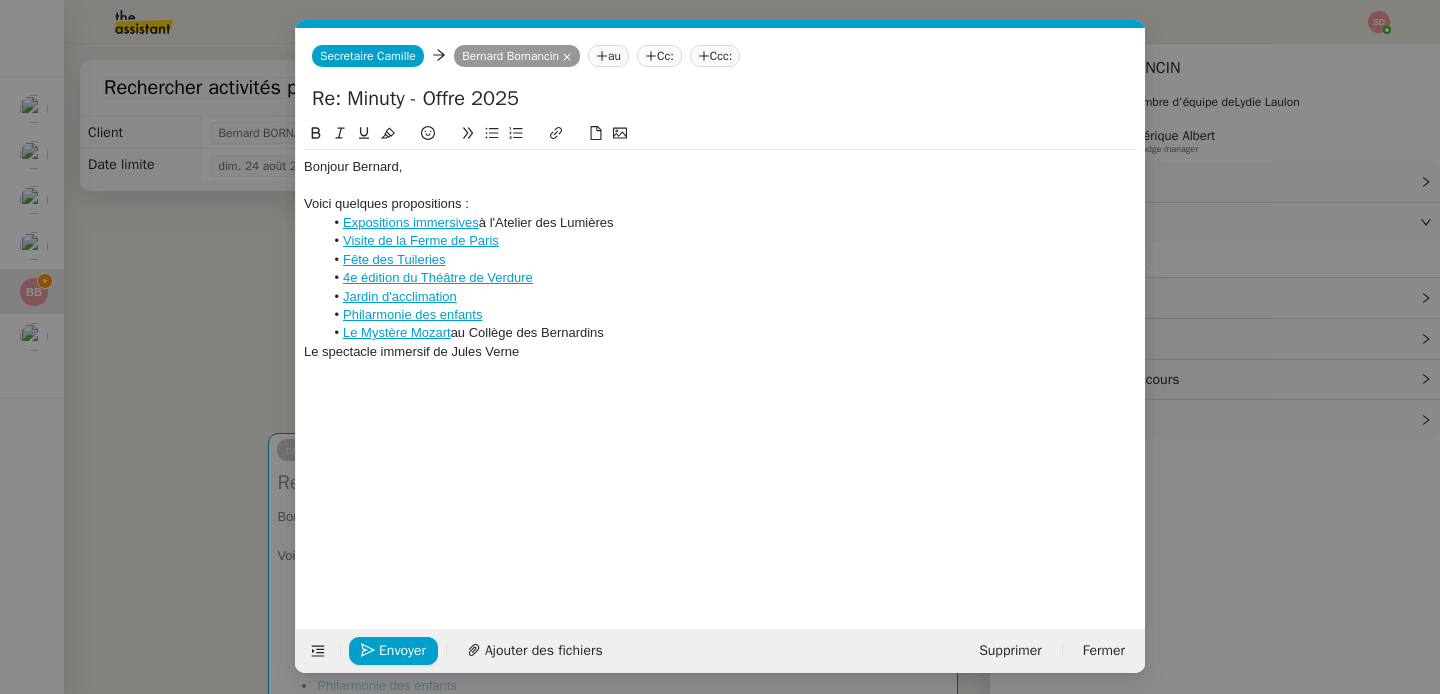 click on "Le spectacle immersif de Jules Verne" 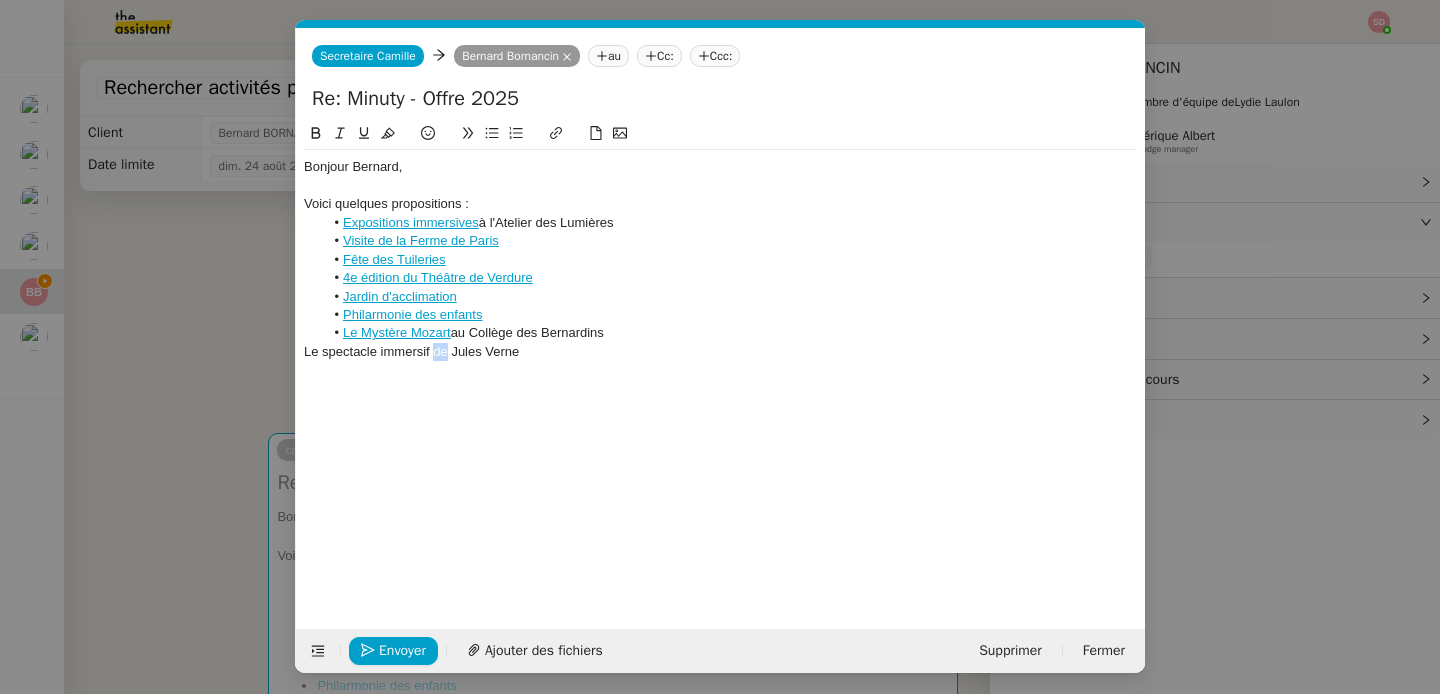 click on "Le spectacle immersif de Jules Verne" 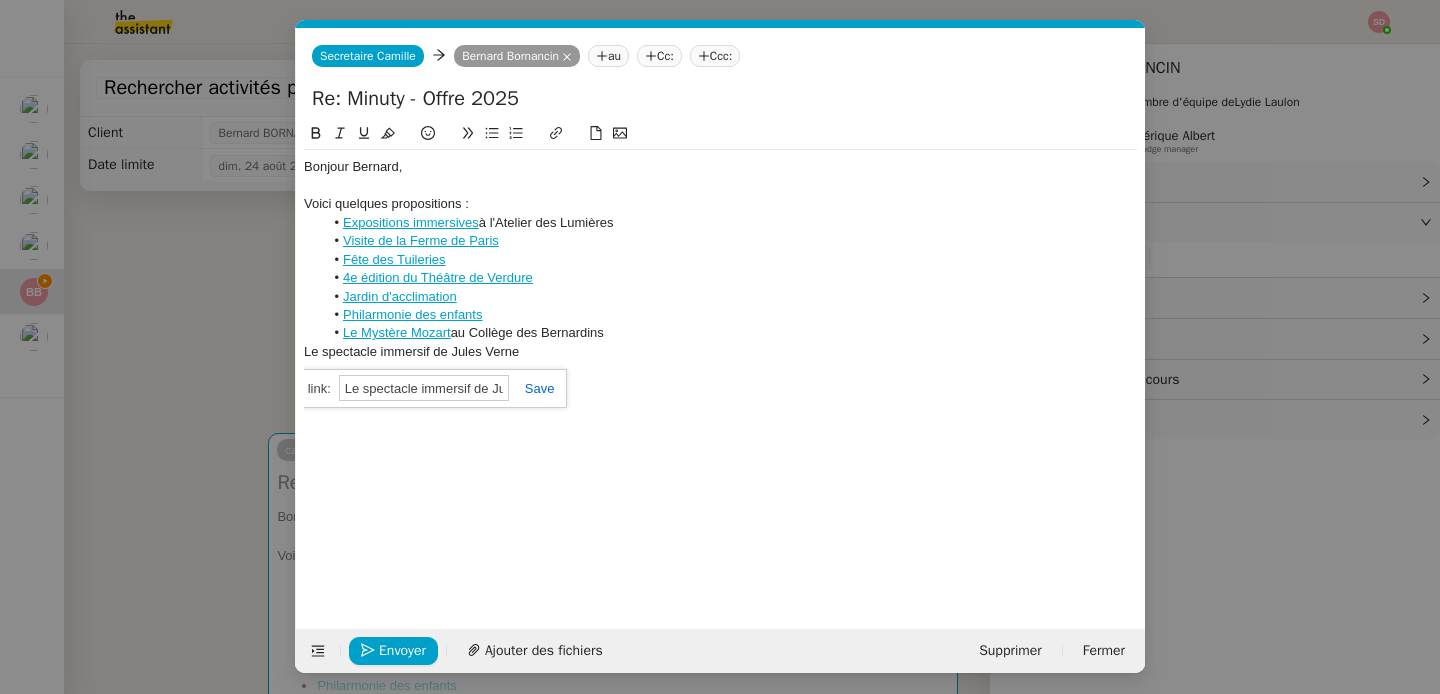 paste on "https://www.legrandhoteldesreves.fr/" 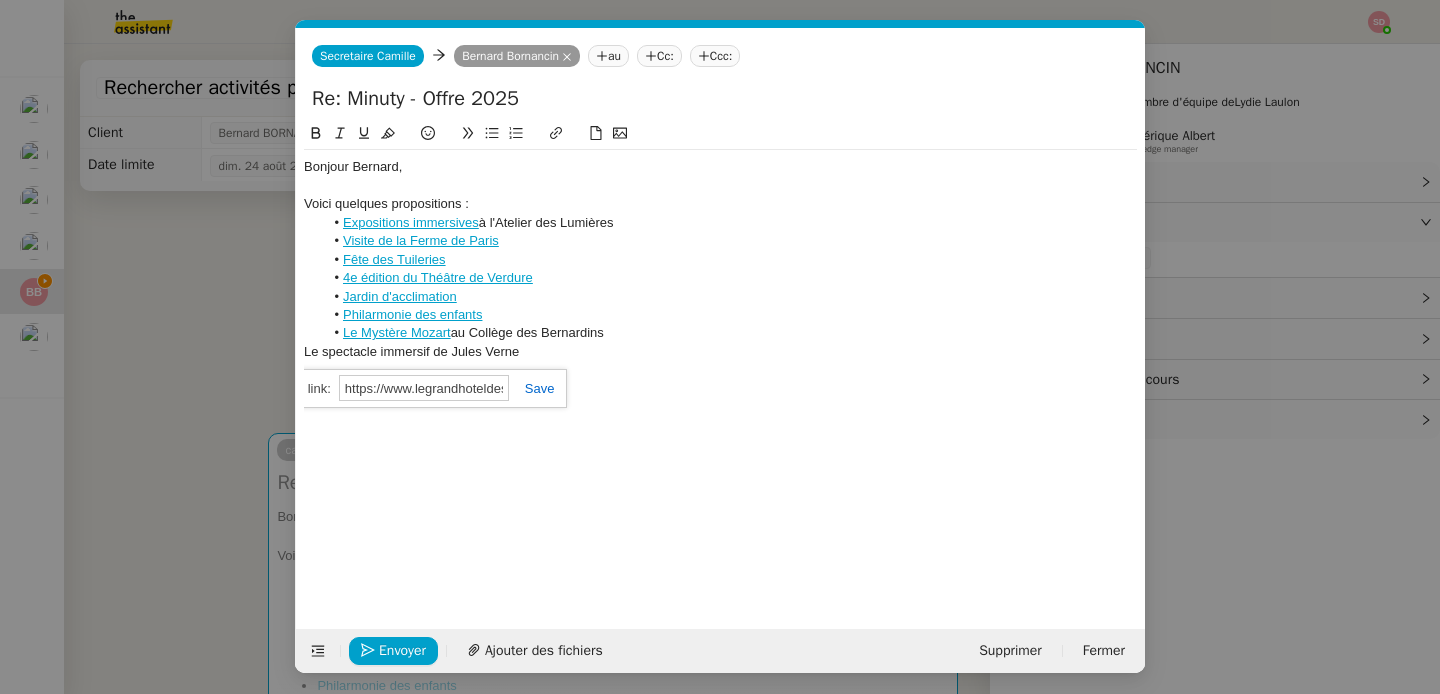 scroll, scrollTop: 0, scrollLeft: 51, axis: horizontal 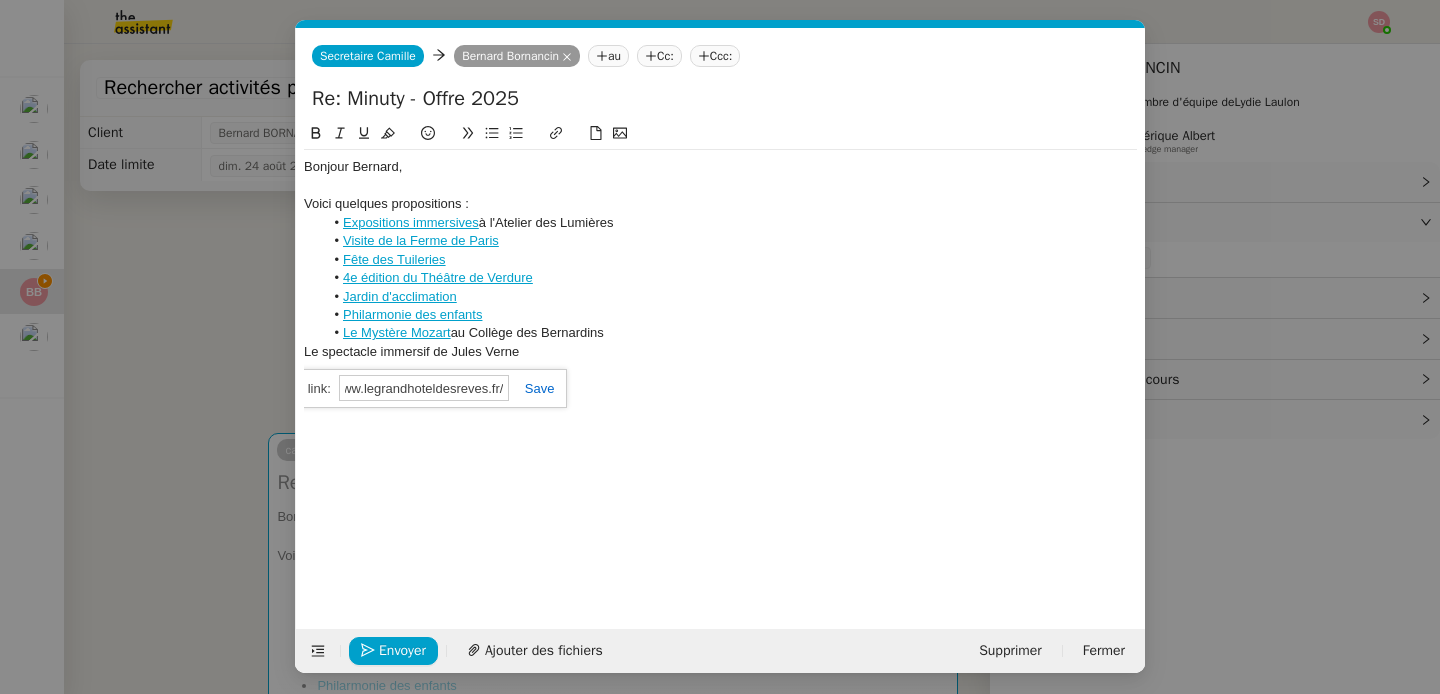 type on "https://www.legrandhoteldesreves.fr/" 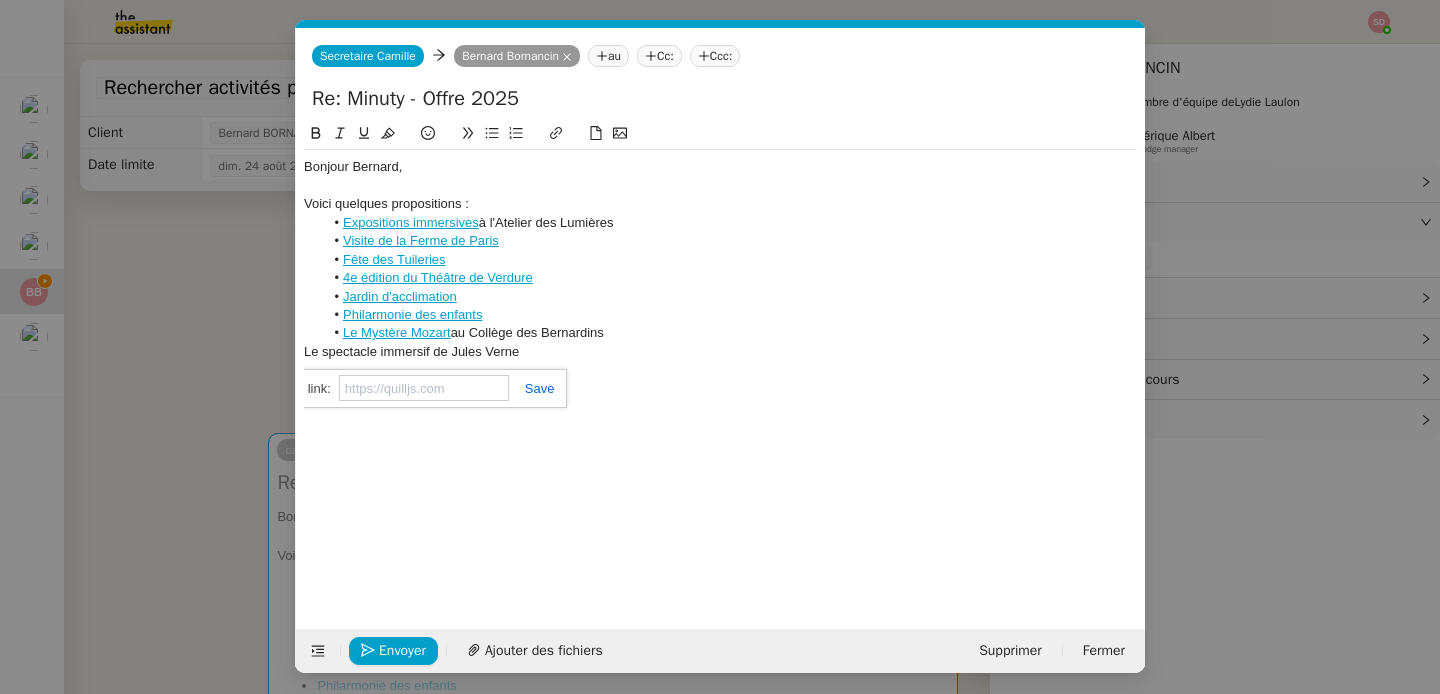 scroll, scrollTop: 0, scrollLeft: 0, axis: both 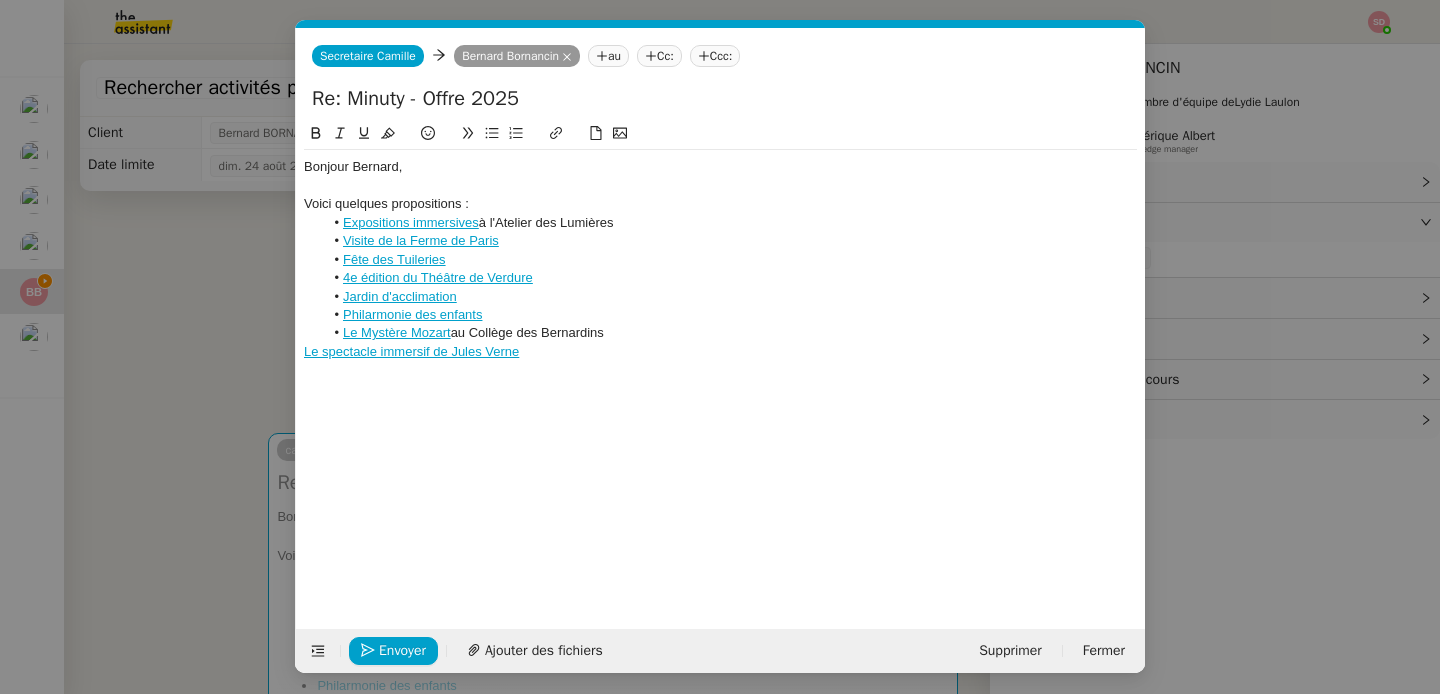 click on "Le spectacle immersif de Jules Verne" 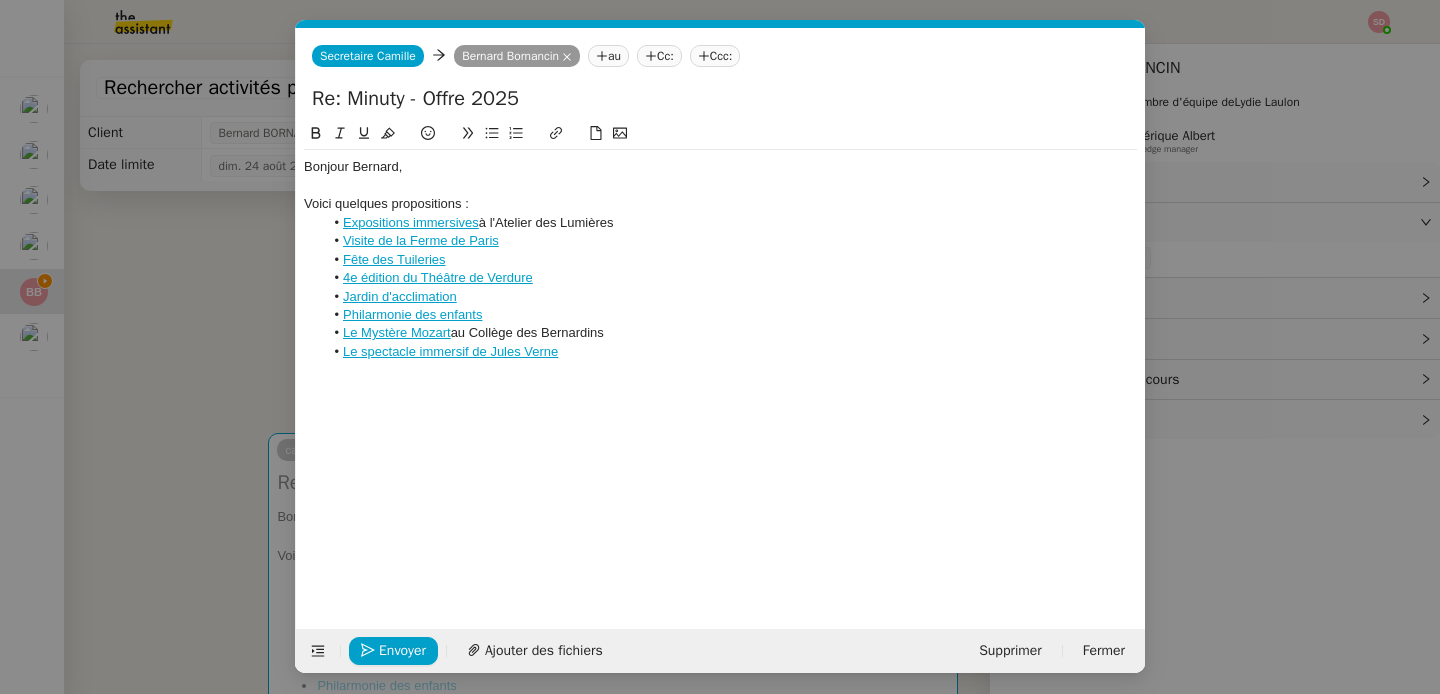 click on "Service TA - VOYAGE - PROPOSITION GLOBALE    A utiliser dans le cadre de proposition de déplacement TA - RELANCE CLIENT (EN)    Relancer un client lorsqu'il n'a pas répondu à un précédent message BAFERTY - MAIL AUDITION    A utiliser dans le cadre de la procédure d'envoi des mails d'audition TA - PUBLICATION OFFRE D'EMPLOI     Organisation du recrutement Discours de présentation du paiement sécurisé    TA - VOYAGES - PROPOSITION ITINERAIRE    Soumettre les résultats d'une recherche TA - CONFIRMATION PAIEMENT (EN)    Confirmer avec le client de modèle de transaction - Attention Plan Pro nécessaire. TA - COURRIER EXPEDIE (recommandé)    A utiliser dans le cadre de l'envoi d'un courrier recommandé TA - PARTAGE DE CALENDRIER (EN)    A utiliser pour demander au client de partager son calendrier afin de faciliter l'accès et la gestion PSPI - Appel de fonds MJL    A utiliser dans le cadre de la procédure d'appel de fonds MJL TA - RELANCE CLIENT    TA - AR PROCEDURES        21 YIELD" at bounding box center (720, 347) 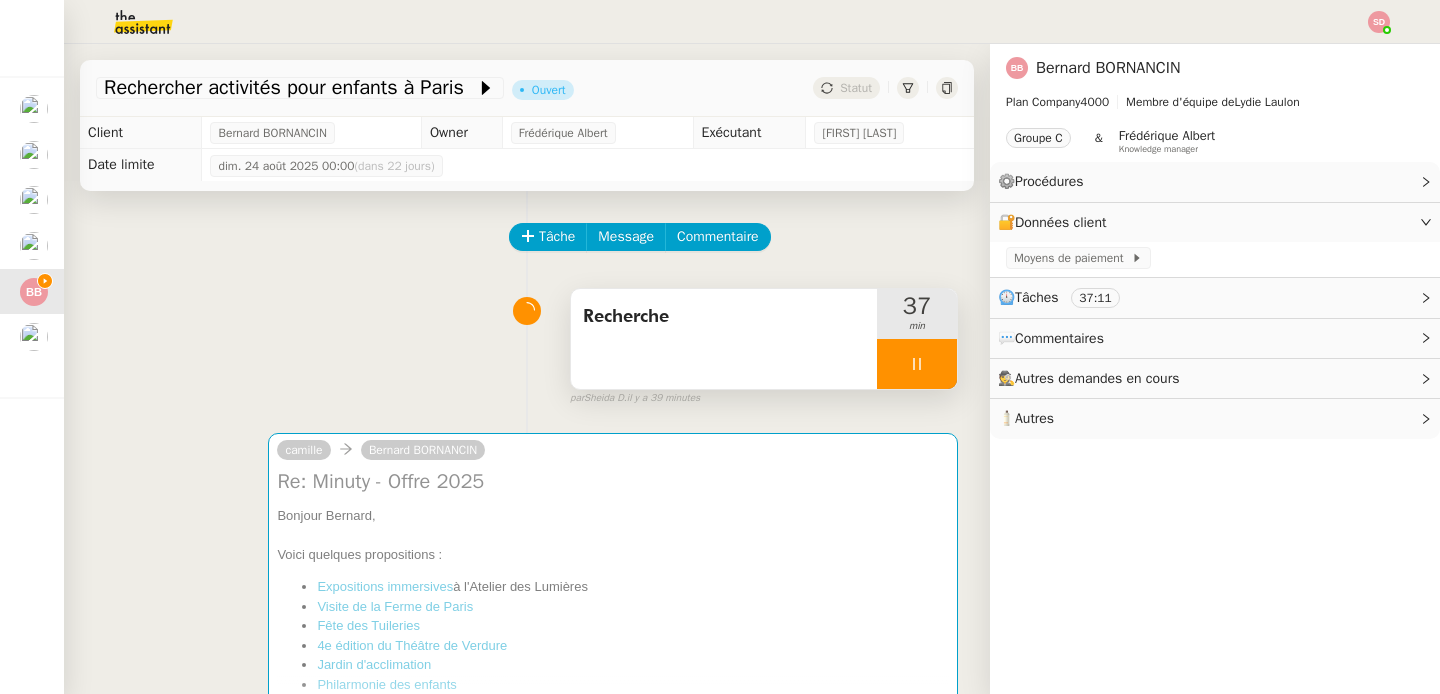 click at bounding box center (917, 364) 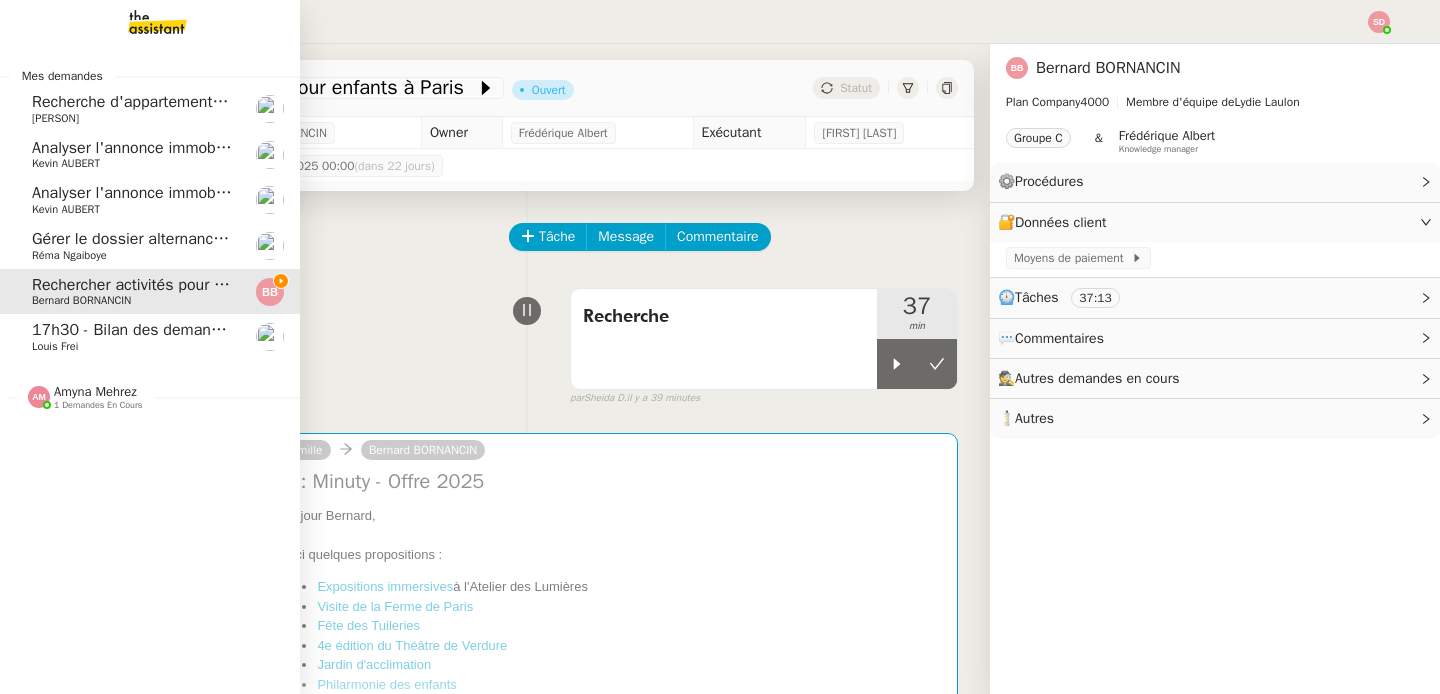 click on "17h30 - Bilan des demandes de la journée : en cours et restant à traiter - 1 août 2025" 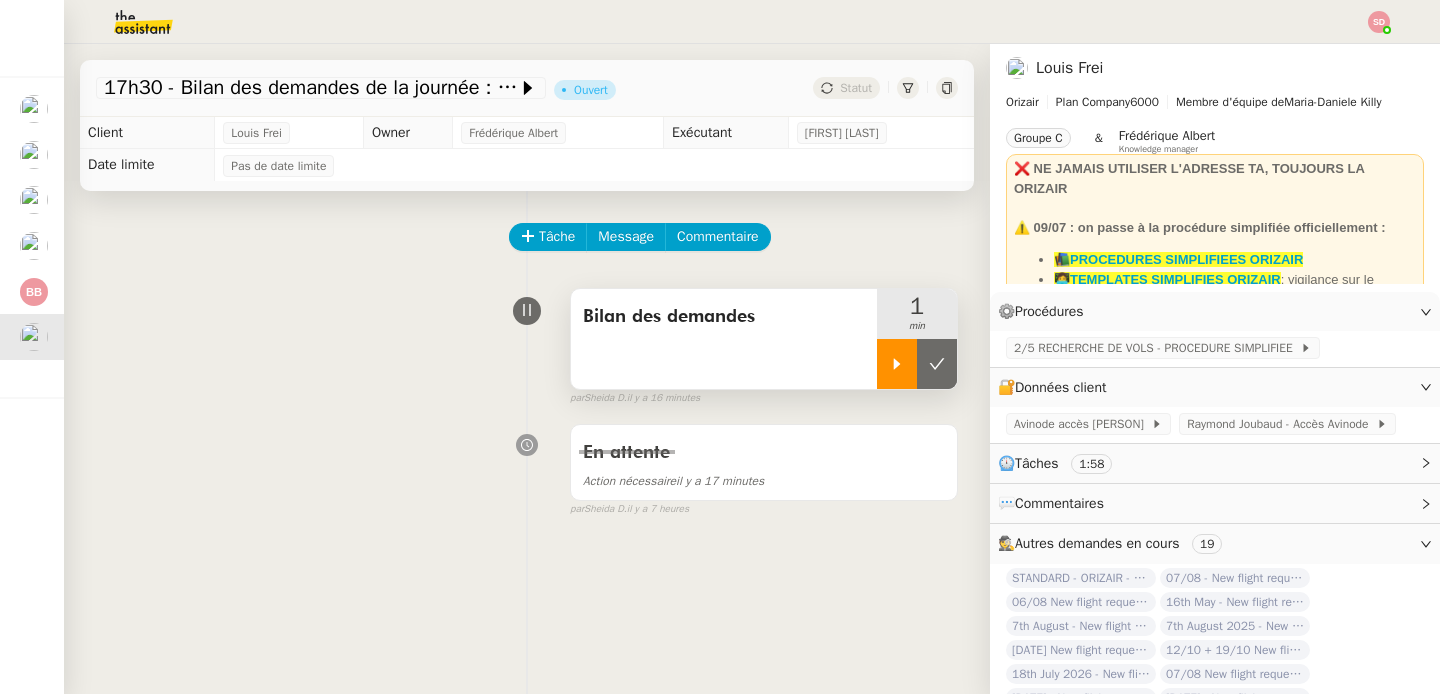 click 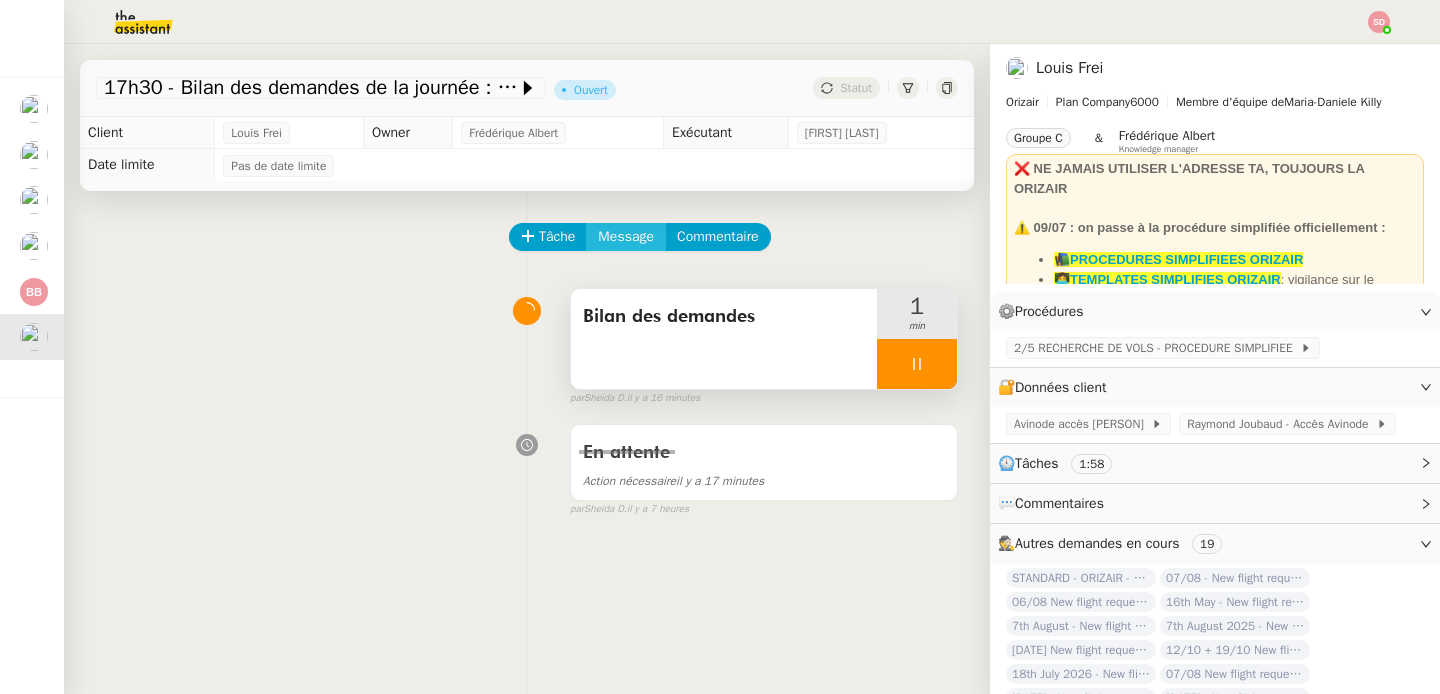 click on "Message" 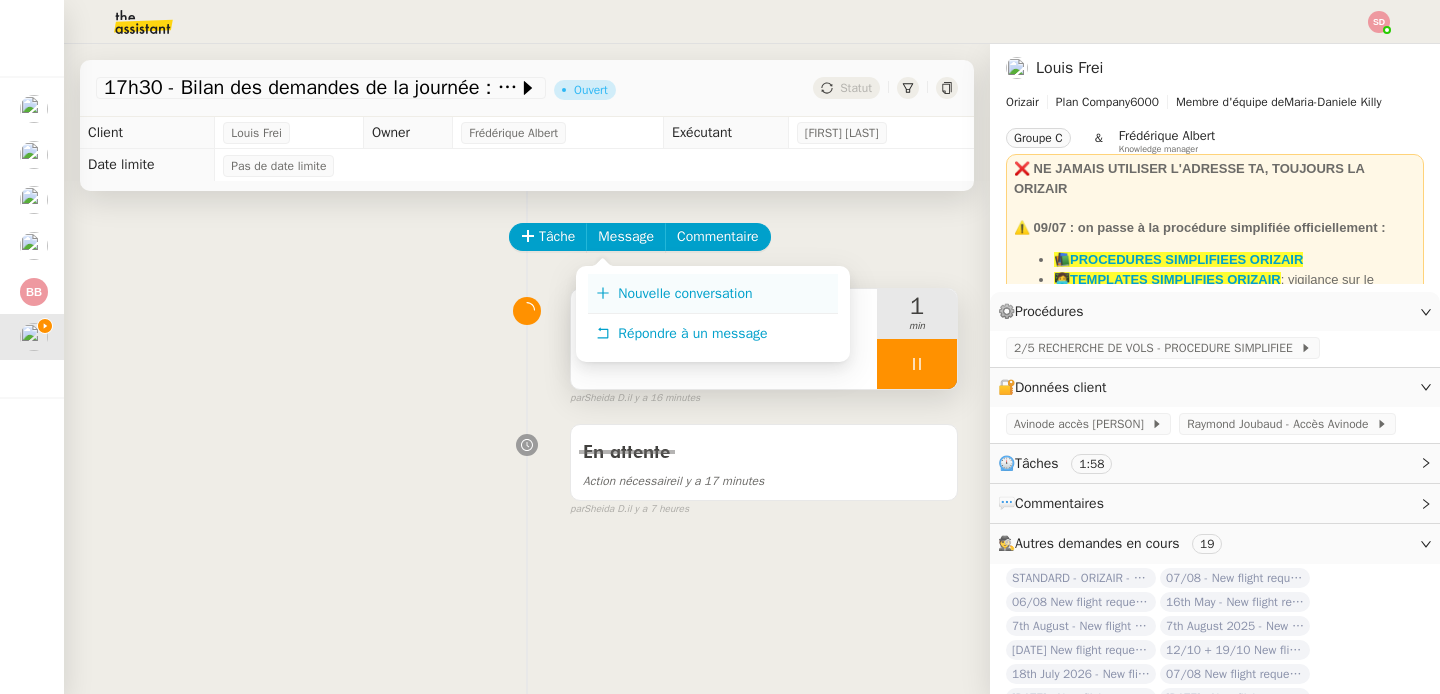 click on "Nouvelle conversation" at bounding box center [685, 293] 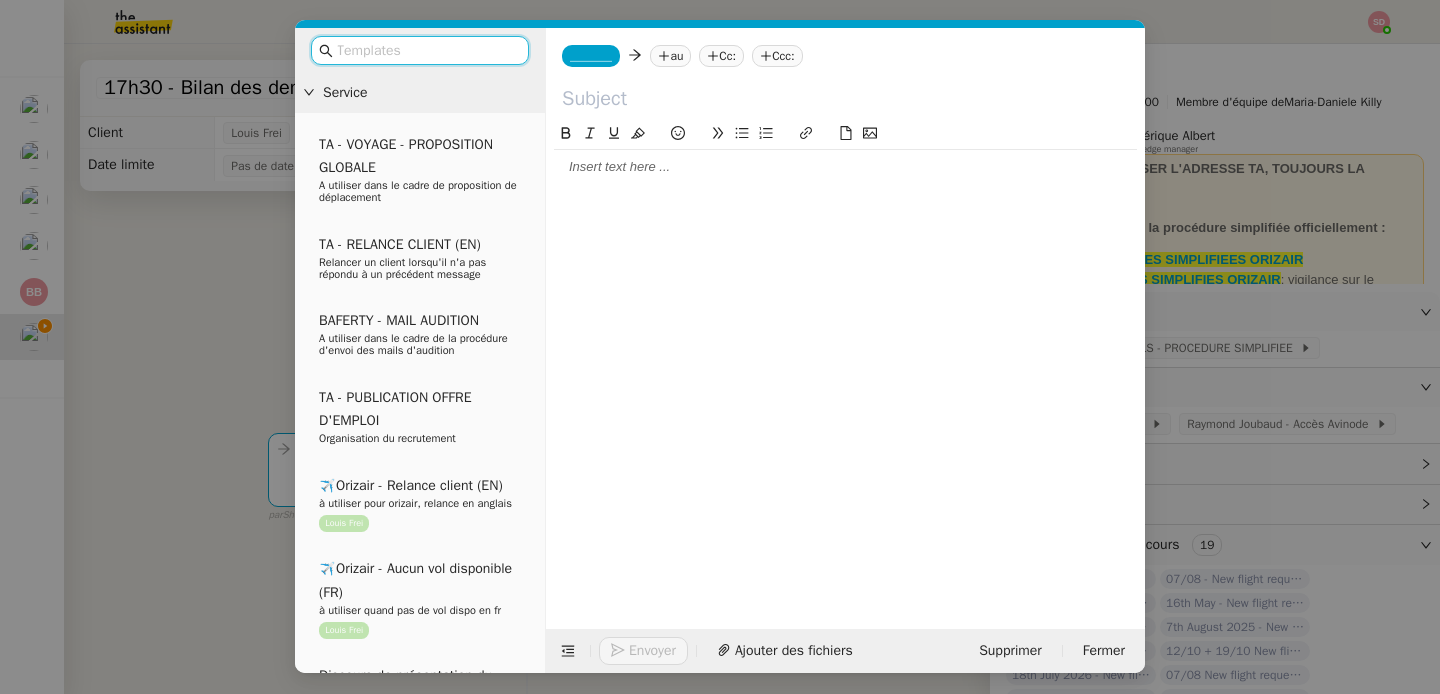 click 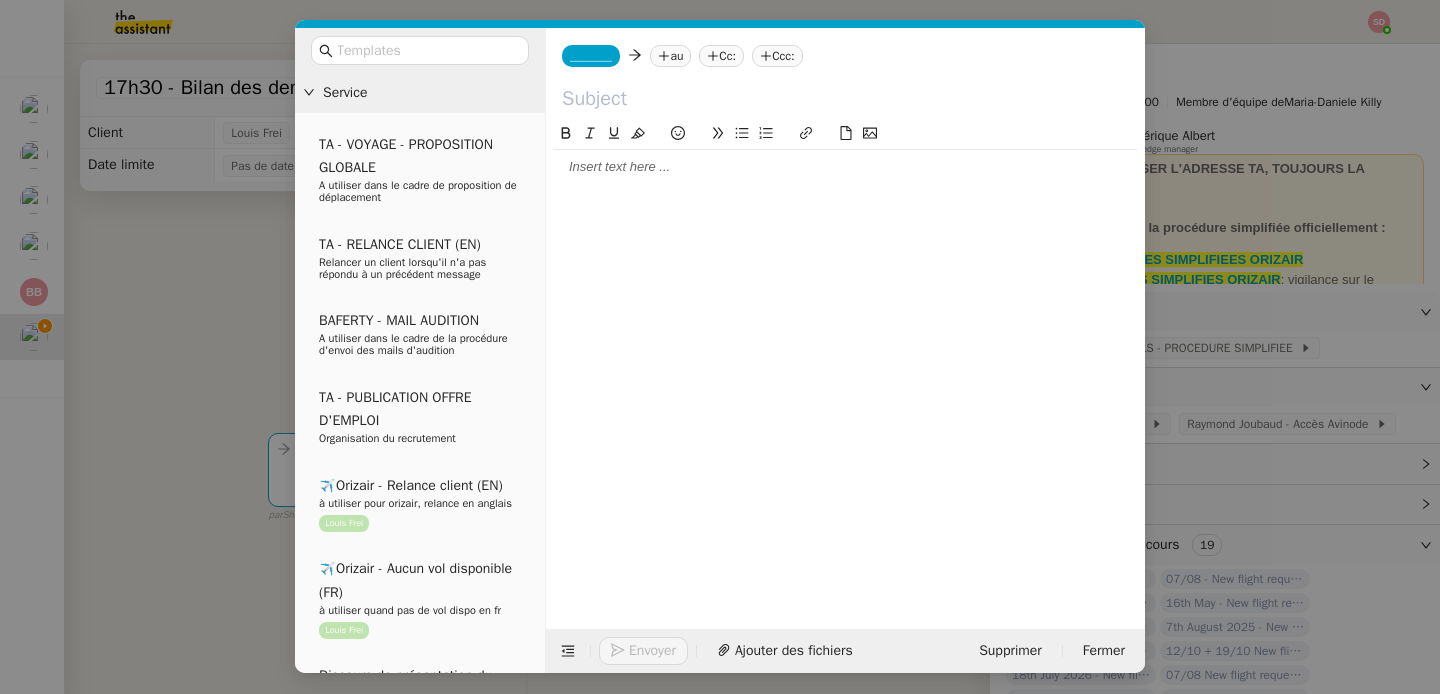click on "_______" 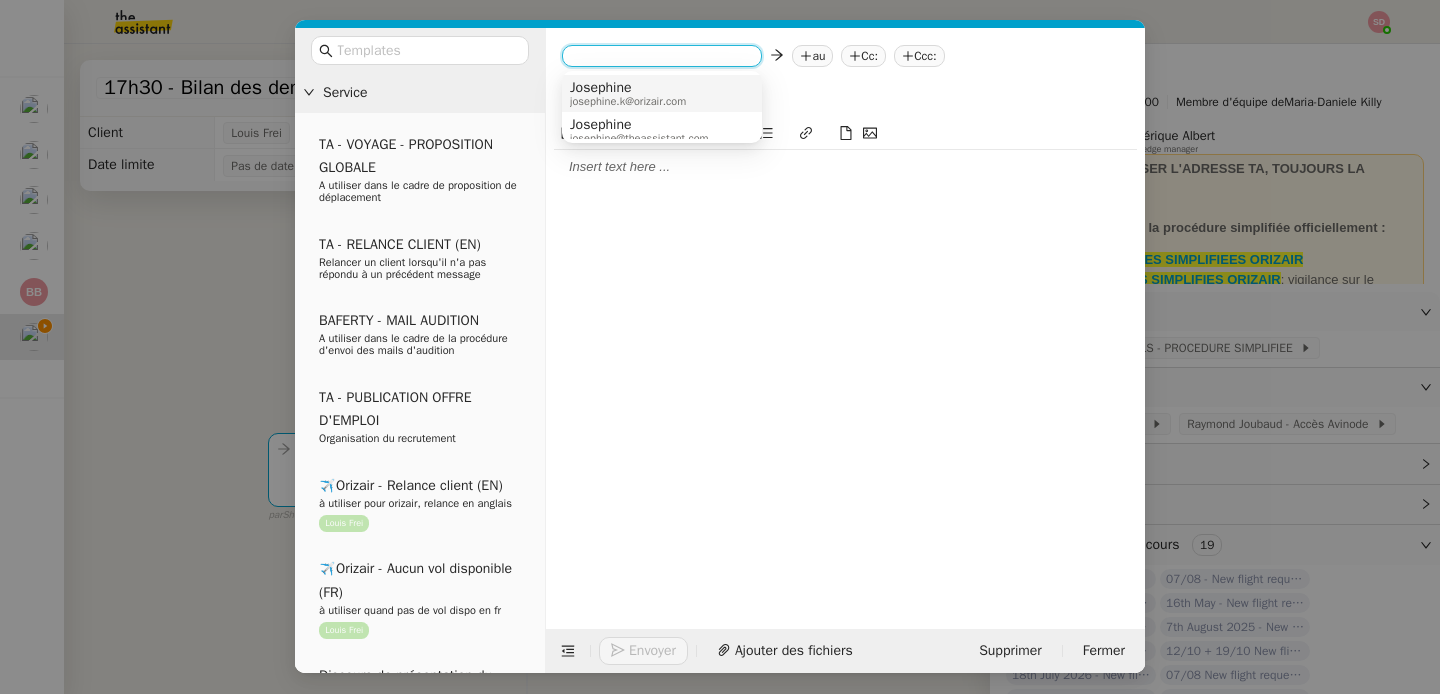click on "josephine.k@orizair.com" at bounding box center [628, 101] 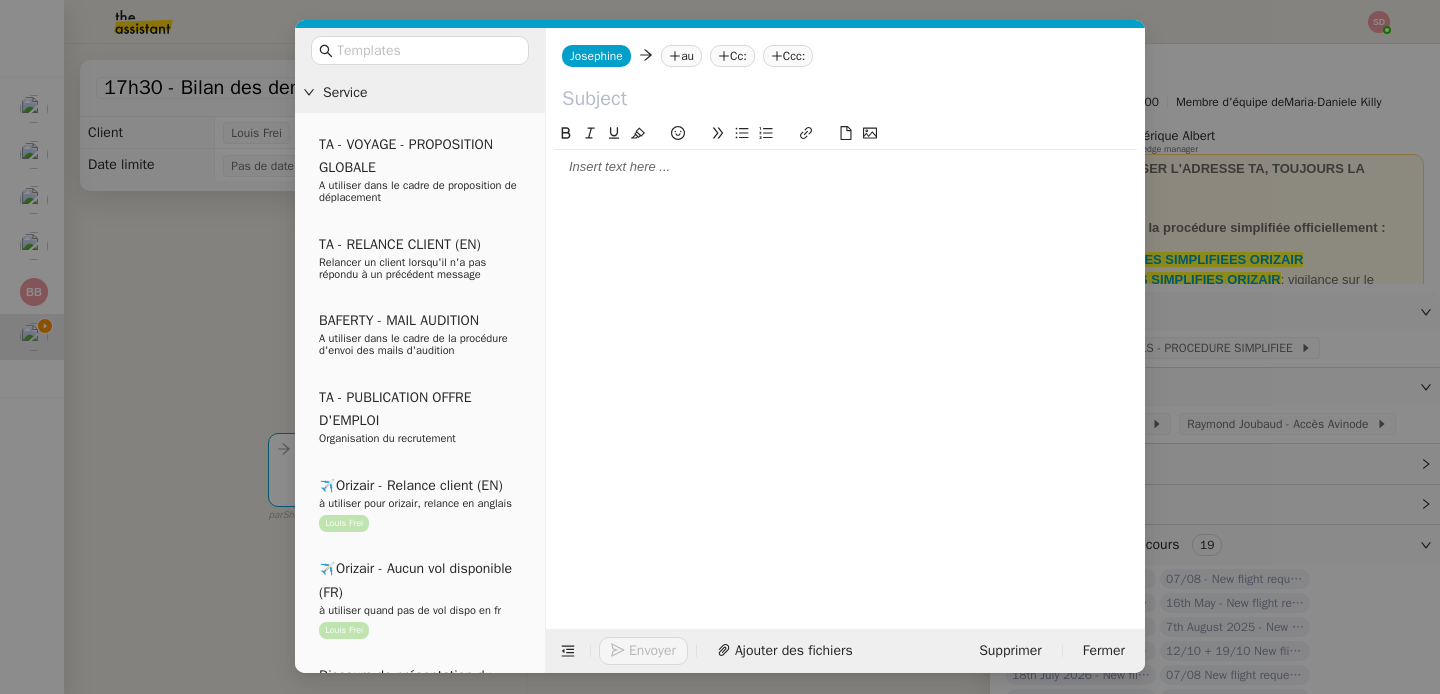 click 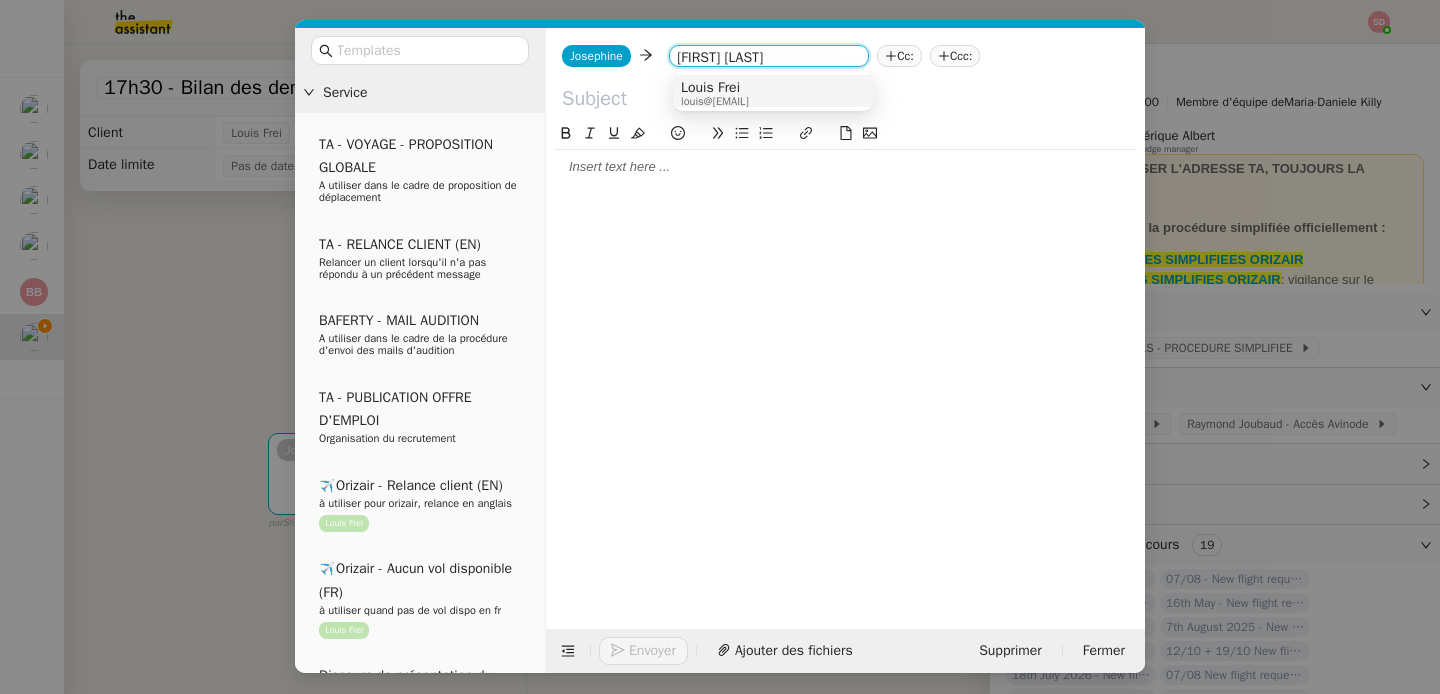 type on "louis frei" 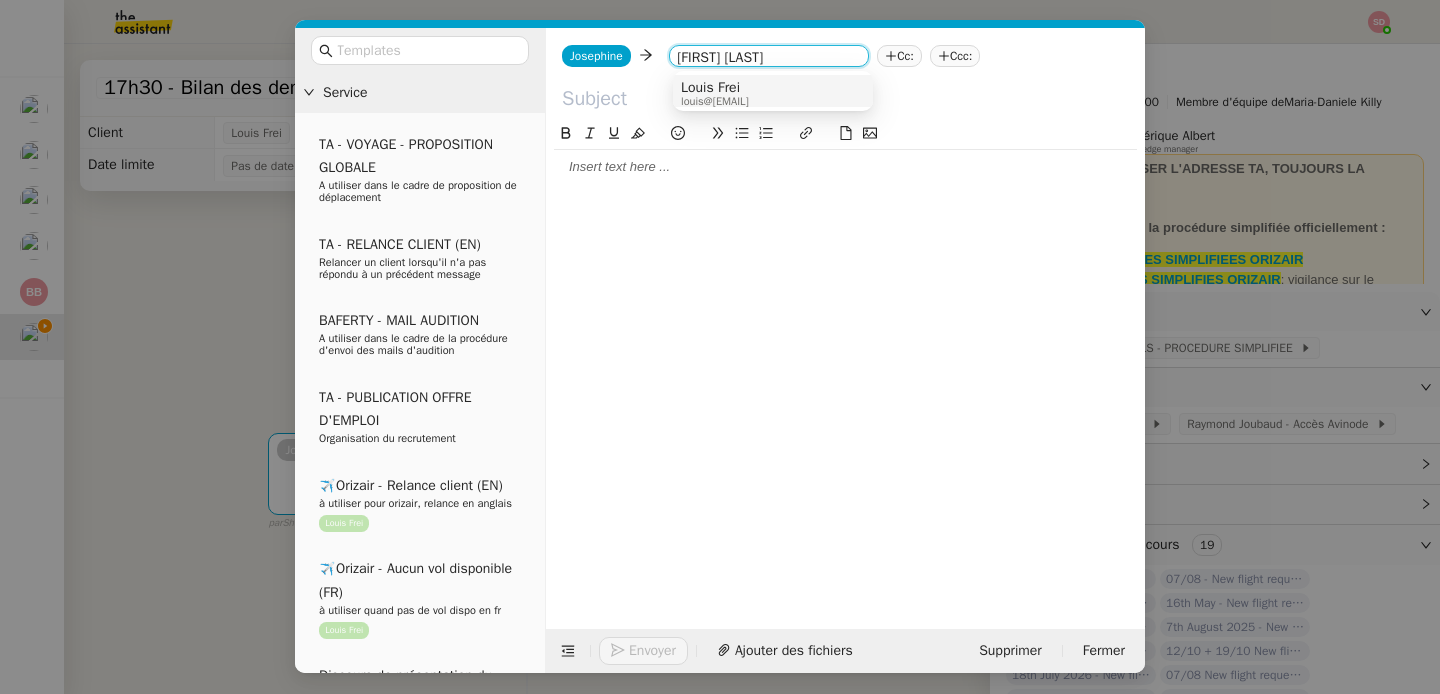 click on "Louis Frei" at bounding box center [715, 88] 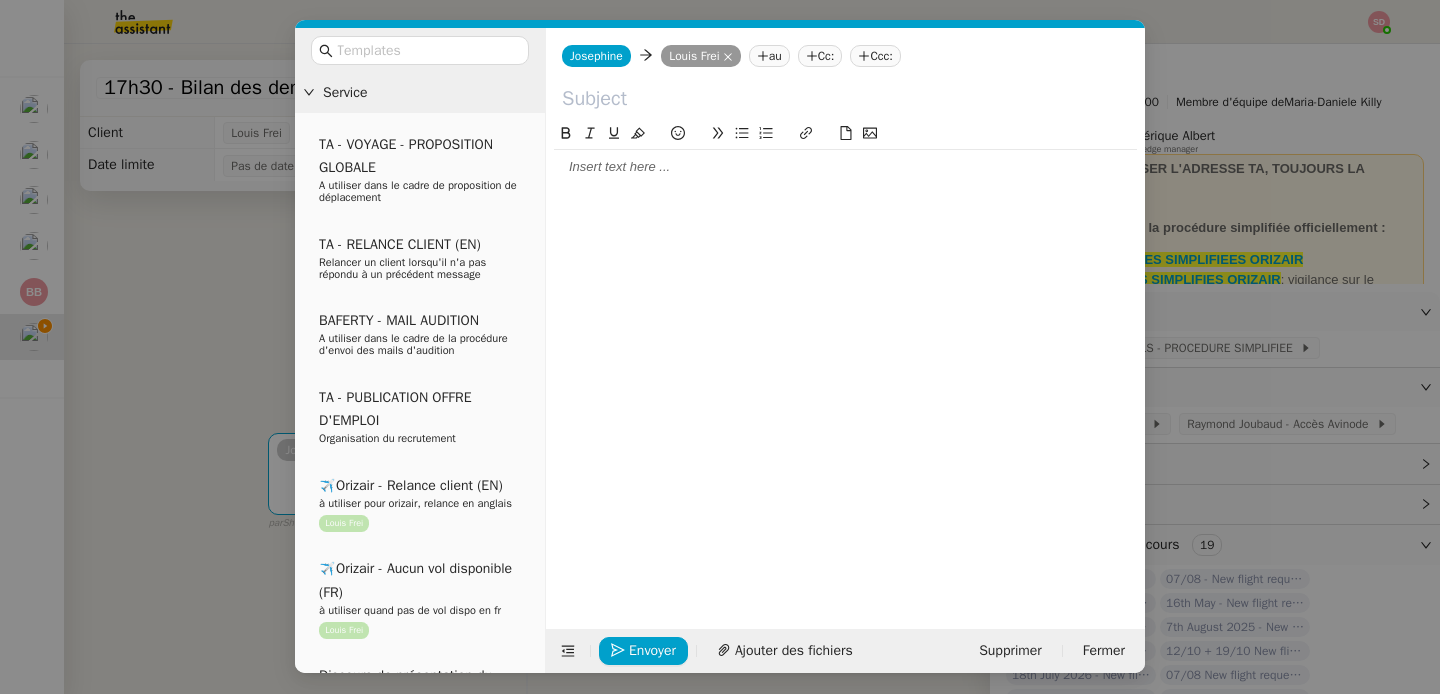 click 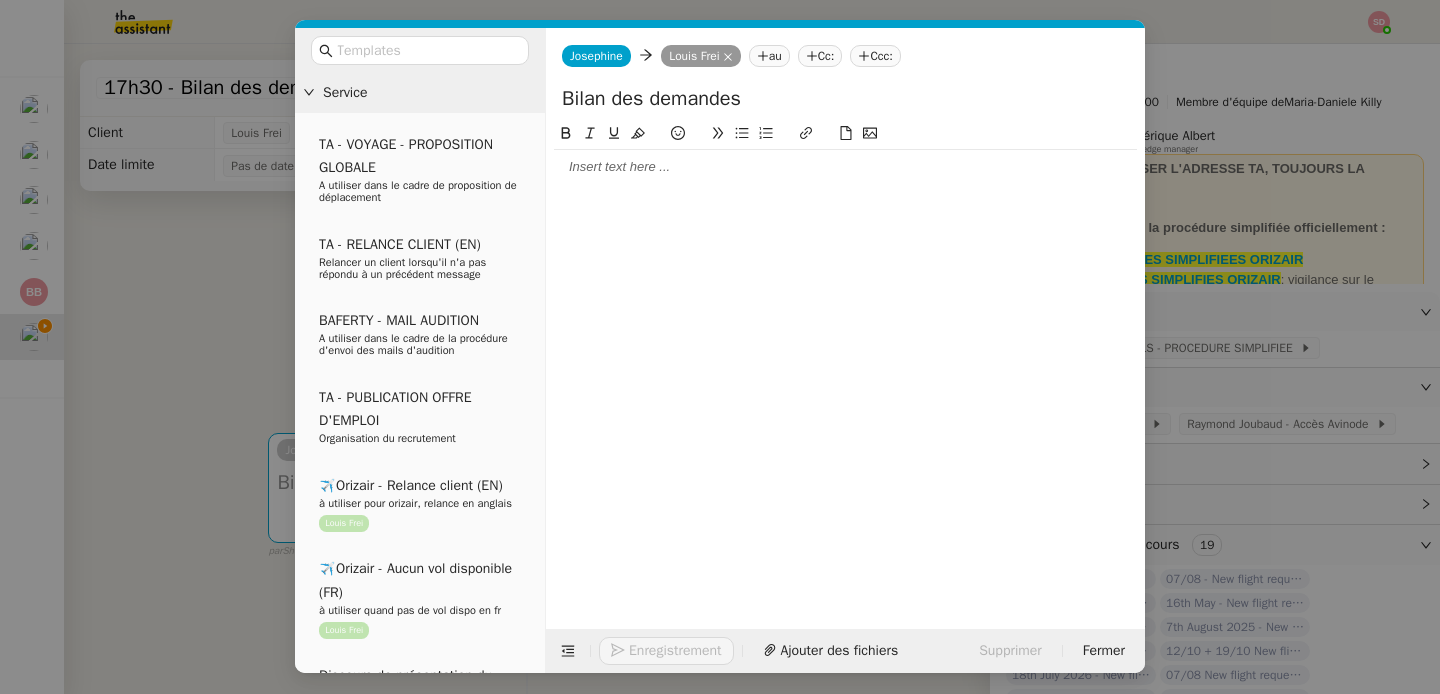 type on "Bilan des demandes" 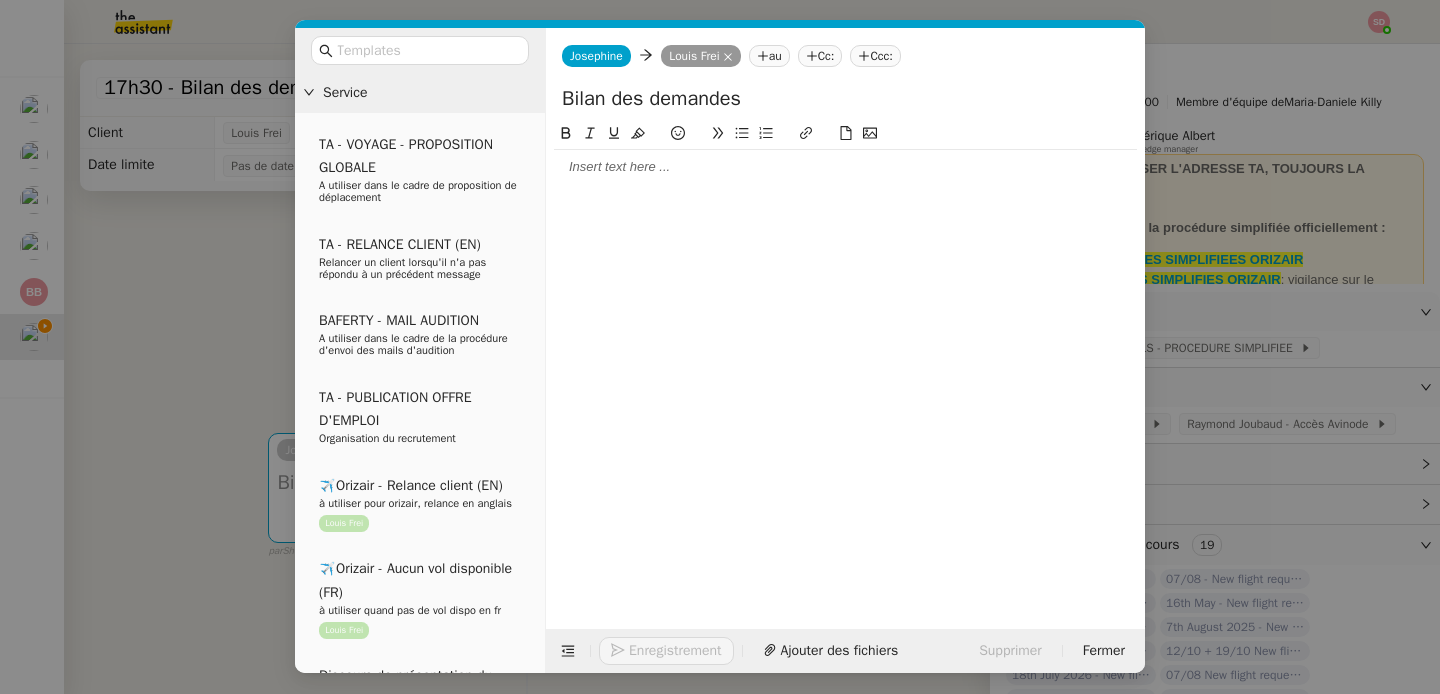 click 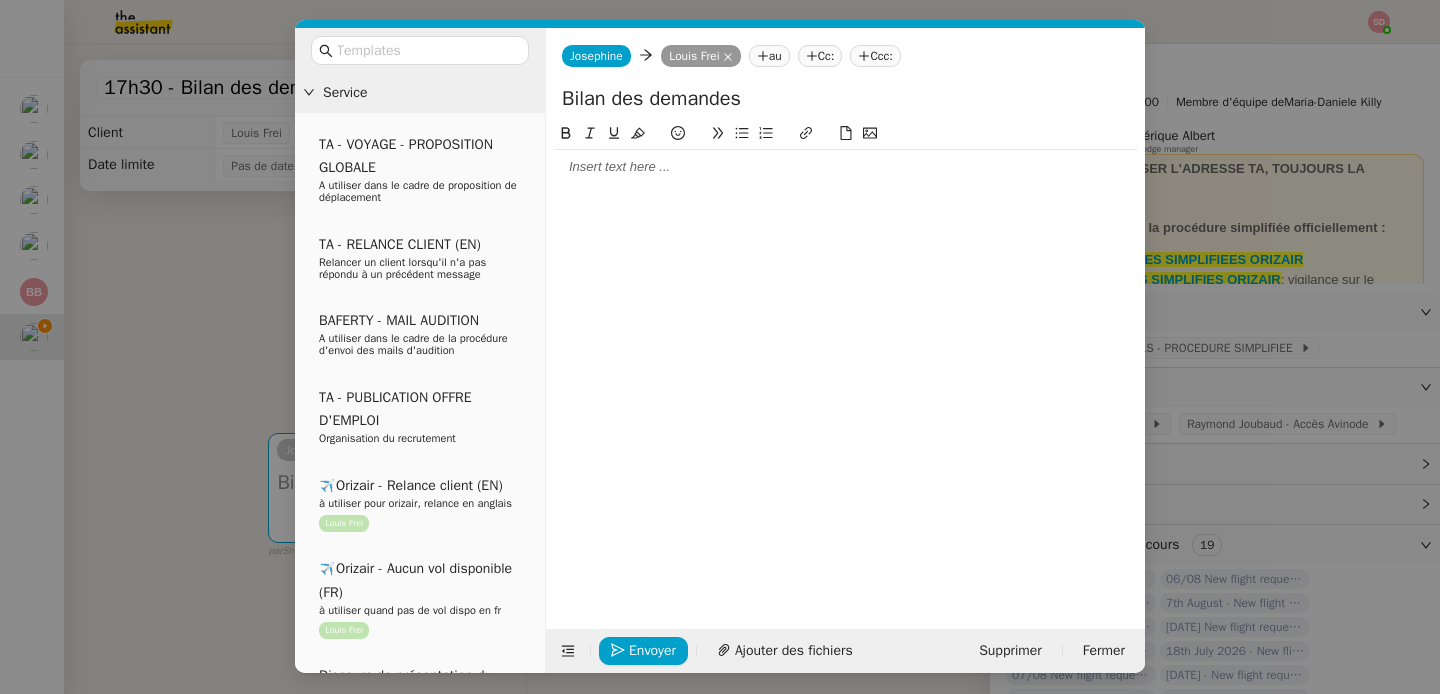 type 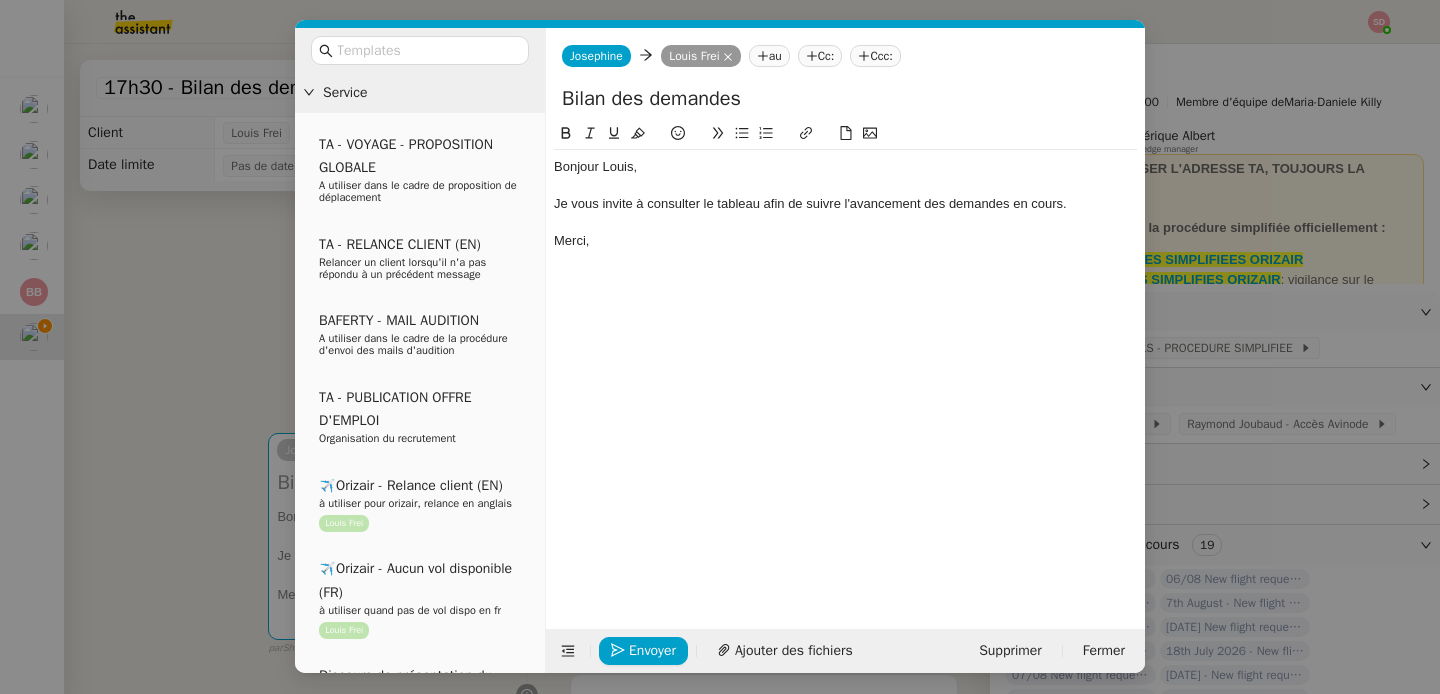click on "Je vous invite à consulter le tableau afin de suivre l'avancement des demandes en cours." 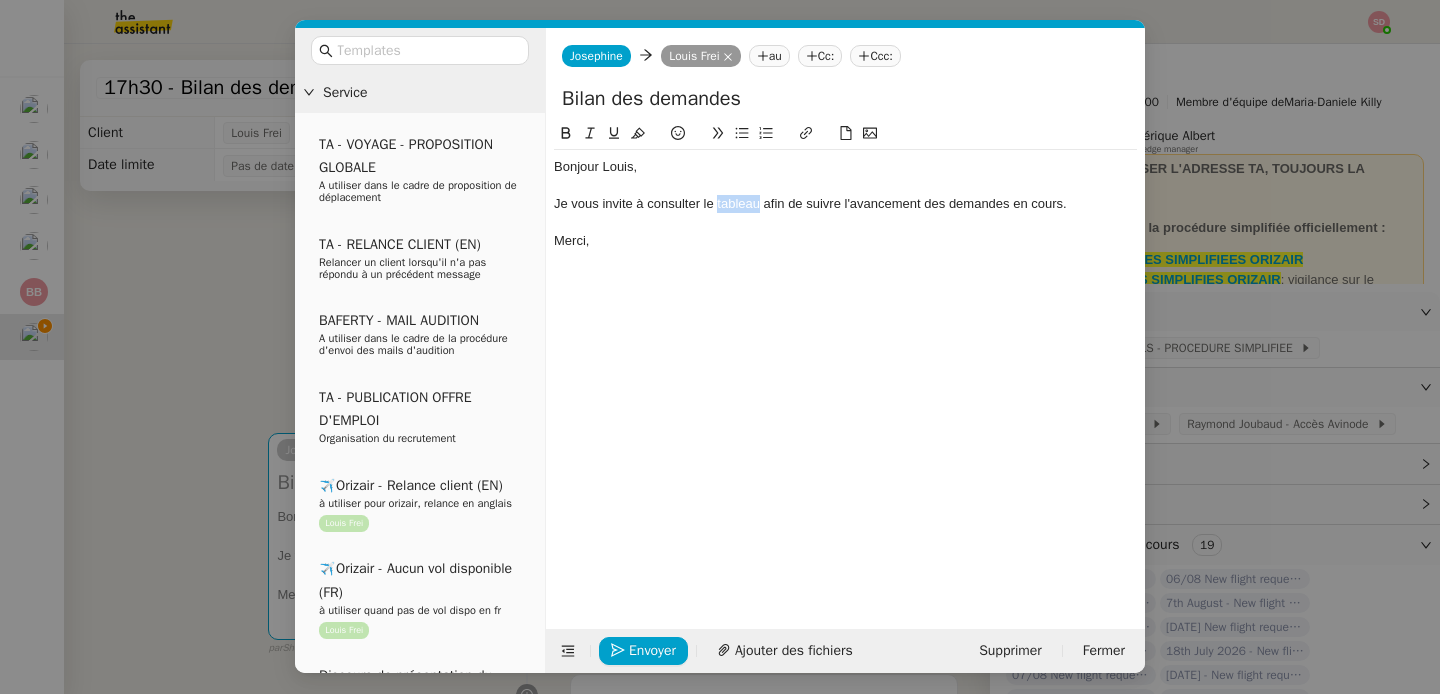 click on "Je vous invite à consulter le tableau afin de suivre l'avancement des demandes en cours." 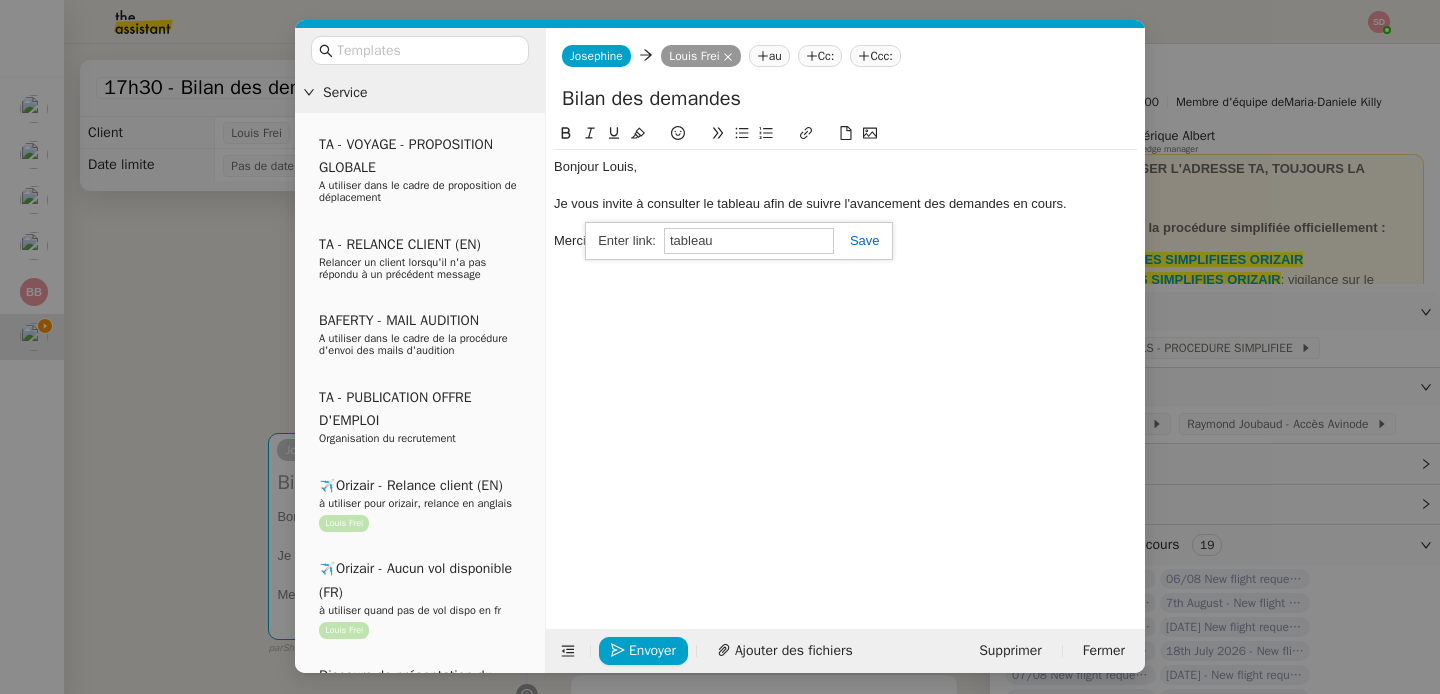 paste on "https://docs.google.com/spreadsheets/d/1C8K1oyvI0VvnVROE2tEWhqXyHxDtzunI-Bgm73U8Vh8/edit?usp=sharing" 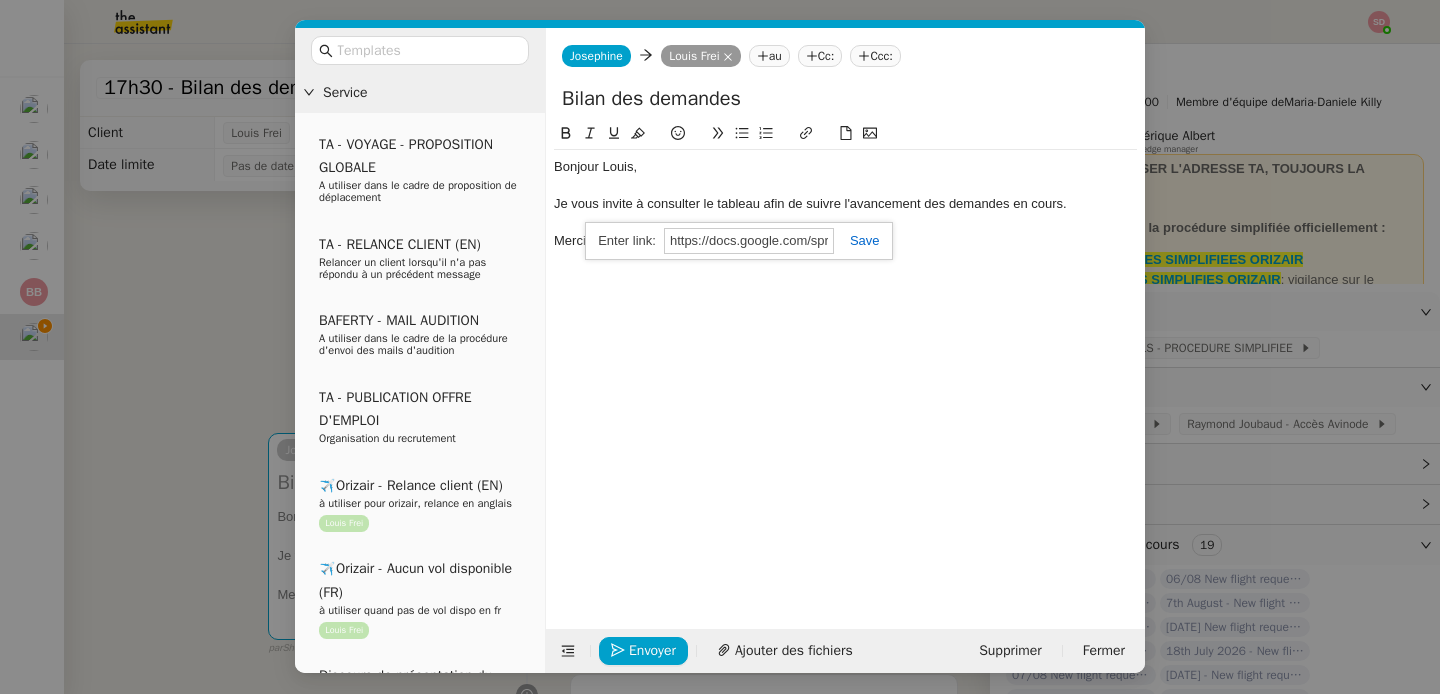 scroll, scrollTop: 0, scrollLeft: 508, axis: horizontal 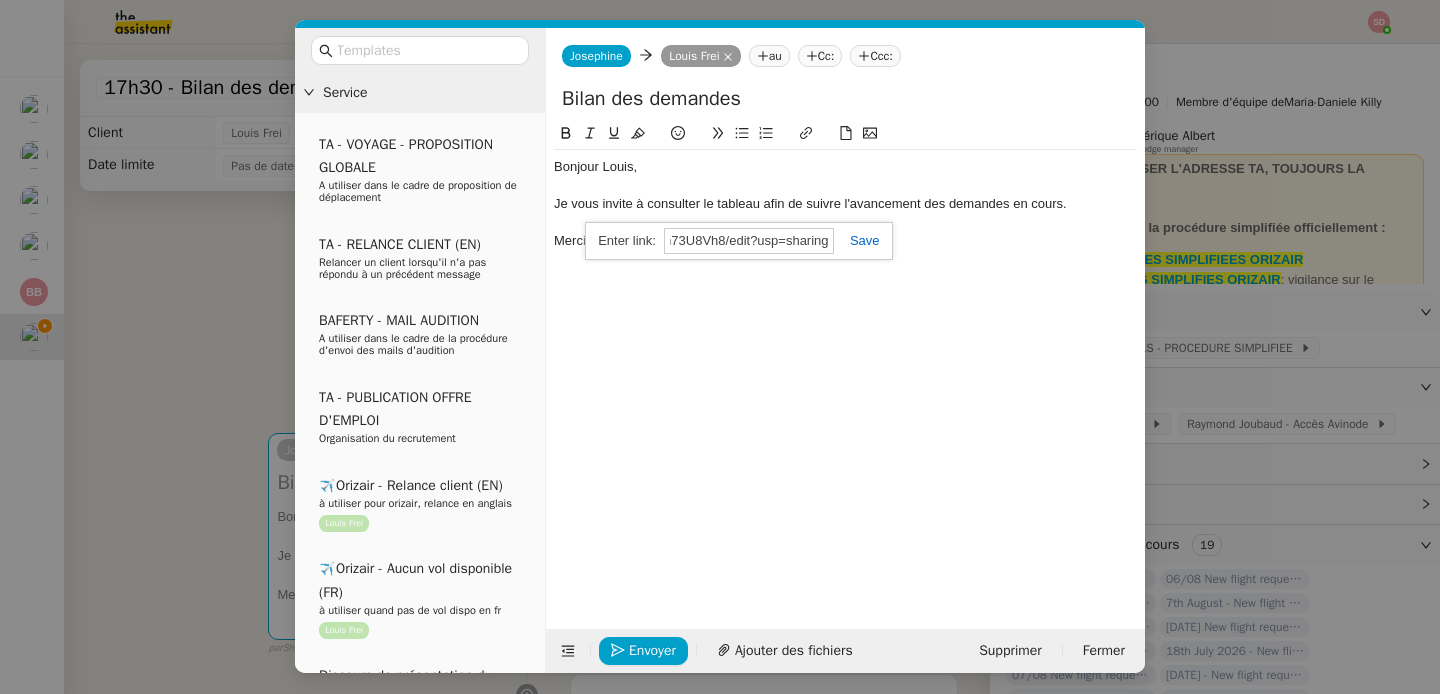 type on "https://docs.google.com/spreadsheets/d/1C8K1oyvI0VvnVROE2tEWhqXyHxDtzunI-Bgm73U8Vh8/edit?usp=sharing" 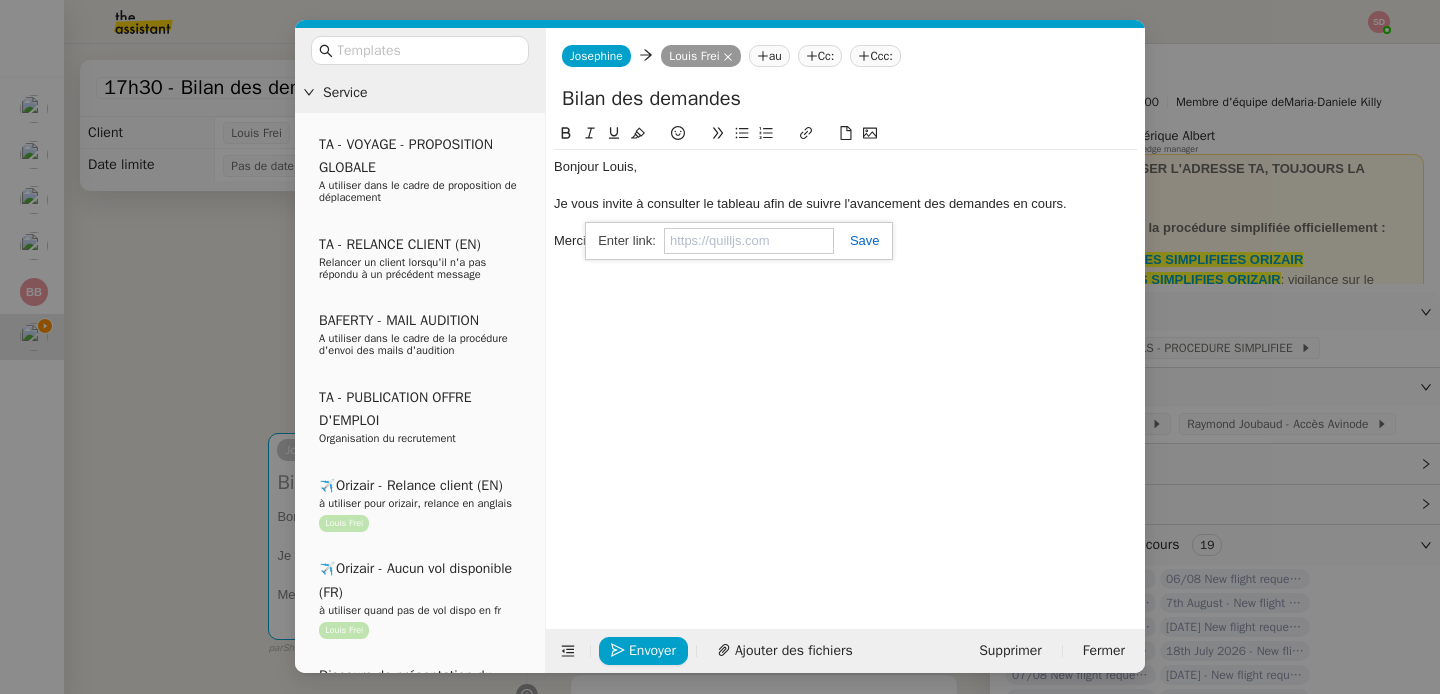scroll, scrollTop: 0, scrollLeft: 0, axis: both 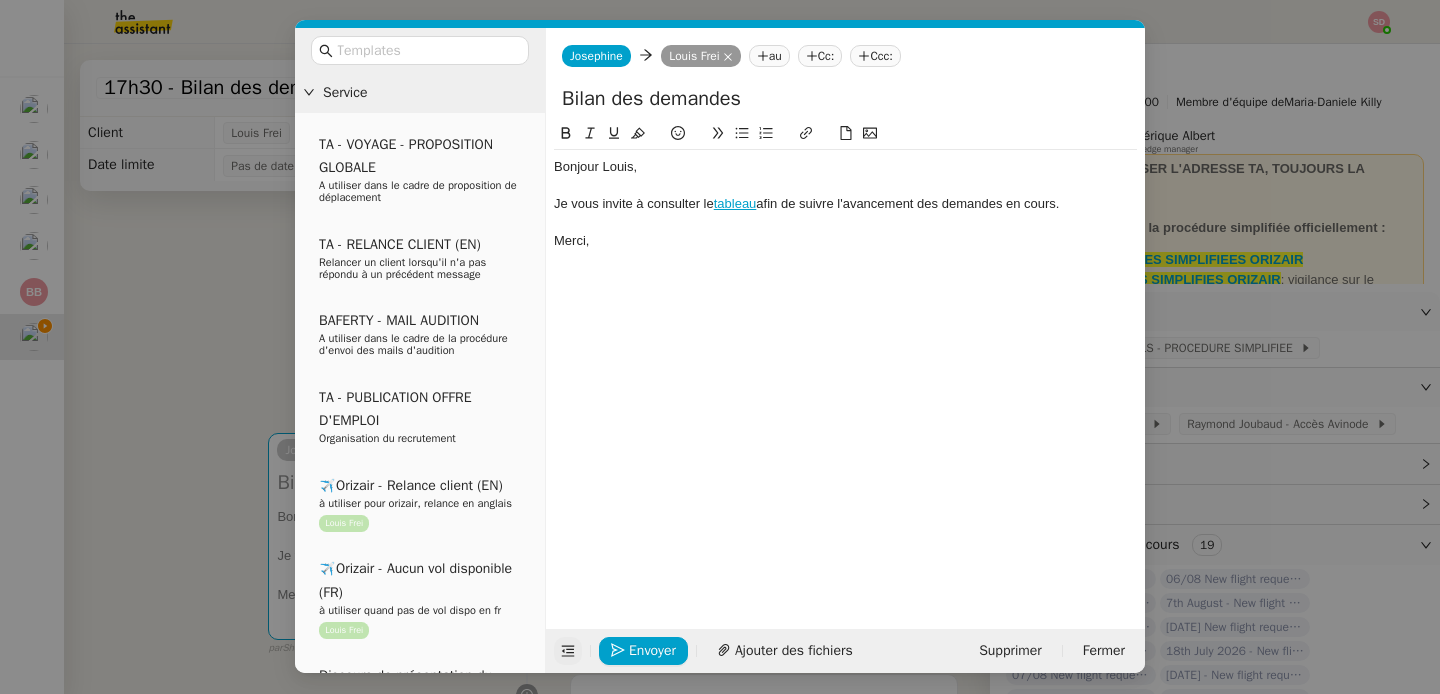 click 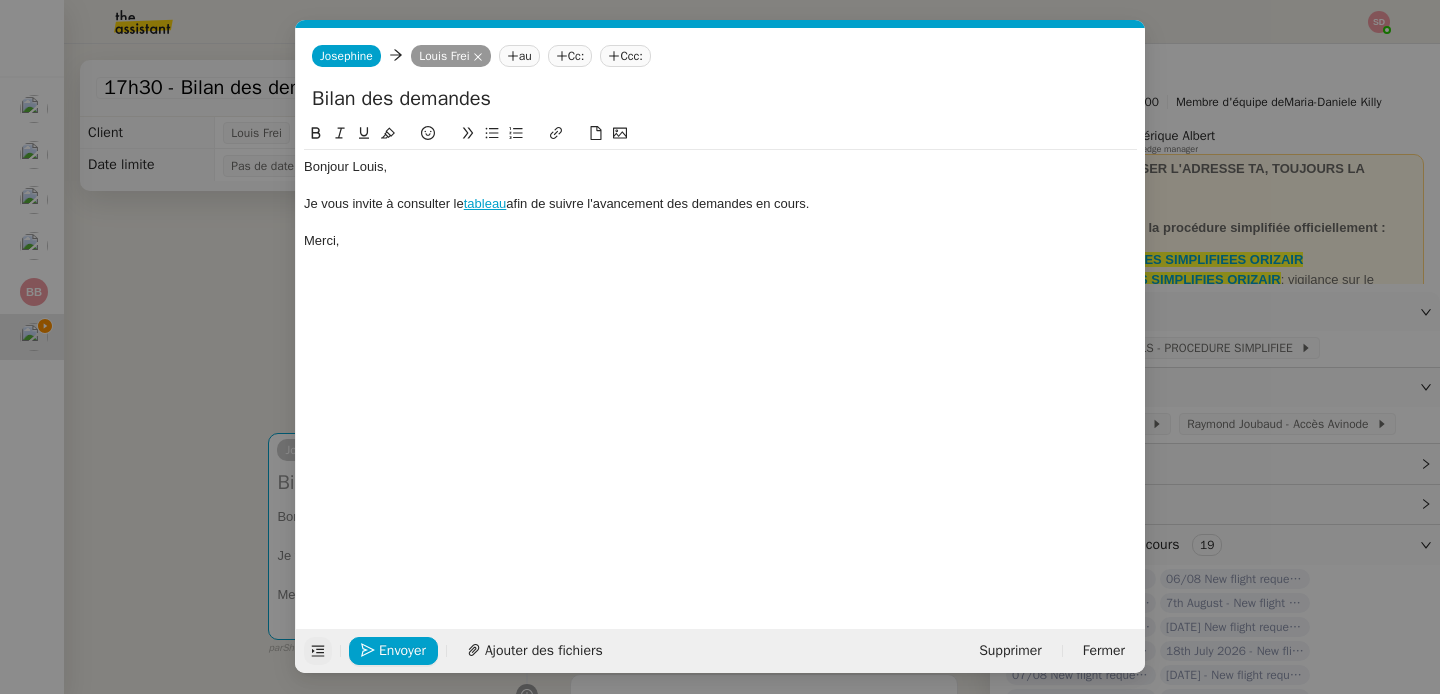 click on "Bonjour Louis, Je vous invite à consulter le  tableau  afin de suivre l'avancement des demandes en cours. Merci," 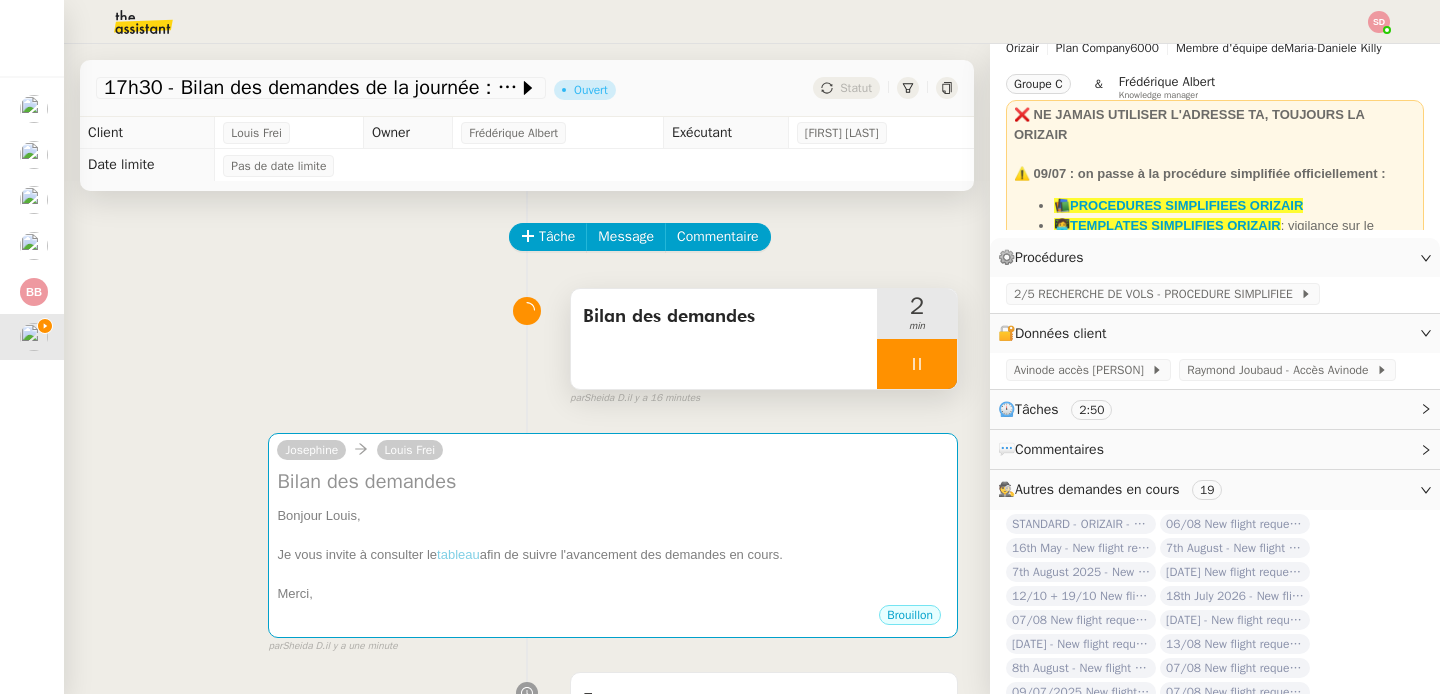 scroll, scrollTop: 151, scrollLeft: 0, axis: vertical 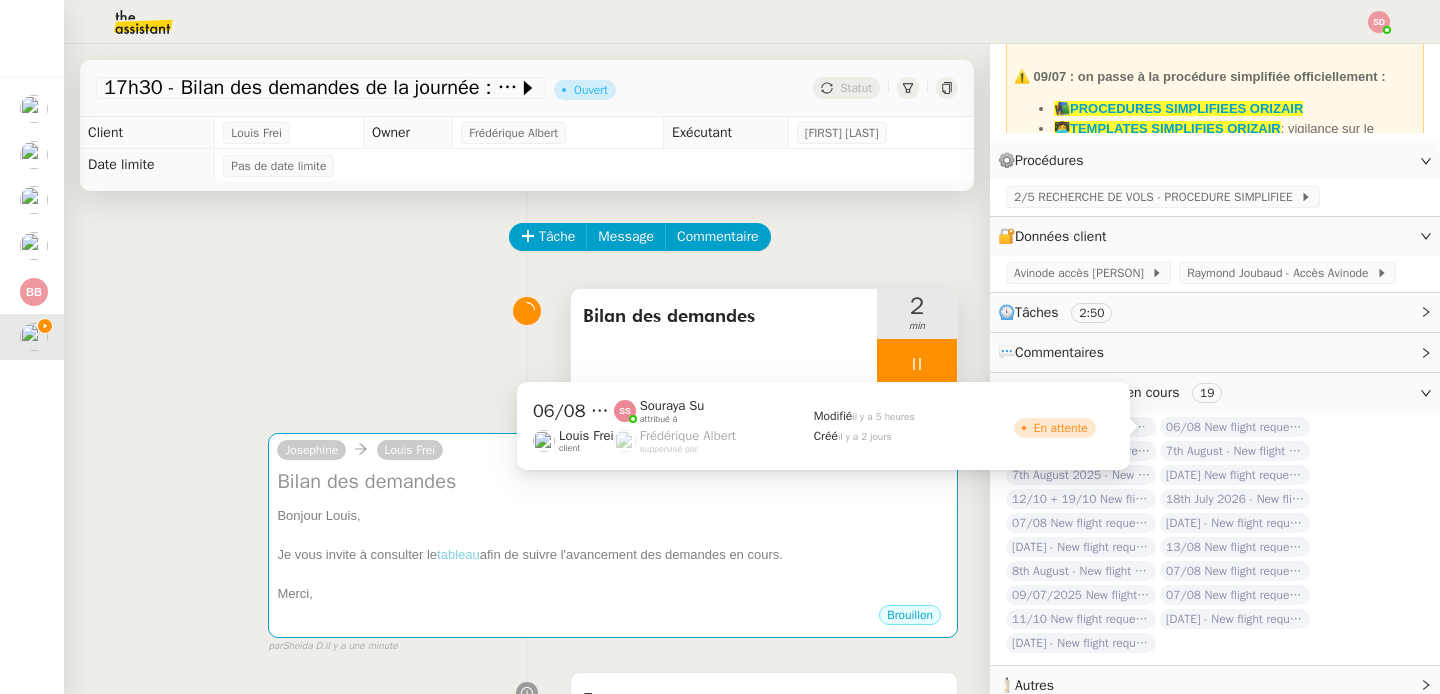 click on "06/08 New flight request - Mark Hayward" 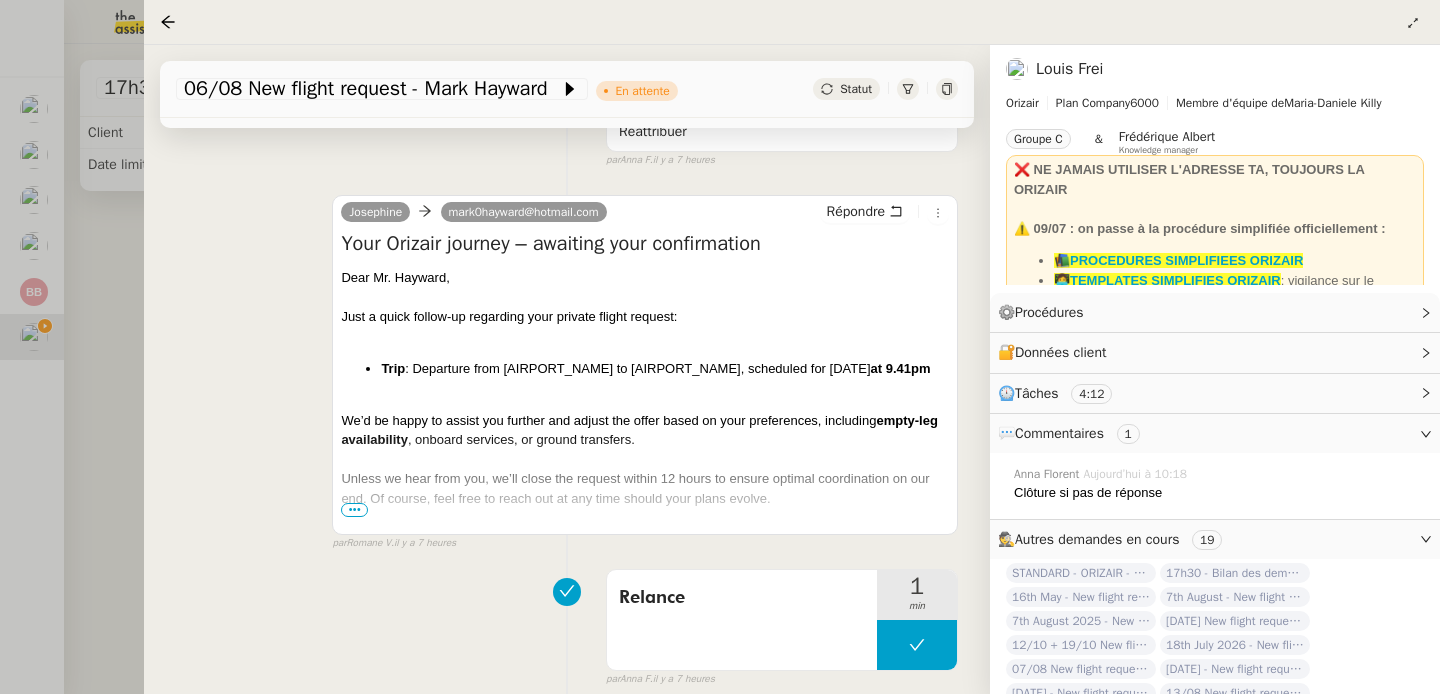 scroll, scrollTop: 326, scrollLeft: 0, axis: vertical 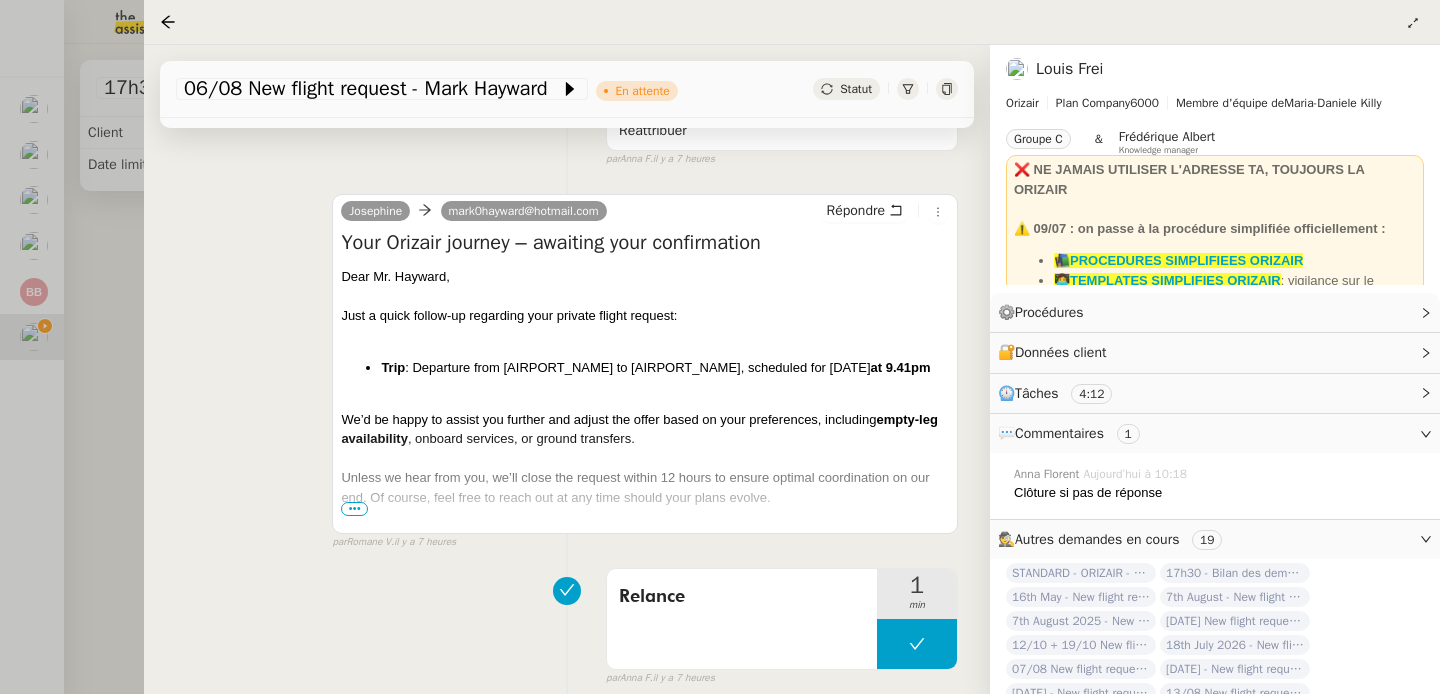 click at bounding box center (720, 347) 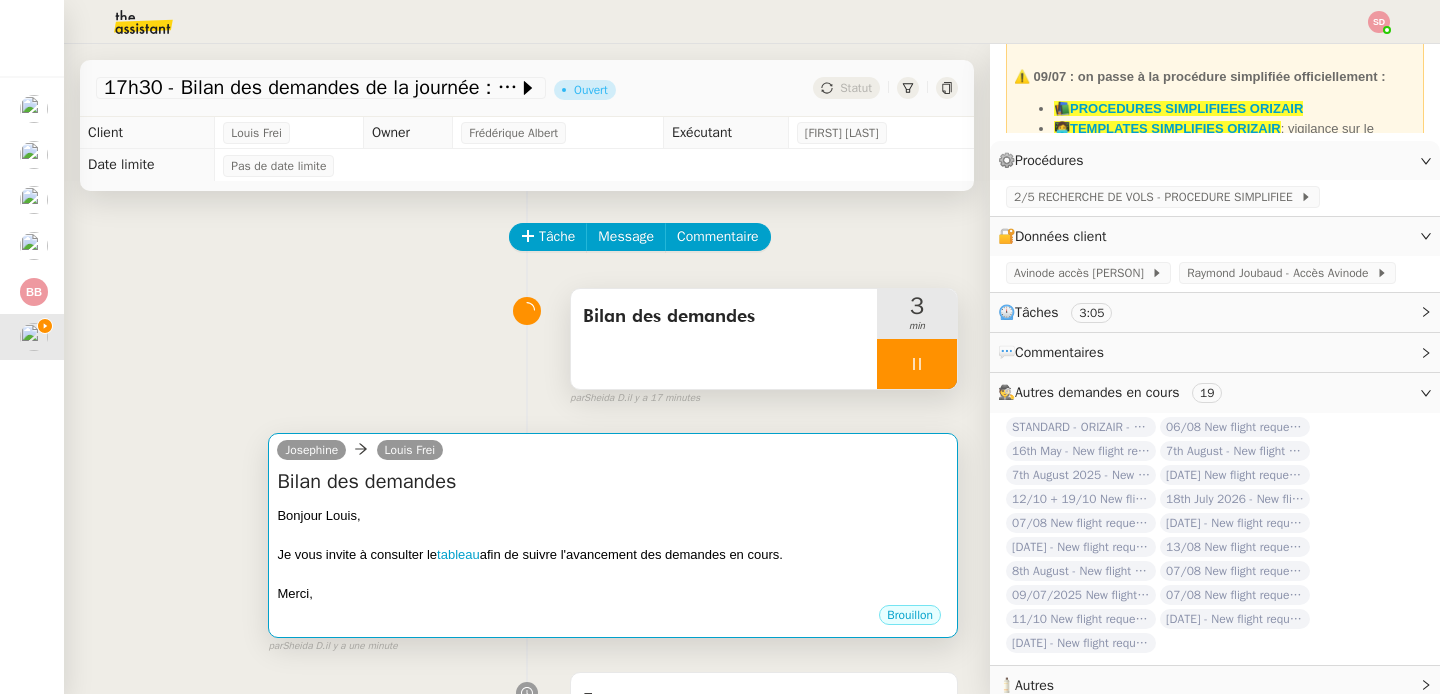 click at bounding box center [613, 535] 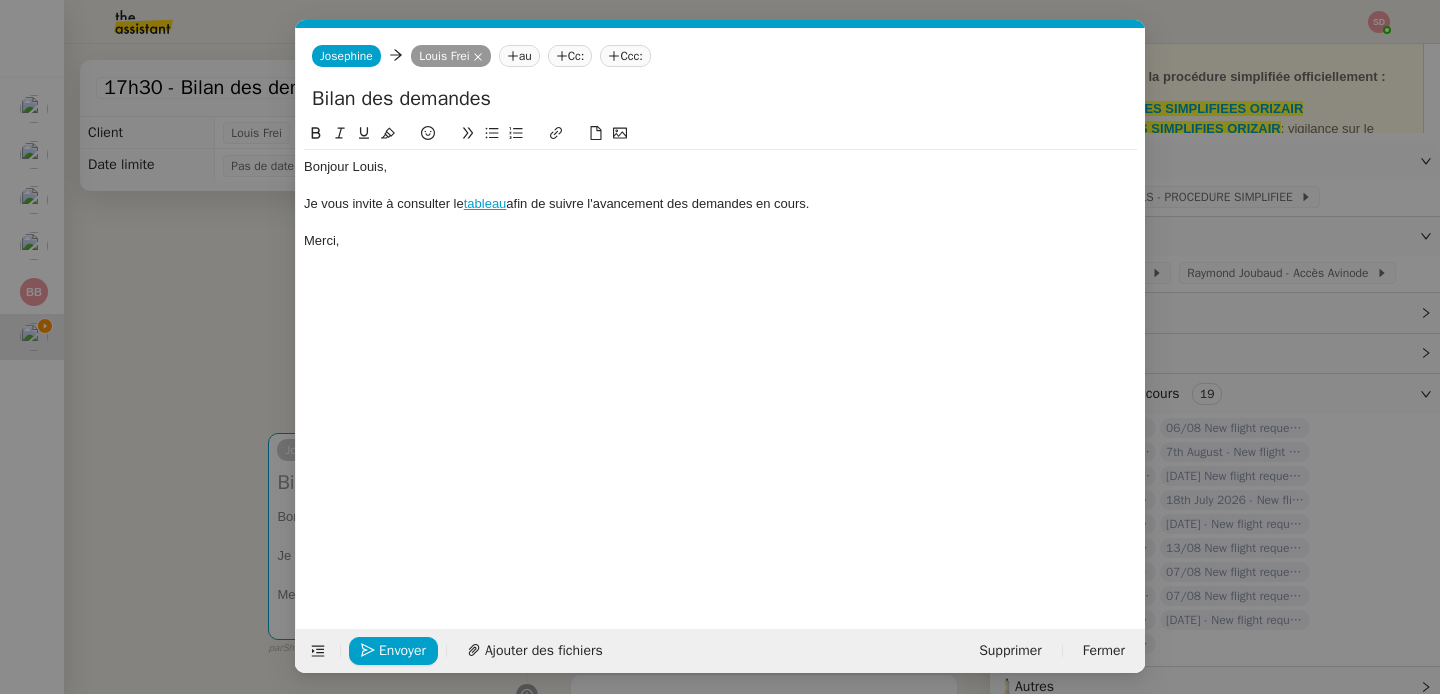 scroll, scrollTop: 0, scrollLeft: 42, axis: horizontal 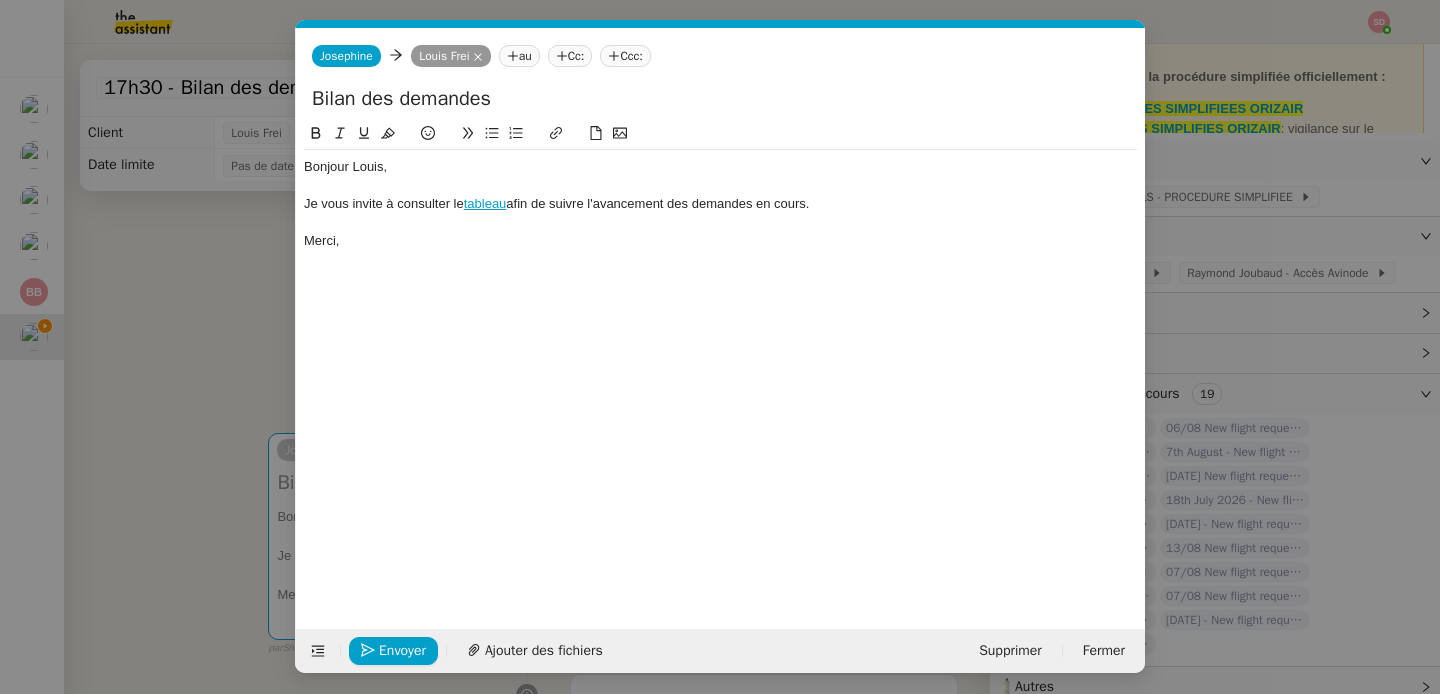click on "Je vous invite à consulter le  tableau  afin de suivre l'avancement des demandes en cours." 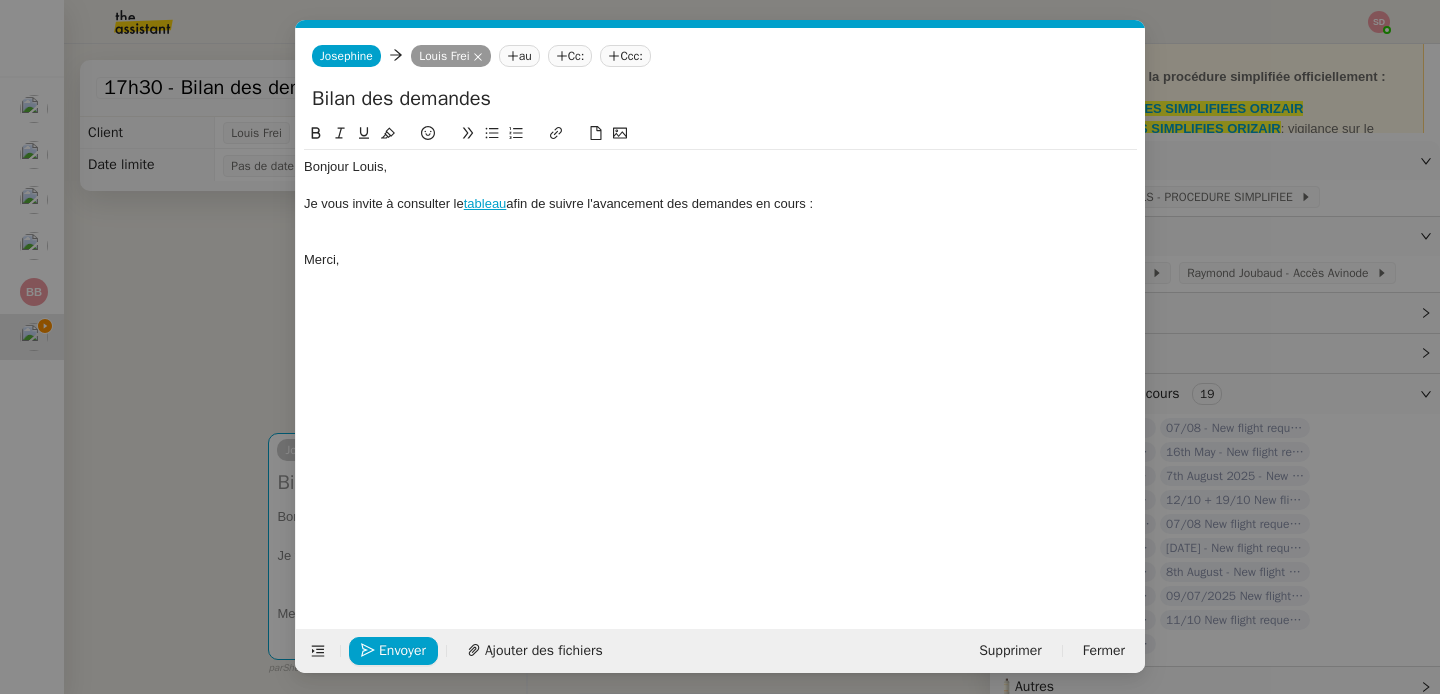 click on "Service TA - VOYAGE - PROPOSITION GLOBALE    A utiliser dans le cadre de proposition de déplacement TA - RELANCE CLIENT (EN)    Relancer un client lorsqu'il n'a pas répondu à un précédent message BAFERTY - MAIL AUDITION    A utiliser dans le cadre de la procédure d'envoi des mails d'audition TA - PUBLICATION OFFRE D'EMPLOI     Organisation du recrutement ✈️Orizair - Relance client (EN)     à utiliser pour orizair, relance en anglais  Louis Frei ✈️Orizair - Aucun vol disponible (FR)    à utiliser quand pas de vol dispo en fr  Louis Frei Discours de présentation du paiement sécurisé    ✈️Orizair - Relance client (FR)    à utiliser pour orizair, première relance en français  Louis Frei TA - VOYAGES - PROPOSITION ITINERAIRE    Soumettre les résultats d'une recherche Orizair - Empty Legs - Confirmation opérateur (EN)    à utiliser dans la communication sur avinode pour les empty legs  Louis Frei TA - CONFIRMATION PAIEMENT (EN)    TA - COURRIER EXPEDIE (recommandé)" at bounding box center (720, 347) 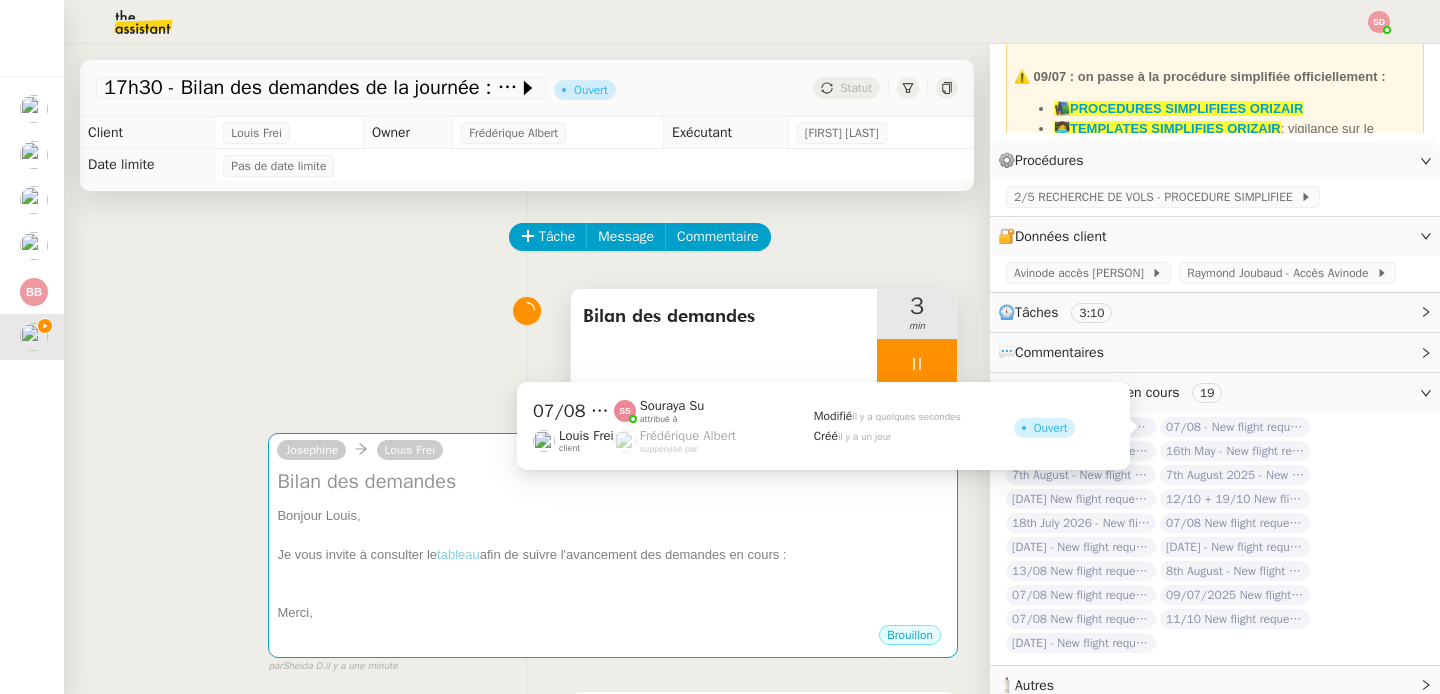 click on "07/08 - New flight request - Taaroa Malmezac" 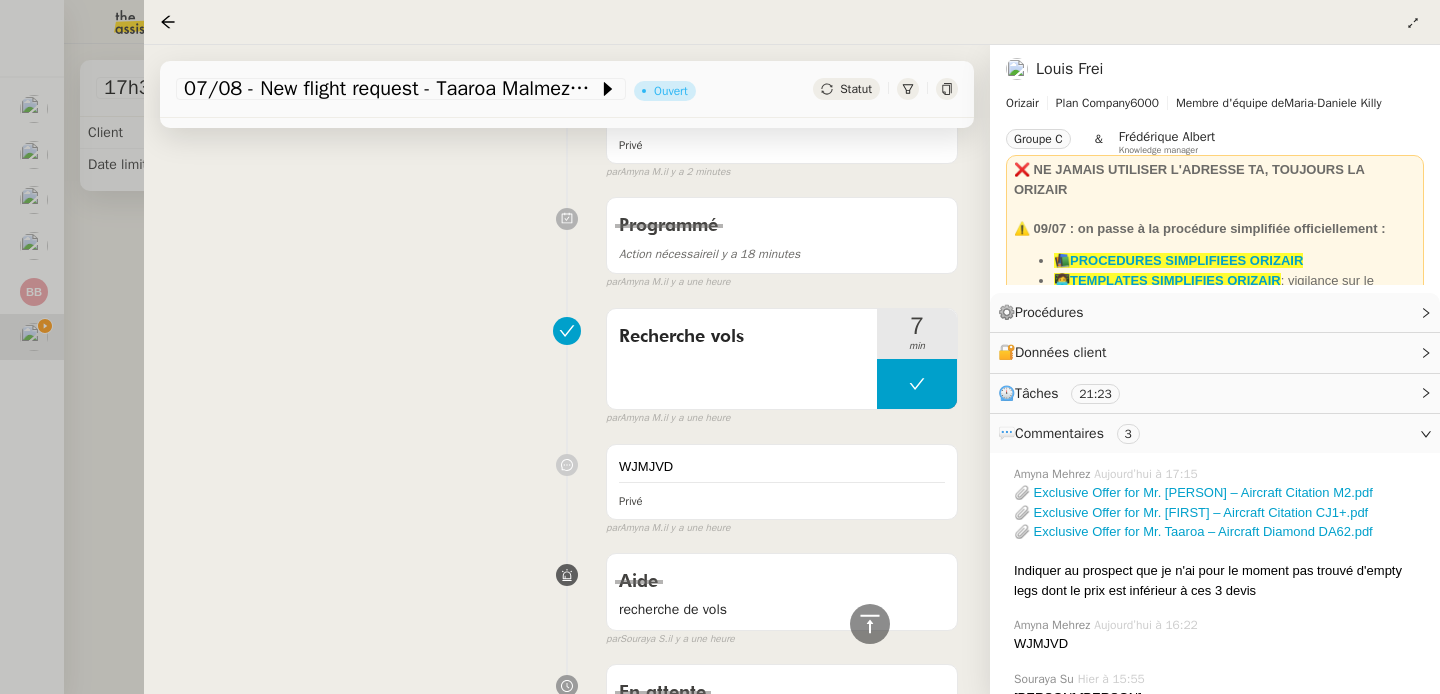 scroll, scrollTop: 1140, scrollLeft: 0, axis: vertical 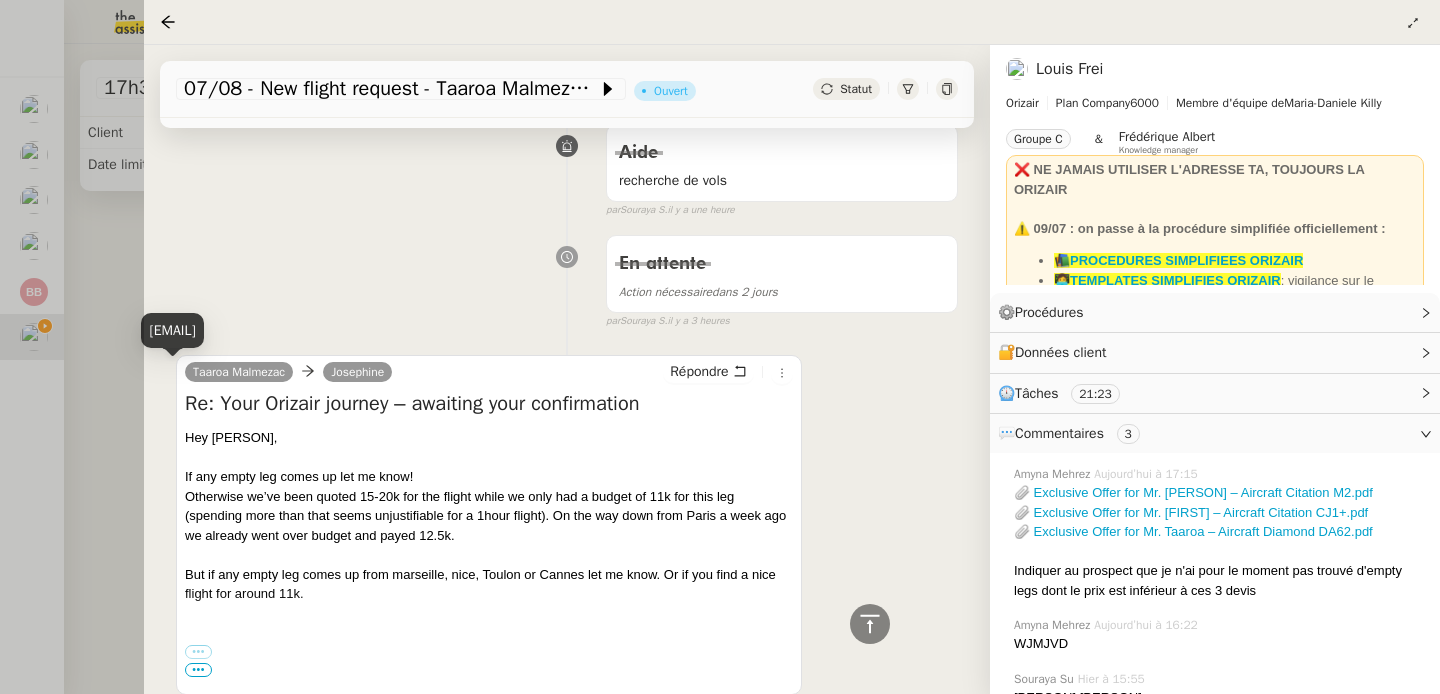 drag, startPoint x: 174, startPoint y: 372, endPoint x: 296, endPoint y: 371, distance: 122.0041 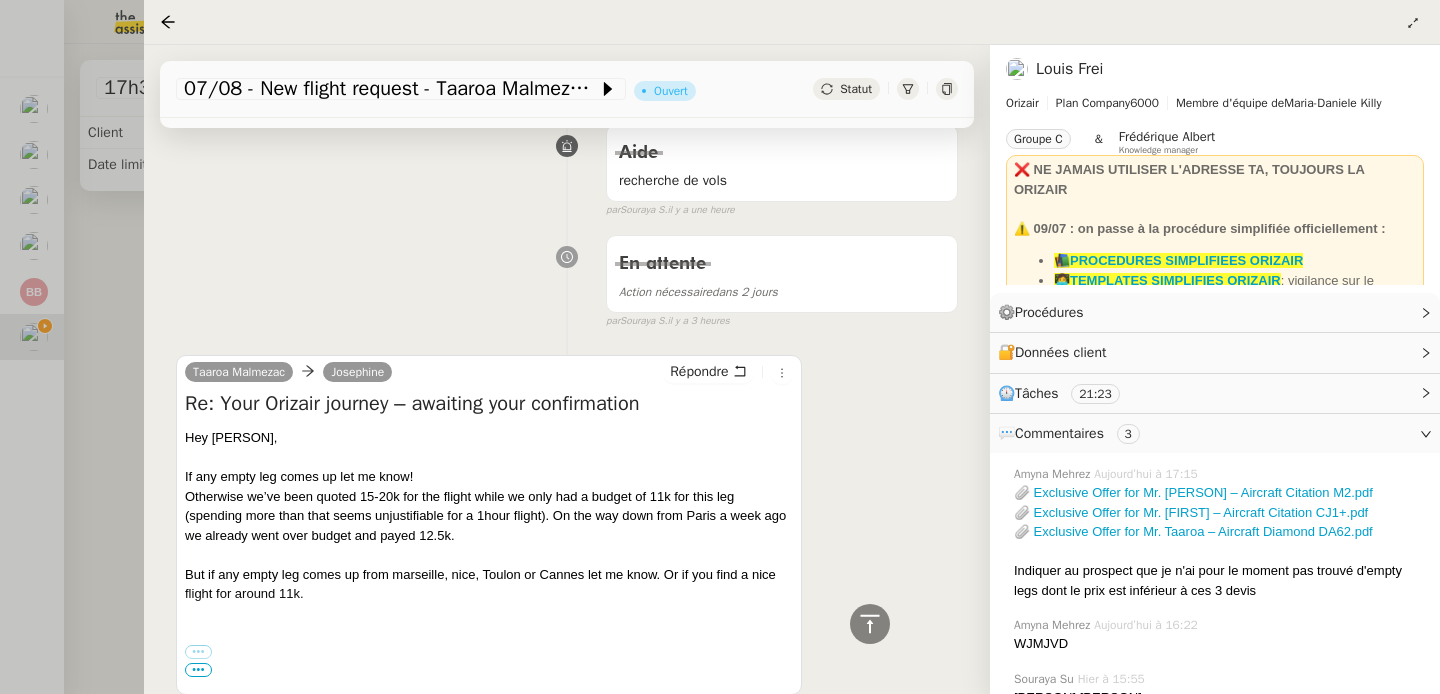 copy on "Taaroa Malmezac" 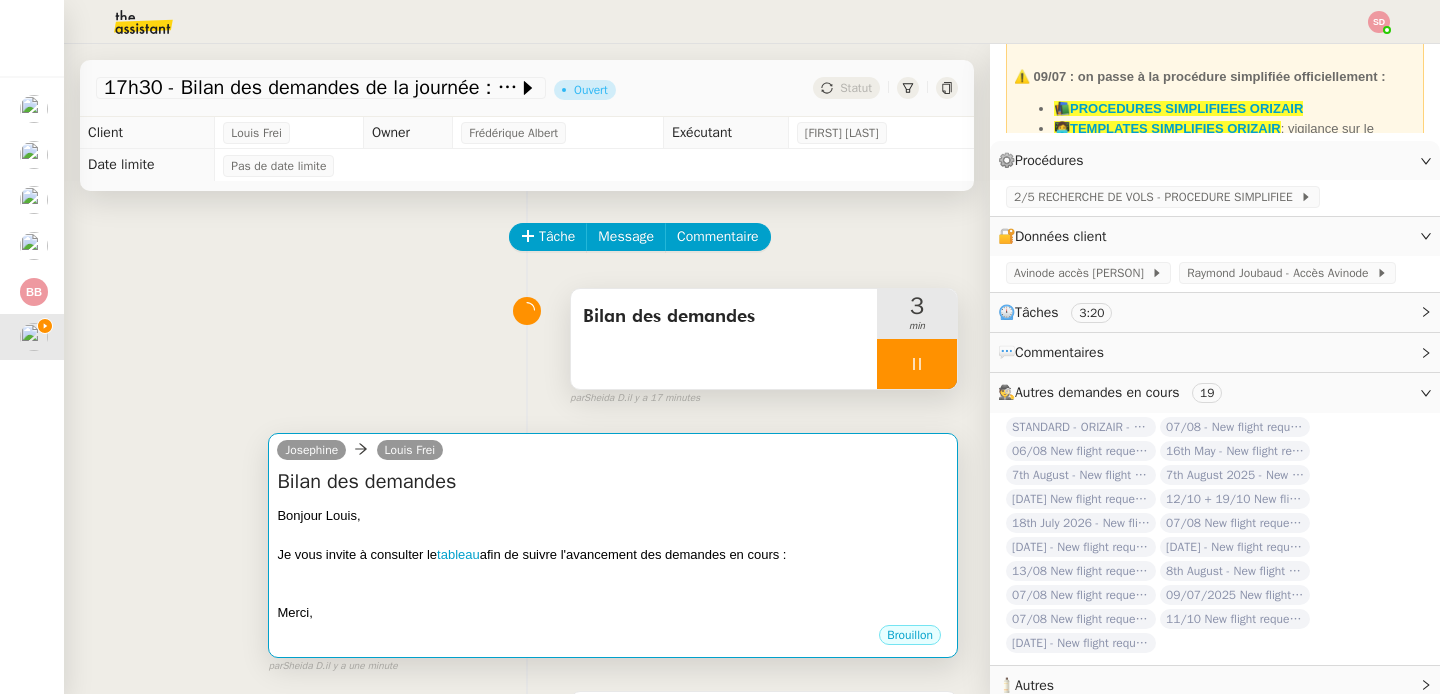 click on "Bilan des demandes" at bounding box center [613, 482] 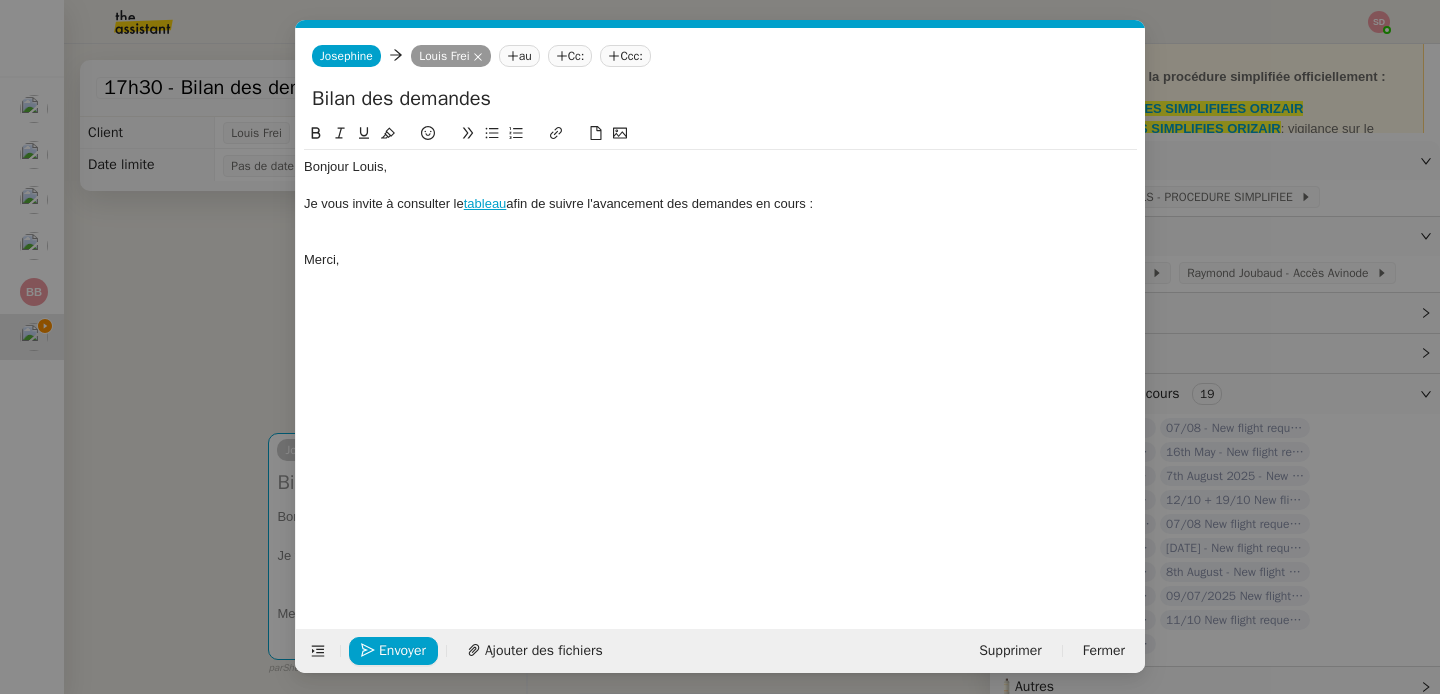 scroll, scrollTop: 0, scrollLeft: 42, axis: horizontal 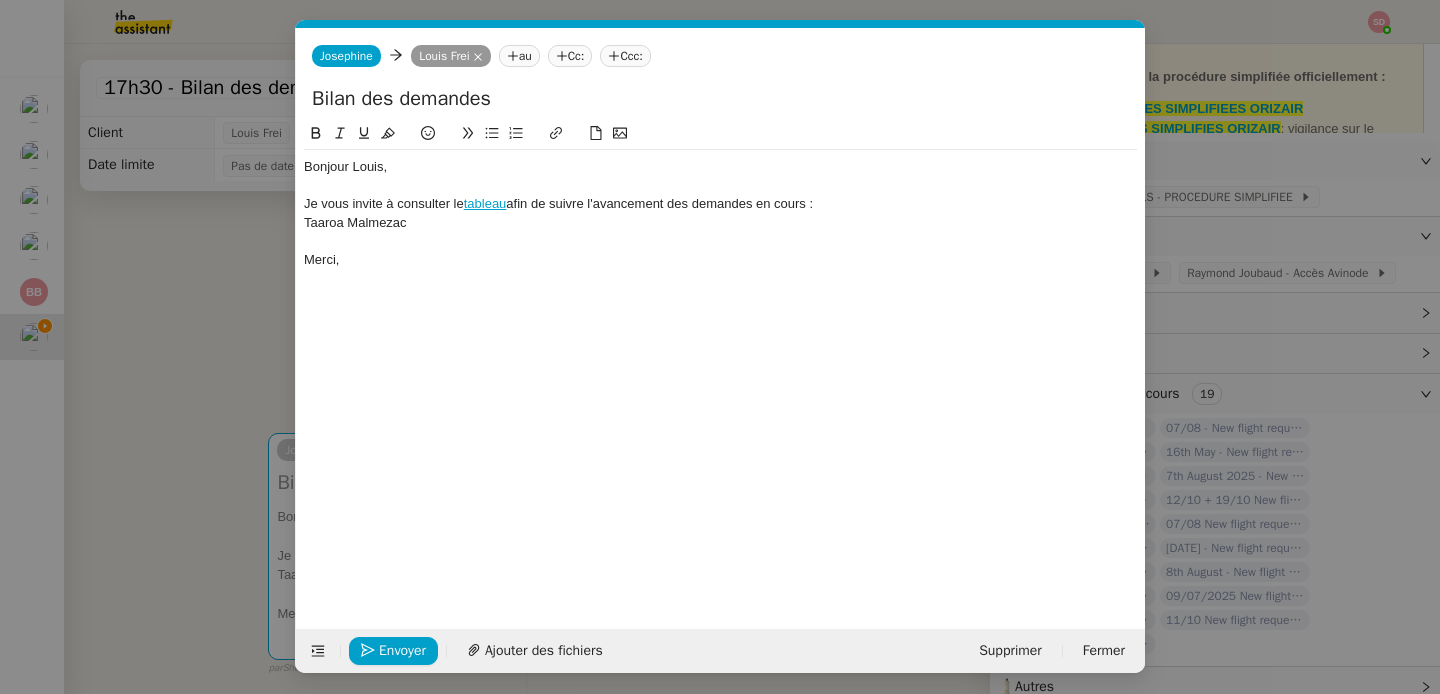type 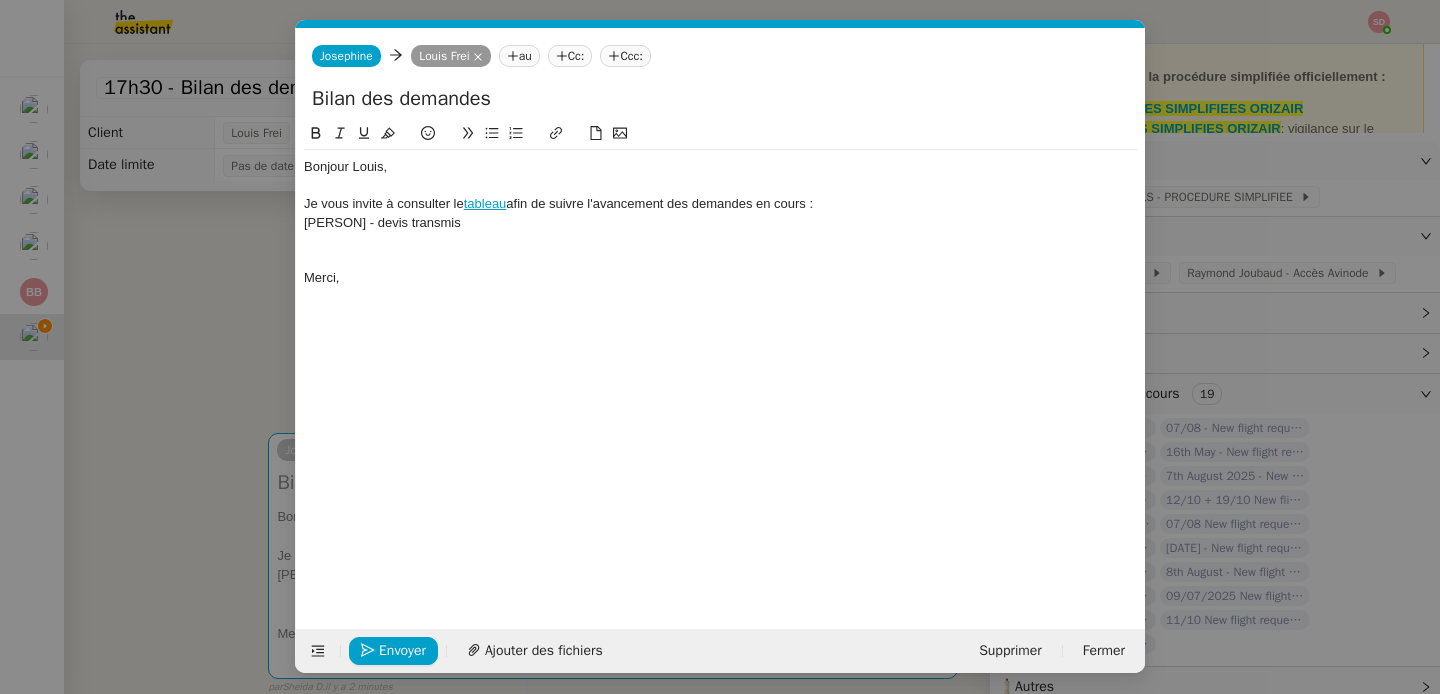 click on "Service TA - VOYAGE - PROPOSITION GLOBALE    A utiliser dans le cadre de proposition de déplacement TA - RELANCE CLIENT (EN)    Relancer un client lorsqu'il n'a pas répondu à un précédent message BAFERTY - MAIL AUDITION    A utiliser dans le cadre de la procédure d'envoi des mails d'audition TA - PUBLICATION OFFRE D'EMPLOI     Organisation du recrutement ✈️Orizair - Relance client (EN)     à utiliser pour orizair, relance en anglais  Louis Frei ✈️Orizair - Aucun vol disponible (FR)    à utiliser quand pas de vol dispo en fr  Louis Frei Discours de présentation du paiement sécurisé    ✈️Orizair - Relance client (FR)    à utiliser pour orizair, première relance en français  Louis Frei TA - VOYAGES - PROPOSITION ITINERAIRE    Soumettre les résultats d'une recherche Orizair - Empty Legs - Confirmation opérateur (EN)    à utiliser dans la communication sur avinode pour les empty legs  Louis Frei TA - CONFIRMATION PAIEMENT (EN)    TA - COURRIER EXPEDIE (recommandé)" at bounding box center [720, 347] 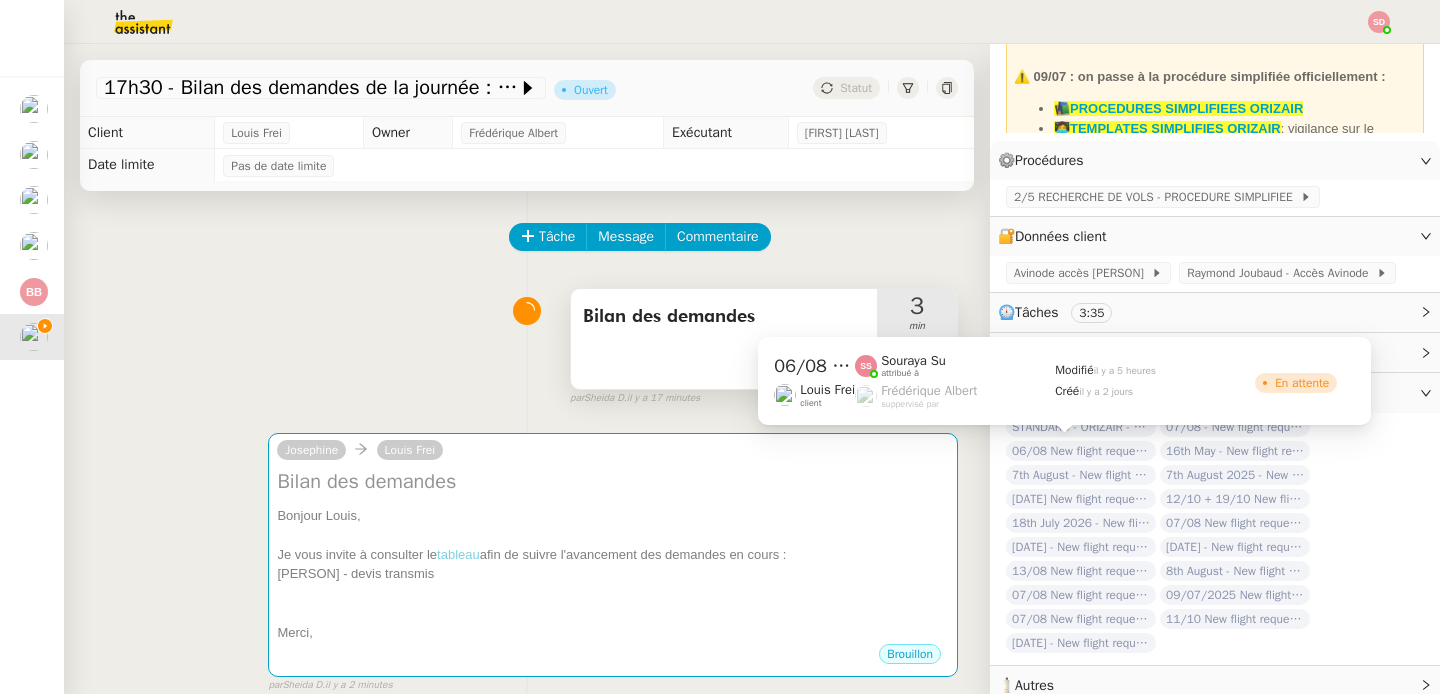 click on "06/08 New flight request - Mark Hayward" 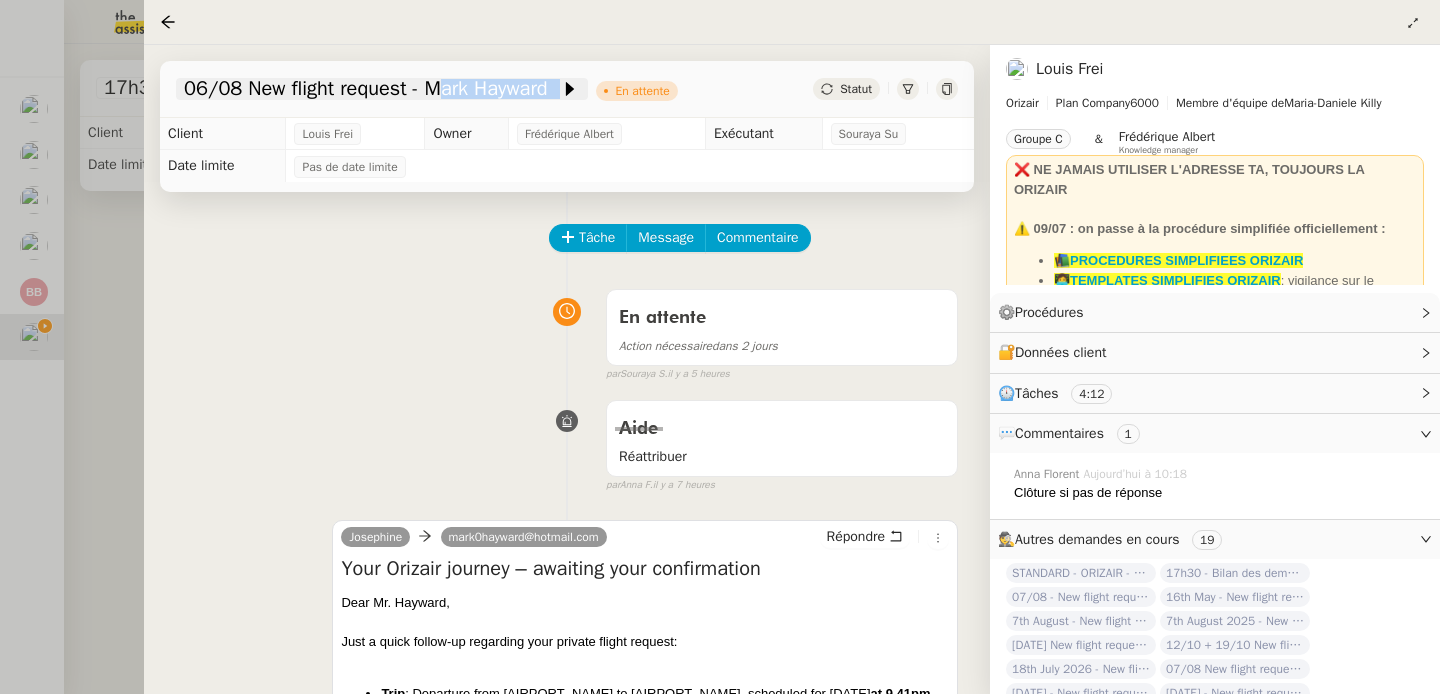 drag, startPoint x: 603, startPoint y: 96, endPoint x: 429, endPoint y: 98, distance: 174.01149 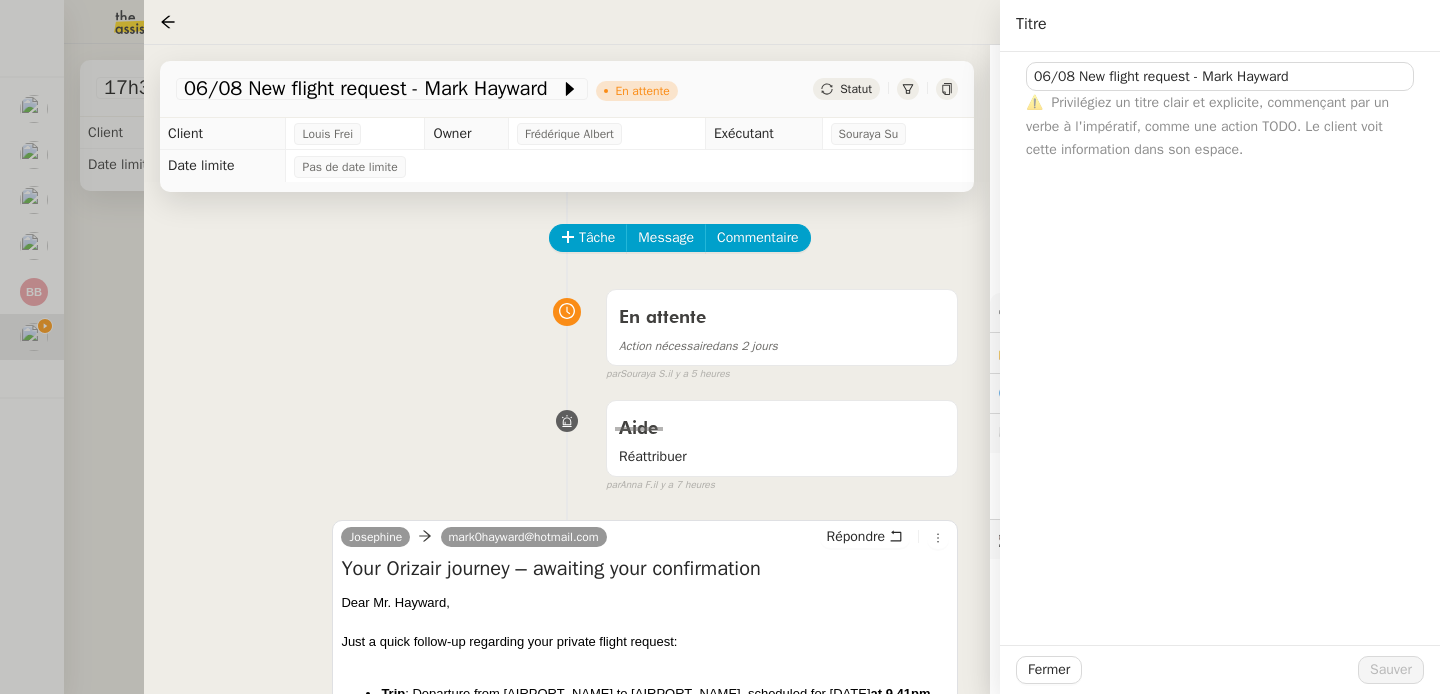 click at bounding box center [720, 347] 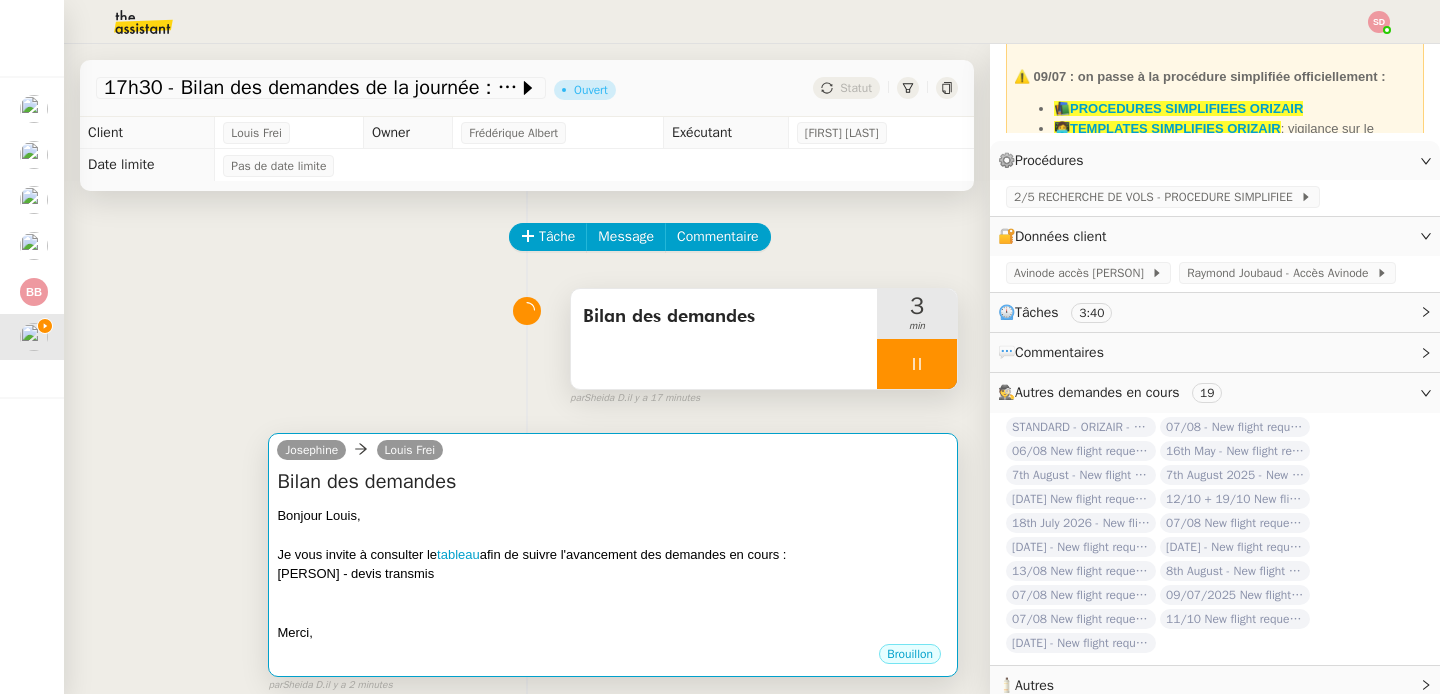 click on "Je vous invite à consulter le  tableau  afin de suivre l'avancement des demandes en cours :" at bounding box center [613, 555] 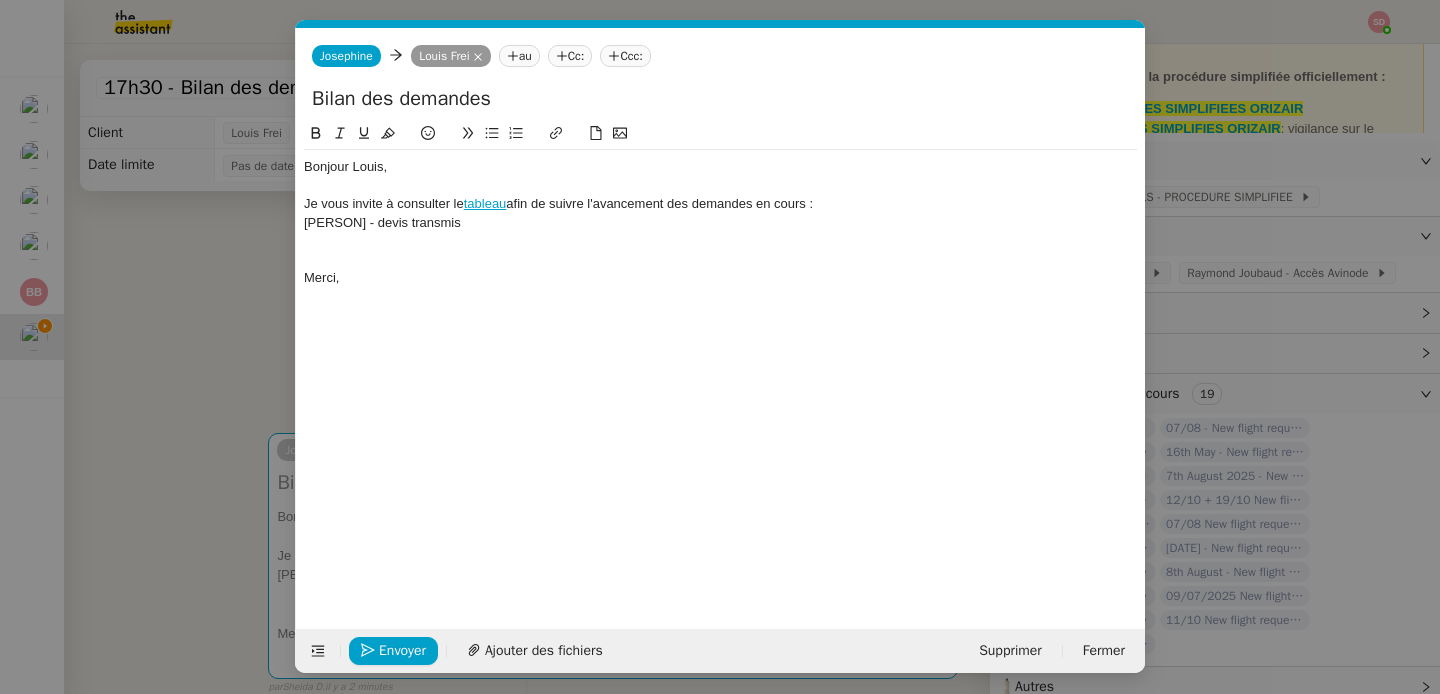 scroll, scrollTop: 0, scrollLeft: 42, axis: horizontal 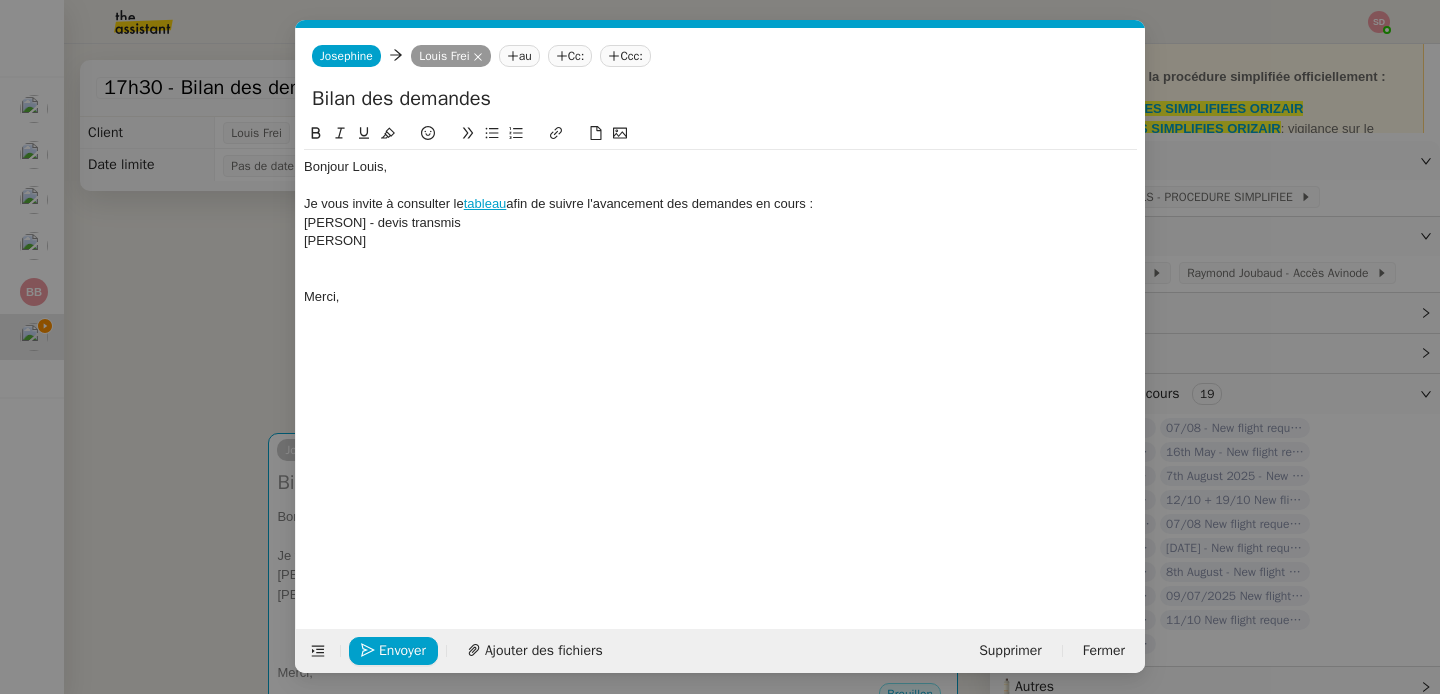 type 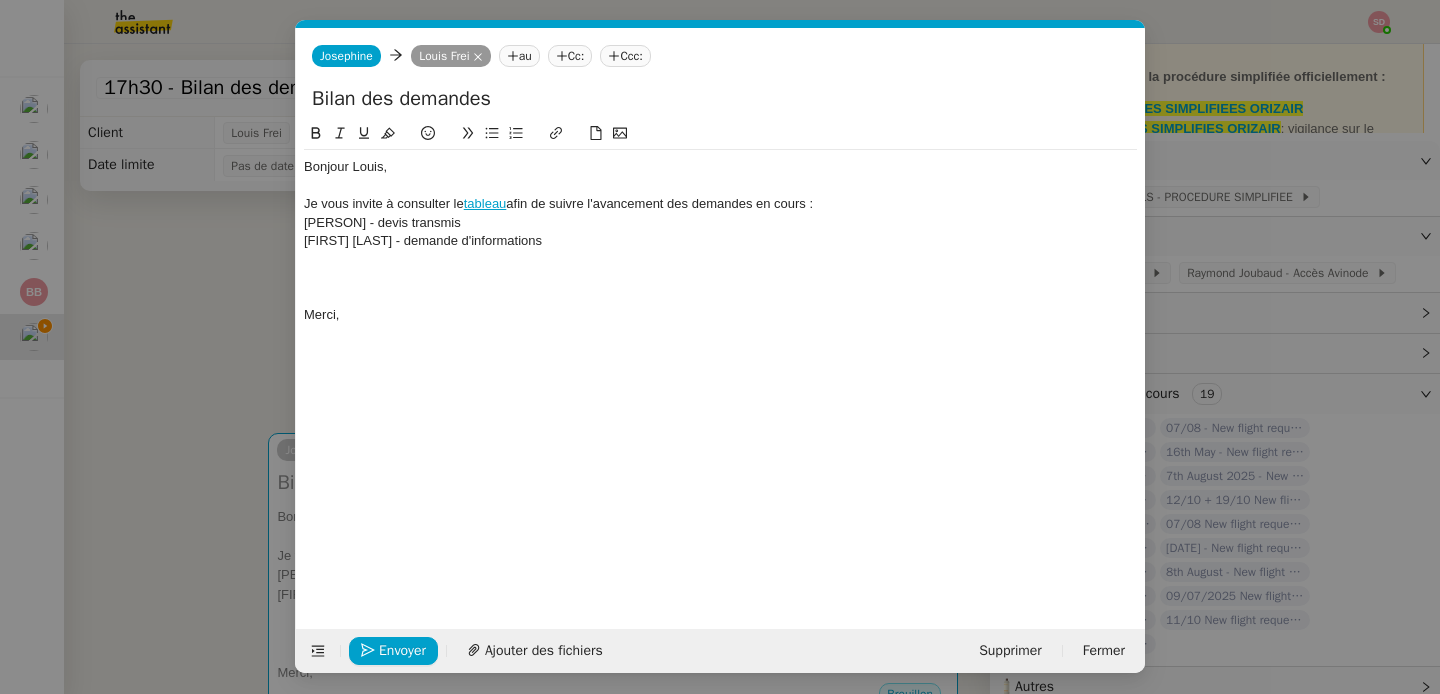 click on "Service TA - VOYAGE - PROPOSITION GLOBALE    A utiliser dans le cadre de proposition de déplacement TA - RELANCE CLIENT (EN)    Relancer un client lorsqu'il n'a pas répondu à un précédent message BAFERTY - MAIL AUDITION    A utiliser dans le cadre de la procédure d'envoi des mails d'audition TA - PUBLICATION OFFRE D'EMPLOI     Organisation du recrutement ✈️Orizair - Relance client (EN)     à utiliser pour orizair, relance en anglais  Louis Frei ✈️Orizair - Aucun vol disponible (FR)    à utiliser quand pas de vol dispo en fr  Louis Frei Discours de présentation du paiement sécurisé    ✈️Orizair - Relance client (FR)    à utiliser pour orizair, première relance en français  Louis Frei TA - VOYAGES - PROPOSITION ITINERAIRE    Soumettre les résultats d'une recherche Orizair - Empty Legs - Confirmation opérateur (EN)    à utiliser dans la communication sur avinode pour les empty legs  Louis Frei TA - CONFIRMATION PAIEMENT (EN)    TA - COURRIER EXPEDIE (recommandé)" at bounding box center [720, 347] 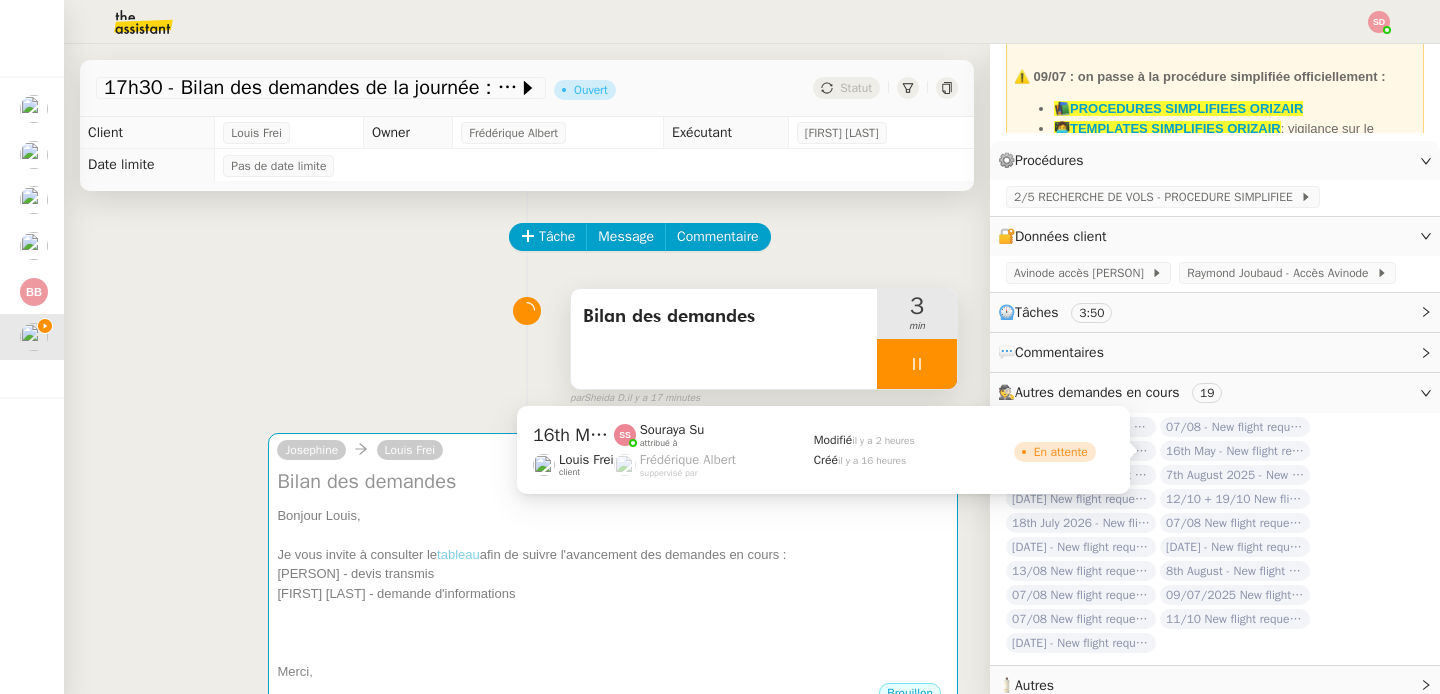 click on "16th May  - New flight request - Emily Williamson" 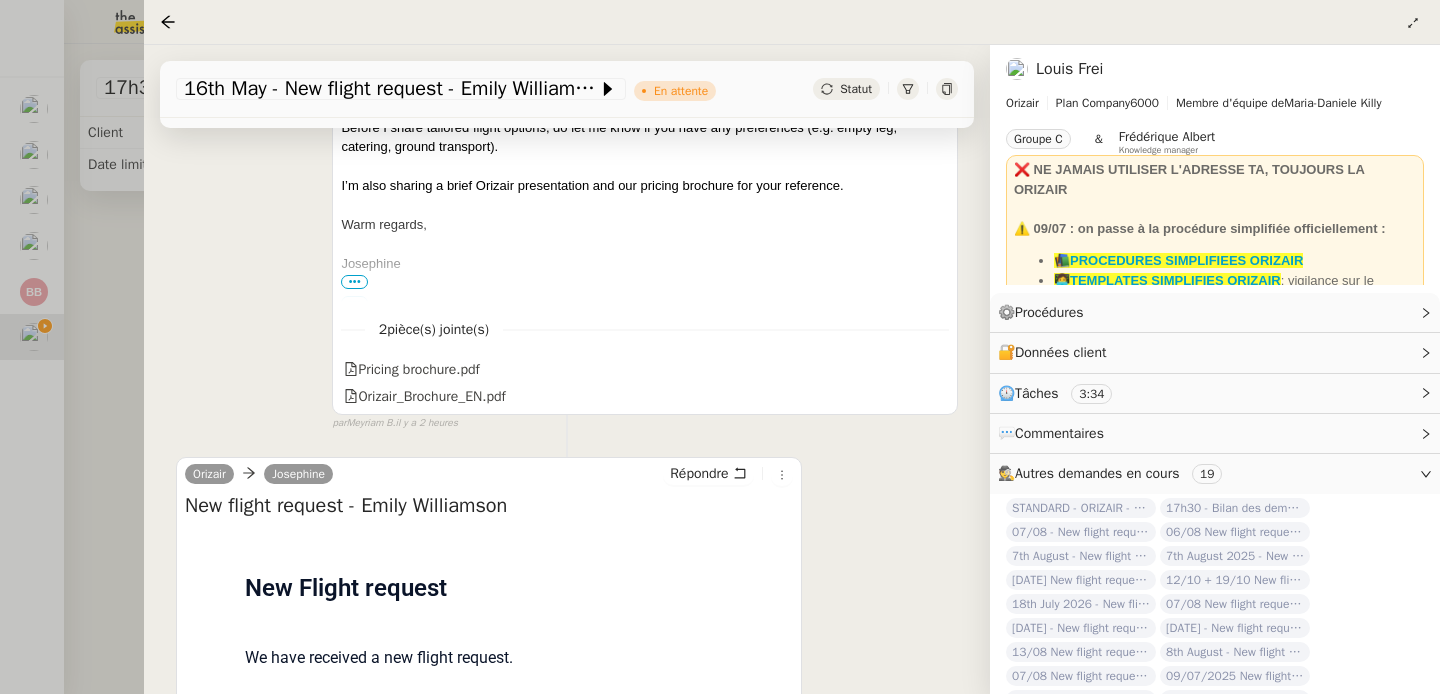 scroll, scrollTop: 790, scrollLeft: 0, axis: vertical 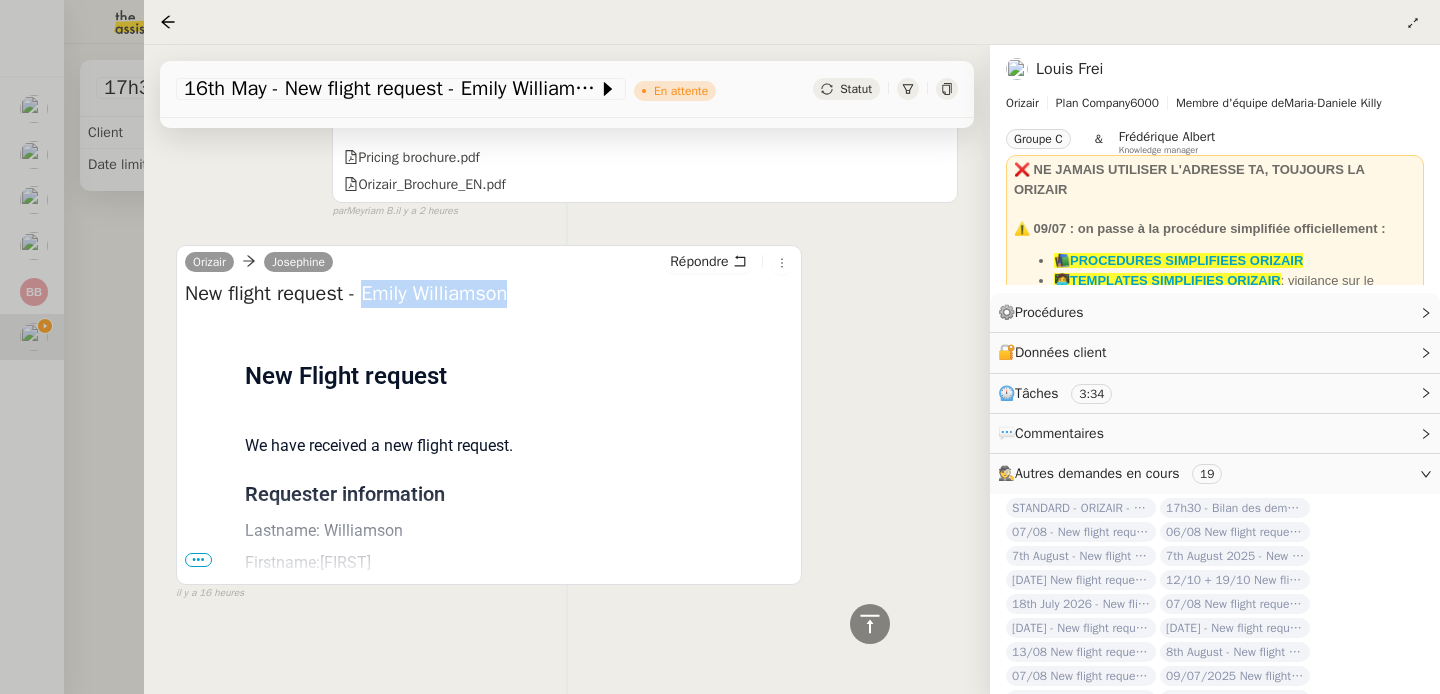 drag, startPoint x: 371, startPoint y: 295, endPoint x: 593, endPoint y: 297, distance: 222.009 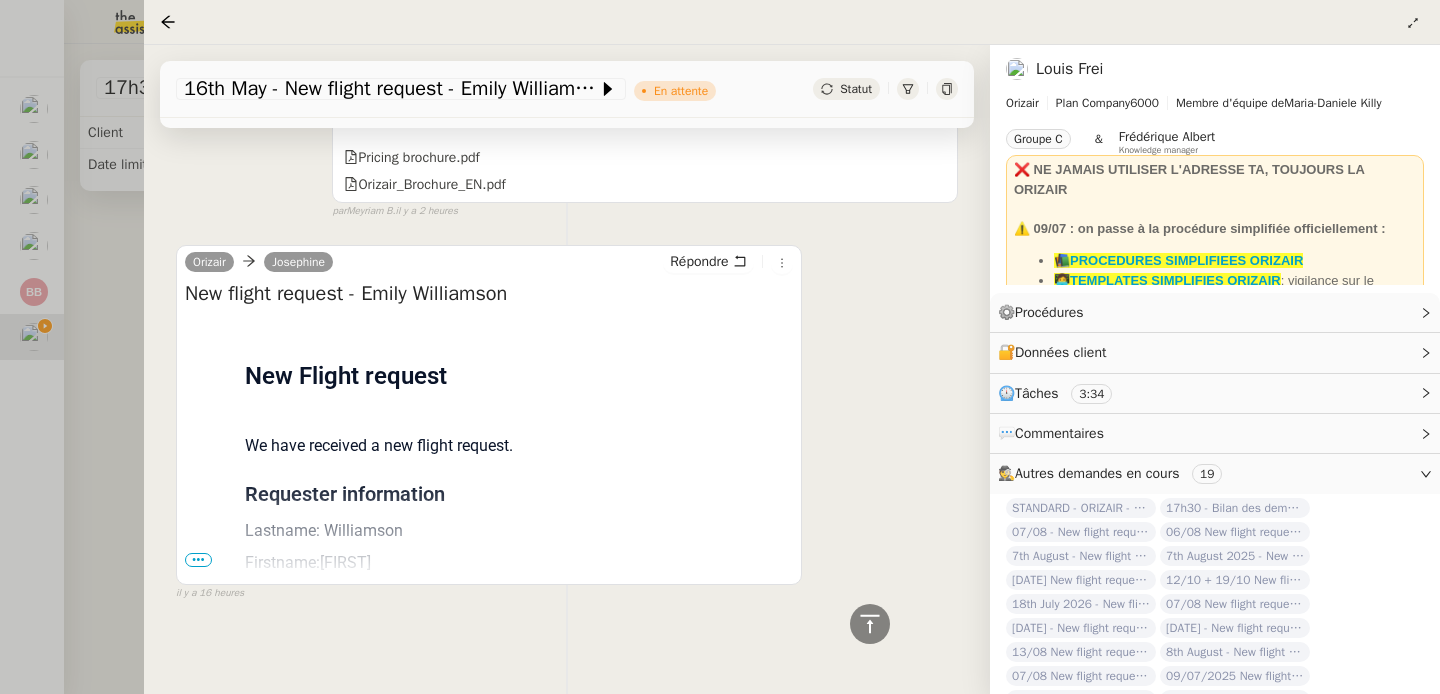 click at bounding box center (720, 347) 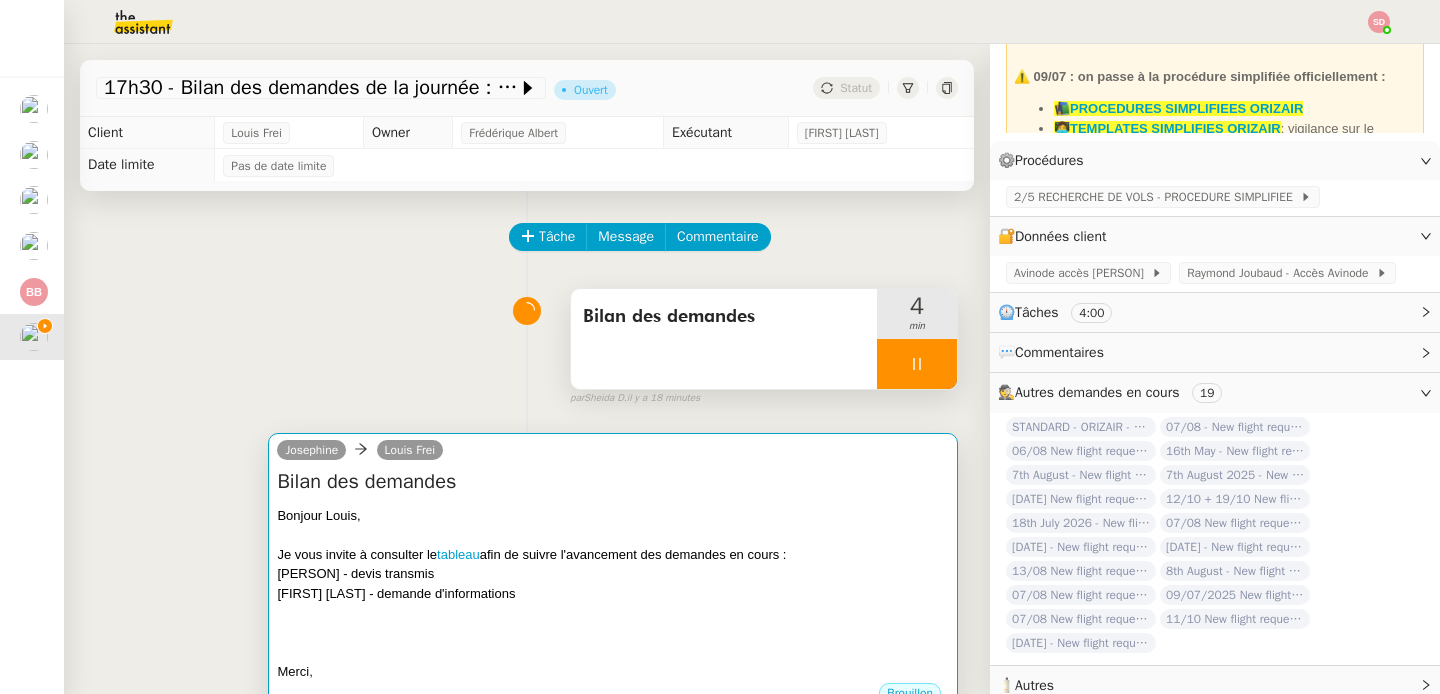 click on "Bilan des demandes" at bounding box center (613, 482) 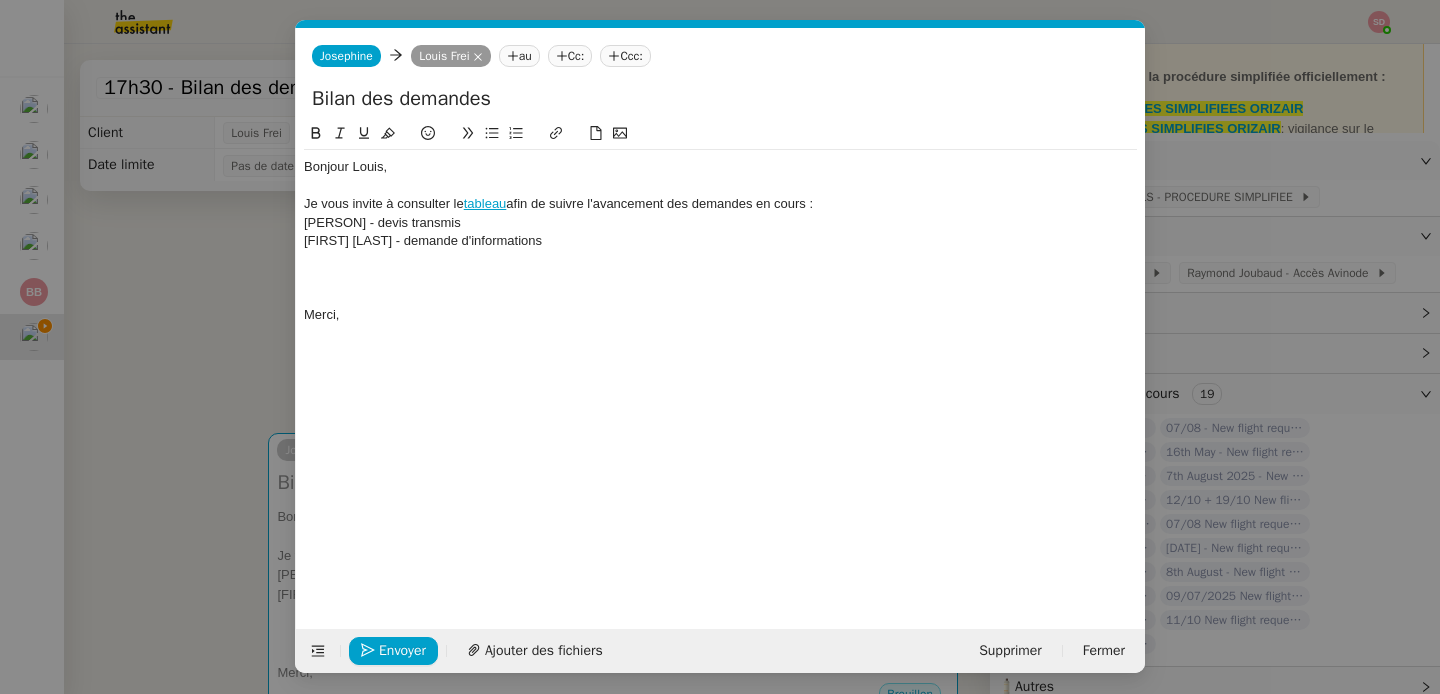 scroll, scrollTop: 0, scrollLeft: 42, axis: horizontal 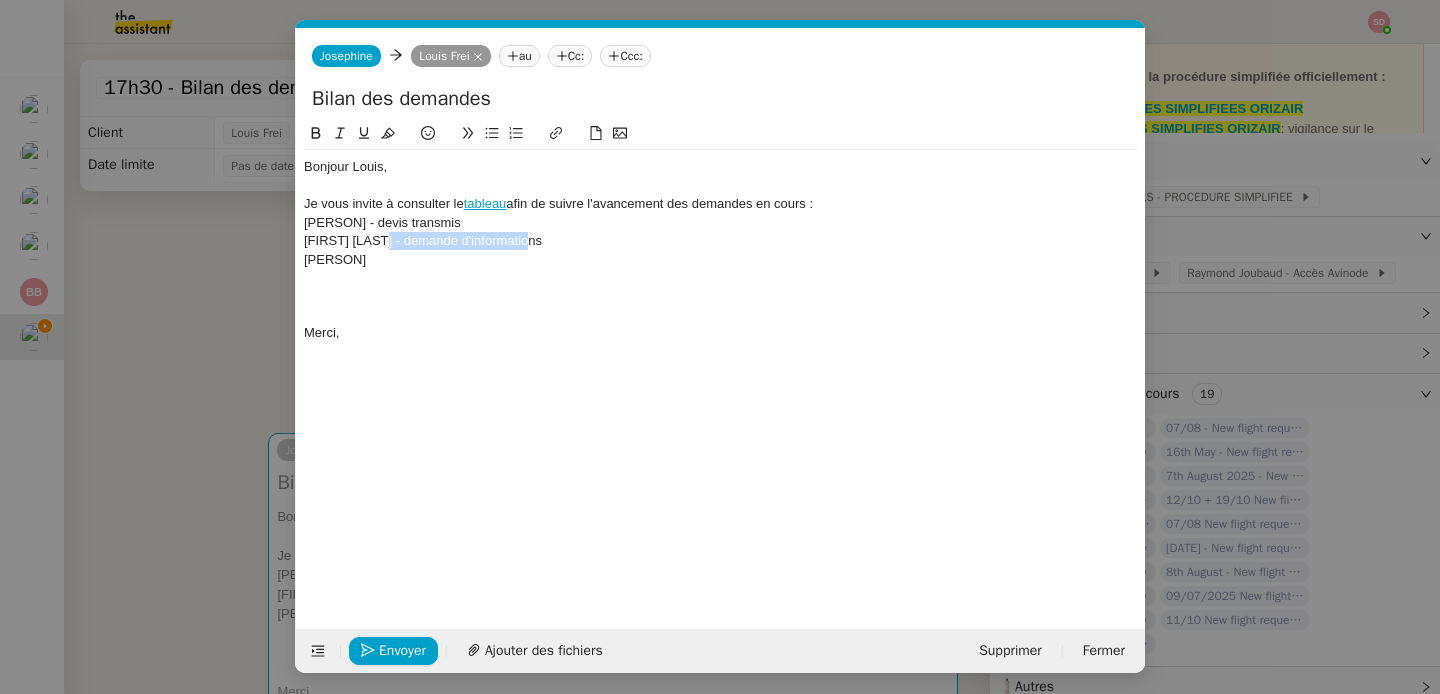 drag, startPoint x: 391, startPoint y: 244, endPoint x: 579, endPoint y: 240, distance: 188.04254 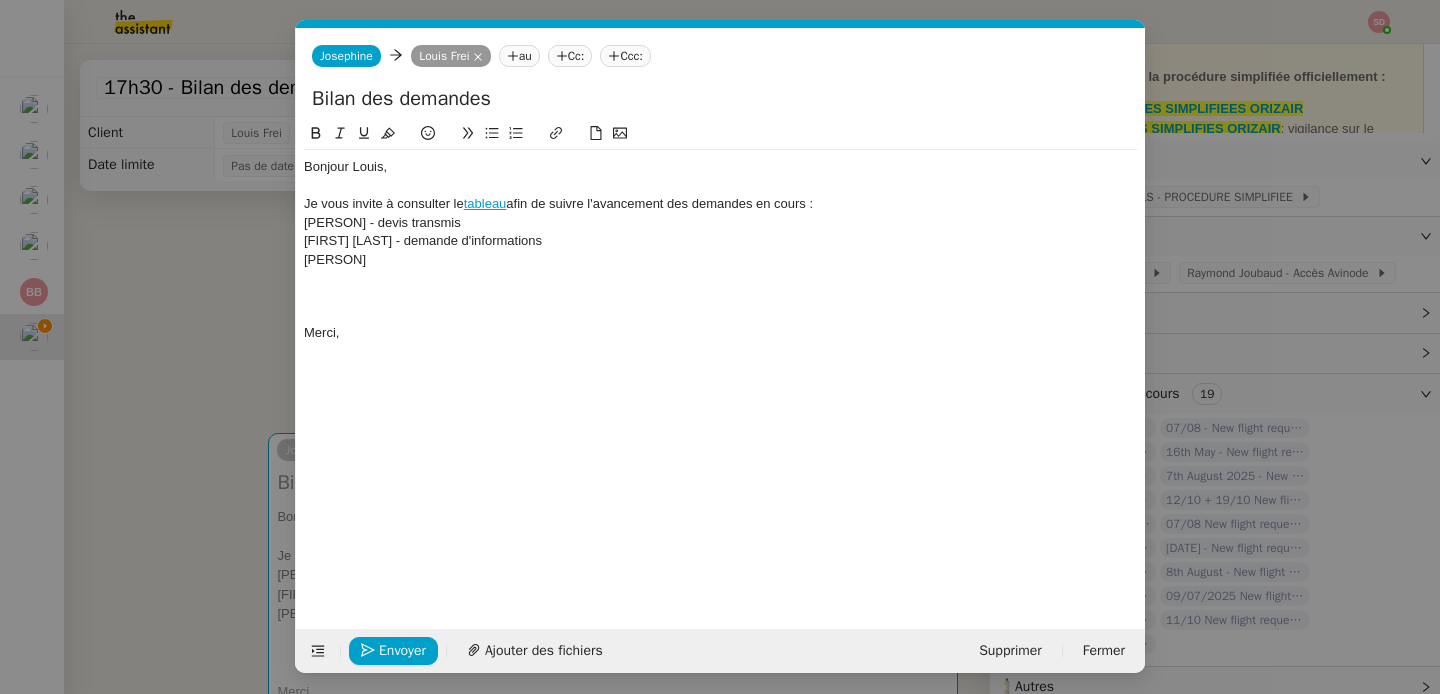 click on "Emily Williamson" 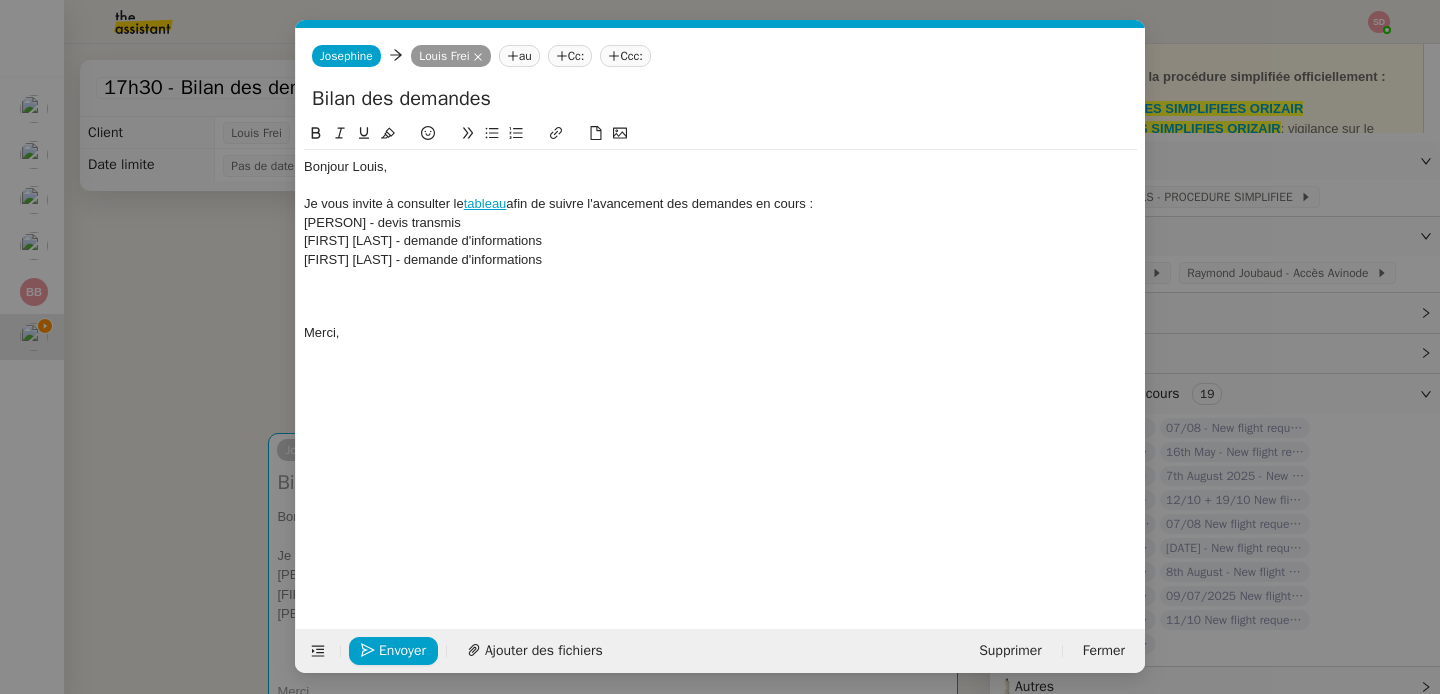 scroll, scrollTop: 0, scrollLeft: 0, axis: both 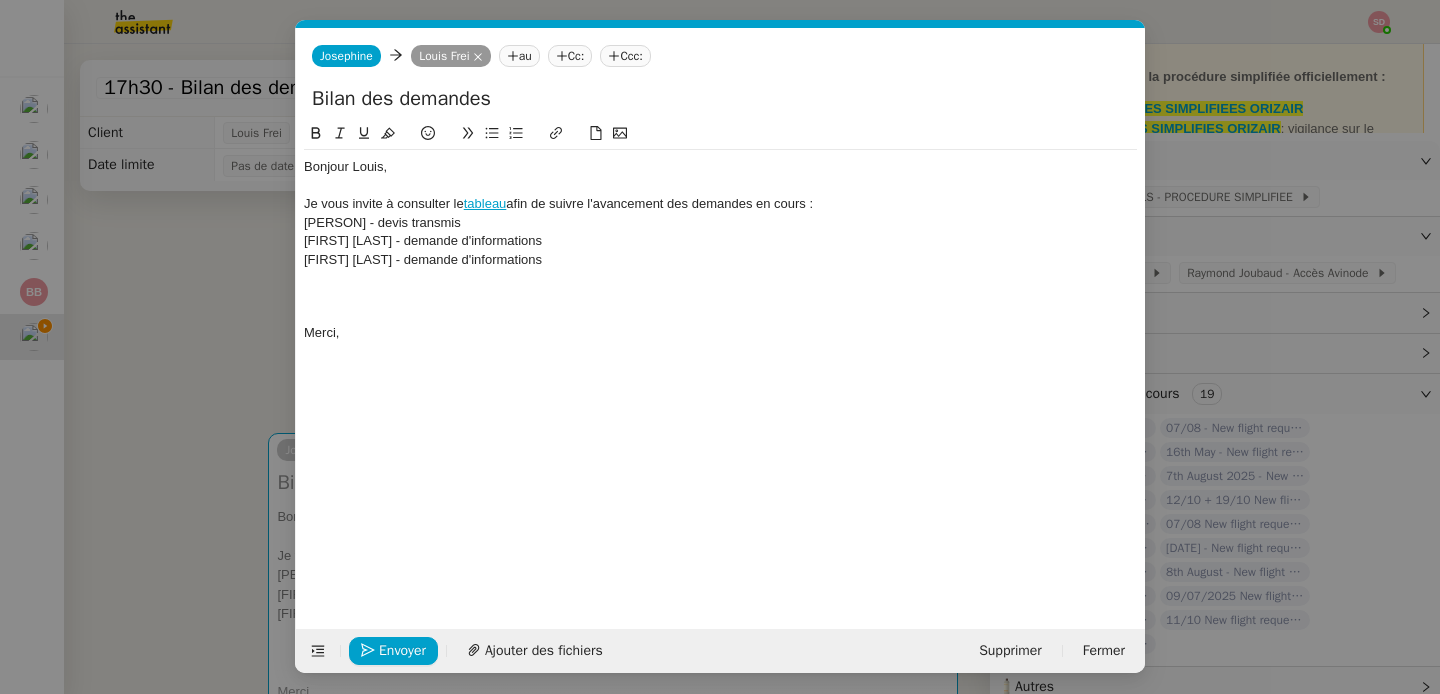 click on "Service TA - VOYAGE - PROPOSITION GLOBALE    A utiliser dans le cadre de proposition de déplacement TA - RELANCE CLIENT (EN)    Relancer un client lorsqu'il n'a pas répondu à un précédent message BAFERTY - MAIL AUDITION    A utiliser dans le cadre de la procédure d'envoi des mails d'audition TA - PUBLICATION OFFRE D'EMPLOI     Organisation du recrutement ✈️Orizair - Relance client (EN)     à utiliser pour orizair, relance en anglais  Louis Frei ✈️Orizair - Aucun vol disponible (FR)    à utiliser quand pas de vol dispo en fr  Louis Frei Discours de présentation du paiement sécurisé    ✈️Orizair - Relance client (FR)    à utiliser pour orizair, première relance en français  Louis Frei TA - VOYAGES - PROPOSITION ITINERAIRE    Soumettre les résultats d'une recherche Orizair - Empty Legs - Confirmation opérateur (EN)    à utiliser dans la communication sur avinode pour les empty legs  Louis Frei TA - CONFIRMATION PAIEMENT (EN)    TA - COURRIER EXPEDIE (recommandé)" at bounding box center [720, 347] 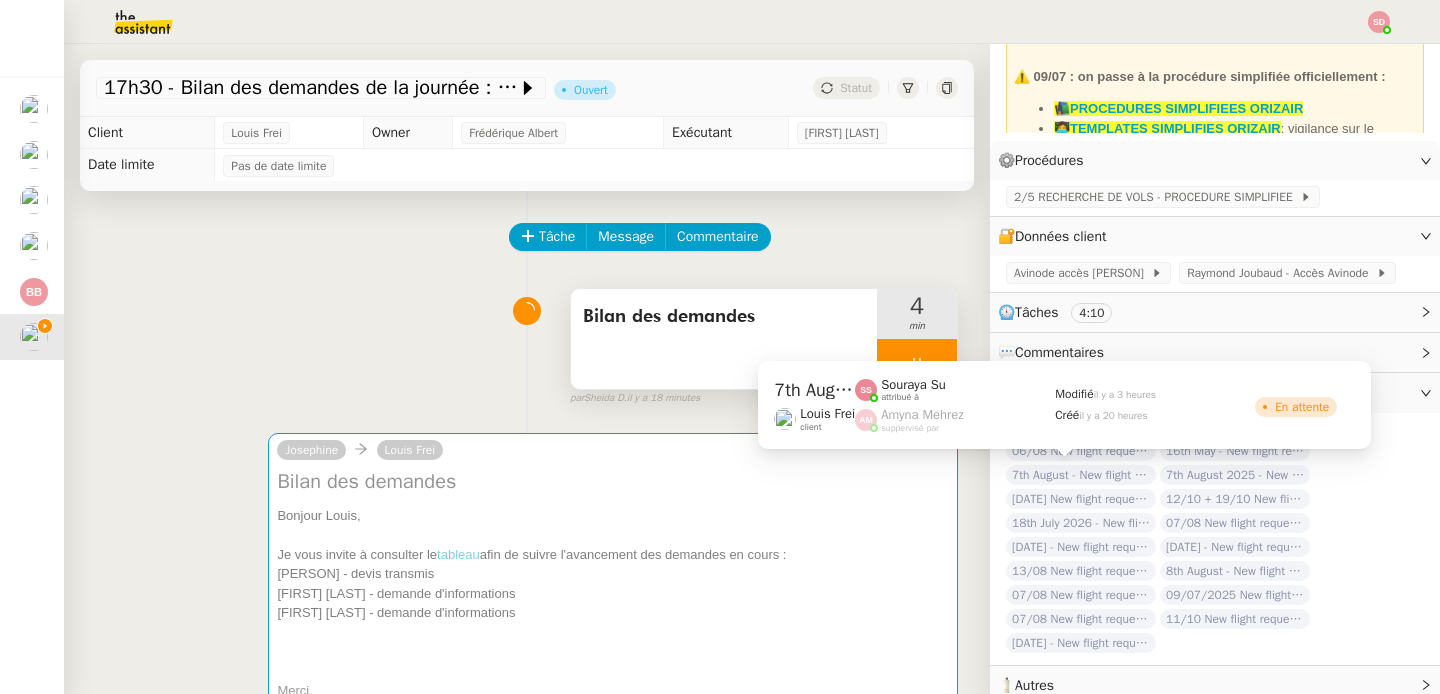 click on "7th August  - New flight request - Rover Dullaart" 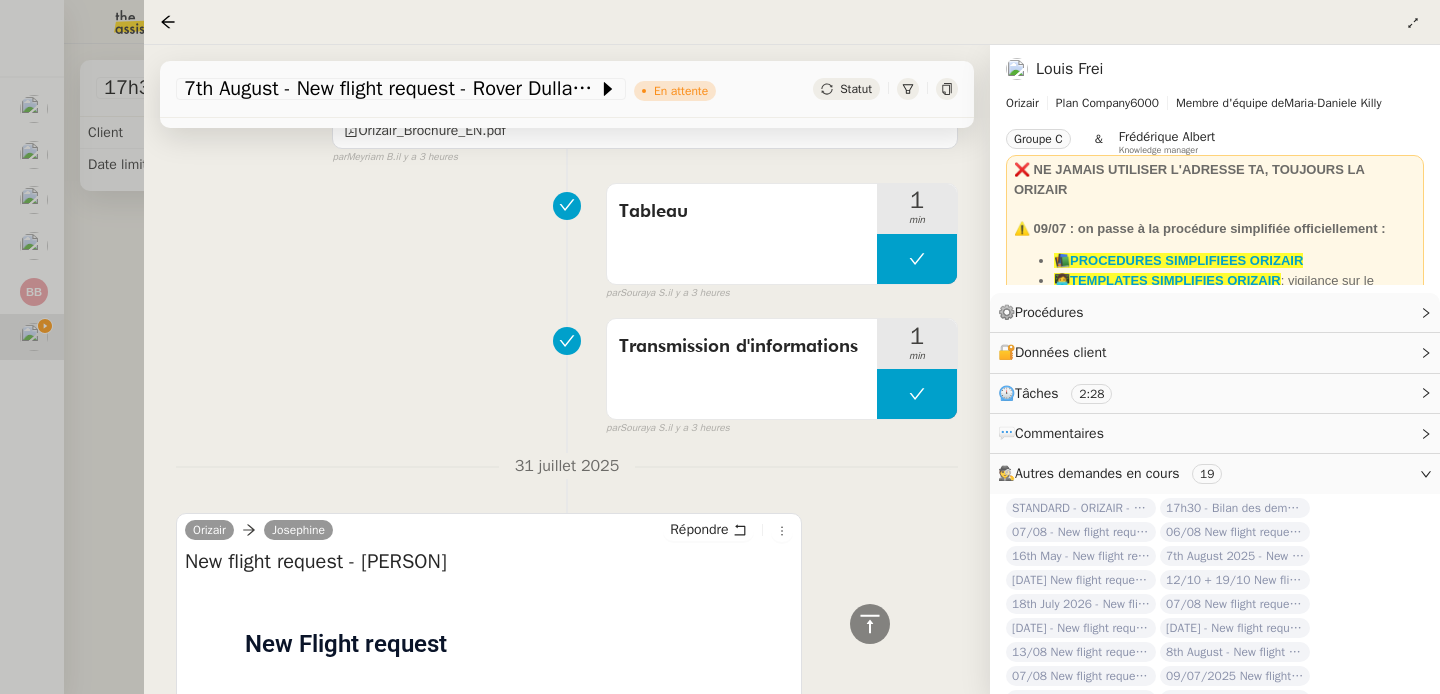 scroll, scrollTop: 991, scrollLeft: 0, axis: vertical 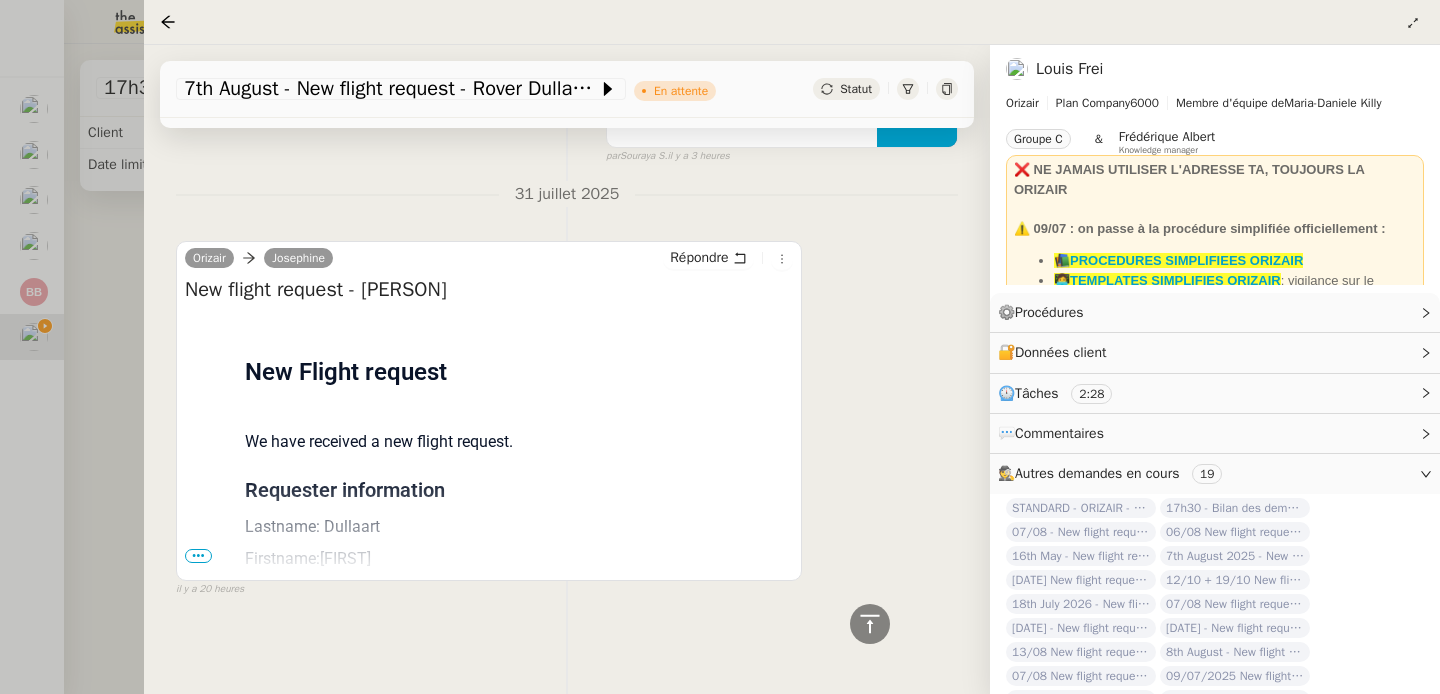 drag, startPoint x: 375, startPoint y: 282, endPoint x: 556, endPoint y: 287, distance: 181.06905 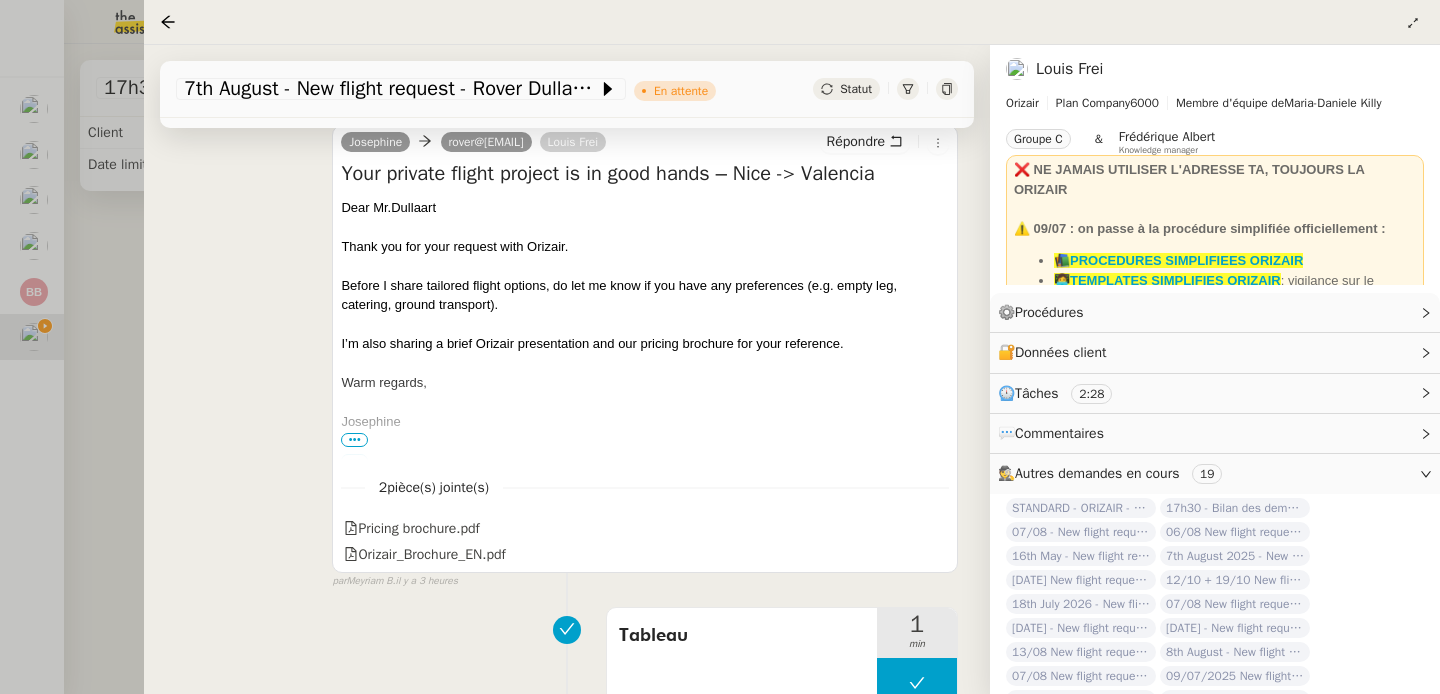 scroll, scrollTop: 157, scrollLeft: 0, axis: vertical 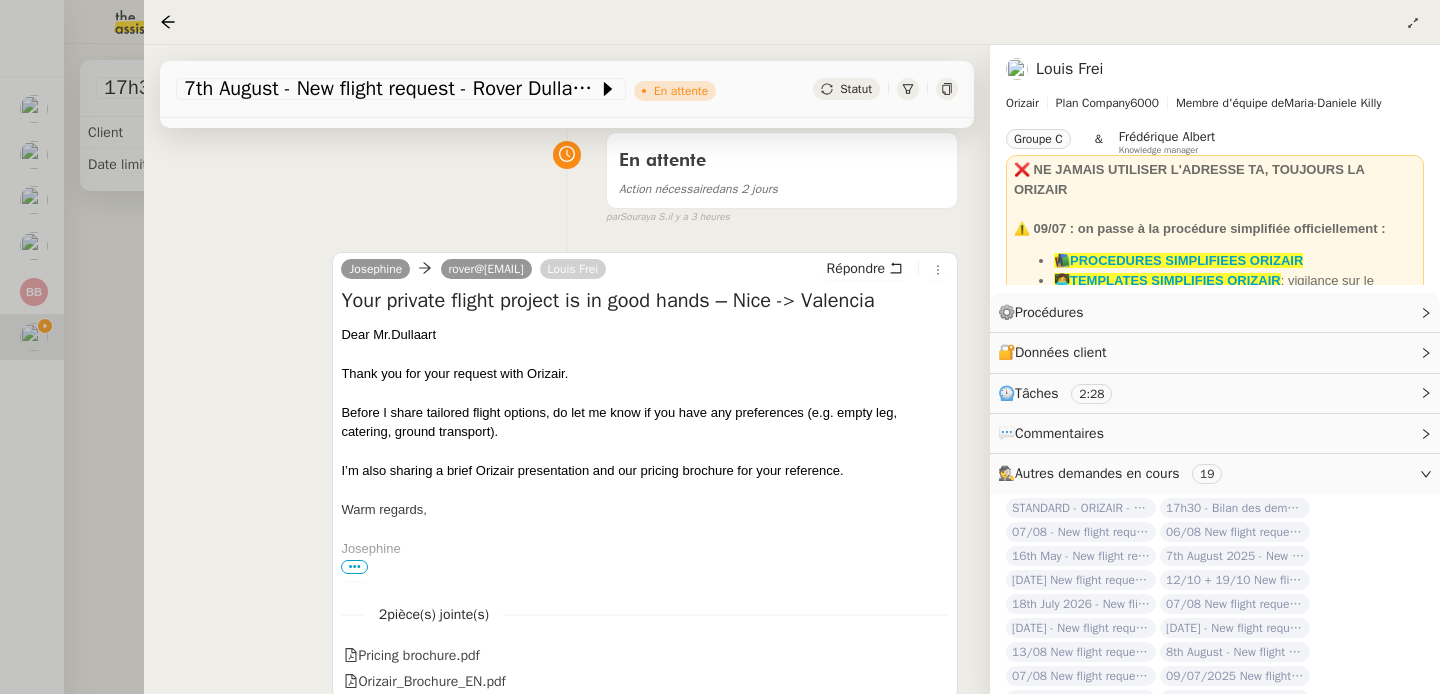 click at bounding box center [720, 347] 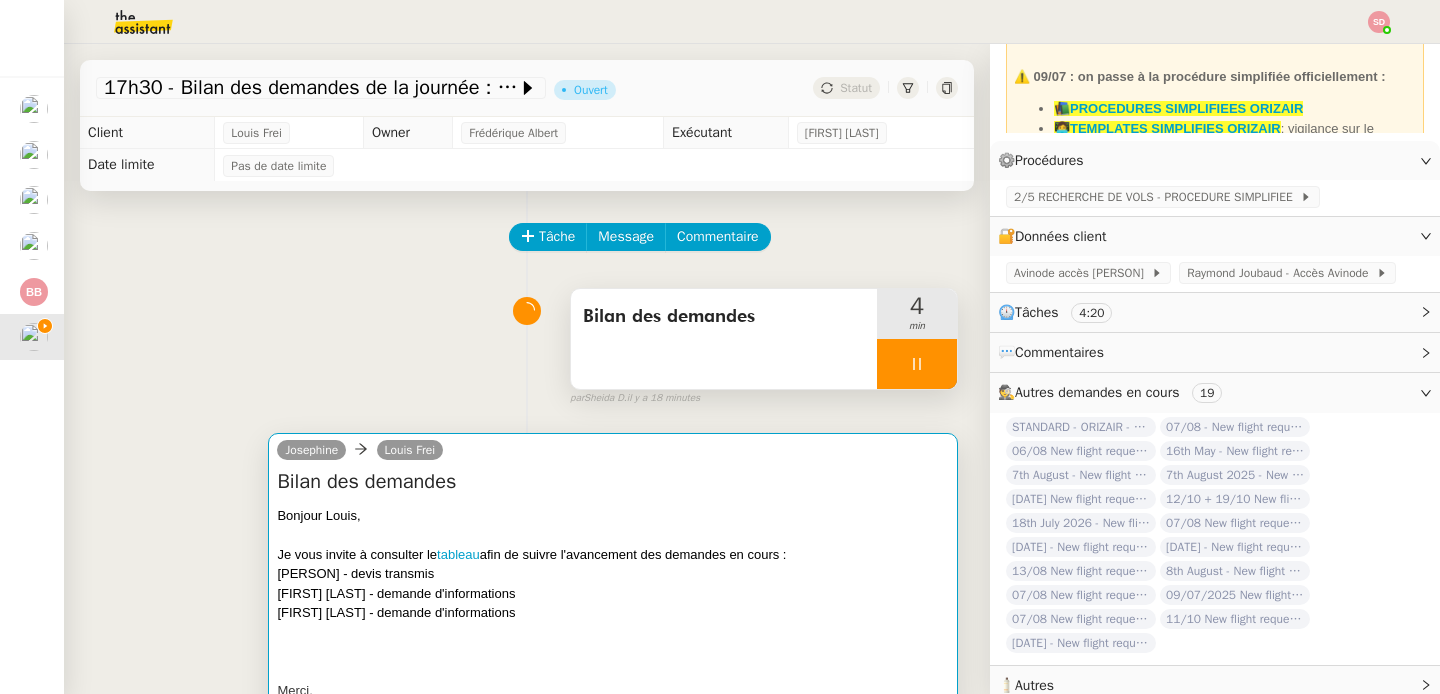click at bounding box center [613, 535] 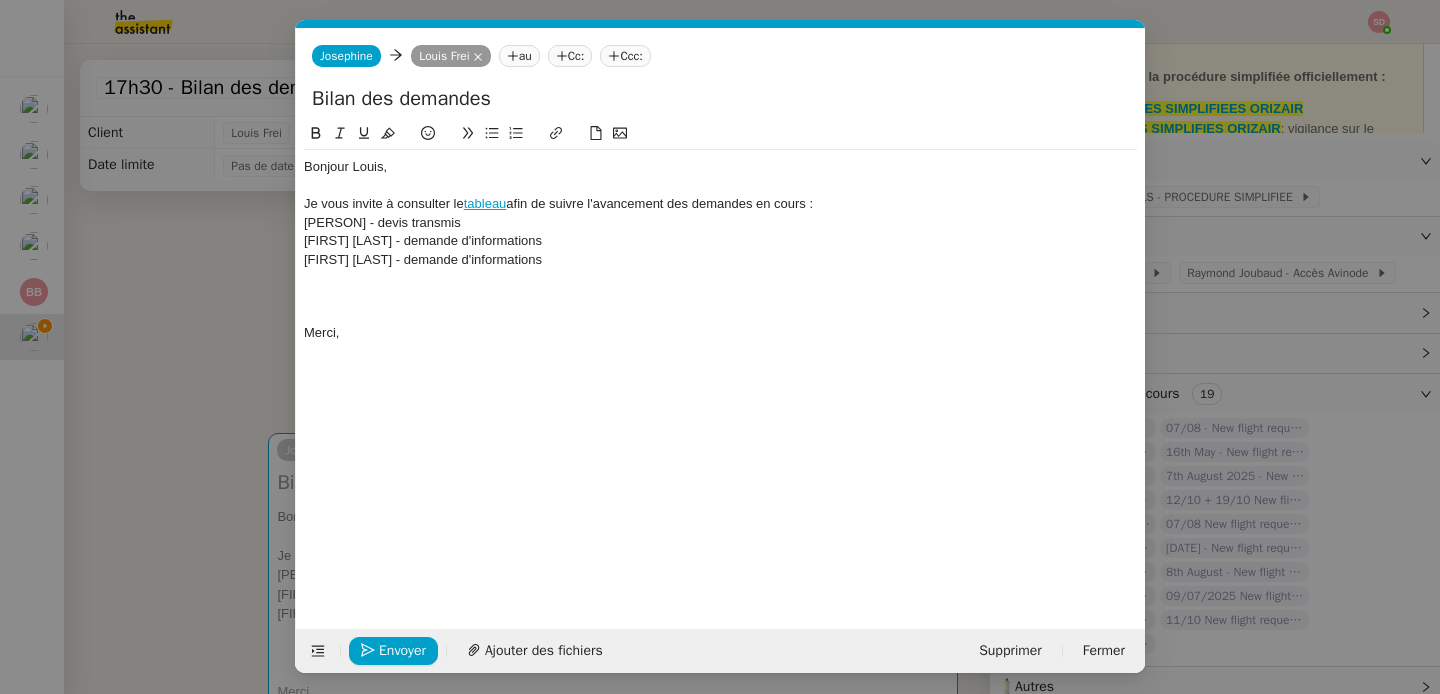 scroll, scrollTop: 0, scrollLeft: 42, axis: horizontal 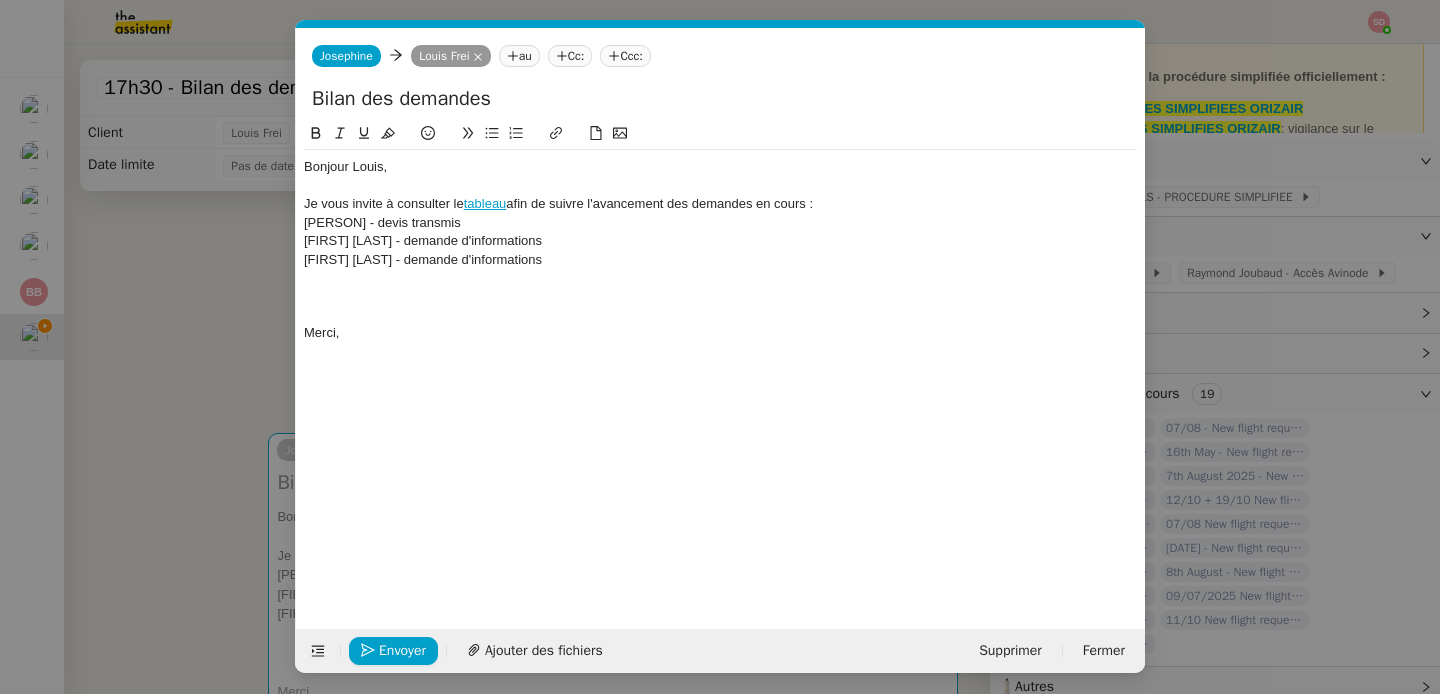 click on "Emily Williamson - demande d'informations" 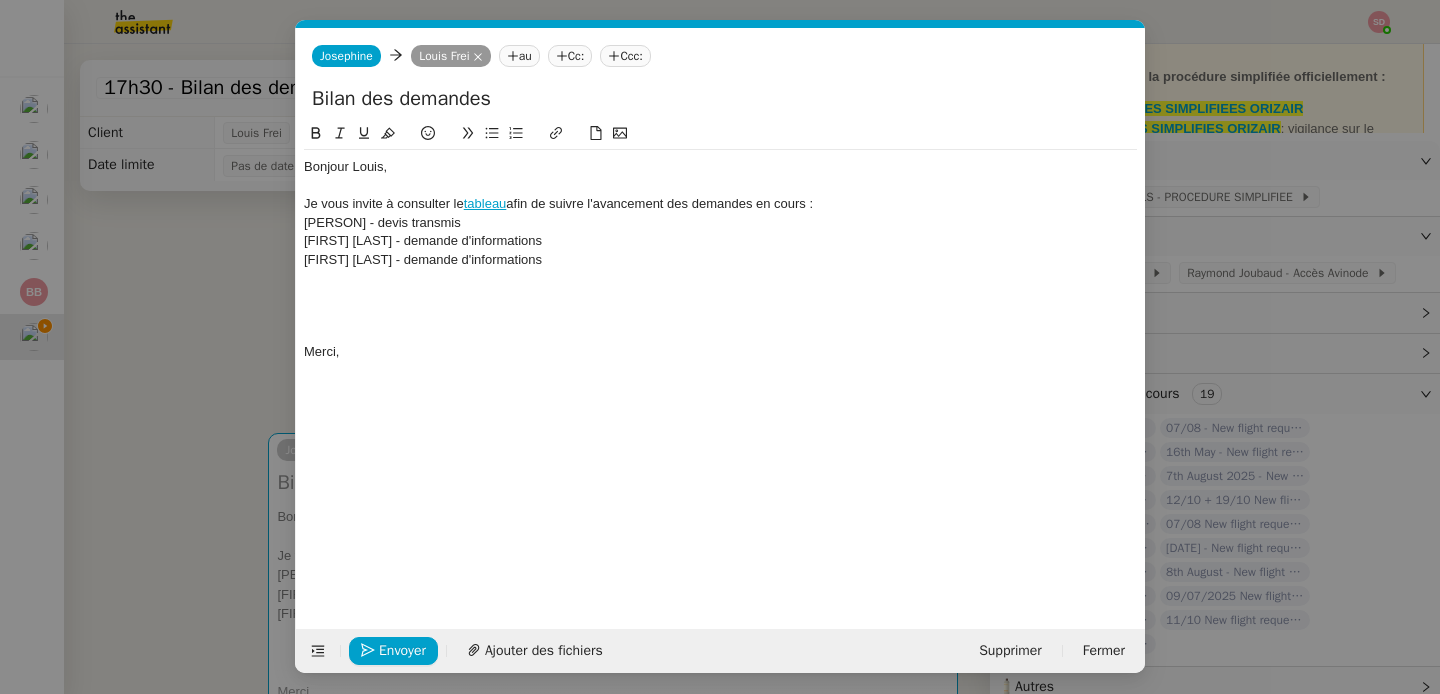 scroll, scrollTop: 0, scrollLeft: 0, axis: both 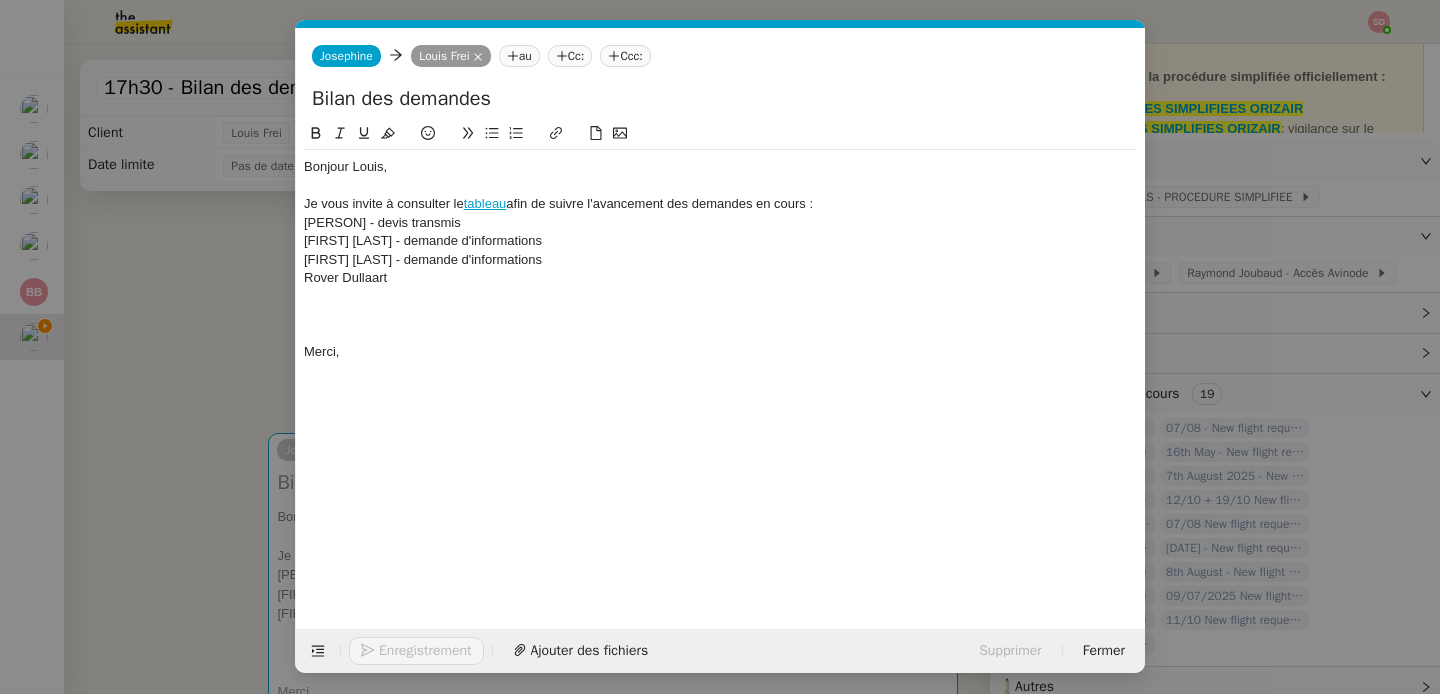 type 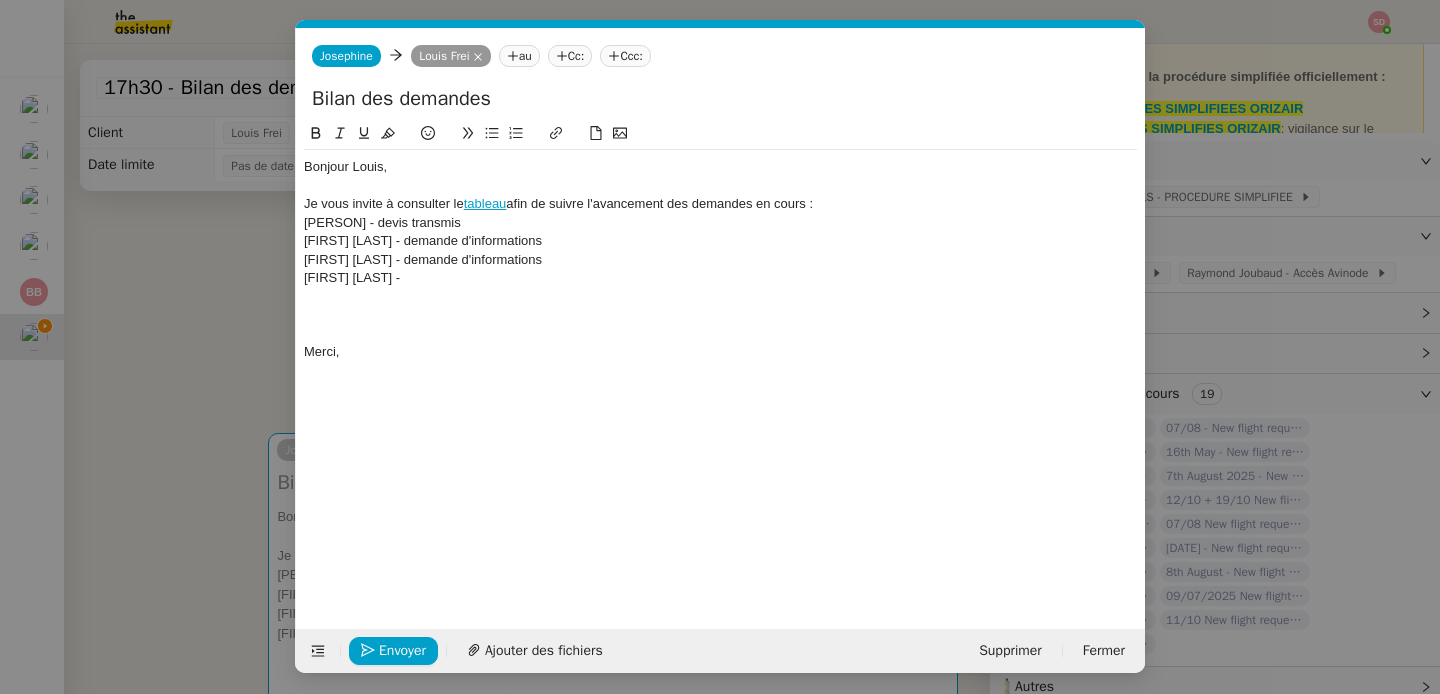 drag, startPoint x: 416, startPoint y: 259, endPoint x: 604, endPoint y: 257, distance: 188.01064 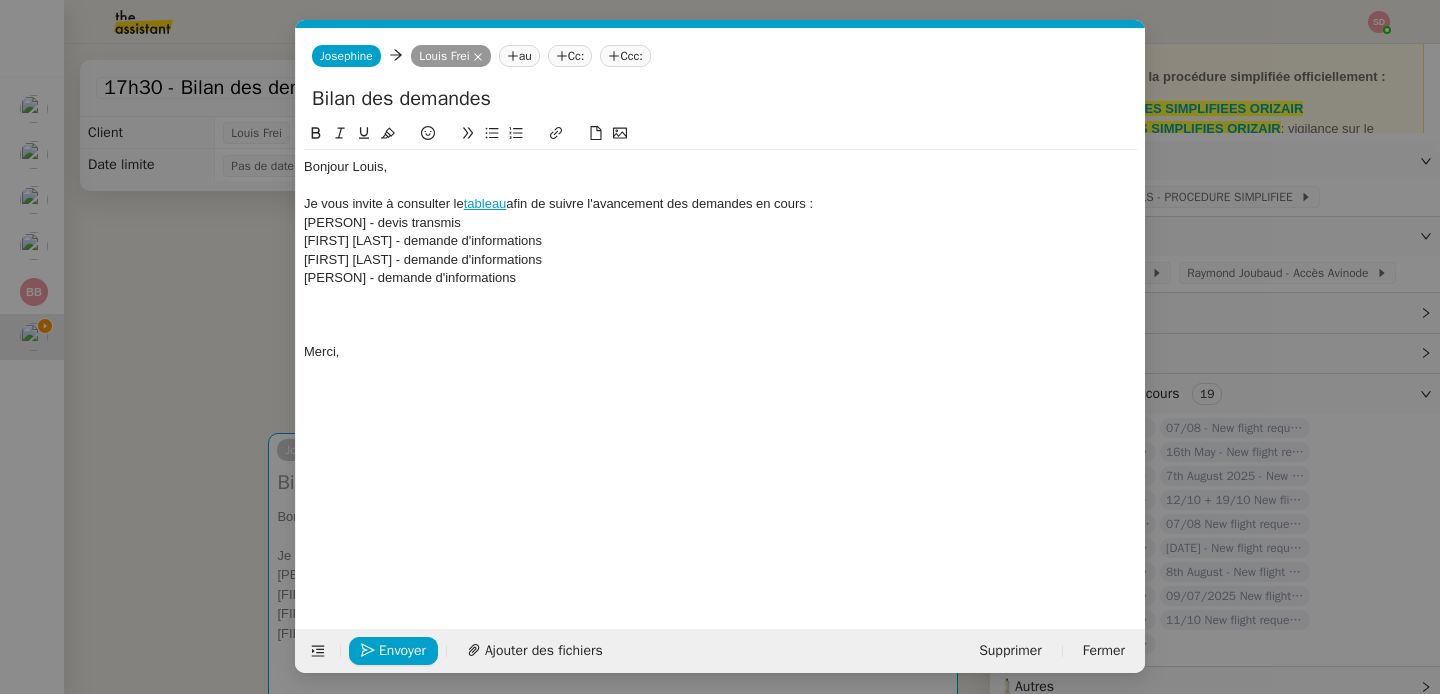 scroll, scrollTop: 0, scrollLeft: 0, axis: both 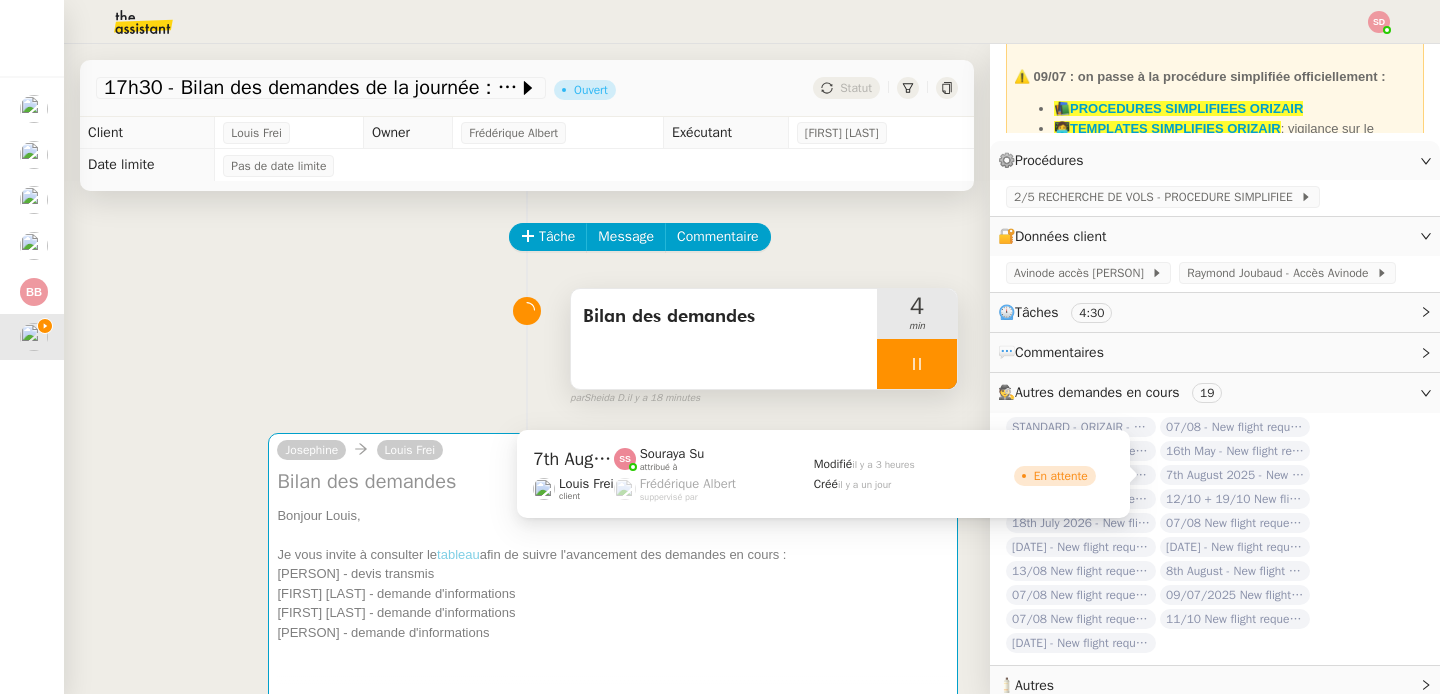 click on "7th August 2025 - New flight request - Rr Er" 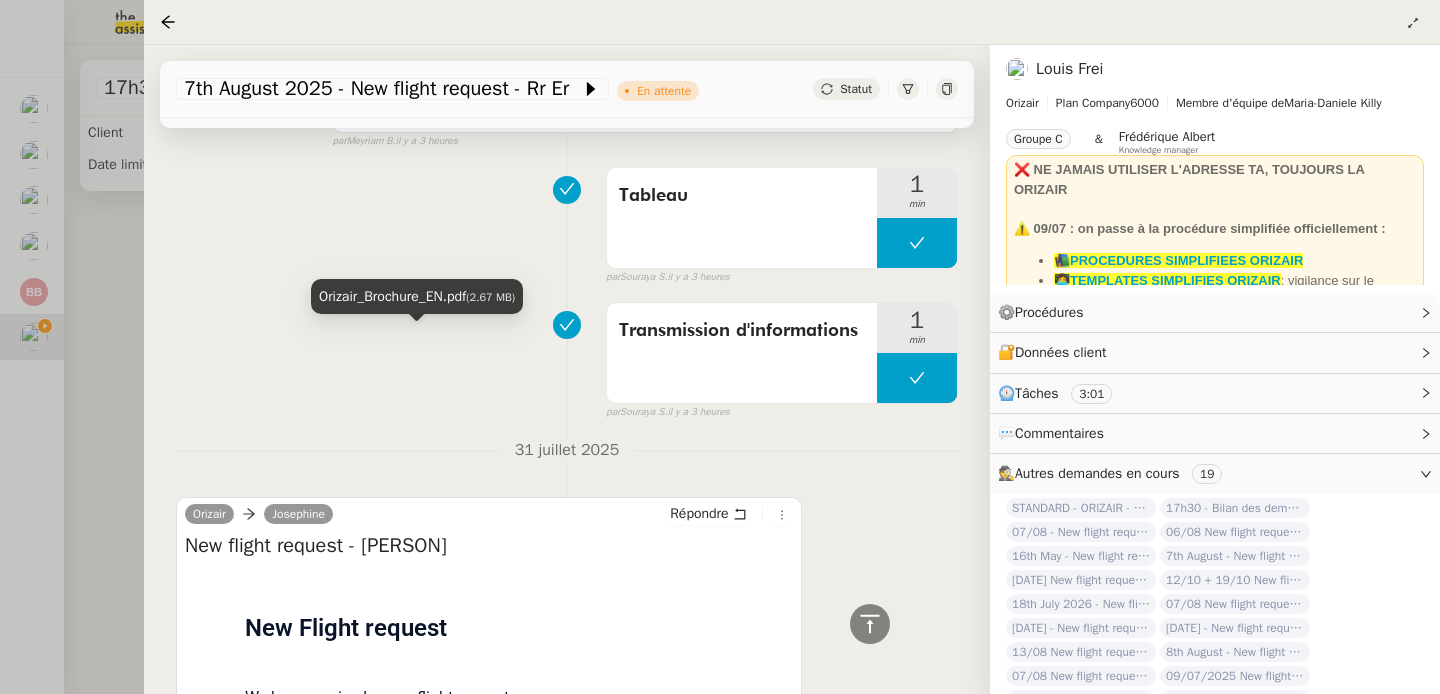 scroll, scrollTop: 991, scrollLeft: 0, axis: vertical 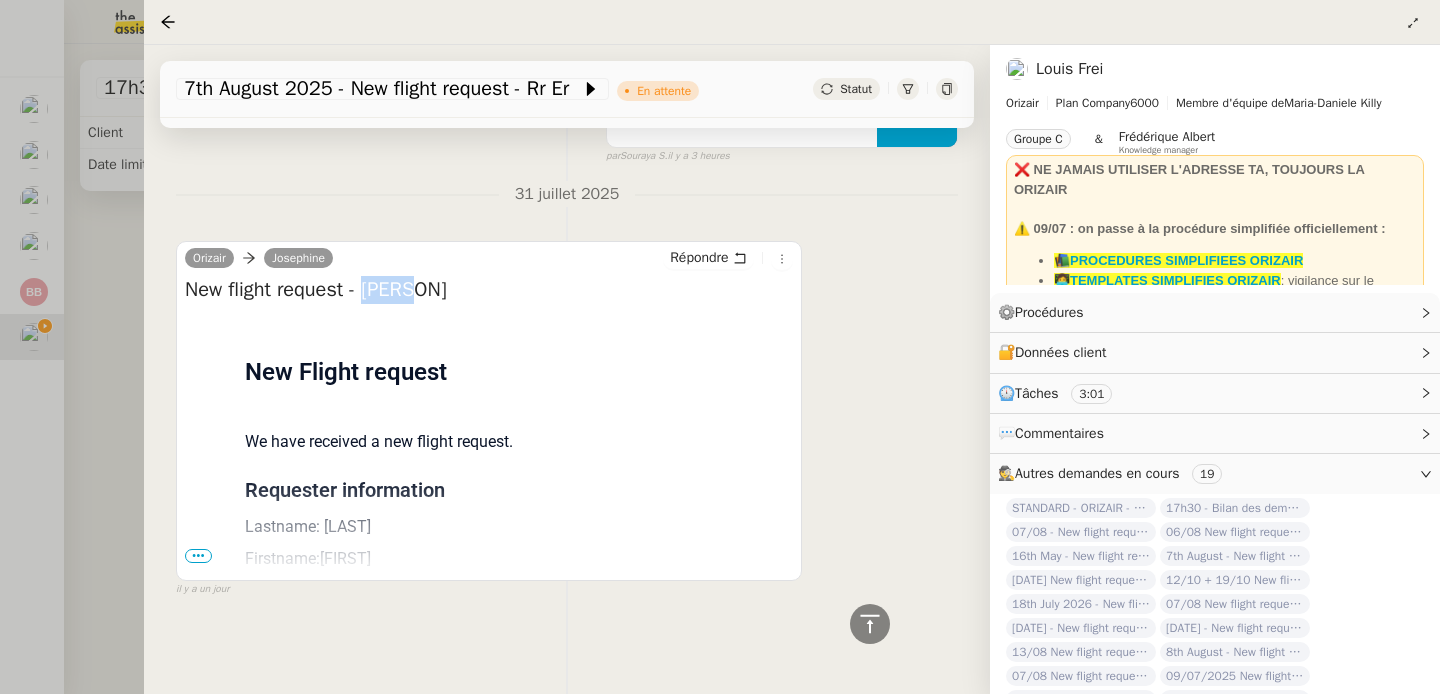 drag, startPoint x: 370, startPoint y: 279, endPoint x: 475, endPoint y: 281, distance: 105.01904 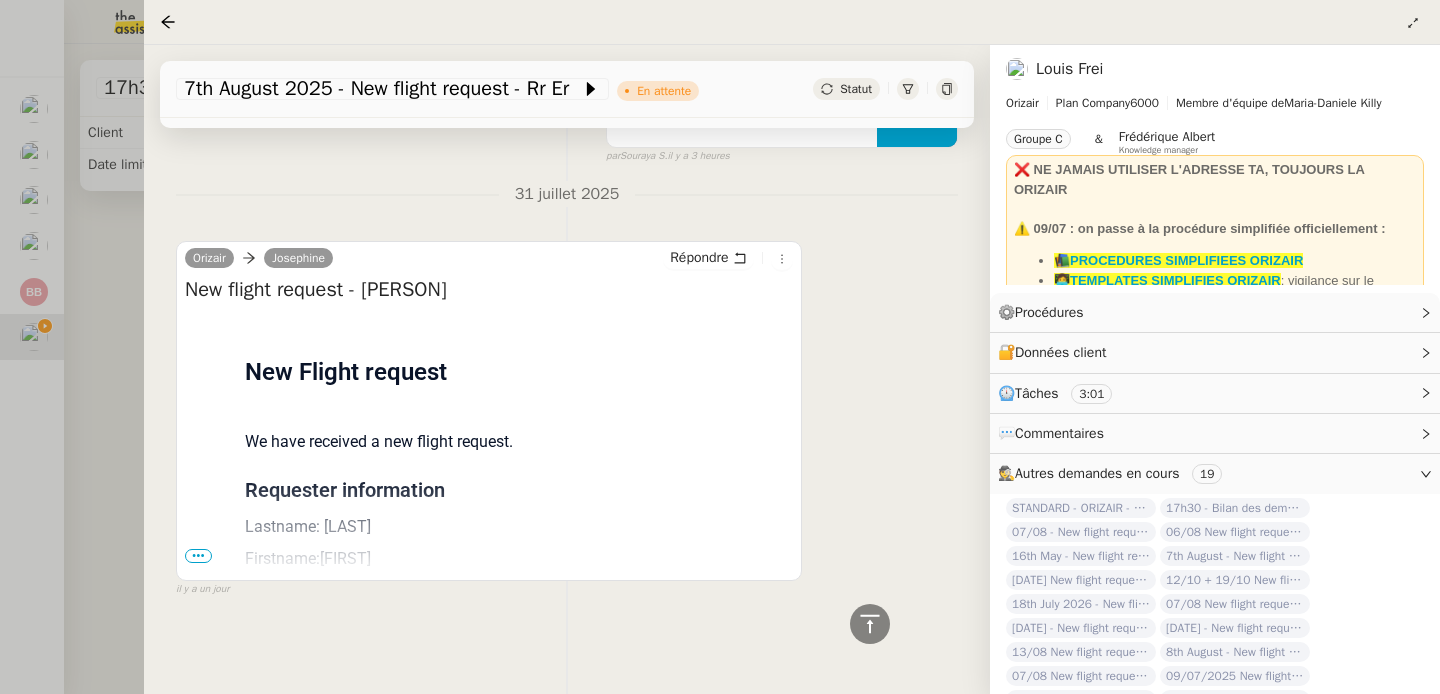 click at bounding box center (720, 347) 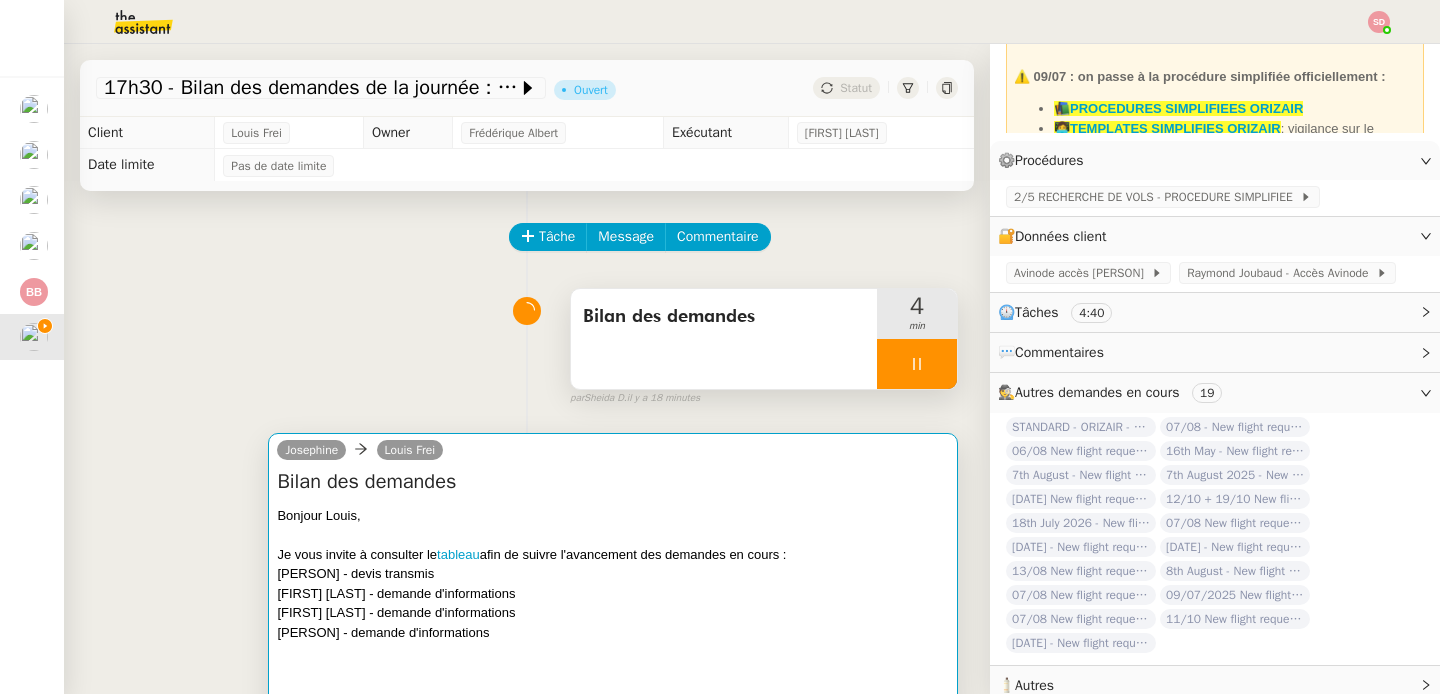 click at bounding box center (613, 535) 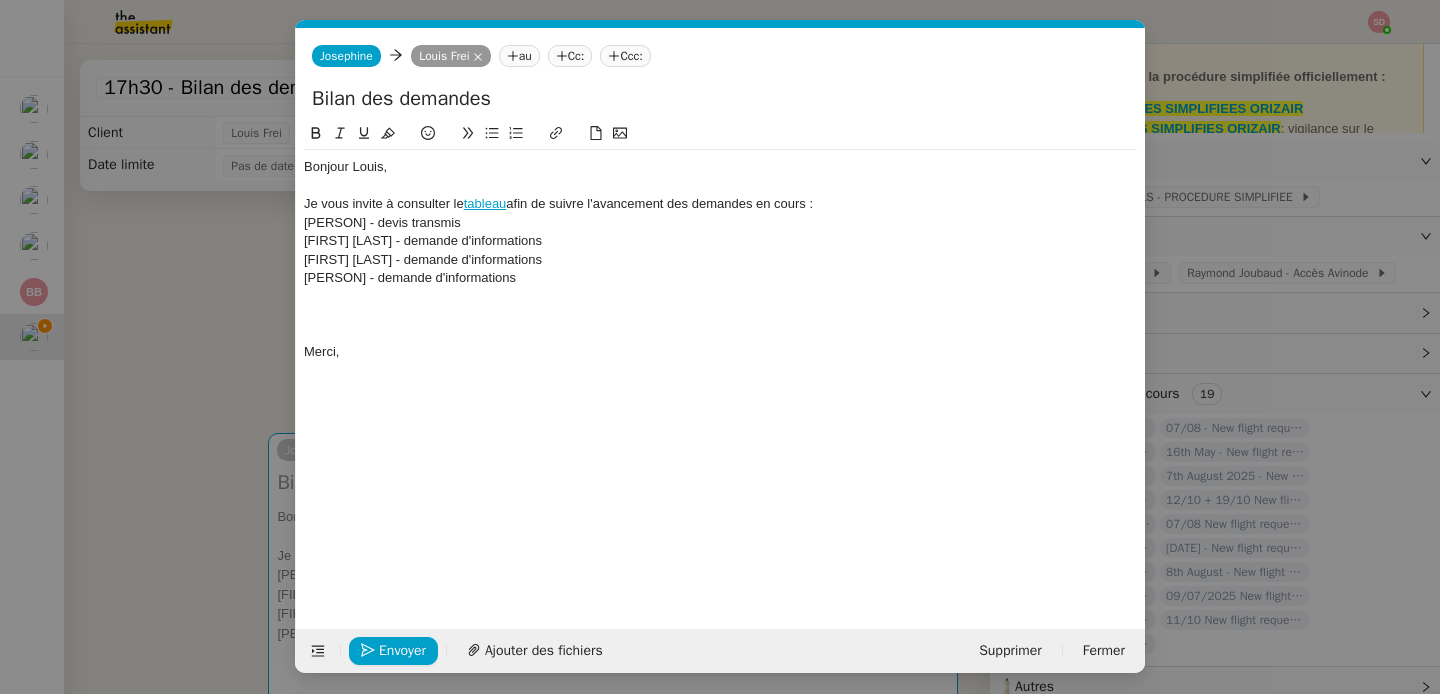 scroll, scrollTop: 0, scrollLeft: 42, axis: horizontal 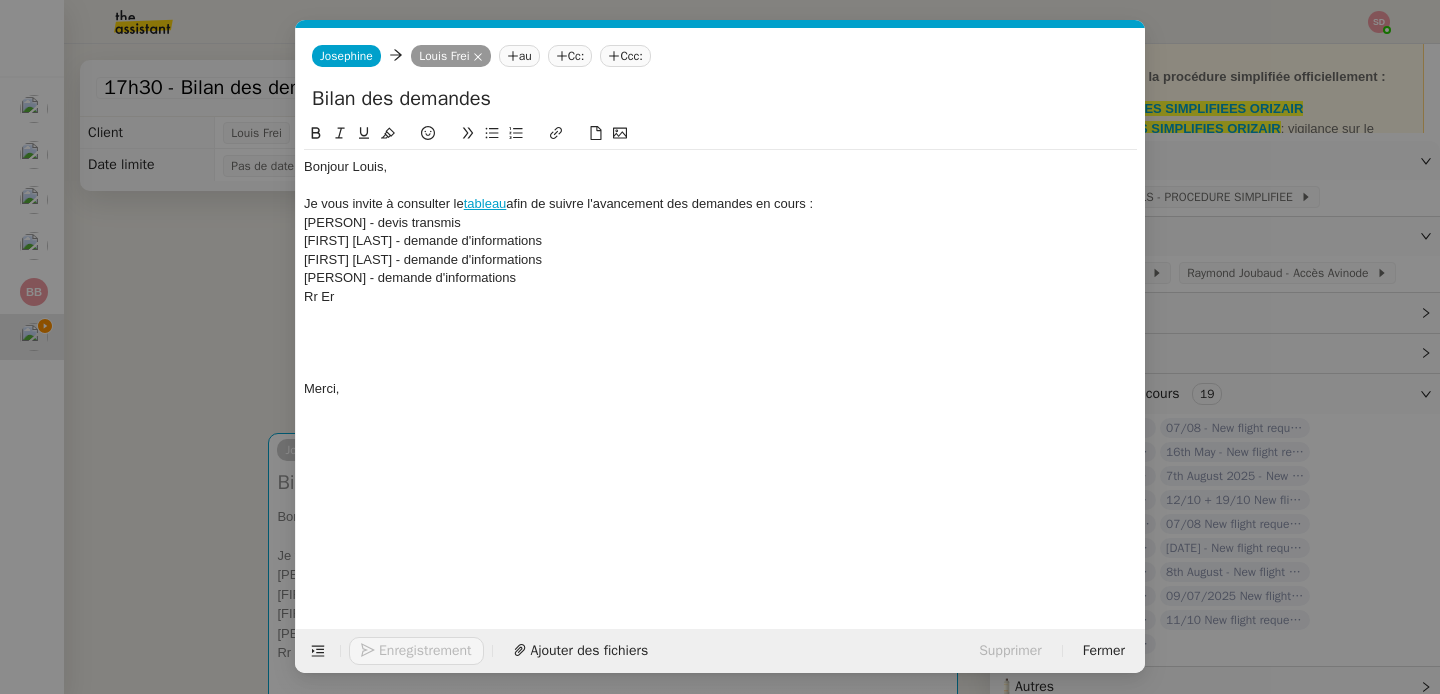 type 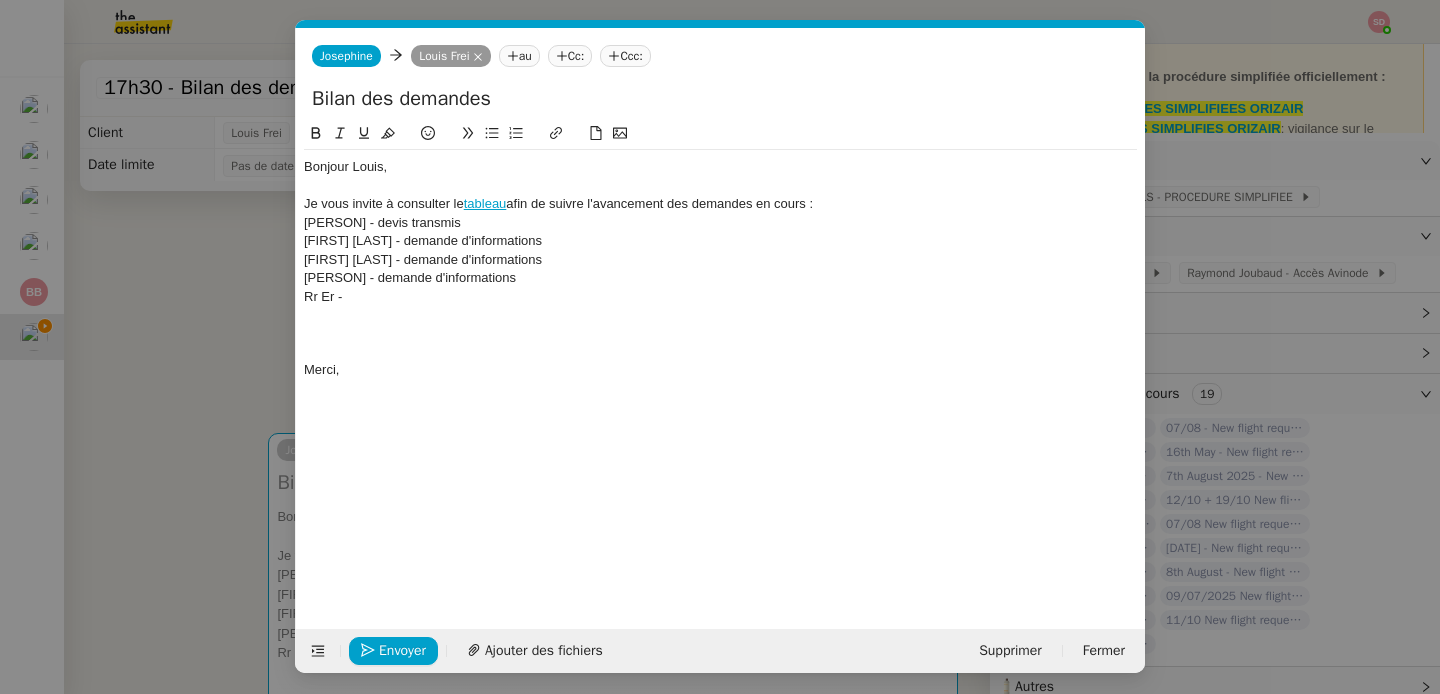 drag, startPoint x: 400, startPoint y: 279, endPoint x: 584, endPoint y: 276, distance: 184.02446 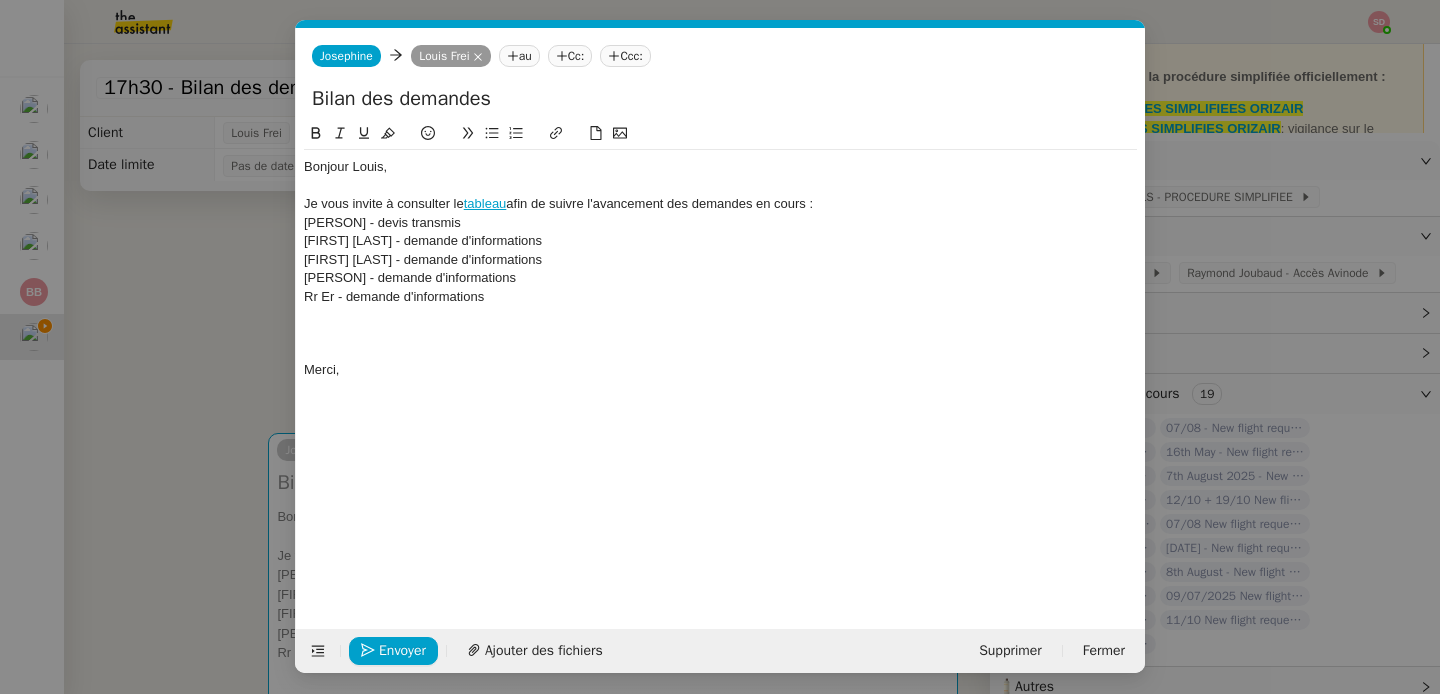 scroll, scrollTop: 0, scrollLeft: 0, axis: both 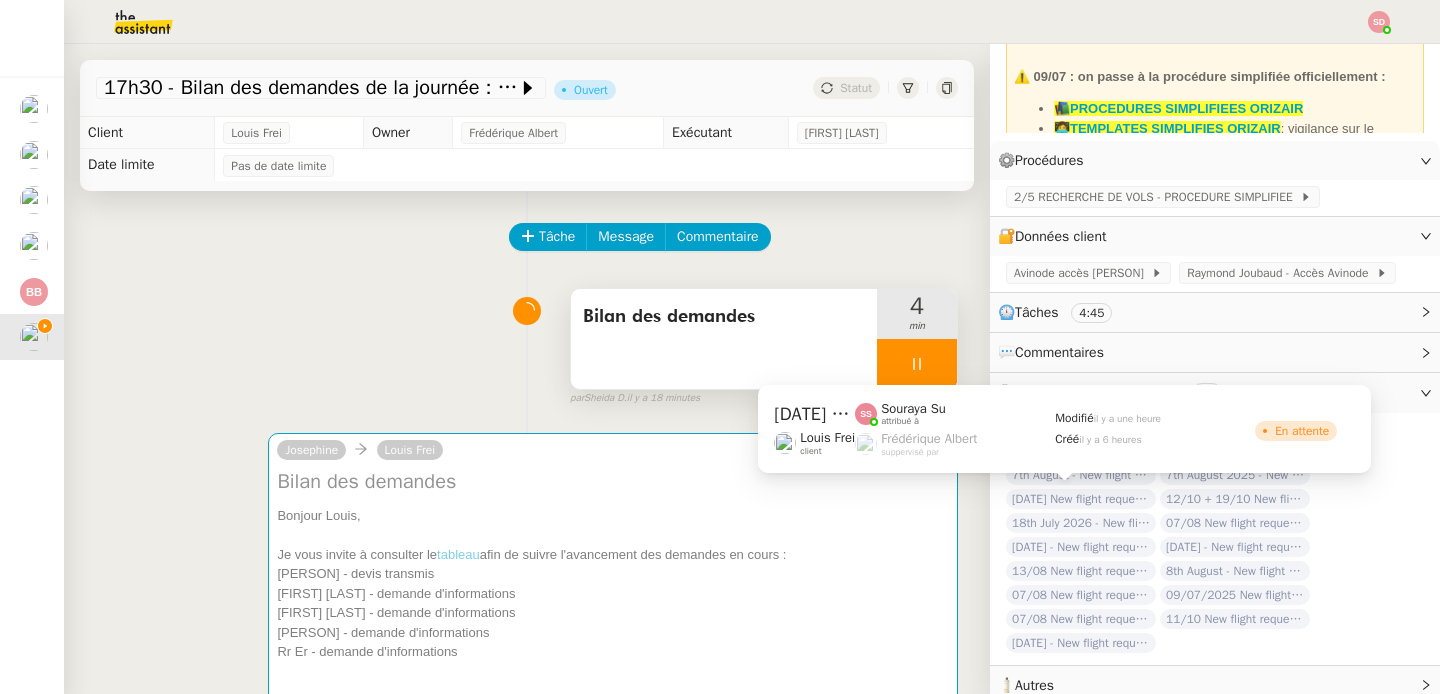 click on "09/08 New flight request - Zach Sheppard" 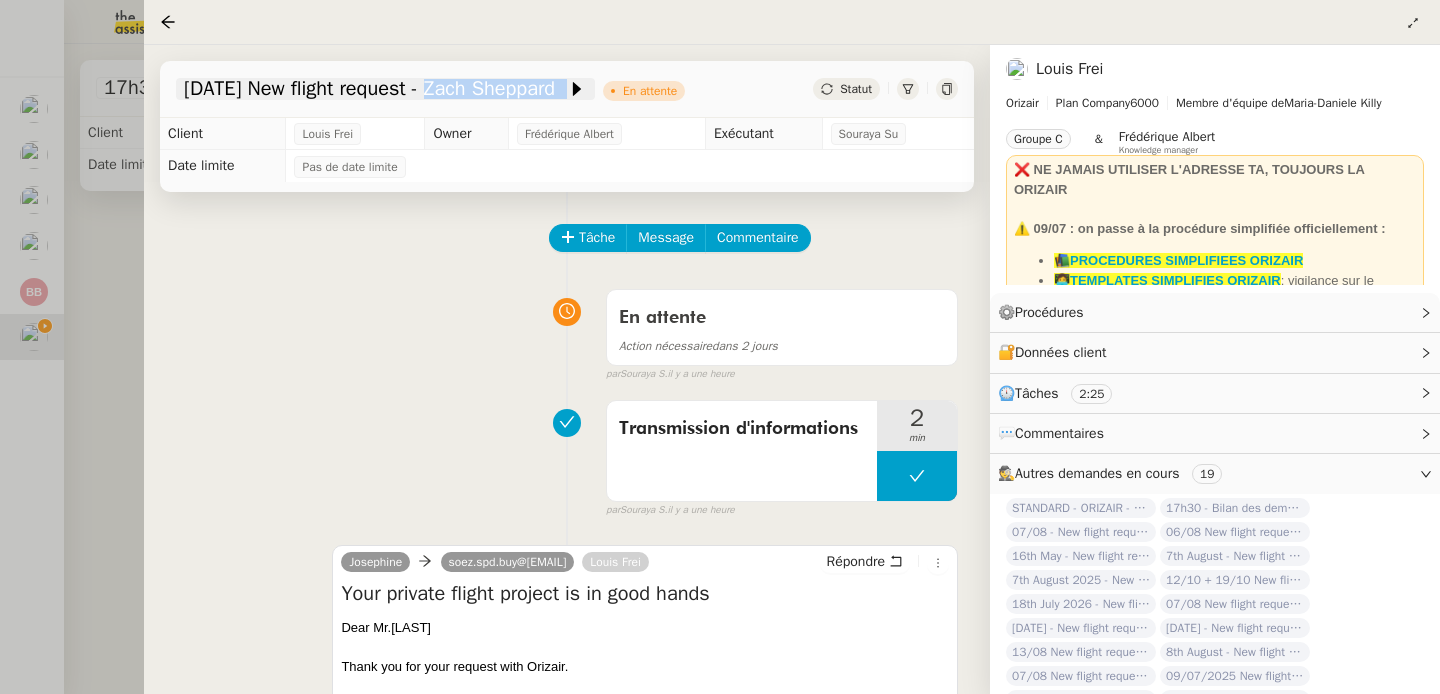 drag, startPoint x: 608, startPoint y: 93, endPoint x: 434, endPoint y: 95, distance: 174.01149 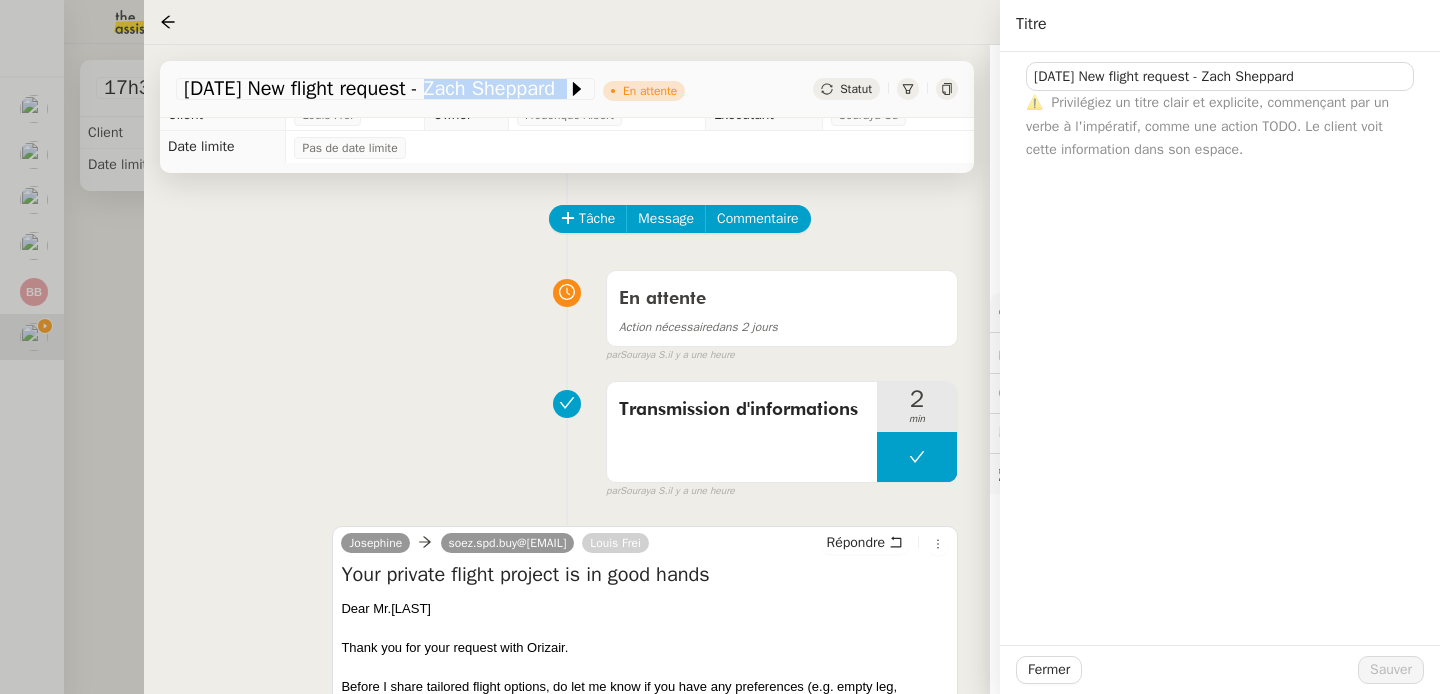 scroll, scrollTop: 271, scrollLeft: 0, axis: vertical 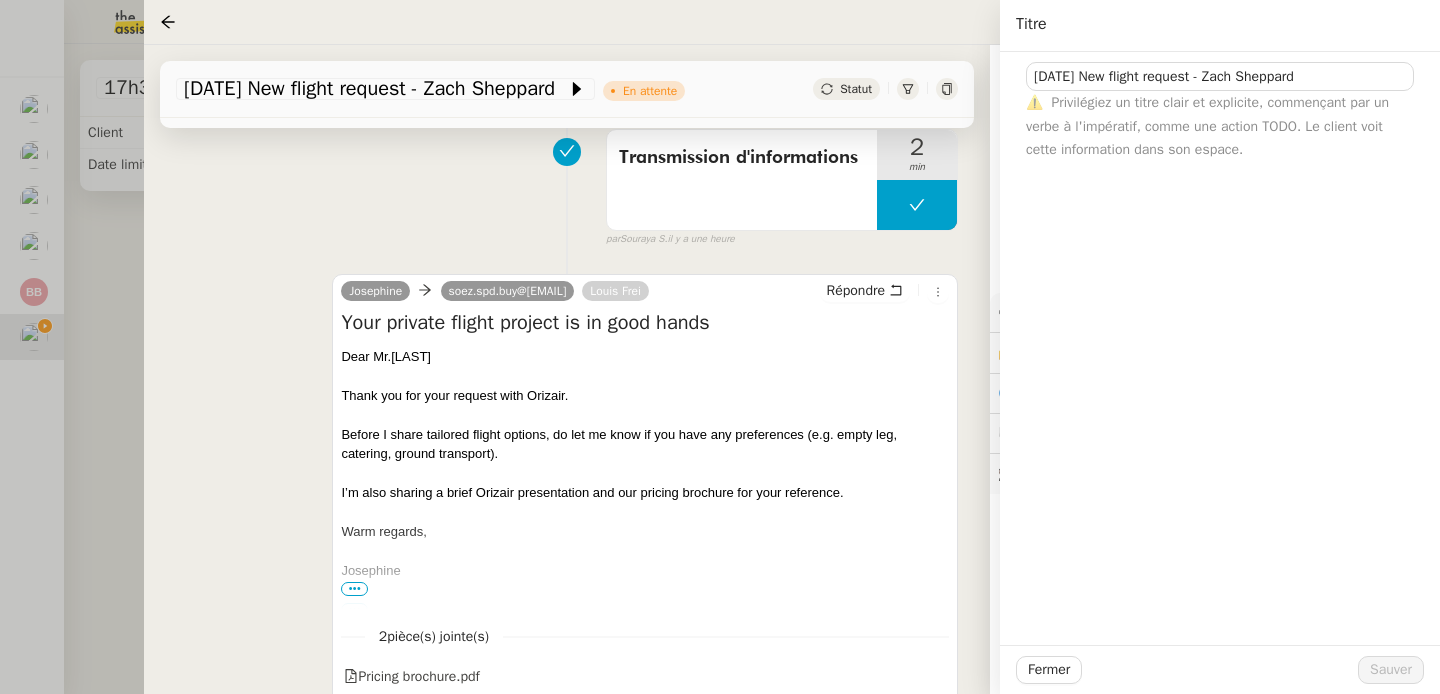 click on "Josephine     soez.spd.buy@gmail.com  Louis Frei  Répondre  Your private flight project is in good hands
Dear Mr.Sheppard Thank you for your request with Orizair. Before I share tailored flight options, do let me know if you have any preferences (e.g. empty leg, catering, ground transport). I’m also sharing a brief Orizair presentation and our pricing brochure for your reference. Warm regards, Josephine
•••
Josephine
Support client  •  Orizair
josephine.k@orizair.com
•••  2  pièce(s) jointe(s)  Pricing brochure.pdf   Orizair_Brochure_EN.pdf  false par   Meyriam B.   il y a une heure" at bounding box center (567, 497) 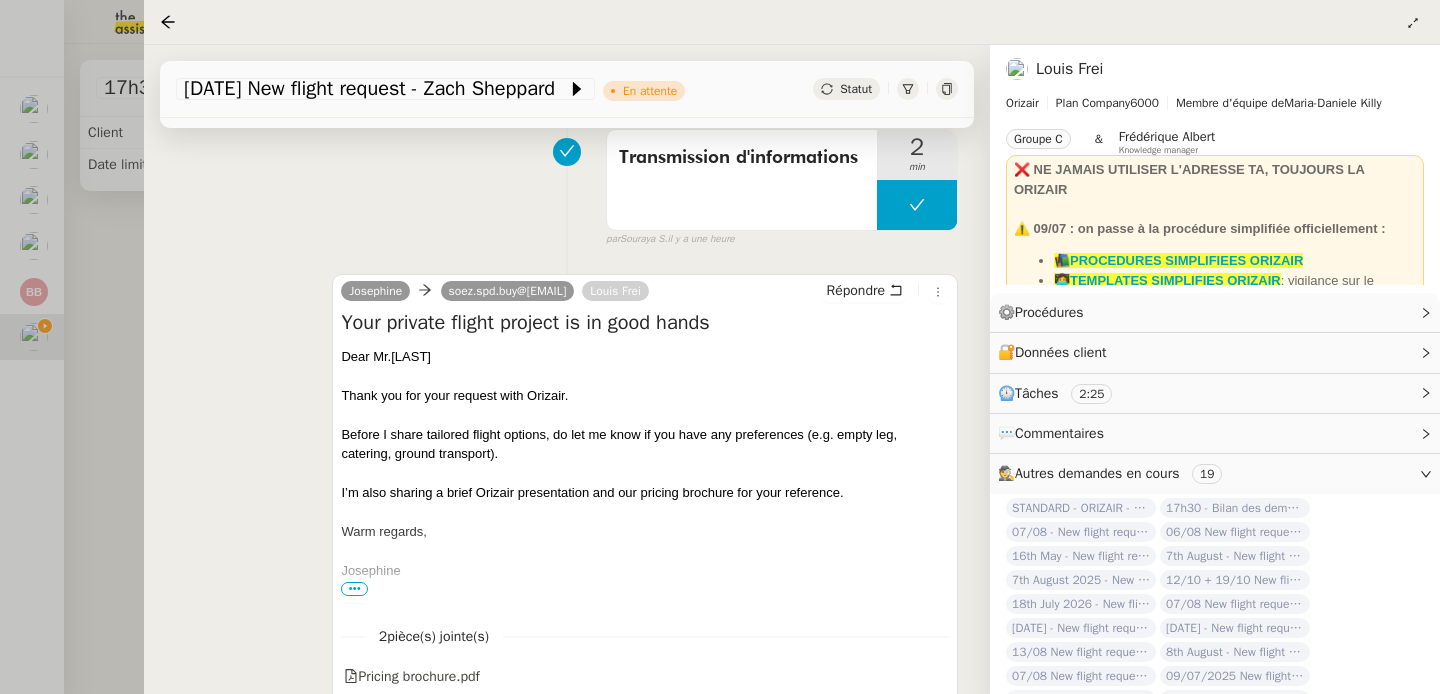 click at bounding box center (720, 347) 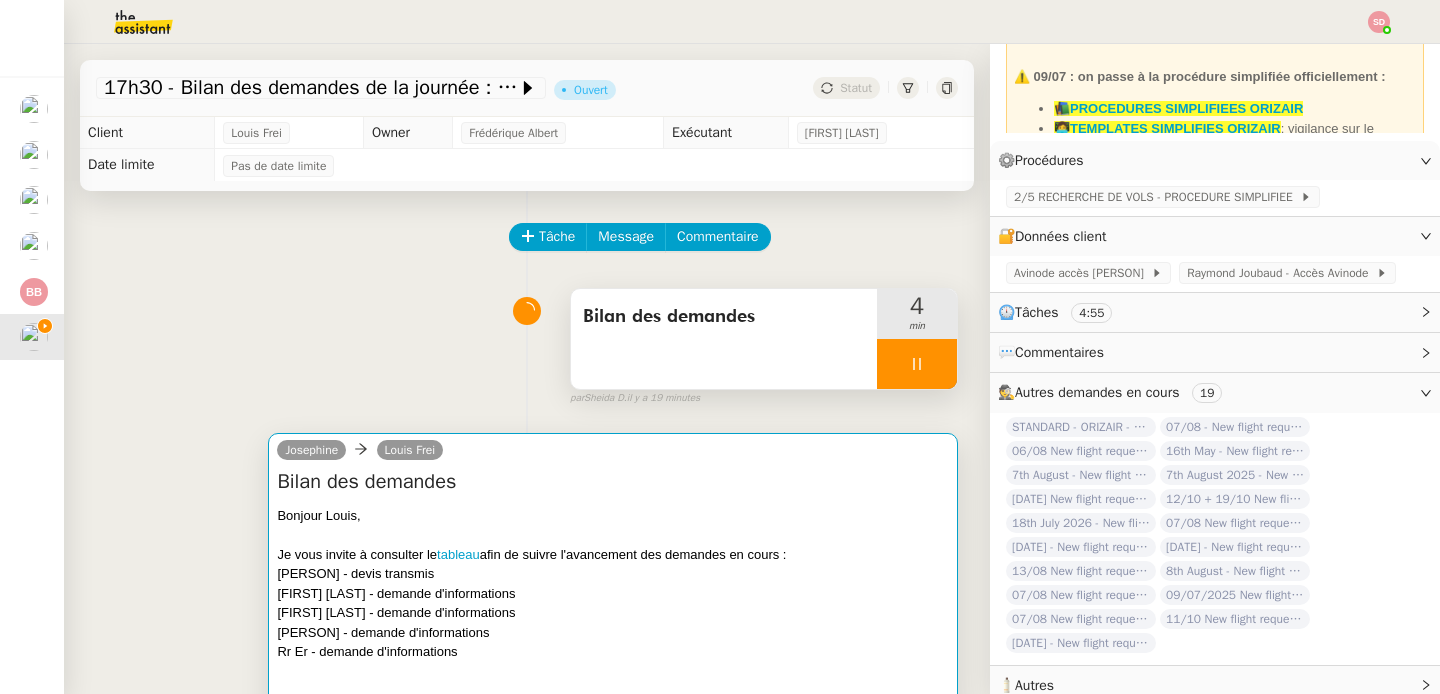 click on "Bonjour Louis," at bounding box center (613, 516) 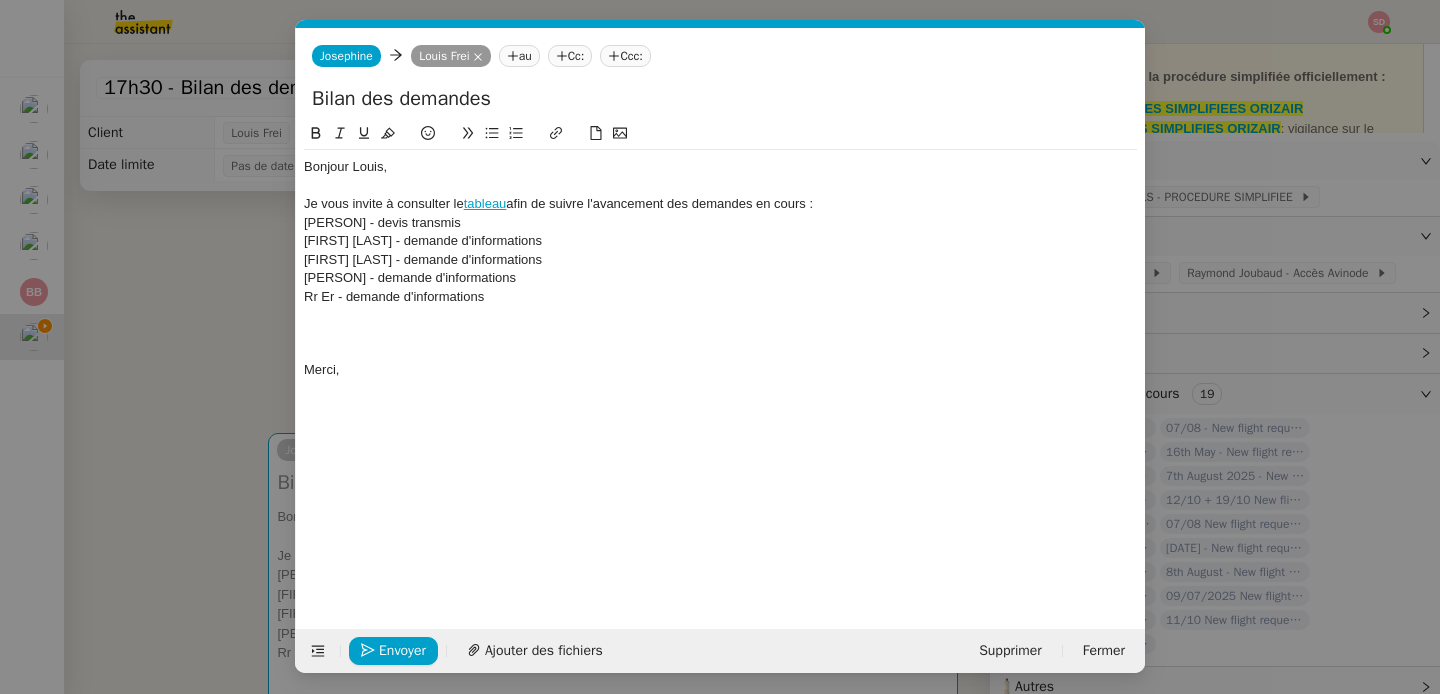 scroll, scrollTop: 0, scrollLeft: 42, axis: horizontal 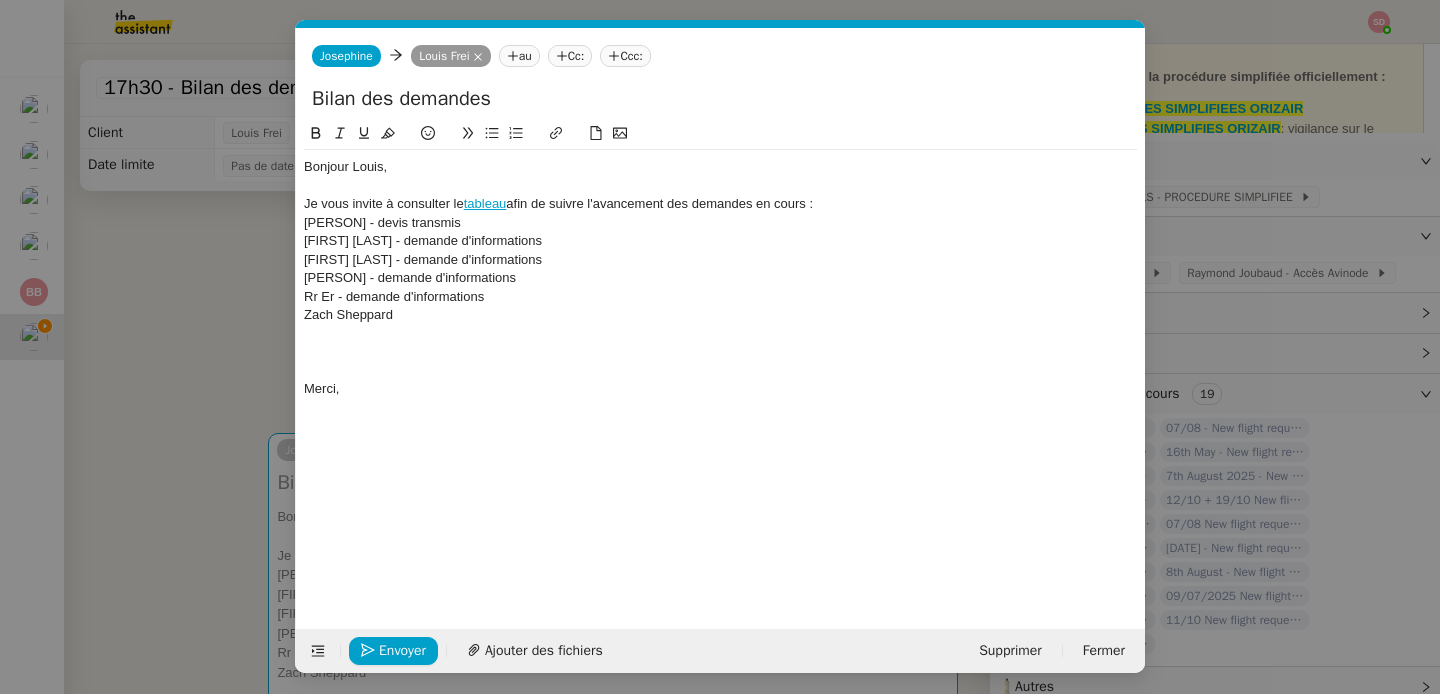 type 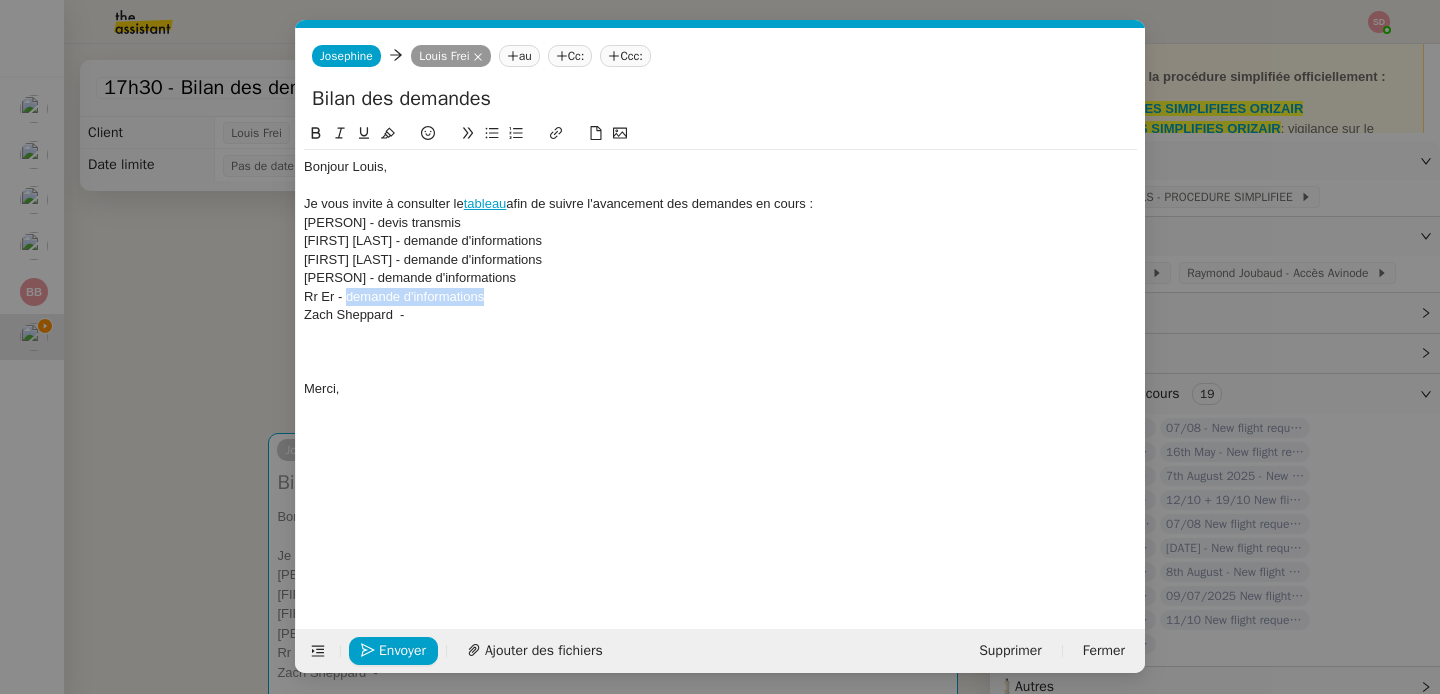 drag, startPoint x: 349, startPoint y: 297, endPoint x: 513, endPoint y: 298, distance: 164.00305 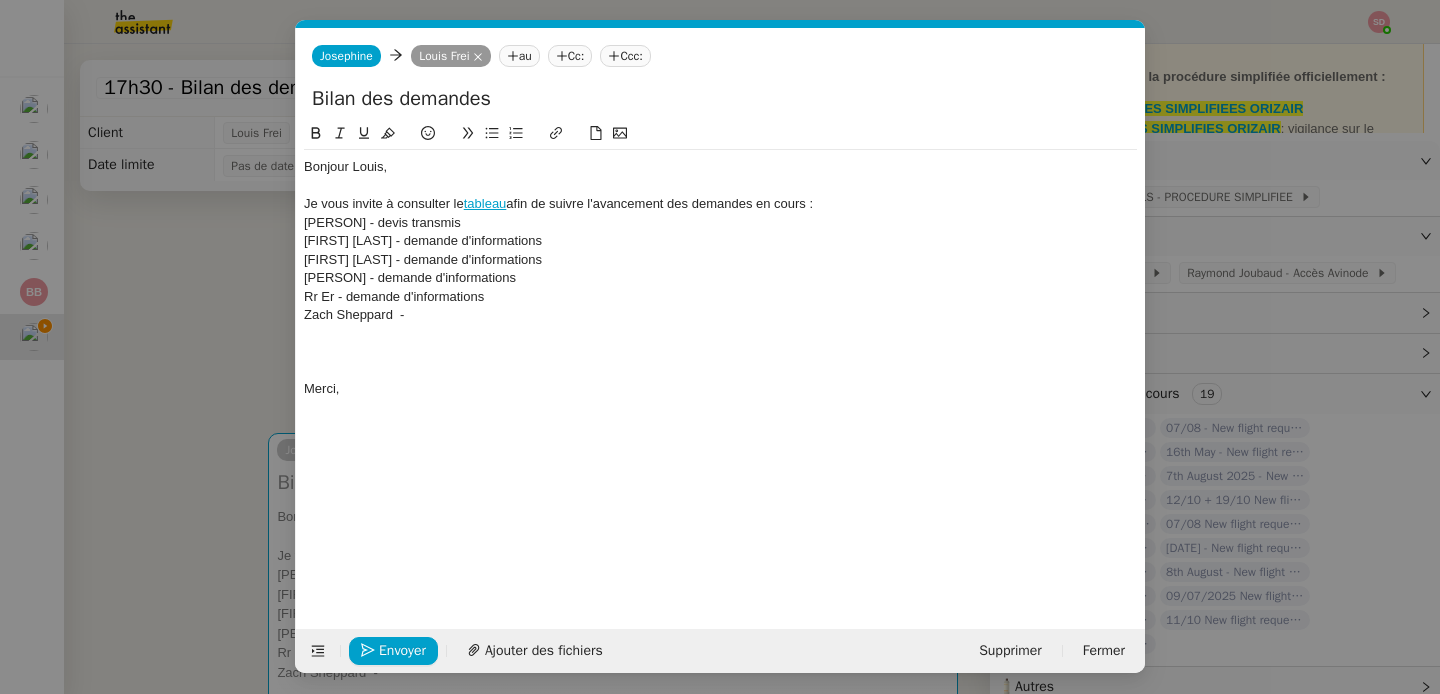 click on "Zach Sheppard  -" 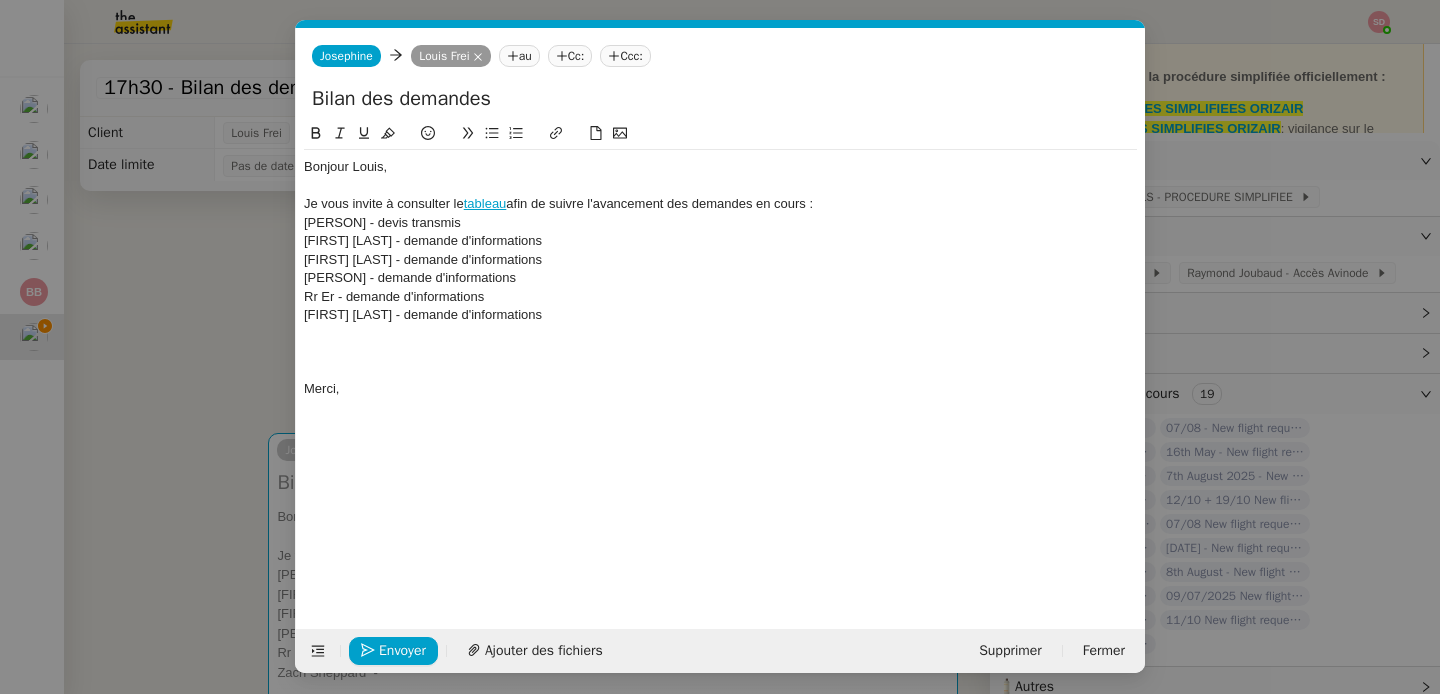 scroll, scrollTop: 0, scrollLeft: 0, axis: both 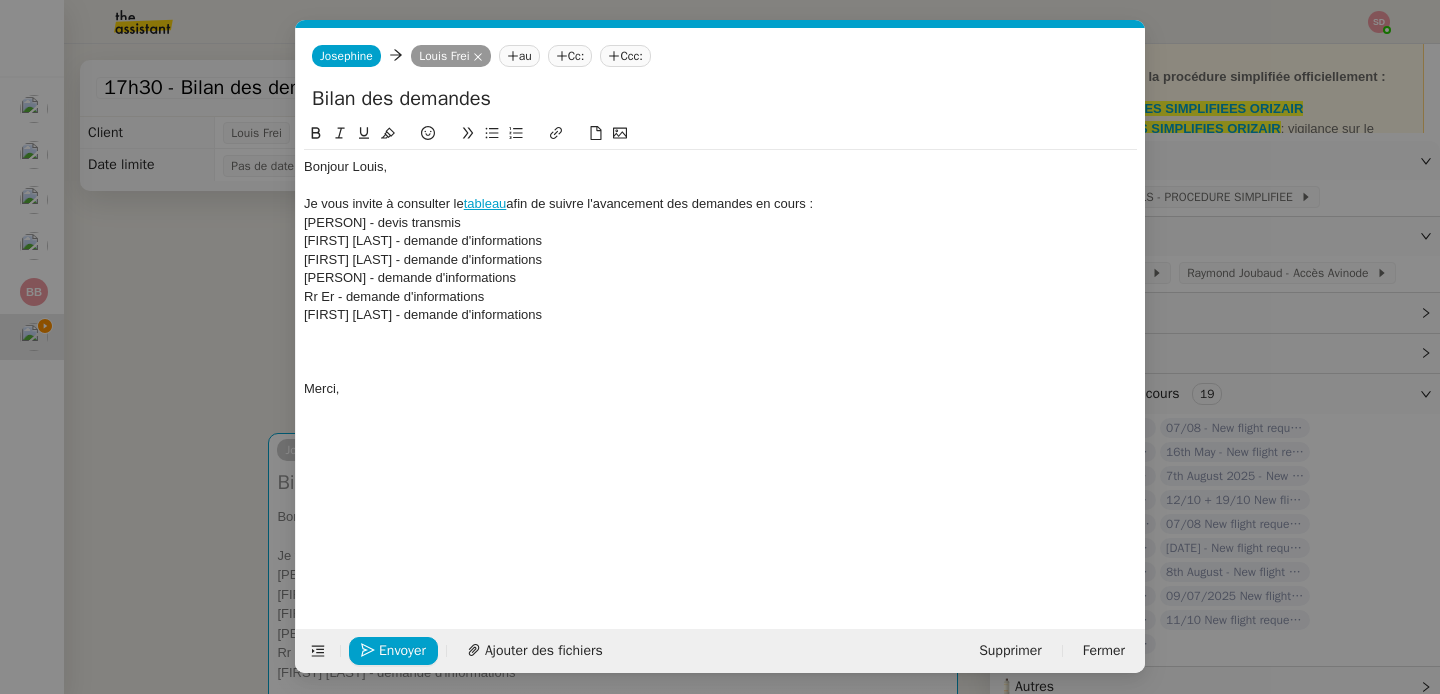 click on "Service TA - VOYAGE - PROPOSITION GLOBALE    A utiliser dans le cadre de proposition de déplacement TA - RELANCE CLIENT (EN)    Relancer un client lorsqu'il n'a pas répondu à un précédent message BAFERTY - MAIL AUDITION    A utiliser dans le cadre de la procédure d'envoi des mails d'audition TA - PUBLICATION OFFRE D'EMPLOI     Organisation du recrutement ✈️Orizair - Relance client (EN)     à utiliser pour orizair, relance en anglais  Louis Frei ✈️Orizair - Aucun vol disponible (FR)    à utiliser quand pas de vol dispo en fr  Louis Frei Discours de présentation du paiement sécurisé    ✈️Orizair - Relance client (FR)    à utiliser pour orizair, première relance en français  Louis Frei TA - VOYAGES - PROPOSITION ITINERAIRE    Soumettre les résultats d'une recherche Orizair - Empty Legs - Confirmation opérateur (EN)    à utiliser dans la communication sur avinode pour les empty legs  Louis Frei TA - CONFIRMATION PAIEMENT (EN)    TA - COURRIER EXPEDIE (recommandé)" at bounding box center (720, 347) 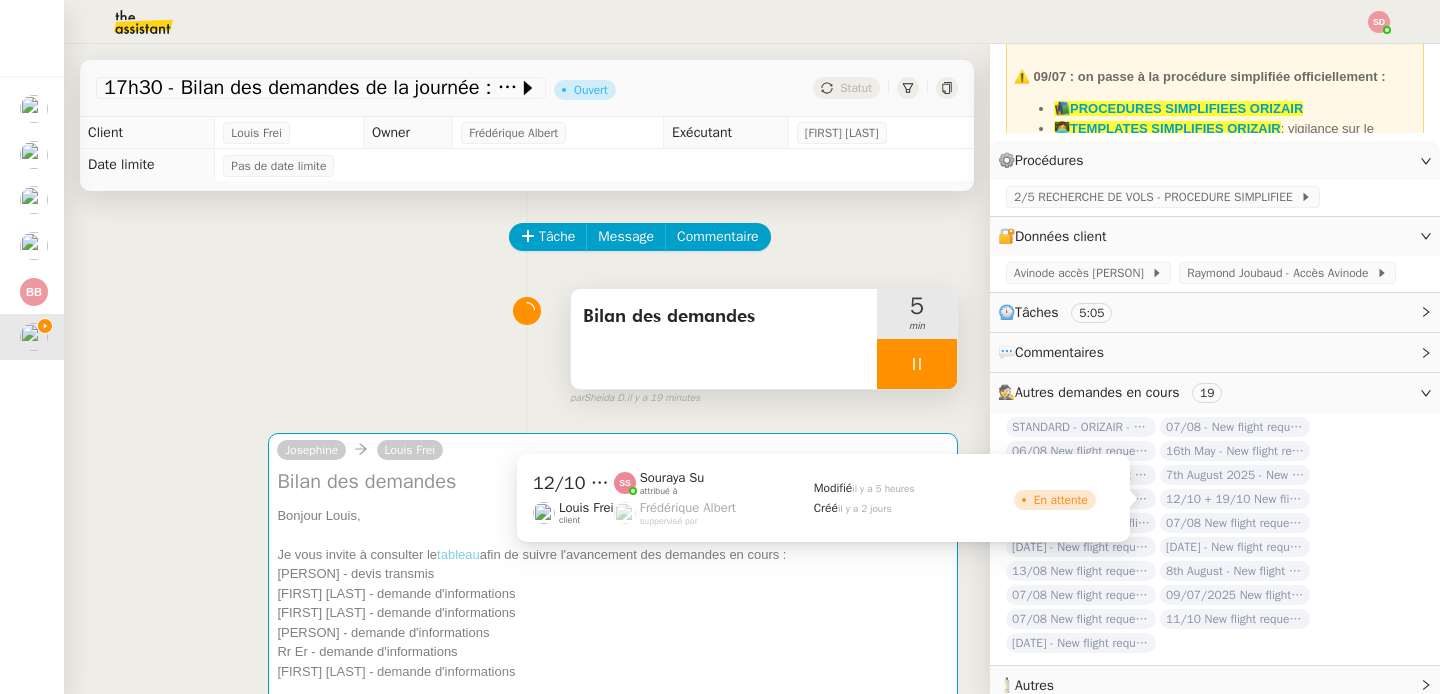 click on "12/10 + 19/10  New flight request - Oliver Jeffries" 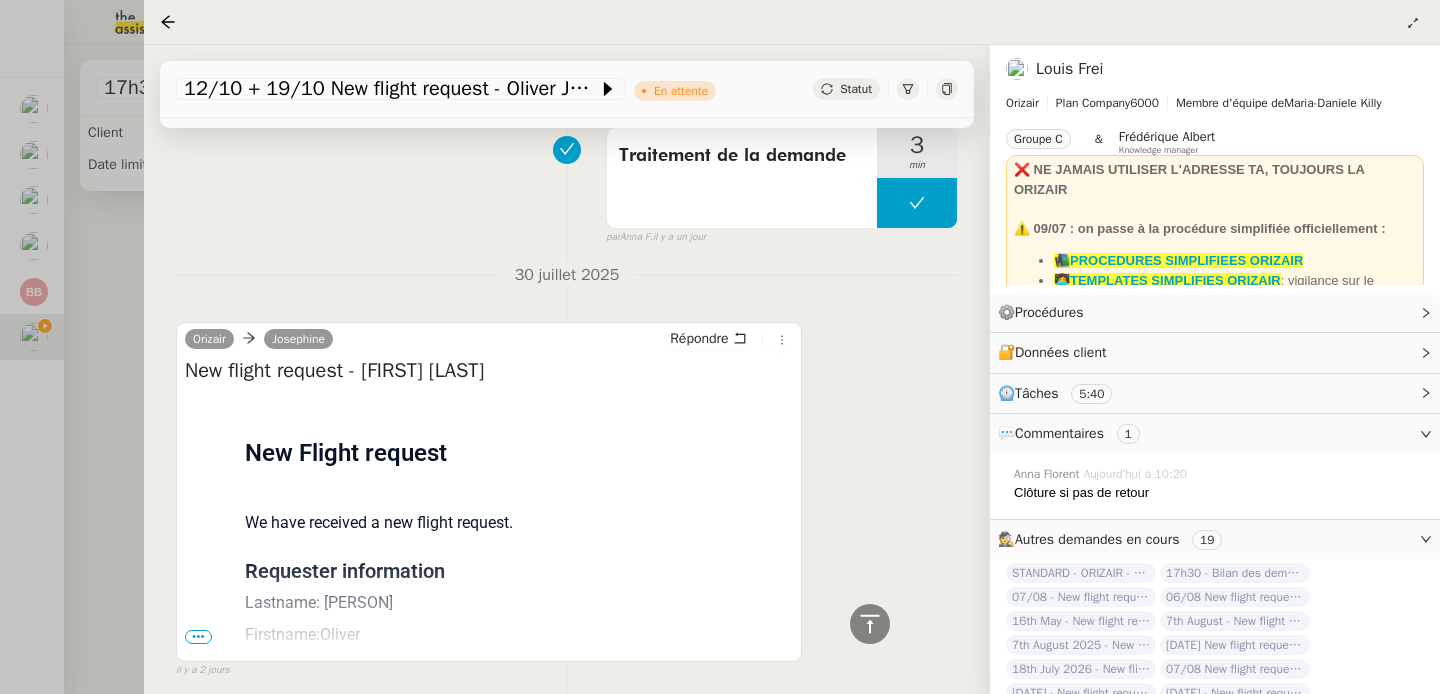 scroll, scrollTop: 1730, scrollLeft: 0, axis: vertical 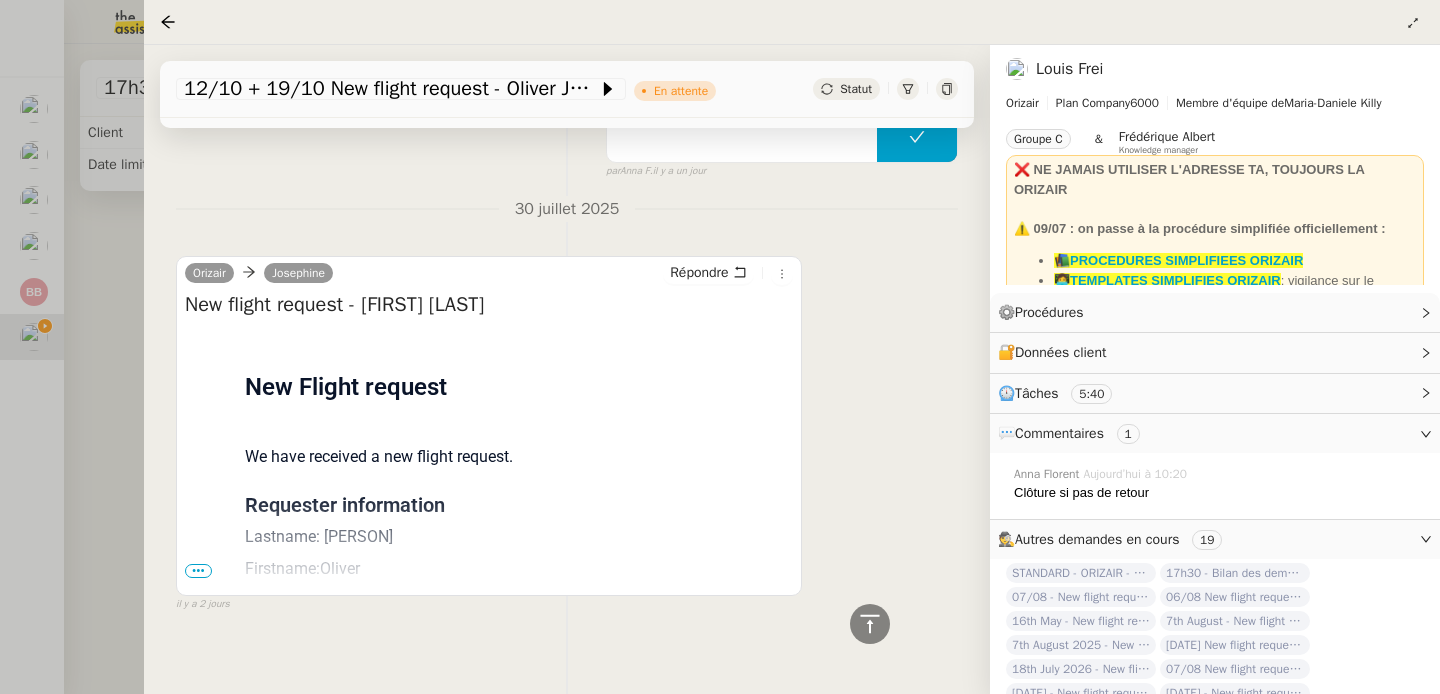 drag, startPoint x: 373, startPoint y: 307, endPoint x: 528, endPoint y: 305, distance: 155.01291 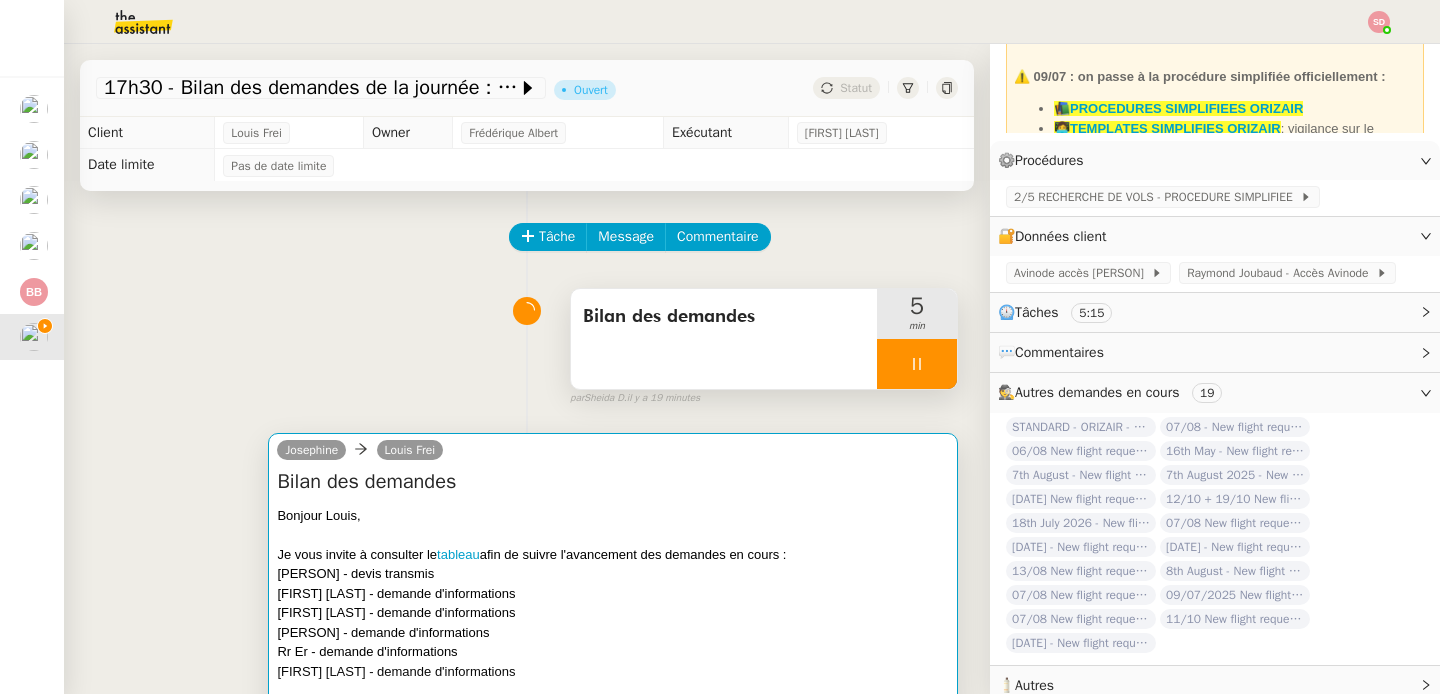 click on "Je vous invite à consulter le  tableau  afin de suivre l'avancement des demandes en cours :" at bounding box center (613, 555) 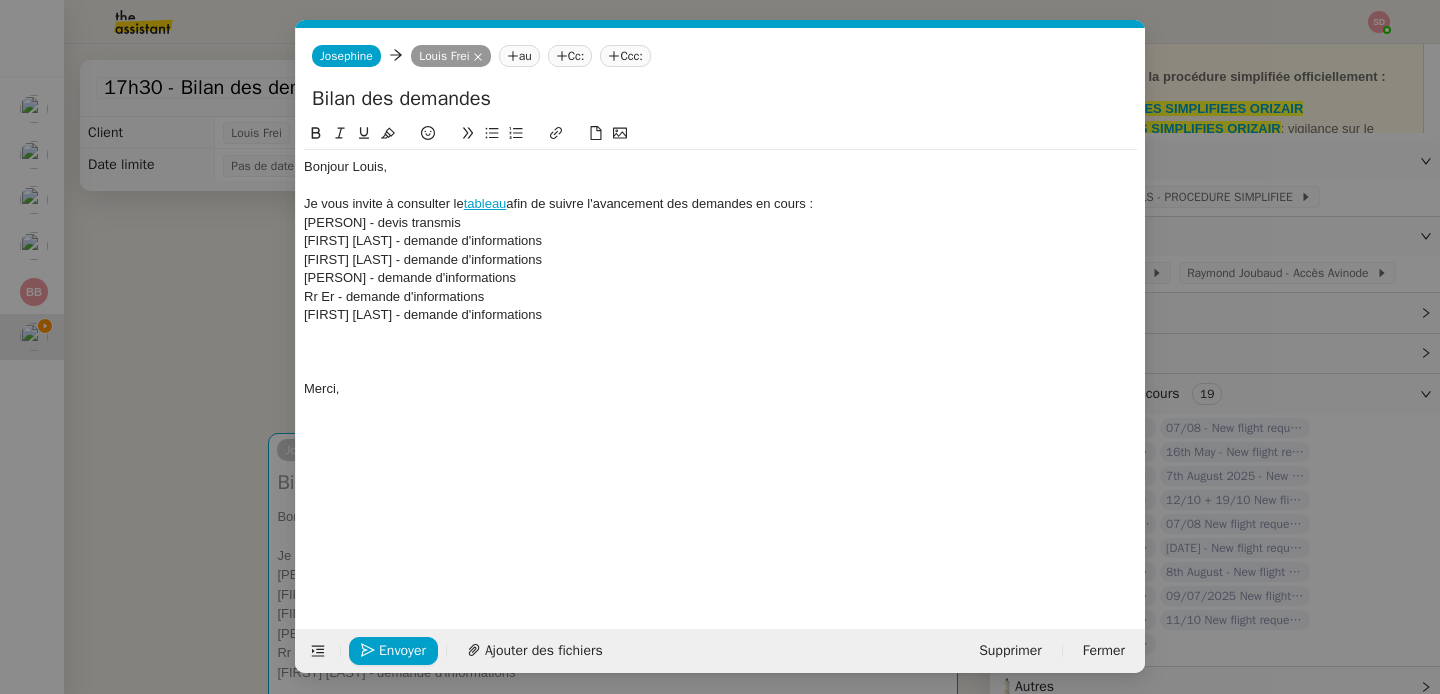 scroll, scrollTop: 0, scrollLeft: 42, axis: horizontal 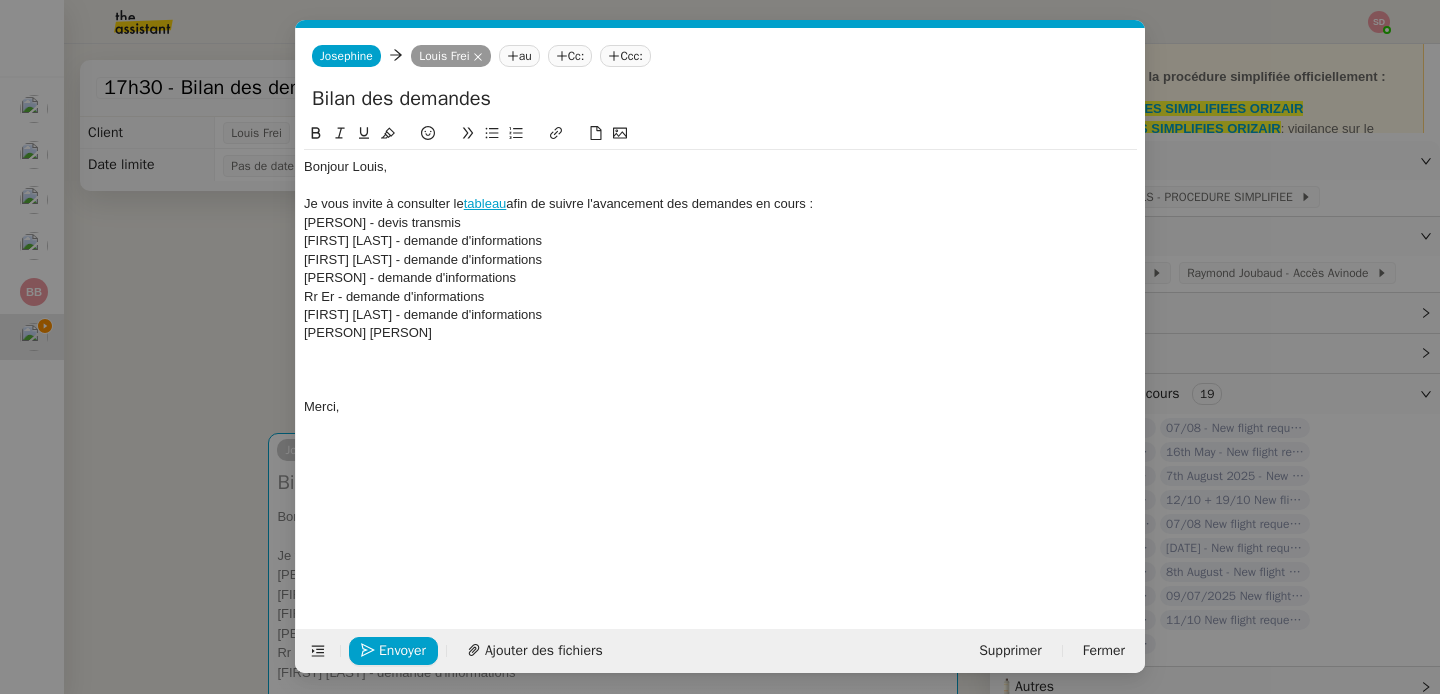 type 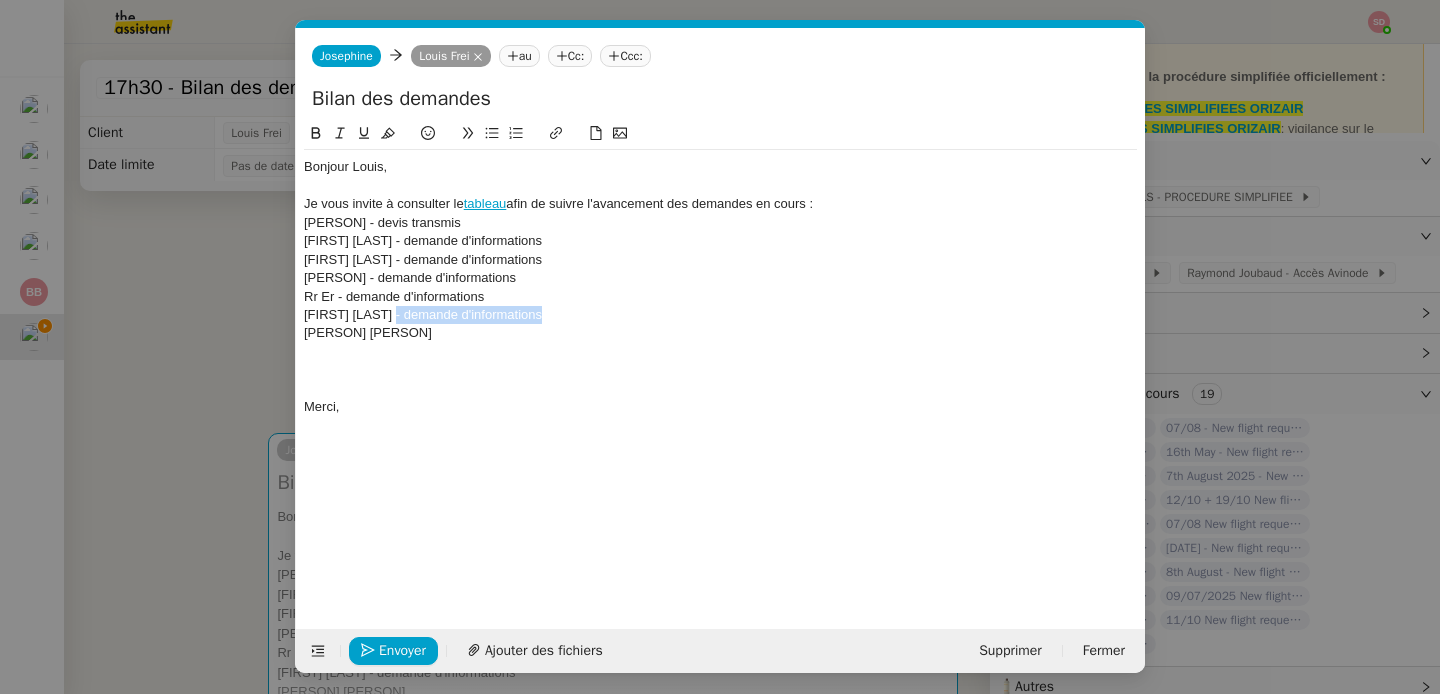 drag, startPoint x: 400, startPoint y: 319, endPoint x: 605, endPoint y: 314, distance: 205.06097 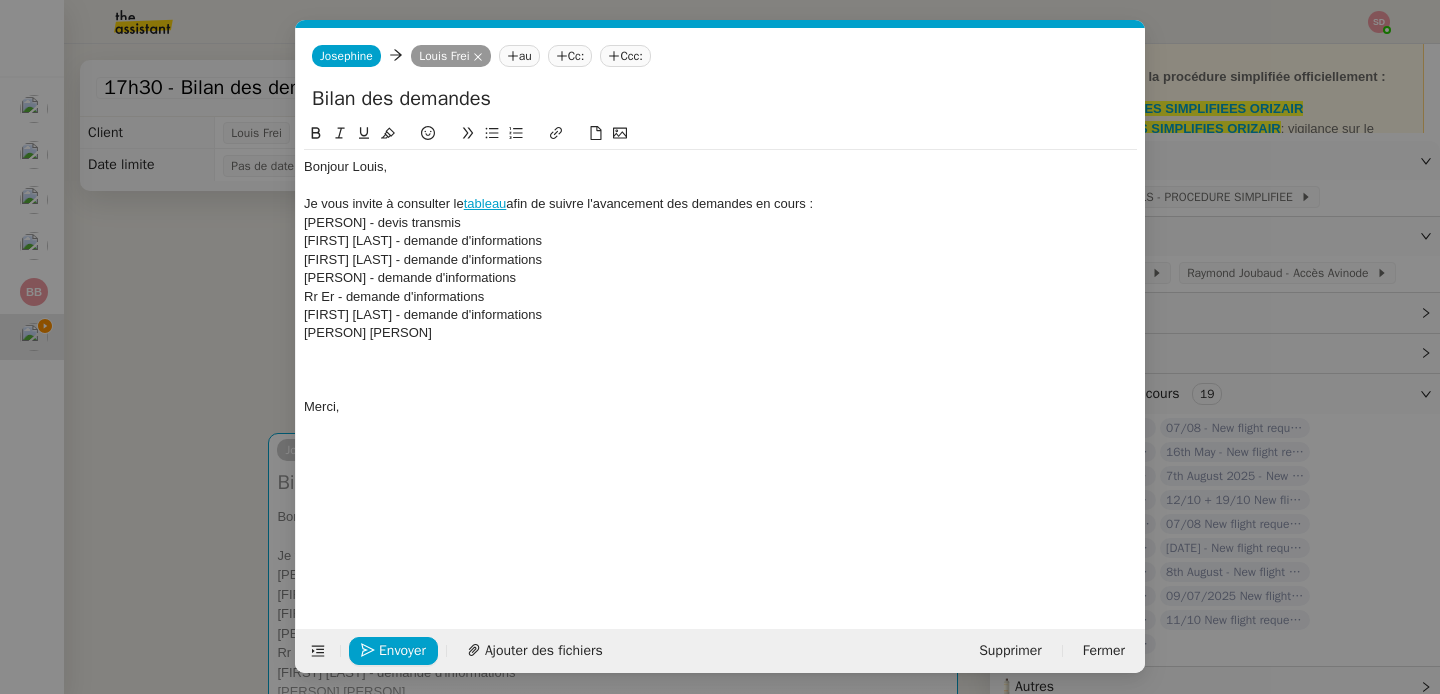 click on "Oliver Jeffries" 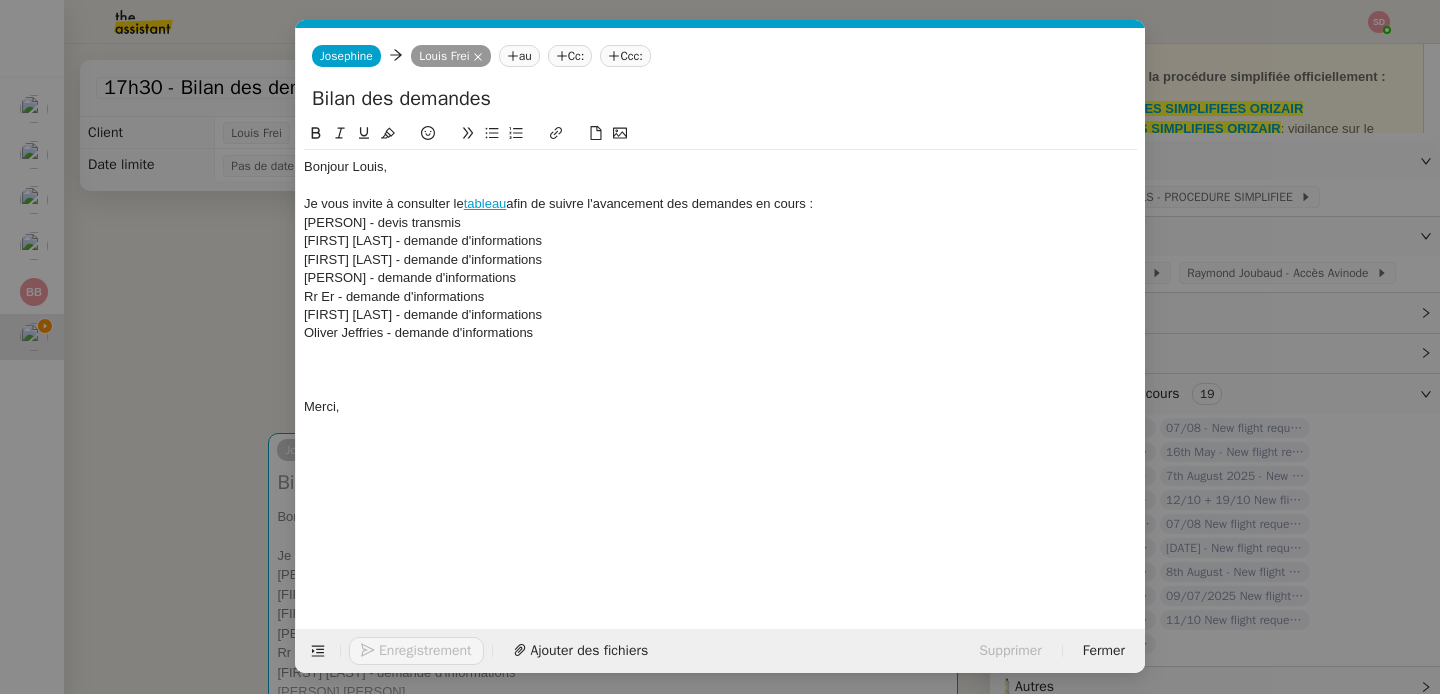 click on "Service TA - VOYAGE - PROPOSITION GLOBALE    A utiliser dans le cadre de proposition de déplacement TA - RELANCE CLIENT (EN)    Relancer un client lorsqu'il n'a pas répondu à un précédent message BAFERTY - MAIL AUDITION    A utiliser dans le cadre de la procédure d'envoi des mails d'audition TA - PUBLICATION OFFRE D'EMPLOI     Organisation du recrutement ✈️Orizair - Relance client (EN)     à utiliser pour orizair, relance en anglais  Louis Frei ✈️Orizair - Aucun vol disponible (FR)    à utiliser quand pas de vol dispo en fr  Louis Frei Discours de présentation du paiement sécurisé    ✈️Orizair - Relance client (FR)    à utiliser pour orizair, première relance en français  Louis Frei TA - VOYAGES - PROPOSITION ITINERAIRE    Soumettre les résultats d'une recherche Orizair - Empty Legs - Confirmation opérateur (EN)    à utiliser dans la communication sur avinode pour les empty legs  Louis Frei TA - CONFIRMATION PAIEMENT (EN)    TA - COURRIER EXPEDIE (recommandé)" at bounding box center (720, 347) 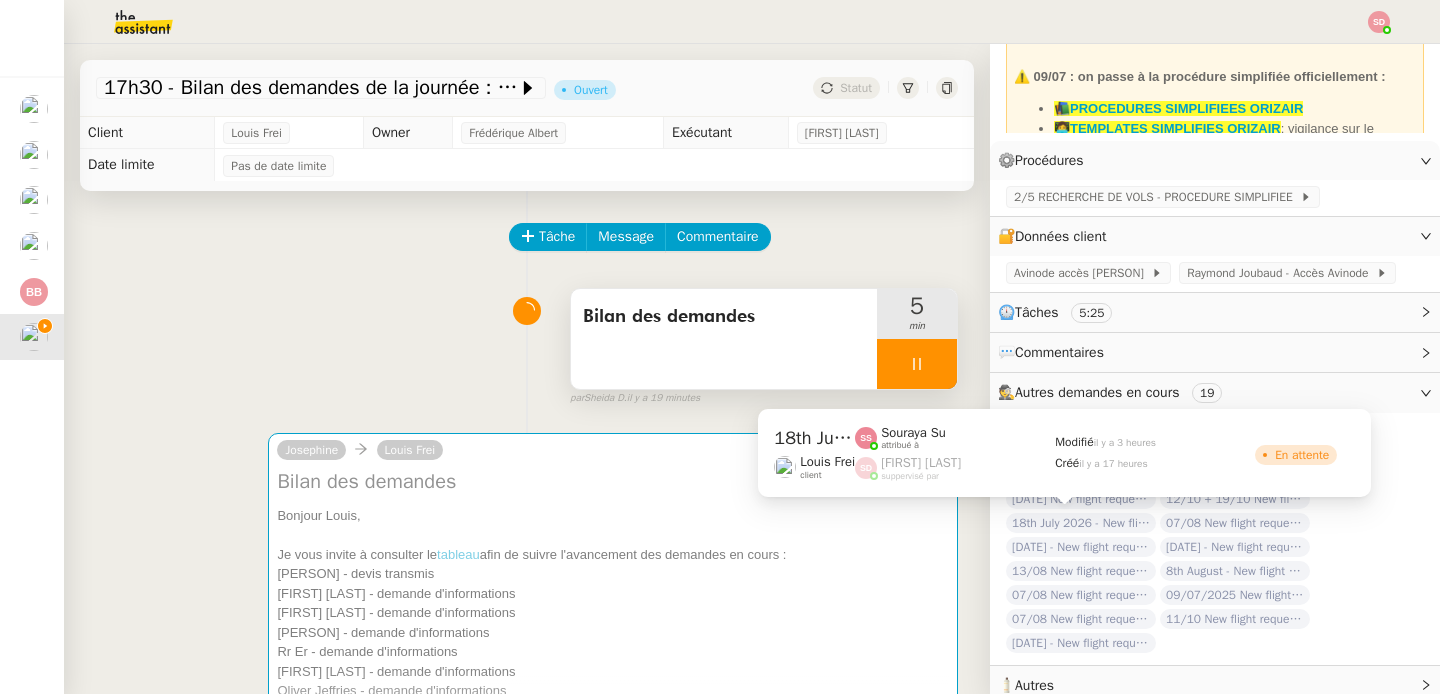 click on "18th July 2026 - New flight request - James Gregson" 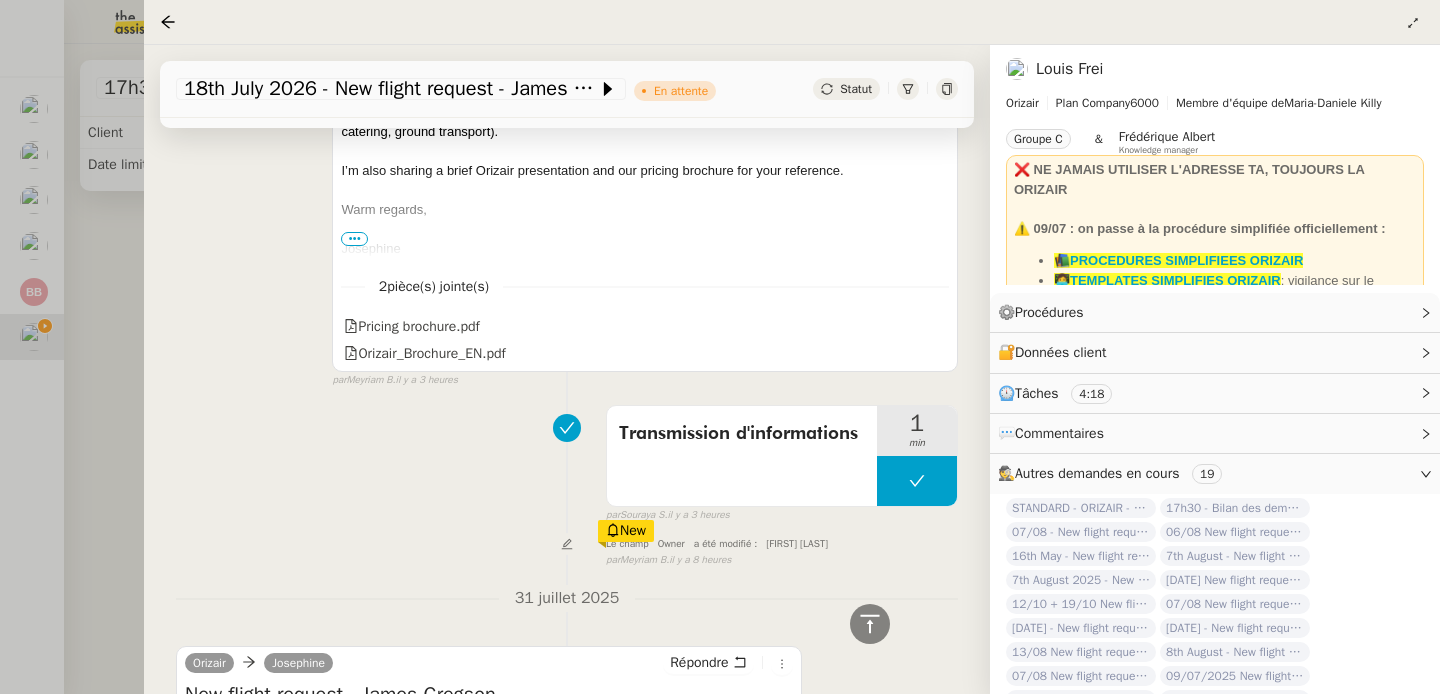 scroll, scrollTop: 1020, scrollLeft: 0, axis: vertical 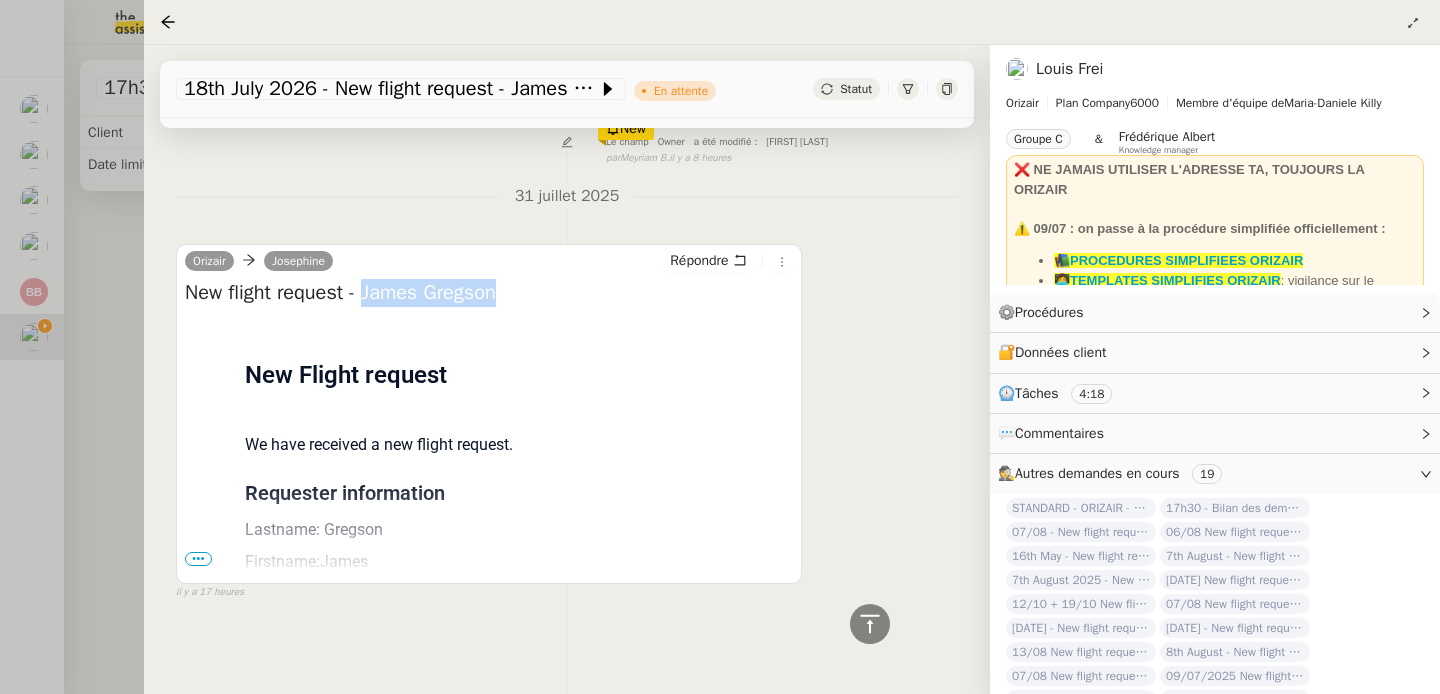 drag, startPoint x: 375, startPoint y: 301, endPoint x: 603, endPoint y: 294, distance: 228.10744 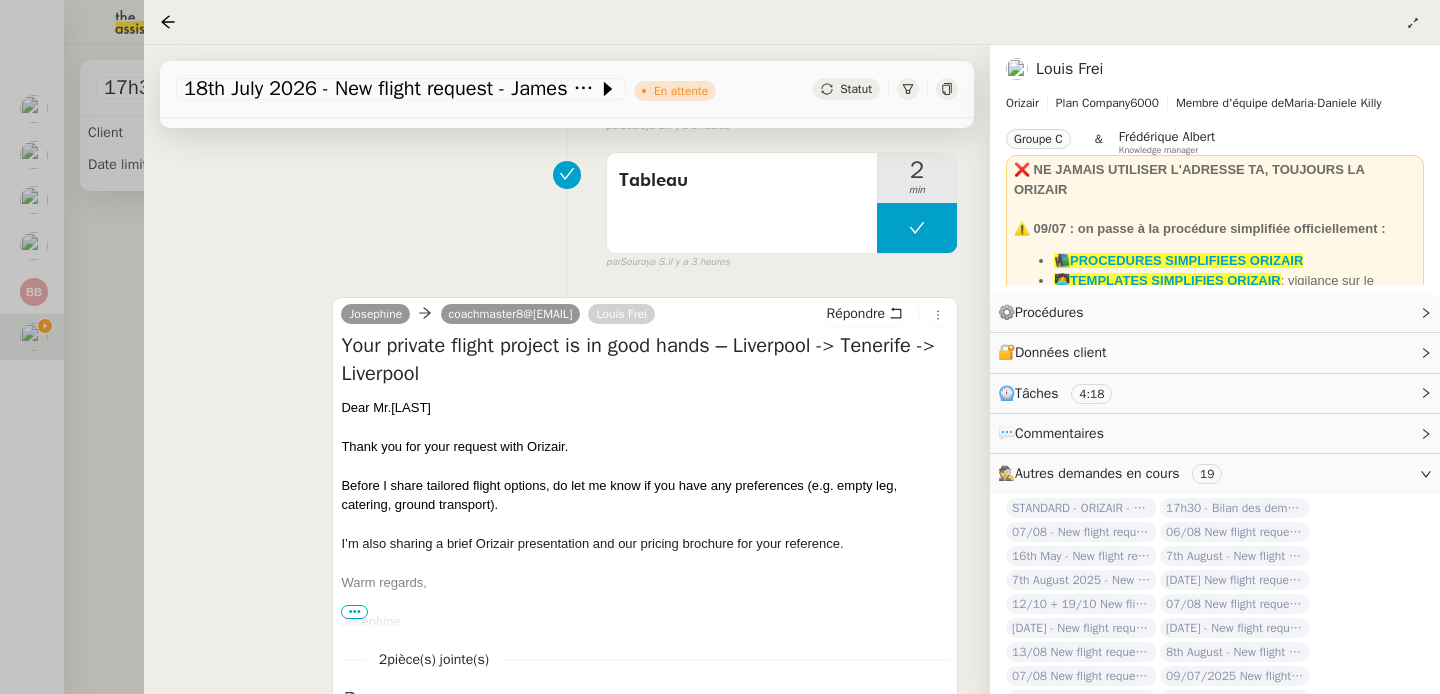 scroll, scrollTop: 384, scrollLeft: 0, axis: vertical 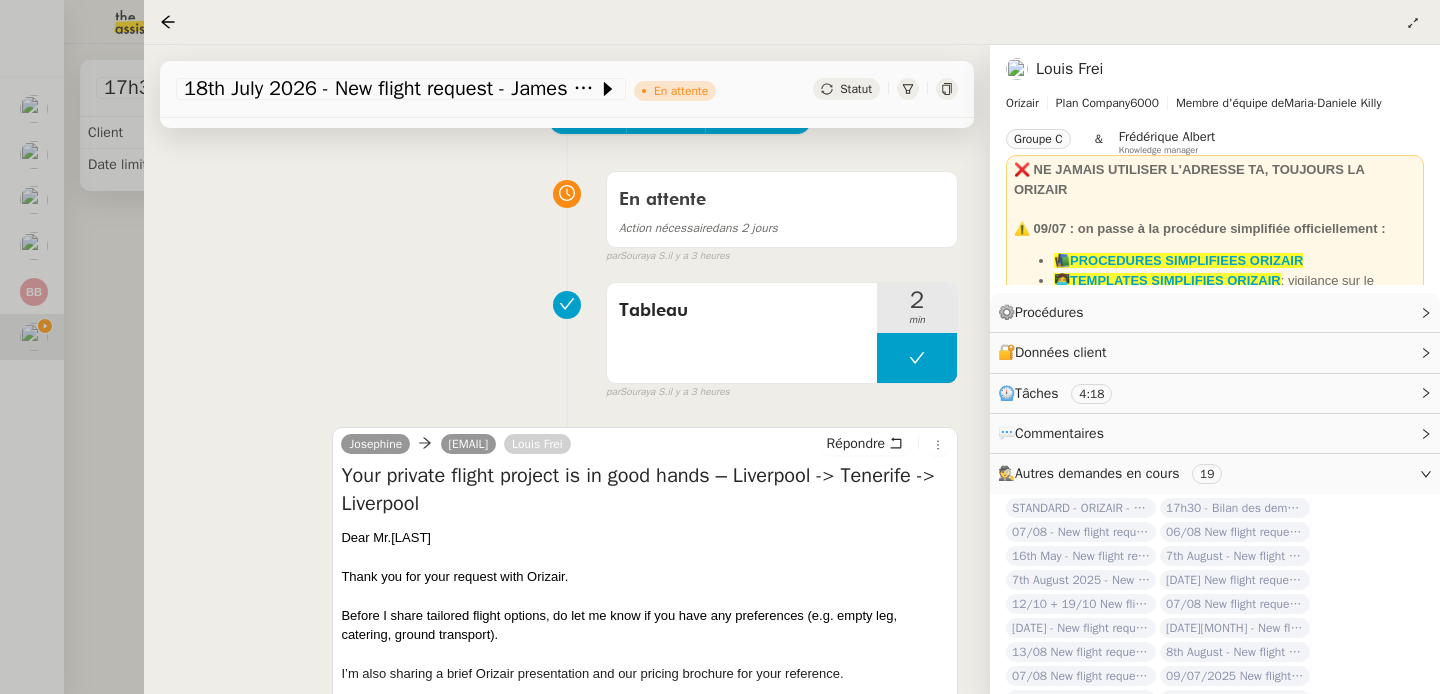 click at bounding box center [720, 347] 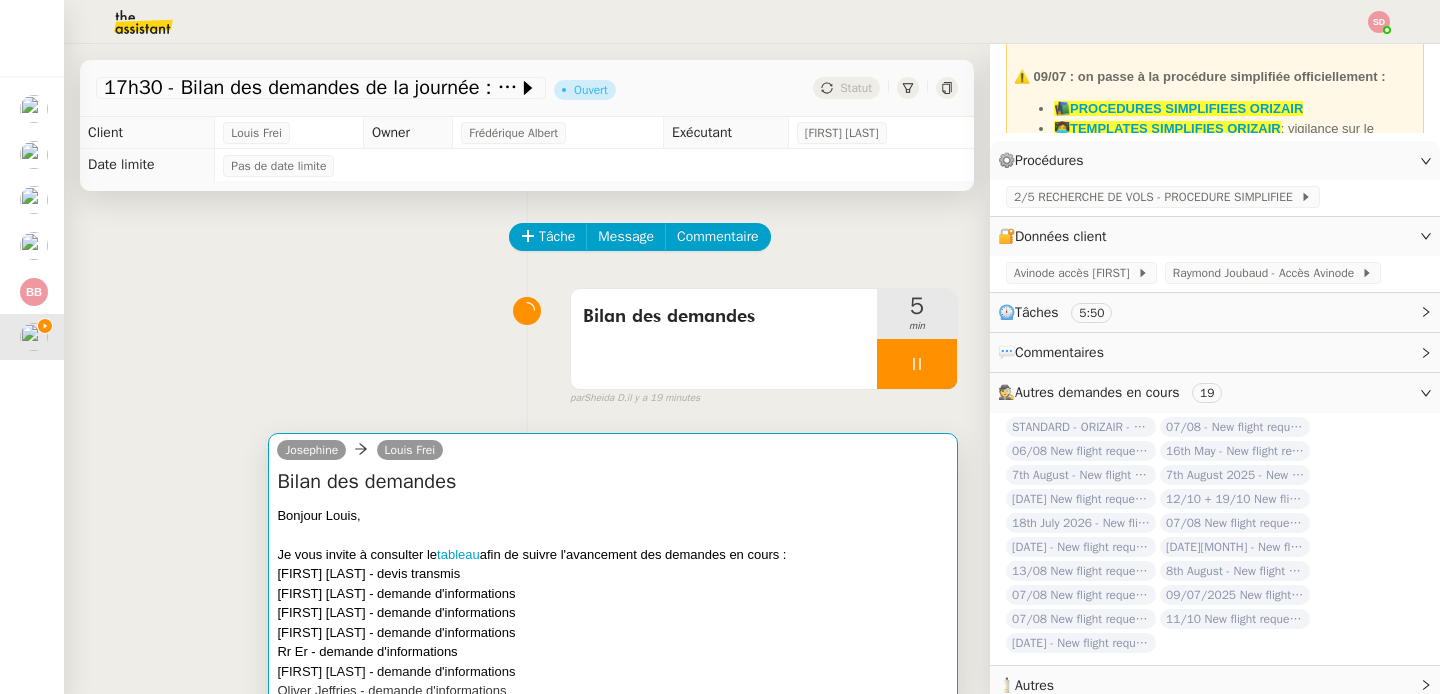 click at bounding box center (613, 535) 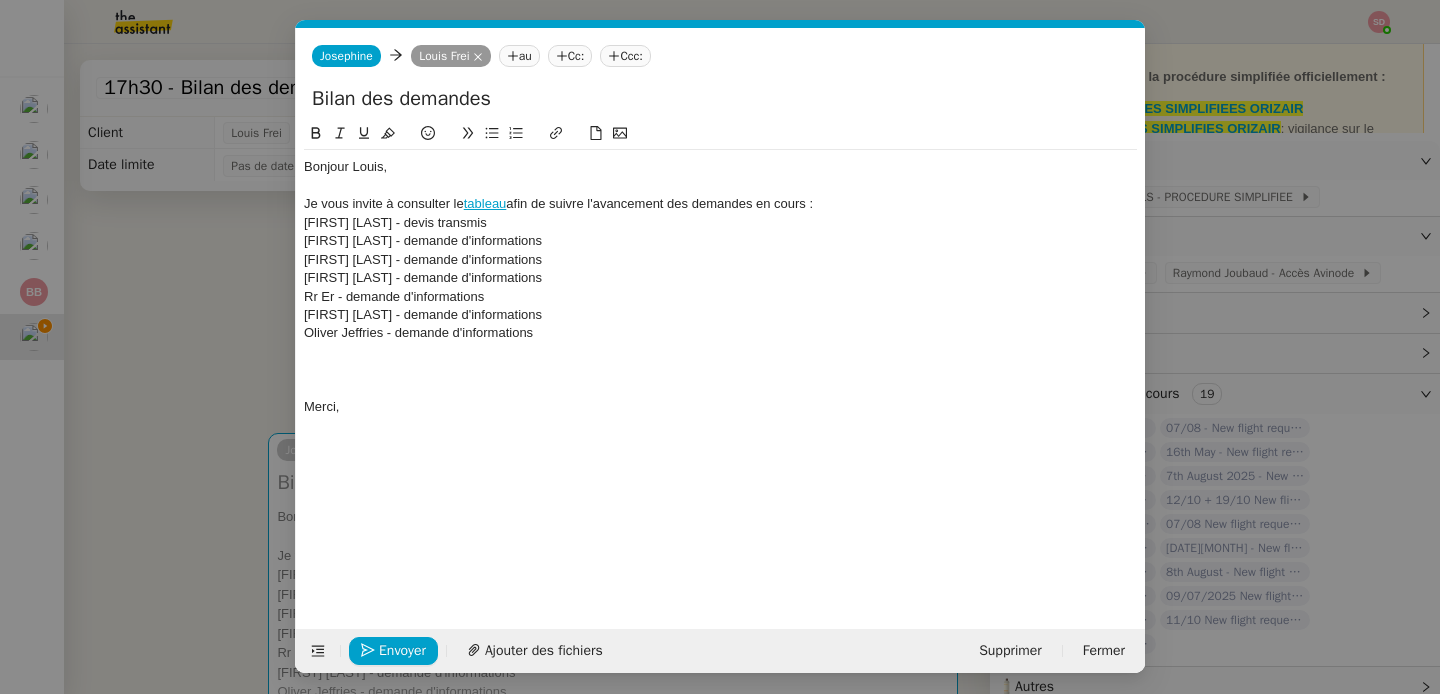 scroll, scrollTop: 0, scrollLeft: 42, axis: horizontal 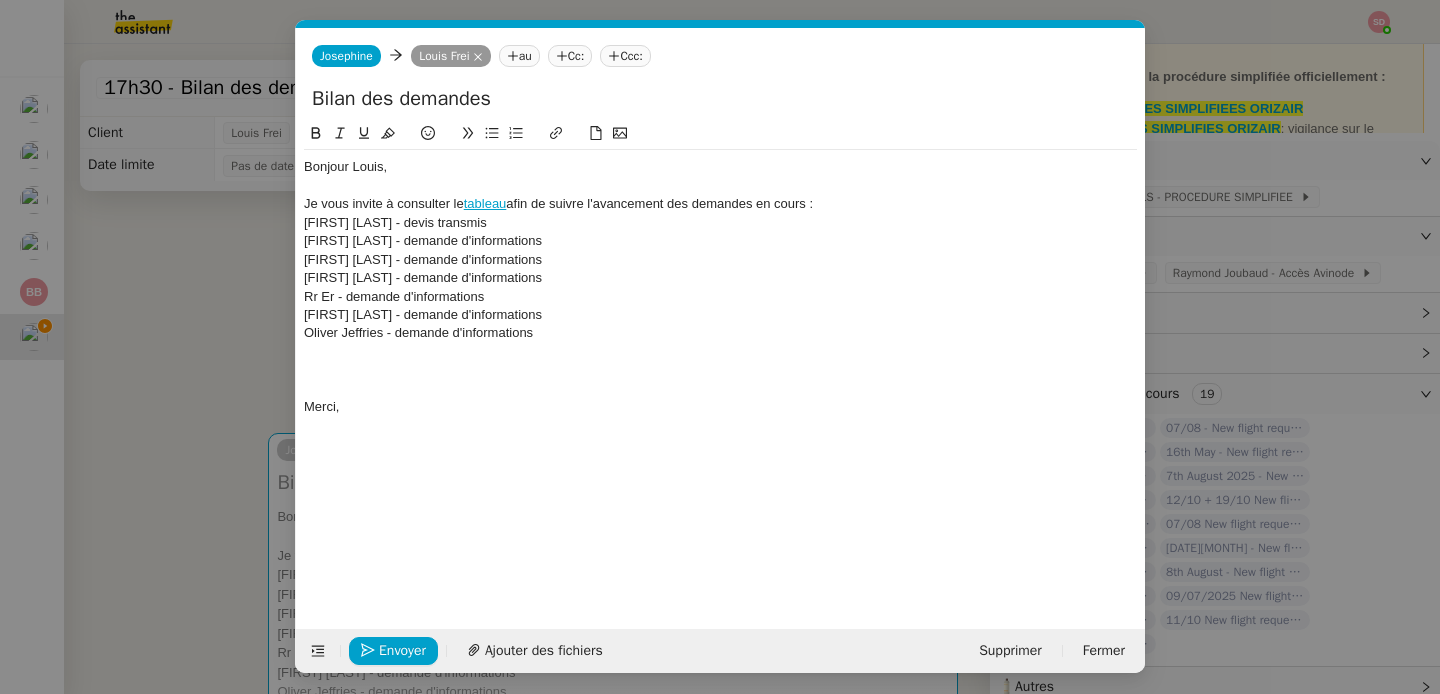 click on "Oliver Jeffries - demande d'informations" 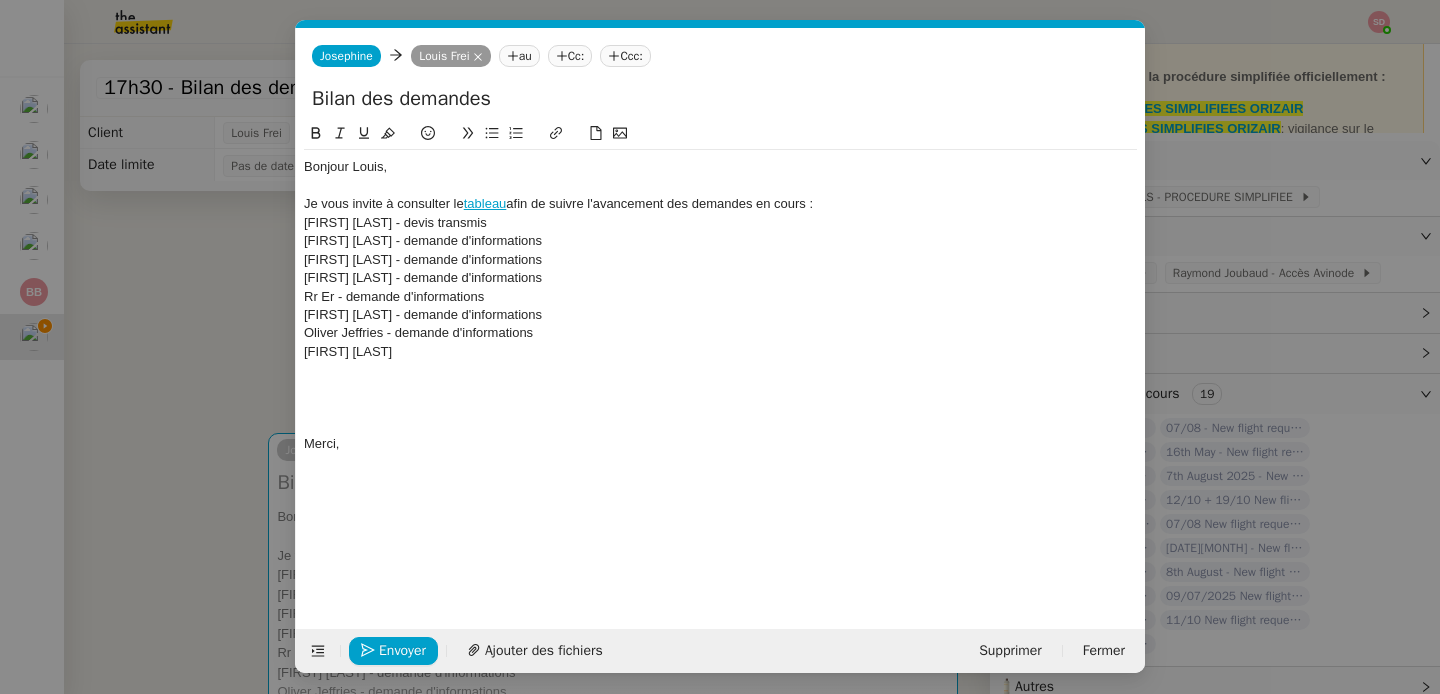 scroll, scrollTop: 0, scrollLeft: 0, axis: both 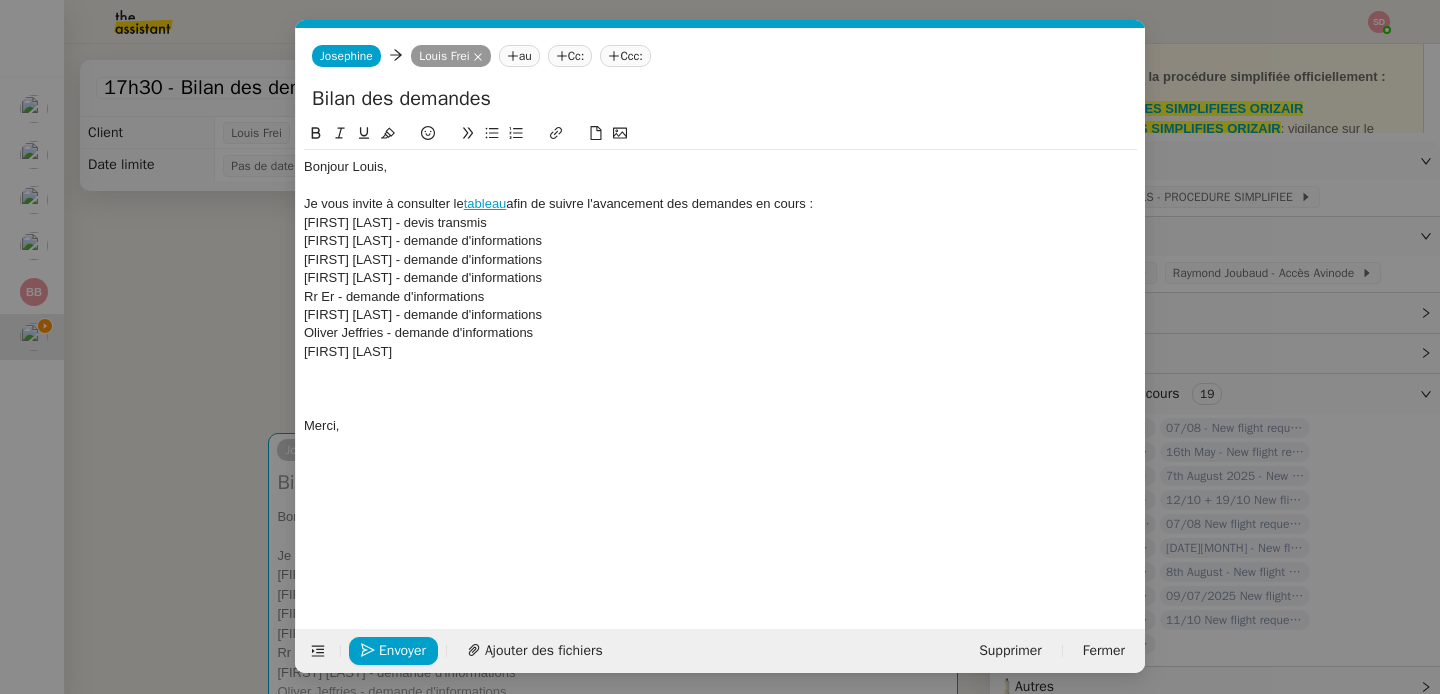 type 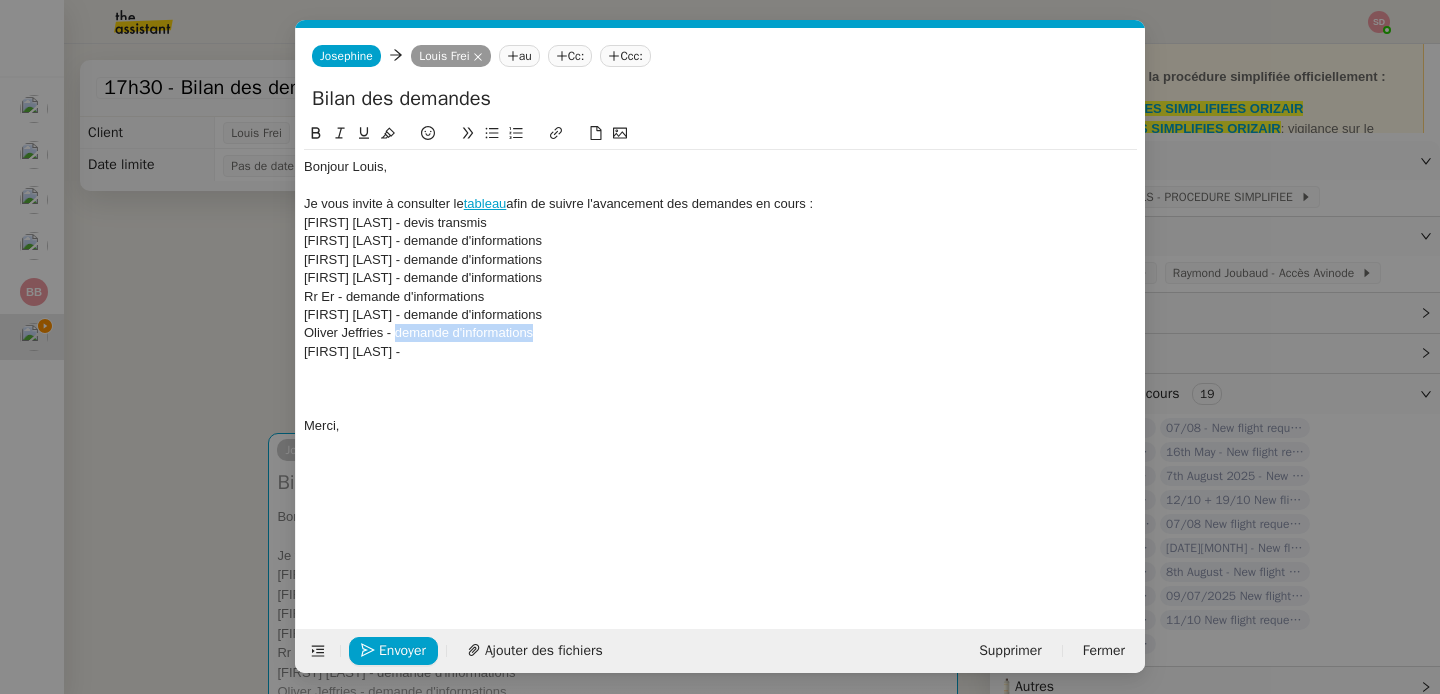 drag, startPoint x: 395, startPoint y: 338, endPoint x: 577, endPoint y: 337, distance: 182.00275 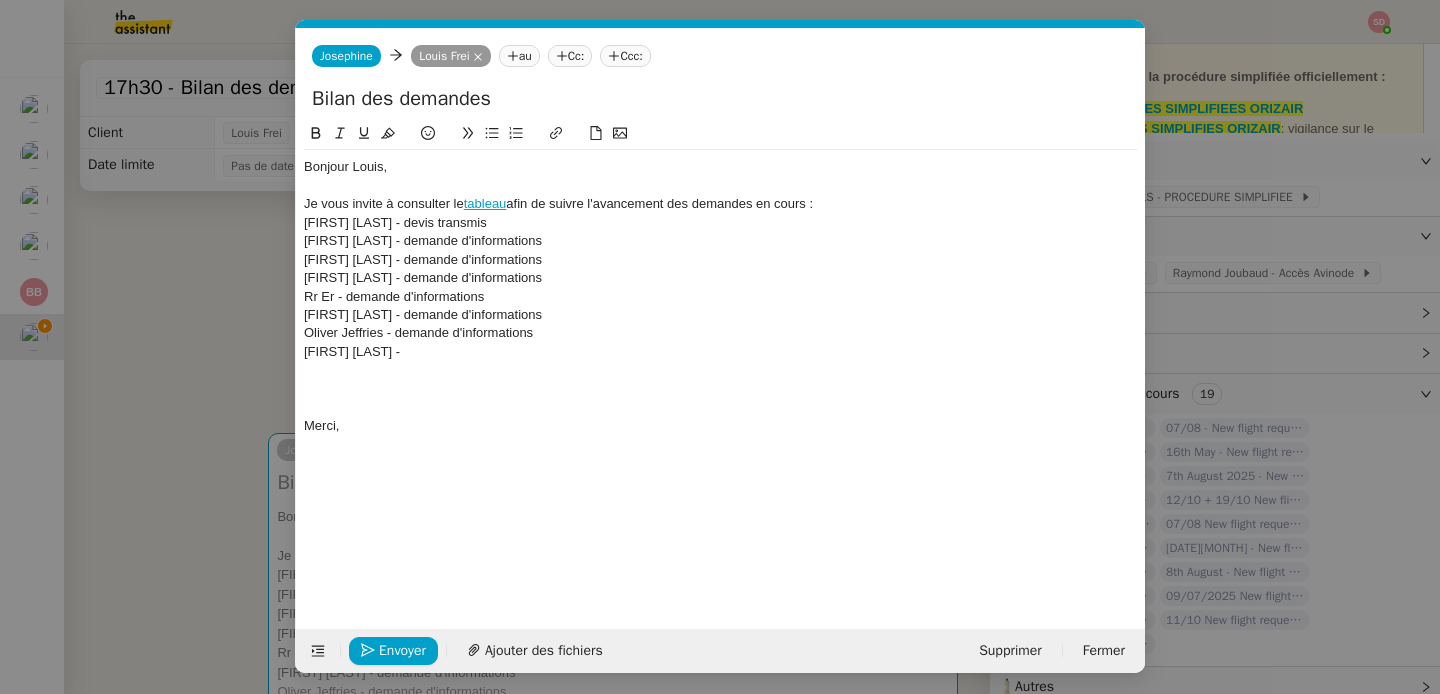 click on "James Gregson -" 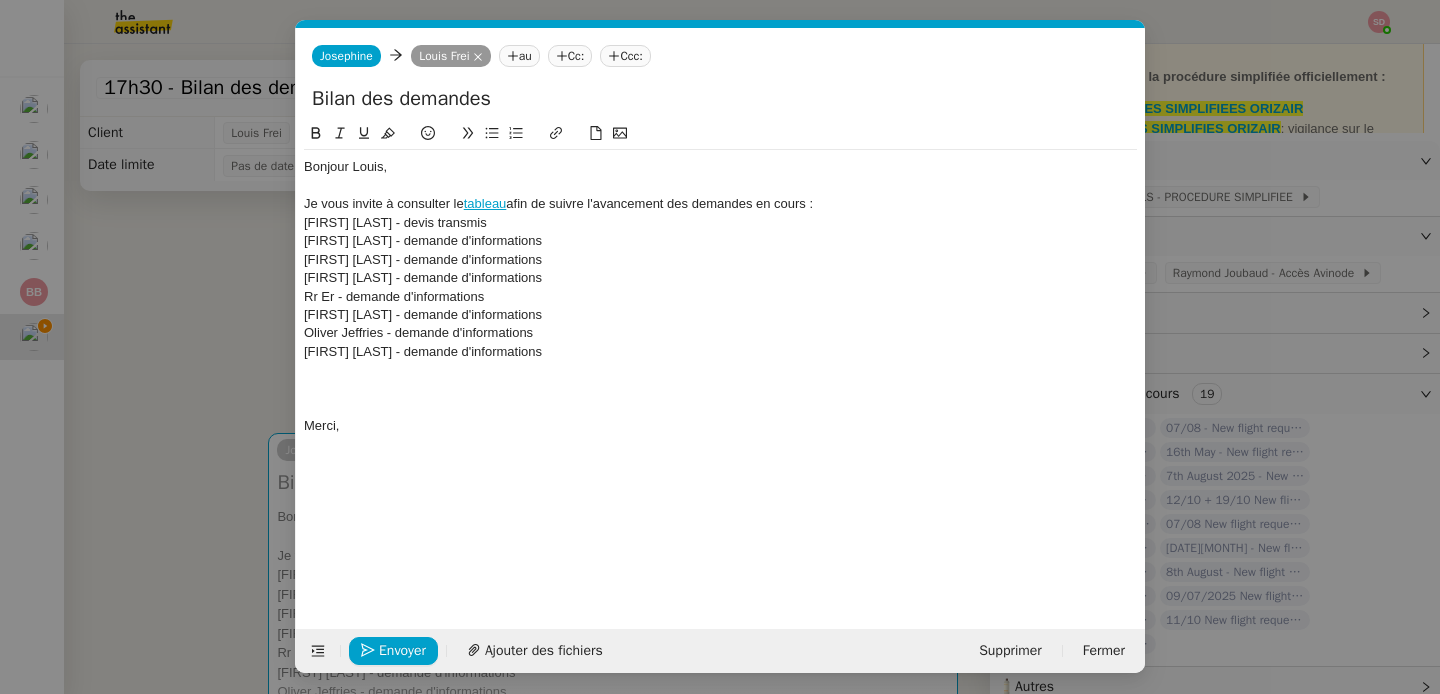 click 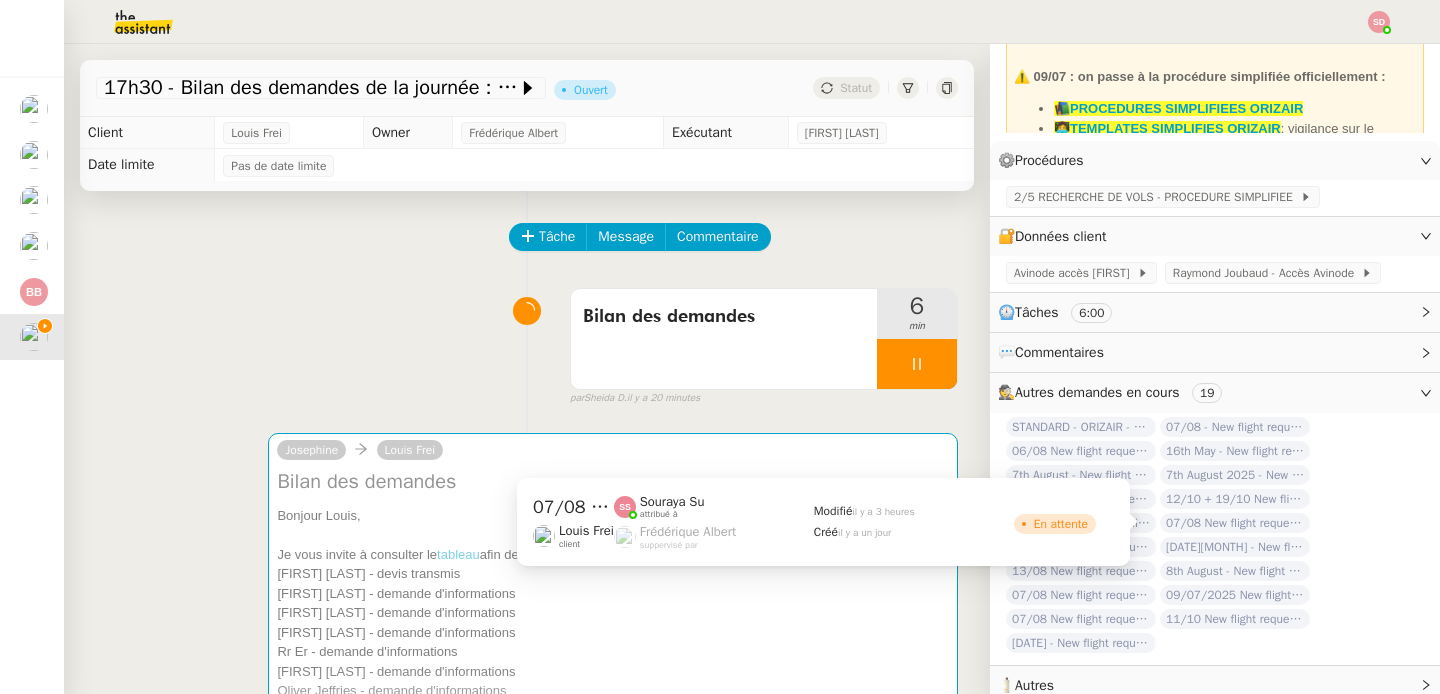 click on "07/08 New flight request - Noel Kitson" 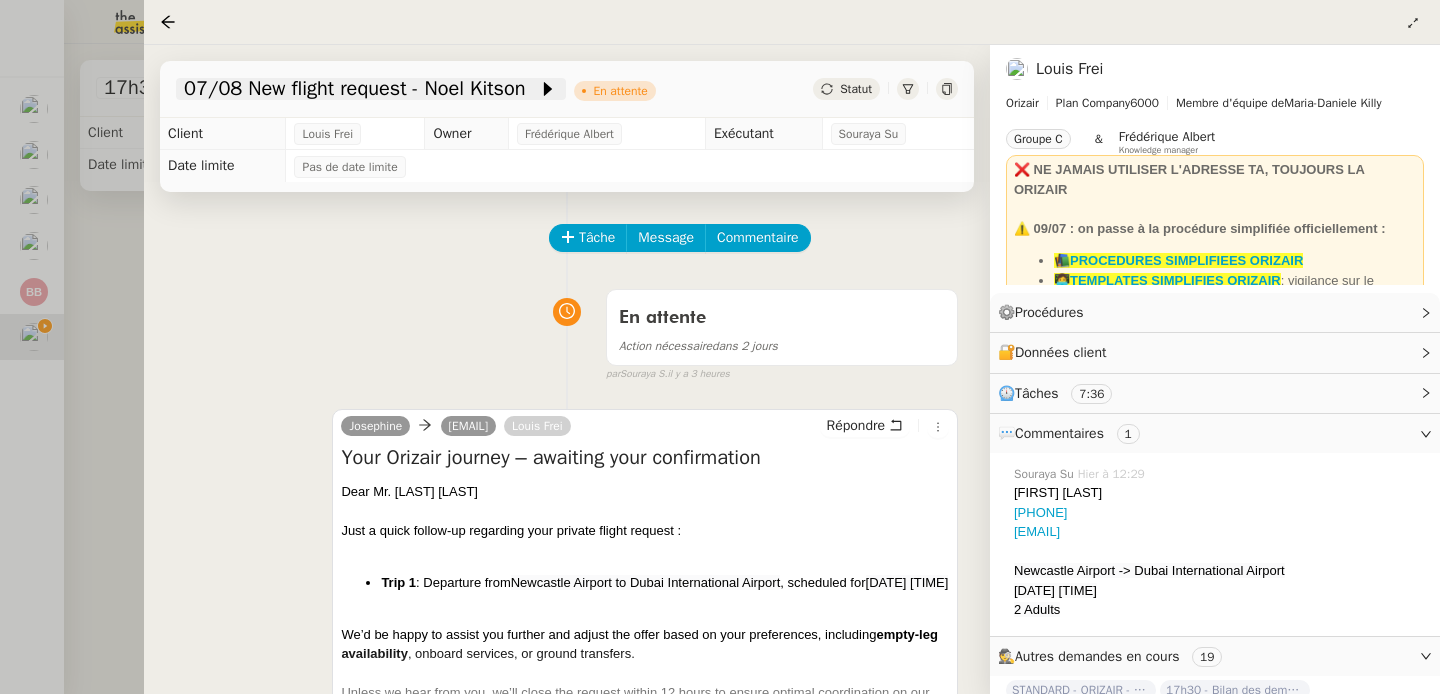 click on "07/08 New flight request - Noel Kitson" 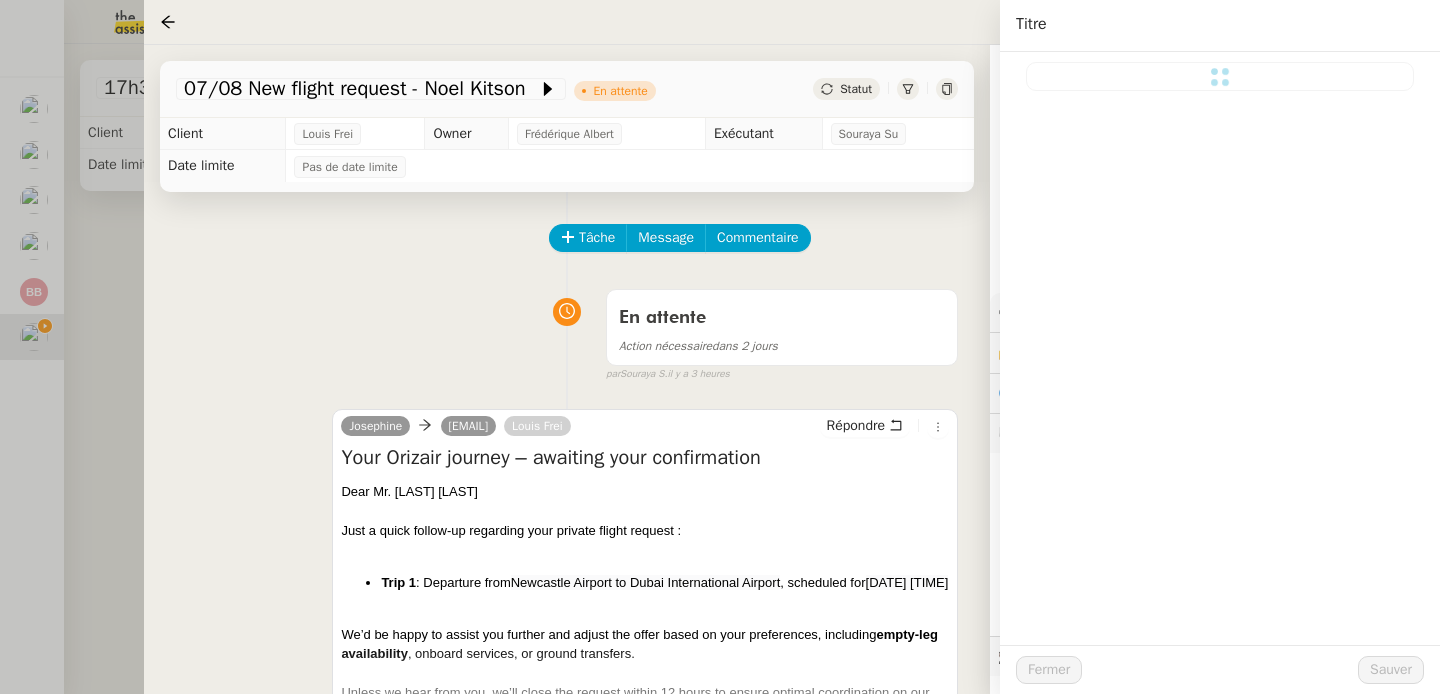 type on "07/08 New flight request - Noel Kitson" 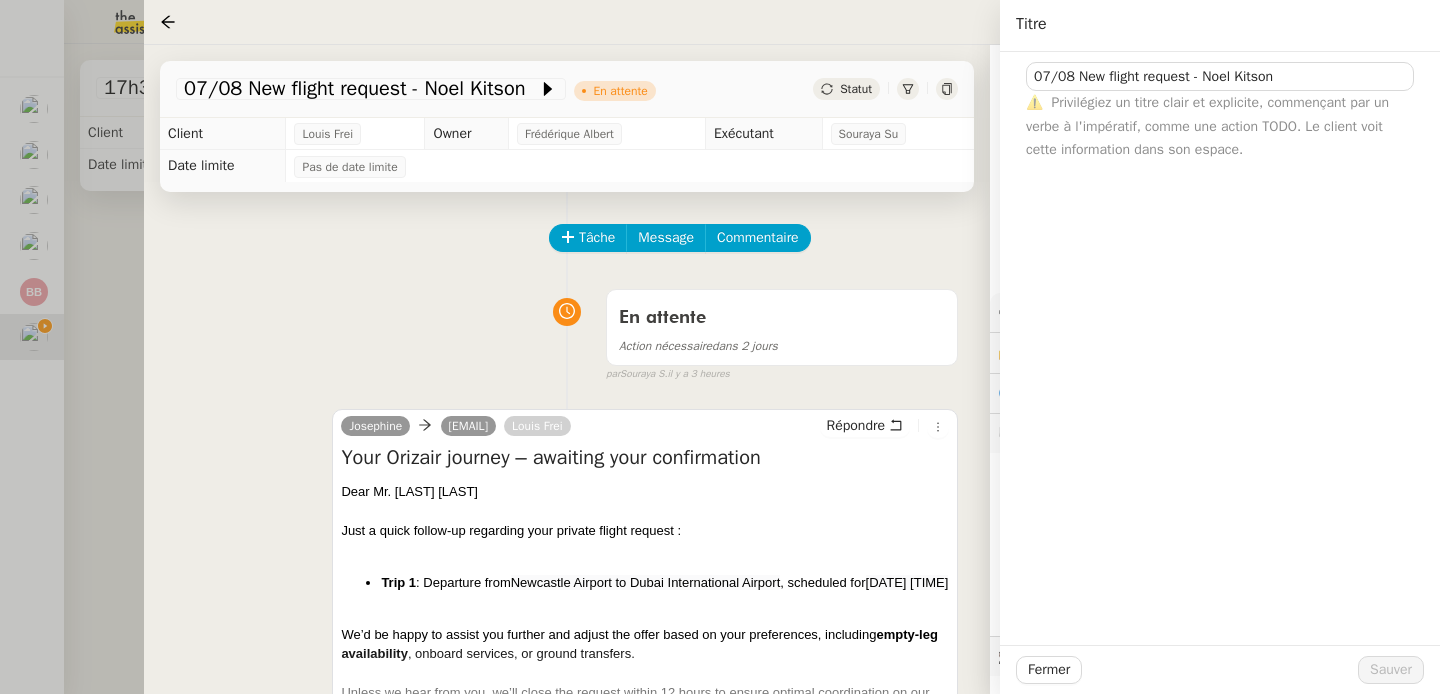 click on "En attente Action nécessaire  dans 2 jours  false par   Souraya S.   il y a 3 heures" at bounding box center [567, 331] 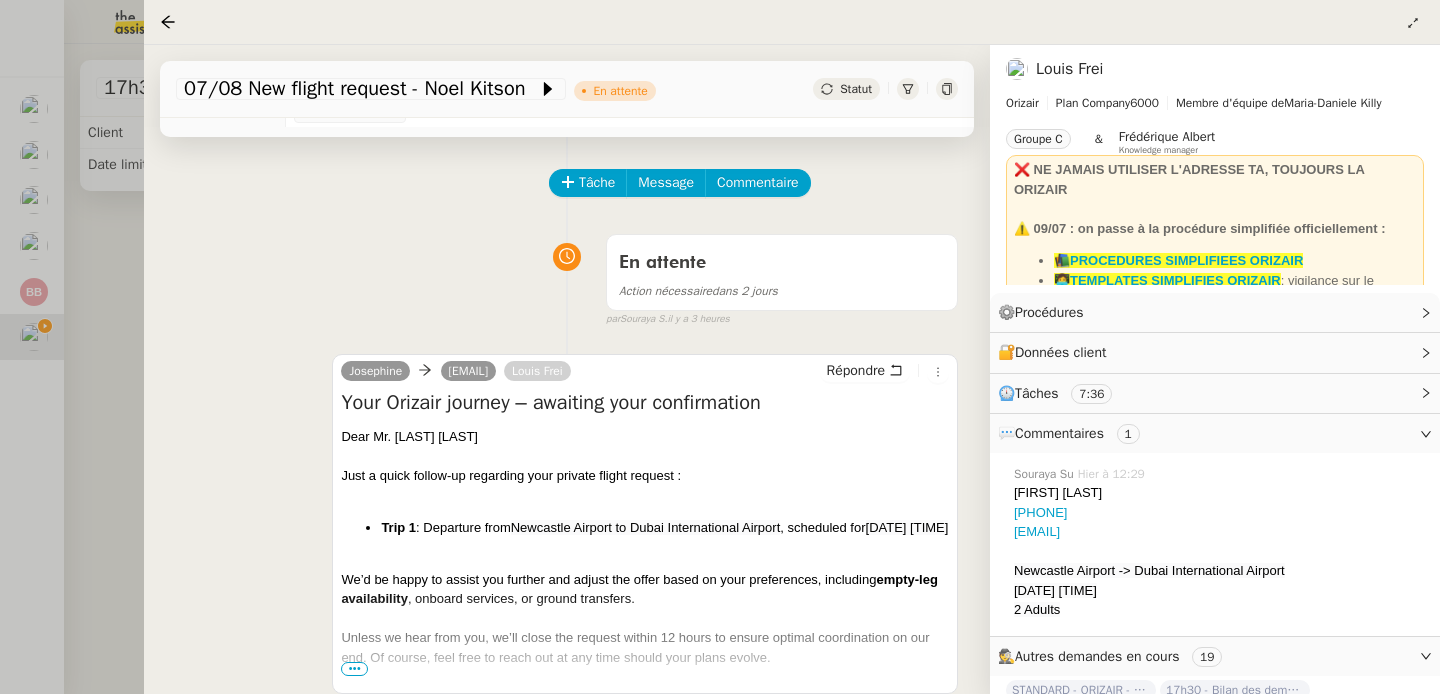 scroll, scrollTop: 150, scrollLeft: 0, axis: vertical 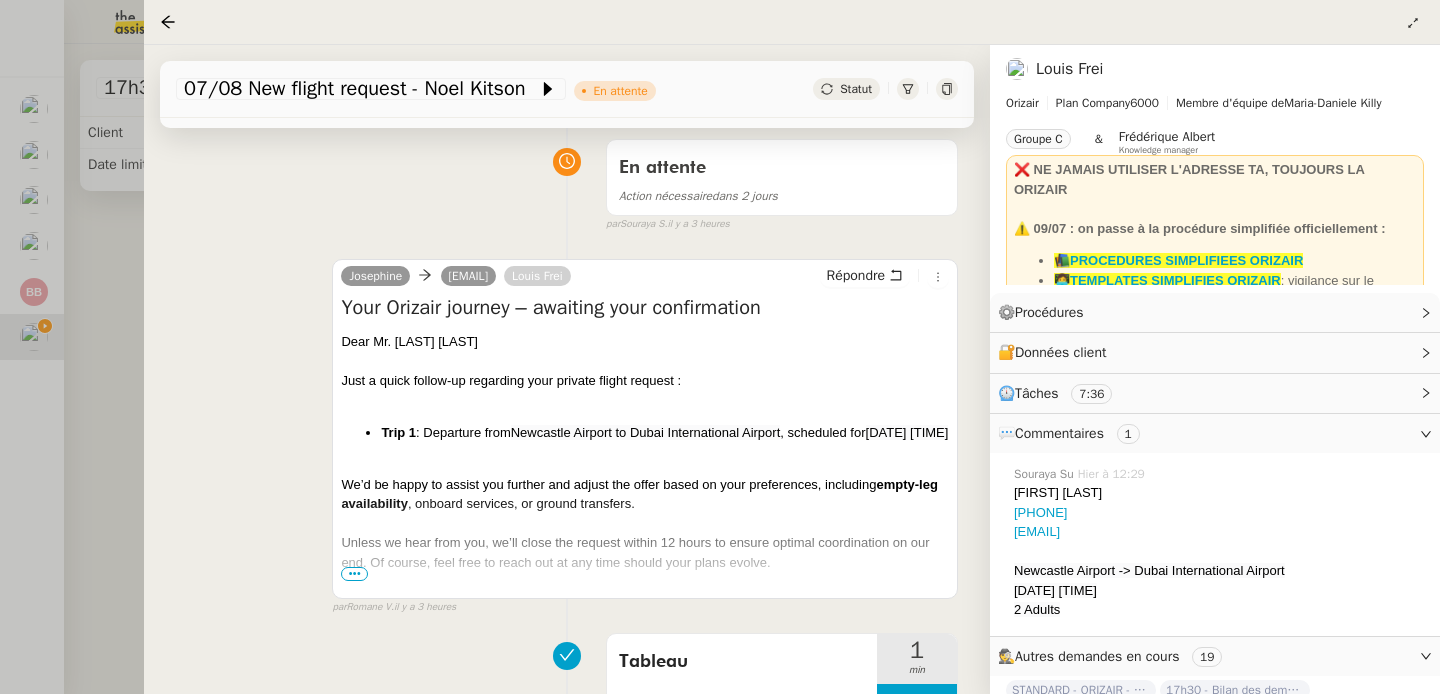 click on "Kitson Noel" 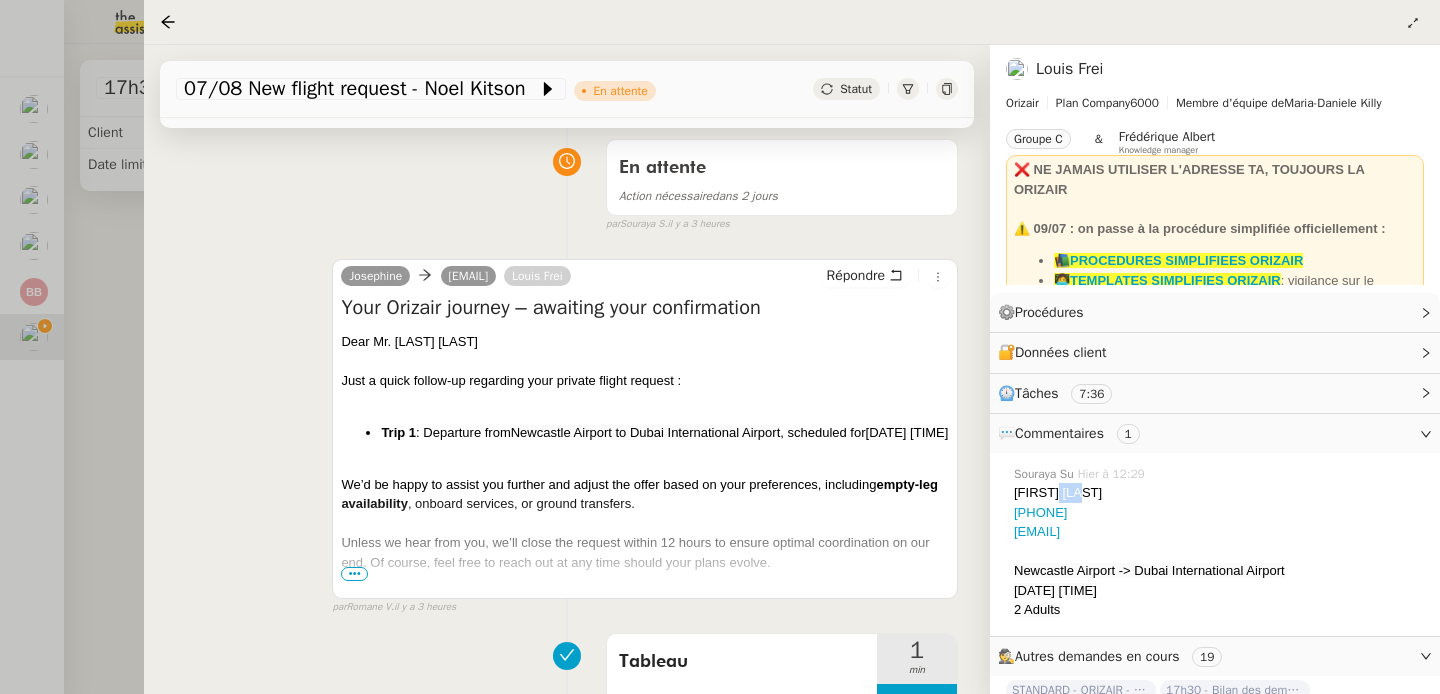 click on "Kitson Noel" 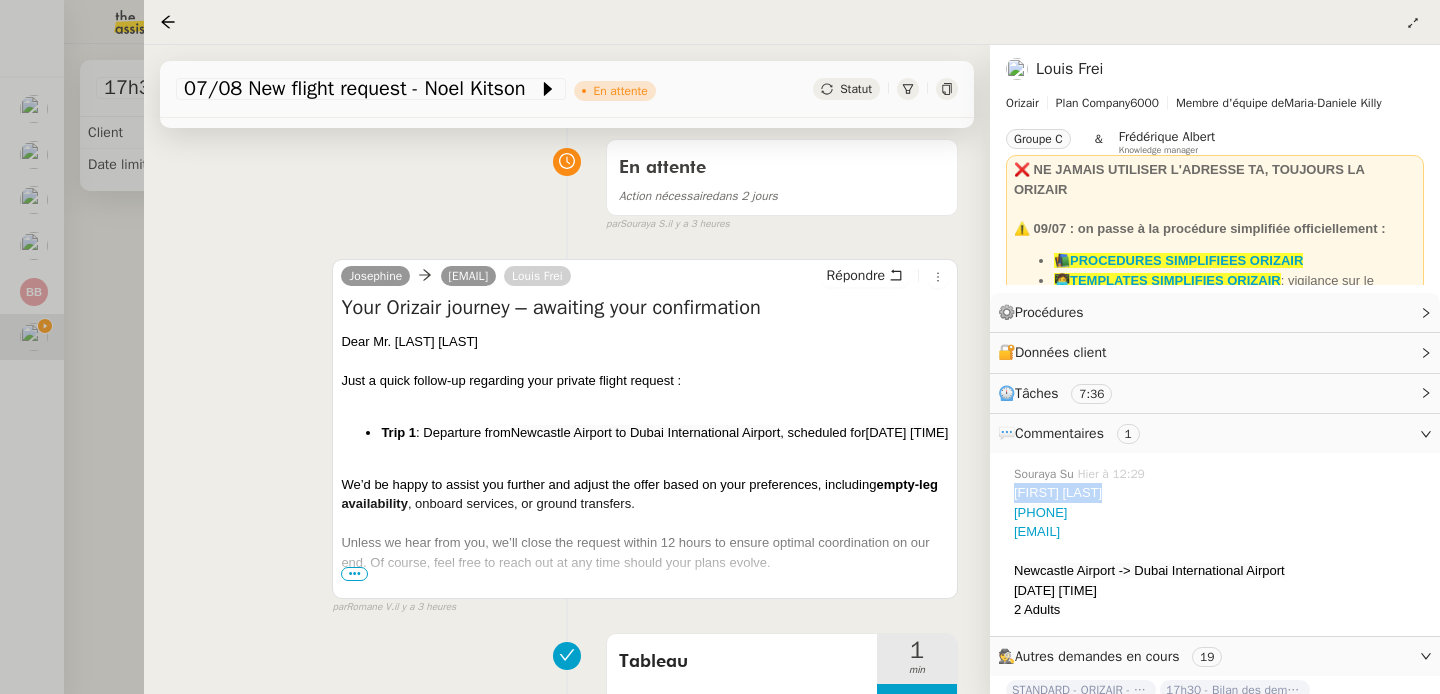 click on "Kitson Noel" 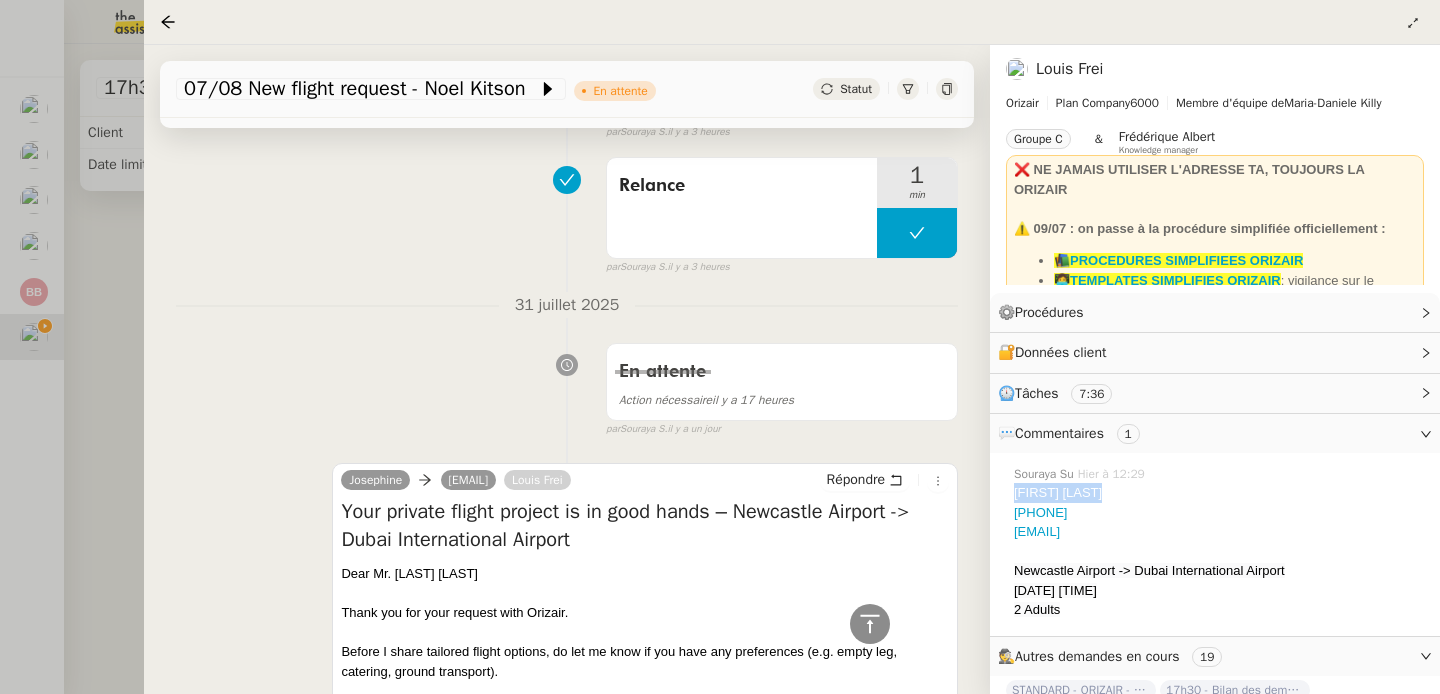 scroll, scrollTop: 112, scrollLeft: 0, axis: vertical 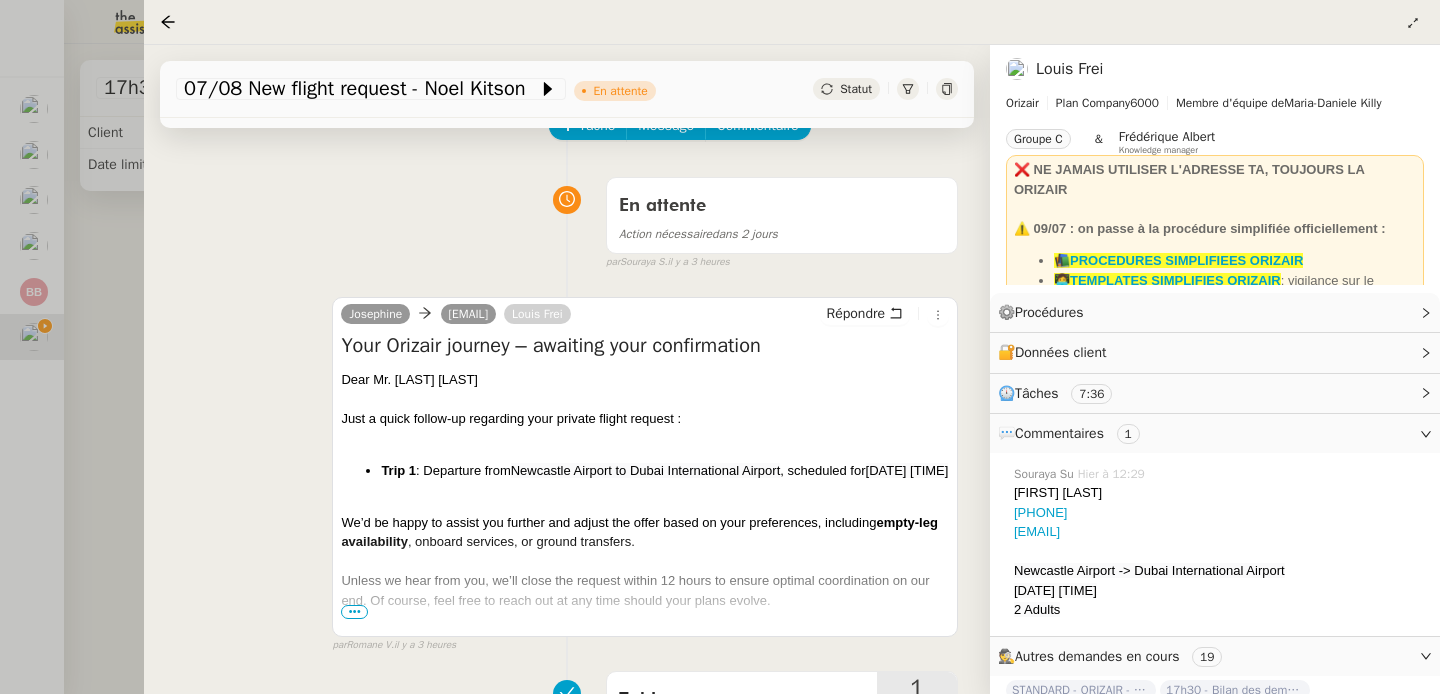 click at bounding box center [720, 347] 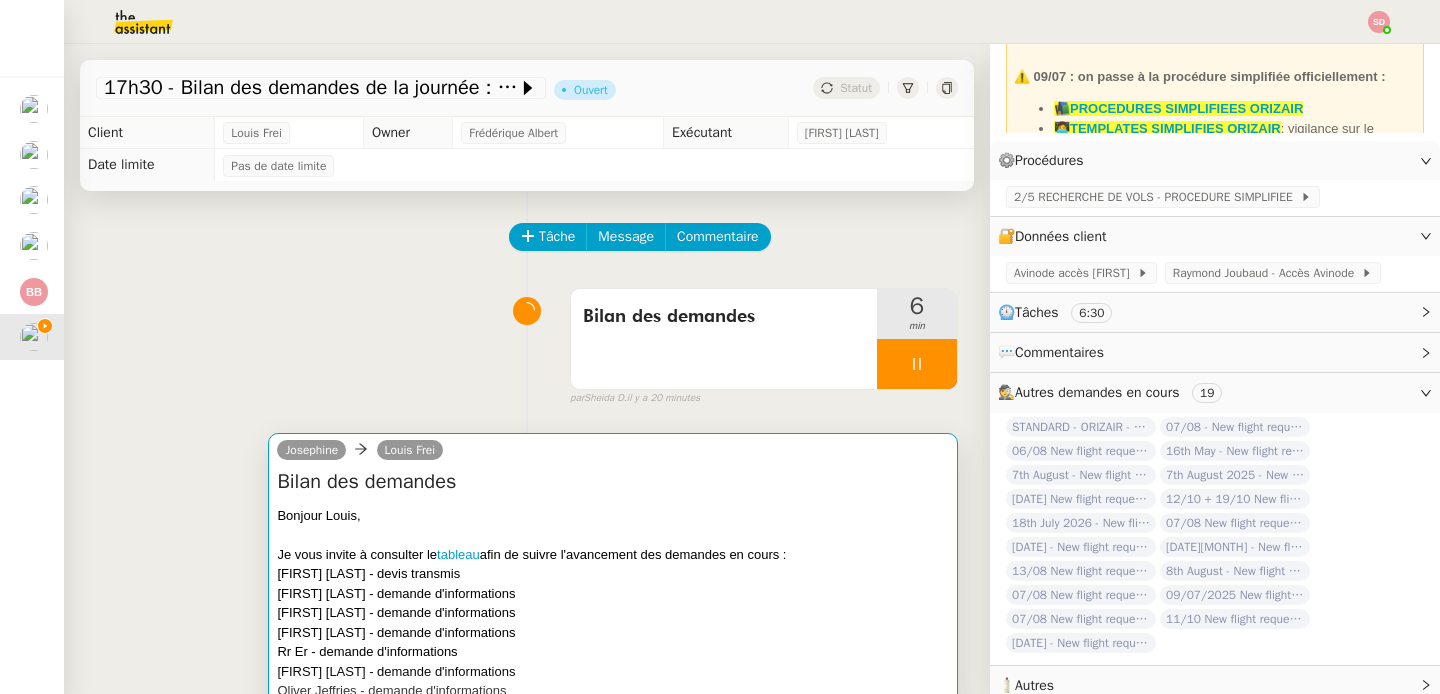 click on "Bilan des demandes
Bonjour Louis, Je vous invite à consulter le  tableau  afin de suivre l'avancement des demandes en cours : Taaroa Malmezac - devis transmis Mark Hayward - demande d'informations Emily Williamson - demande d'informations Rover Dullaart - demande d'informations Rr Er - demande d'informations Zach Sheppard  - demande d'informations Oliver Jeffries - demande d'informations James Gregson - demande d'informations Merci, •••" at bounding box center (613, 618) 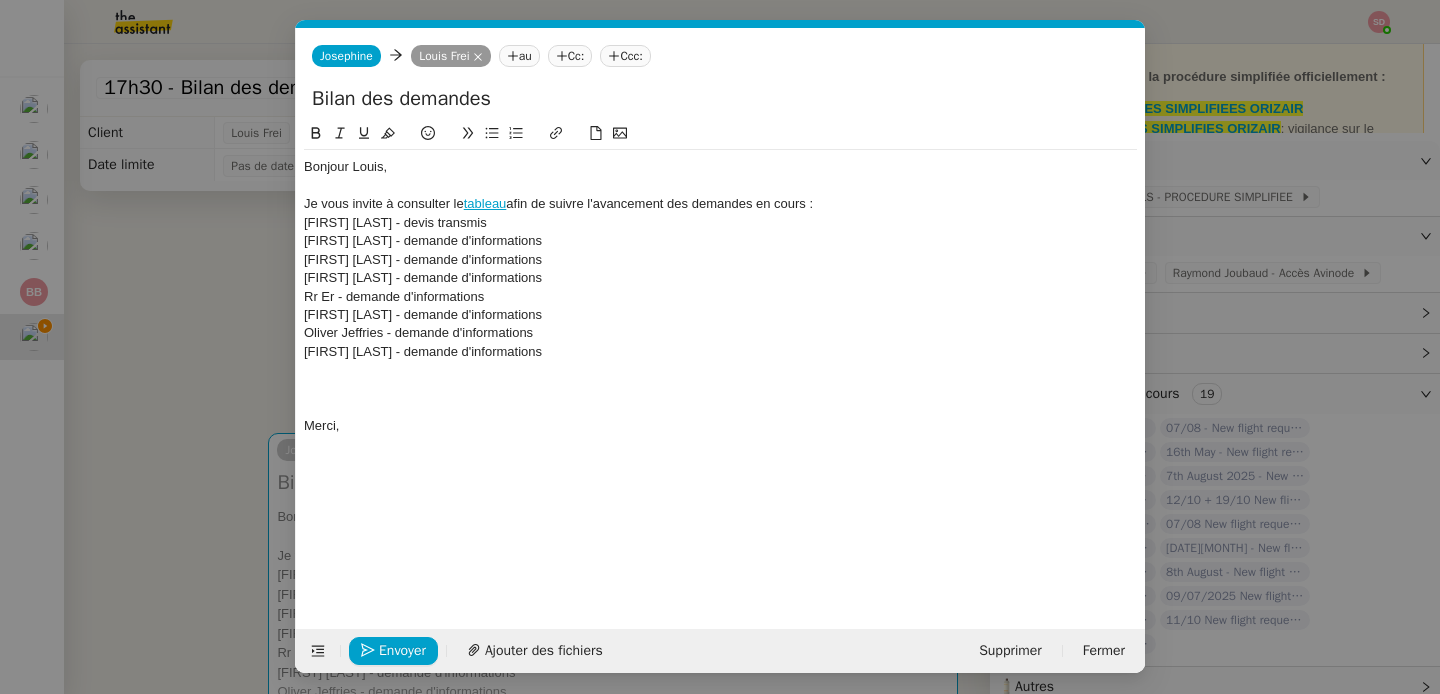 scroll, scrollTop: 0, scrollLeft: 42, axis: horizontal 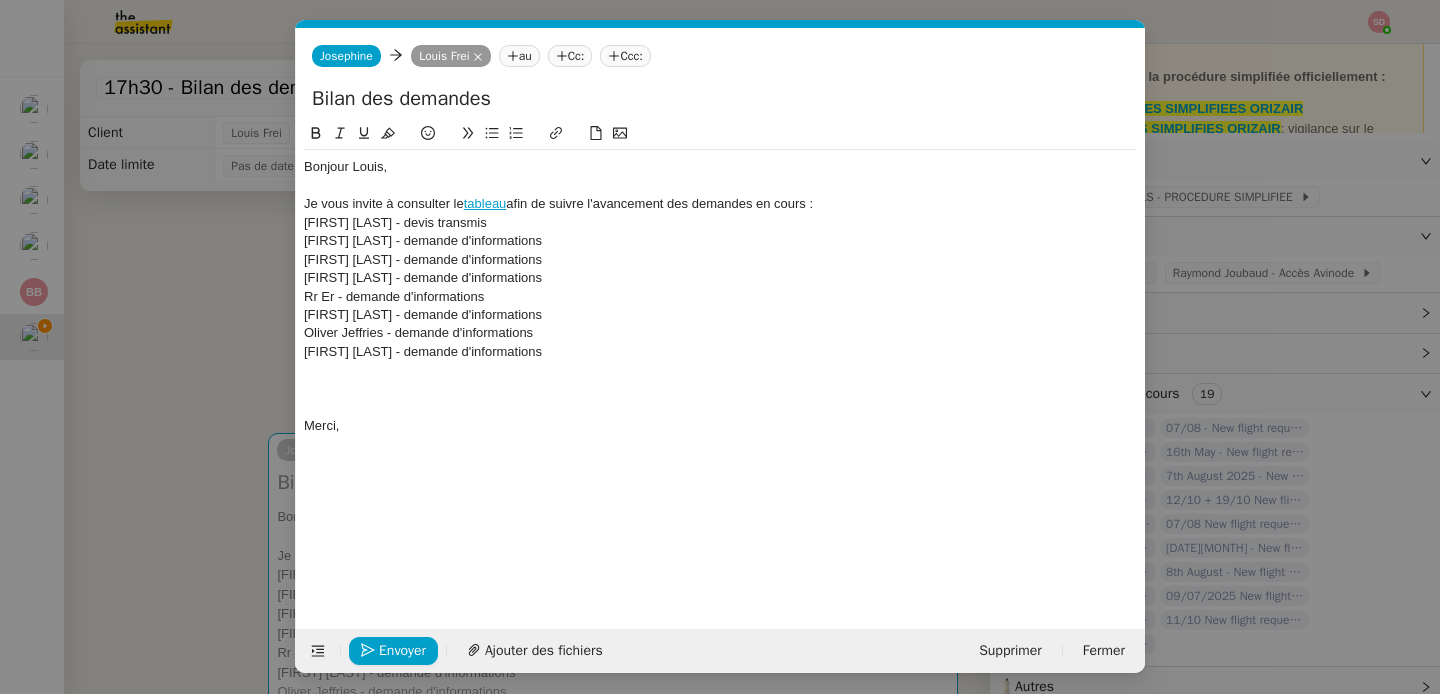 click on "James Gregson - demande d'informations" 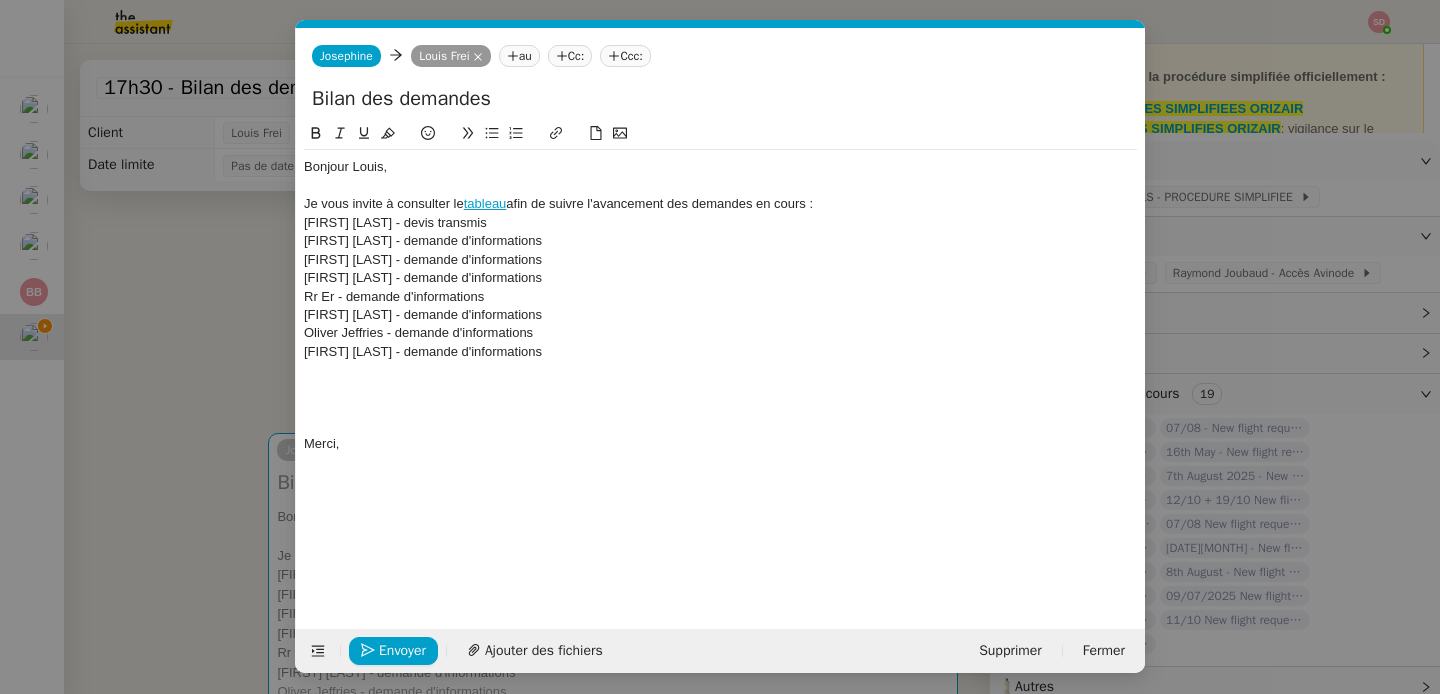 scroll, scrollTop: 0, scrollLeft: 0, axis: both 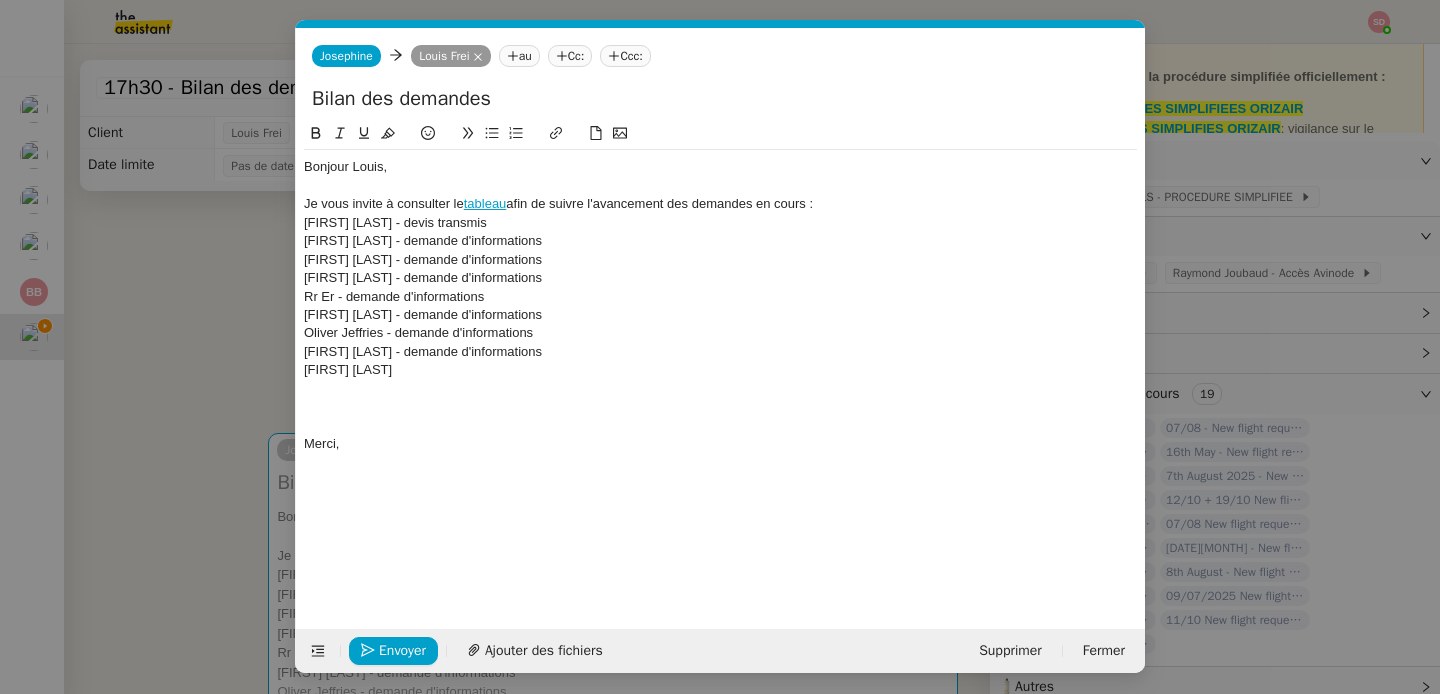 type 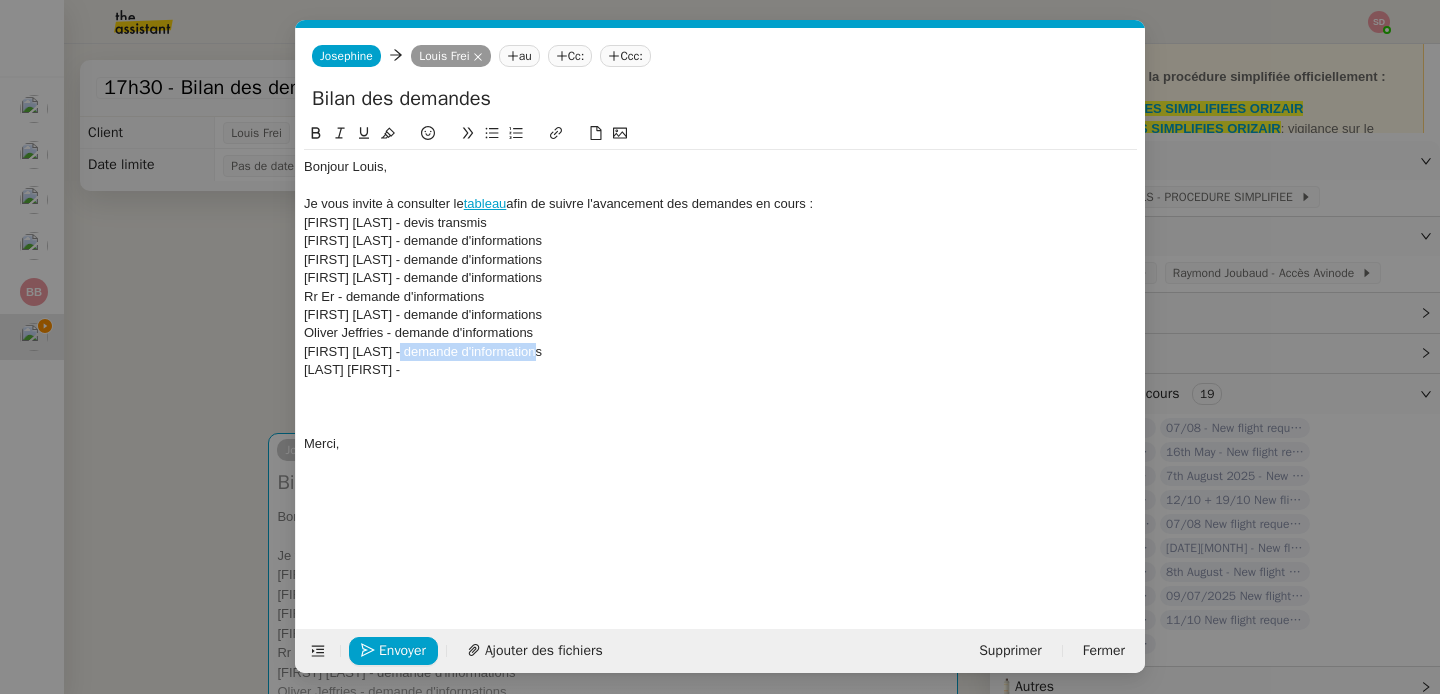 drag, startPoint x: 410, startPoint y: 355, endPoint x: 573, endPoint y: 354, distance: 163.00307 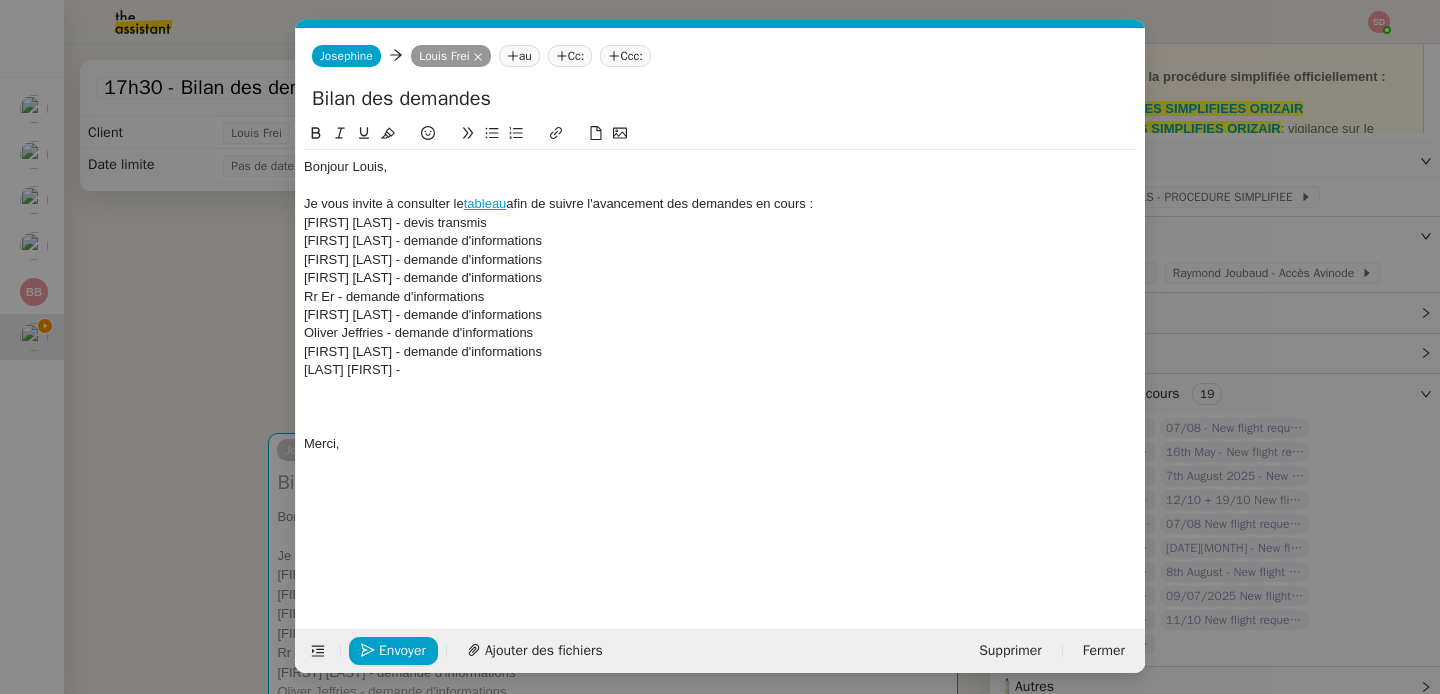 click on "Kitson Noel -" 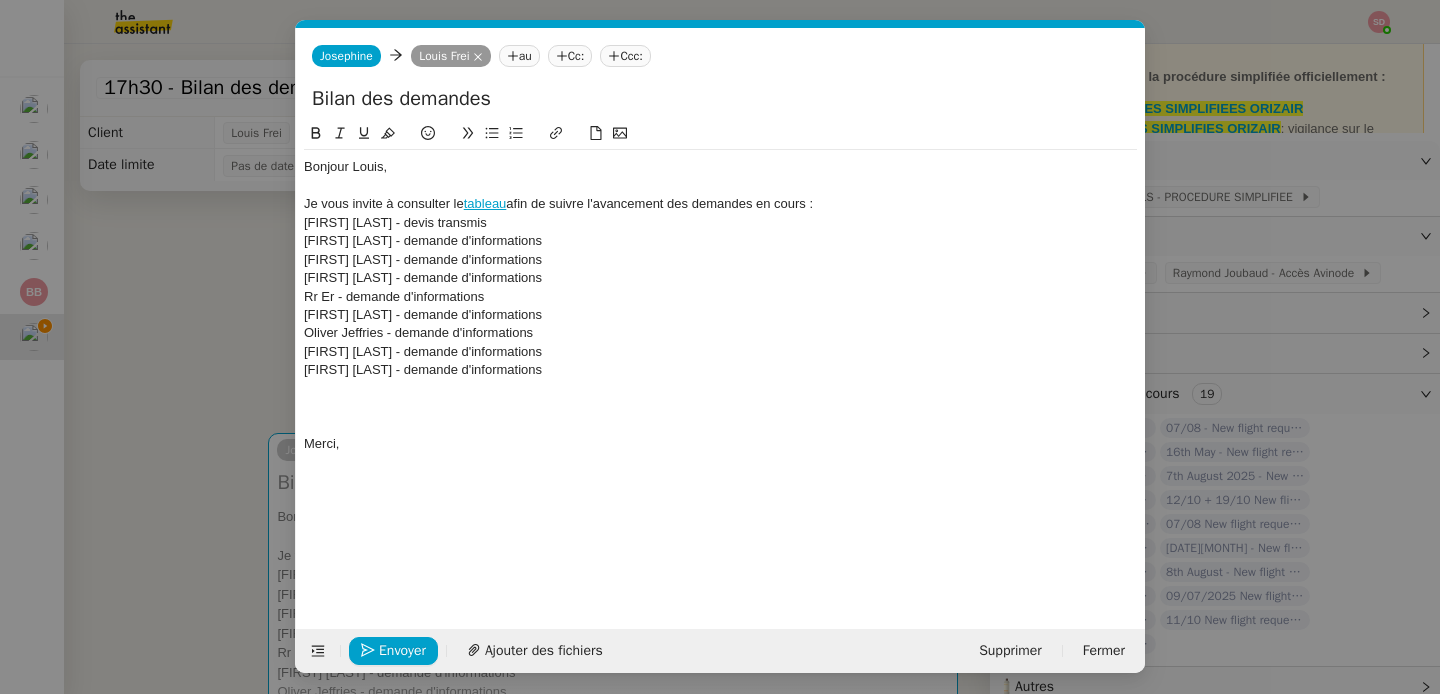 scroll, scrollTop: 0, scrollLeft: 0, axis: both 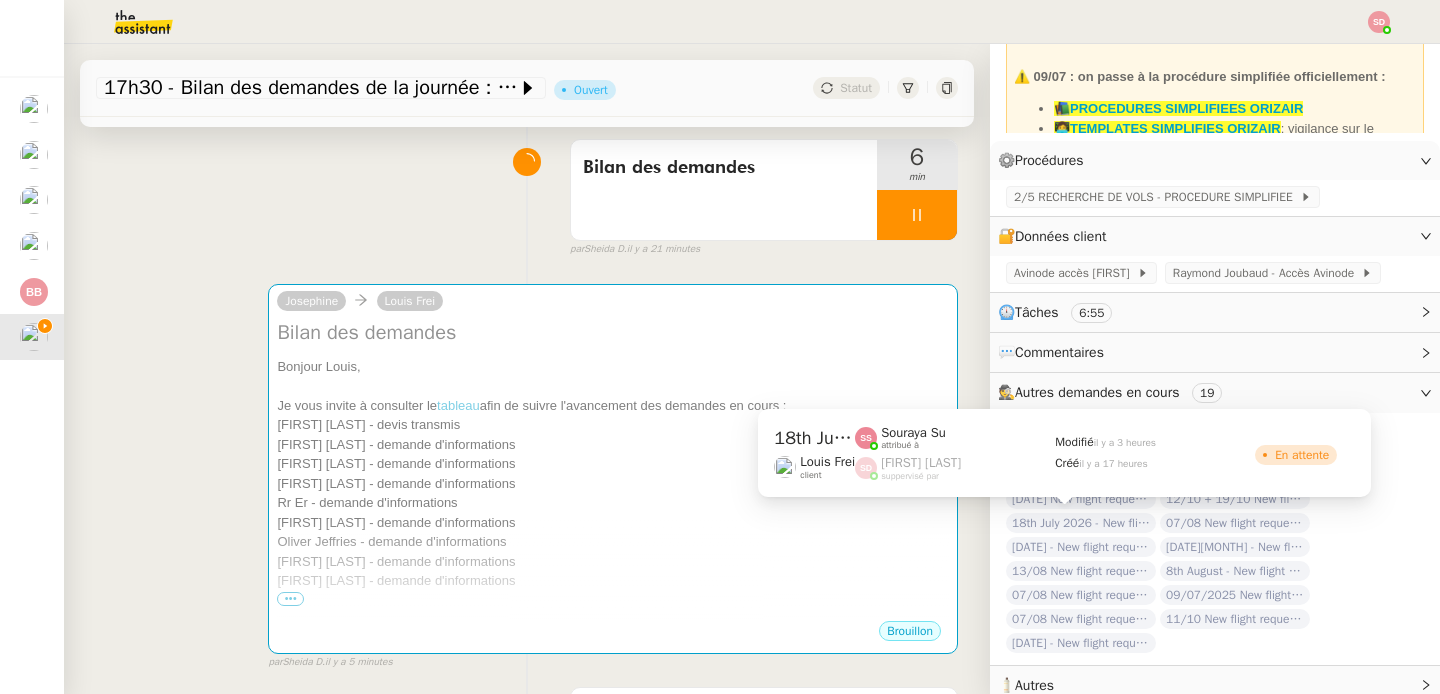 click on "18th July 2026 - New flight request - James Gregson" 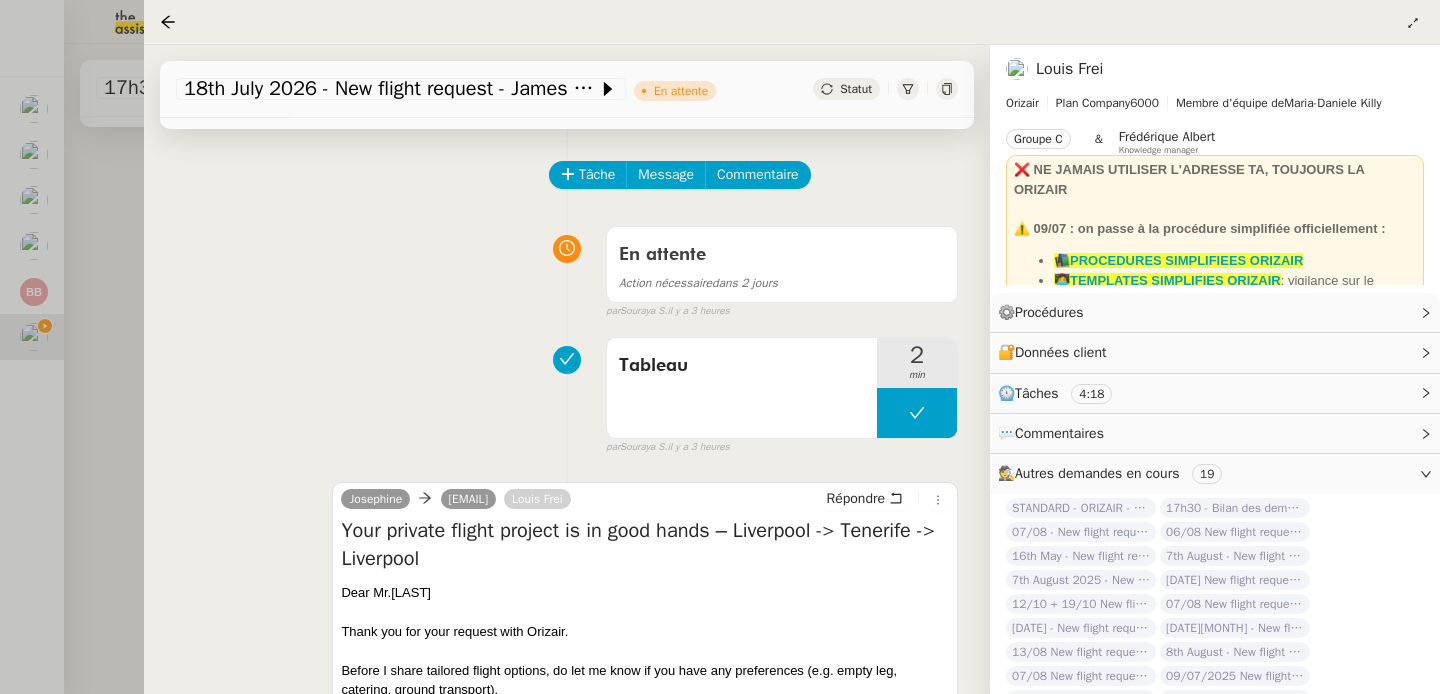 scroll, scrollTop: 340, scrollLeft: 0, axis: vertical 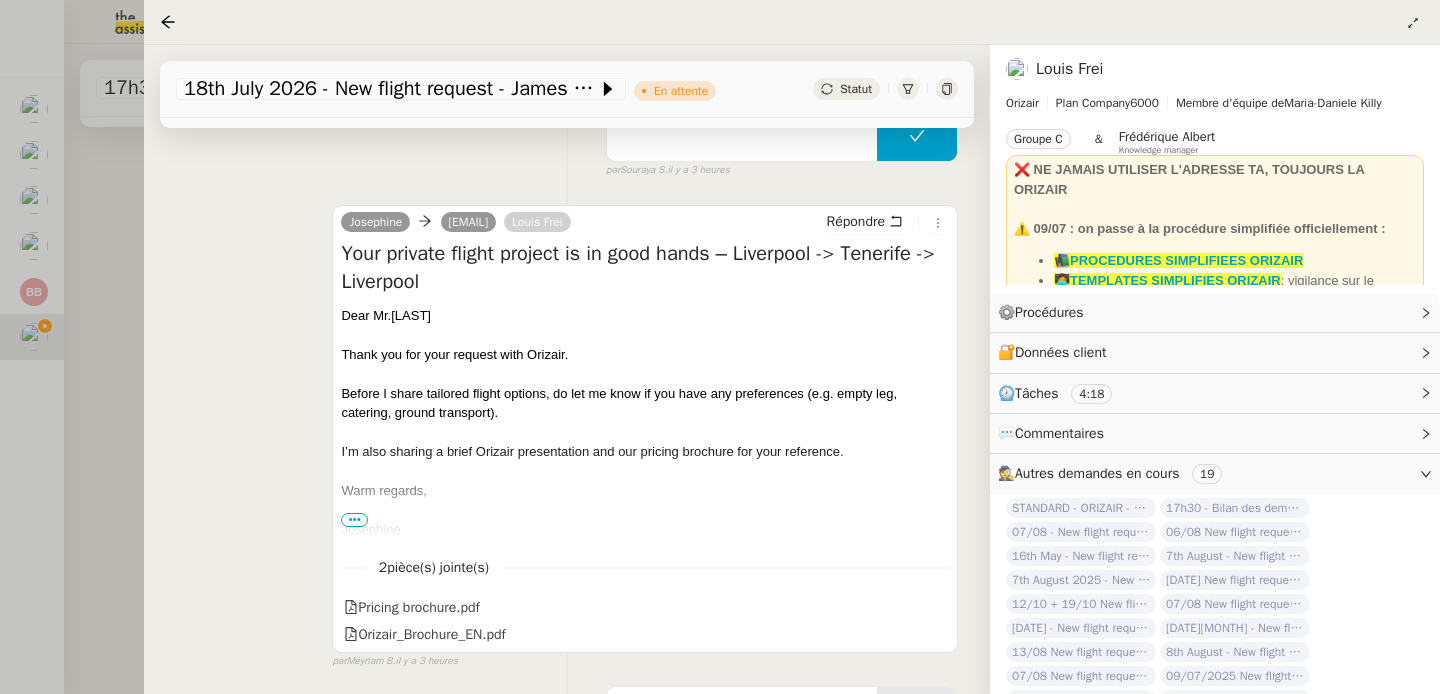 click at bounding box center [720, 347] 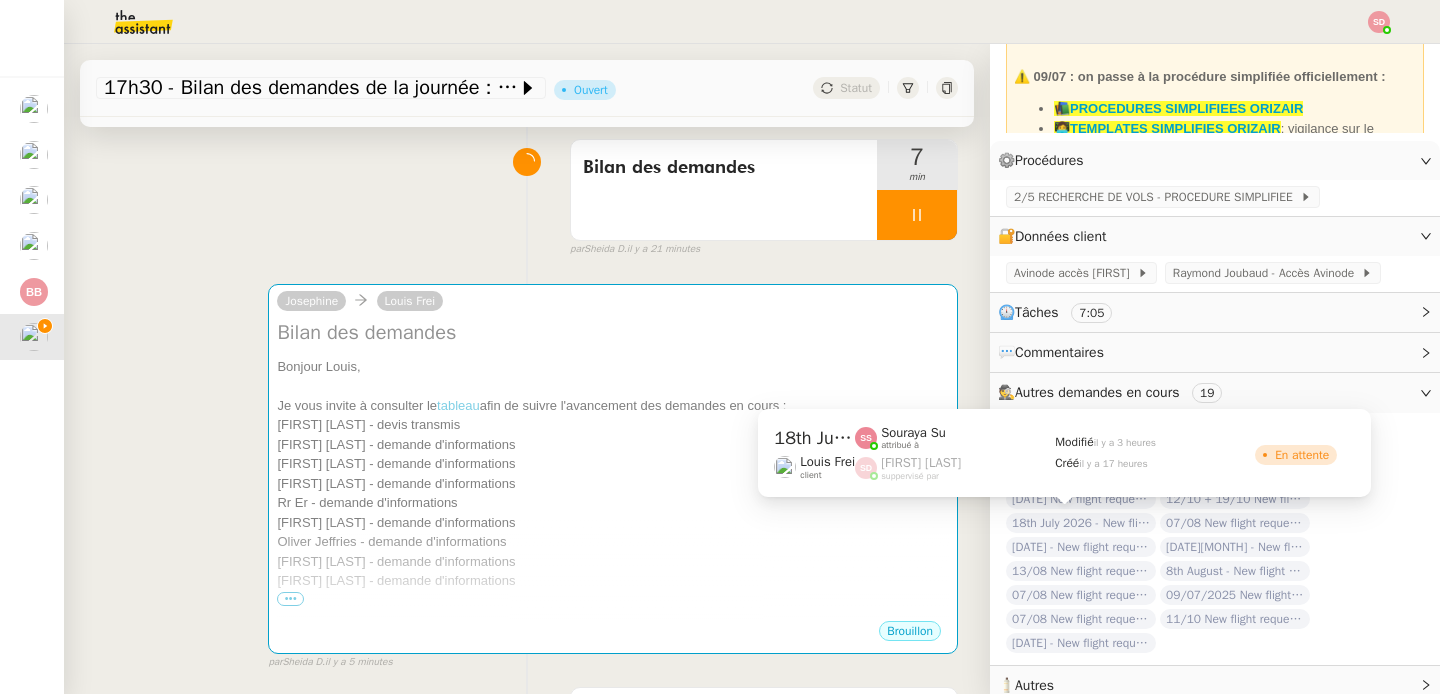 click on "18th July 2026 - New flight request - James Gregson" 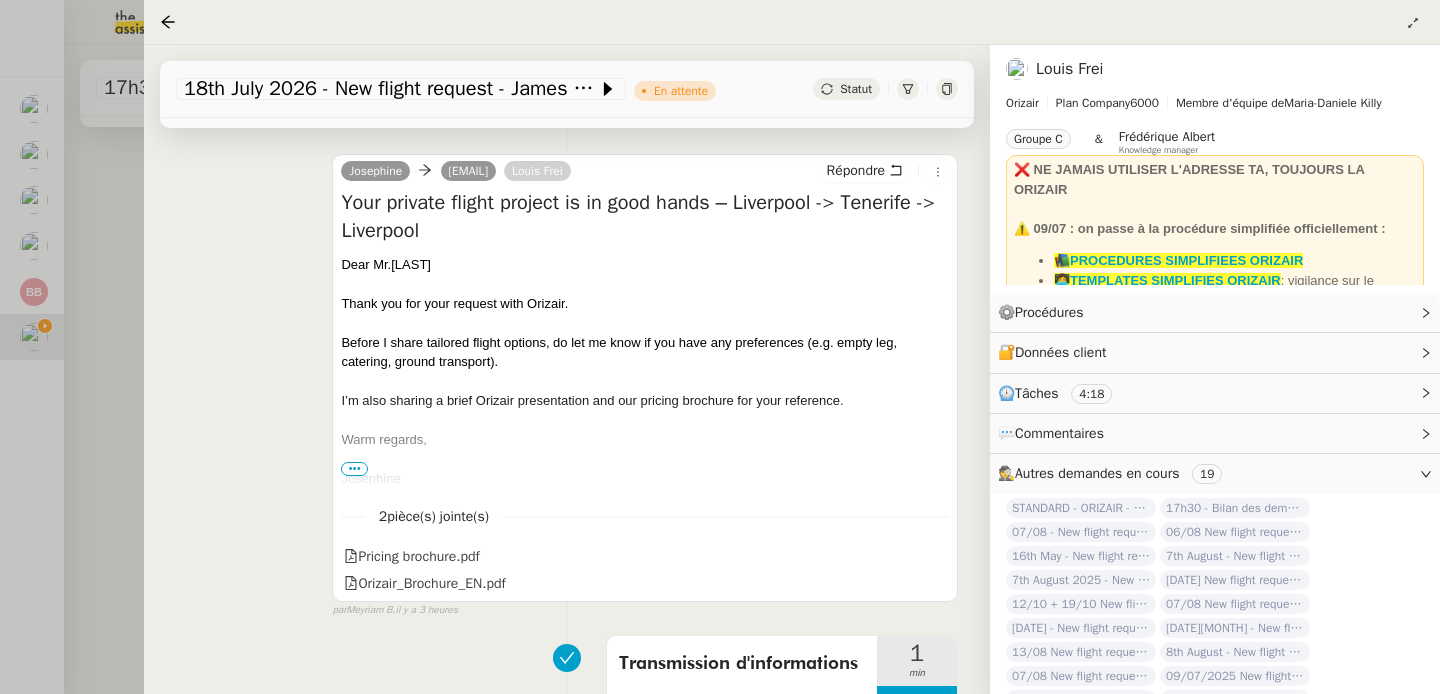 scroll, scrollTop: 775, scrollLeft: 0, axis: vertical 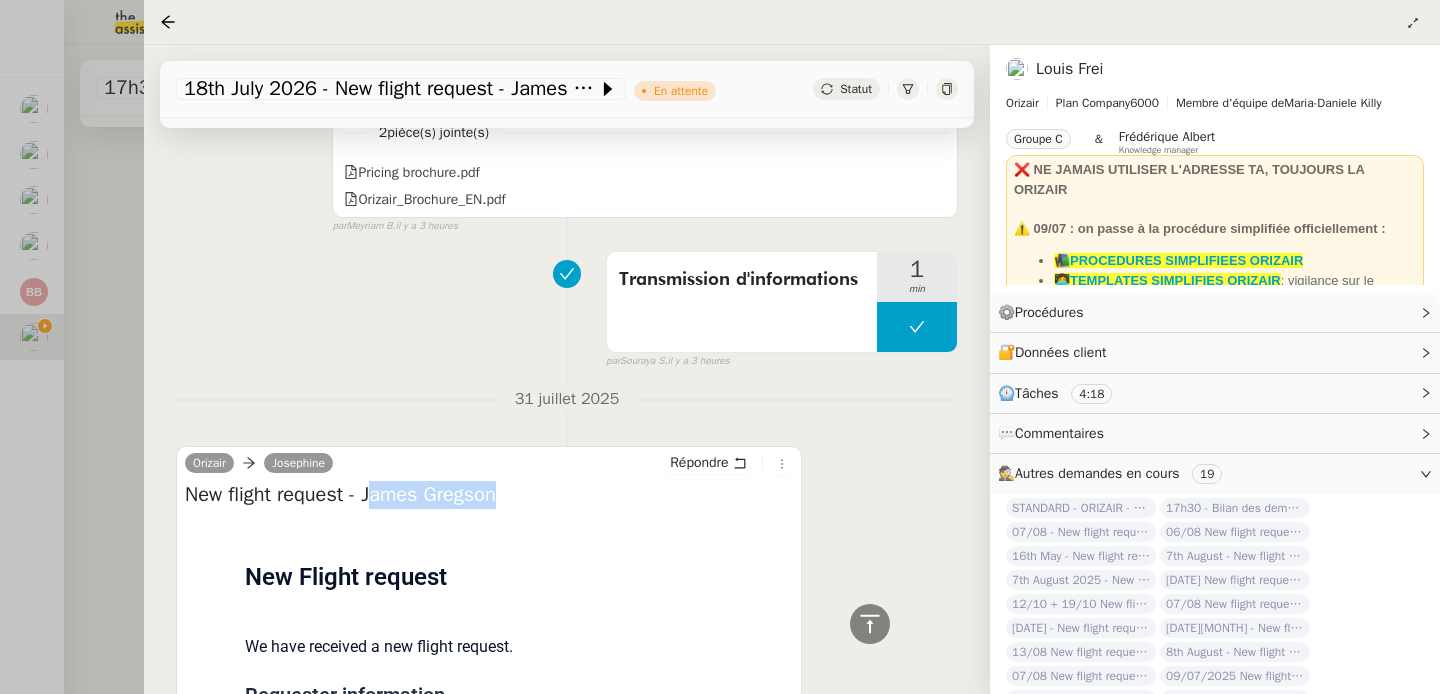 drag, startPoint x: 378, startPoint y: 498, endPoint x: 522, endPoint y: 508, distance: 144.3468 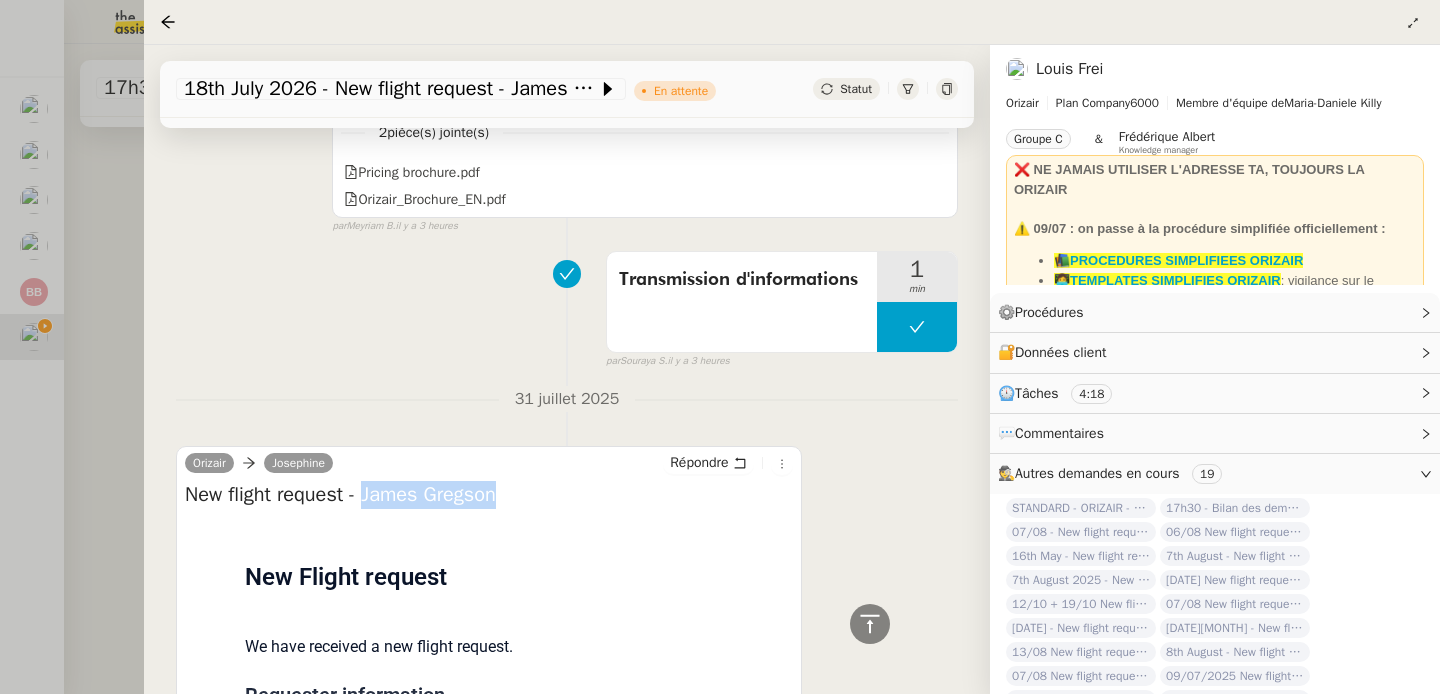 drag, startPoint x: 530, startPoint y: 495, endPoint x: 371, endPoint y: 493, distance: 159.01257 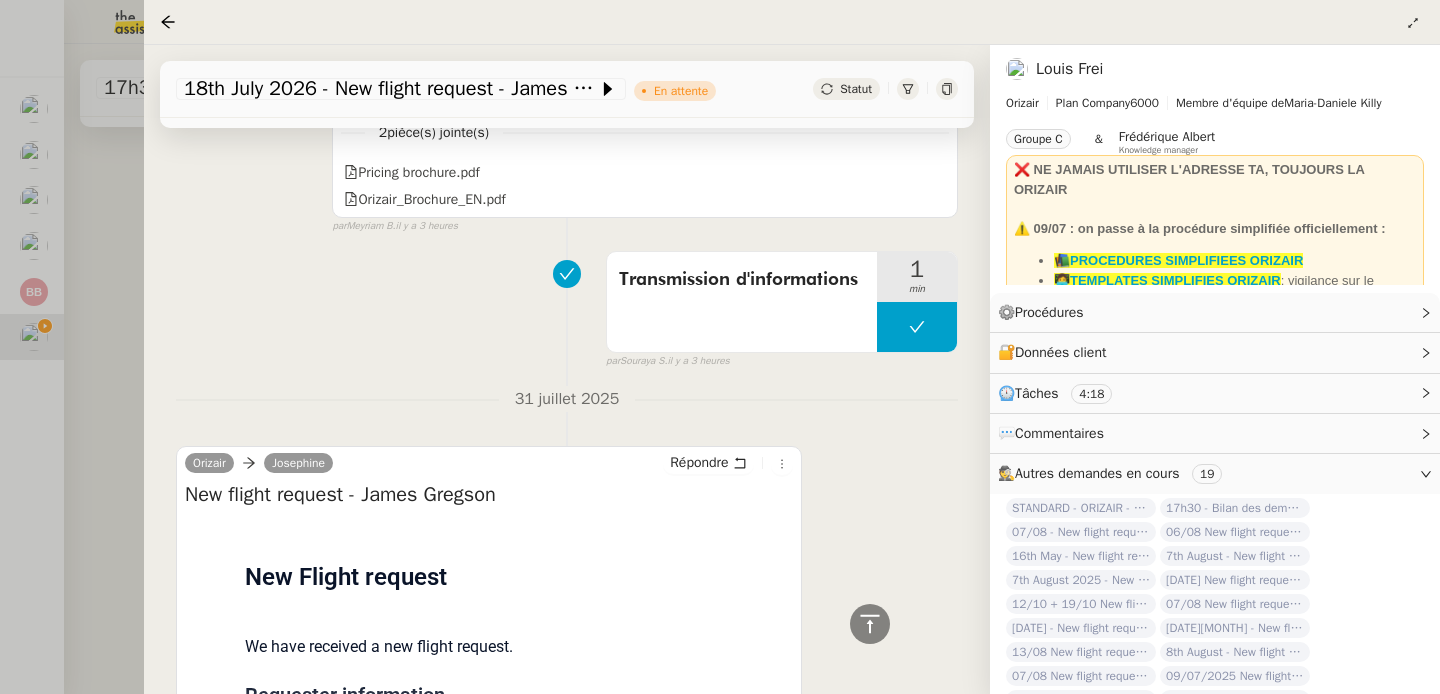 click at bounding box center [720, 347] 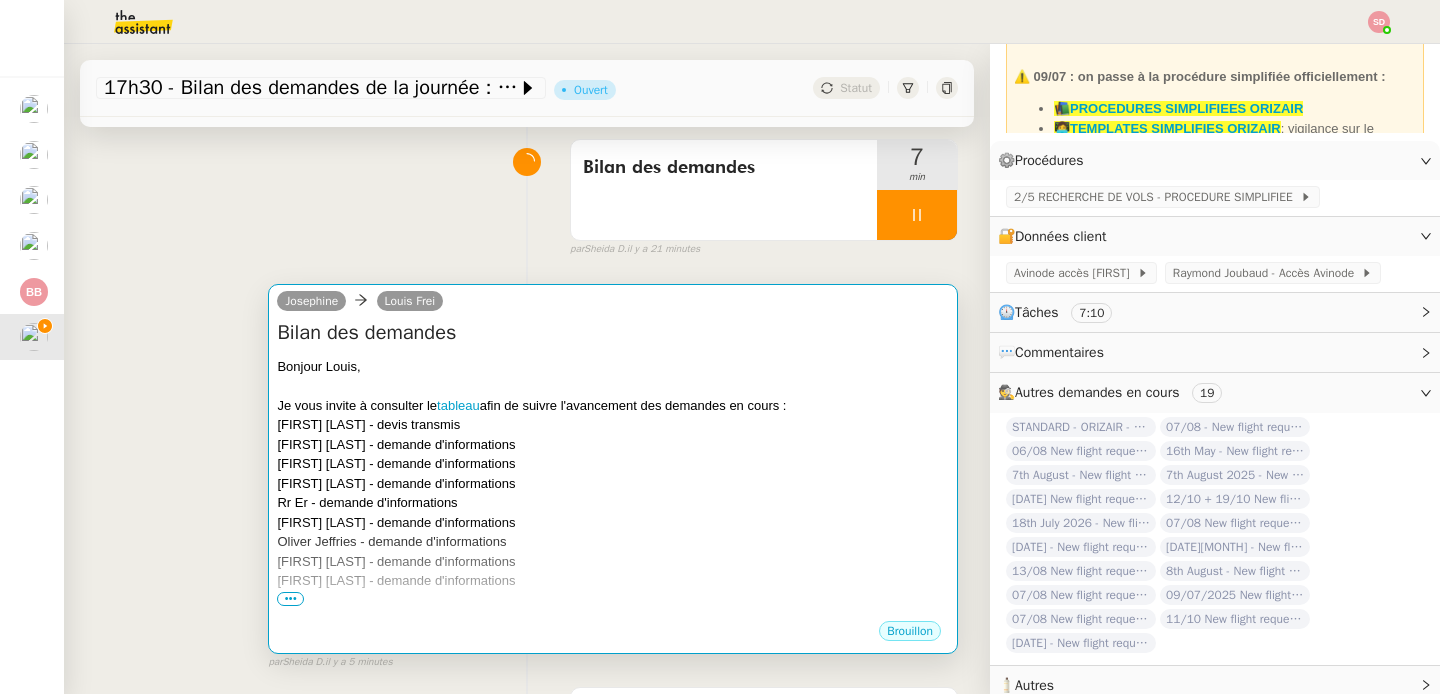 click on "James Gregson - demande d'informations" at bounding box center [613, 562] 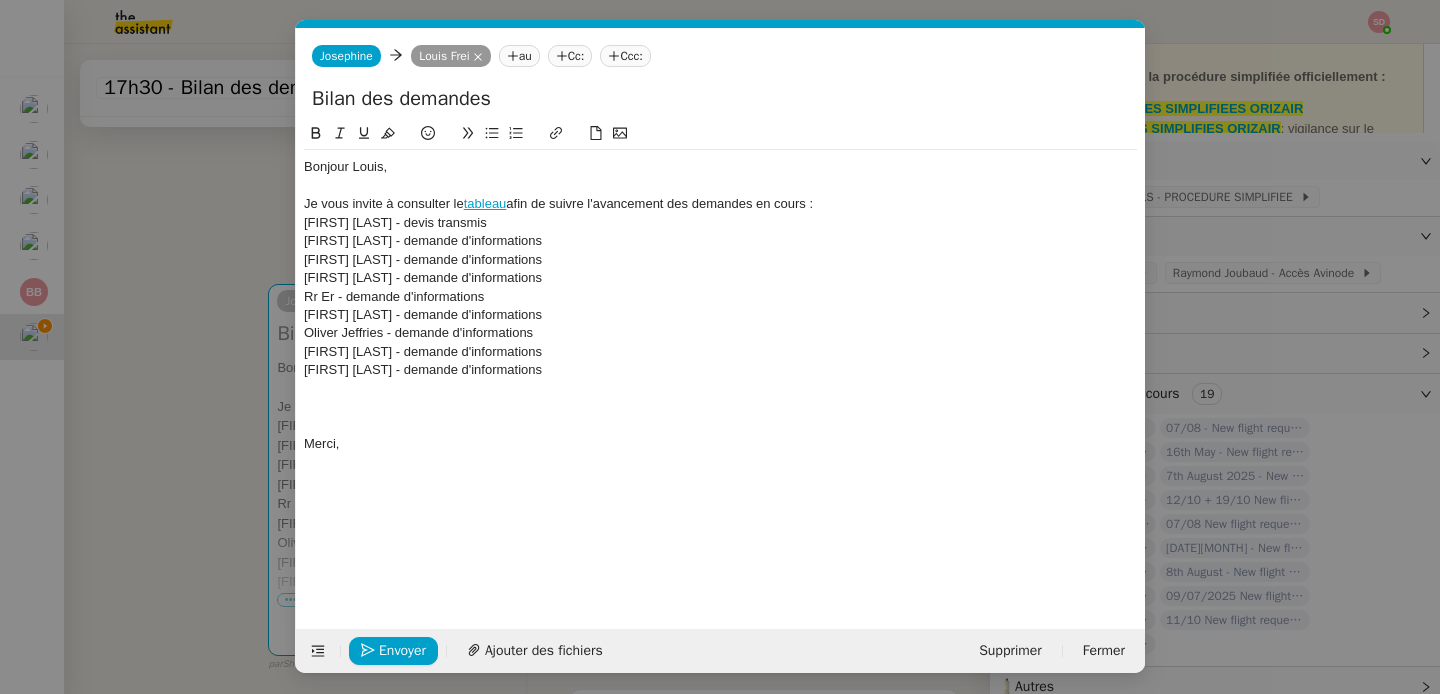 scroll, scrollTop: 0, scrollLeft: 42, axis: horizontal 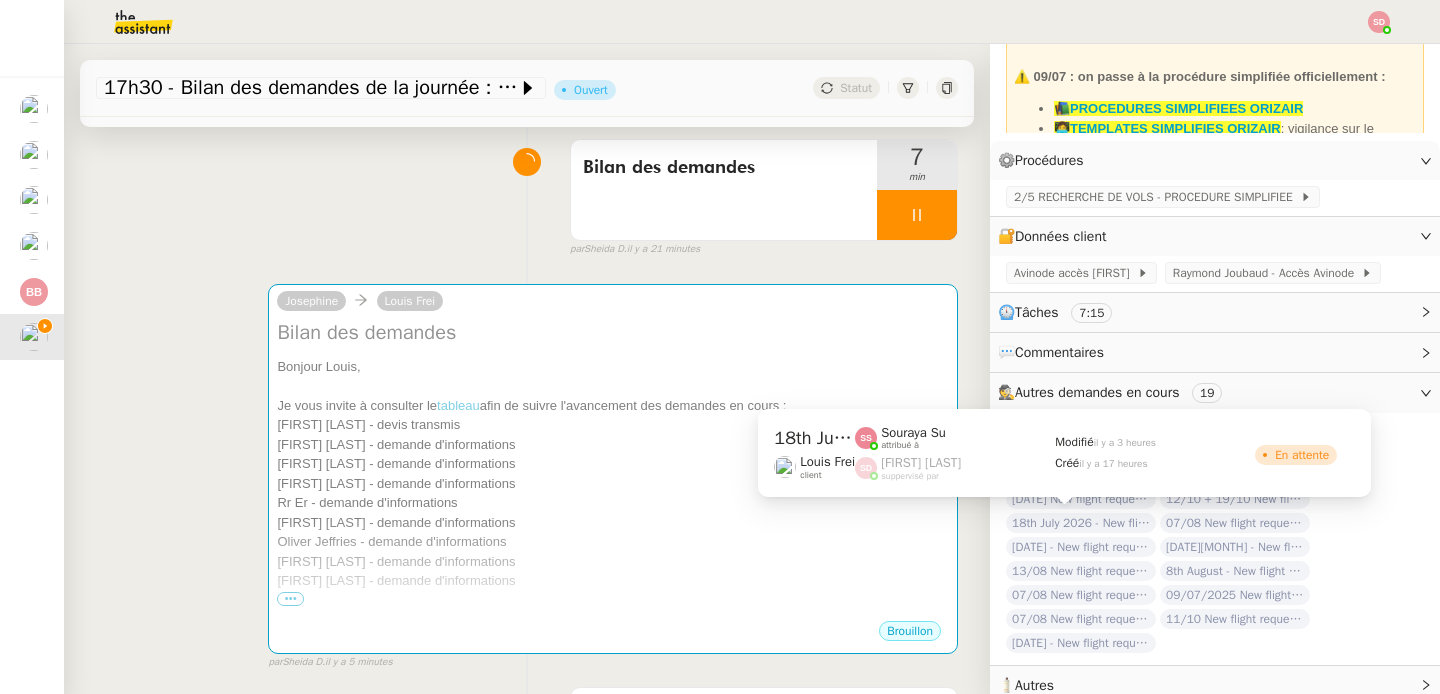 click on "18th July 2026 - New flight request - James Gregson" 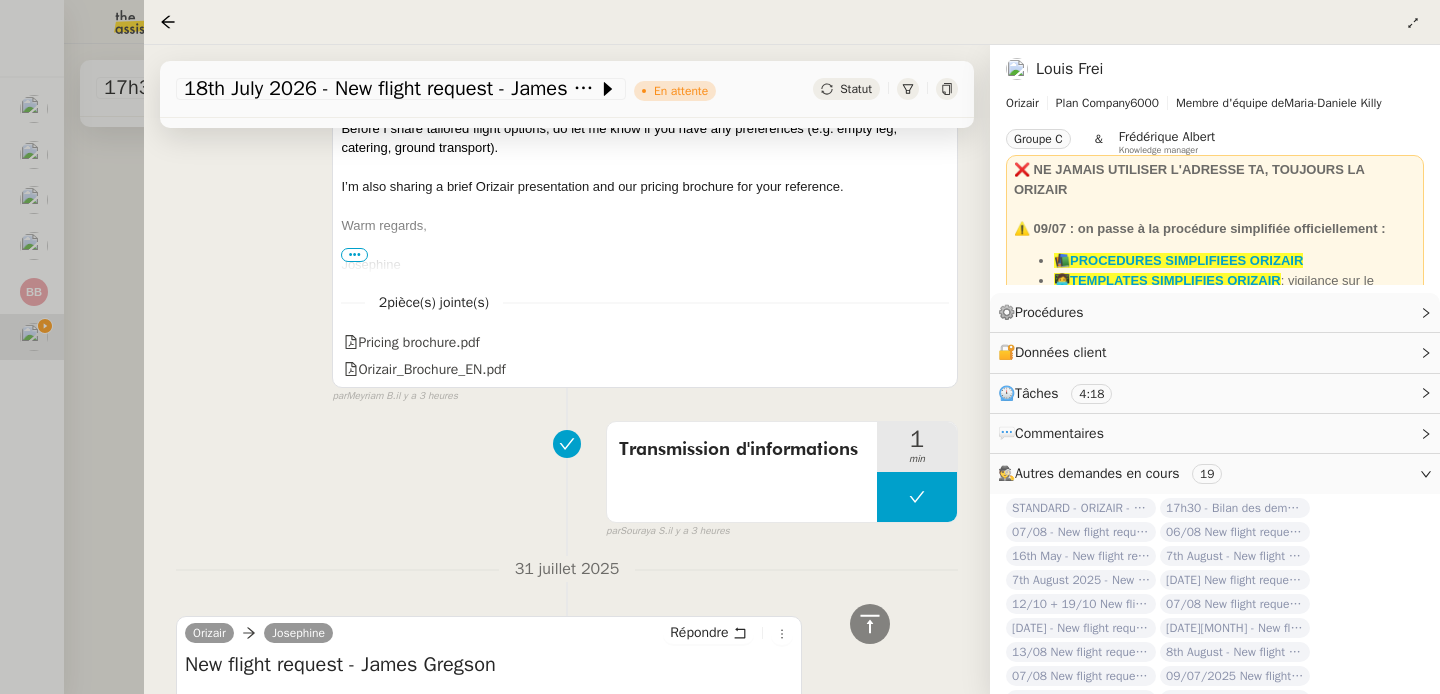 scroll, scrollTop: 786, scrollLeft: 0, axis: vertical 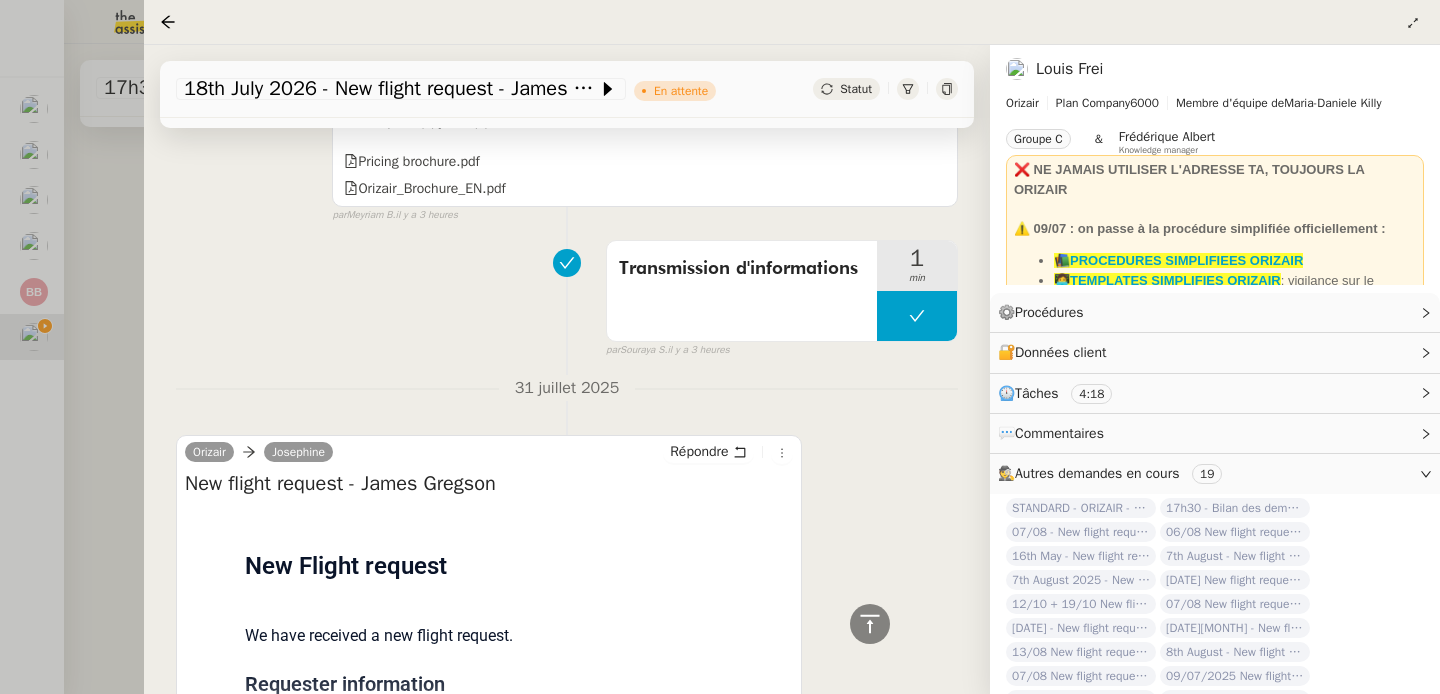 click at bounding box center [720, 347] 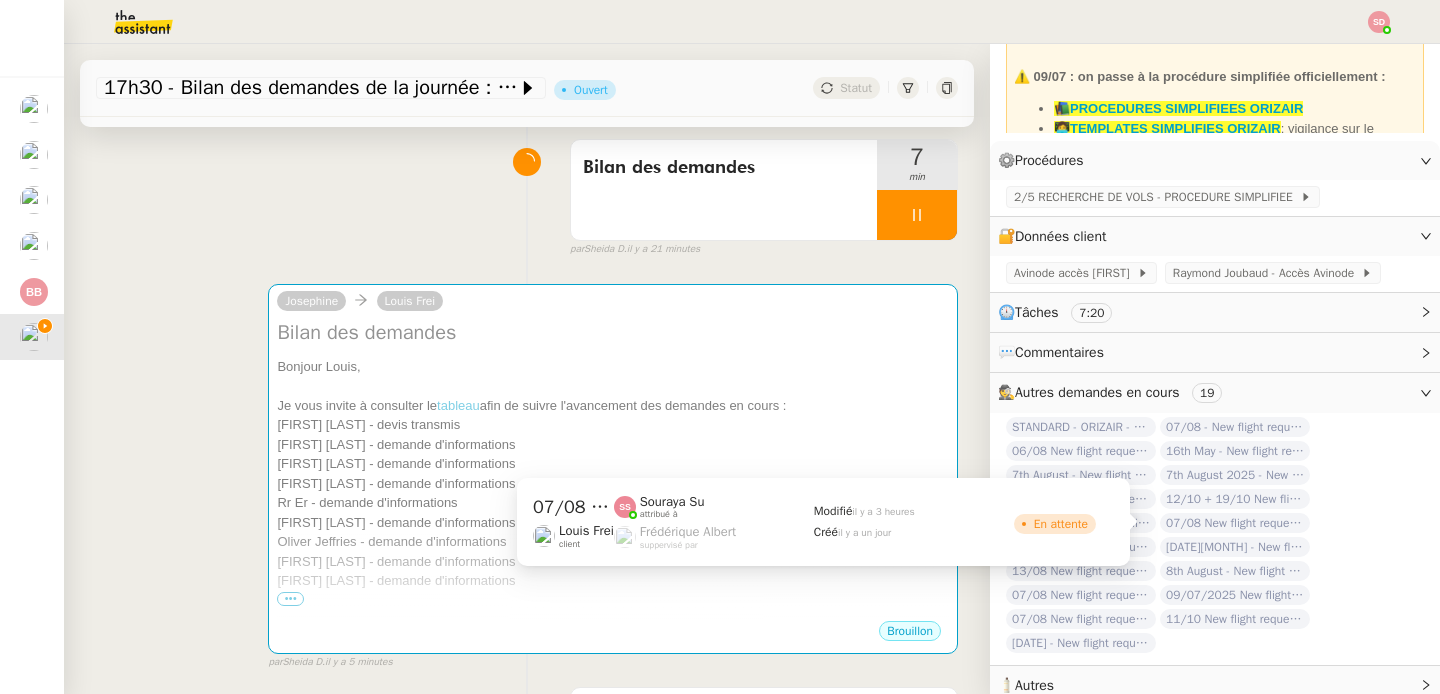 click on "07/08 New flight request - Noel Kitson" 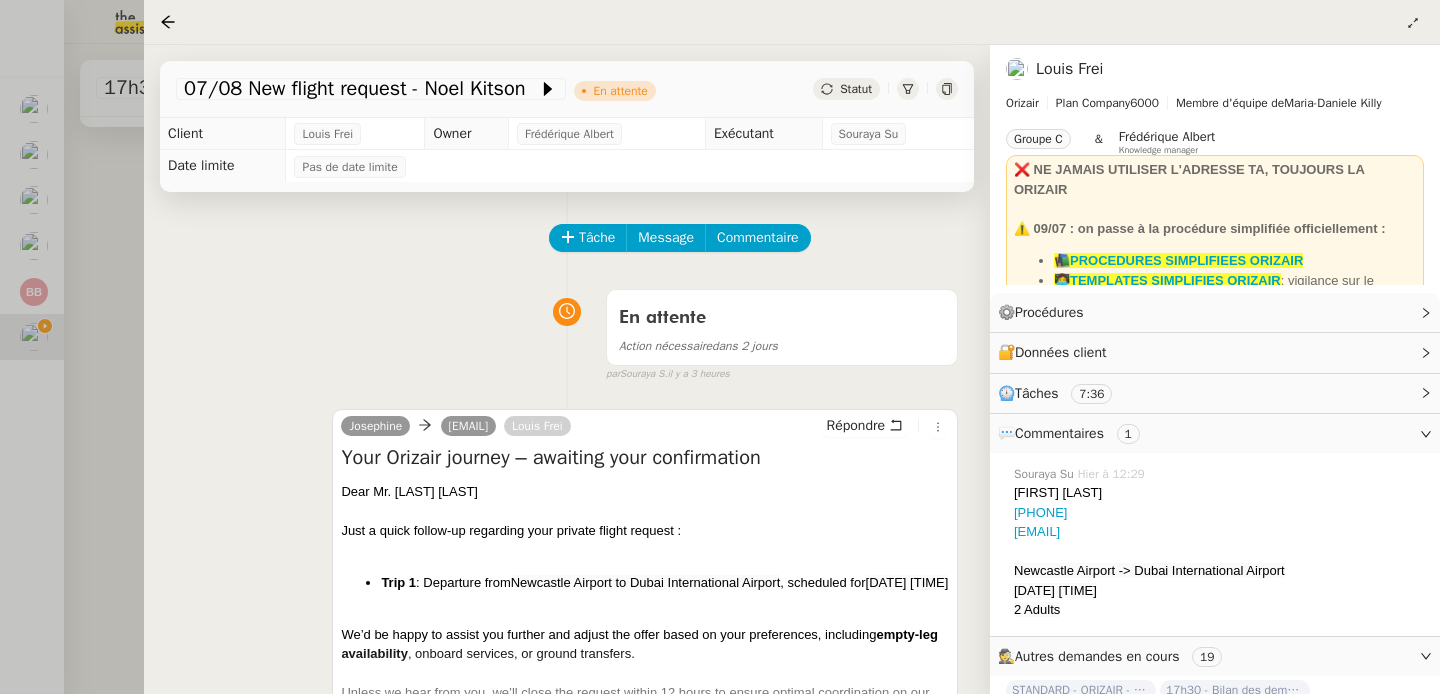 click at bounding box center (720, 347) 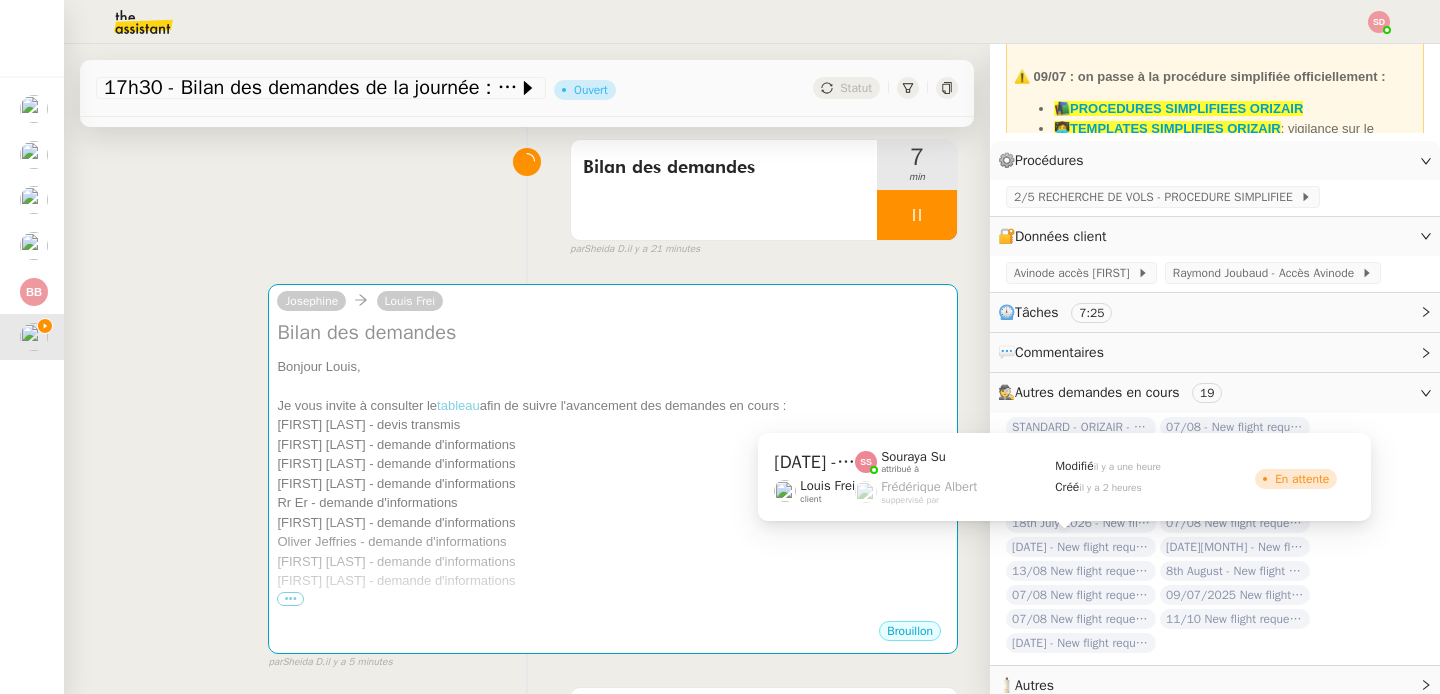click on "23/12 - New flight request - Fatima Elmi" 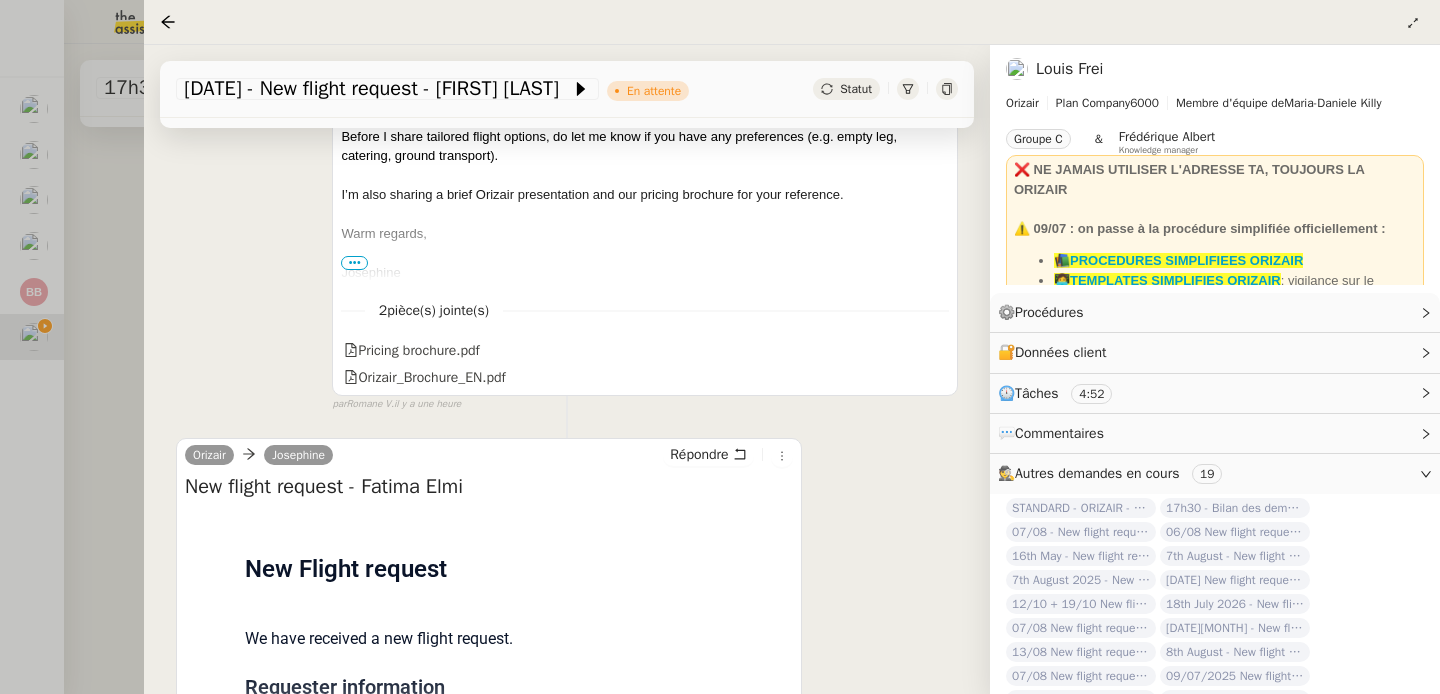 scroll, scrollTop: 805, scrollLeft: 0, axis: vertical 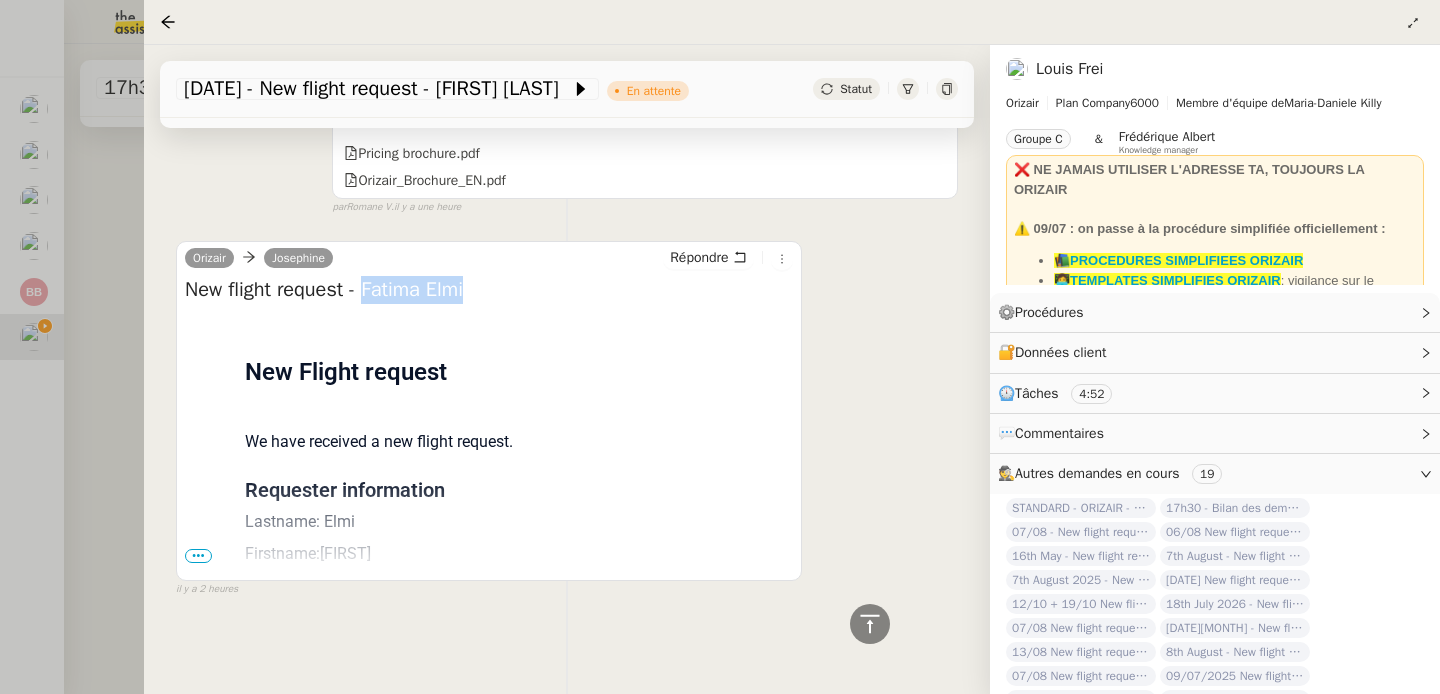 drag, startPoint x: 371, startPoint y: 283, endPoint x: 551, endPoint y: 278, distance: 180.06943 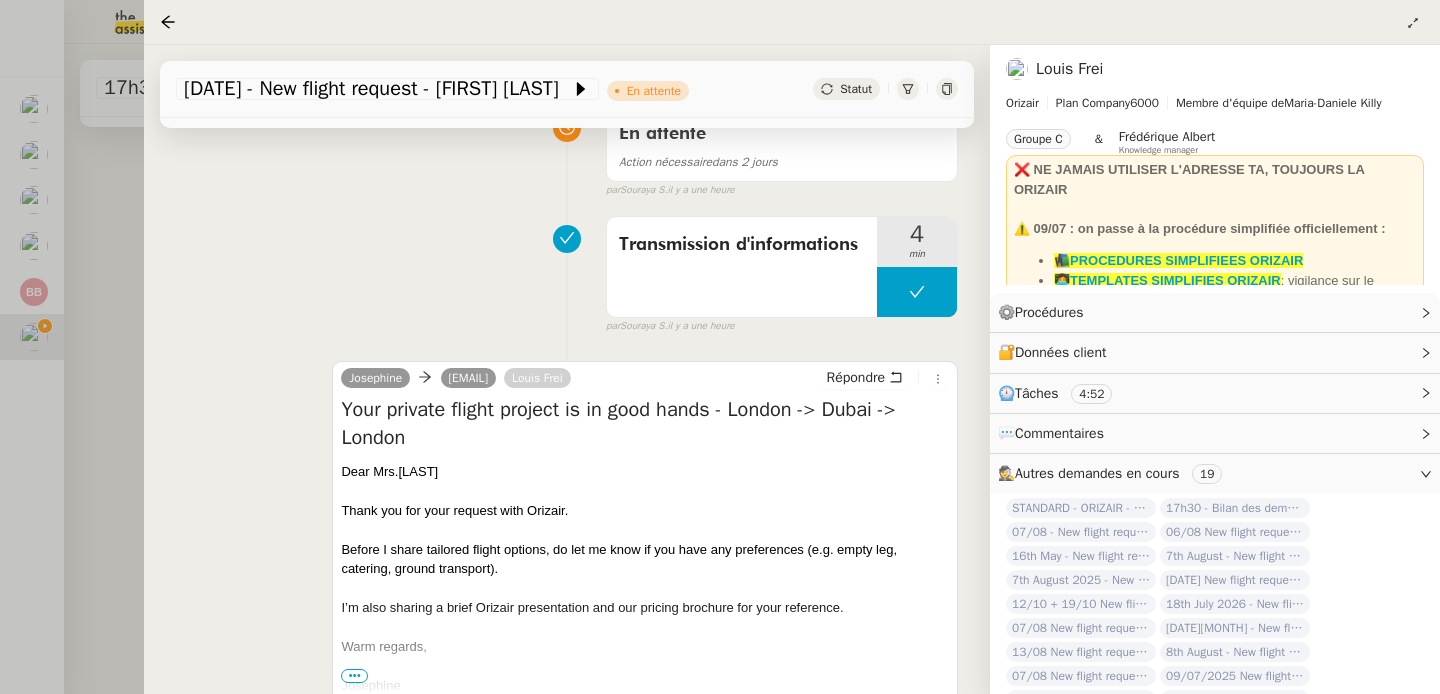 scroll, scrollTop: 0, scrollLeft: 0, axis: both 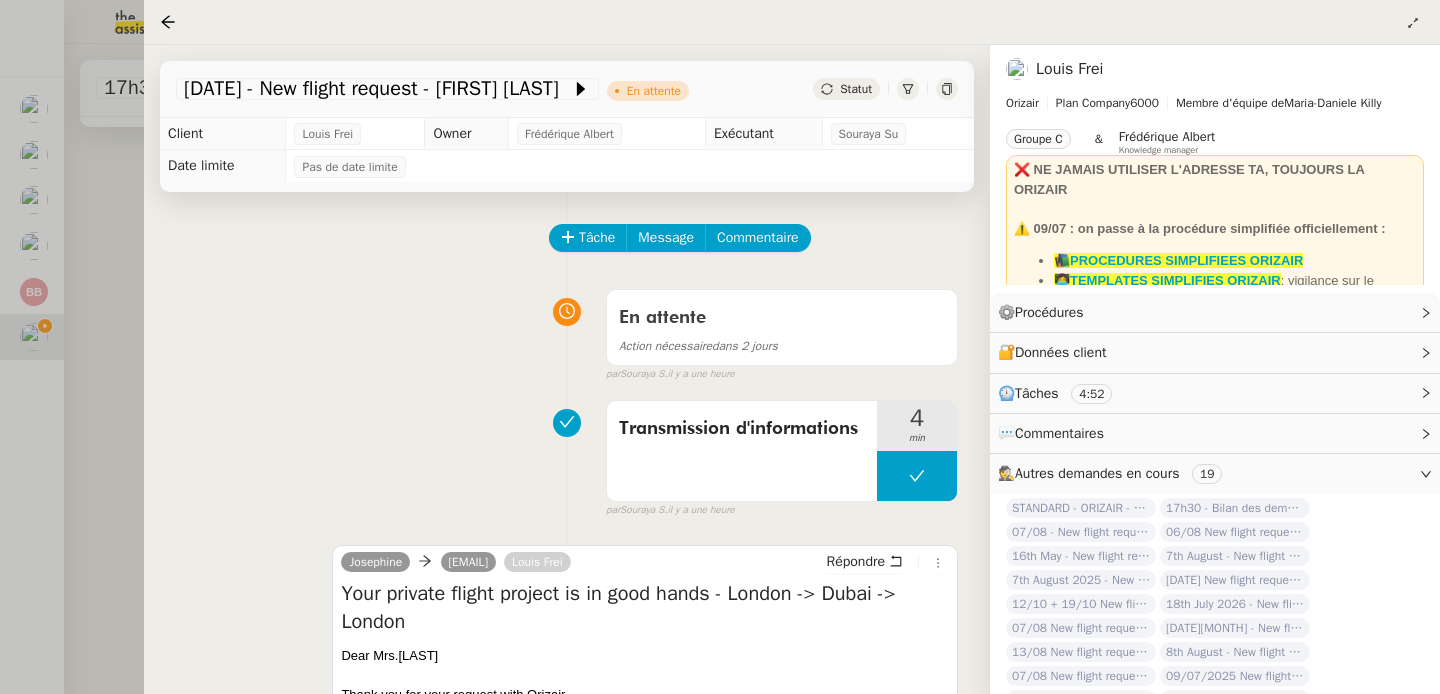 click at bounding box center [720, 347] 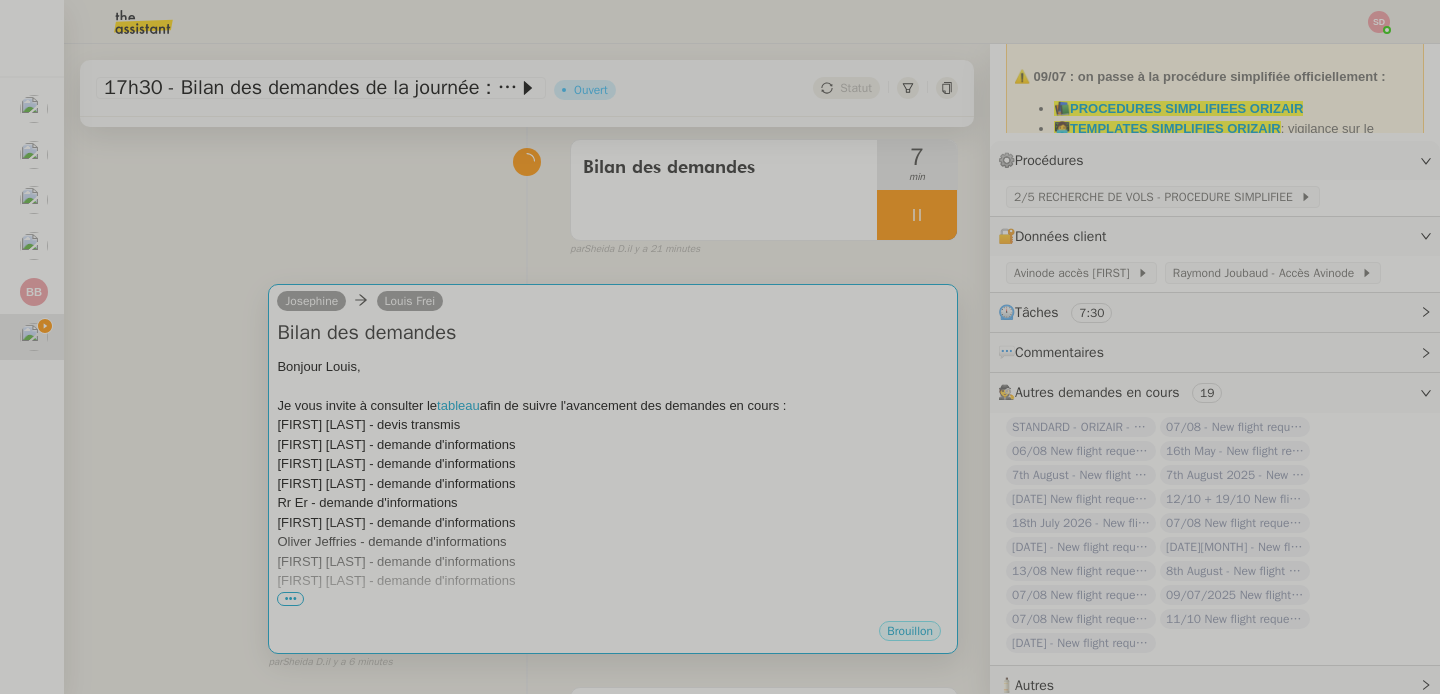 click on "James Gregson - demande d'informations" at bounding box center (613, 562) 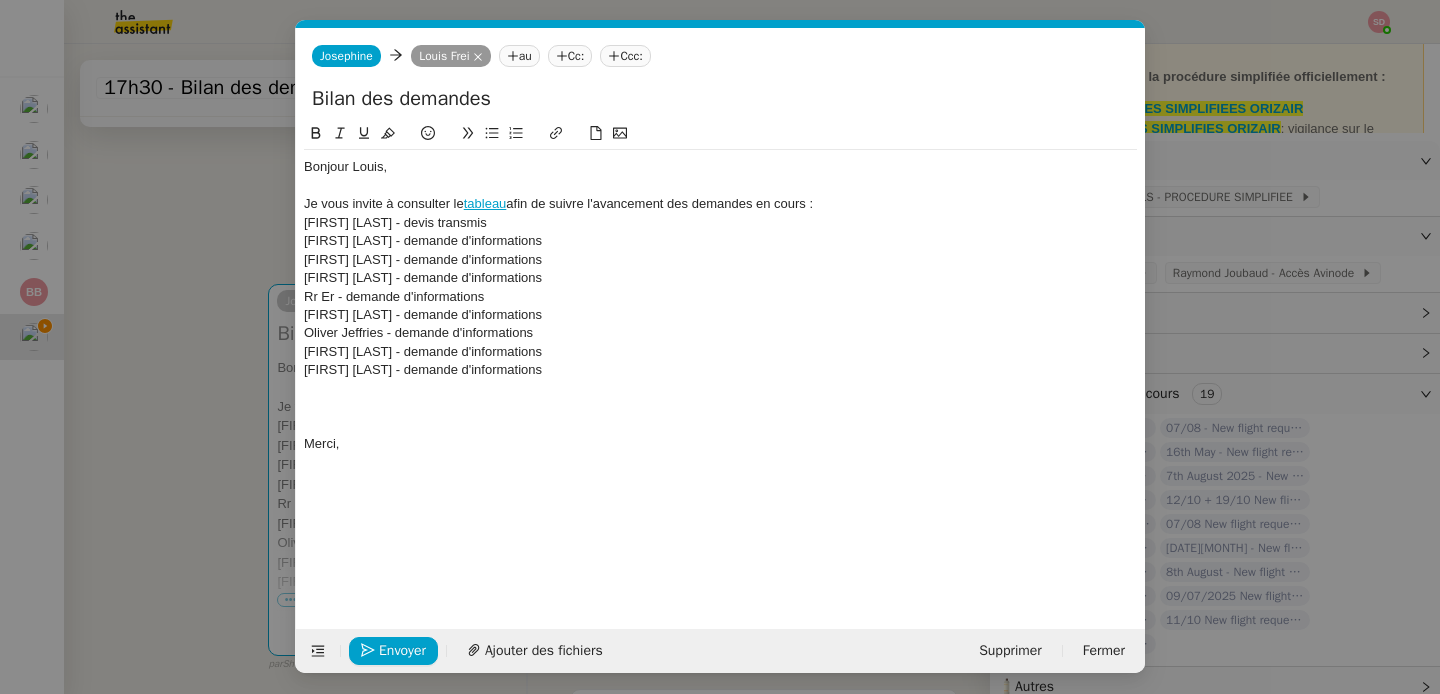 scroll, scrollTop: 0, scrollLeft: 42, axis: horizontal 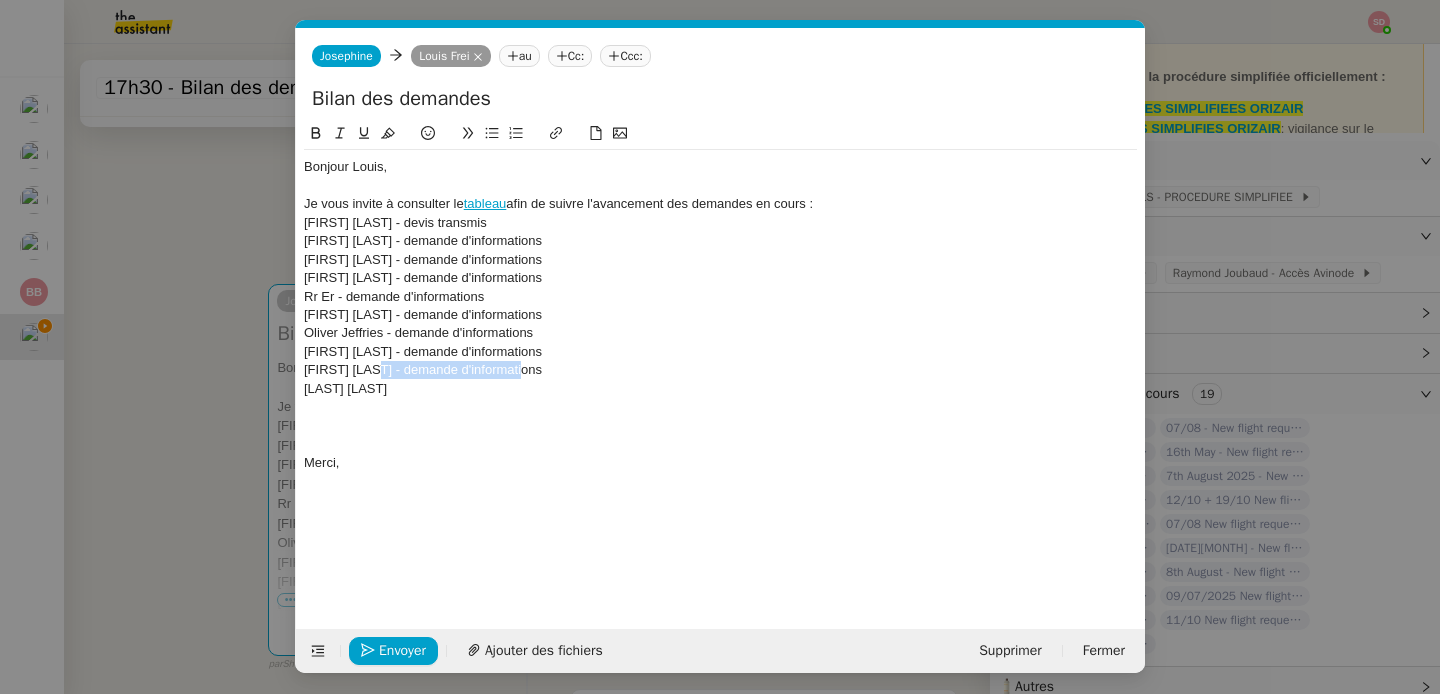 drag, startPoint x: 375, startPoint y: 373, endPoint x: 584, endPoint y: 371, distance: 209.00957 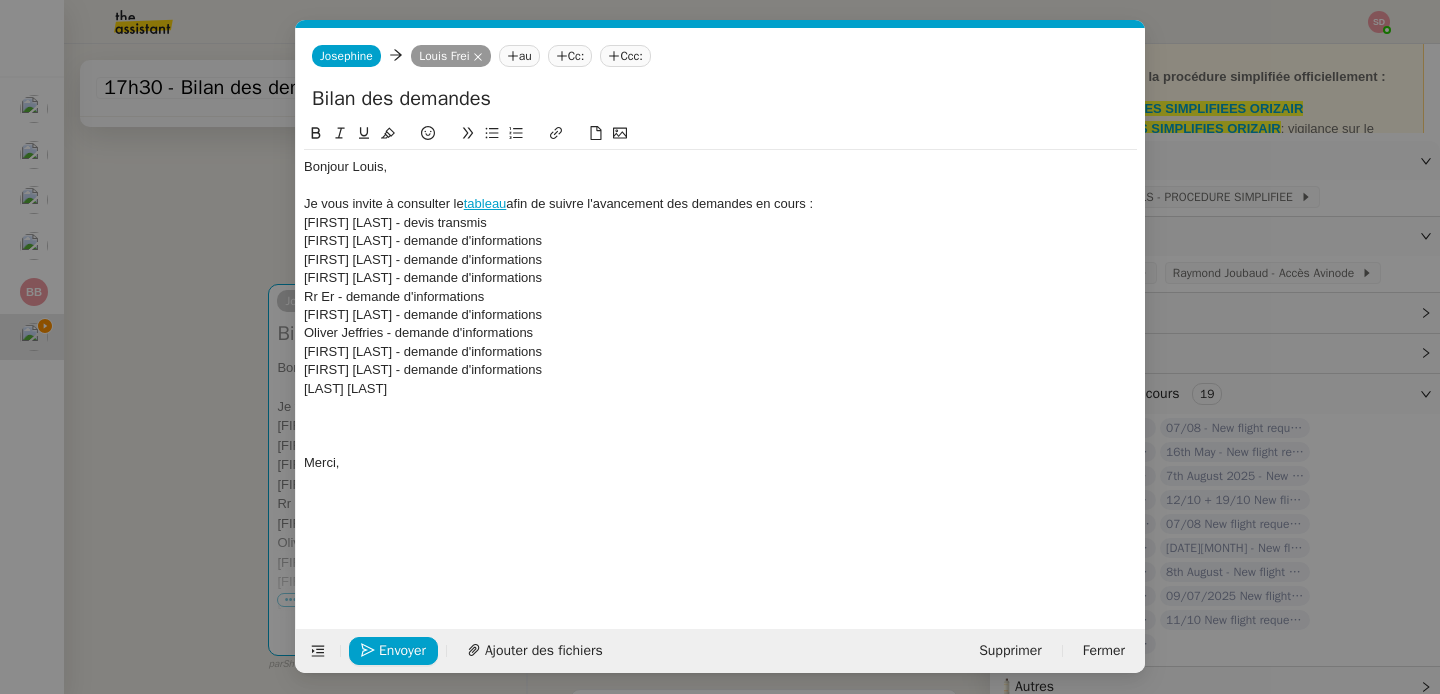 click on "Fatima Elmi" 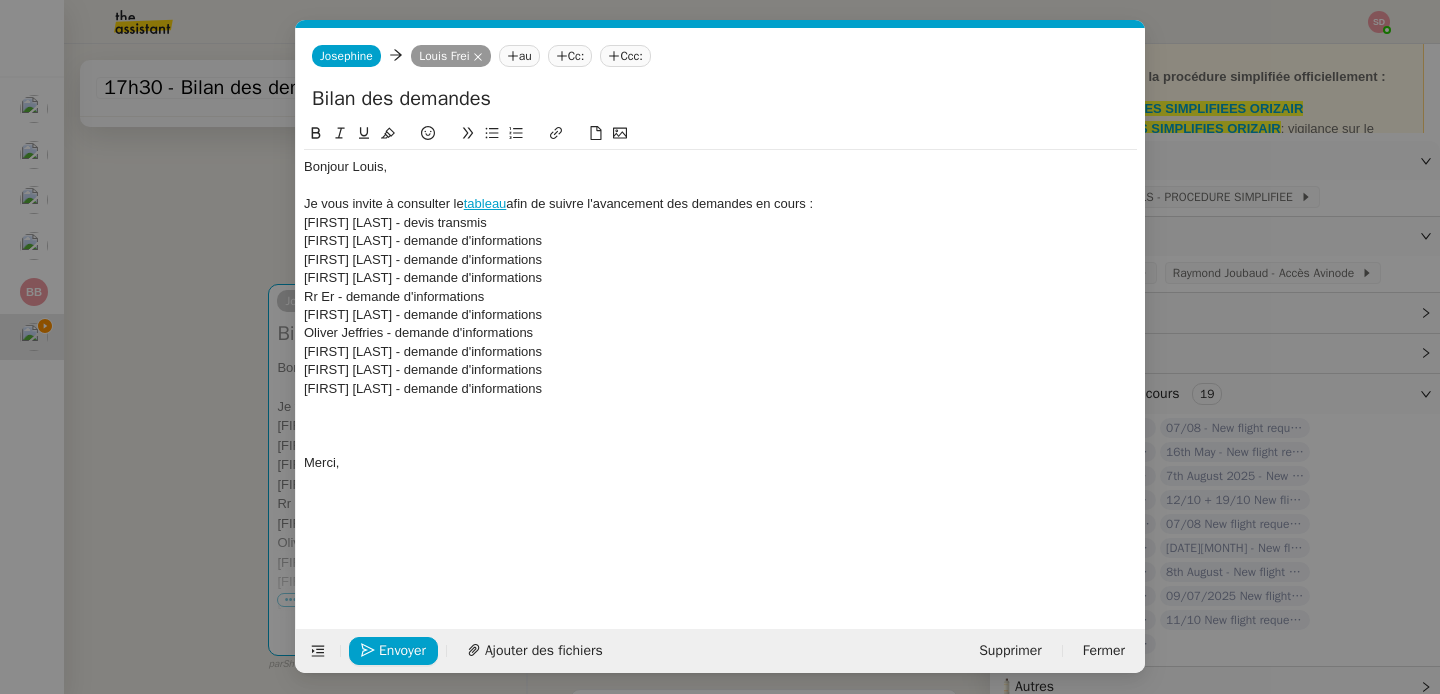 click 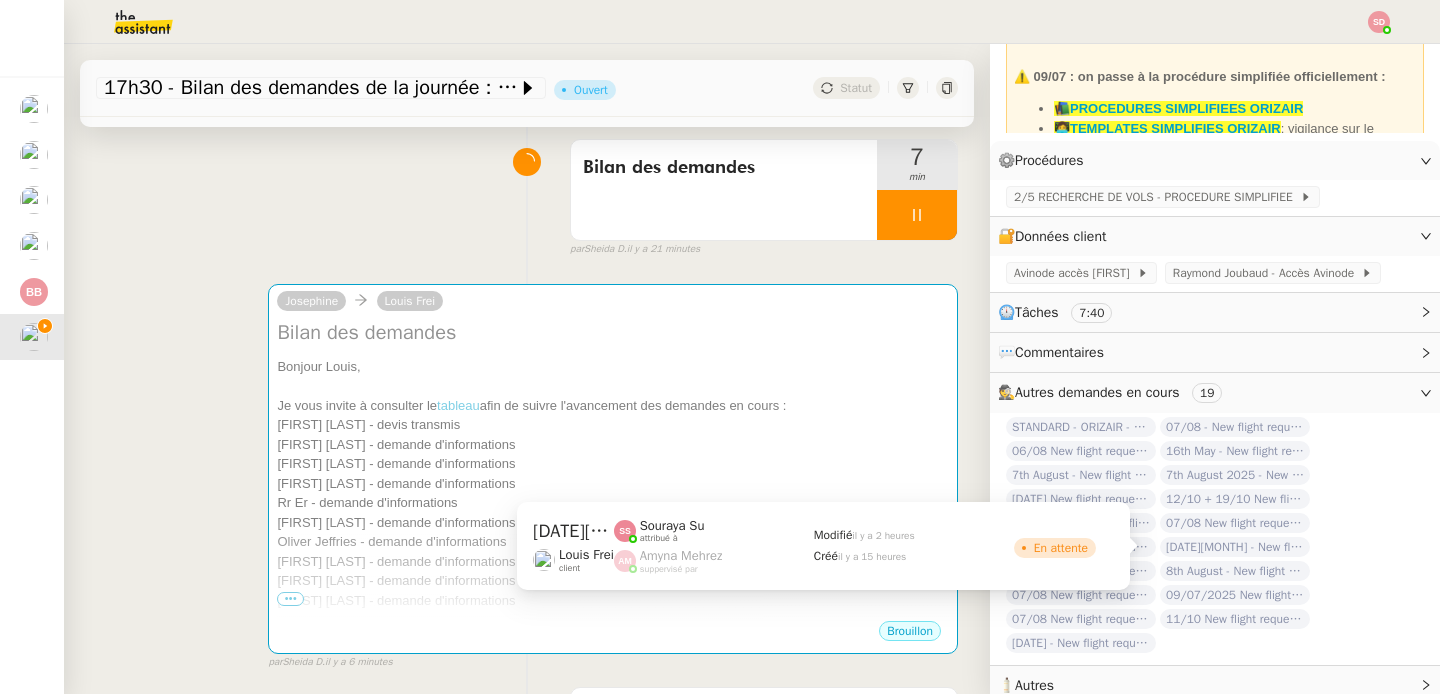 click on "16th July  - New flight request - Maisie Griffiths" 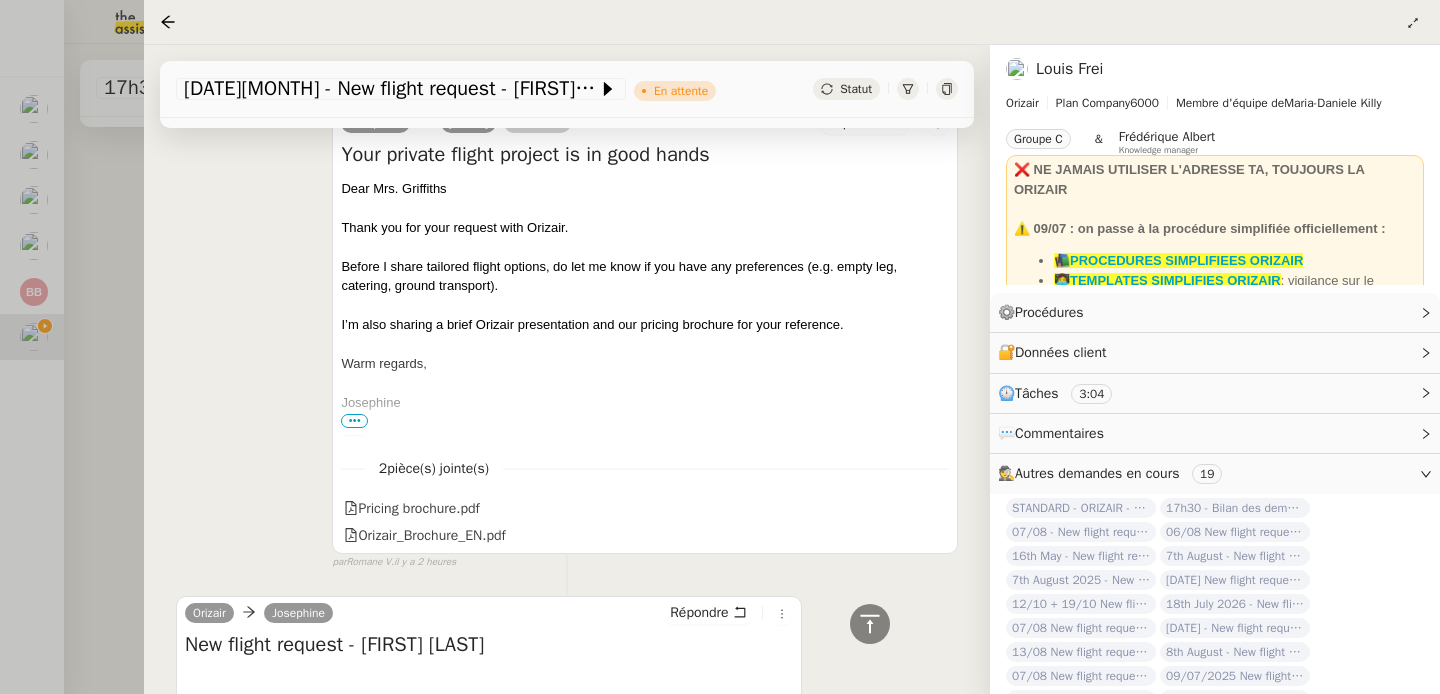 scroll, scrollTop: 793, scrollLeft: 0, axis: vertical 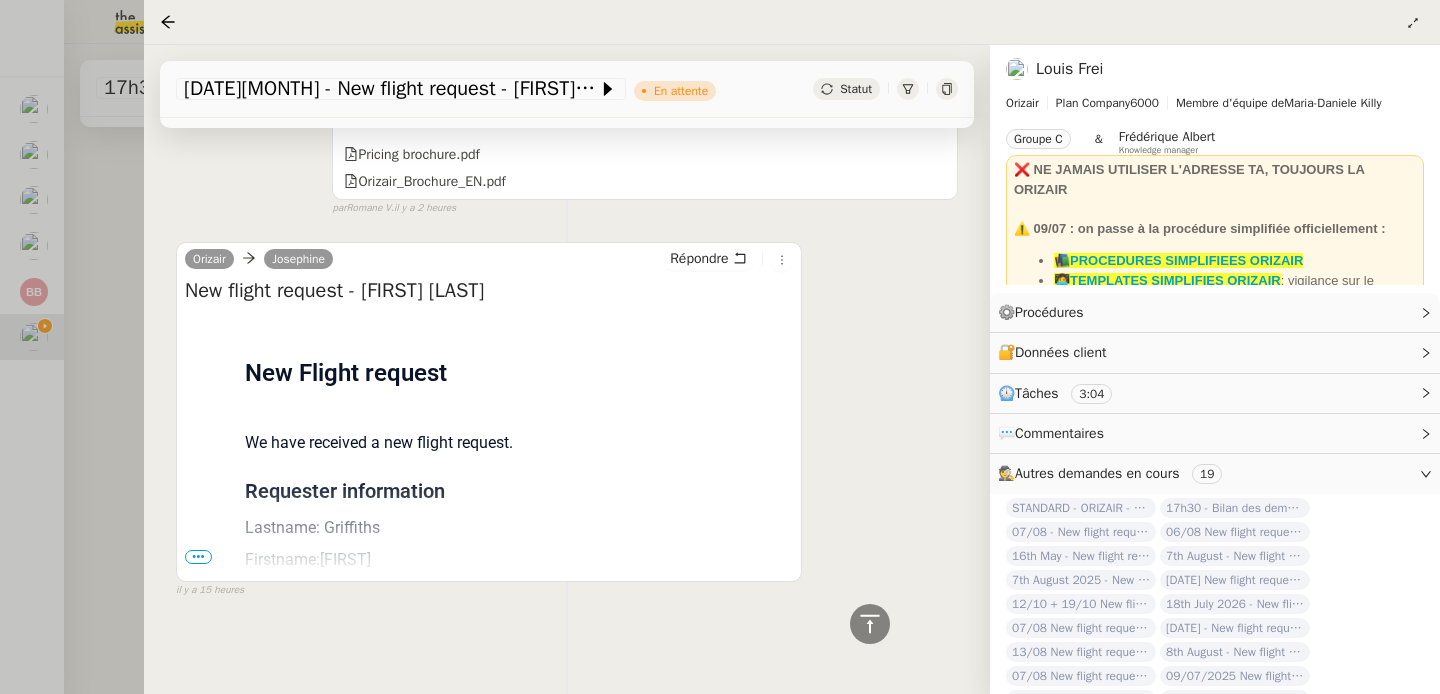 drag, startPoint x: 376, startPoint y: 293, endPoint x: 535, endPoint y: 301, distance: 159.20113 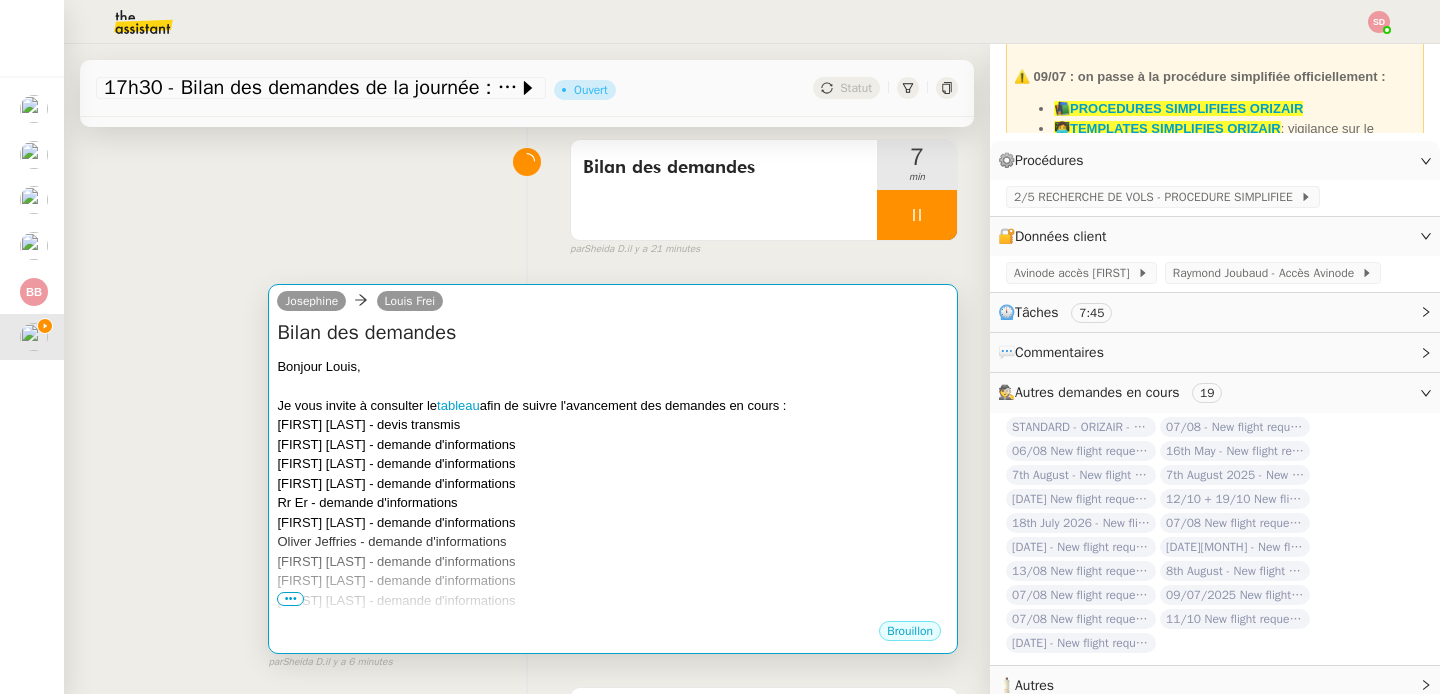 click on "Rover Dullaart - demande d'informations" at bounding box center [613, 484] 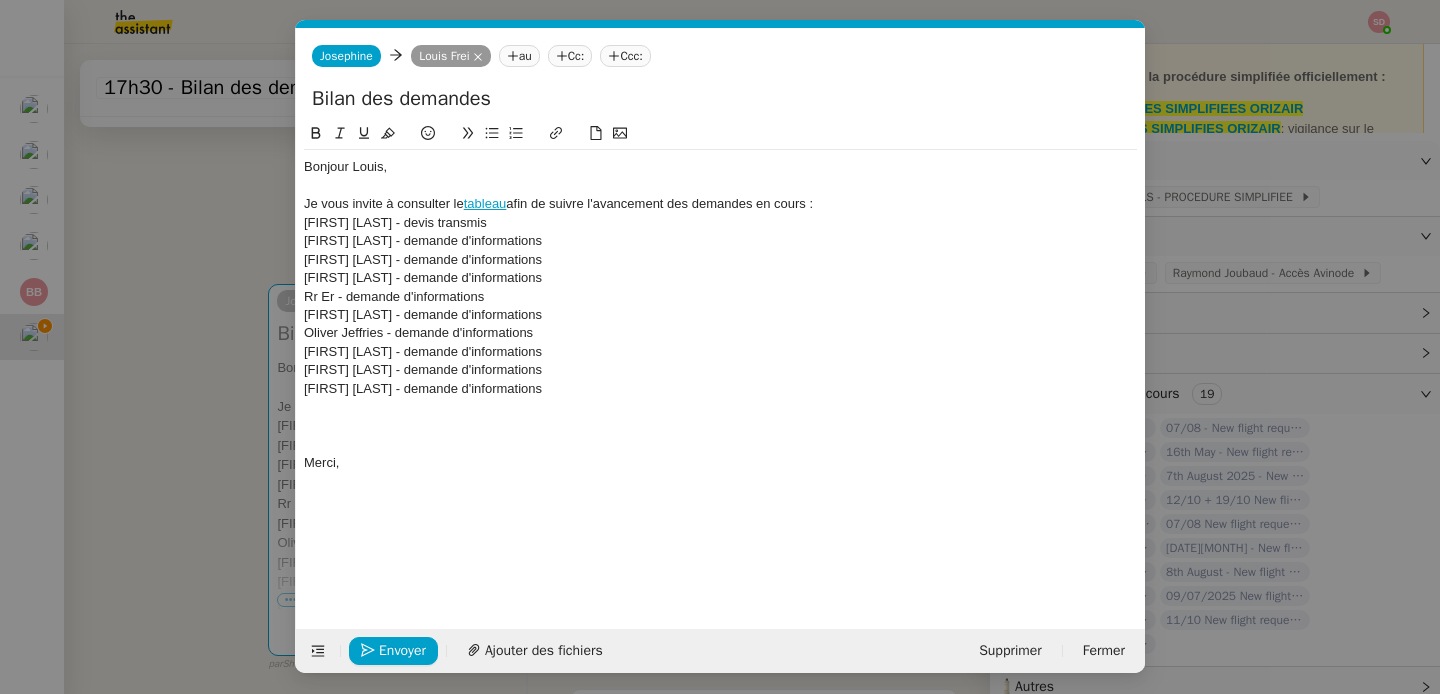 scroll, scrollTop: 0, scrollLeft: 42, axis: horizontal 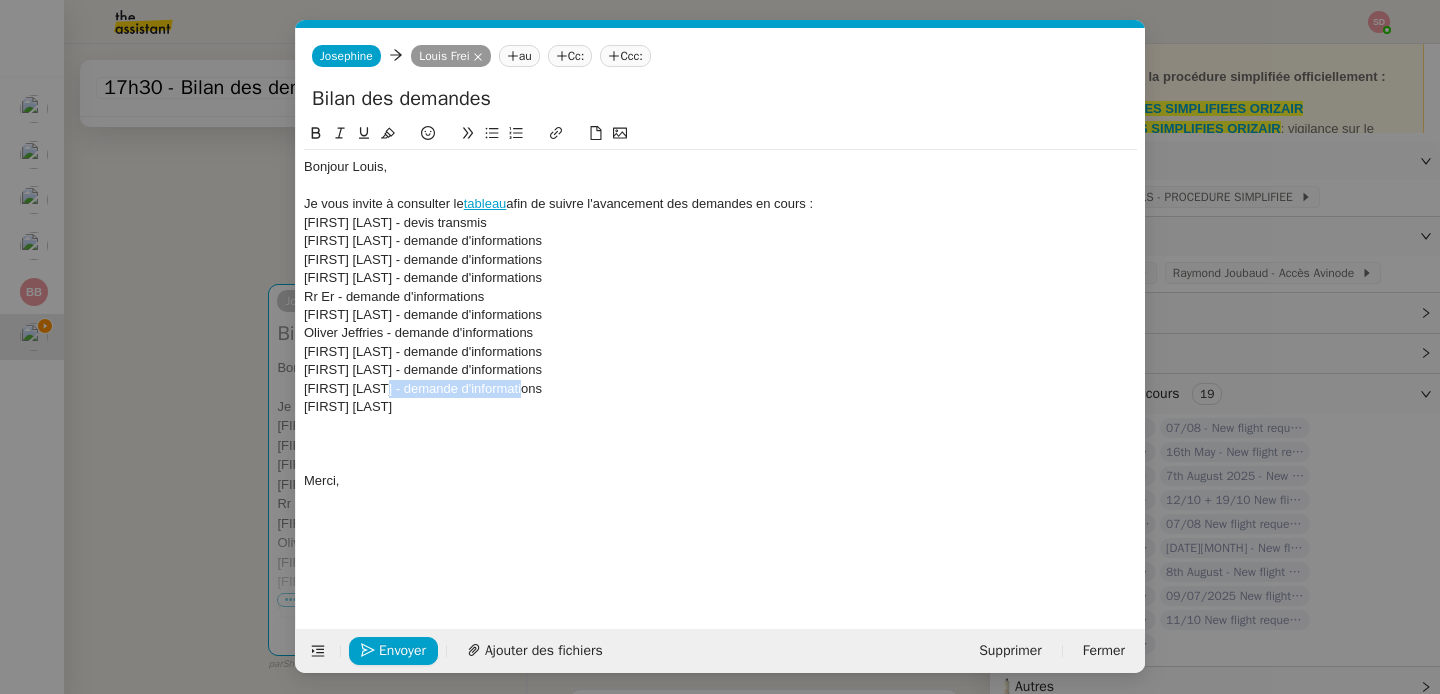 drag, startPoint x: 378, startPoint y: 387, endPoint x: 547, endPoint y: 383, distance: 169.04733 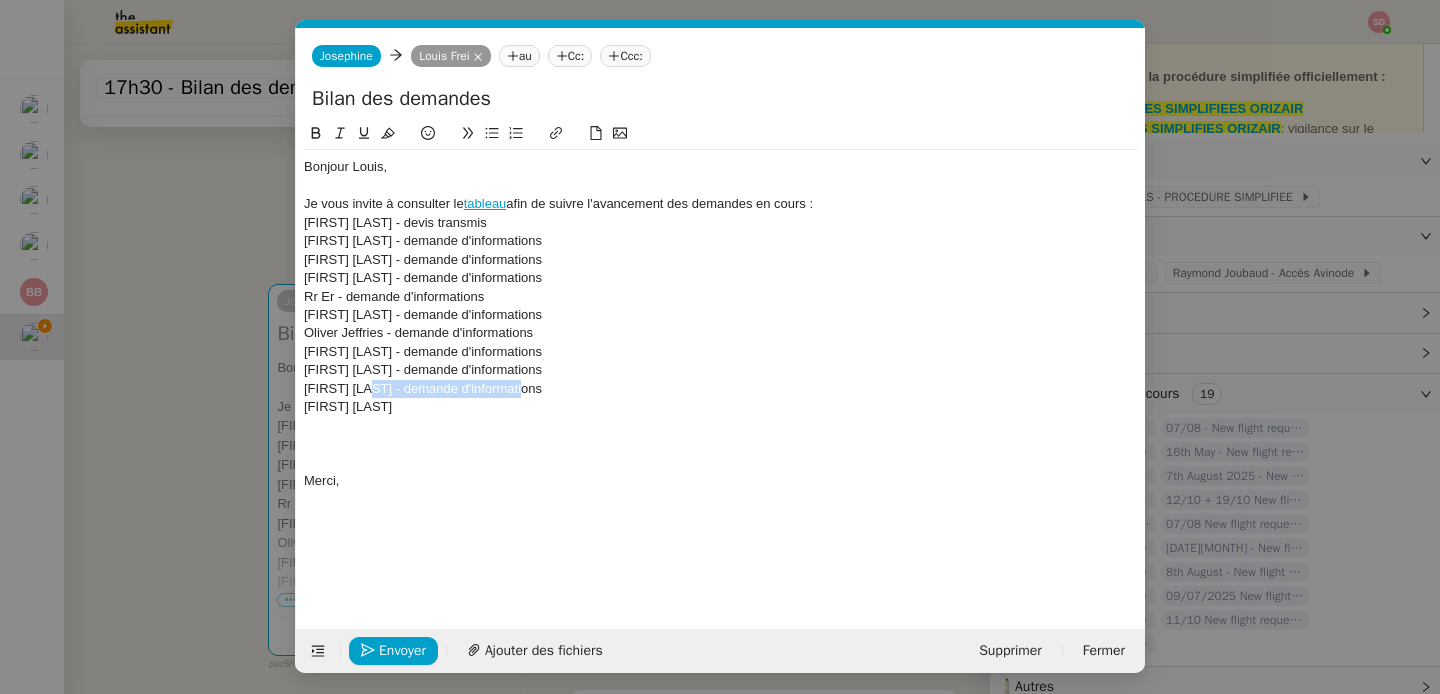 drag, startPoint x: 374, startPoint y: 392, endPoint x: 562, endPoint y: 385, distance: 188.13028 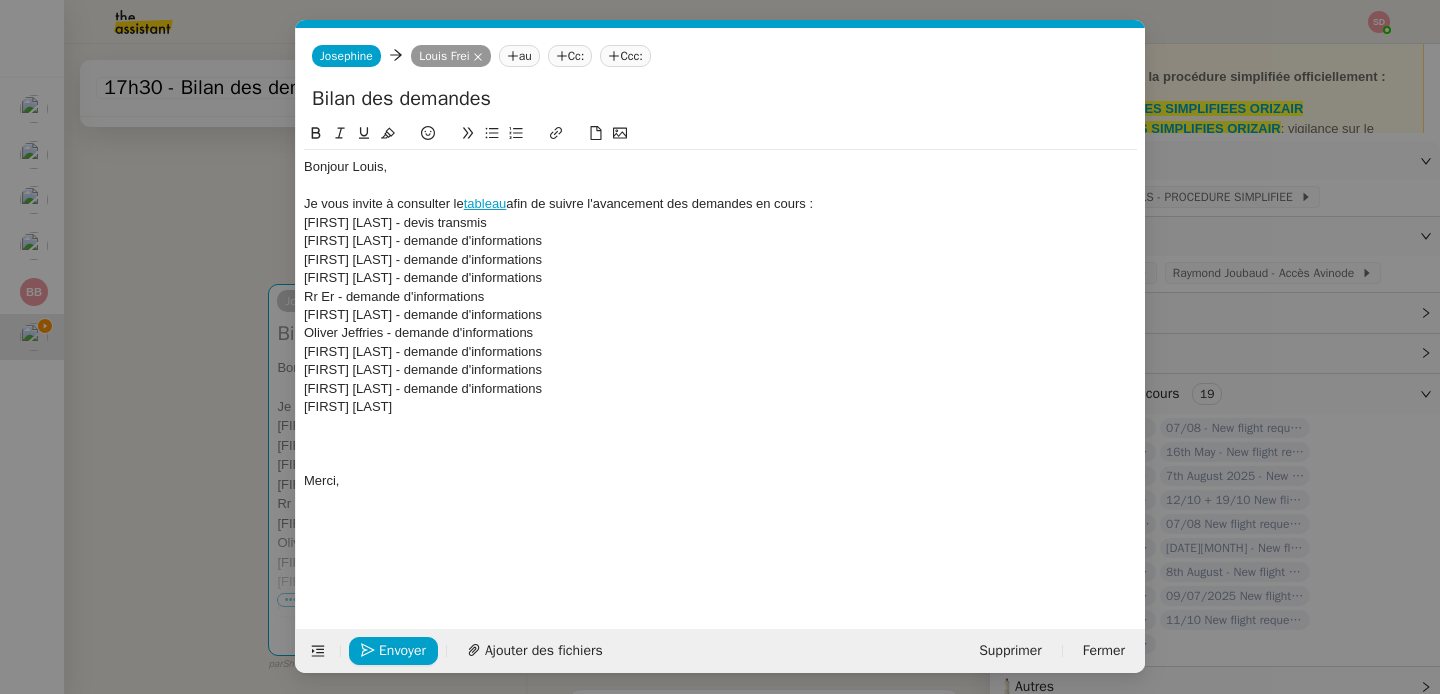 click on "Maisie Griffiths" 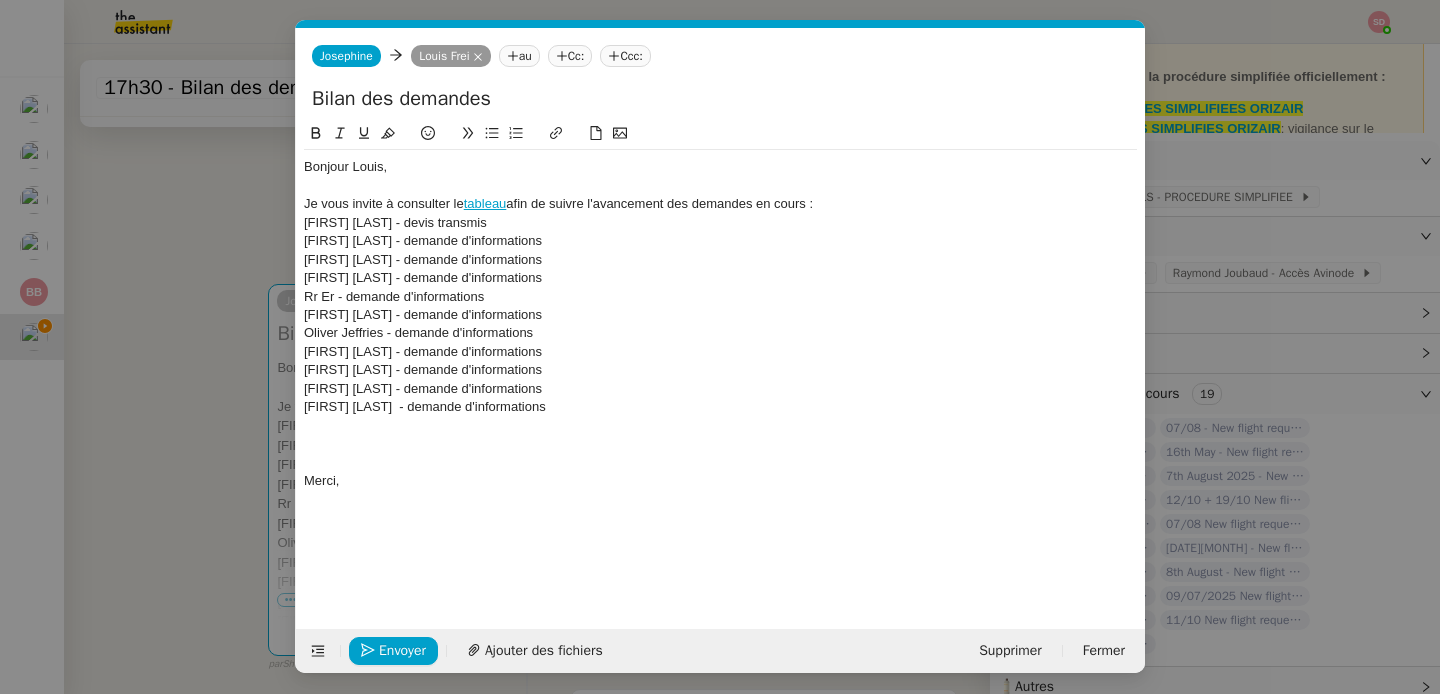 scroll, scrollTop: 0, scrollLeft: 0, axis: both 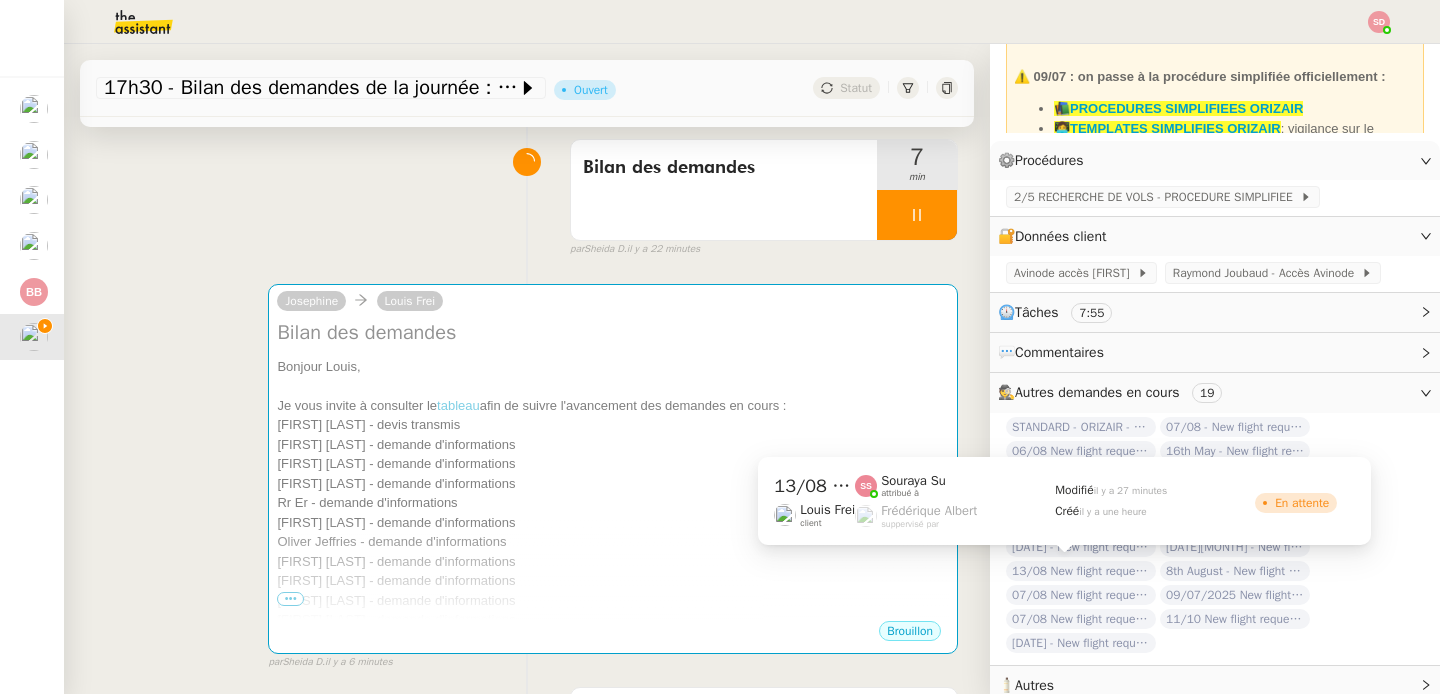 click on "13/08 New flight request - Tom Winters" 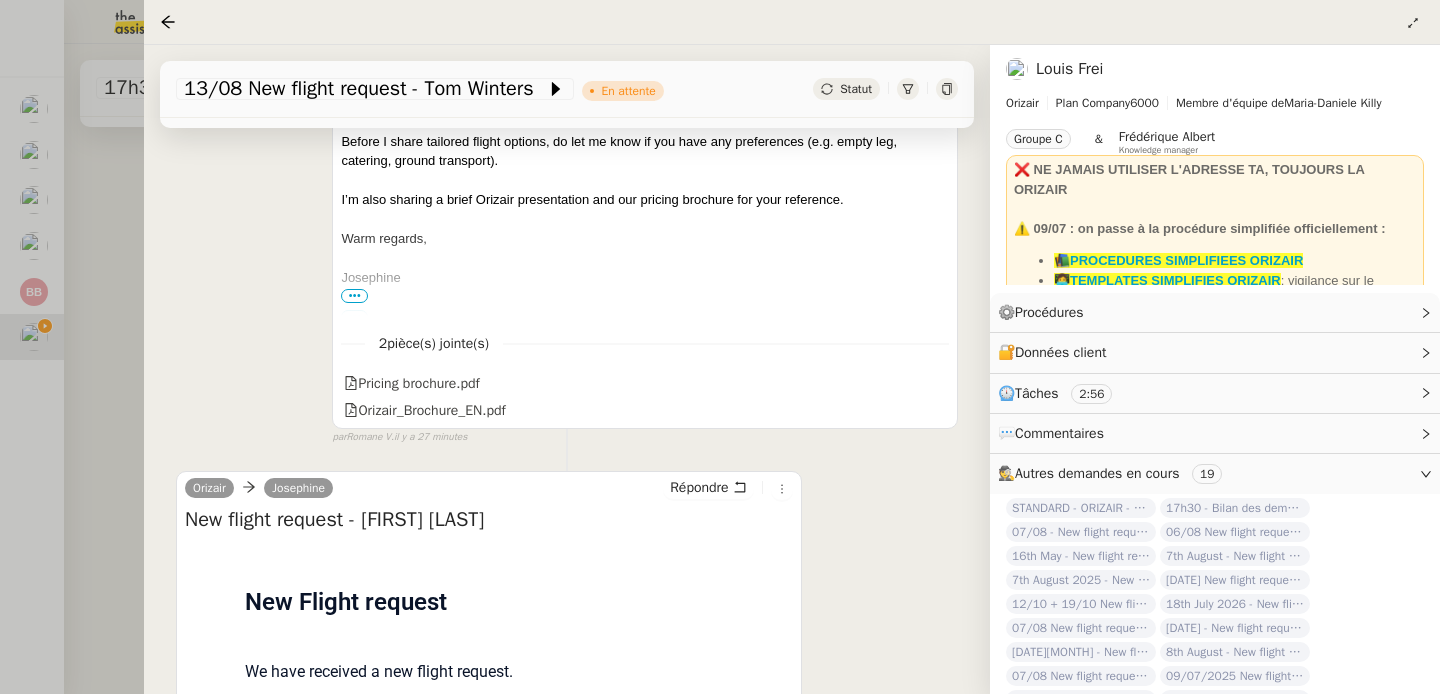 scroll, scrollTop: 805, scrollLeft: 0, axis: vertical 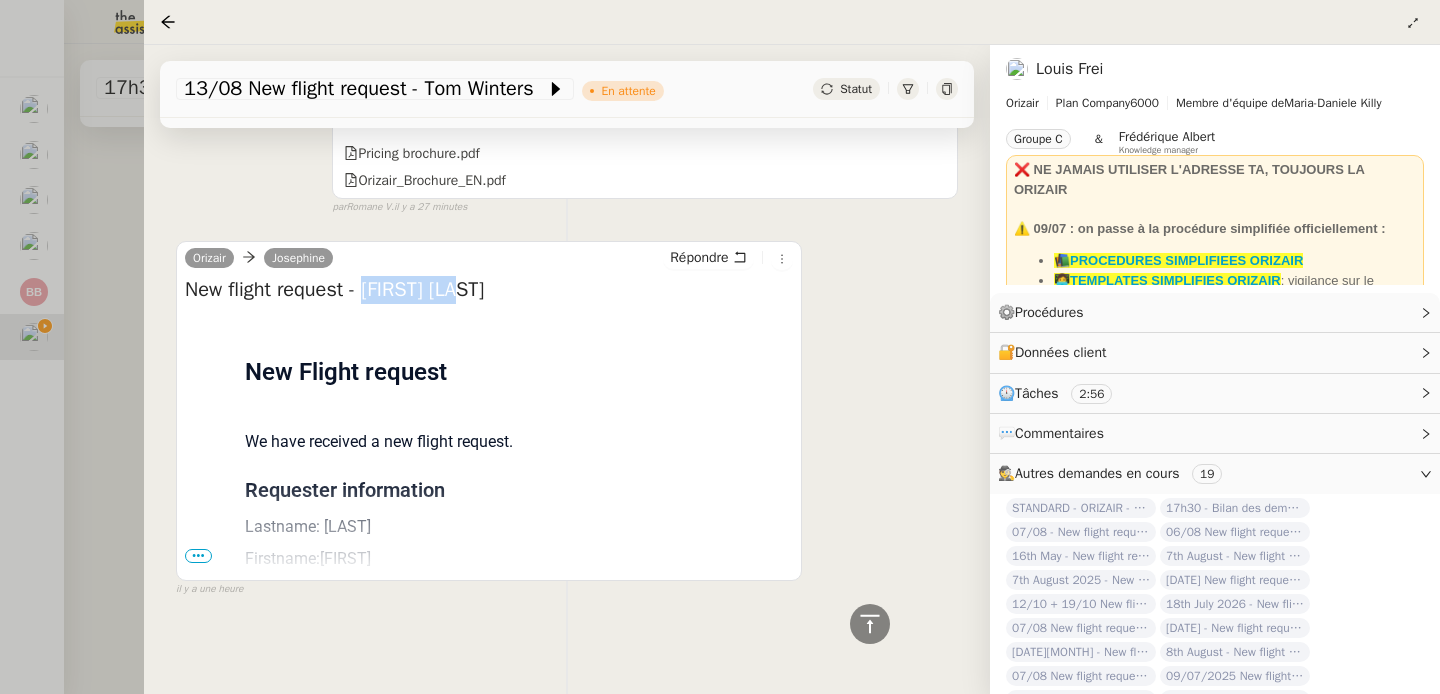 drag, startPoint x: 372, startPoint y: 283, endPoint x: 521, endPoint y: 285, distance: 149.01343 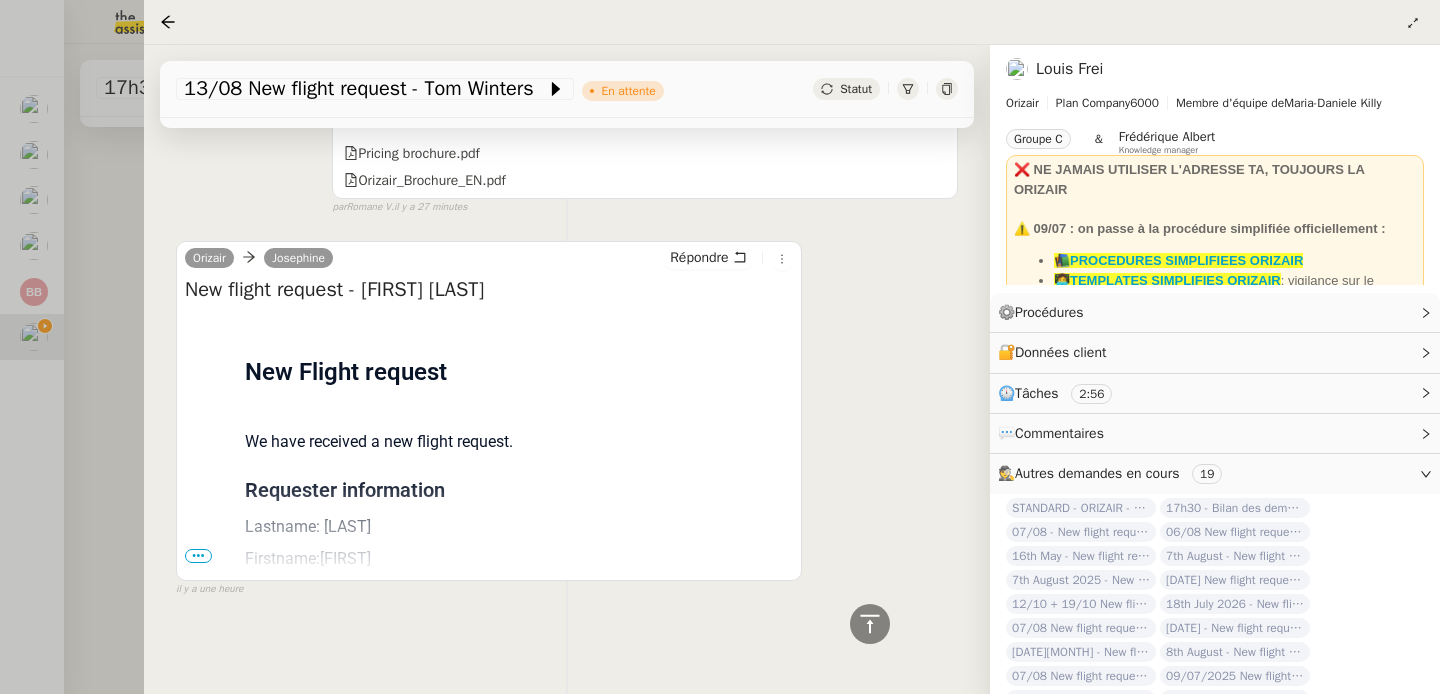 click at bounding box center (720, 347) 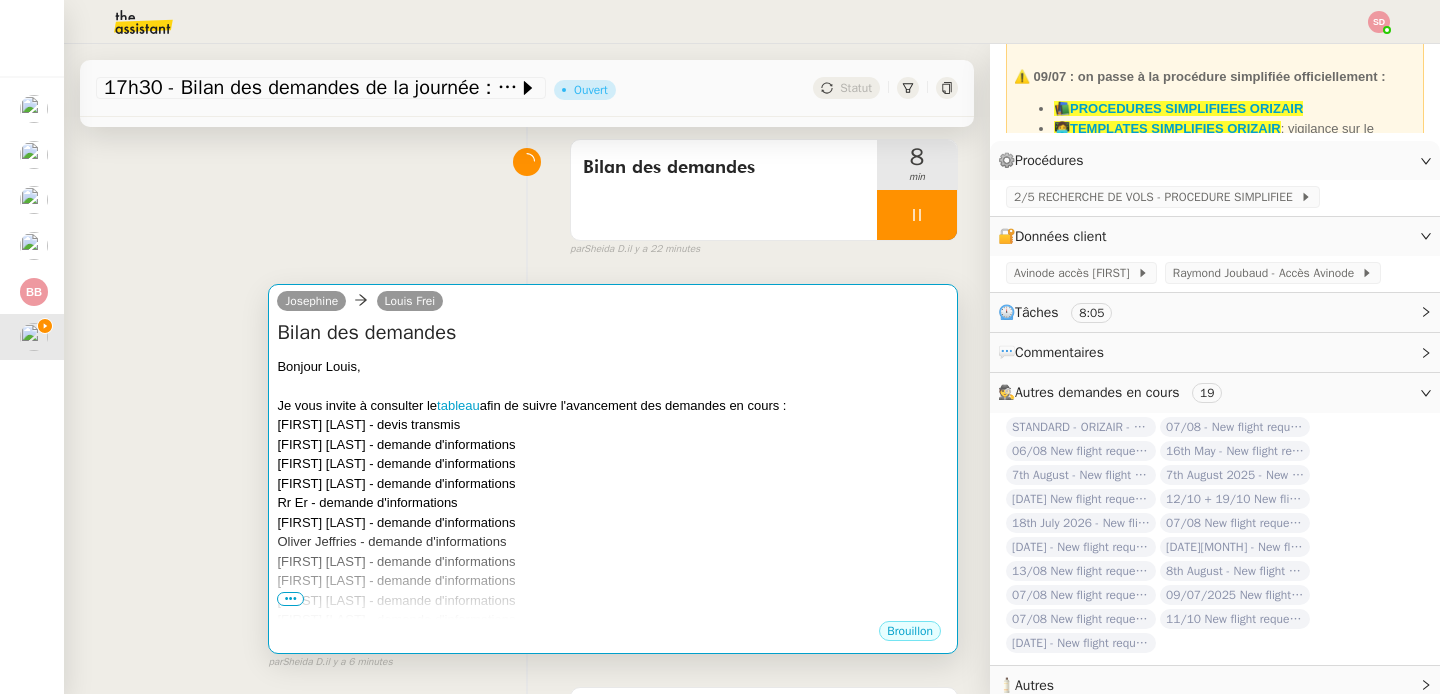 click on "Rr Er - demande d'informations" at bounding box center (613, 503) 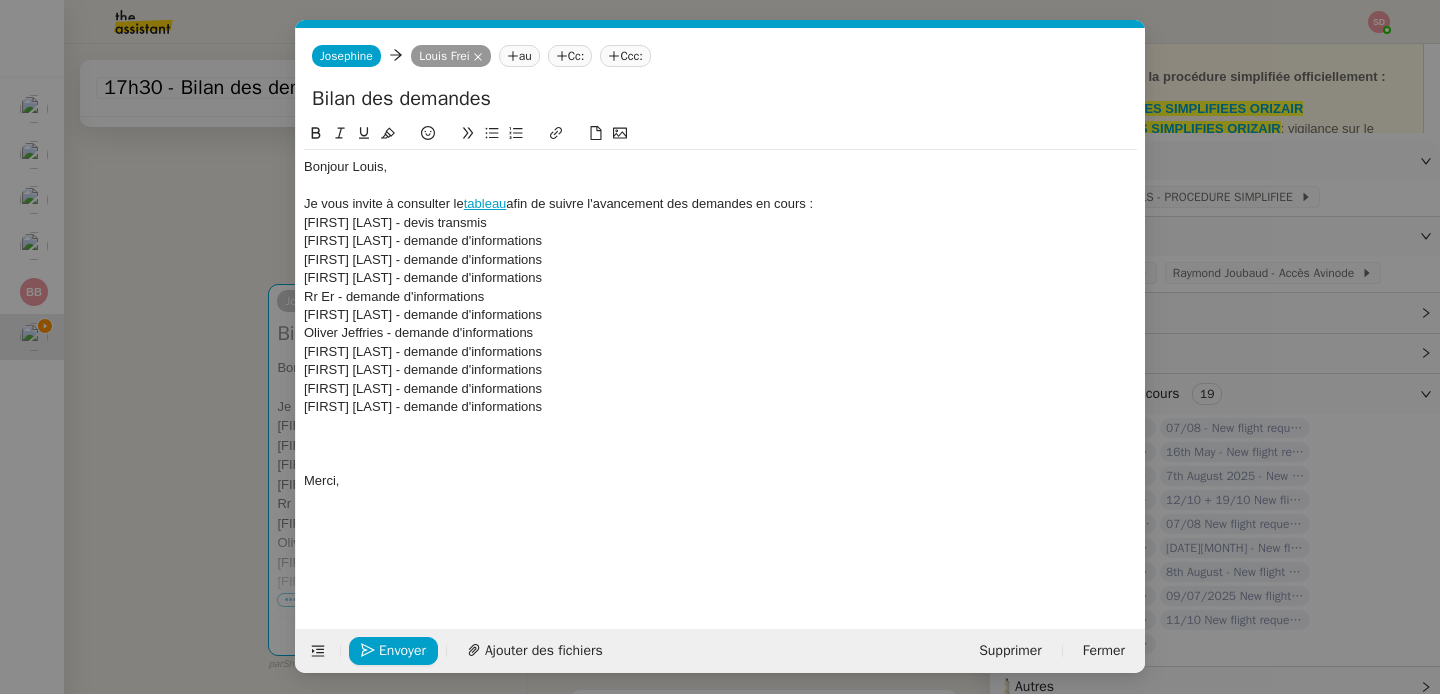 scroll, scrollTop: 0, scrollLeft: 42, axis: horizontal 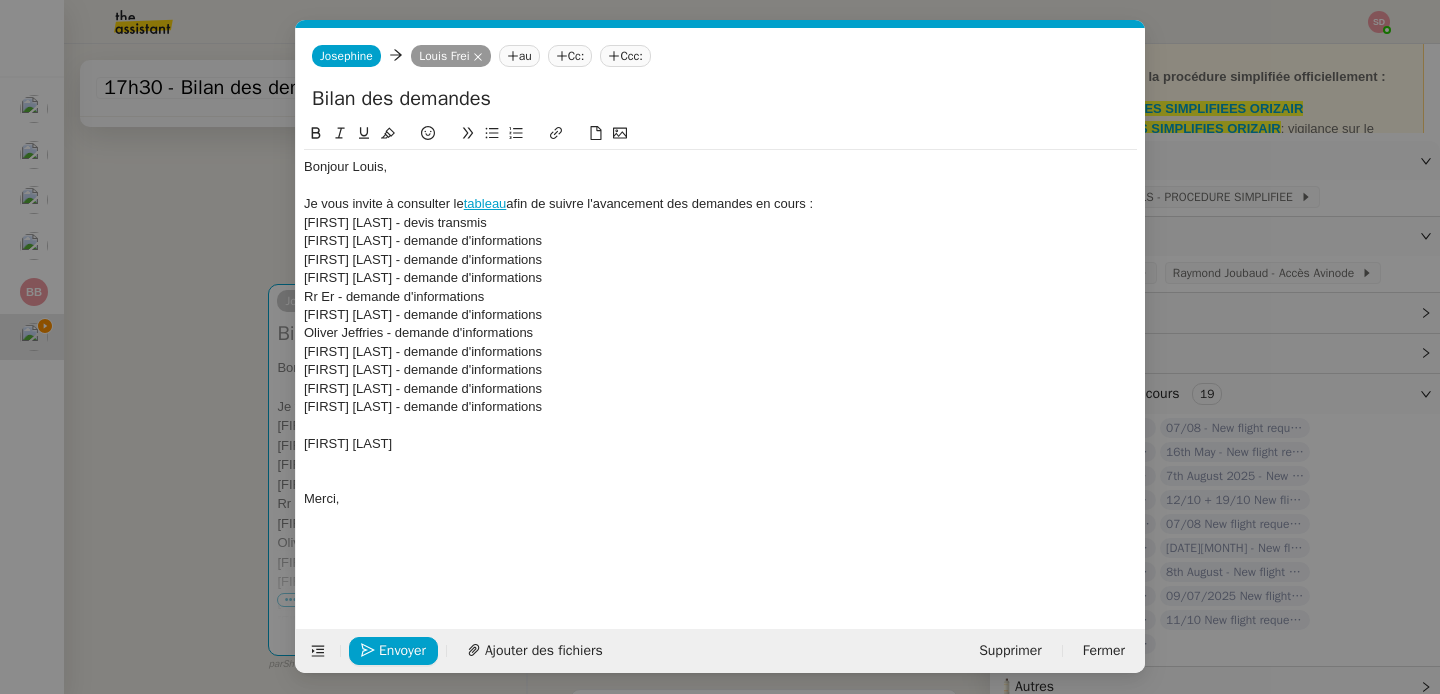 click on "Tom Winters" 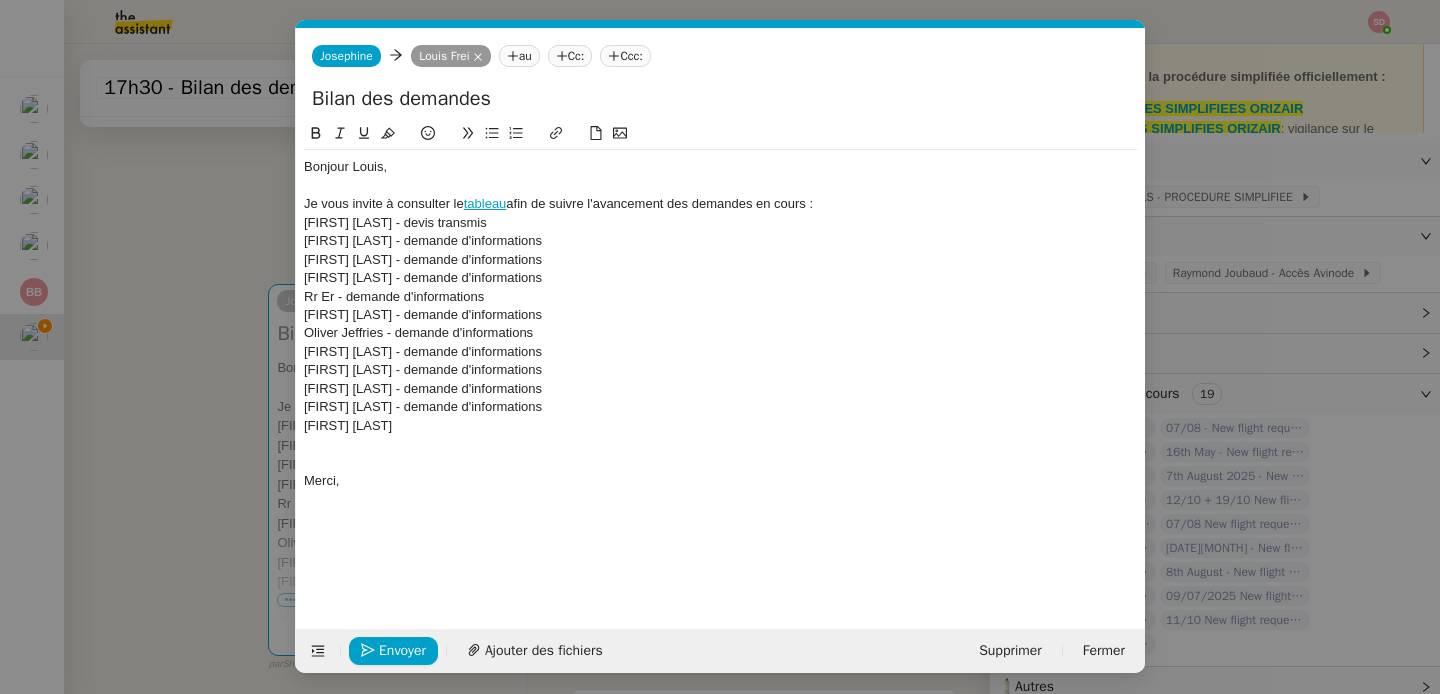 drag, startPoint x: 393, startPoint y: 405, endPoint x: 586, endPoint y: 401, distance: 193.04144 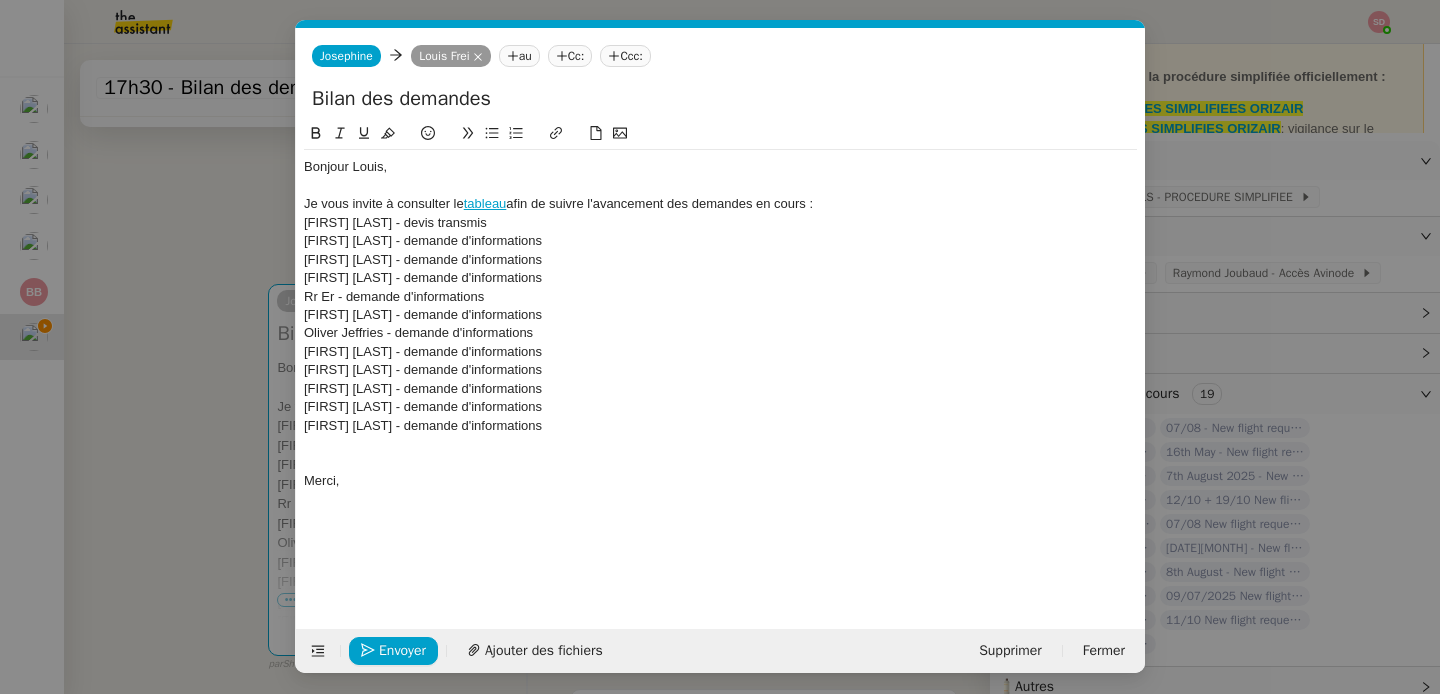 click on "Service TA - VOYAGE - PROPOSITION GLOBALE    A utiliser dans le cadre de proposition de déplacement TA - RELANCE CLIENT (EN)    Relancer un client lorsqu'il n'a pas répondu à un précédent message BAFERTY - MAIL AUDITION    A utiliser dans le cadre de la procédure d'envoi des mails d'audition TA - PUBLICATION OFFRE D'EMPLOI     Organisation du recrutement ✈️Orizair - Relance client (EN)     à utiliser pour orizair, relance en anglais  Louis Frei ✈️Orizair - Aucun vol disponible (FR)    à utiliser quand pas de vol dispo en fr  Louis Frei Discours de présentation du paiement sécurisé    ✈️Orizair - Relance client (FR)    à utiliser pour orizair, première relance en français  Louis Frei TA - VOYAGES - PROPOSITION ITINERAIRE    Soumettre les résultats d'une recherche Orizair - Empty Legs - Confirmation opérateur (EN)    à utiliser dans la communication sur avinode pour les empty legs  Louis Frei TA - CONFIRMATION PAIEMENT (EN)    TA - COURRIER EXPEDIE (recommandé)" at bounding box center (720, 347) 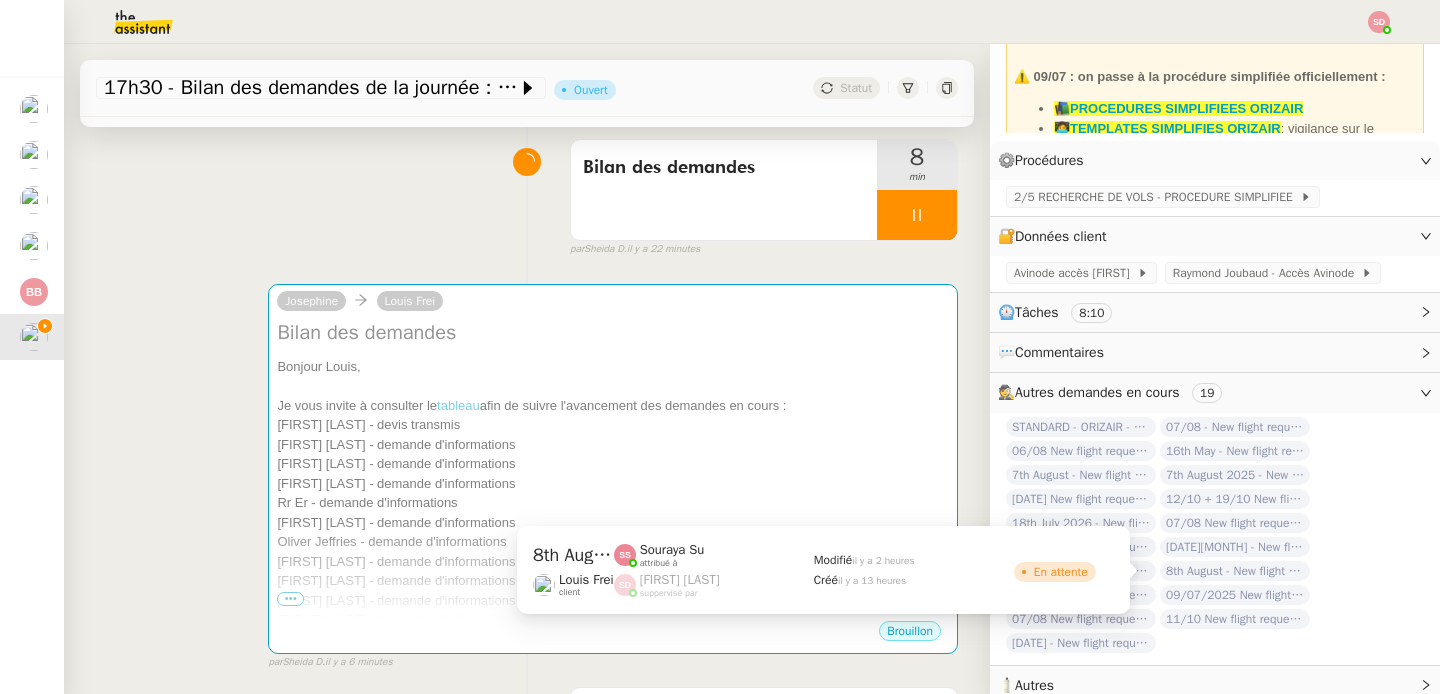 click on "8th August  - New flight request - Tracey D" 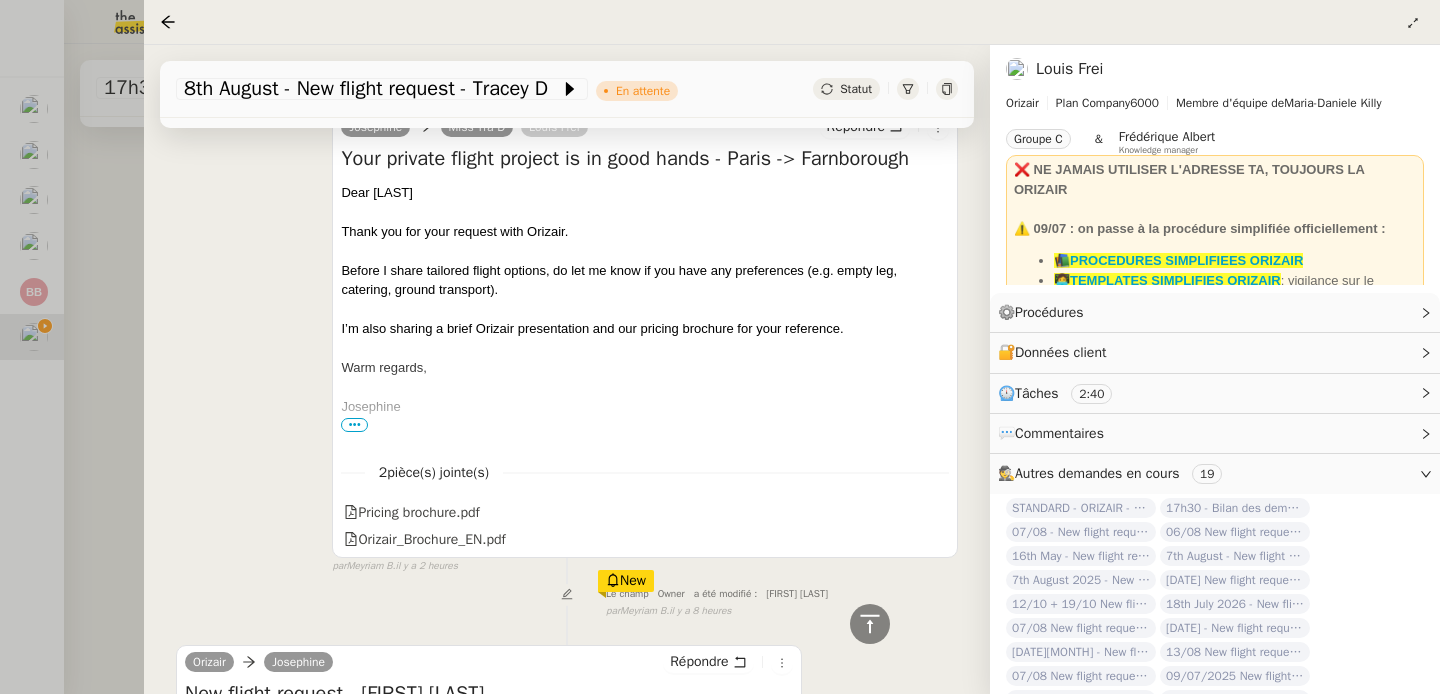 scroll, scrollTop: 850, scrollLeft: 0, axis: vertical 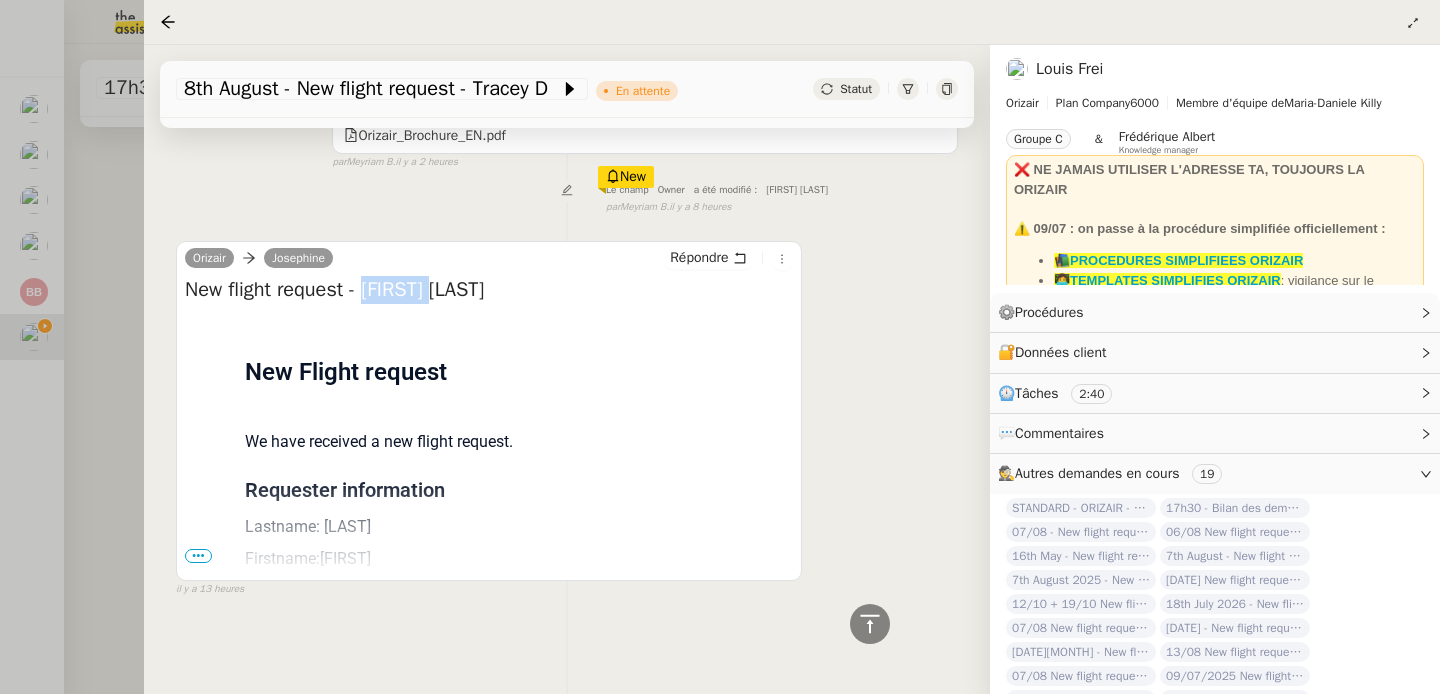 drag, startPoint x: 376, startPoint y: 284, endPoint x: 498, endPoint y: 286, distance: 122.016396 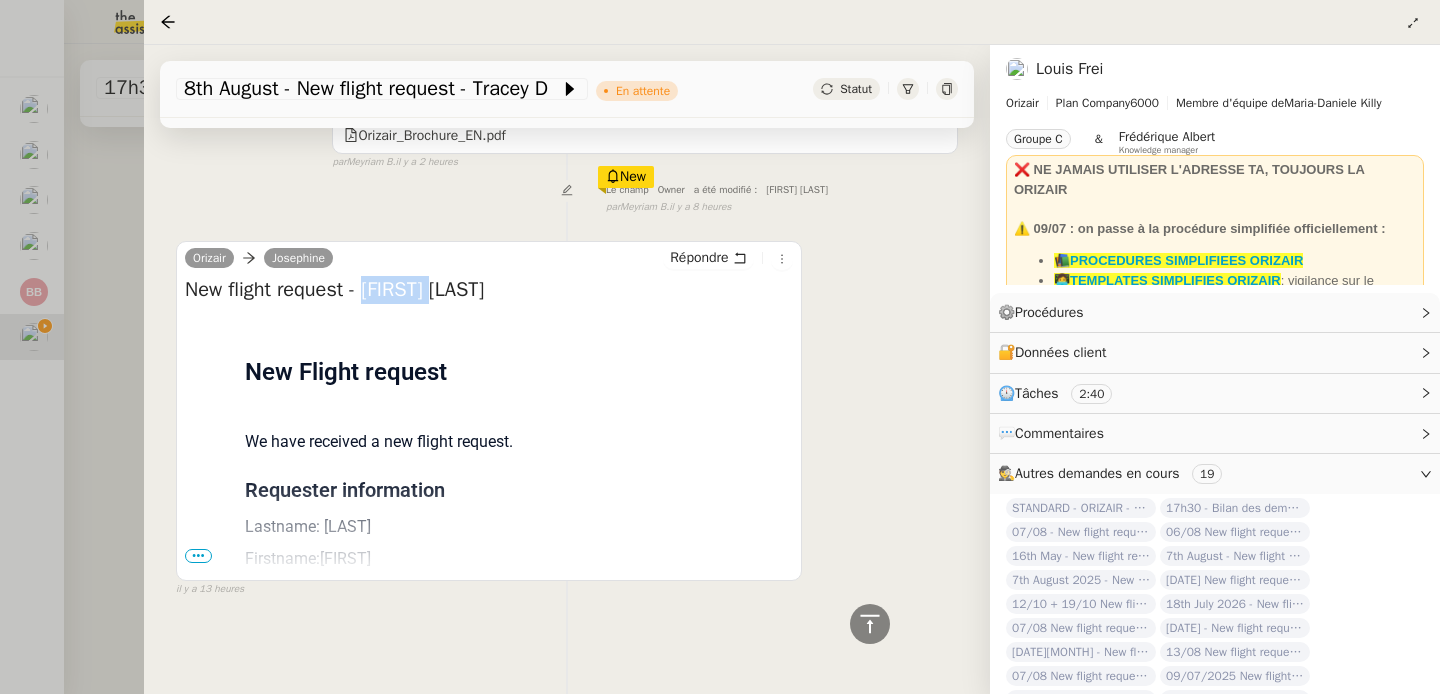 click on "New flight request - Tracey D" at bounding box center (489, 290) 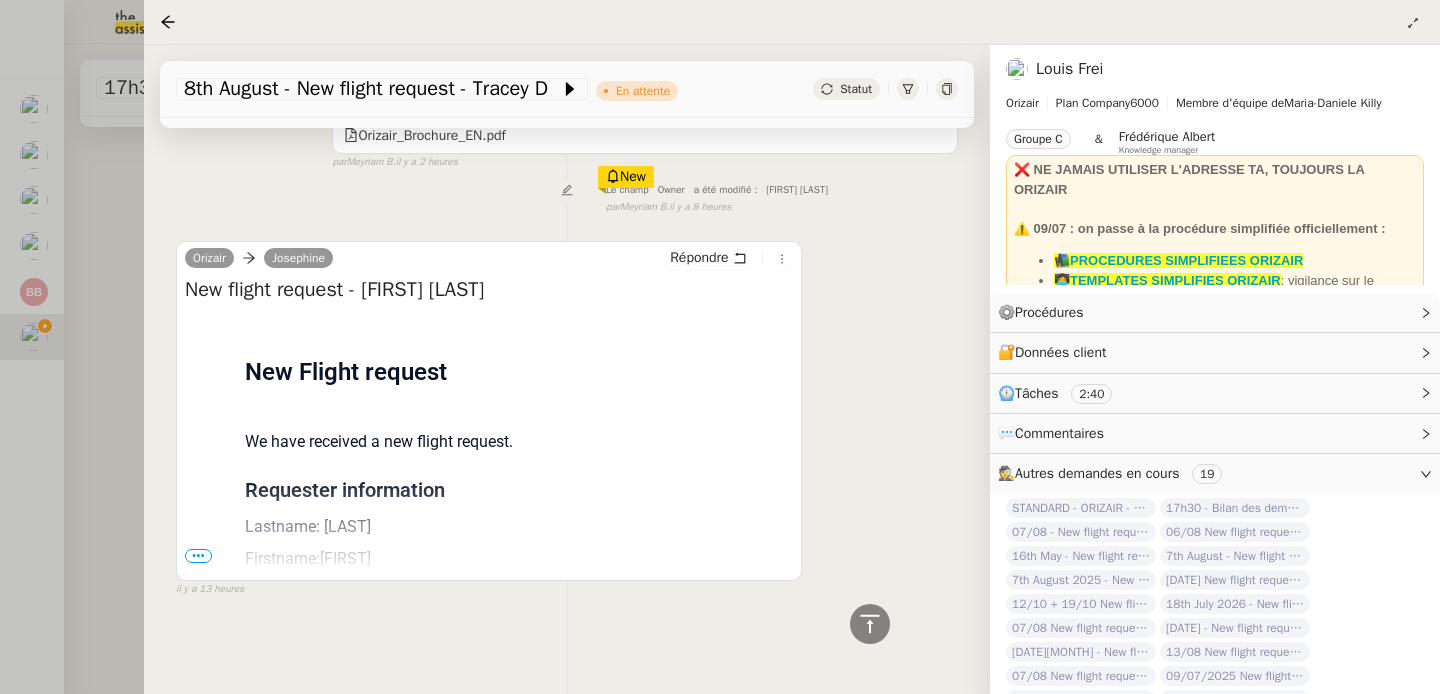 click at bounding box center [720, 347] 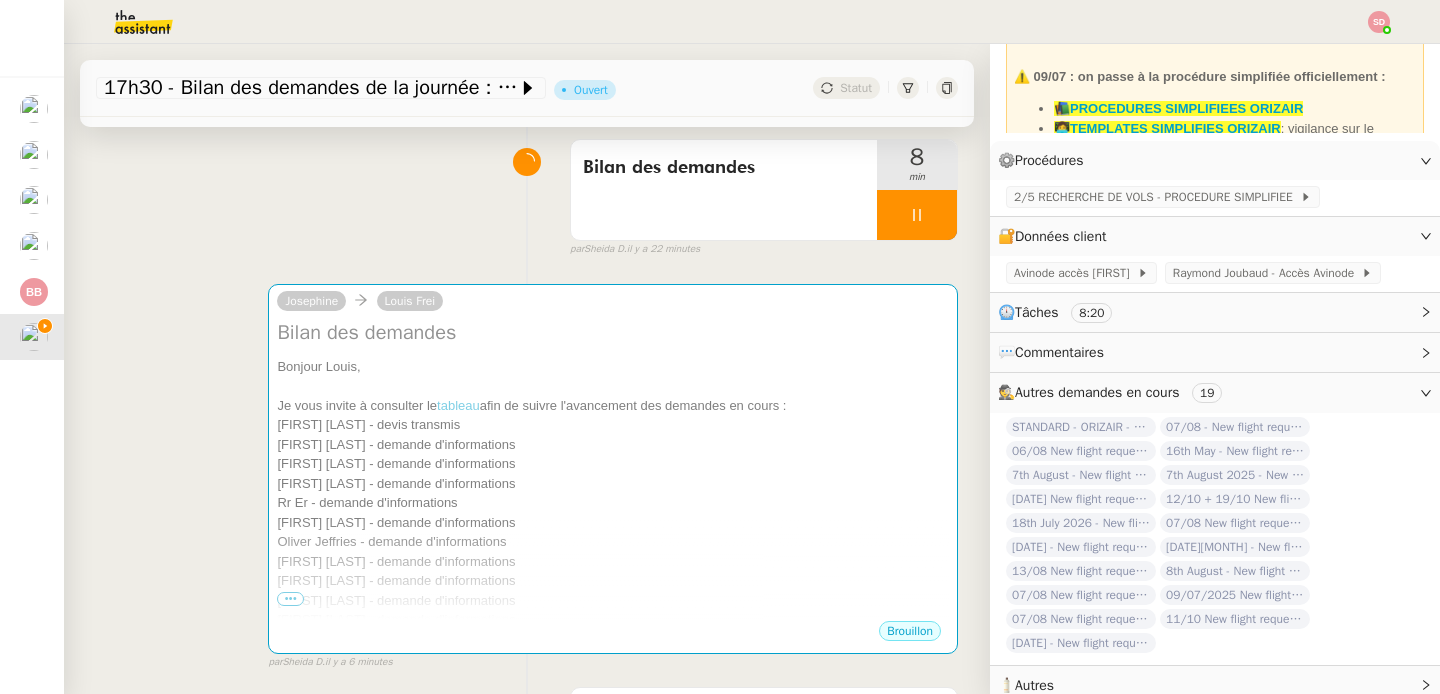click on "Rover Dullaart - demande d'informations" at bounding box center (613, 484) 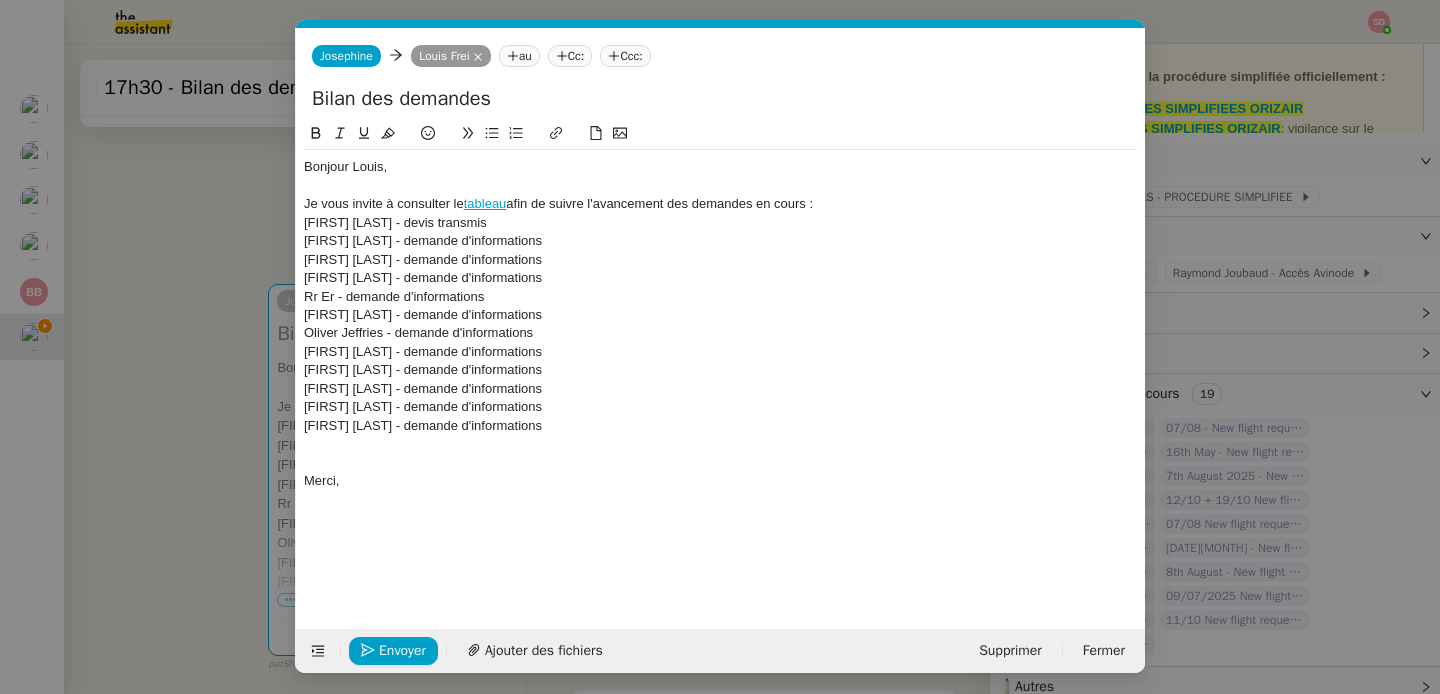 scroll, scrollTop: 0, scrollLeft: 42, axis: horizontal 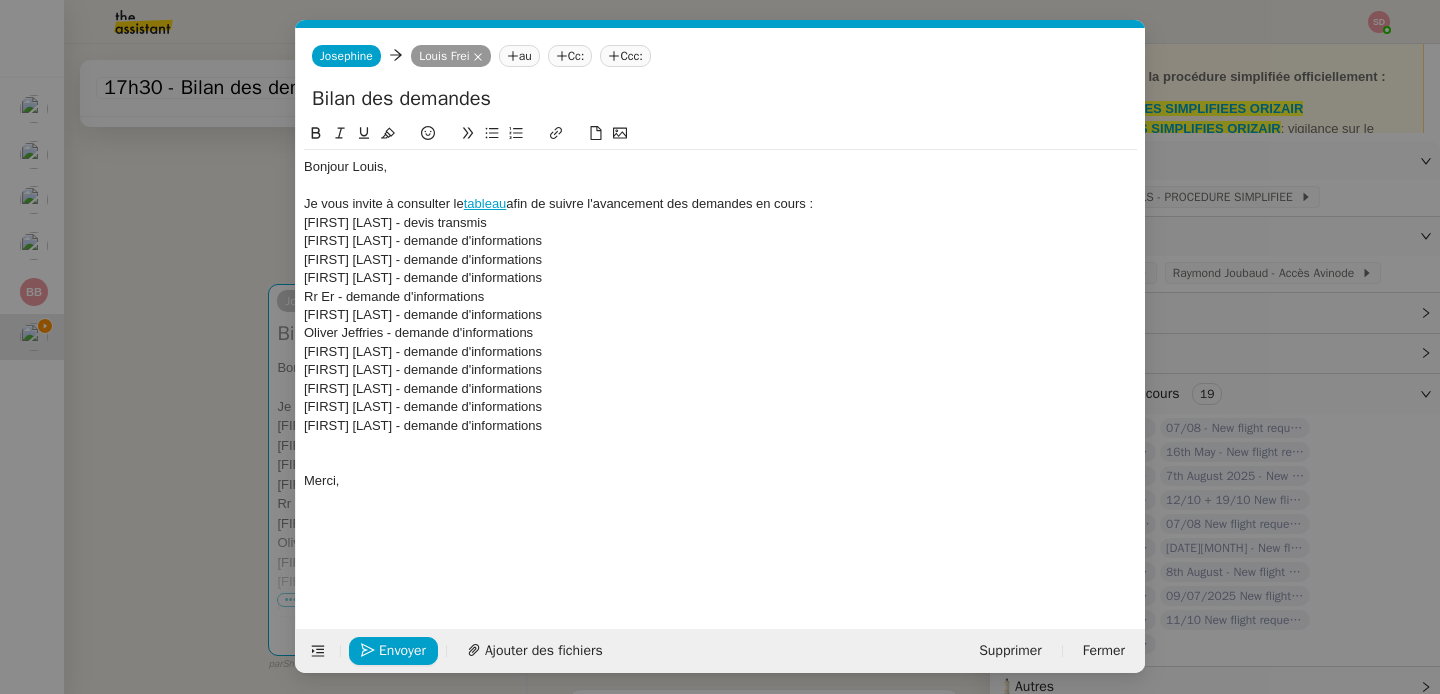 click 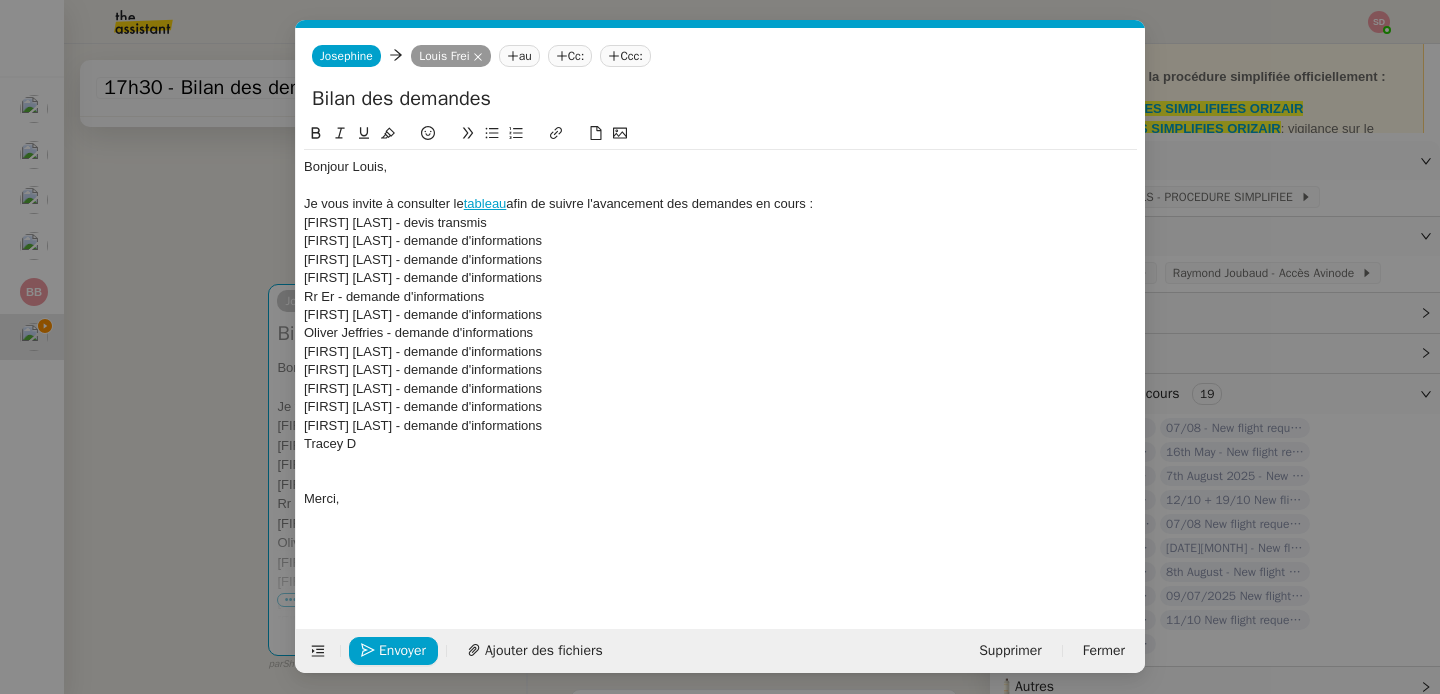 scroll, scrollTop: 0, scrollLeft: 0, axis: both 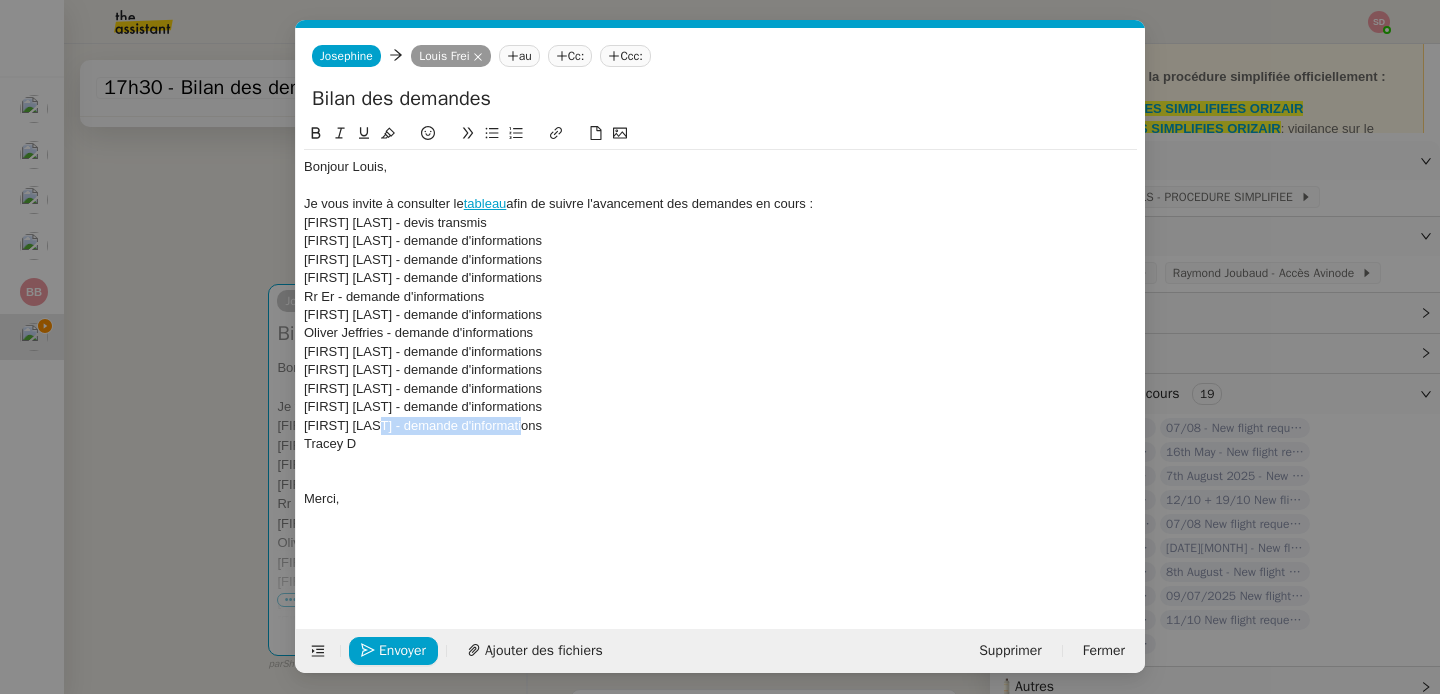 drag, startPoint x: 379, startPoint y: 426, endPoint x: 607, endPoint y: 429, distance: 228.01973 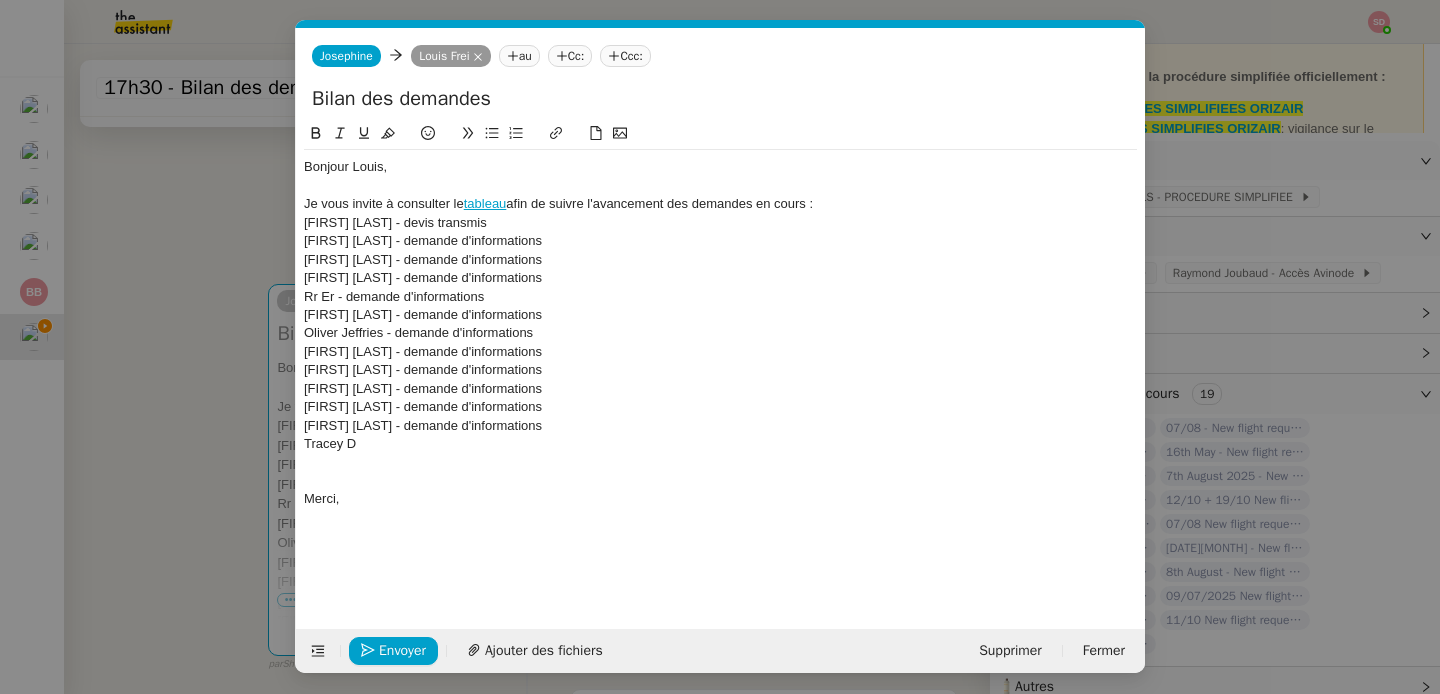 click on "Tracey D" 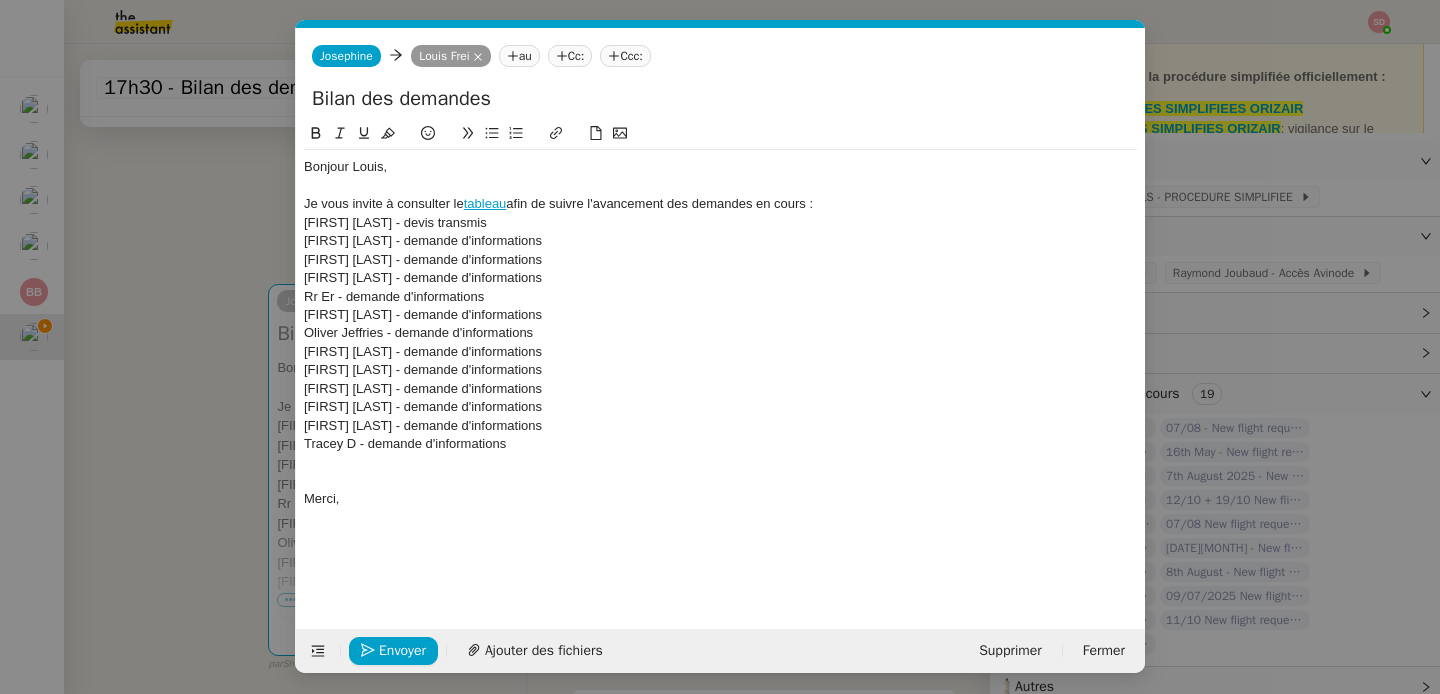 click on "Service TA - VOYAGE - PROPOSITION GLOBALE    A utiliser dans le cadre de proposition de déplacement TA - RELANCE CLIENT (EN)    Relancer un client lorsqu'il n'a pas répondu à un précédent message BAFERTY - MAIL AUDITION    A utiliser dans le cadre de la procédure d'envoi des mails d'audition TA - PUBLICATION OFFRE D'EMPLOI     Organisation du recrutement ✈️Orizair - Relance client (EN)     à utiliser pour orizair, relance en anglais  Louis Frei ✈️Orizair - Aucun vol disponible (FR)    à utiliser quand pas de vol dispo en fr  Louis Frei Discours de présentation du paiement sécurisé    ✈️Orizair - Relance client (FR)    à utiliser pour orizair, première relance en français  Louis Frei TA - VOYAGES - PROPOSITION ITINERAIRE    Soumettre les résultats d'une recherche Orizair - Empty Legs - Confirmation opérateur (EN)    à utiliser dans la communication sur avinode pour les empty legs  Louis Frei TA - CONFIRMATION PAIEMENT (EN)    TA - COURRIER EXPEDIE (recommandé)" at bounding box center [720, 347] 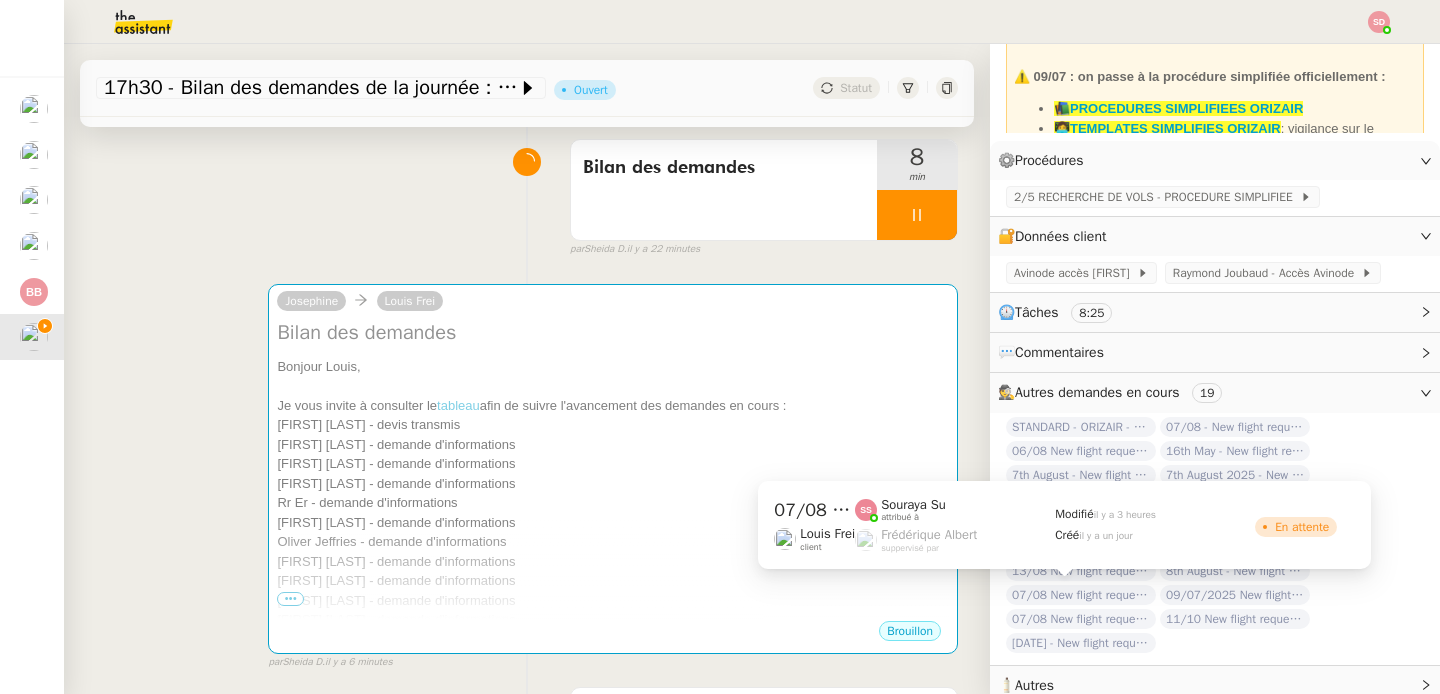 click on "07/08 New flight request - Alifarhan Razi" 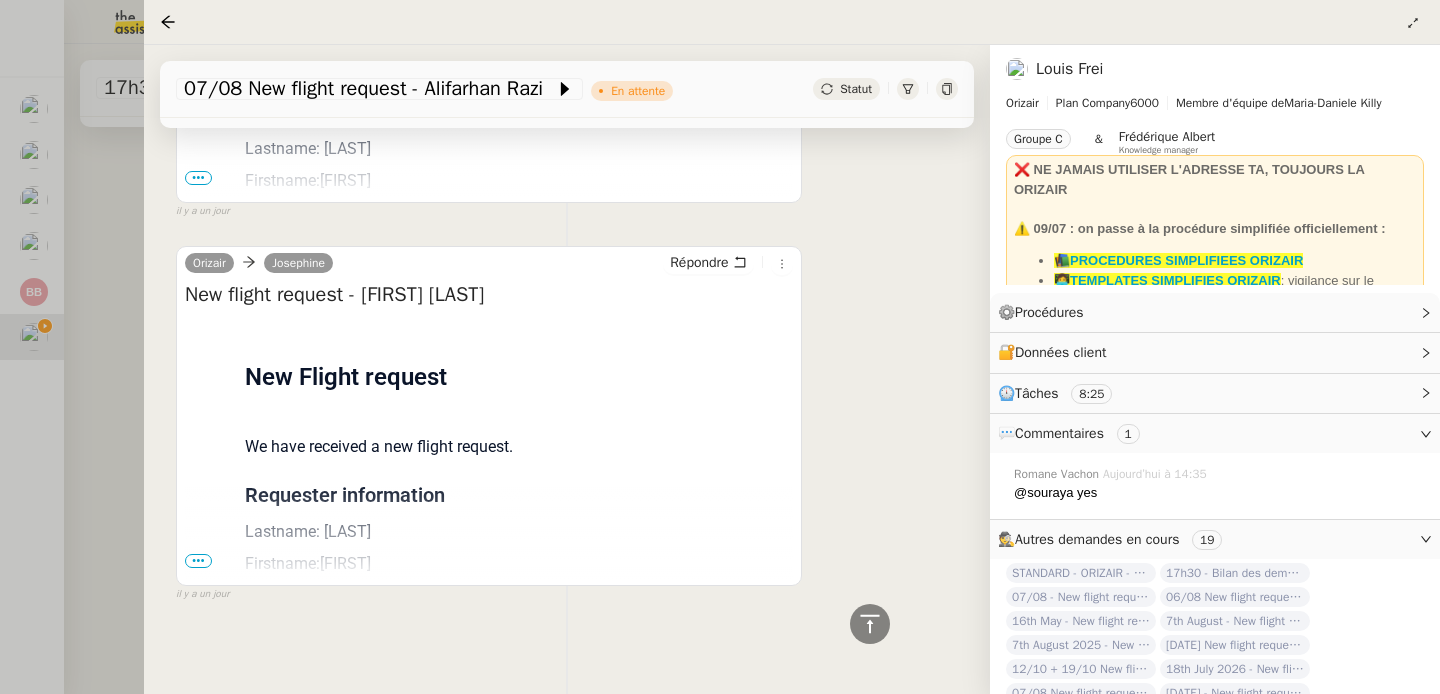 scroll, scrollTop: 2359, scrollLeft: 0, axis: vertical 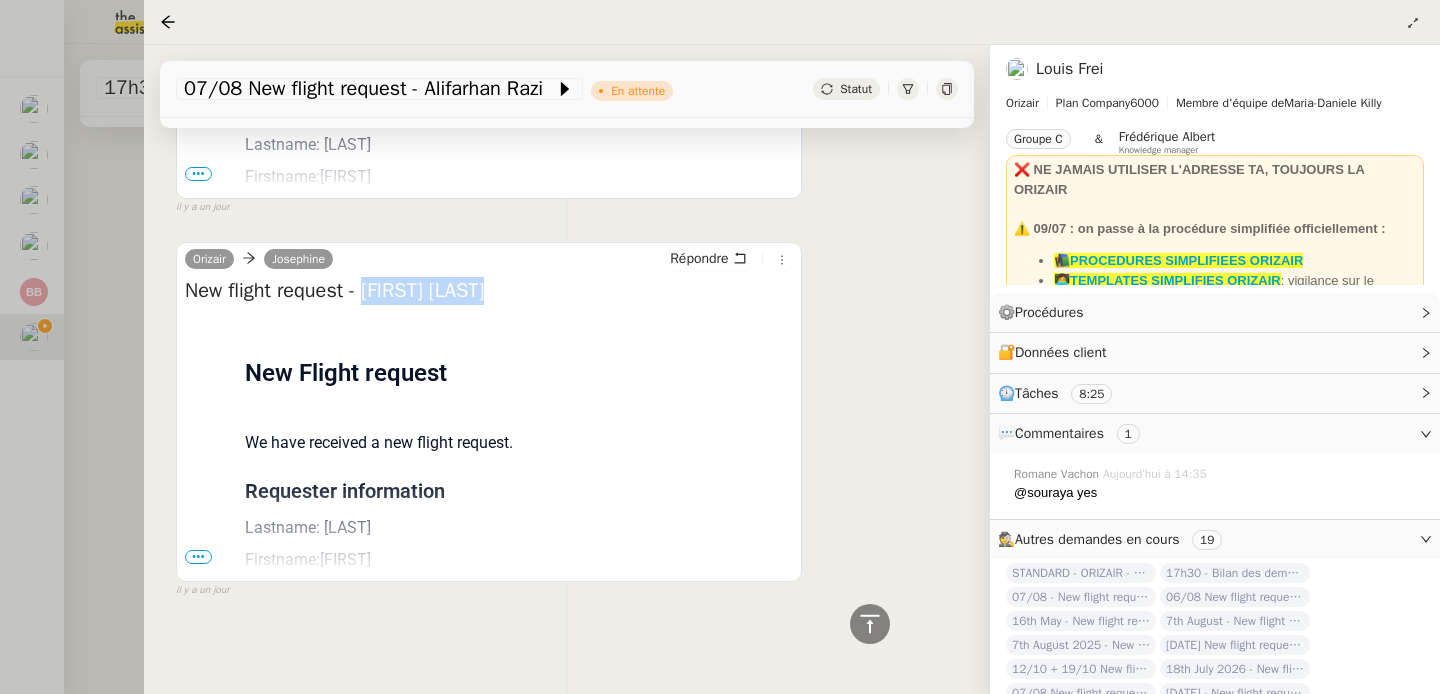 drag, startPoint x: 377, startPoint y: 283, endPoint x: 561, endPoint y: 285, distance: 184.01086 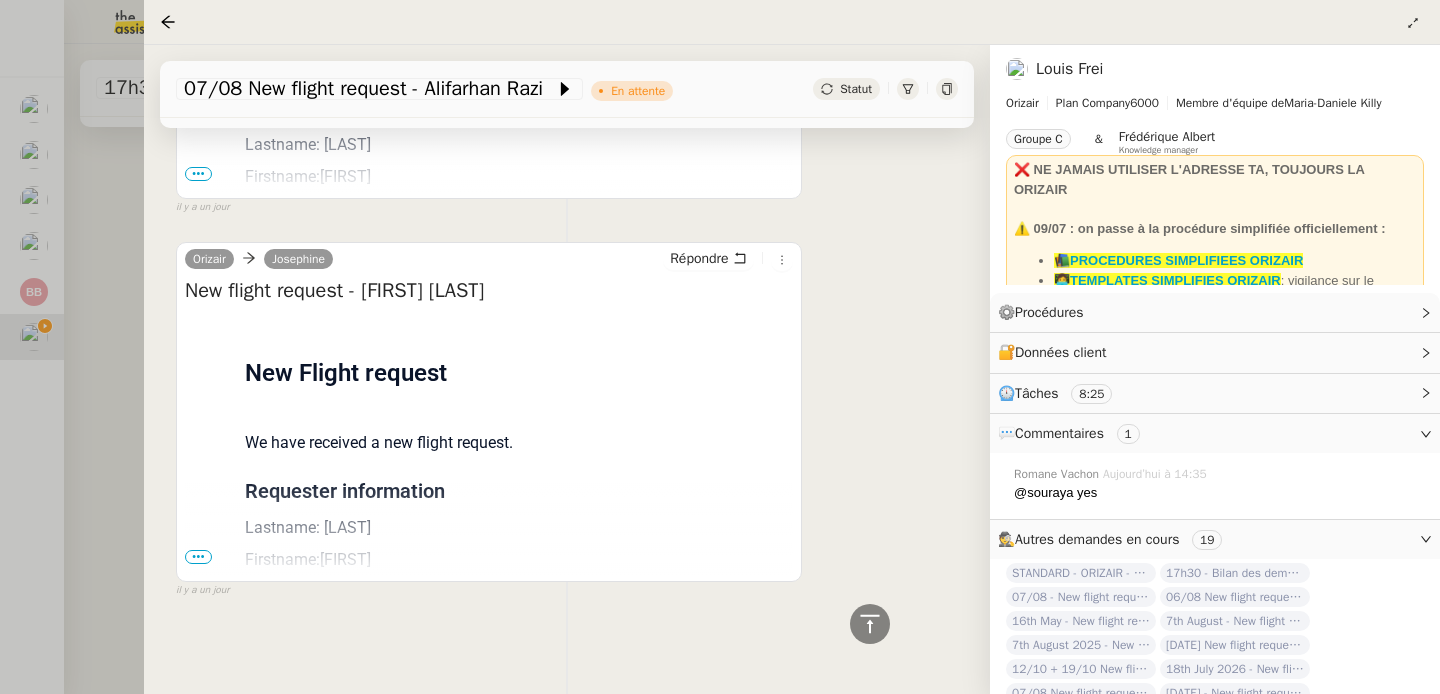 click at bounding box center [720, 347] 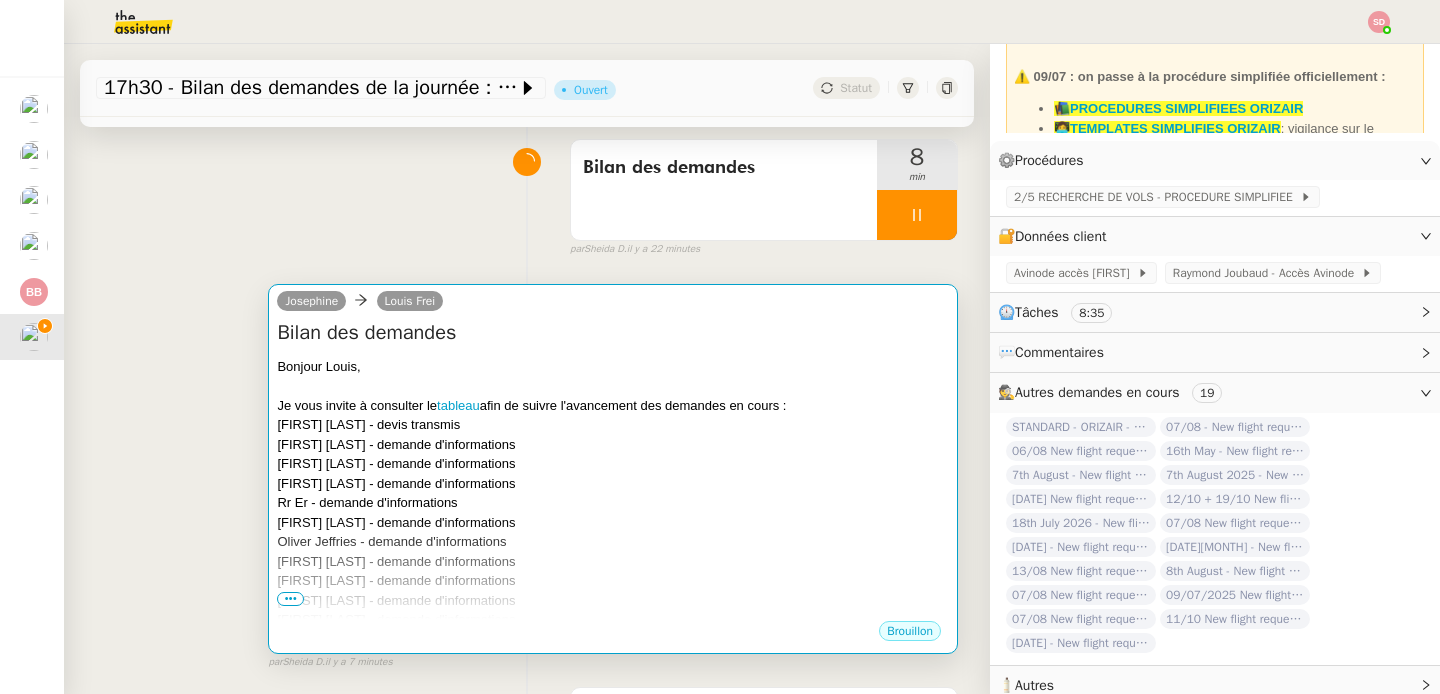 click on "Zach Sheppard  - demande d'informations" at bounding box center (613, 523) 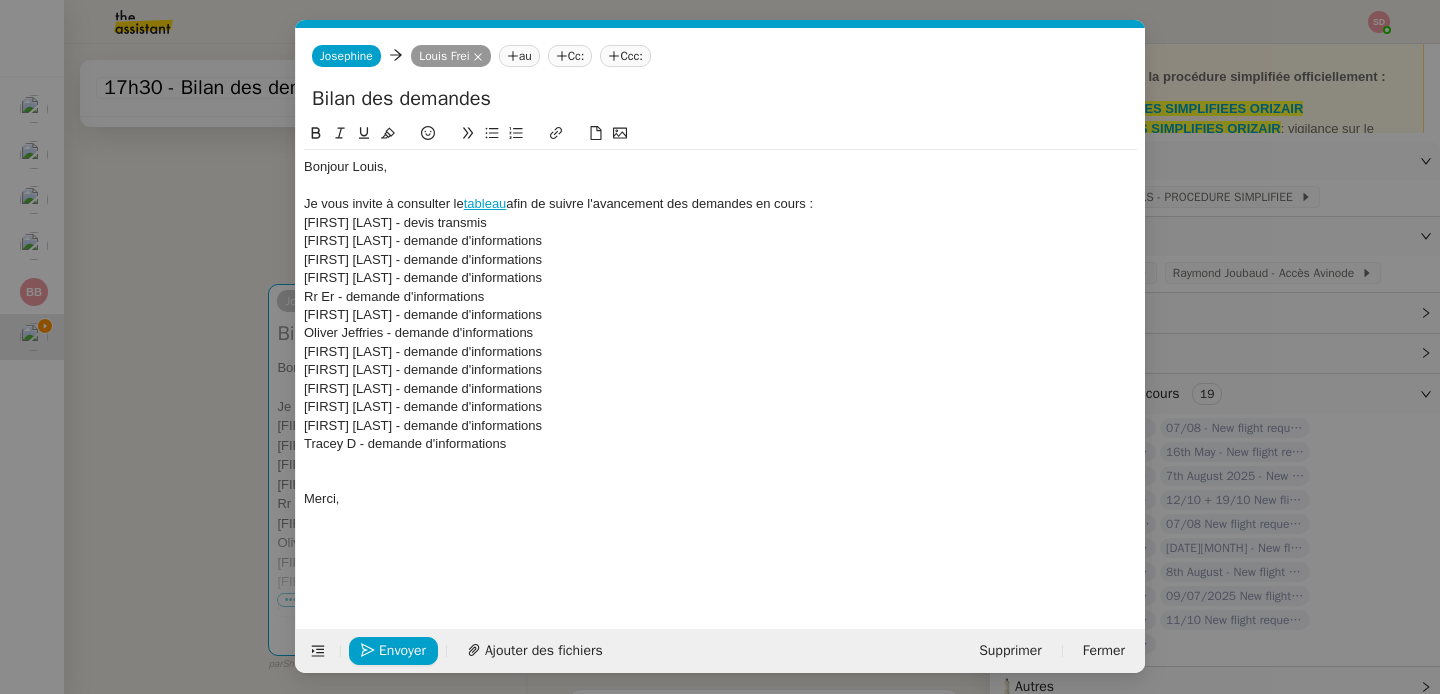 scroll, scrollTop: 0, scrollLeft: 42, axis: horizontal 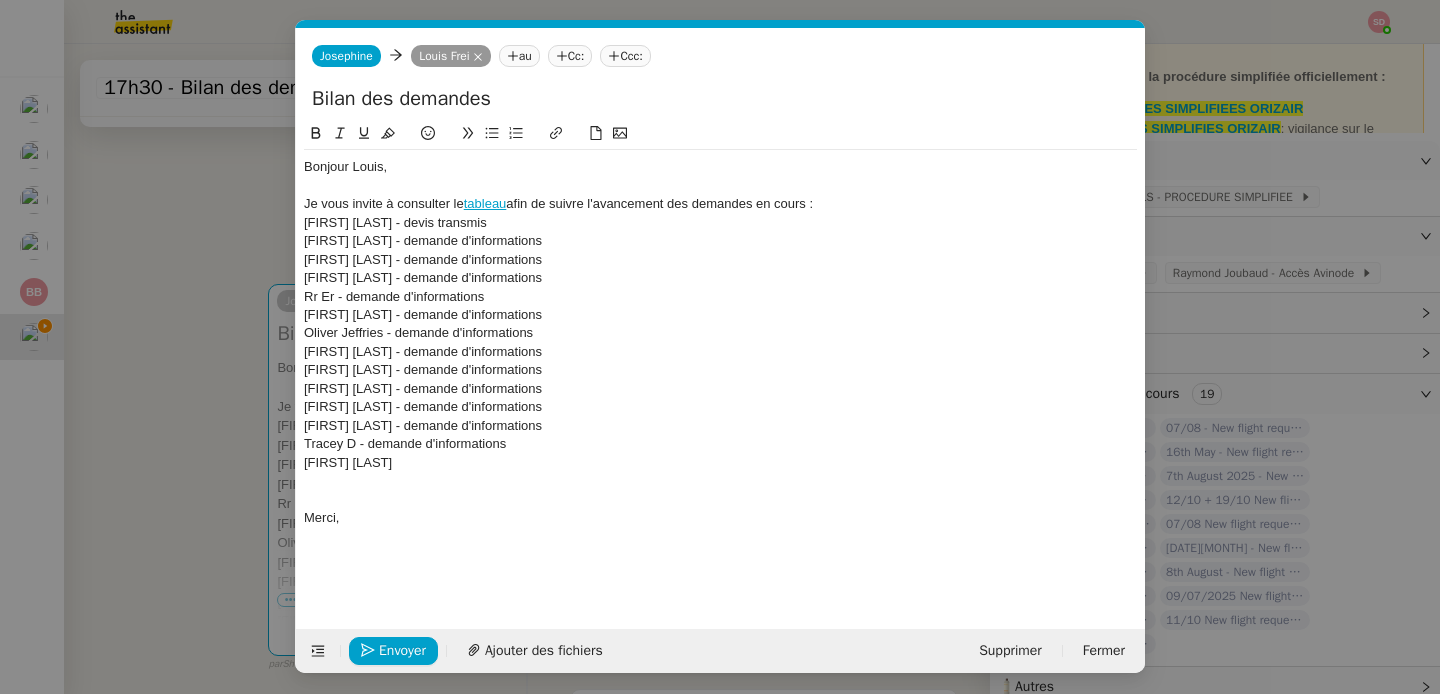 drag, startPoint x: 358, startPoint y: 447, endPoint x: 581, endPoint y: 449, distance: 223.00897 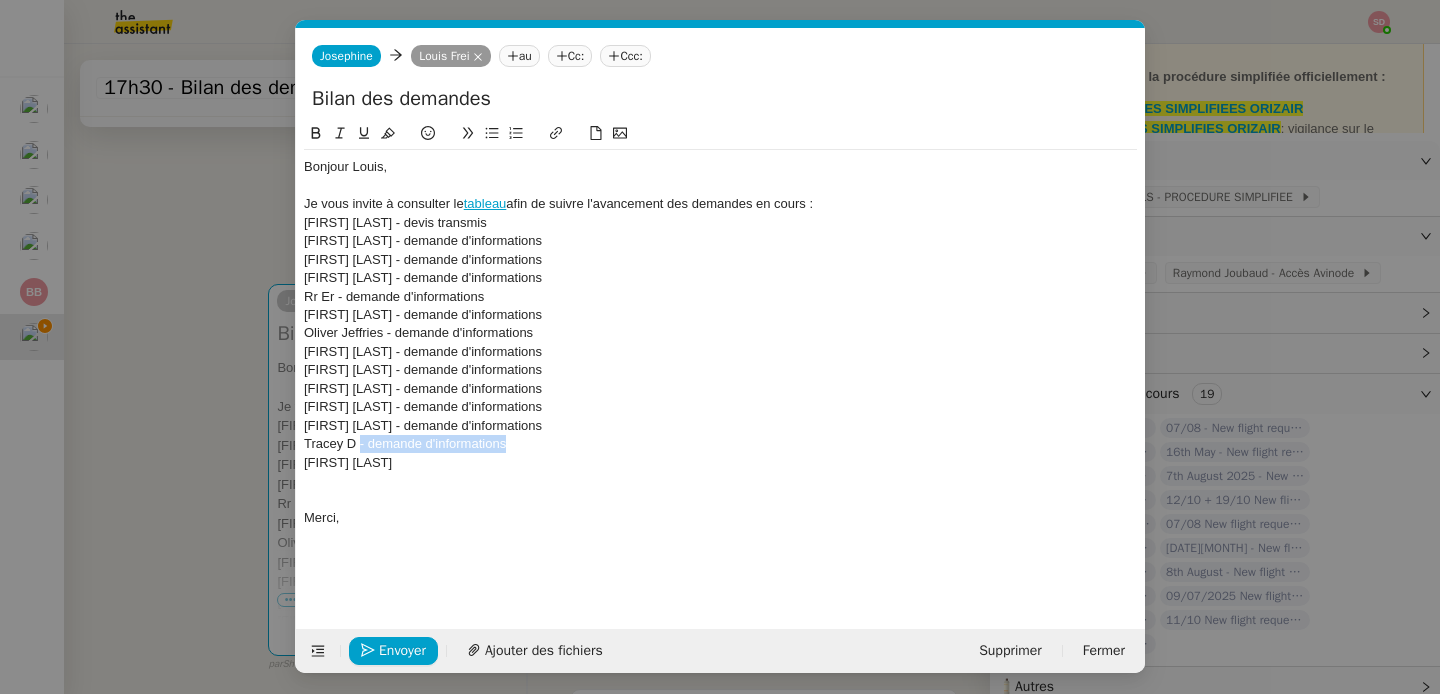 drag, startPoint x: 581, startPoint y: 449, endPoint x: 361, endPoint y: 449, distance: 220 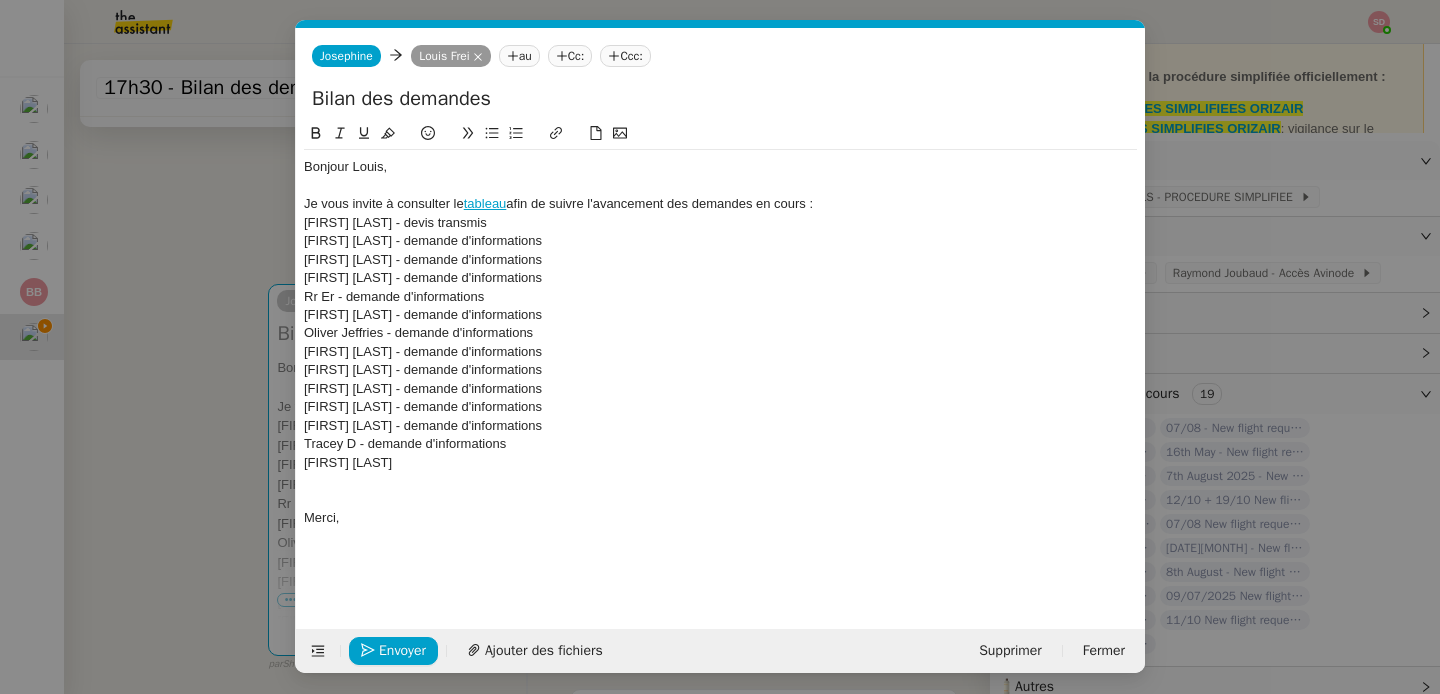 click on "Alifarhan Razi" 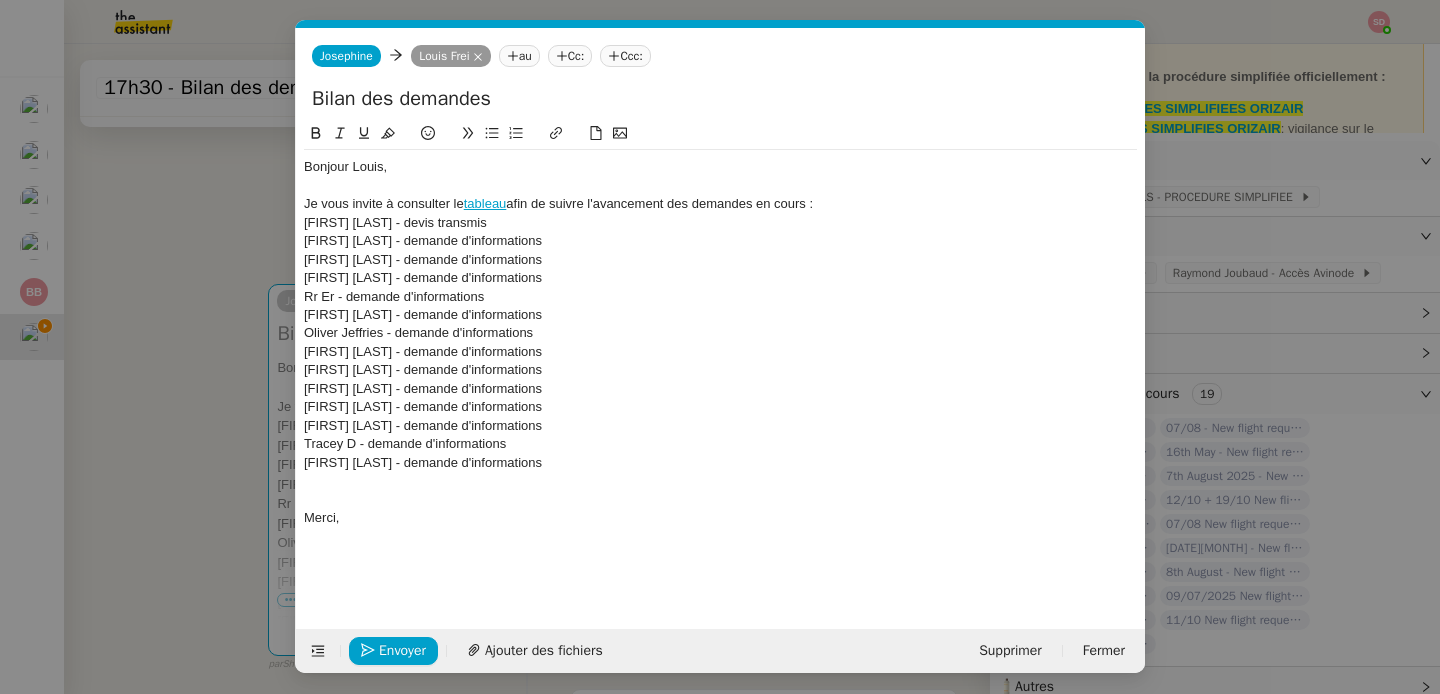 click on "Service TA - VOYAGE - PROPOSITION GLOBALE    A utiliser dans le cadre de proposition de déplacement TA - RELANCE CLIENT (EN)    Relancer un client lorsqu'il n'a pas répondu à un précédent message BAFERTY - MAIL AUDITION    A utiliser dans le cadre de la procédure d'envoi des mails d'audition TA - PUBLICATION OFFRE D'EMPLOI     Organisation du recrutement ✈️Orizair - Relance client (EN)     à utiliser pour orizair, relance en anglais  Louis Frei ✈️Orizair - Aucun vol disponible (FR)    à utiliser quand pas de vol dispo en fr  Louis Frei Discours de présentation du paiement sécurisé    ✈️Orizair - Relance client (FR)    à utiliser pour orizair, première relance en français  Louis Frei TA - VOYAGES - PROPOSITION ITINERAIRE    Soumettre les résultats d'une recherche Orizair - Empty Legs - Confirmation opérateur (EN)    à utiliser dans la communication sur avinode pour les empty legs  Louis Frei TA - CONFIRMATION PAIEMENT (EN)    TA - COURRIER EXPEDIE (recommandé)" at bounding box center (720, 347) 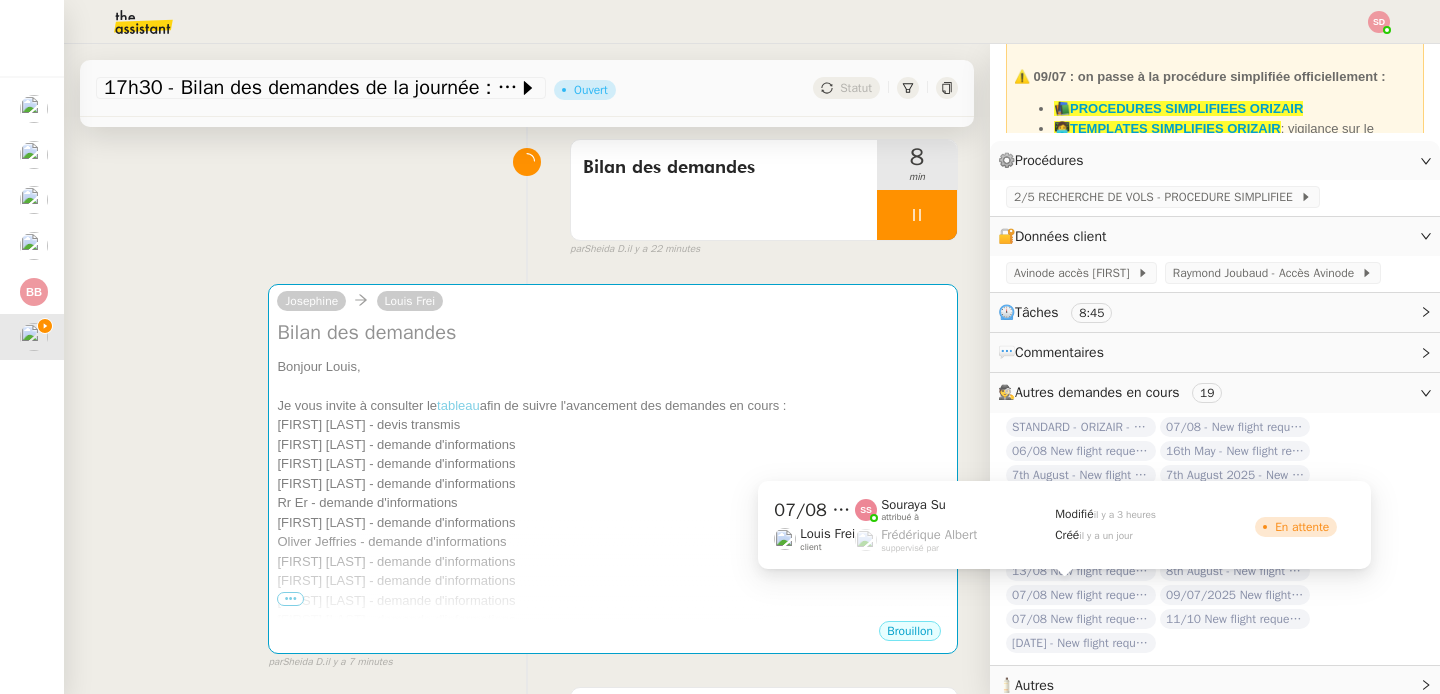 click on "07/08 New flight request - Alifarhan Razi" 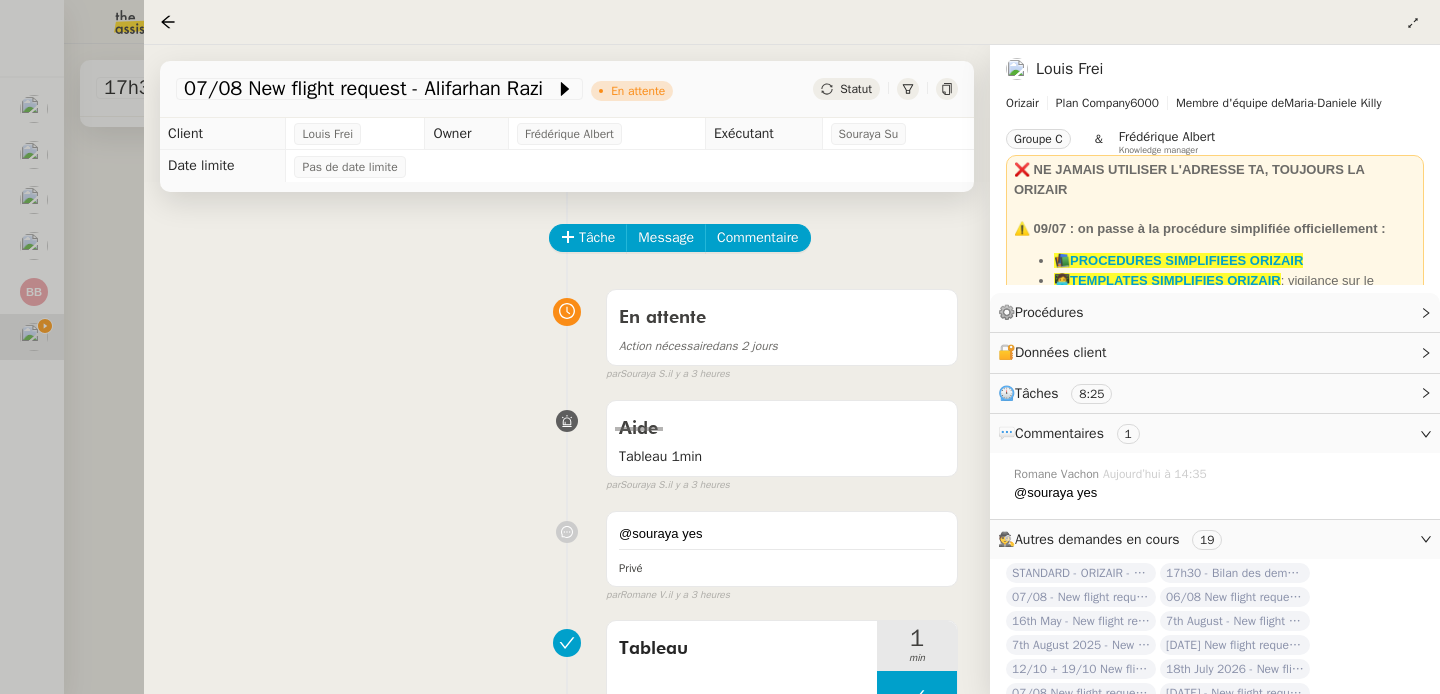 click at bounding box center [720, 347] 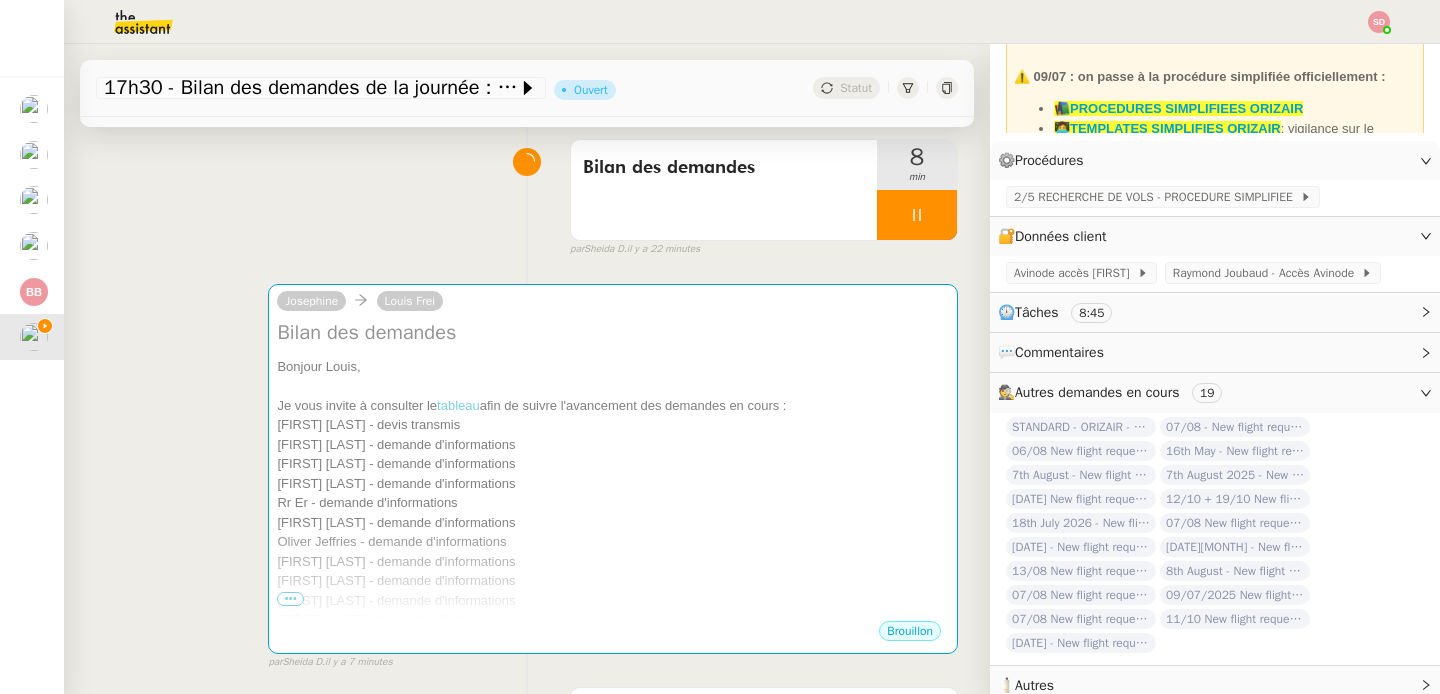 click on "09/07/2025 New flight request - Morgan Ashford" 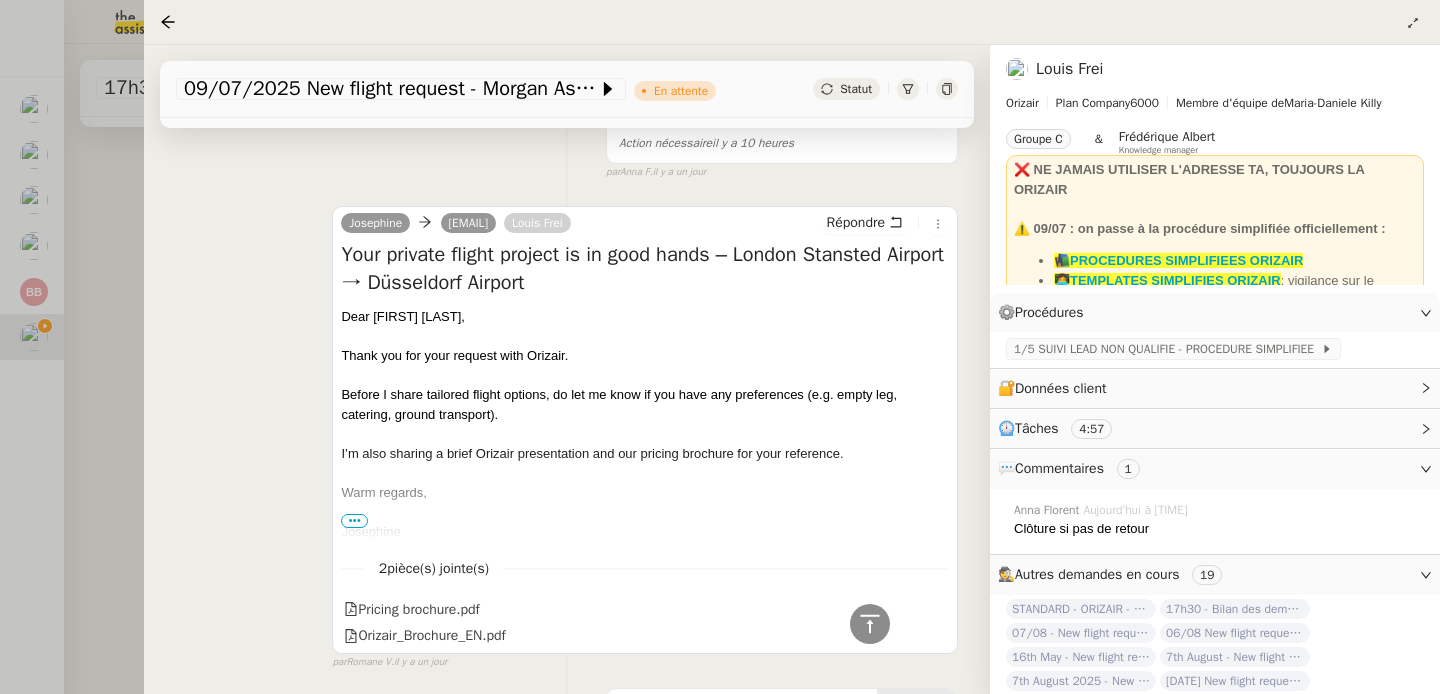 scroll, scrollTop: 1756, scrollLeft: 0, axis: vertical 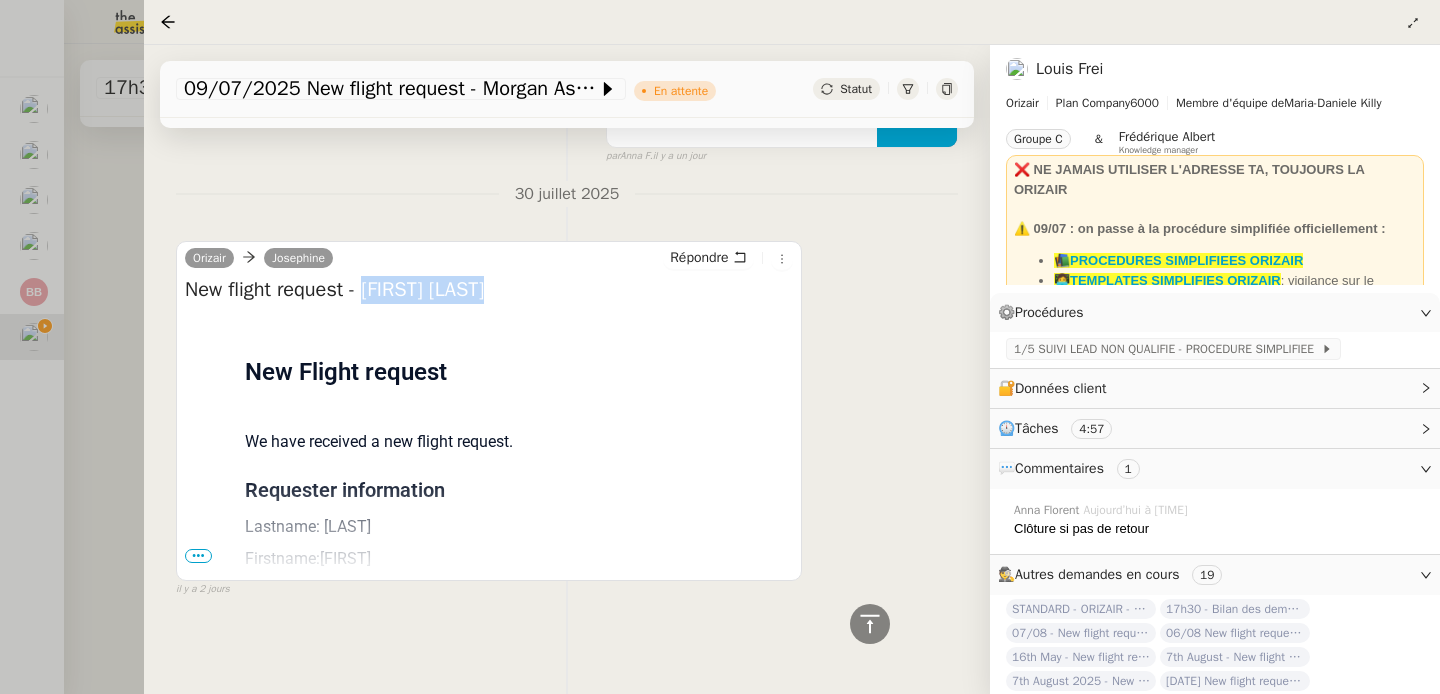 drag, startPoint x: 375, startPoint y: 282, endPoint x: 584, endPoint y: 283, distance: 209.0024 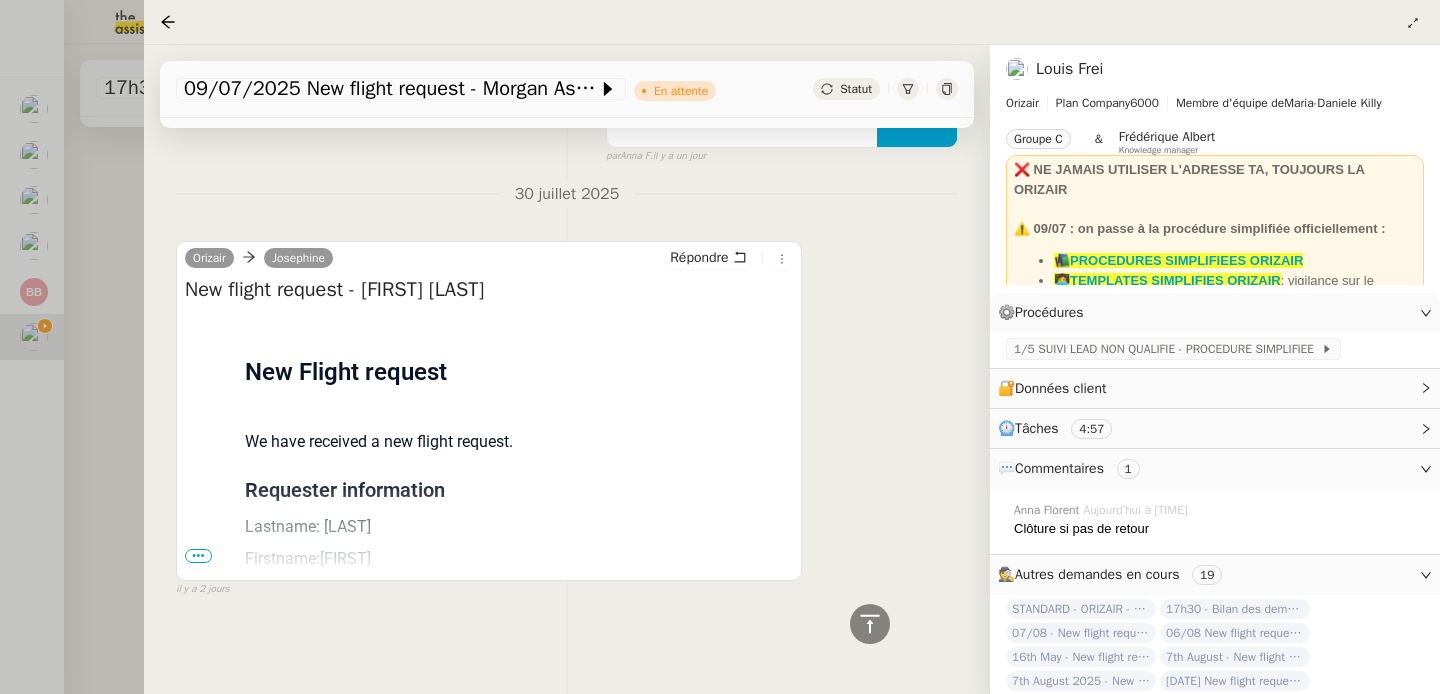 click at bounding box center [720, 347] 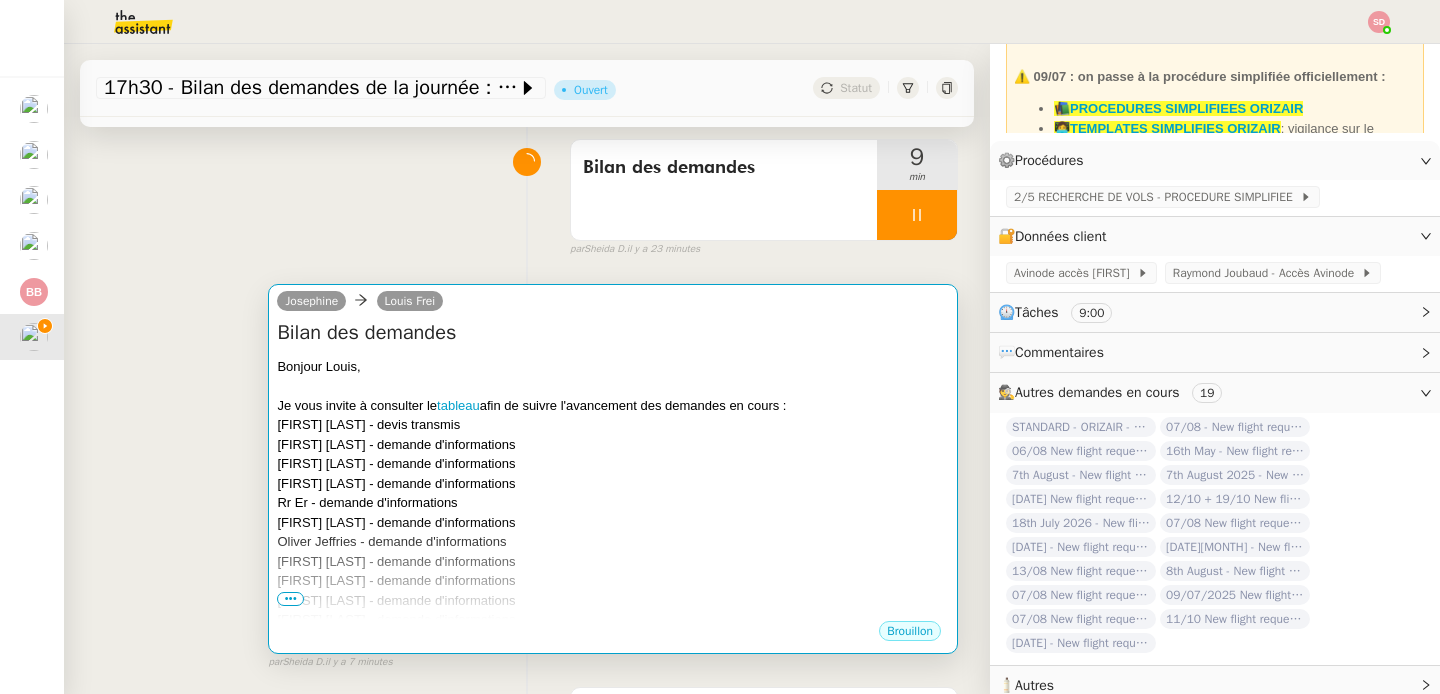 click on "Emily Williamson - demande d'informations" at bounding box center [613, 464] 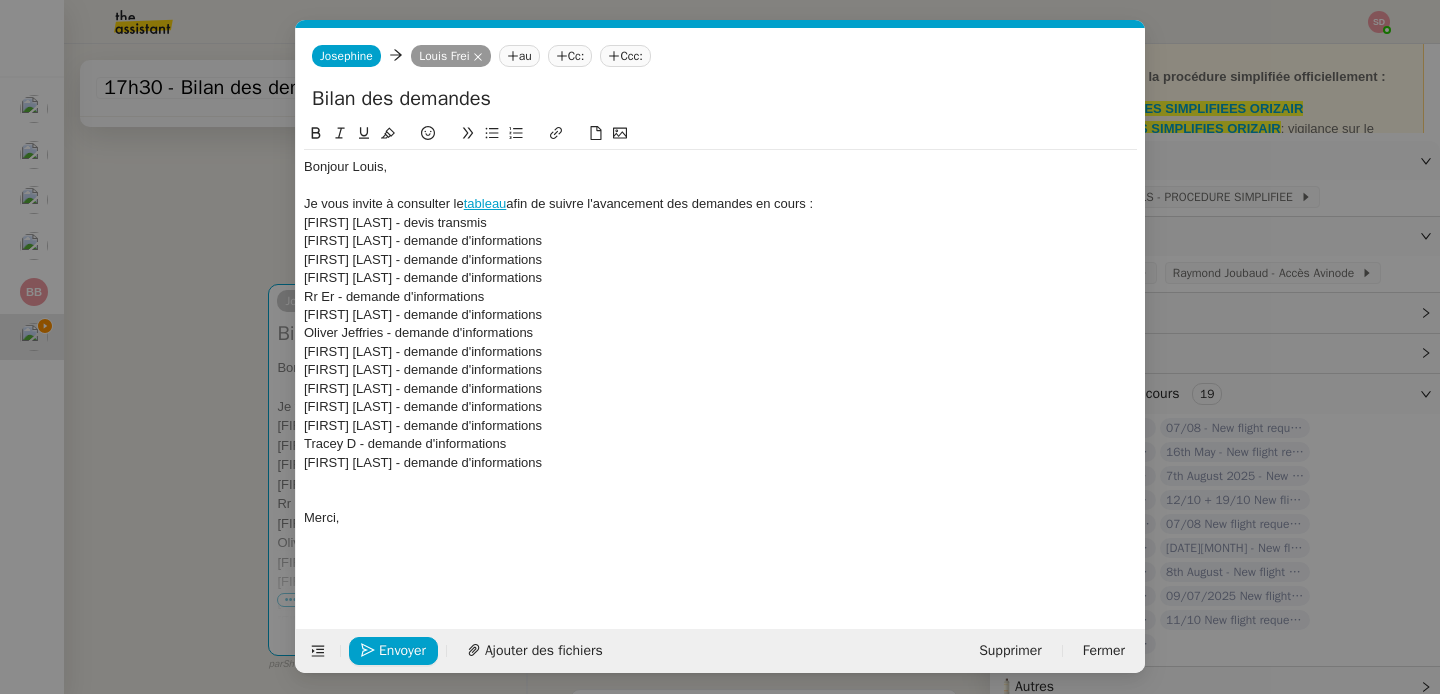 scroll, scrollTop: 0, scrollLeft: 42, axis: horizontal 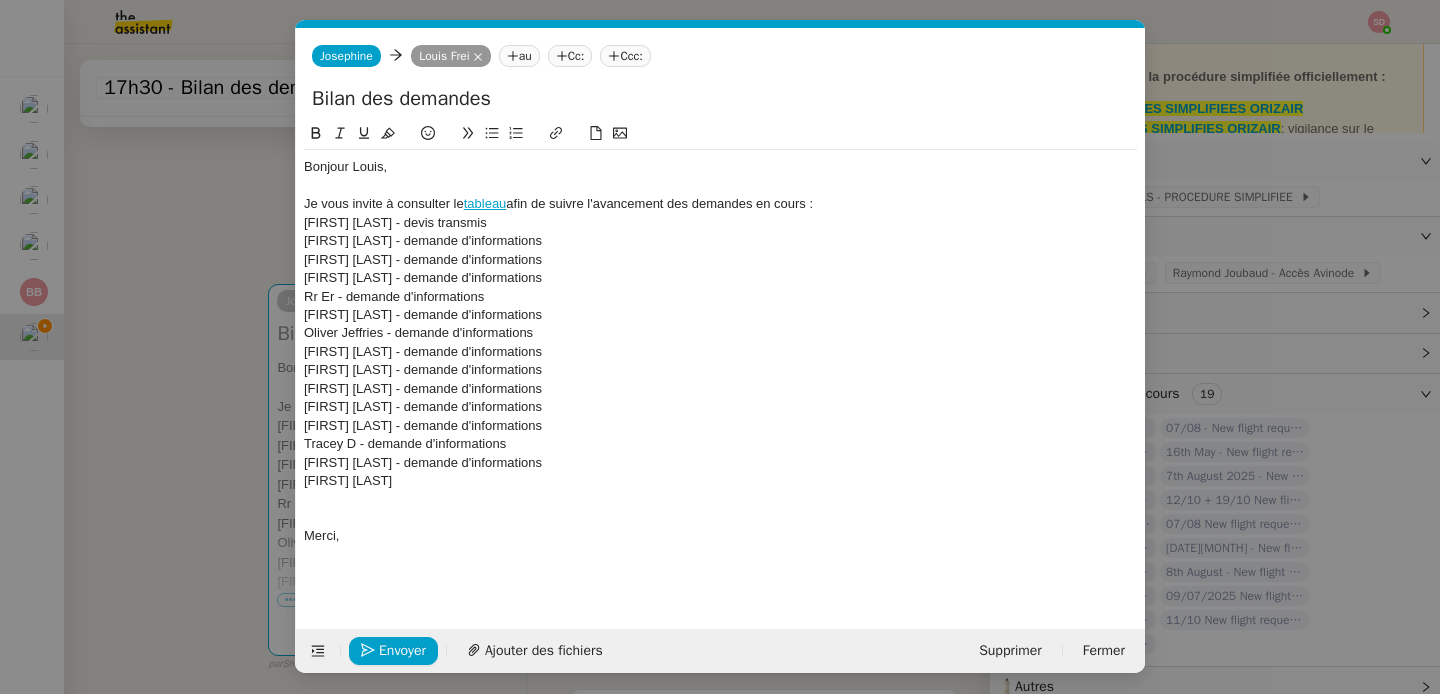 drag, startPoint x: 386, startPoint y: 462, endPoint x: 534, endPoint y: 460, distance: 148.01352 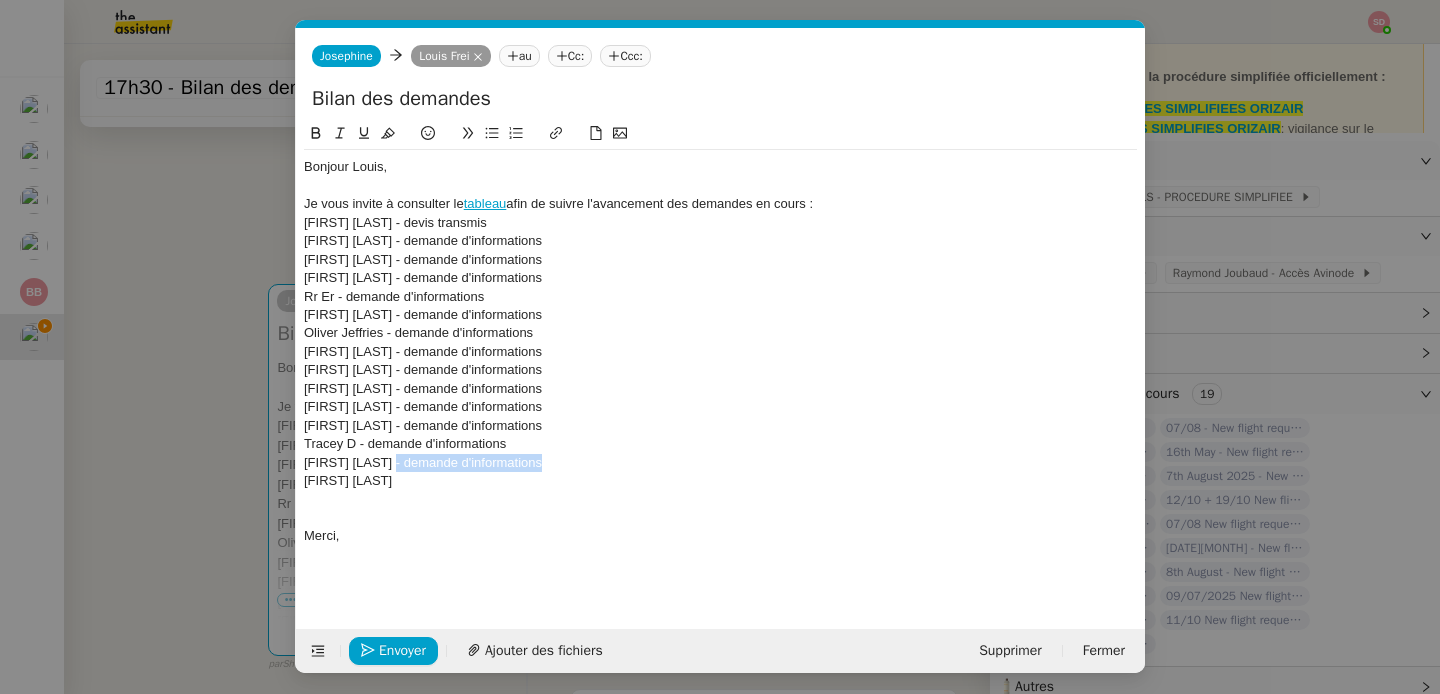 drag, startPoint x: 534, startPoint y: 460, endPoint x: 390, endPoint y: 467, distance: 144.17004 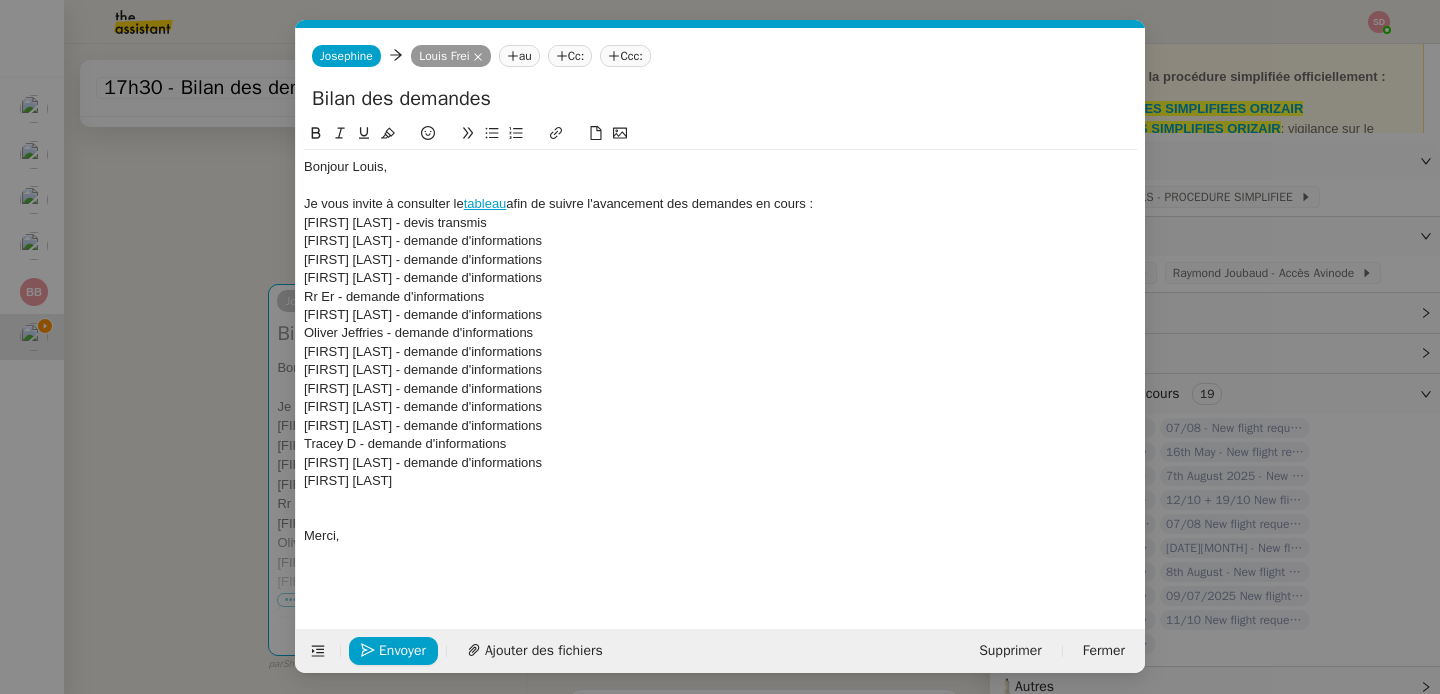 click on "Morgan Ashford" 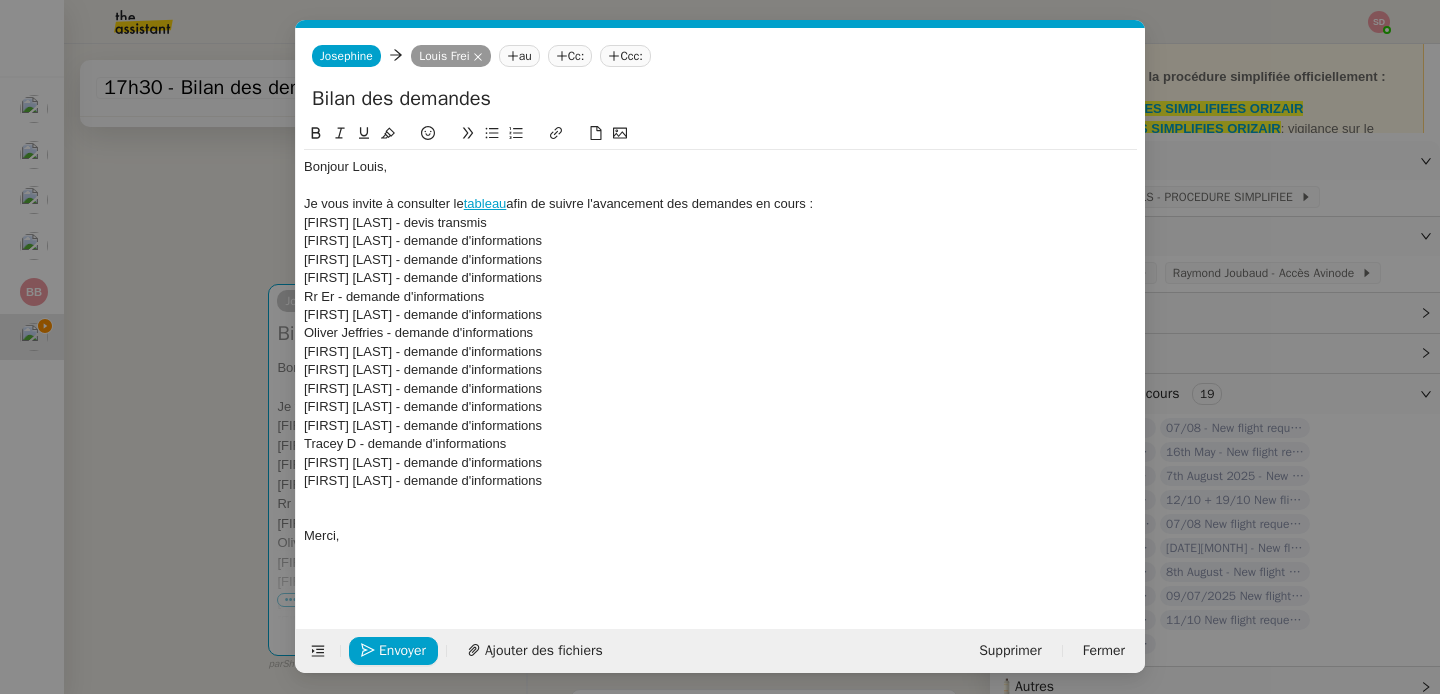 scroll, scrollTop: 0, scrollLeft: 0, axis: both 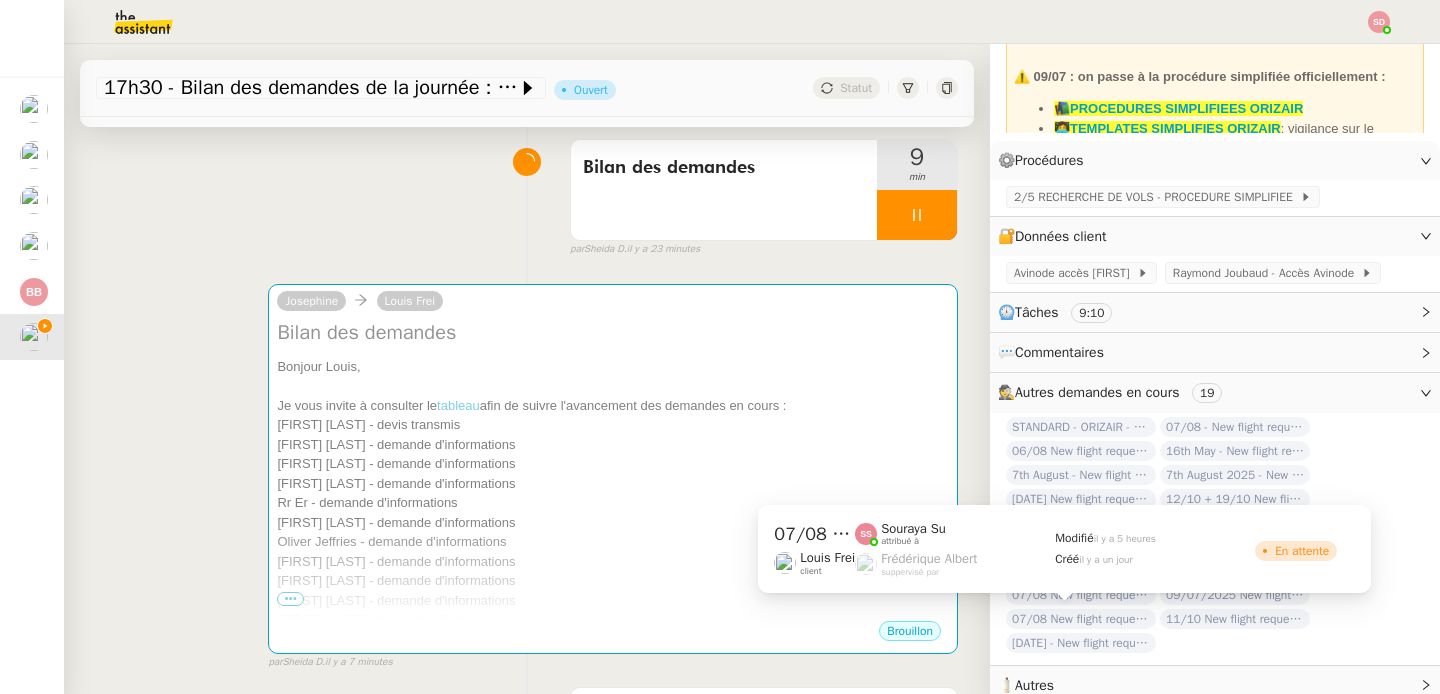 click on "07/08 New flight request - Vidal Manuel" 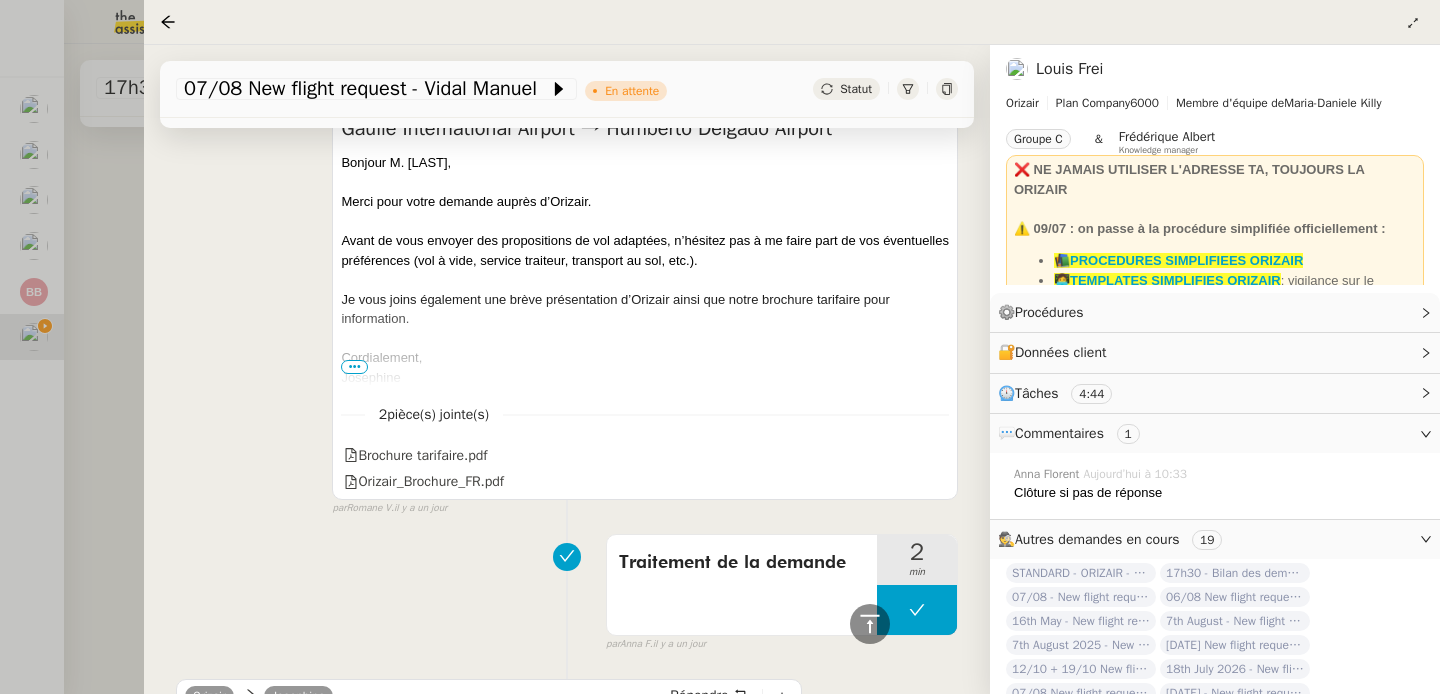 scroll, scrollTop: 1705, scrollLeft: 0, axis: vertical 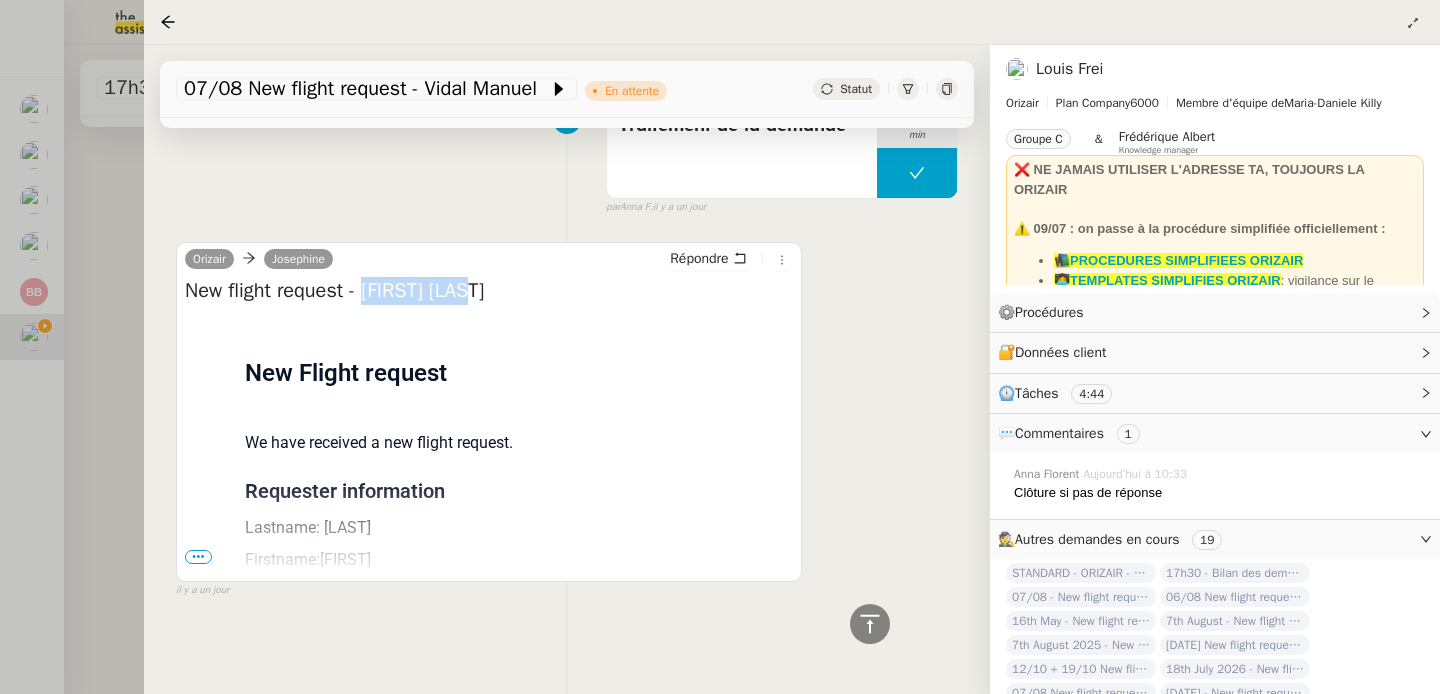 drag, startPoint x: 376, startPoint y: 282, endPoint x: 513, endPoint y: 279, distance: 137.03284 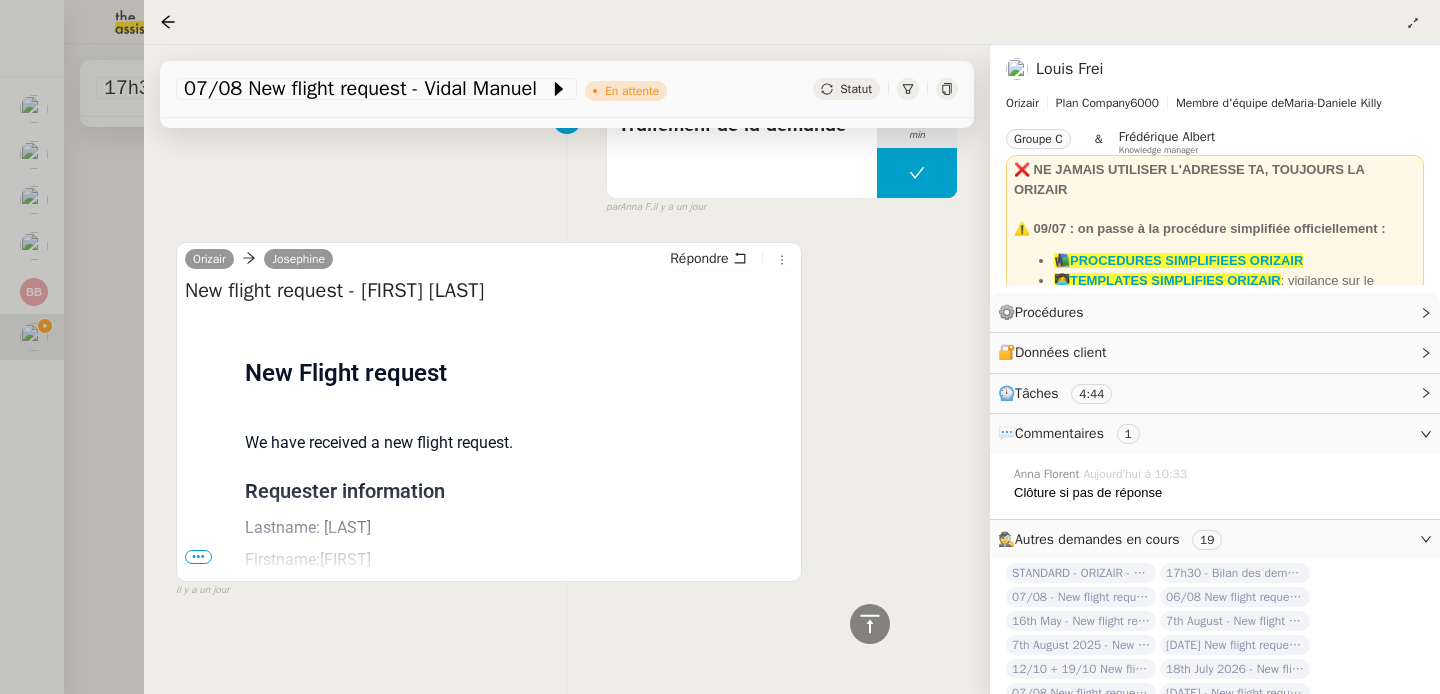 click at bounding box center [720, 347] 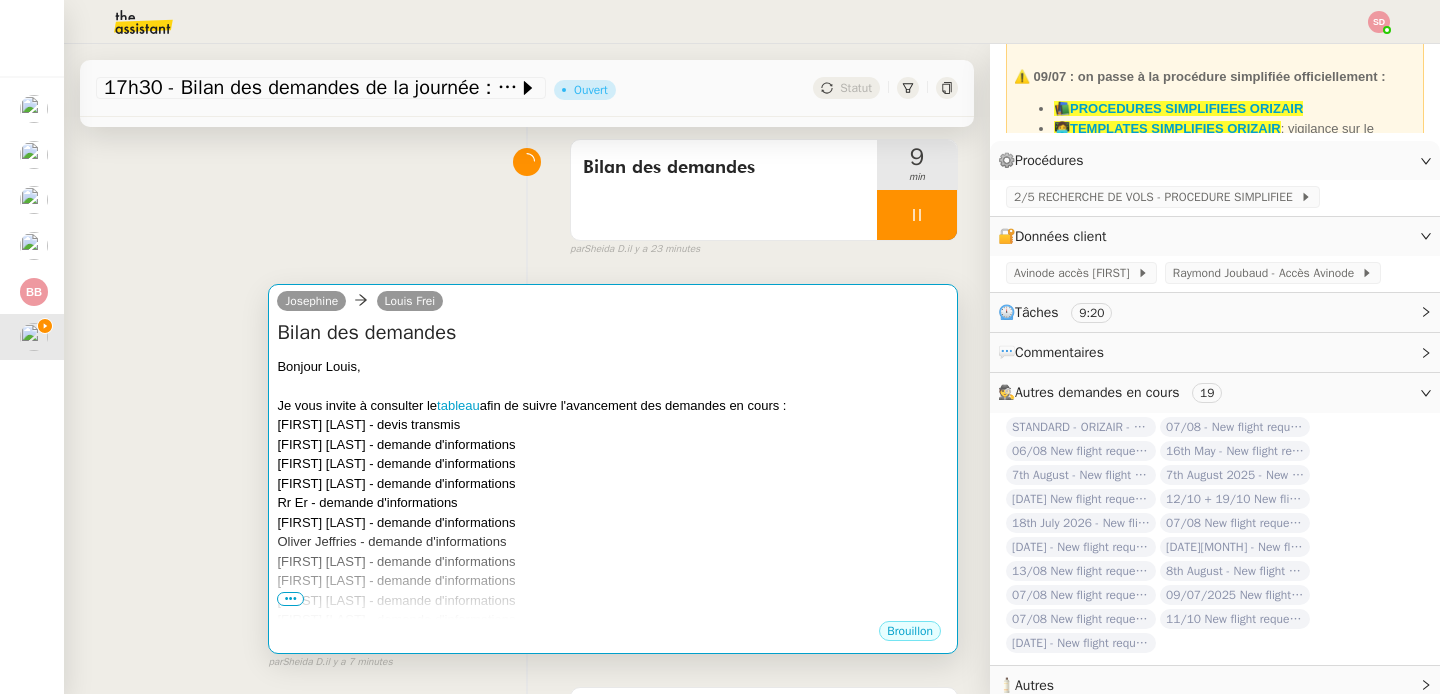 click on "Emily Williamson - demande d'informations" at bounding box center (613, 464) 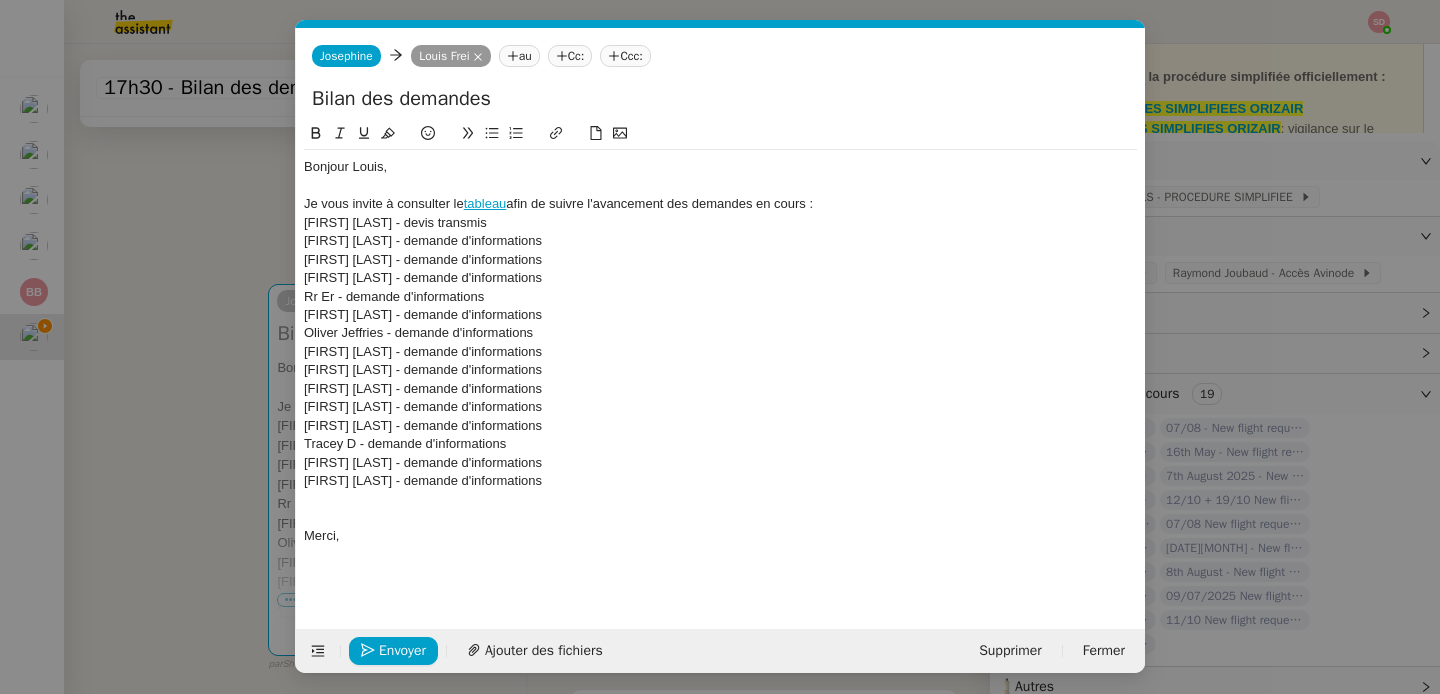 scroll, scrollTop: 0, scrollLeft: 42, axis: horizontal 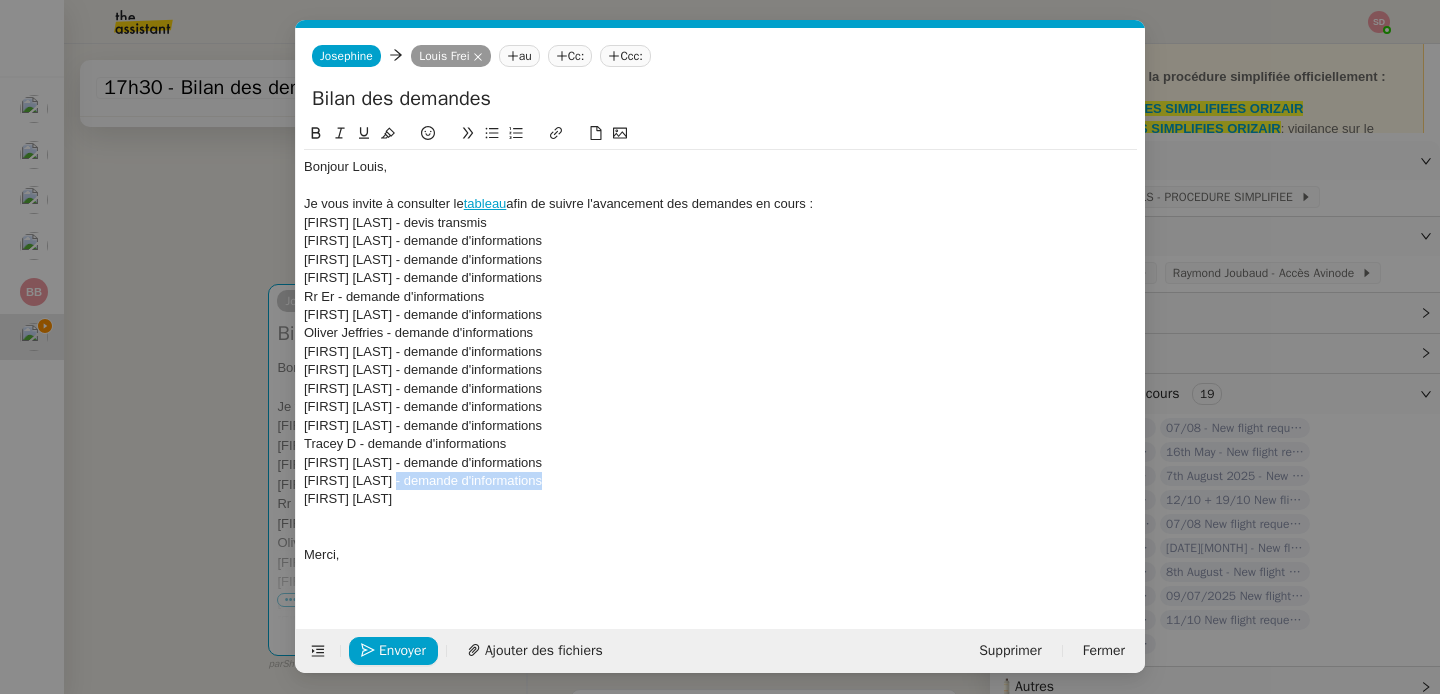 drag, startPoint x: 399, startPoint y: 482, endPoint x: 583, endPoint y: 480, distance: 184.01086 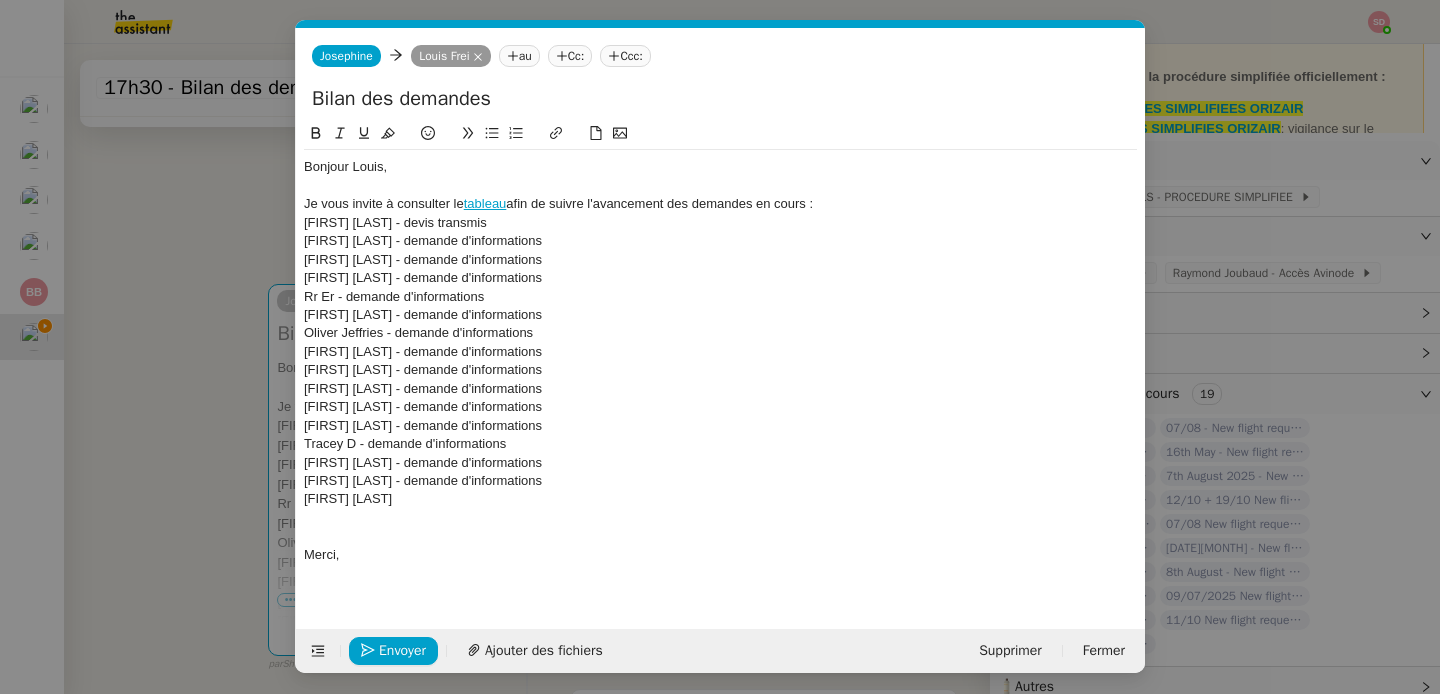 click on "Vidal Manuel" 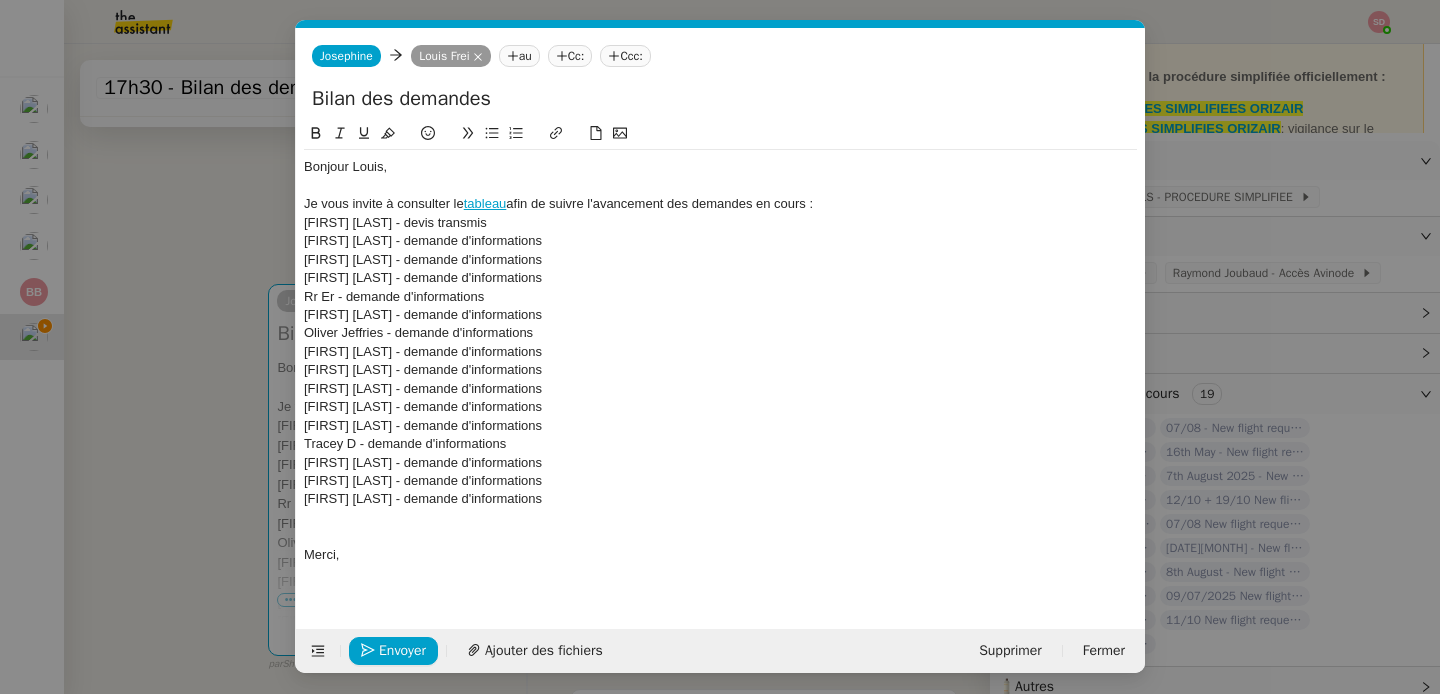 click on "Service TA - VOYAGE - PROPOSITION GLOBALE    A utiliser dans le cadre de proposition de déplacement TA - RELANCE CLIENT (EN)    Relancer un client lorsqu'il n'a pas répondu à un précédent message BAFERTY - MAIL AUDITION    A utiliser dans le cadre de la procédure d'envoi des mails d'audition TA - PUBLICATION OFFRE D'EMPLOI     Organisation du recrutement ✈️Orizair - Relance client (EN)     à utiliser pour orizair, relance en anglais  Louis Frei ✈️Orizair - Aucun vol disponible (FR)    à utiliser quand pas de vol dispo en fr  Louis Frei Discours de présentation du paiement sécurisé    ✈️Orizair - Relance client (FR)    à utiliser pour orizair, première relance en français  Louis Frei TA - VOYAGES - PROPOSITION ITINERAIRE    Soumettre les résultats d'une recherche Orizair - Empty Legs - Confirmation opérateur (EN)    à utiliser dans la communication sur avinode pour les empty legs  Louis Frei TA - CONFIRMATION PAIEMENT (EN)    TA - COURRIER EXPEDIE (recommandé)" at bounding box center (720, 347) 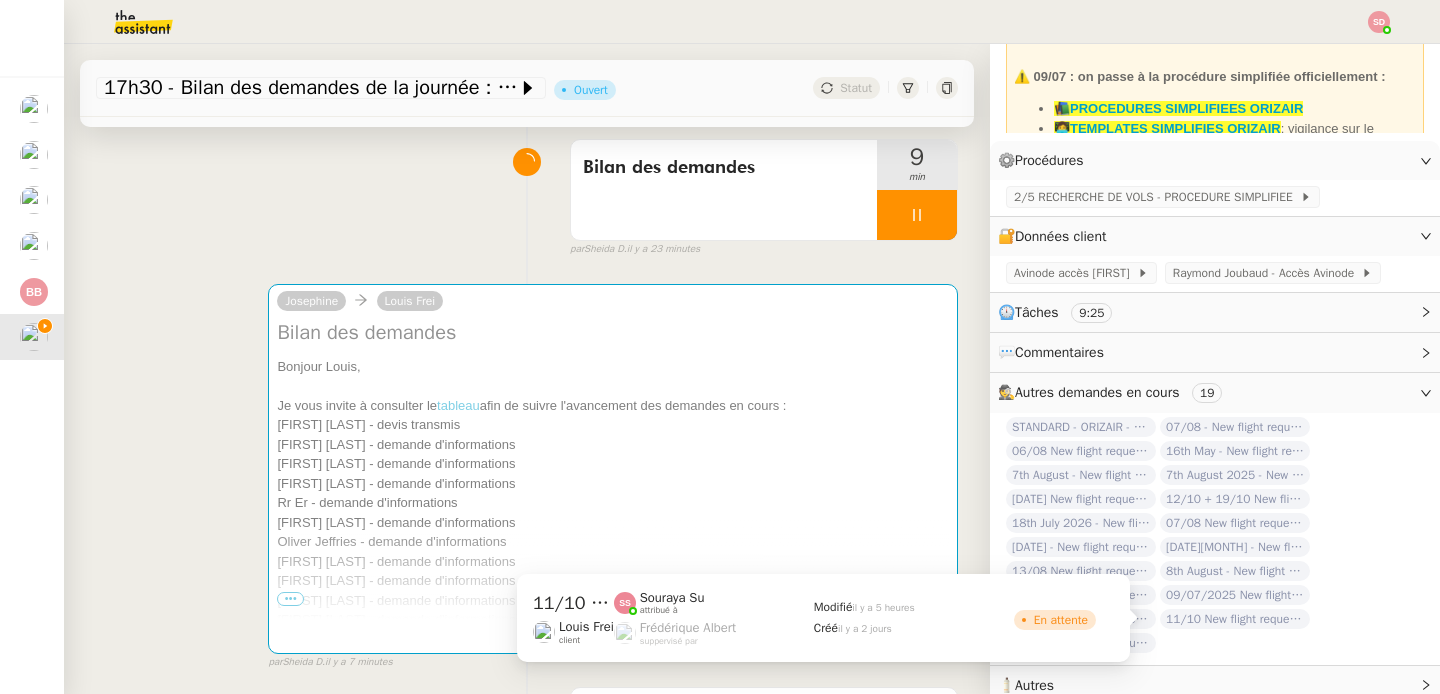 click on "11/10 New flight request - Kazi Akthar" 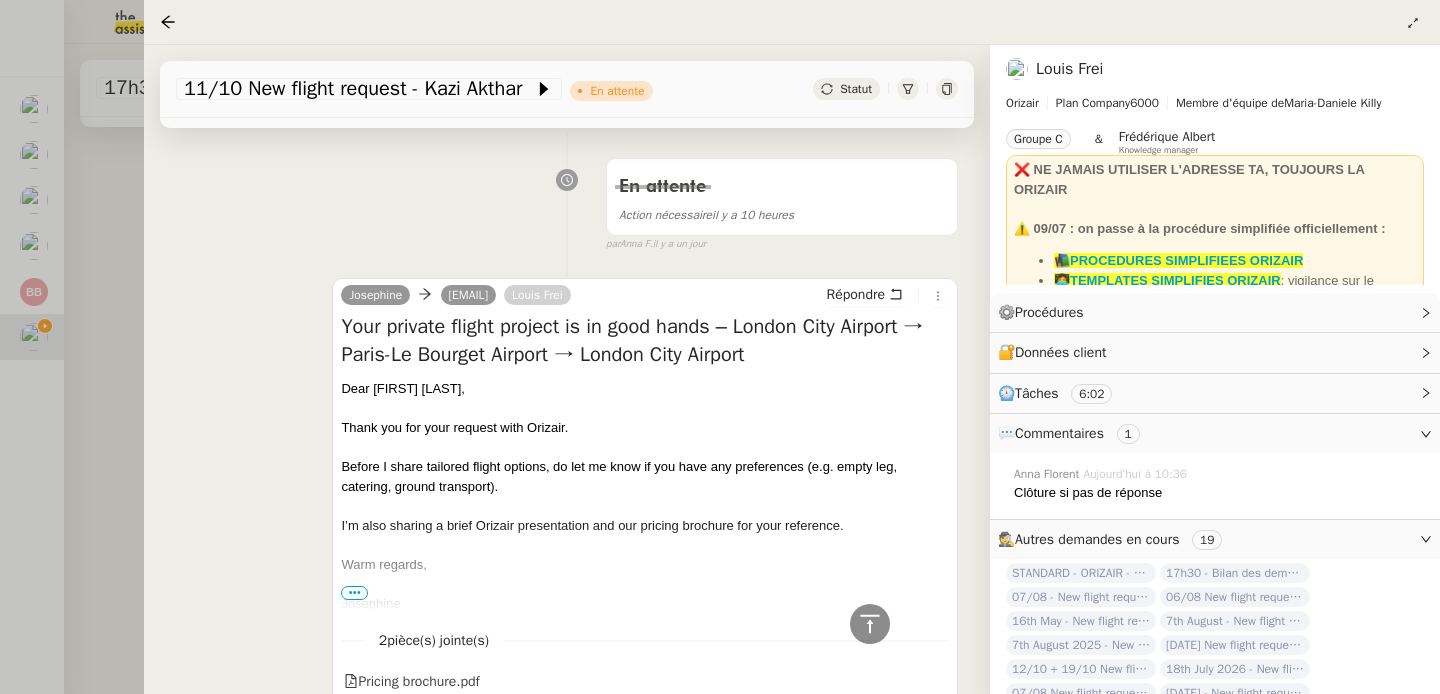scroll, scrollTop: 1414, scrollLeft: 0, axis: vertical 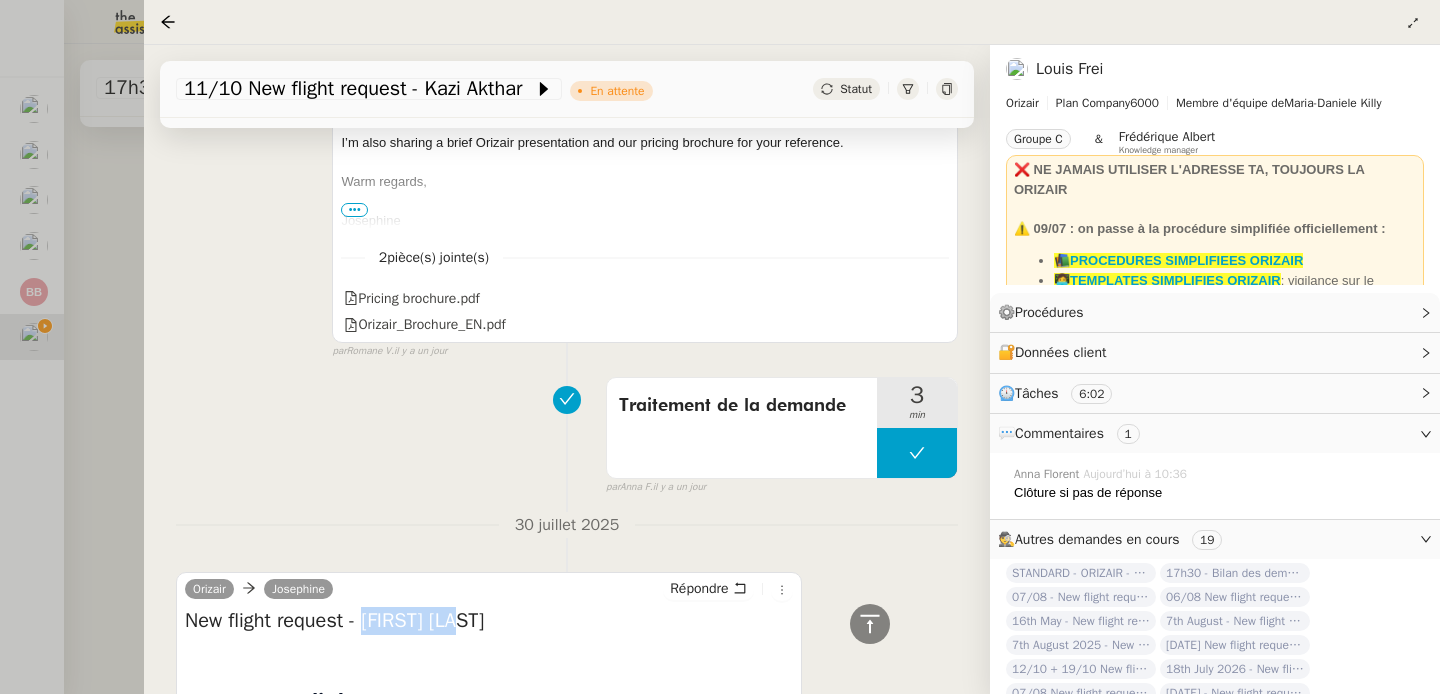 drag, startPoint x: 373, startPoint y: 620, endPoint x: 490, endPoint y: 620, distance: 117 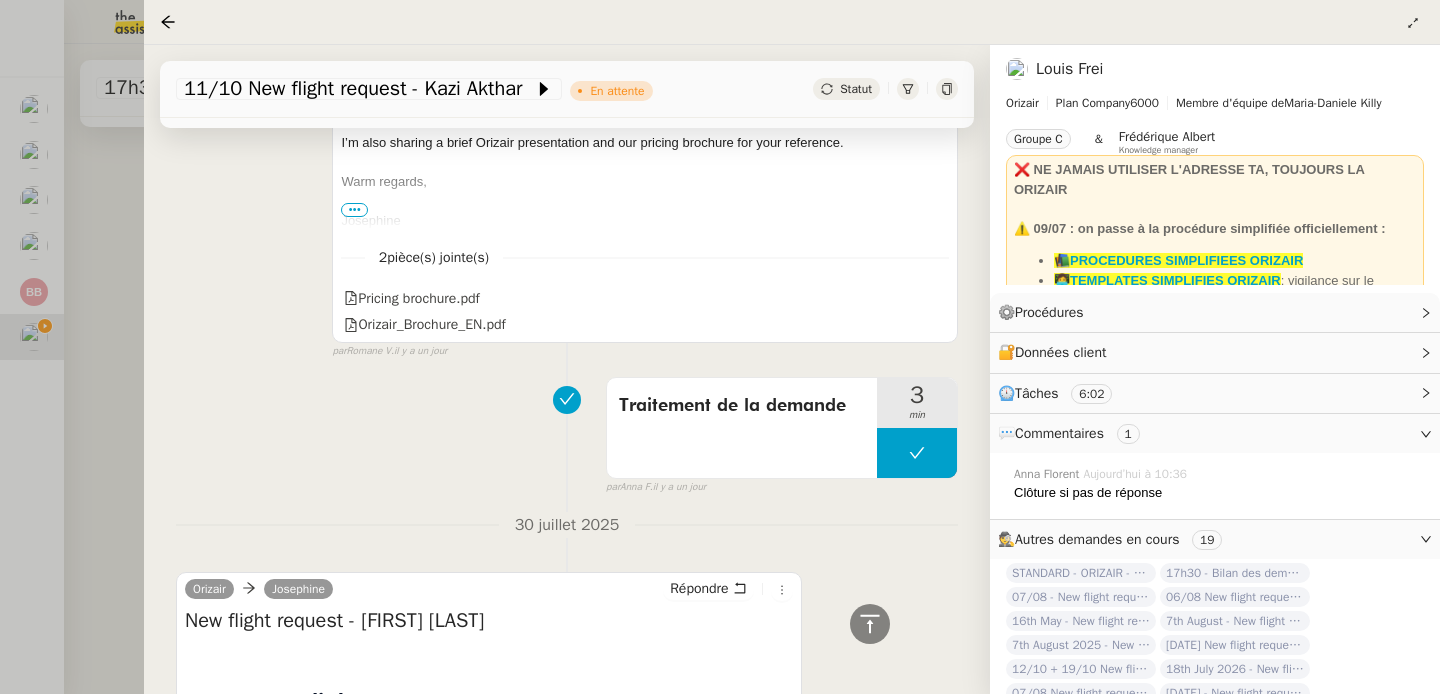 click at bounding box center [720, 347] 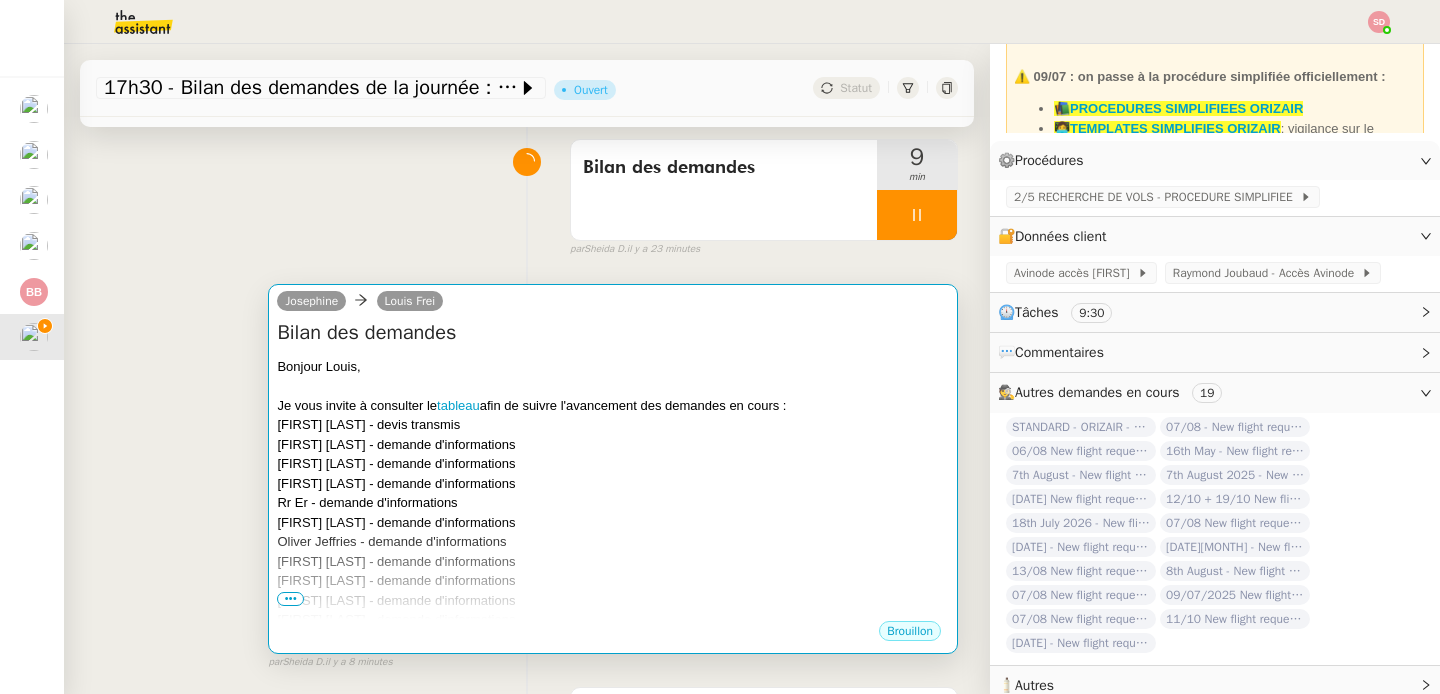click on "Rover Dullaart - demande d'informations" at bounding box center (613, 484) 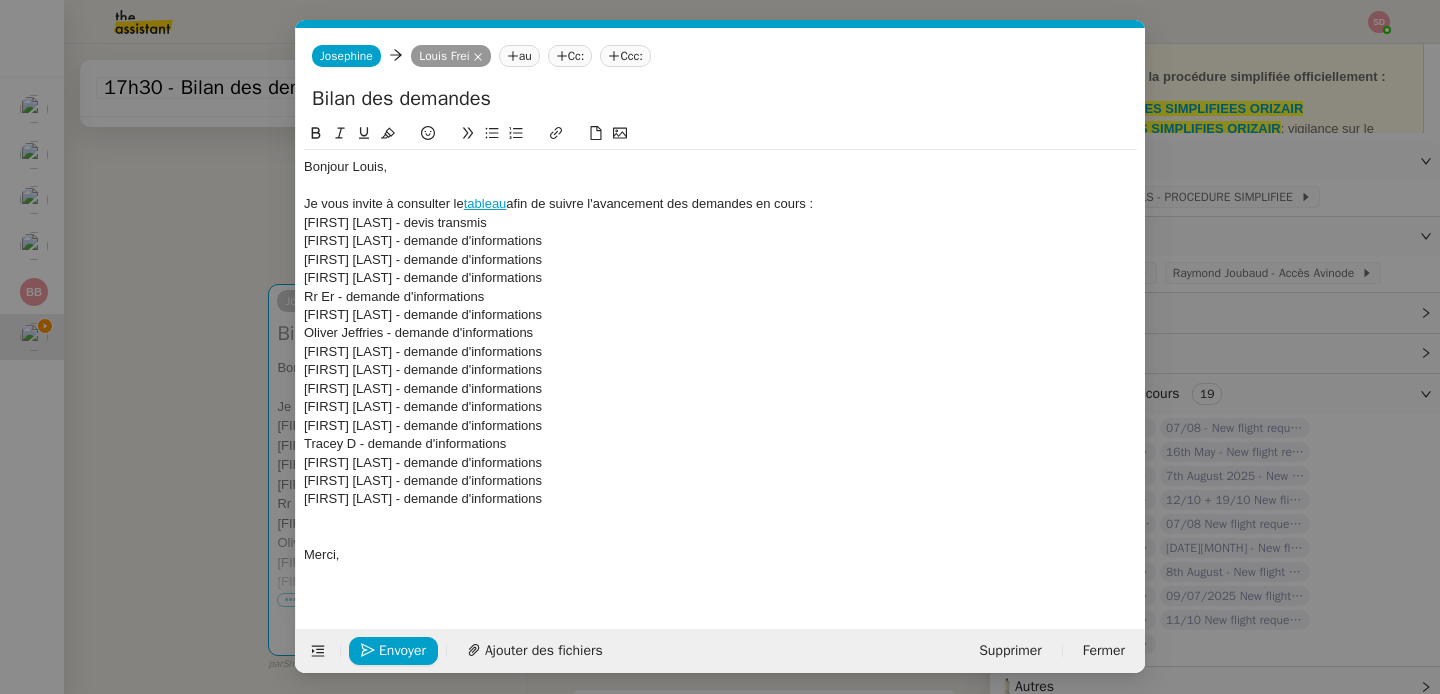 scroll, scrollTop: 0, scrollLeft: 42, axis: horizontal 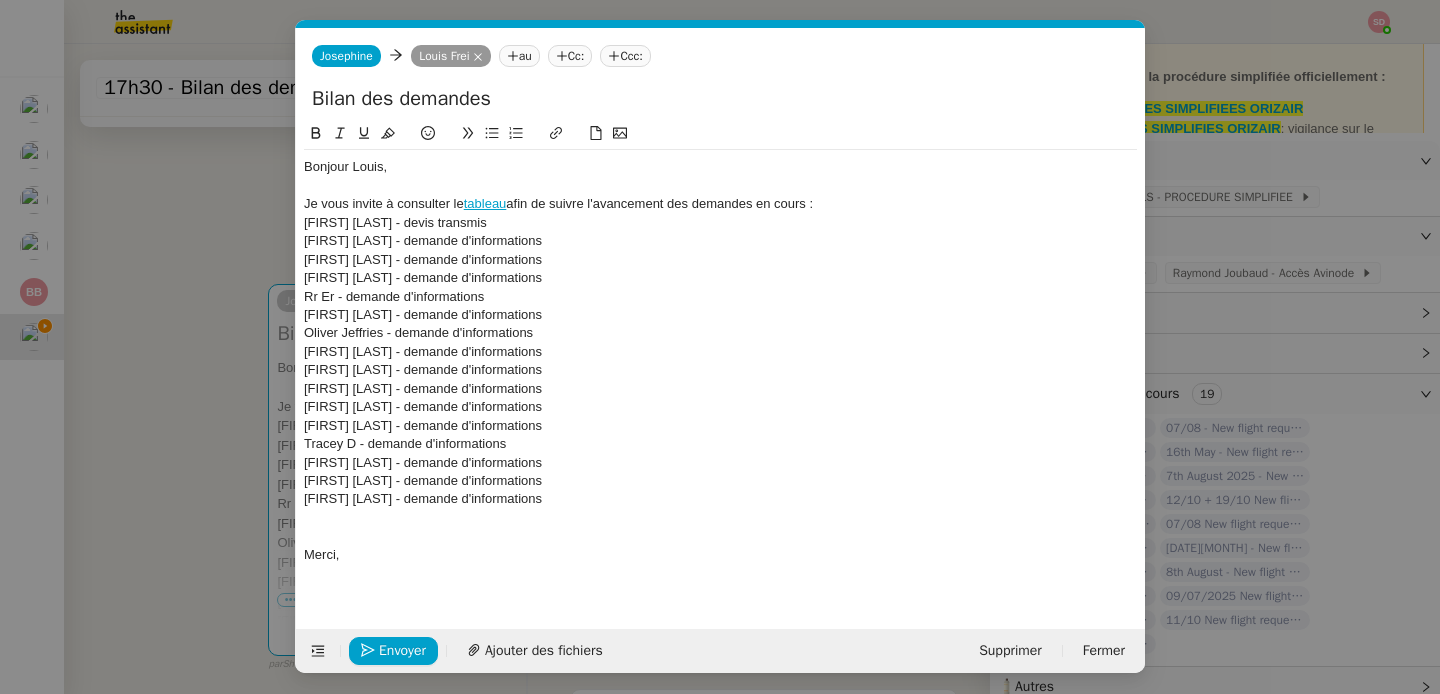 click 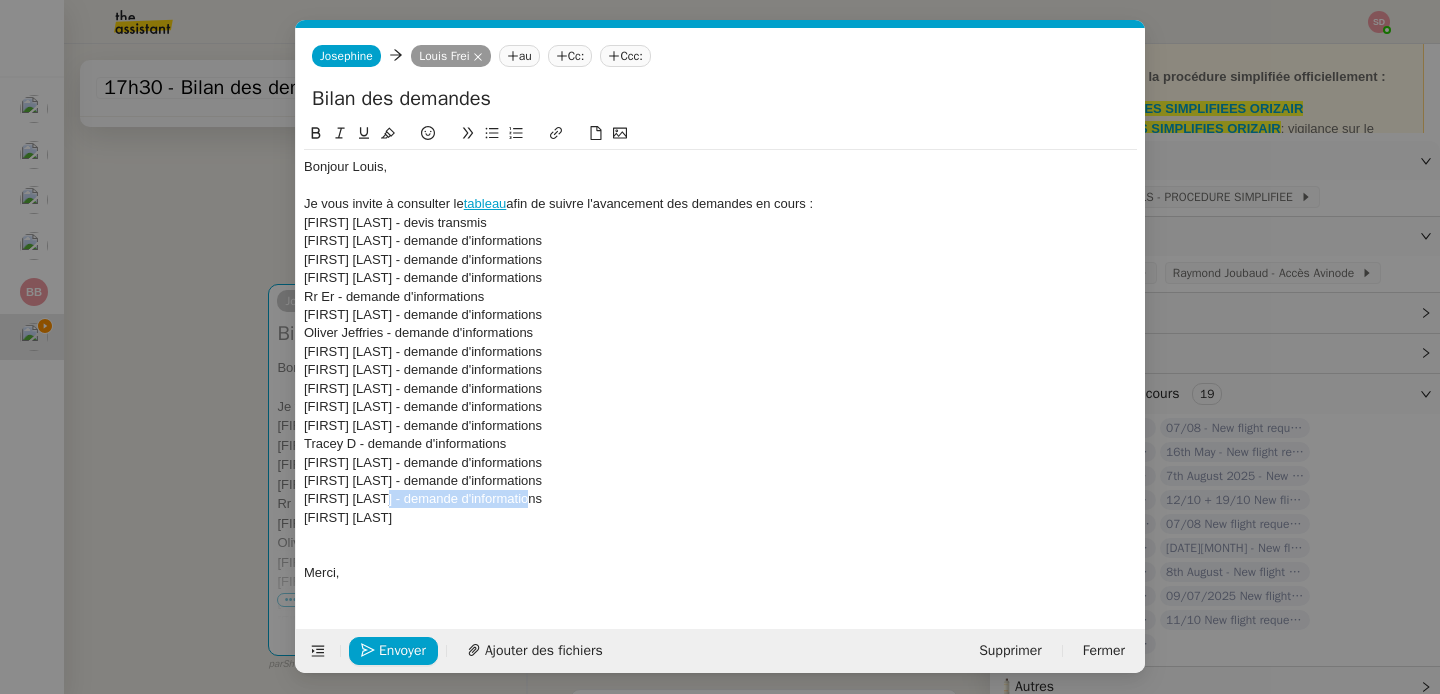 drag, startPoint x: 382, startPoint y: 502, endPoint x: 579, endPoint y: 500, distance: 197.01015 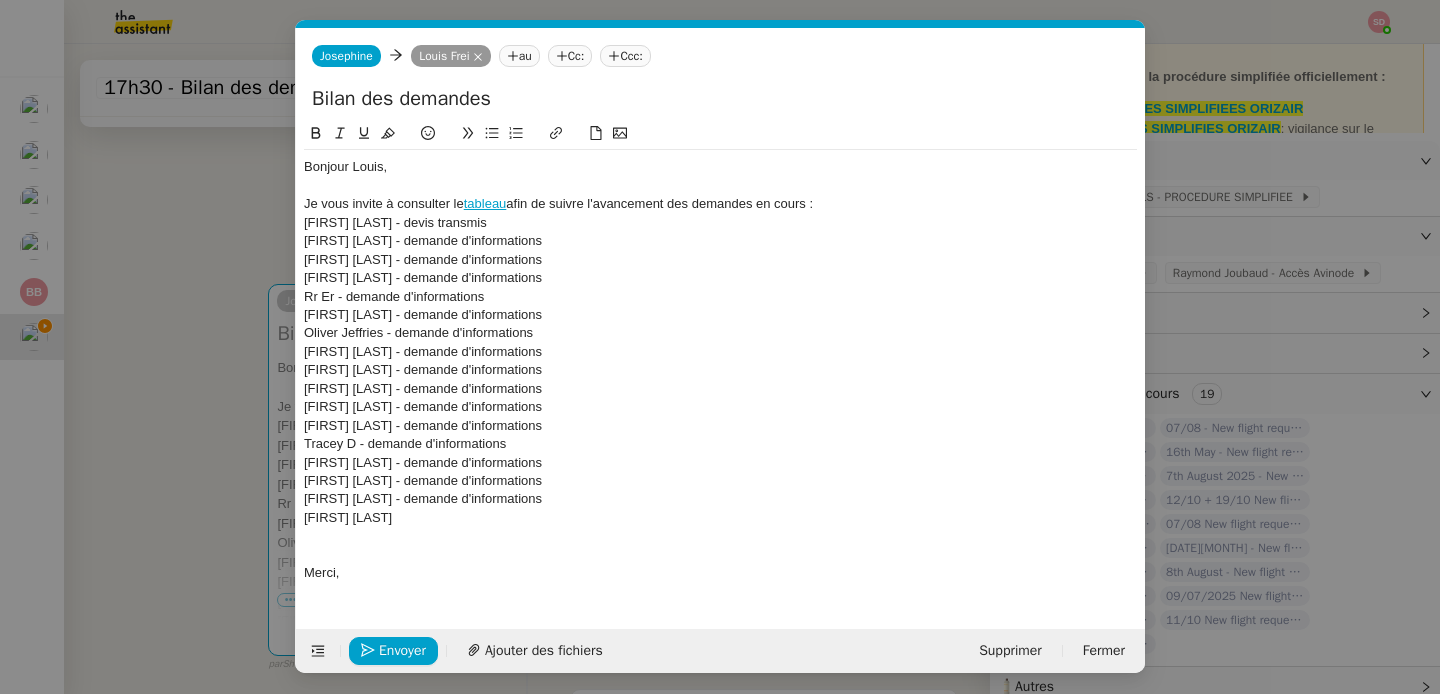 click on "Kazi Akthar" 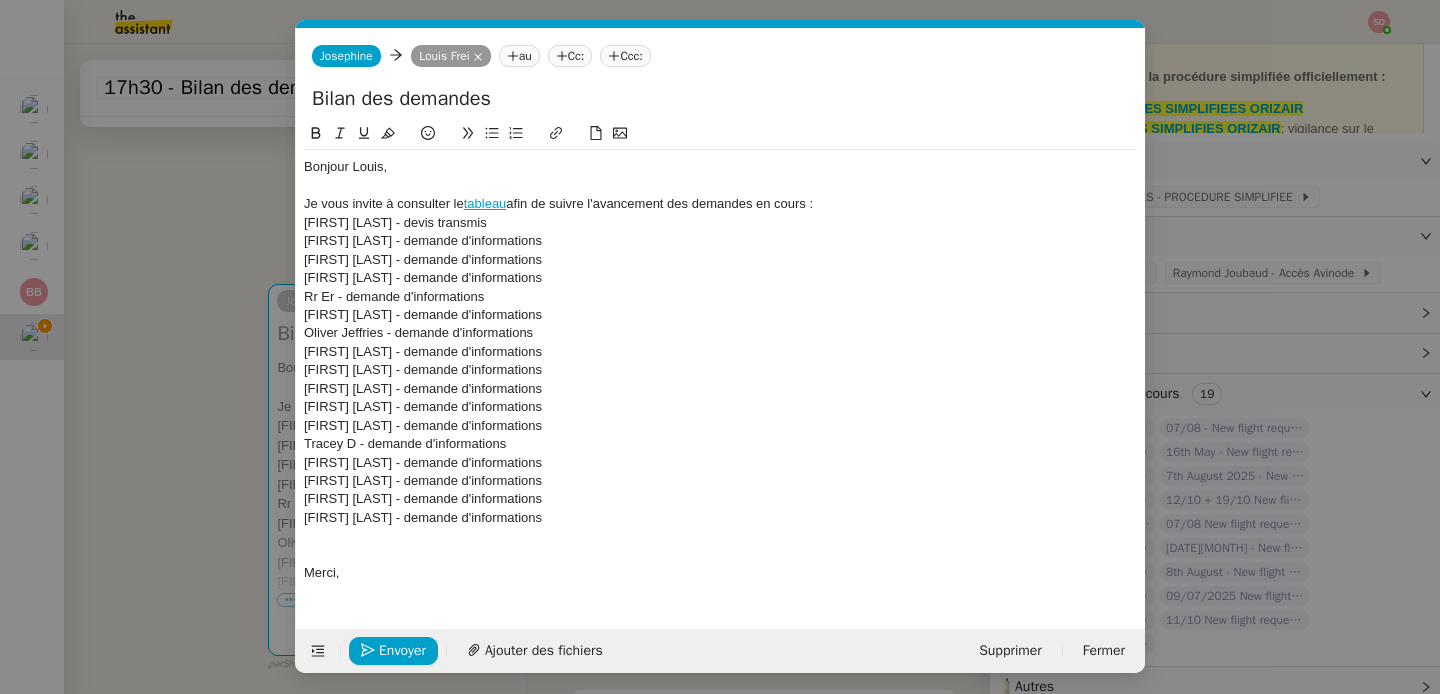 click on "Service TA - VOYAGE - PROPOSITION GLOBALE    A utiliser dans le cadre de proposition de déplacement TA - RELANCE CLIENT (EN)    Relancer un client lorsqu'il n'a pas répondu à un précédent message BAFERTY - MAIL AUDITION    A utiliser dans le cadre de la procédure d'envoi des mails d'audition TA - PUBLICATION OFFRE D'EMPLOI     Organisation du recrutement ✈️Orizair - Relance client (EN)     à utiliser pour orizair, relance en anglais  Louis Frei ✈️Orizair - Aucun vol disponible (FR)    à utiliser quand pas de vol dispo en fr  Louis Frei Discours de présentation du paiement sécurisé    ✈️Orizair - Relance client (FR)    à utiliser pour orizair, première relance en français  Louis Frei TA - VOYAGES - PROPOSITION ITINERAIRE    Soumettre les résultats d'une recherche Orizair - Empty Legs - Confirmation opérateur (EN)    à utiliser dans la communication sur avinode pour les empty legs  Louis Frei TA - CONFIRMATION PAIEMENT (EN)    TA - COURRIER EXPEDIE (recommandé)" at bounding box center (720, 347) 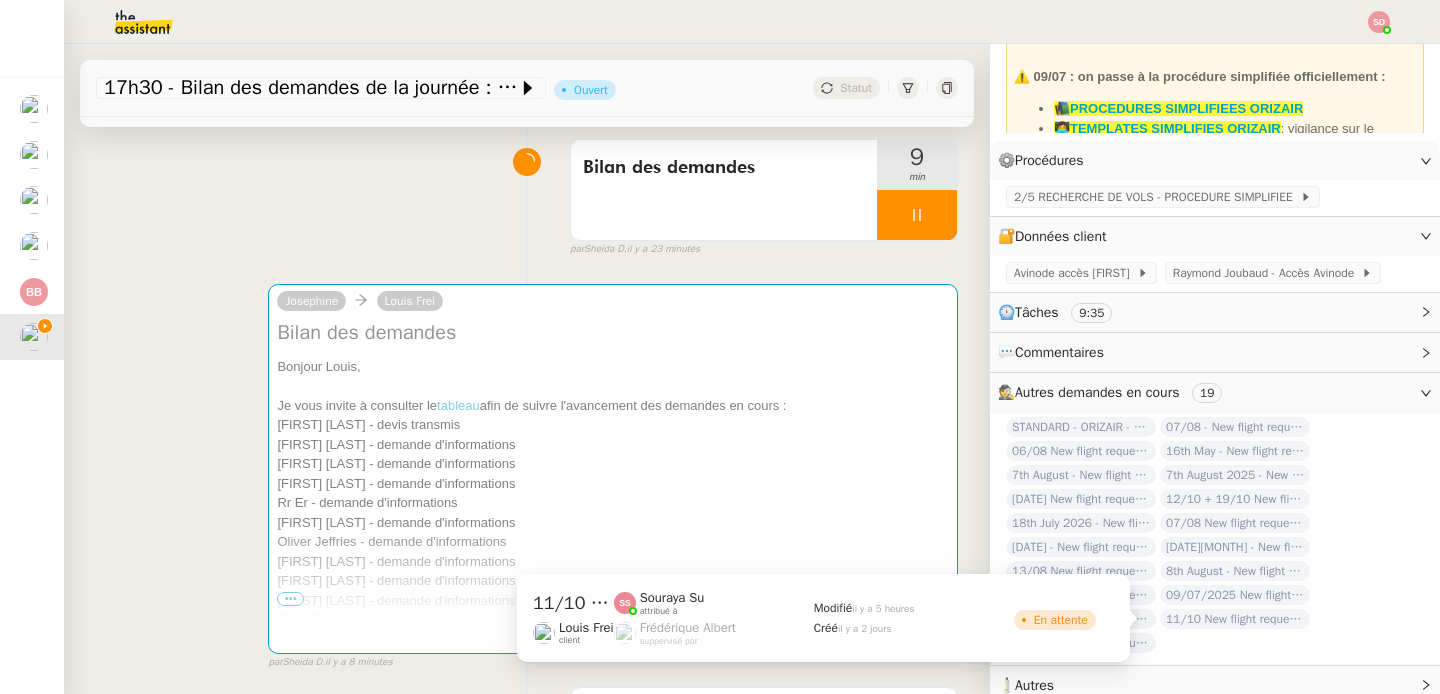 click on "11/10 New flight request - Kazi Akthar" 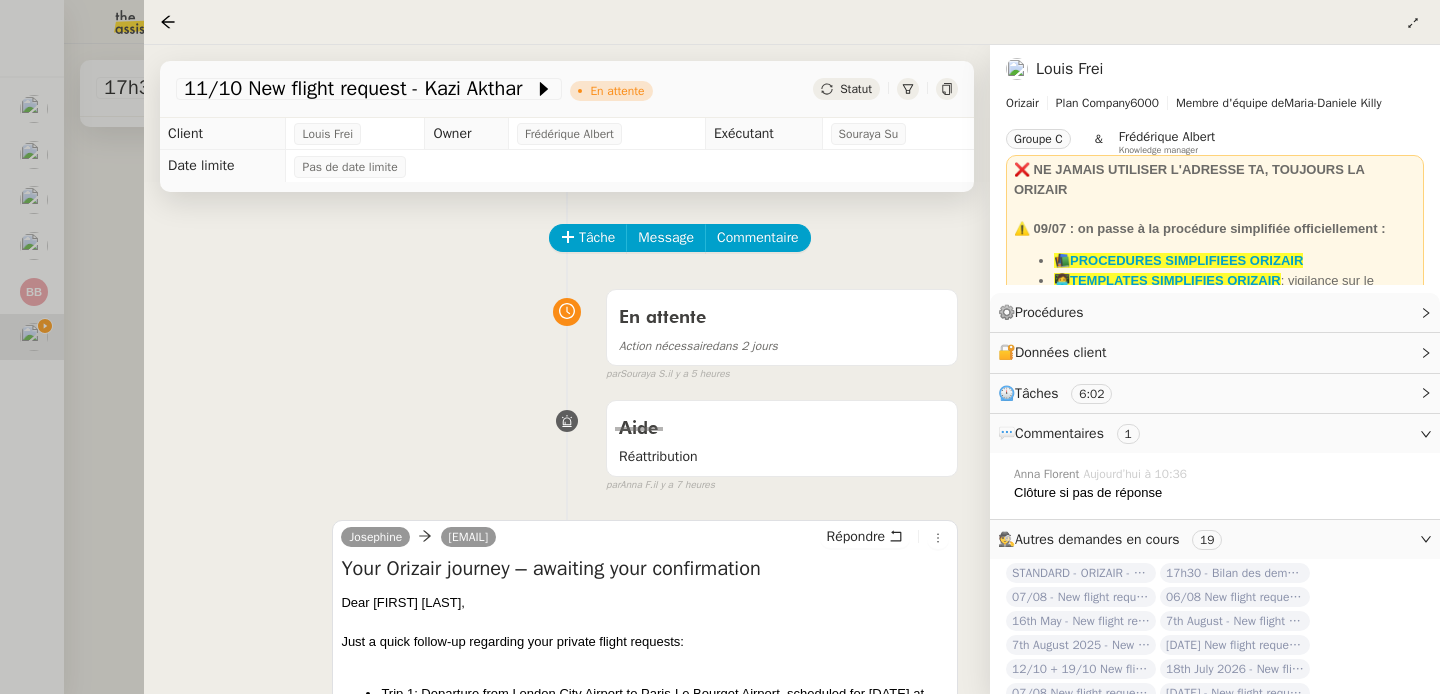 click at bounding box center (720, 347) 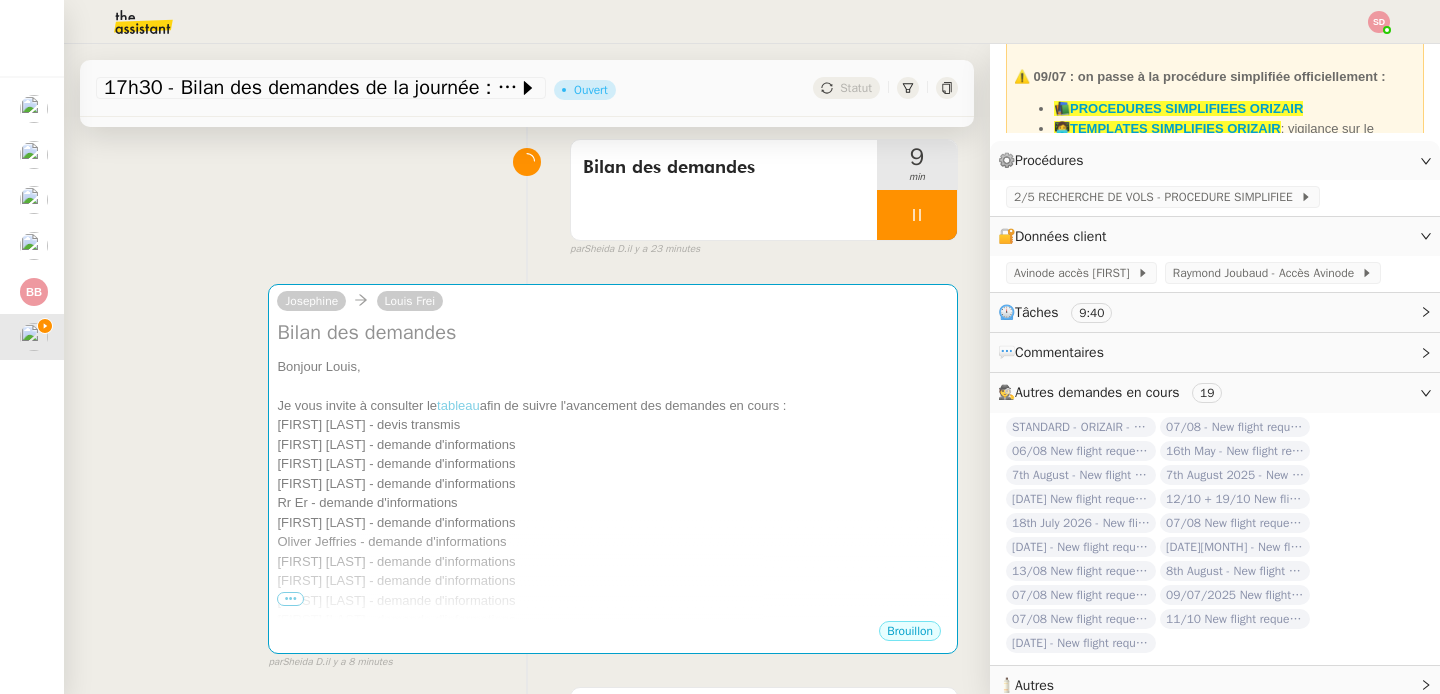 click on "[DAY] [MONTH] - New flight request - [FIRST] [LAST]" 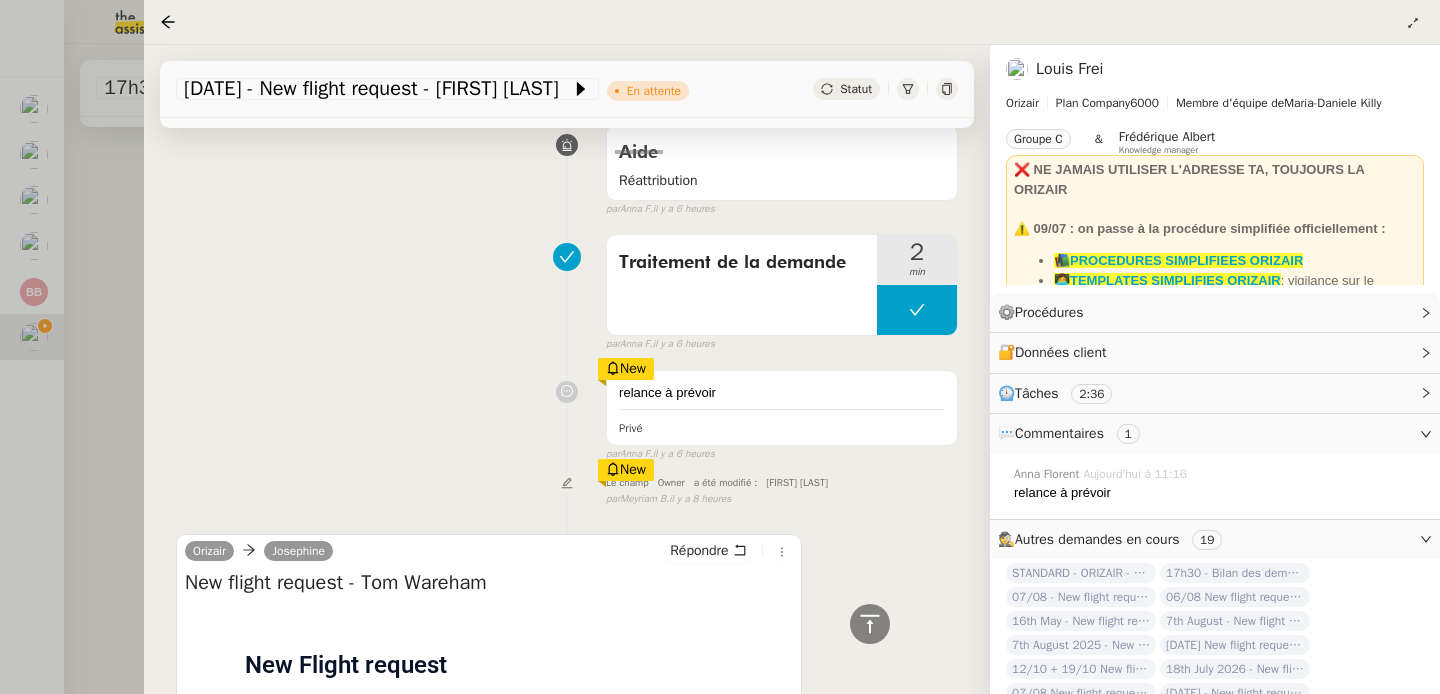 scroll, scrollTop: 1071, scrollLeft: 0, axis: vertical 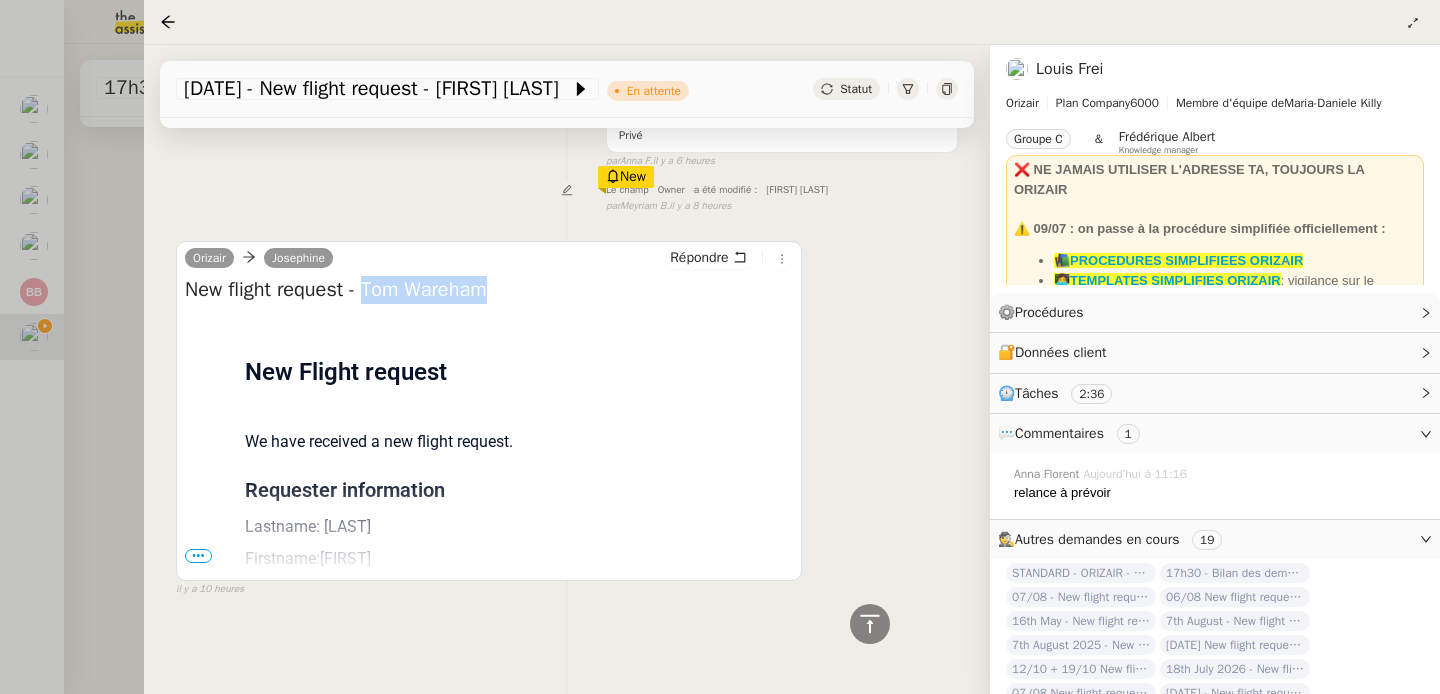 drag, startPoint x: 396, startPoint y: 279, endPoint x: 586, endPoint y: 281, distance: 190.01053 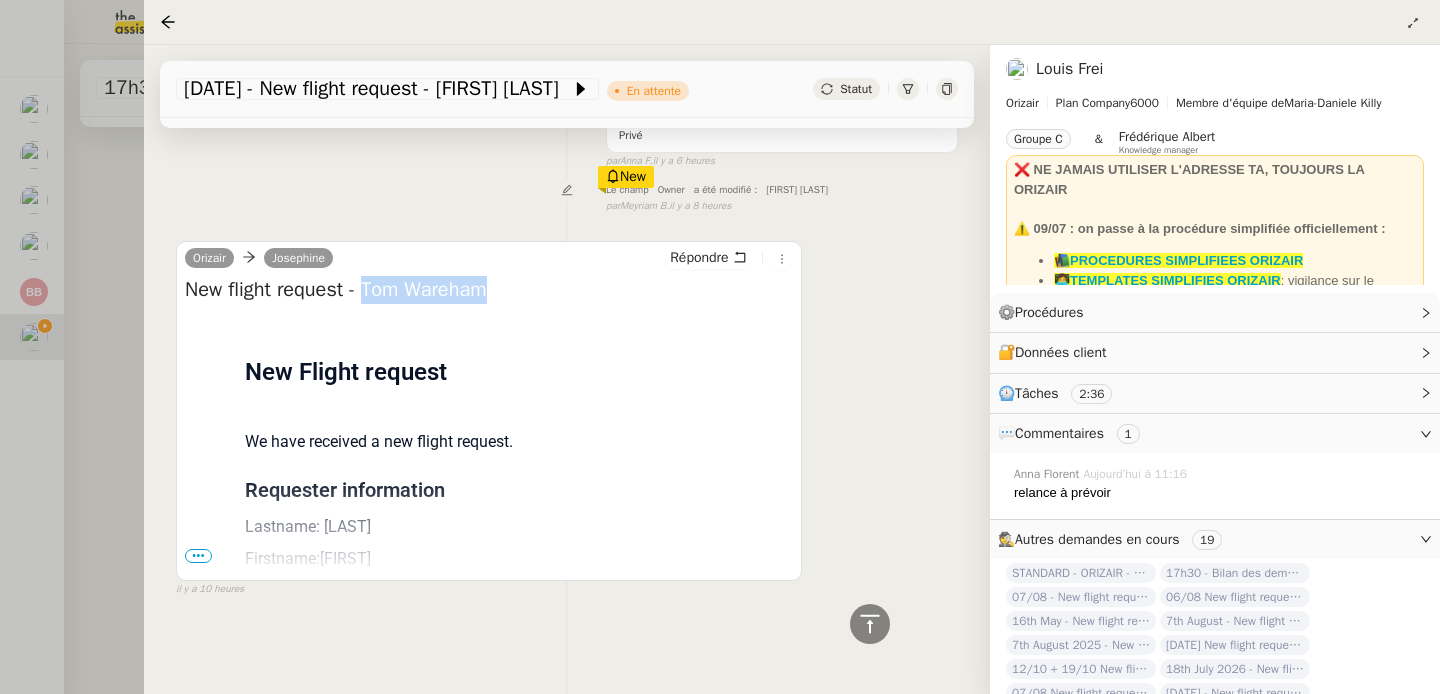 click on "New flight request - Tom Wareham" at bounding box center (489, 290) 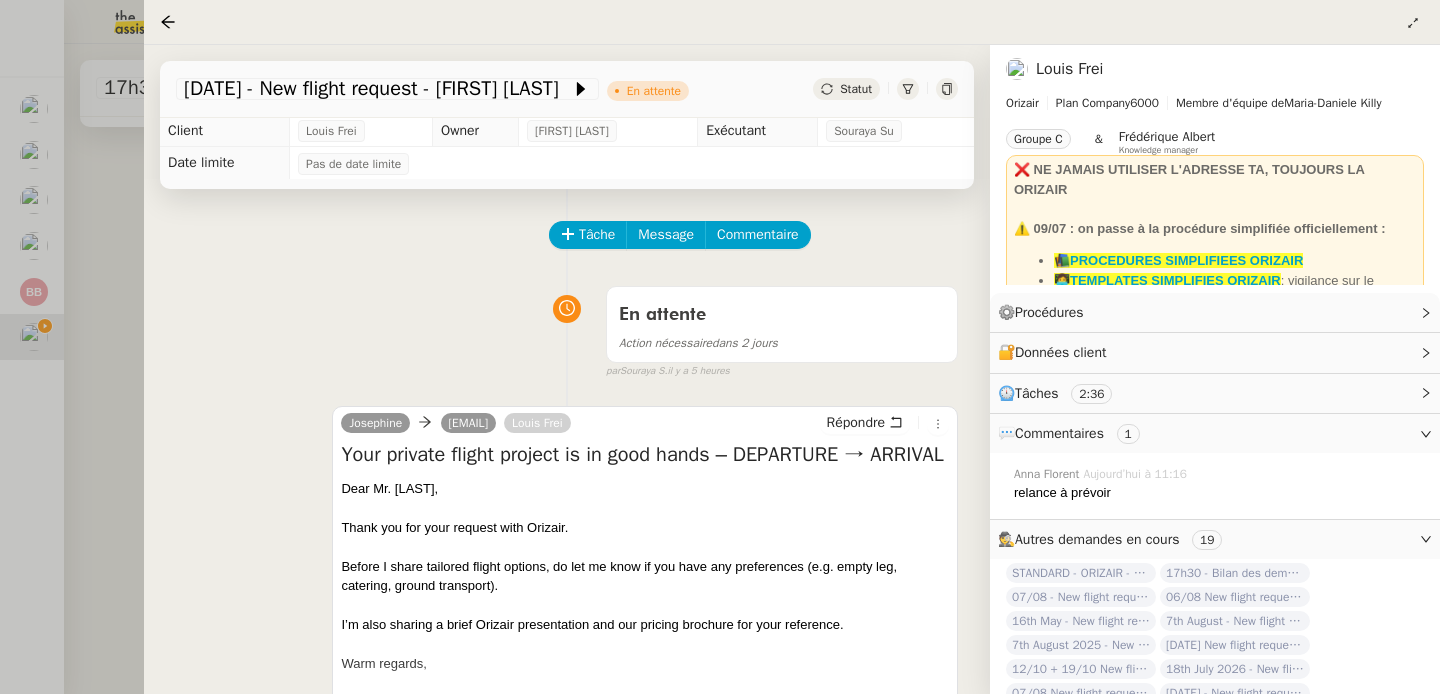 scroll, scrollTop: 0, scrollLeft: 0, axis: both 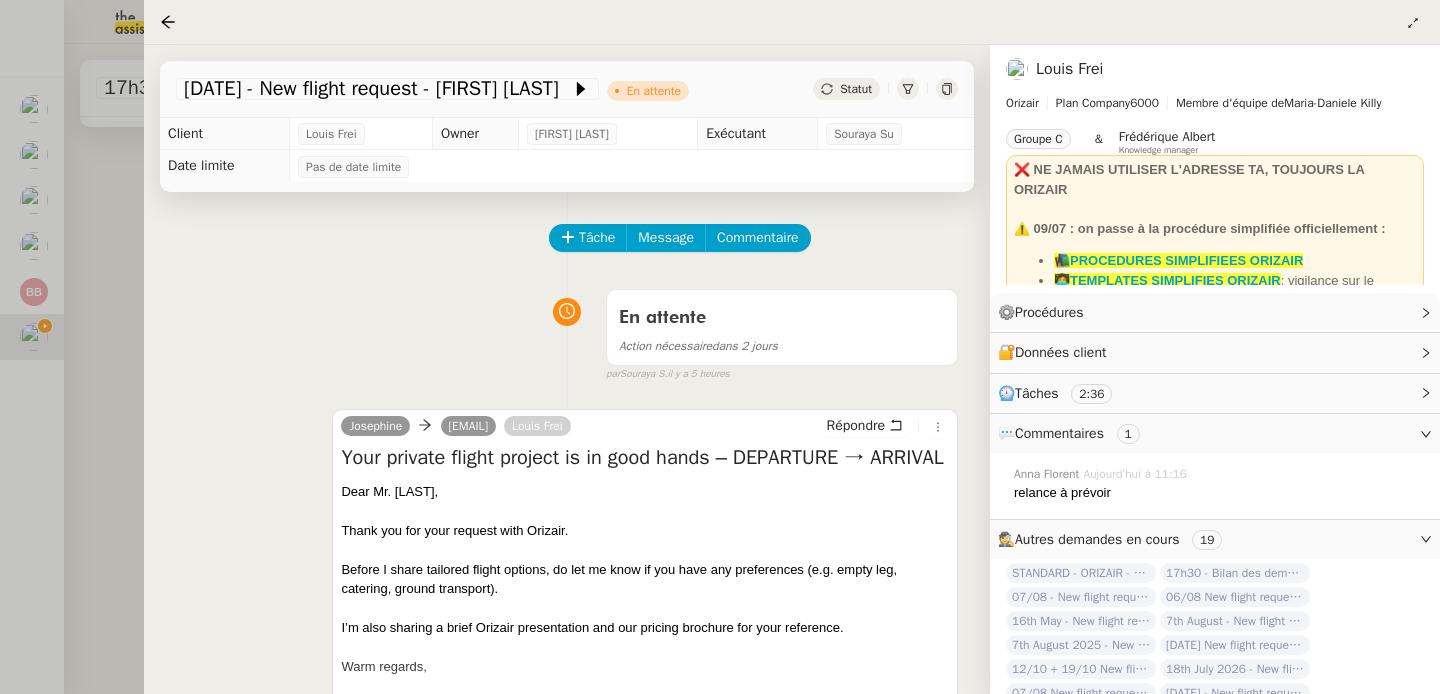 click at bounding box center [720, 347] 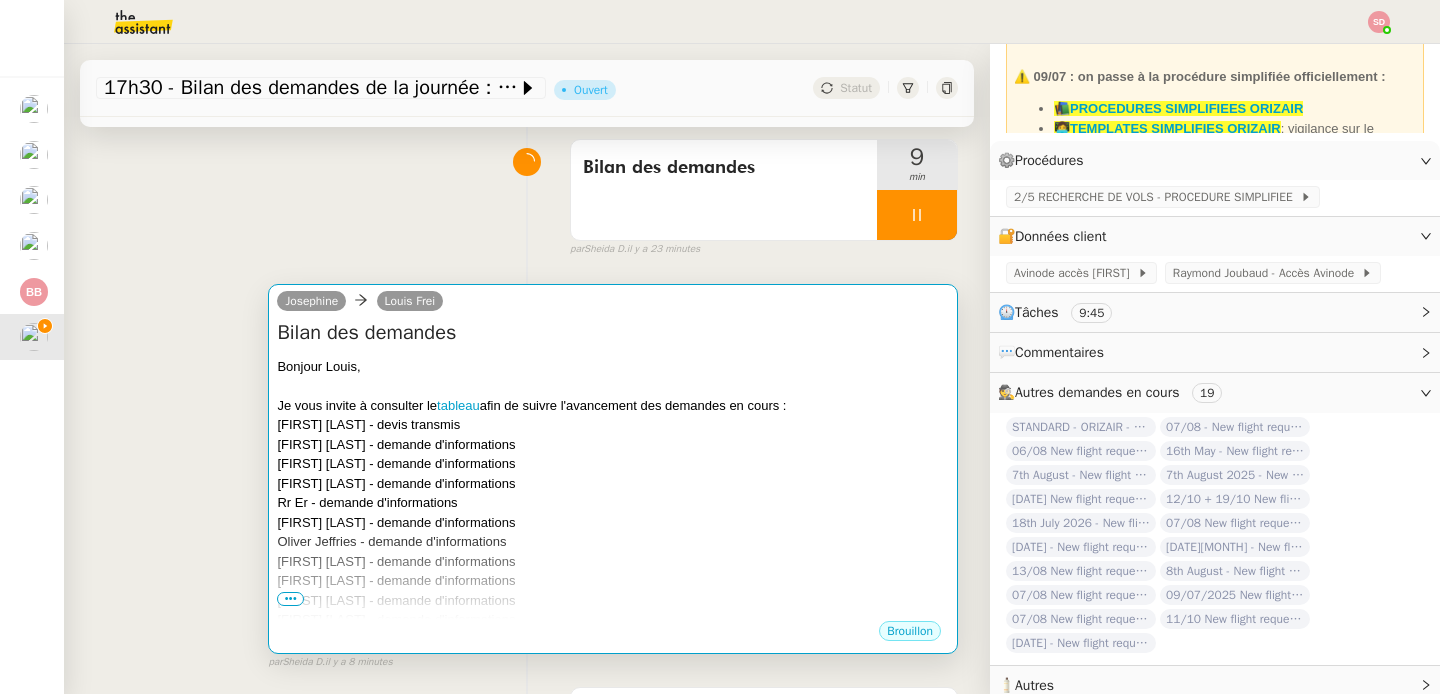 click on "Zach Sheppard  - demande d'informations" at bounding box center (613, 523) 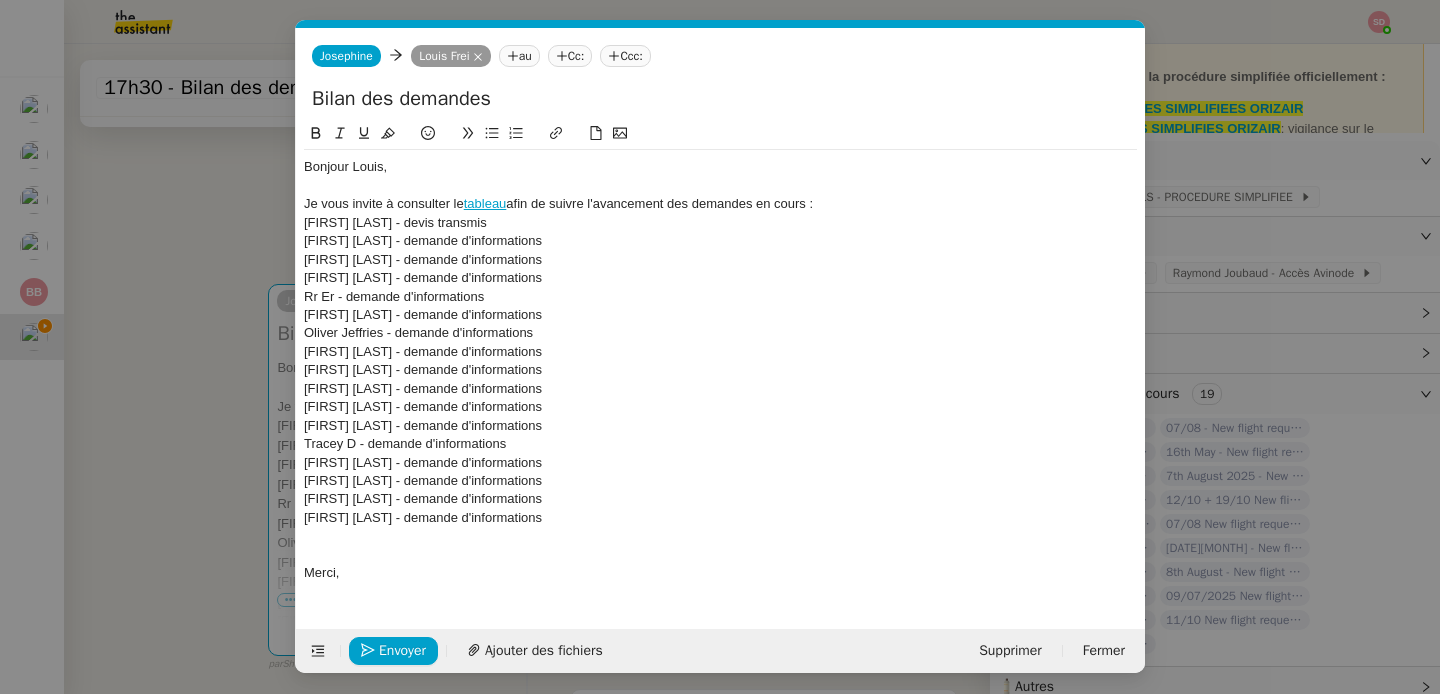 scroll, scrollTop: 0, scrollLeft: 42, axis: horizontal 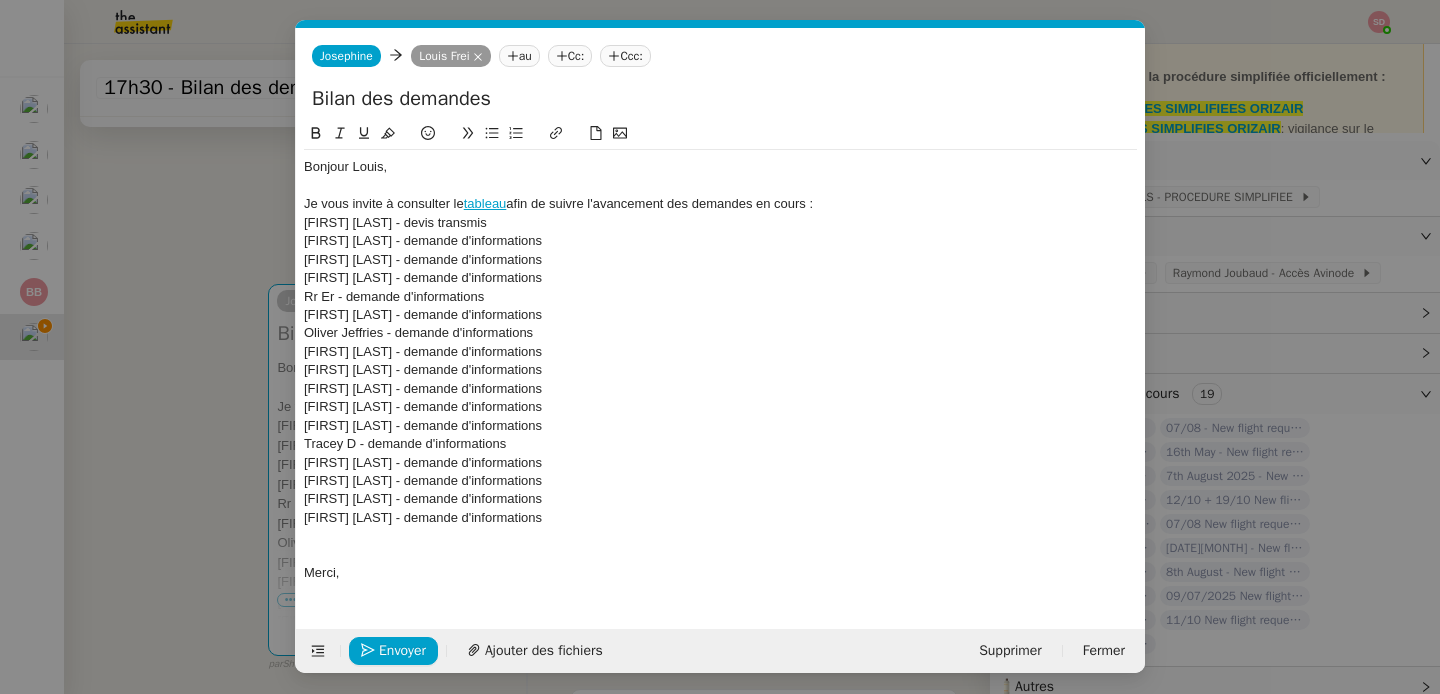 click 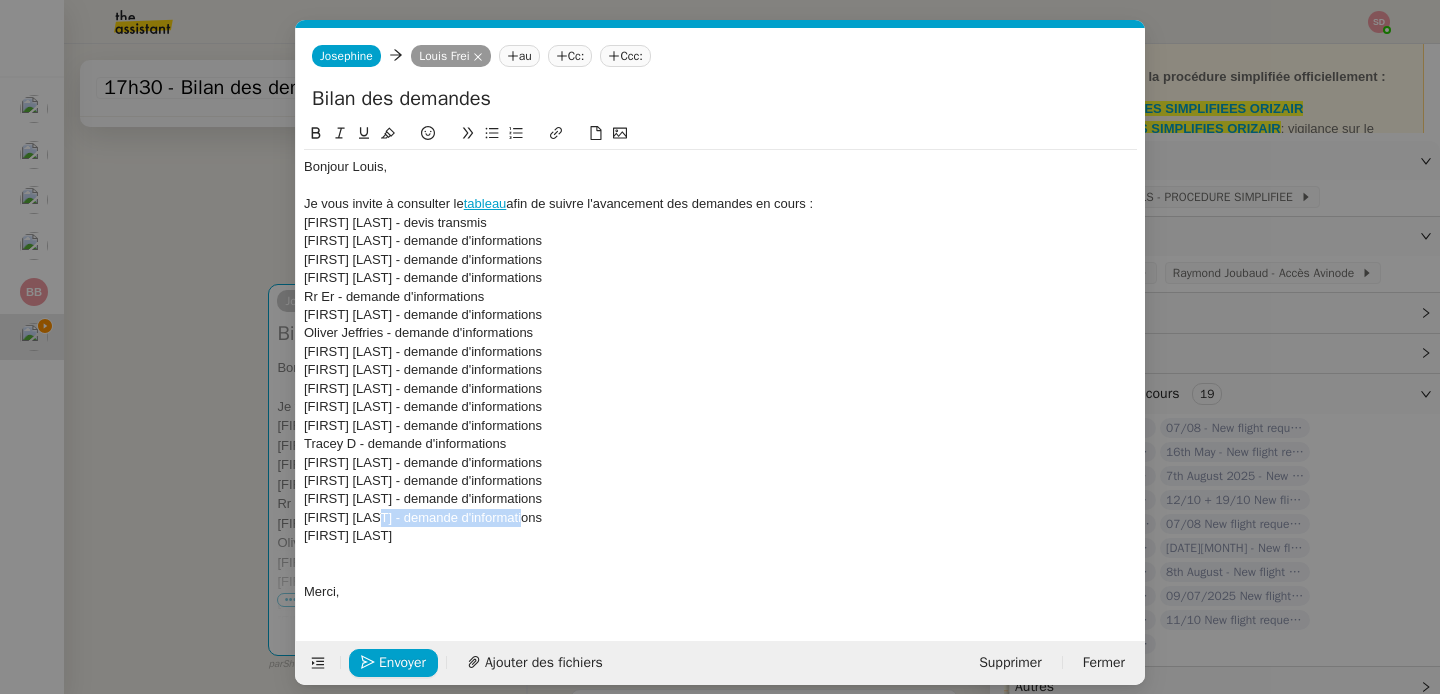 drag, startPoint x: 373, startPoint y: 521, endPoint x: 541, endPoint y: 520, distance: 168.00298 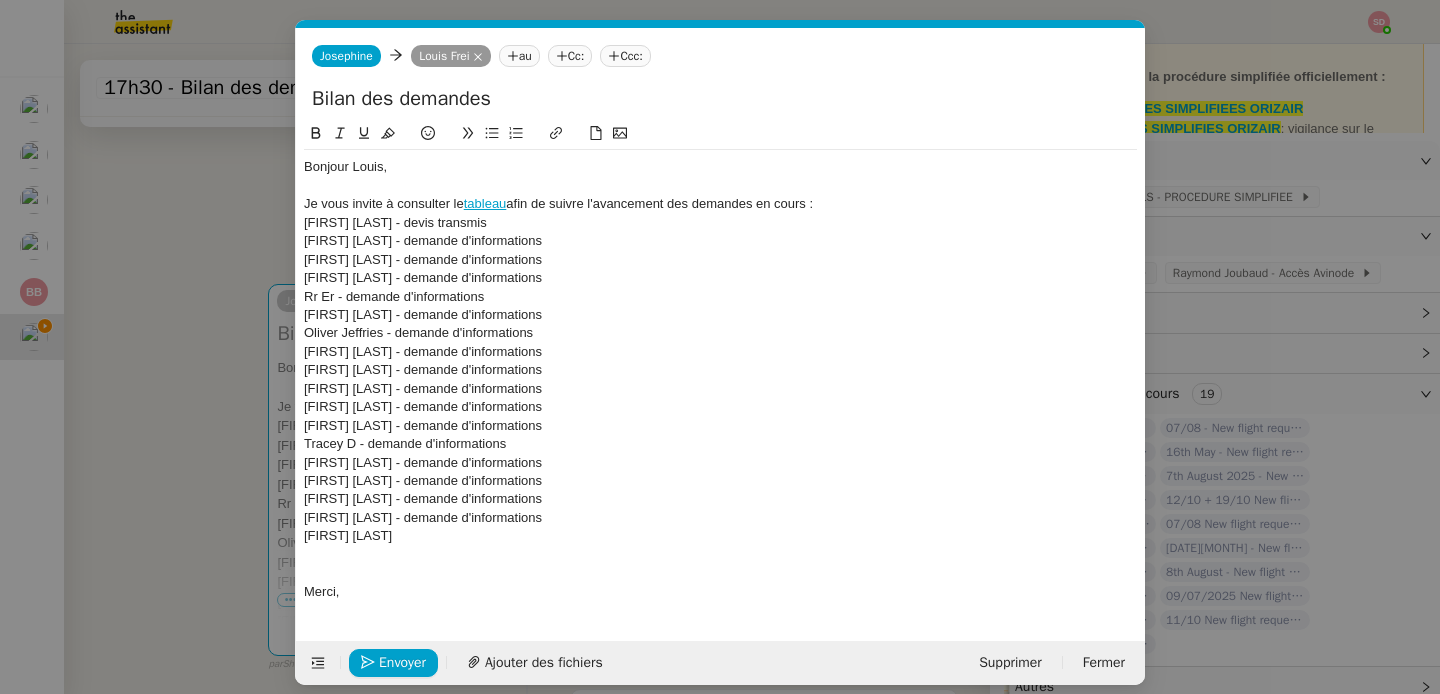 click on "Tom Wareham" 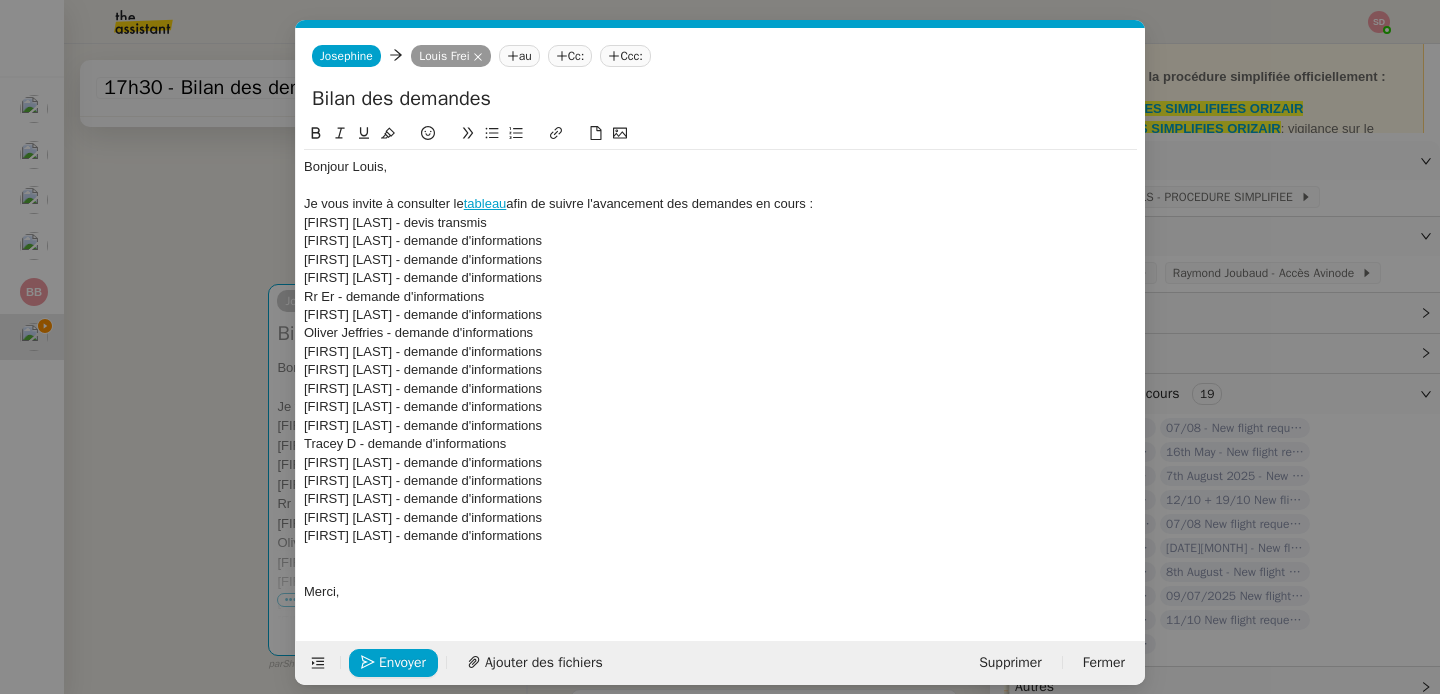 scroll, scrollTop: 0, scrollLeft: 0, axis: both 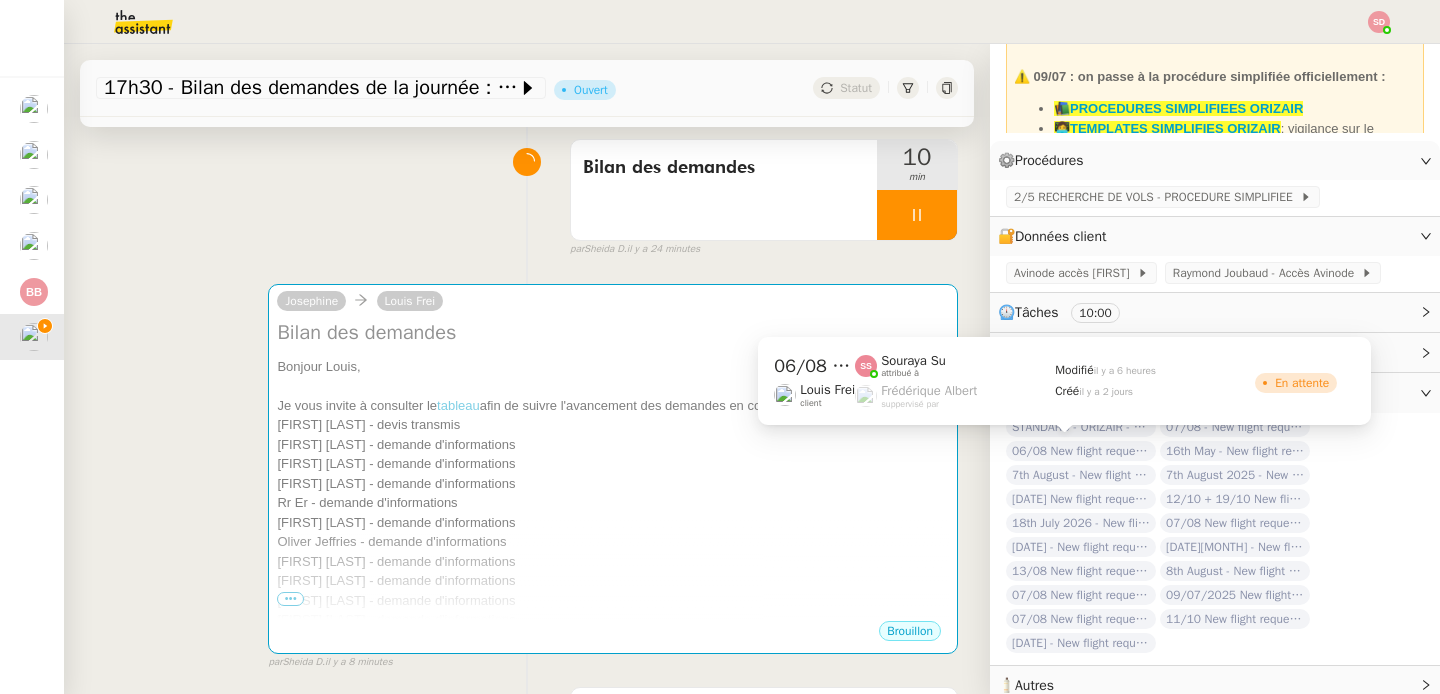 click on "06/08 New flight request - Mark Hayward" 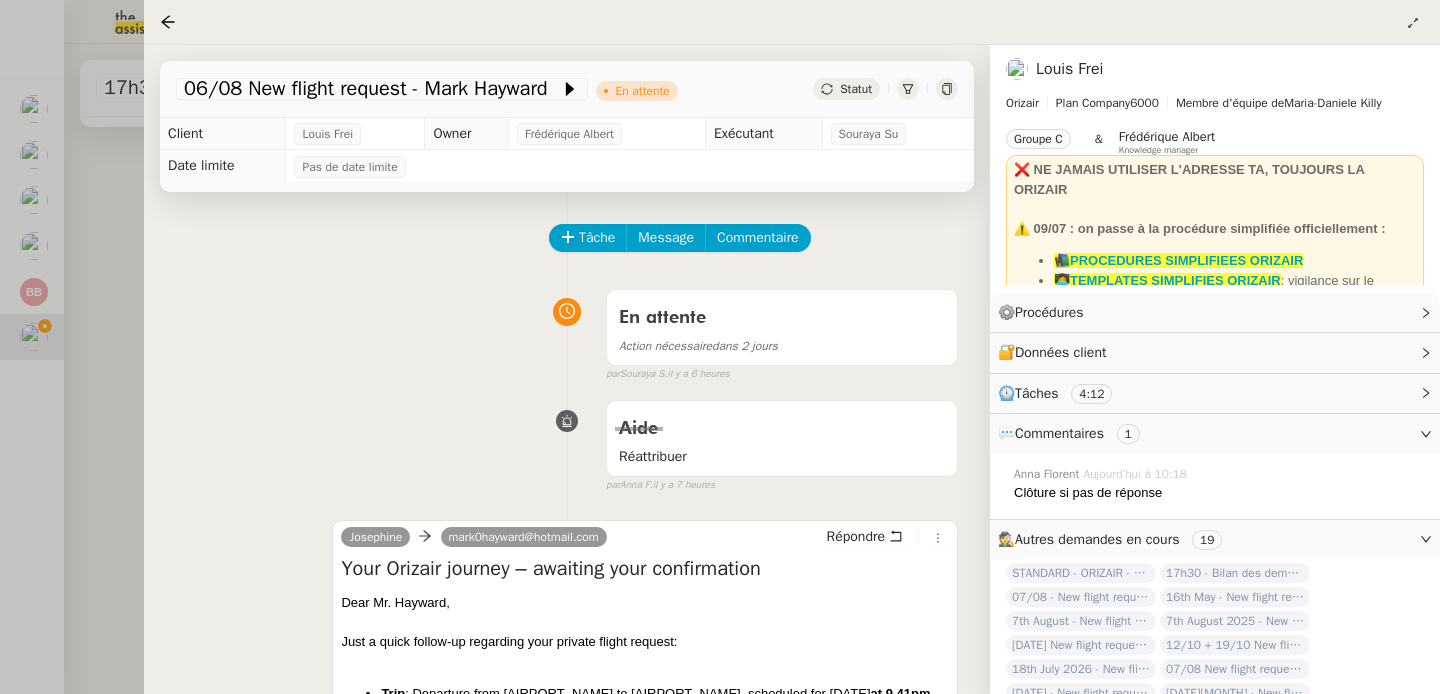 click at bounding box center [720, 347] 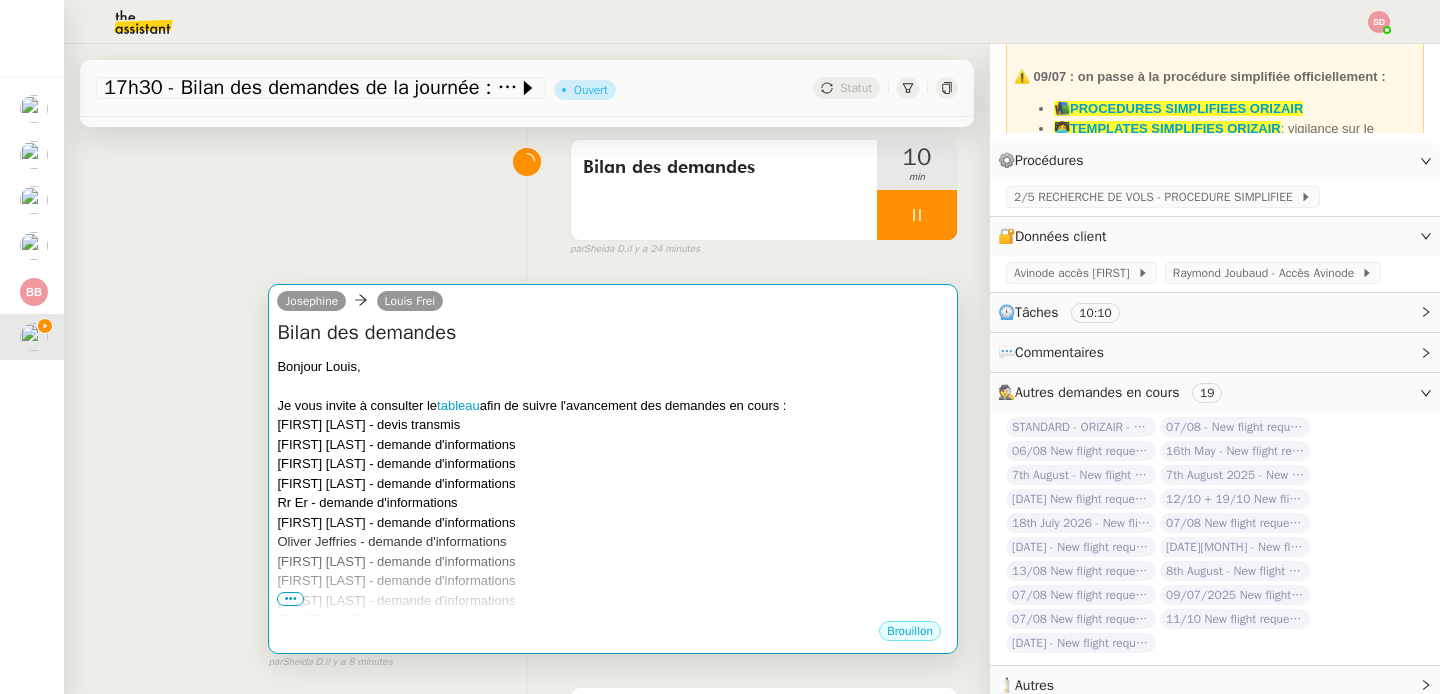 click on "Mark Hayward - demande d'informations" at bounding box center [613, 445] 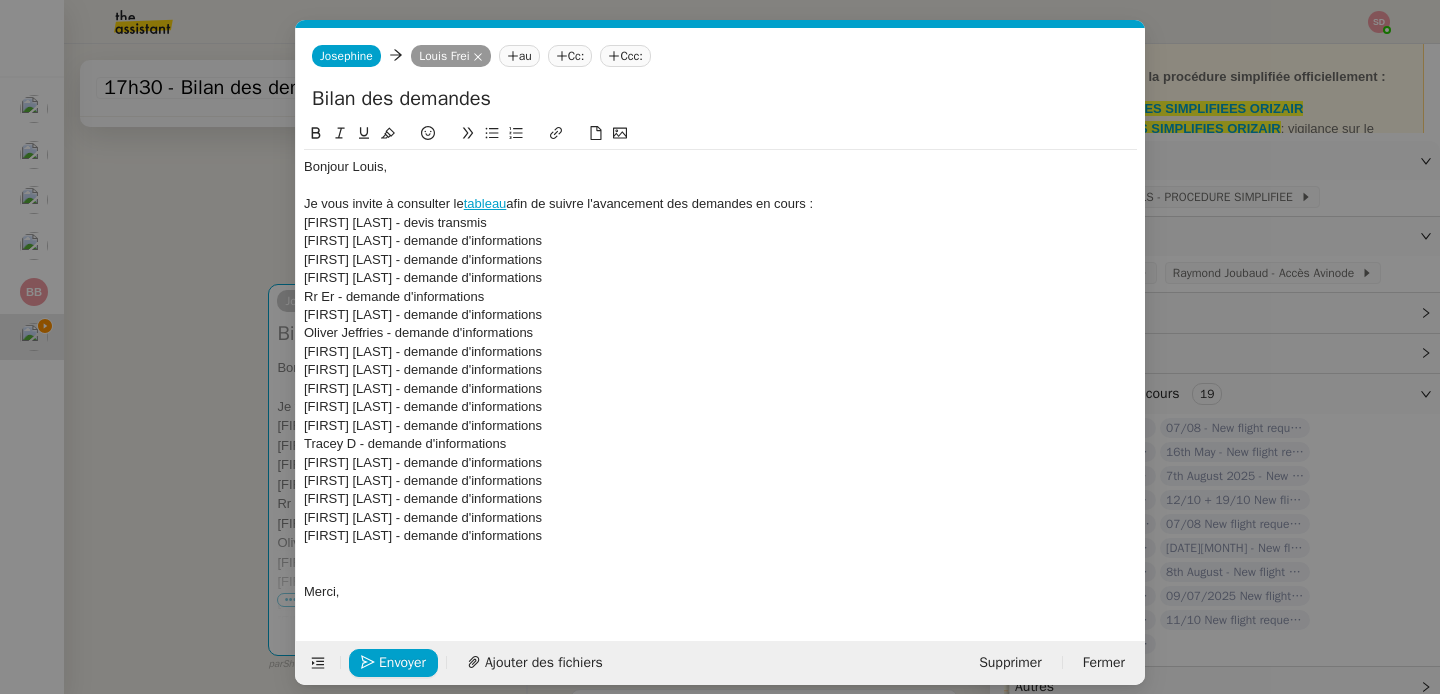 scroll, scrollTop: 0, scrollLeft: 42, axis: horizontal 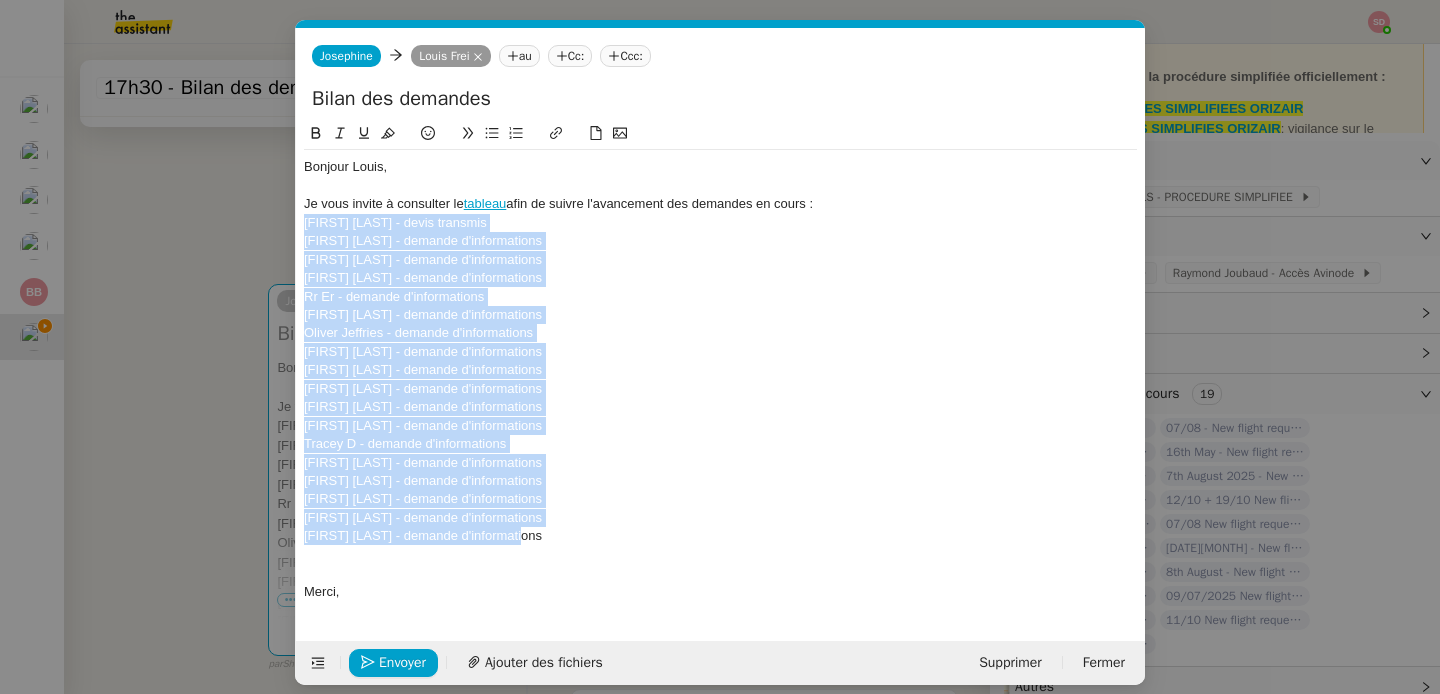 drag, startPoint x: 547, startPoint y: 544, endPoint x: 281, endPoint y: 222, distance: 417.66016 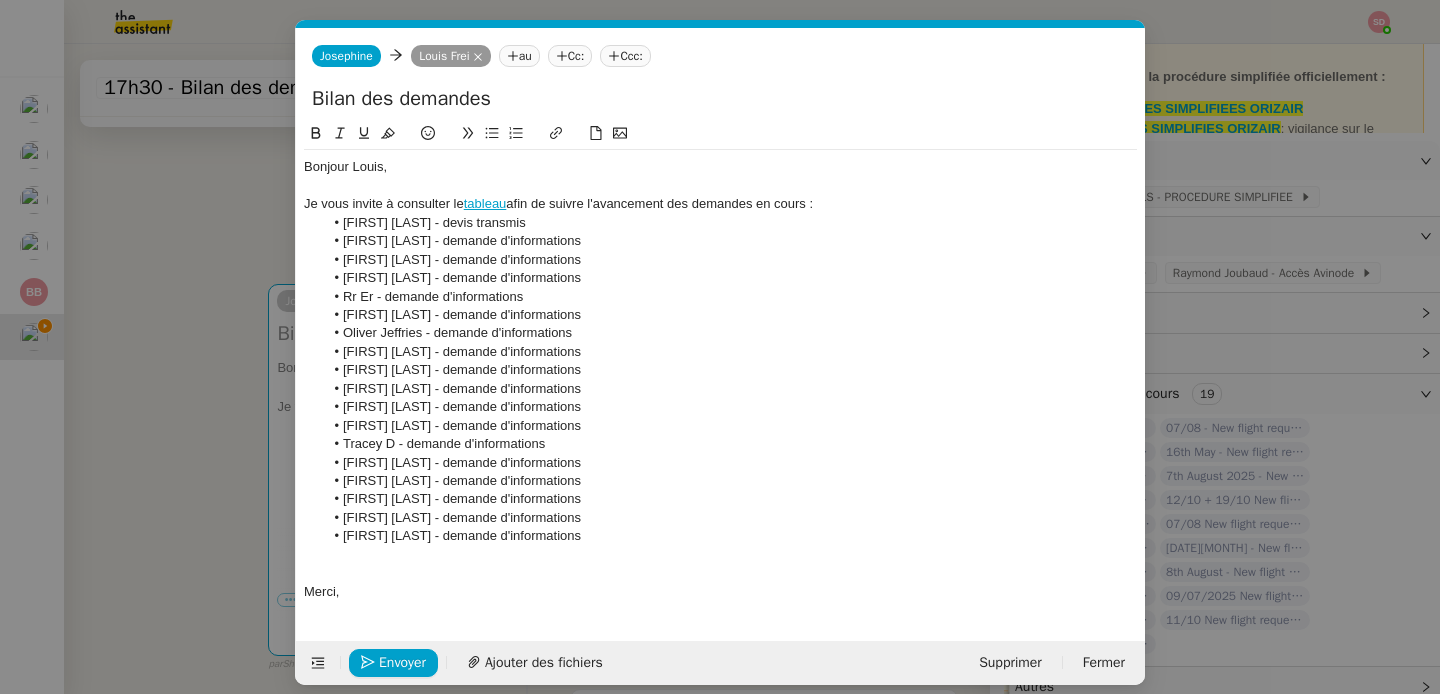 click on "Envoyer Ajouter des fichiers" 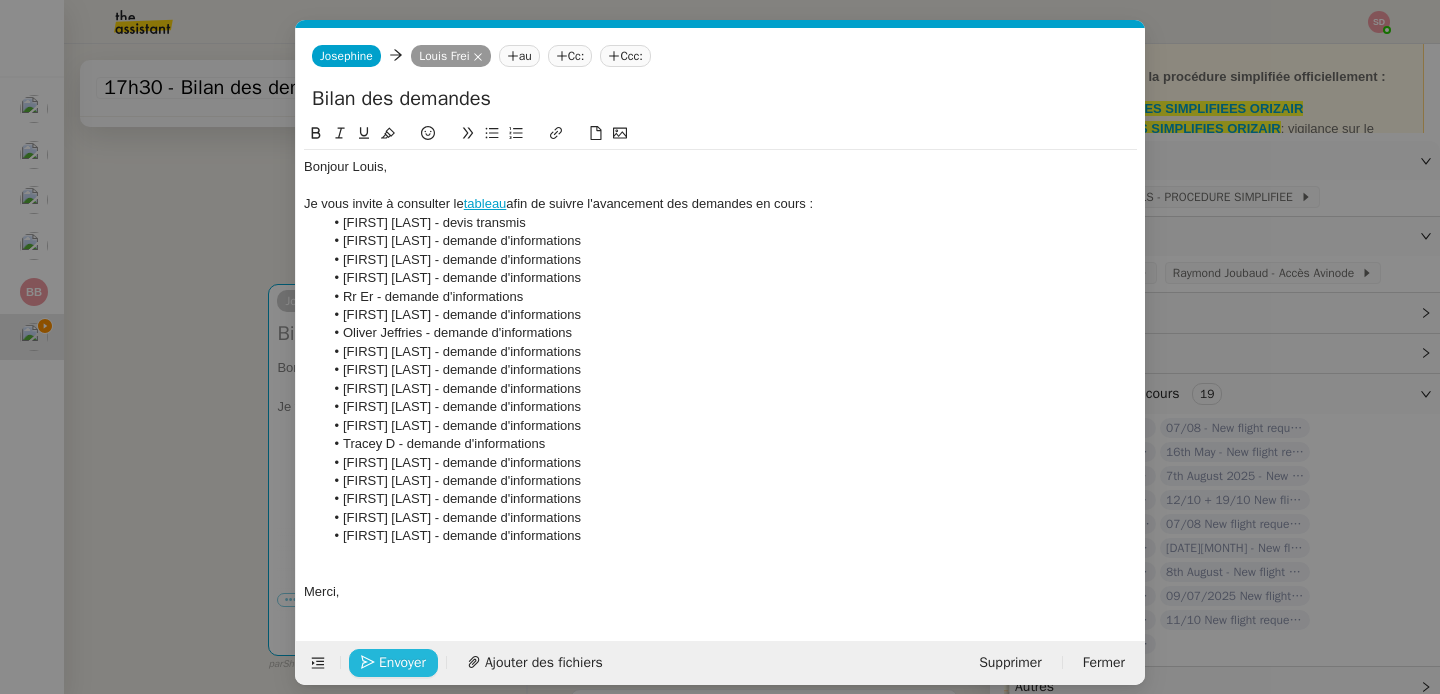 click on "Envoyer" 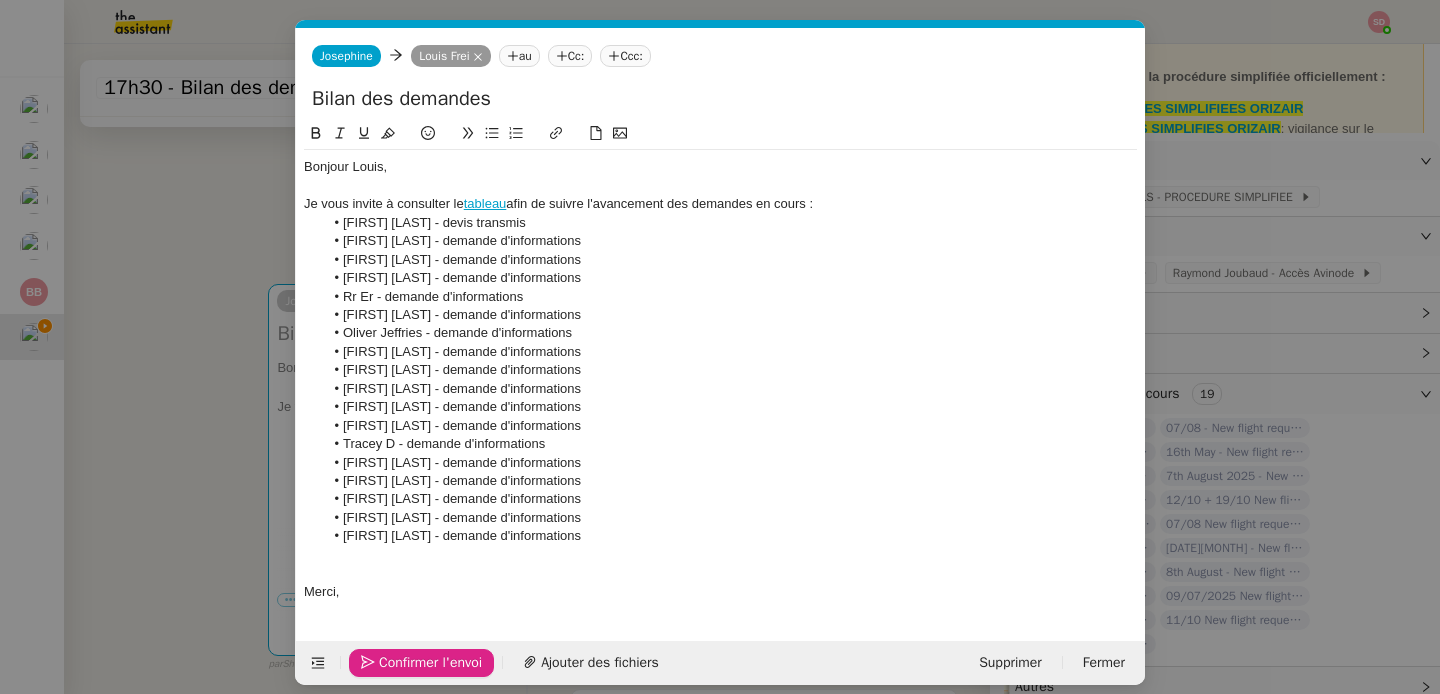 click on "Confirmer l'envoi" 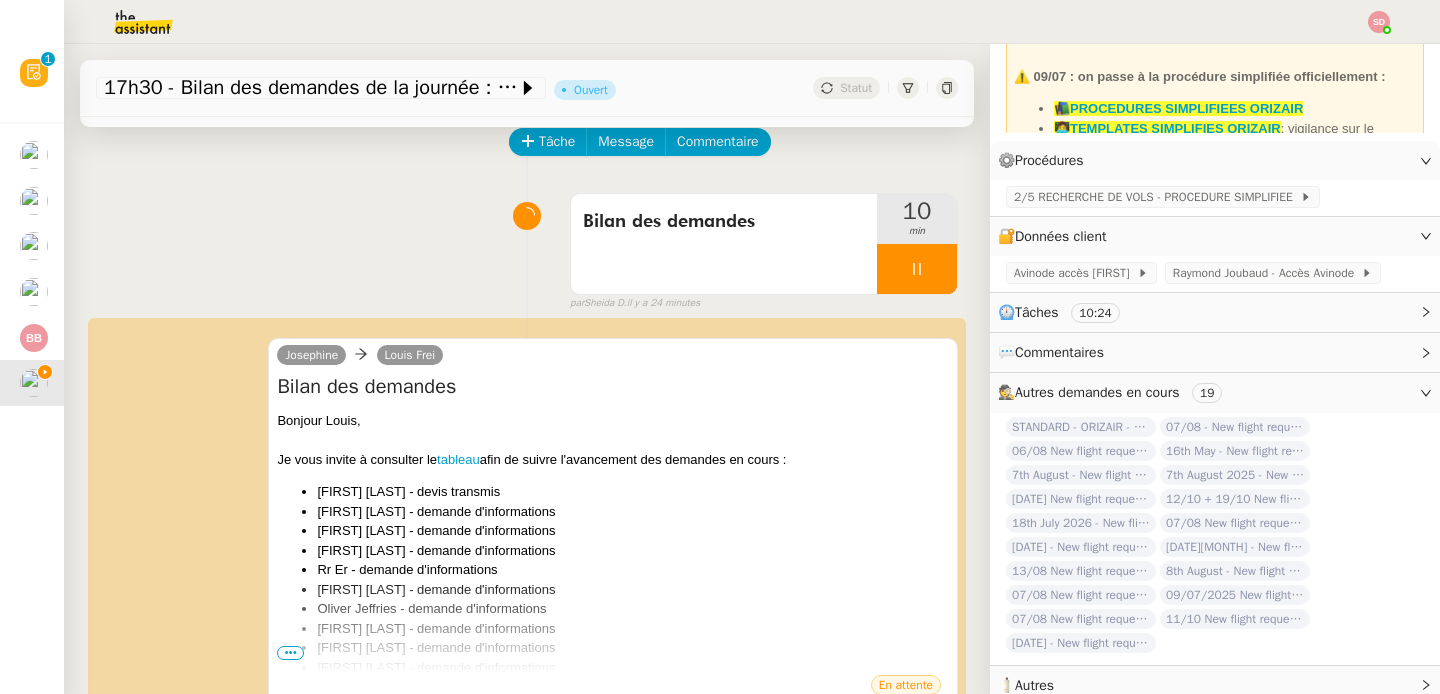 scroll, scrollTop: 0, scrollLeft: 0, axis: both 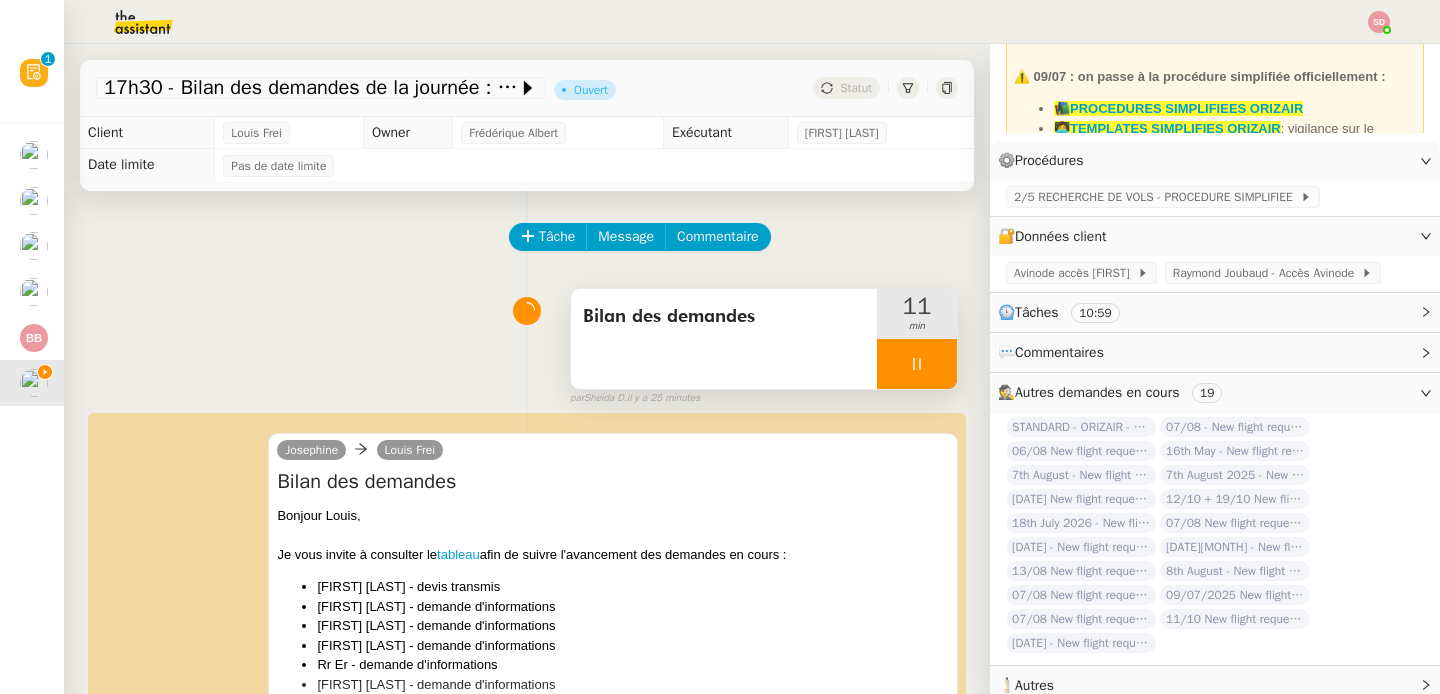 click at bounding box center [917, 364] 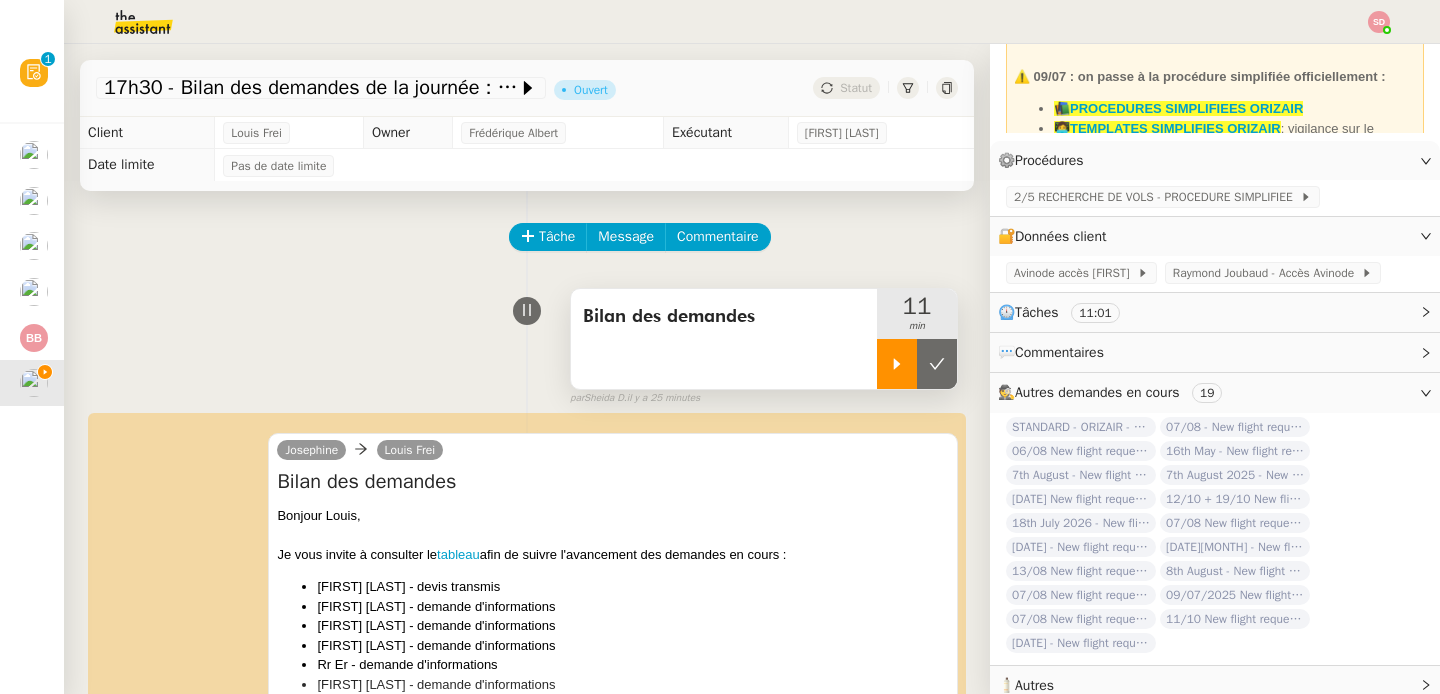 click 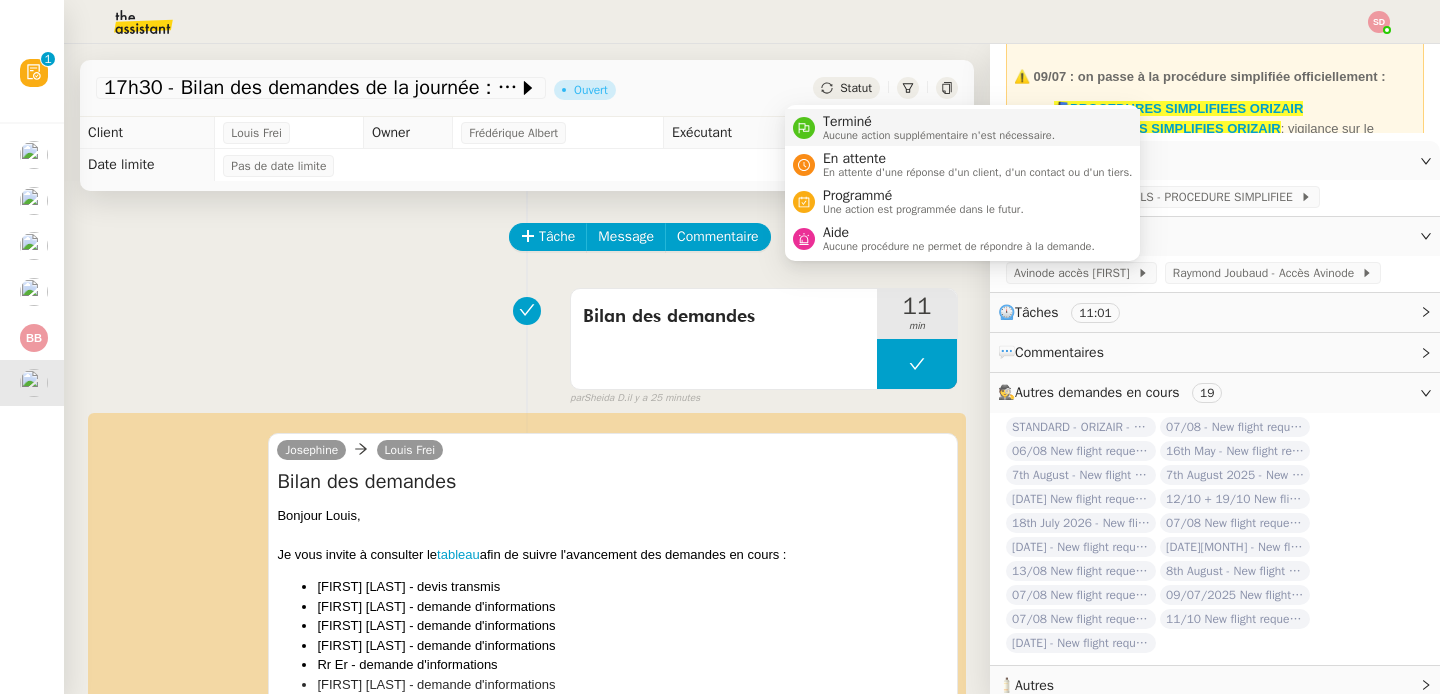 click on "Terminé" at bounding box center (939, 122) 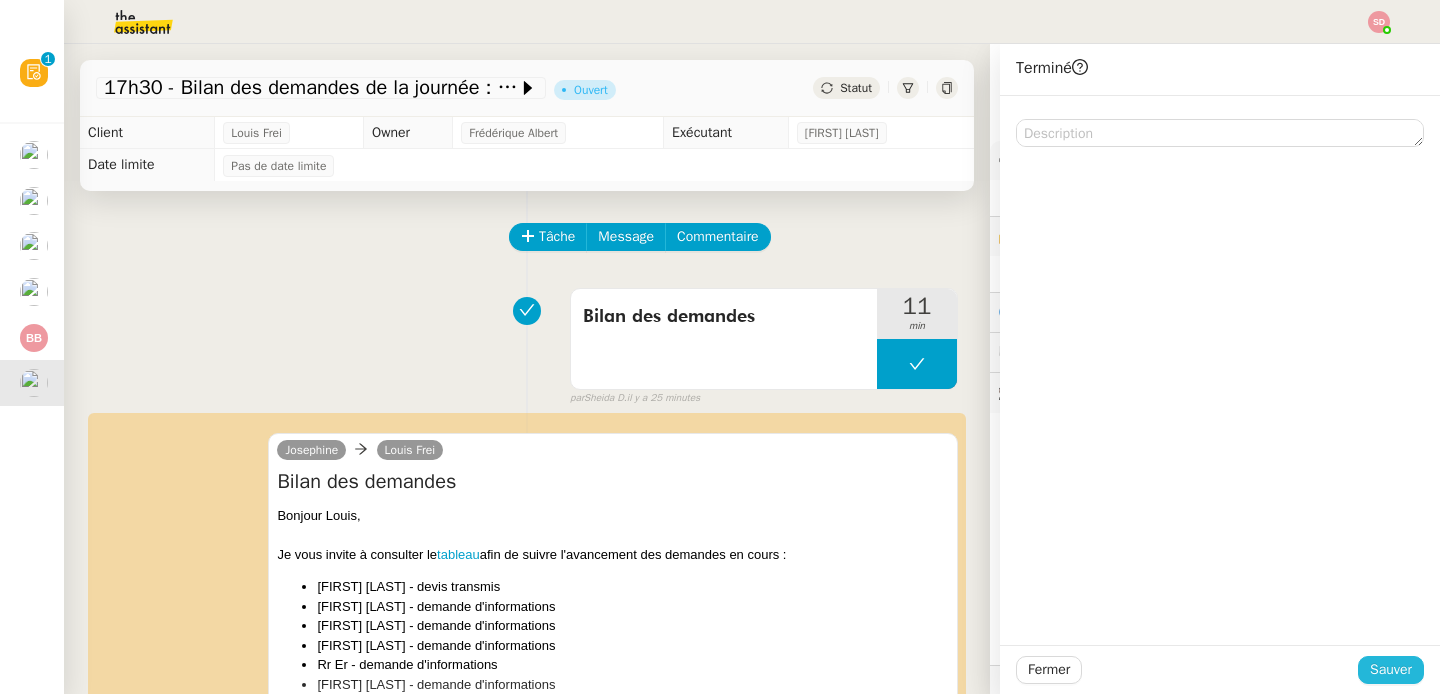 click on "Sauver" 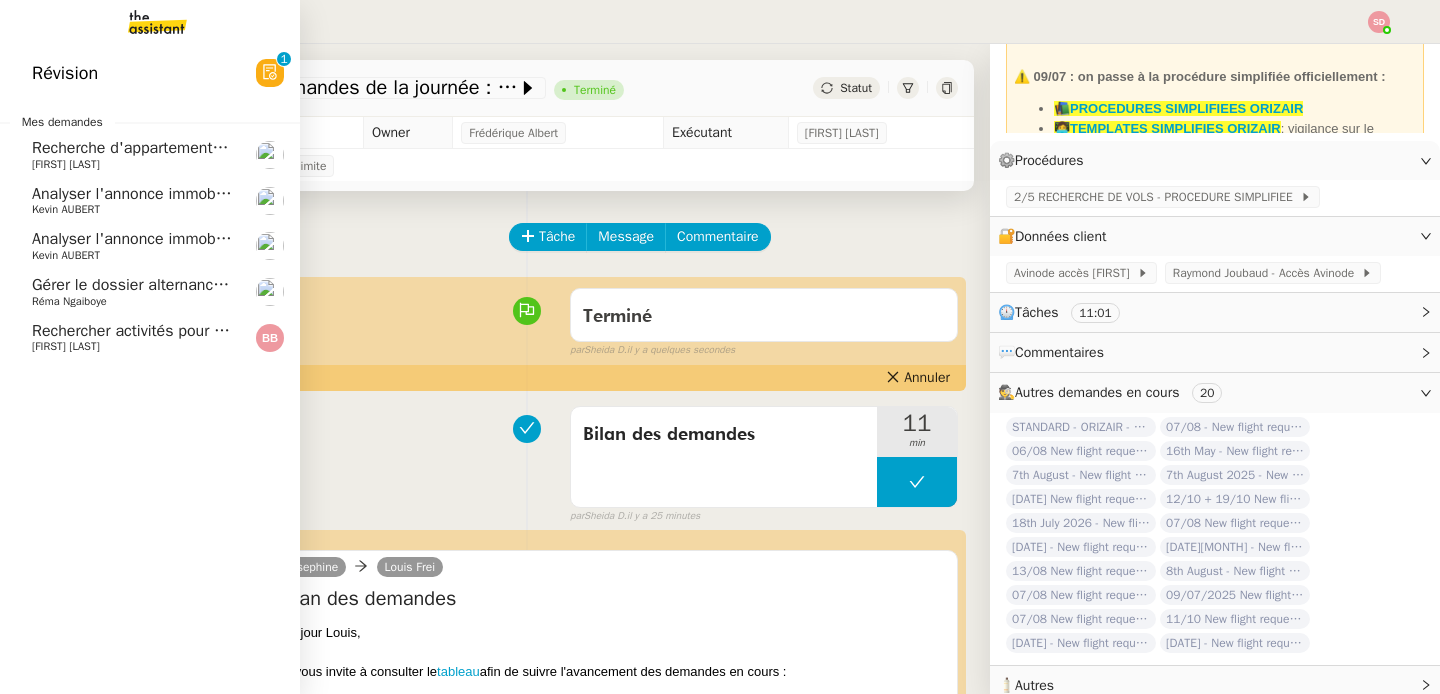 click on "Rechercher activités pour enfants à Paris" 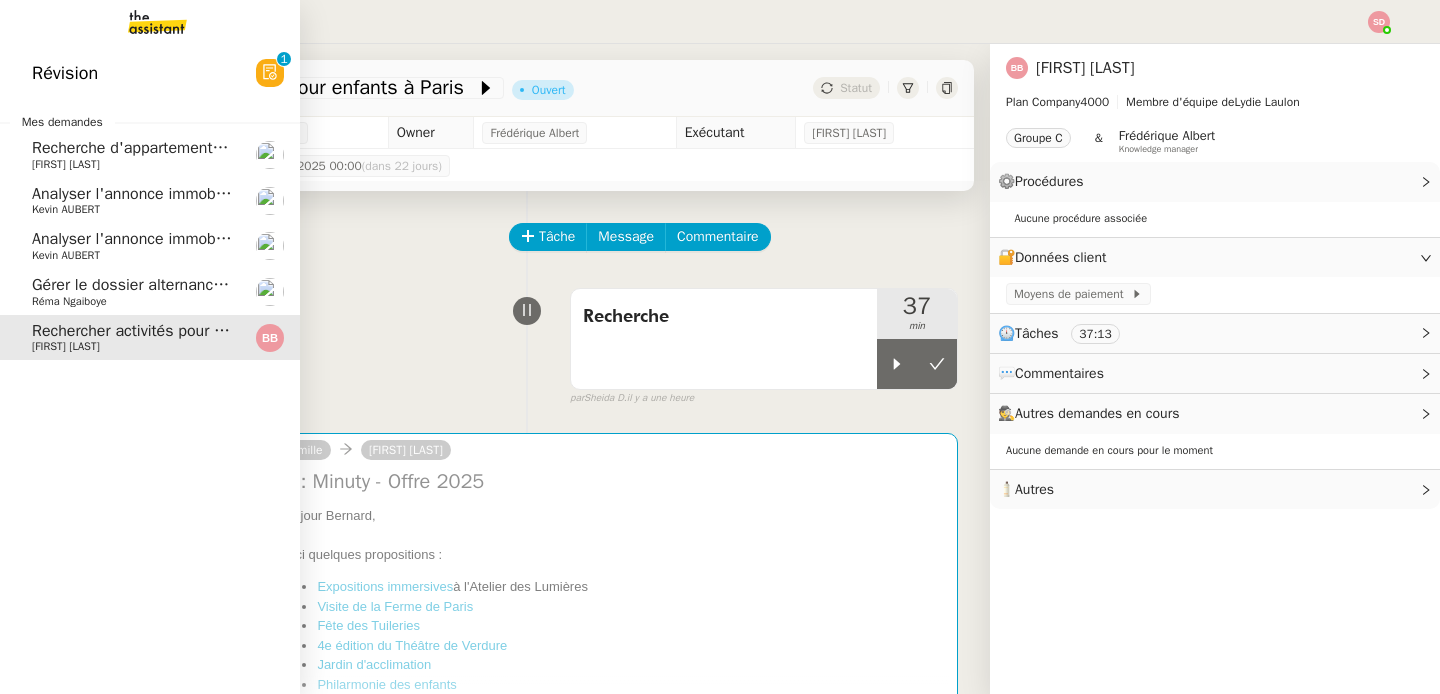 scroll, scrollTop: 0, scrollLeft: 0, axis: both 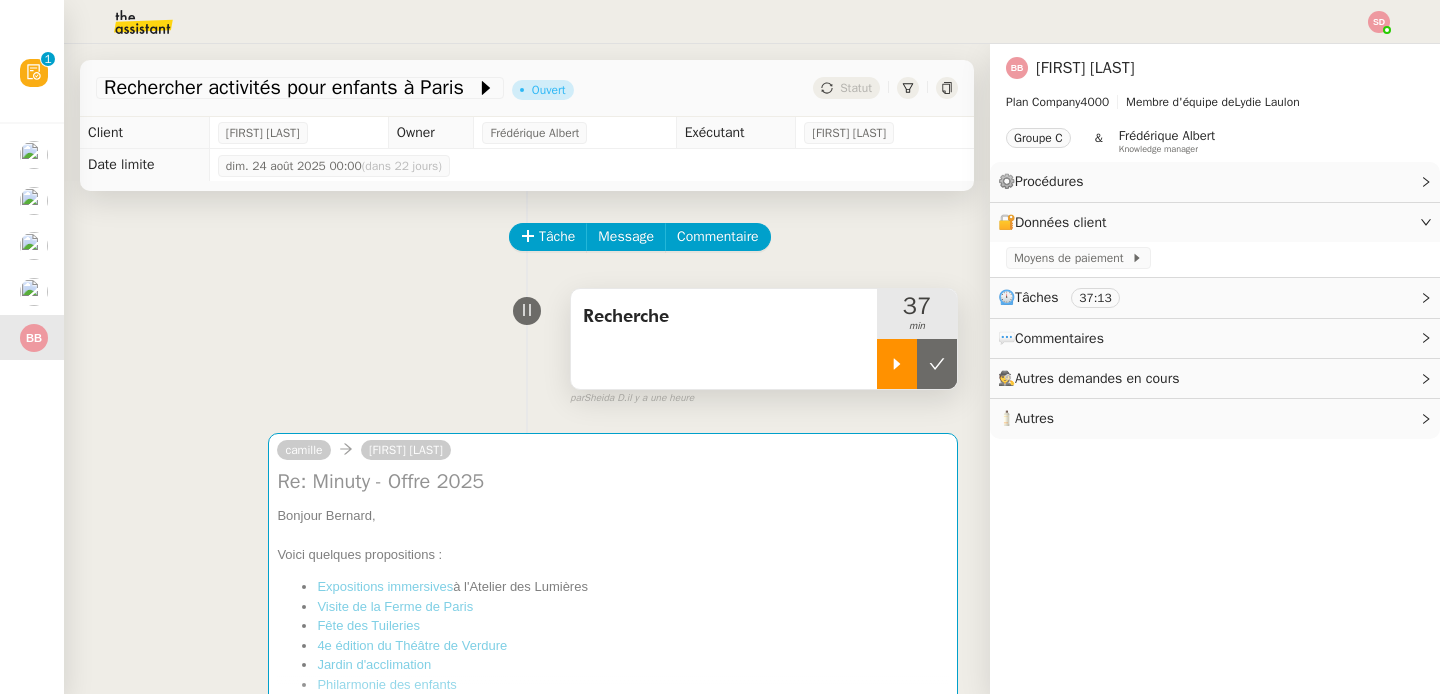 click 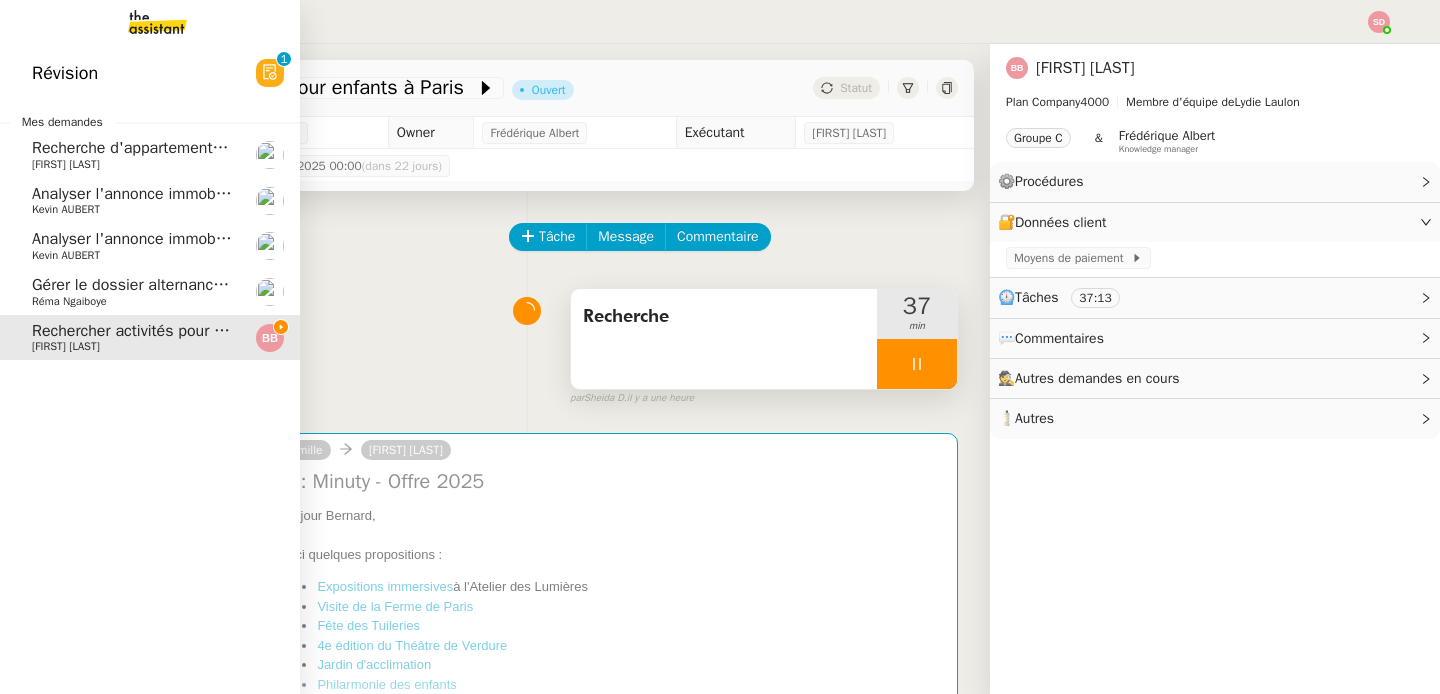 click on "Recherche d'appartements en vente sur Paris - août 2025" 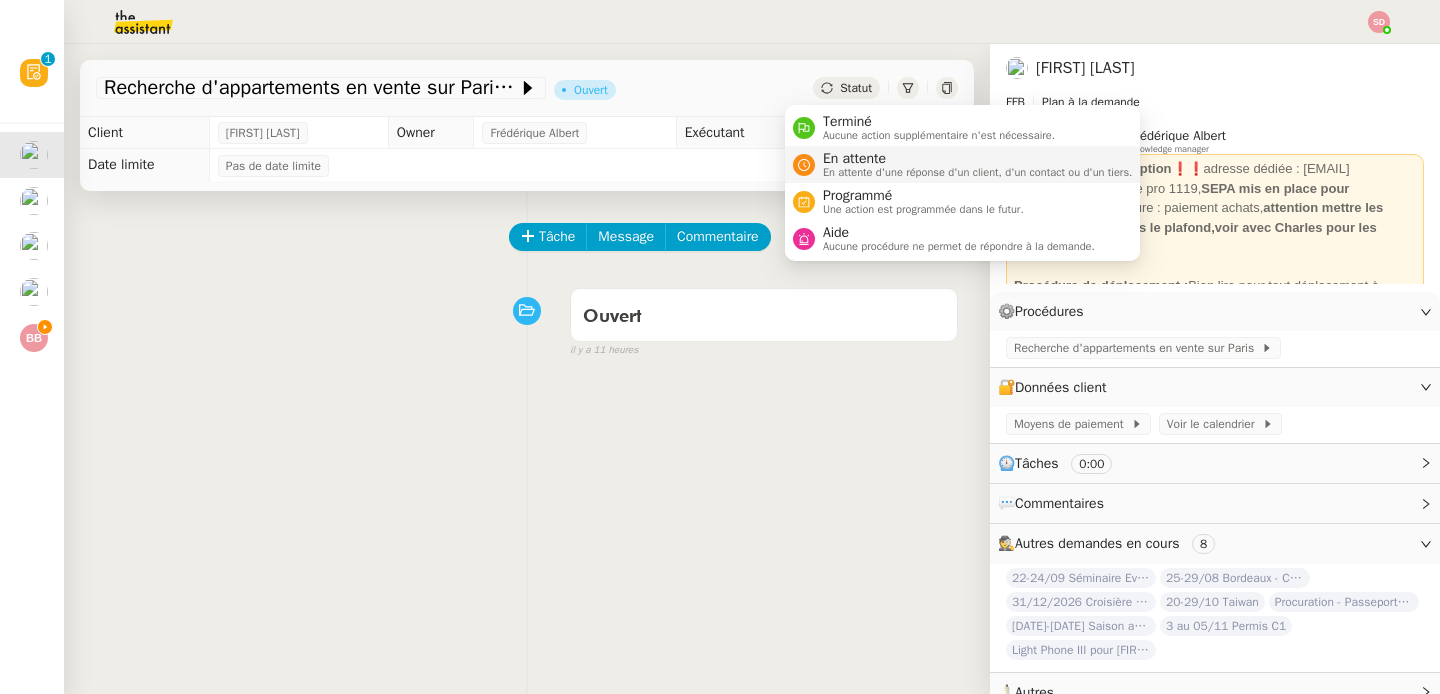click on "En attente" at bounding box center [978, 159] 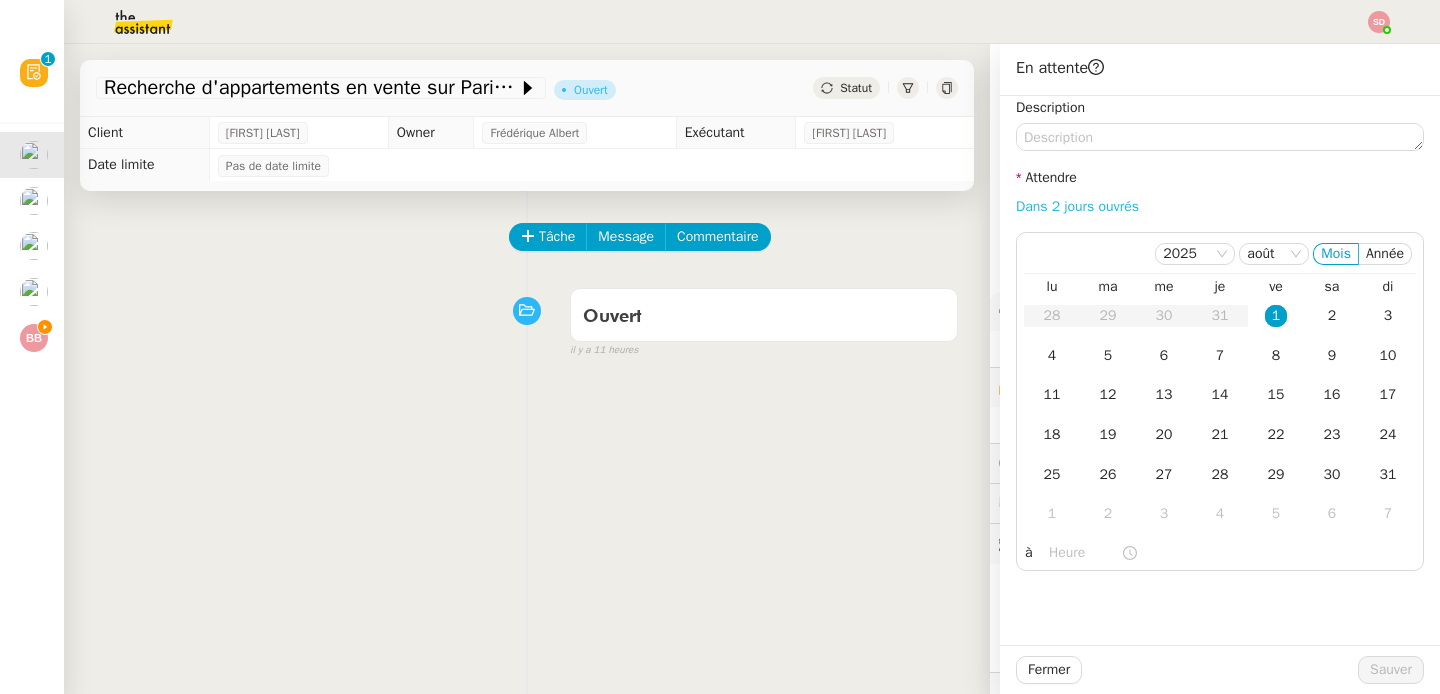 click on "Dans 2 jours ouvrés" 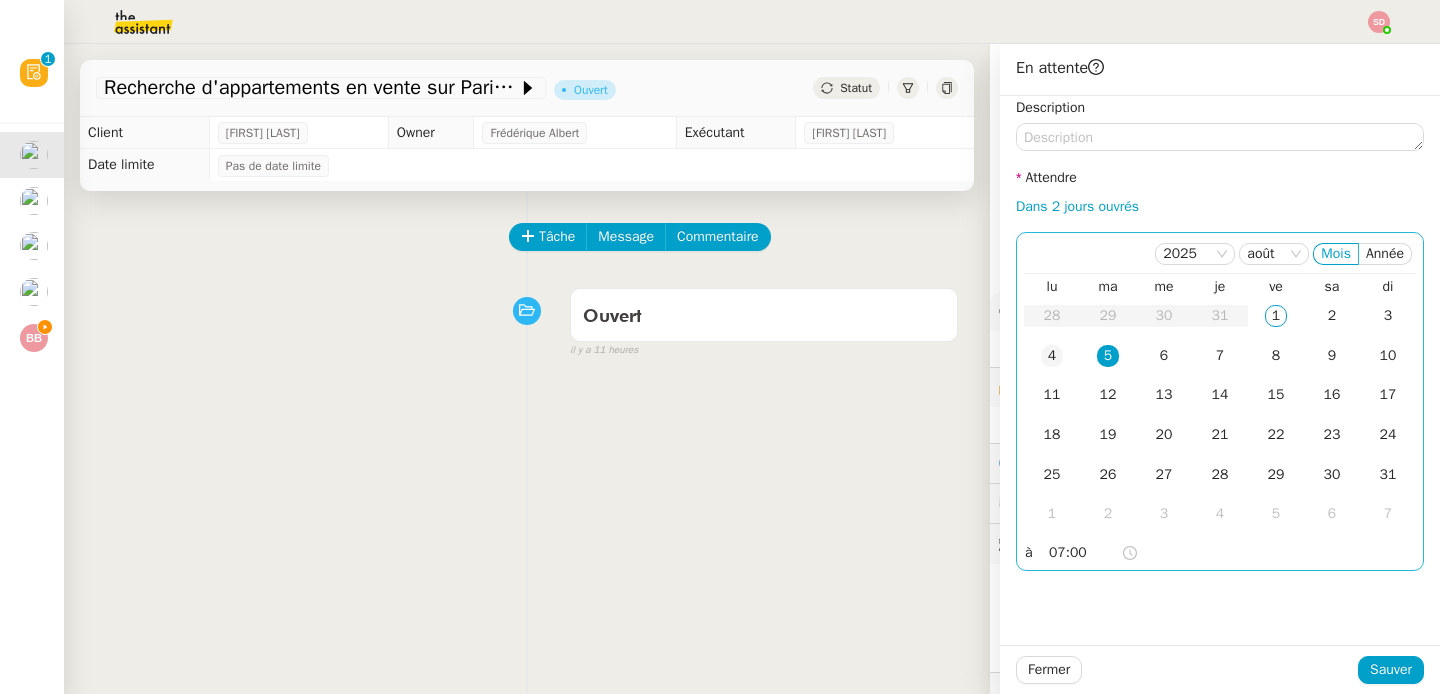 click on "4" 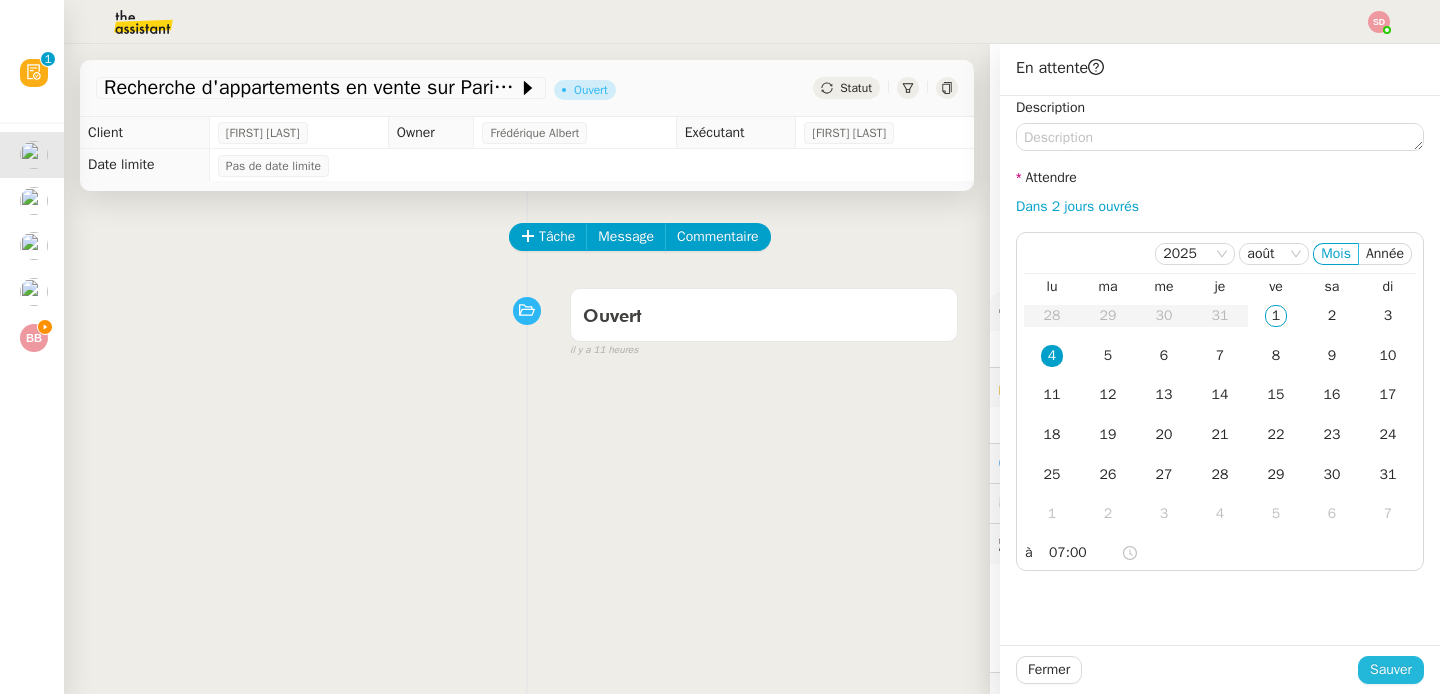 click on "Sauver" 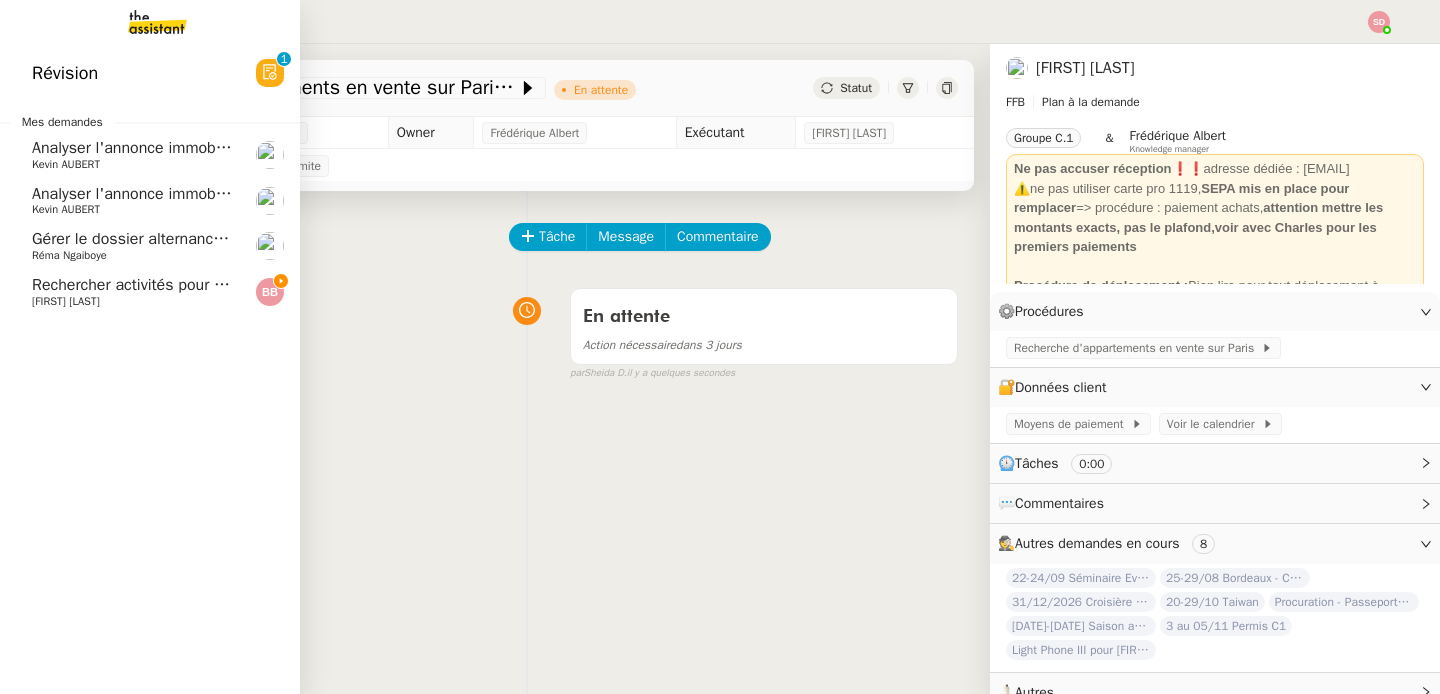 click on "Rechercher activités pour enfants à Paris" 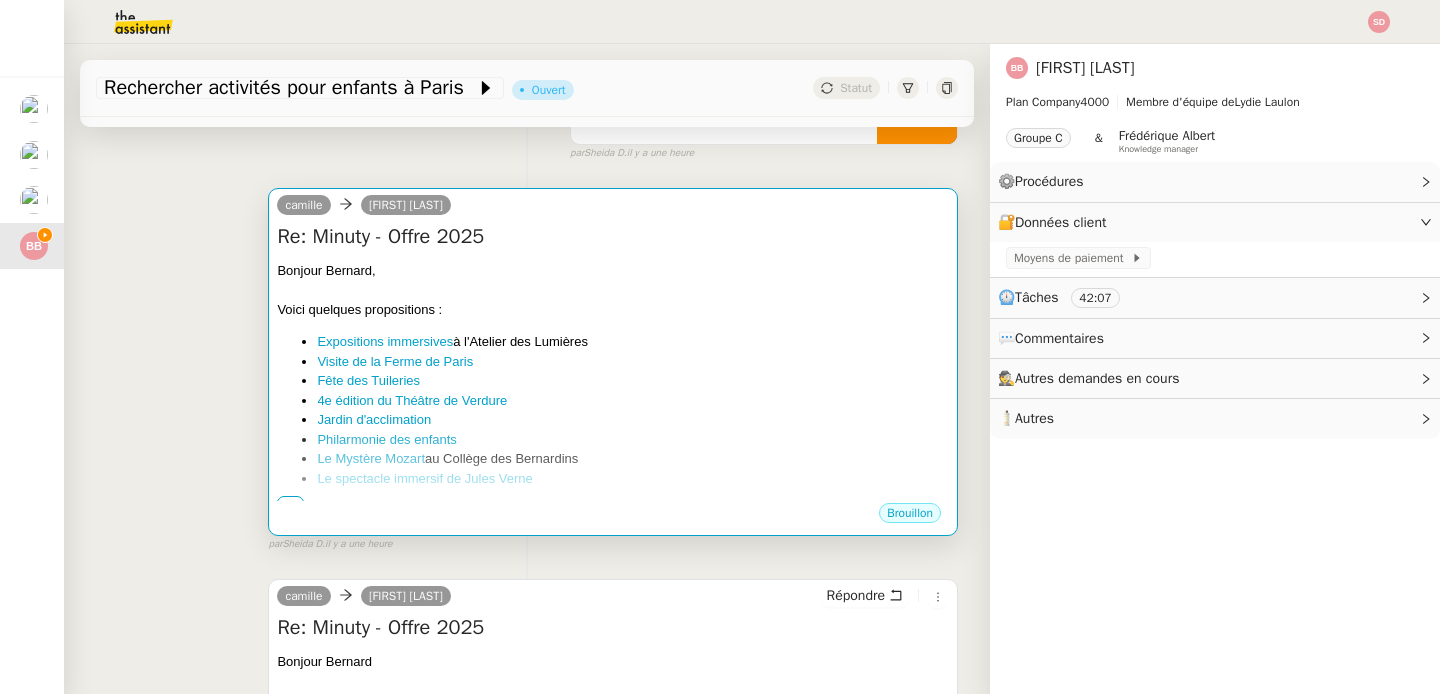 scroll, scrollTop: 384, scrollLeft: 0, axis: vertical 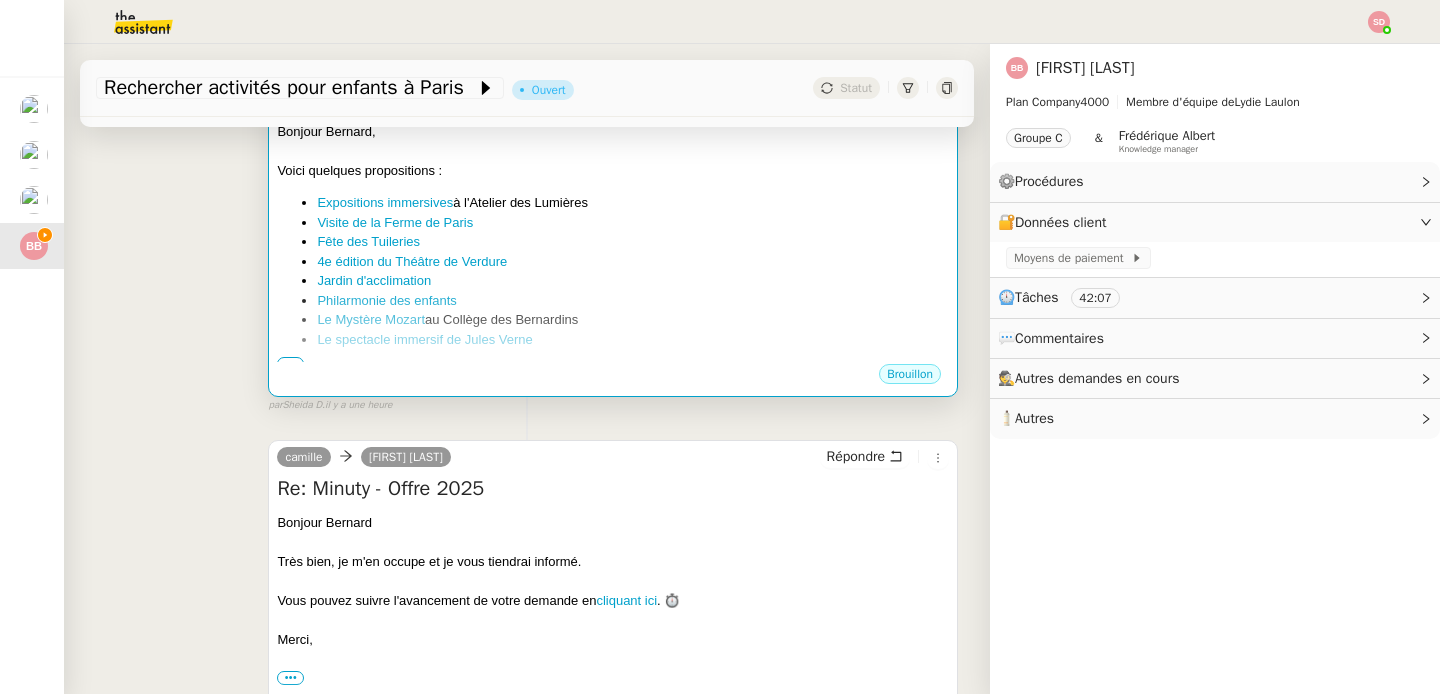 click on "Le spectacle immersif de Jules Verne" at bounding box center (633, 340) 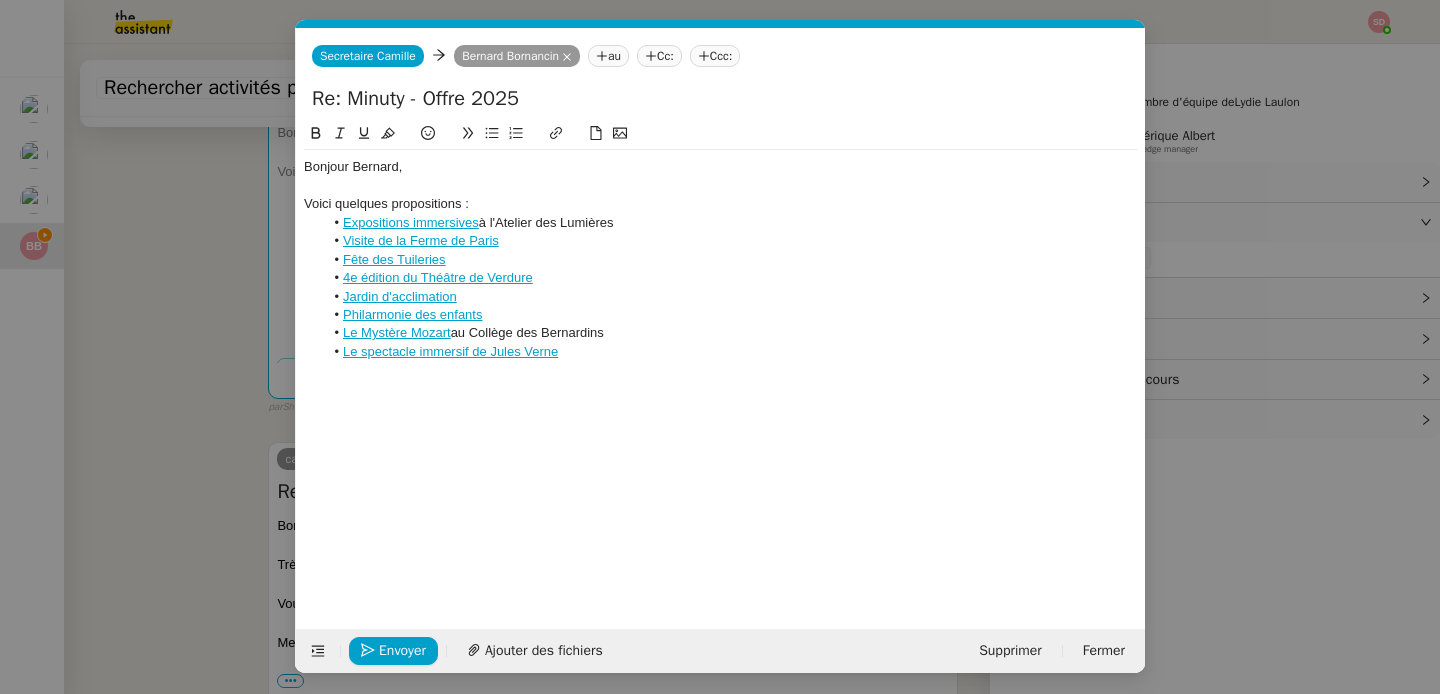 scroll, scrollTop: 0, scrollLeft: 42, axis: horizontal 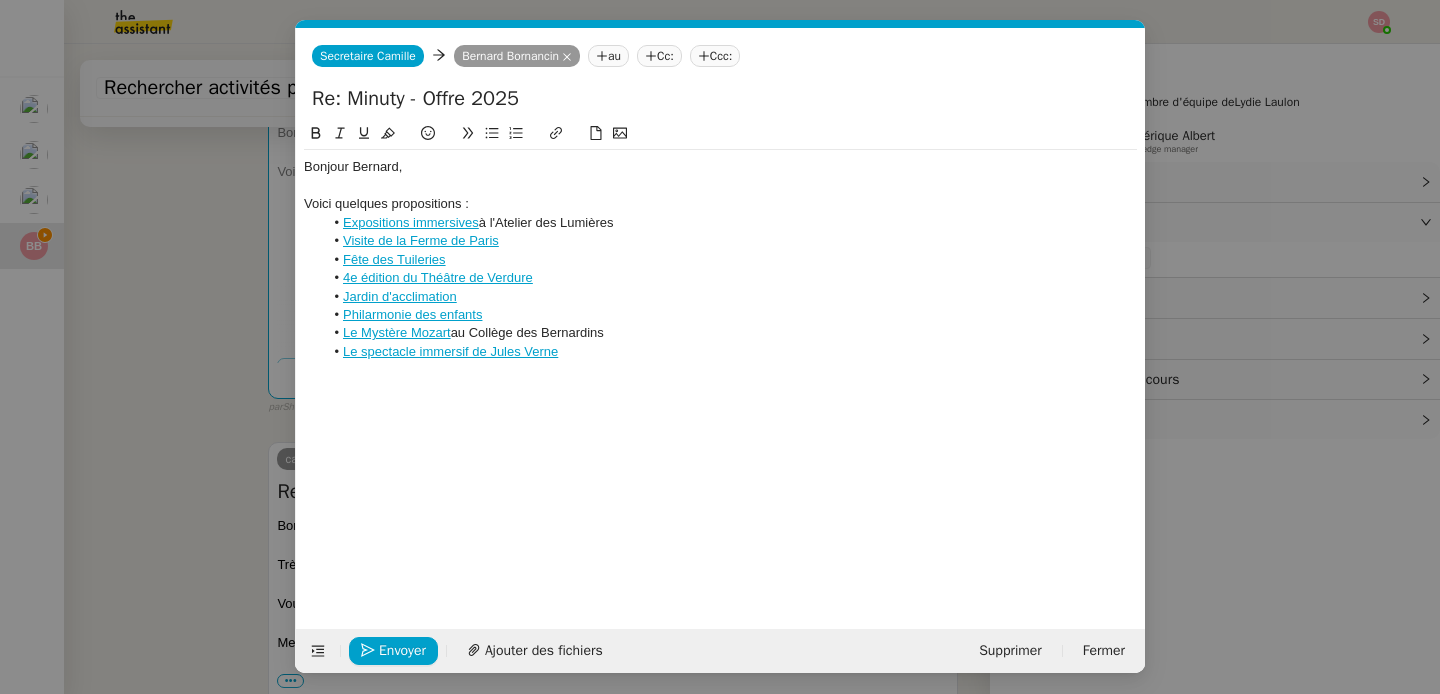 click on "Le Mystère Mozart  au Collège des Bernardins" 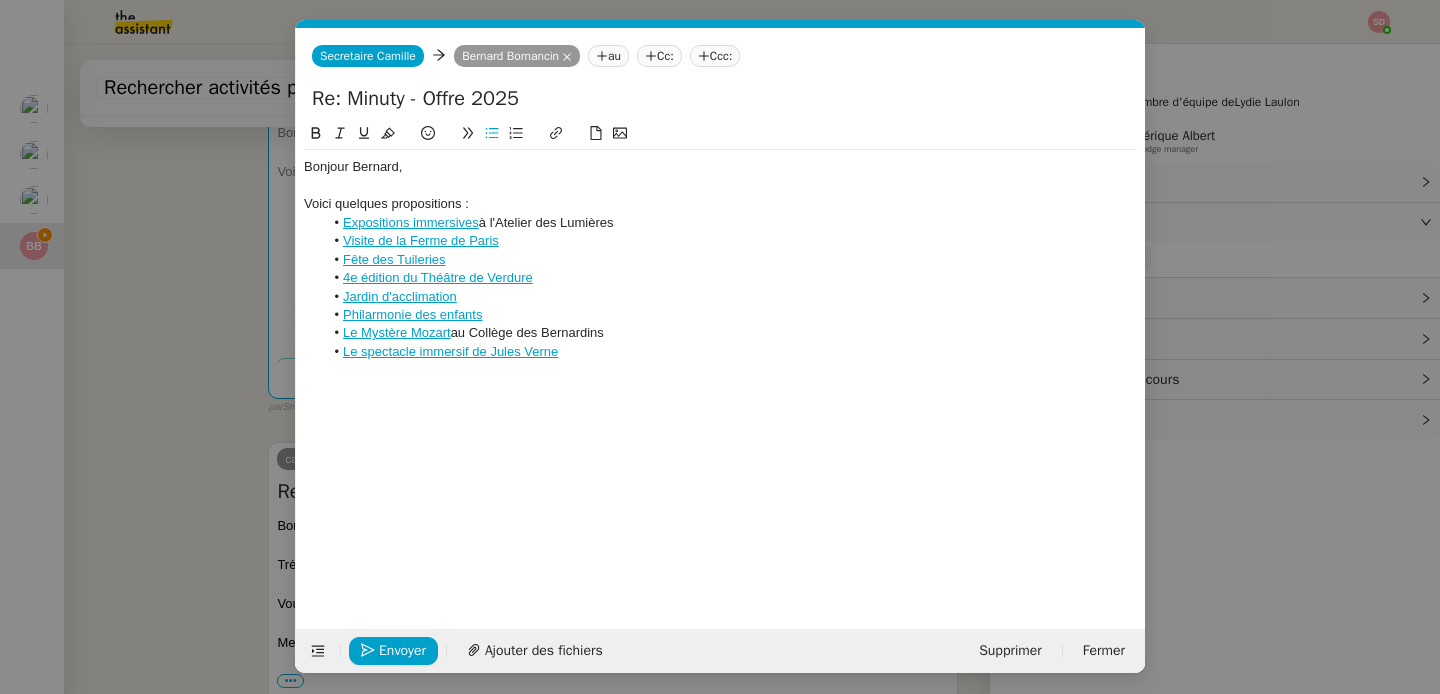 click on "Le spectacle immersif de Jules Verne" 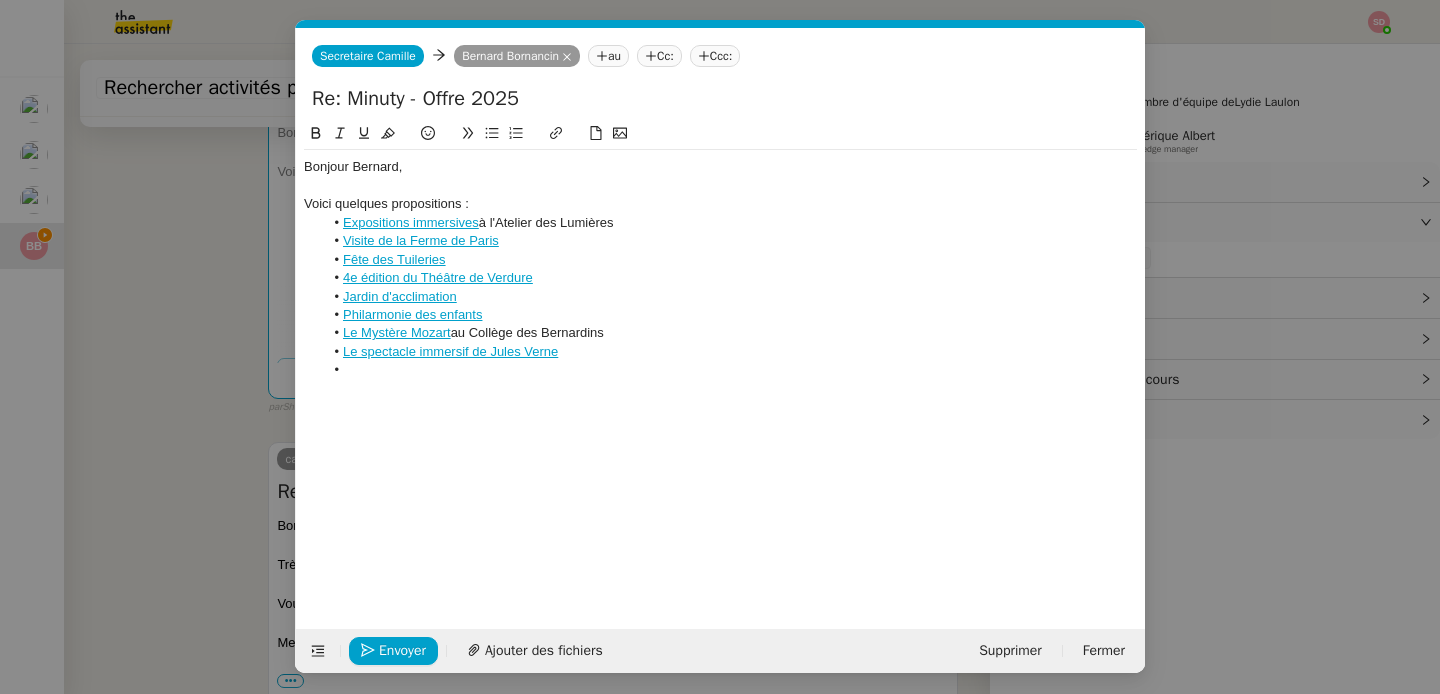 type 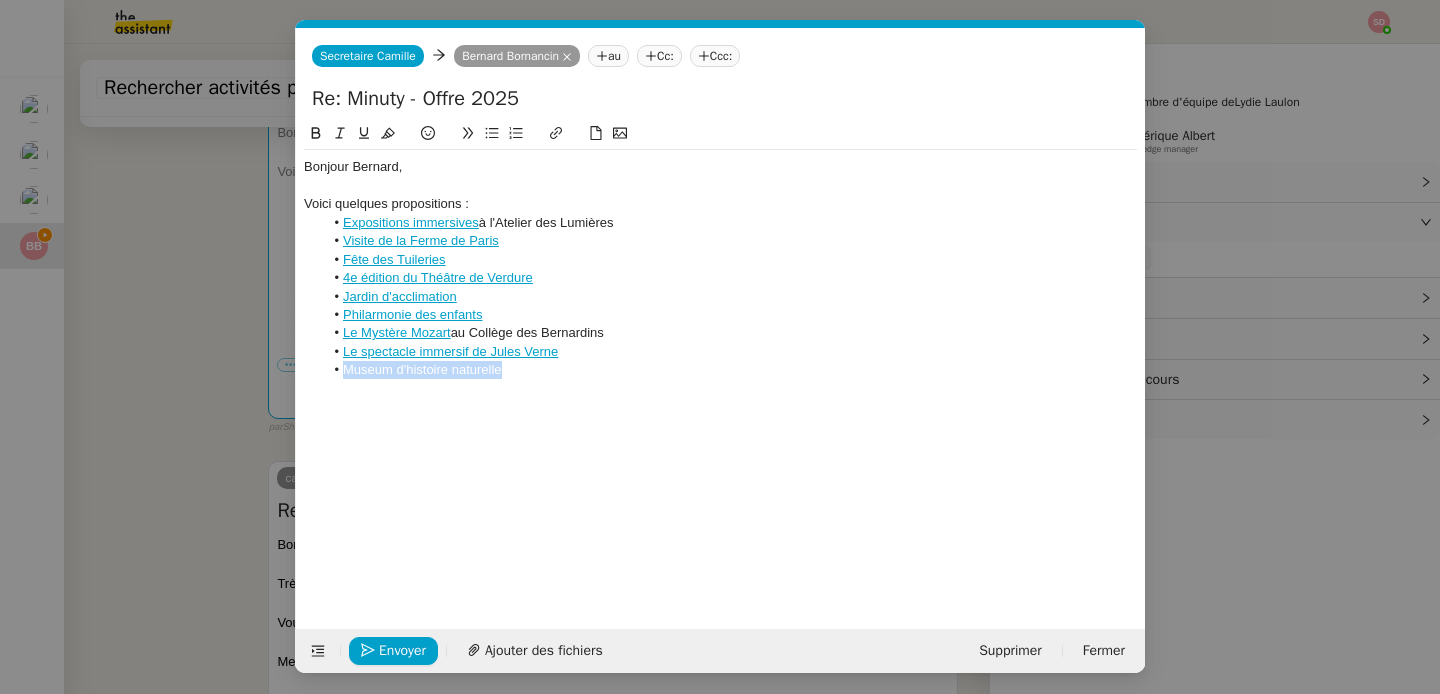 drag, startPoint x: 501, startPoint y: 372, endPoint x: 339, endPoint y: 368, distance: 162.04938 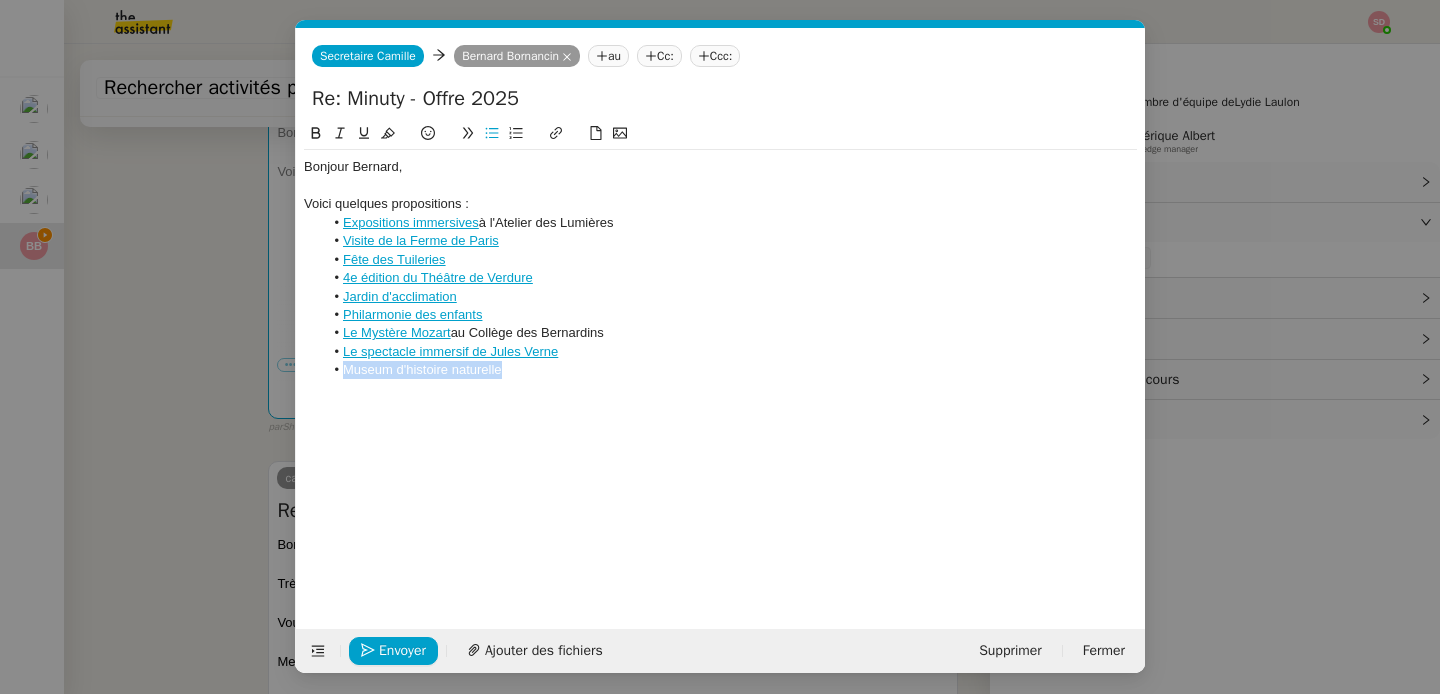 click 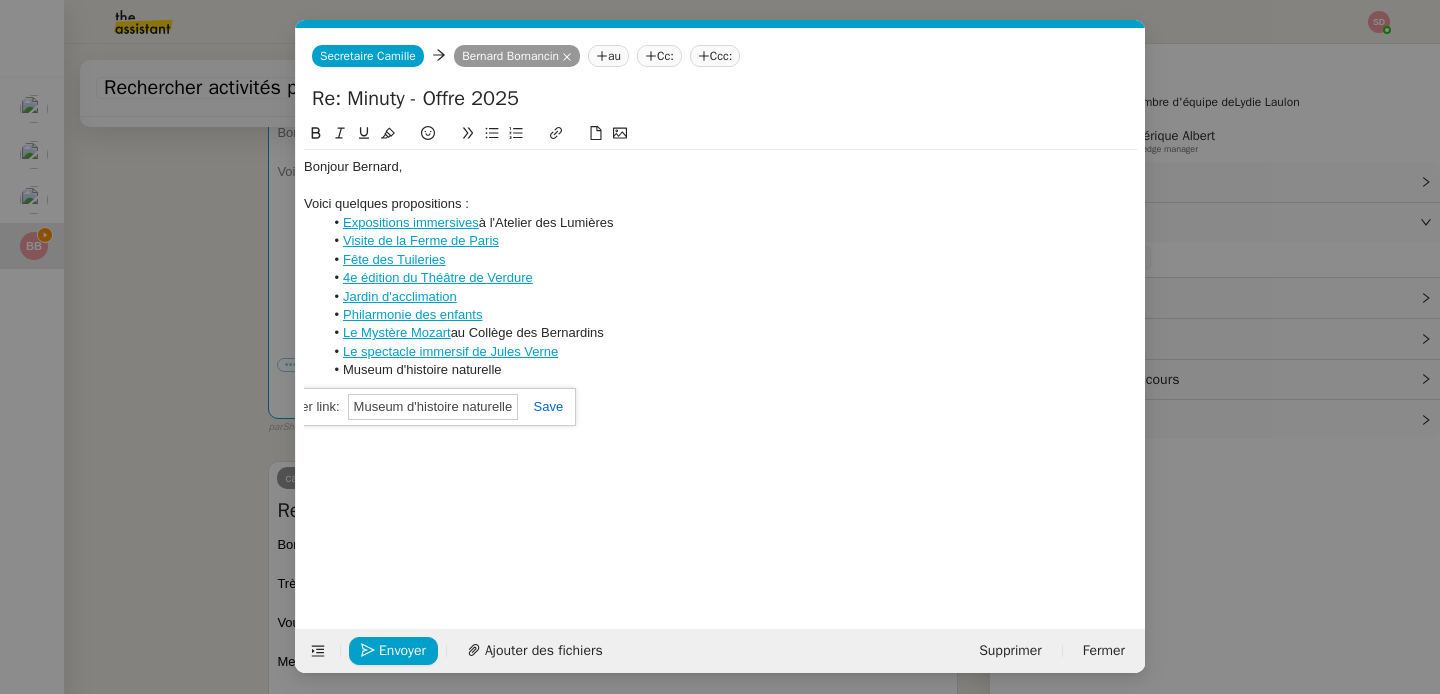 paste on "https://www.mnhn.fr/fr/familles" 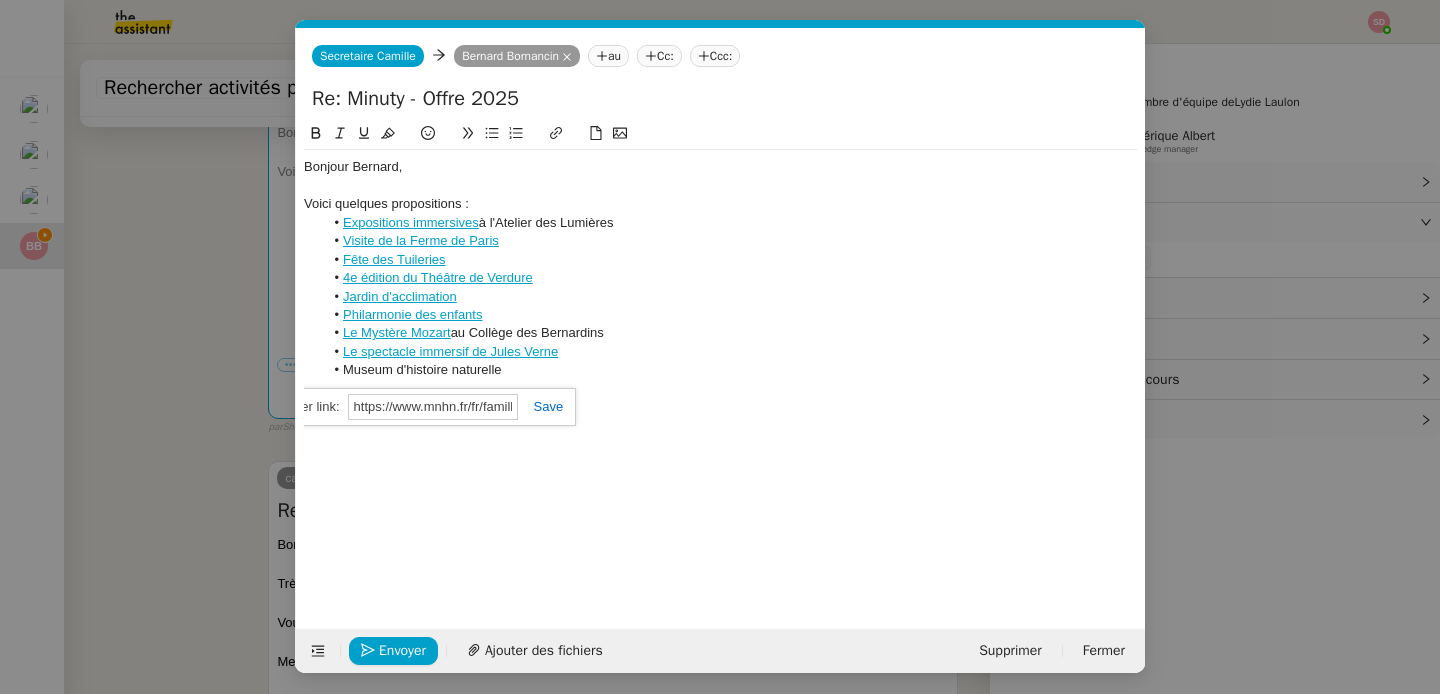 scroll, scrollTop: 0, scrollLeft: 15, axis: horizontal 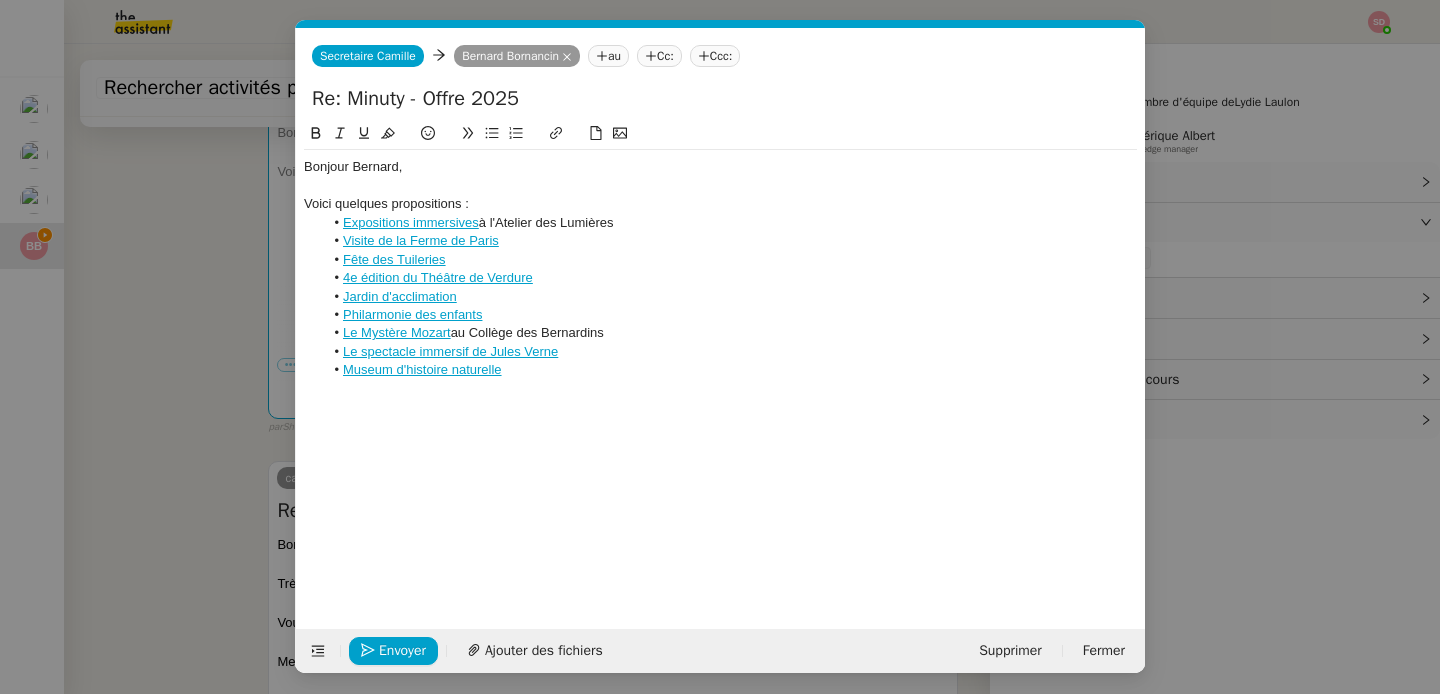 click on "Museum d'histoire naturelle" 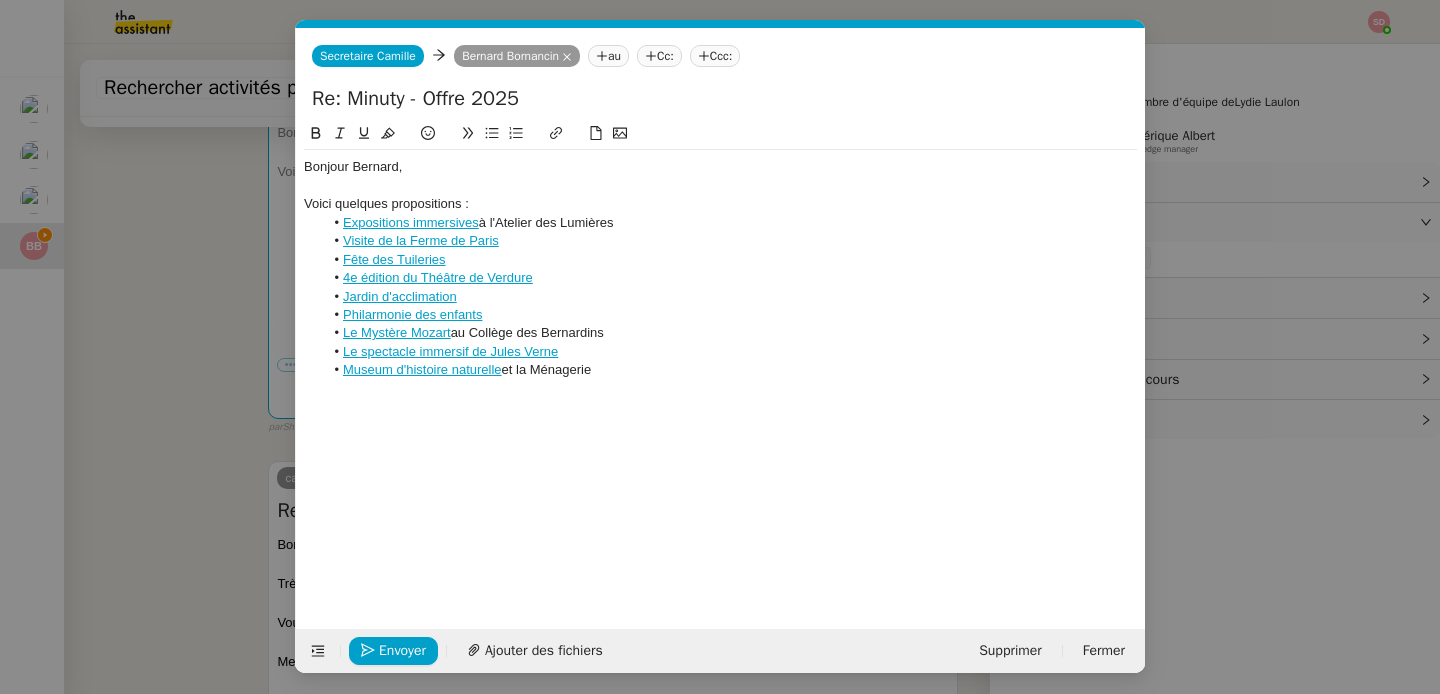 click on "Museum d'histoire naturelle  et la Ménagerie" 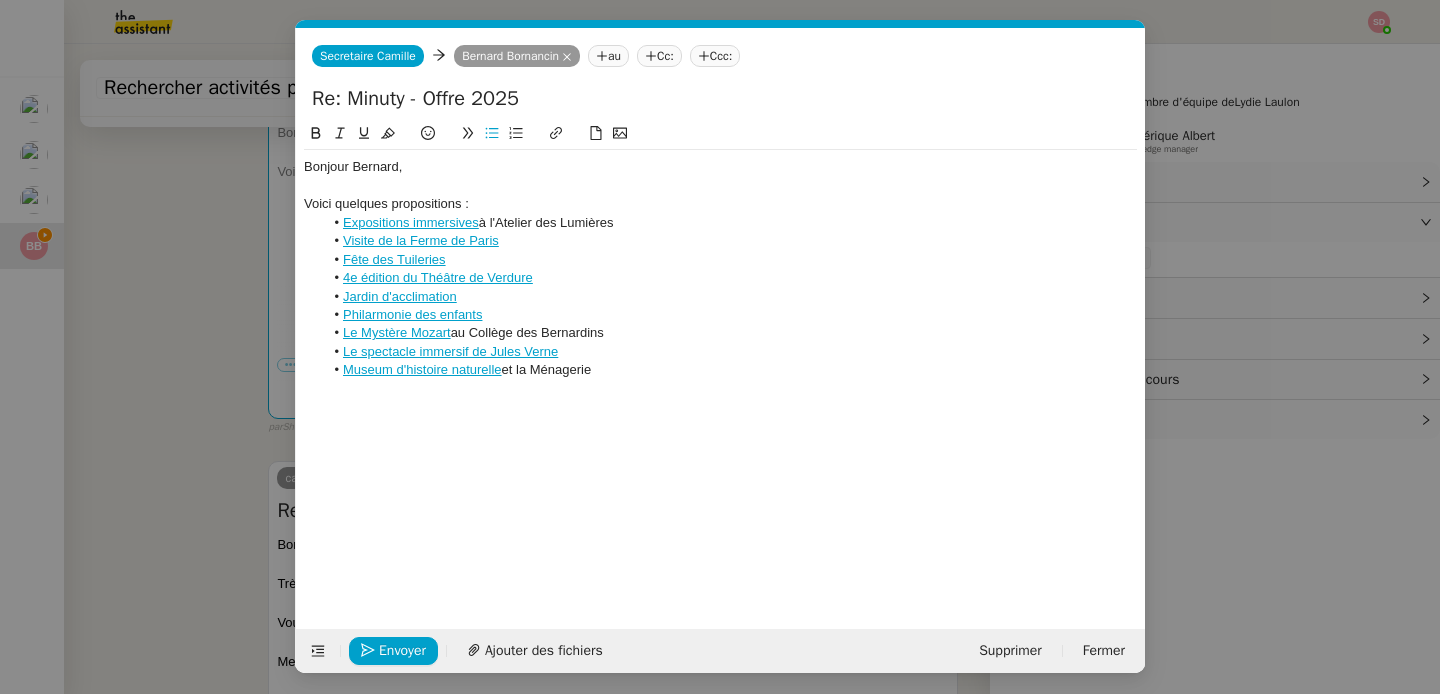 click on "Museum d'histoire naturelle  et la Ménagerie" 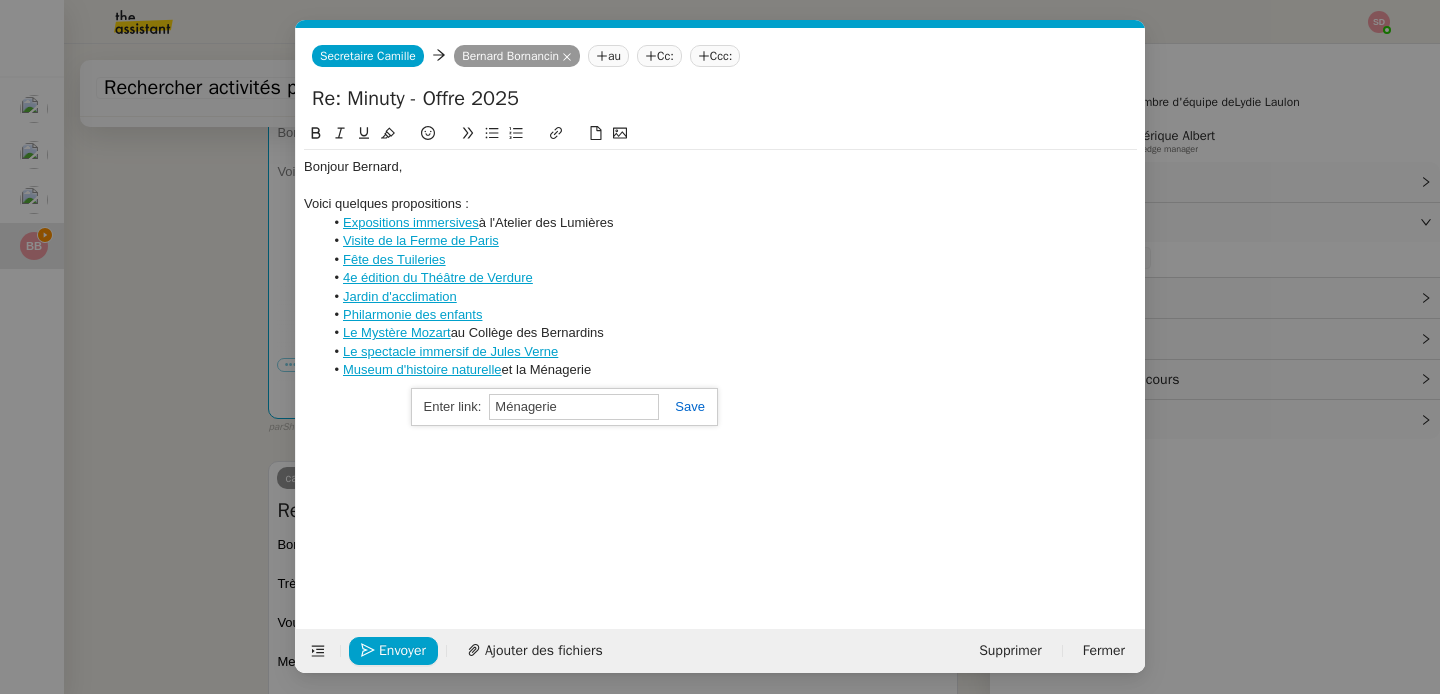 paste on "https://www.jardindesplantesdeparis.fr/fr/menagerie-zoo-du-jardin-des-plantes" 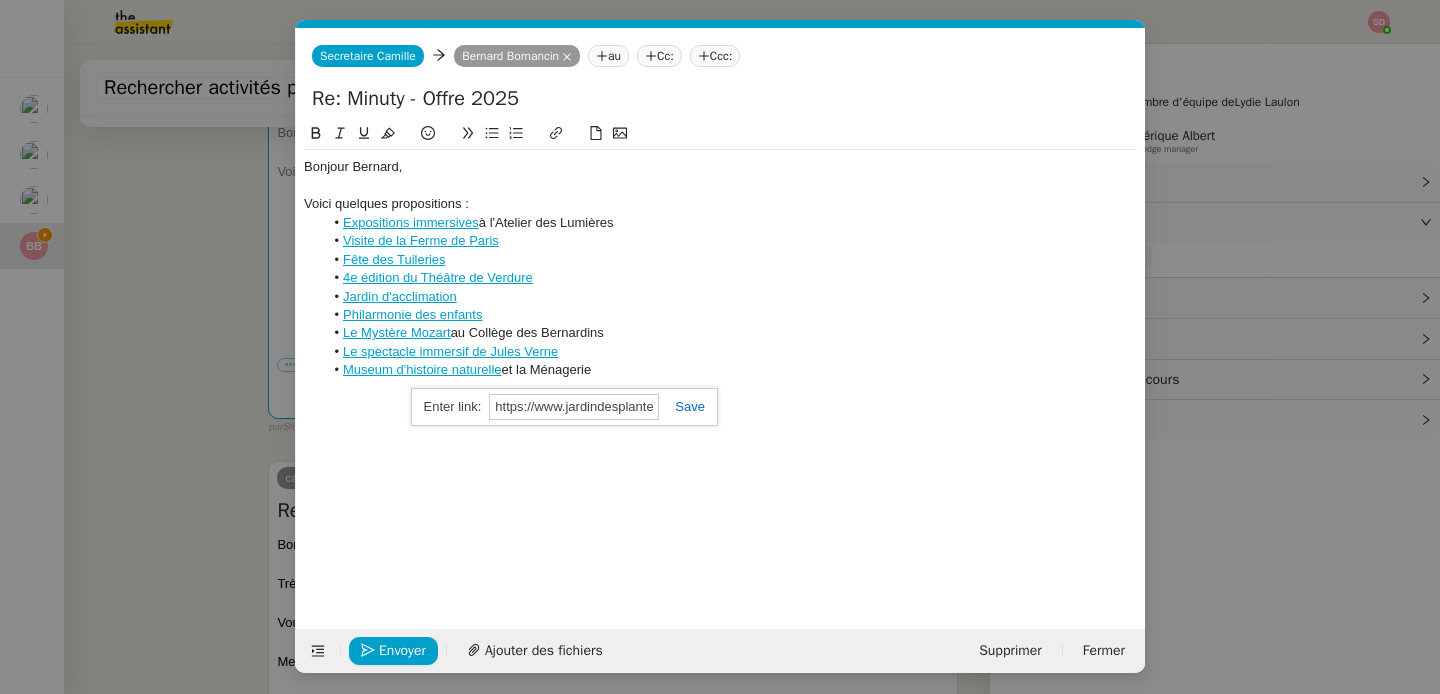 scroll, scrollTop: 0, scrollLeft: 289, axis: horizontal 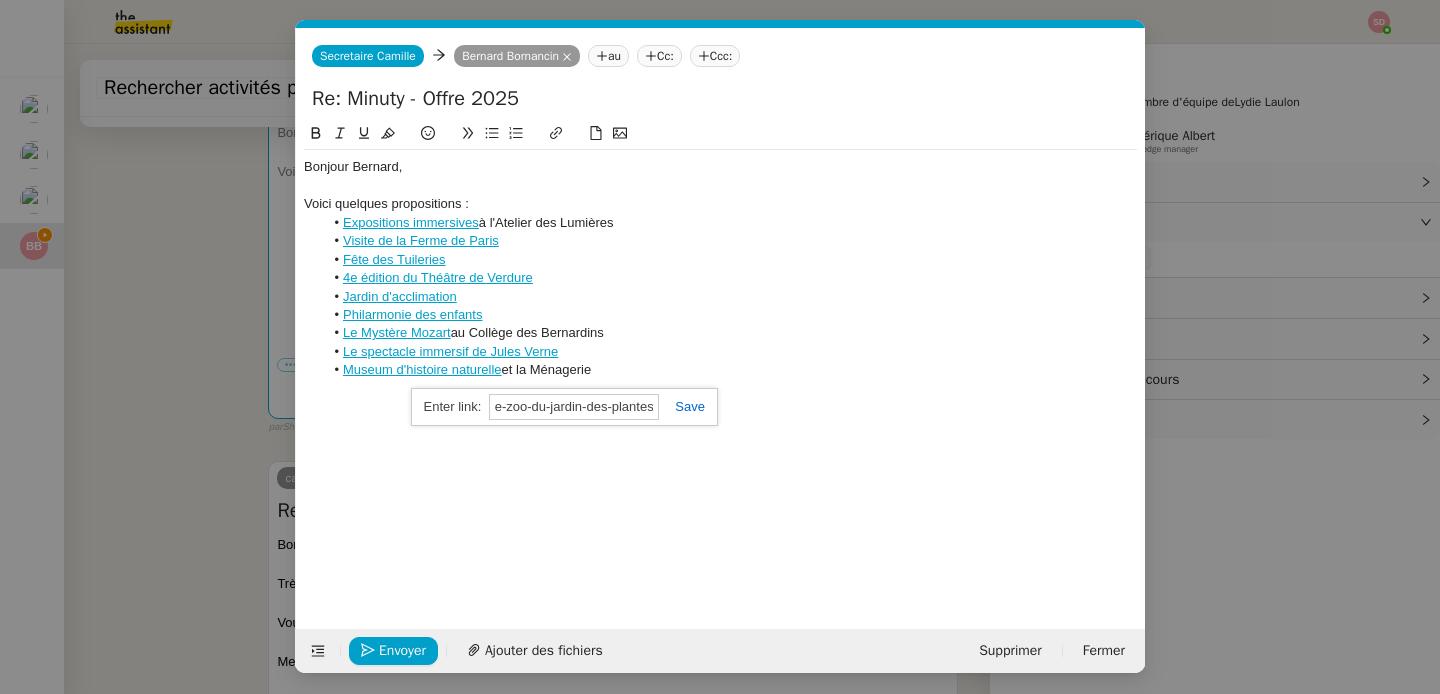 click 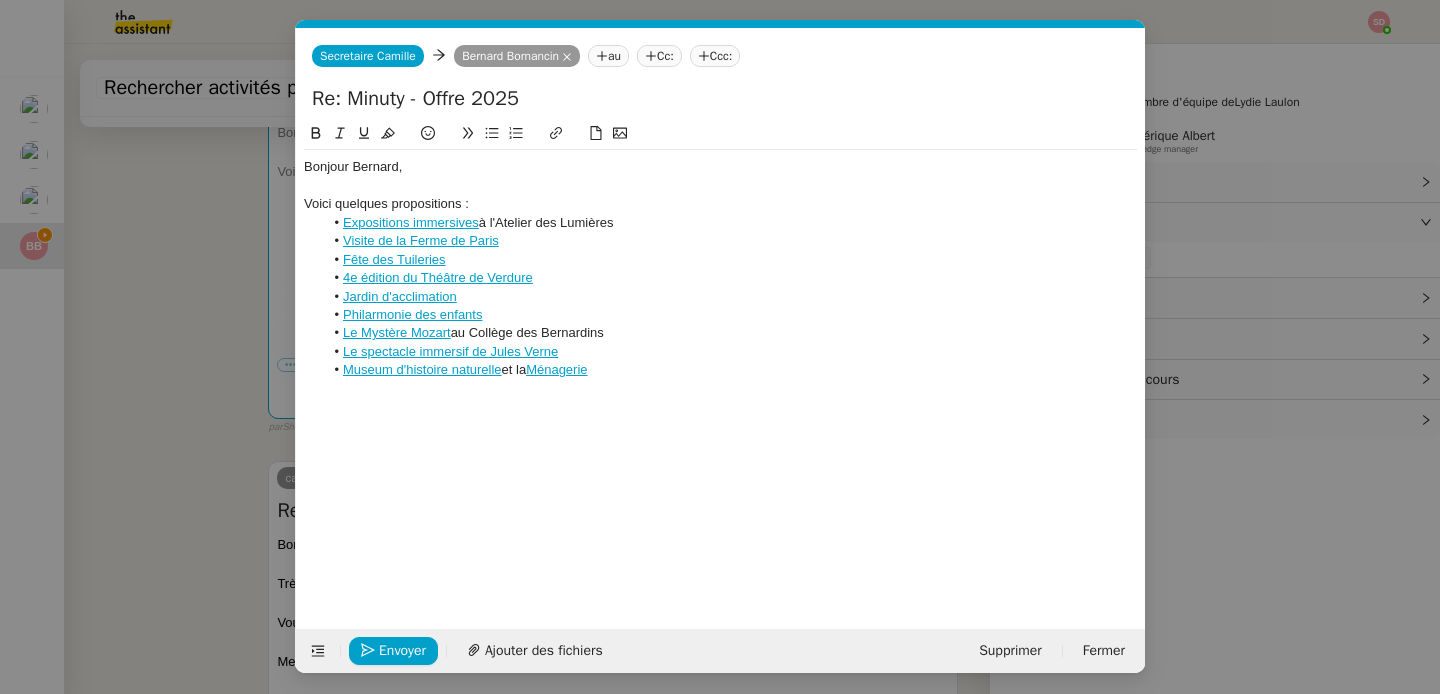 click on "Museum d'histoire naturelle  et la  Ménagerie" 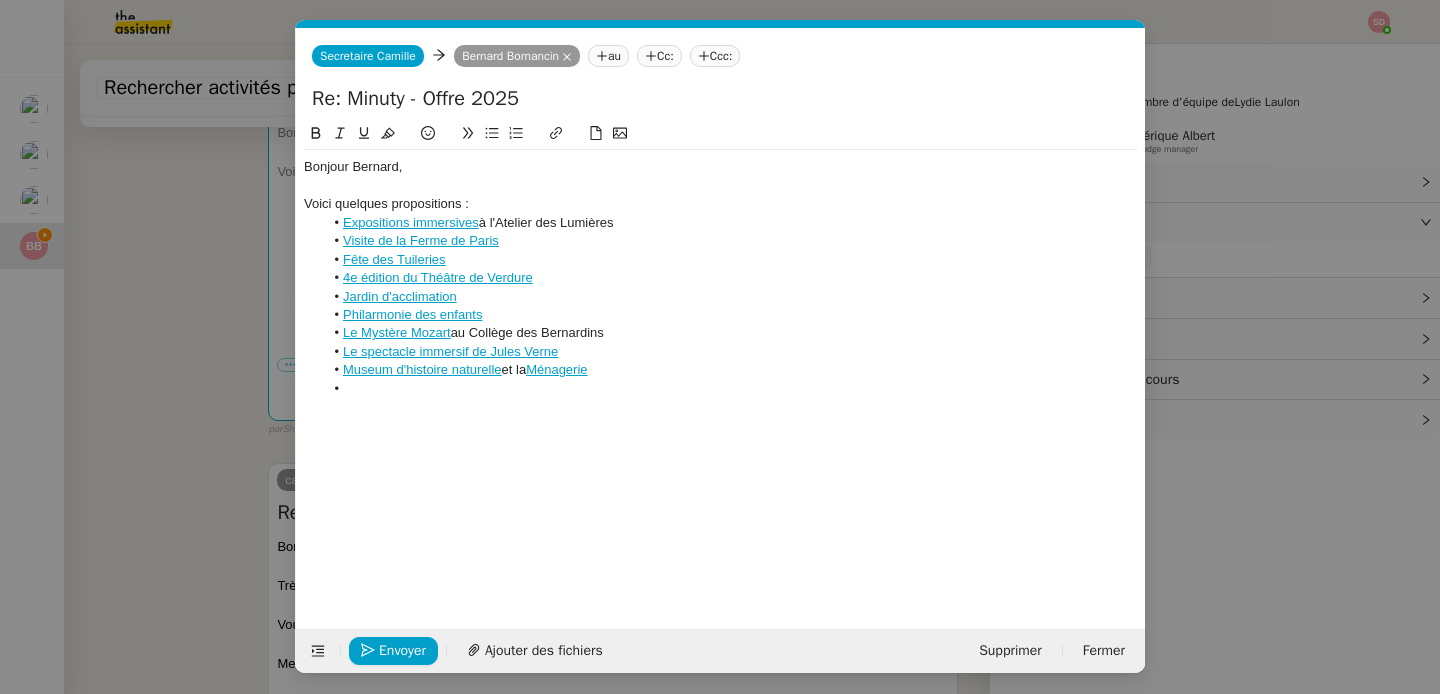 scroll, scrollTop: 0, scrollLeft: 0, axis: both 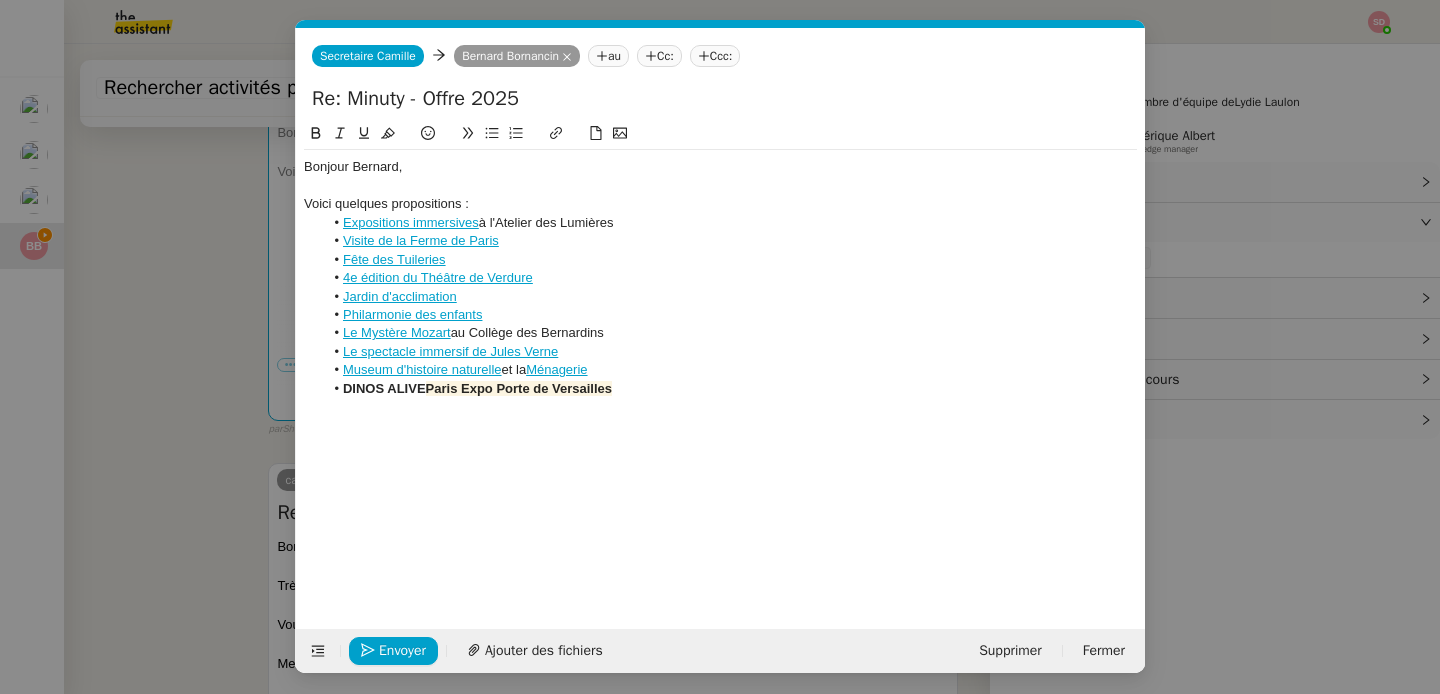 click on "DINOS ALIVE" 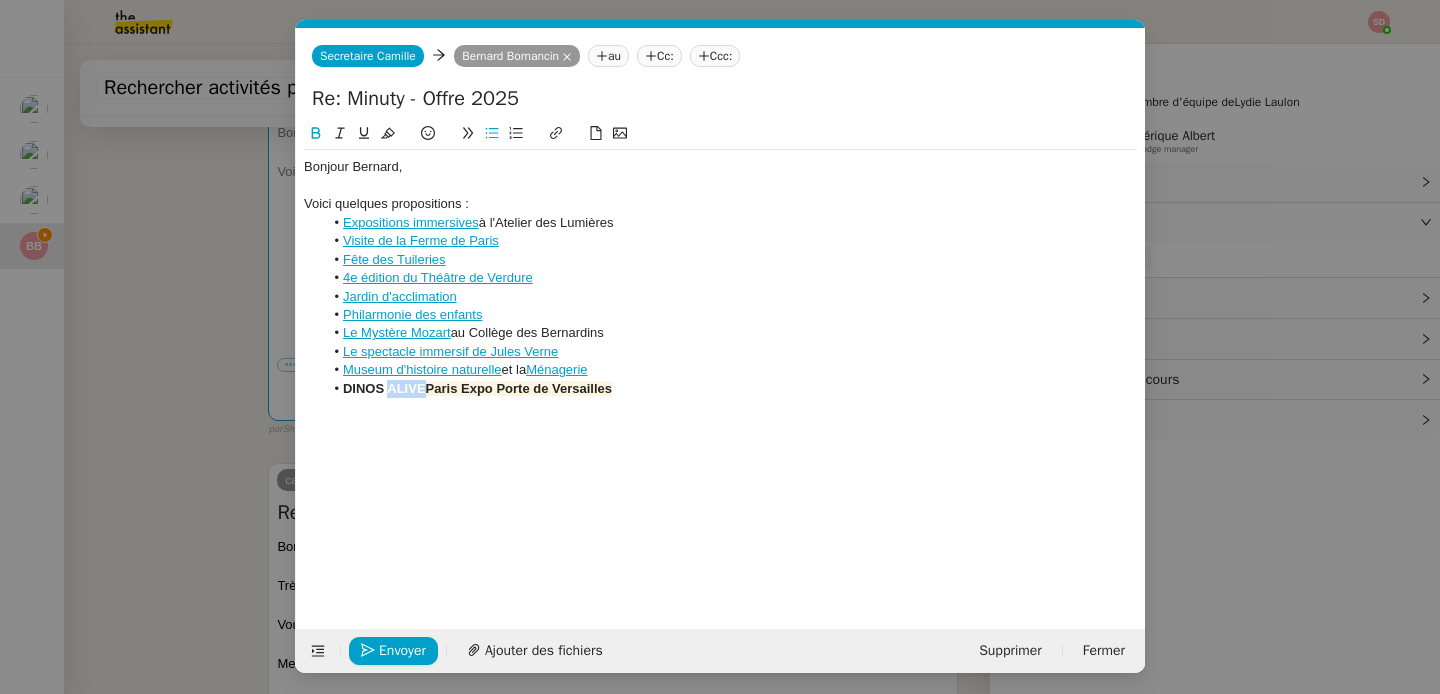 click on "DINOS ALIVE" 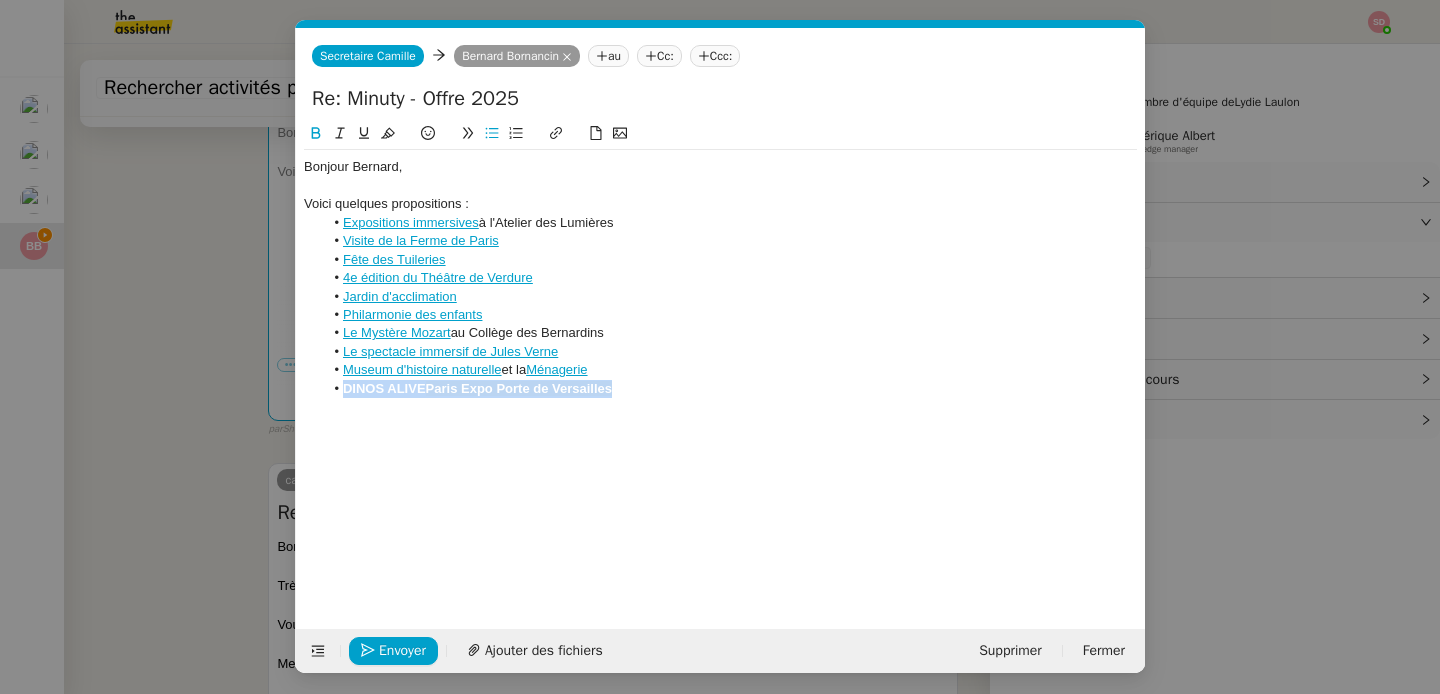 click on "DINOS ALIVE" 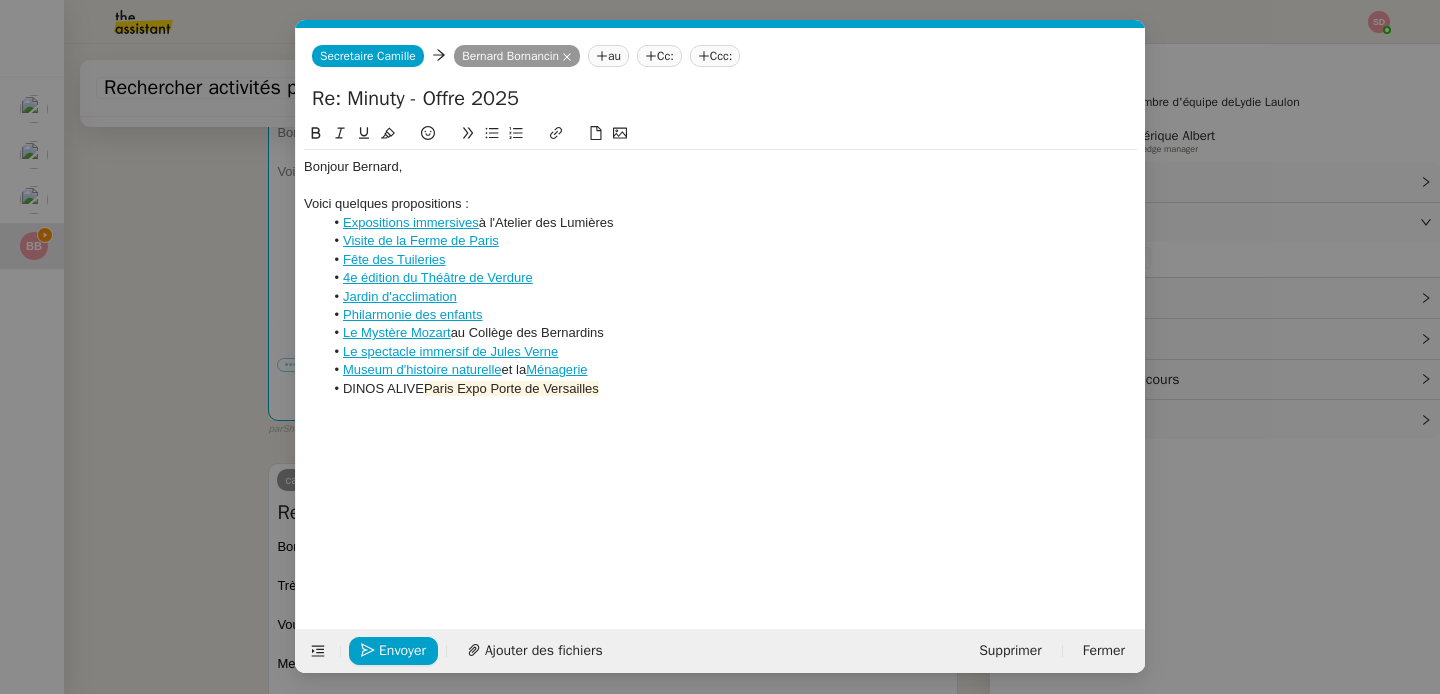 click on "Bonjour Bernard, Voici quelques propositions : Expositions immersives  à l'Atelier des Lumières Visite de la Ferme de Paris Fête des Tuileries 4e édition du Théâtre de Verdure Jardin d'acclimation Philarmonie des enfants Le Mystère Mozart  au Collège des Bernardins Le spectacle immersif de Jules Verne Museum d'histoire naturelle  et la  Ménagerie DINOS ALIVE  Paris Expo Porte de Versailles" 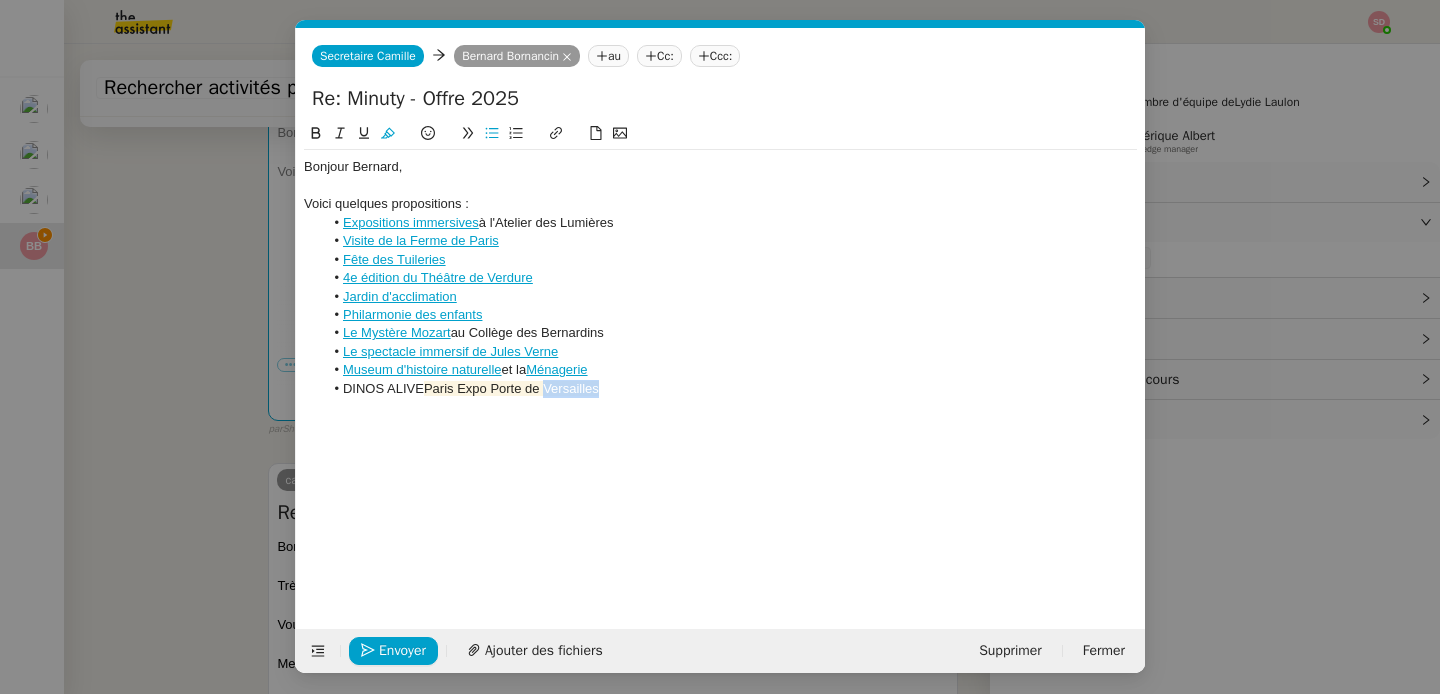 click on "Paris Expo Porte de Versailles" 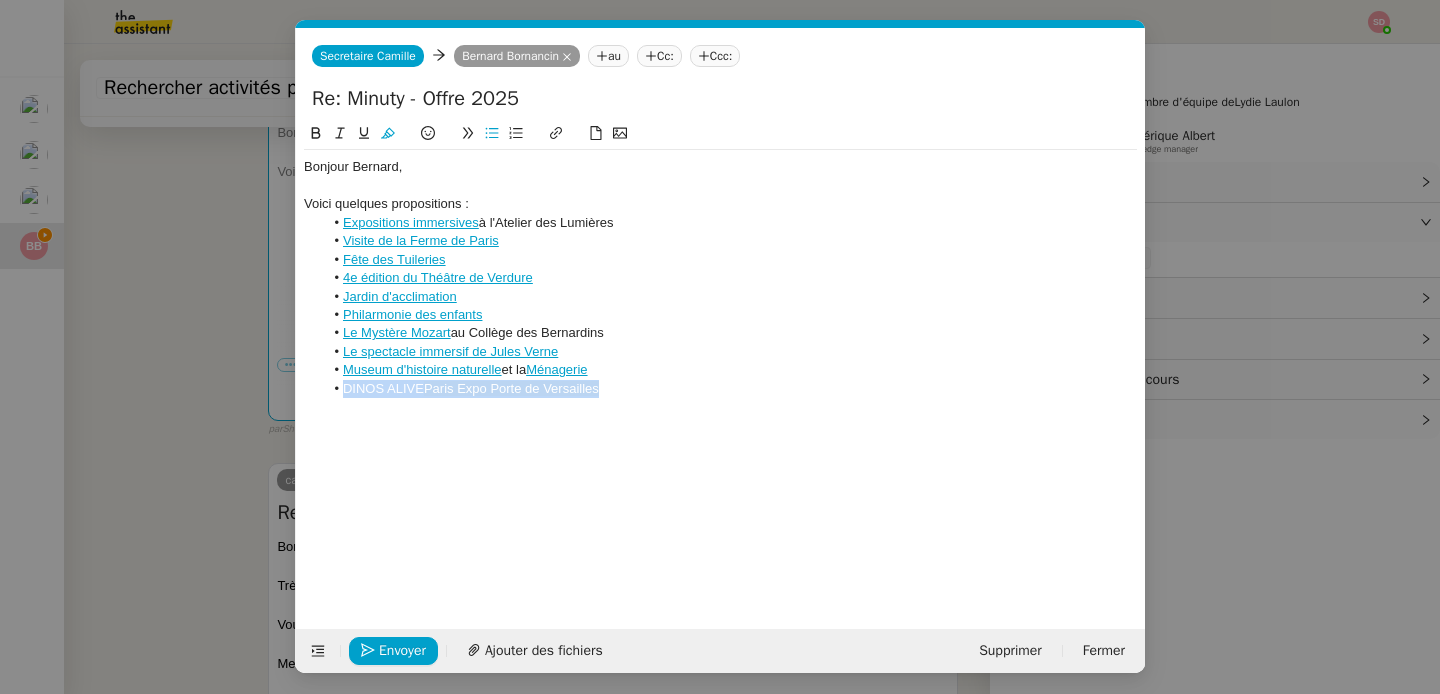 click on "Paris Expo Porte de Versailles" 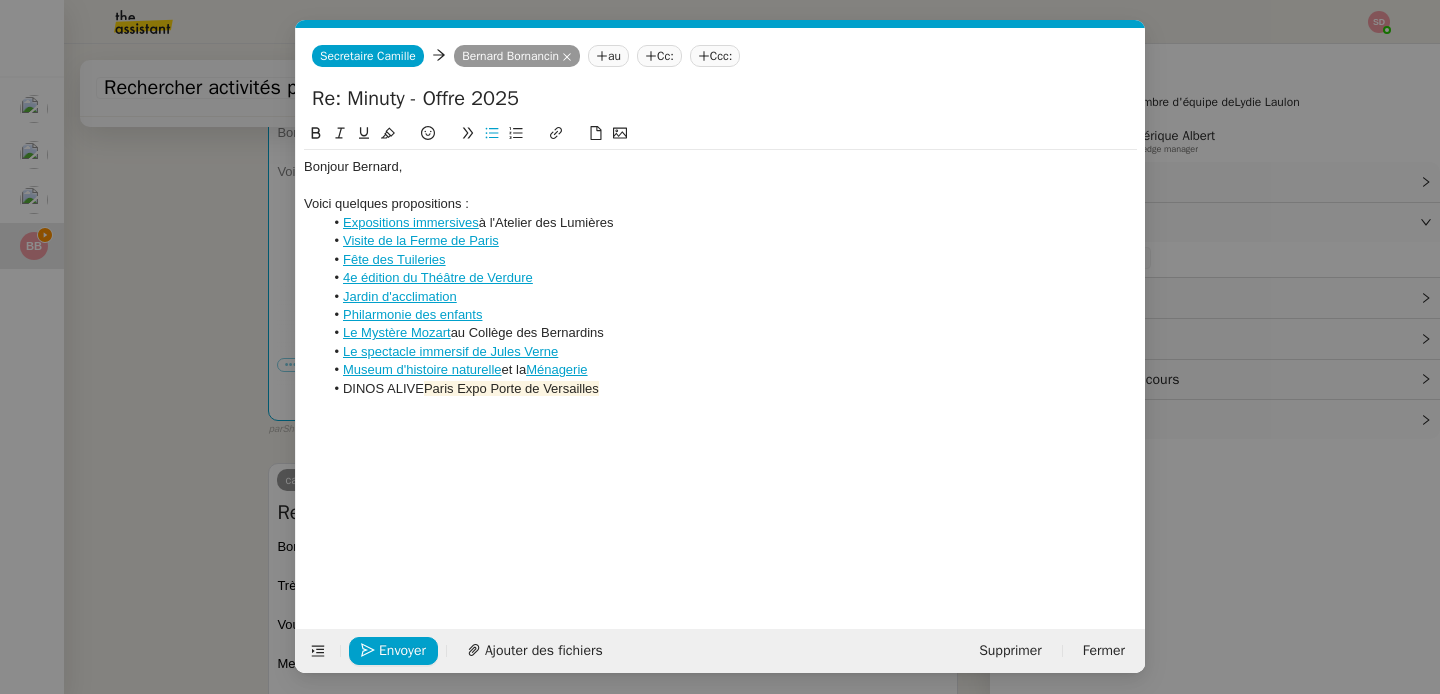 click on "Museum d'histoire naturelle  et la  Ménagerie" 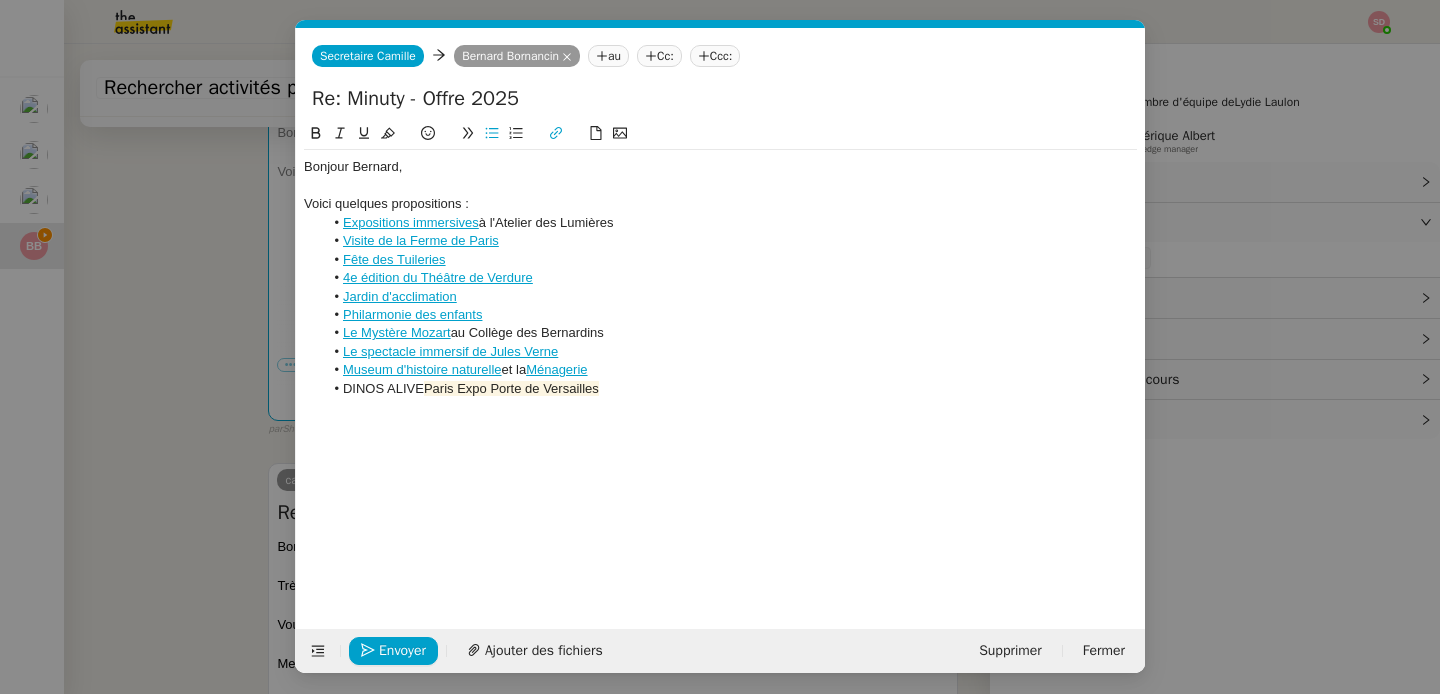 click on "DINOS ALIVE  Paris Expo Porte de Versailles" 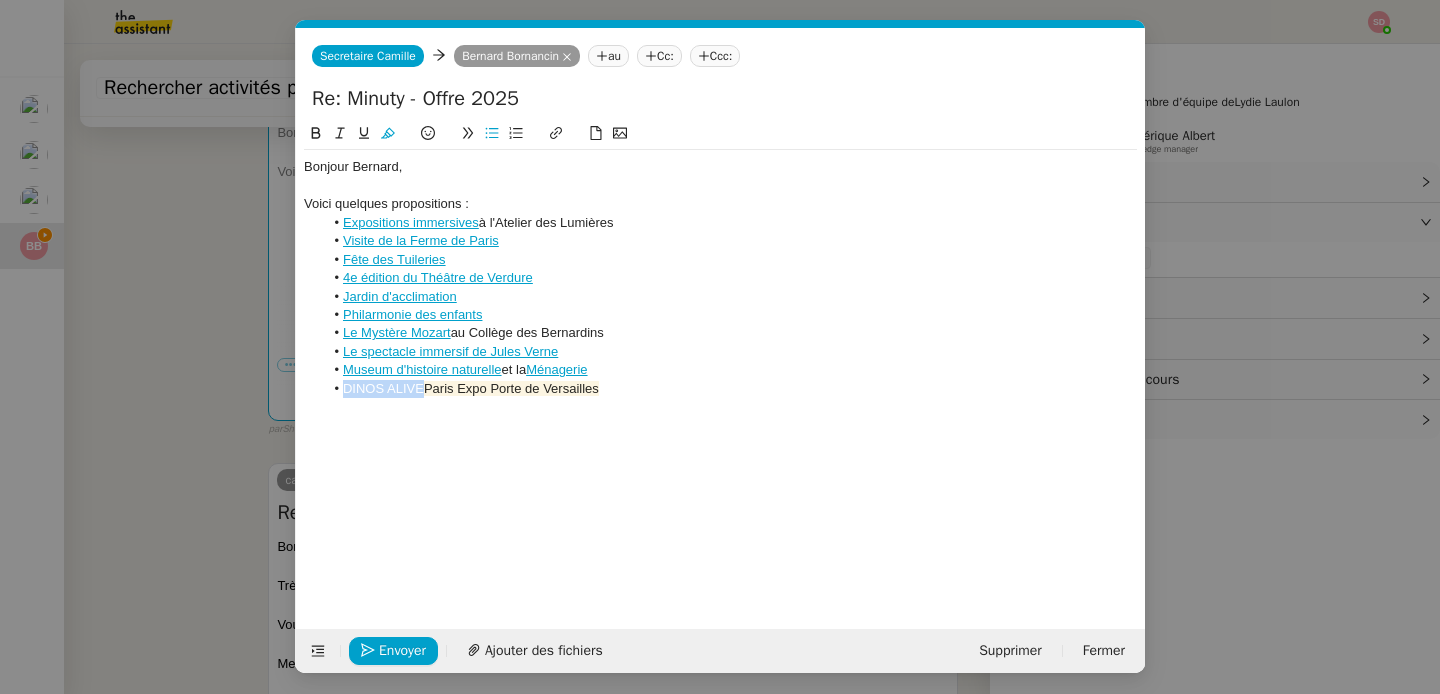 drag, startPoint x: 420, startPoint y: 392, endPoint x: 322, endPoint y: 390, distance: 98.02041 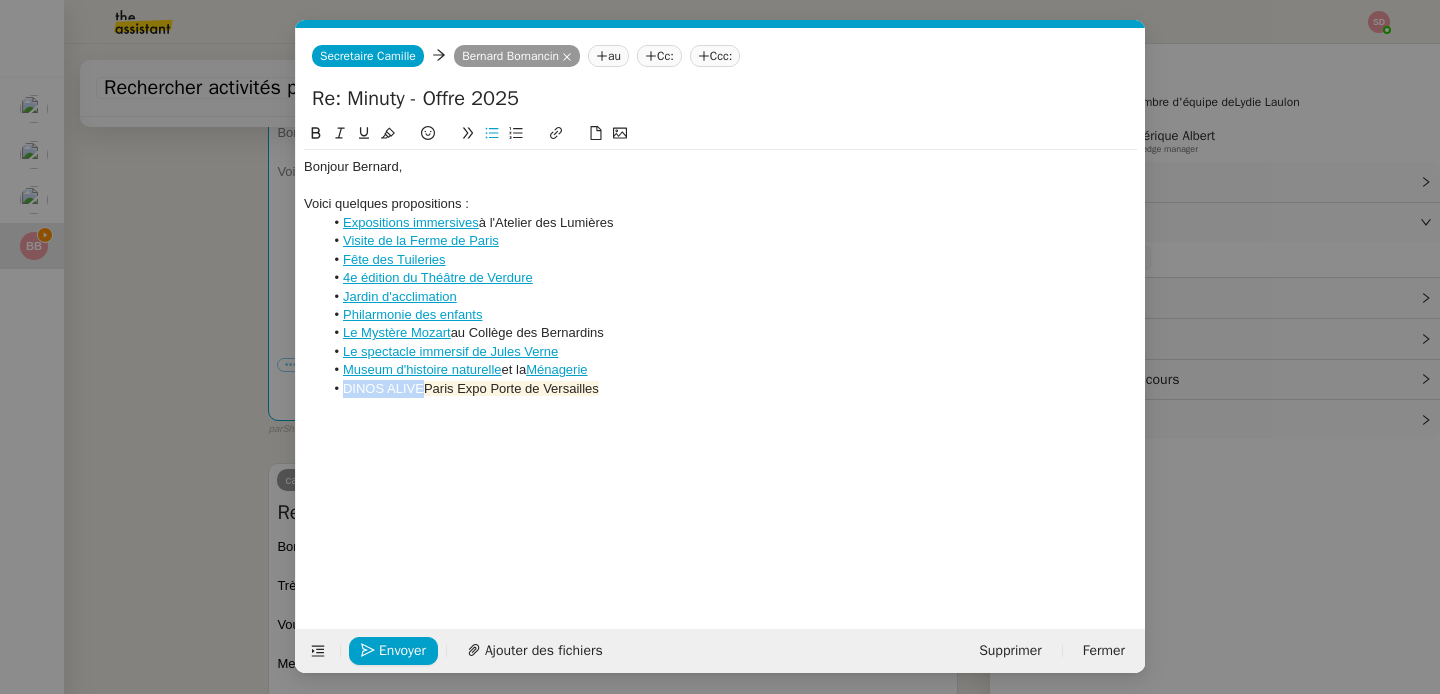 click 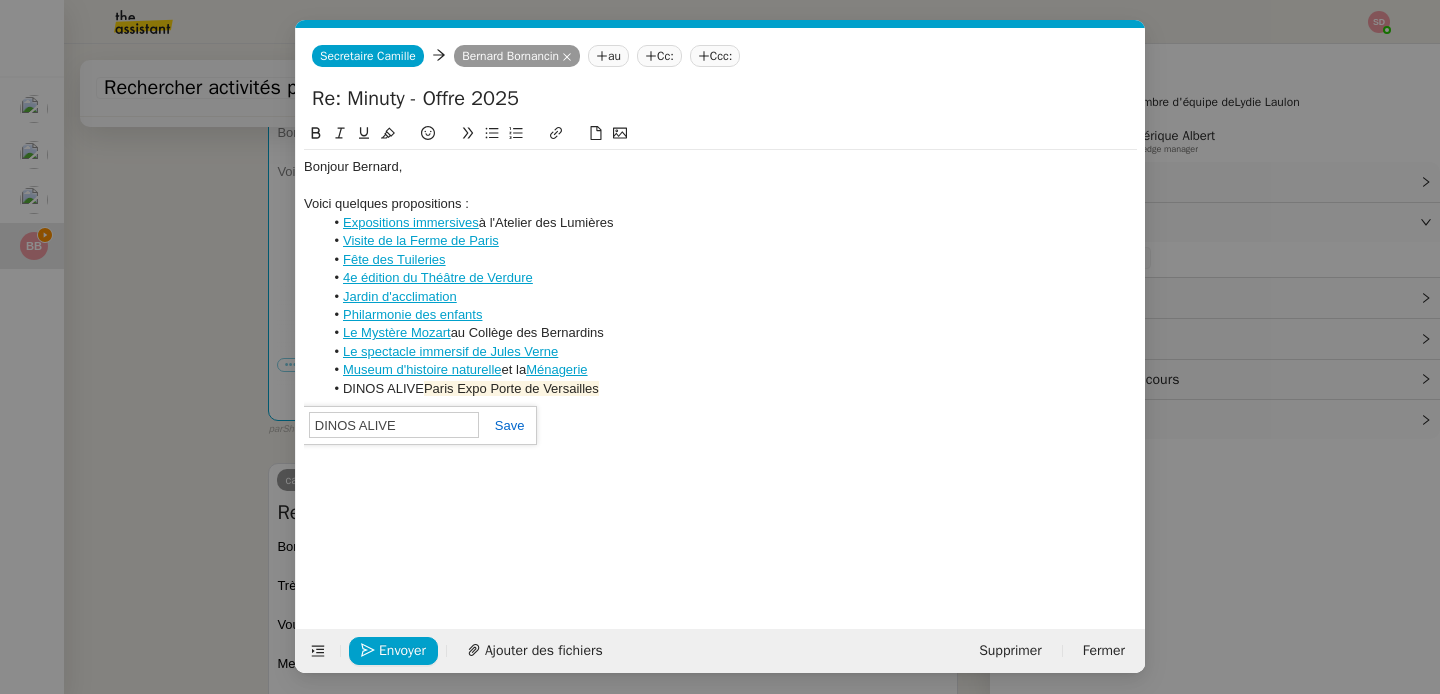 paste on "https://www.paris.fr/evenements/dino-s-alive-l-exposition-89303" 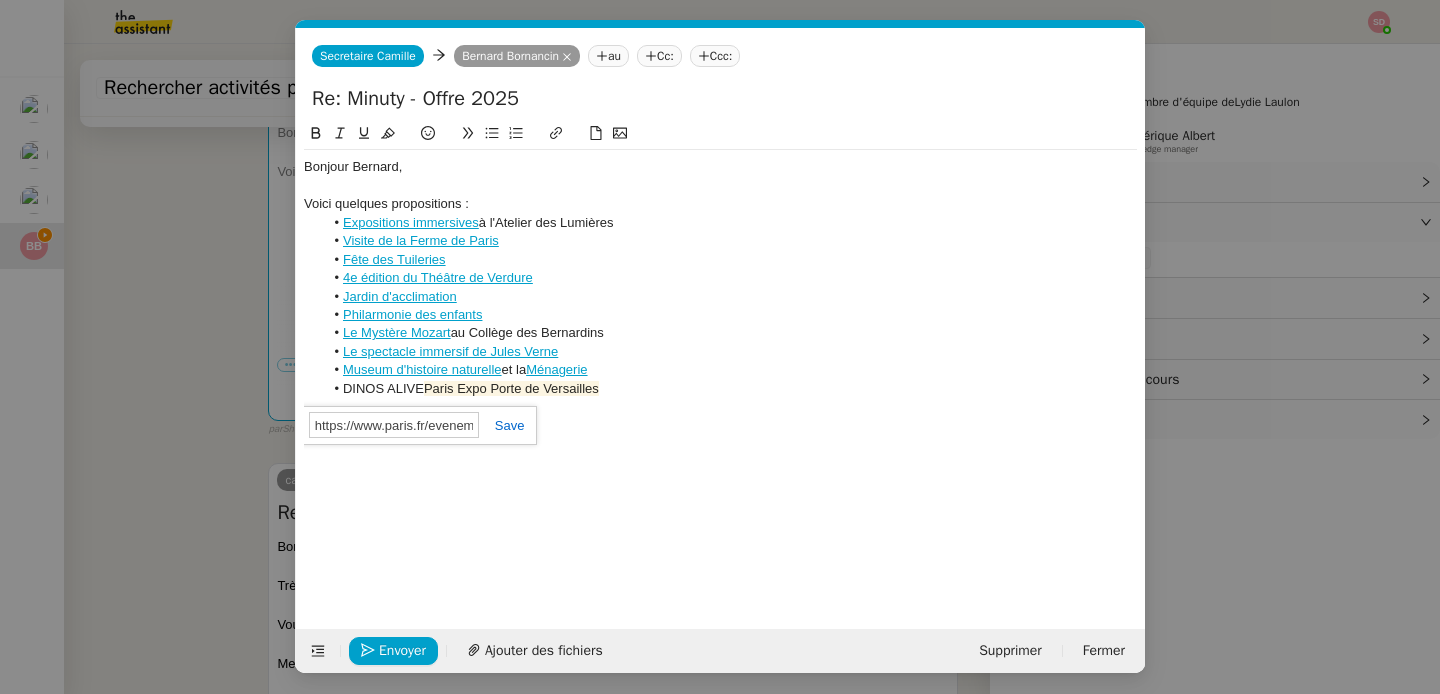 scroll, scrollTop: 0, scrollLeft: 206, axis: horizontal 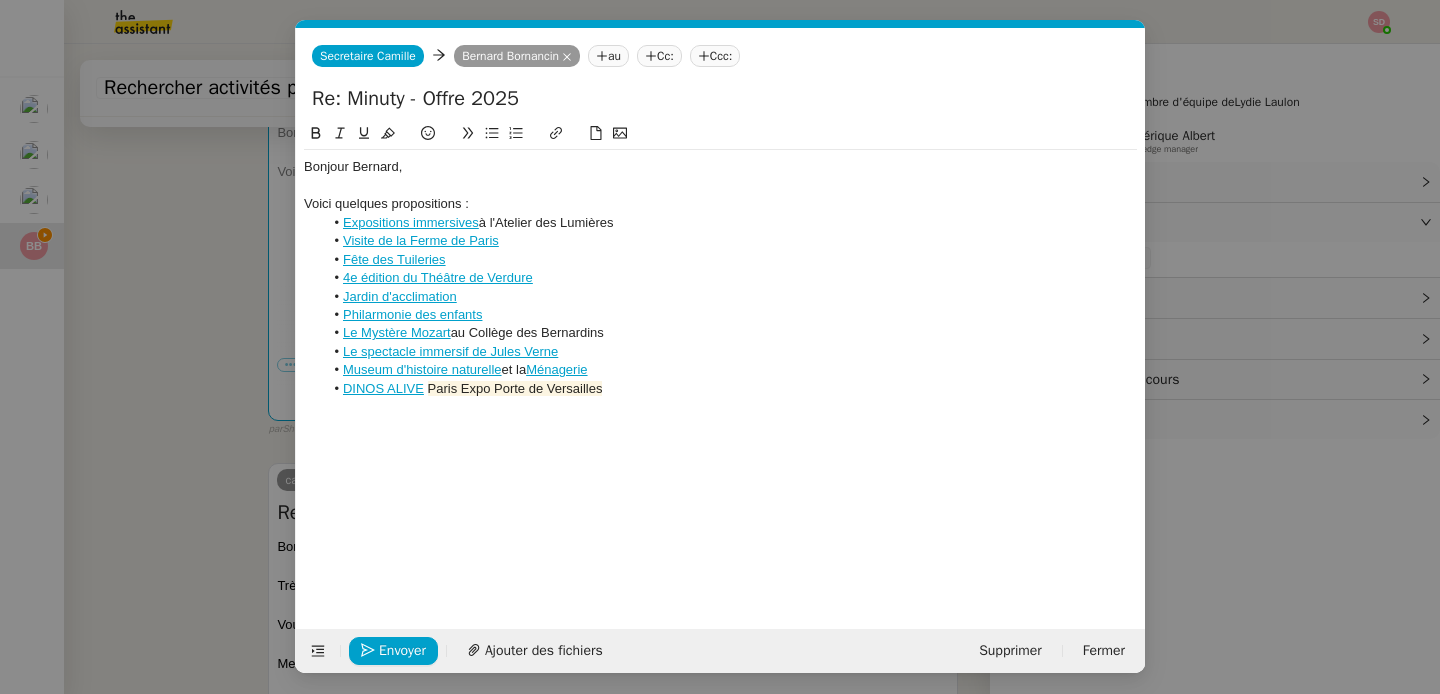 click on "DINOS ALIVE   Paris Expo Porte de Versailles" 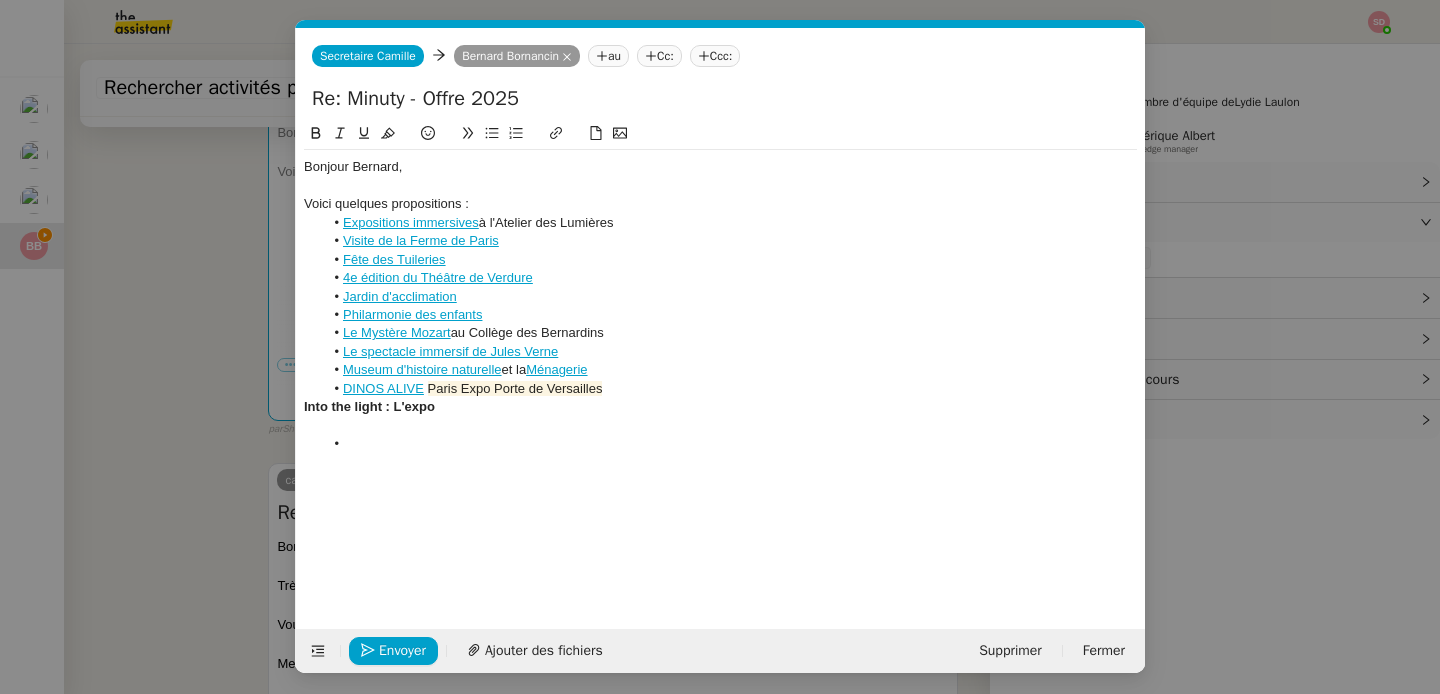scroll, scrollTop: 0, scrollLeft: 0, axis: both 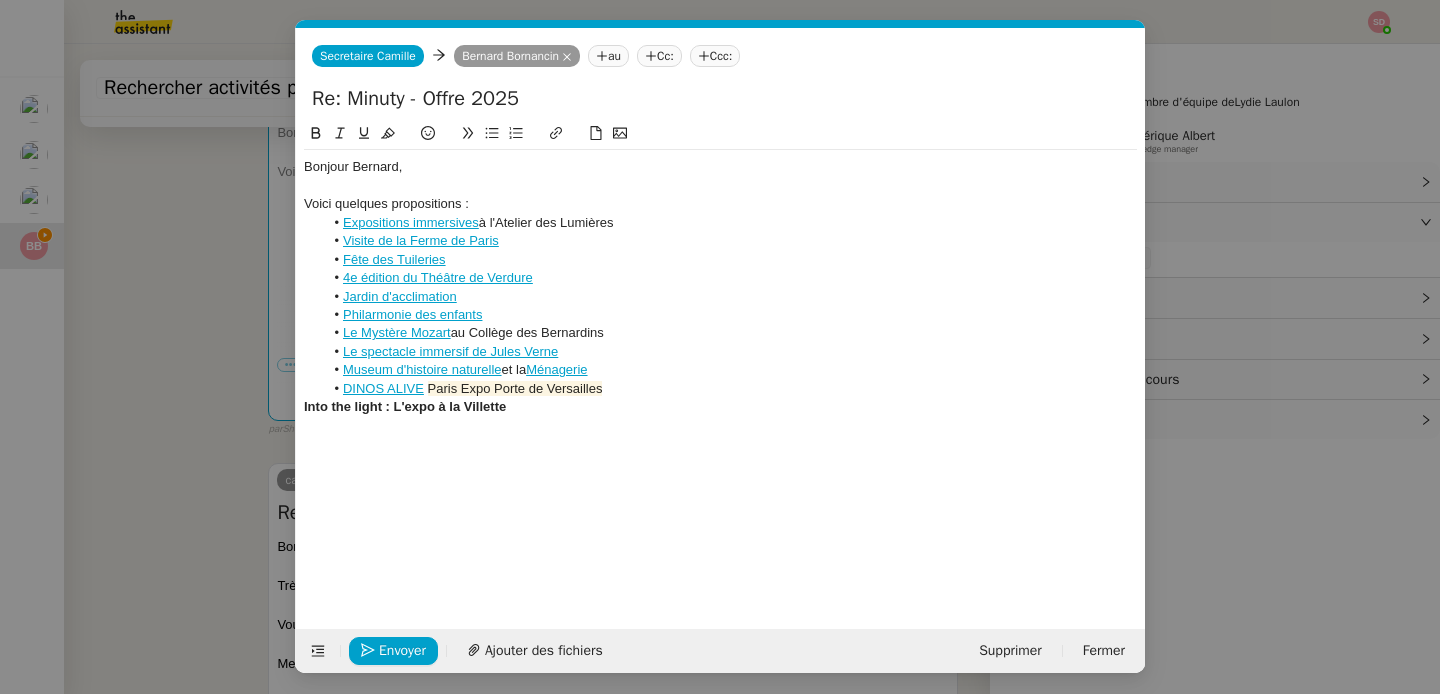 click on "Into the light : L'expo à la Villette" 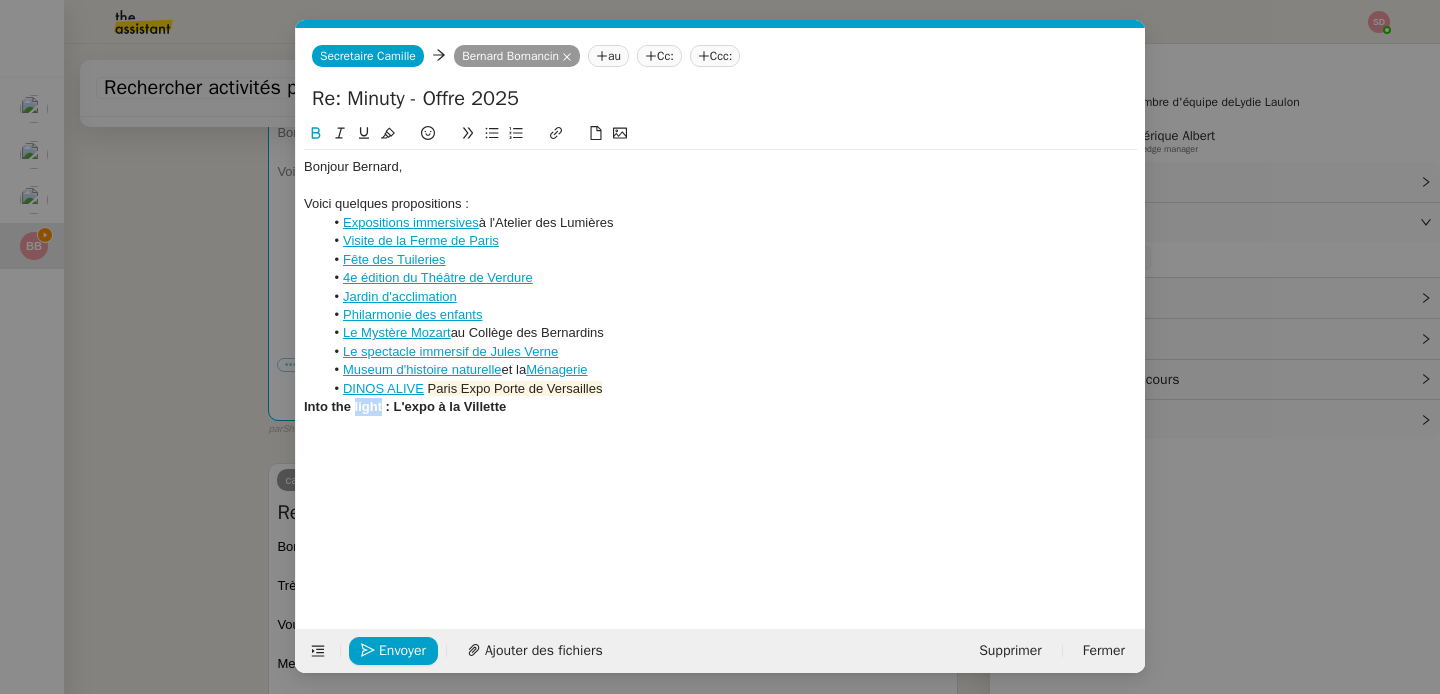 click on "Into the light : L'expo à la Villette" 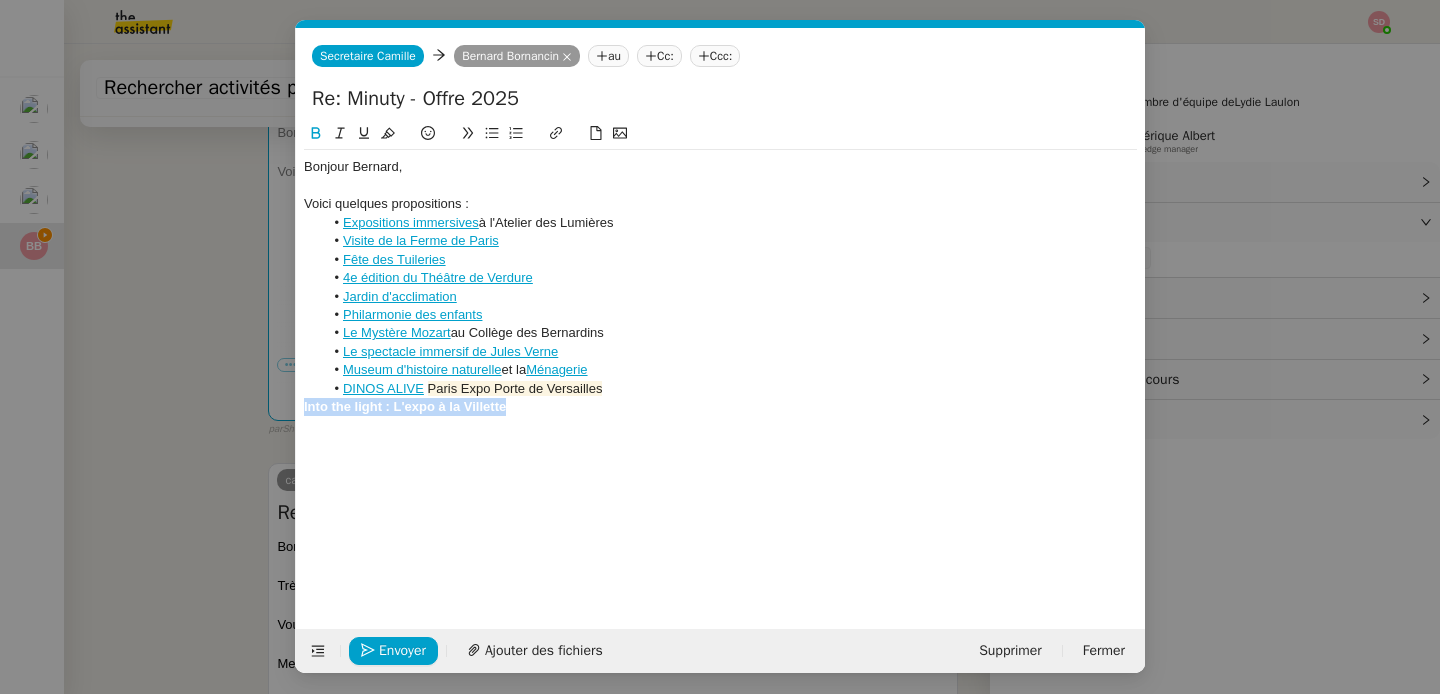click on "Into the light : L'expo à la Villette" 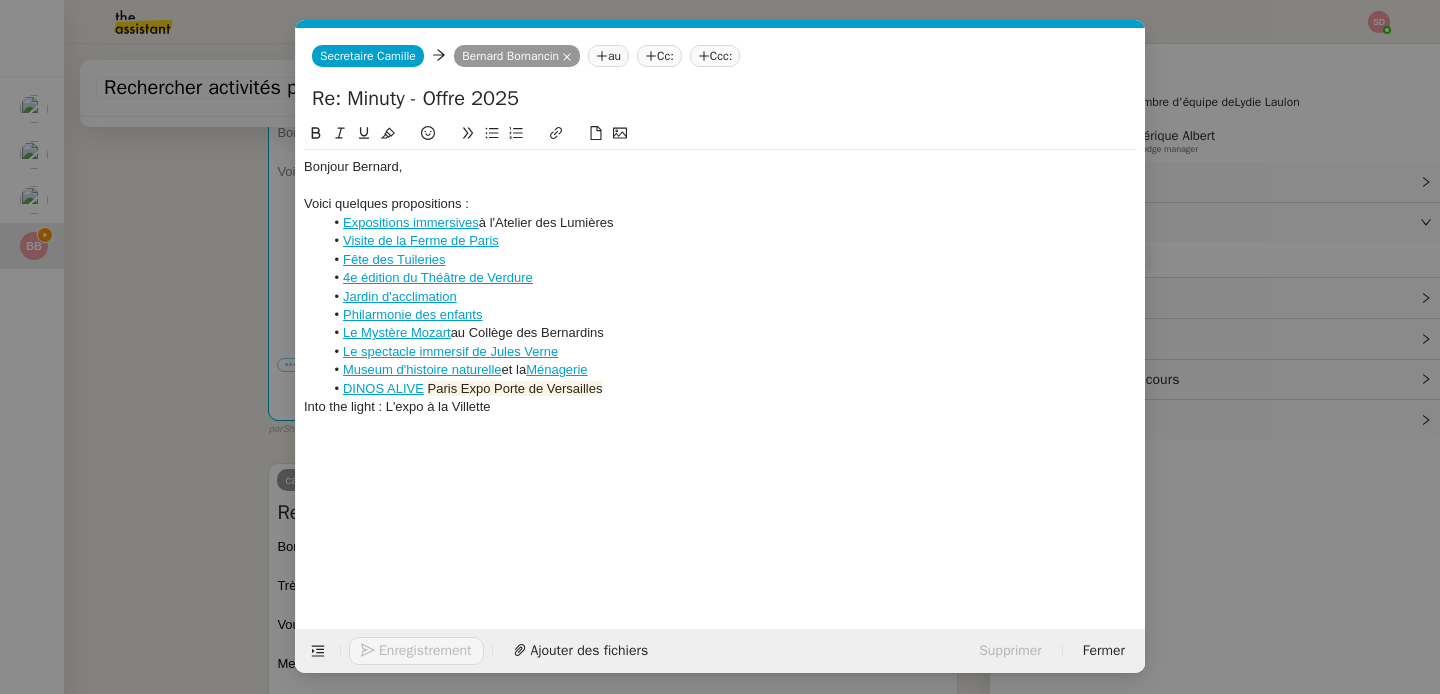 click 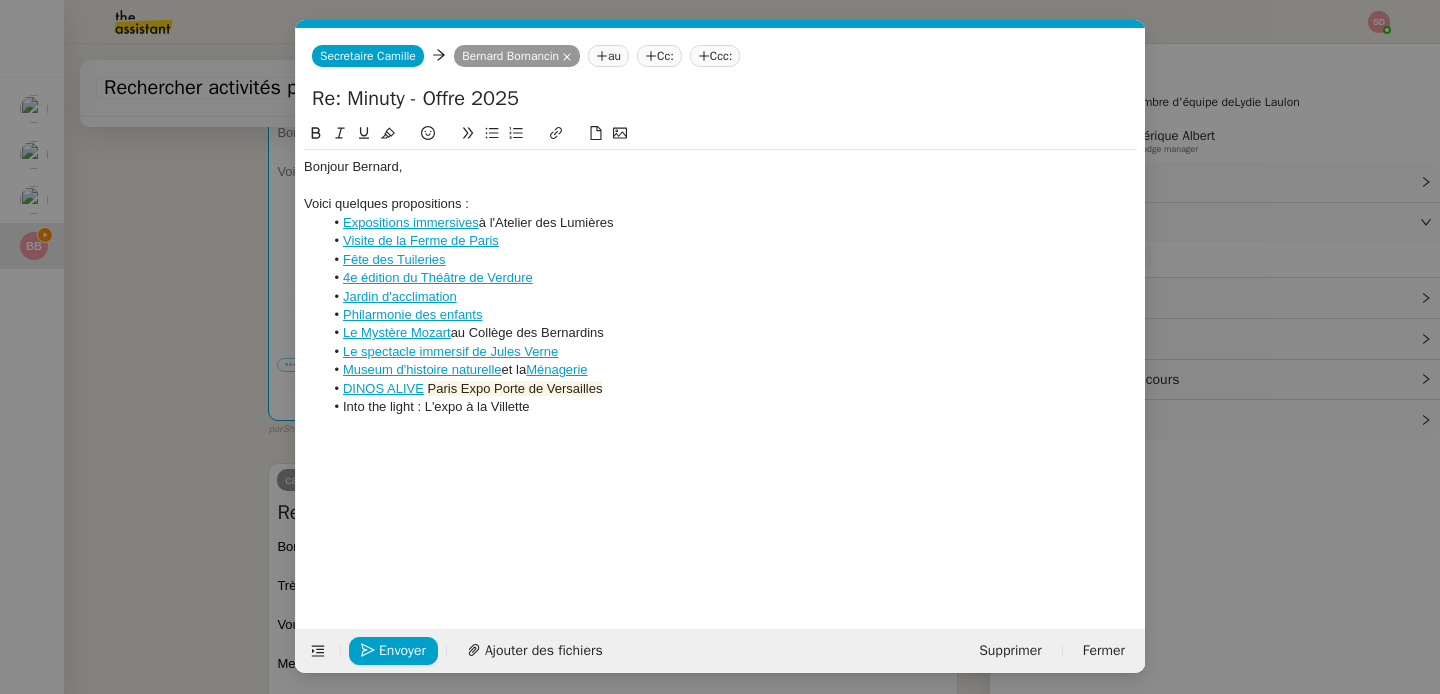click 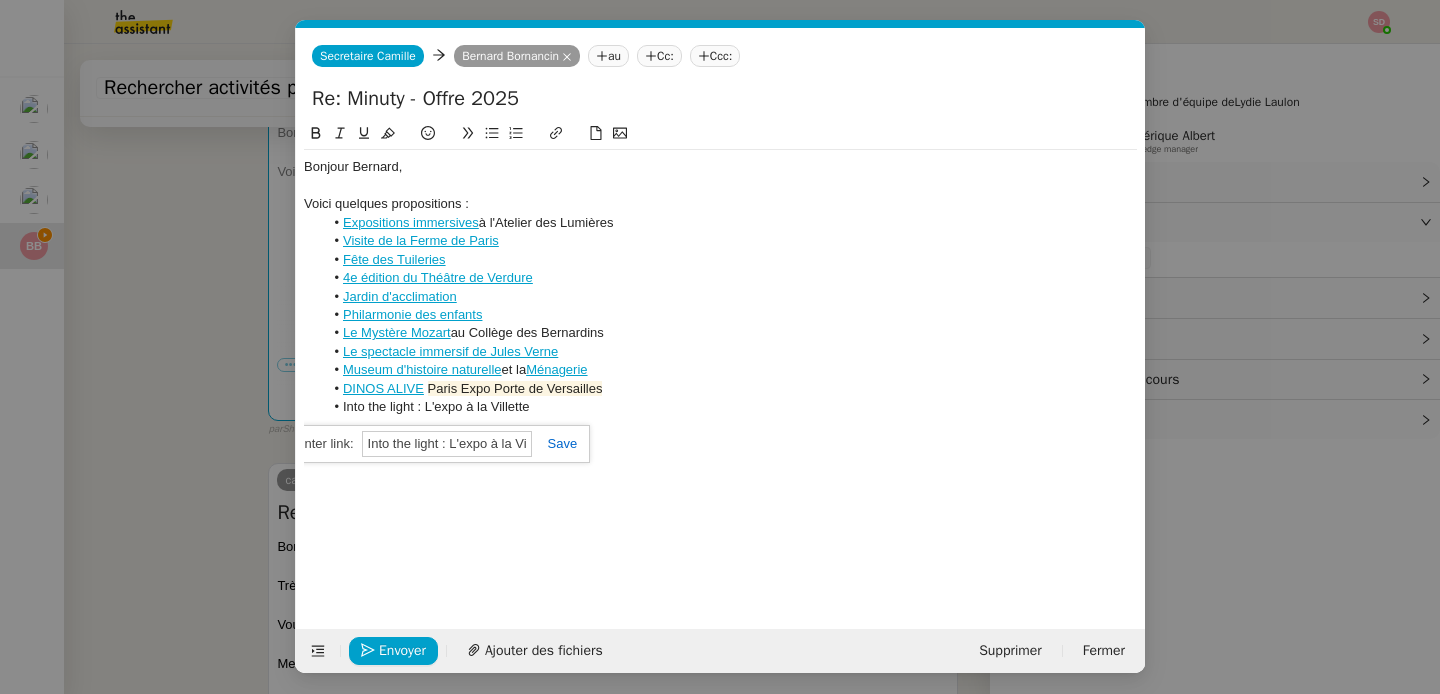 paste on "https://www.paris.fr/evenements/into-the-light-l-expo-83844" 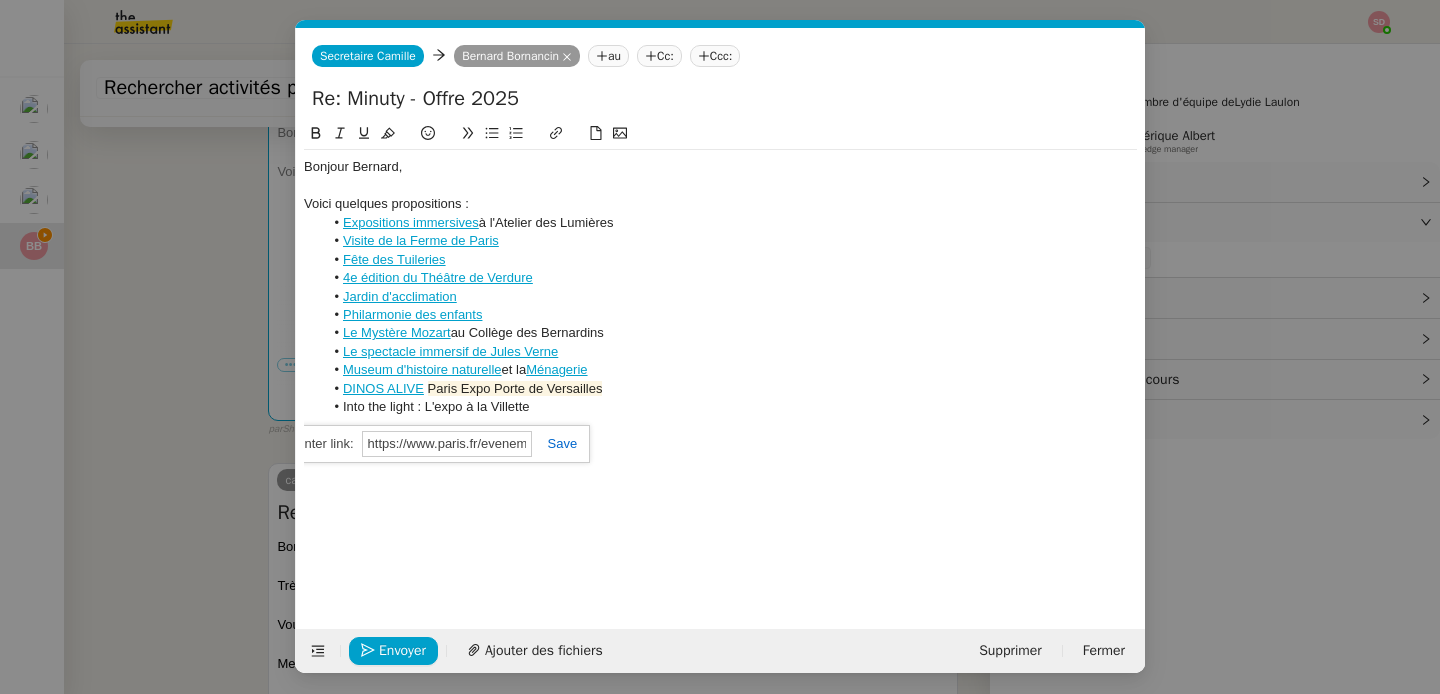 scroll, scrollTop: 0, scrollLeft: 181, axis: horizontal 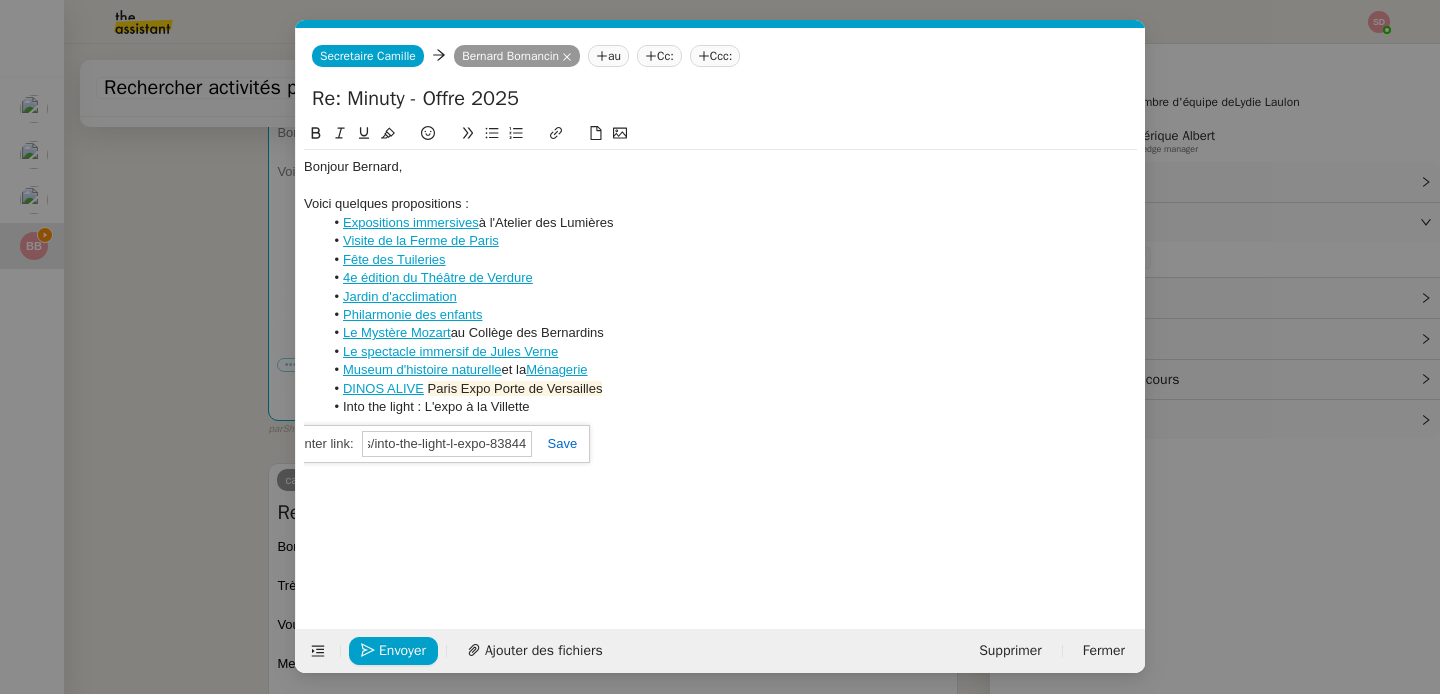 click 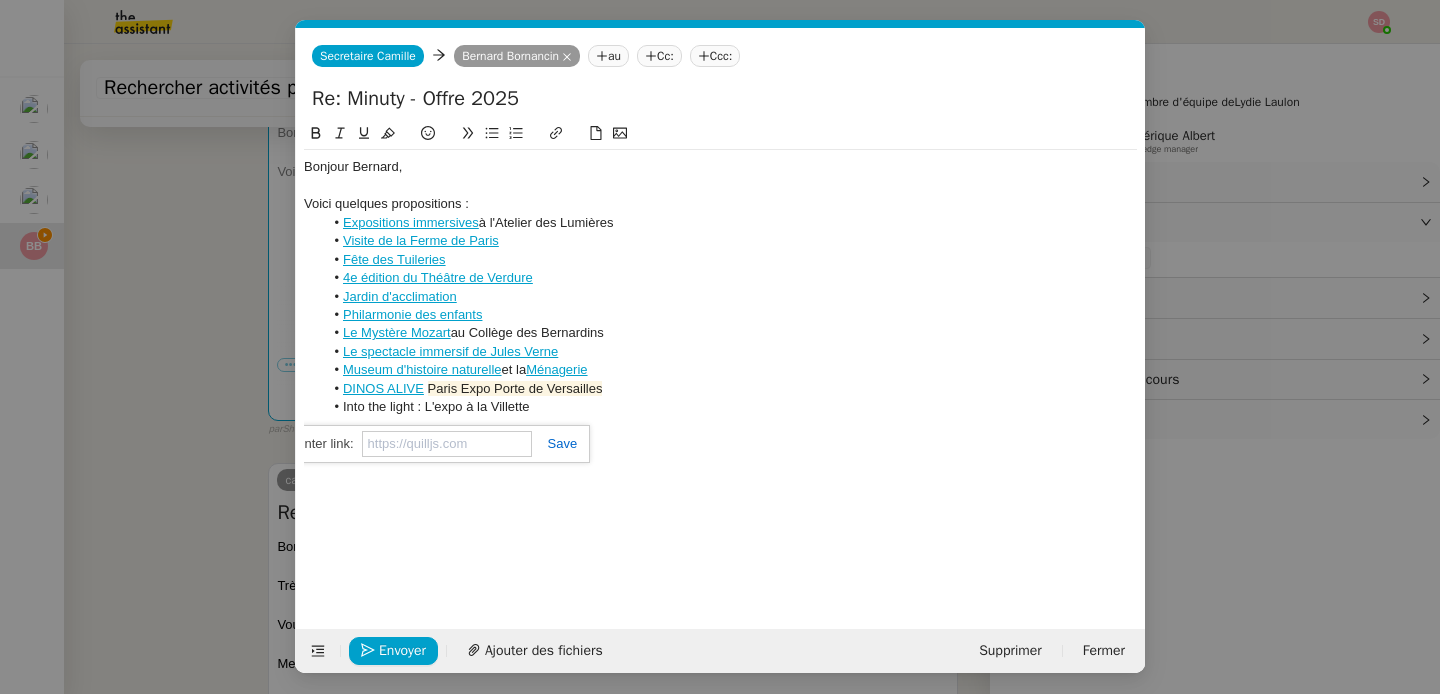 scroll, scrollTop: 0, scrollLeft: 0, axis: both 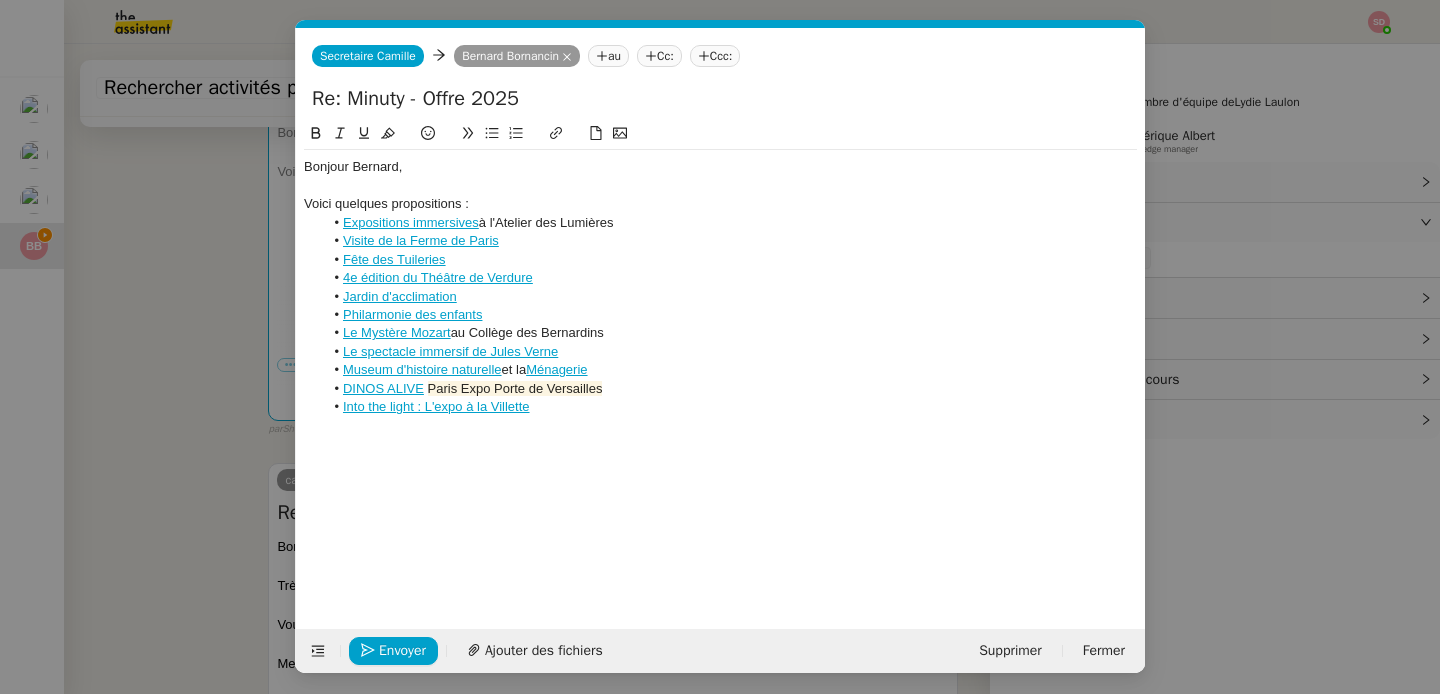 click on "Into the light : L'expo à la Villette" 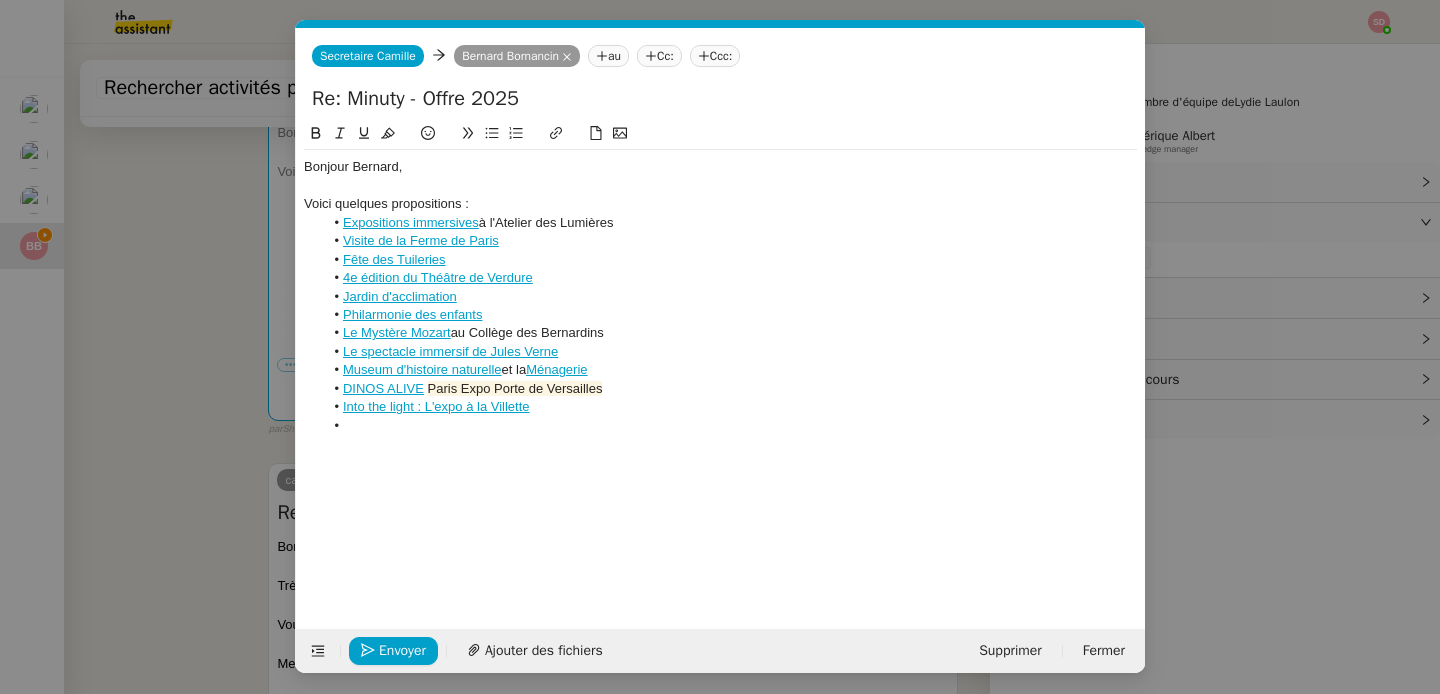 scroll, scrollTop: 0, scrollLeft: 0, axis: both 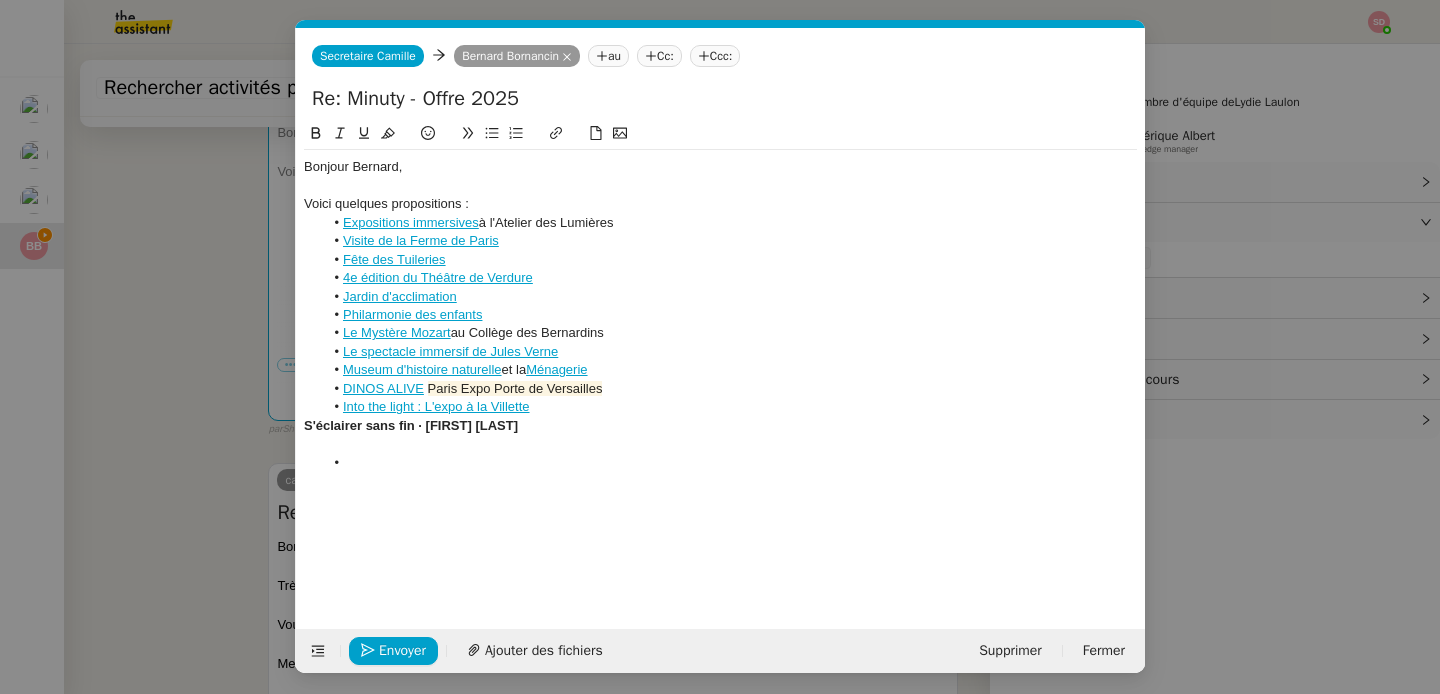 click on "S'éclairer sans fin · Edi Dubien" 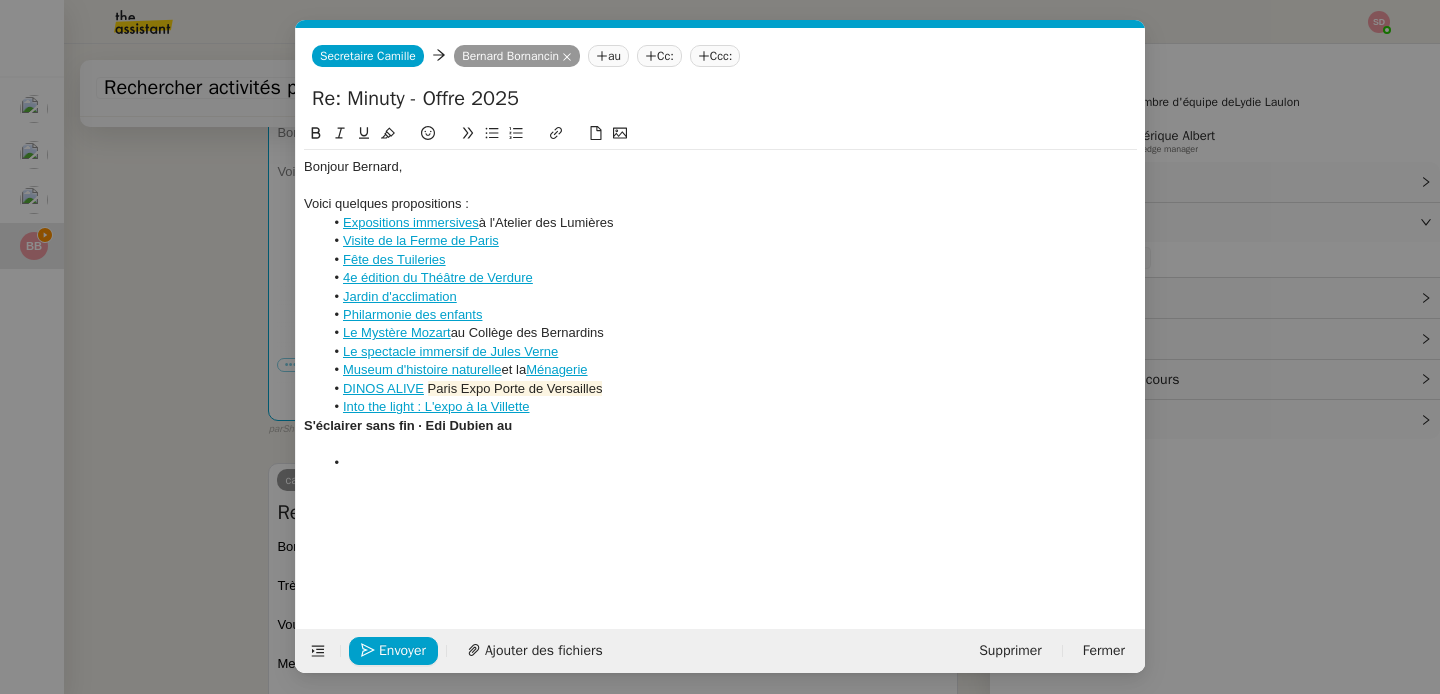 scroll, scrollTop: 0, scrollLeft: 0, axis: both 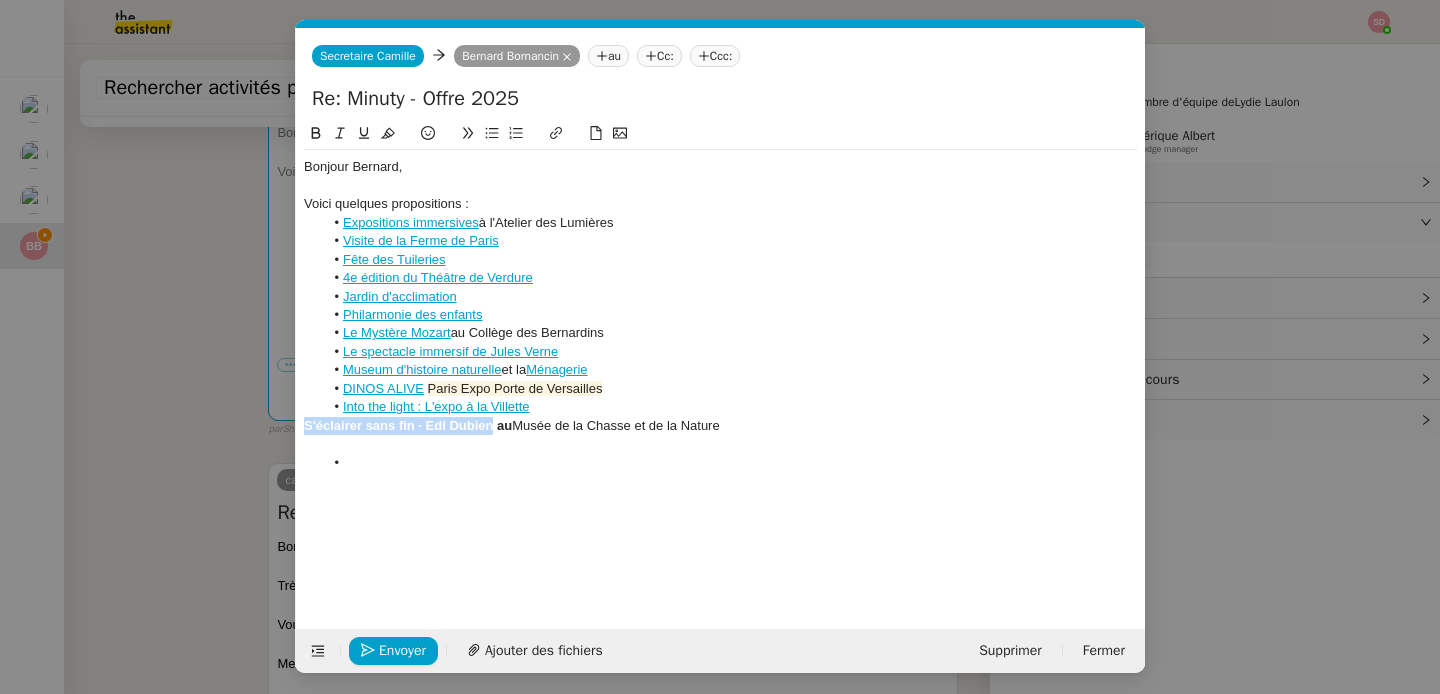 drag, startPoint x: 491, startPoint y: 430, endPoint x: 295, endPoint y: 430, distance: 196 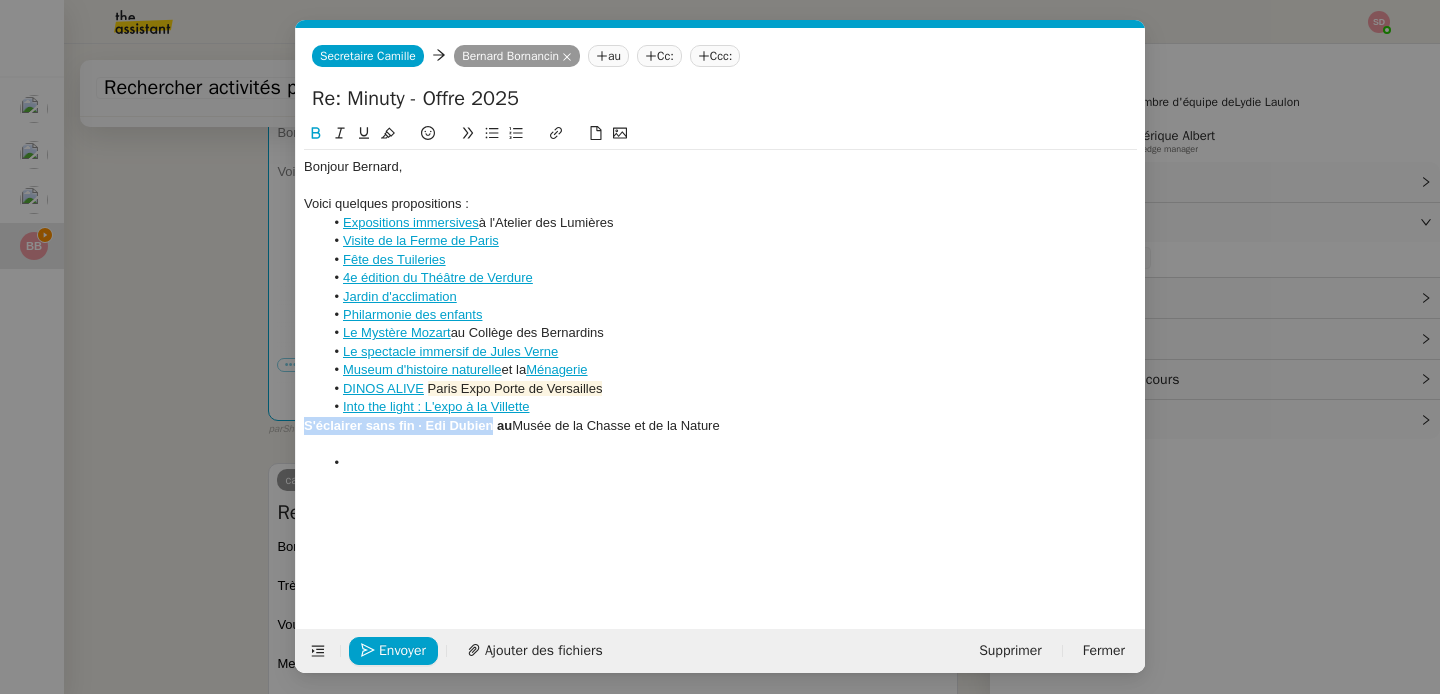 click 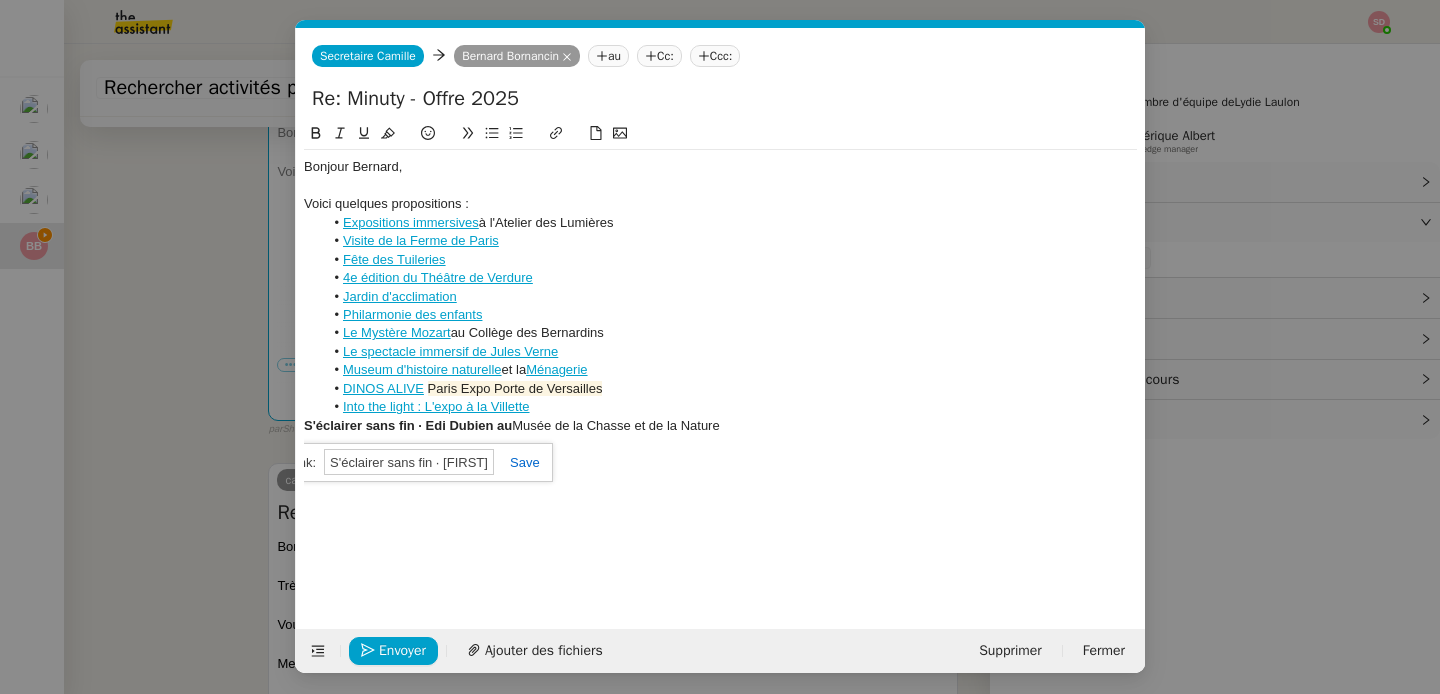 paste on "https://www.paris.fr/evenements/s-eclairer-sans-fin-edi-dubien-au-musee-de-la-chasse-et-de-la-nature-76787" 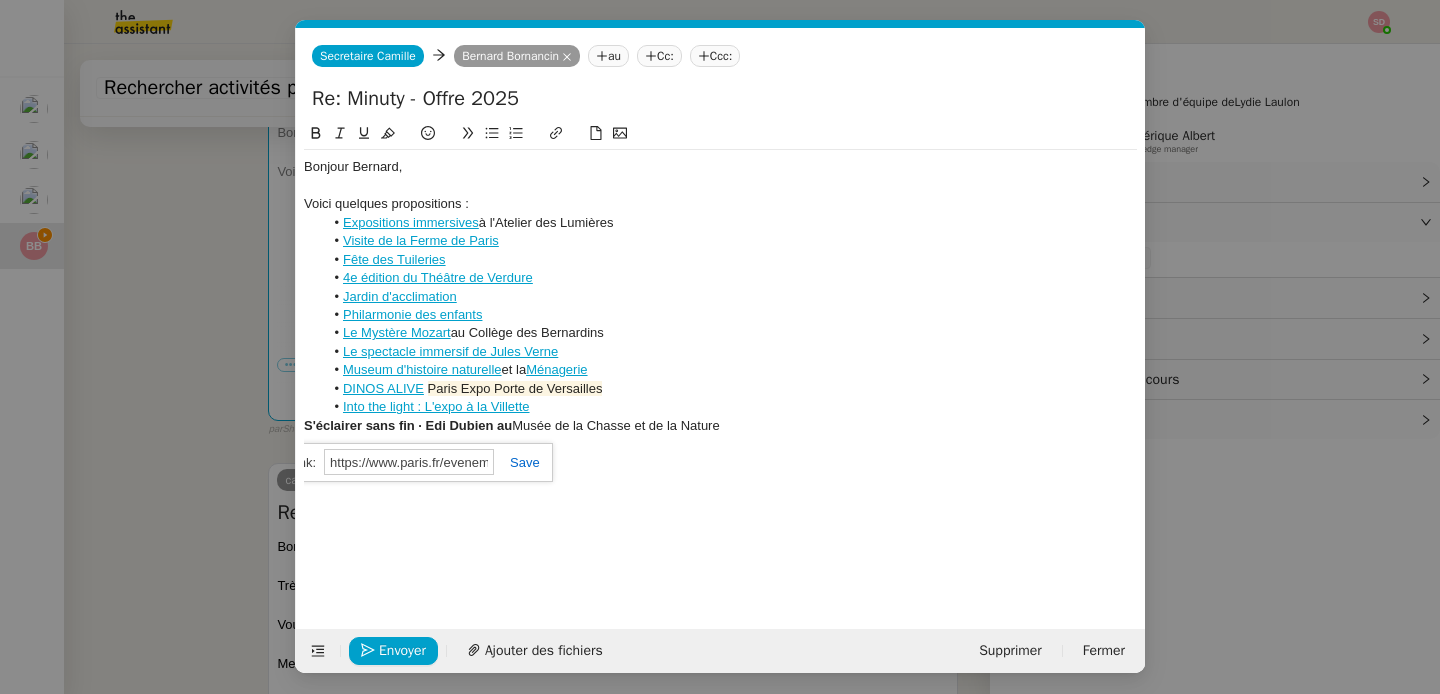 scroll, scrollTop: 0, scrollLeft: 469, axis: horizontal 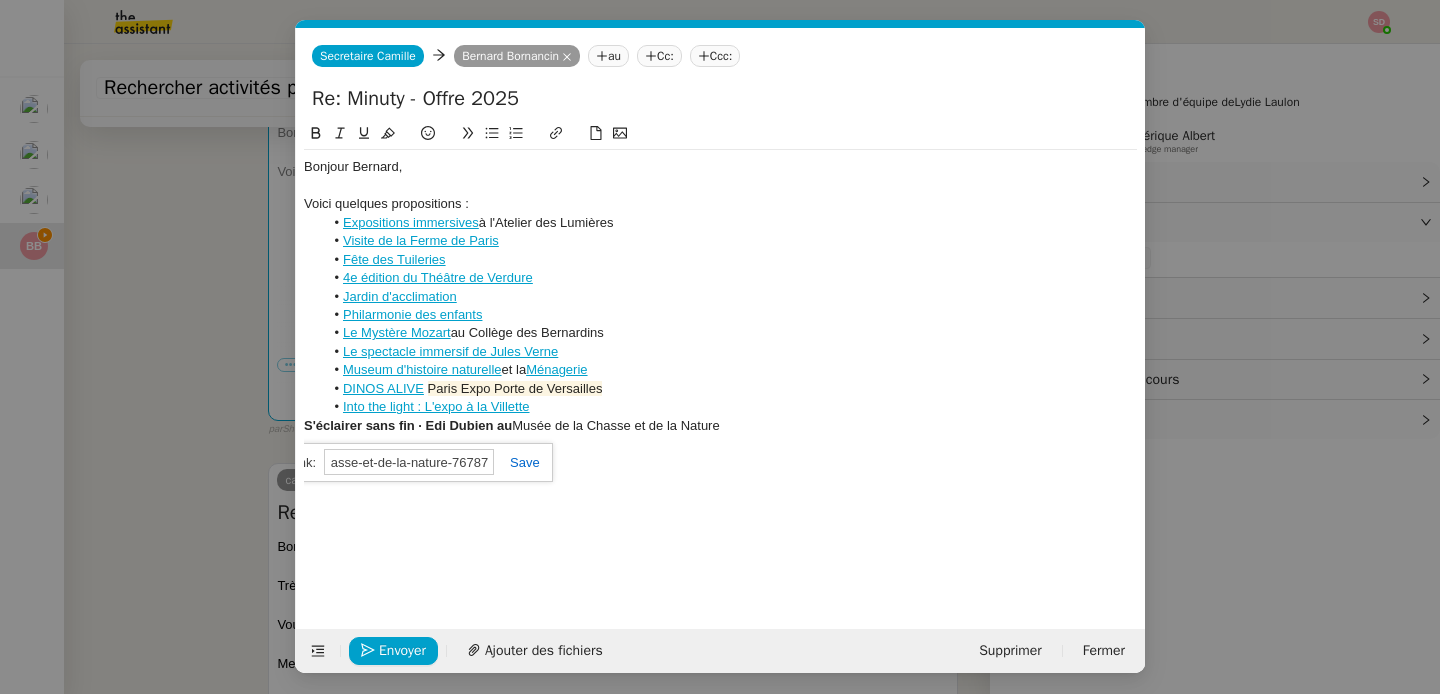 click 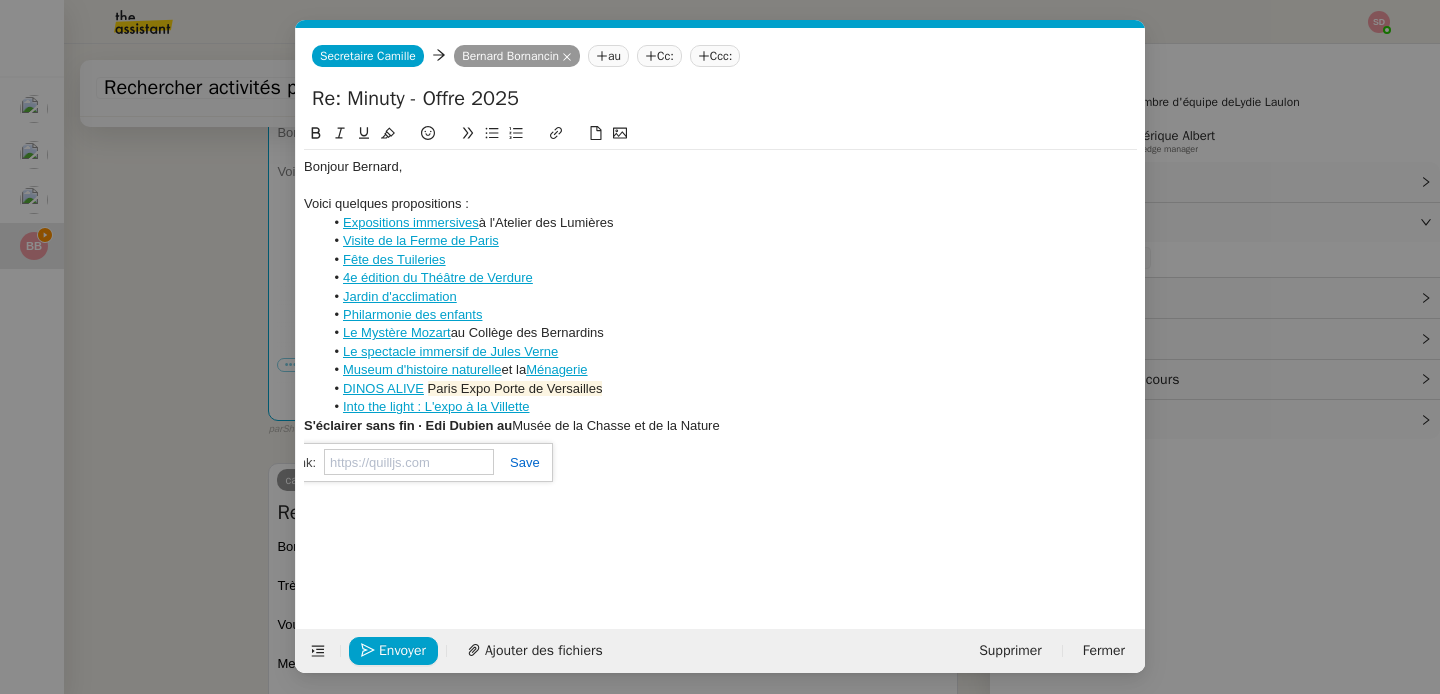 scroll, scrollTop: 0, scrollLeft: 0, axis: both 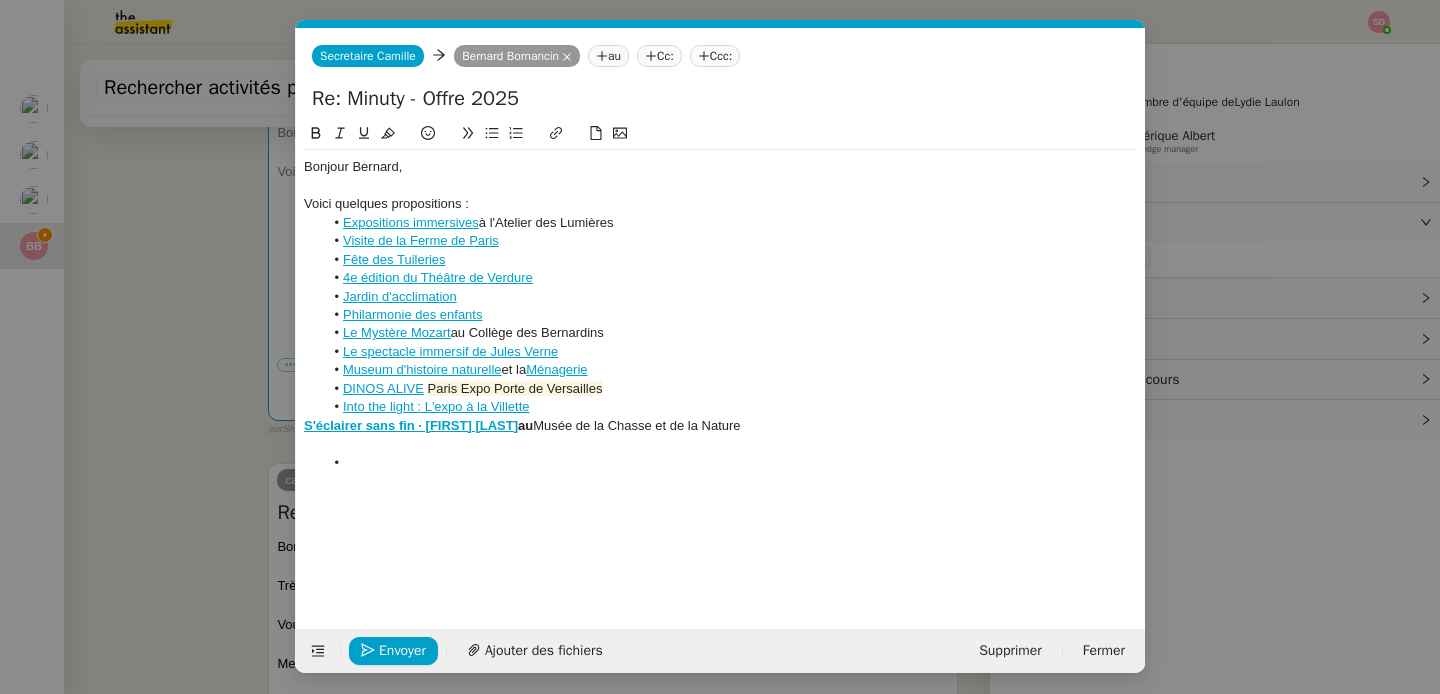 click 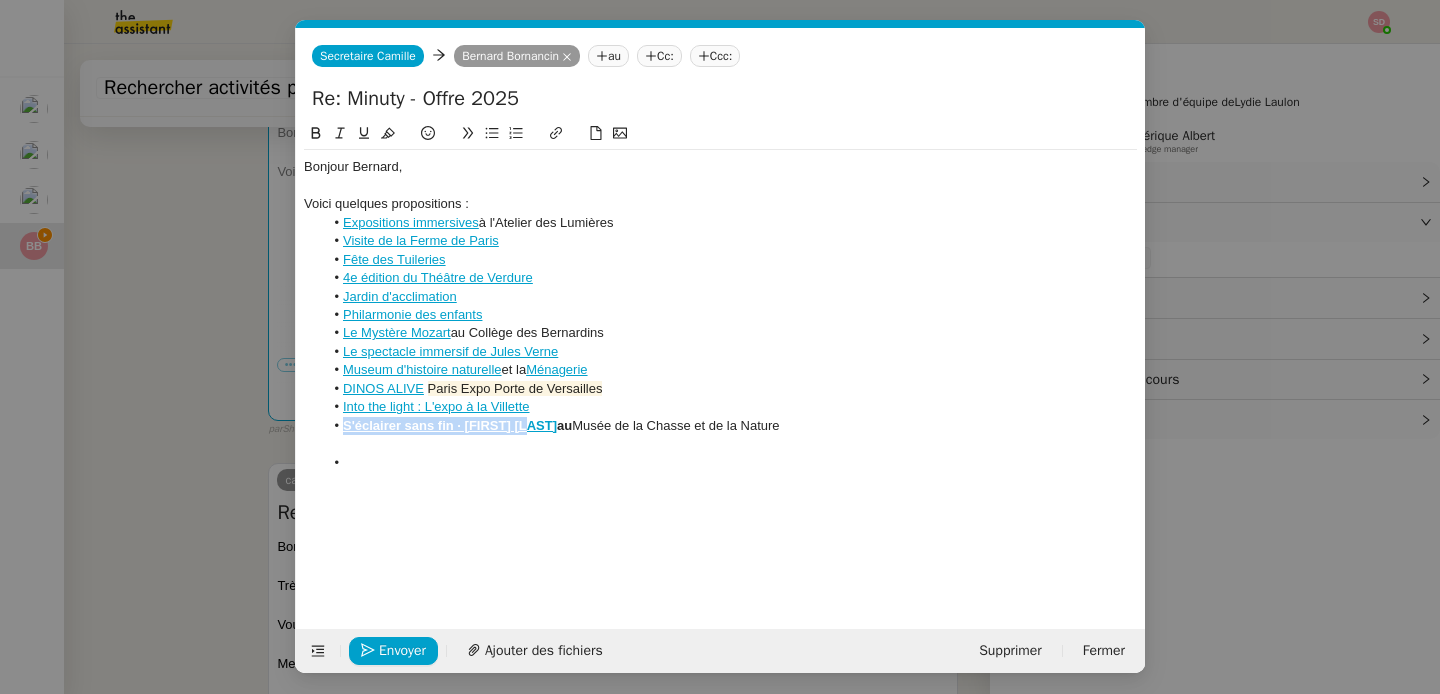 drag, startPoint x: 550, startPoint y: 427, endPoint x: 326, endPoint y: 422, distance: 224.0558 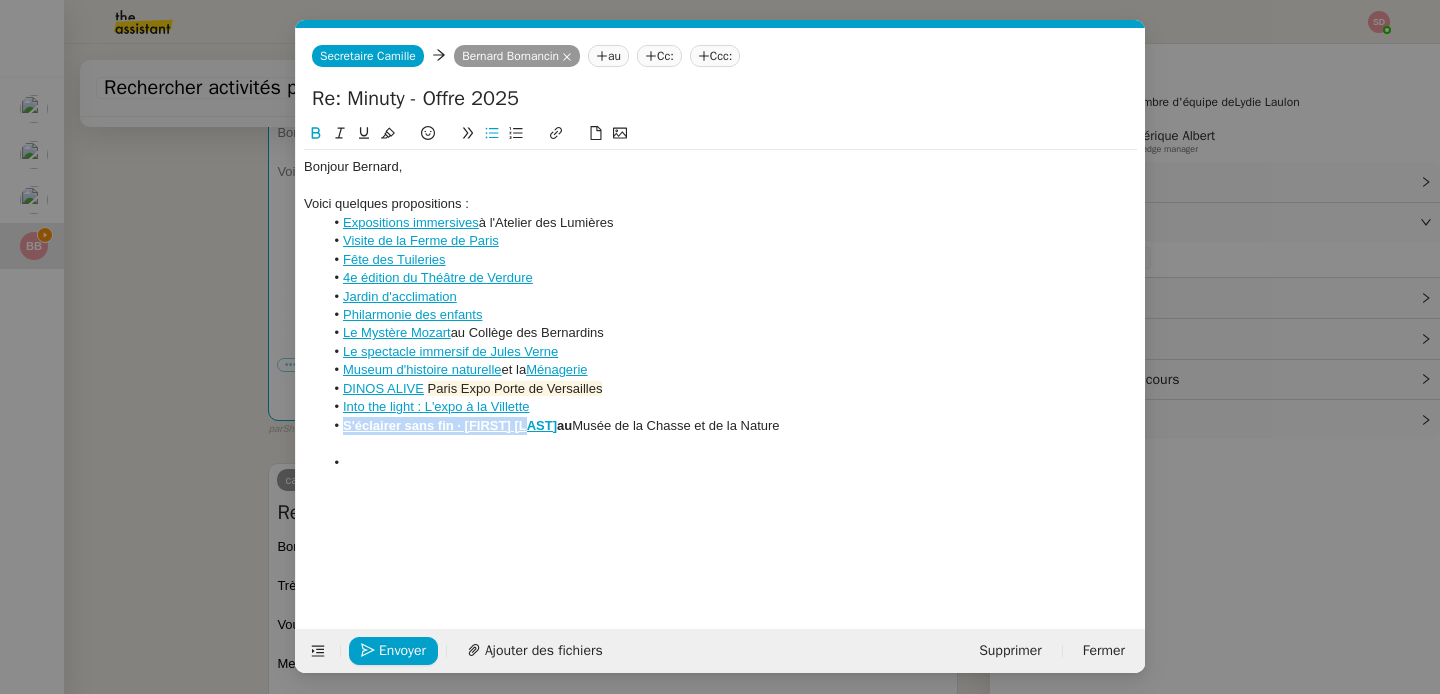click 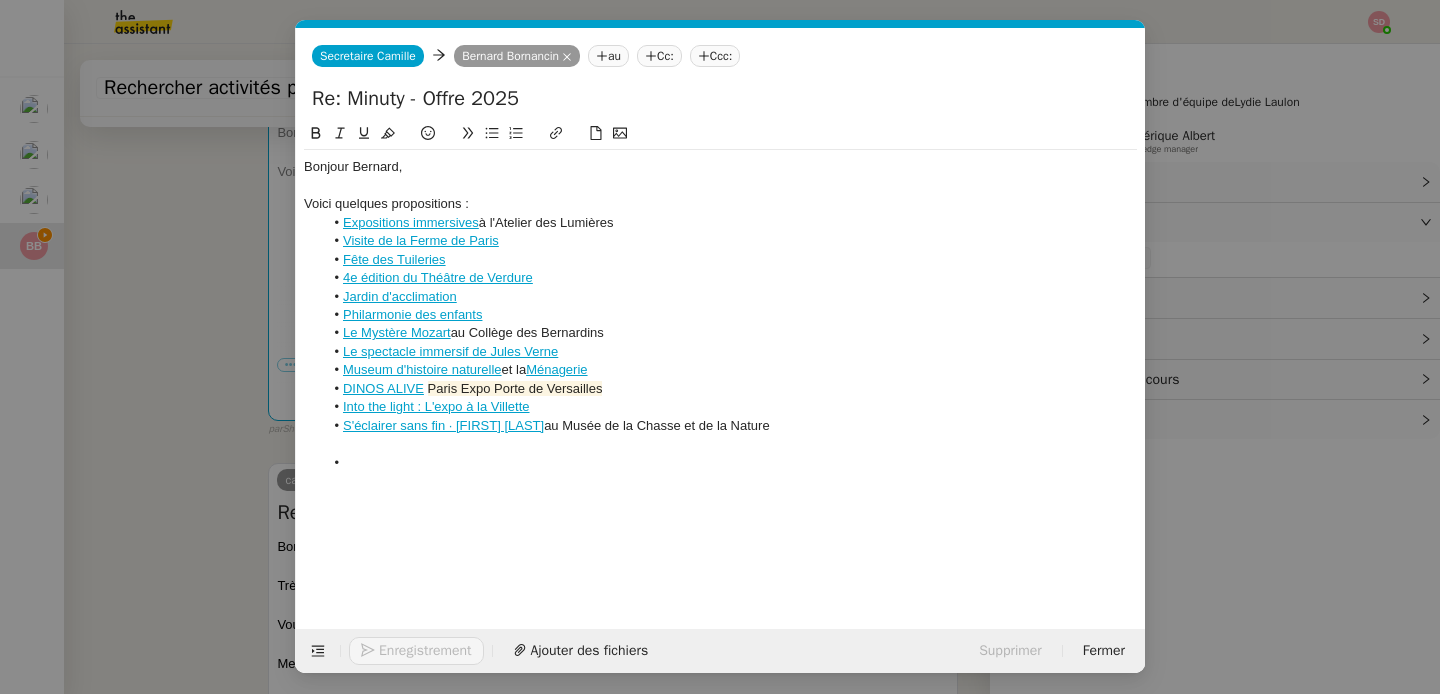 click 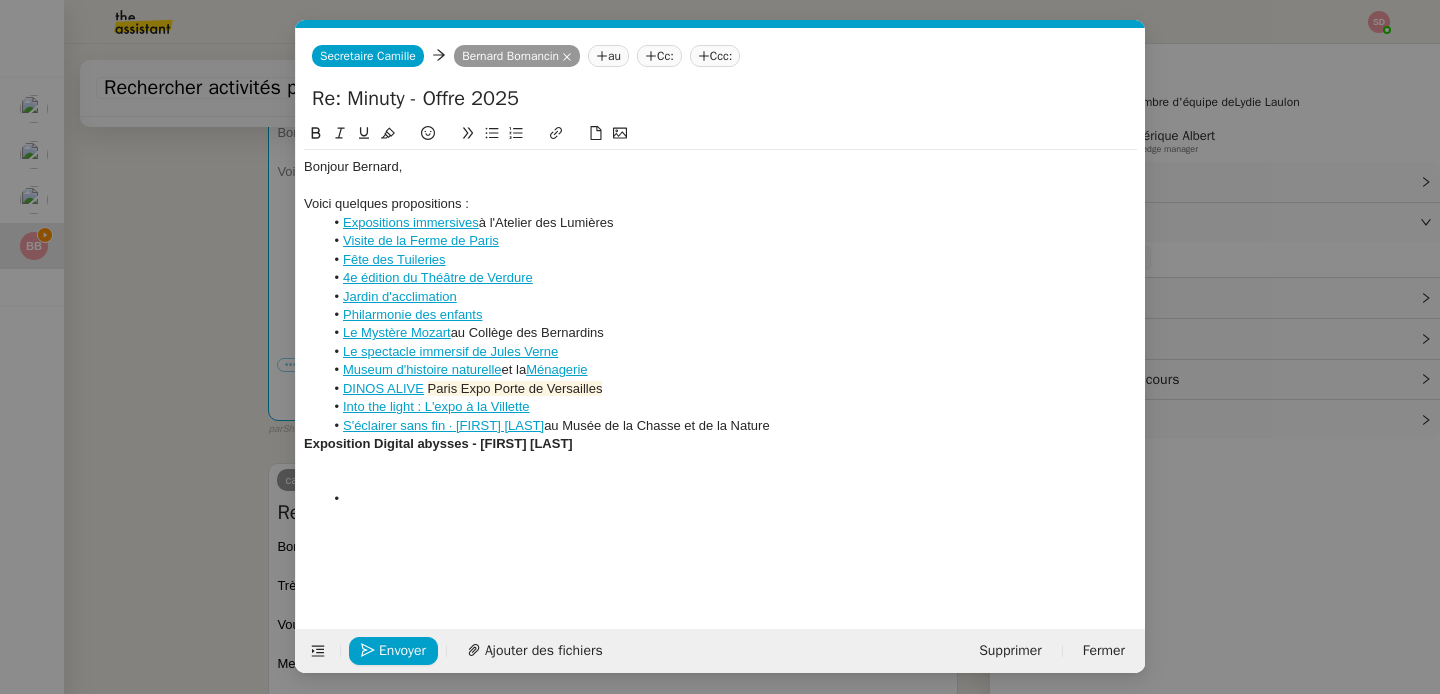 scroll, scrollTop: 0, scrollLeft: 0, axis: both 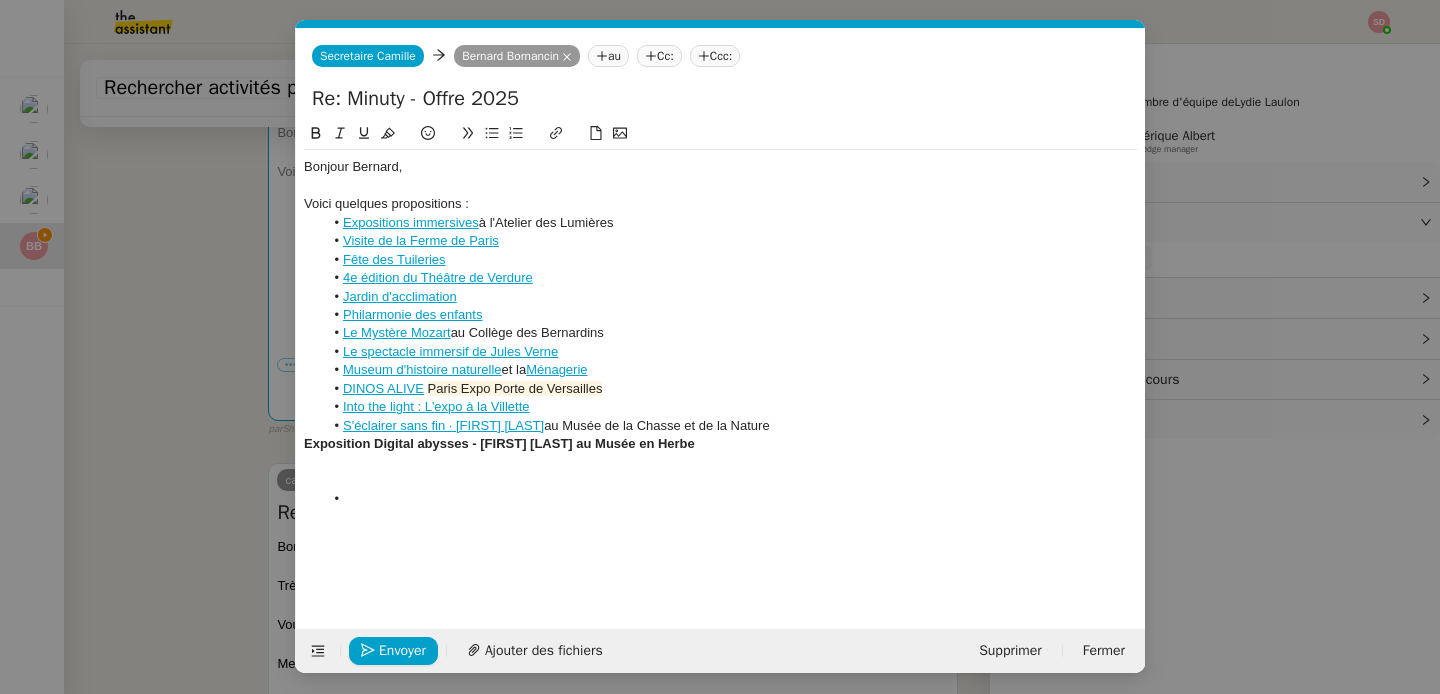 click on "Exposition Digital abysses - Miguel CHEVALIER au Musée en Herbe" 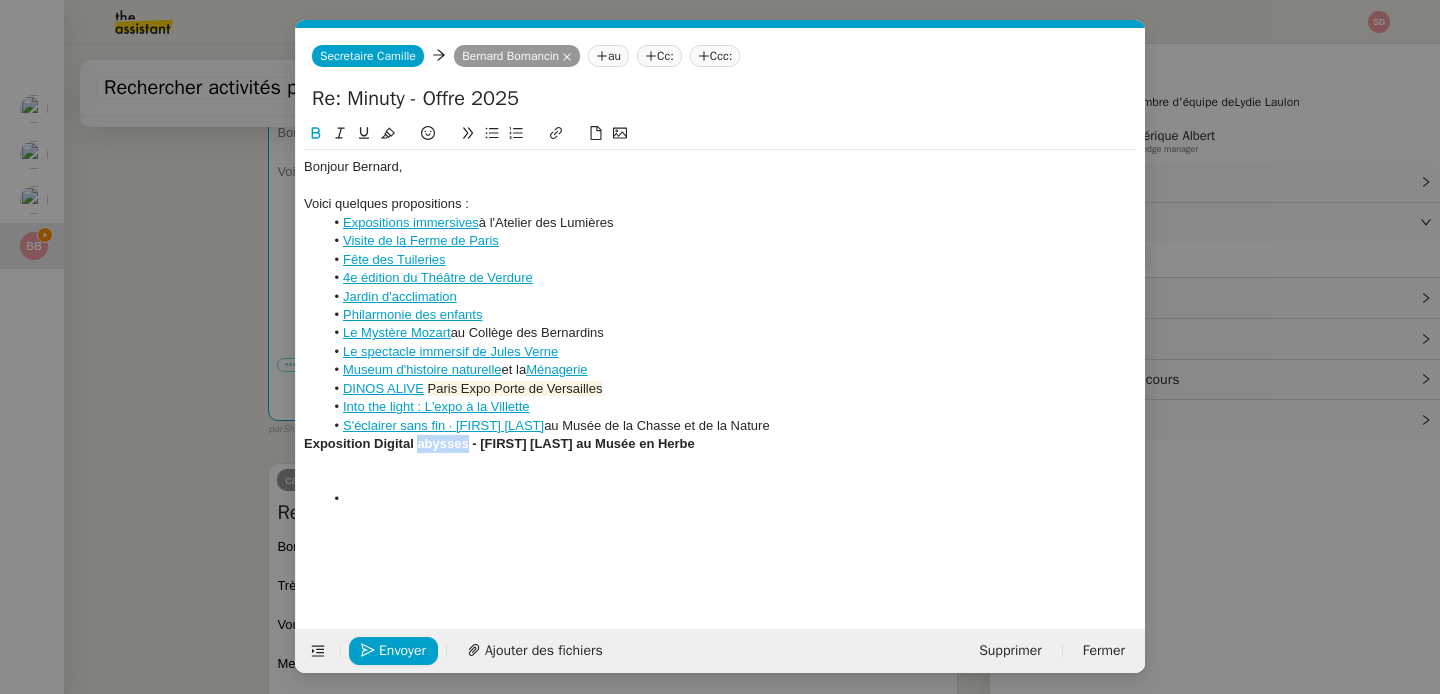 click on "Exposition Digital abysses - Miguel CHEVALIER au Musée en Herbe" 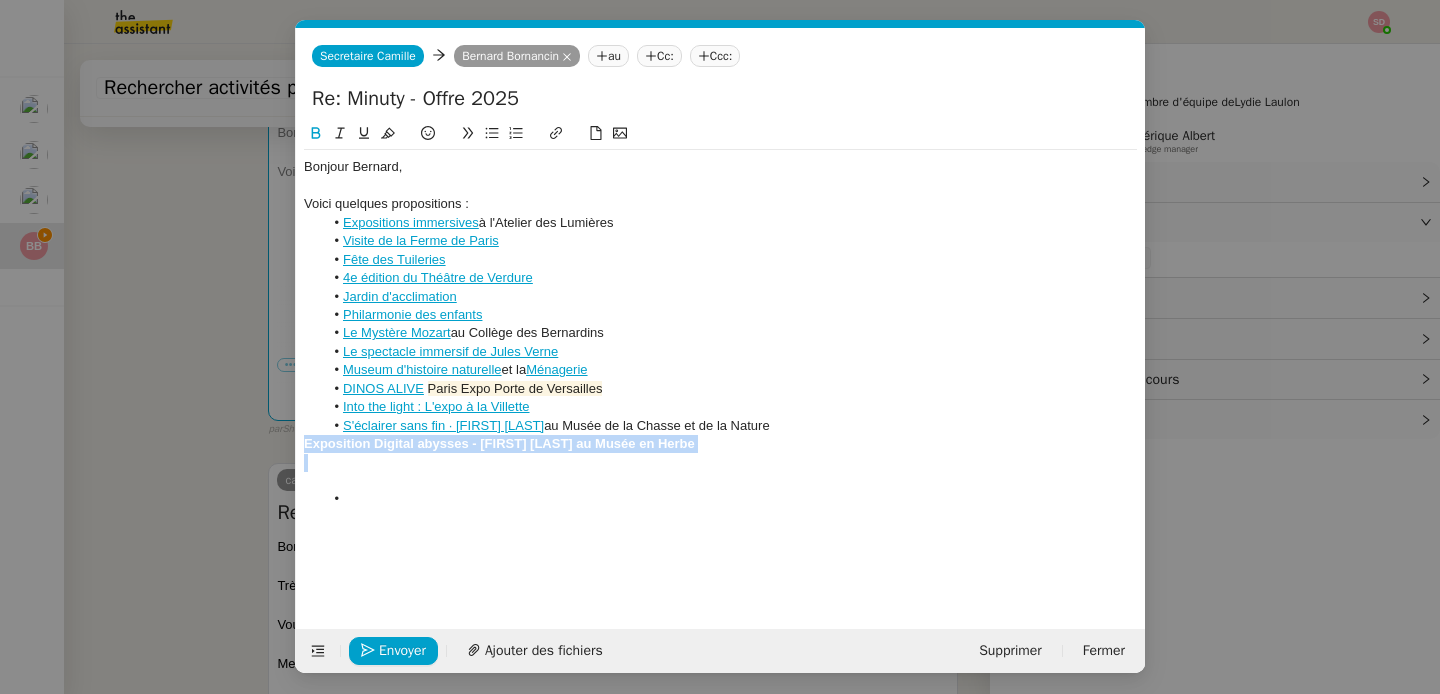 click on "Exposition Digital abysses - Miguel CHEVALIER au Musée en Herbe" 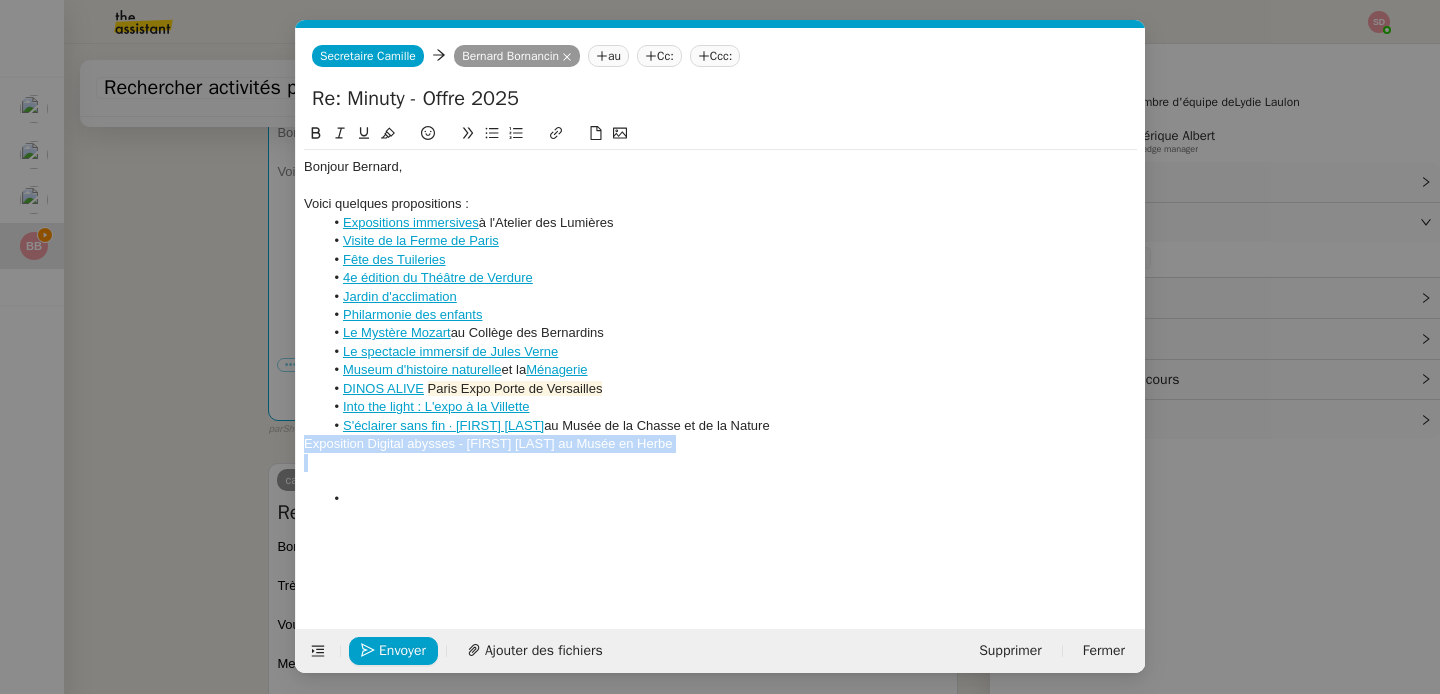 click 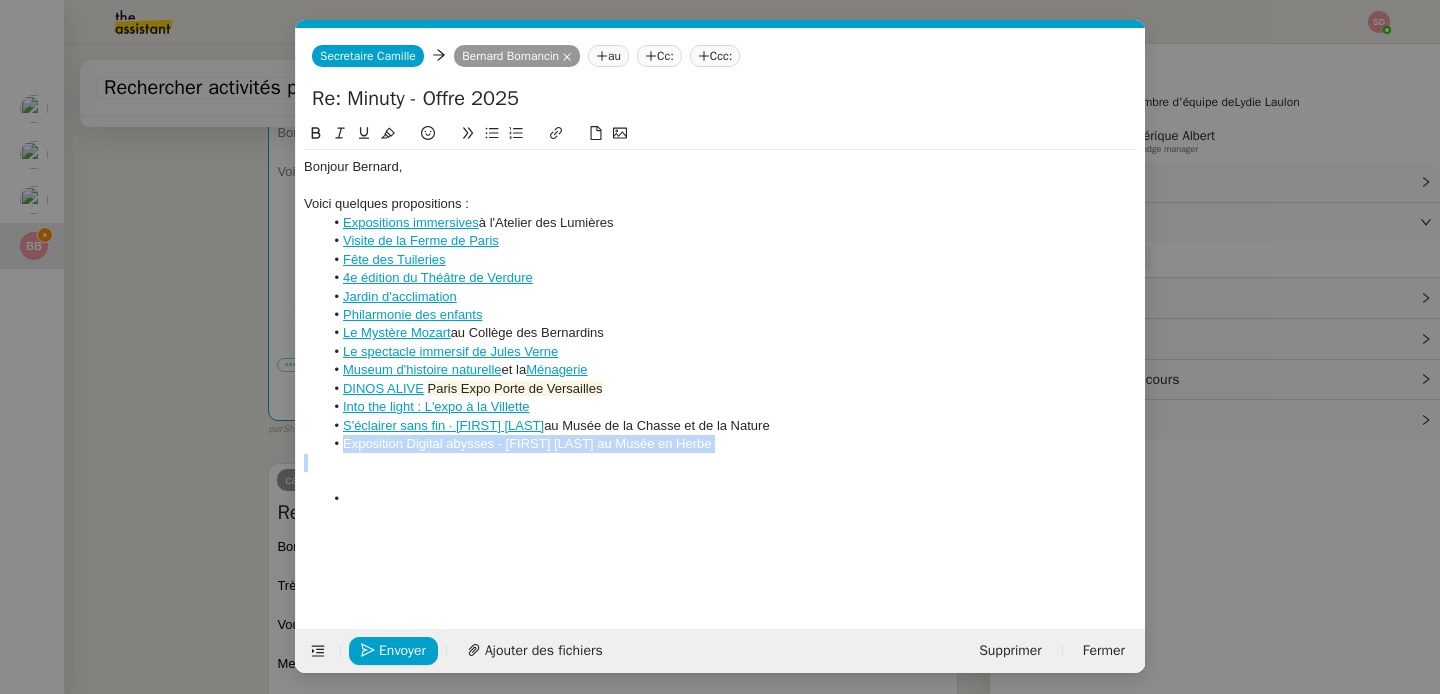 click 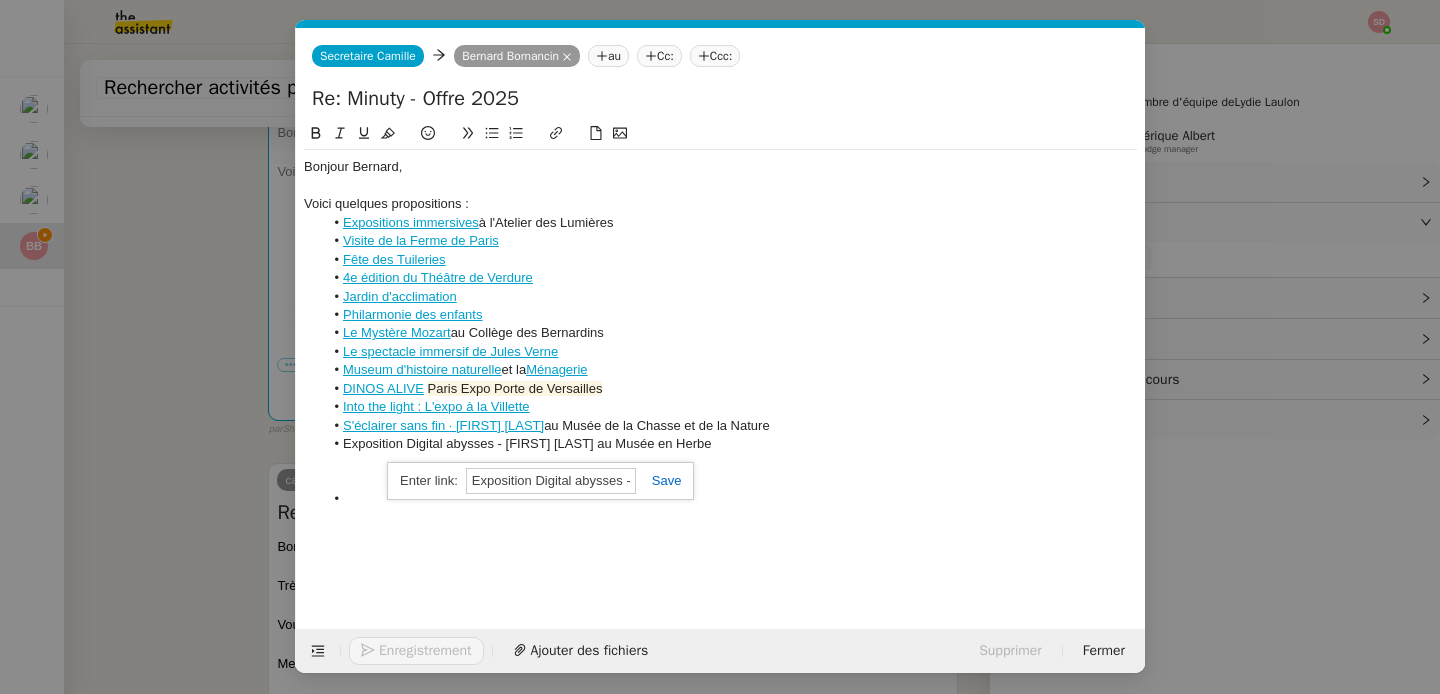 paste on "https://www.paris.fr/evenements/exposition-digital-abysses-miguel-chevalier-82155" 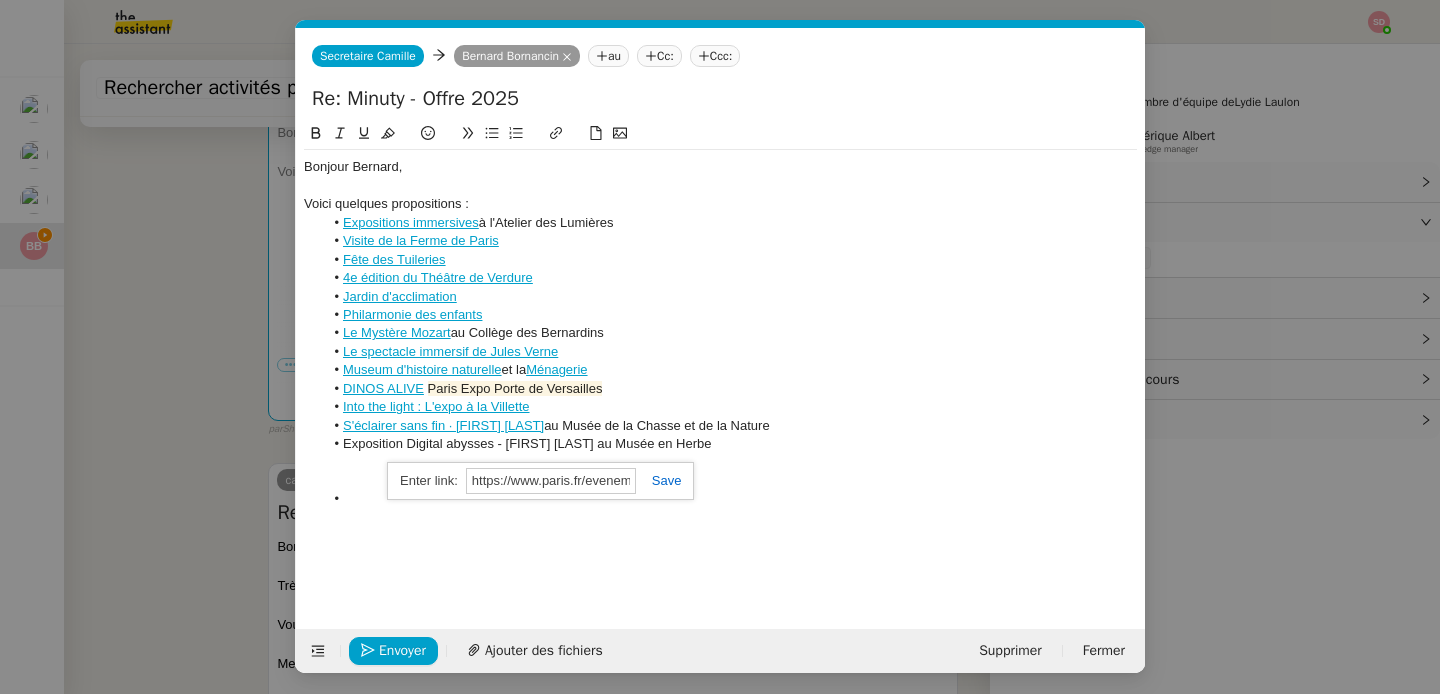 scroll, scrollTop: 0, scrollLeft: 318, axis: horizontal 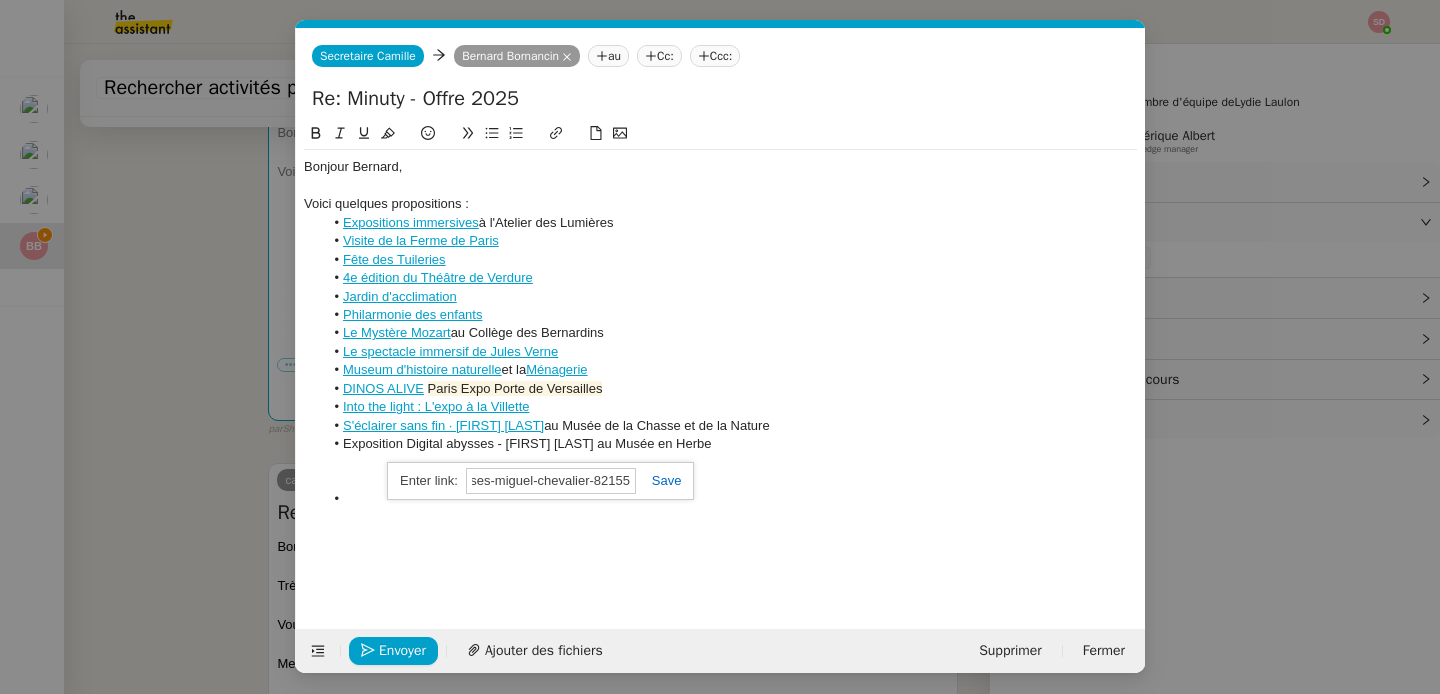 click 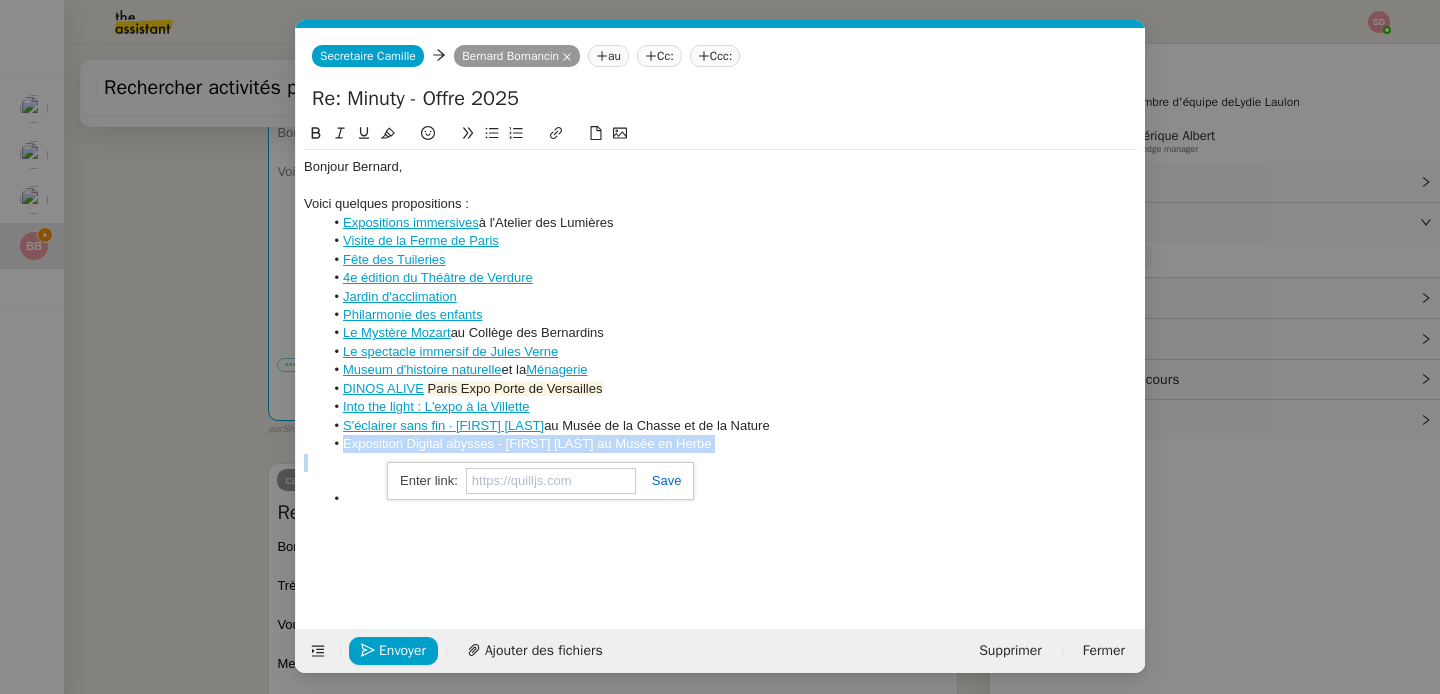 scroll, scrollTop: 0, scrollLeft: 0, axis: both 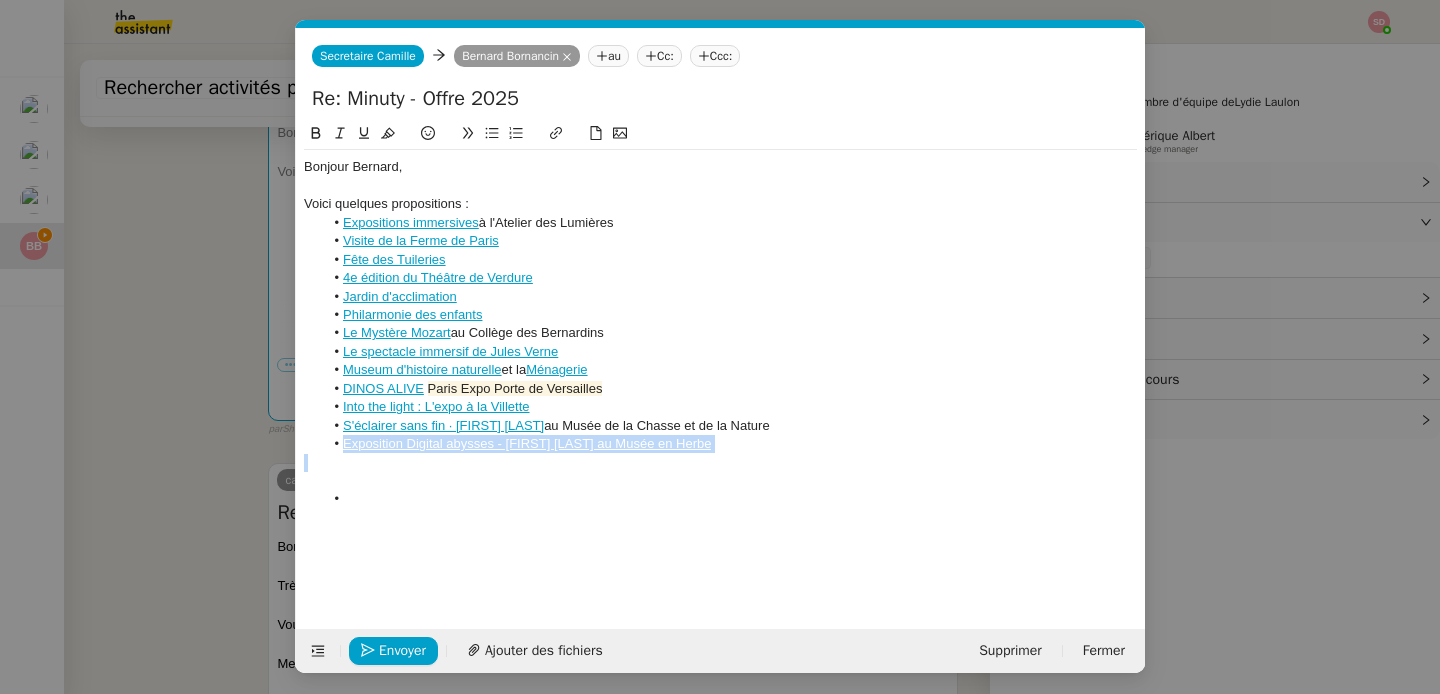 click 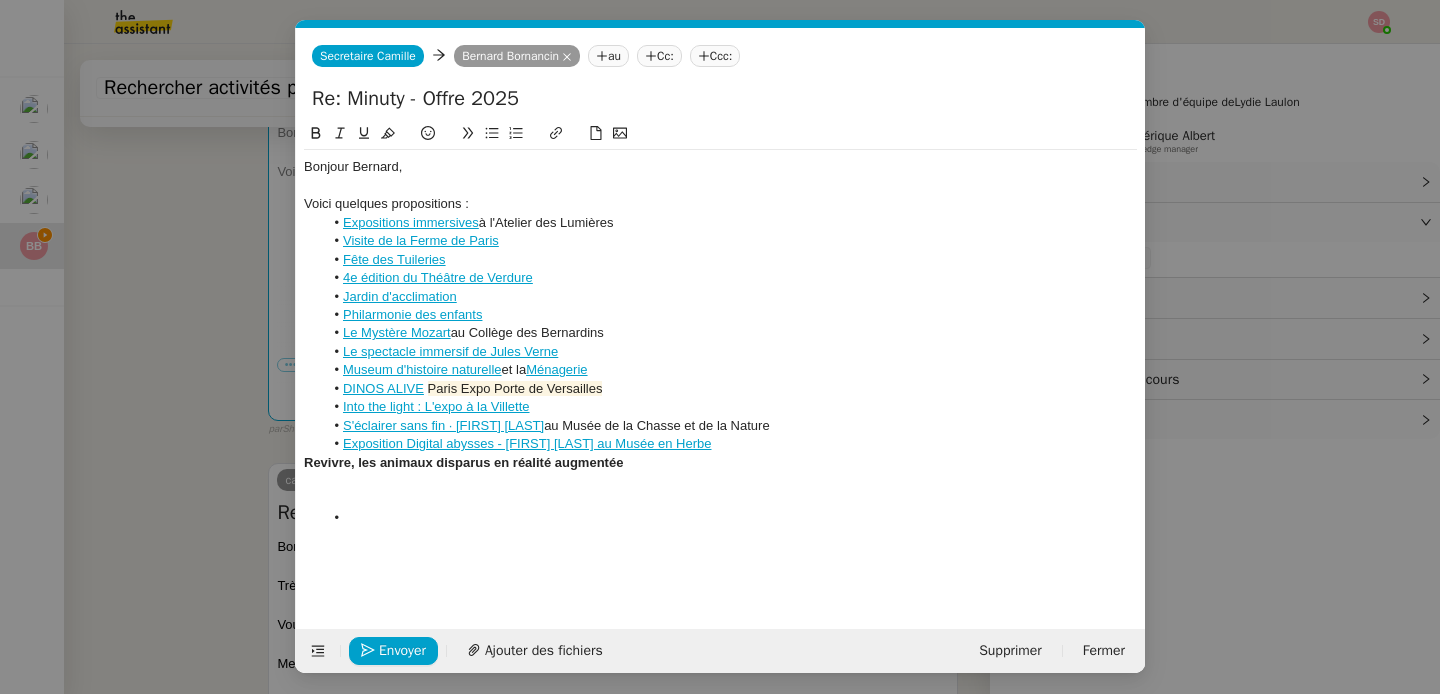 scroll, scrollTop: 0, scrollLeft: 0, axis: both 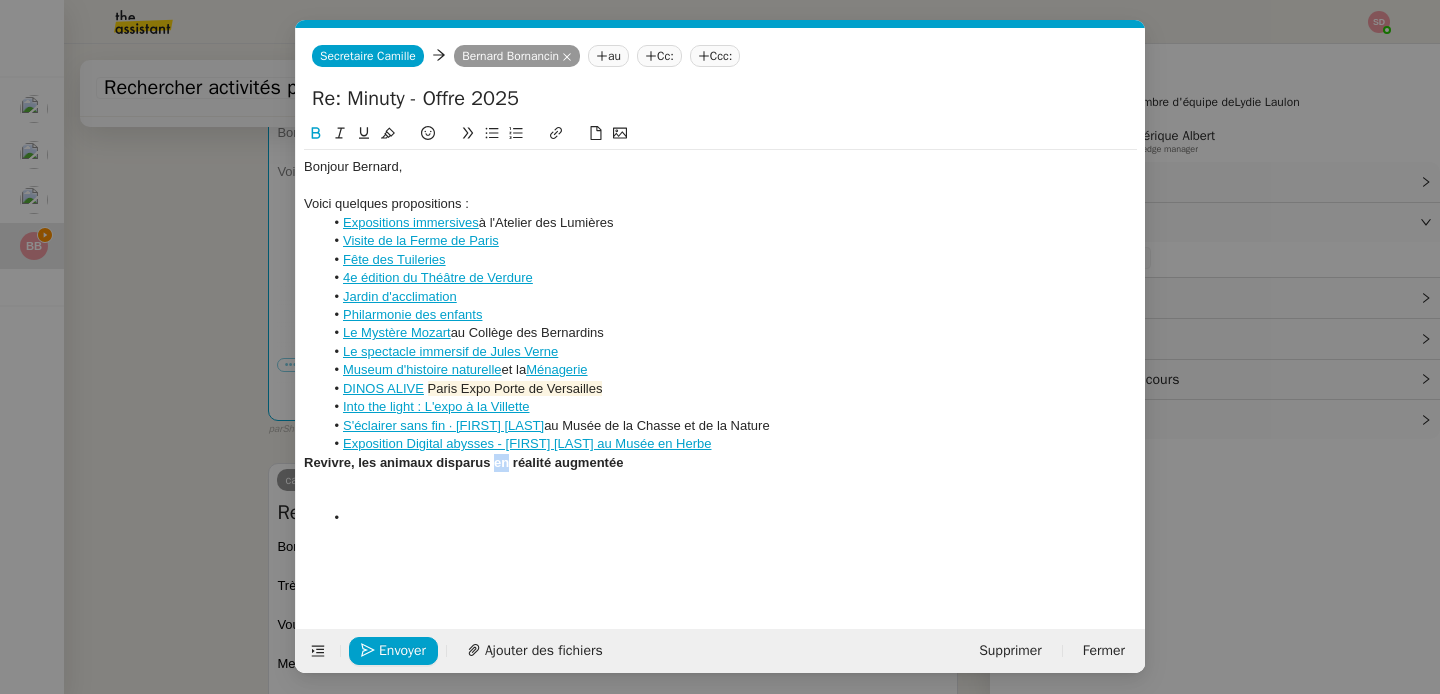 click on "Revivre, les animaux disparus en réalité augmentée" 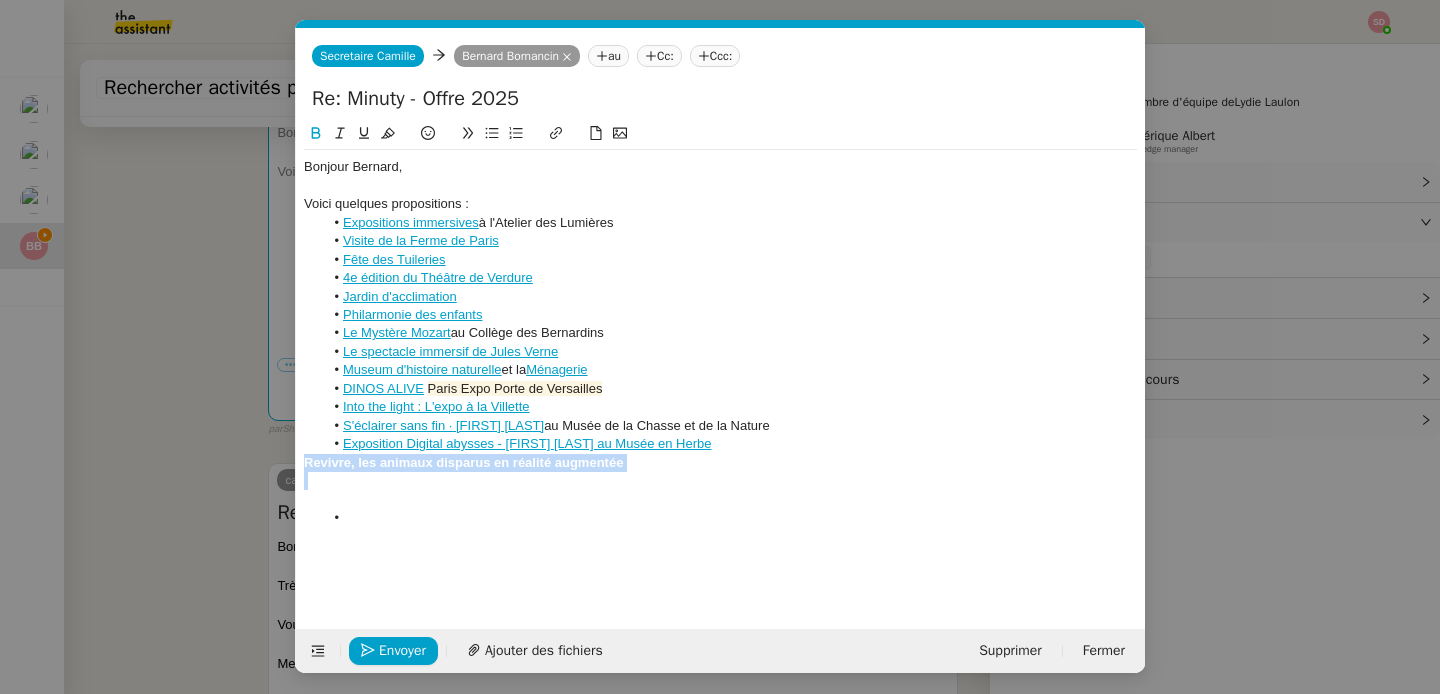 click on "Revivre, les animaux disparus en réalité augmentée" 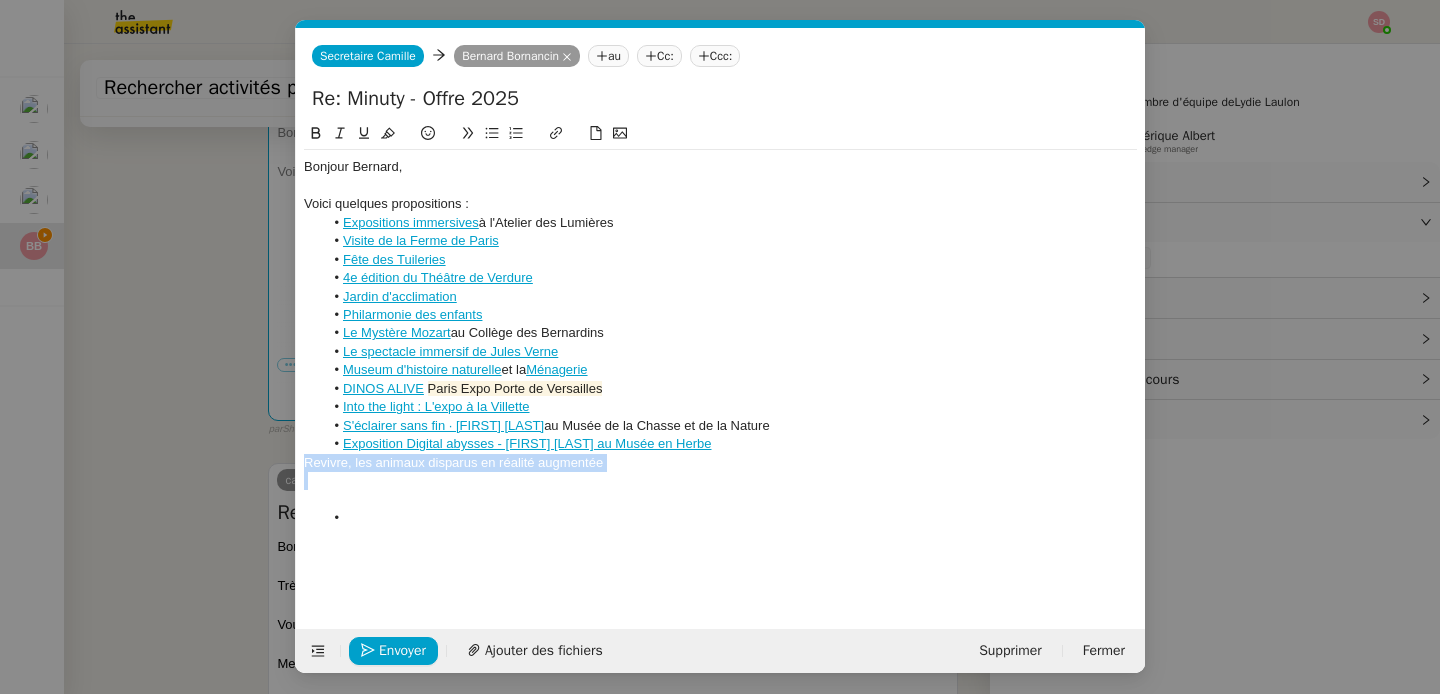 click 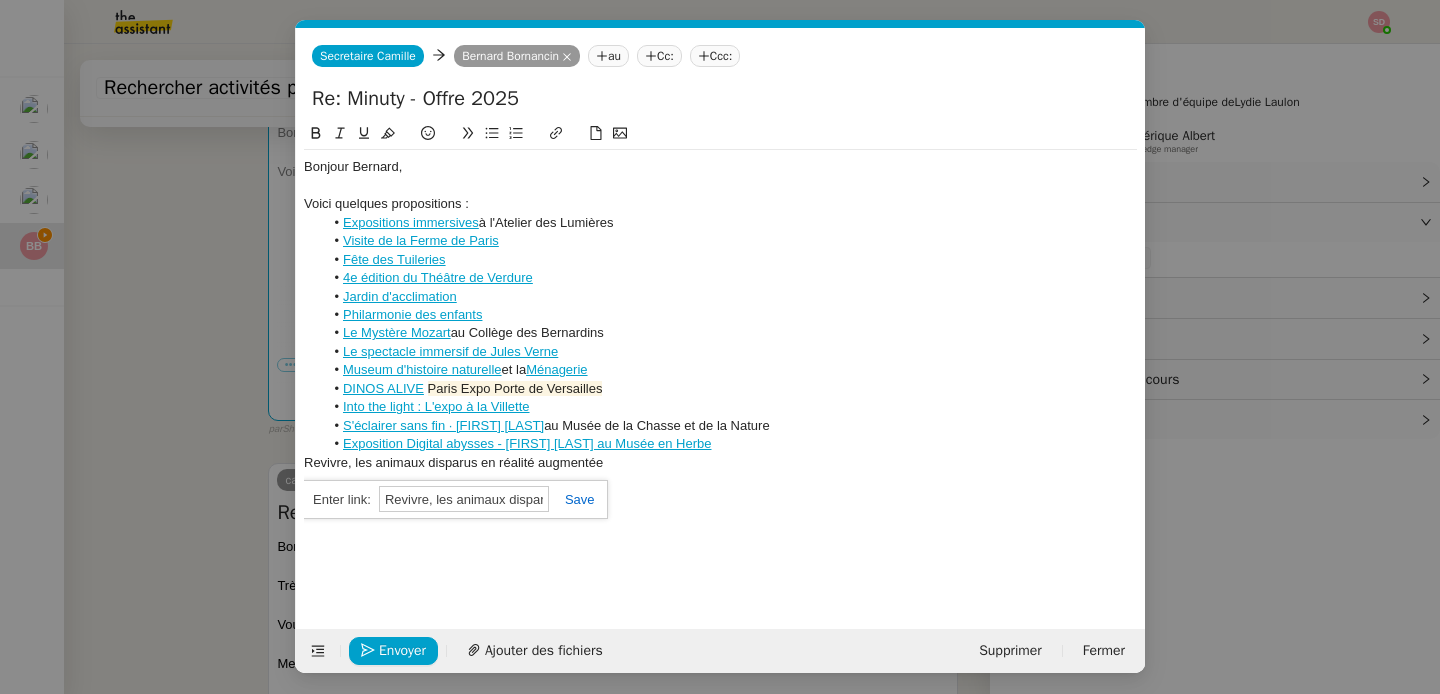 paste on "https://www.paris.fr/evenements/revivre-les-animaux-disparus-en-realite-augmentee-11871" 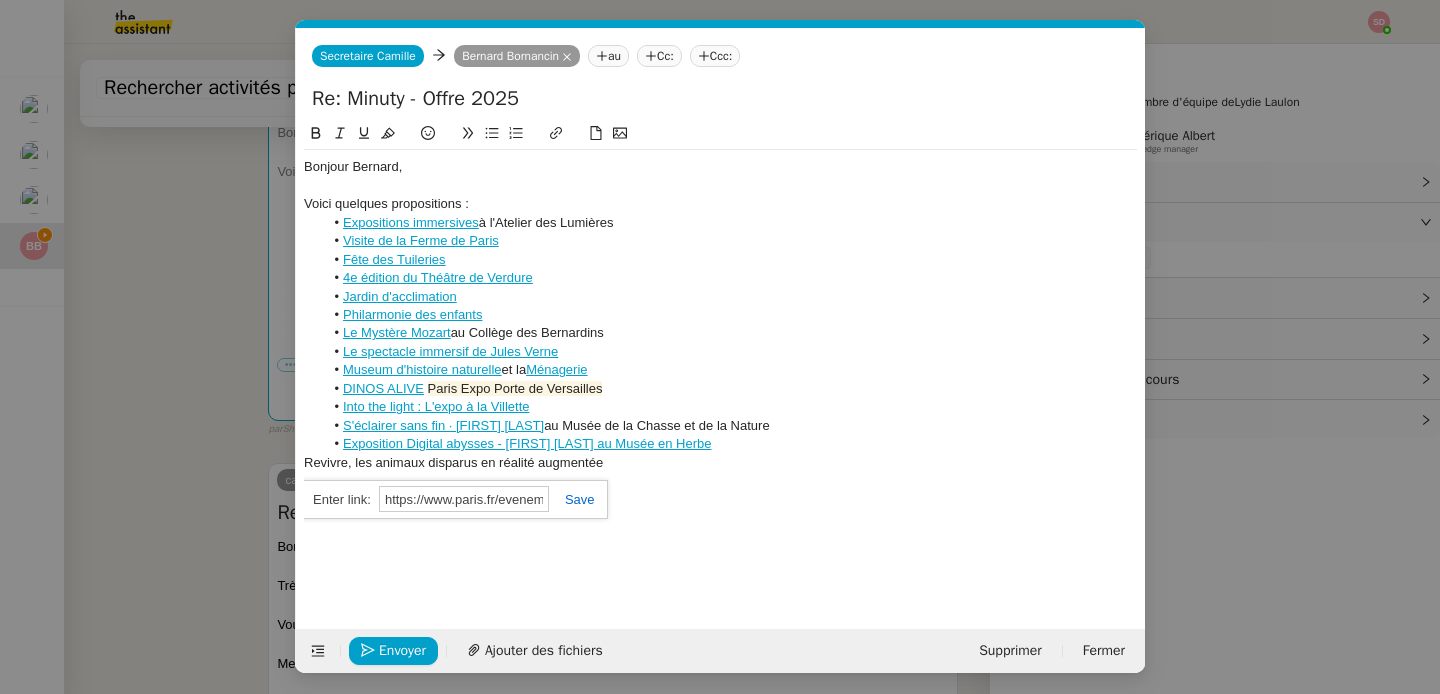 scroll, scrollTop: 0, scrollLeft: 364, axis: horizontal 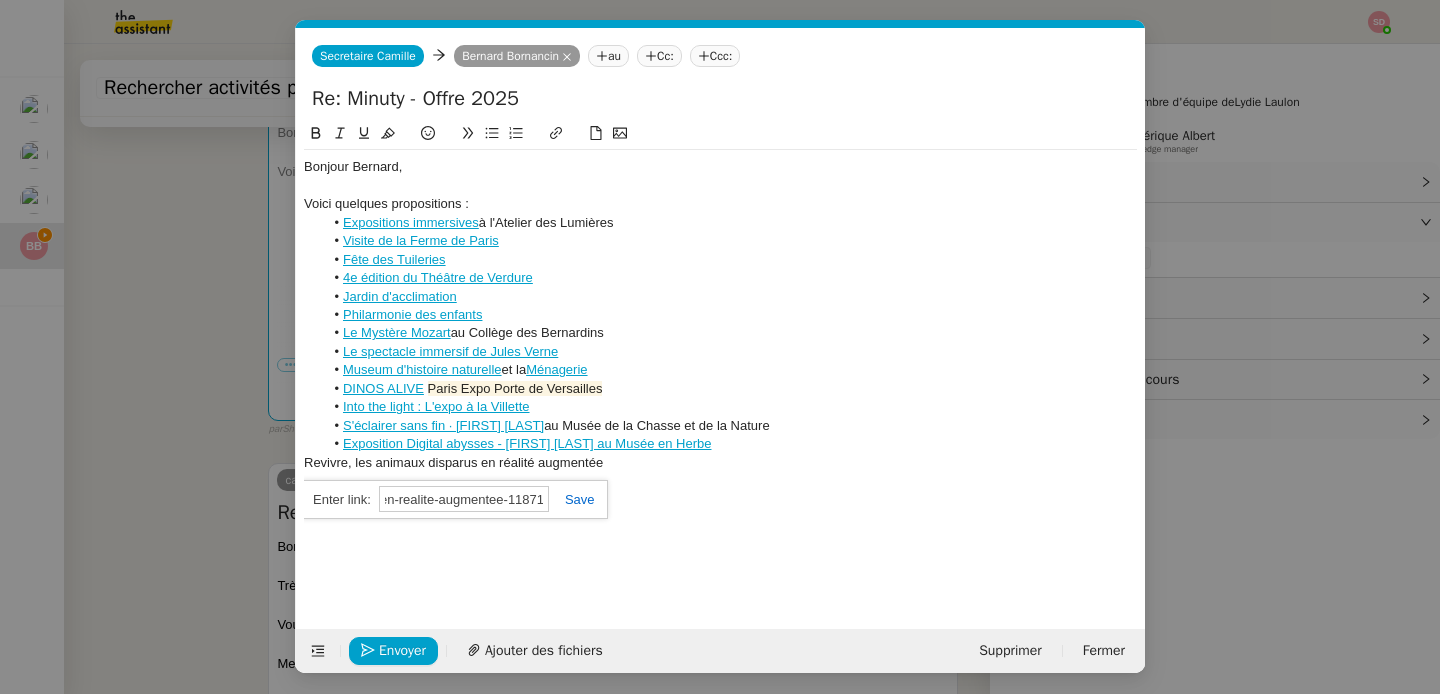 click 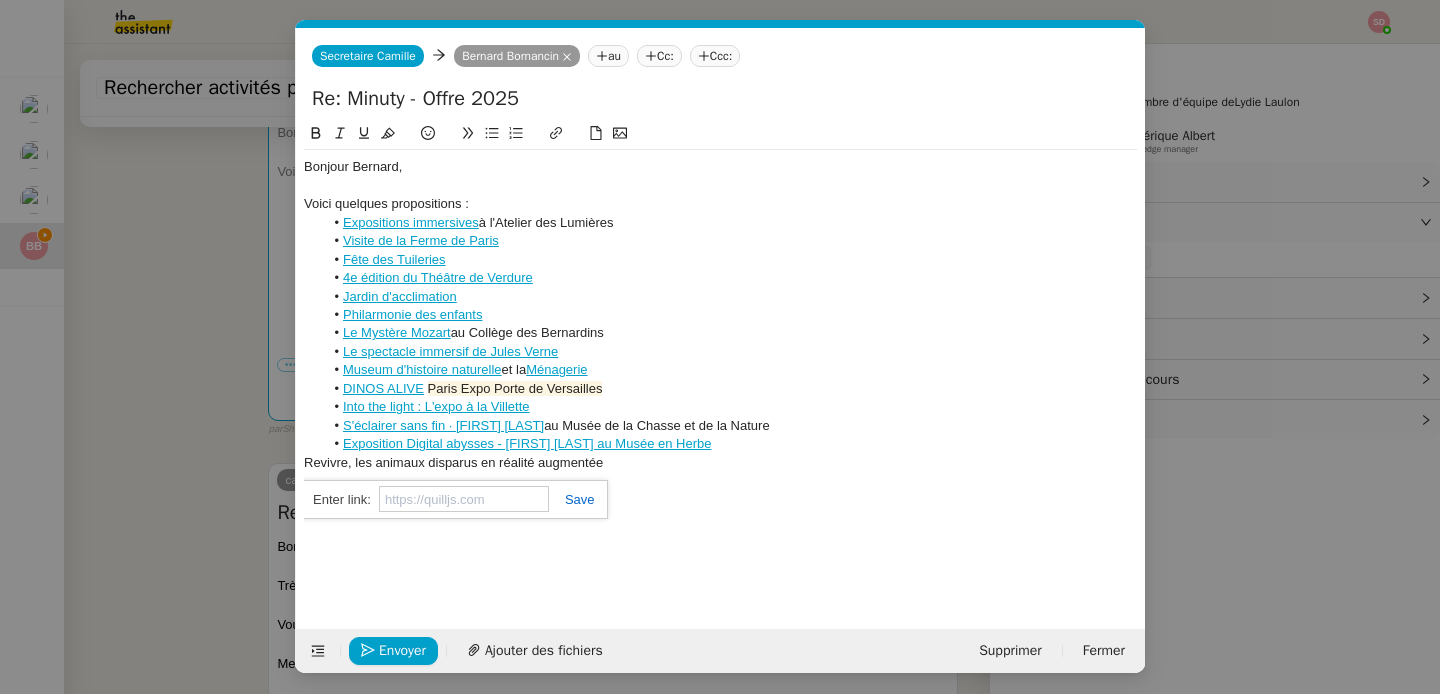 scroll, scrollTop: 0, scrollLeft: 0, axis: both 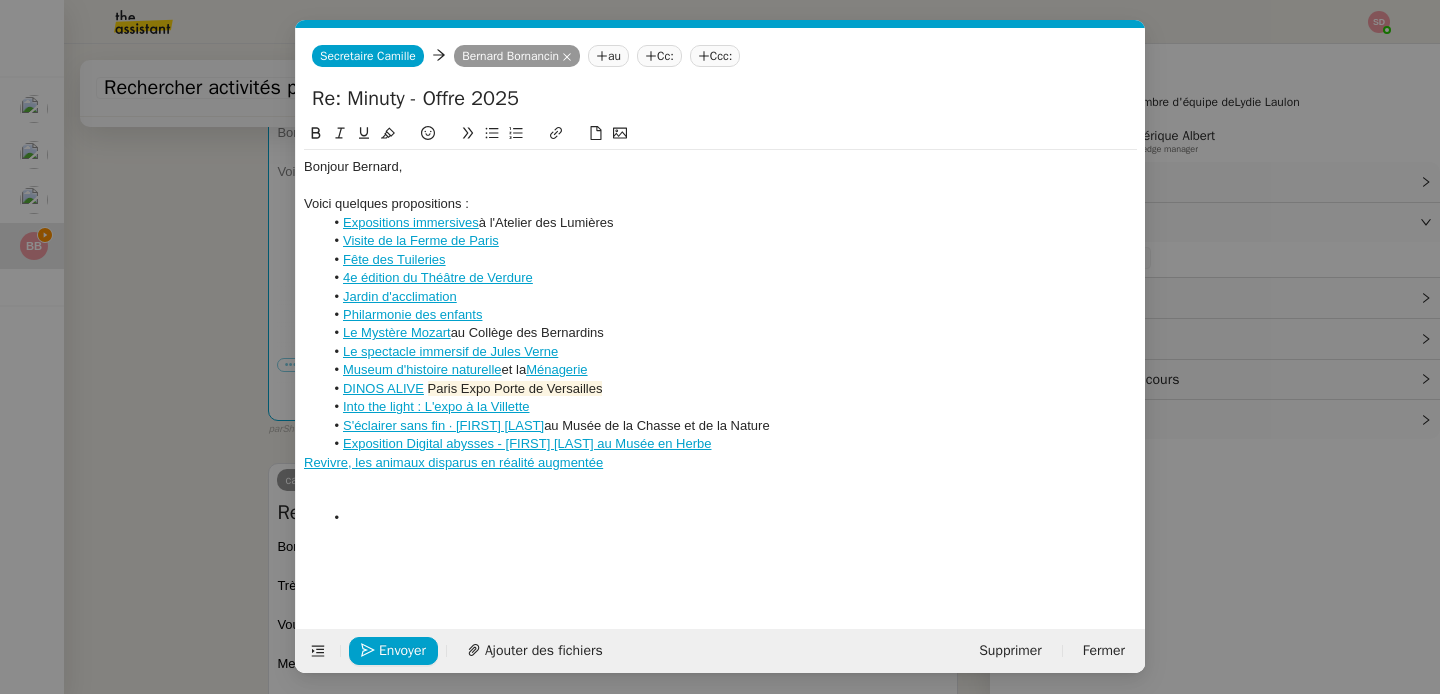 click 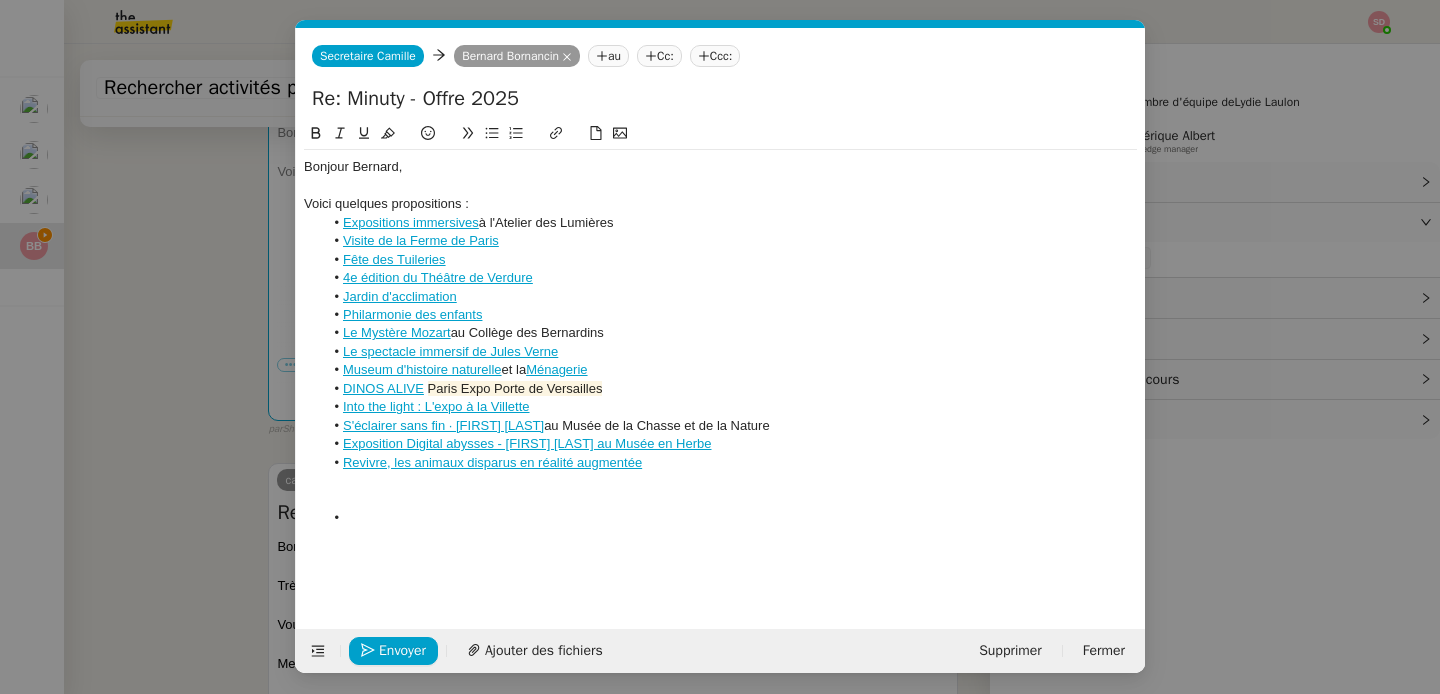 click 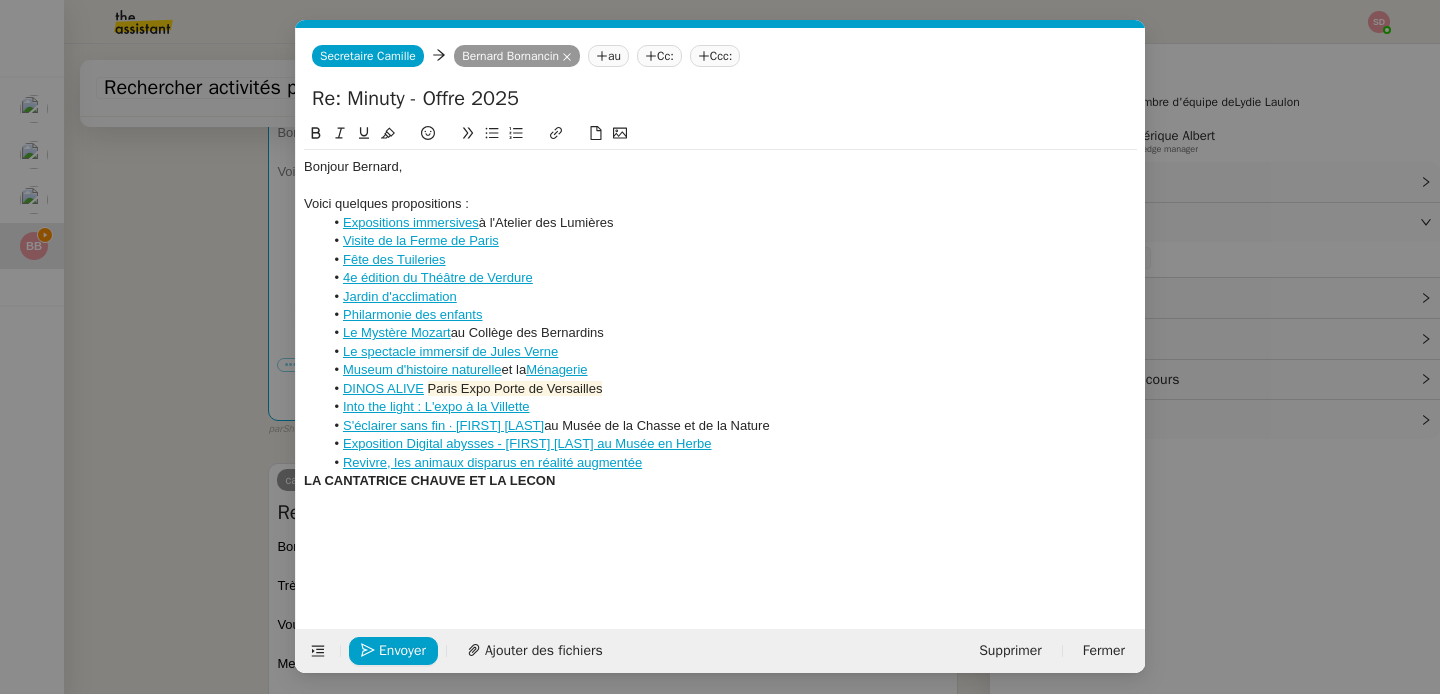 scroll, scrollTop: 0, scrollLeft: 0, axis: both 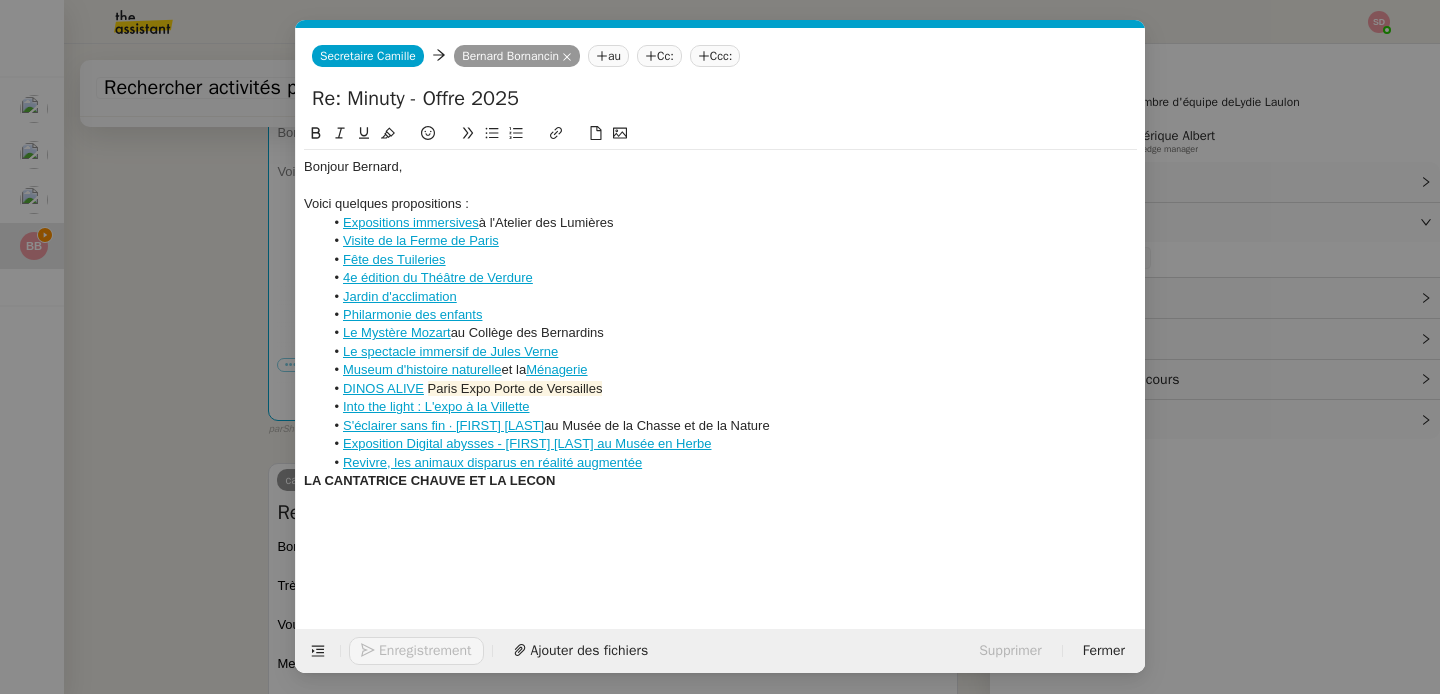 click on "LA CANTATRICE CHAUVE ET LA LECON" 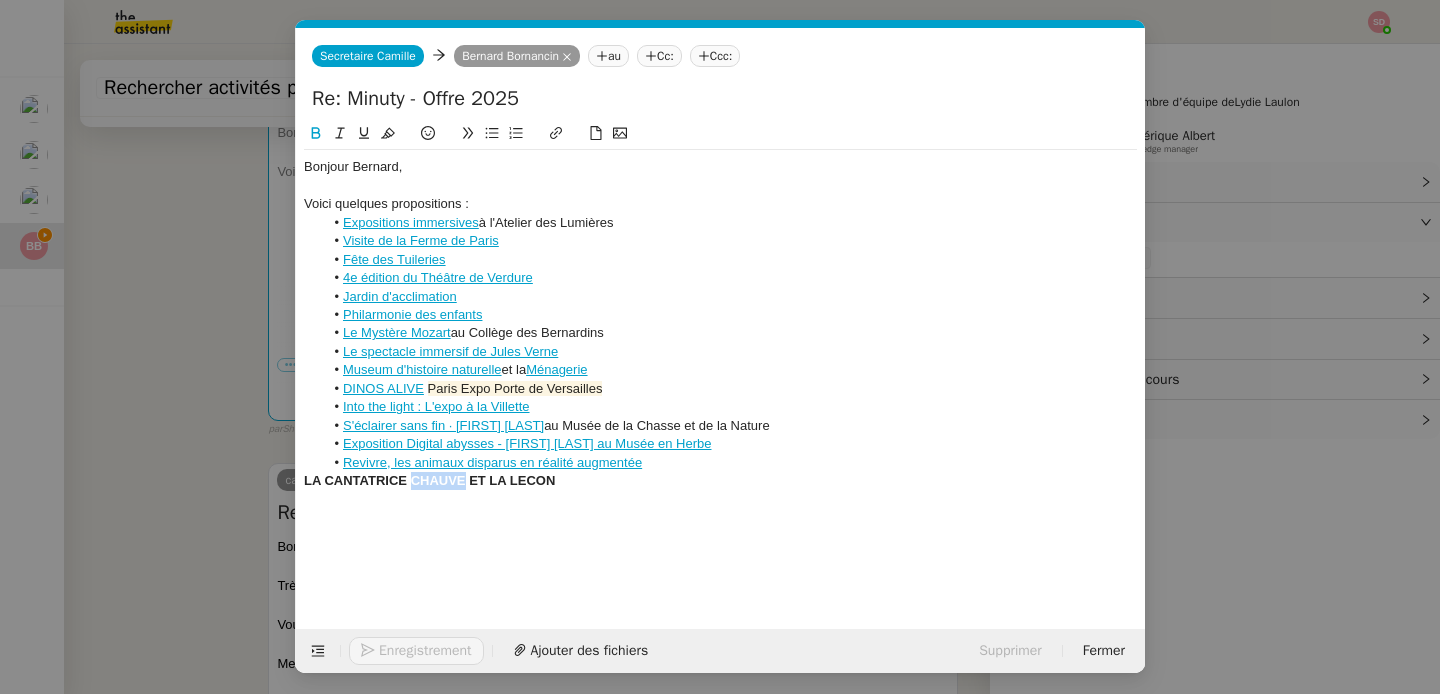 click on "LA CANTATRICE CHAUVE ET LA LECON" 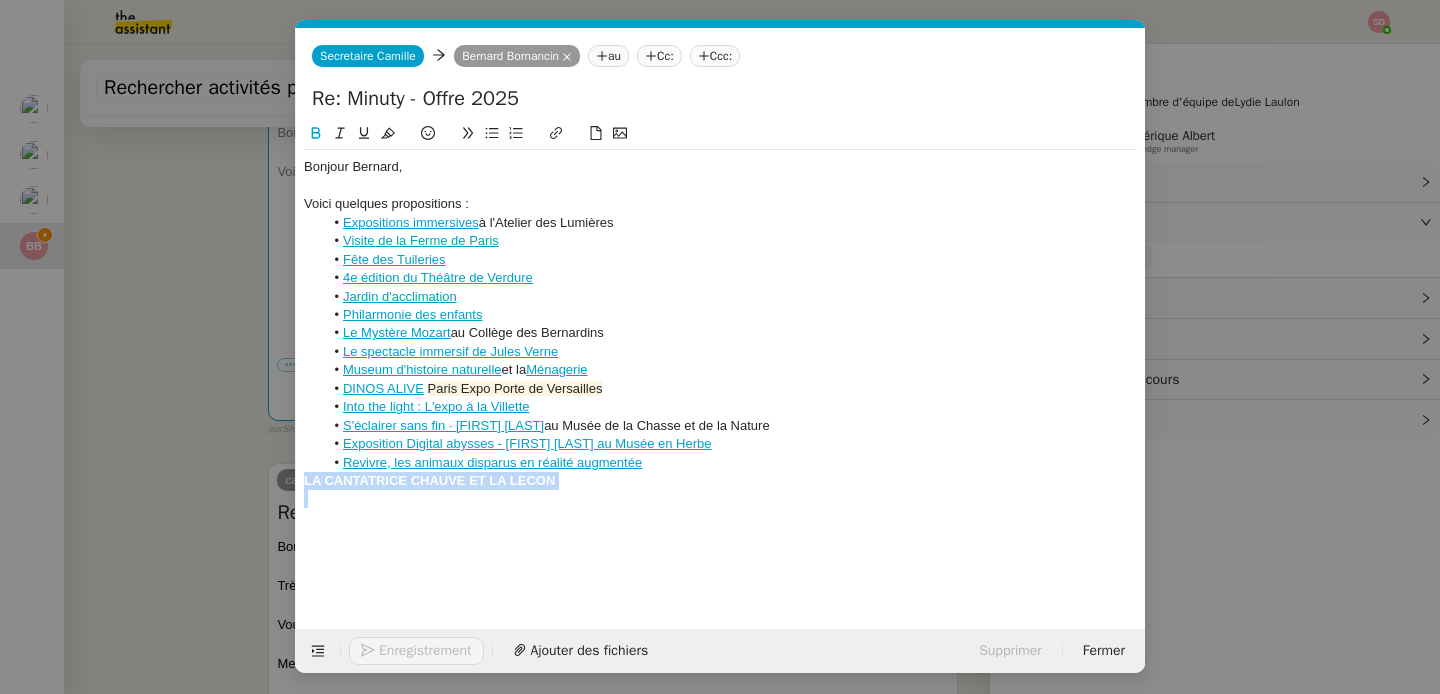 click on "LA CANTATRICE CHAUVE ET LA LECON" 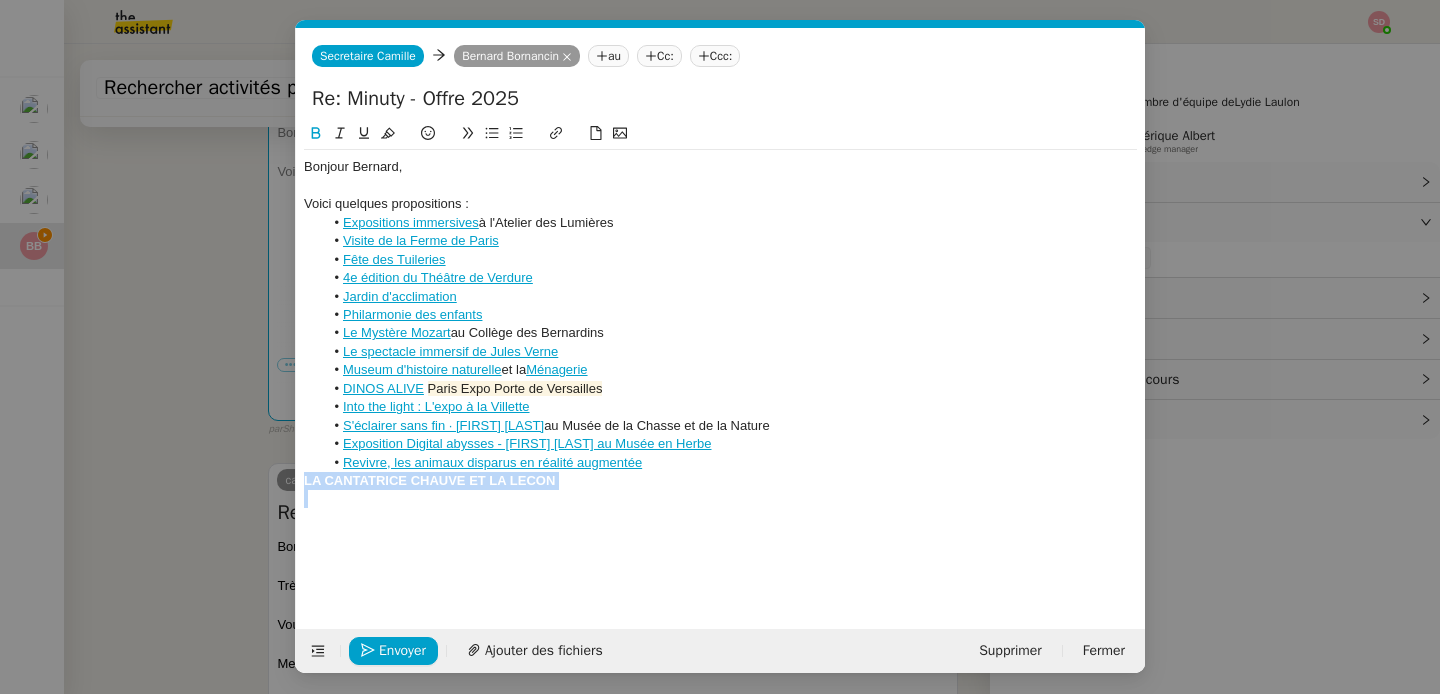 click 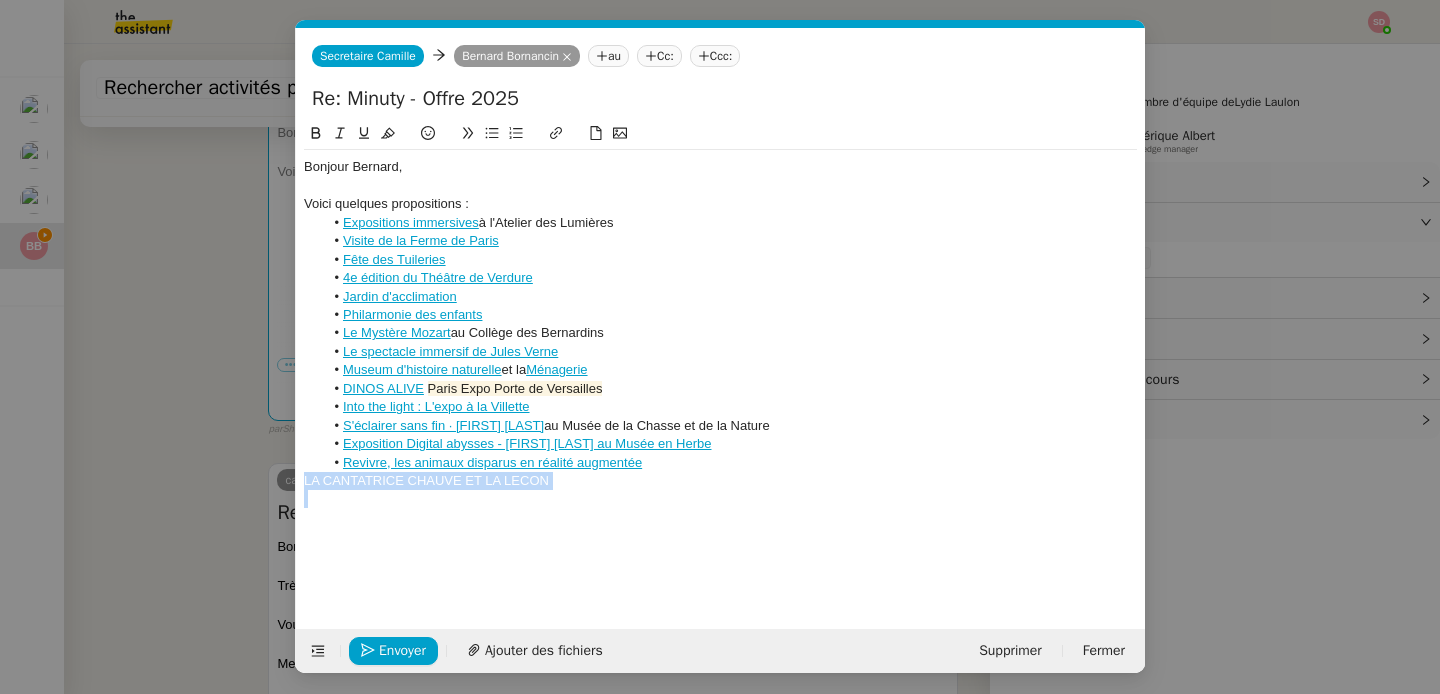 click 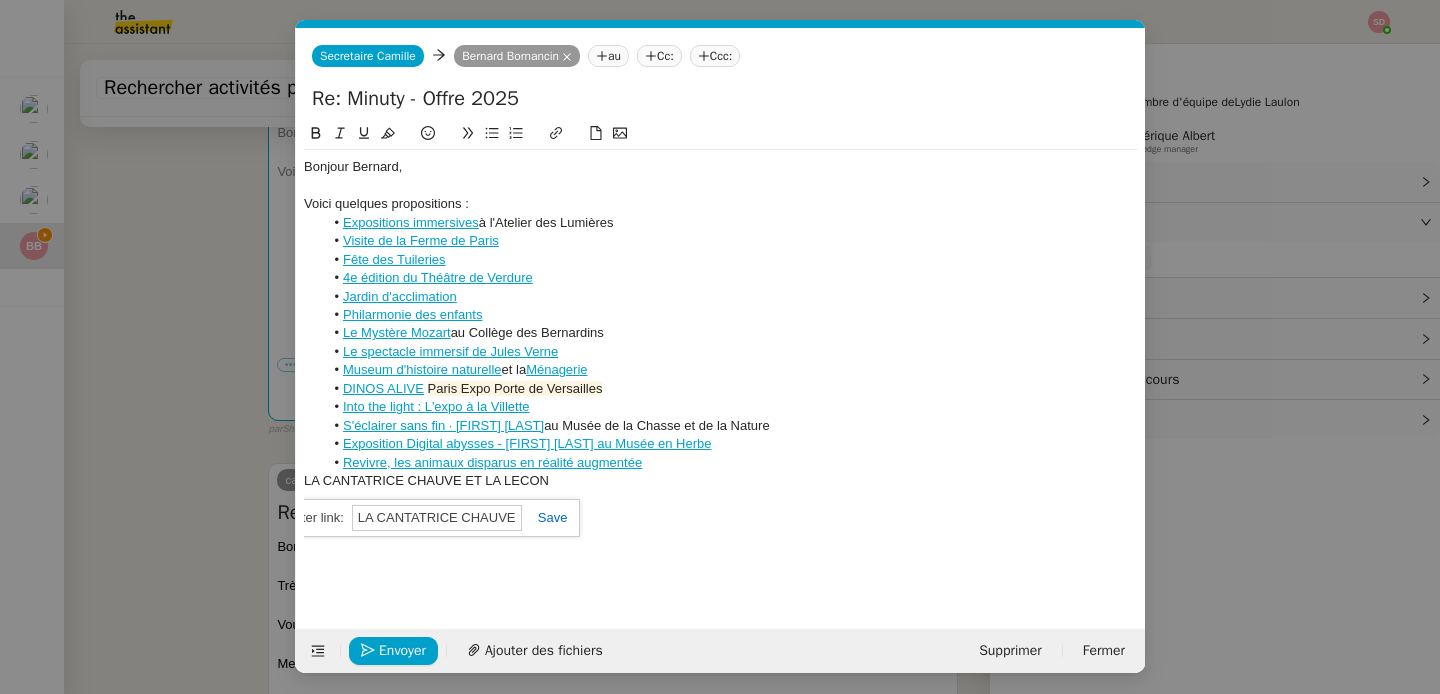 paste on "https://www.ticketac.com/spectacles/la-cantatrice-chauve-et-la-lecon.htm?utm_source=Timeone&utm_medium=Affiliation&utm_campaign=MarketTicketac_39280&utm_content=perf_affinitaires_familinparis&tog_sb=eJwzsrQwq06xMjQ3NTEwM7K0NK8pAXHMzExNQJwCK2NLIwuDmoIiKxNDM8Oa5CSrWgBTPQ3S&toSubid=eyJkIjoxNzU0MDYyOTk3LCJwIjoiMjk4NiIsInBpIjoiMzkyODAifQ.epenleelTmjRnapou3vVRF8jA8QFhbol3g6NHwdG7G0" 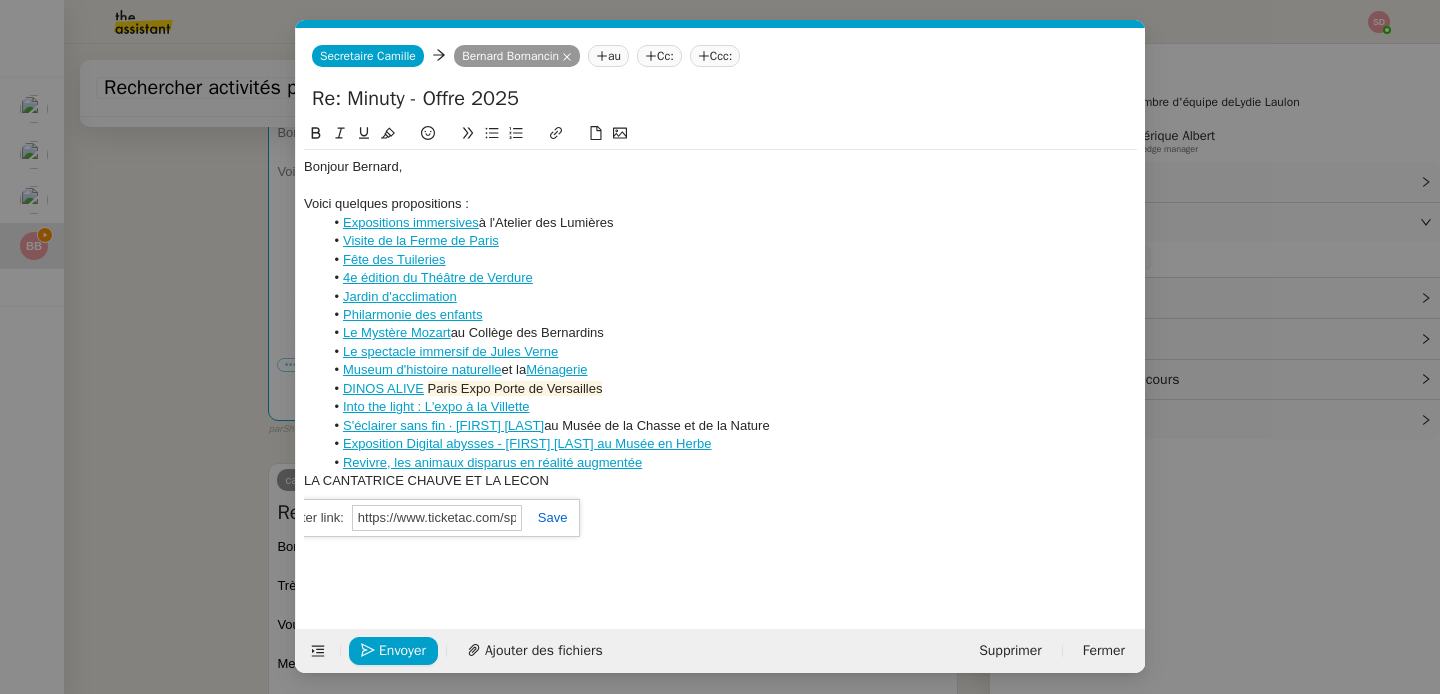 scroll, scrollTop: 0, scrollLeft: 2400, axis: horizontal 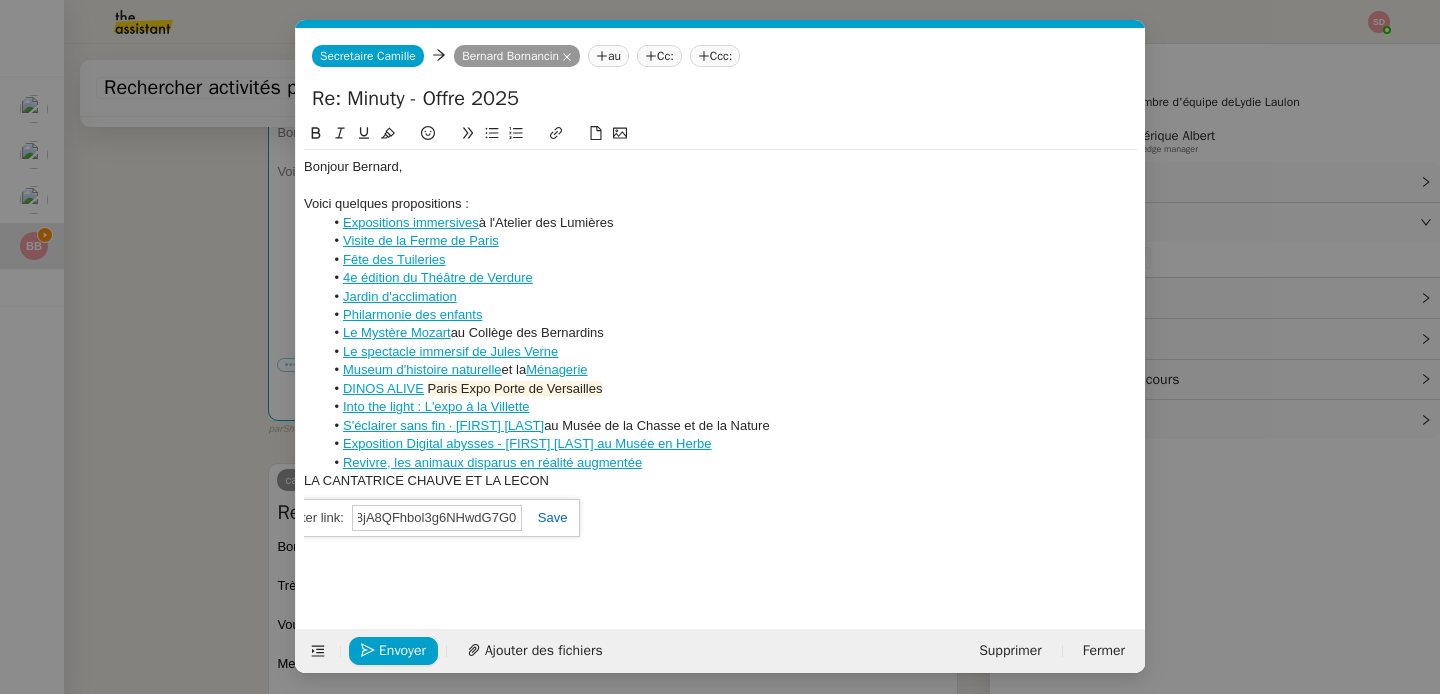 click 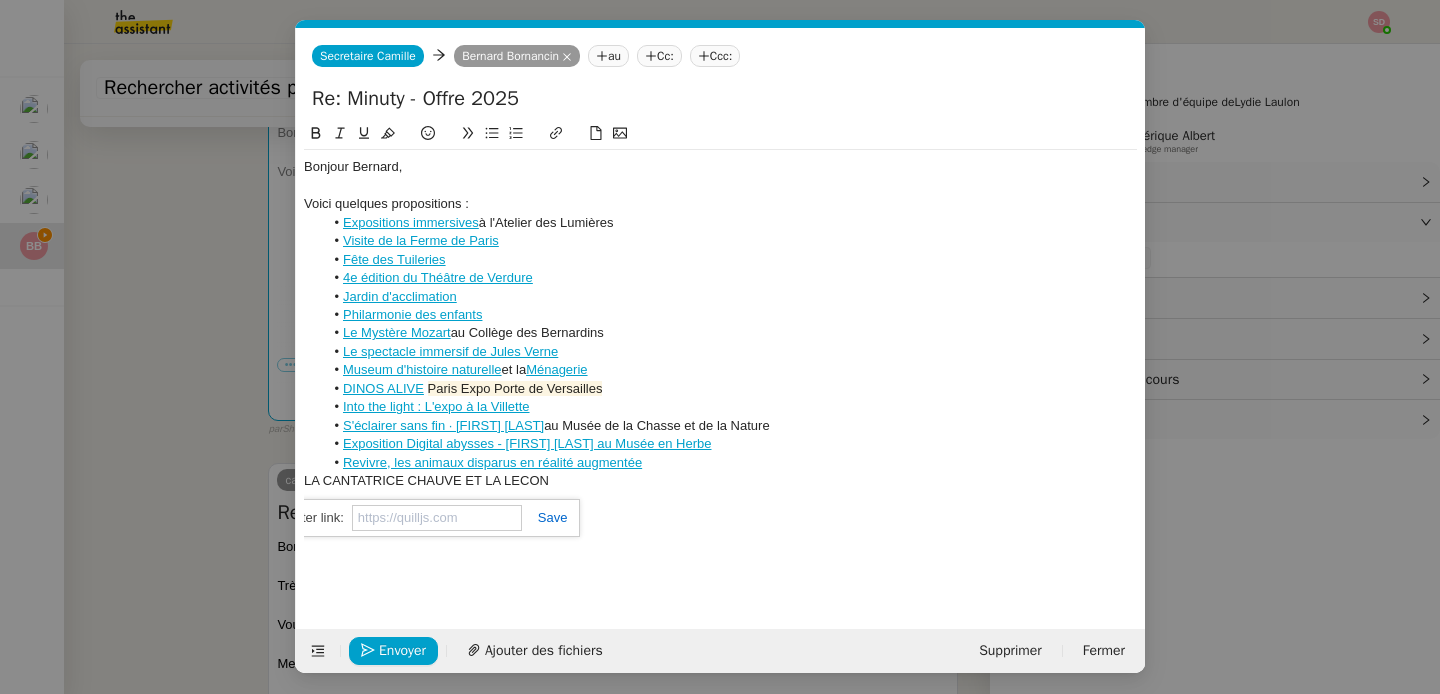 scroll, scrollTop: 0, scrollLeft: 0, axis: both 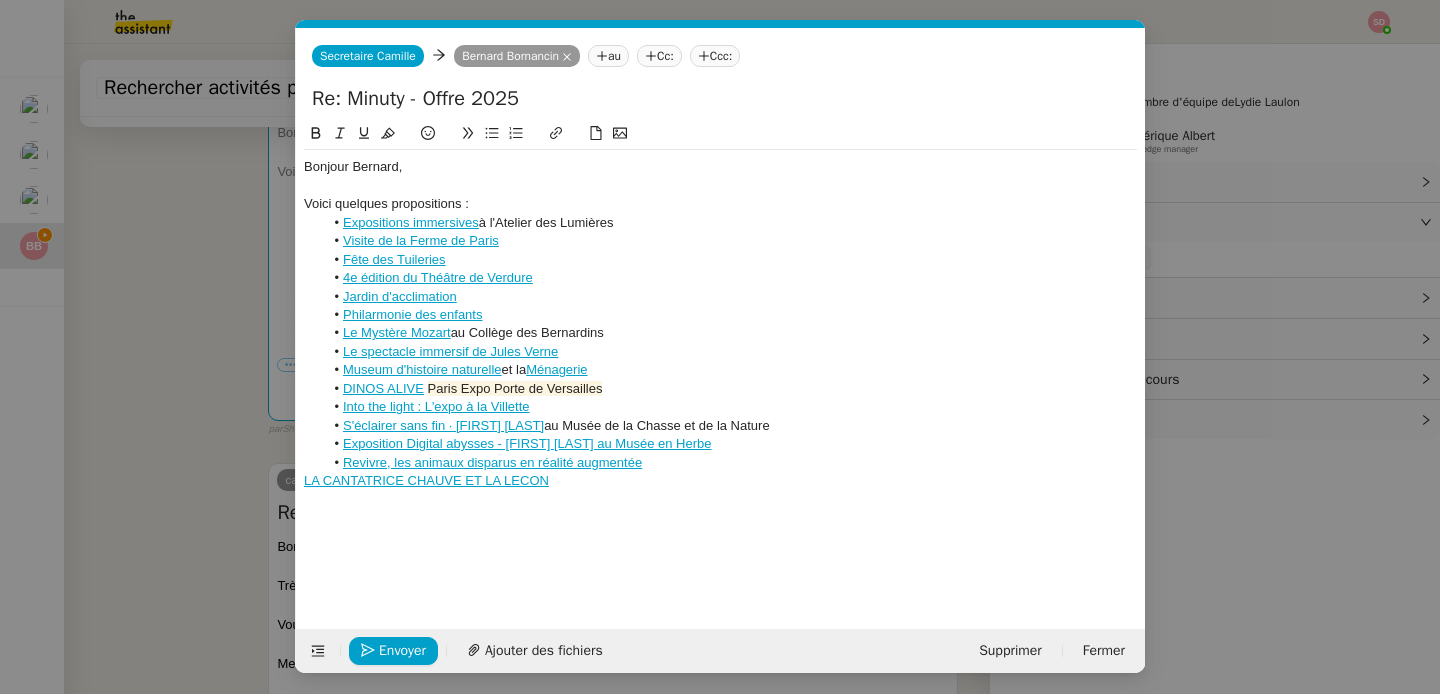 click on "LA CANTATRICE CHAUVE ET LA LECON" 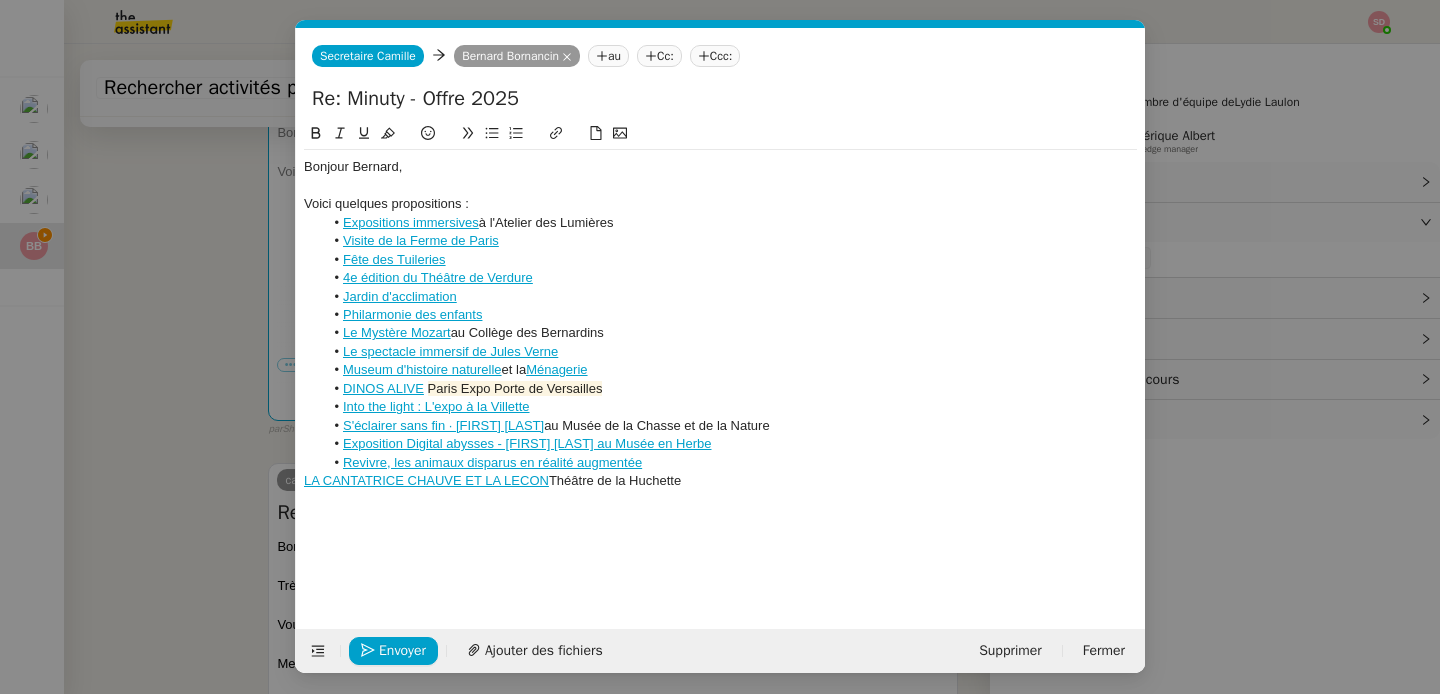 click 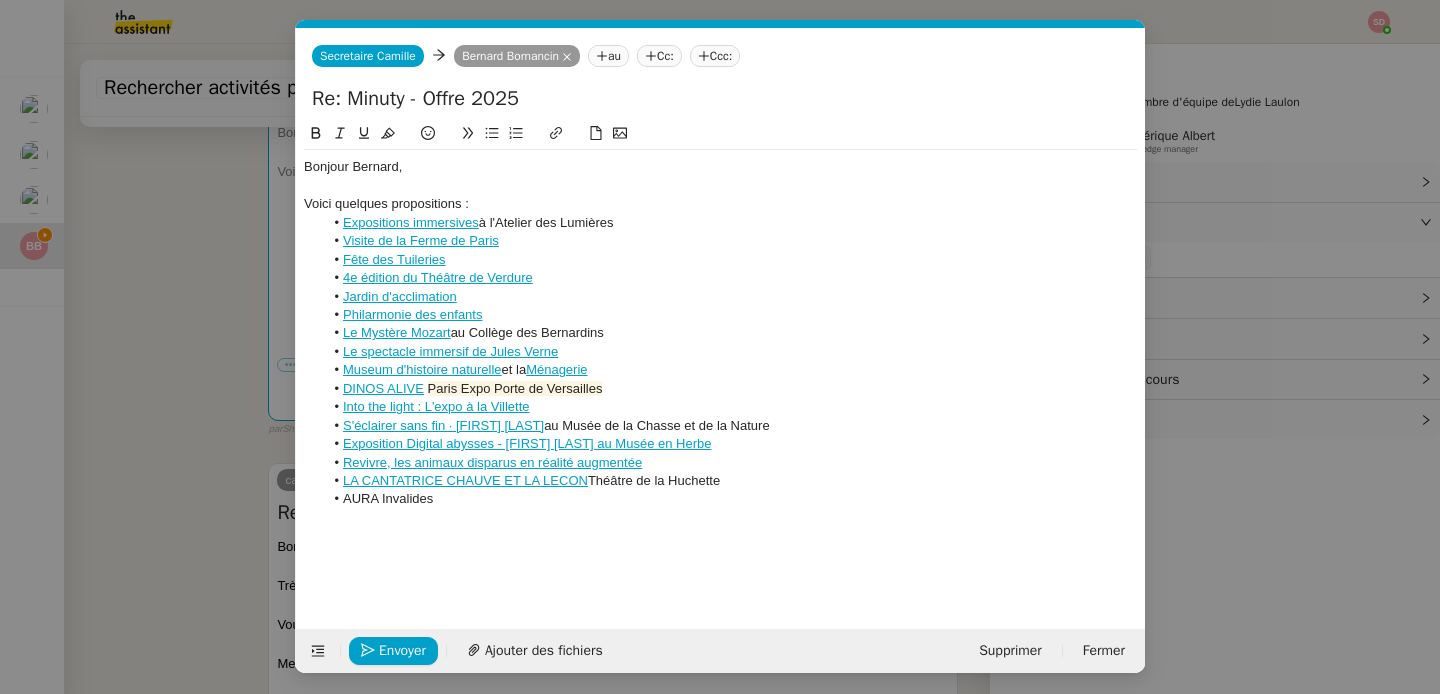 click on "AURA Invalides" 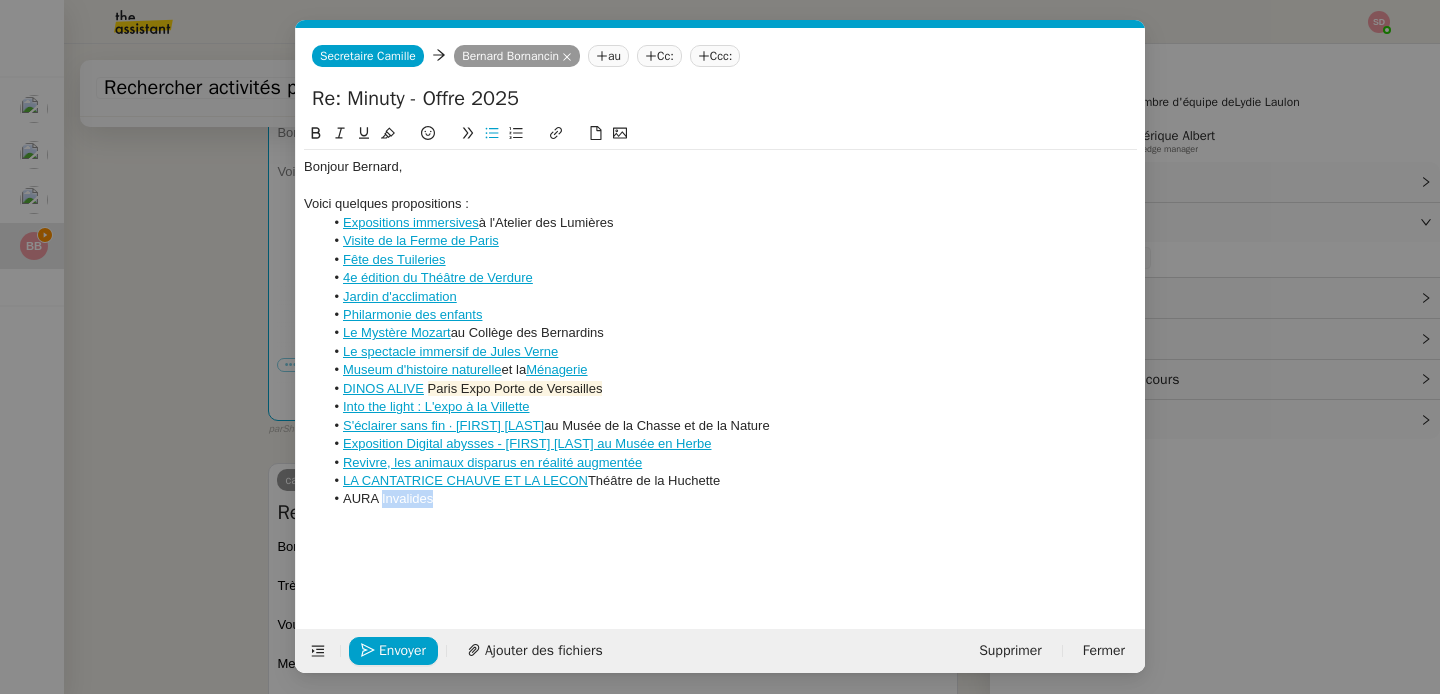 click on "AURA Invalides" 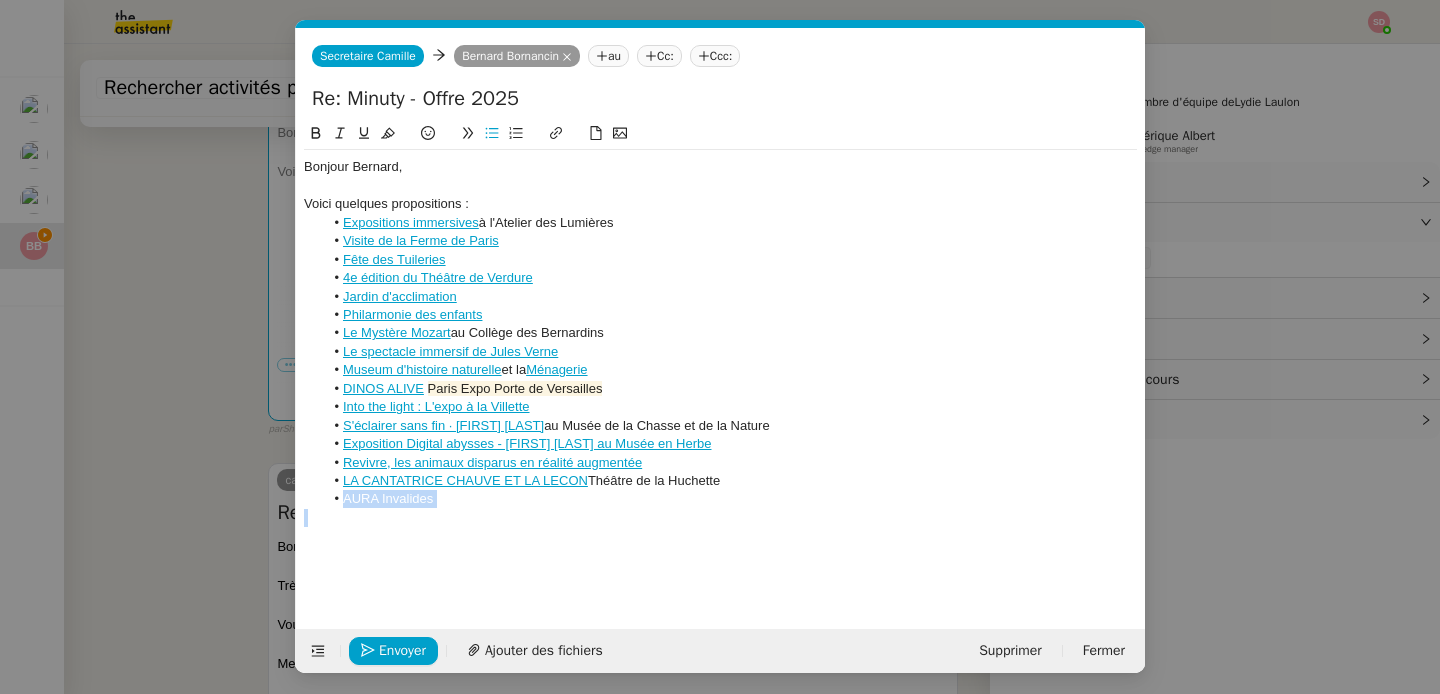 click on "AURA Invalides" 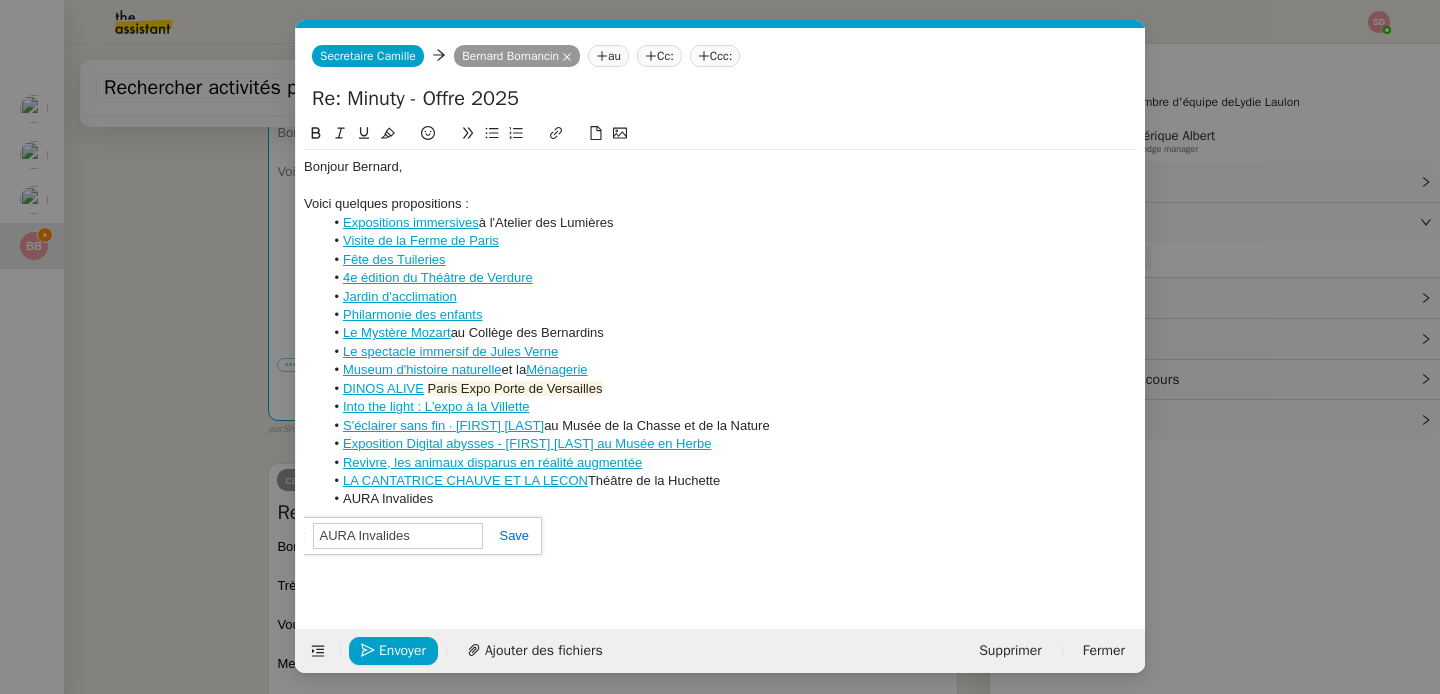 paste on "https://aura-invalides.com/fr_FR/" 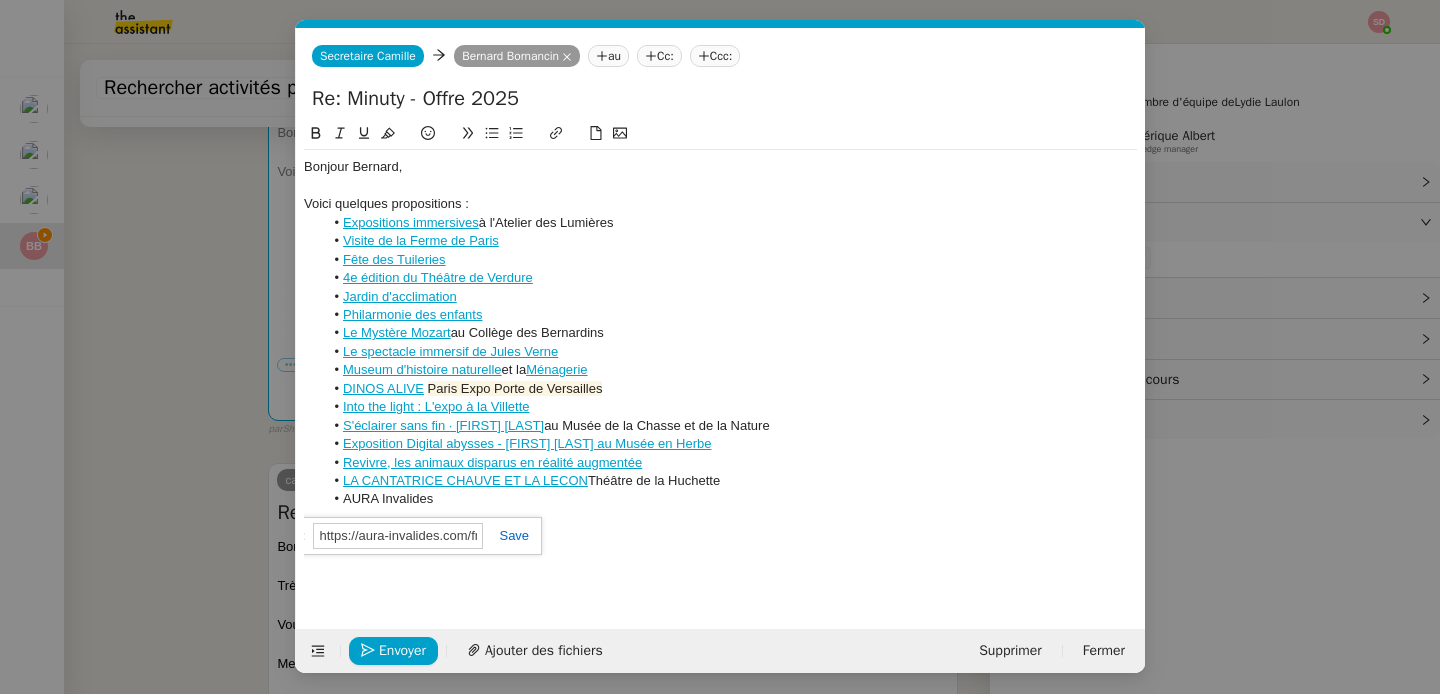 scroll, scrollTop: 0, scrollLeft: 29, axis: horizontal 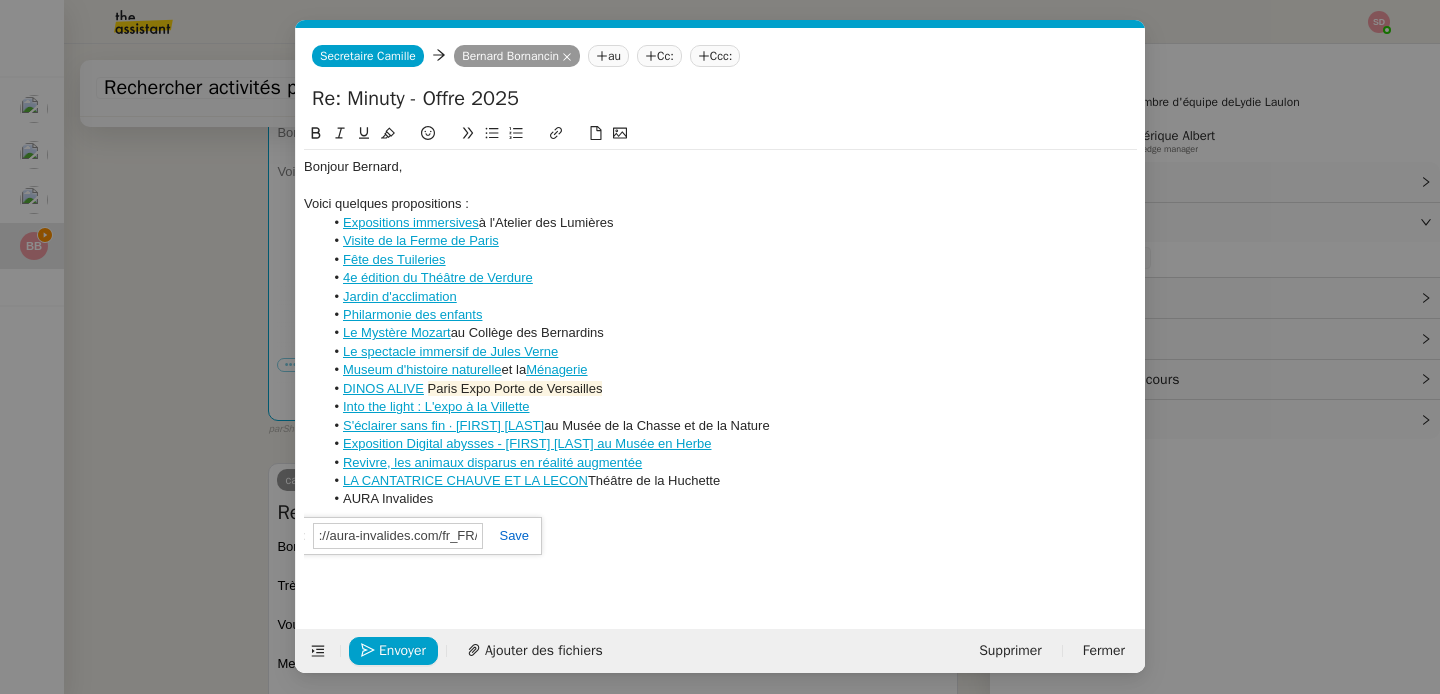 type on "https://aura-invalides.com/fr_FR/" 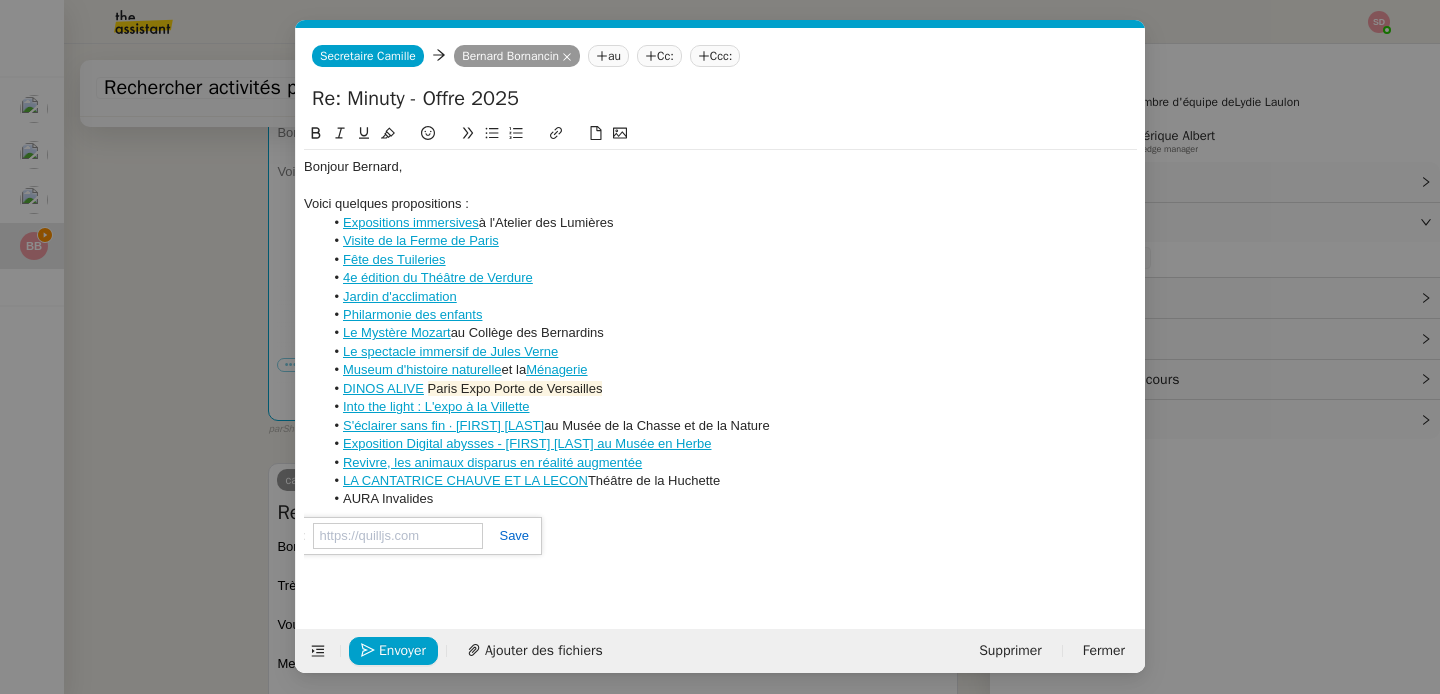 scroll, scrollTop: 0, scrollLeft: 0, axis: both 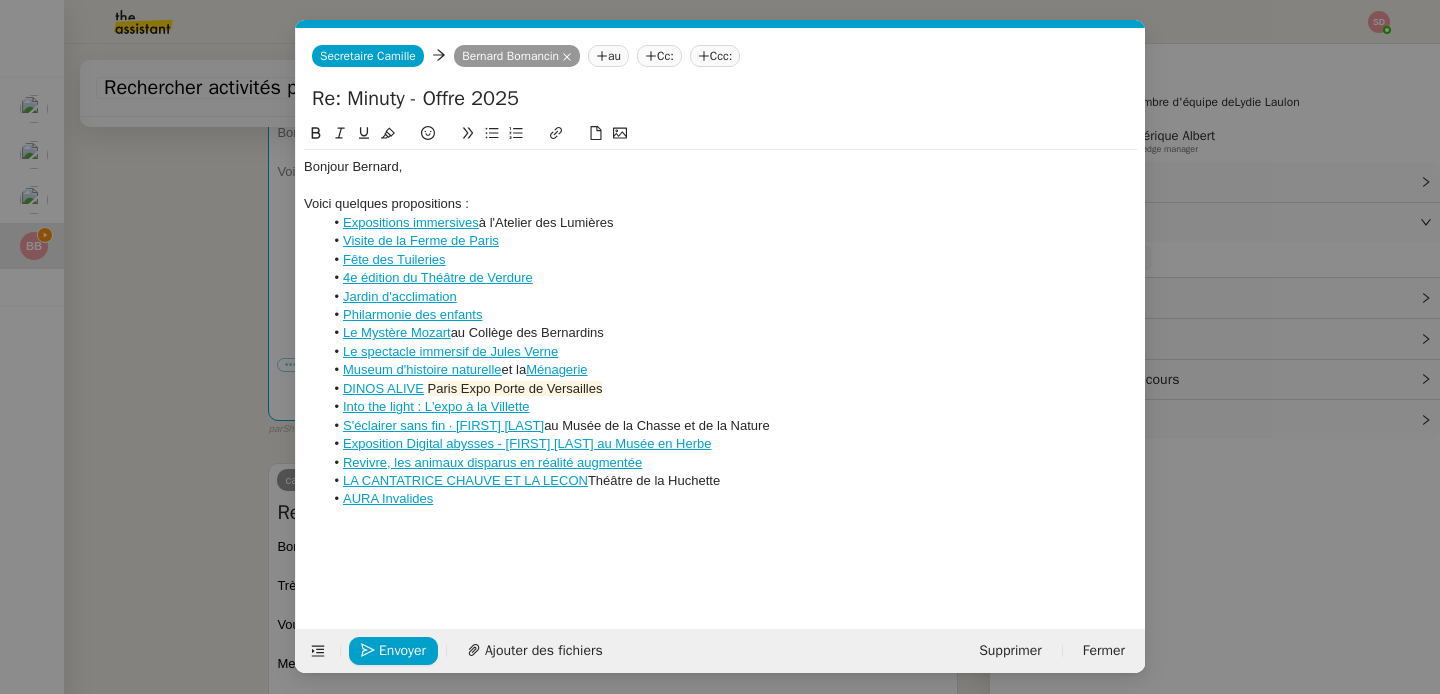 click 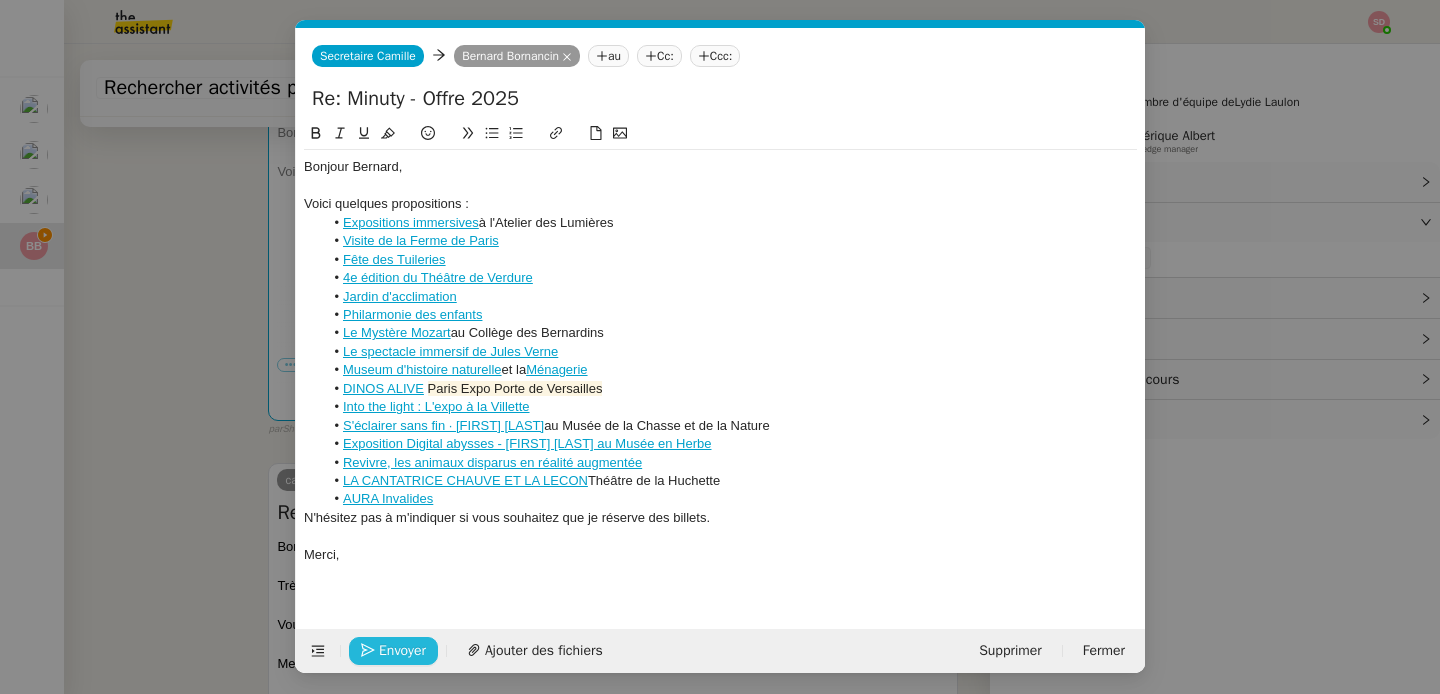 click on "Envoyer" 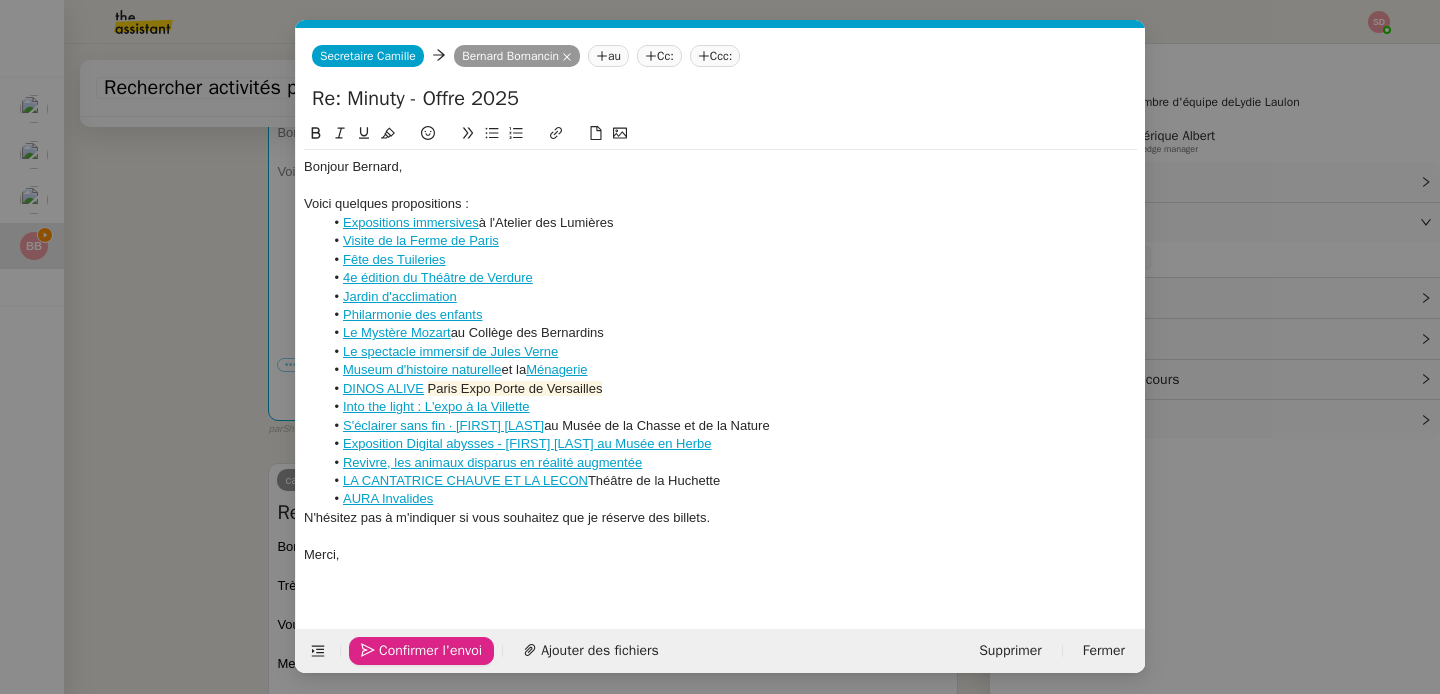click on "Confirmer l'envoi" 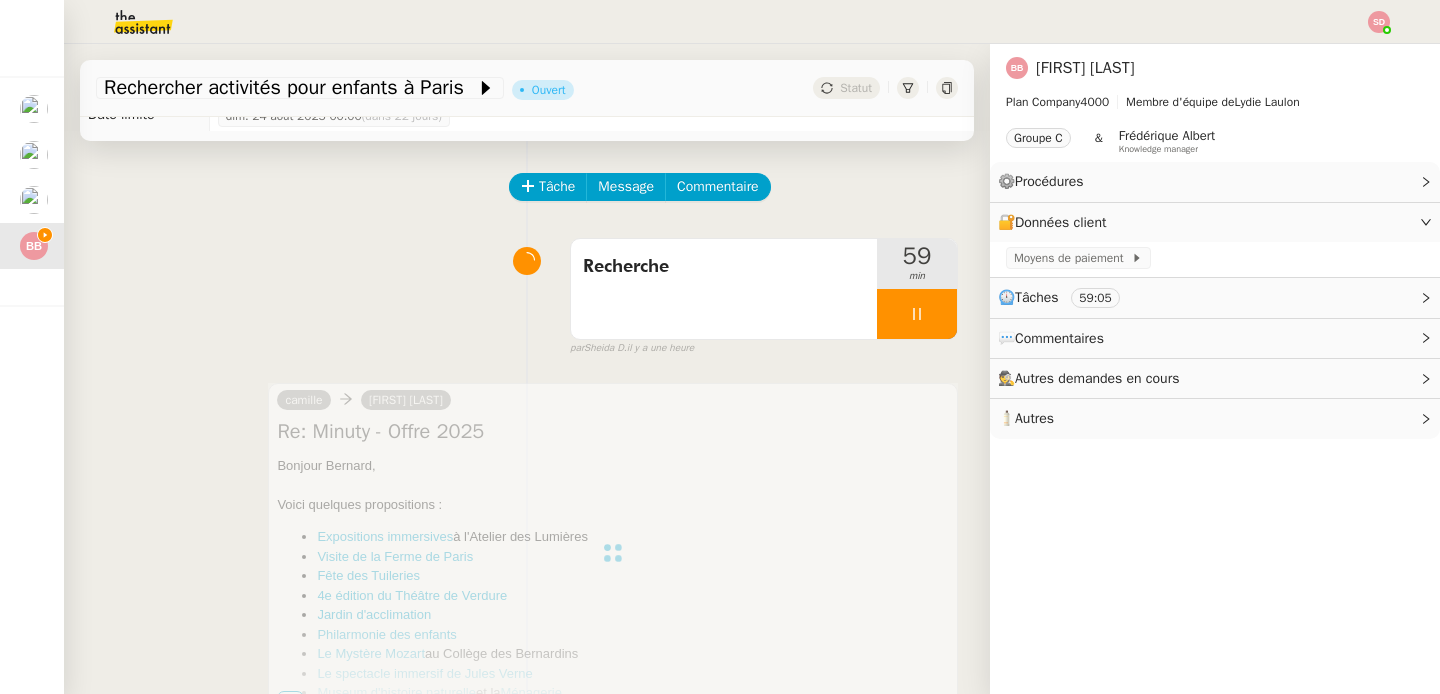 scroll, scrollTop: 0, scrollLeft: 0, axis: both 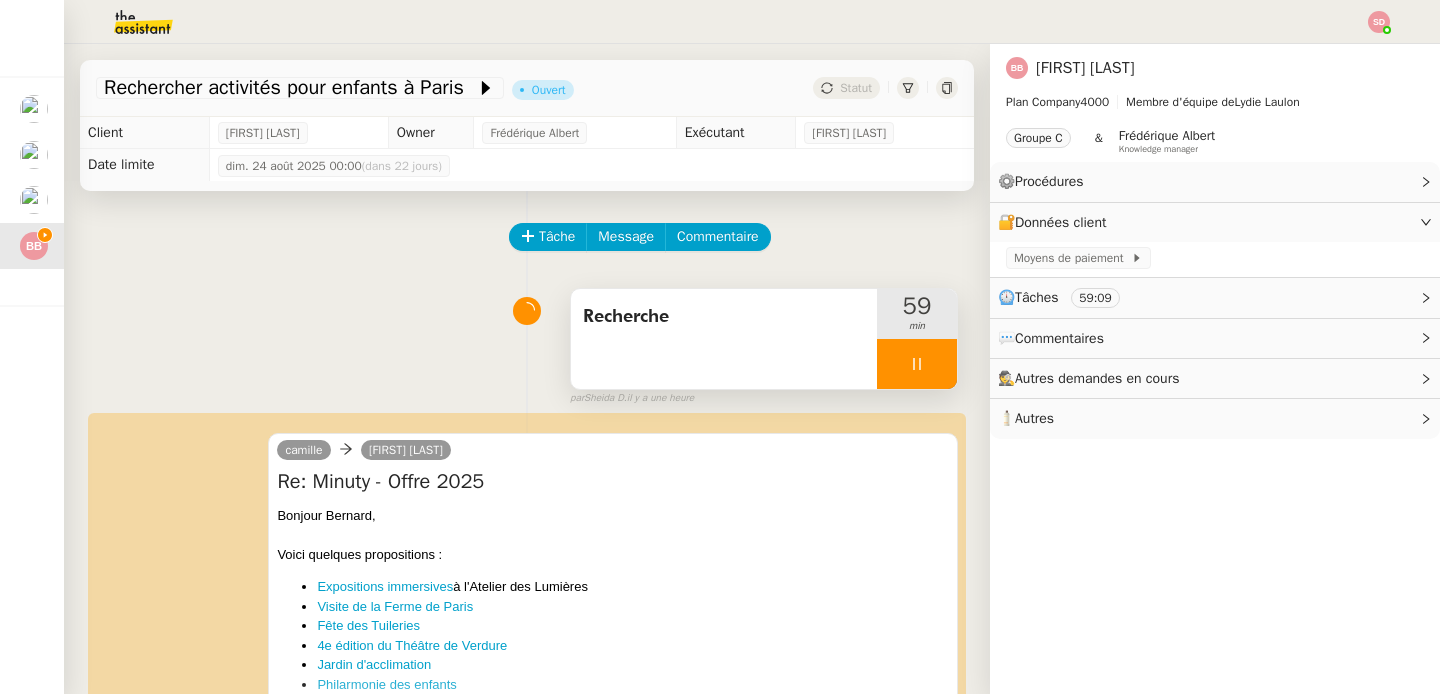 click at bounding box center (917, 364) 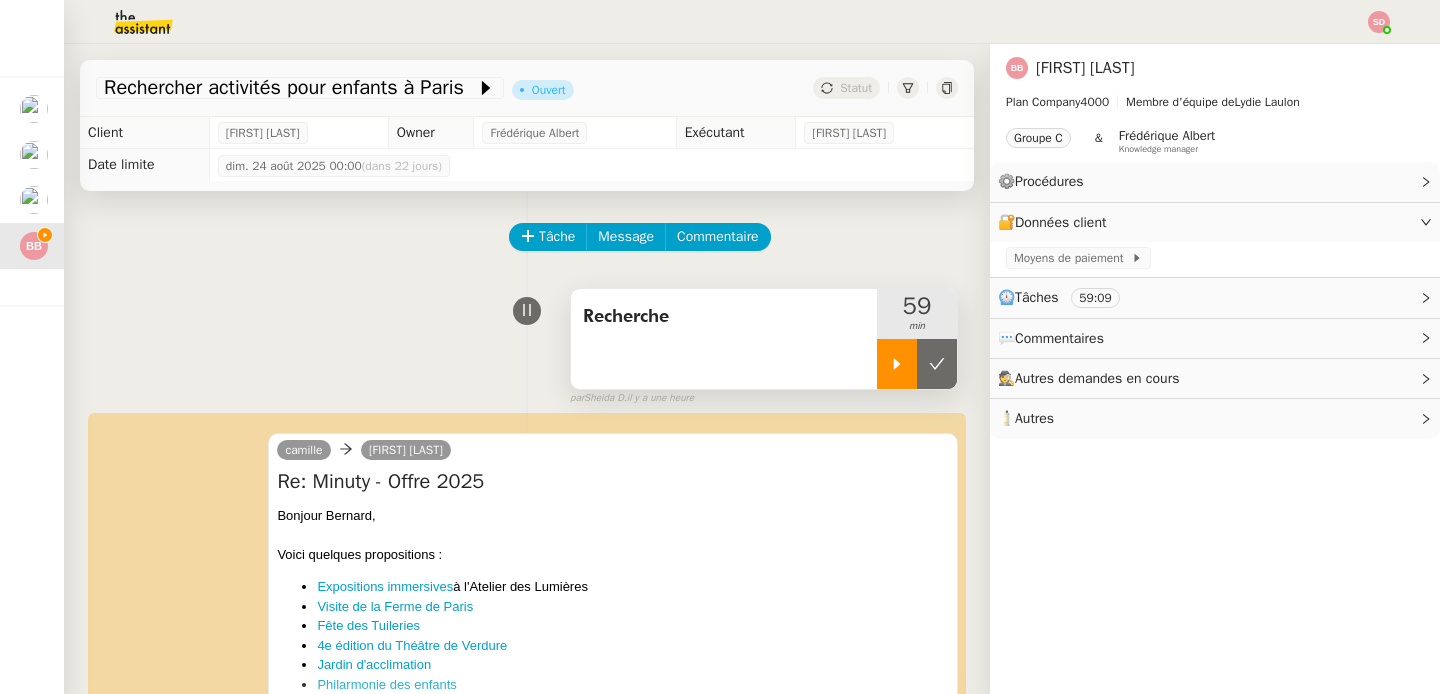 click at bounding box center [937, 364] 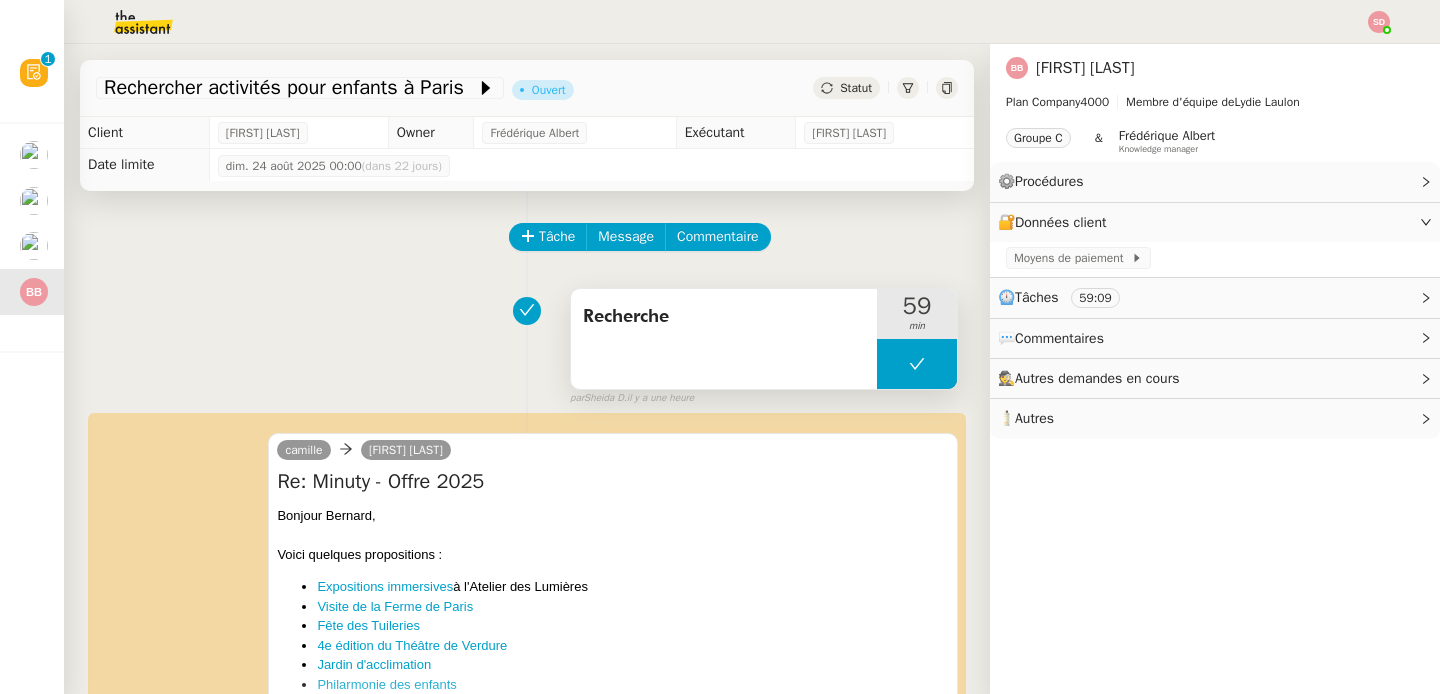 click at bounding box center [917, 364] 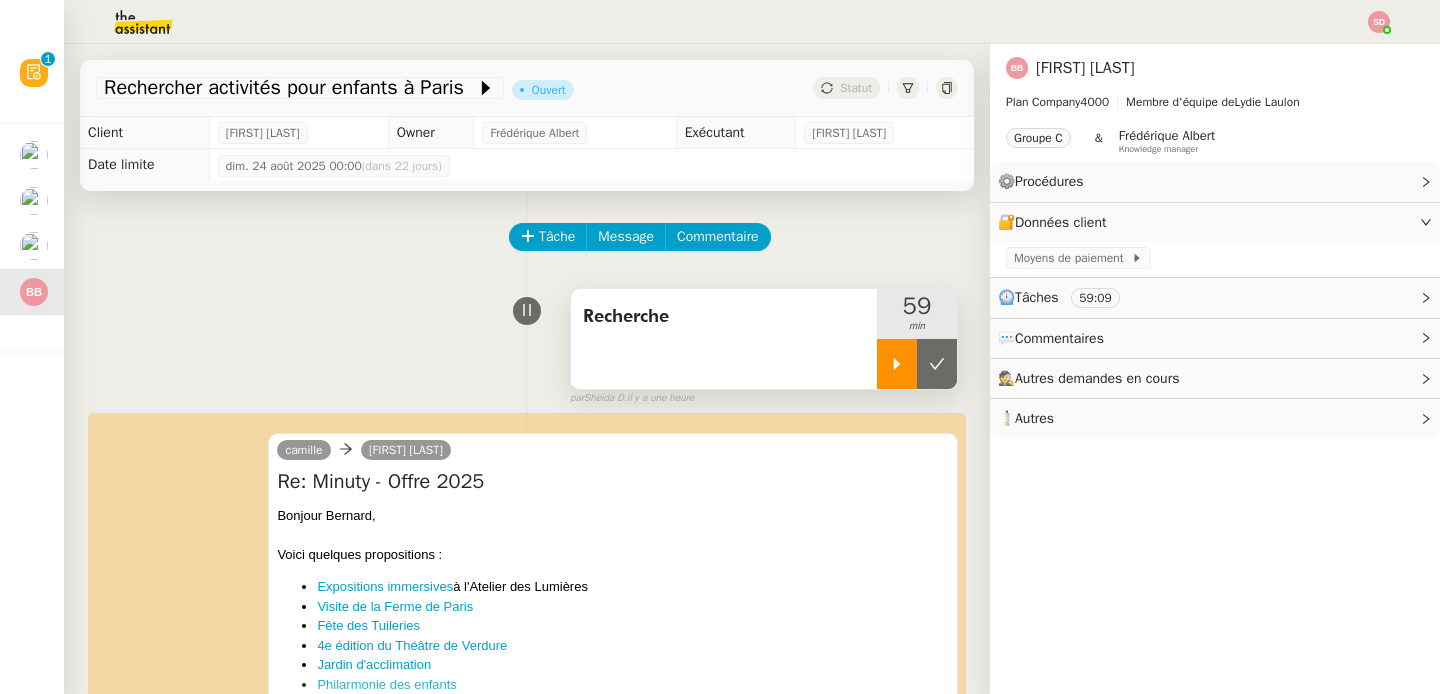 click 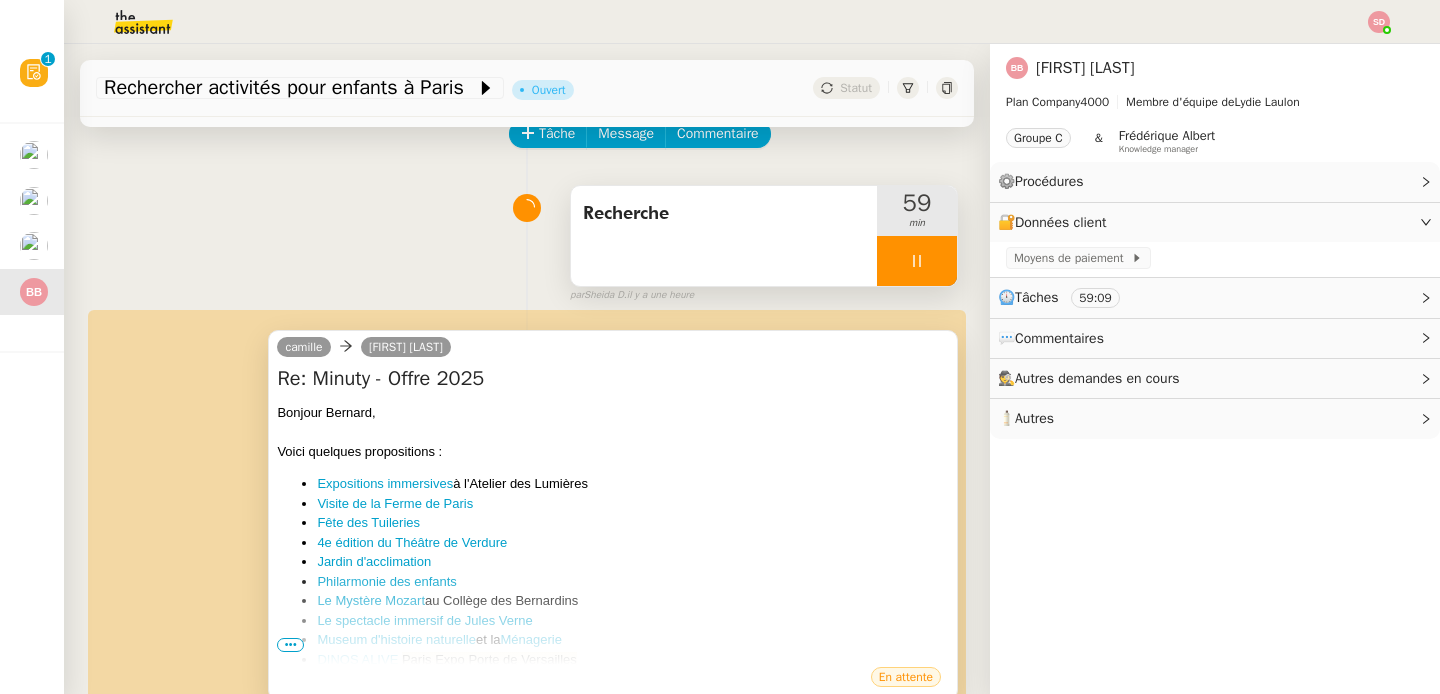 scroll, scrollTop: 181, scrollLeft: 0, axis: vertical 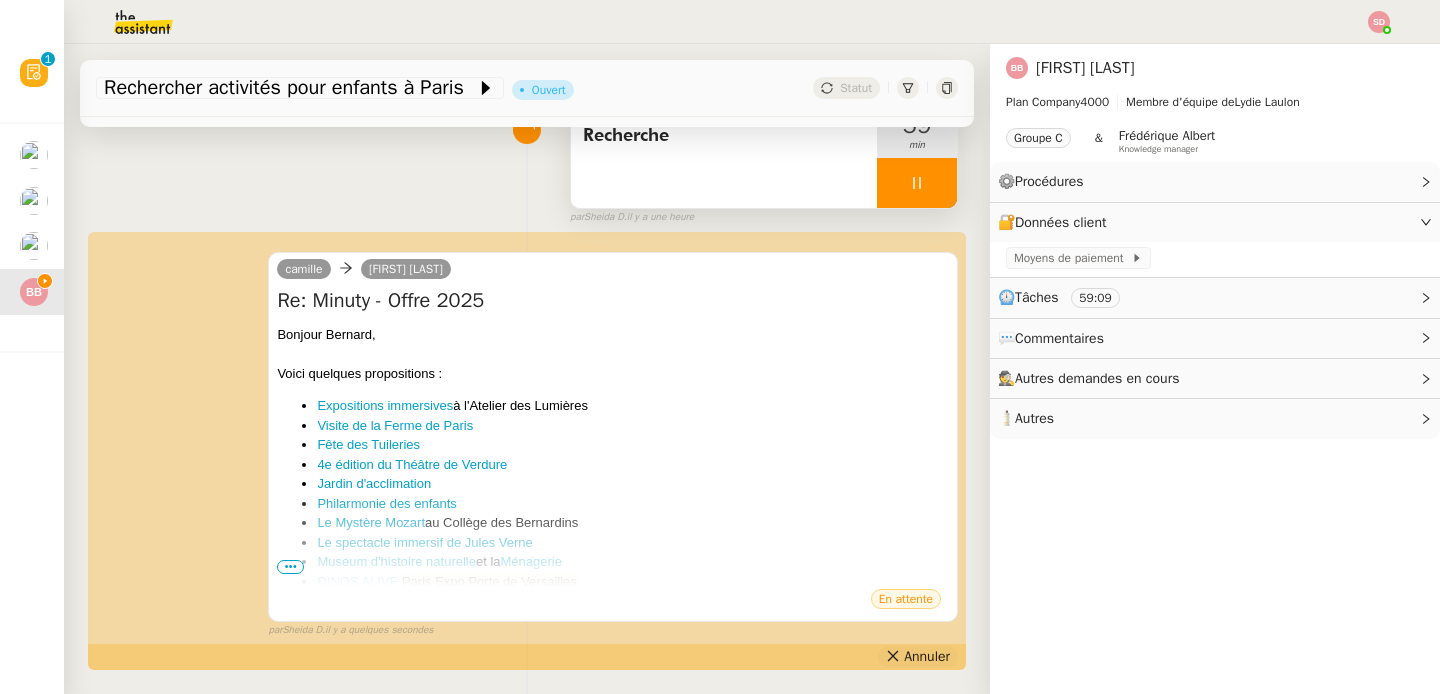 click 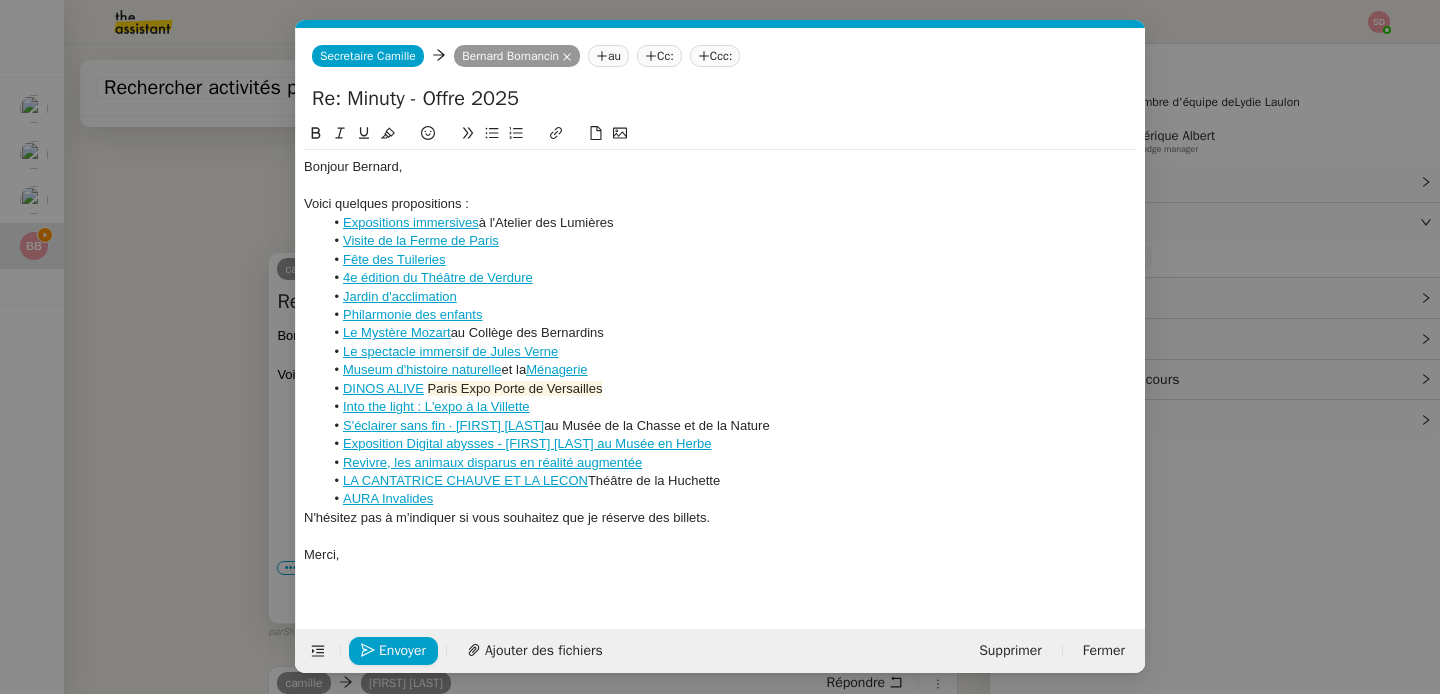 scroll, scrollTop: 0, scrollLeft: 42, axis: horizontal 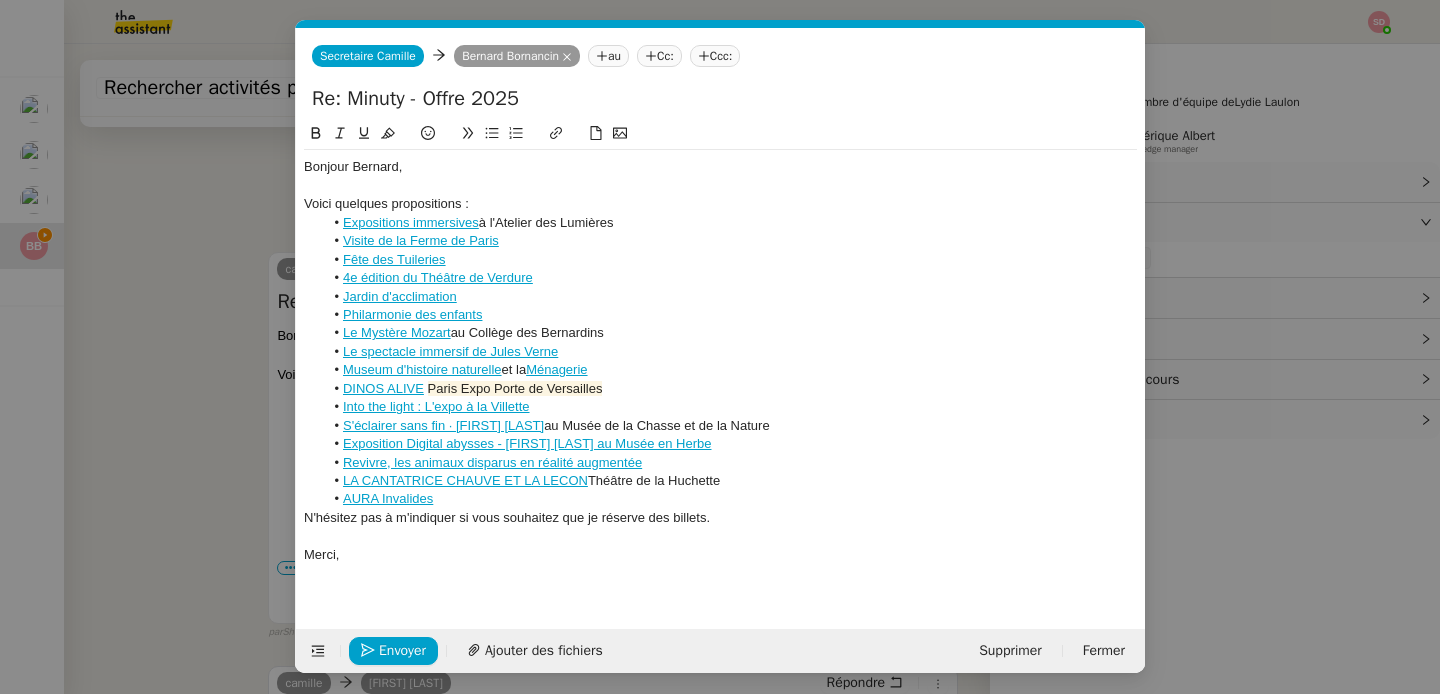 drag, startPoint x: 353, startPoint y: 100, endPoint x: 569, endPoint y: 98, distance: 216.00926 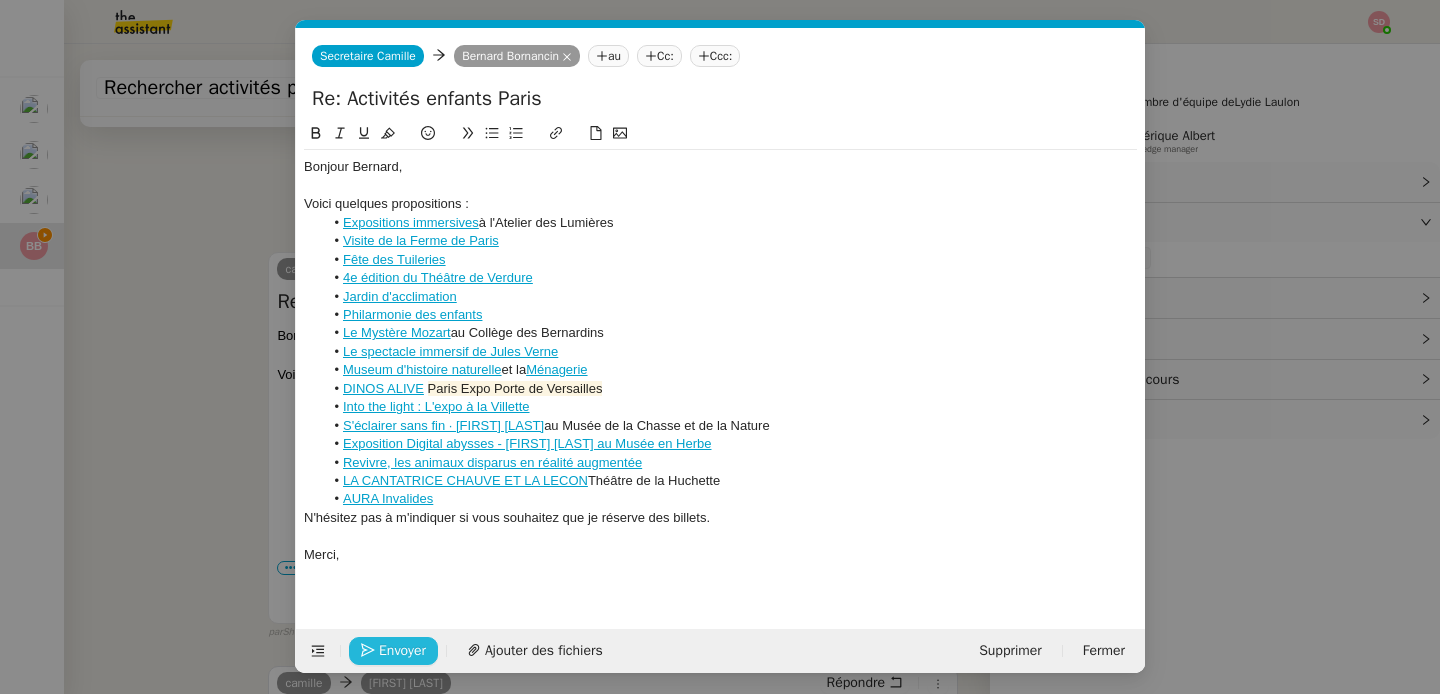 type on "Re: Activités enfants Paris" 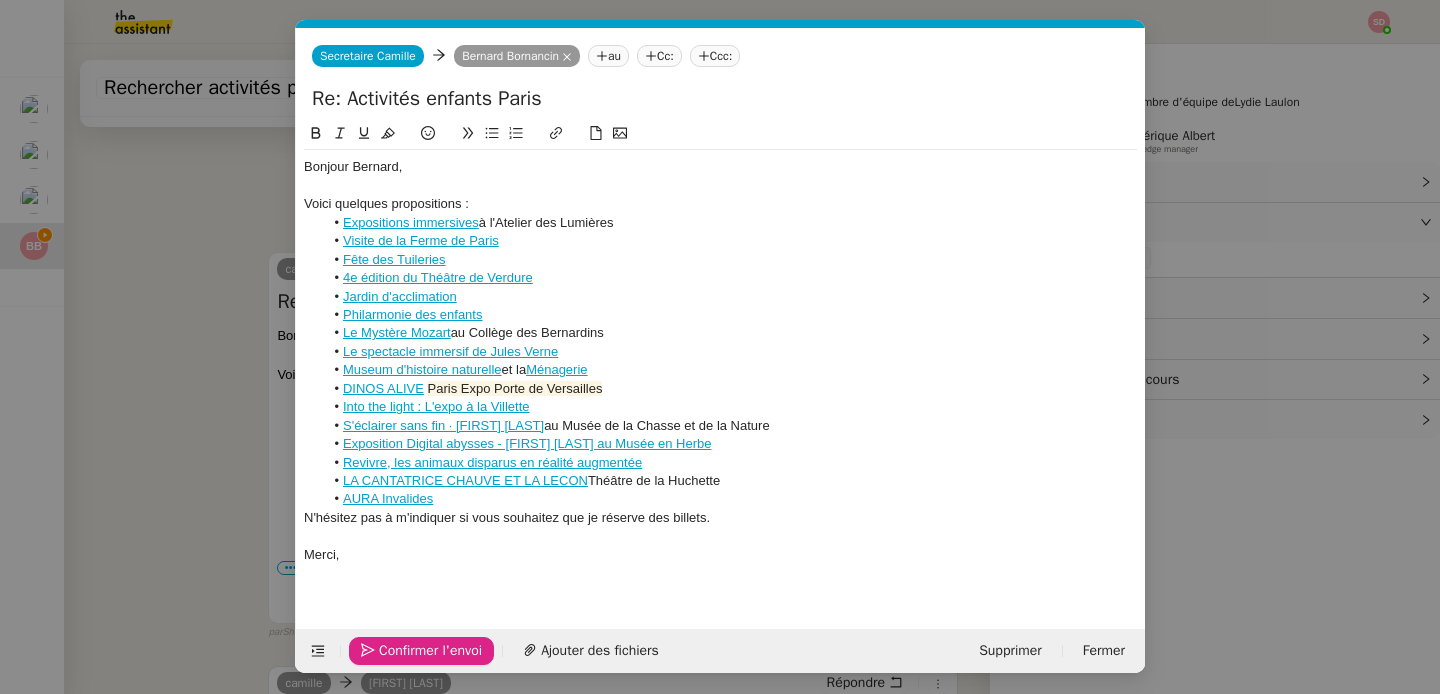 click on "Confirmer l'envoi" 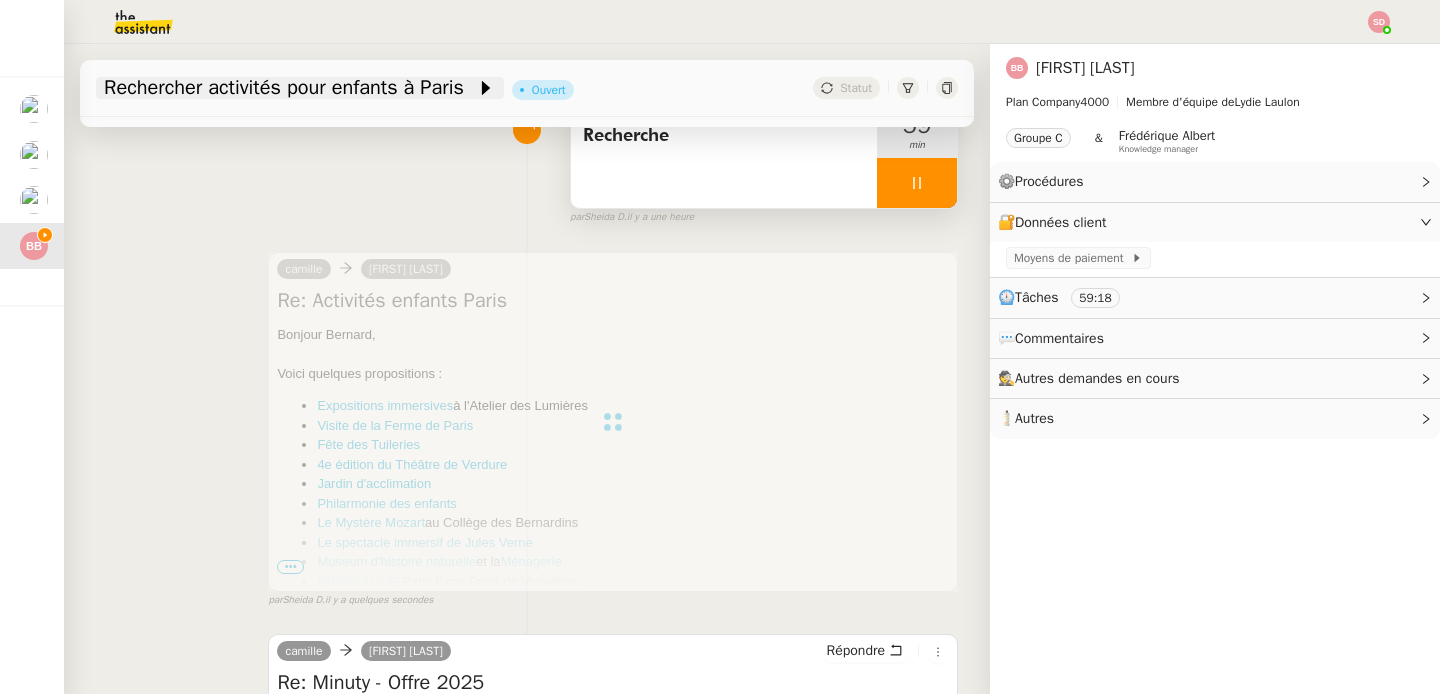 click on "Rechercher activités pour enfants à Paris" 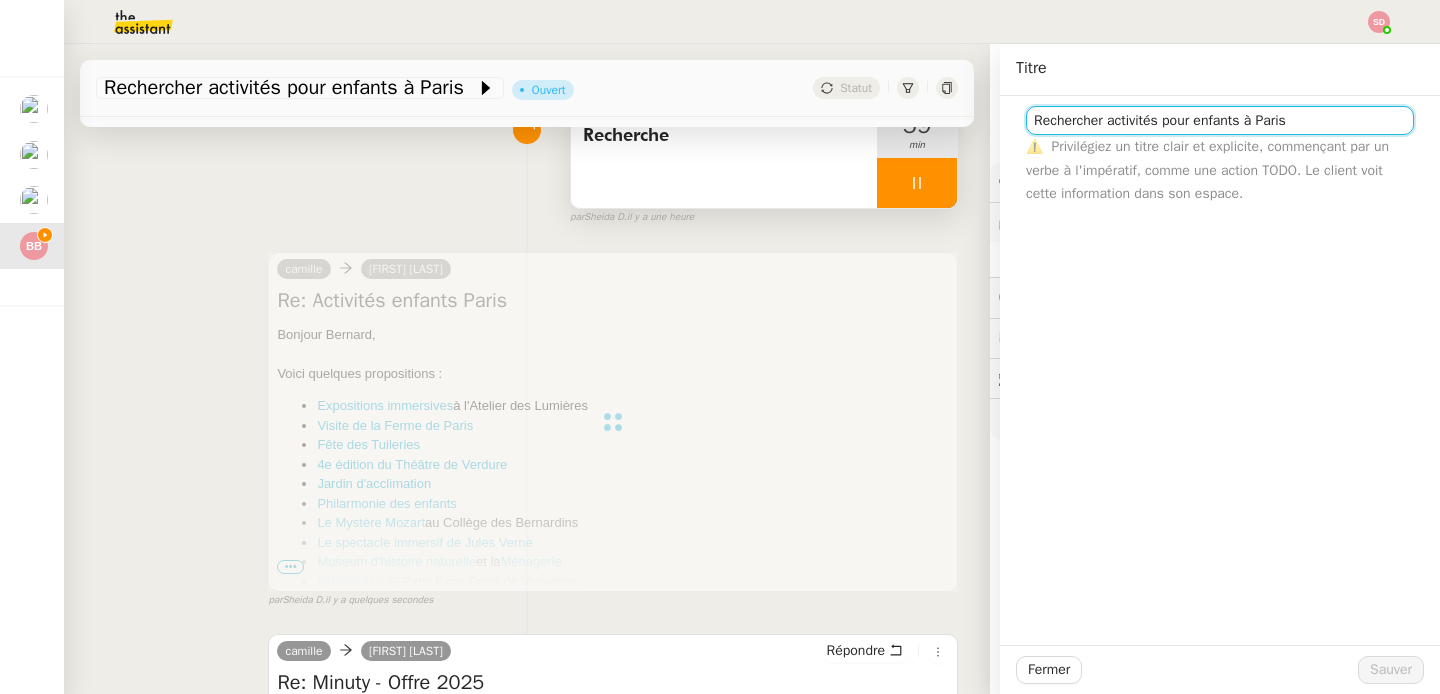 drag, startPoint x: 1094, startPoint y: 120, endPoint x: 1005, endPoint y: 122, distance: 89.02247 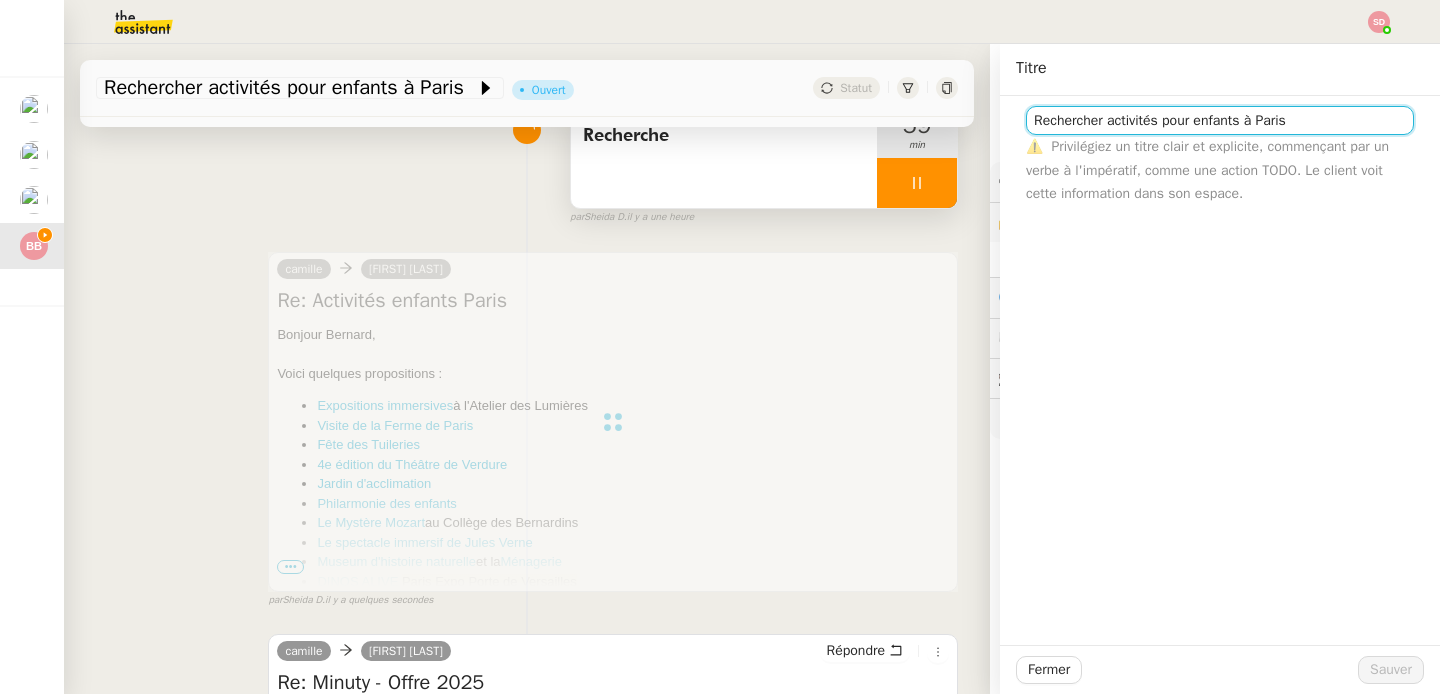 click on "Rechercher activités pour enfants à Paris ⚠️    Privilégiez un titre clair et explicite, commençant par un verbe à l'impératif, comme une action TODO. Le client voit cette information dans son espace." 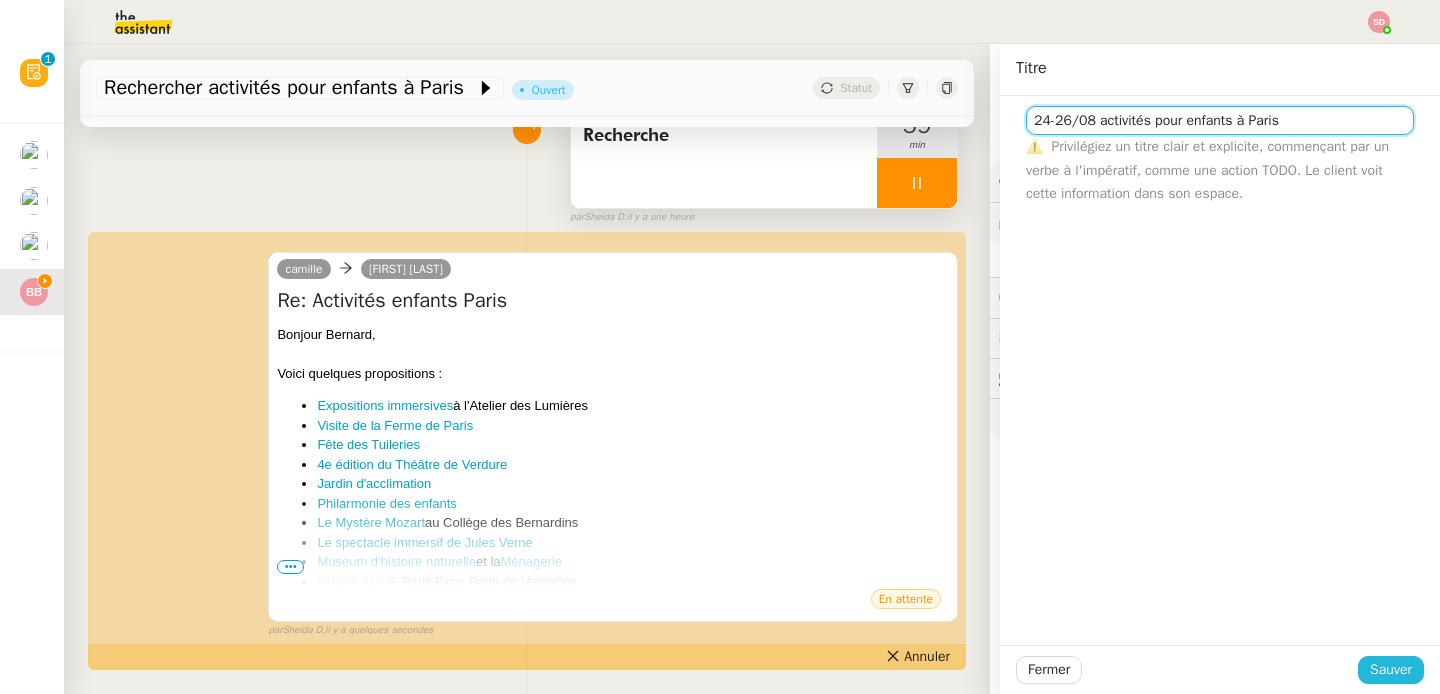 type on "24-26/08 activités pour enfants à Paris" 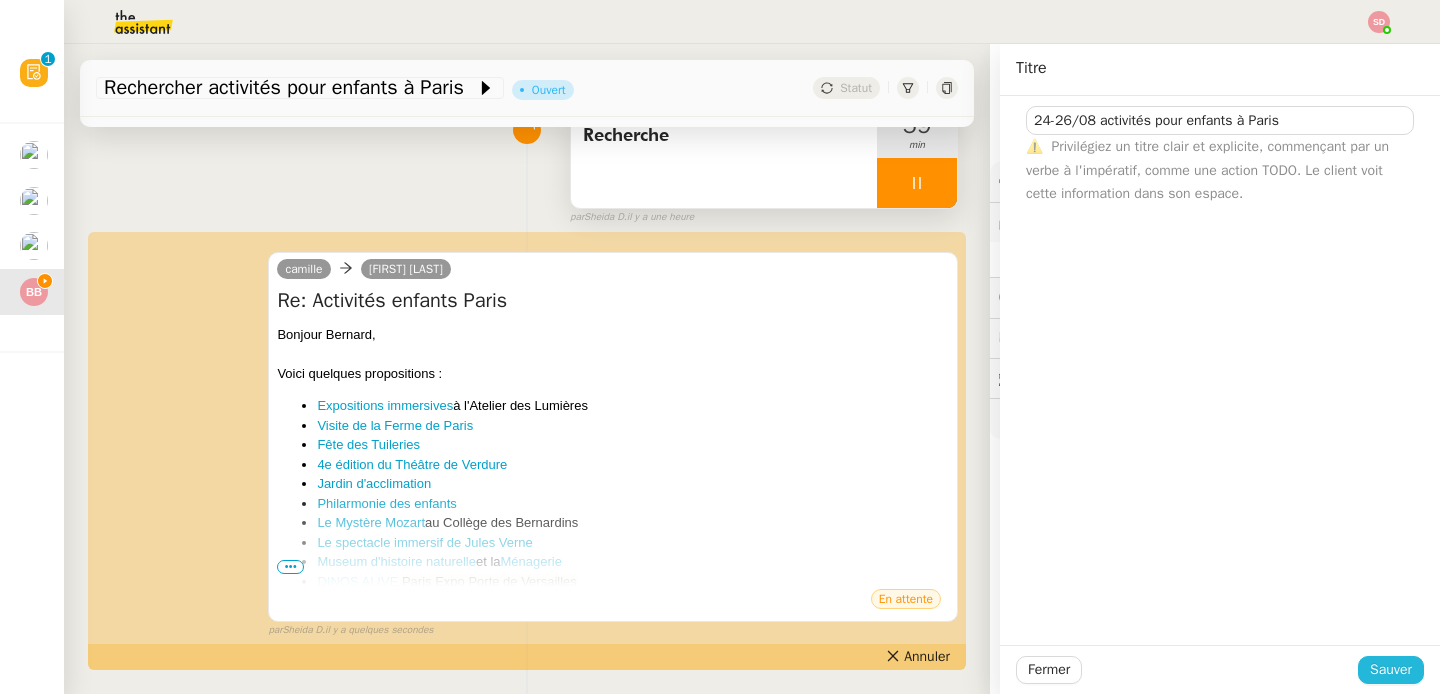 click on "Sauver" 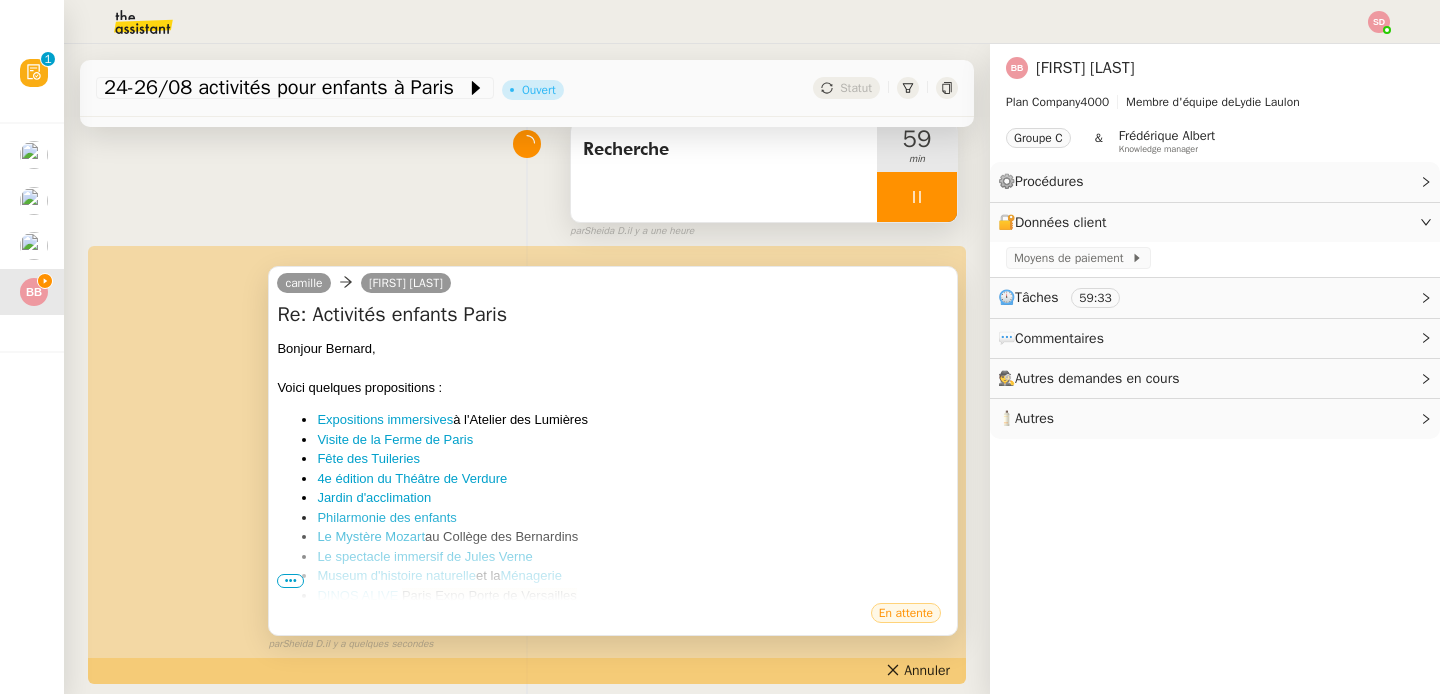 scroll, scrollTop: 149, scrollLeft: 0, axis: vertical 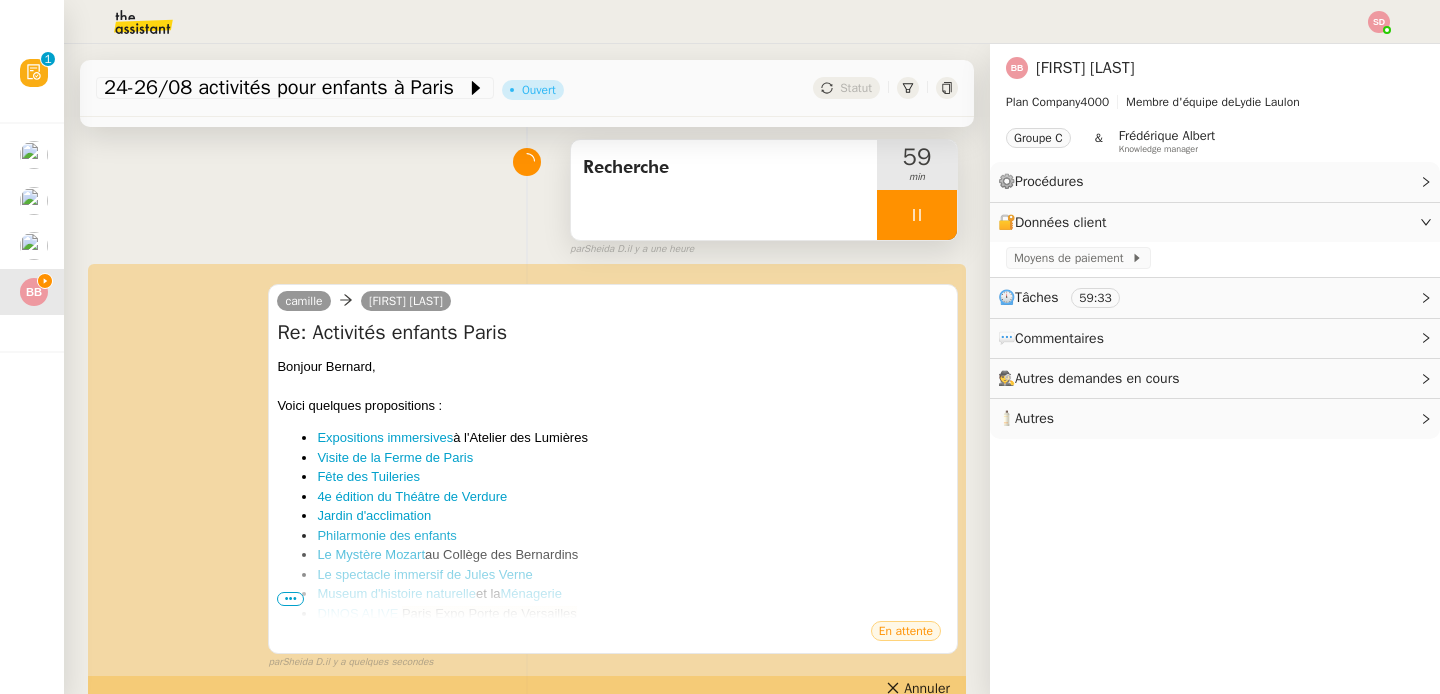 click at bounding box center [917, 215] 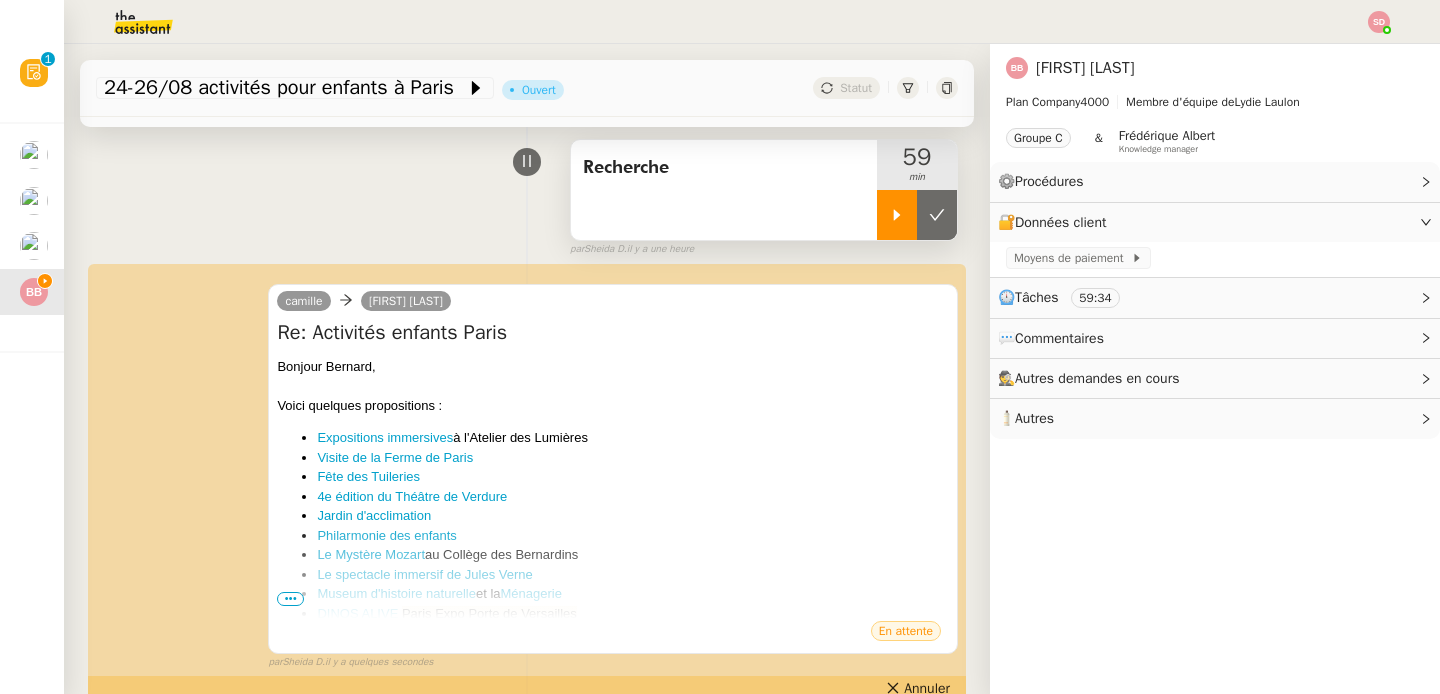 click 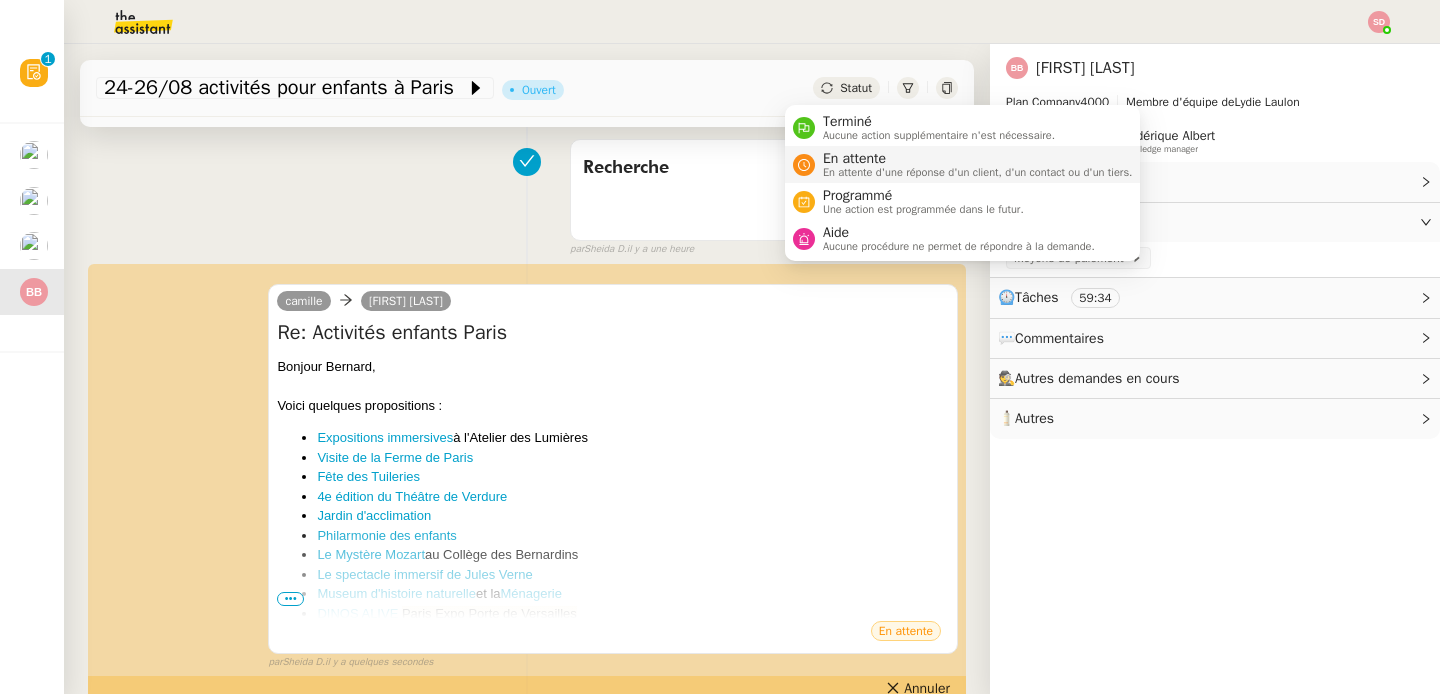 click on "En attente" at bounding box center [978, 159] 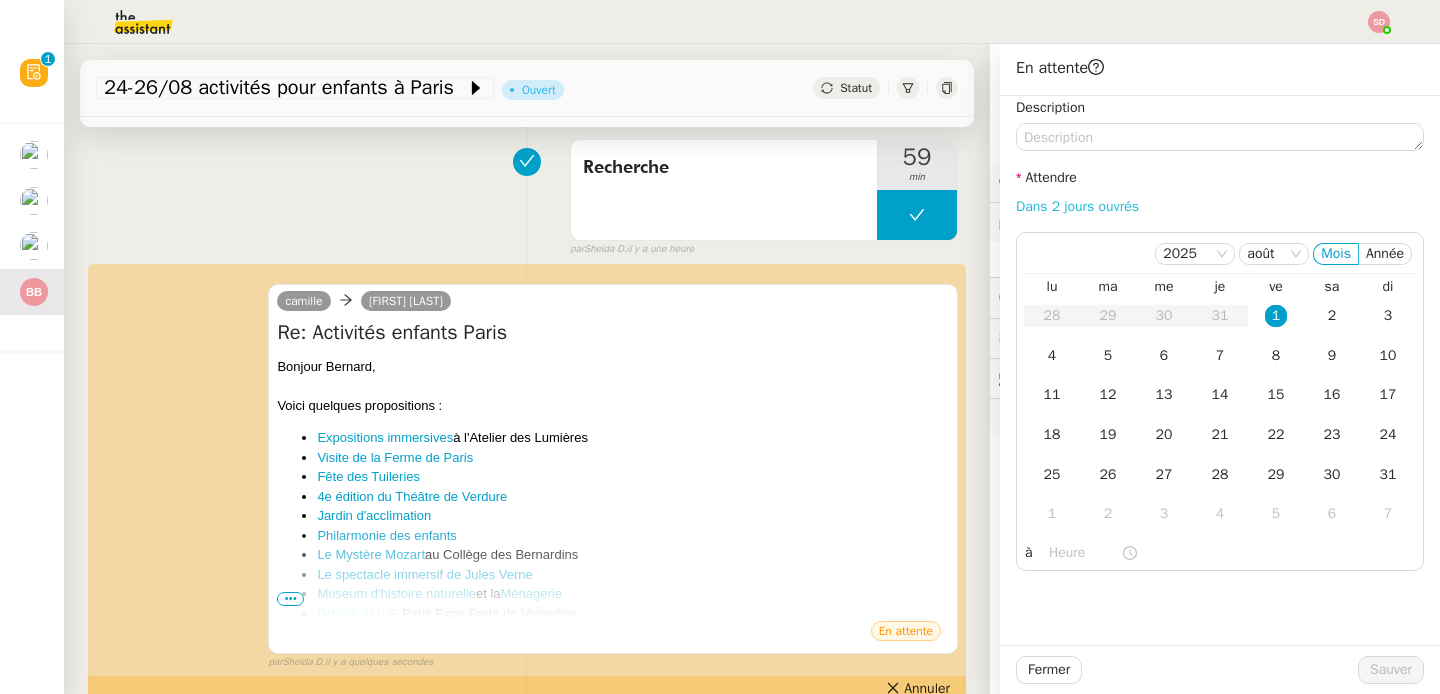 click on "Dans 2 jours ouvrés" 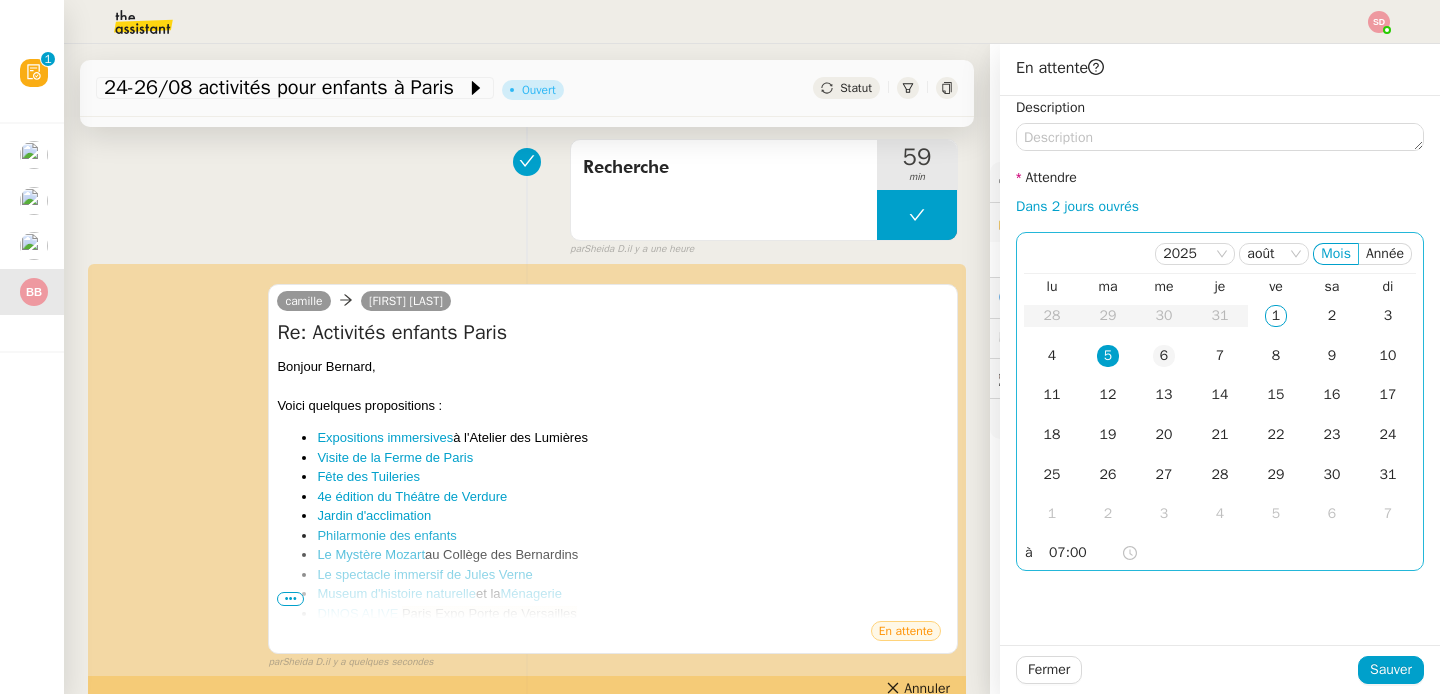 click on "6" 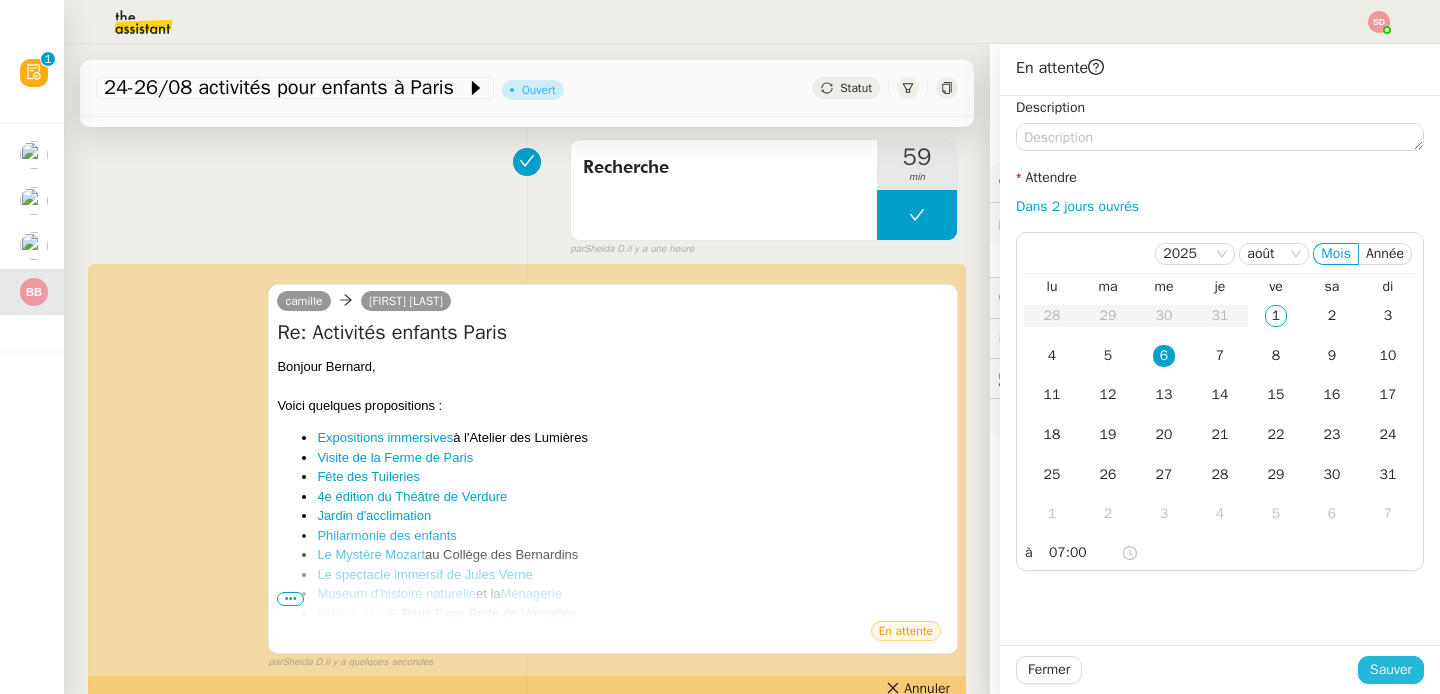 click on "Sauver" 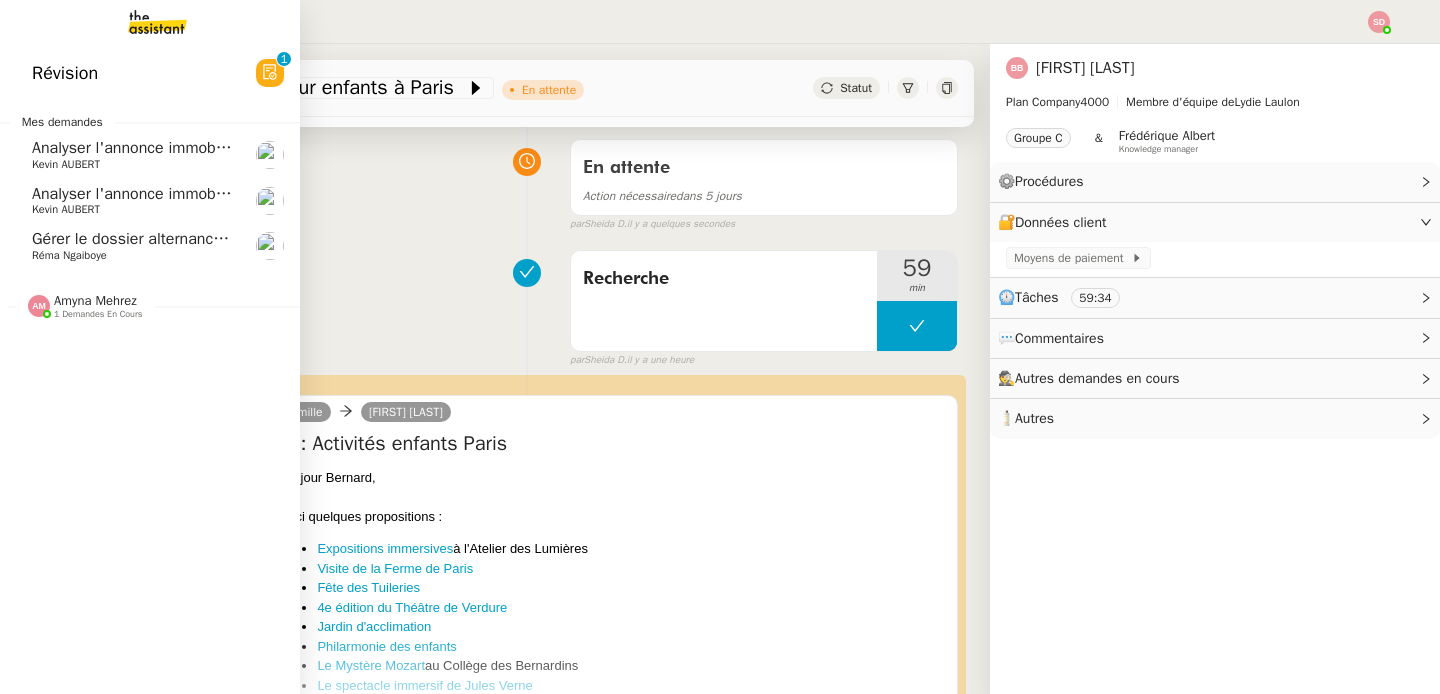 click on "Gérer le dossier alternance d'Emeline Lesage" 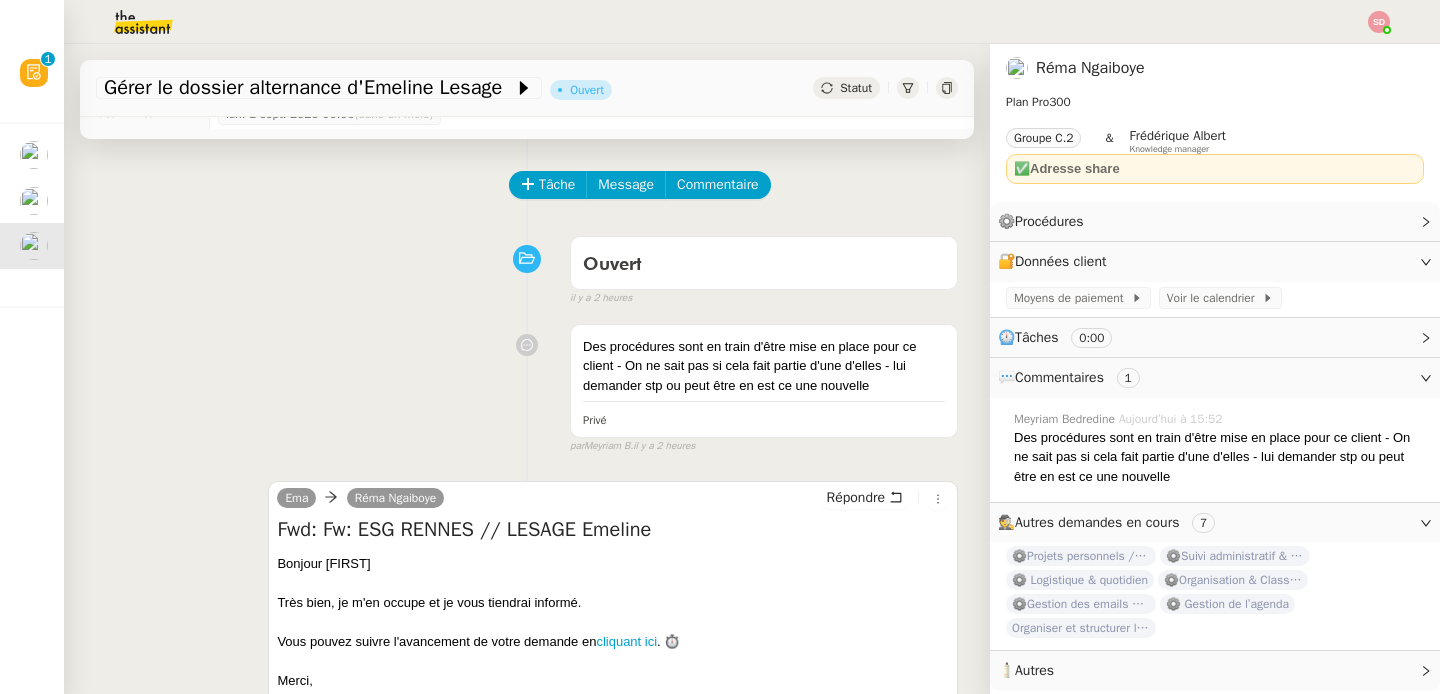 scroll, scrollTop: 0, scrollLeft: 0, axis: both 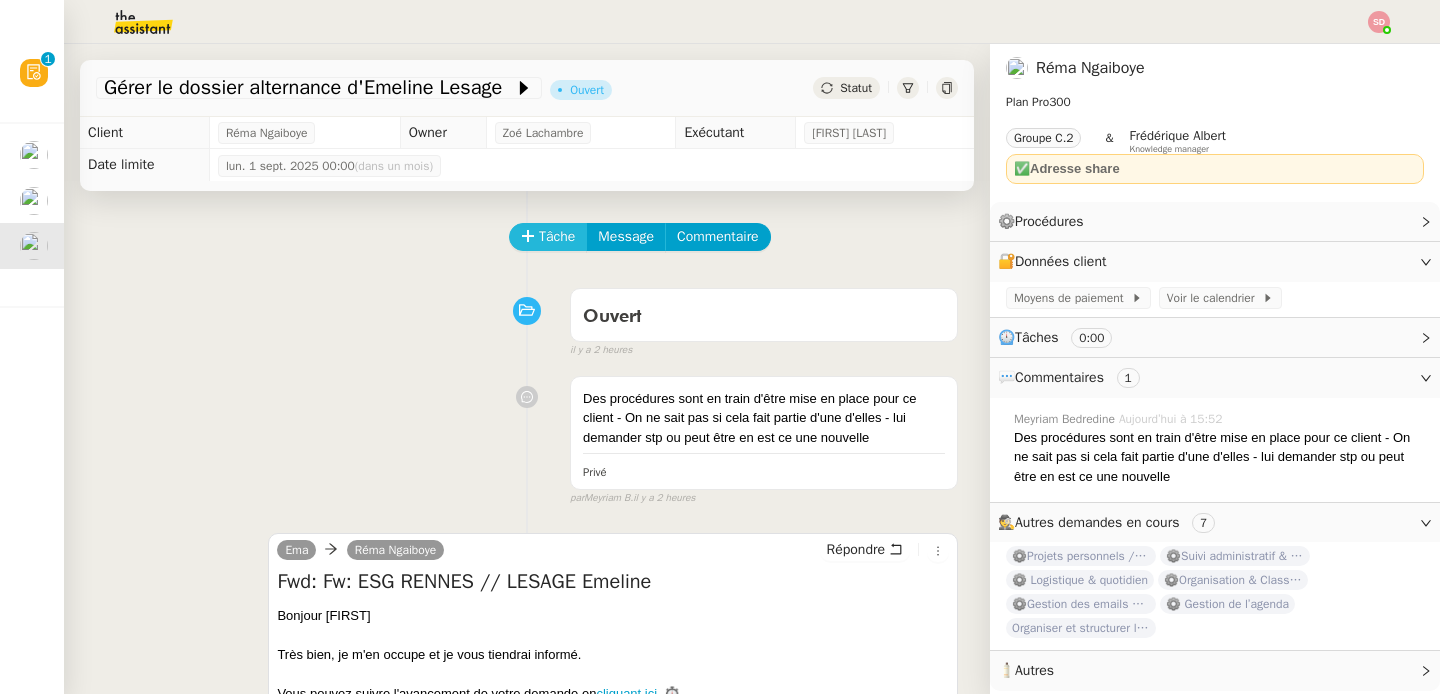 click on "Tâche" 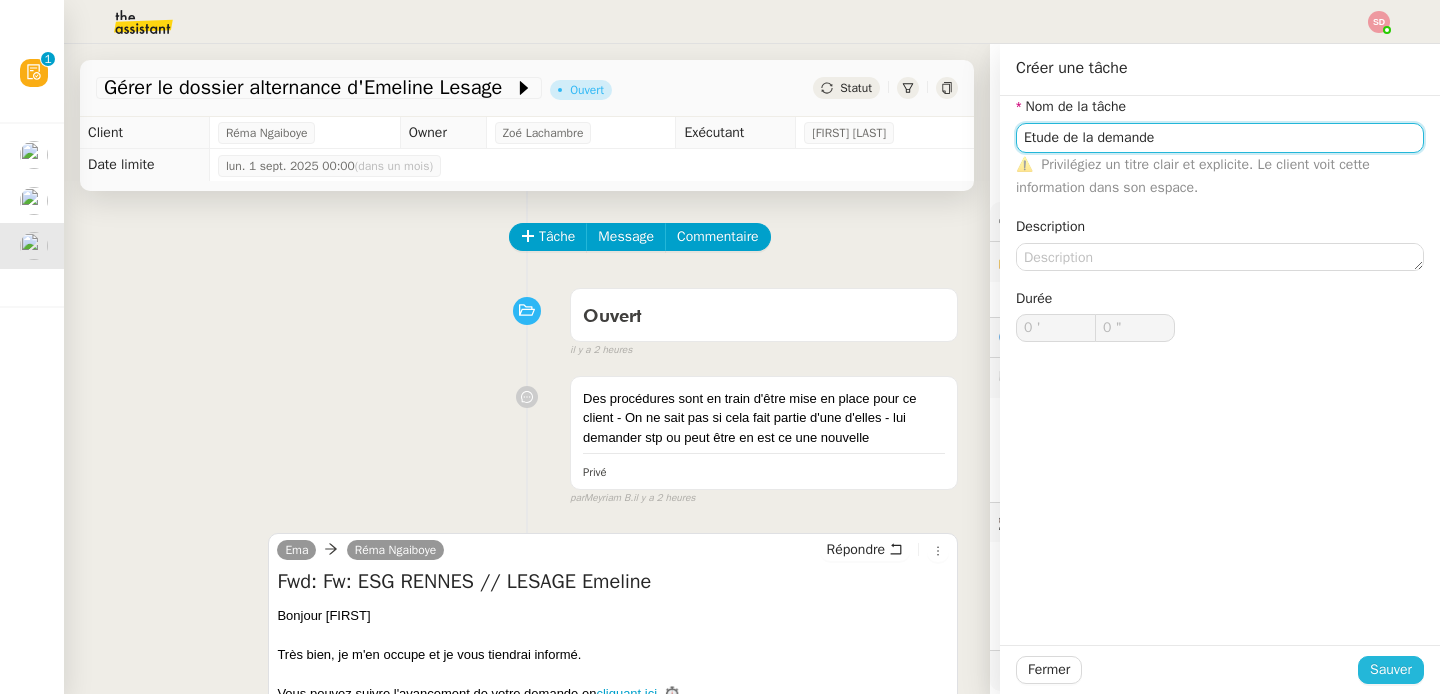 type on "Etude de la demande" 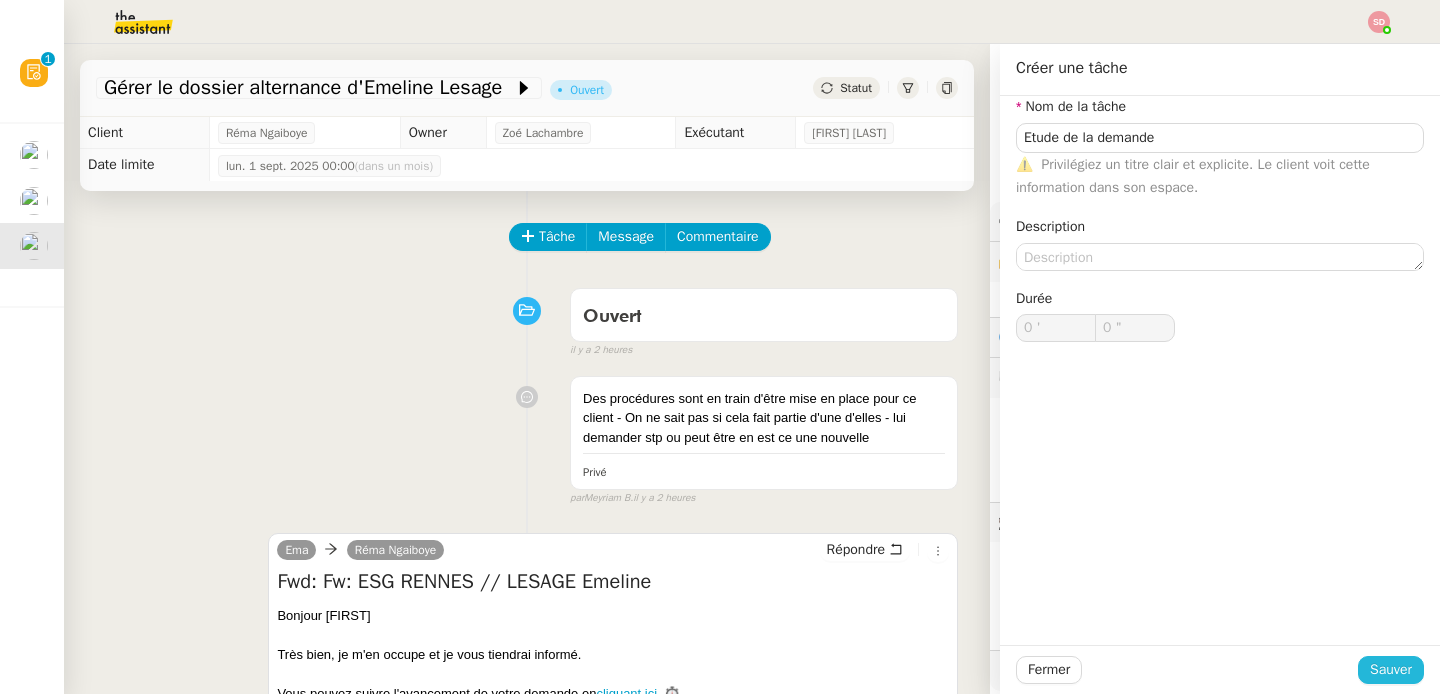 click on "Sauver" 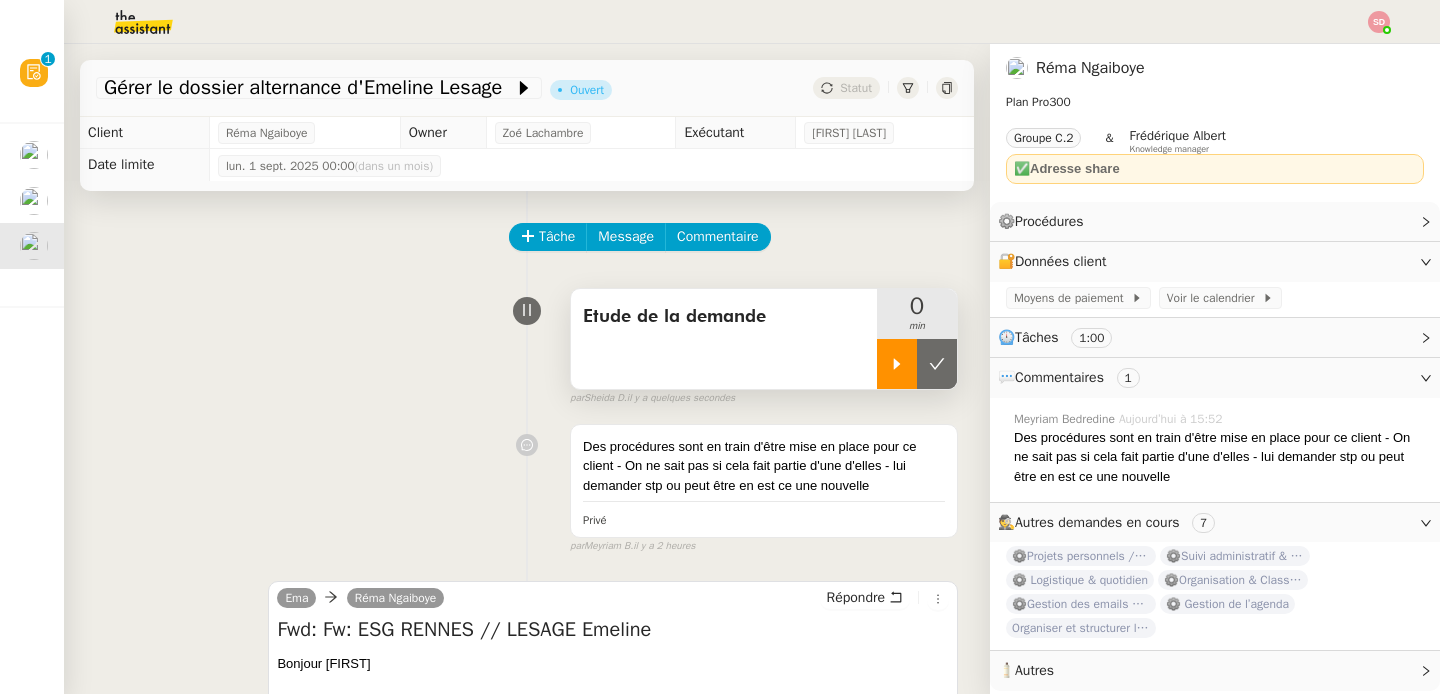 click 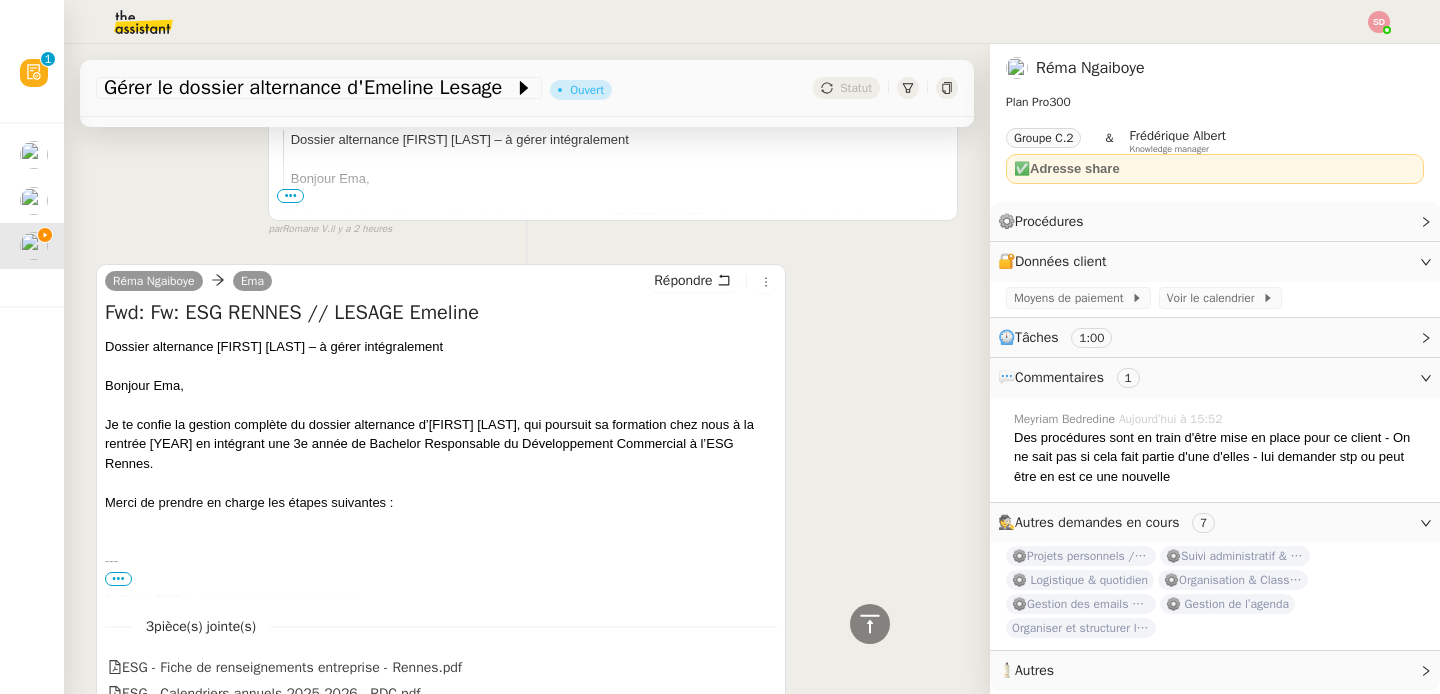 scroll, scrollTop: 794, scrollLeft: 0, axis: vertical 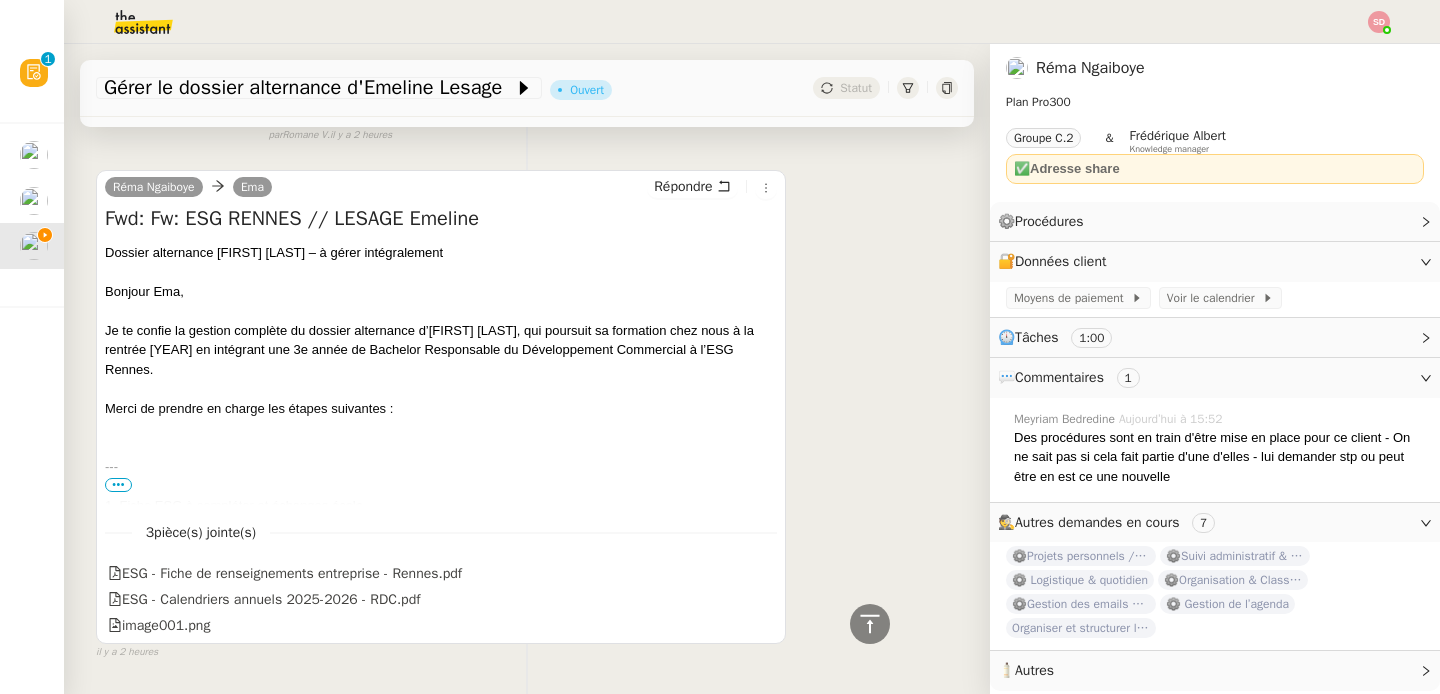 click on "•••" at bounding box center [118, 485] 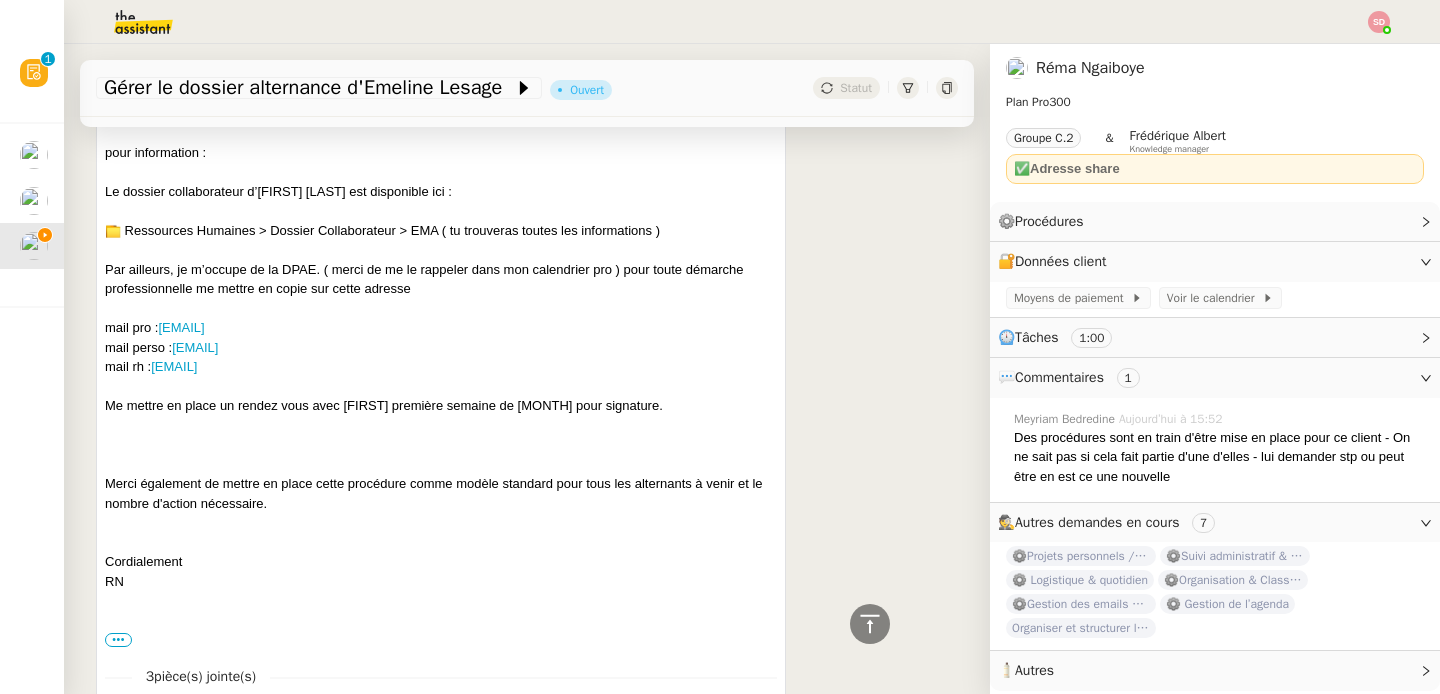 scroll, scrollTop: 2672, scrollLeft: 0, axis: vertical 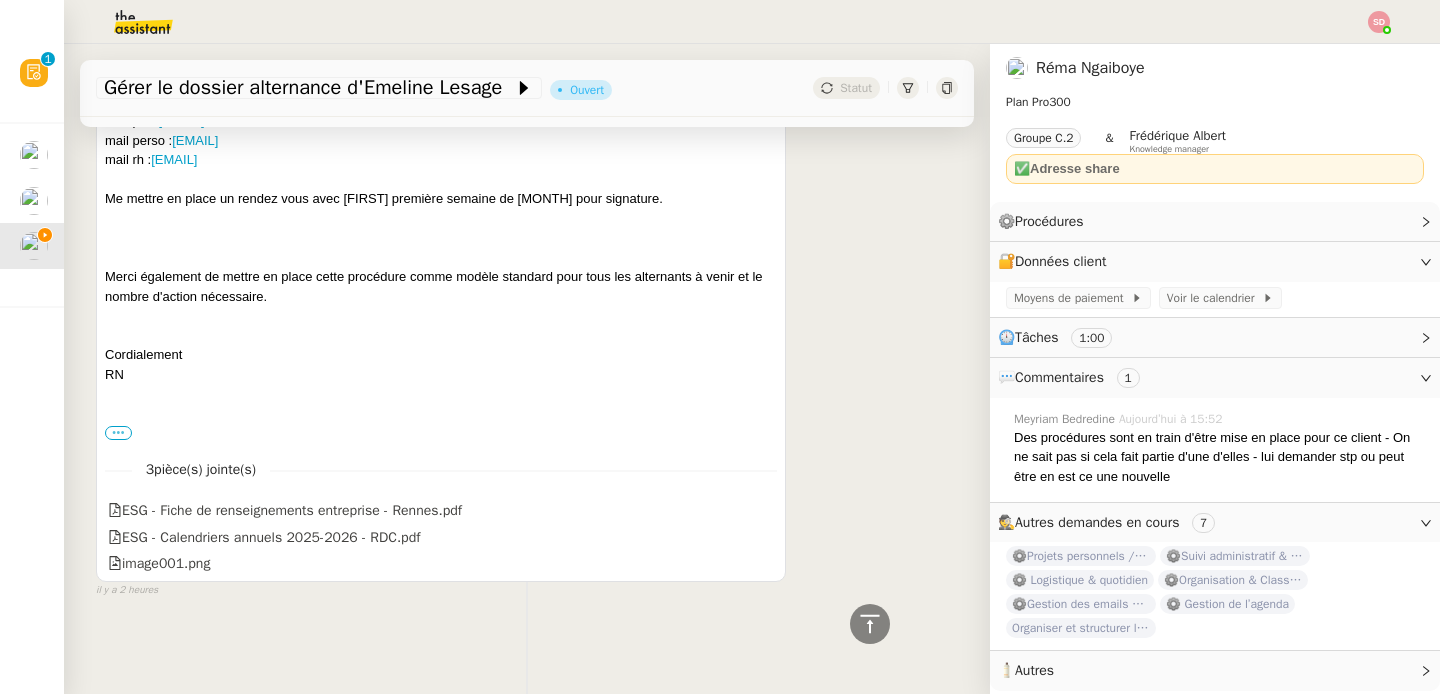 click on "•••" at bounding box center (118, 433) 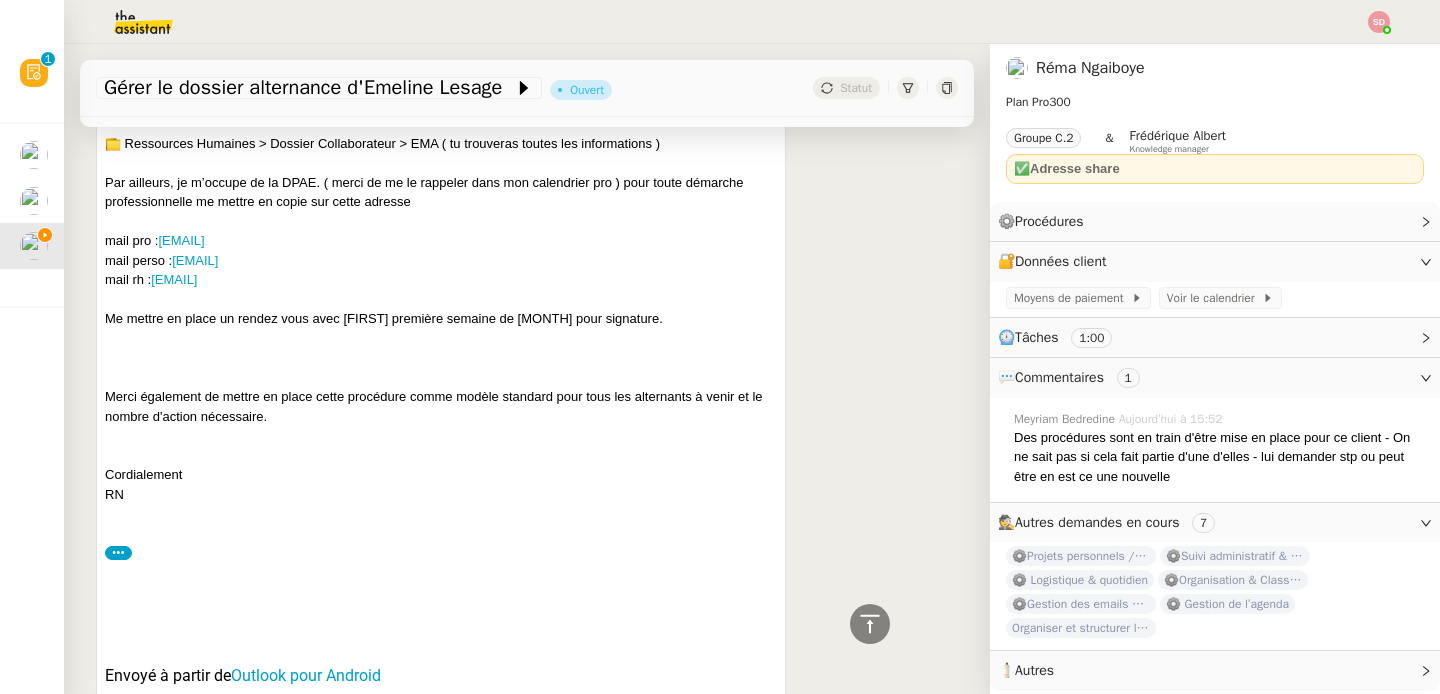 scroll, scrollTop: 2502, scrollLeft: 0, axis: vertical 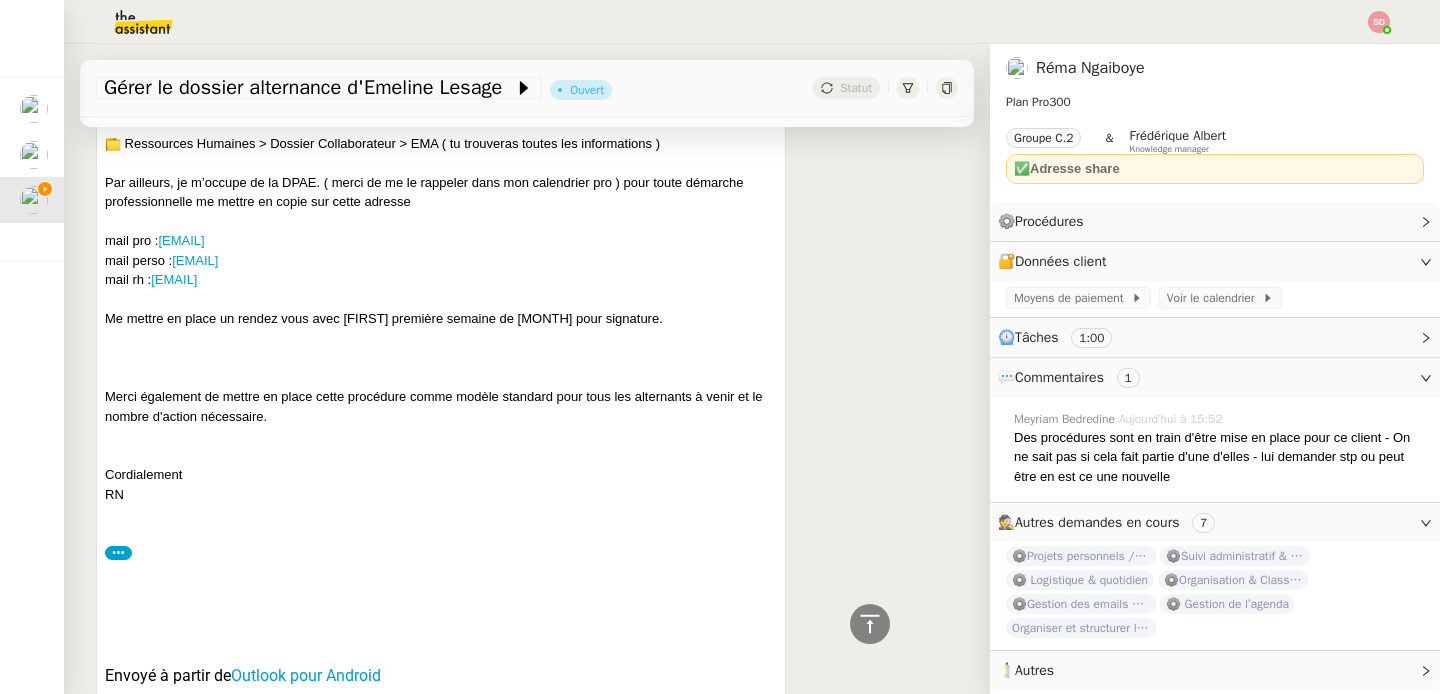 click on "Merci également de mettre en place cette procédure comme modèle standard pour tous les alternants à venir et le nombre d'action nécessaire." at bounding box center (441, 406) 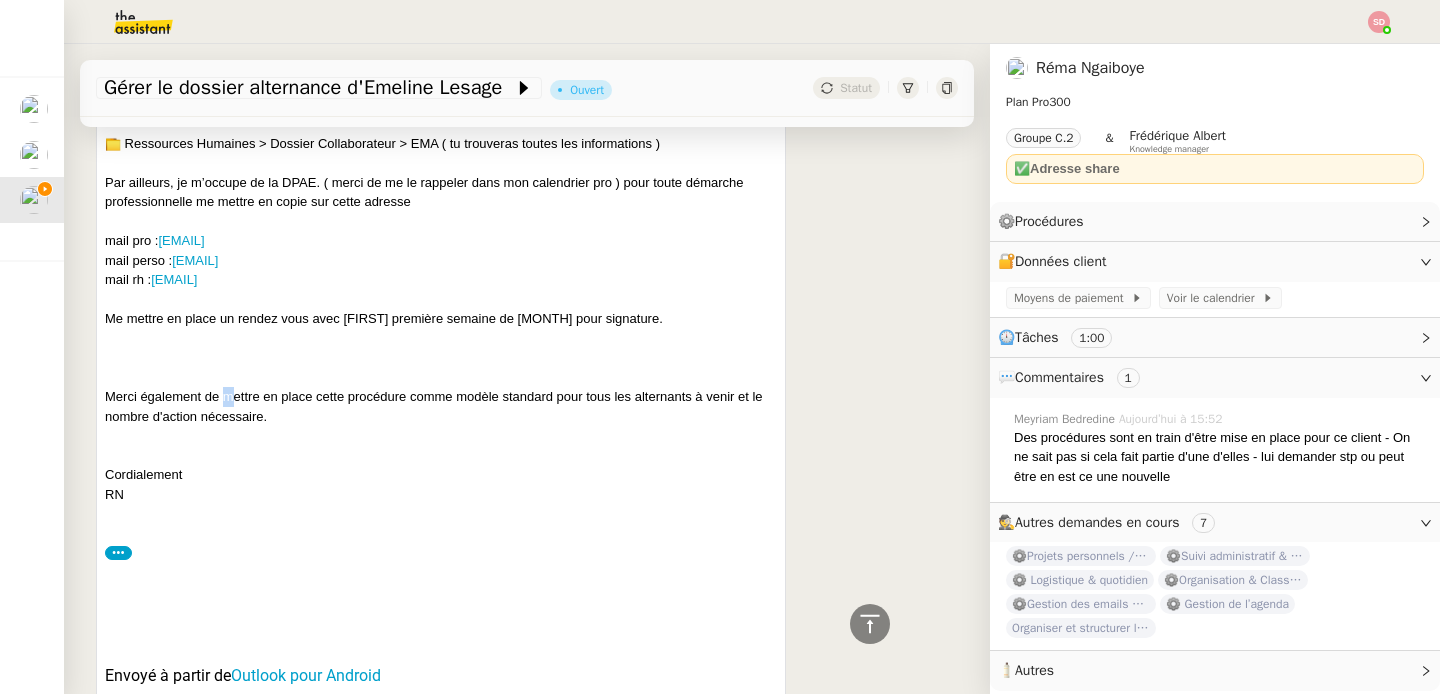 click on "Merci également de mettre en place cette procédure comme modèle standard pour tous les alternants à venir et le nombre d'action nécessaire." at bounding box center (441, 406) 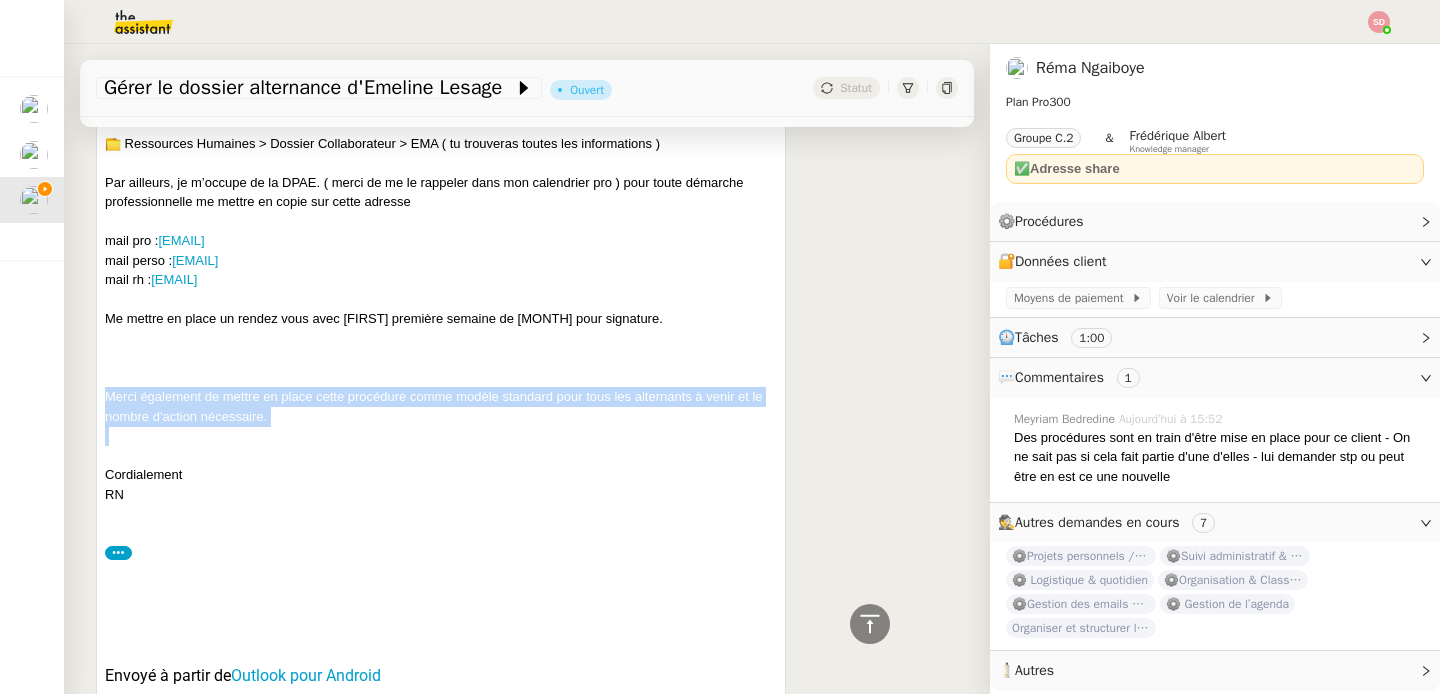 click on "Merci également de mettre en place cette procédure comme modèle standard pour tous les alternants à venir et le nombre d'action nécessaire." at bounding box center (441, 406) 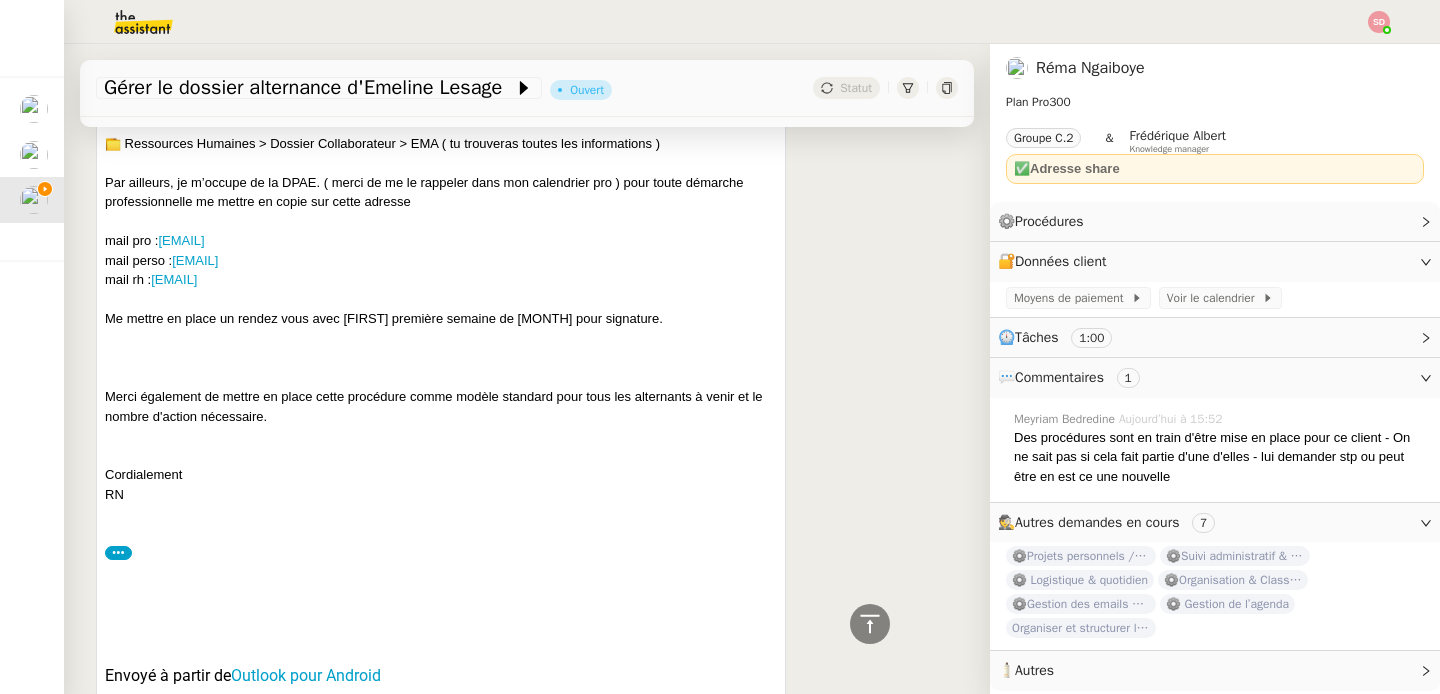 click 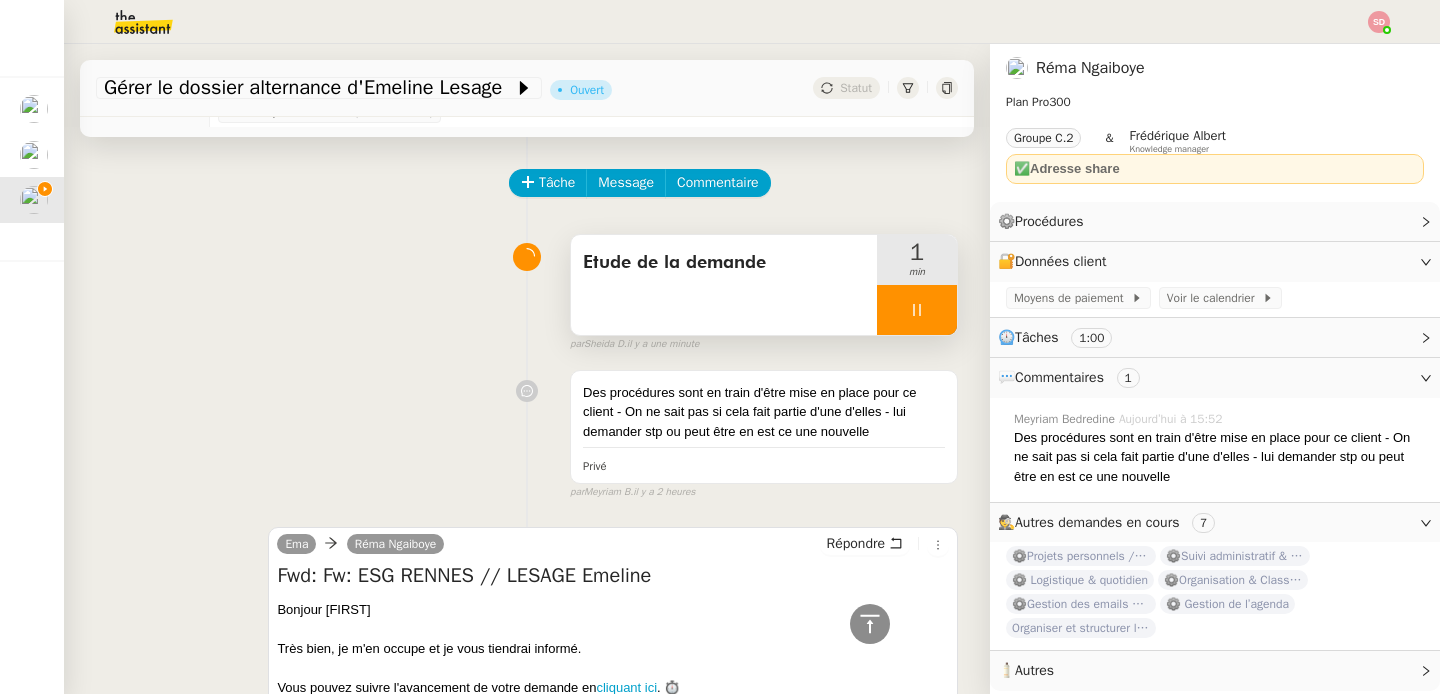 scroll, scrollTop: 0, scrollLeft: 0, axis: both 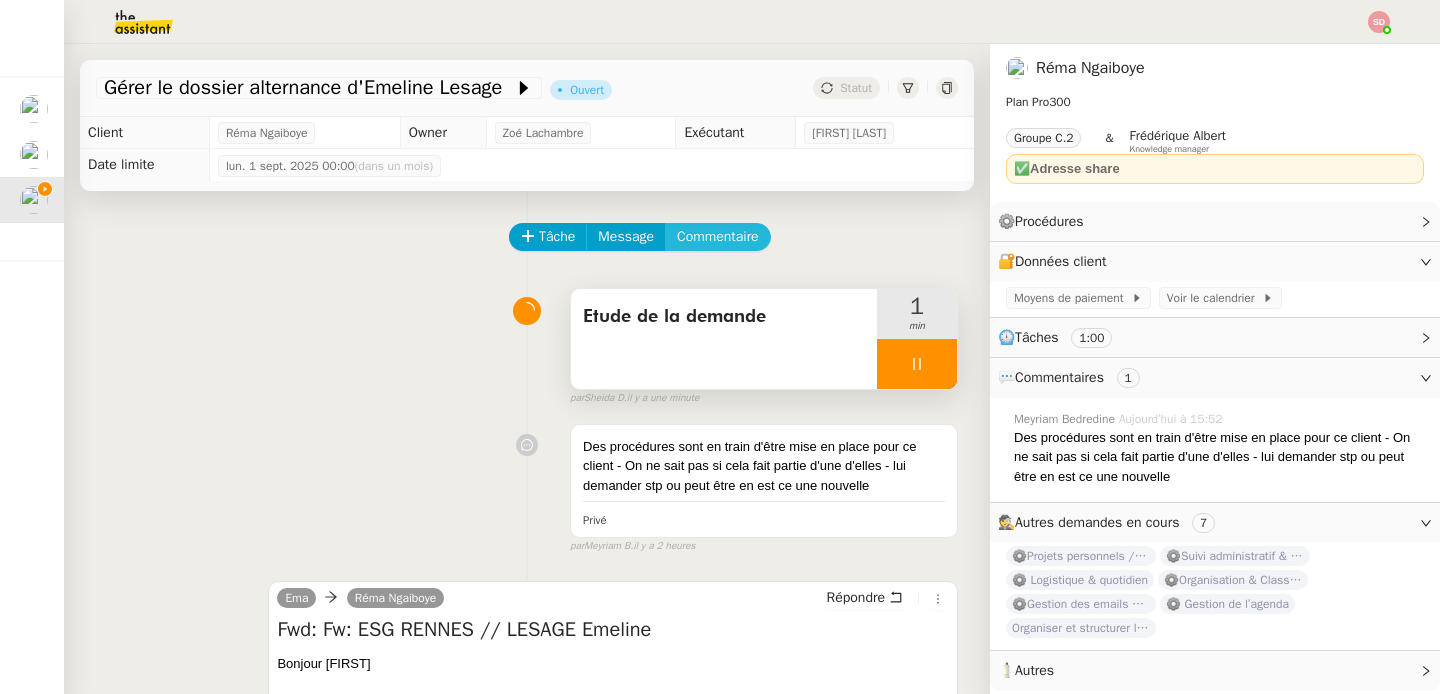 click on "Commentaire" 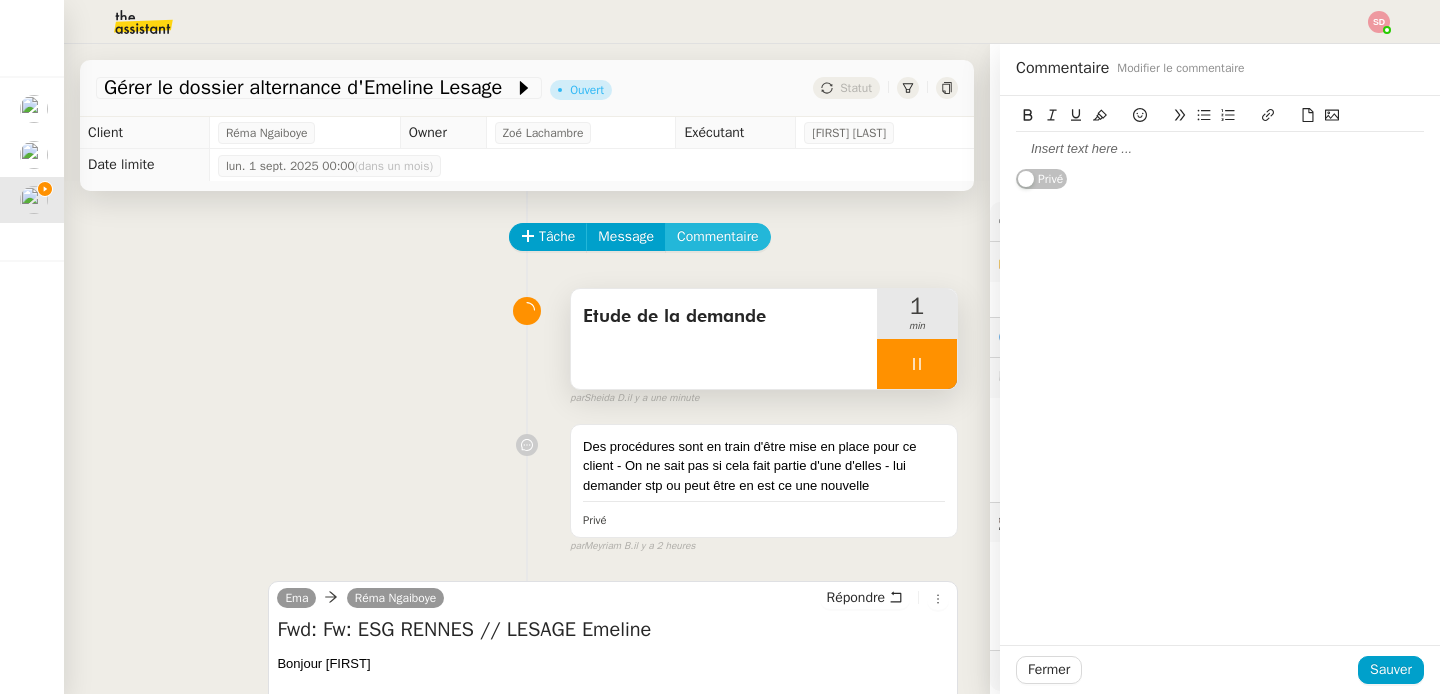 type 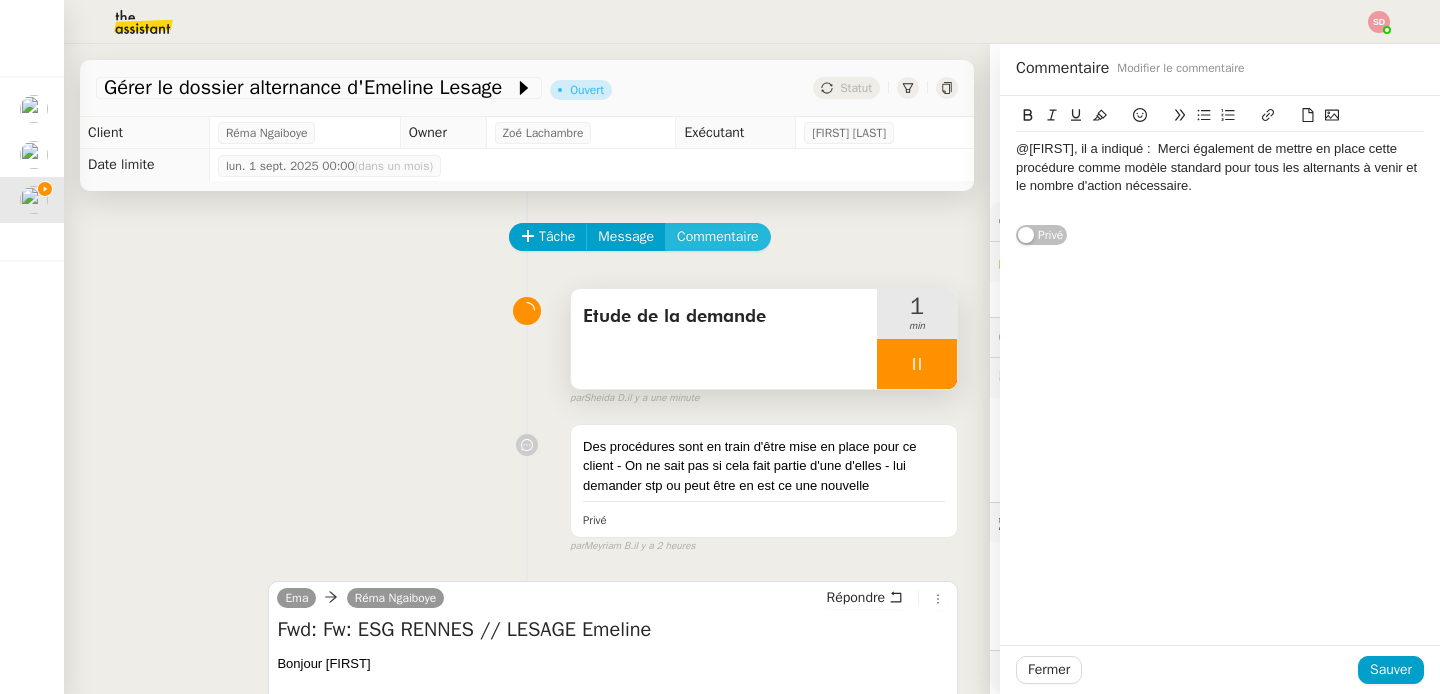 scroll, scrollTop: 0, scrollLeft: 0, axis: both 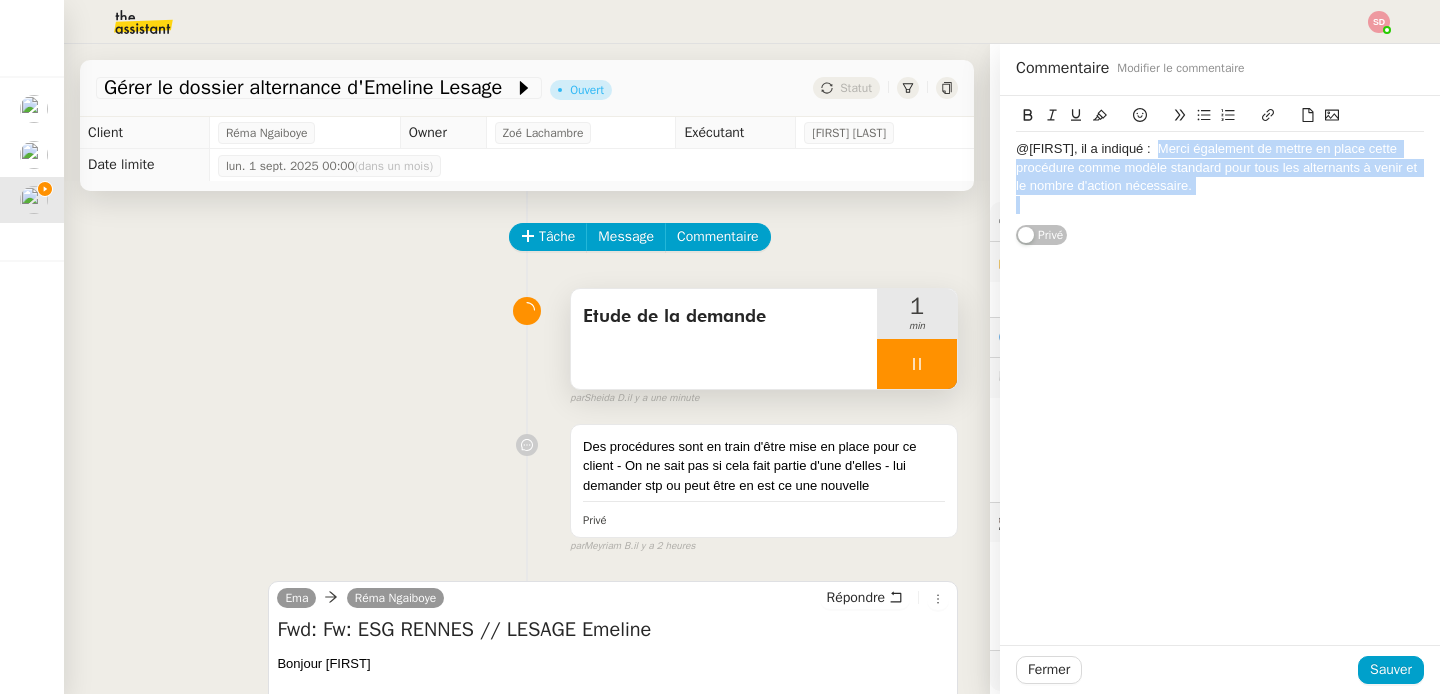 drag, startPoint x: 1148, startPoint y: 150, endPoint x: 1225, endPoint y: 211, distance: 98.23441 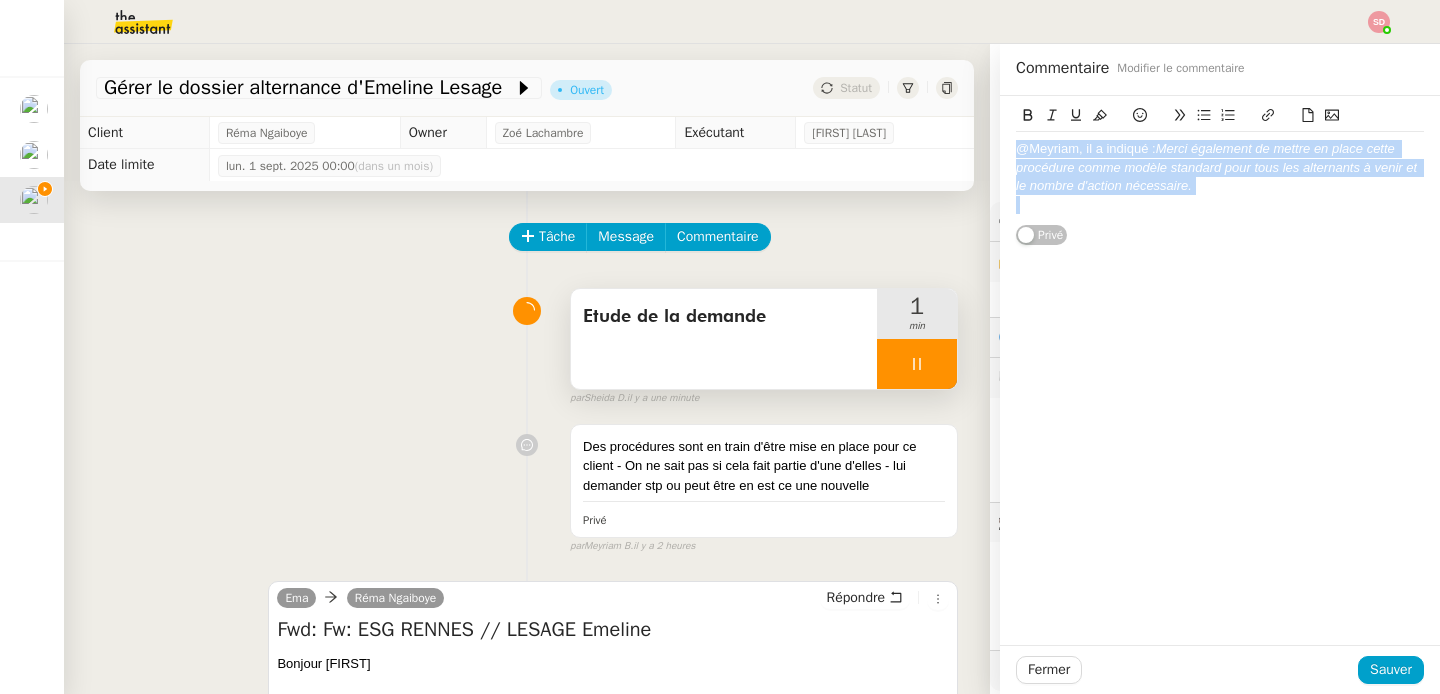click 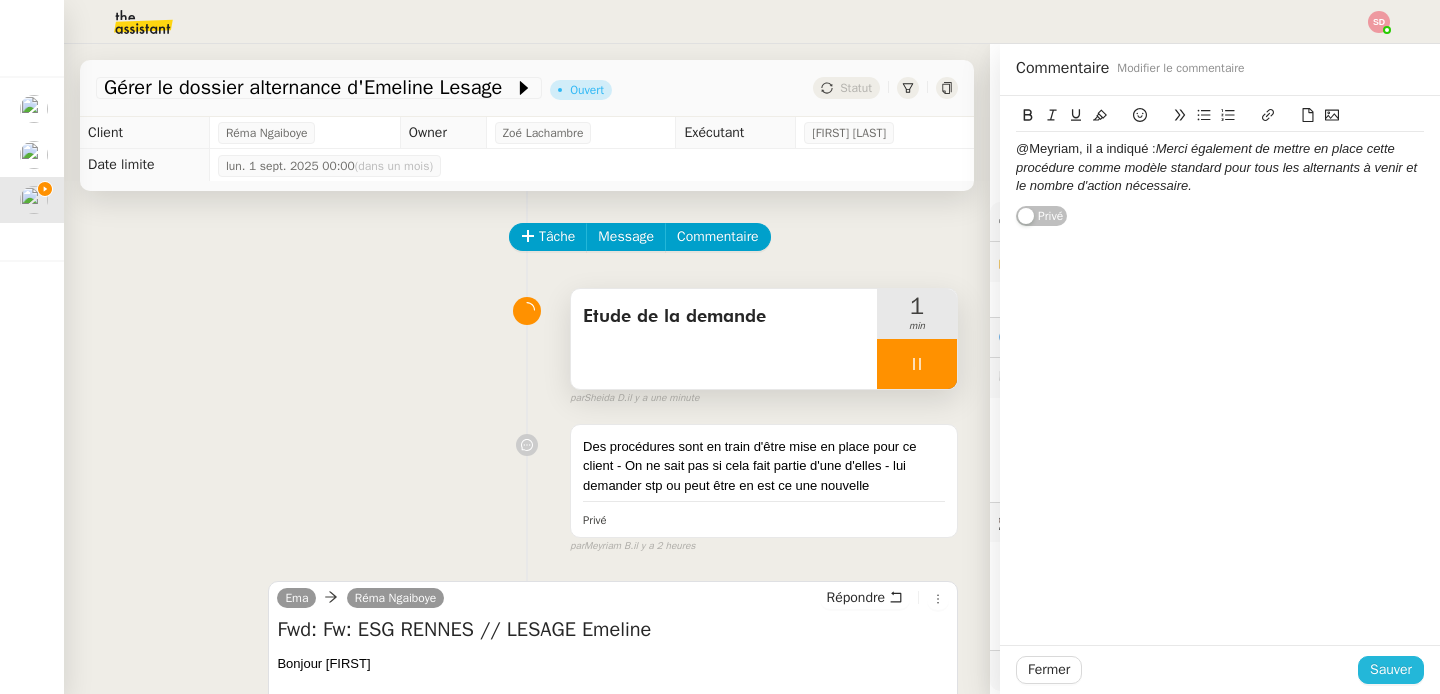 click on "Sauver" 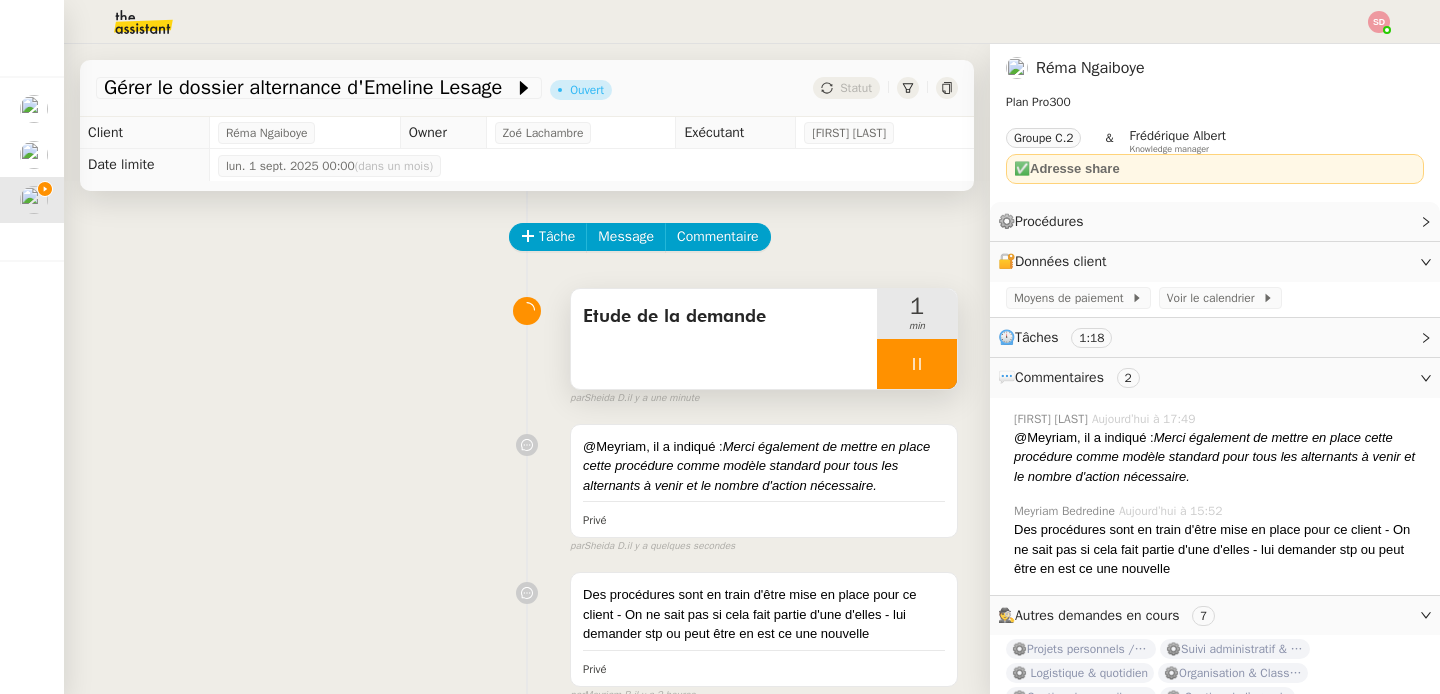 click at bounding box center [917, 364] 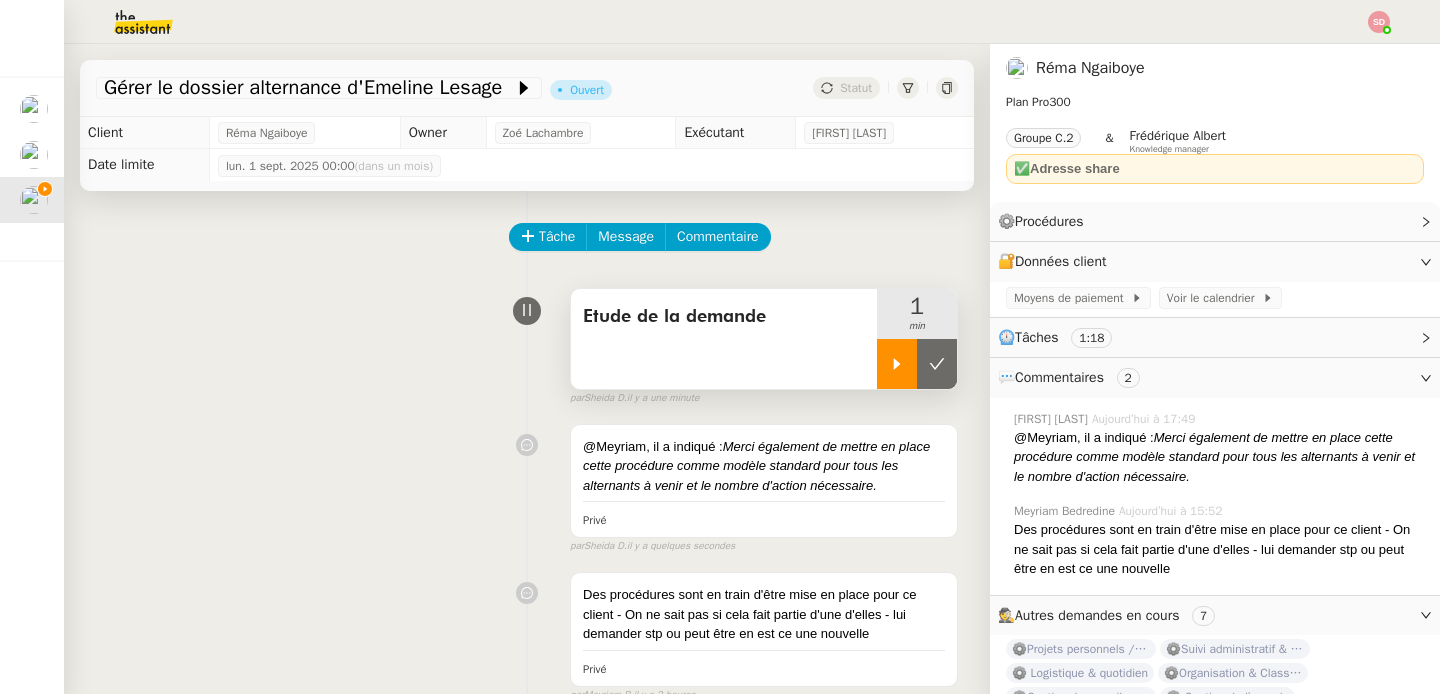 click at bounding box center [937, 364] 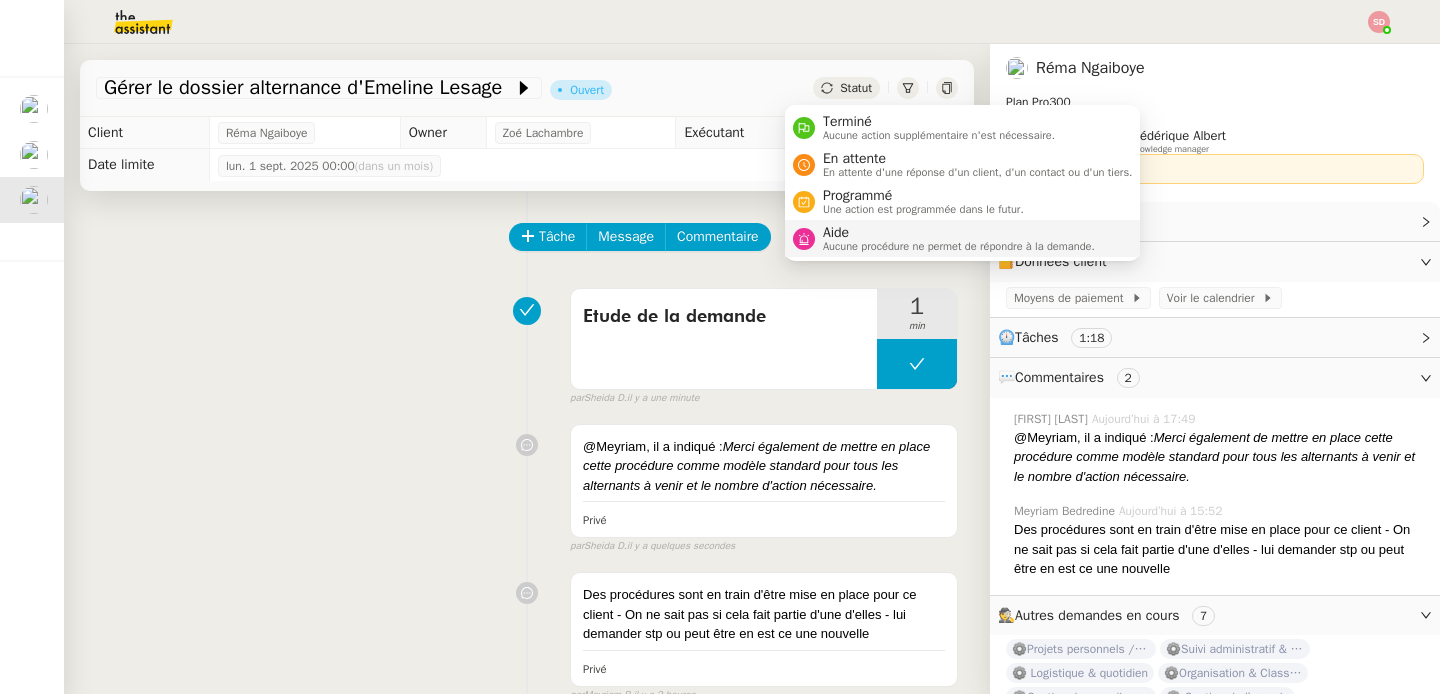 click on "Aucune procédure ne permet de répondre à la demande." at bounding box center [959, 246] 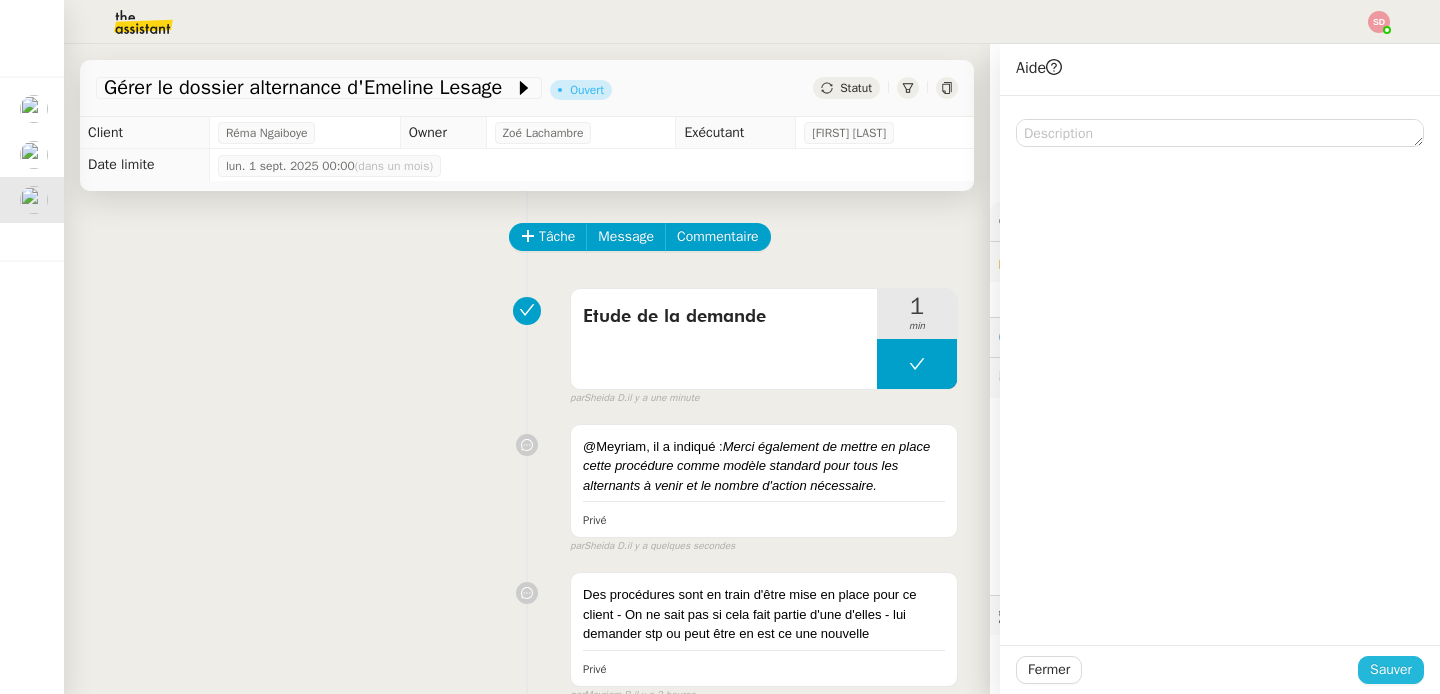 click on "Sauver" 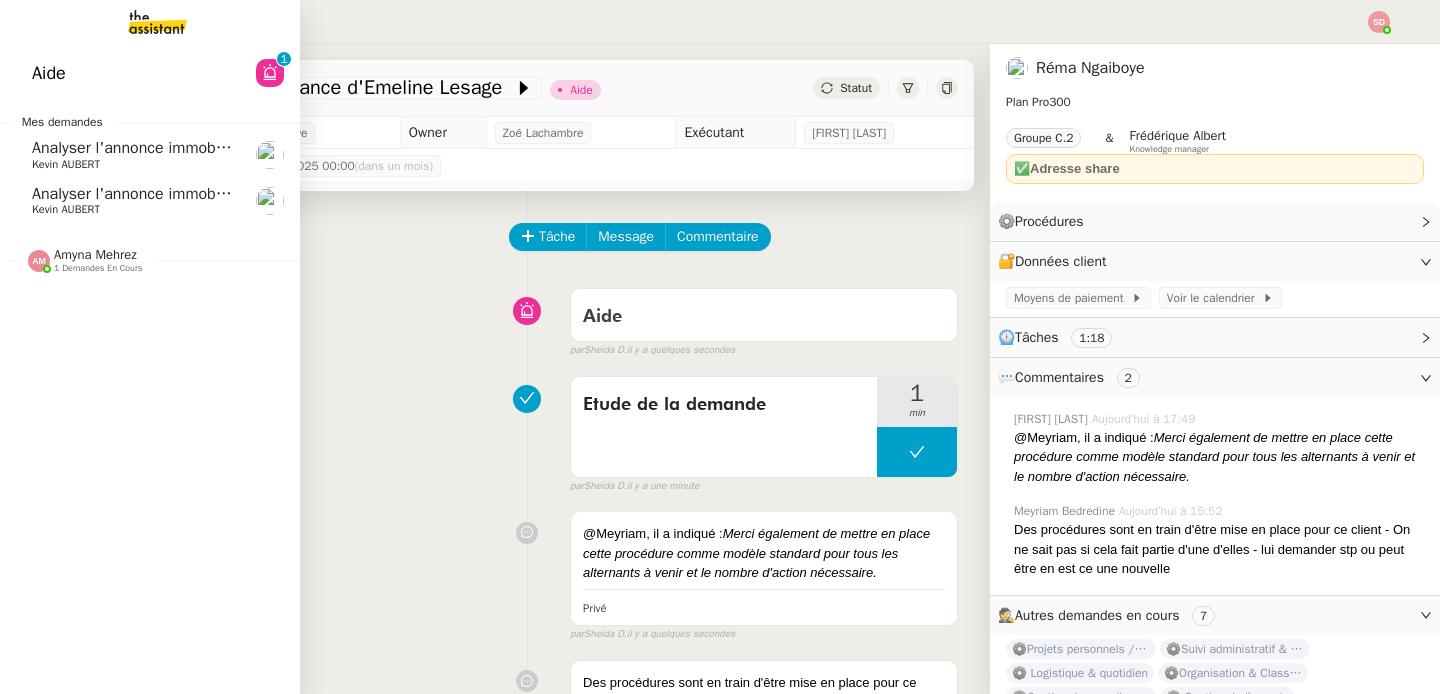 click on "Kevin AUBERT" 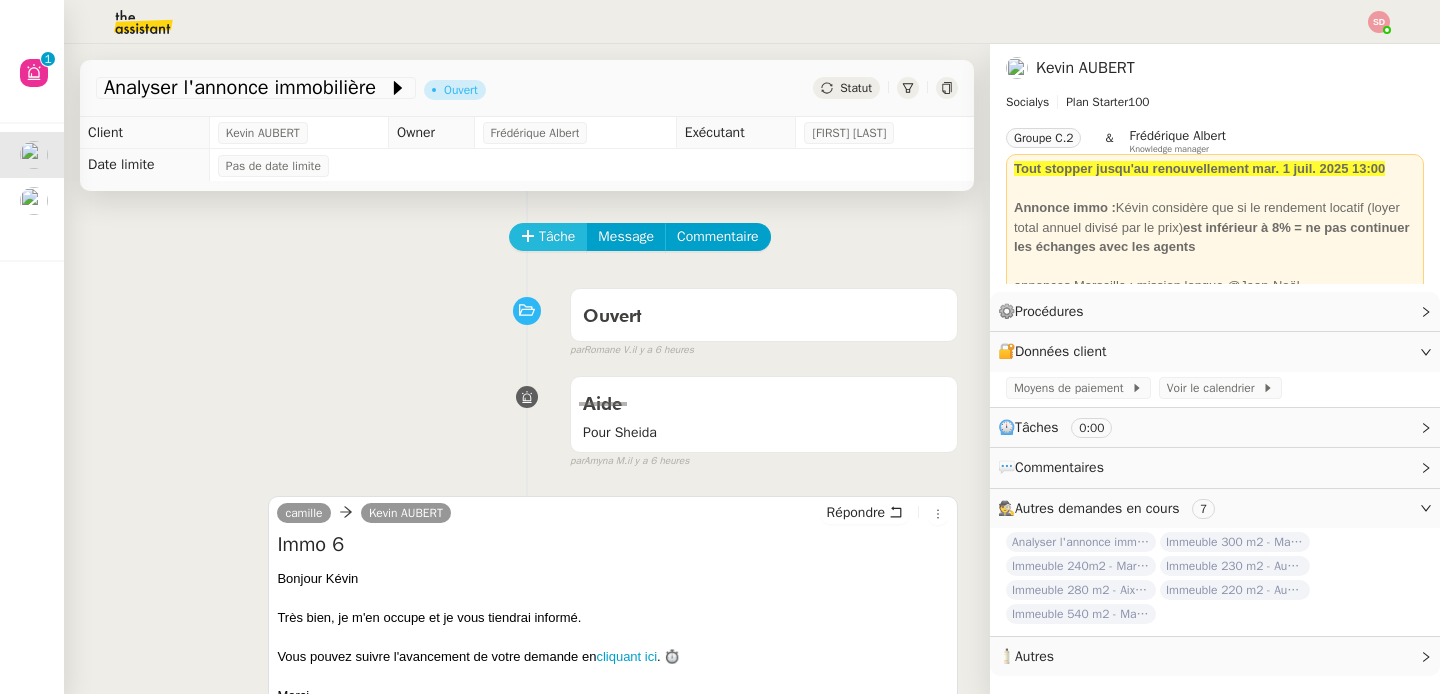 click on "Tâche" 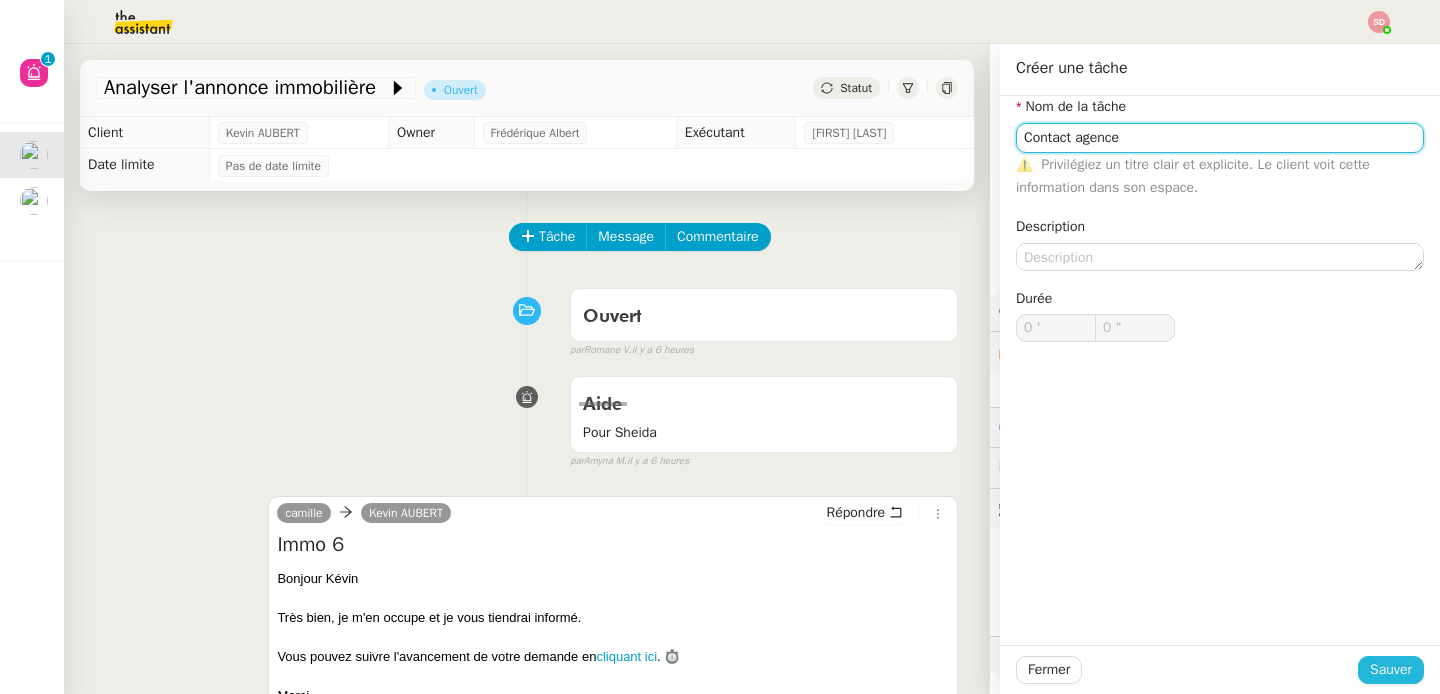 type on "Contact agence" 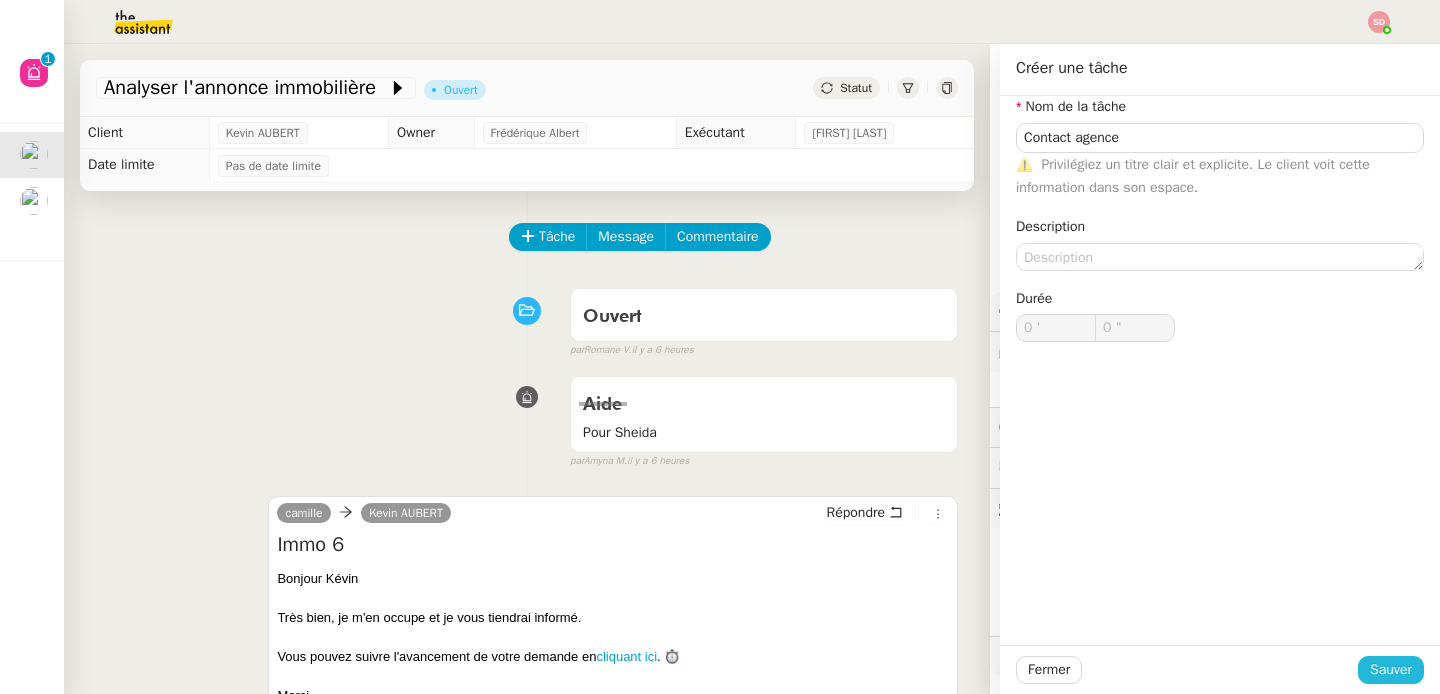 click on "Sauver" 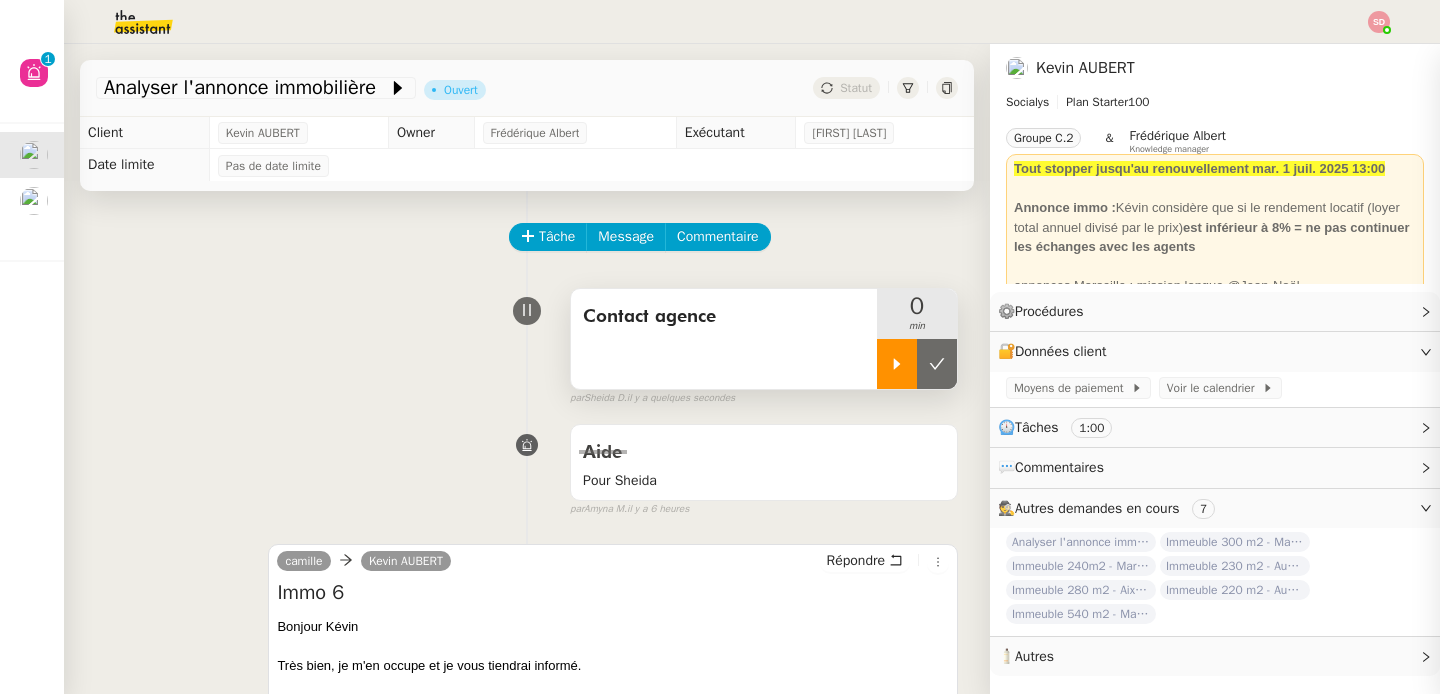 click 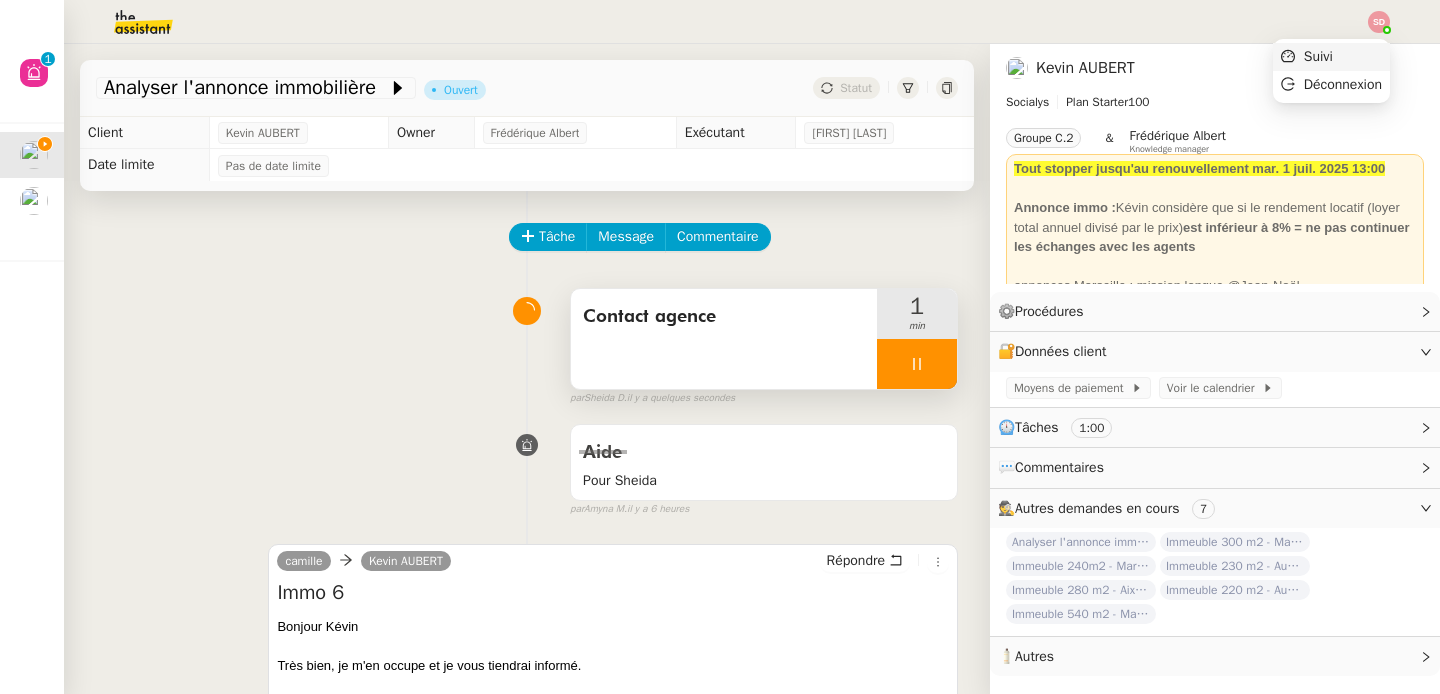 click on "Suivi" at bounding box center [1331, 57] 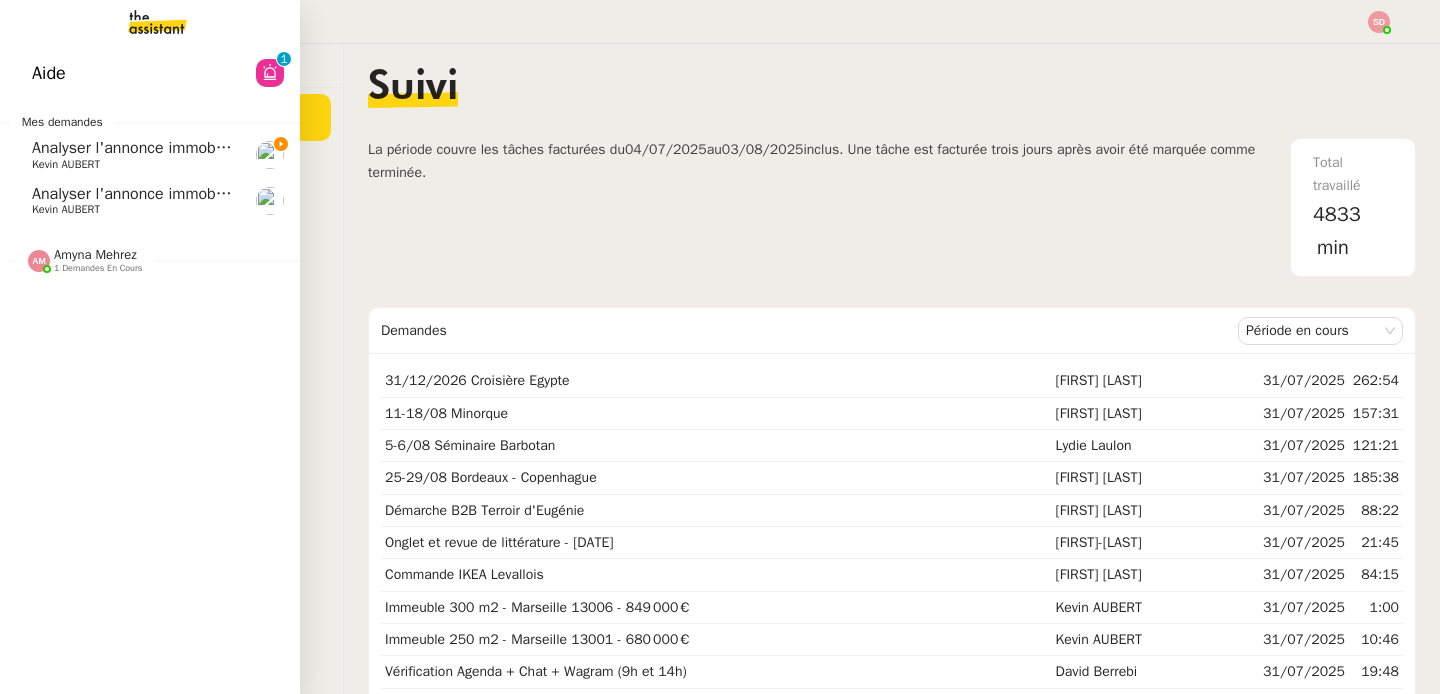 click on "Analyser l'annonce immobilière" 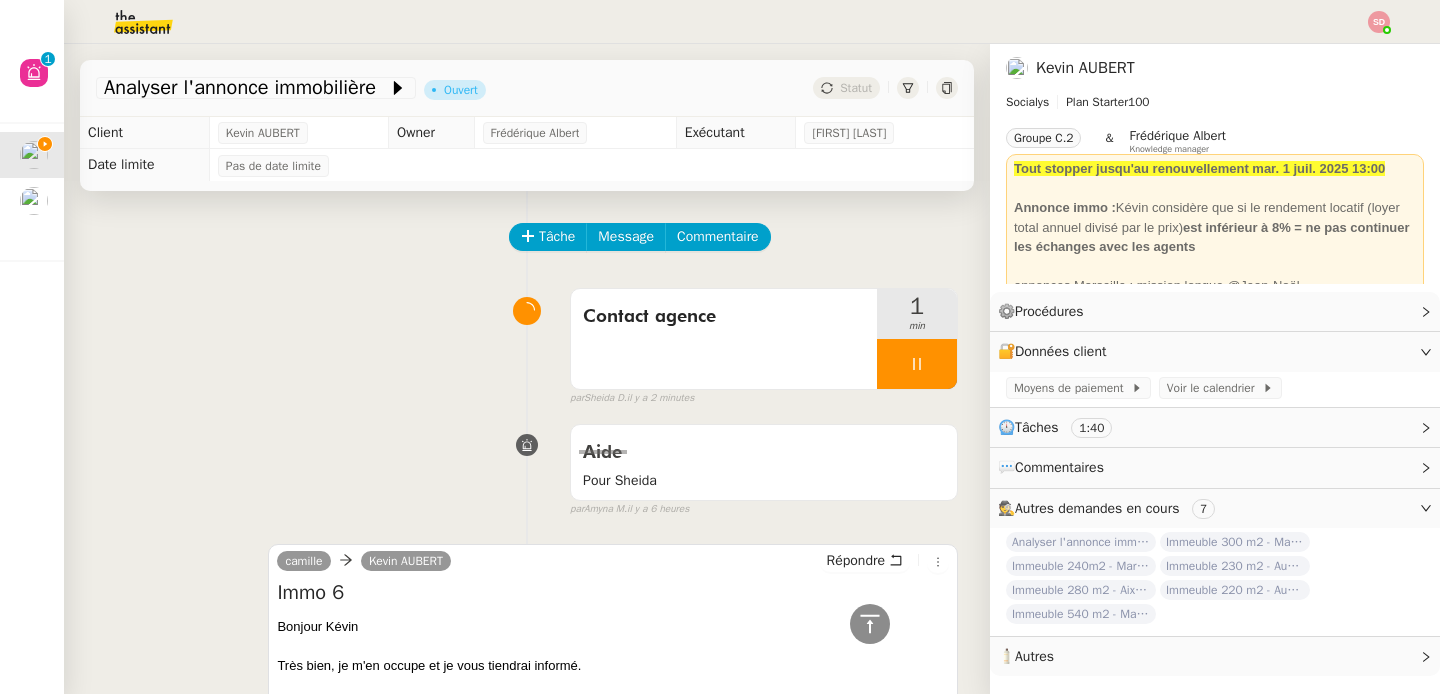 scroll, scrollTop: 511, scrollLeft: 0, axis: vertical 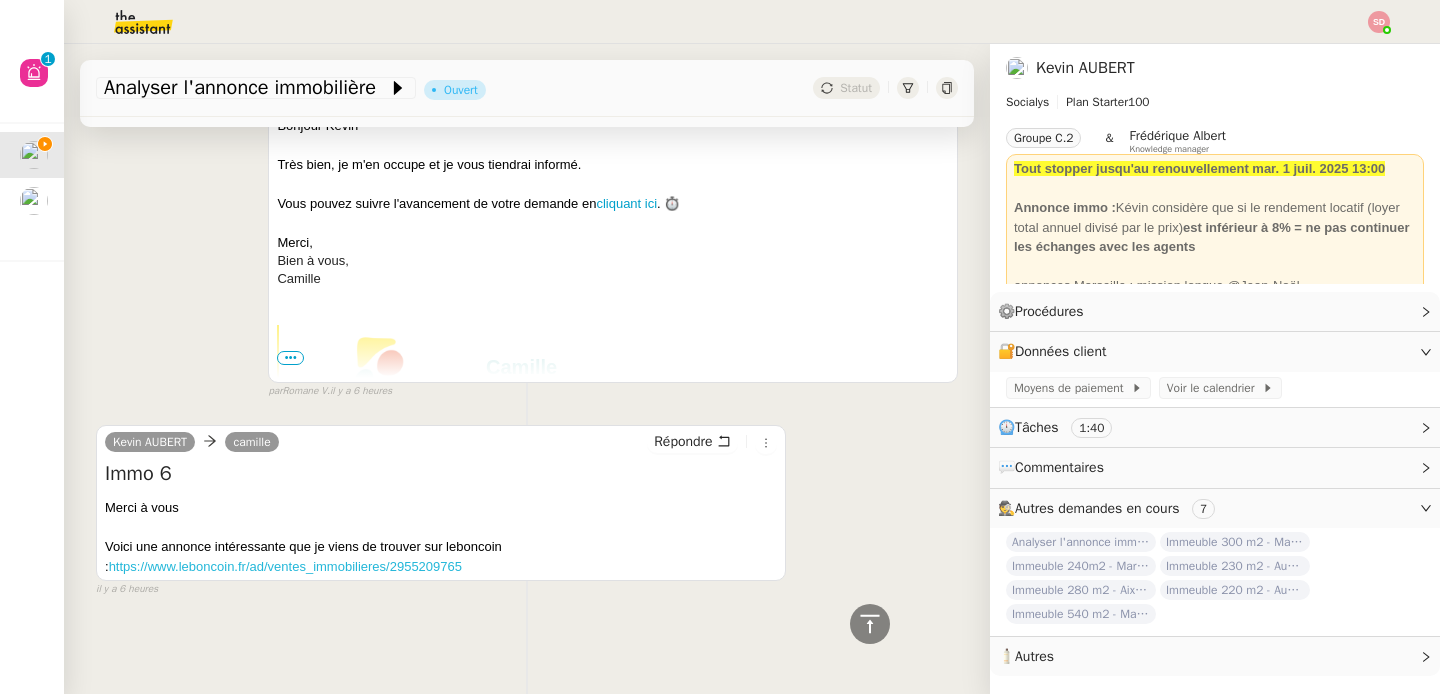 click on "https://www.leboncoin.fr/ad/ventes_immobilieres/2955209765" at bounding box center (285, 566) 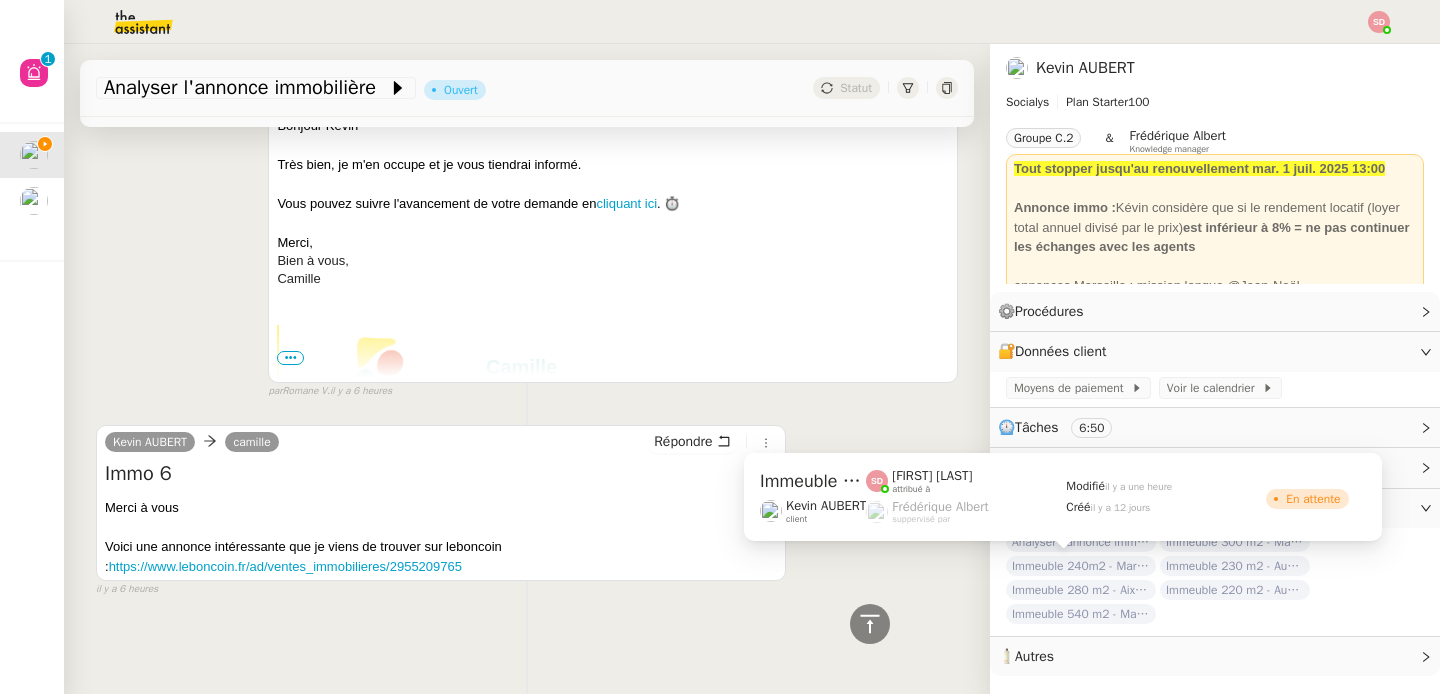 click on "Immeuble 240m2 - Marseille 13010 - 385 000€" 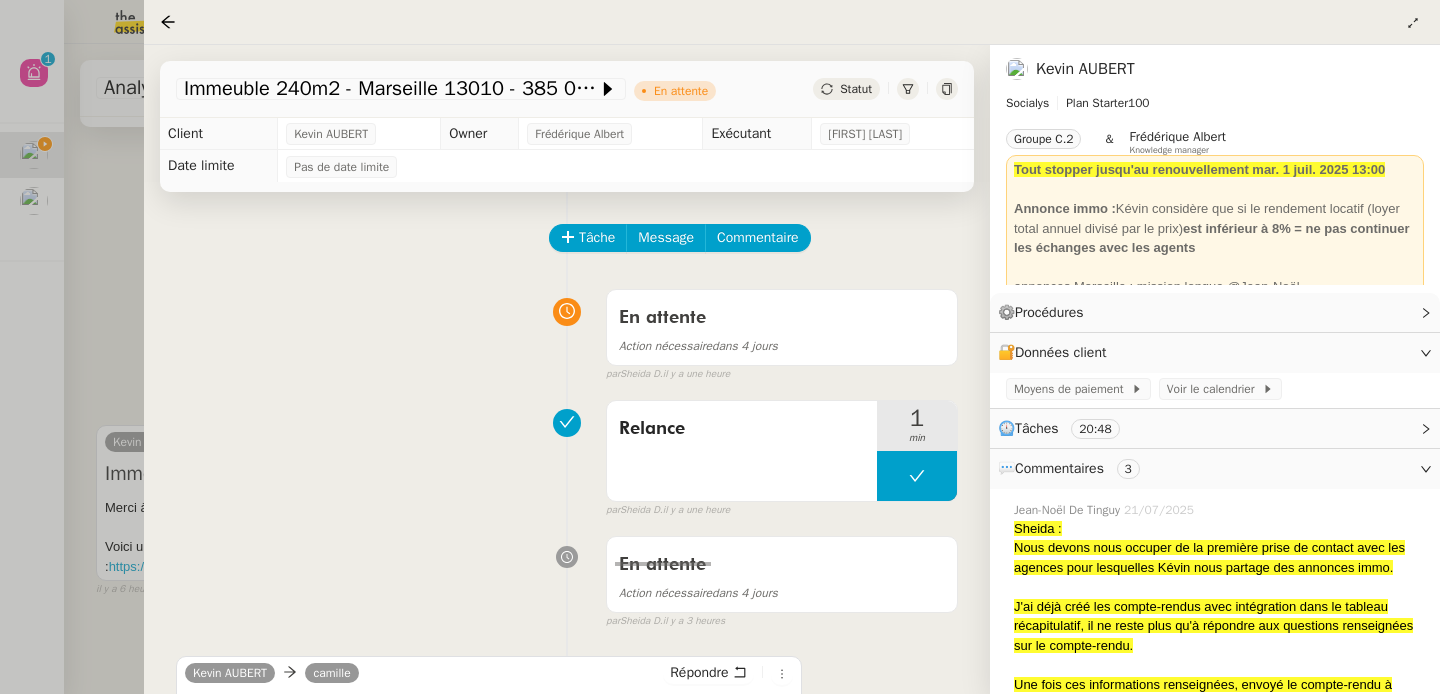 click at bounding box center [720, 347] 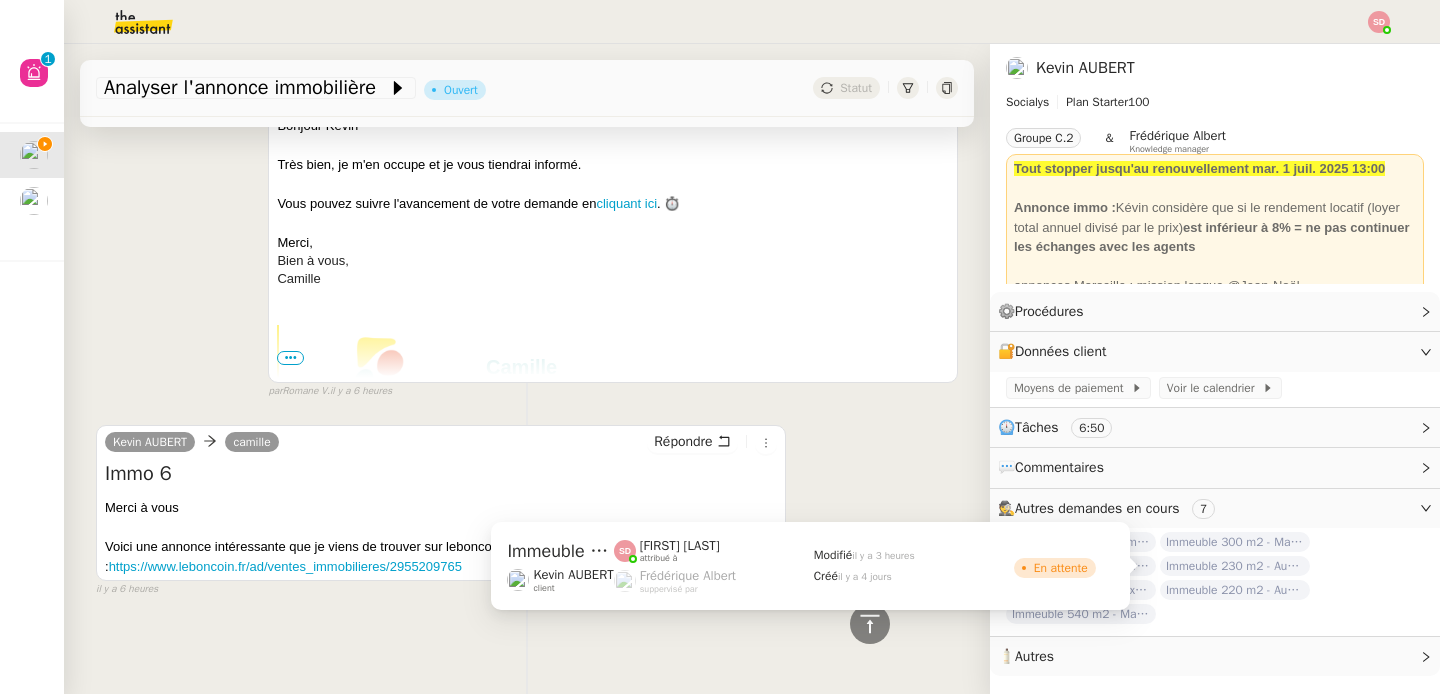 click on "Immeuble 230 m2 - Aubagne 13400 - 555 000€" 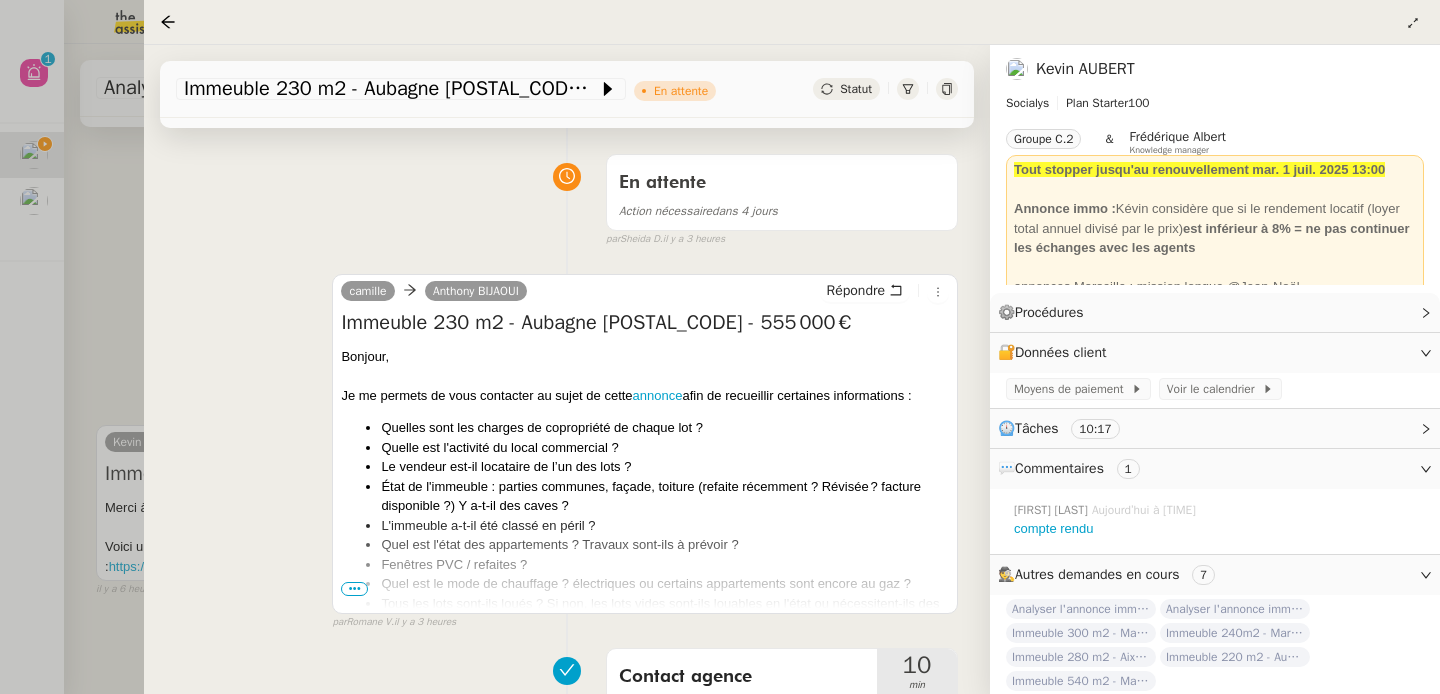 scroll, scrollTop: 181, scrollLeft: 0, axis: vertical 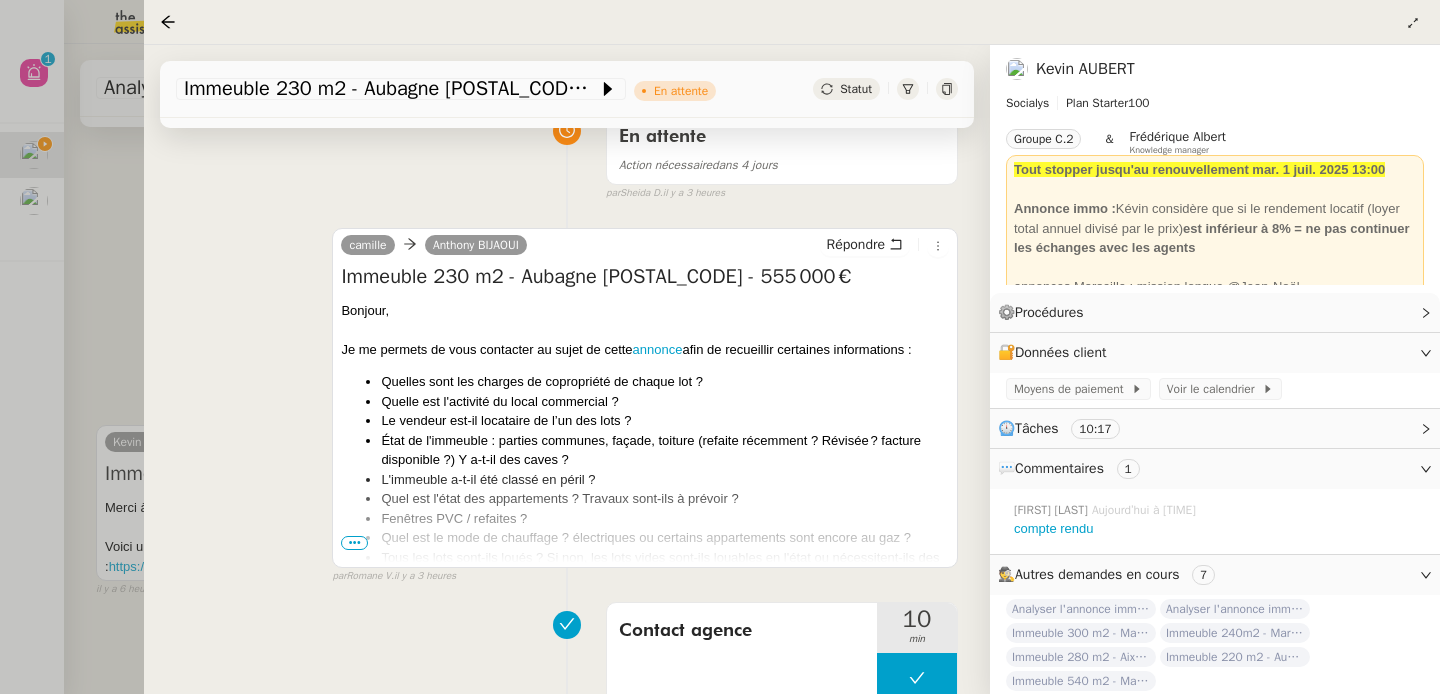 click on "Quelles sont les charges de copropriété de chaque lot ? Quelle est l'activité du local commercial ? Le vendeur est-il locataire de l’un des lots ? État de l'immeuble : parties communes, façade, toiture (refaite récemment ? Révisée ? facture disponible ?) Y a-t-il des caves ? L'immeuble a-t-il été classé en péril ? Quel est l'état des appartements ? Travaux sont-ils à prévoir ? Fenêtres PVC / refaites ? Quel est le mode de chauffage ? électriques ou certains appartements sont encore au gaz ? Tous les lots sont-ils loués ? Si non, les lots vides sont-ils louables en l'état ou nécessitent-ils des travaux ? Des impayés ou procédures d'expulsion sont-ils en cours ? DPE sont-ils disponibles ?  Quel est le prix de la taxe foncière ? Disposez-vous d'un dossier (DPE, photos, tableau locatif actuel...) ou à minima le total des loyers et un tableau récapitulatif des locataires avec les loyers par lot, l'ancienneté du bail, etc" at bounding box center [645, 518] 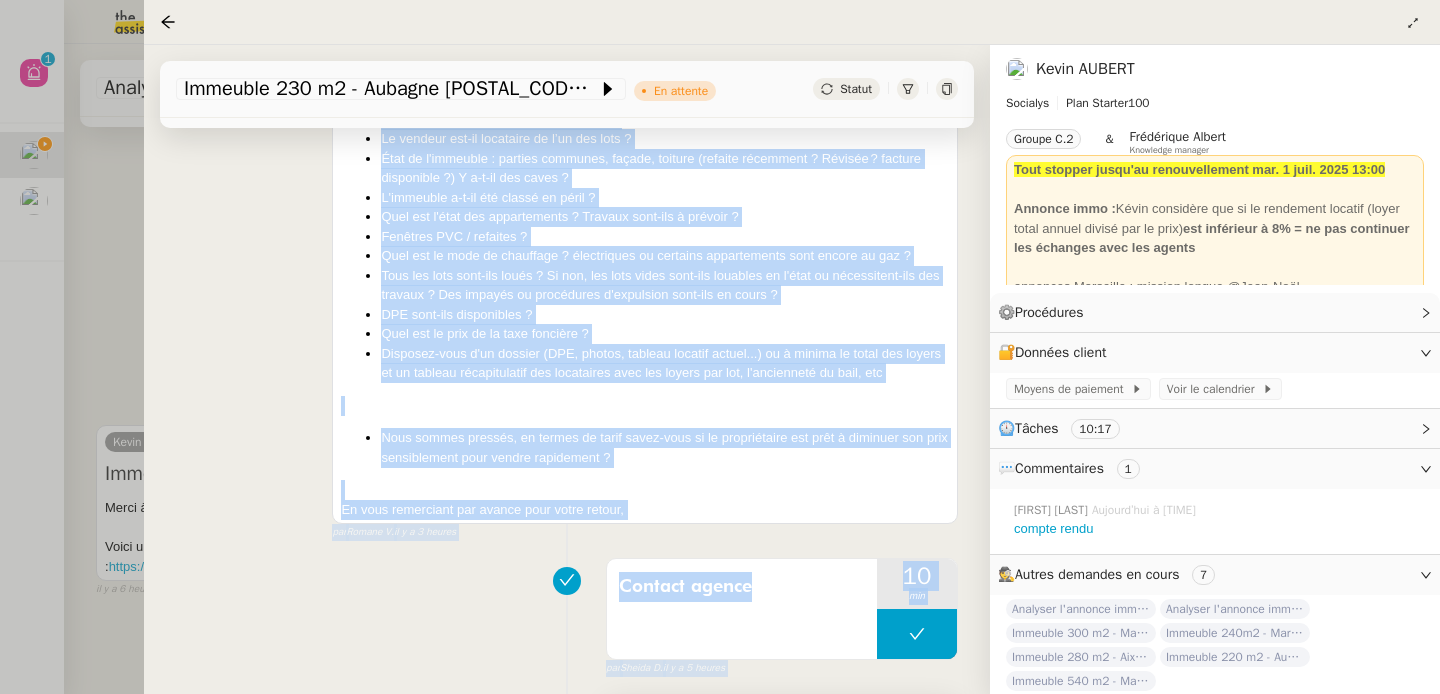 scroll, scrollTop: 531, scrollLeft: 0, axis: vertical 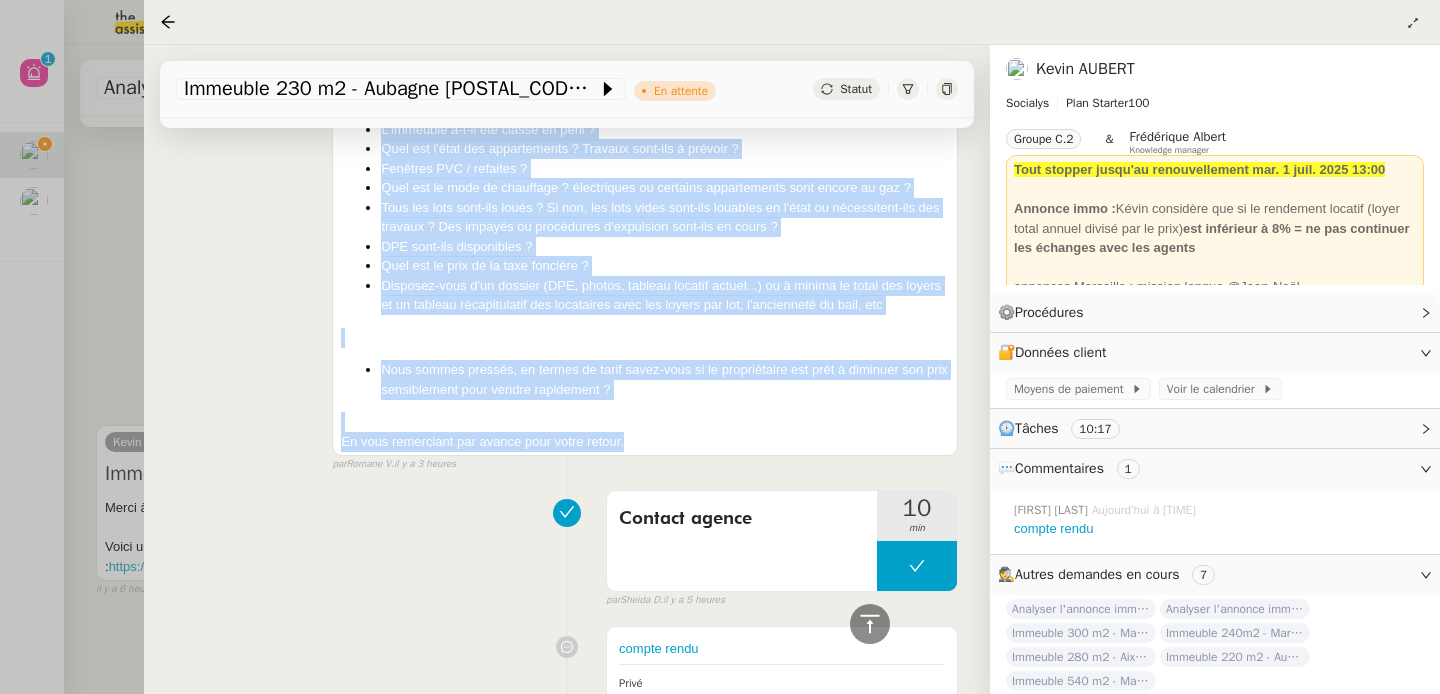 drag, startPoint x: 337, startPoint y: 310, endPoint x: 661, endPoint y: 441, distance: 349.48105 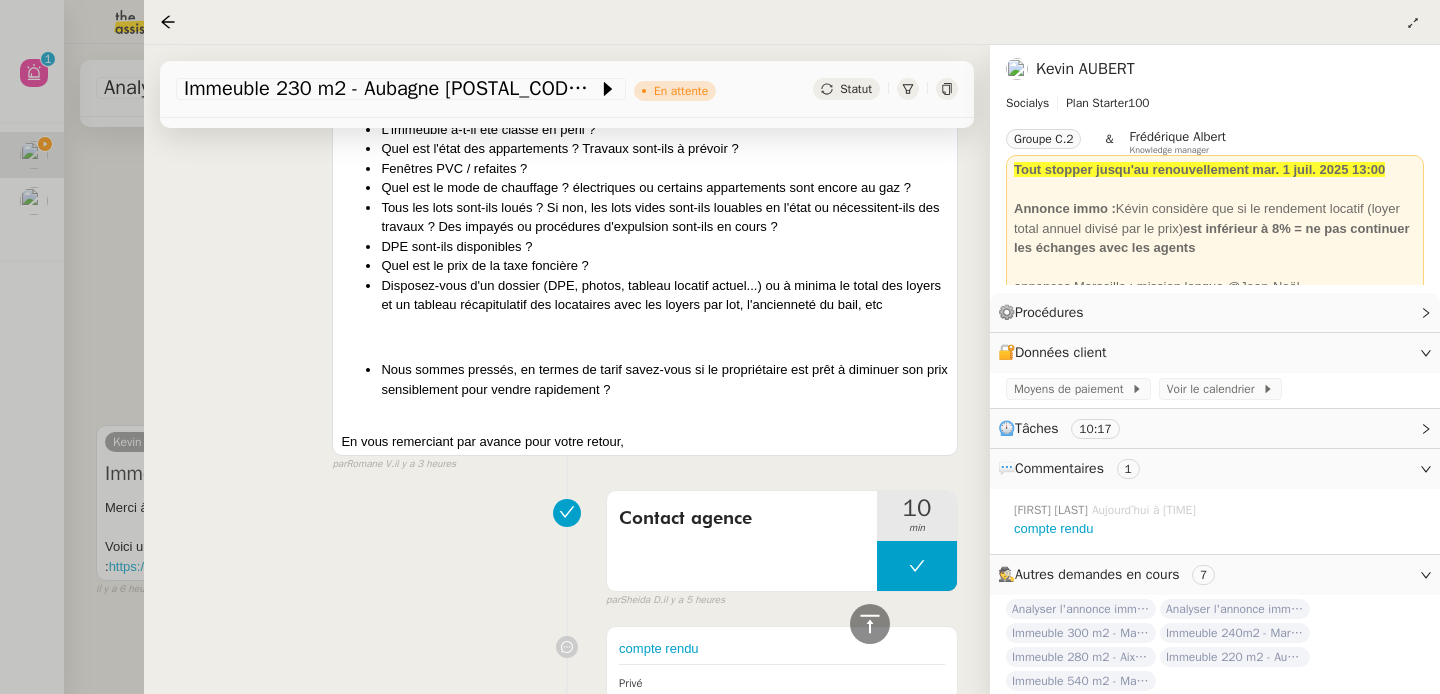 click at bounding box center [720, 347] 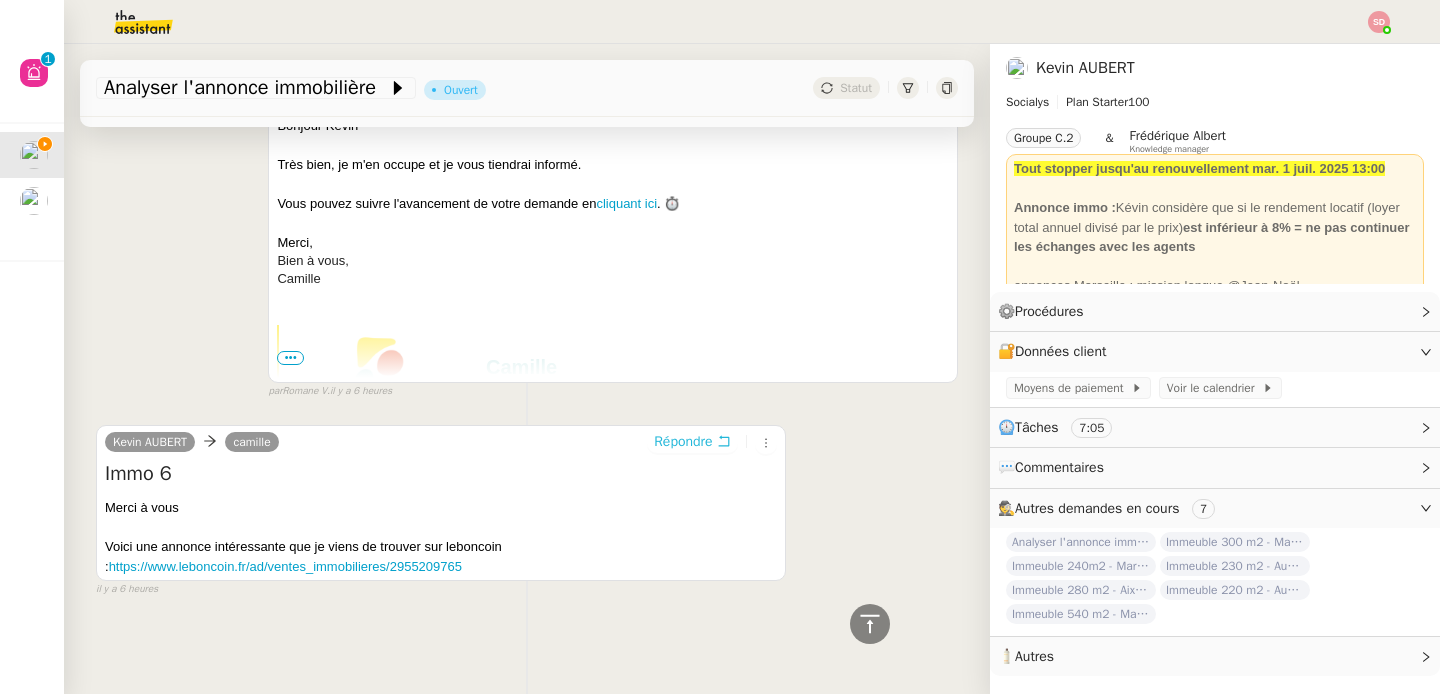 scroll, scrollTop: 0, scrollLeft: 0, axis: both 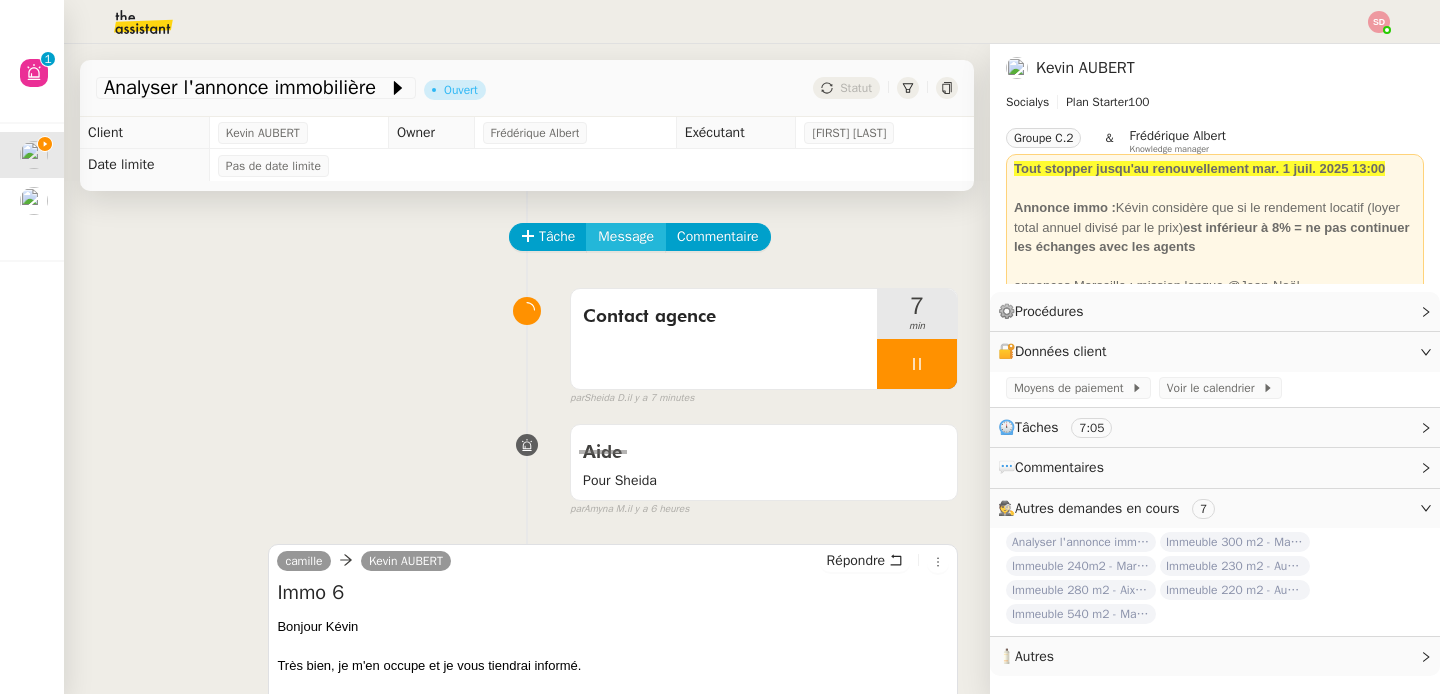 click on "Message" 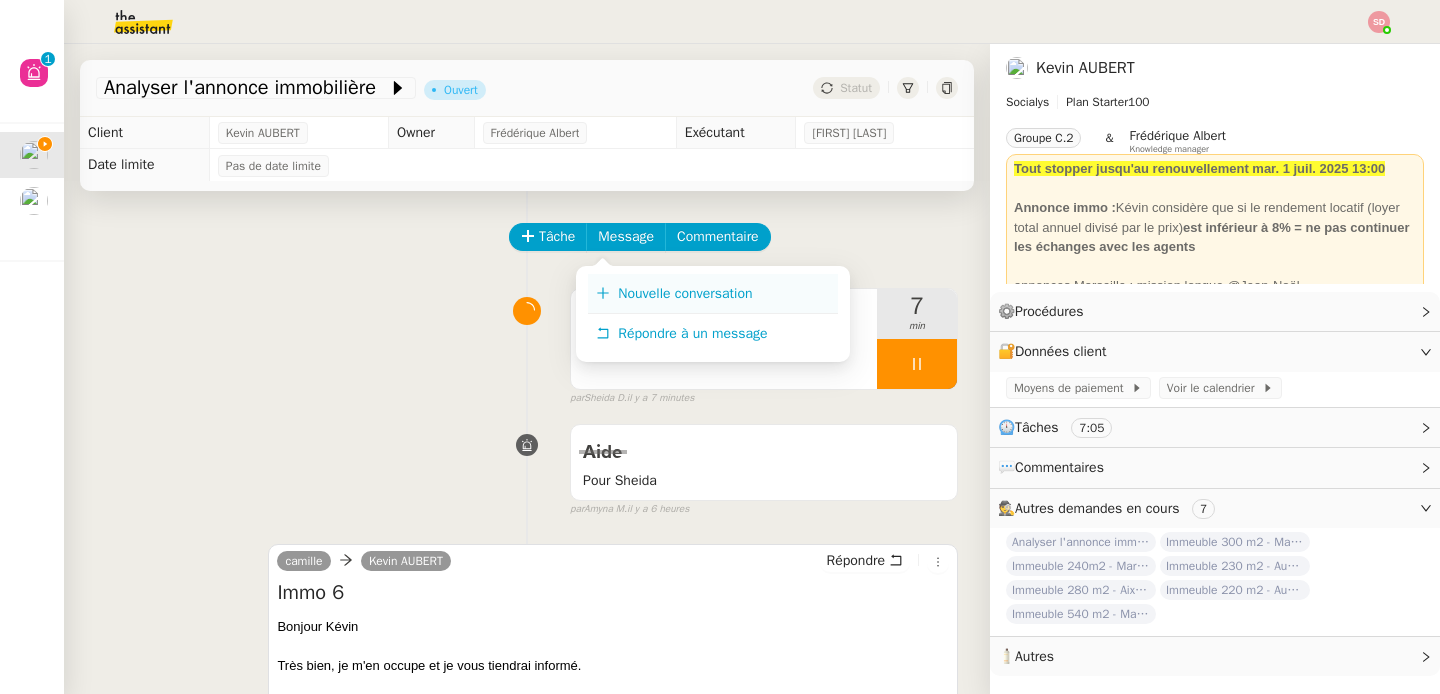 click on "Nouvelle conversation" at bounding box center [685, 293] 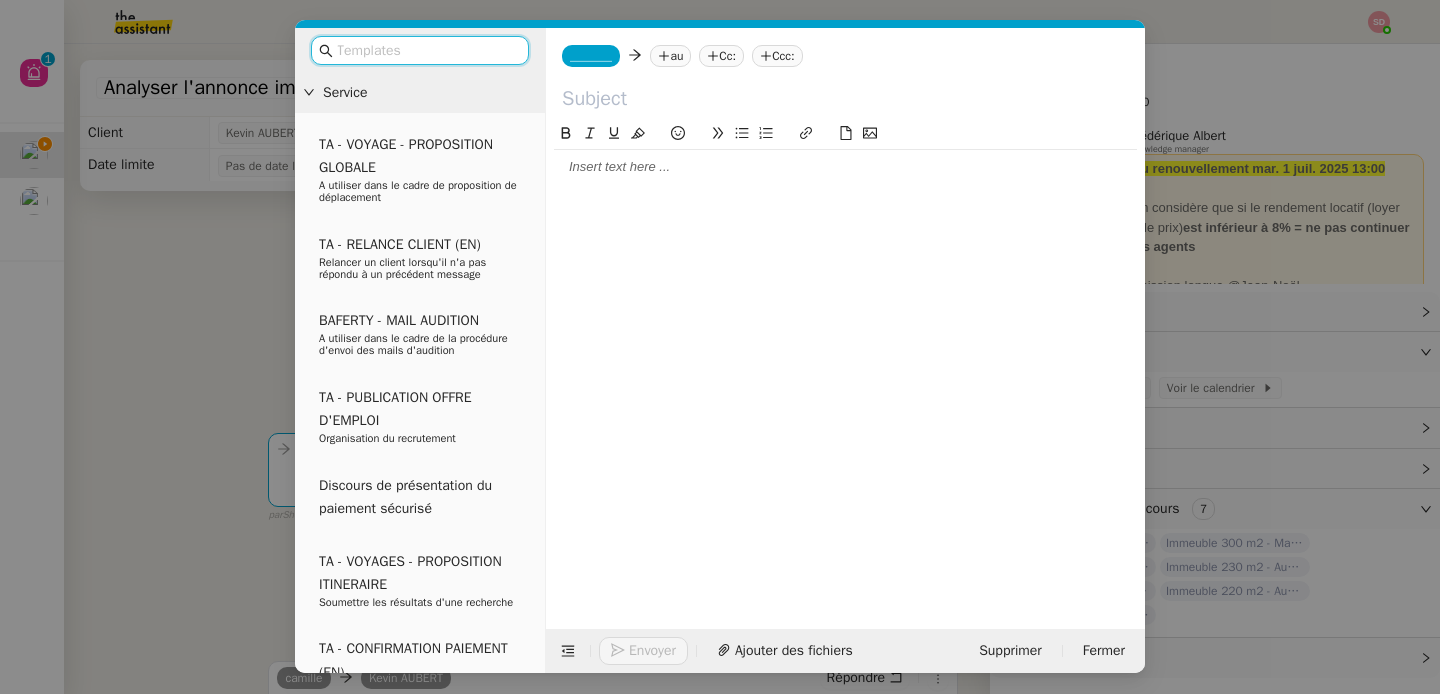 click 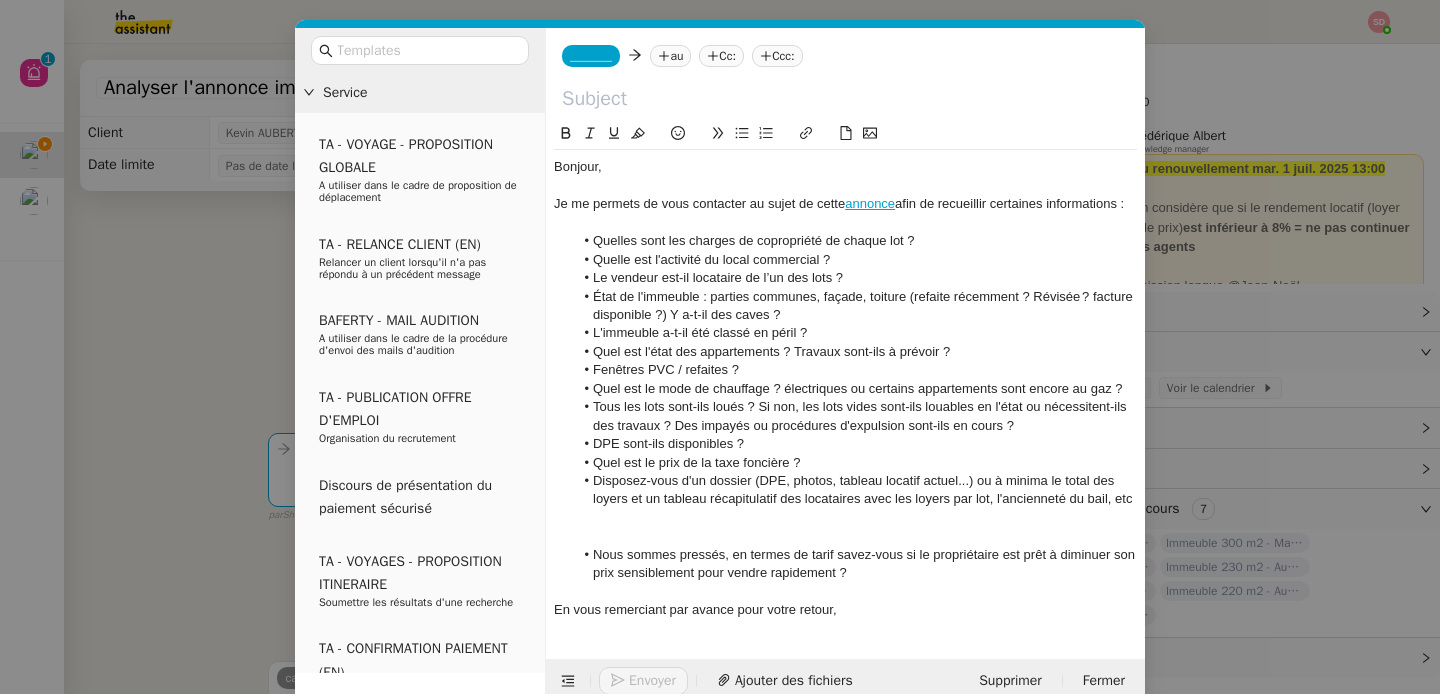 scroll, scrollTop: 0, scrollLeft: 0, axis: both 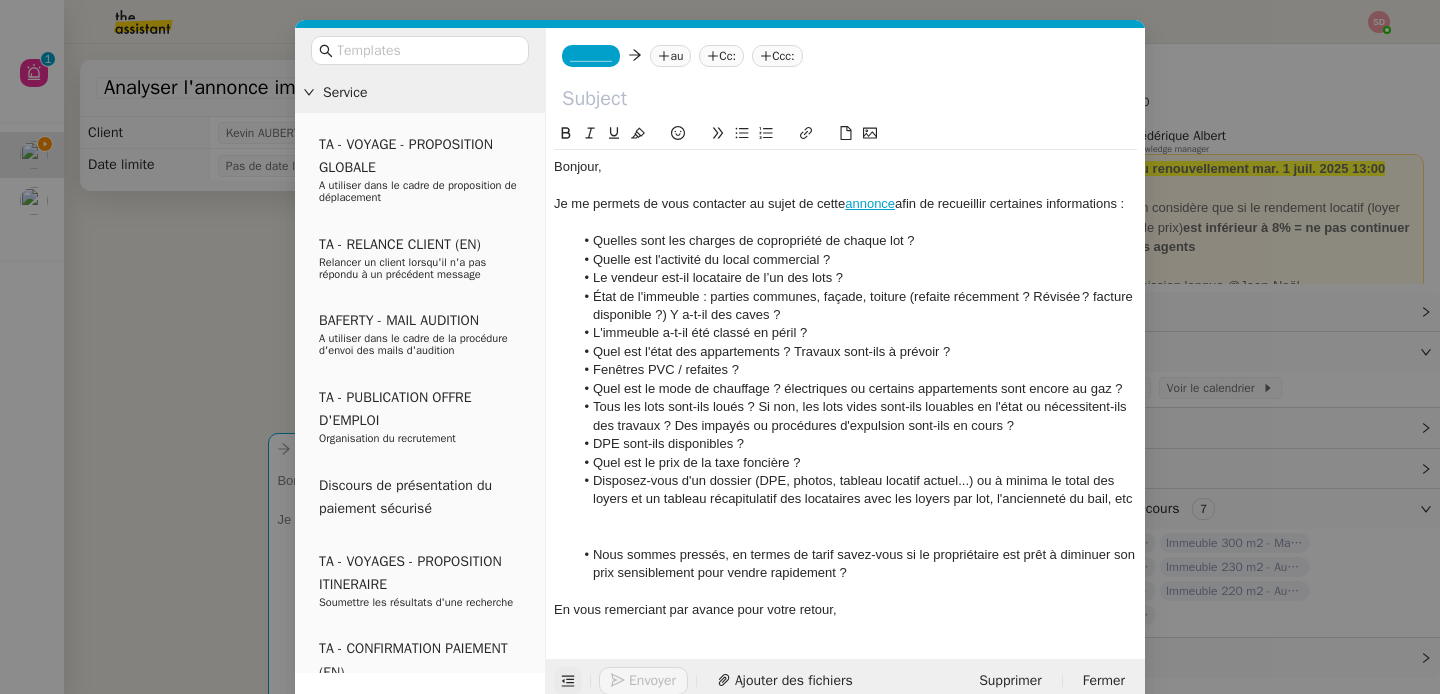 click 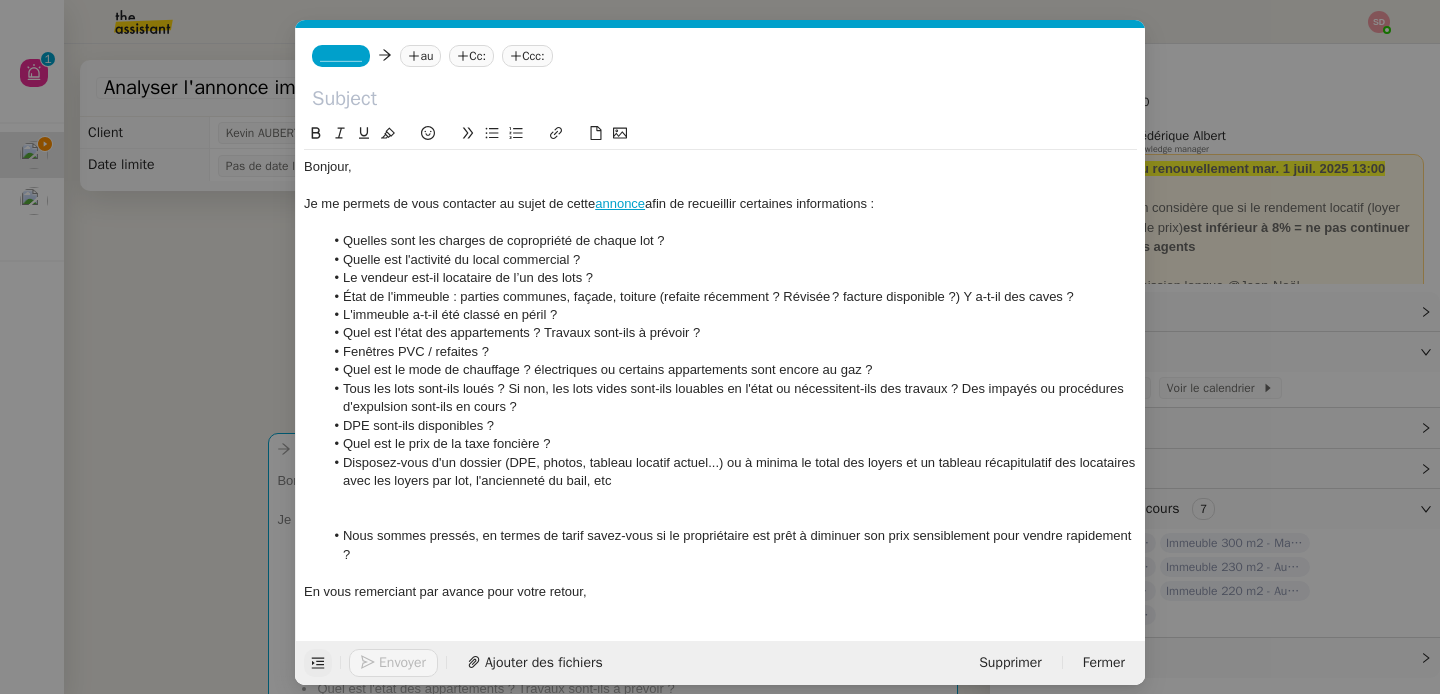 click 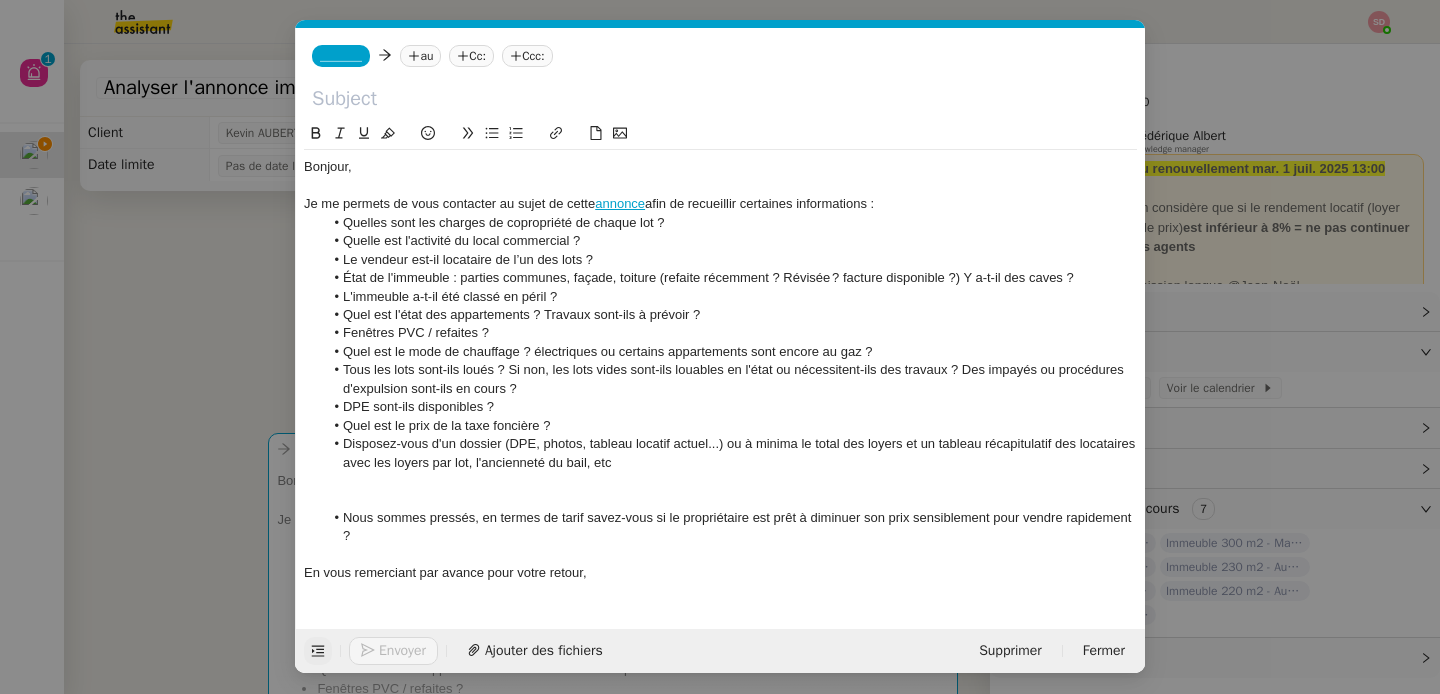 click 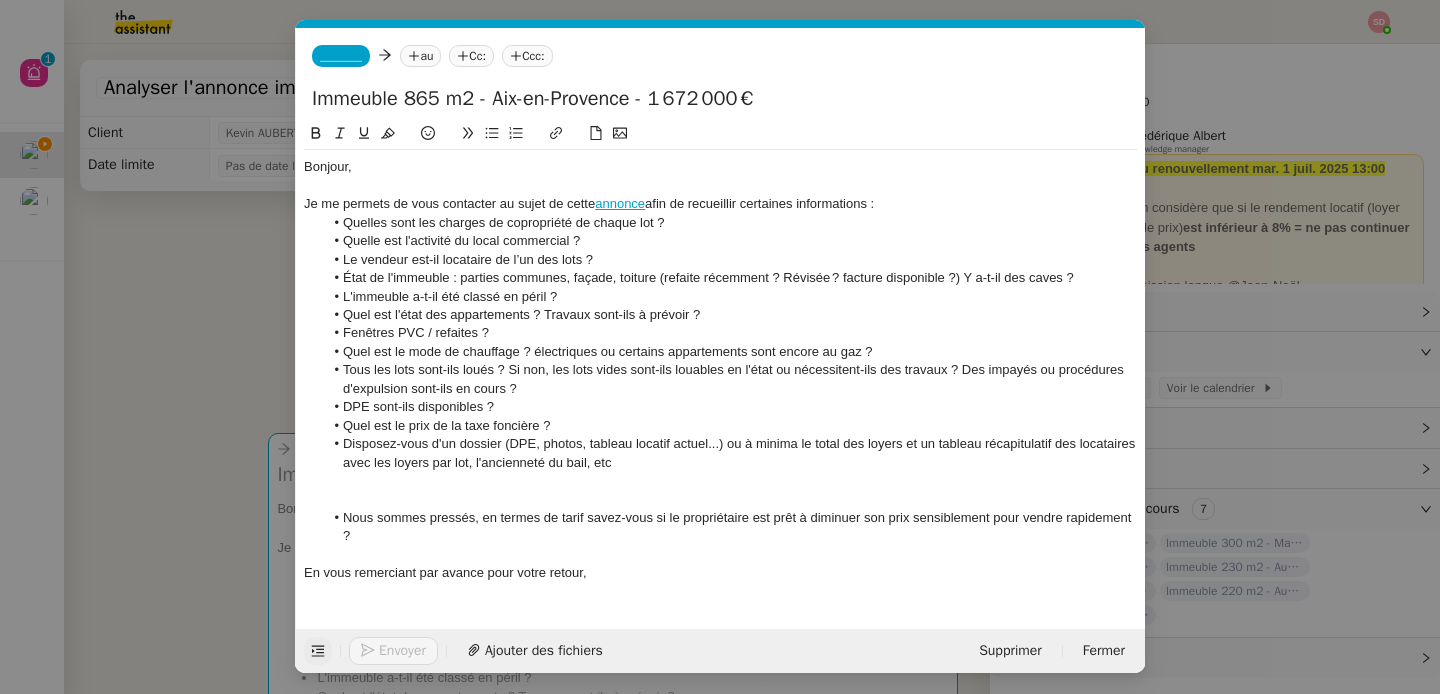 type on "Immeuble 865 m2 - Aix-en-Provence - 1 672 000€" 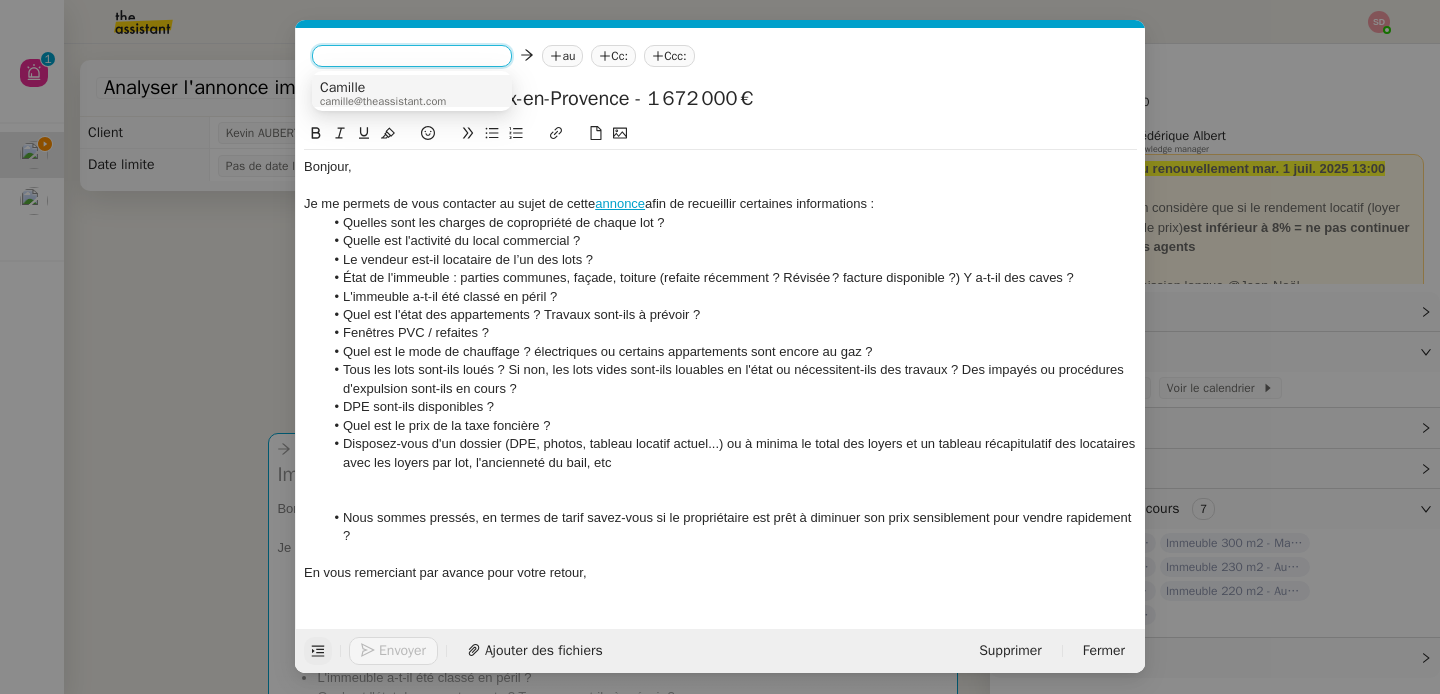 click on "Service TA - VOYAGE - PROPOSITION GLOBALE    A utiliser dans le cadre de proposition de déplacement TA - RELANCE CLIENT (EN)    Relancer un client lorsqu'il n'a pas répondu à un précédent message BAFERTY - MAIL AUDITION    A utiliser dans le cadre de la procédure d'envoi des mails d'audition TA - PUBLICATION OFFRE D'EMPLOI     Organisation du recrutement Discours de présentation du paiement sécurisé    TA - VOYAGES - PROPOSITION ITINERAIRE    Soumettre les résultats d'une recherche TA - CONFIRMATION PAIEMENT (EN)    Confirmer avec le client de modèle de transaction - Attention Plan Pro nécessaire. TA - COURRIER EXPEDIE (recommandé)    A utiliser dans le cadre de l'envoi d'un courrier recommandé TA - PARTAGE DE CALENDRIER (EN)    A utiliser pour demander au client de partager son calendrier afin de faciliter l'accès et la gestion PSPI - Appel de fonds MJL    A utiliser dans le cadre de la procédure d'appel de fonds MJL TA - RELANCE CLIENT    TA - AR PROCEDURES        21 YIELD" at bounding box center (720, 347) 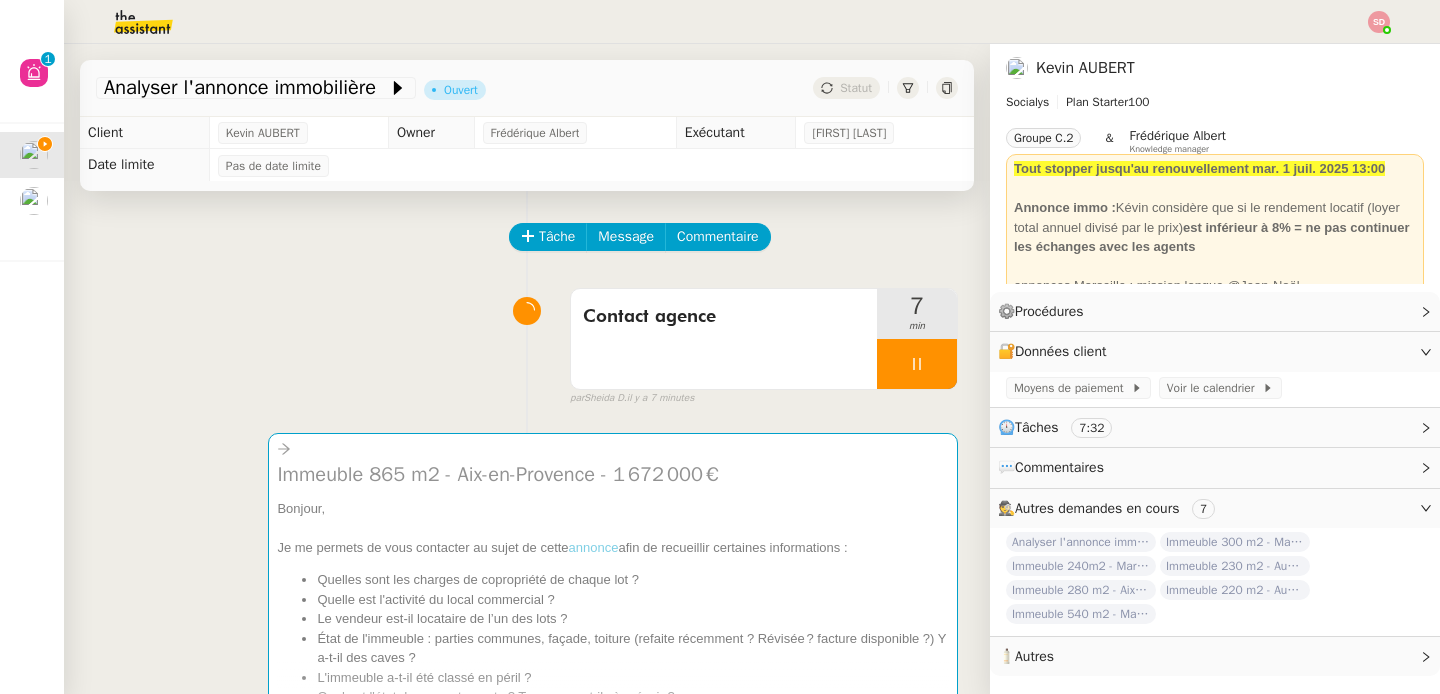 click on "🧴  Autres" 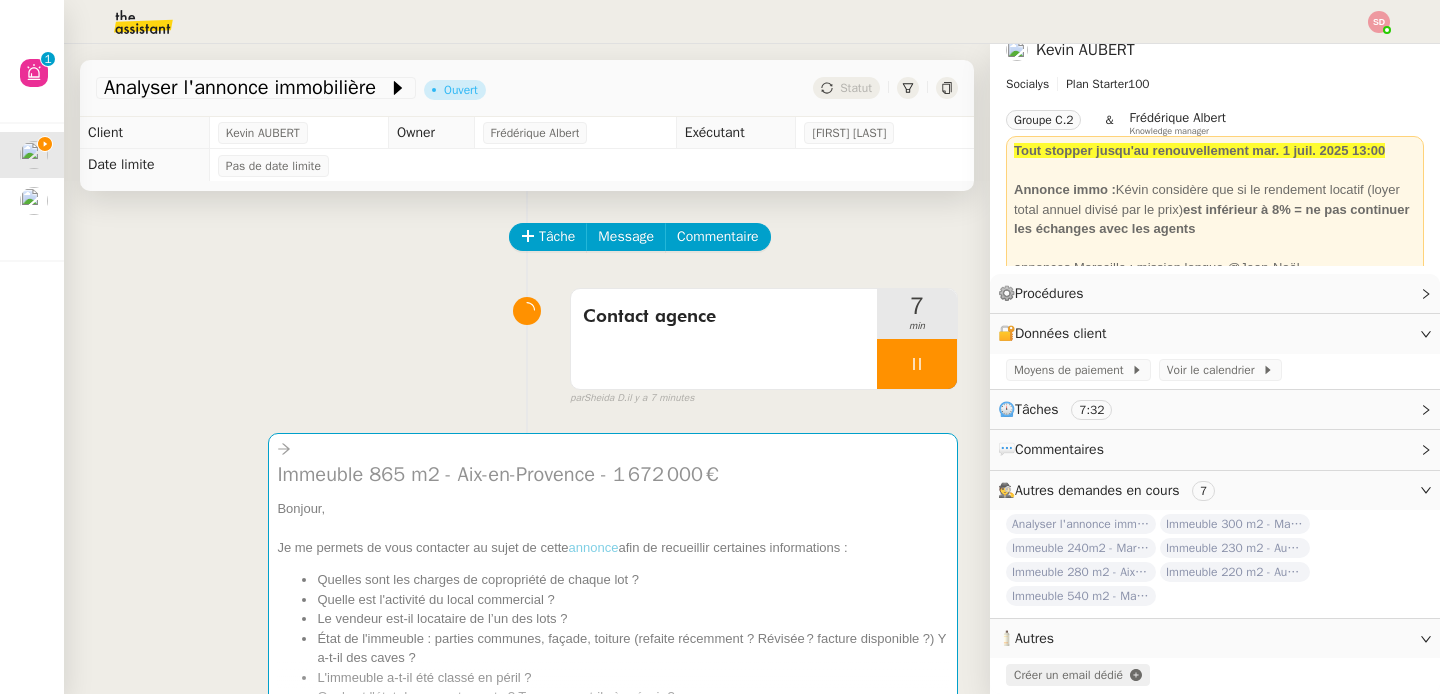 scroll, scrollTop: 28, scrollLeft: 0, axis: vertical 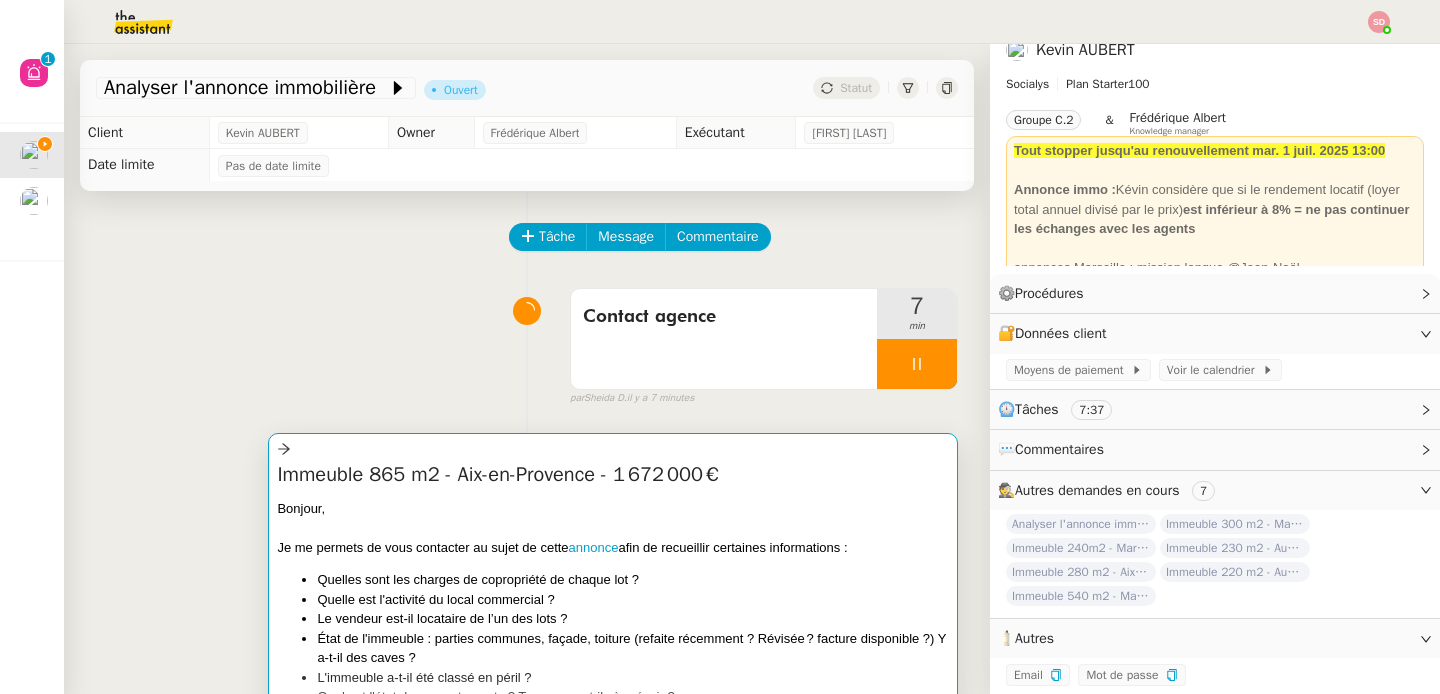 click at bounding box center (613, 528) 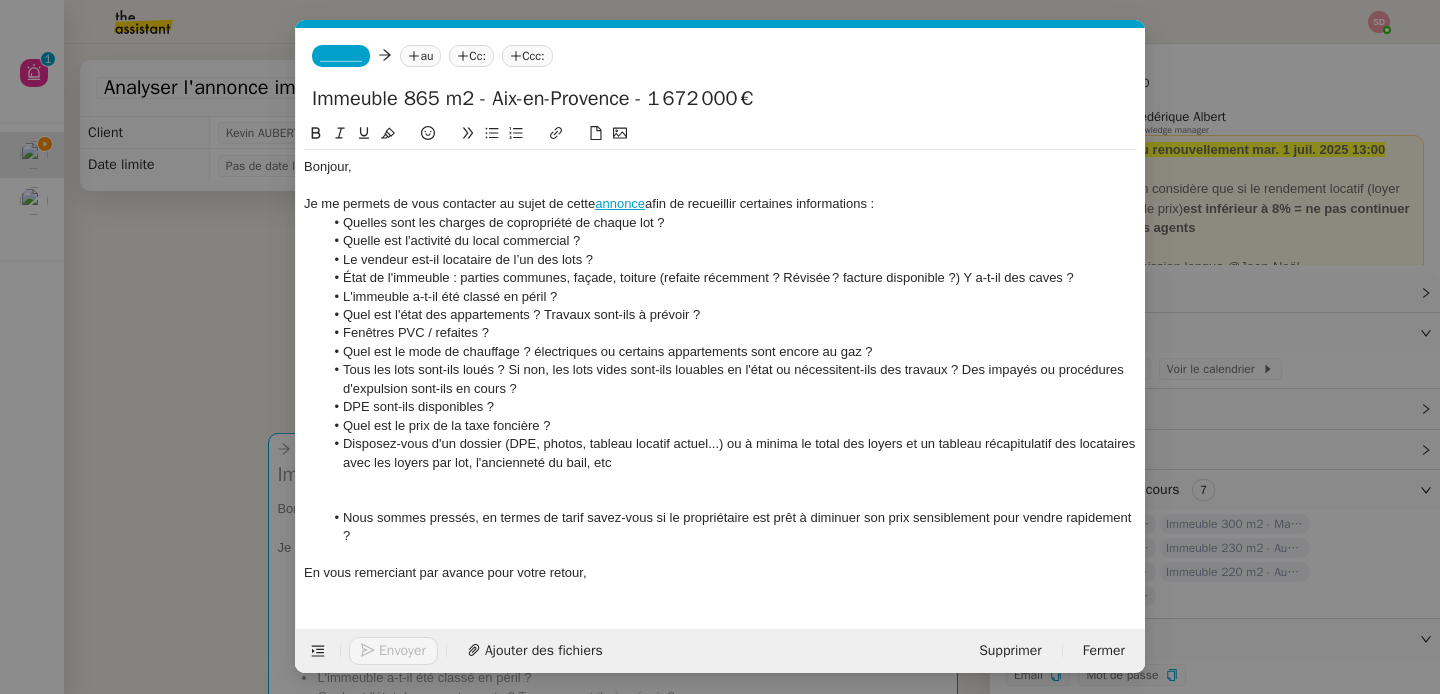scroll, scrollTop: 0, scrollLeft: 42, axis: horizontal 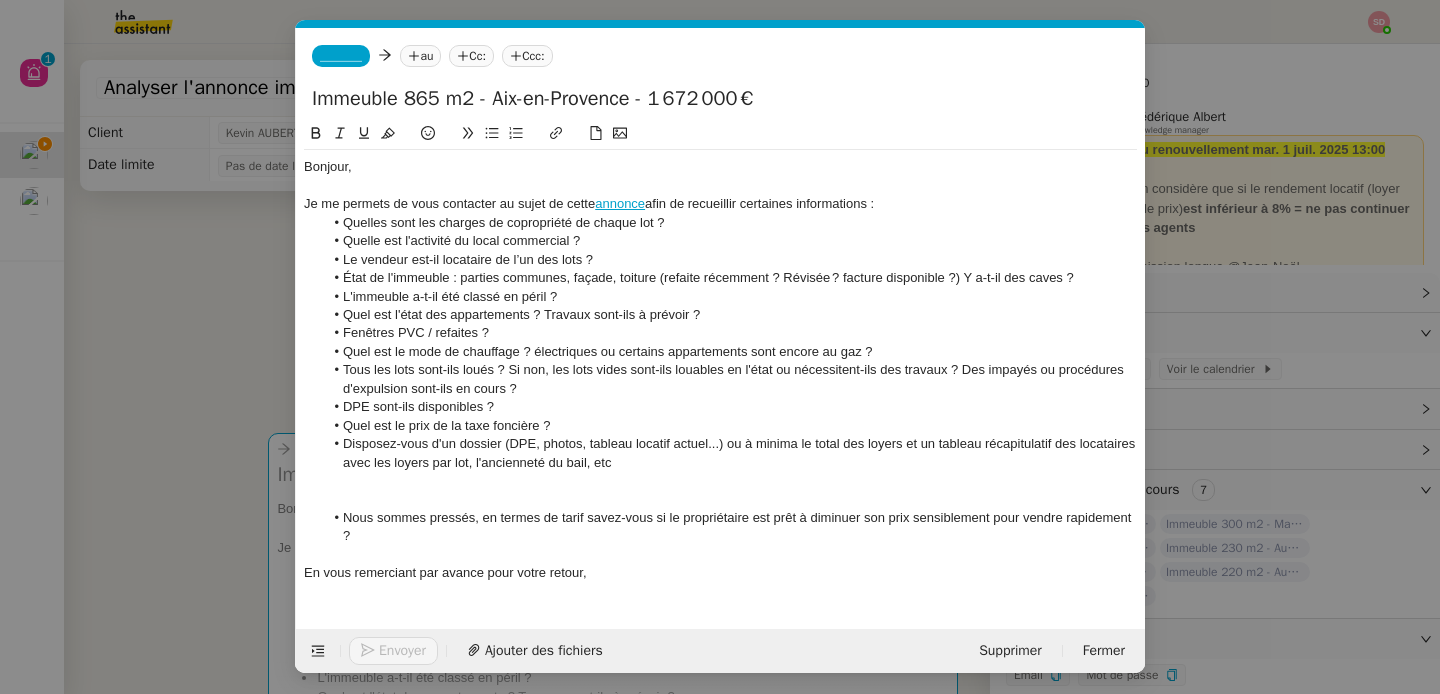 click on "_______" 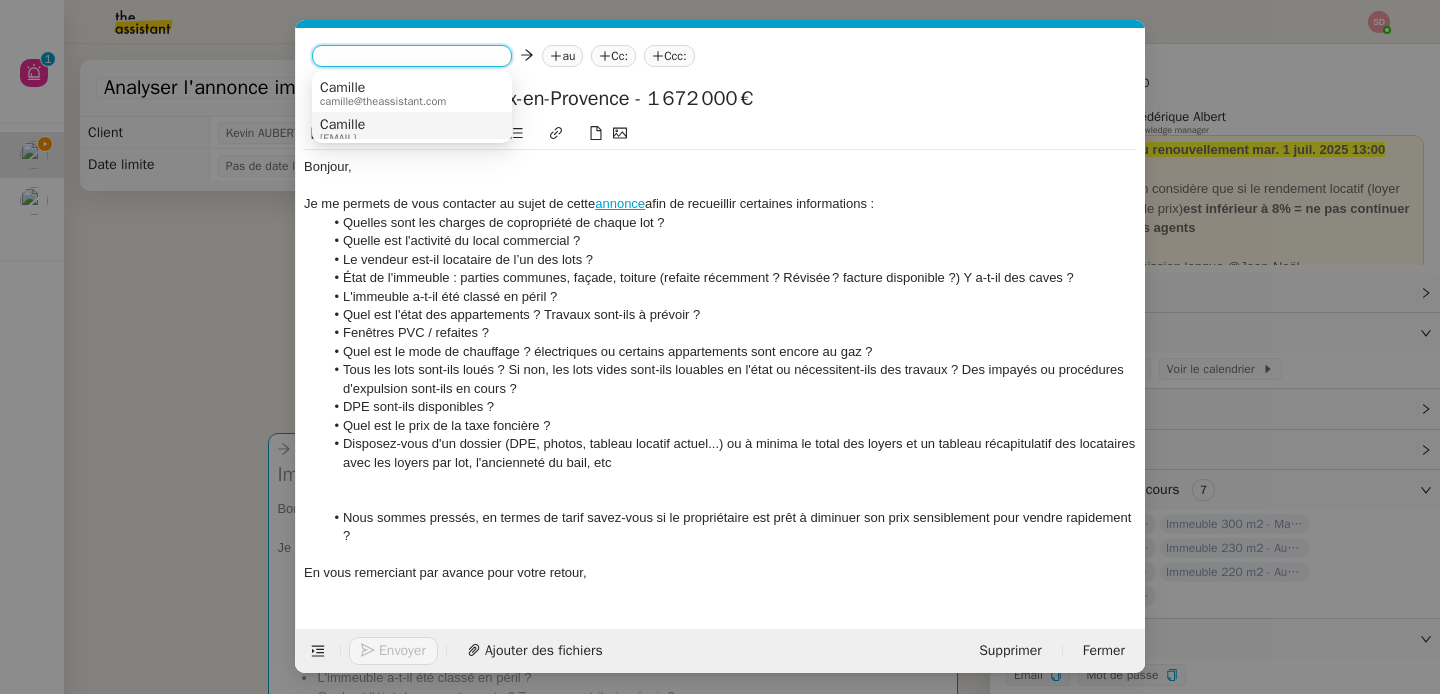 click on "Camille" at bounding box center [342, 125] 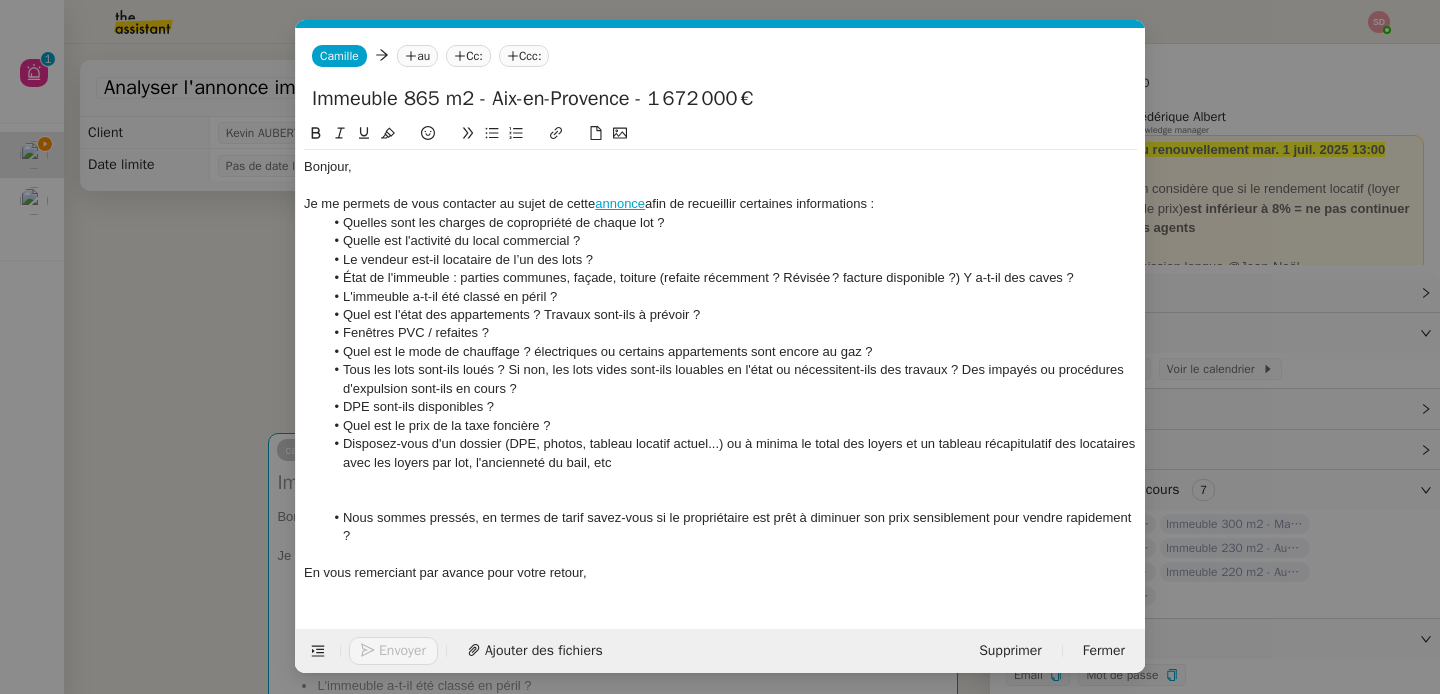 click on "au" 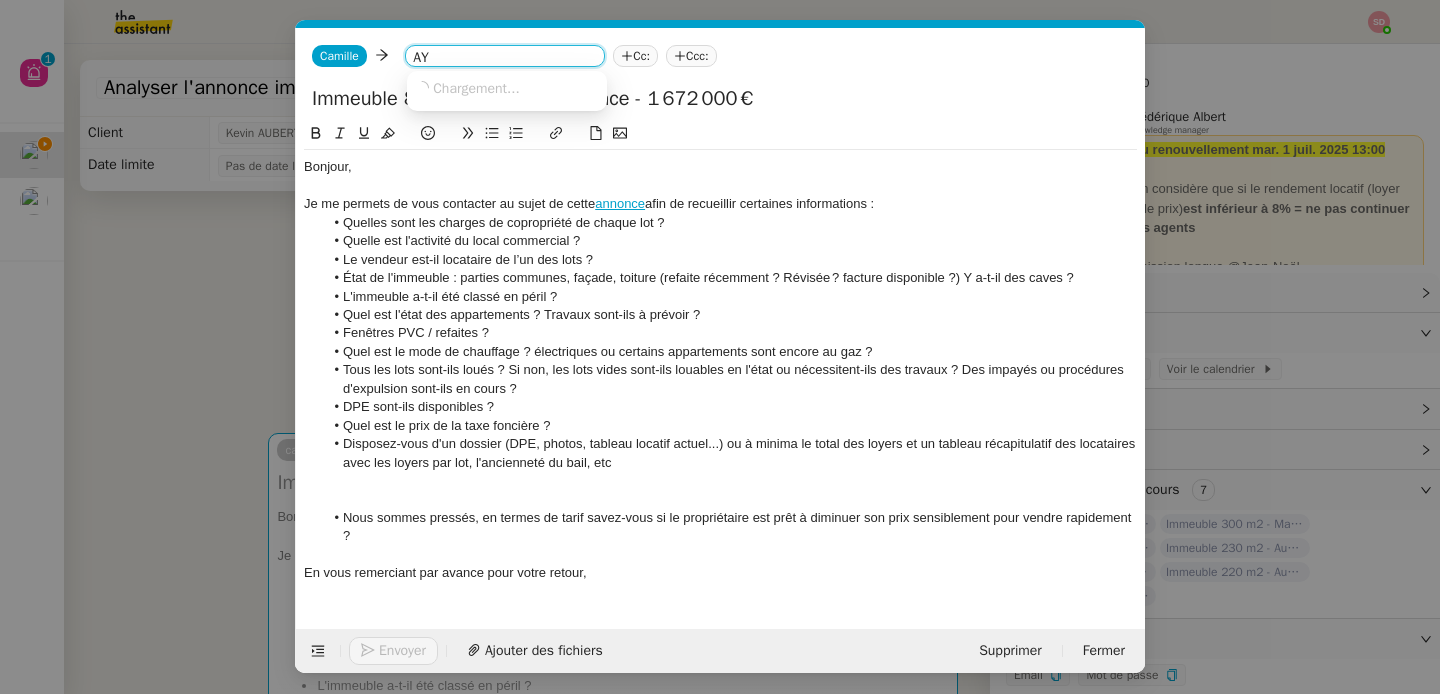 type on "A" 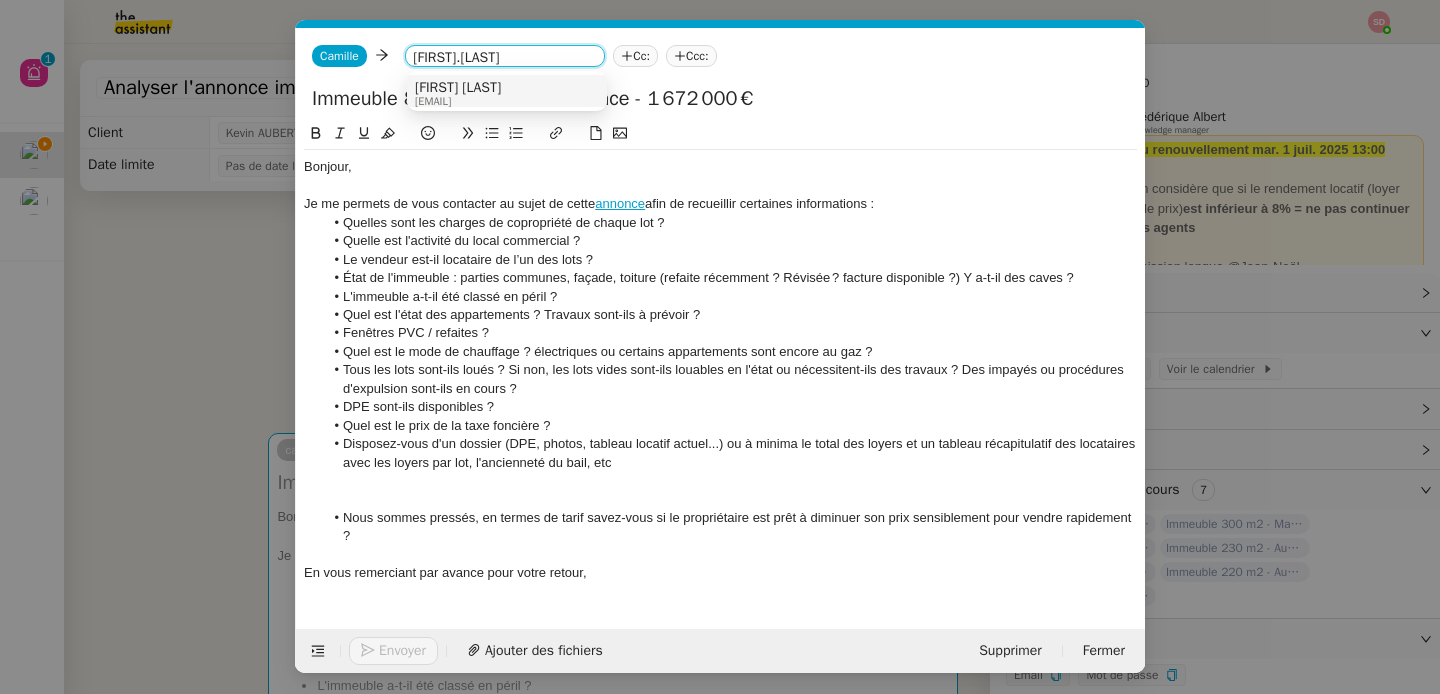 type on "aymeric.lass" 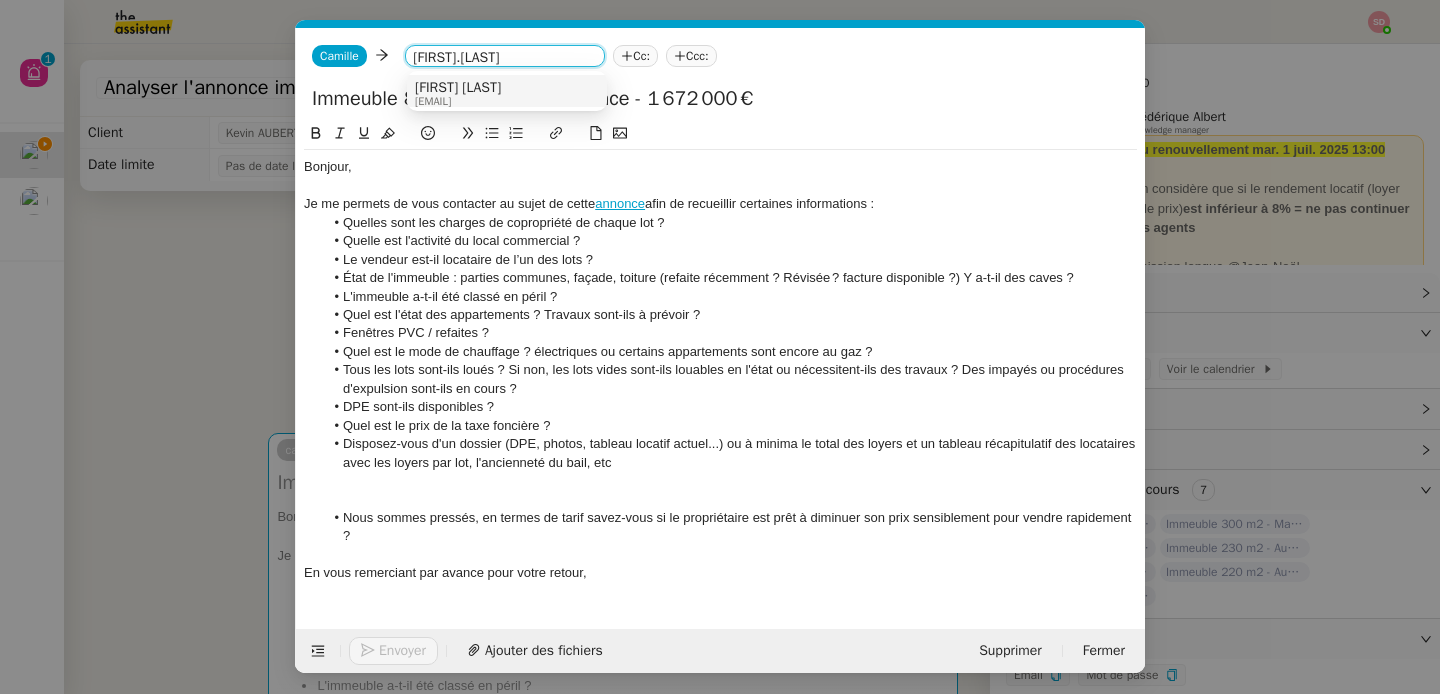 click on "Aymeric Lassaussois" at bounding box center (458, 88) 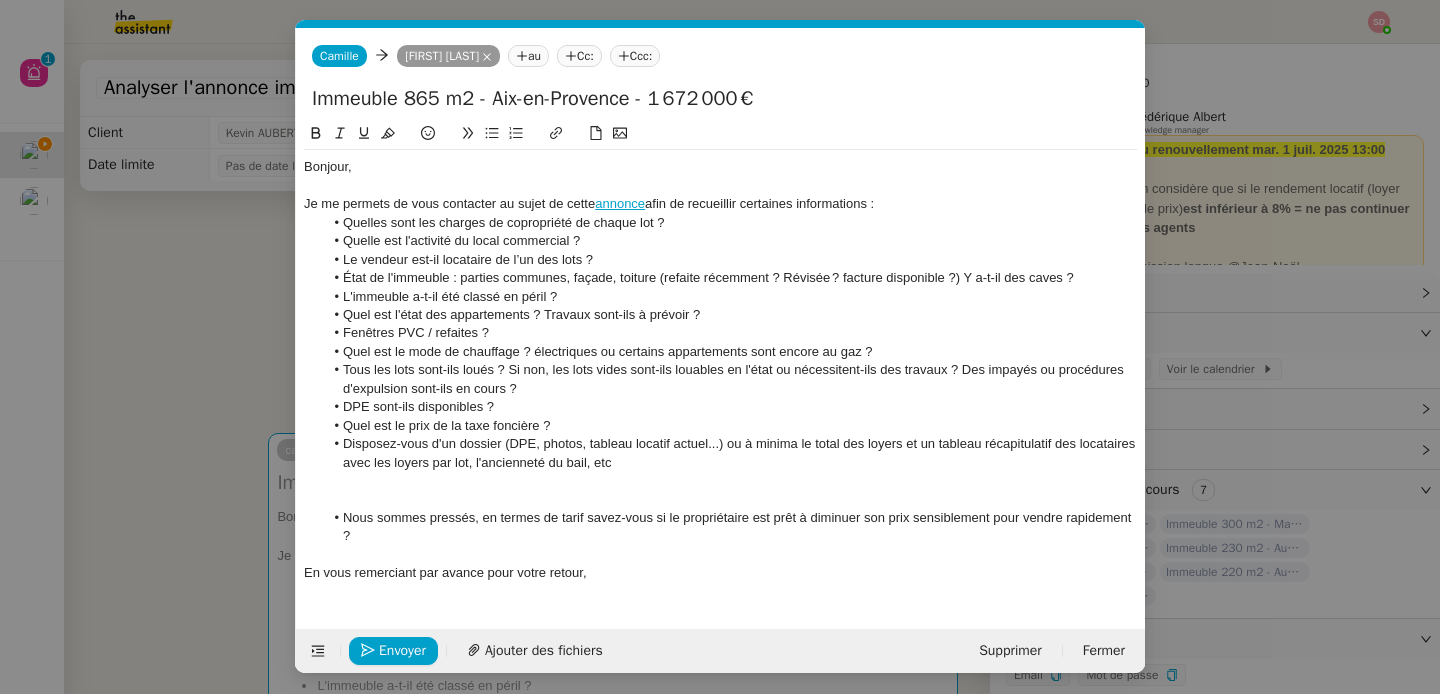 click on "annonce" 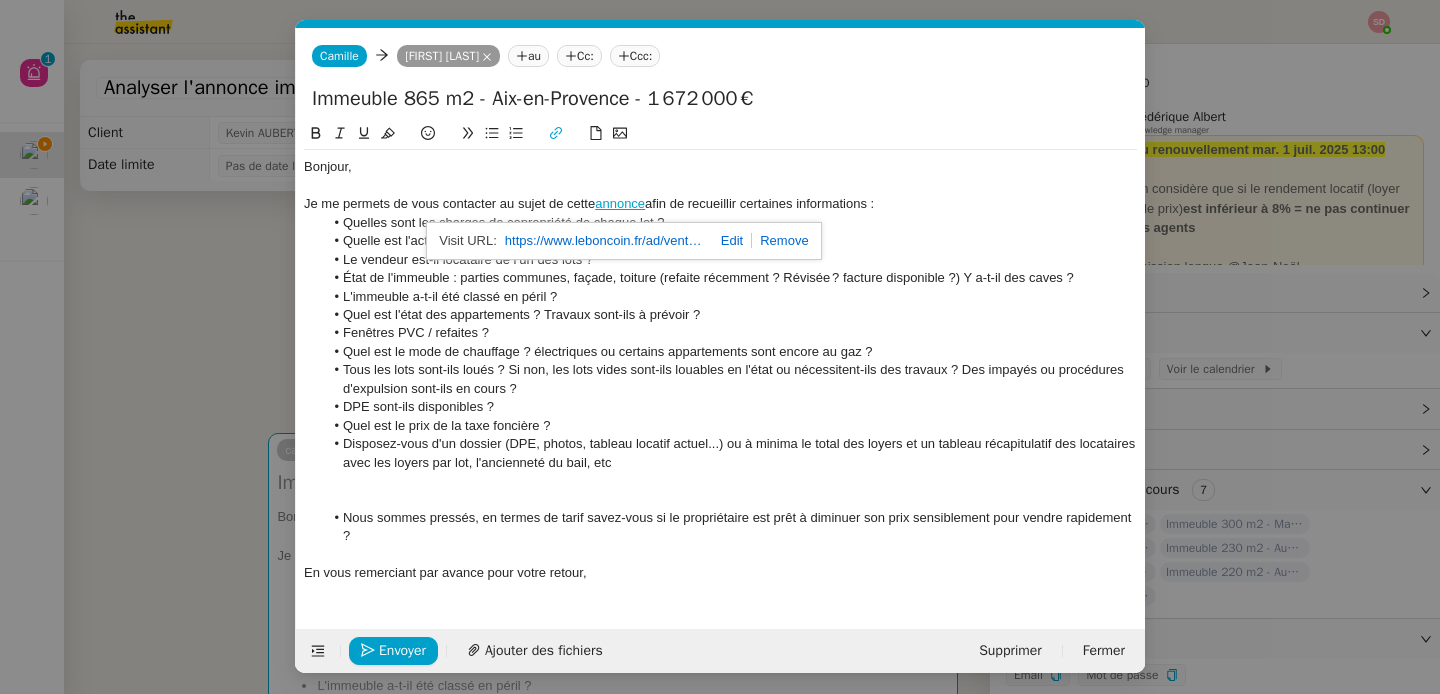 click 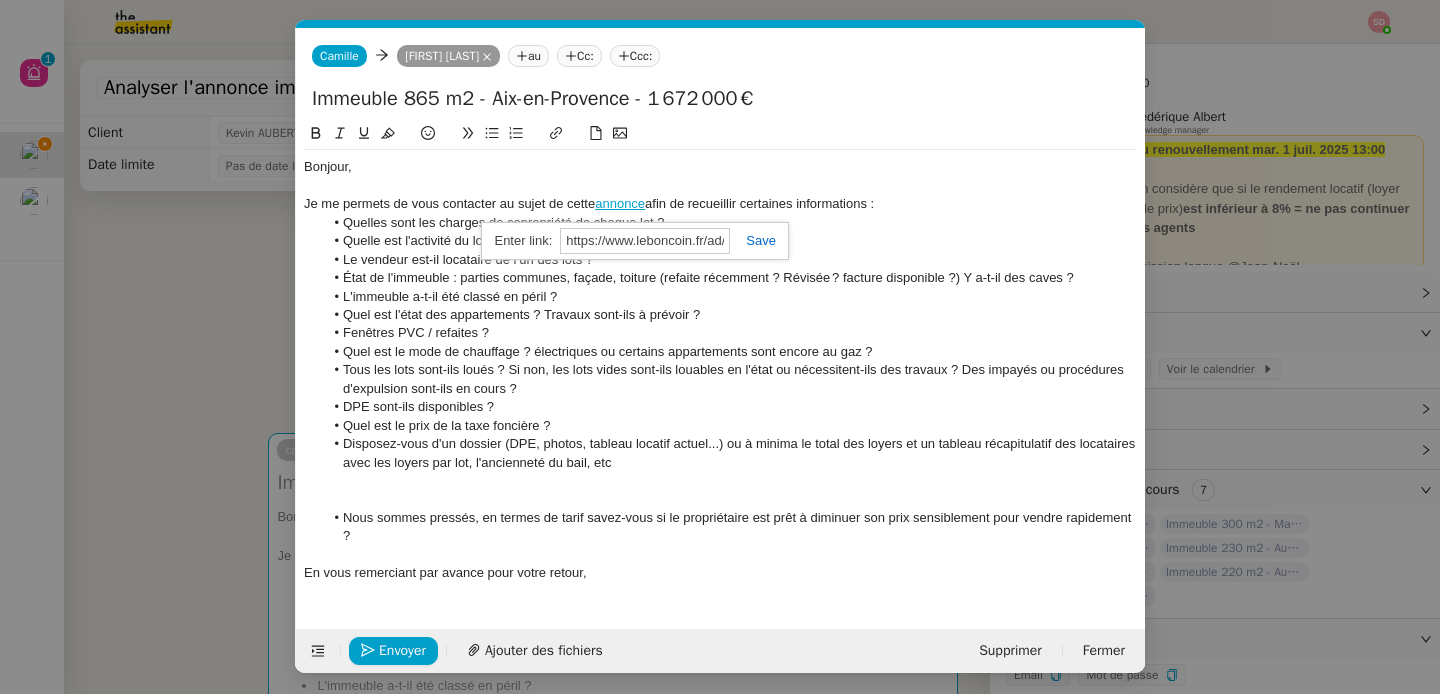 paste on "55209765" 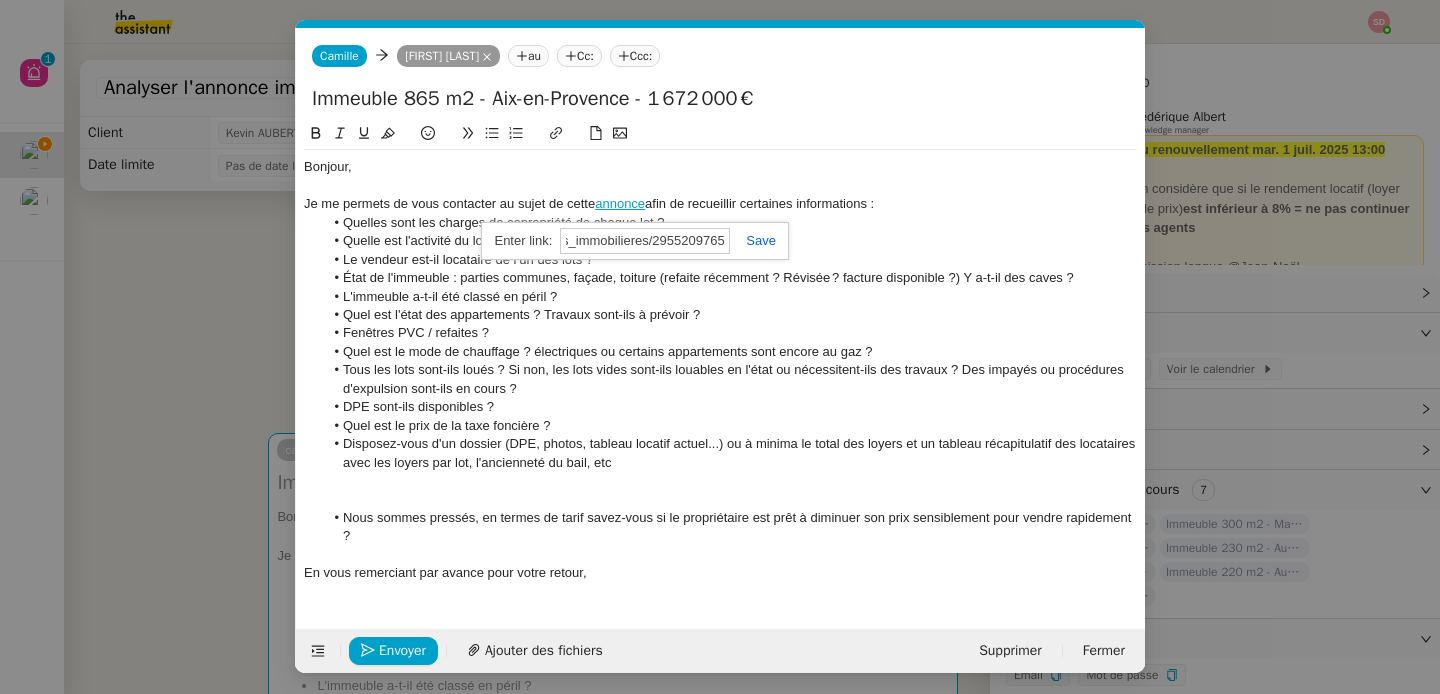 type on "https://www.leboncoin.fr/ad/ventes_immobilieres/2955209765" 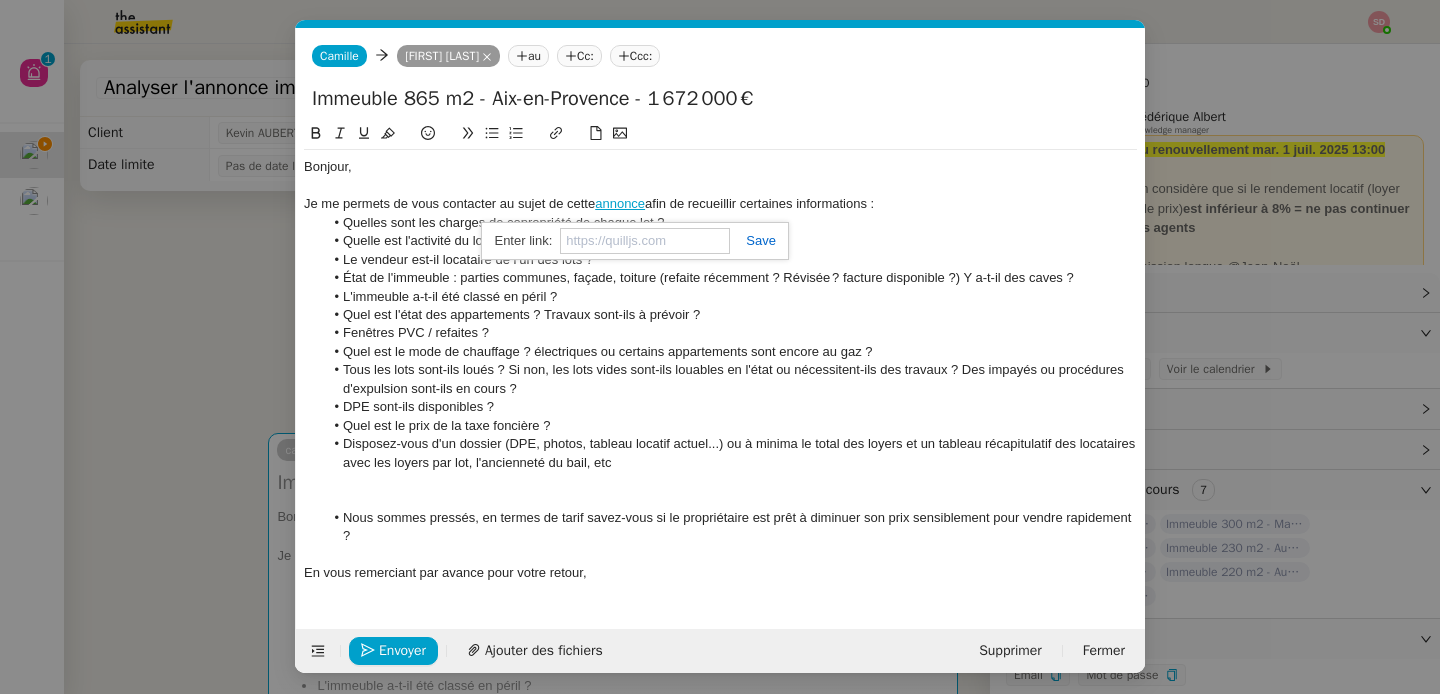 scroll, scrollTop: 0, scrollLeft: 0, axis: both 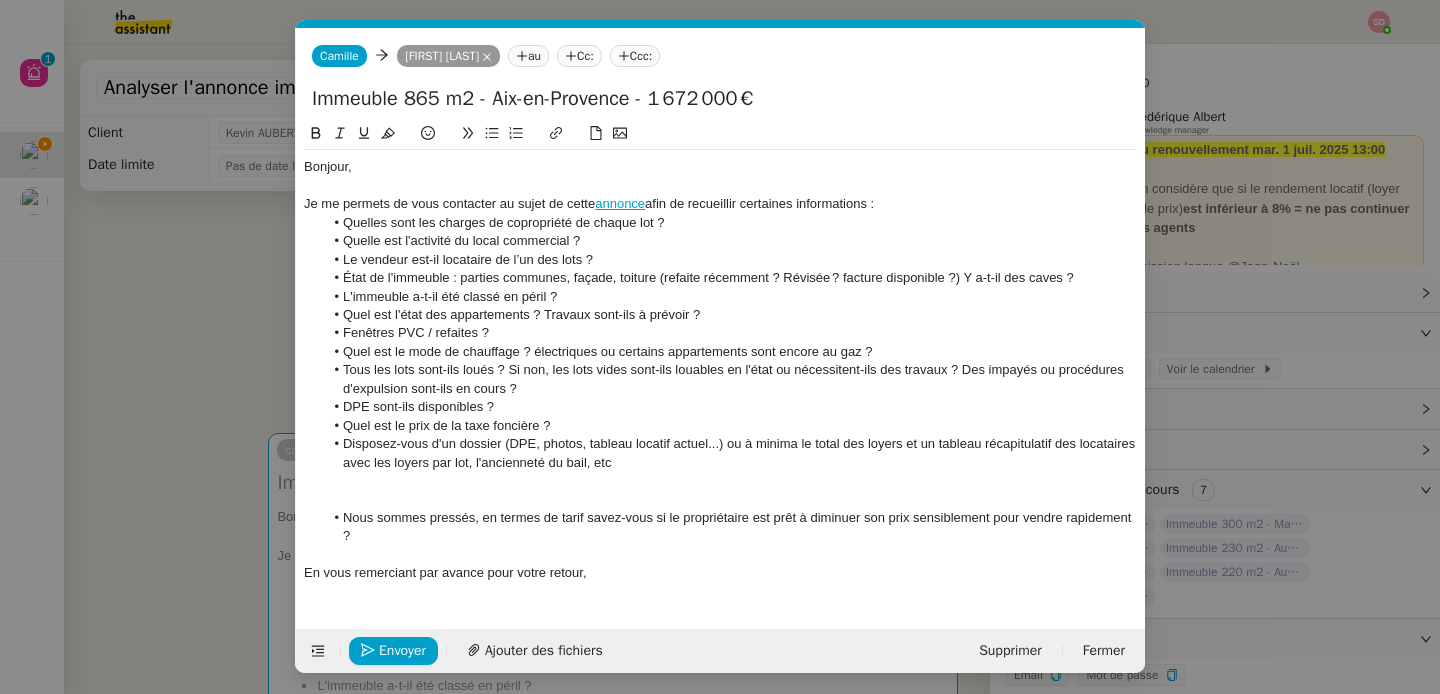 click on "Quelle est l'activité du local commercial ?" 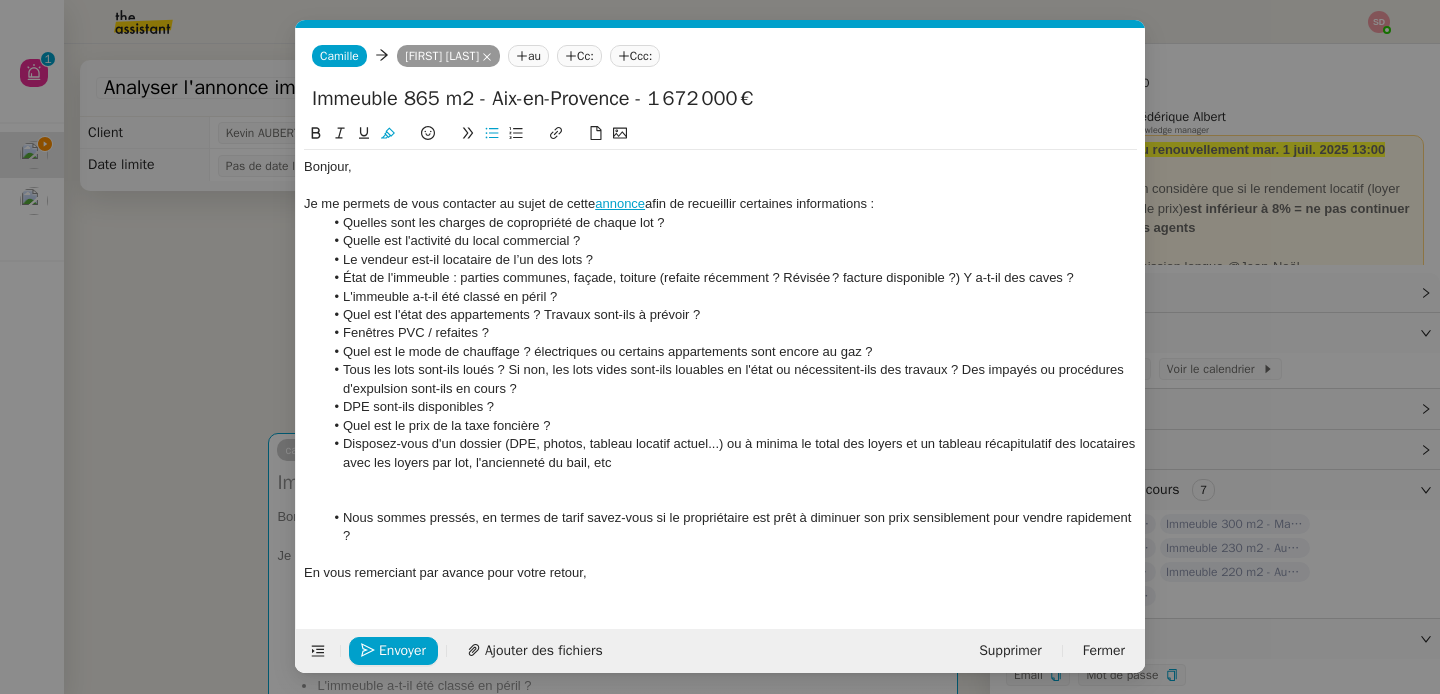 click 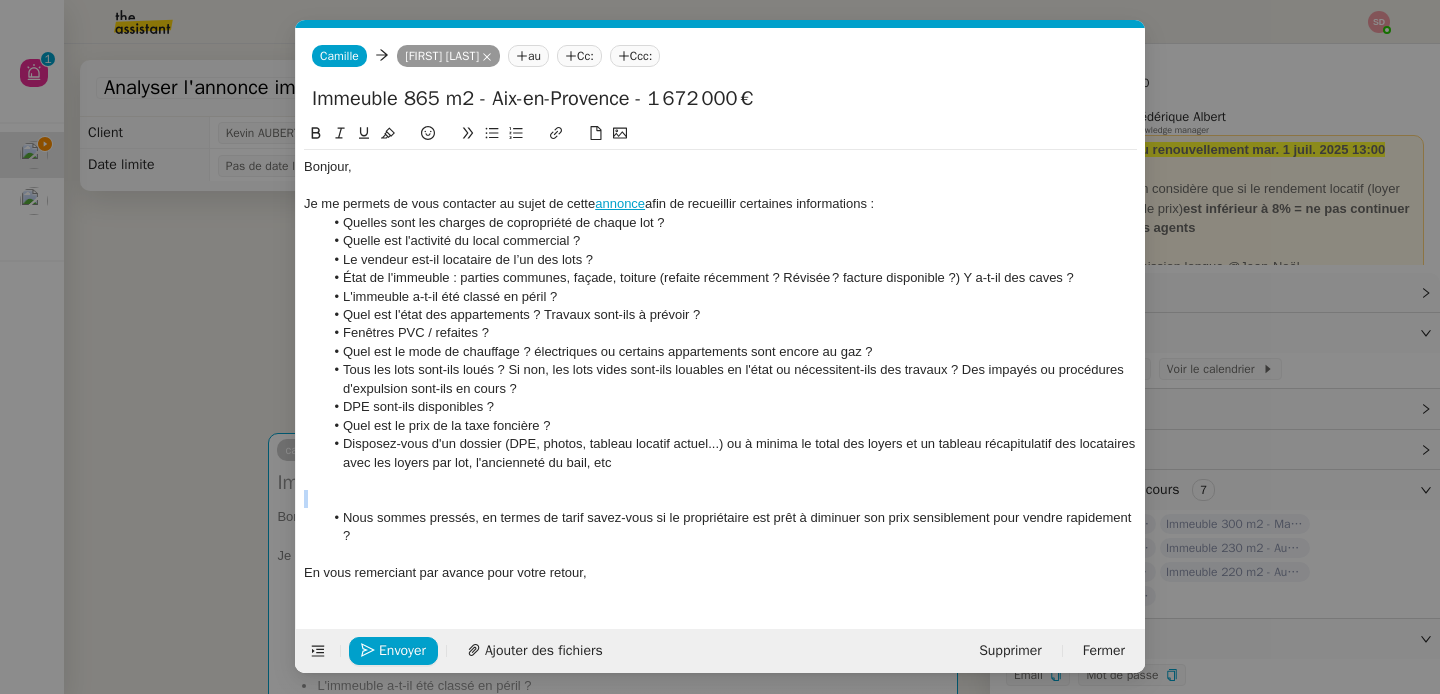 click 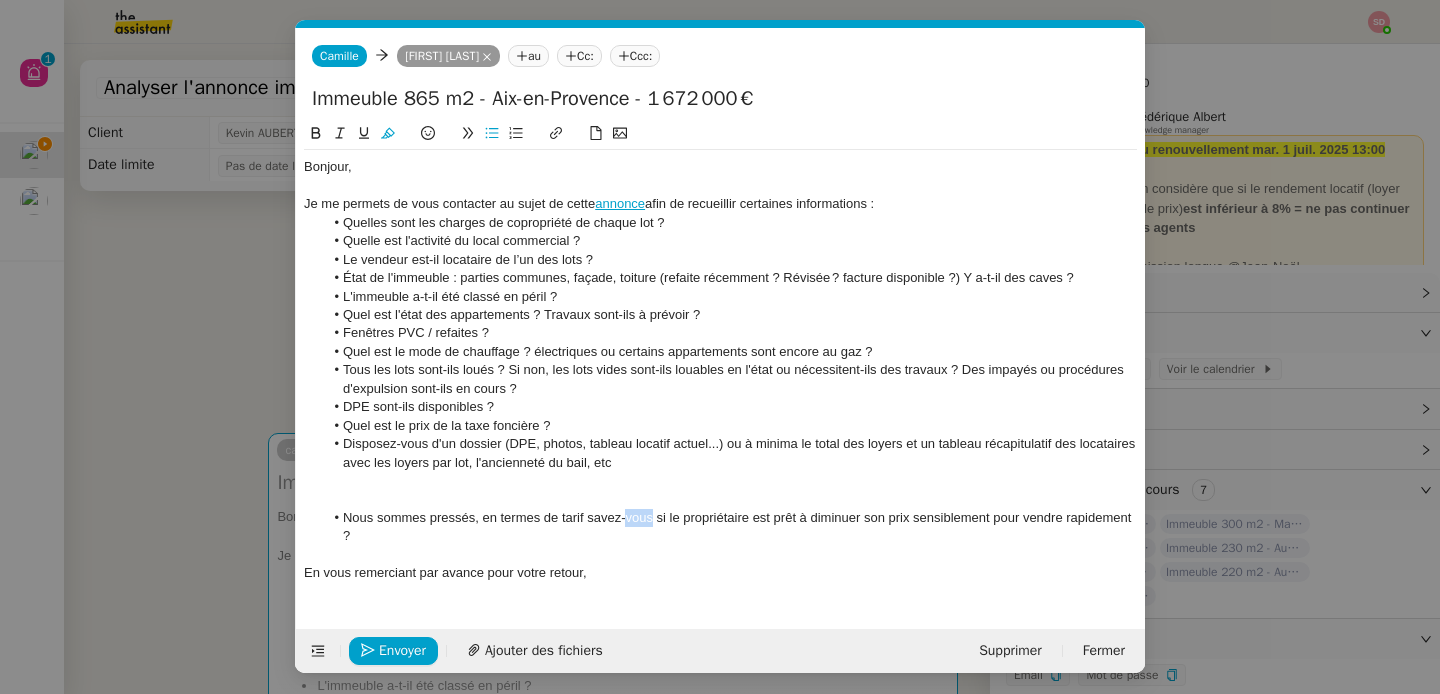 click on "Nous sommes pressés, en termes de tarif savez-vous si le propriétaire est prêt à diminuer son prix sensiblement pour vendre rapidement ?" 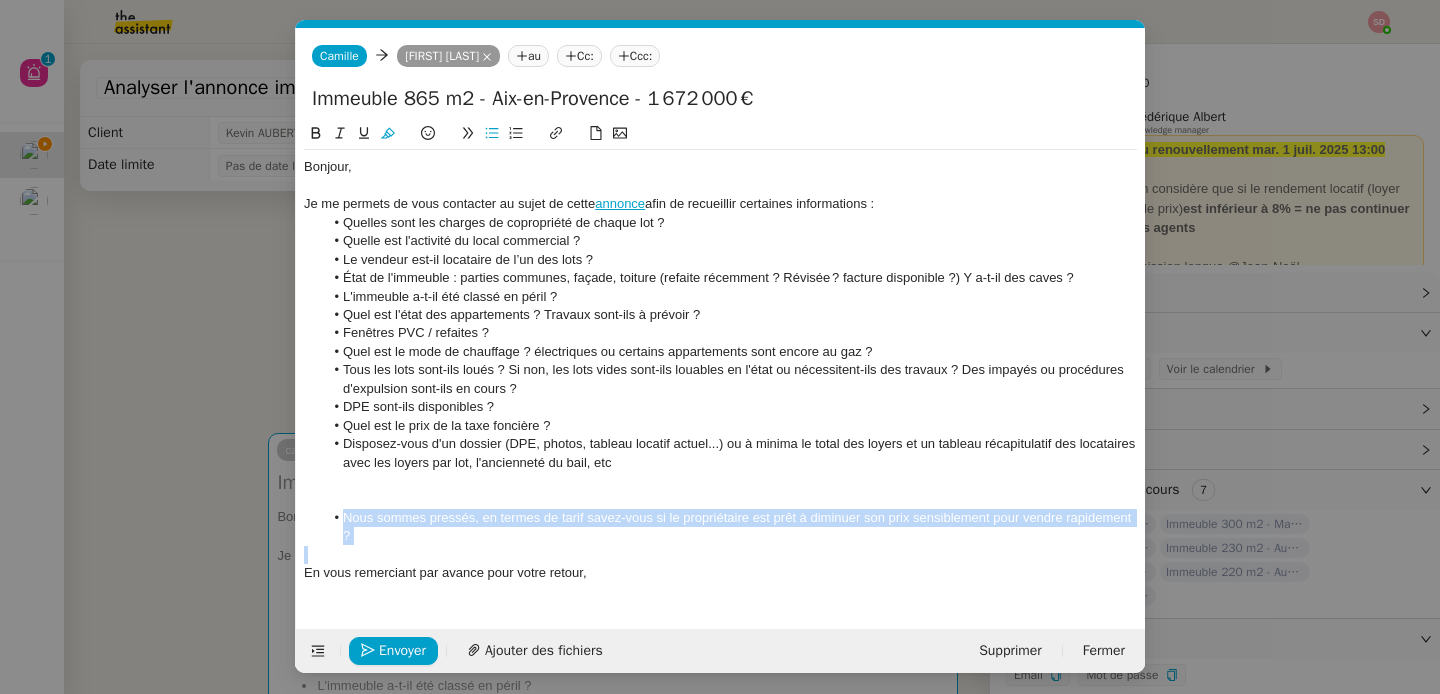 click on "Nous sommes pressés, en termes de tarif savez-vous si le propriétaire est prêt à diminuer son prix sensiblement pour vendre rapidement ?" 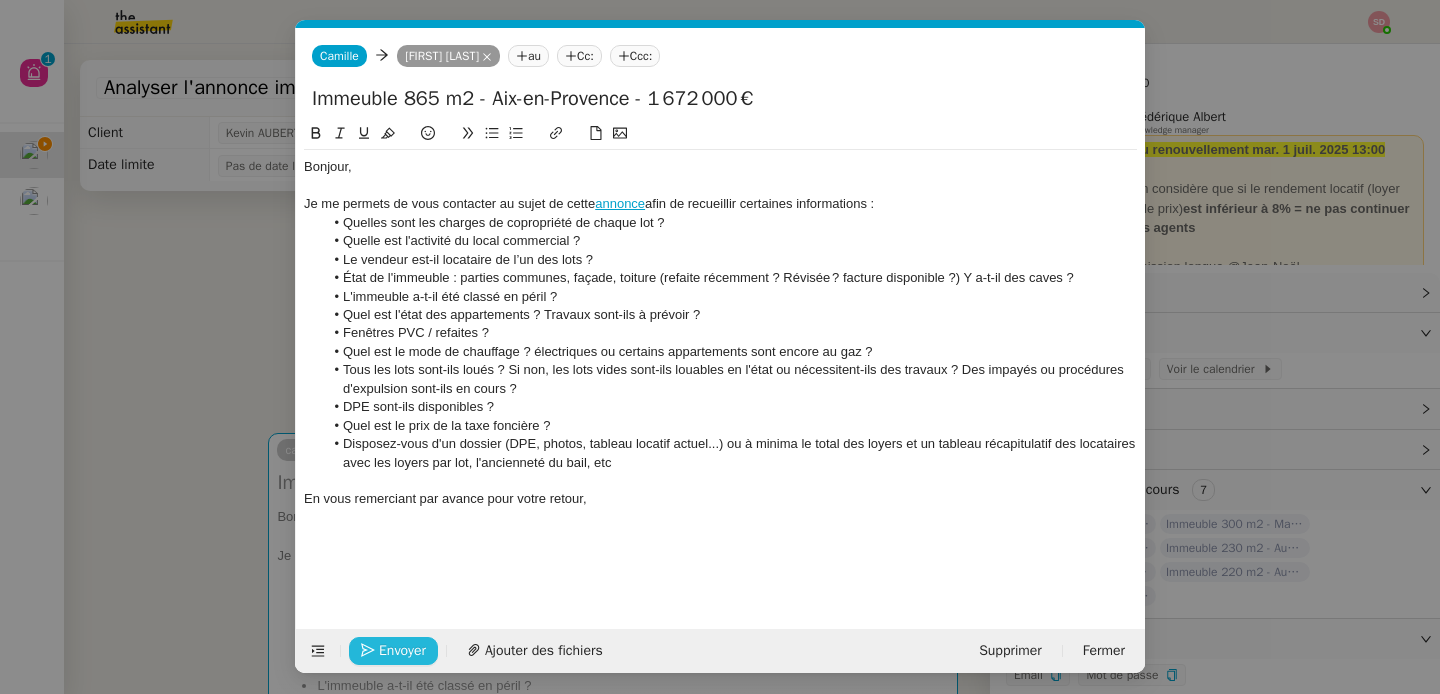 click on "Envoyer" 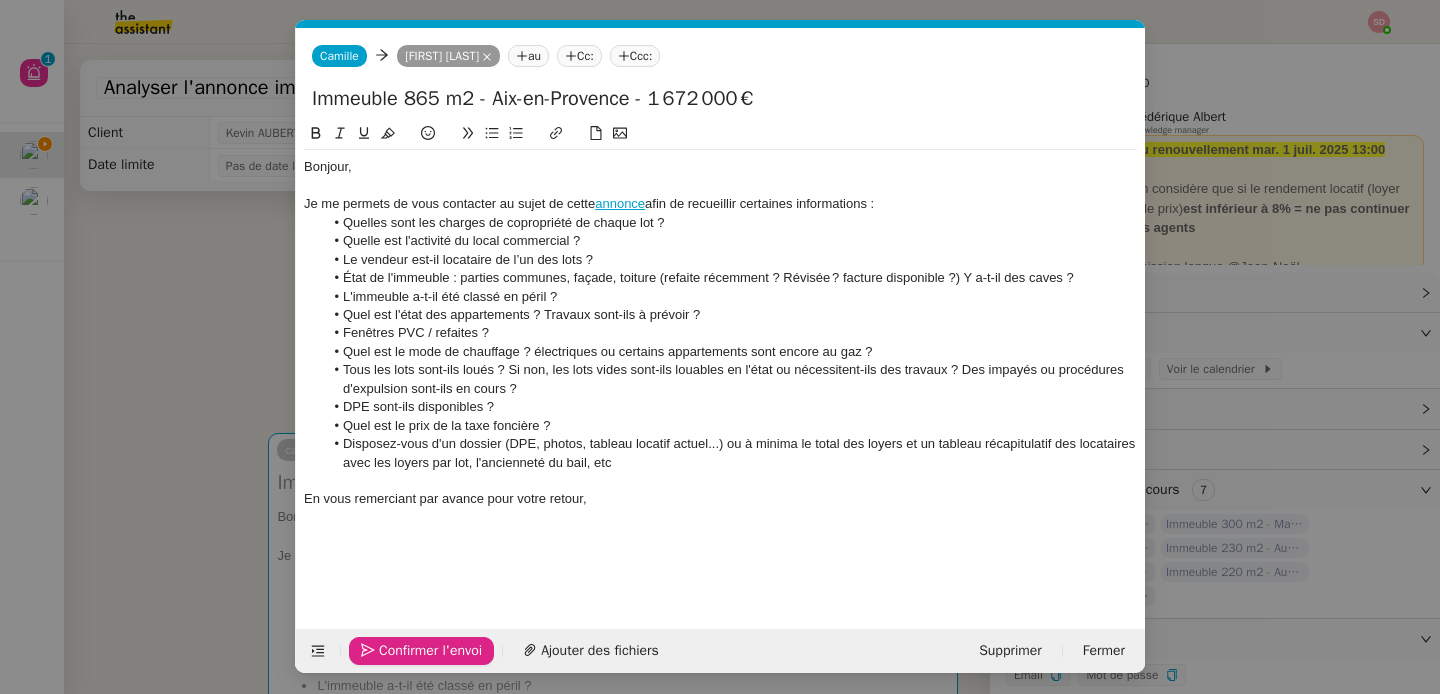 click on "Confirmer l'envoi" 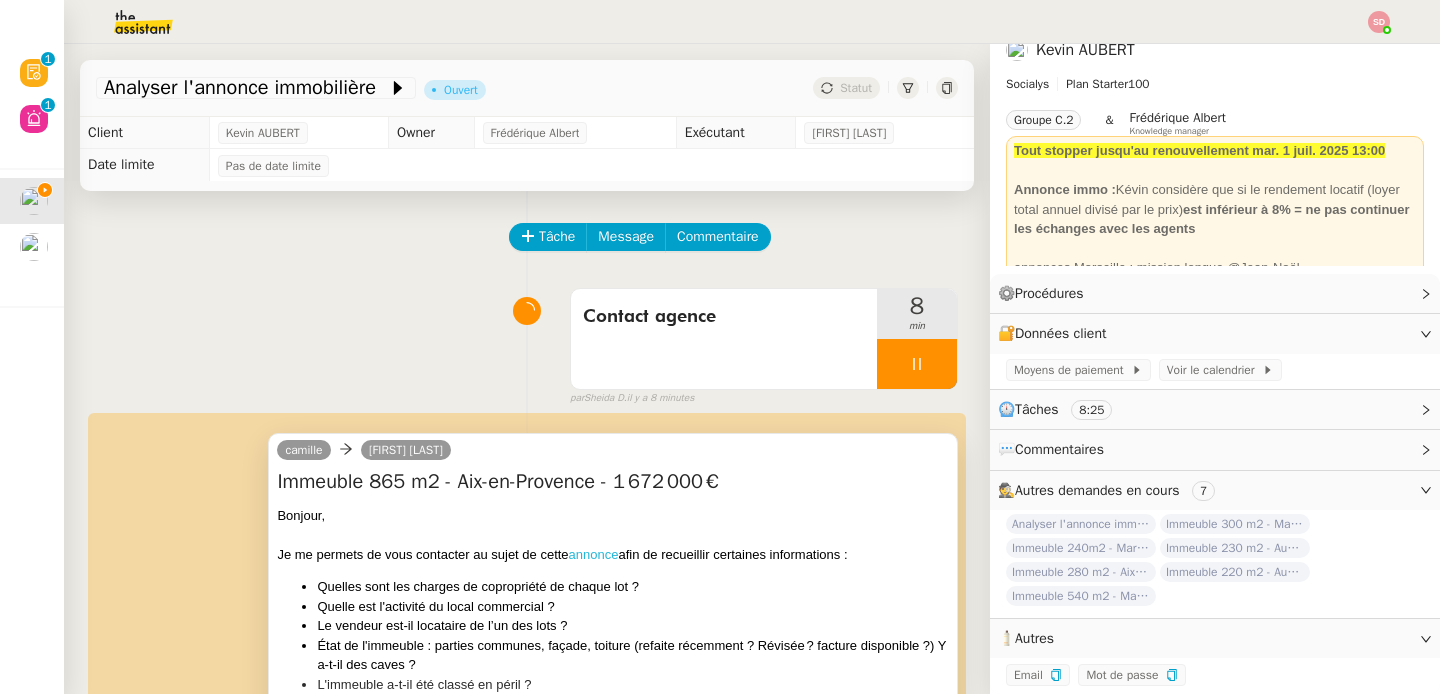 click on "annonce" at bounding box center [594, 554] 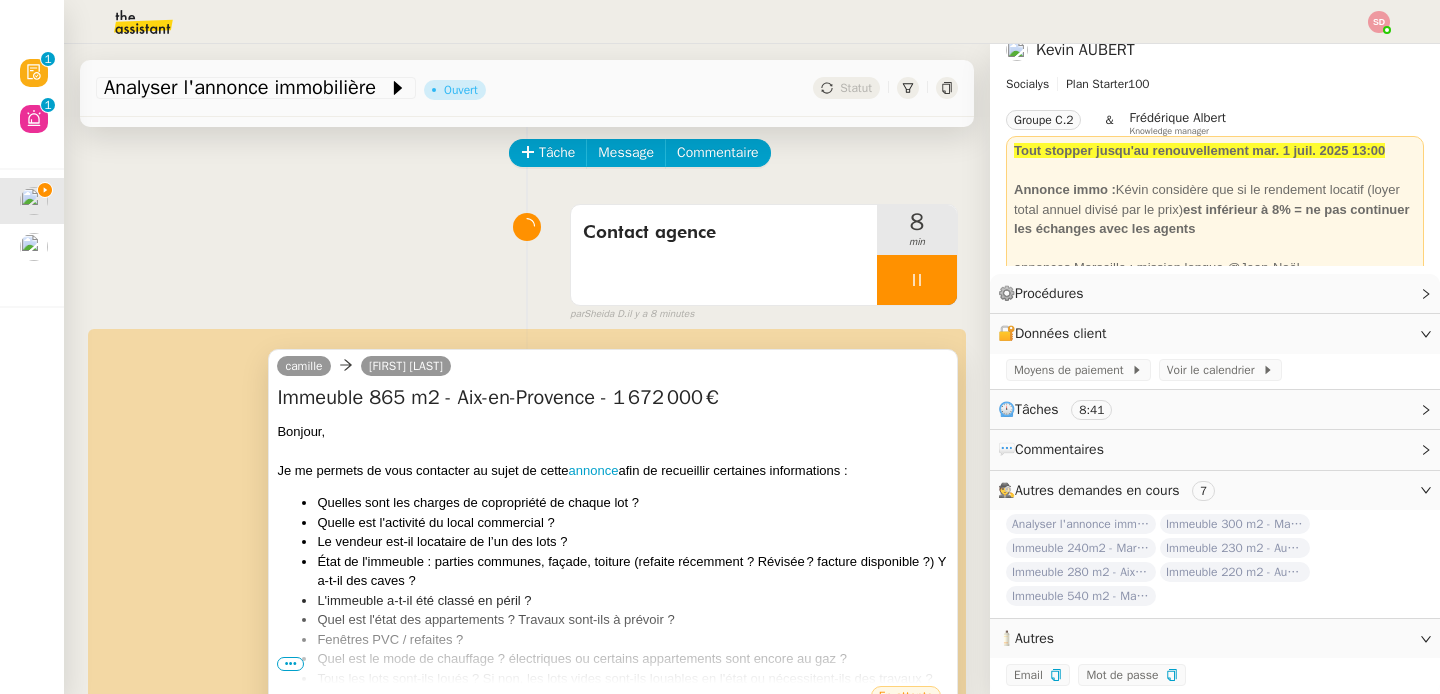 scroll, scrollTop: 0, scrollLeft: 0, axis: both 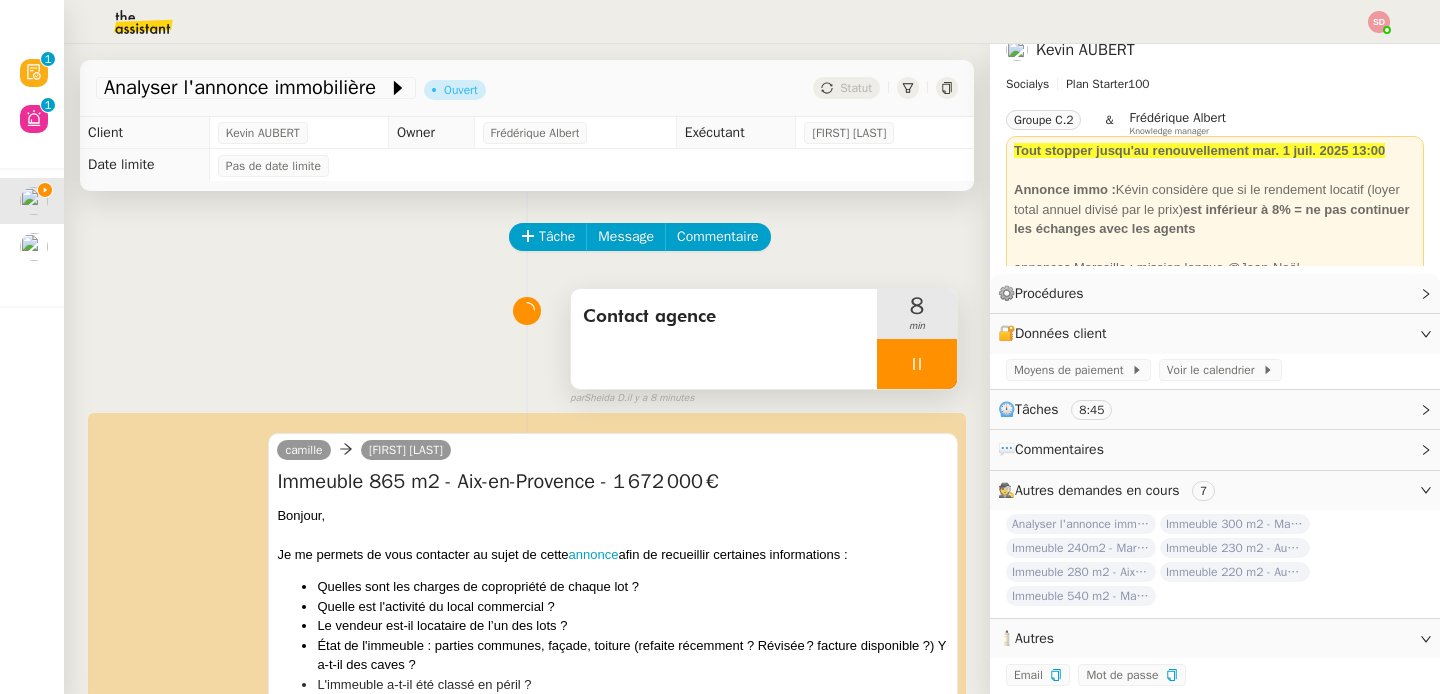 click at bounding box center [917, 364] 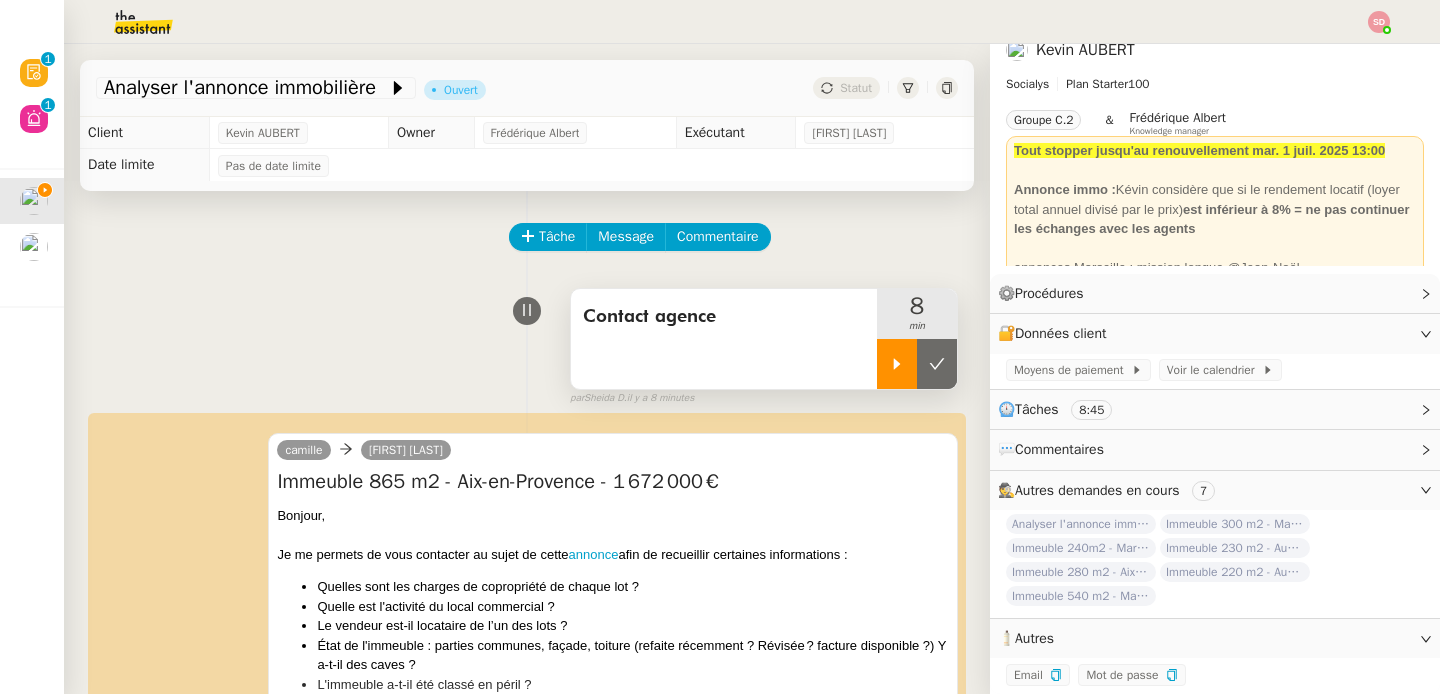 click 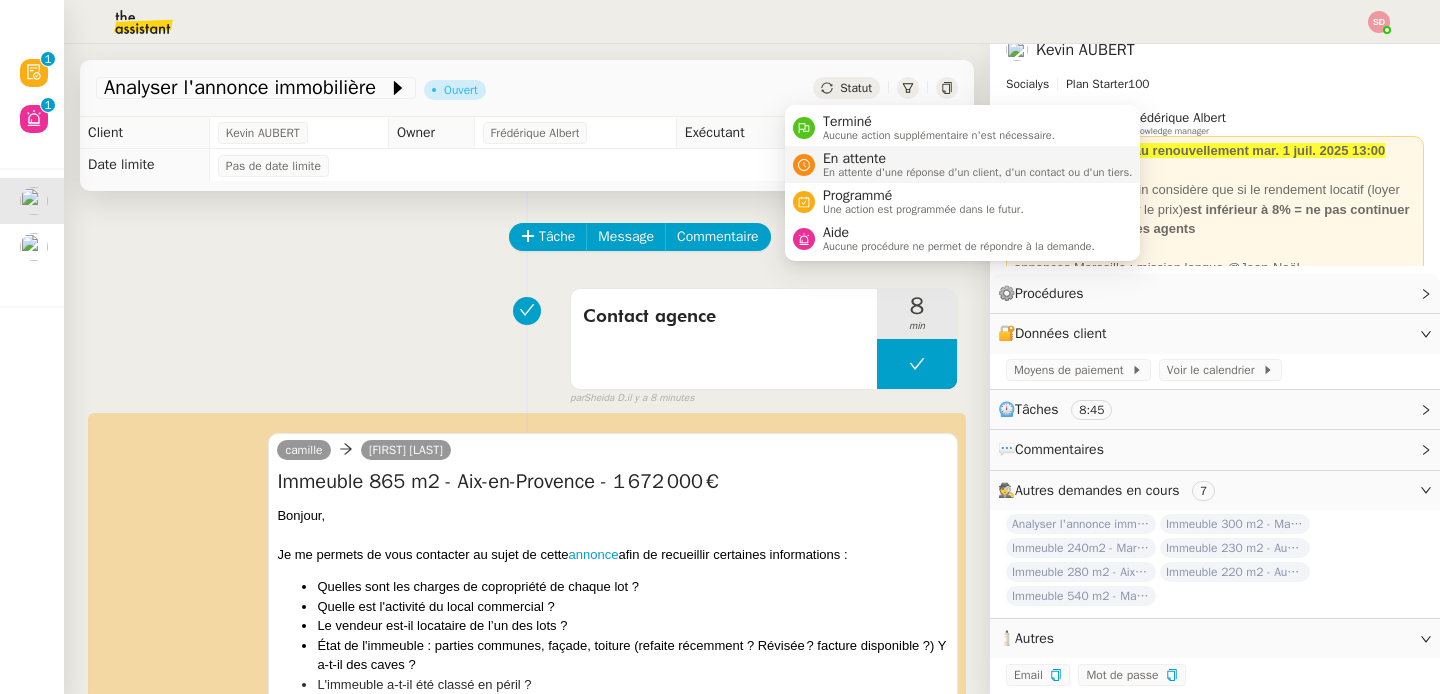 click on "En attente" at bounding box center [978, 159] 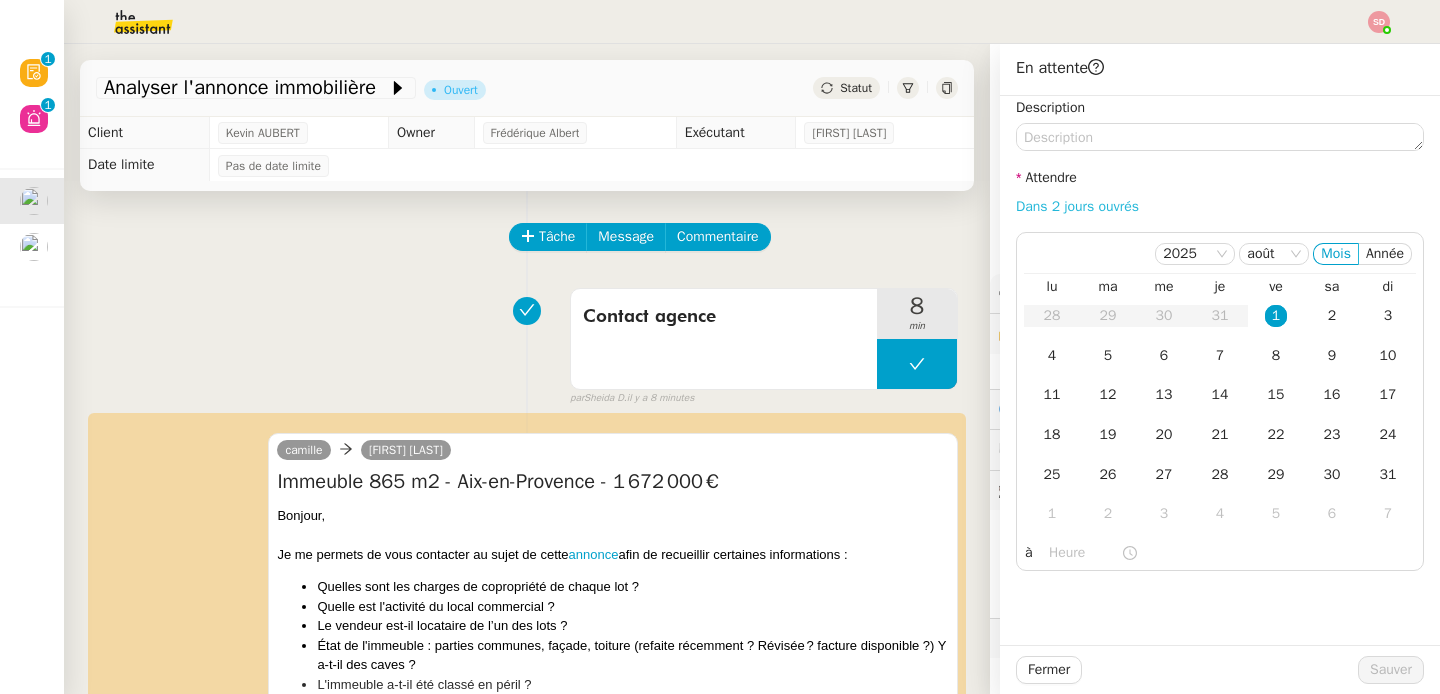 click on "Dans 2 jours ouvrés" 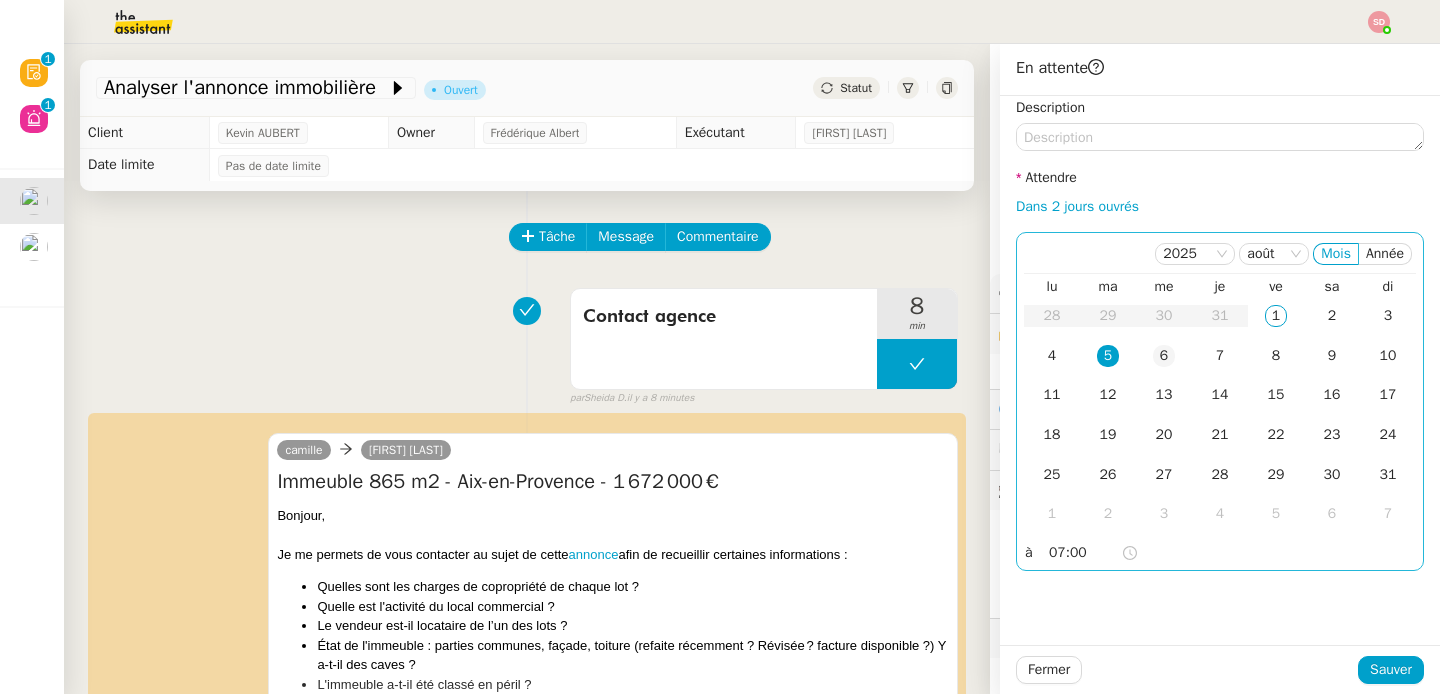 click on "6" 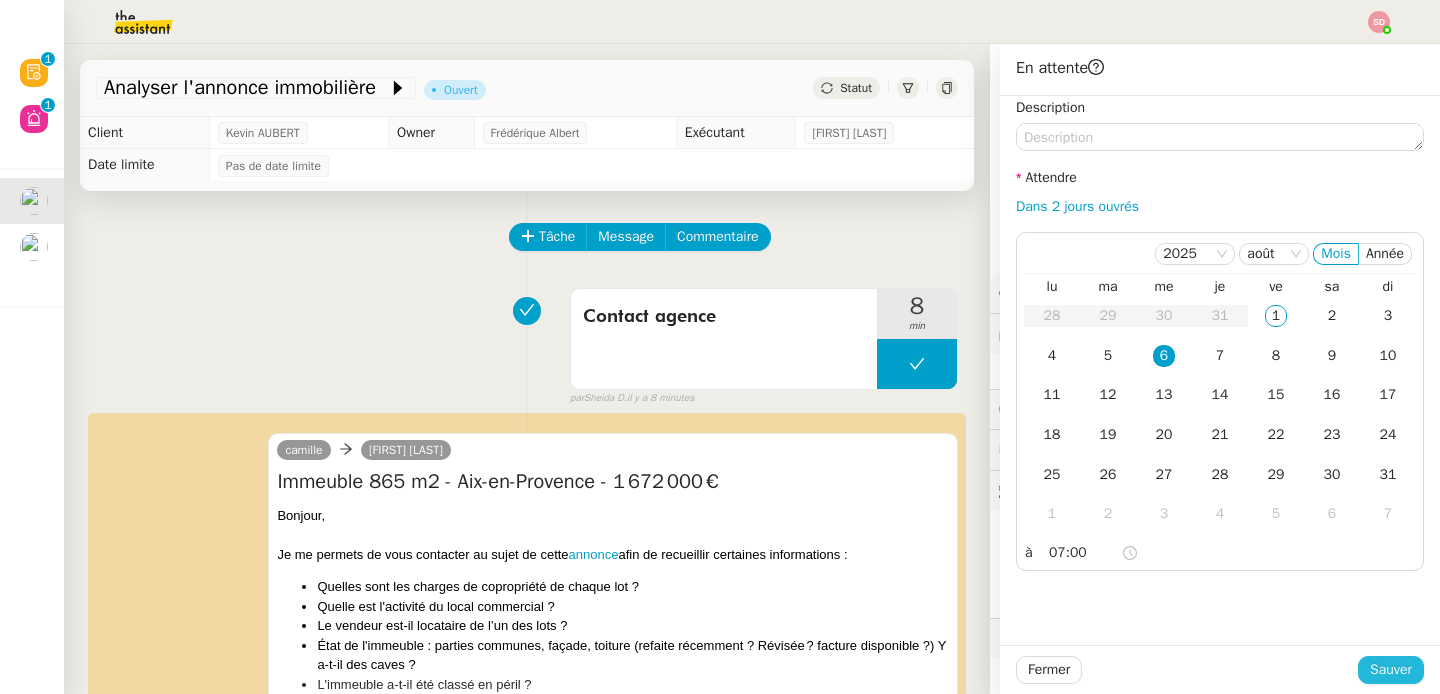 click on "Sauver" 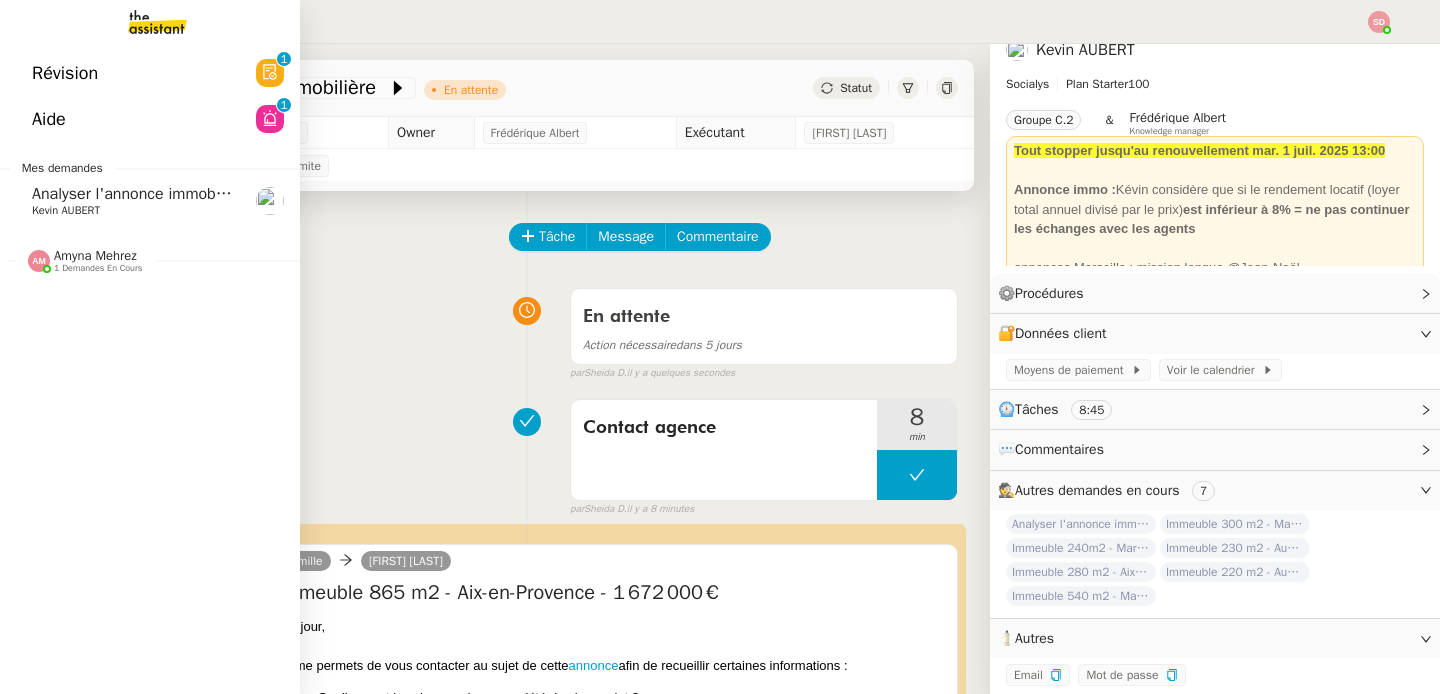 click on "Analyser l'annonce immobilière" 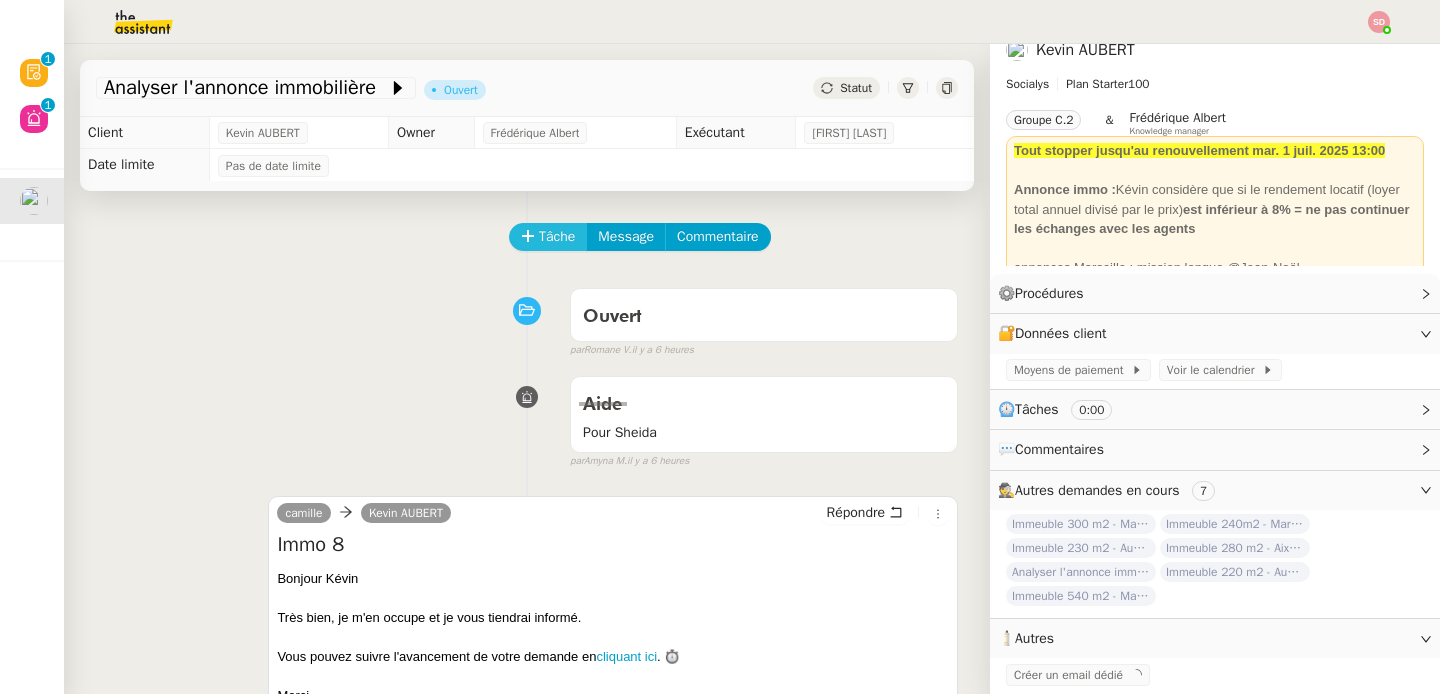 click on "Tâche" 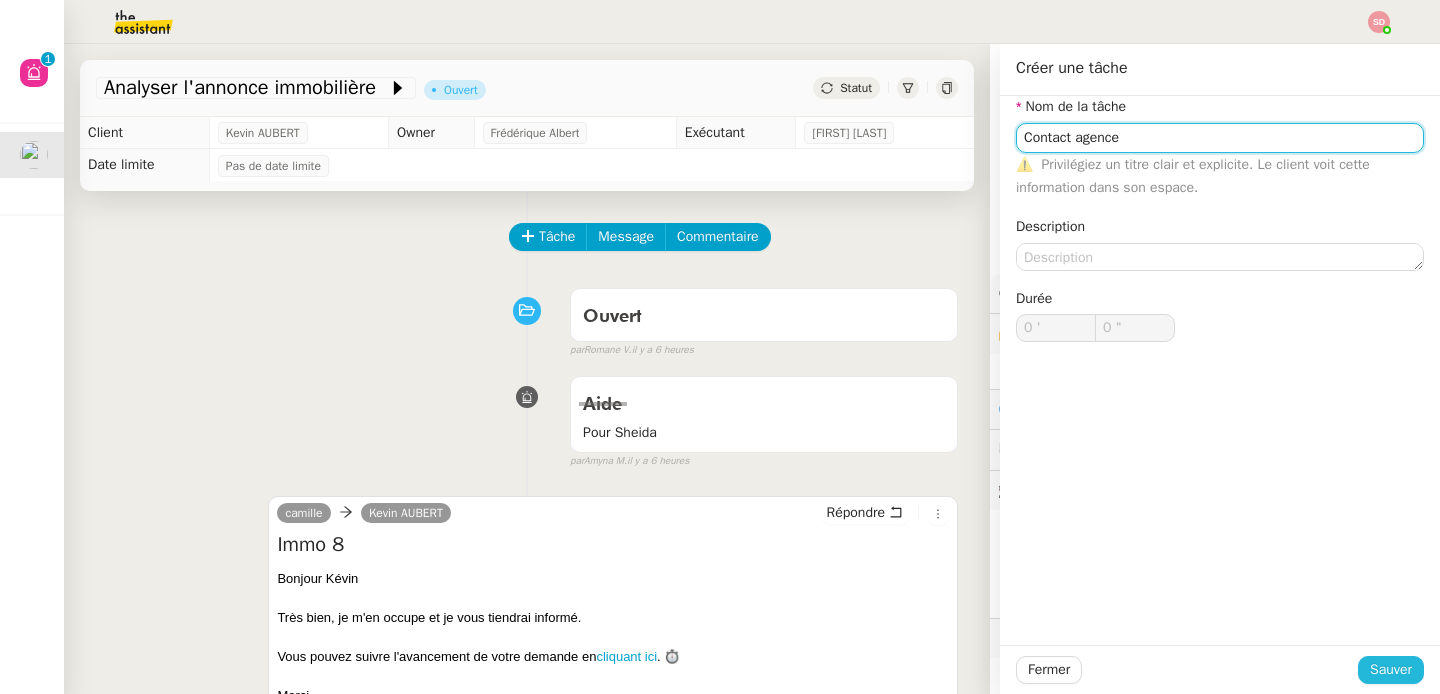 type on "Contact agence" 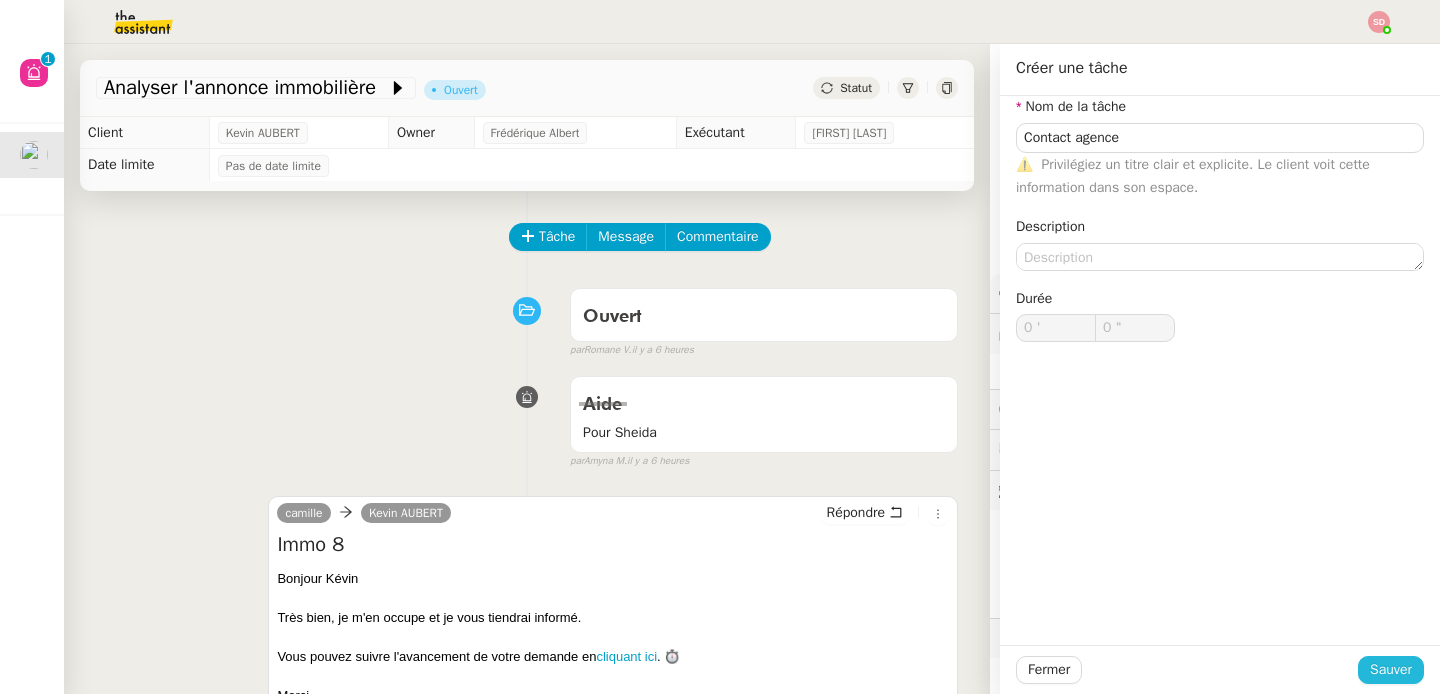click on "Sauver" 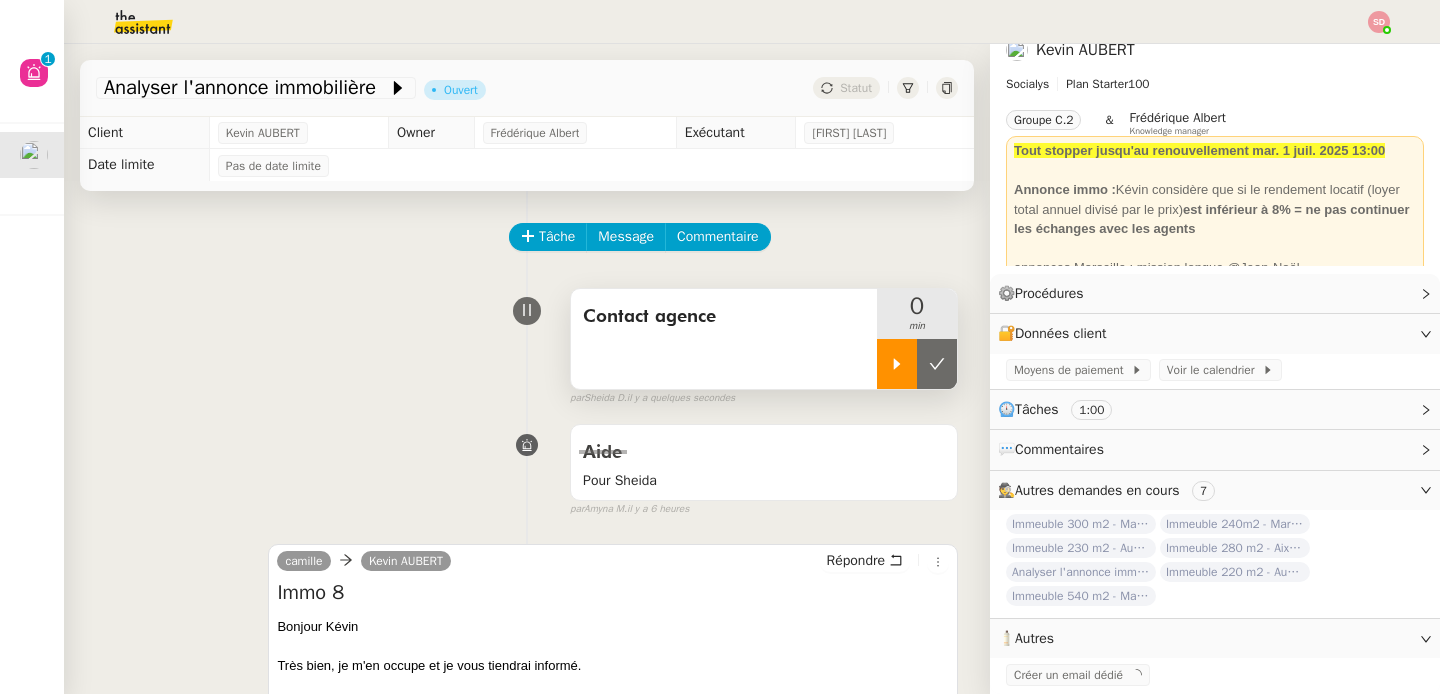 click at bounding box center [897, 364] 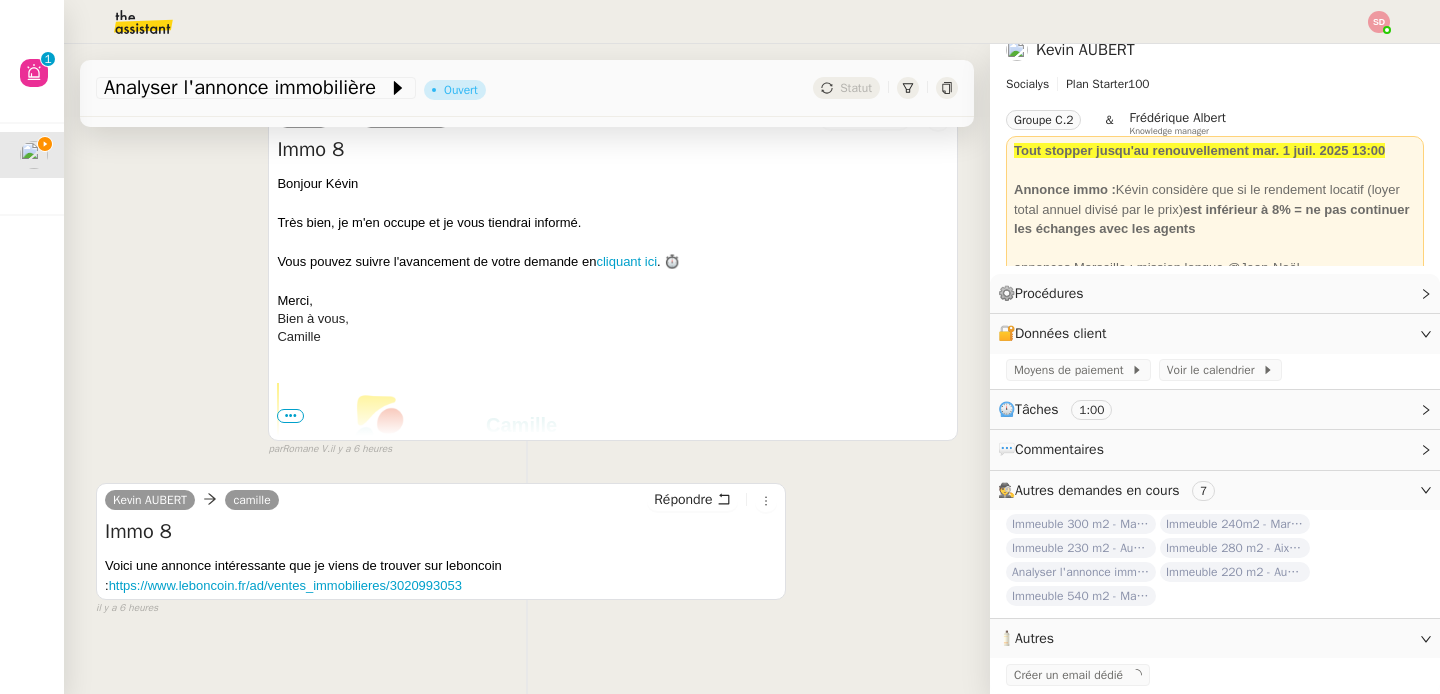 scroll, scrollTop: 472, scrollLeft: 0, axis: vertical 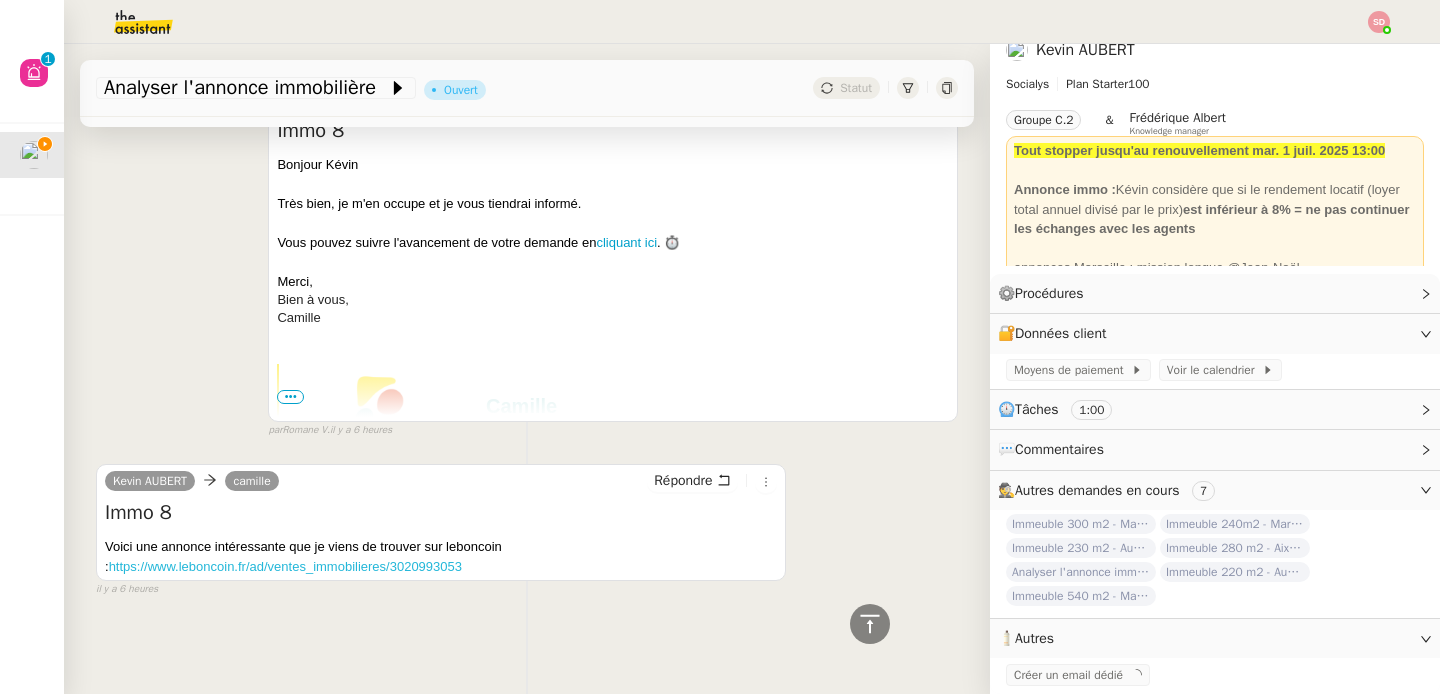 click on "https://www.leboncoin.fr/ad/ventes_immobilieres/3020993053" at bounding box center [285, 566] 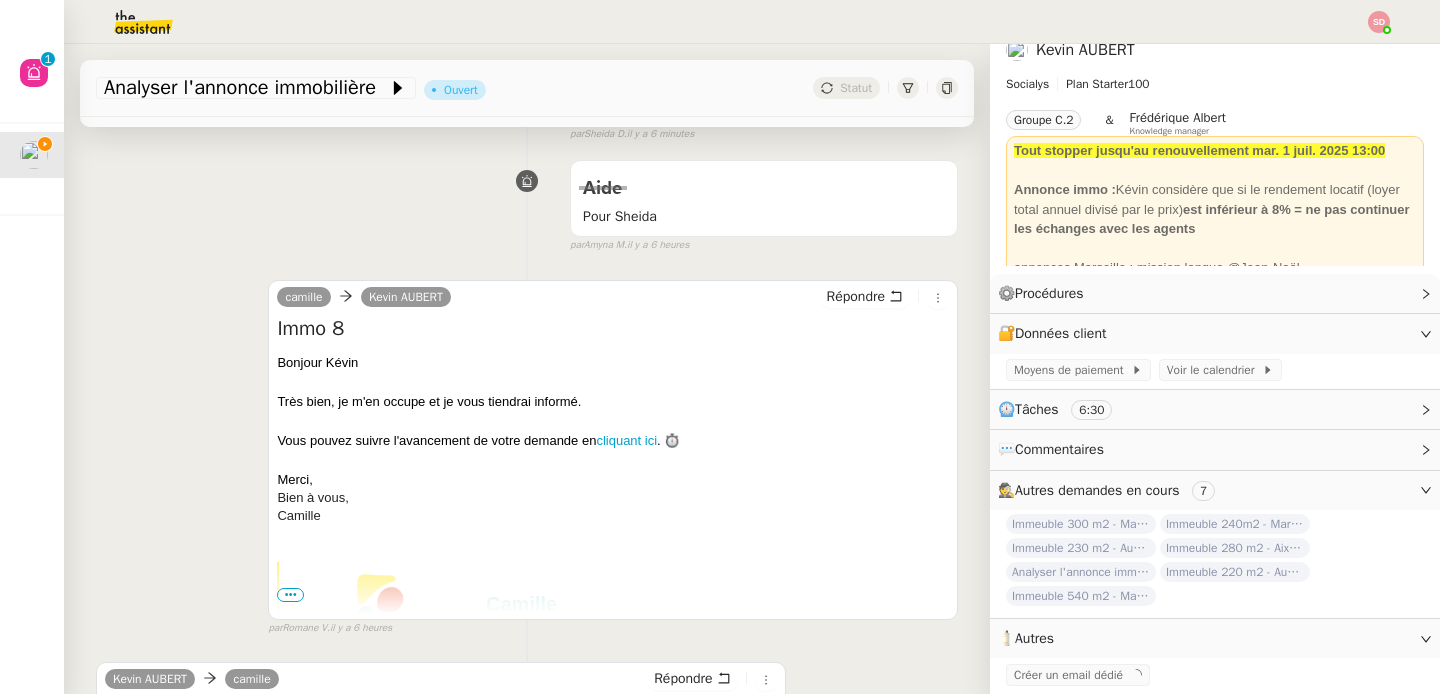 scroll, scrollTop: 472, scrollLeft: 0, axis: vertical 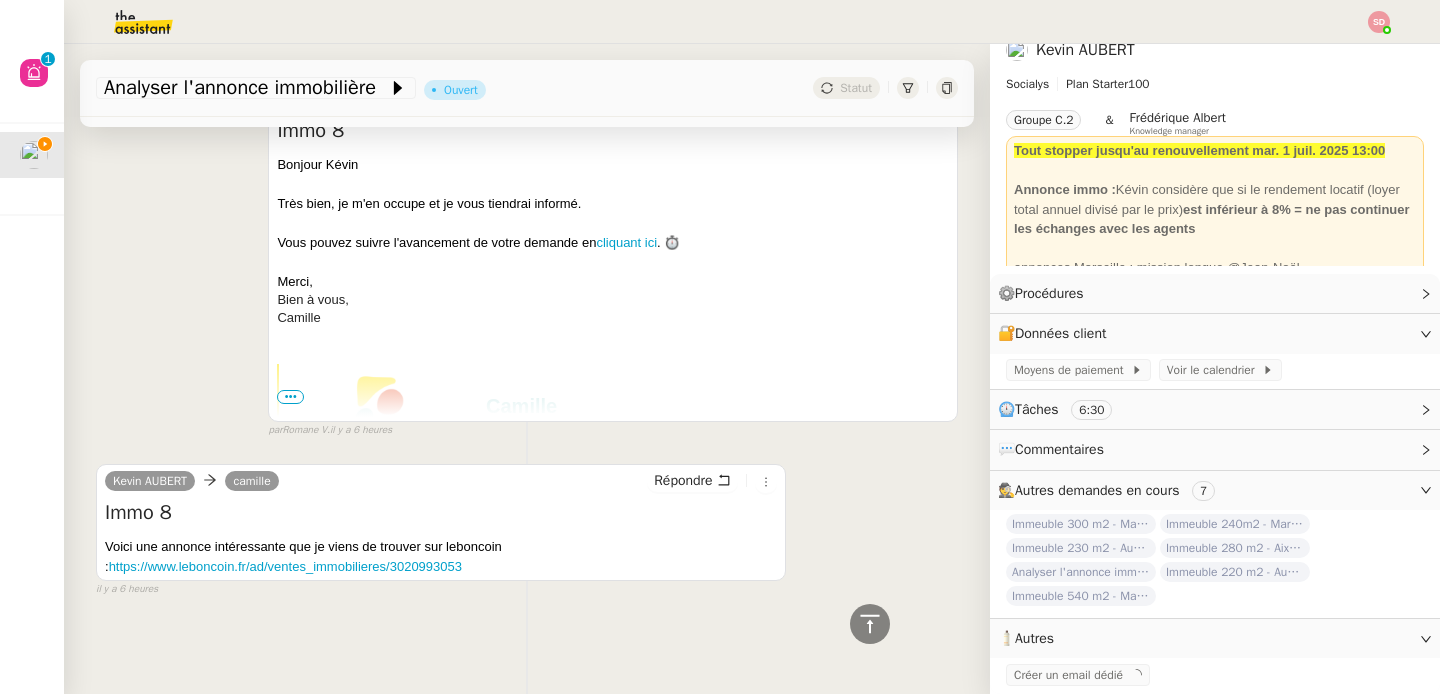 click on "Répondre" at bounding box center [711, 481] 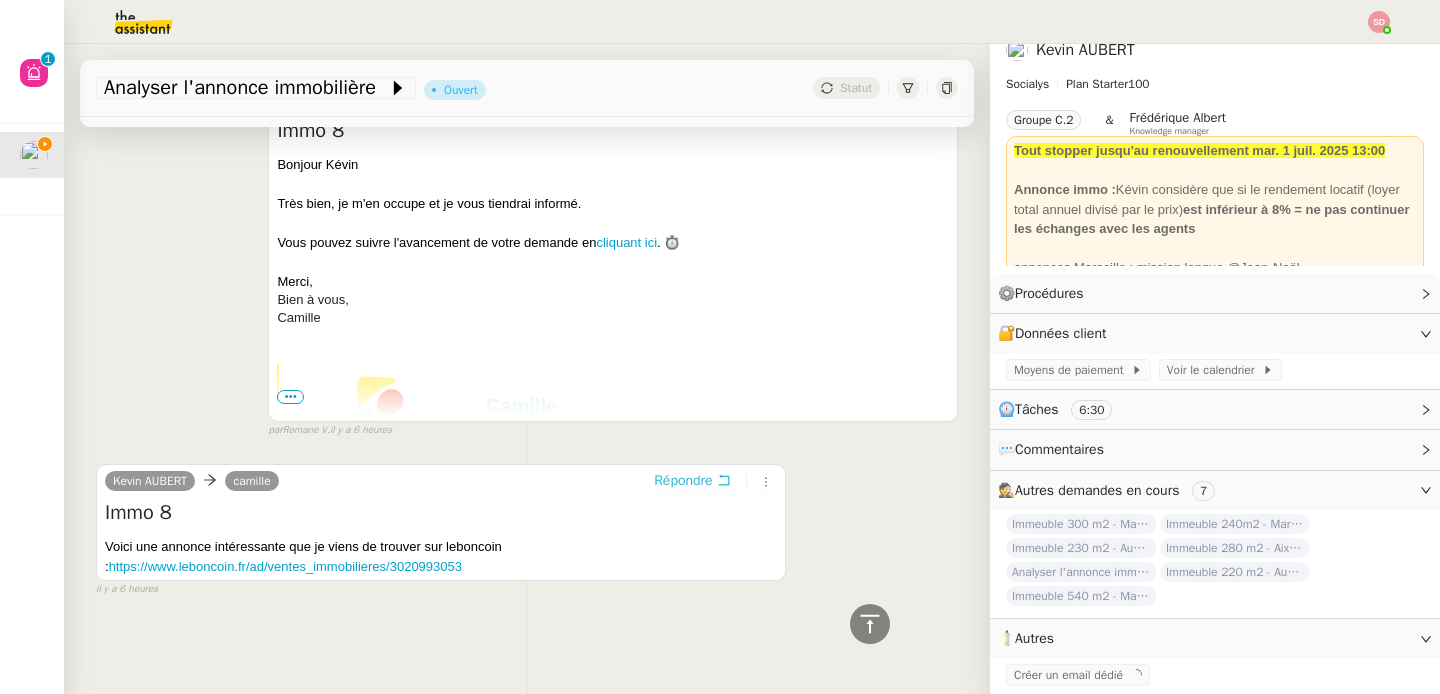 click on "Répondre" at bounding box center (683, 481) 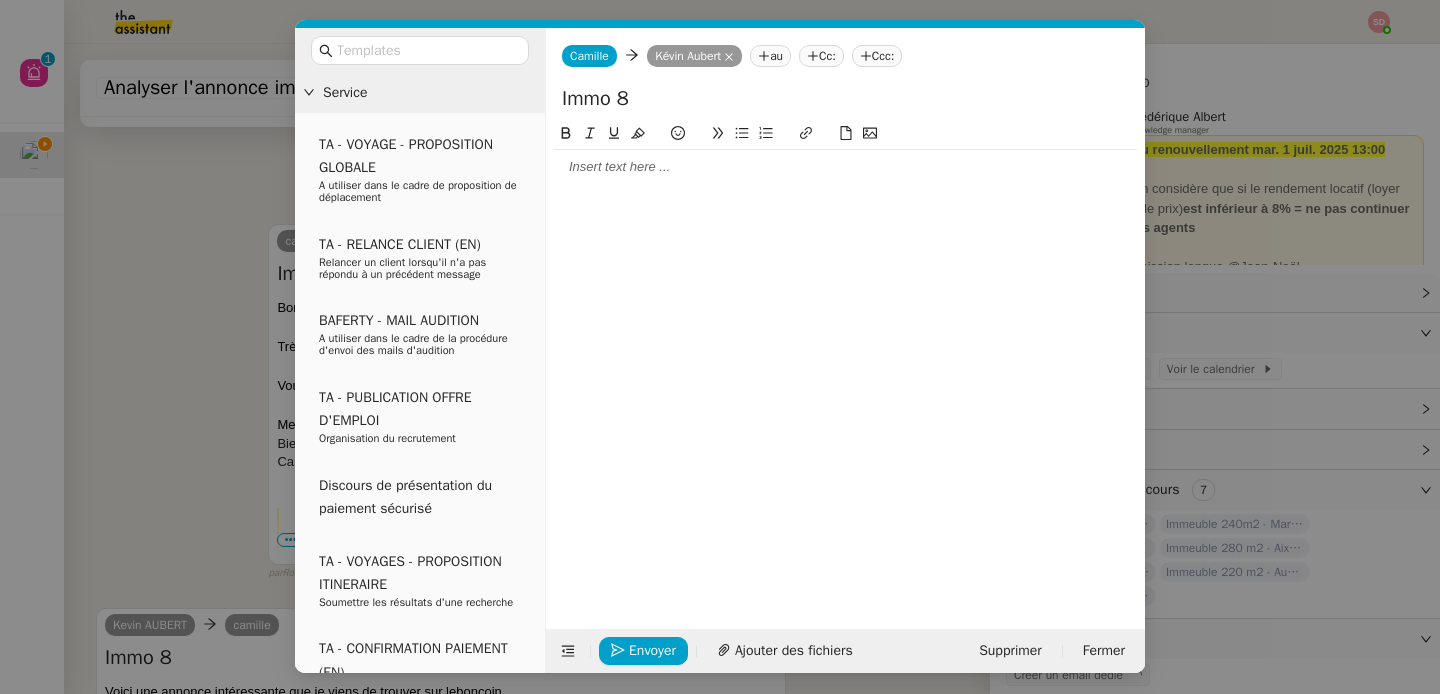 scroll, scrollTop: 625, scrollLeft: 0, axis: vertical 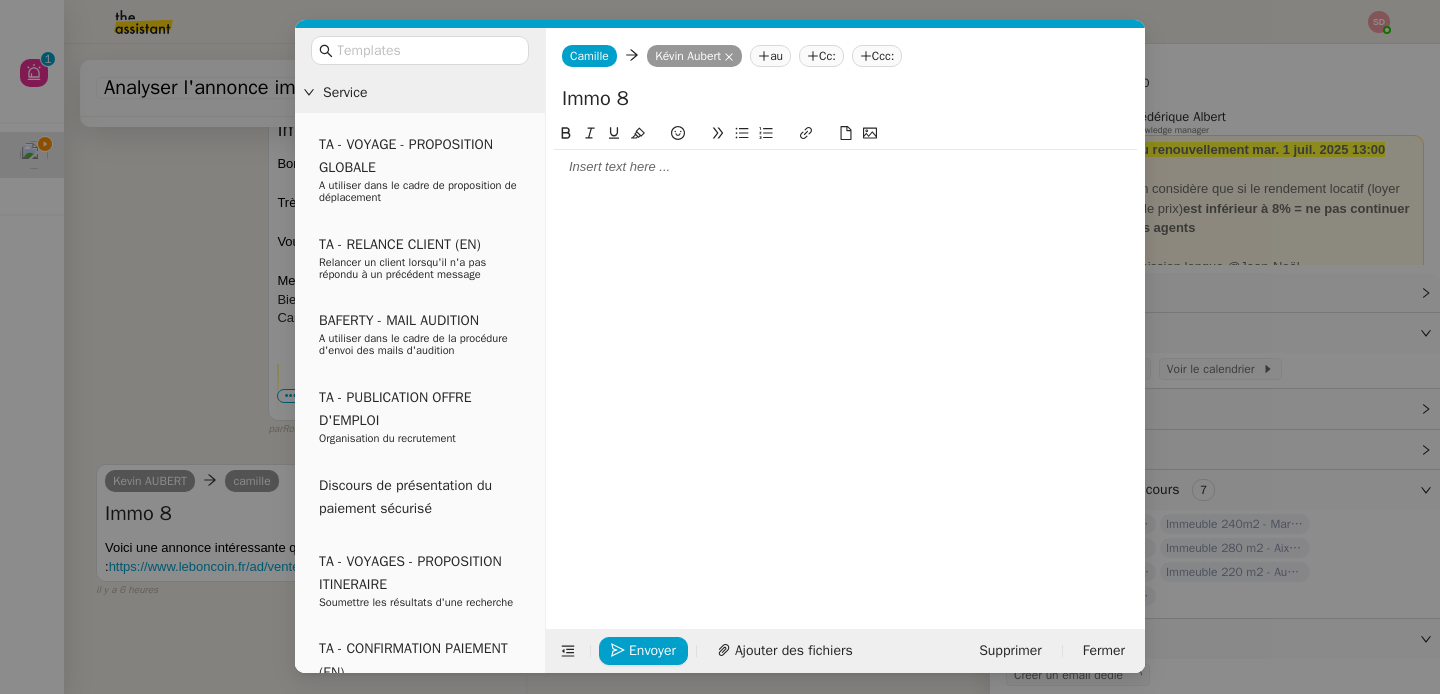 click 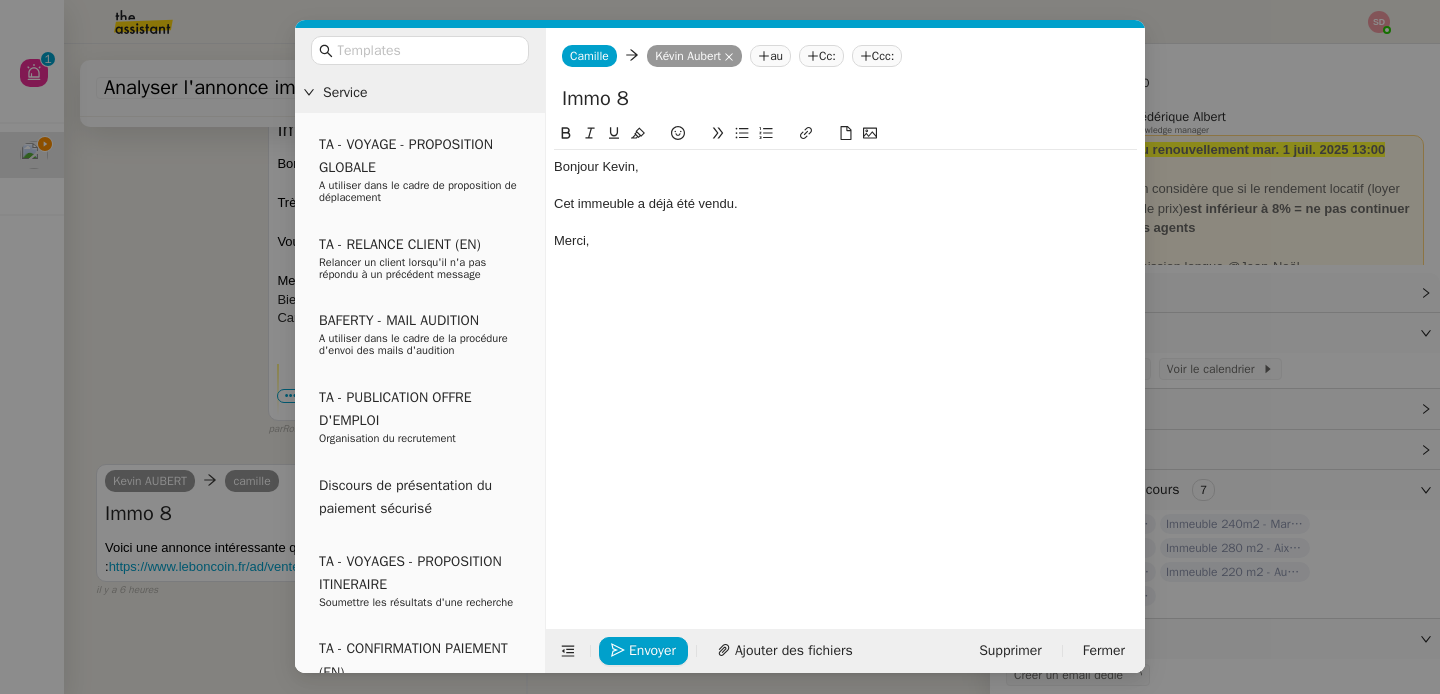 scroll, scrollTop: 723, scrollLeft: 0, axis: vertical 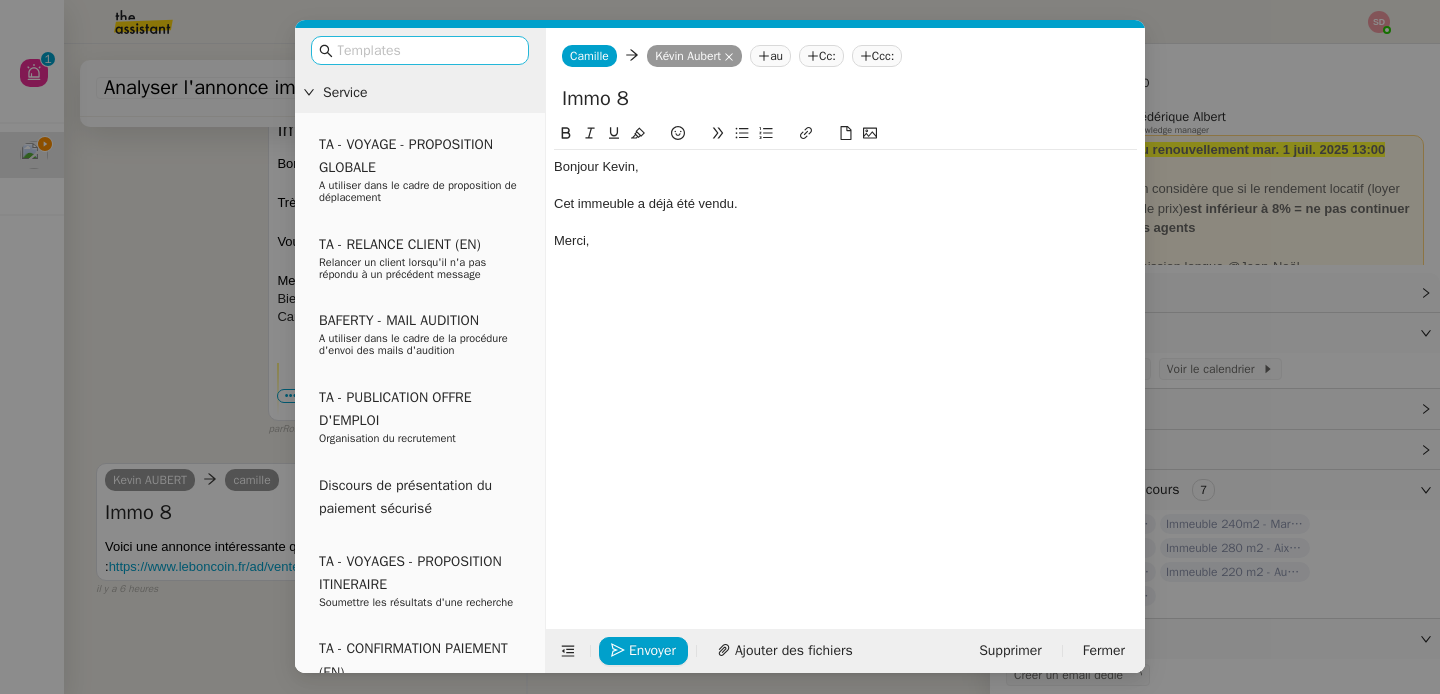 click at bounding box center (427, 50) 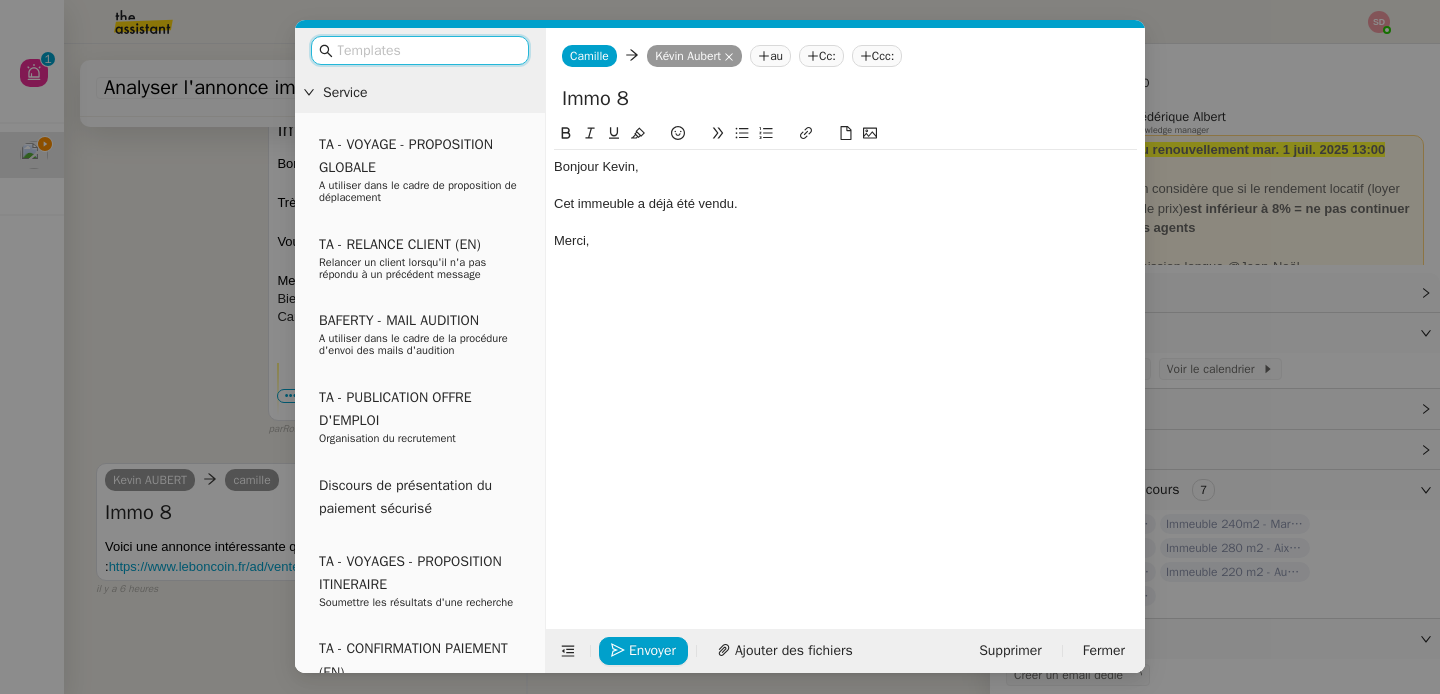 click on "Cet immeuble a déjà été vendu." 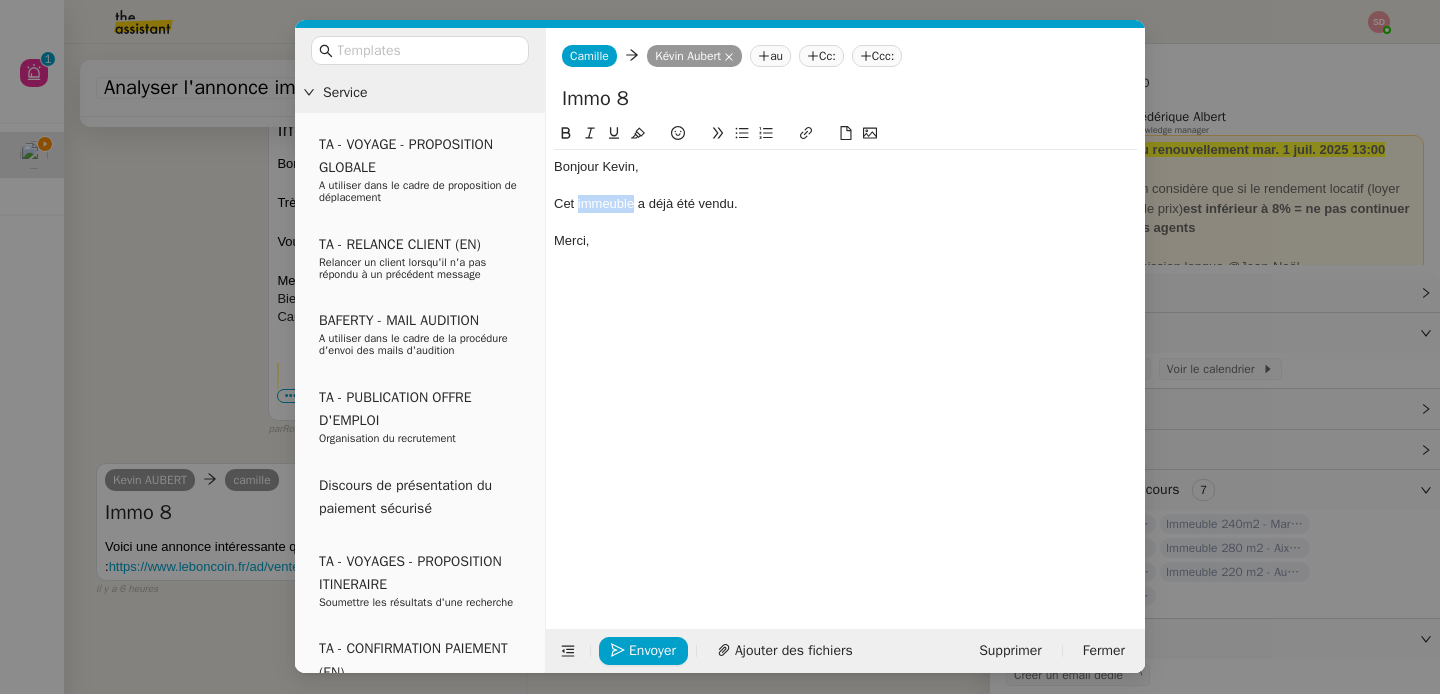 click on "Cet immeuble a déjà été vendu." 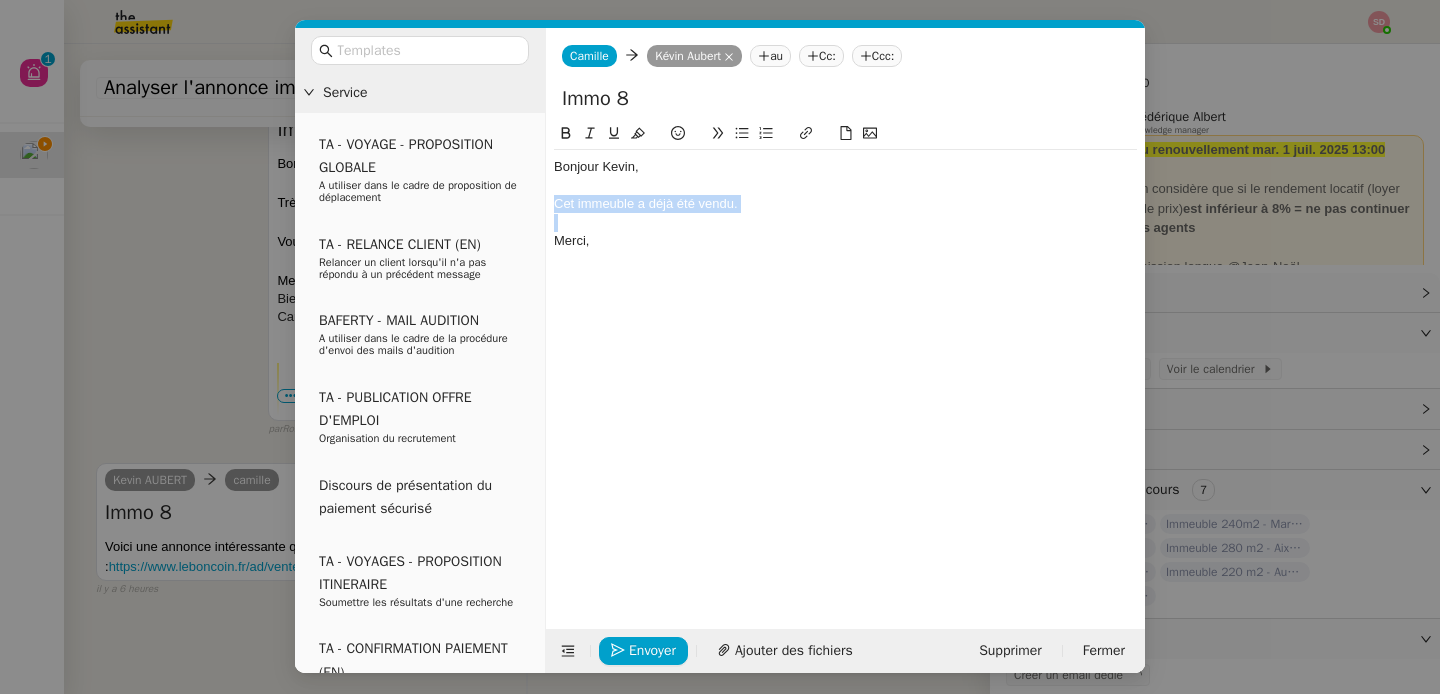 click on "Cet immeuble a déjà été vendu." 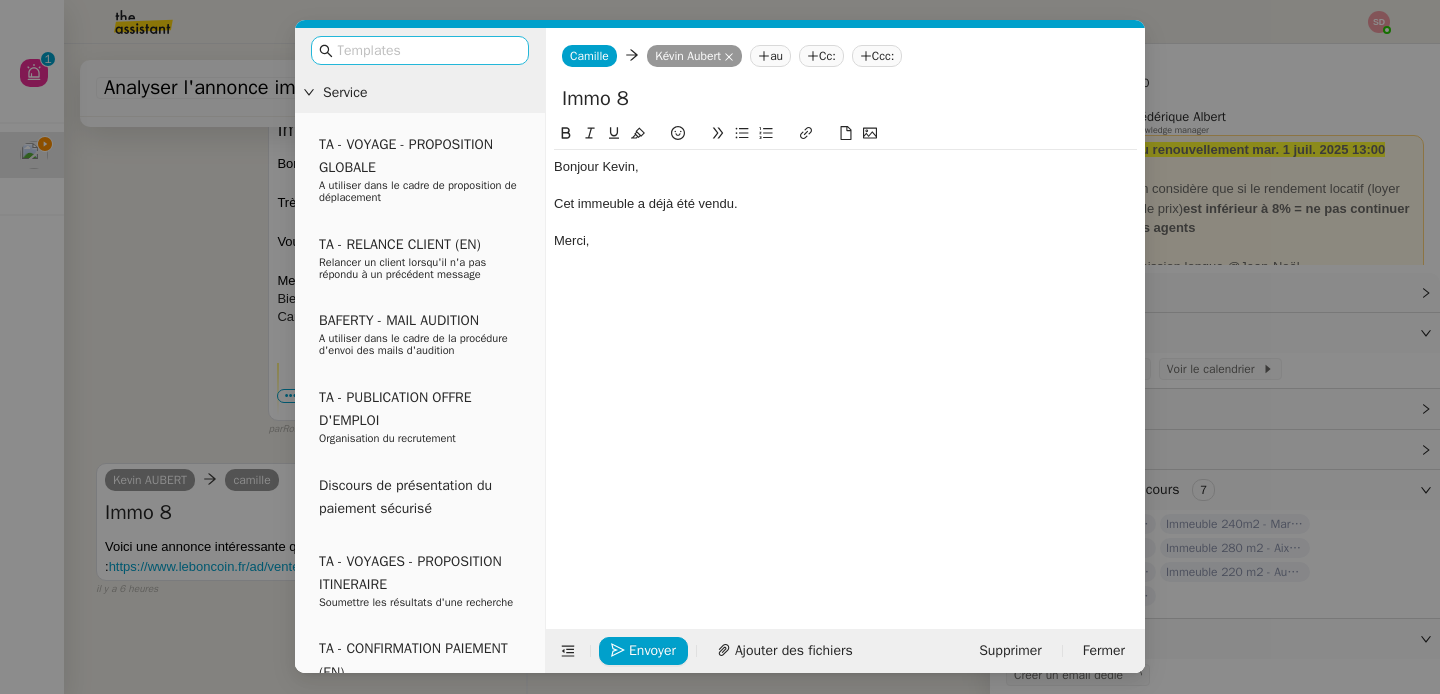 click at bounding box center (427, 50) 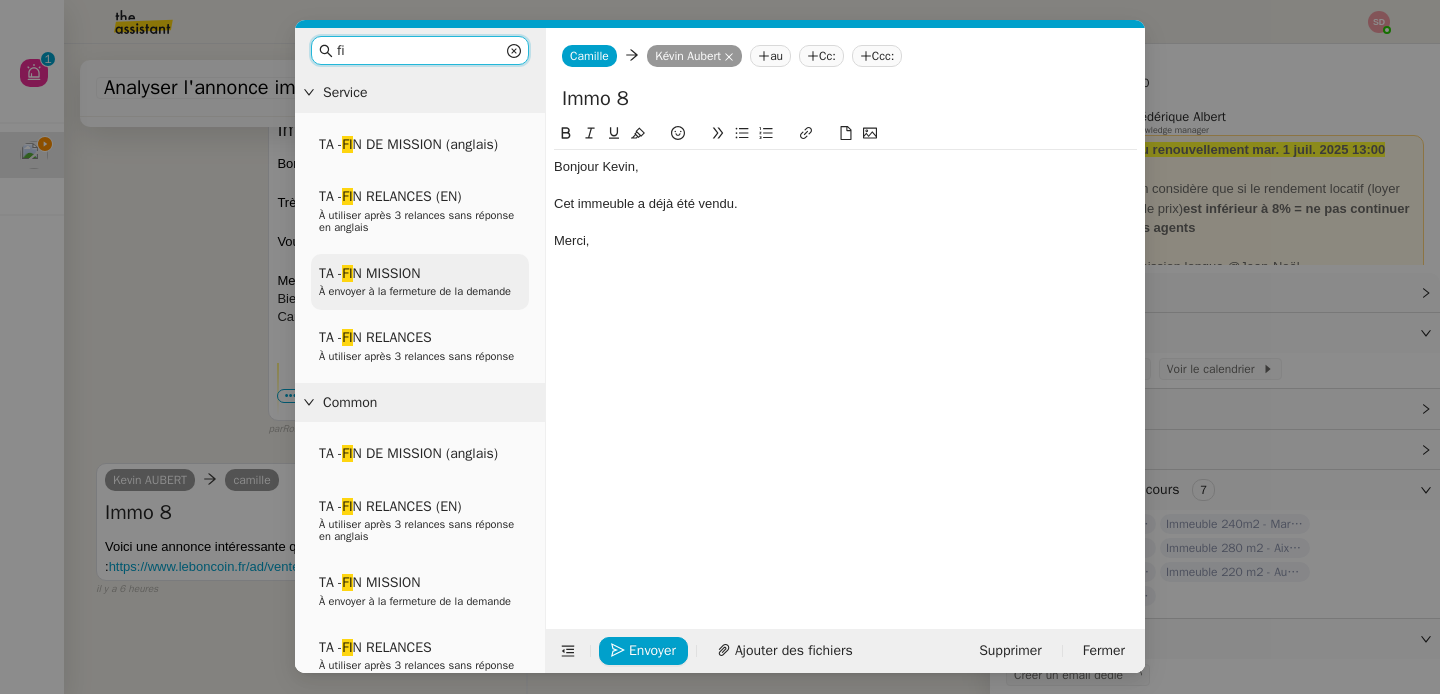 type on "fi" 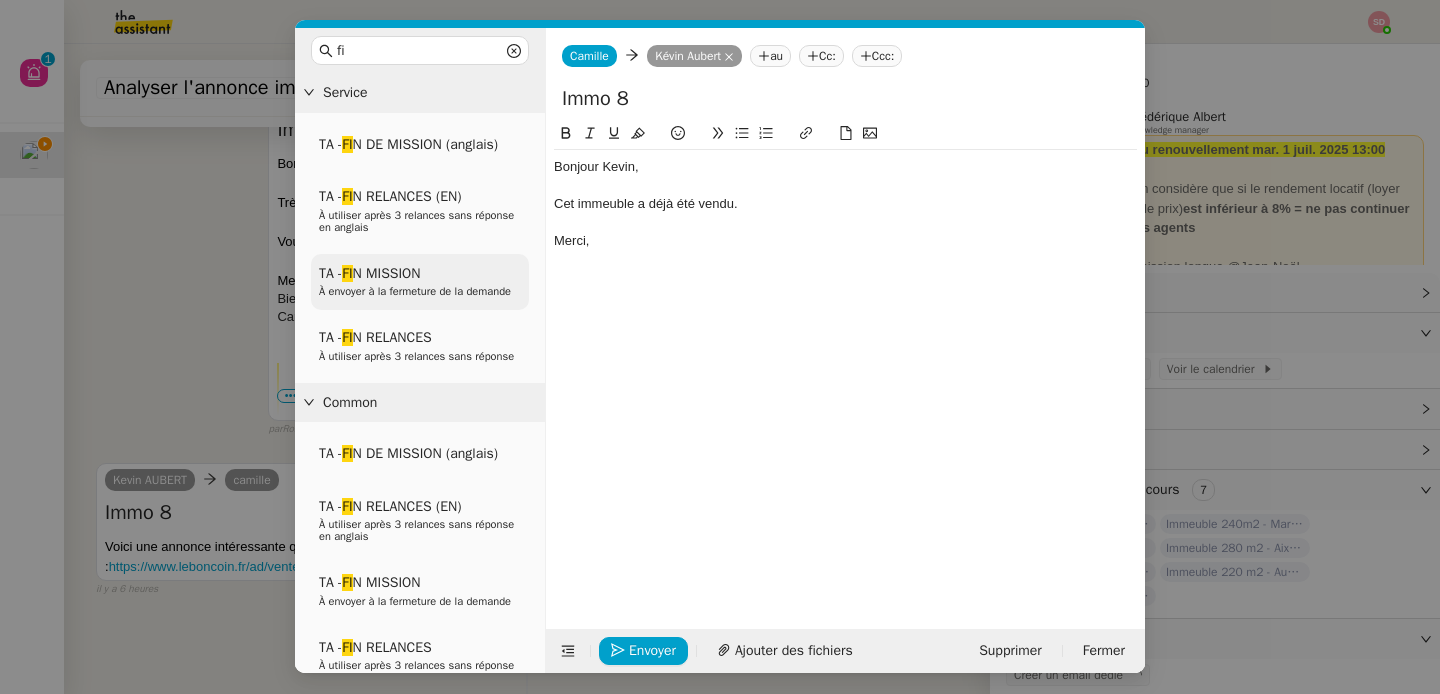 click on "TA -  FI N MISSION    À envoyer à la fermeture de la demande" at bounding box center (420, 282) 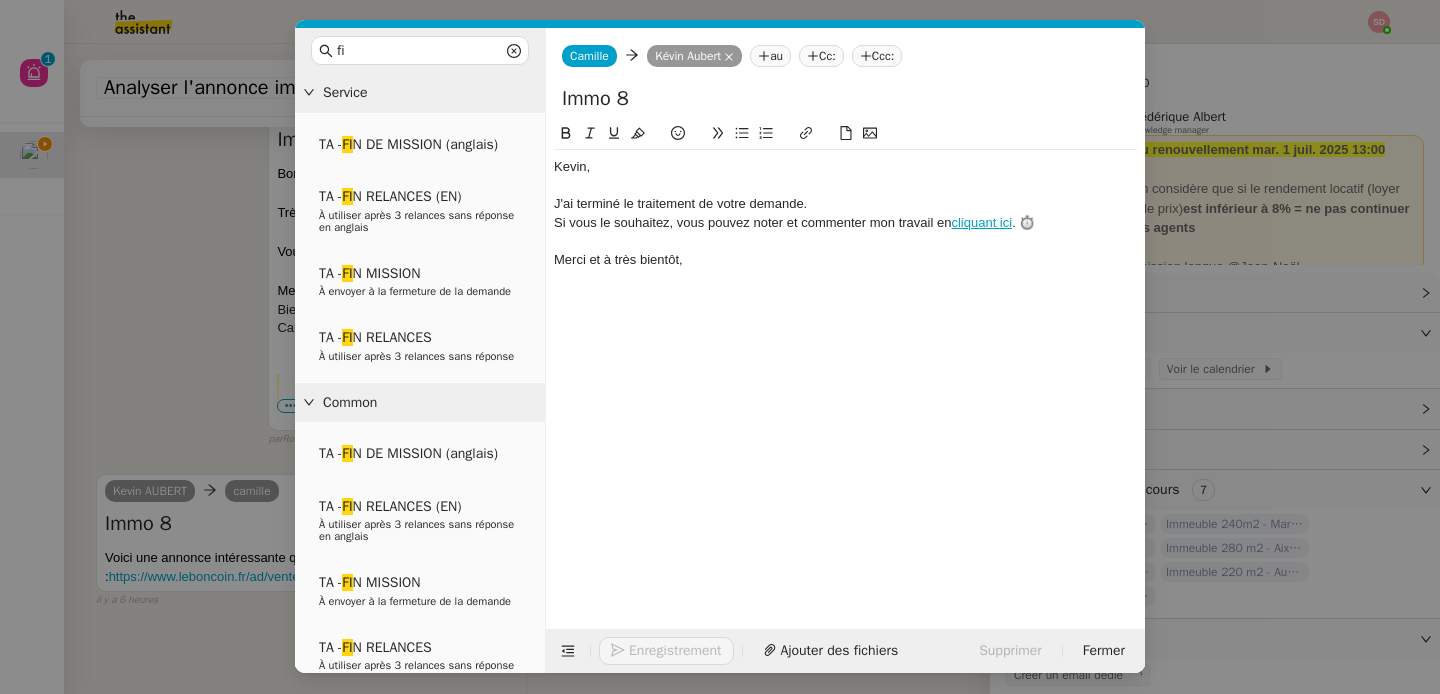scroll, scrollTop: 742, scrollLeft: 0, axis: vertical 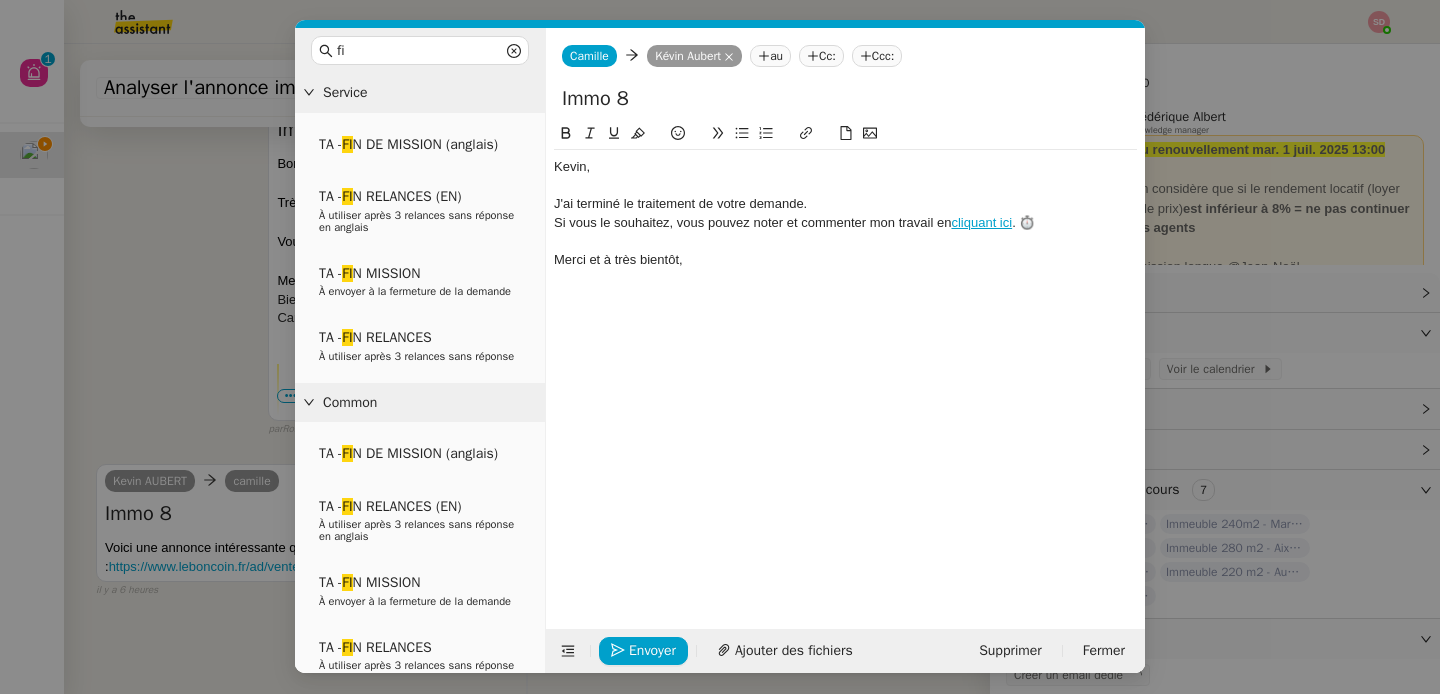 click 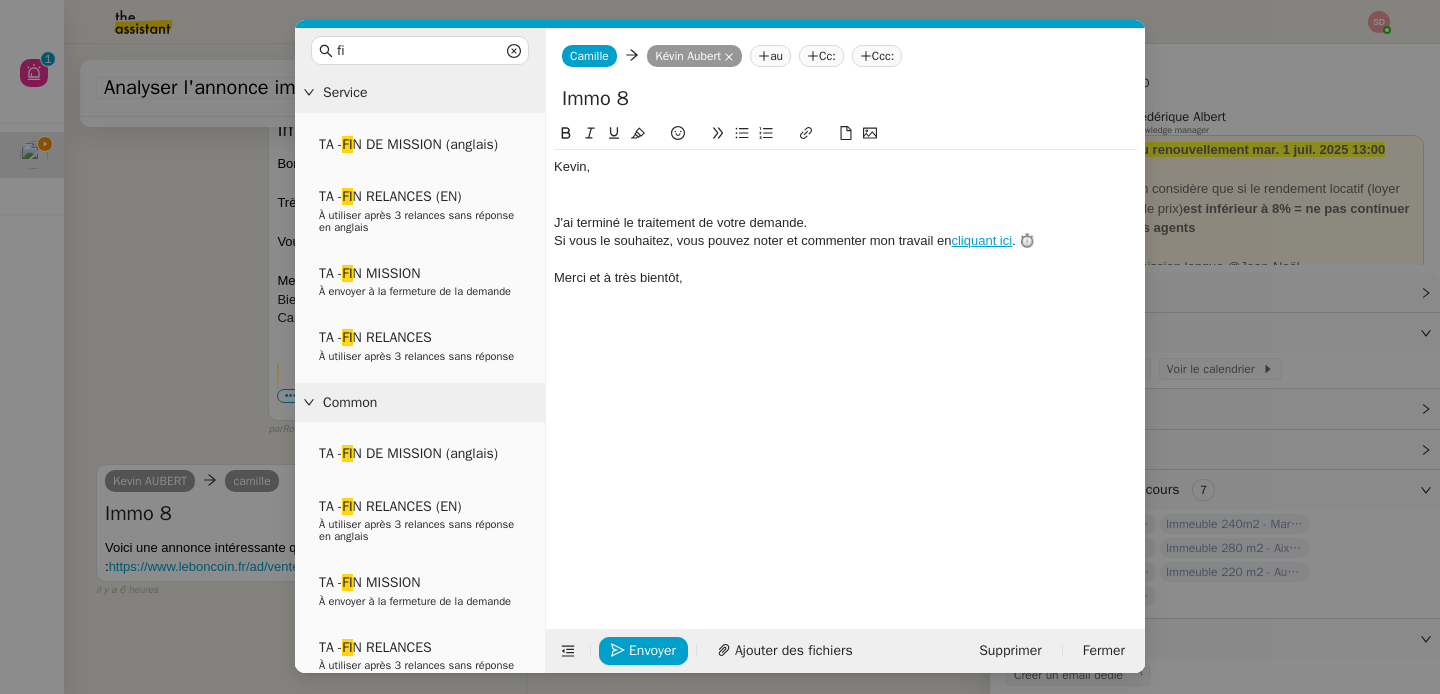 scroll, scrollTop: 0, scrollLeft: 0, axis: both 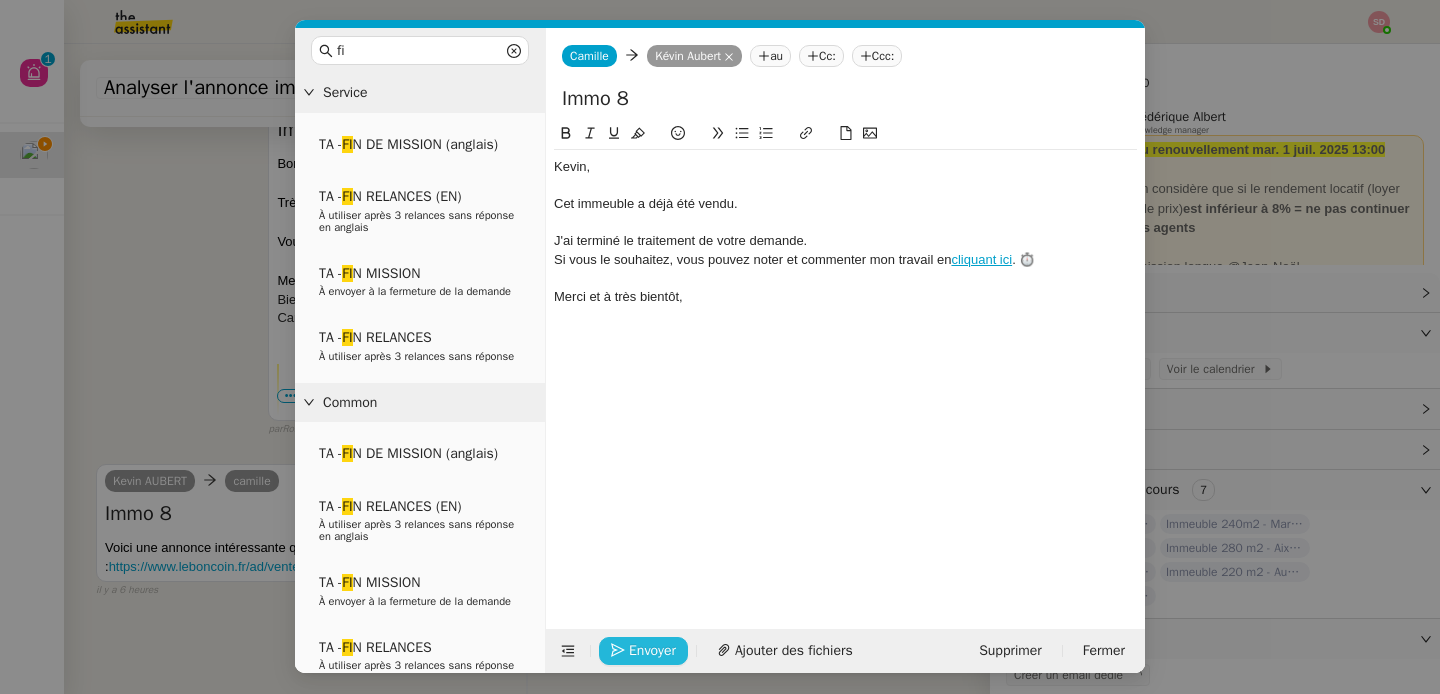 click on "Envoyer" 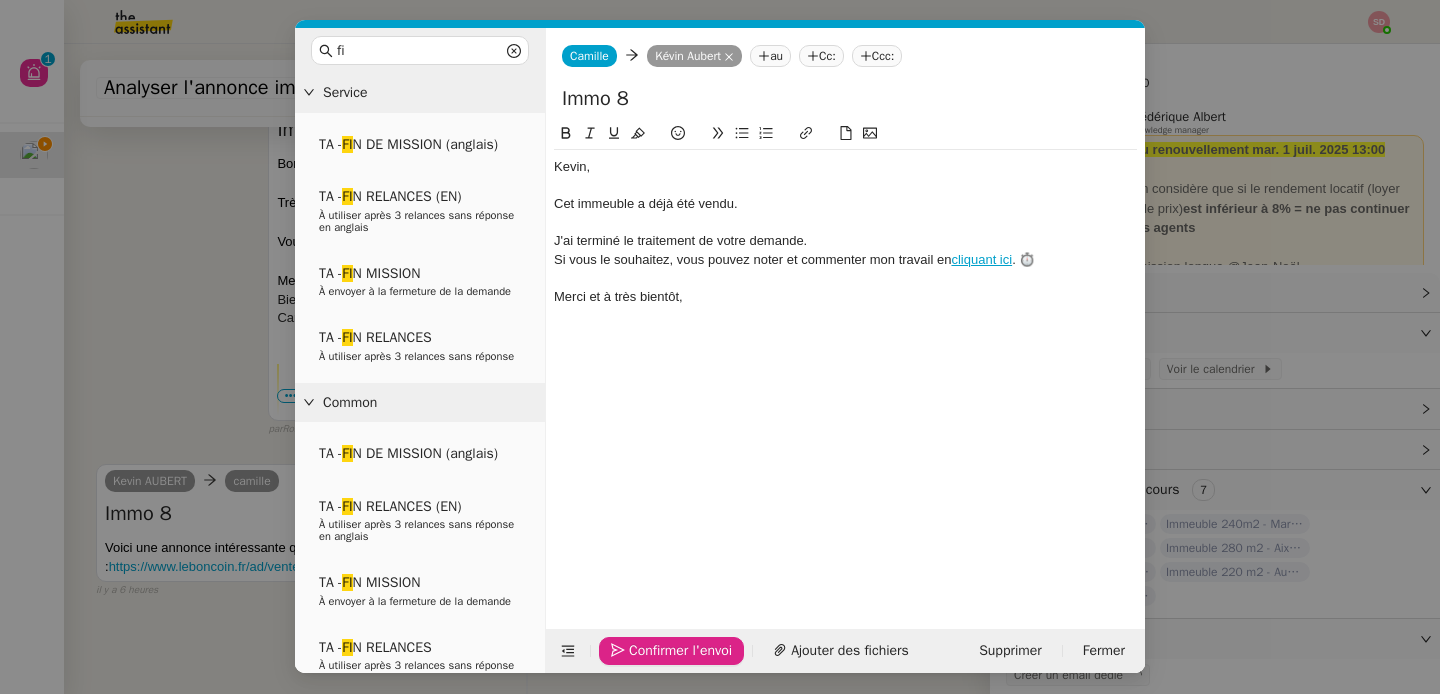 click on "Confirmer l'envoi" 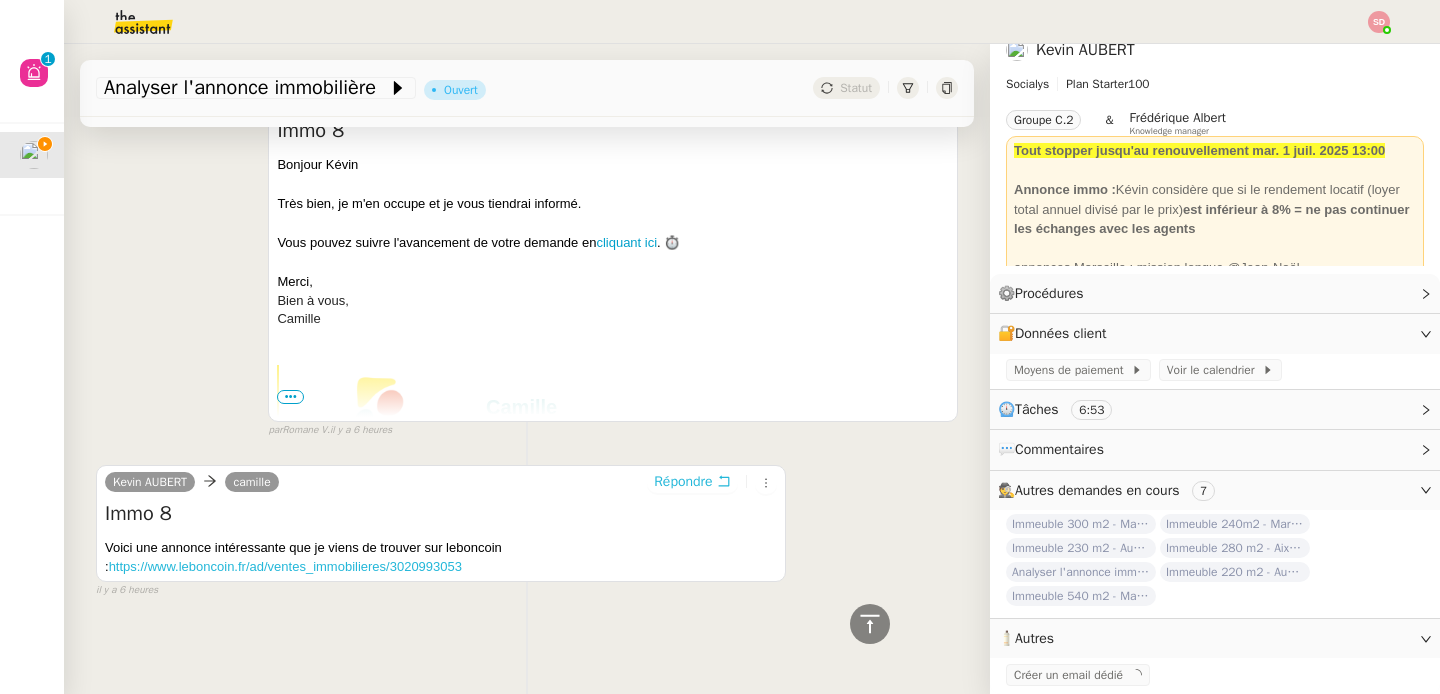 scroll, scrollTop: 809, scrollLeft: 0, axis: vertical 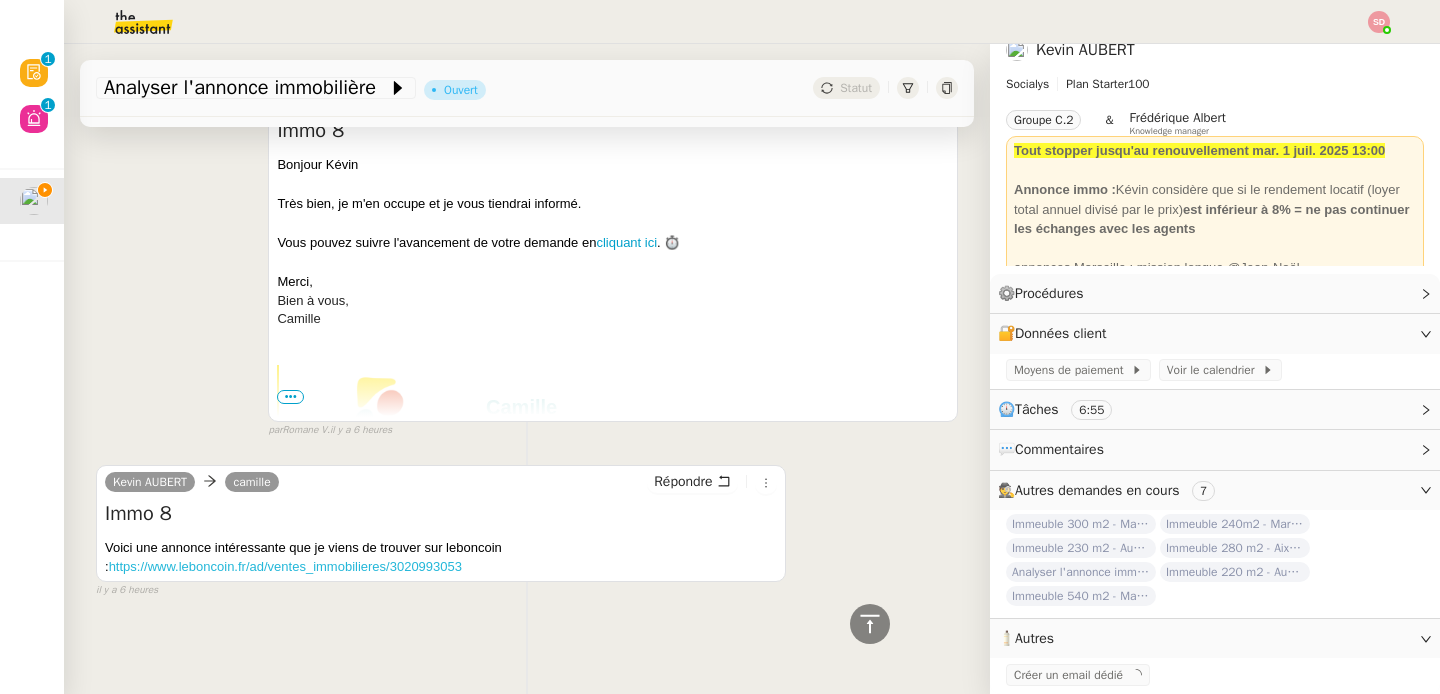 click on "https://www.leboncoin.fr/ad/ventes_immobilieres/3020993053" at bounding box center [285, 566] 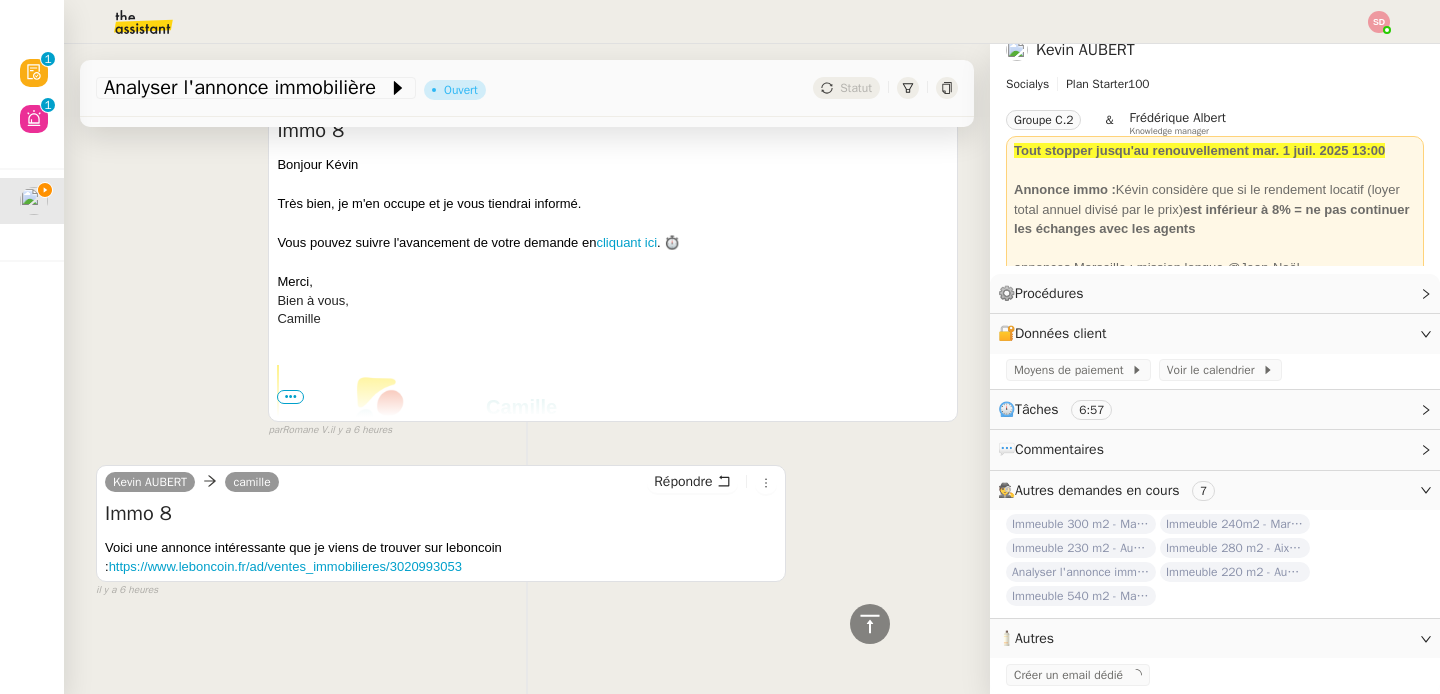 scroll, scrollTop: 0, scrollLeft: 0, axis: both 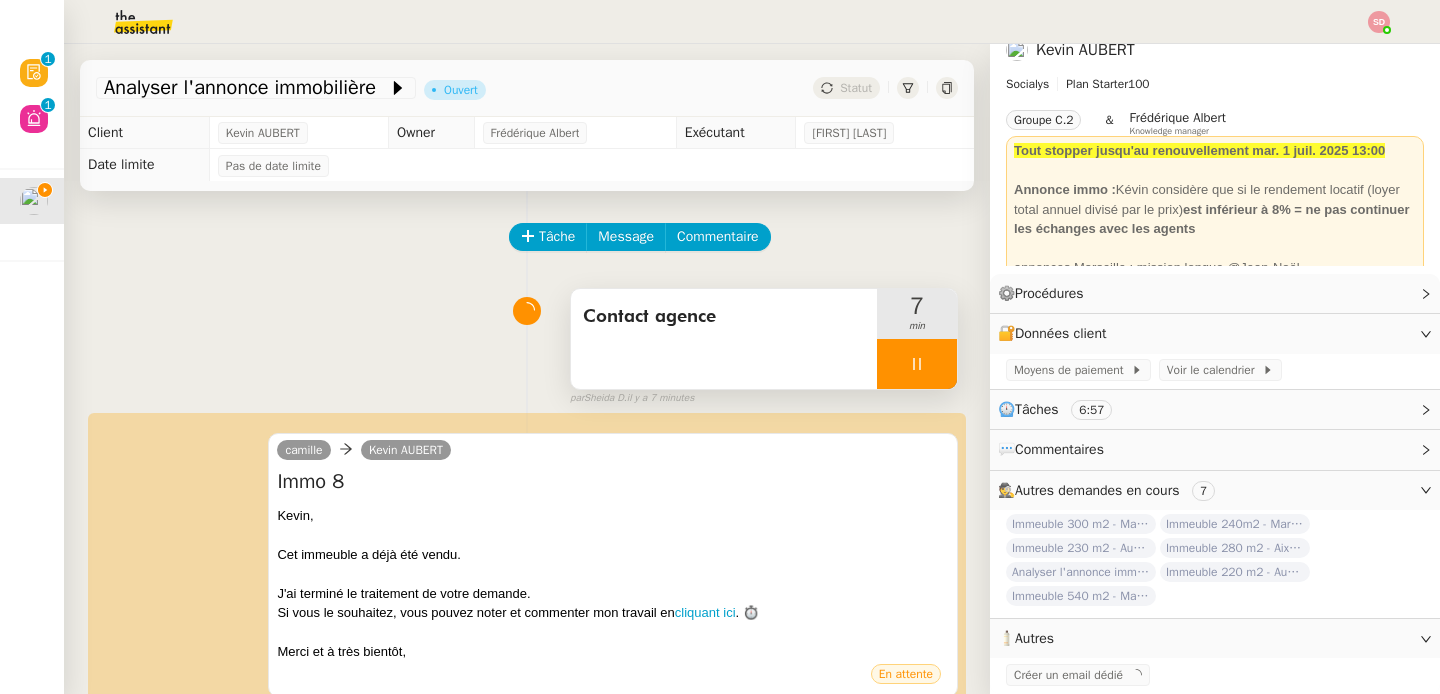 click at bounding box center (917, 364) 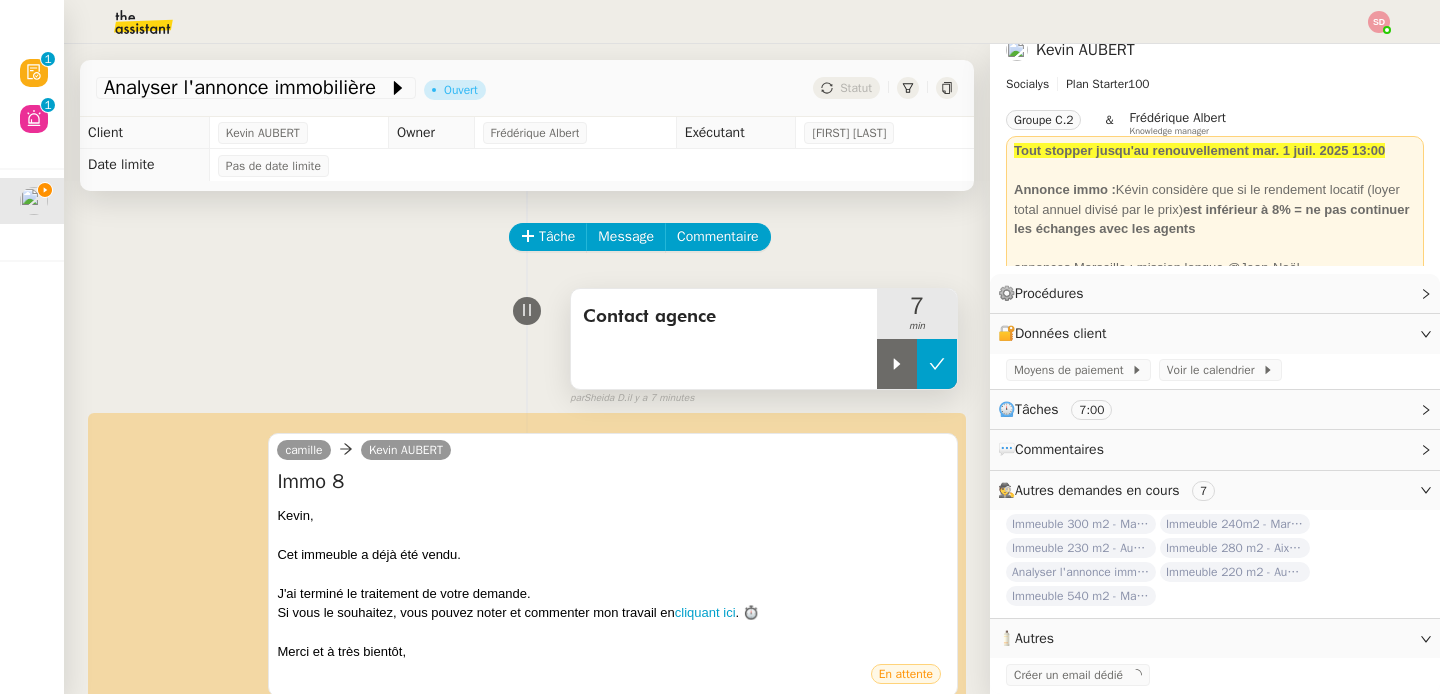 click 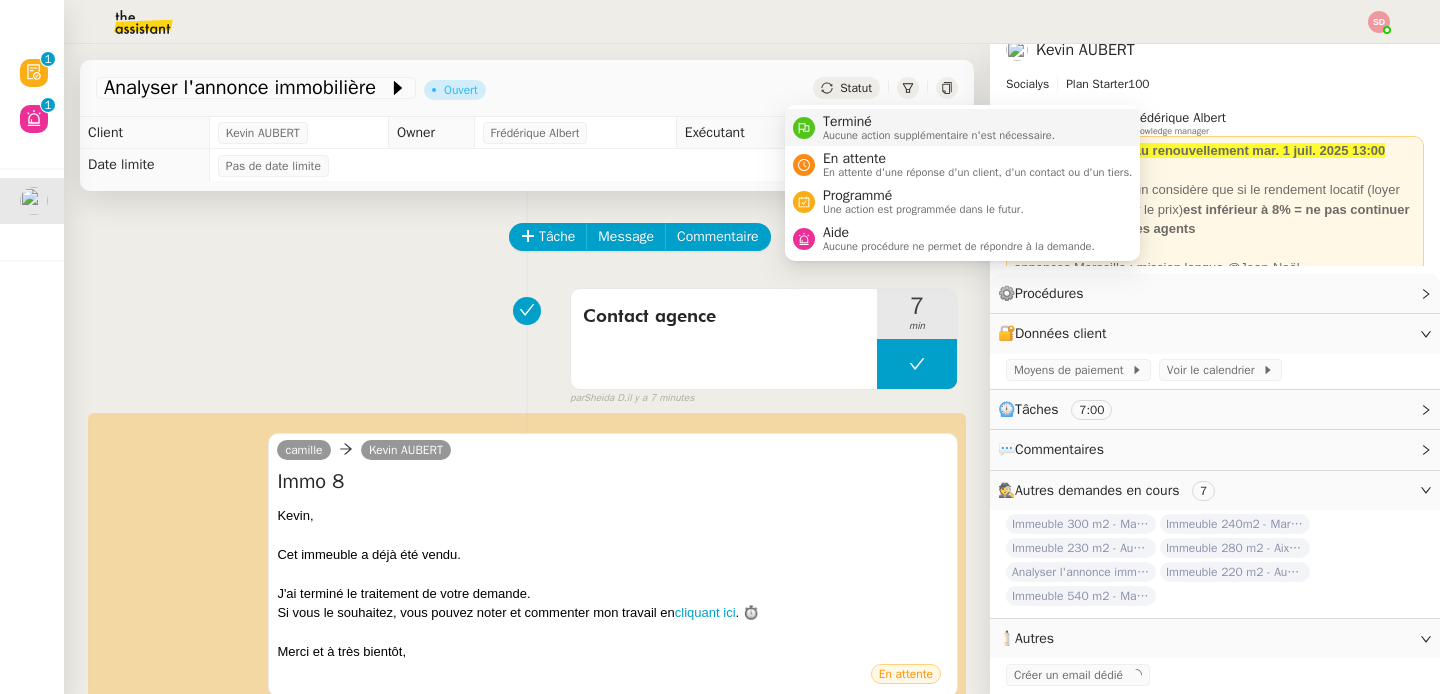 click on "Terminé" at bounding box center (939, 122) 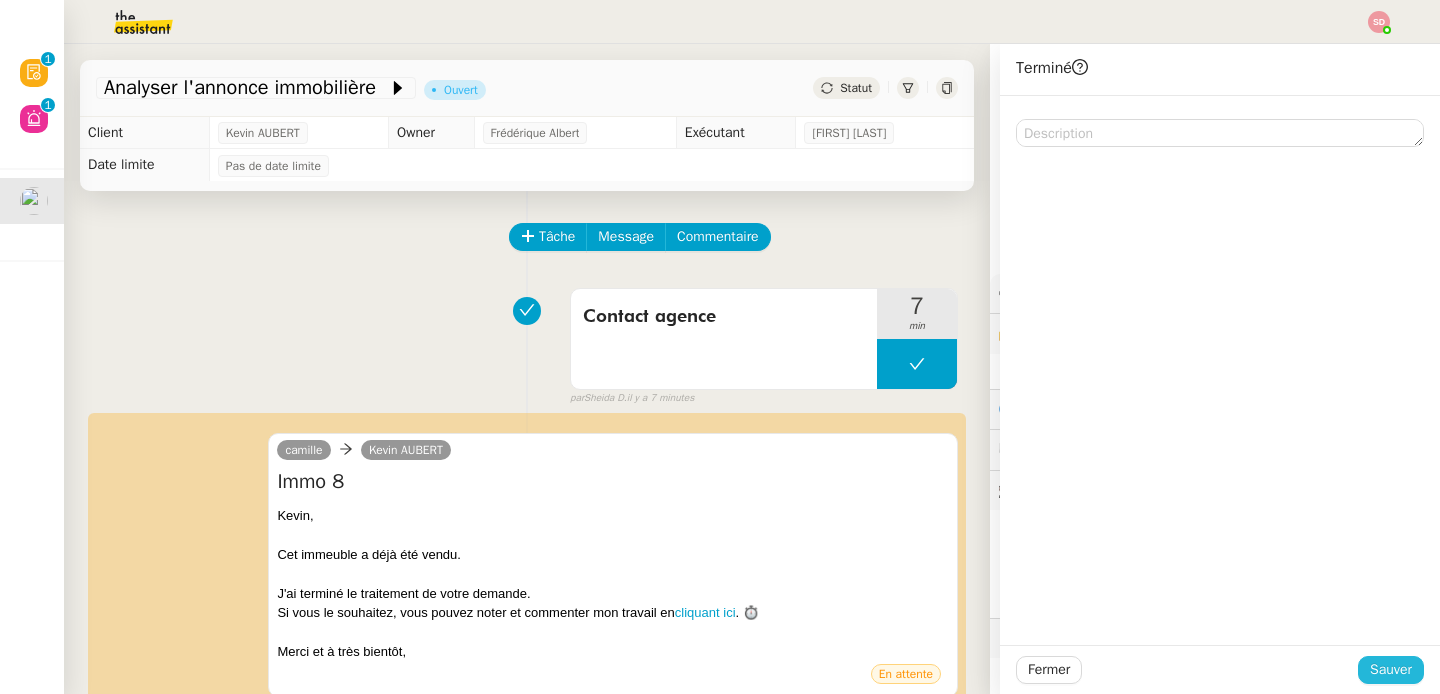 click on "Sauver" 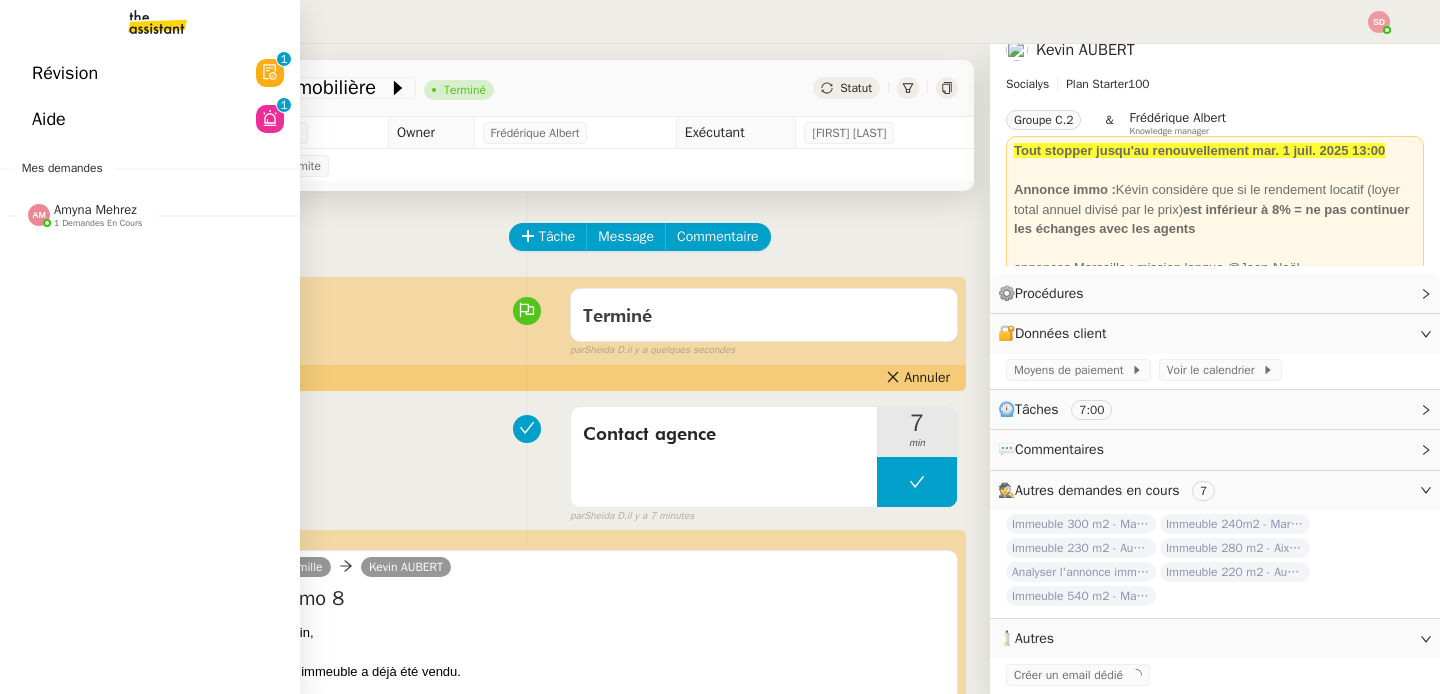 click on "Aide" 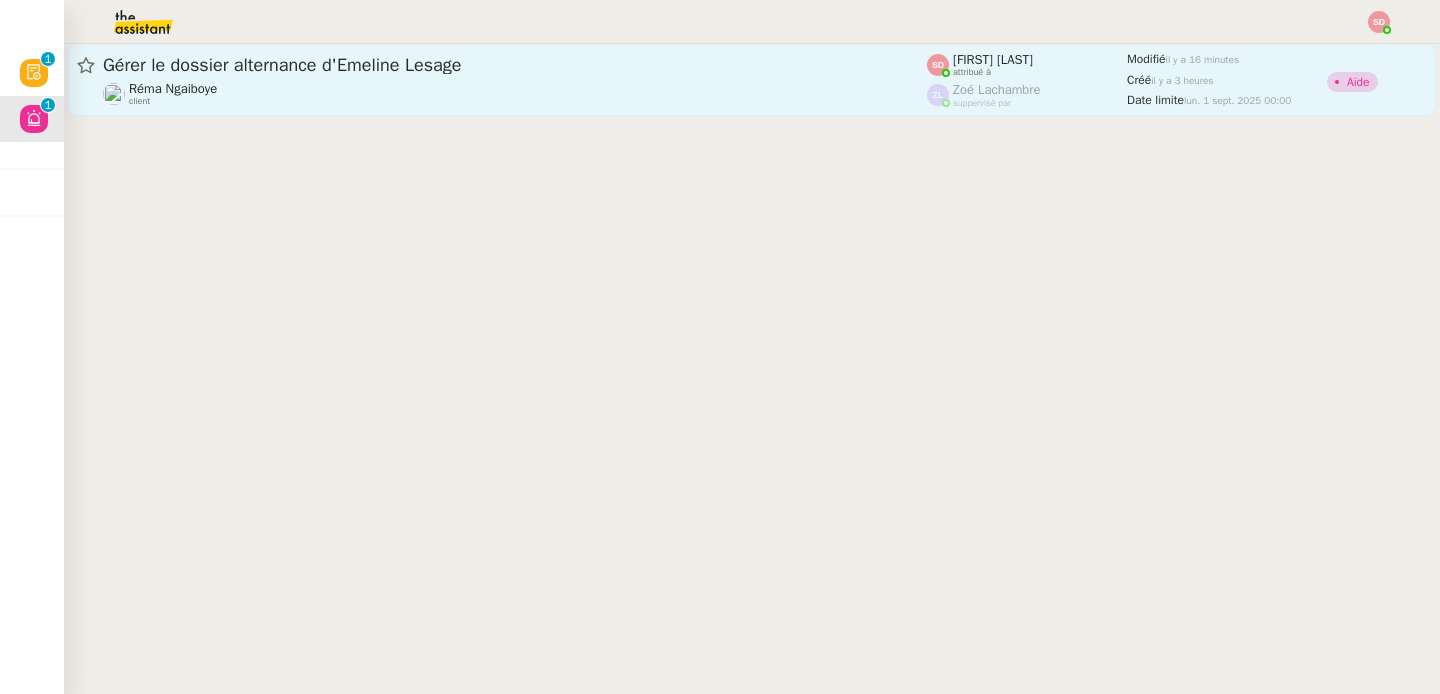 click on "Gérer le dossier alternance d'Emeline Lesage" 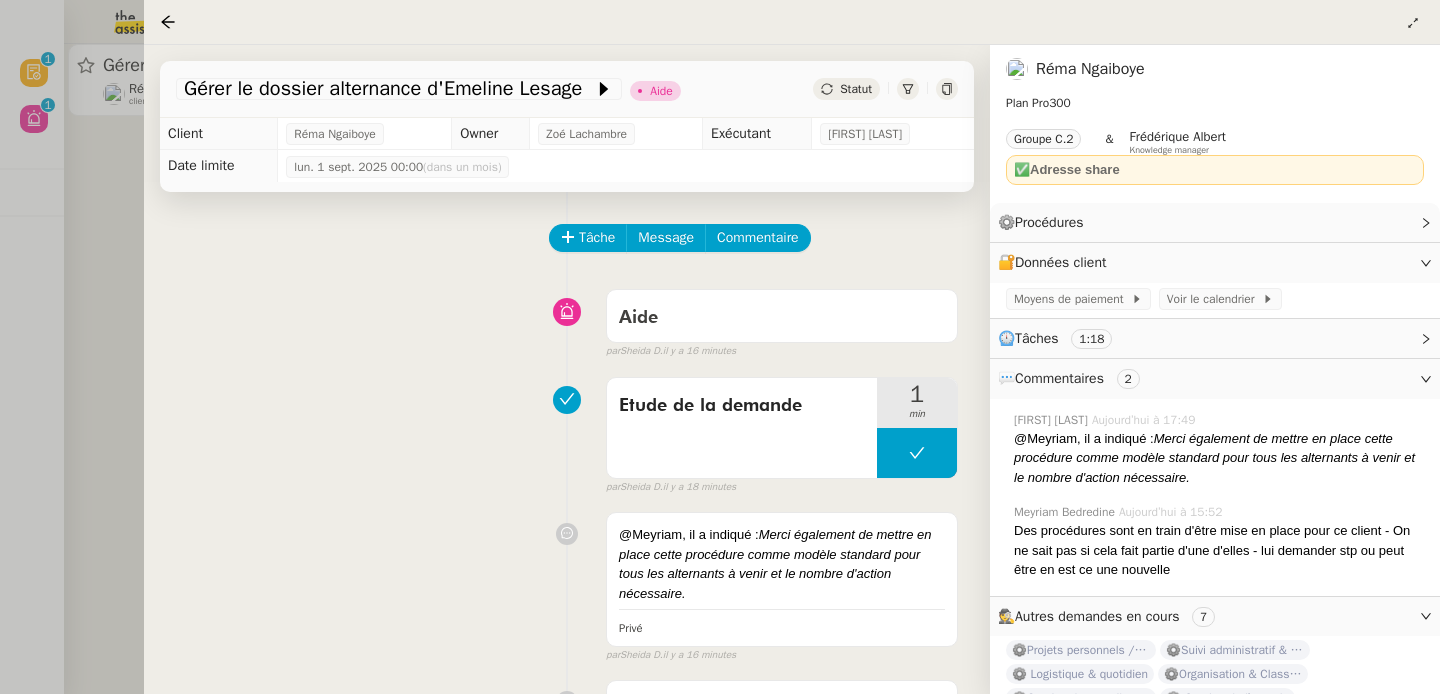 click at bounding box center [720, 347] 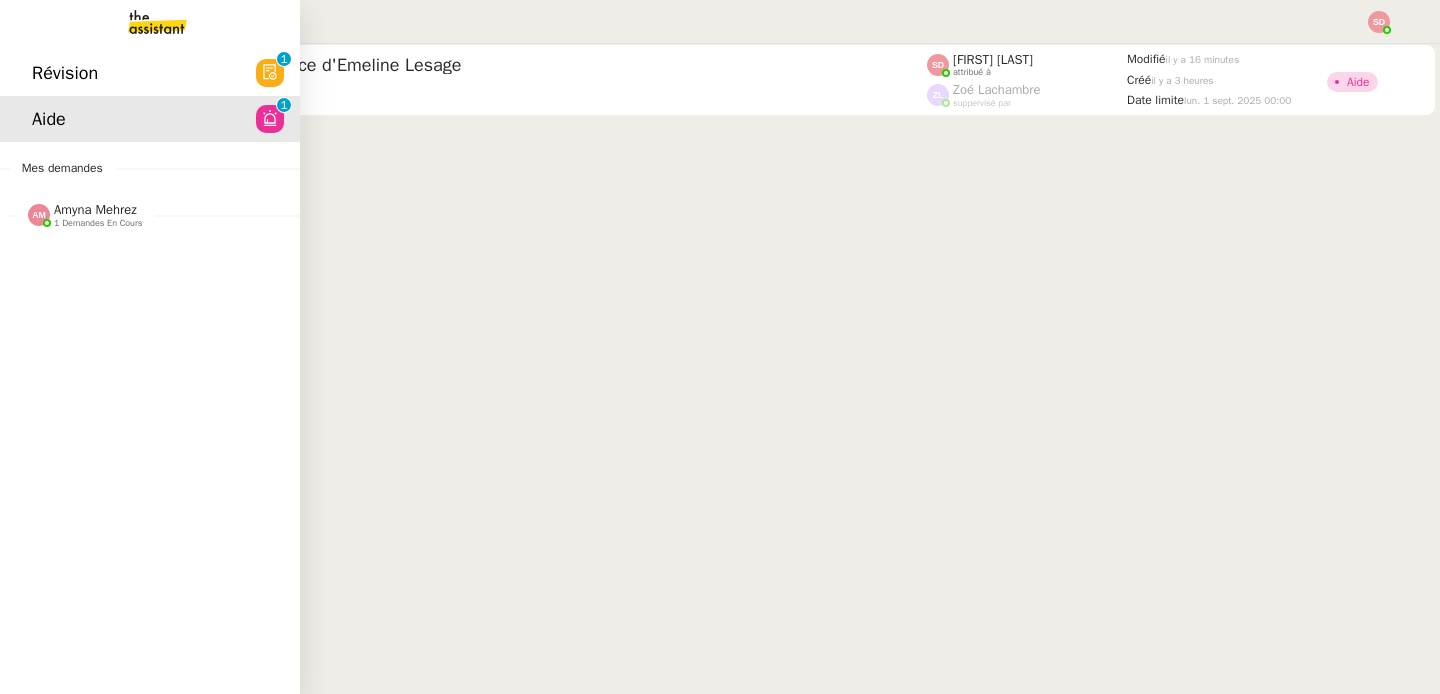 click on "[FIRST] [LAST]  client" 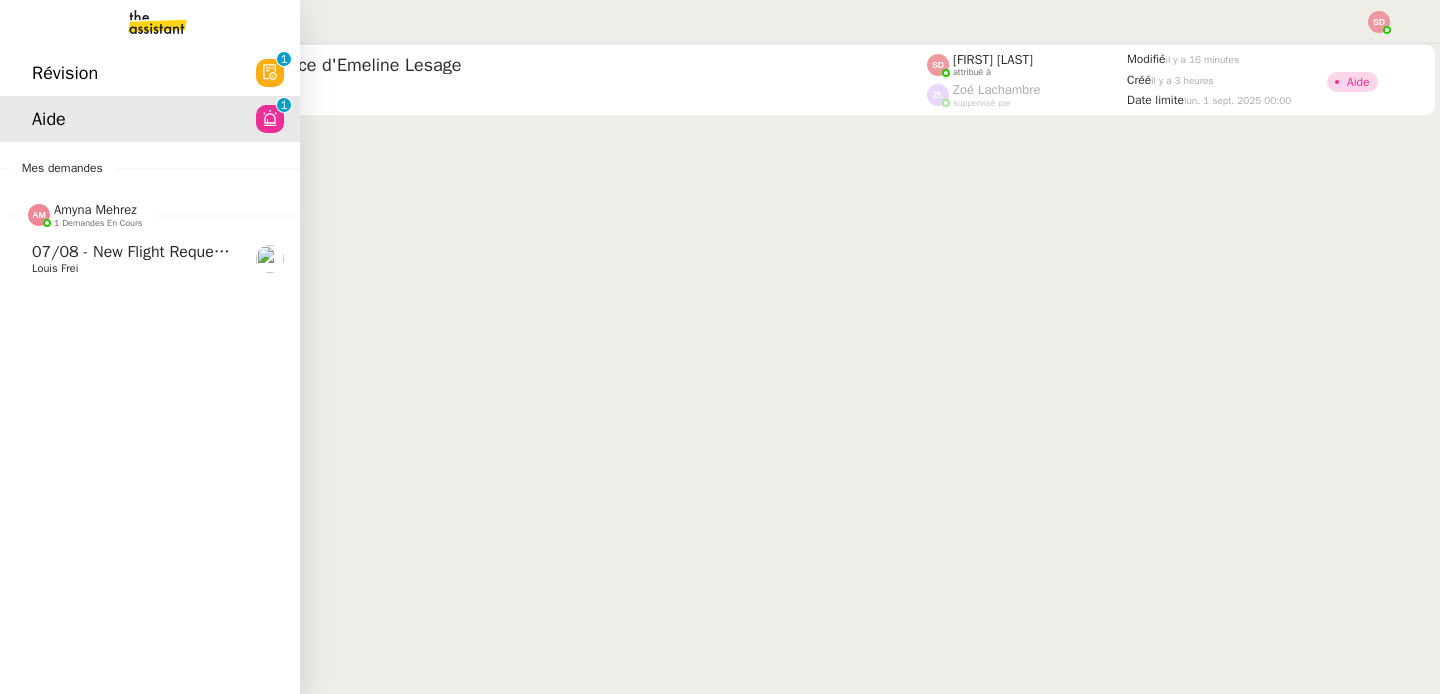 click on "07/08 - New flight request - Taaroa Malmezac" 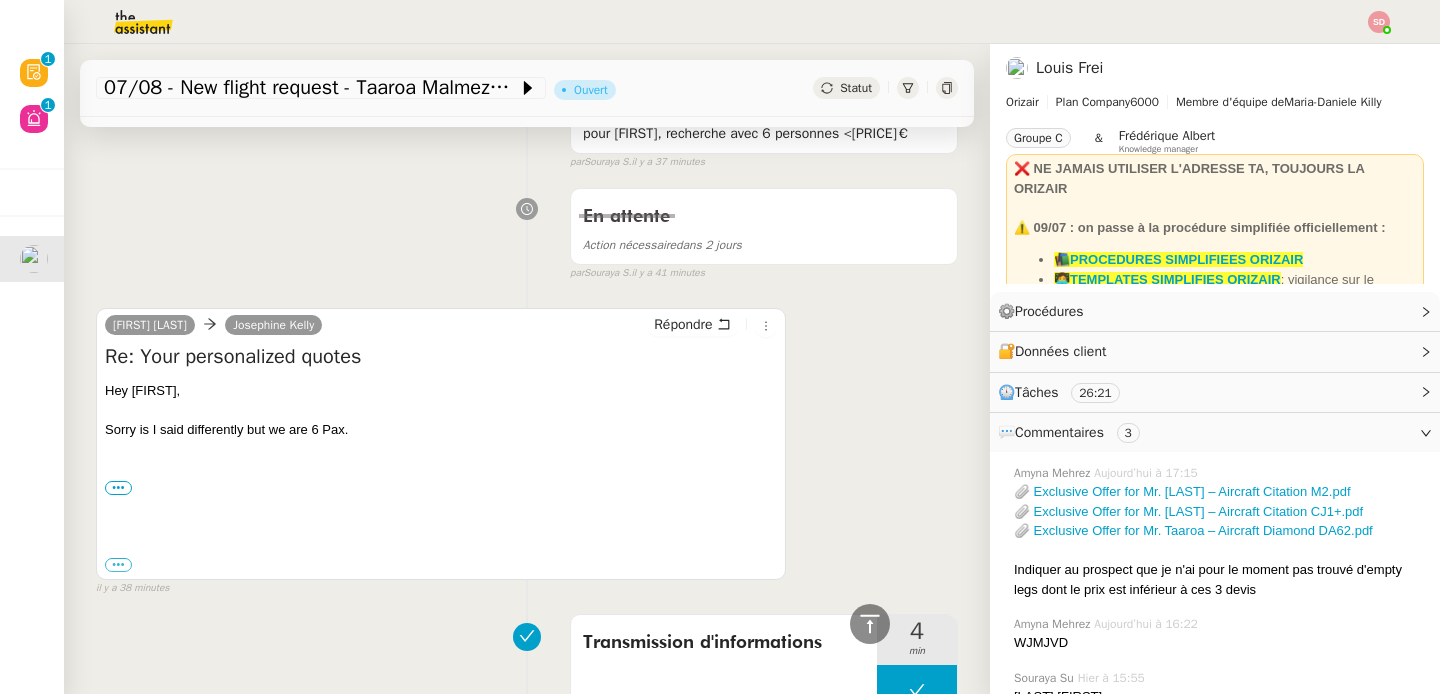 scroll, scrollTop: 0, scrollLeft: 0, axis: both 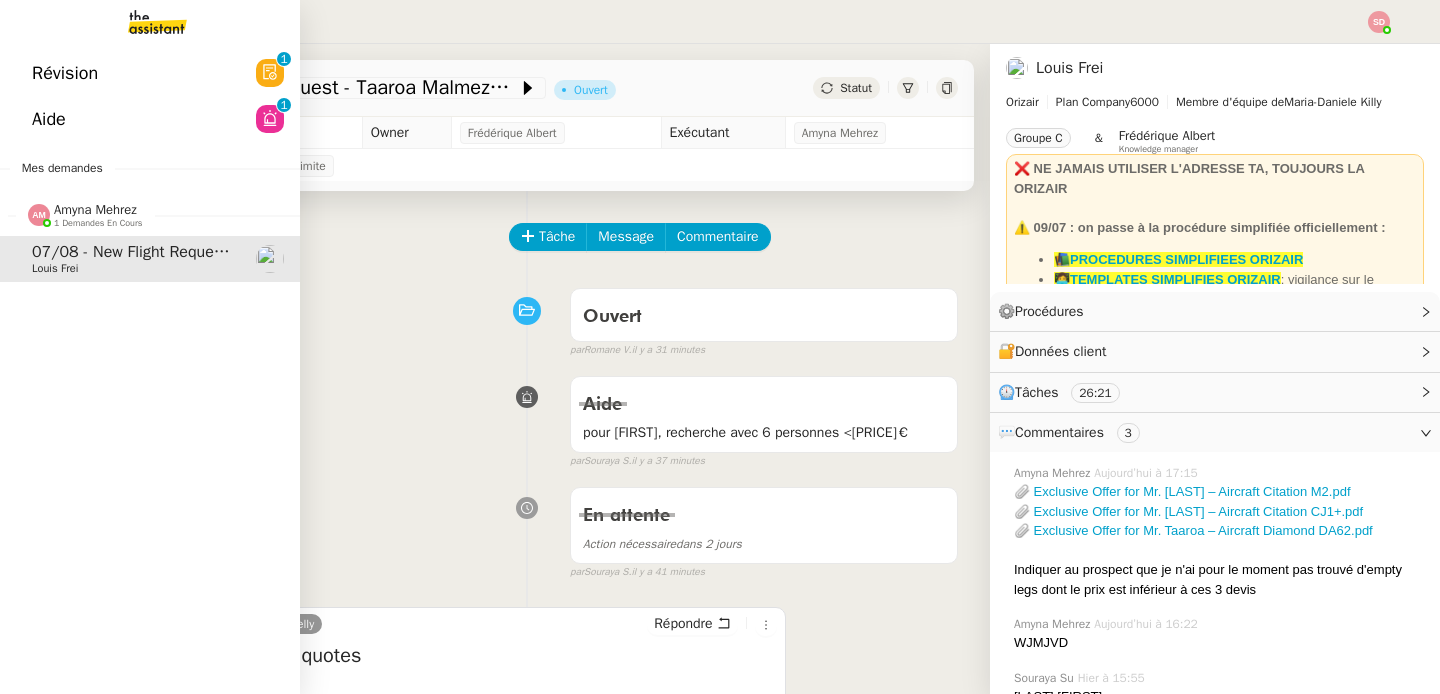 click 